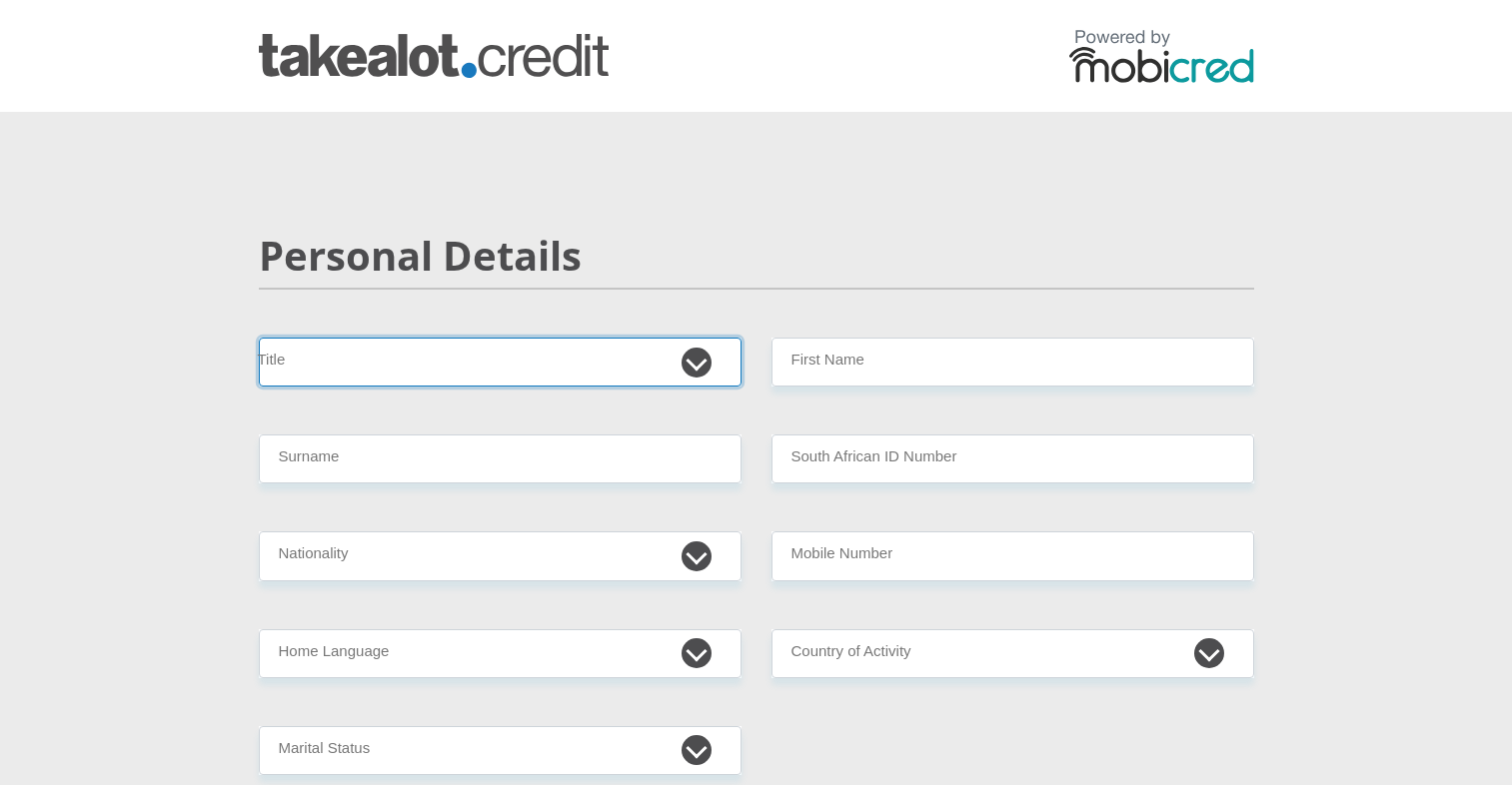 drag, startPoint x: 0, startPoint y: 0, endPoint x: 358, endPoint y: 339, distance: 493.0365 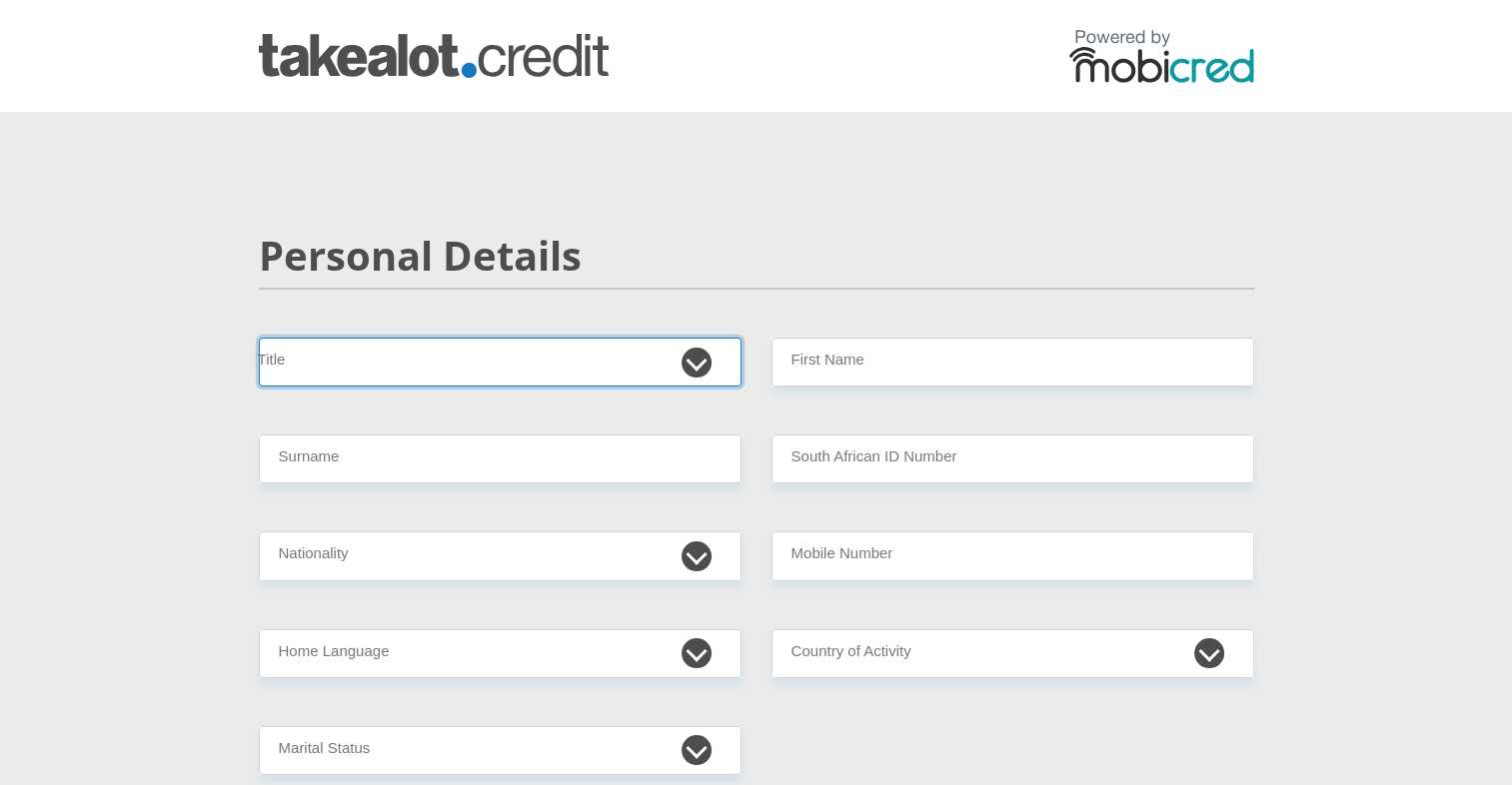 select on "Ms" 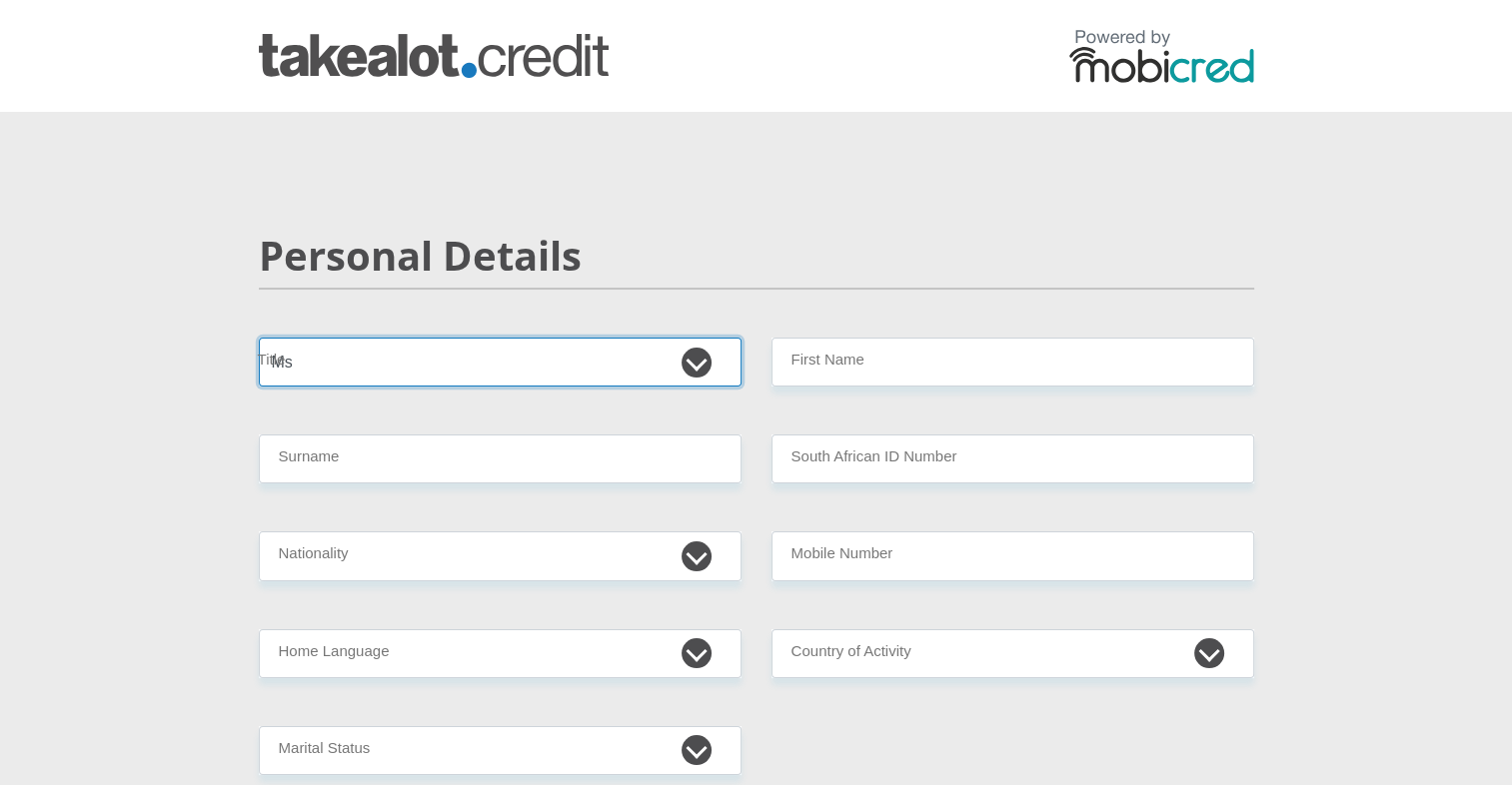 click on "Mr
Ms
Mrs
Dr
[PERSON_NAME]" at bounding box center [500, 362] 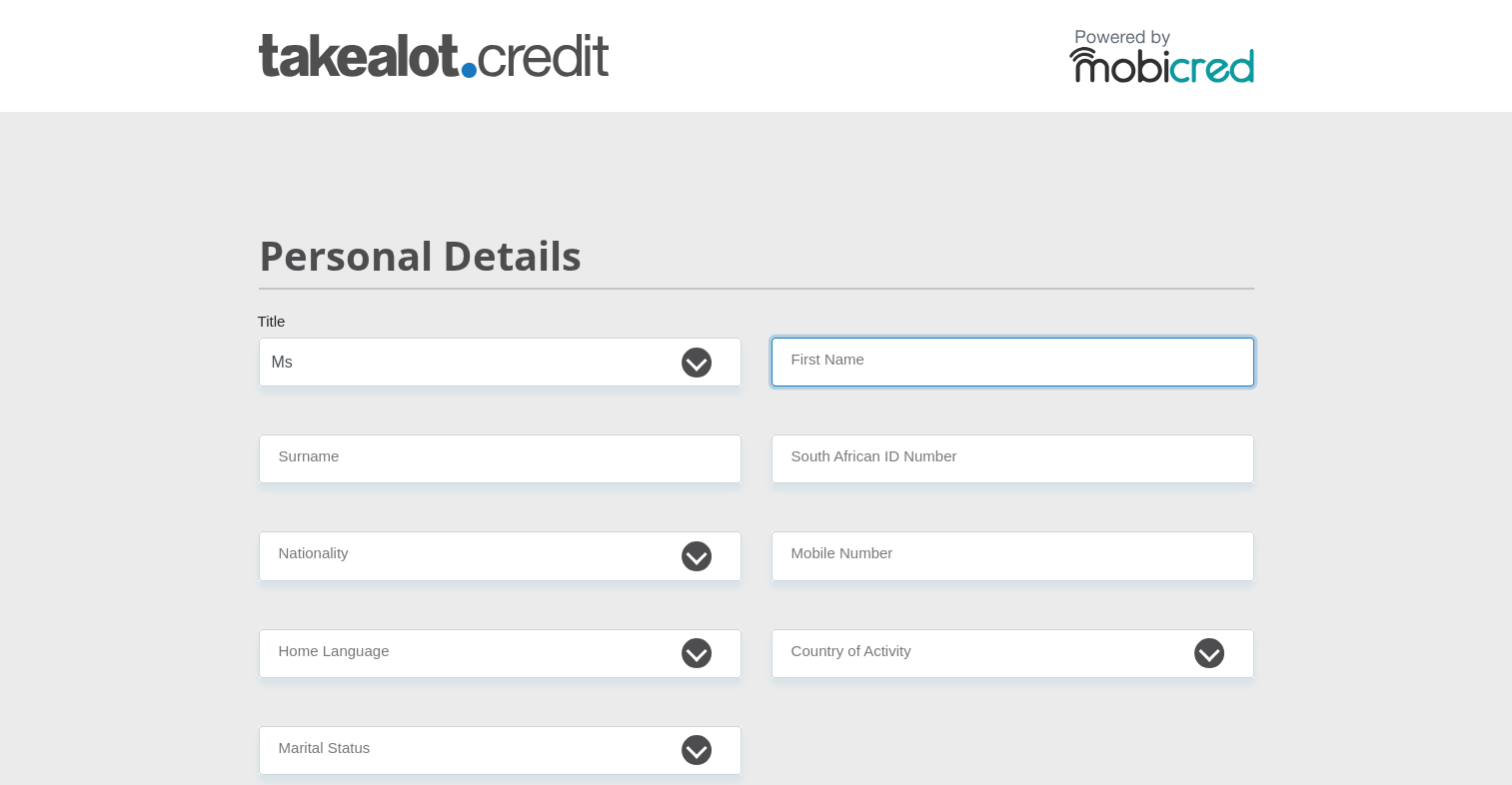 click on "First Name" at bounding box center [1012, 362] 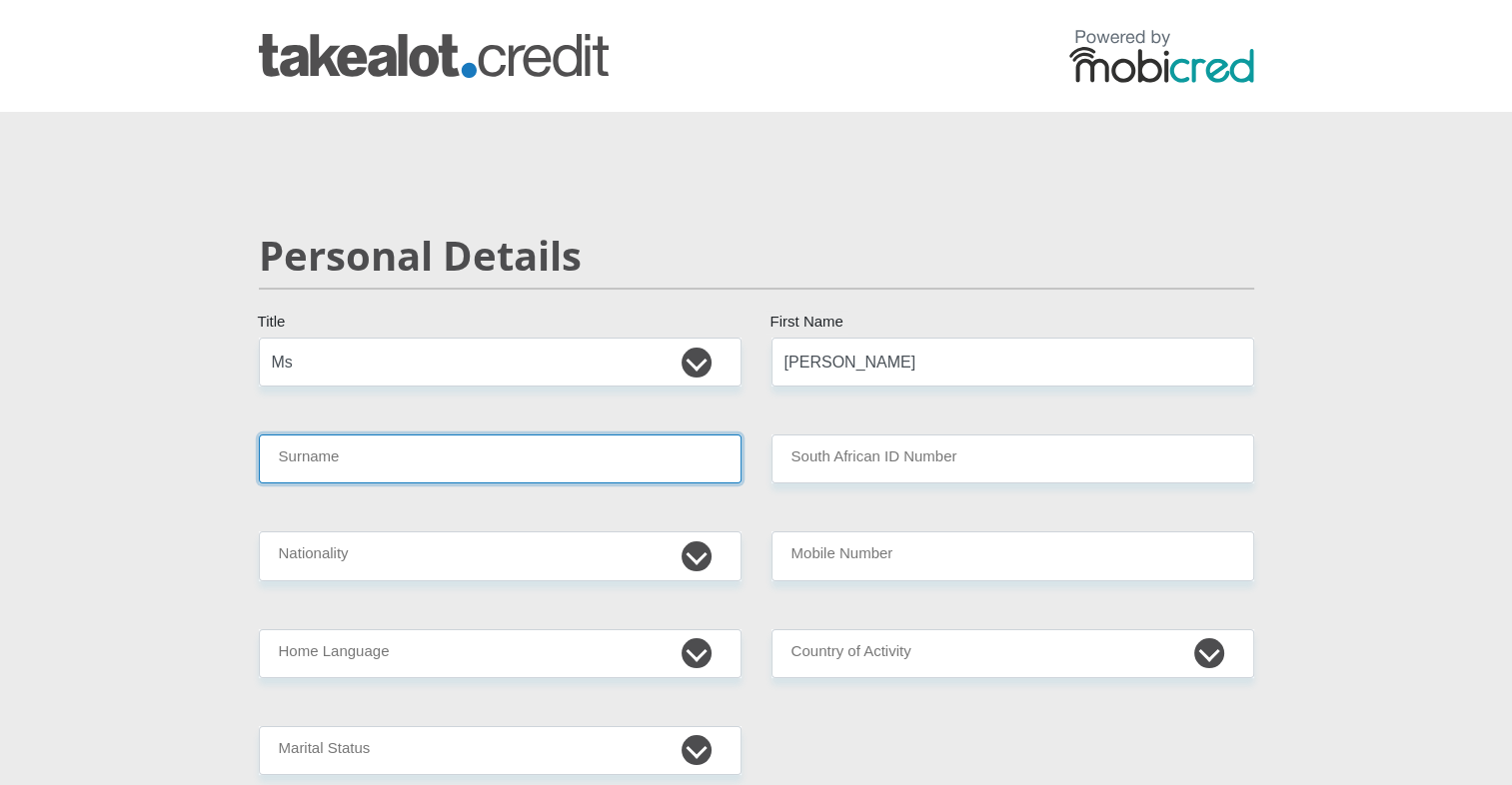 type on "Boshego" 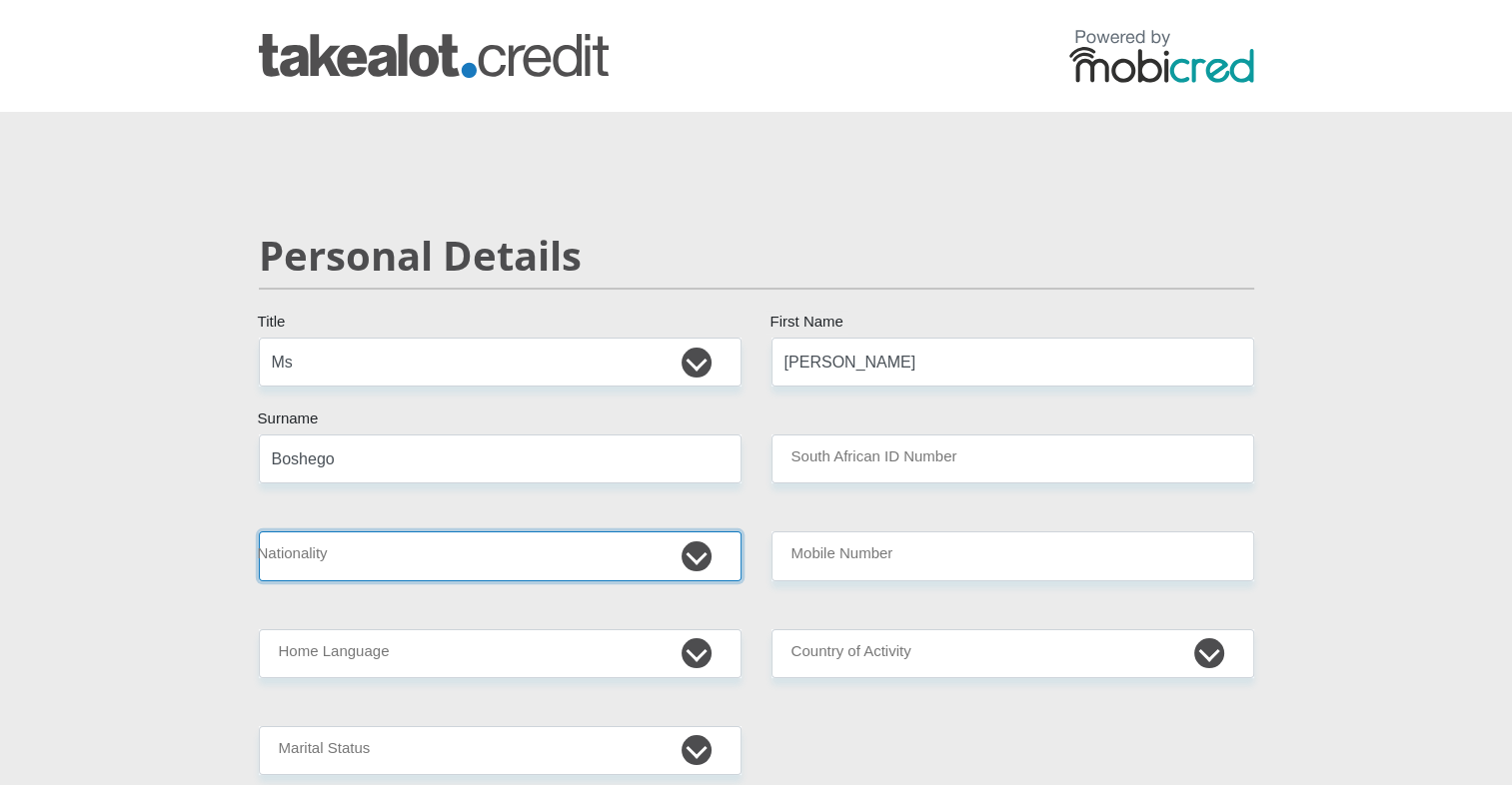 select on "ZAF" 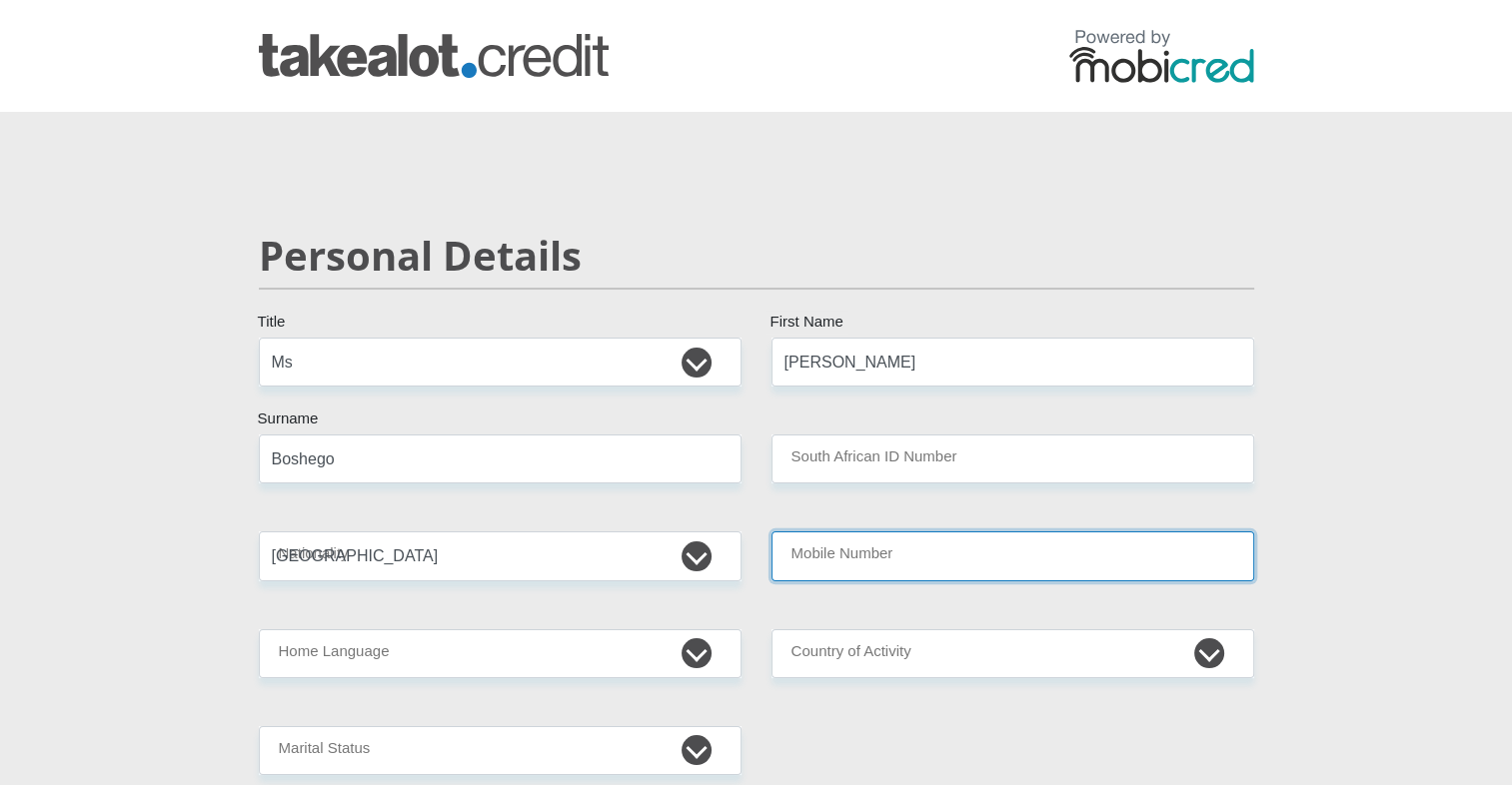 type on "0673483193" 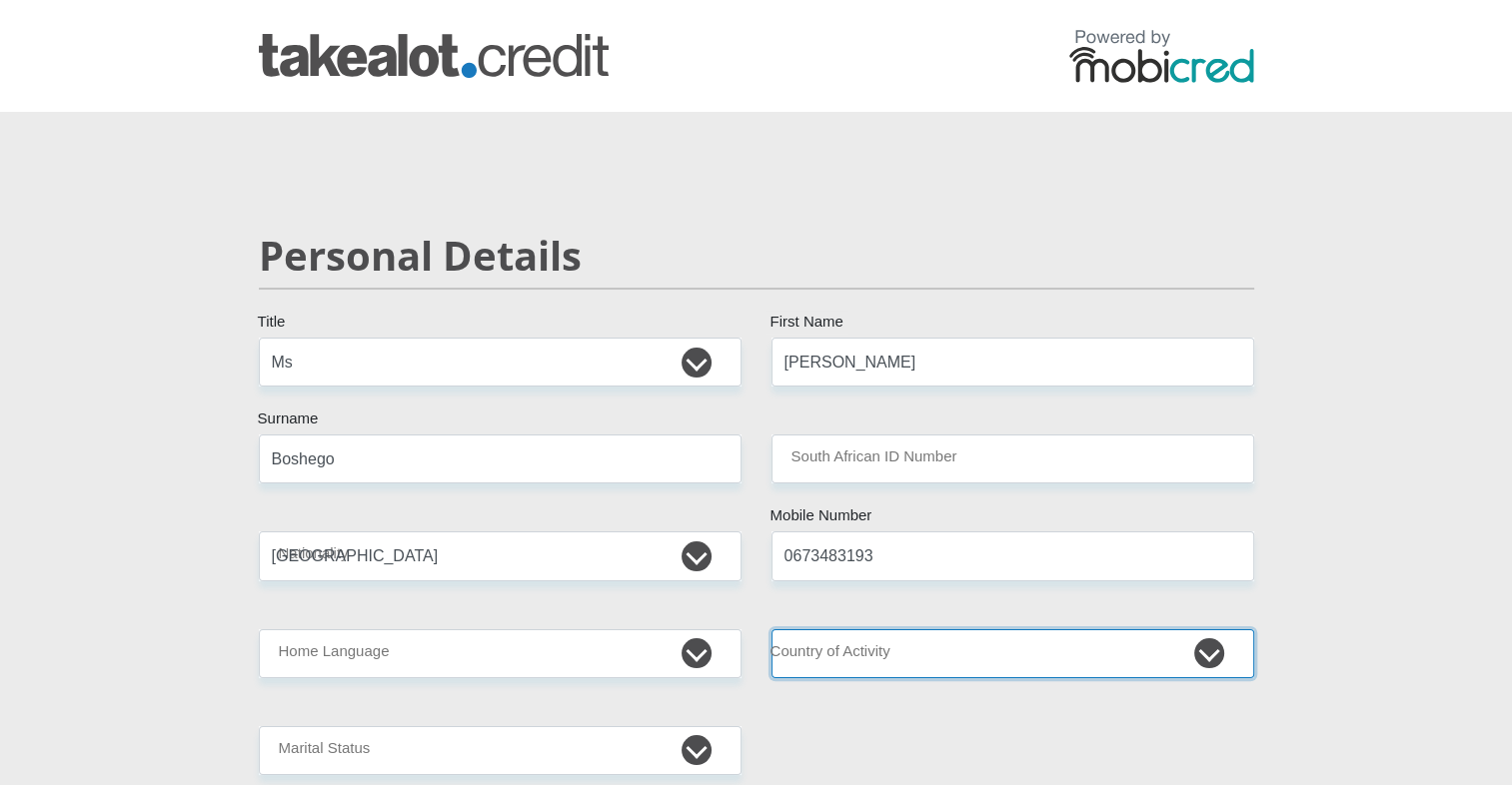 select on "ZAF" 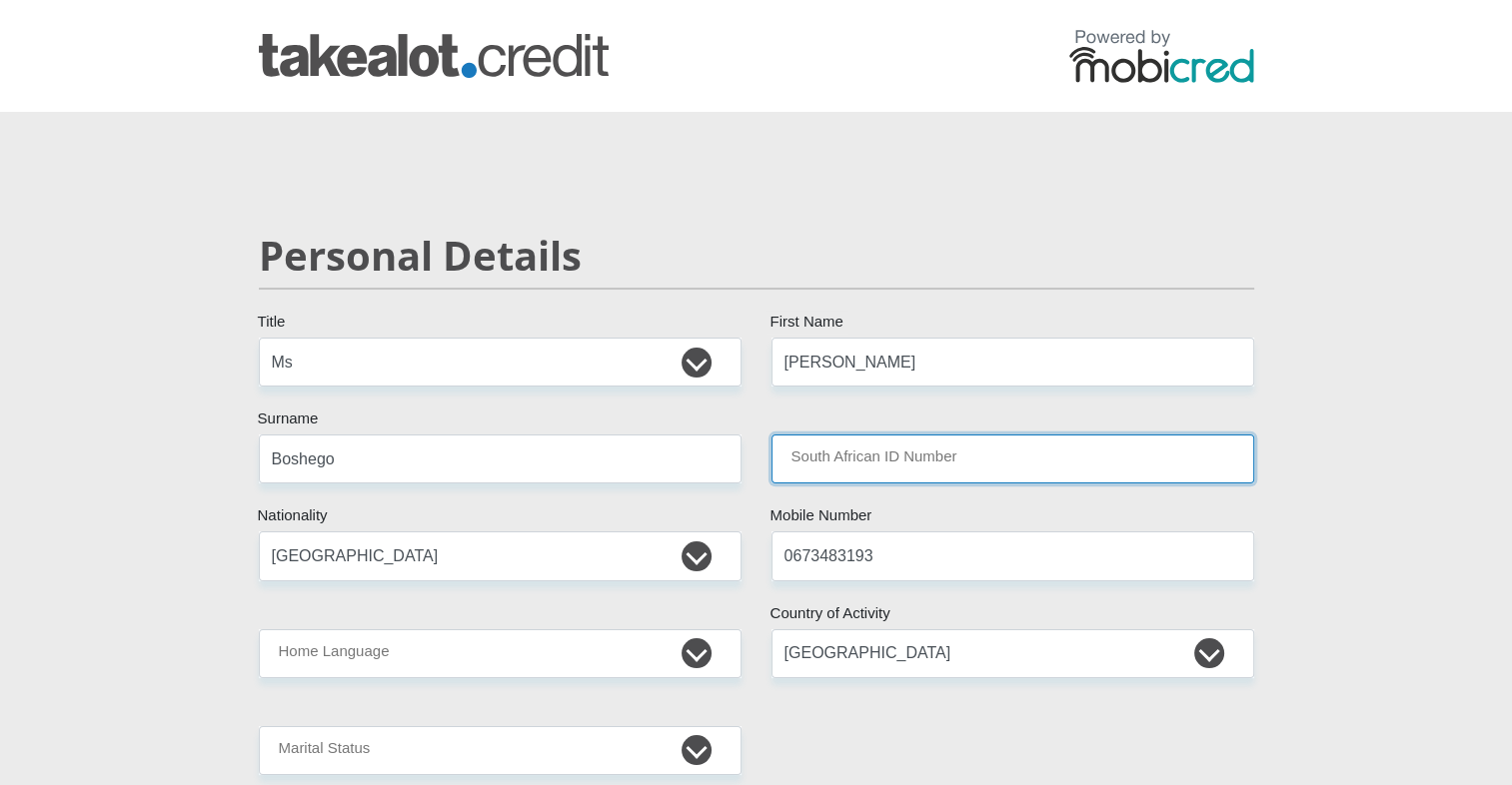 click on "South African ID Number" at bounding box center [1012, 458] 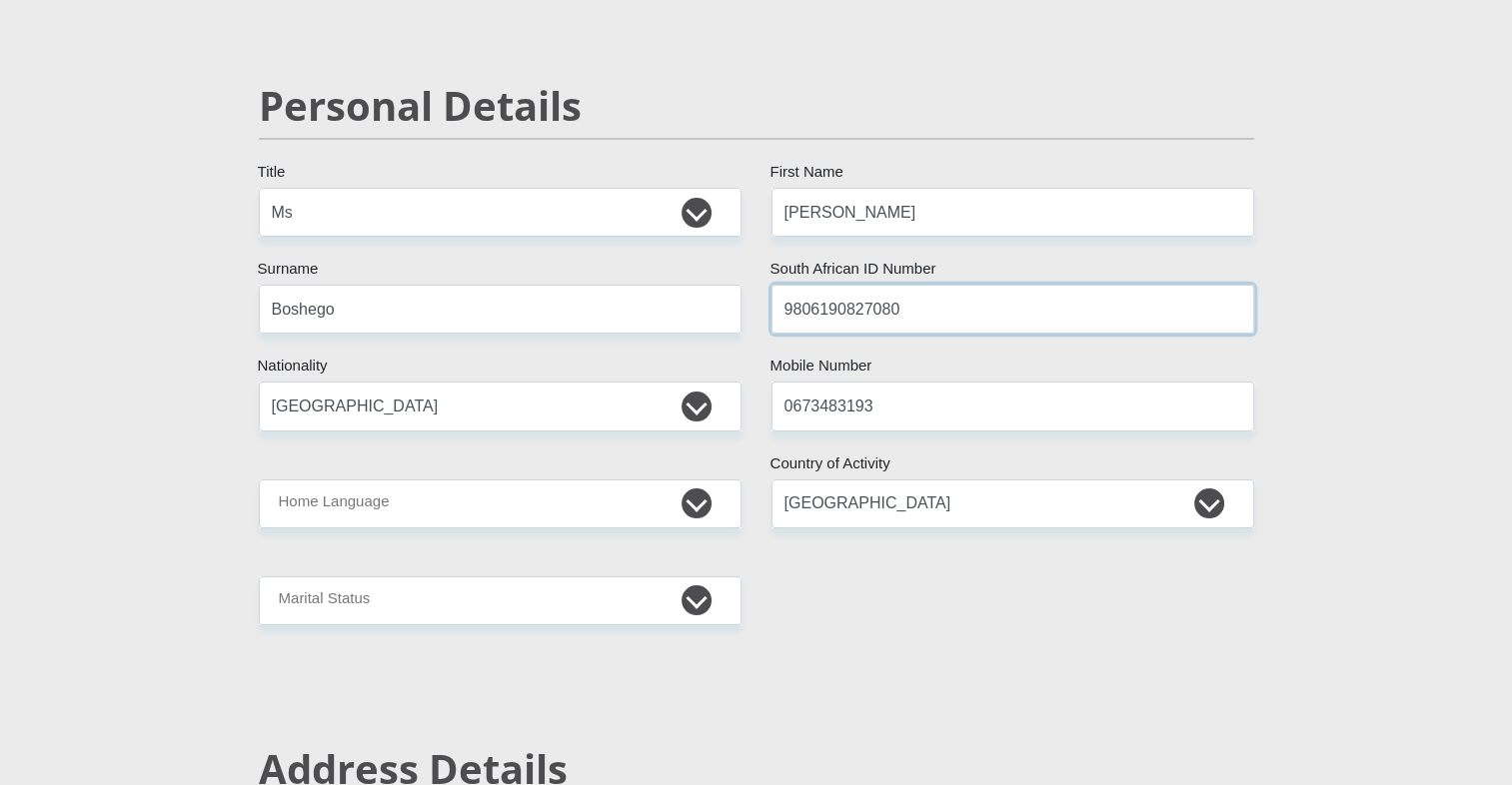 scroll, scrollTop: 155, scrollLeft: 0, axis: vertical 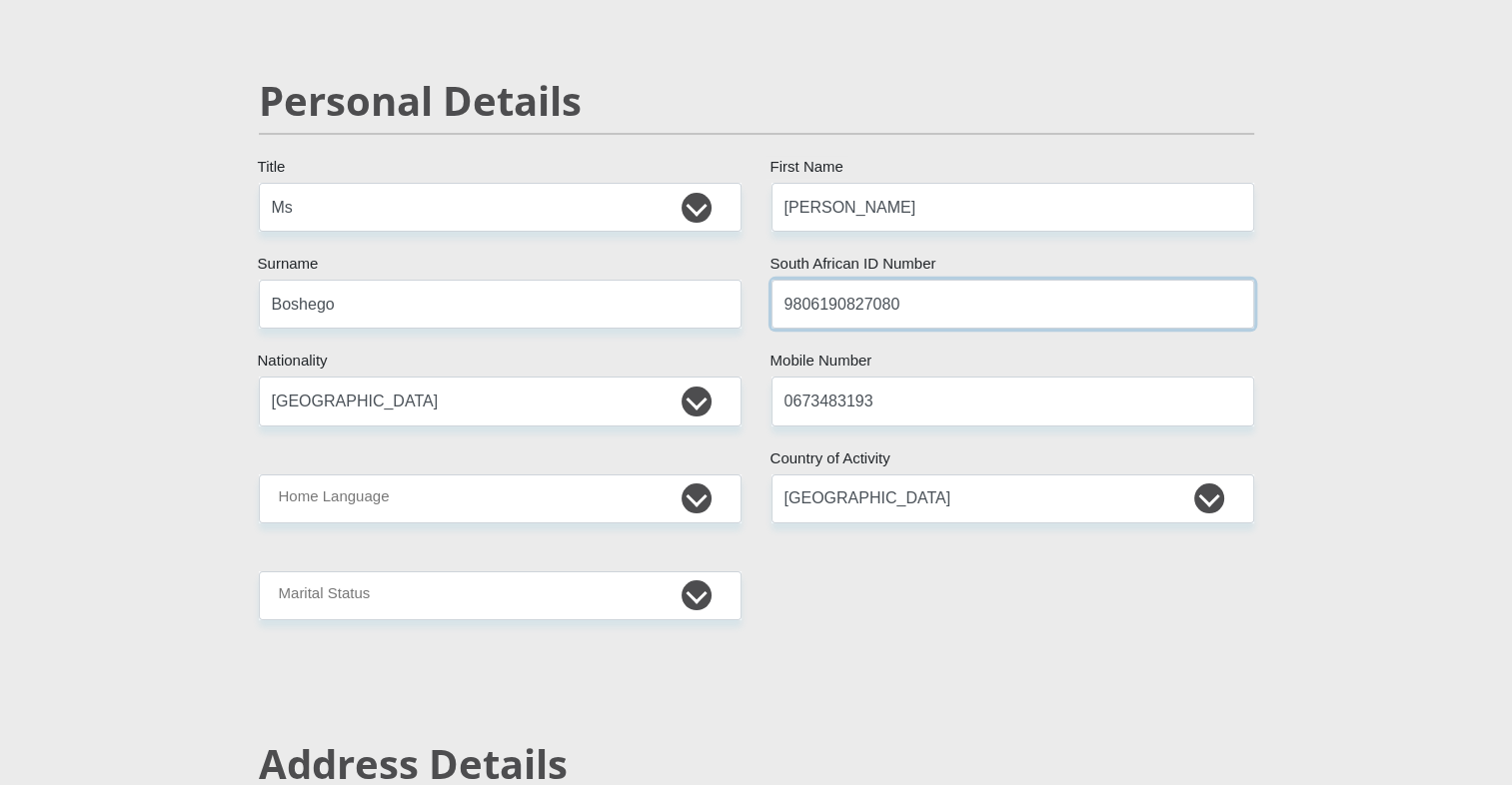 type on "9806190827080" 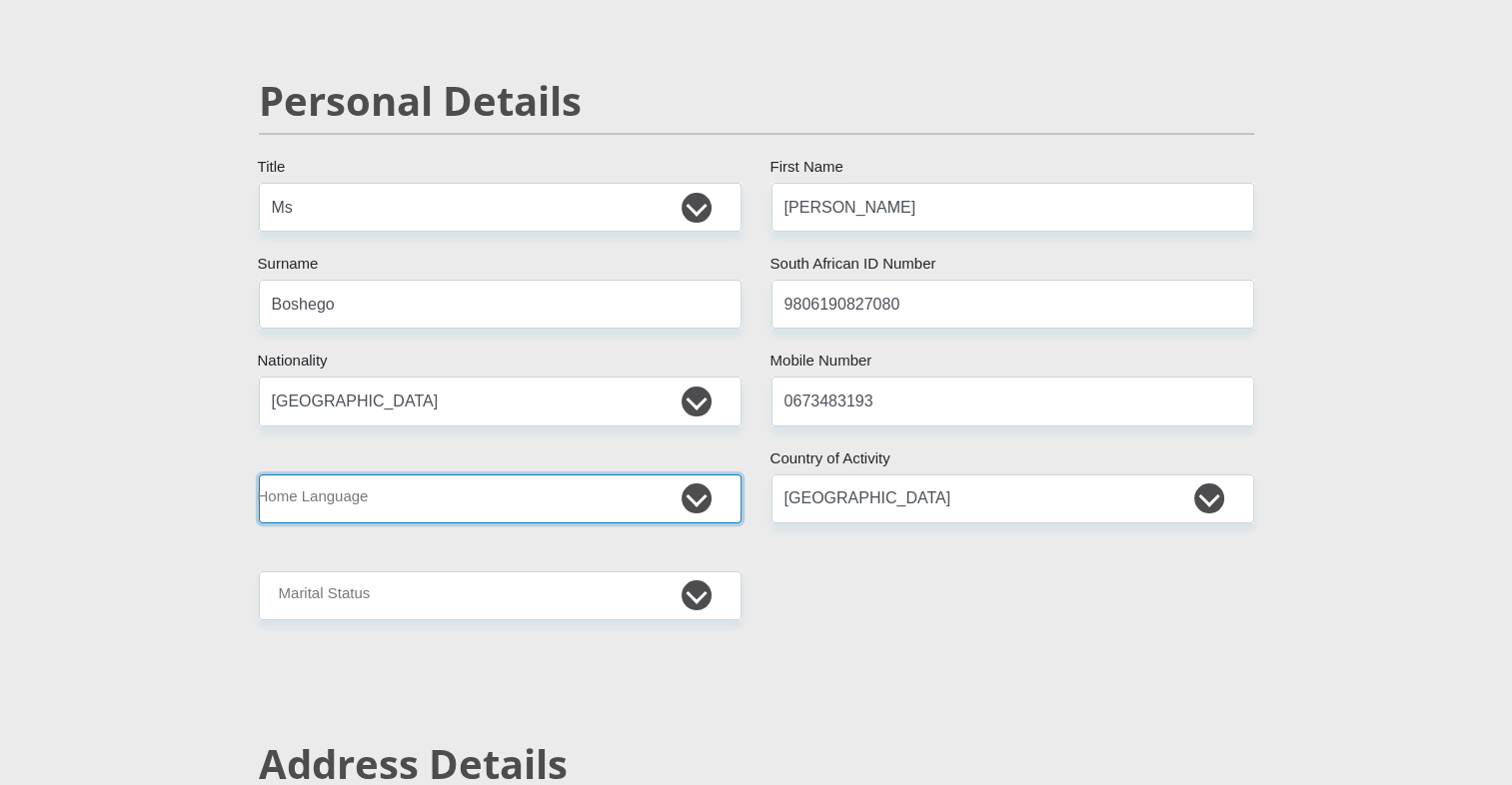 click on "Afrikaans
English
Sepedi
South Ndebele
Southern Sotho
Swati
Tsonga
Tswana
Venda
Xhosa
Zulu
Other" at bounding box center [500, 498] 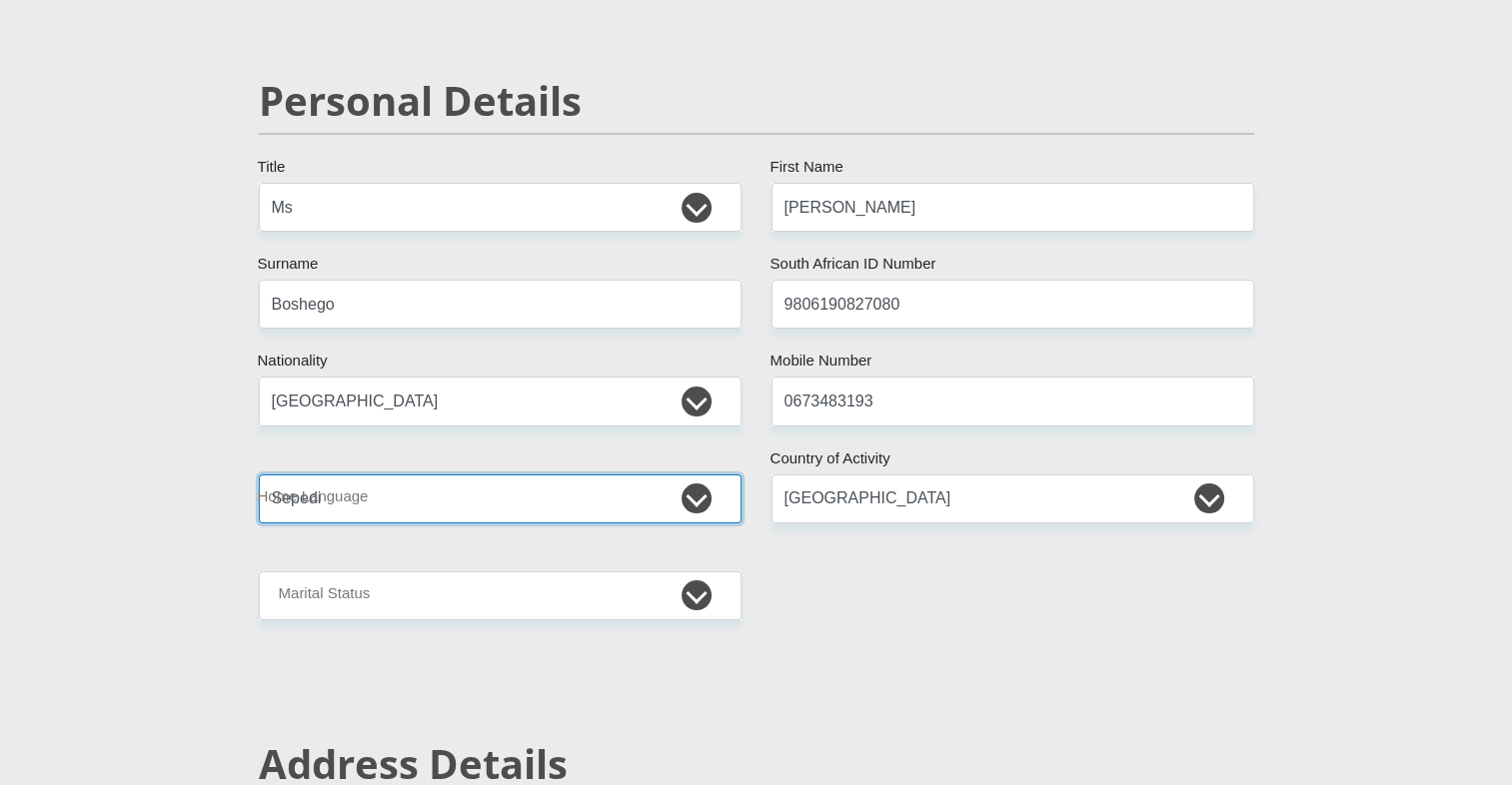 click on "Afrikaans
English
Sepedi
South Ndebele
Southern Sotho
Swati
Tsonga
Tswana
Venda
Xhosa
Zulu
Other" at bounding box center (500, 498) 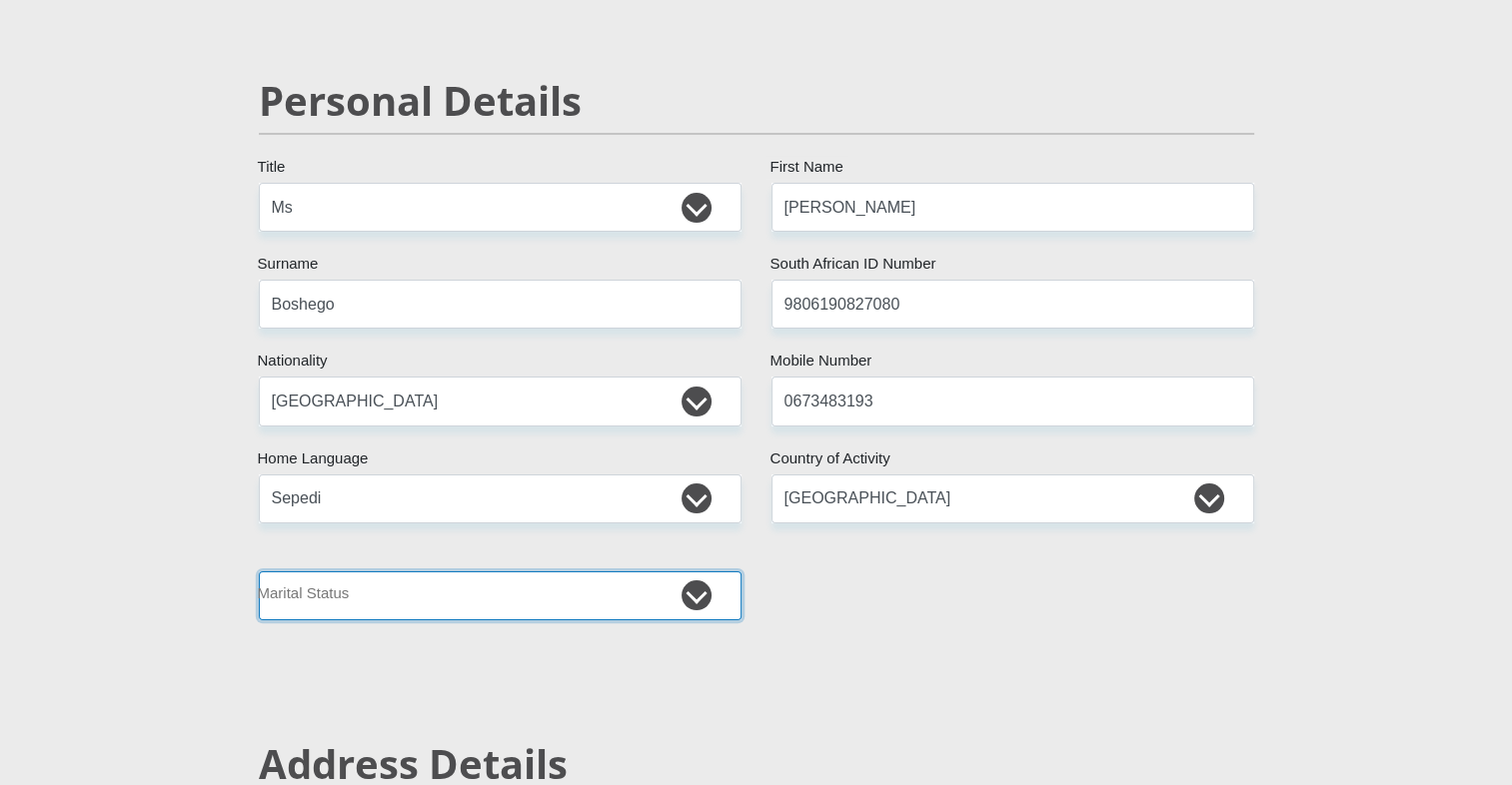 click on "Married ANC
Single
Divorced
Widowed
Married COP or Customary Law" at bounding box center [500, 595] 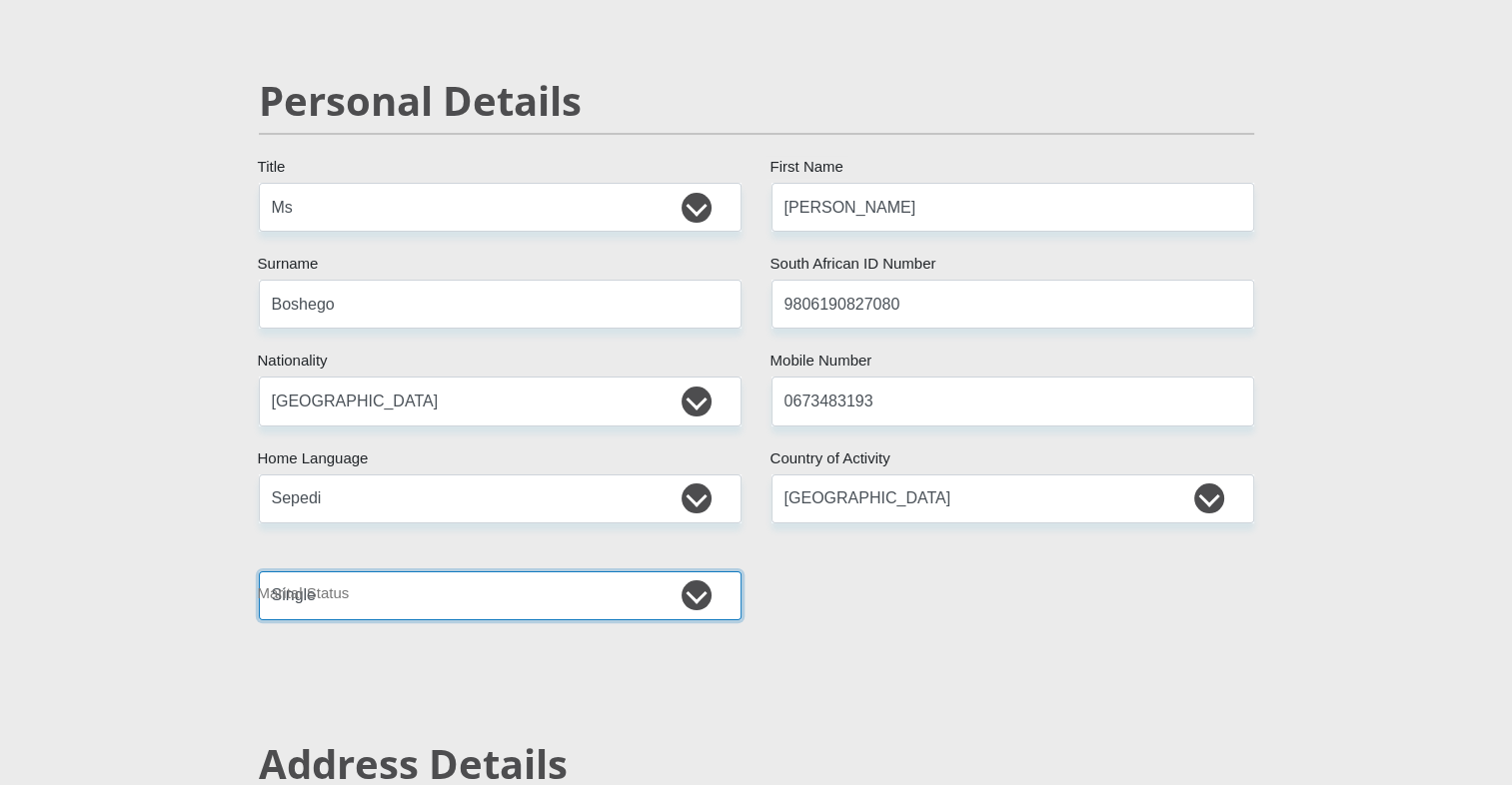 click on "Married ANC
Single
Divorced
Widowed
Married COP or Customary Law" at bounding box center (500, 595) 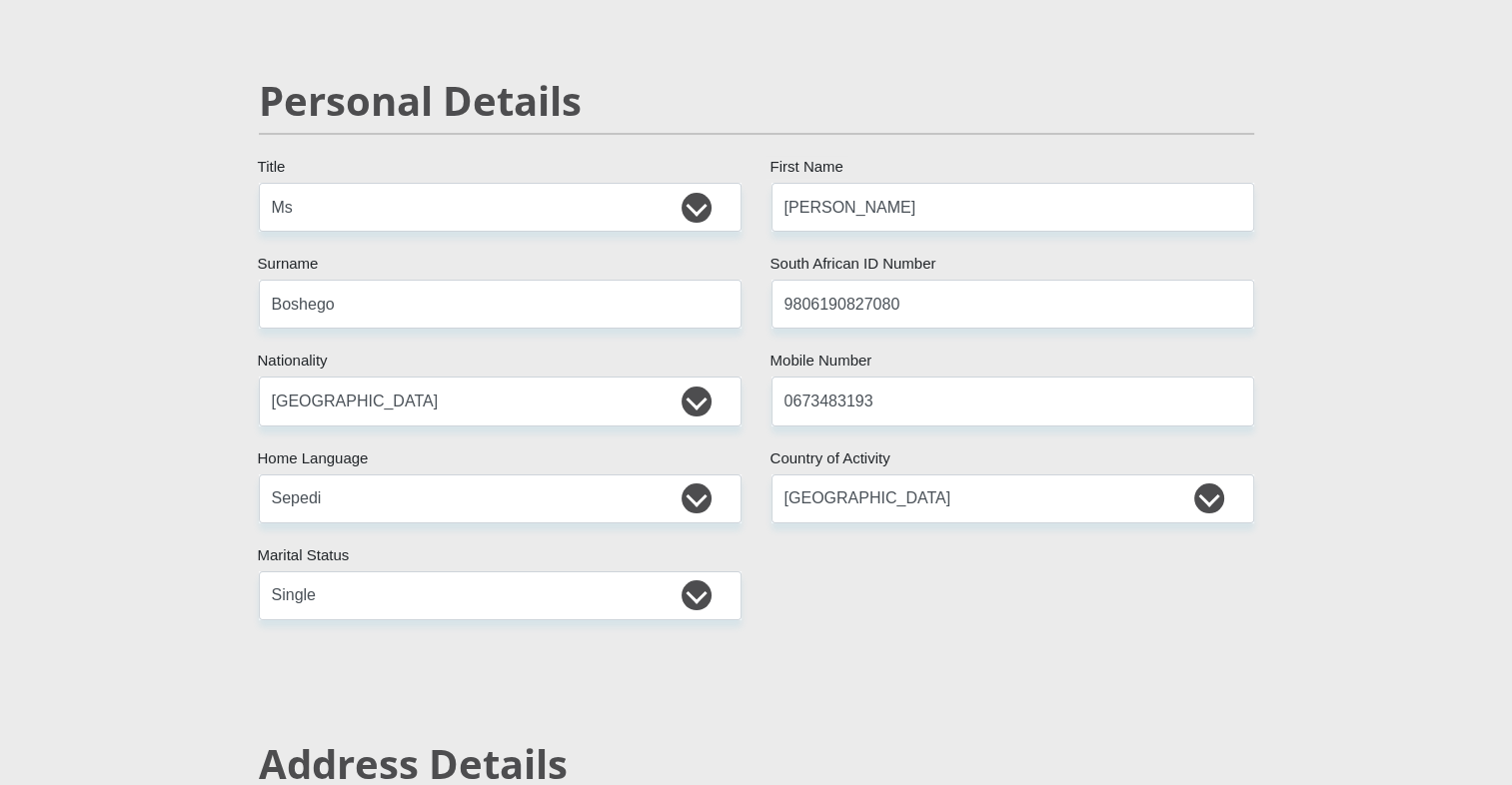 click on "Mr
Ms
Mrs
Dr
Other
Title
Bridget
First Name
Boshego
Surname
9806190827080
South African ID Number
Please input valid ID number
South Africa
Afghanistan
Aland Islands
Albania
Algeria
America Samoa
American Virgin Islands
Andorra
Angola
Anguilla
Antarctica
Antigua and Barbuda
Argentina" at bounding box center (756, 3031) 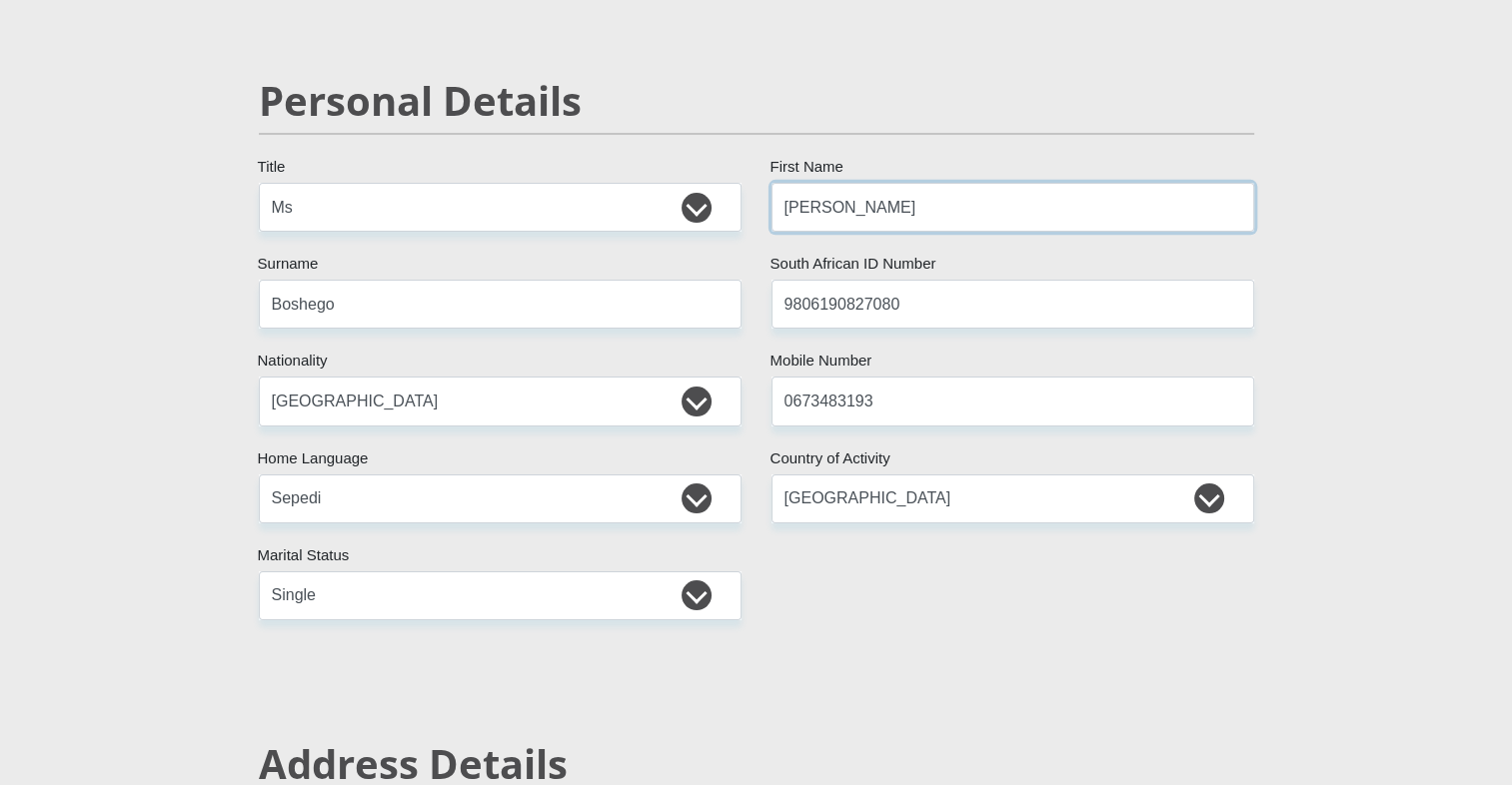 click on "[PERSON_NAME]" at bounding box center [1012, 207] 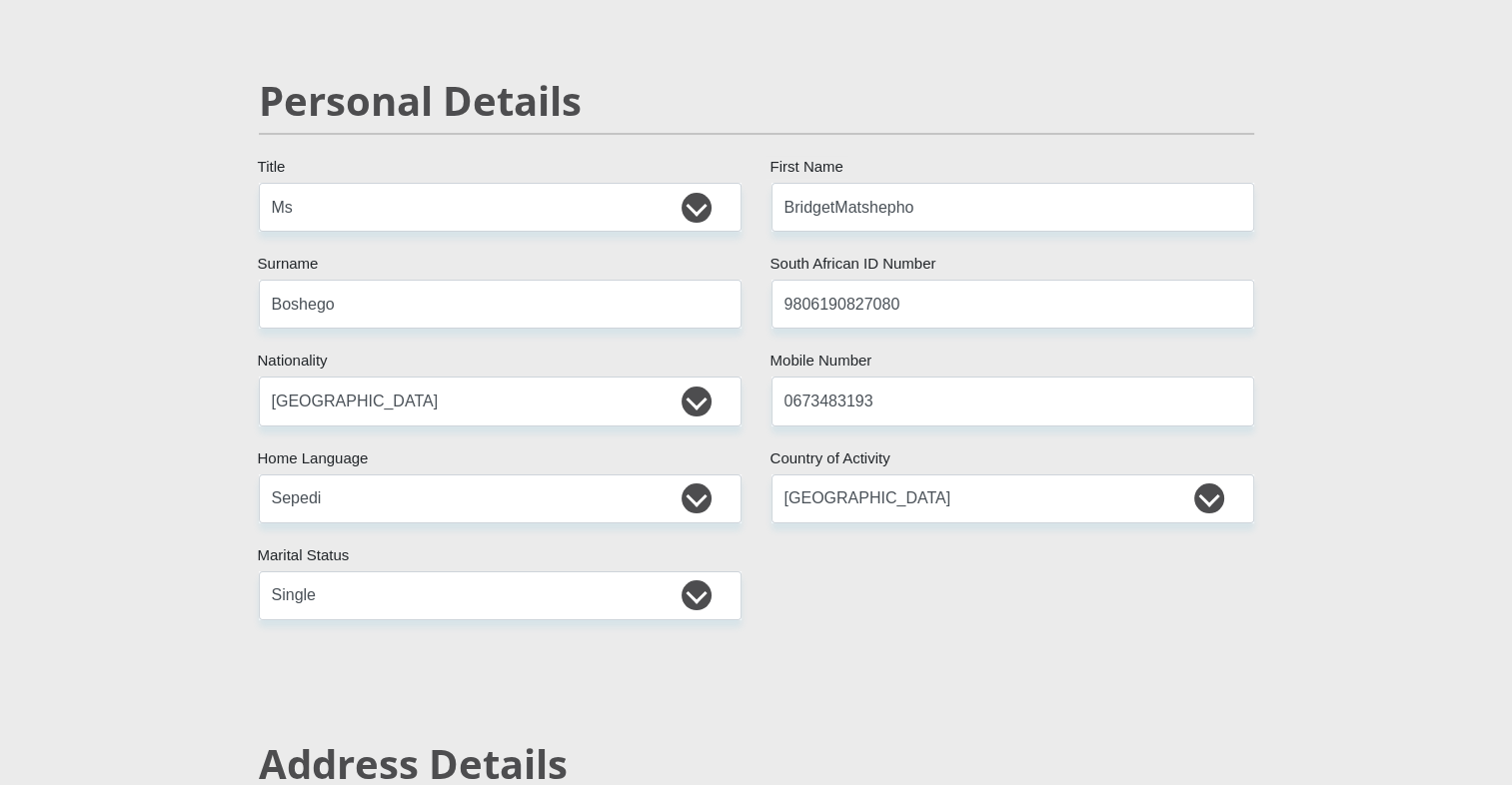 type on "boshegobm19@gmail.com" 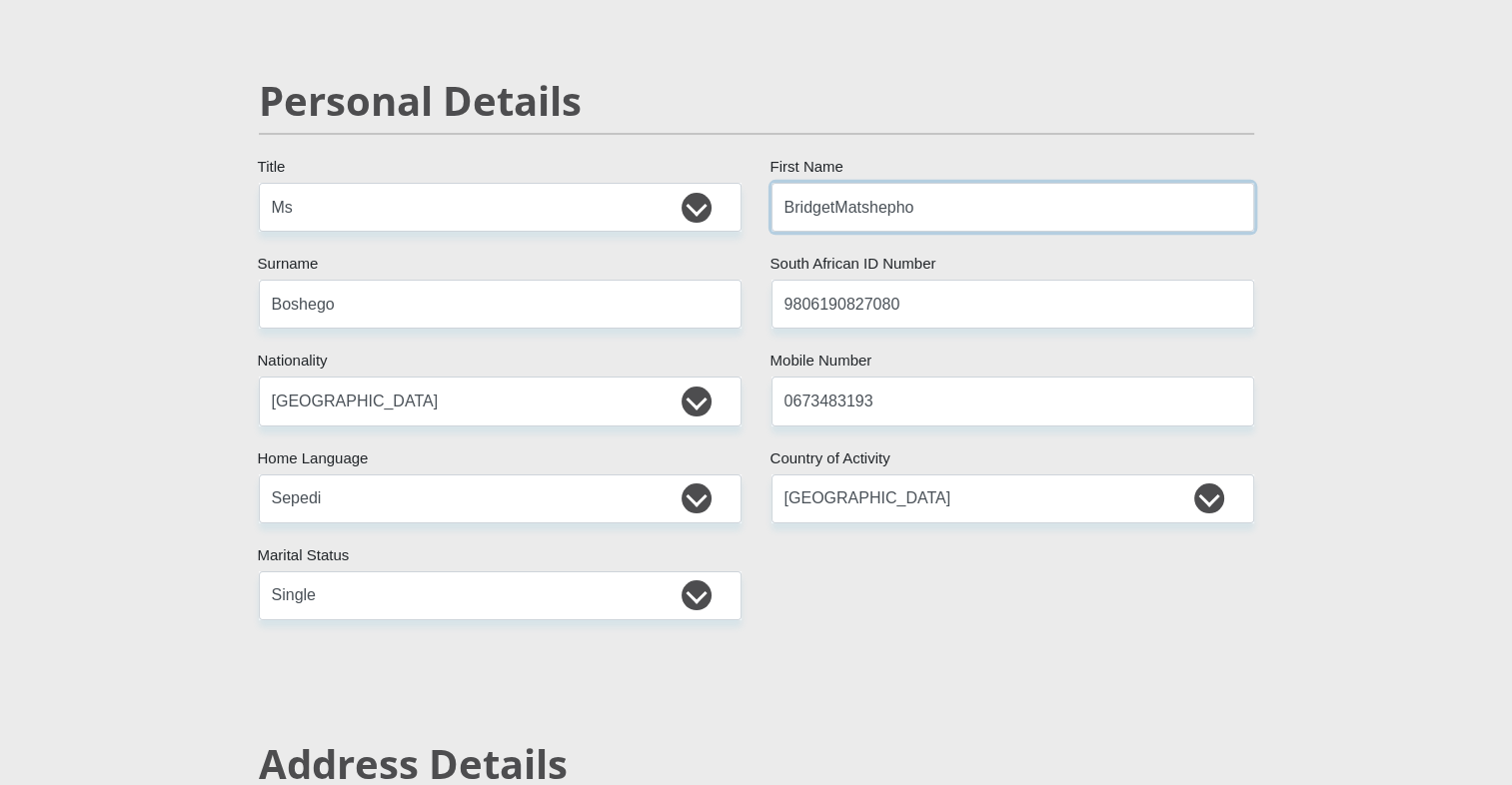 click on "BridgetMatshepho" at bounding box center [1012, 207] 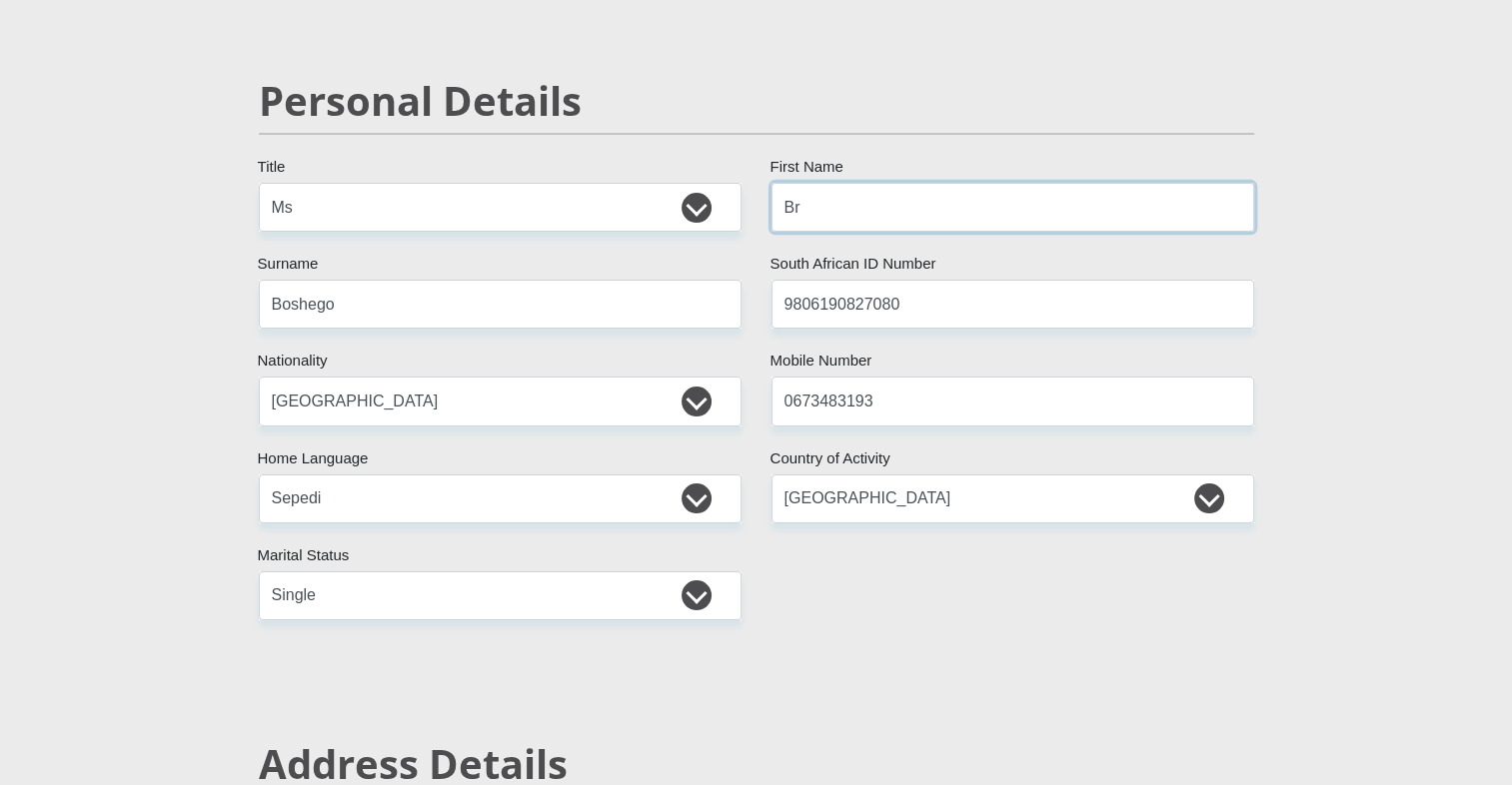 type on "B" 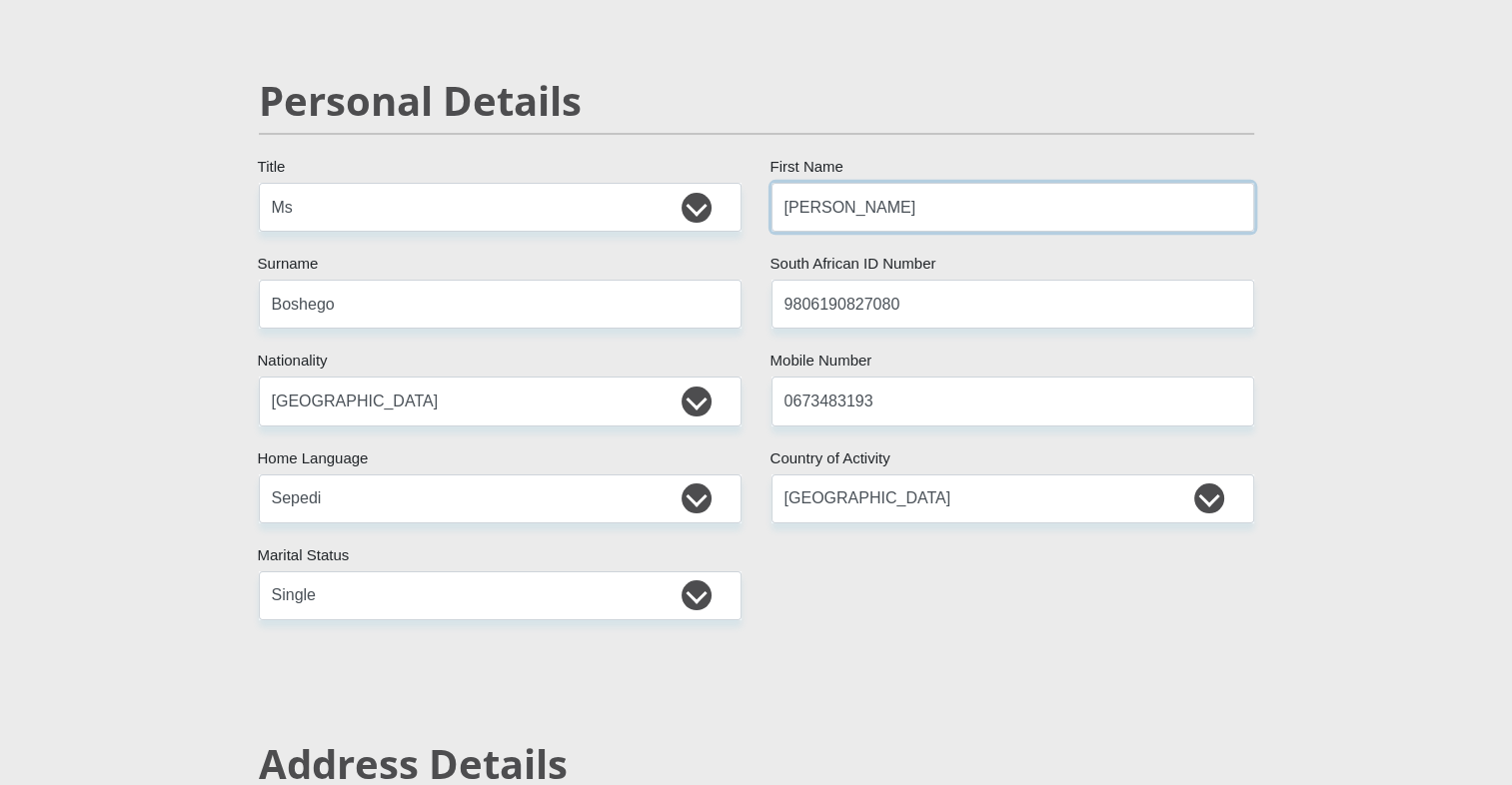 type on "[PERSON_NAME]" 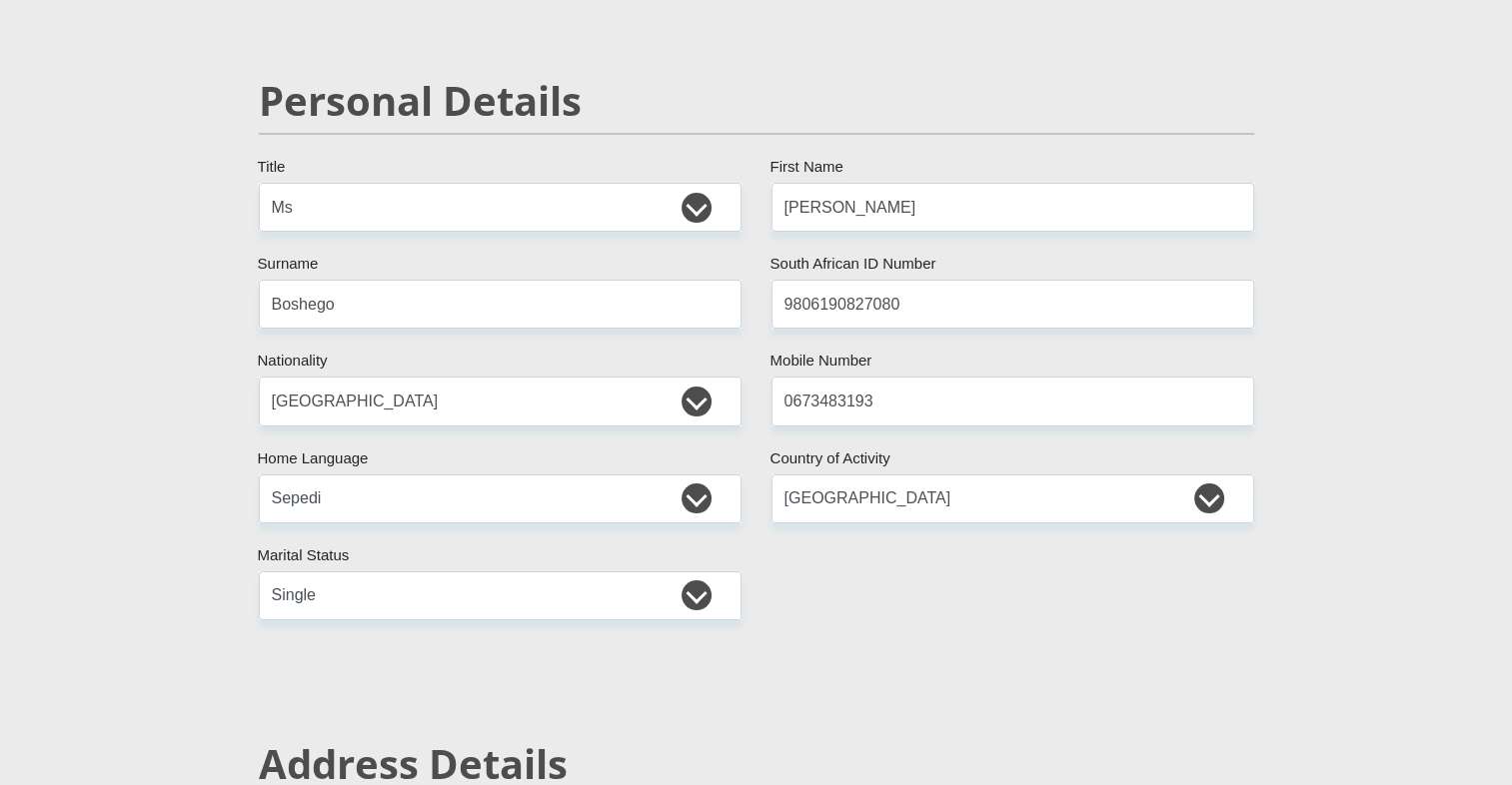 click on "Mr
Ms
Mrs
Dr
Other
Title
Bridget
First Name
Boshego
Surname
9806190827080
South African ID Number
Please input valid ID number
South Africa
Afghanistan
Aland Islands
Albania
Algeria
America Samoa
American Virgin Islands
Andorra
Angola
Anguilla
Antarctica
Antigua and Barbuda
Argentina" at bounding box center (756, 3031) 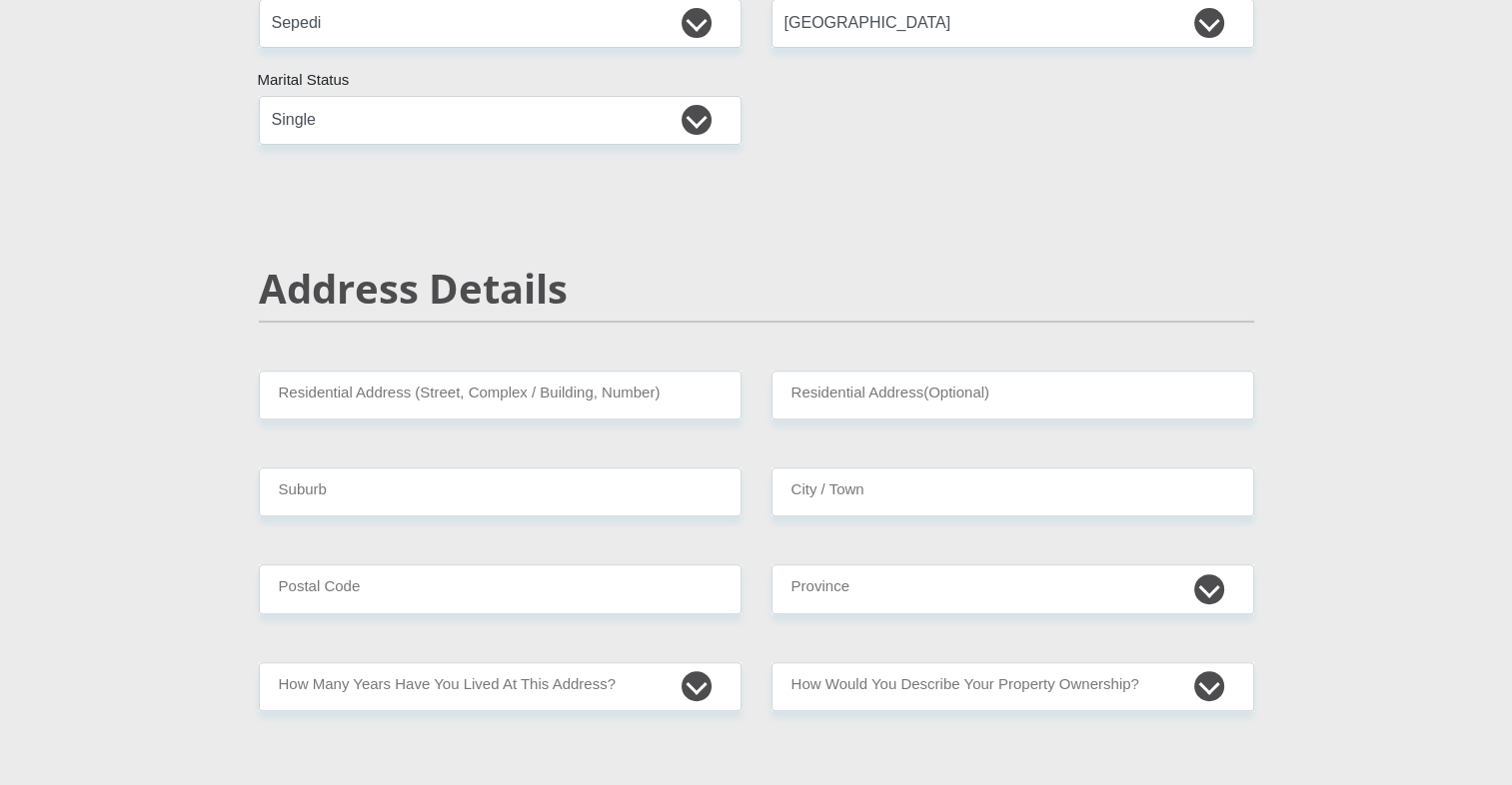 scroll, scrollTop: 656, scrollLeft: 0, axis: vertical 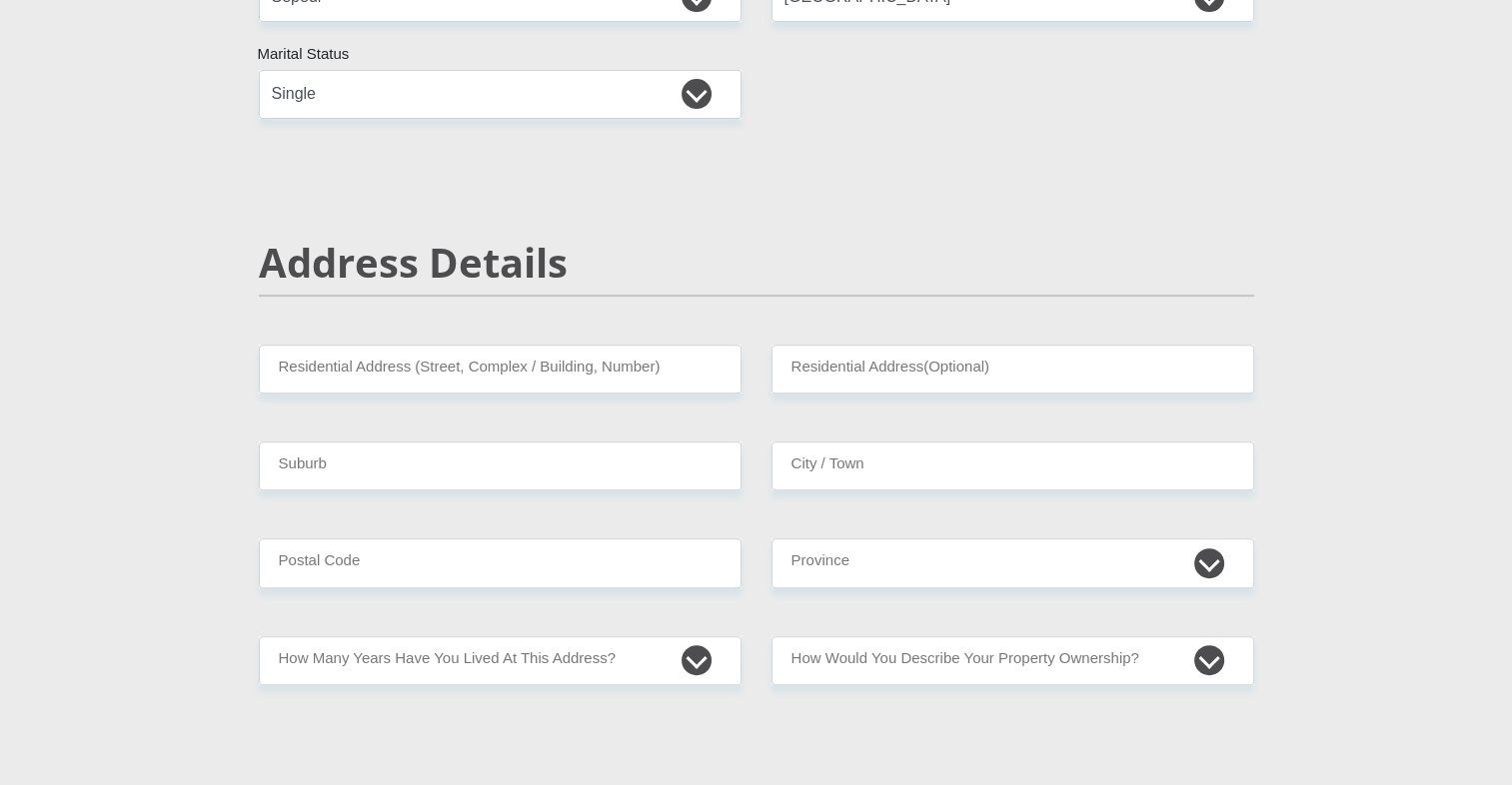 click on "Address Details" at bounding box center (756, 292) 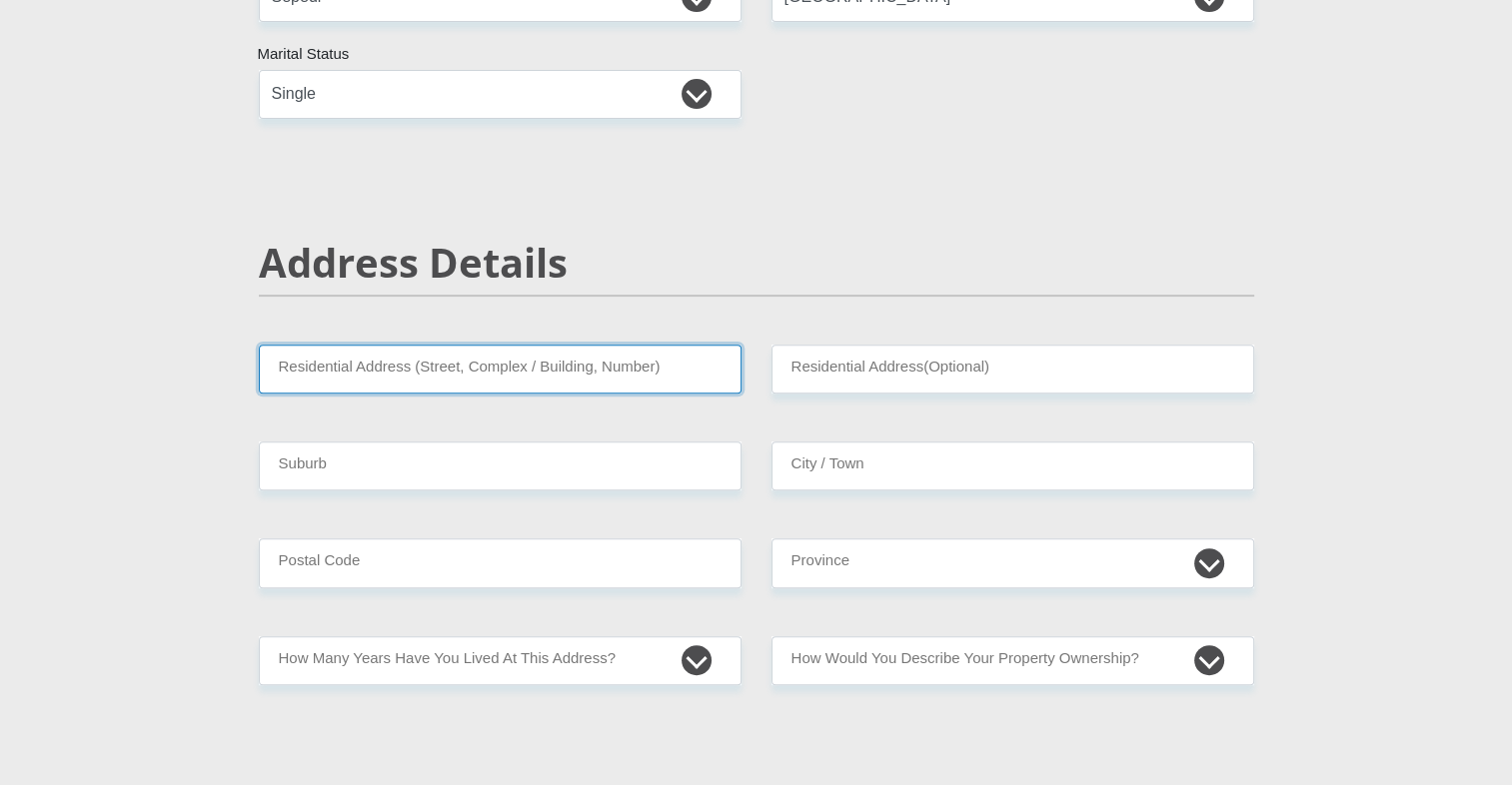 click on "Residential Address (Street, Complex / Building, Number)" at bounding box center [500, 369] 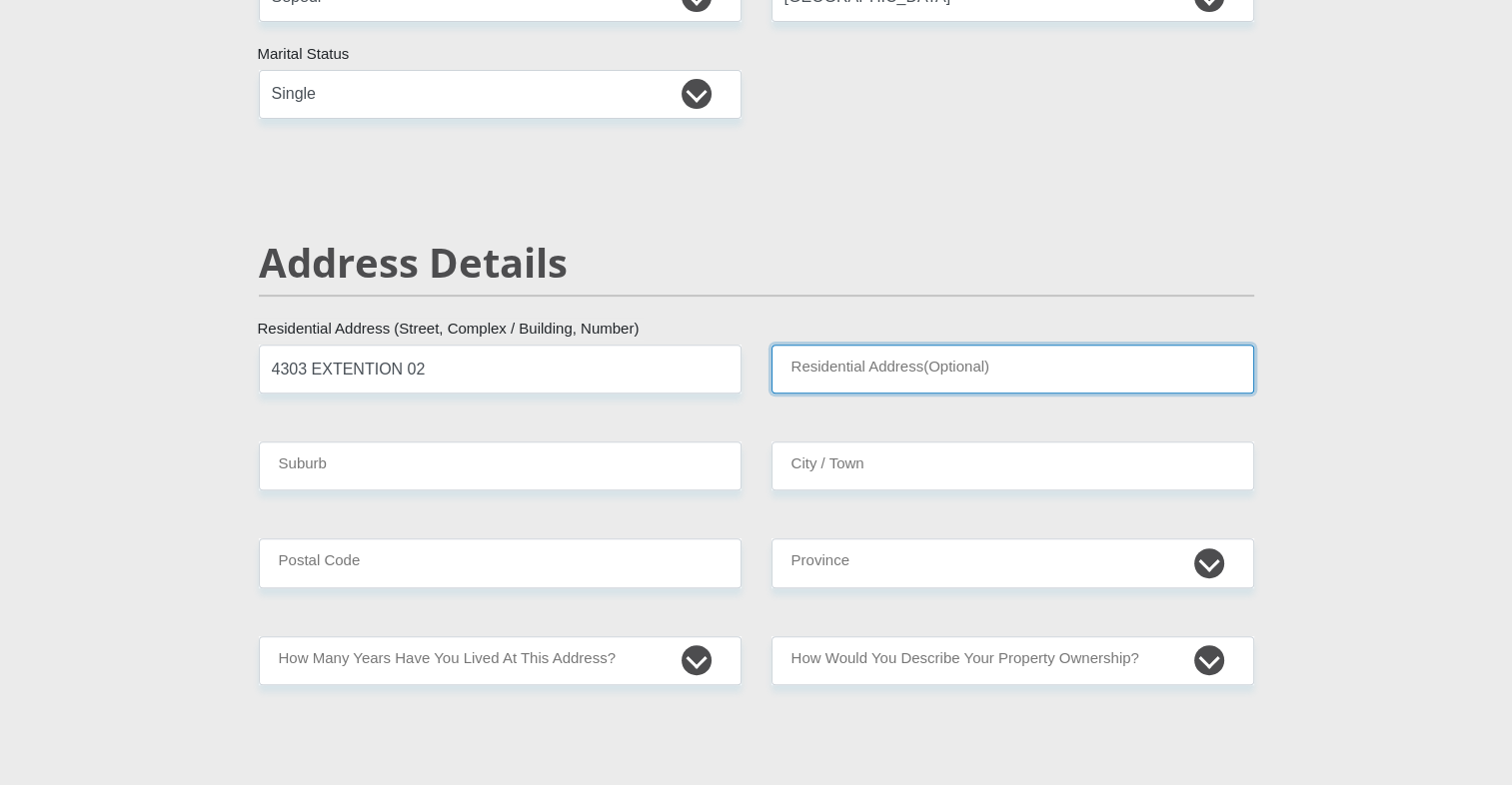 type on "REFILWE" 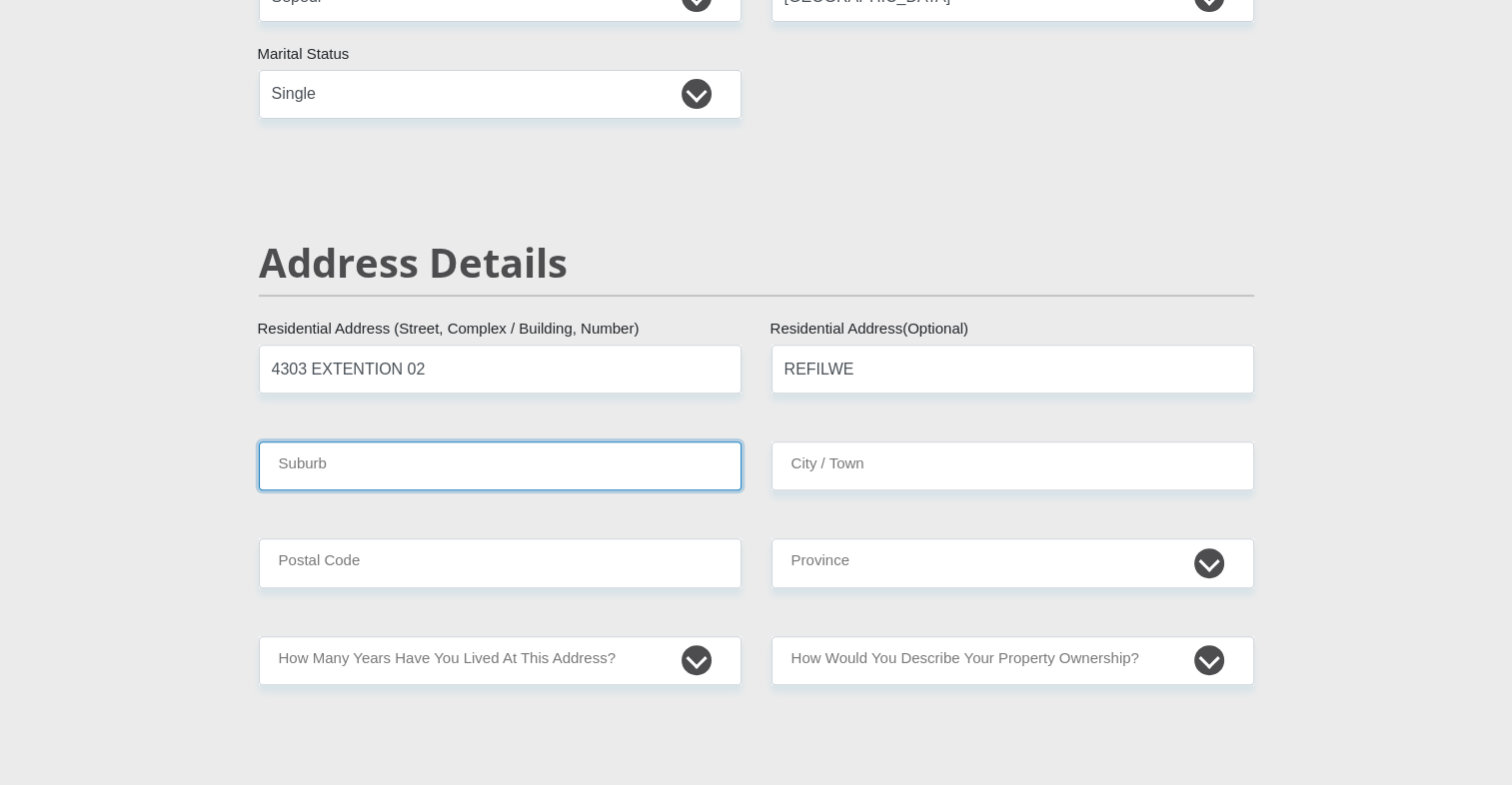 type on "CULLINAN" 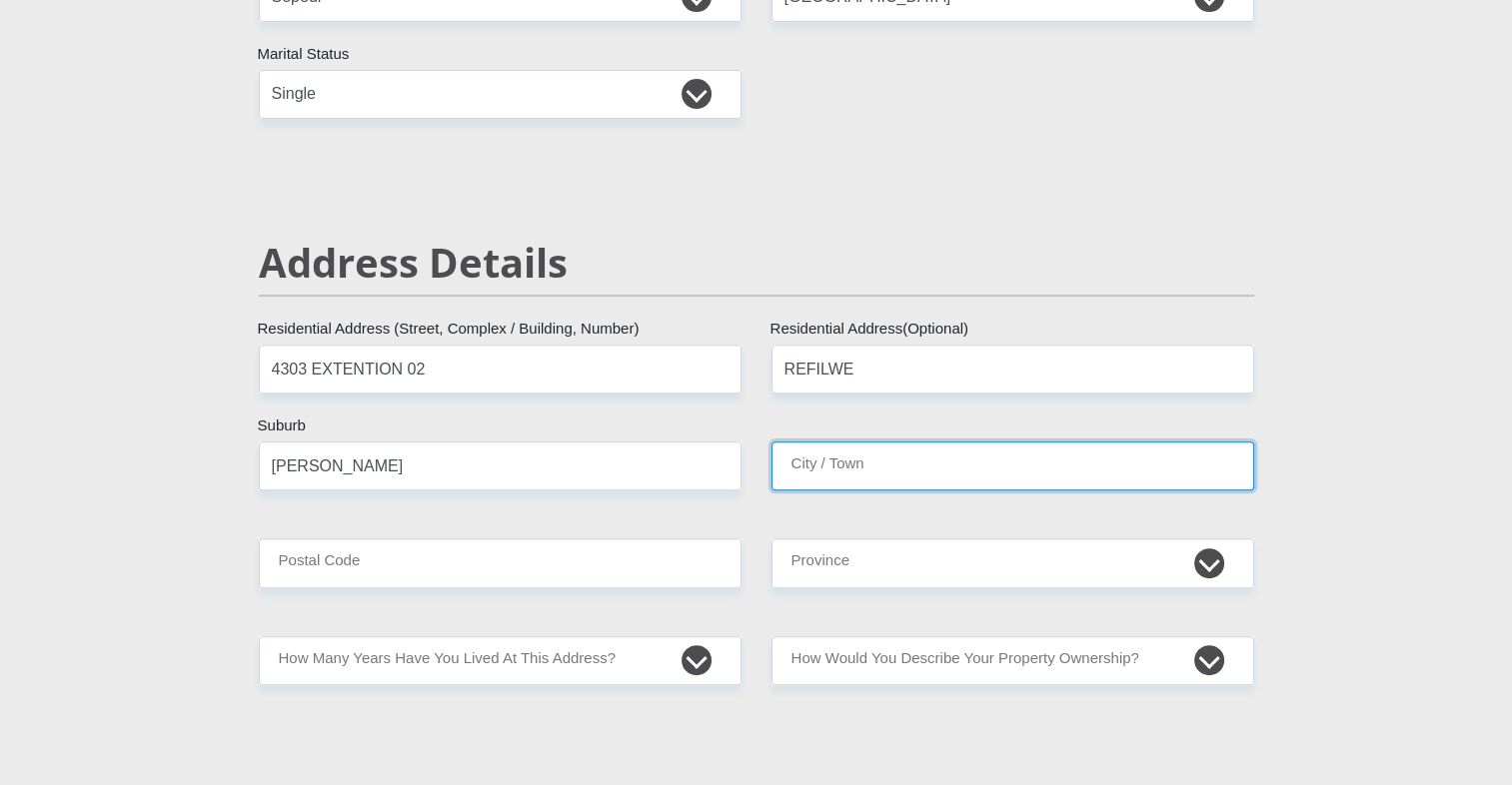 type on "CULLINAN" 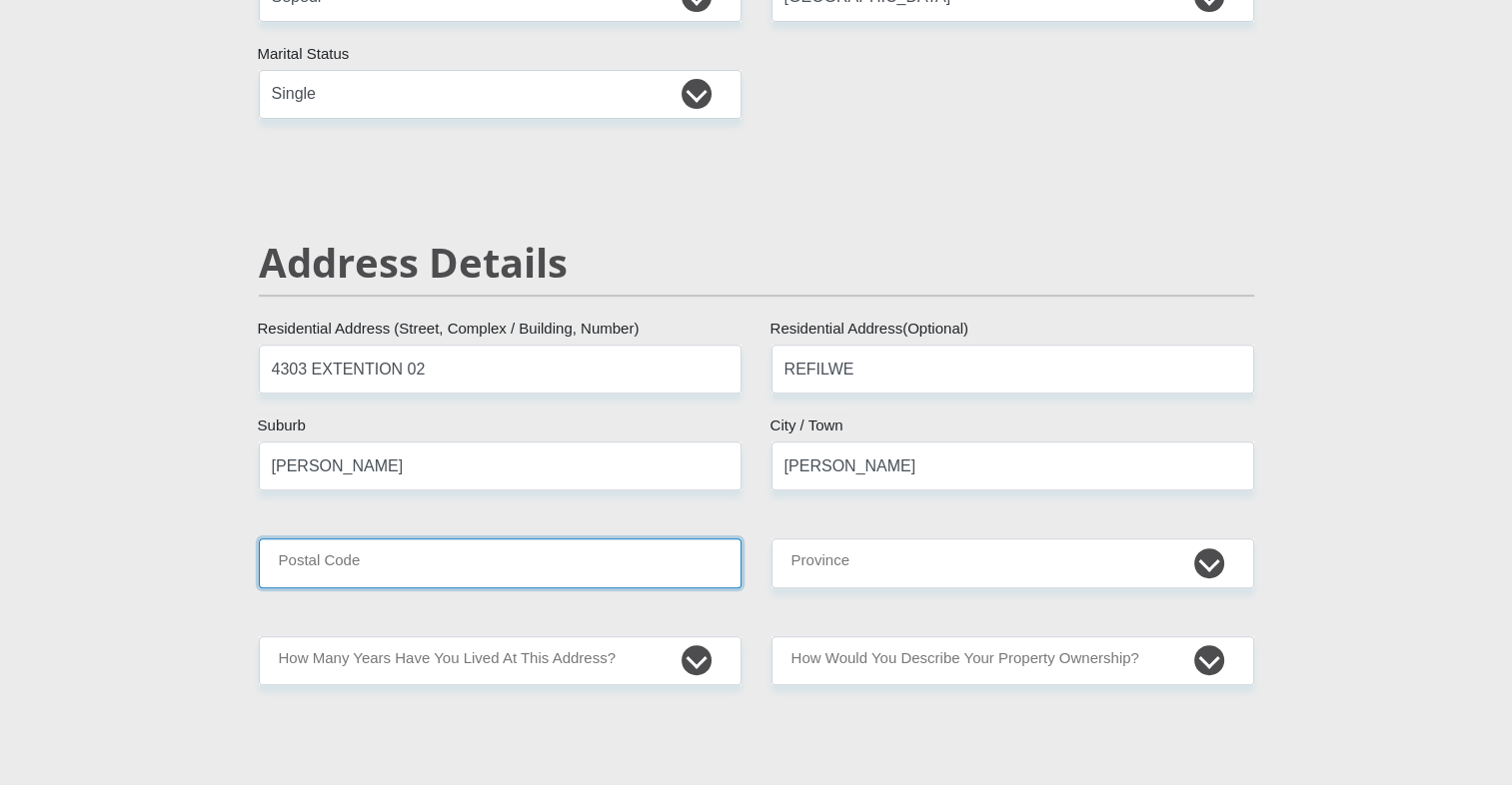 type on "1003" 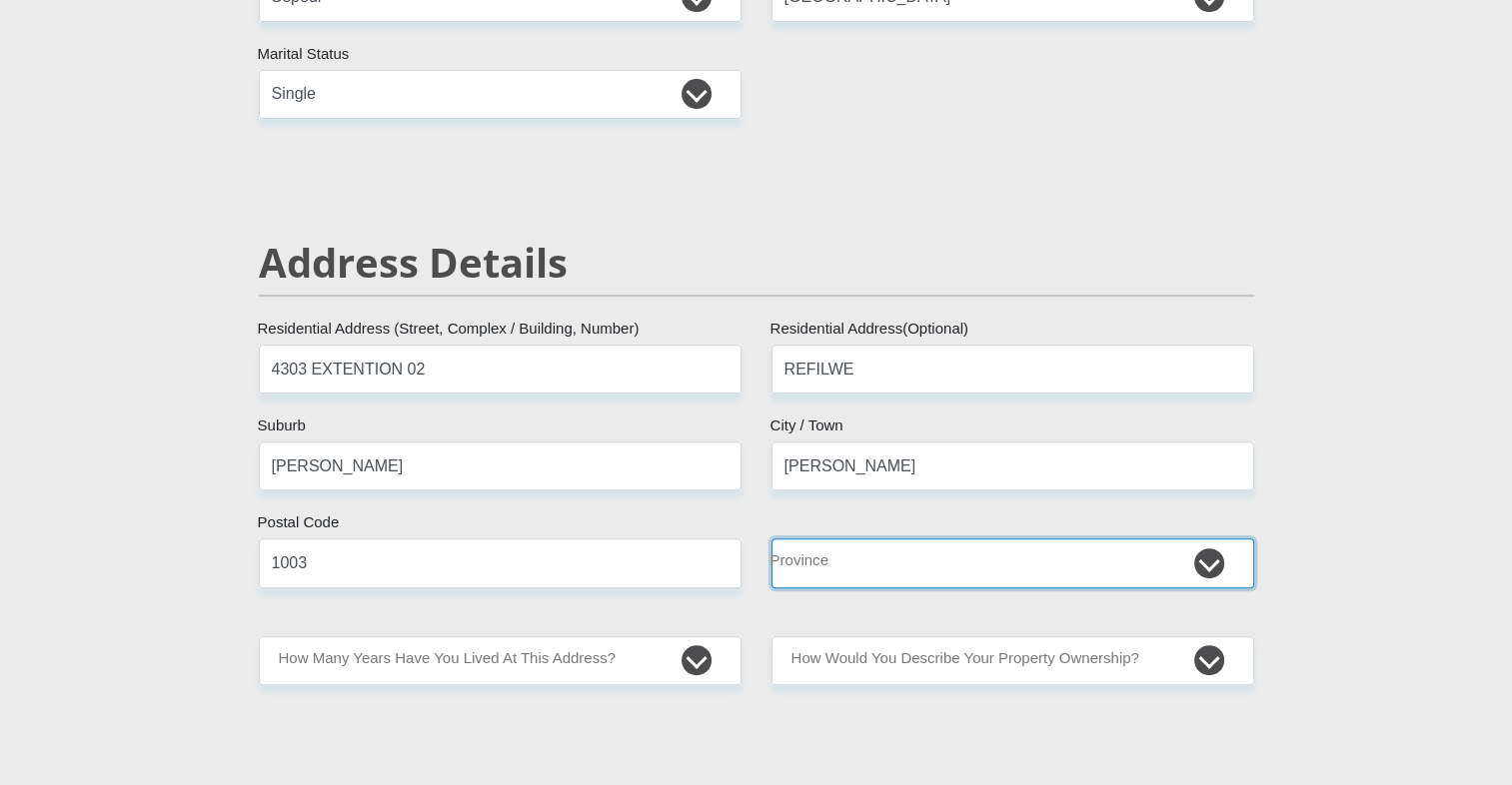 select on "Gauteng" 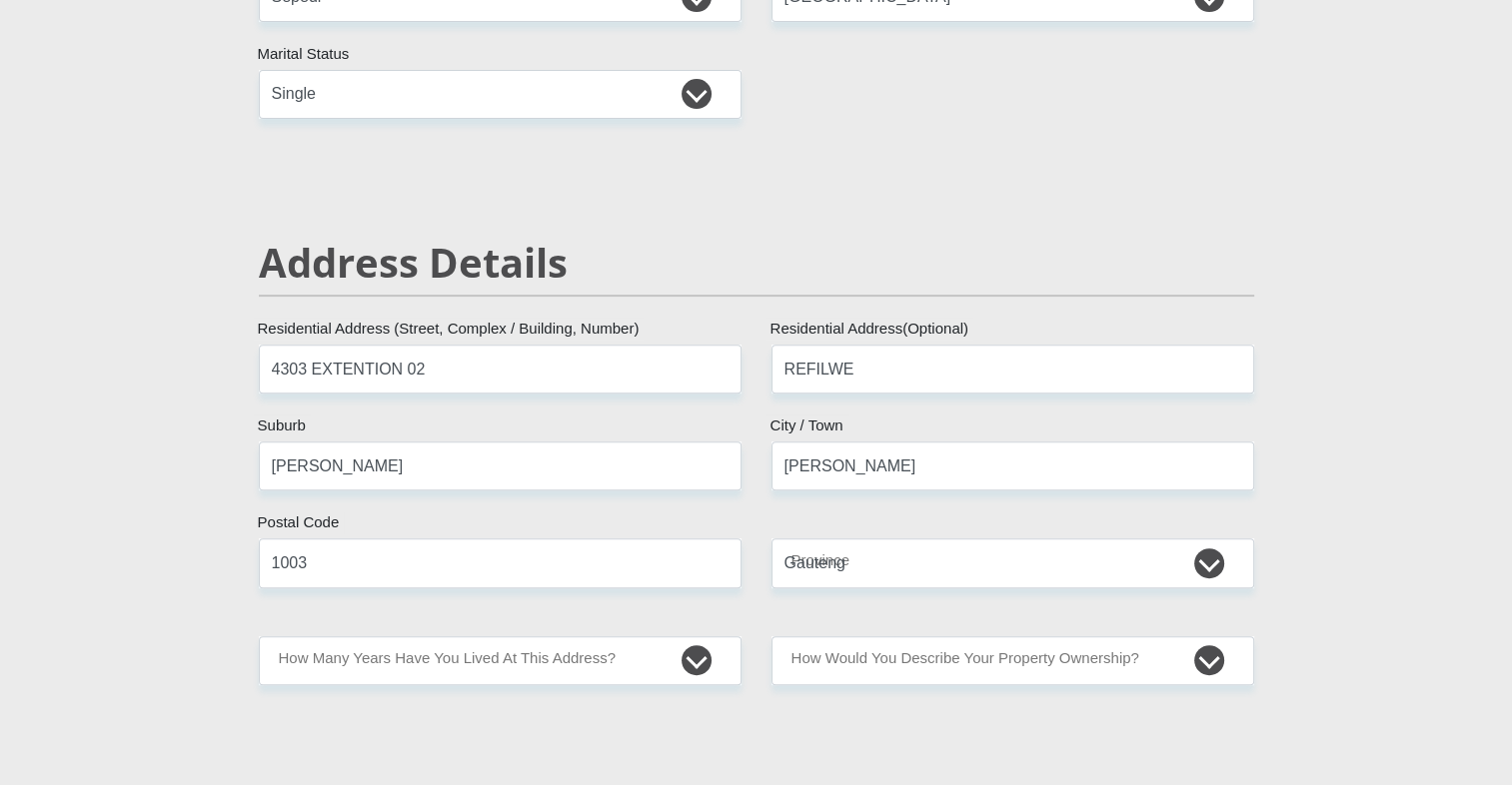 type 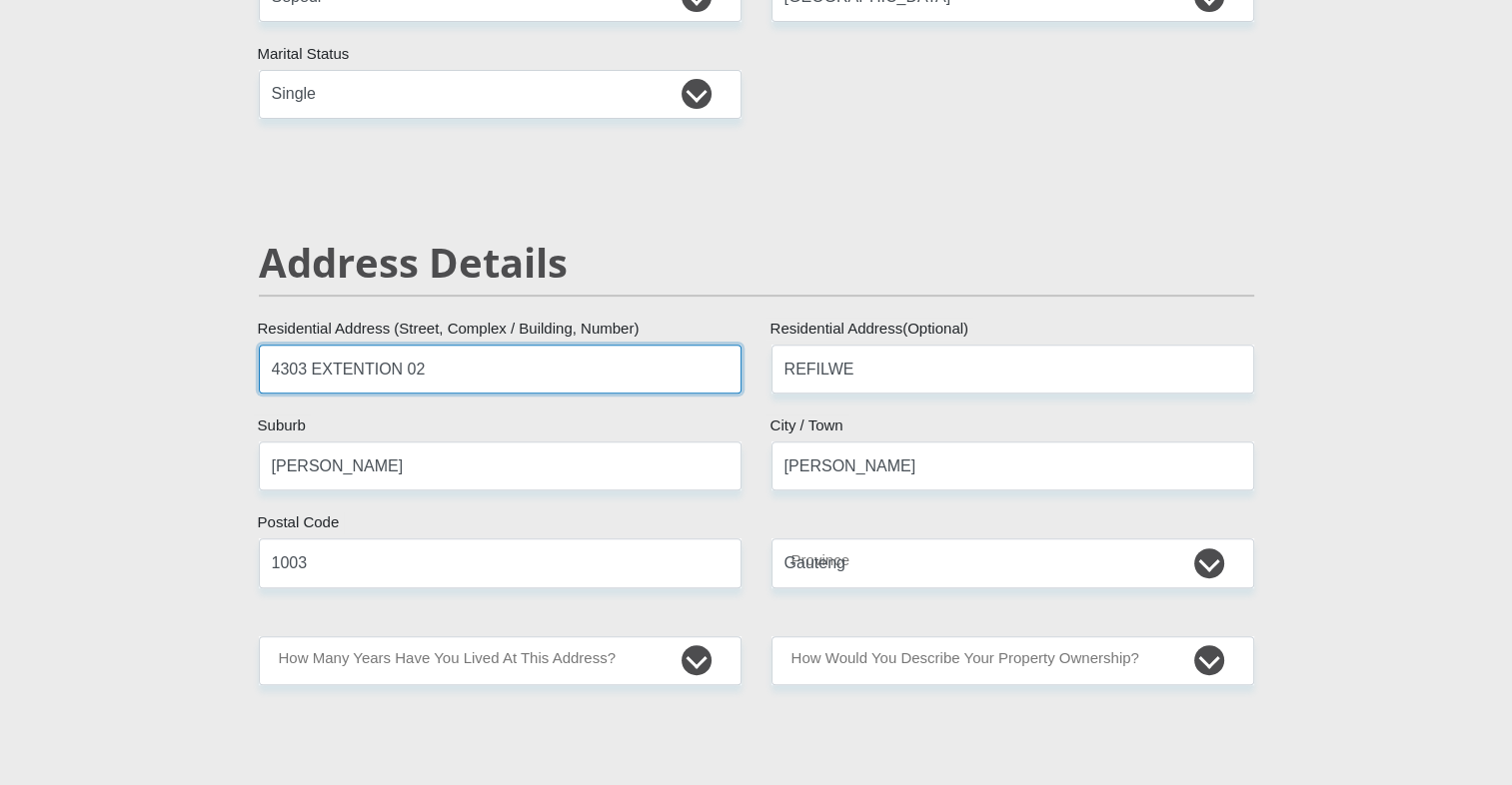 type 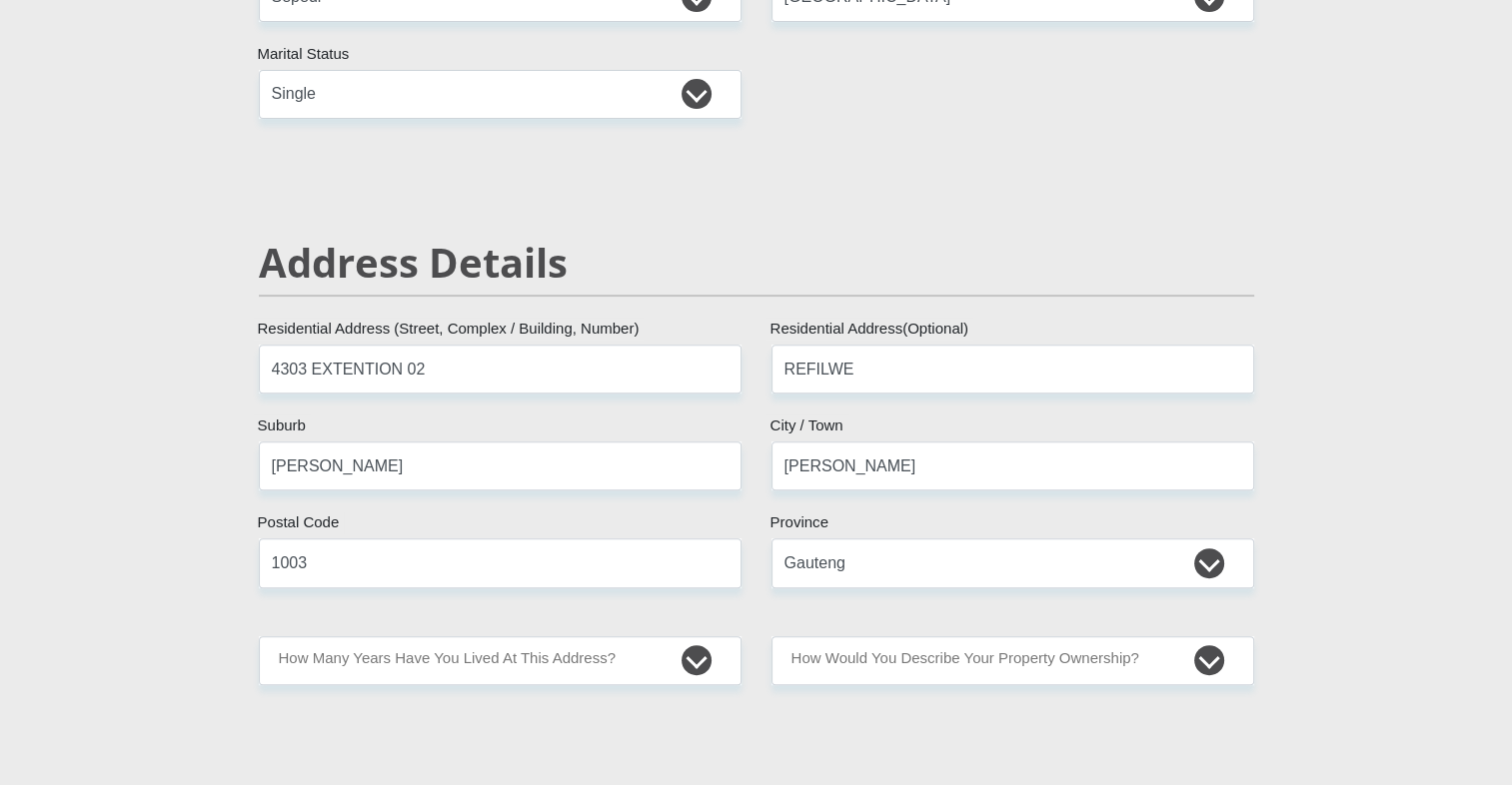 drag, startPoint x: 744, startPoint y: 382, endPoint x: 754, endPoint y: 387, distance: 11.18034 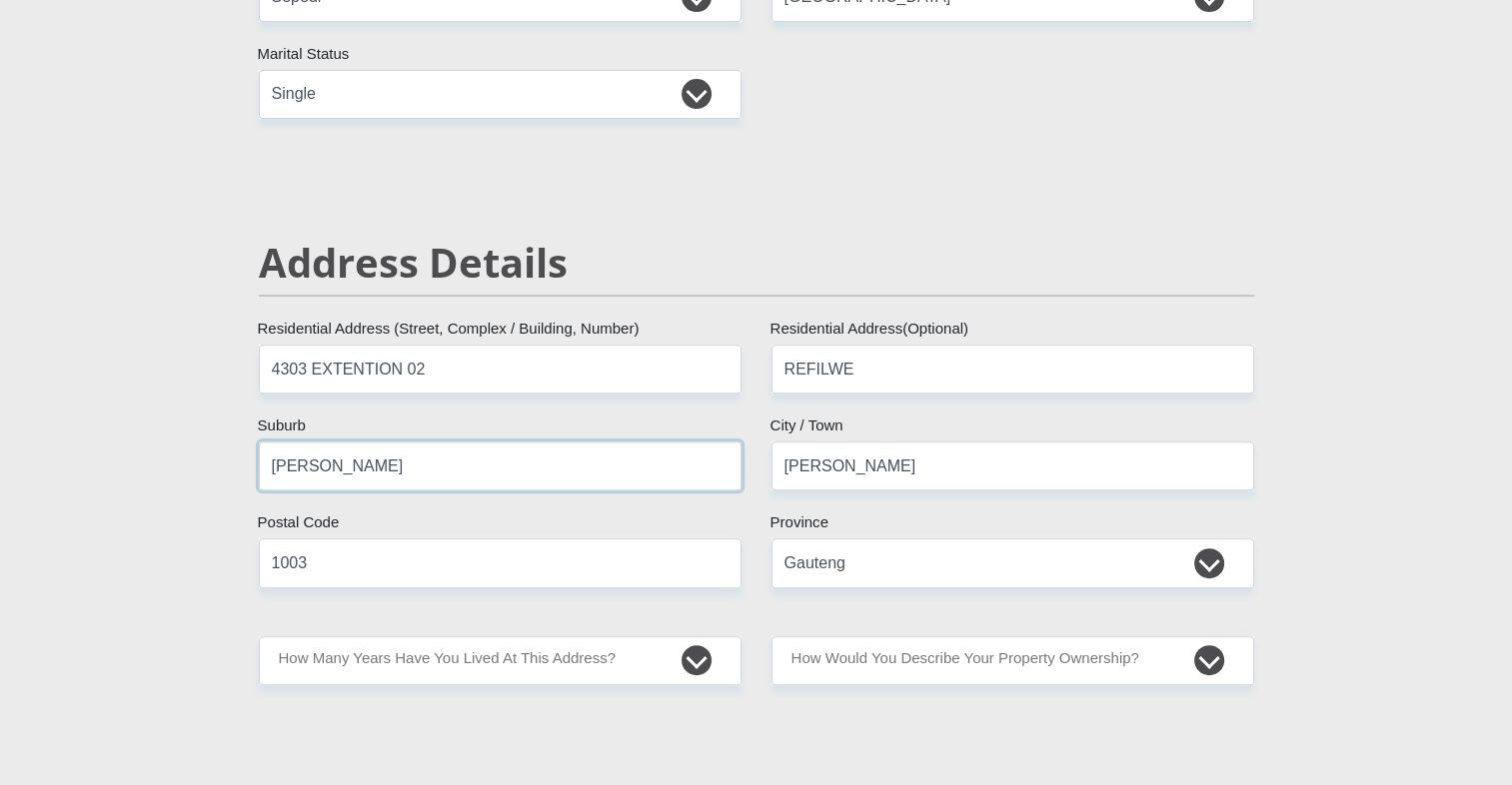 click on "CULLINAN" at bounding box center (500, 465) 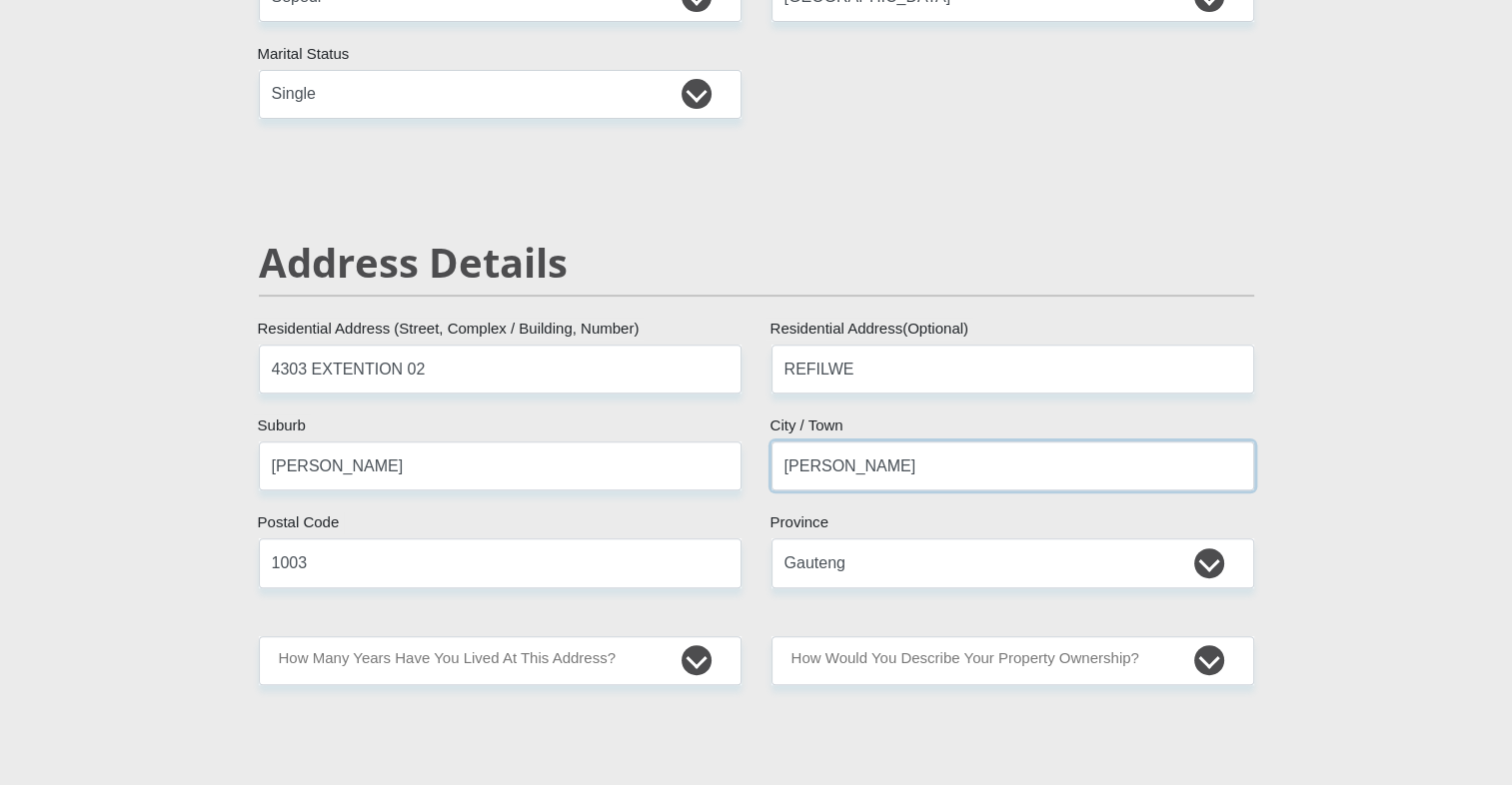 click on "CULLINAN" at bounding box center (1012, 465) 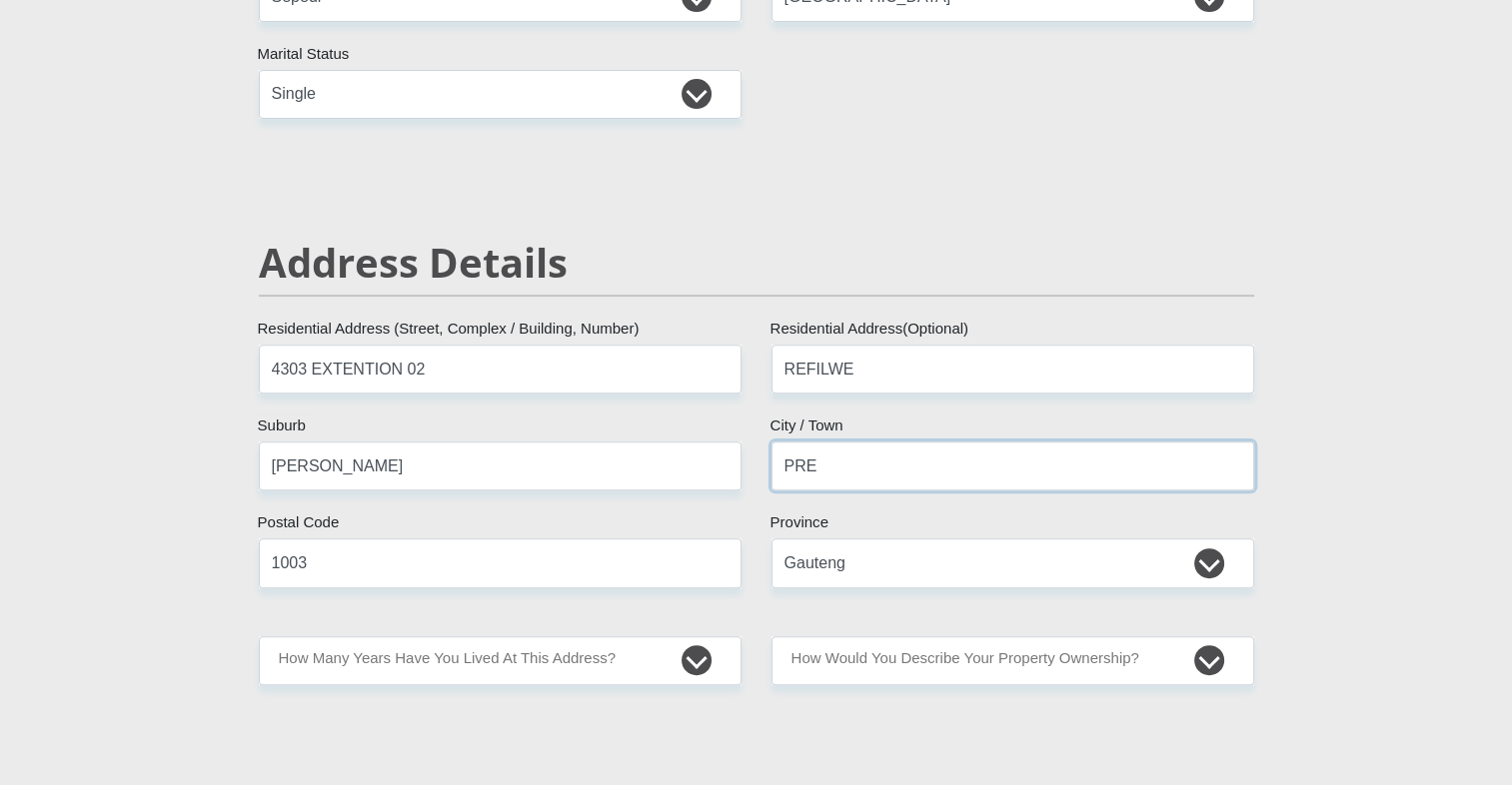 type on "PRETORIA" 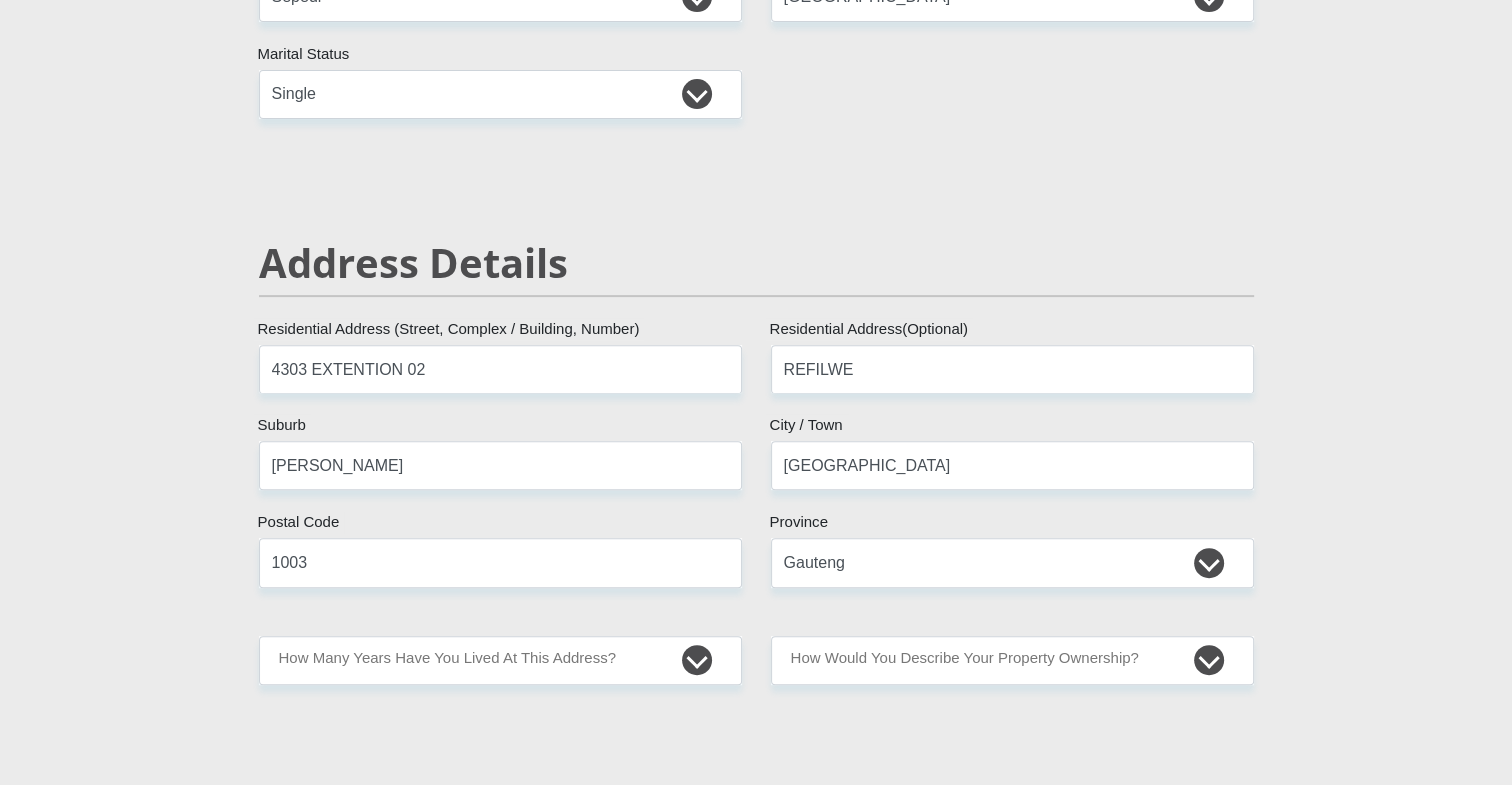 click on "Mr
Ms
Mrs
Dr
Other
Title
Bridget
First Name
Boshego
Surname
9806190827080
South African ID Number
Please input valid ID number
South Africa
Afghanistan
Aland Islands
Albania
Algeria
America Samoa
American Virgin Islands
Andorra
Angola
Anguilla
Antarctica
Antigua and Barbuda
Argentina" at bounding box center [756, 2554] 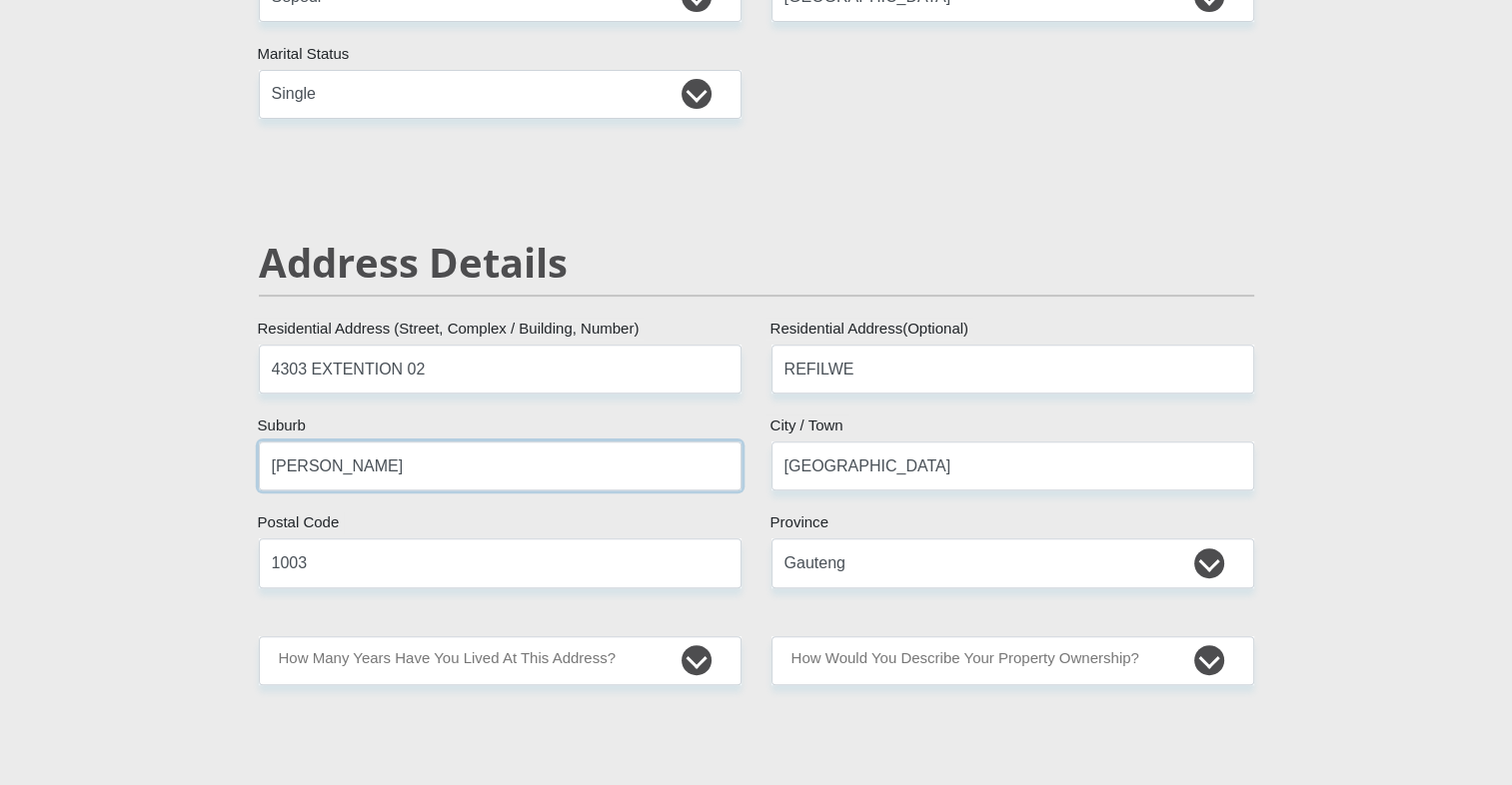 click on "CULLINAN" at bounding box center (500, 465) 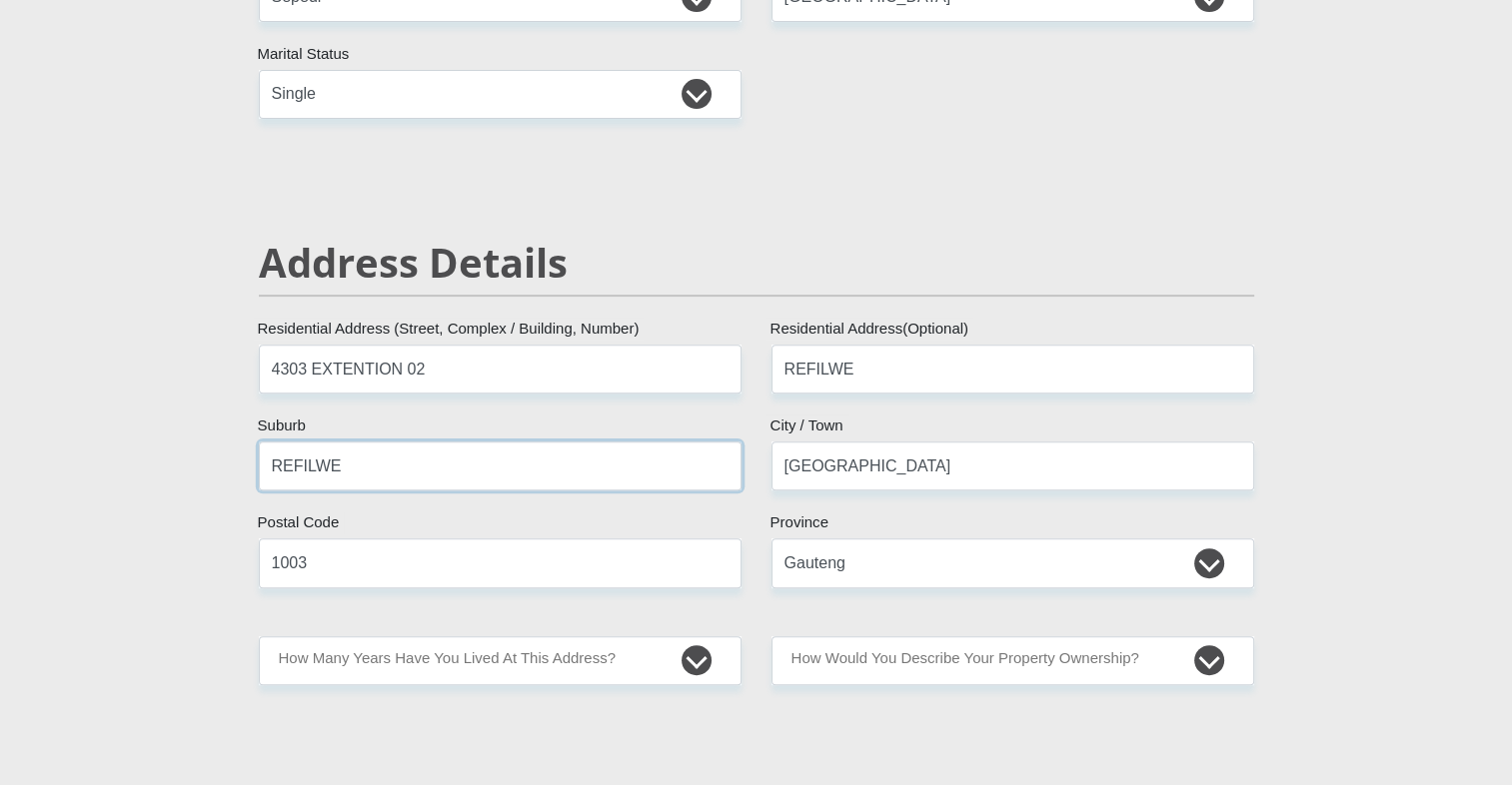 type on "REFILWE" 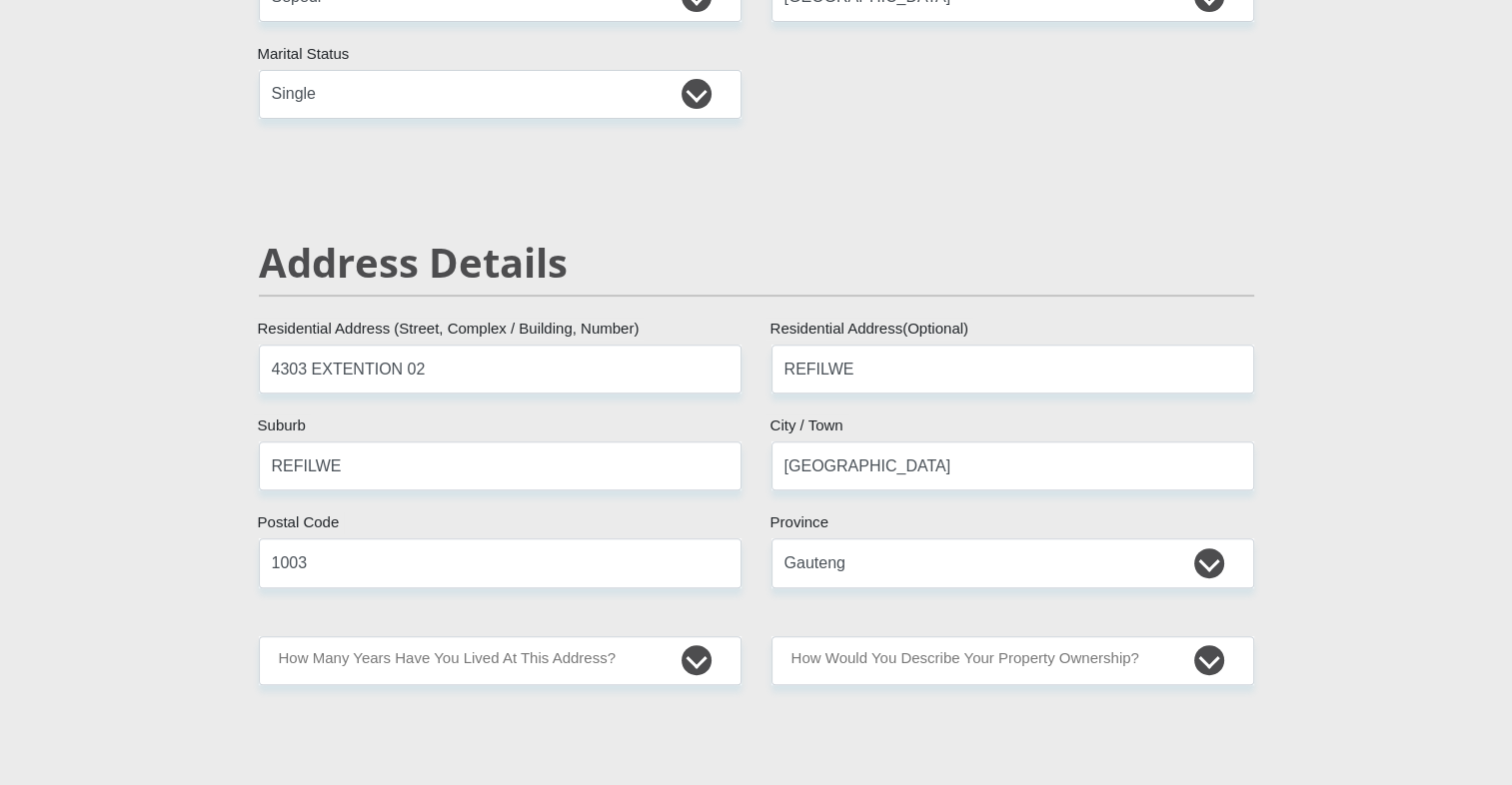 click on "Personal Details
Mr
Ms
Mrs
Dr
Other
Title
Bridget
First Name
Boshego
Surname
9806190827080
South African ID Number
Please input valid ID number
South Africa
Afghanistan
Aland Islands
Albania
Algeria
America Samoa
American Virgin Islands
Andorra
Angola
Anguilla  Antarctica" at bounding box center (756, 2568) 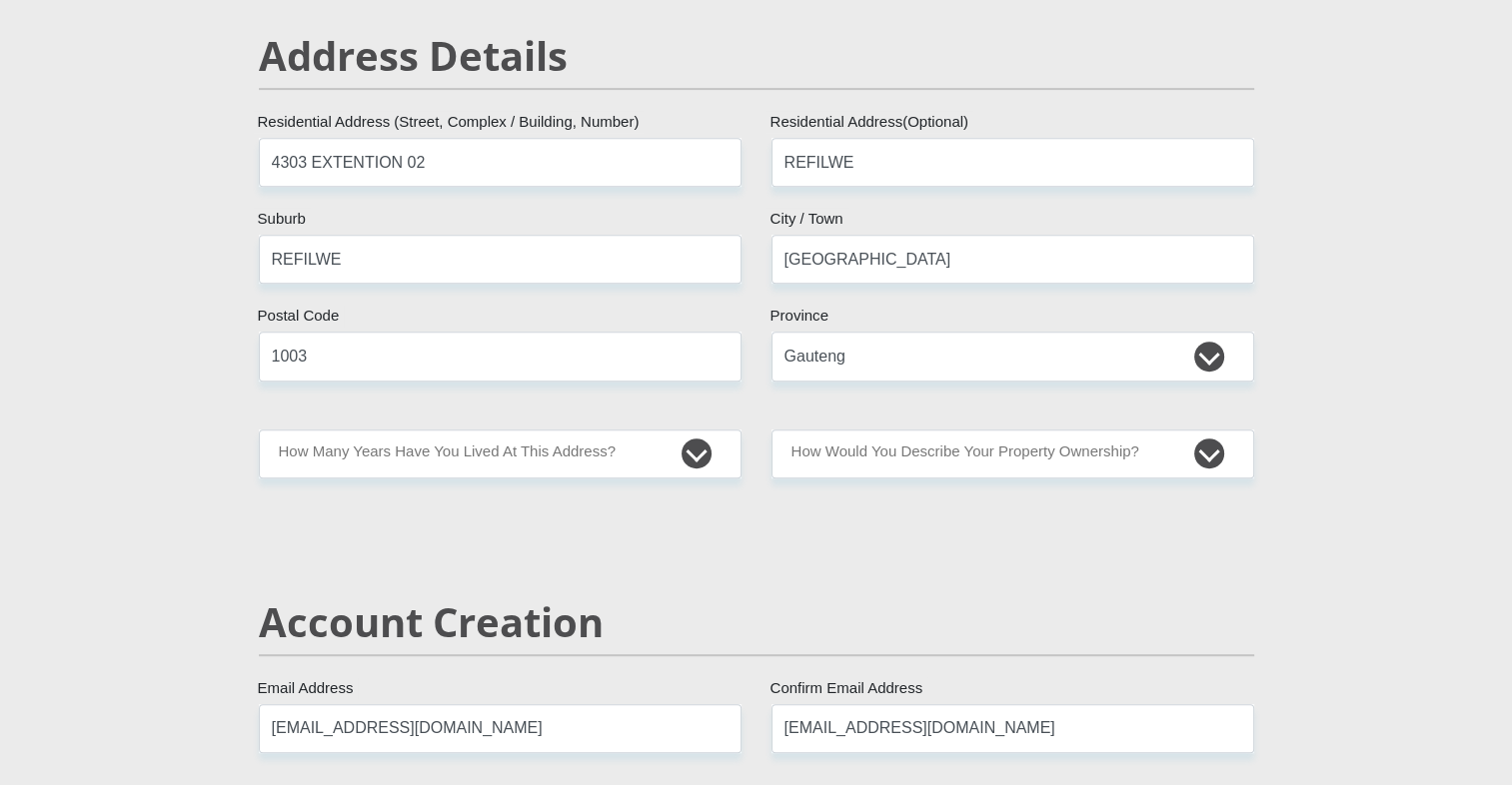 scroll, scrollTop: 882, scrollLeft: 0, axis: vertical 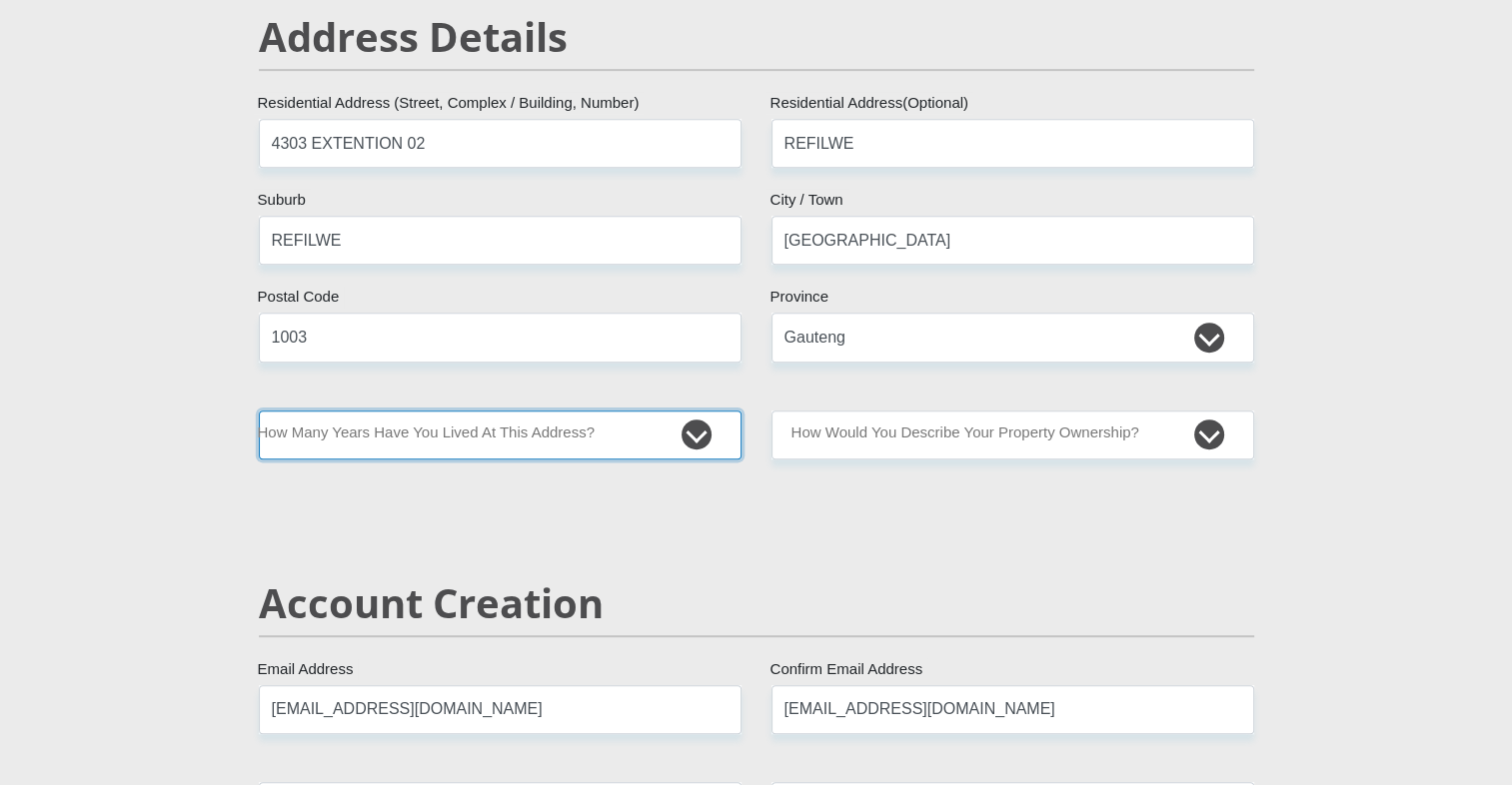 click on "less than 1 year
1-3 years
3-5 years
5+ years" at bounding box center [500, 434] 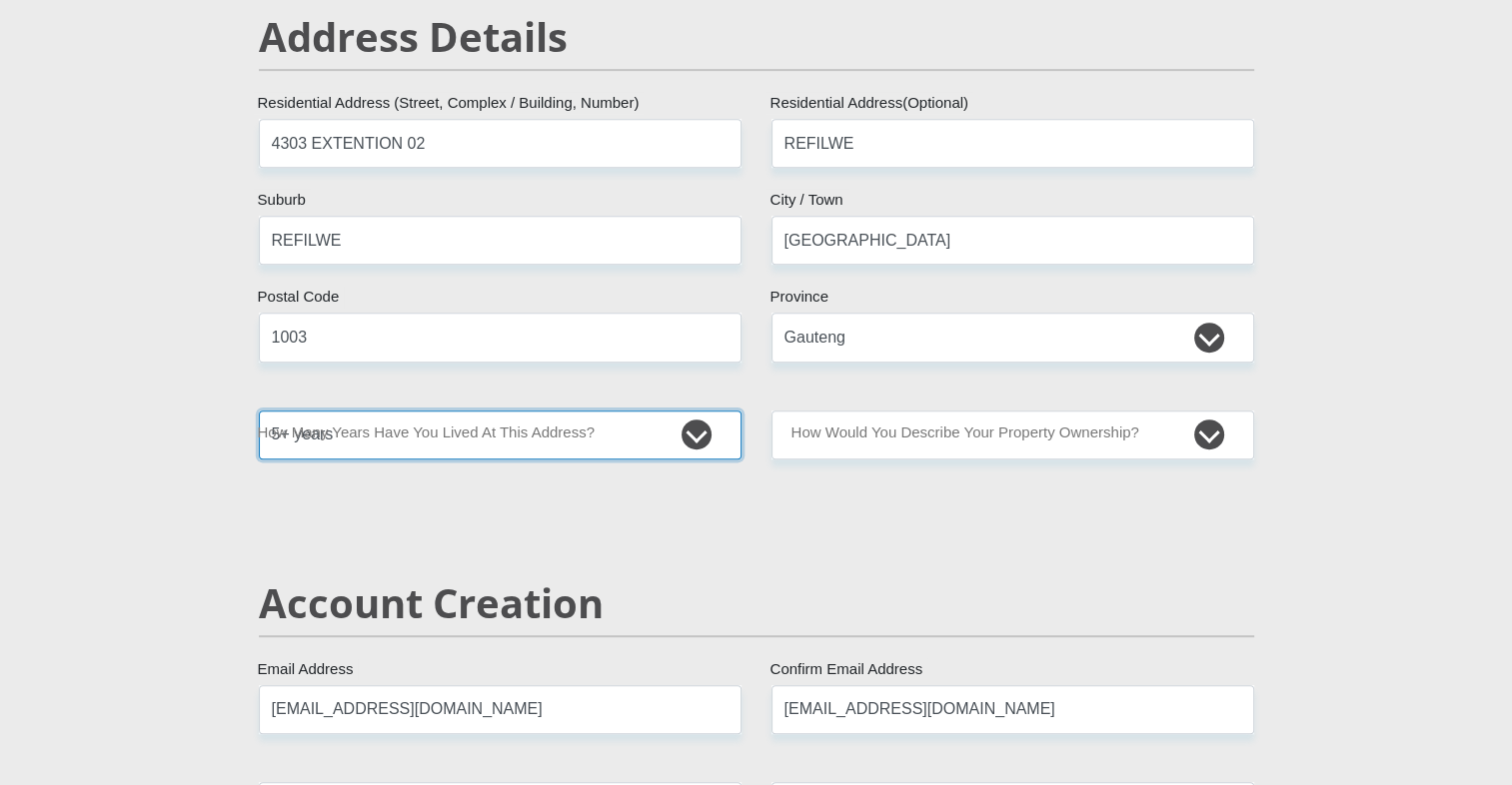 click on "less than 1 year
1-3 years
3-5 years
5+ years" at bounding box center (500, 434) 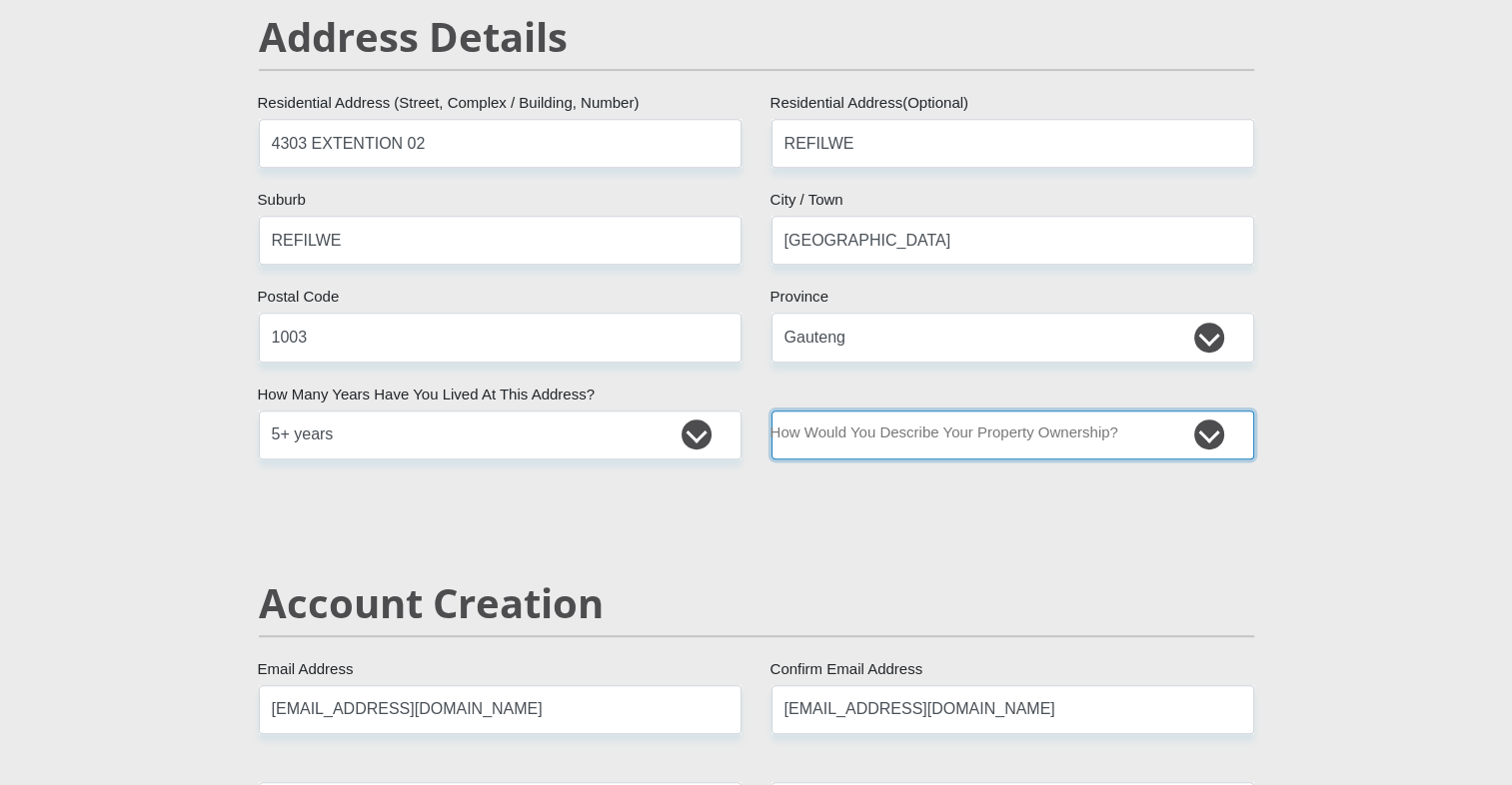 click on "Owned
Rented
Family Owned
Company Dwelling" at bounding box center (1012, 434) 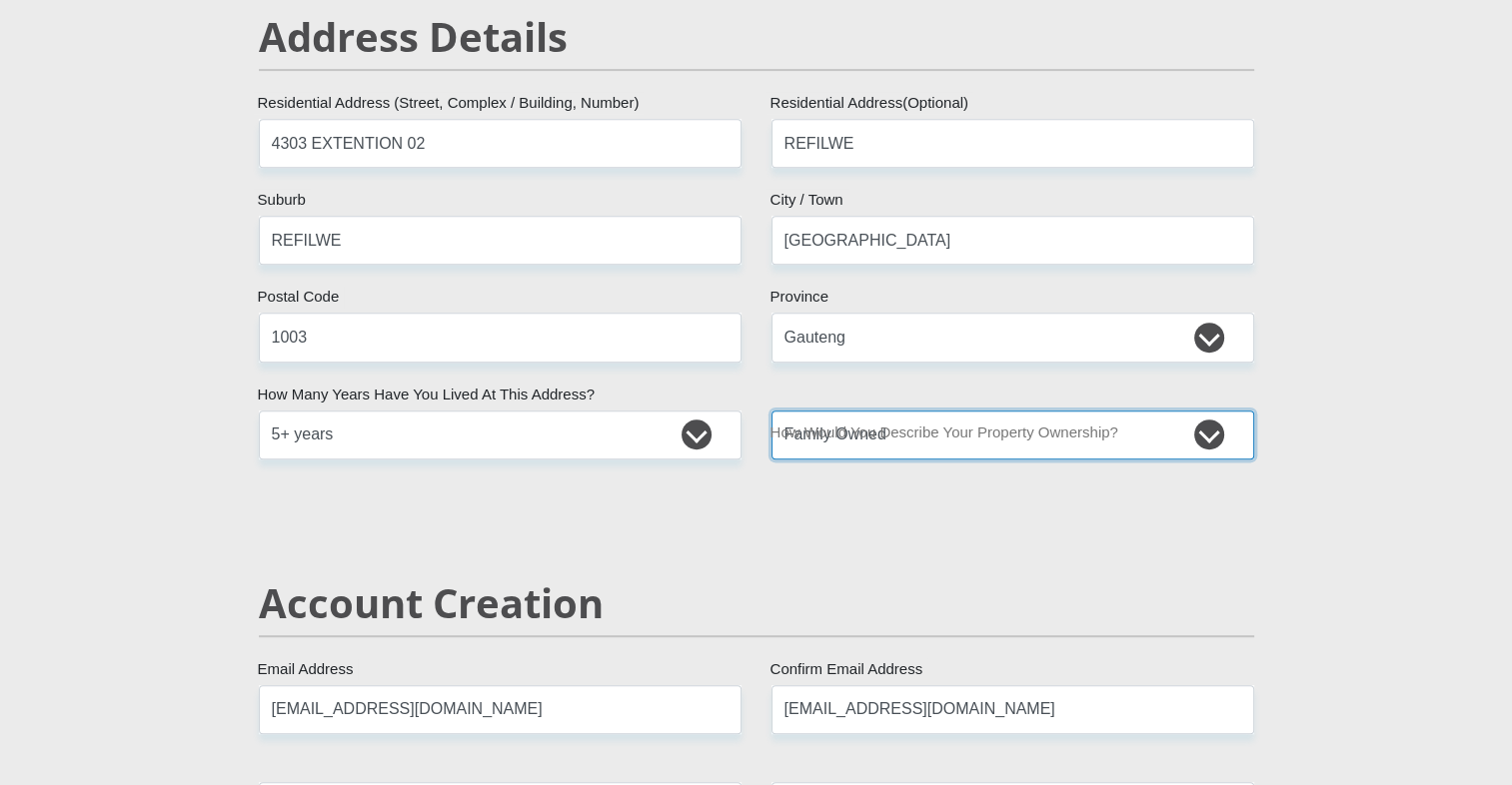 click on "Owned
Rented
Family Owned
Company Dwelling" at bounding box center (1012, 434) 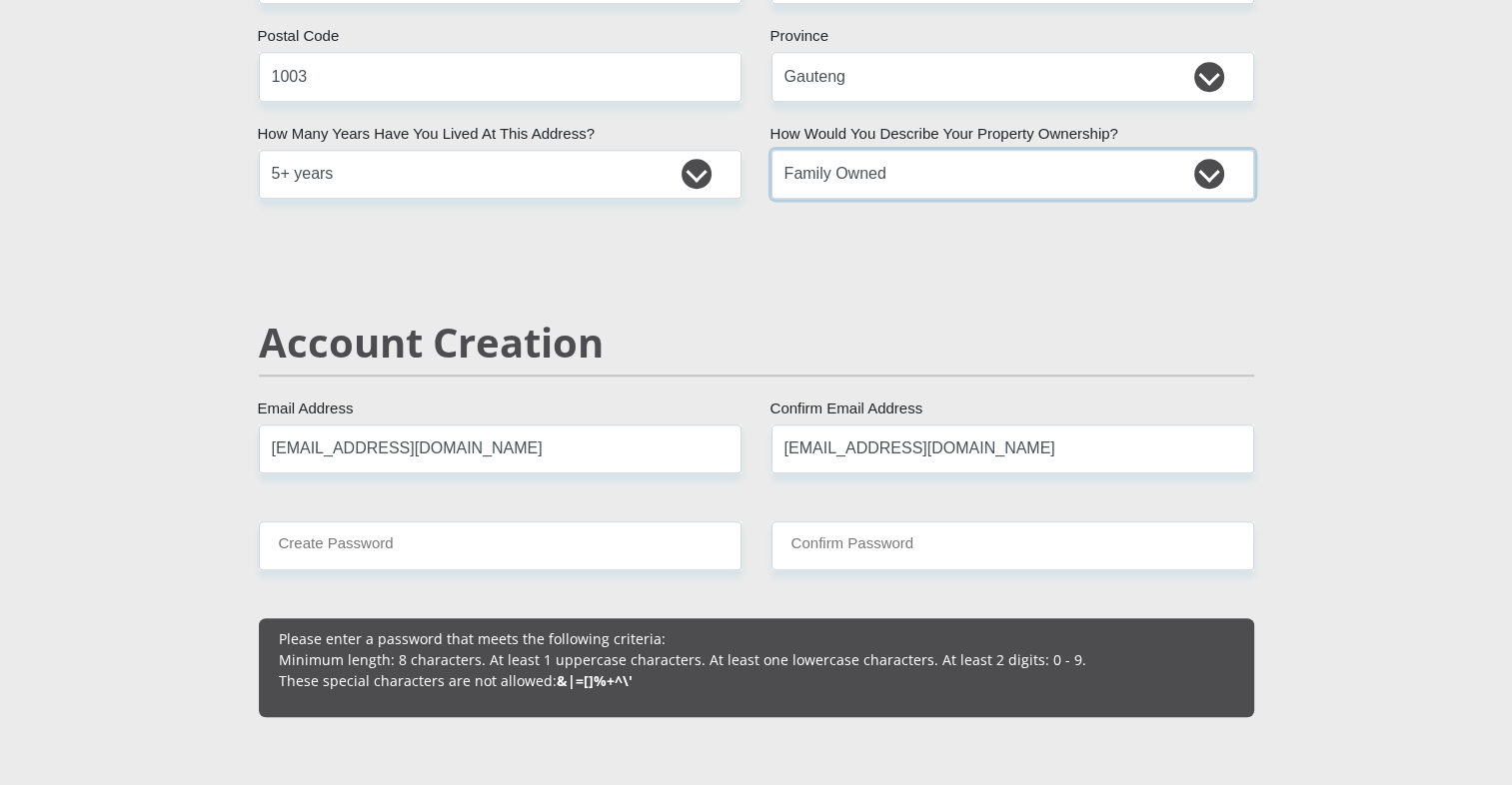 scroll, scrollTop: 1149, scrollLeft: 0, axis: vertical 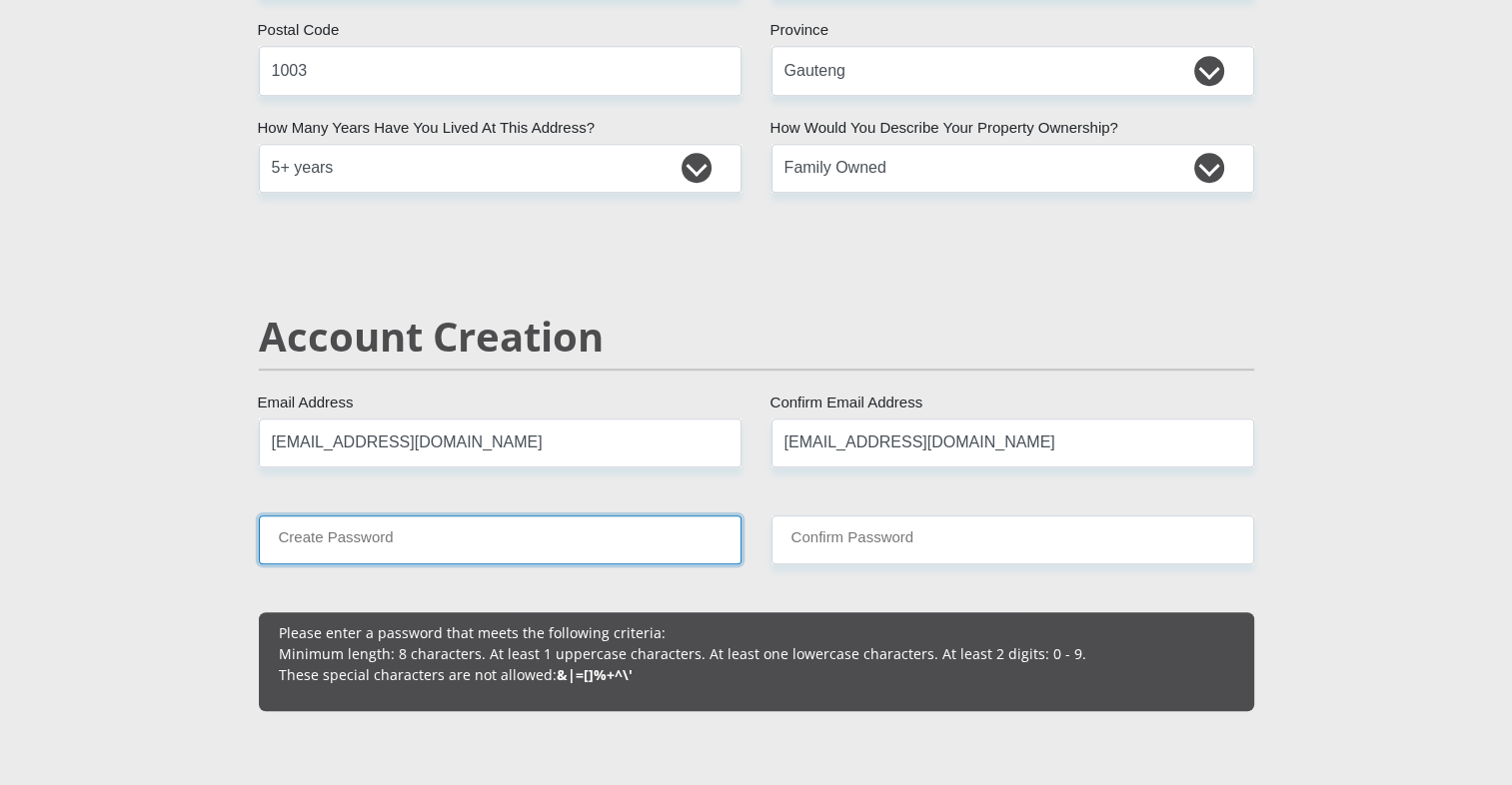 click on "Create Password" at bounding box center (500, 539) 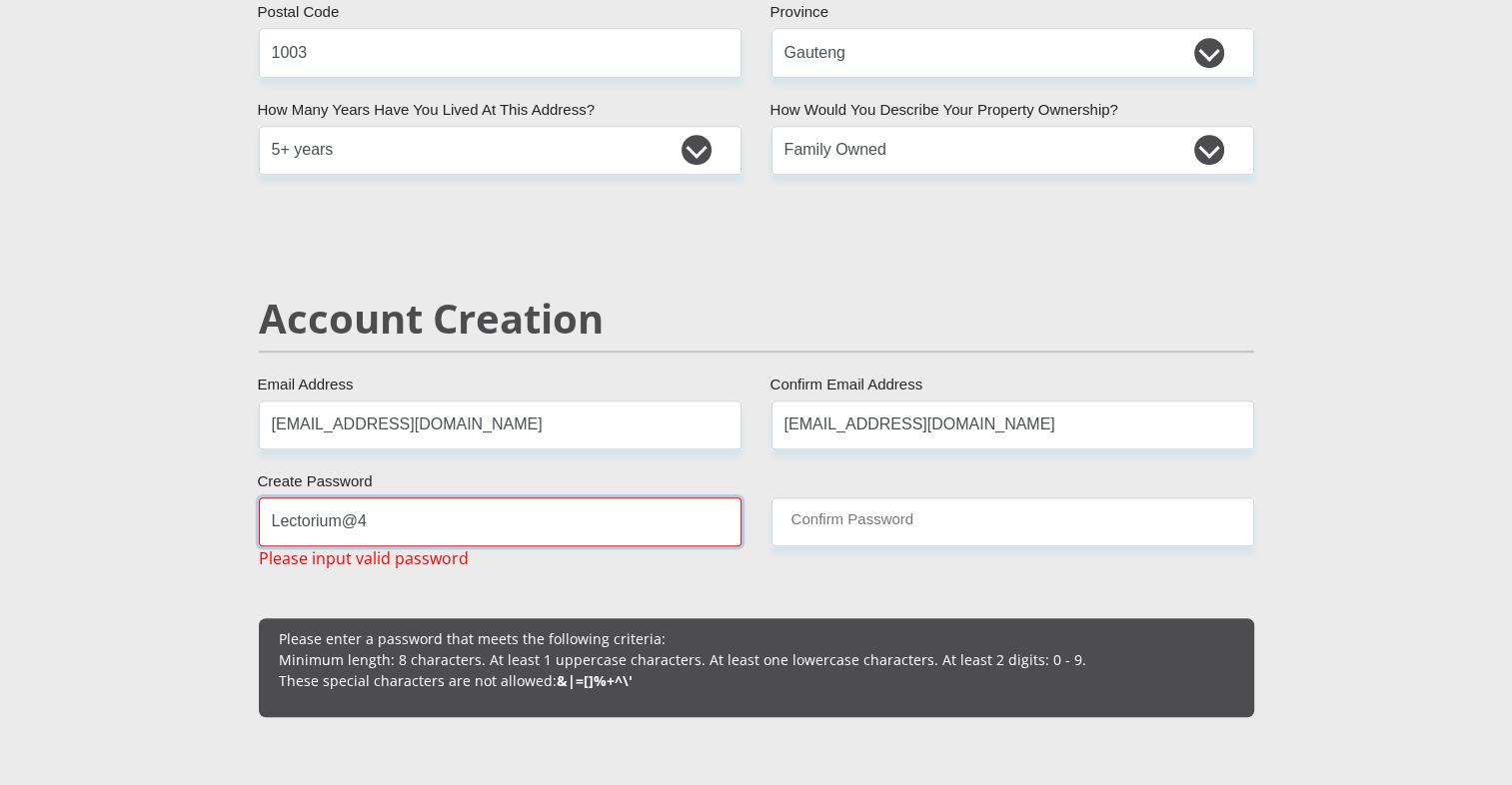 scroll, scrollTop: 1175, scrollLeft: 0, axis: vertical 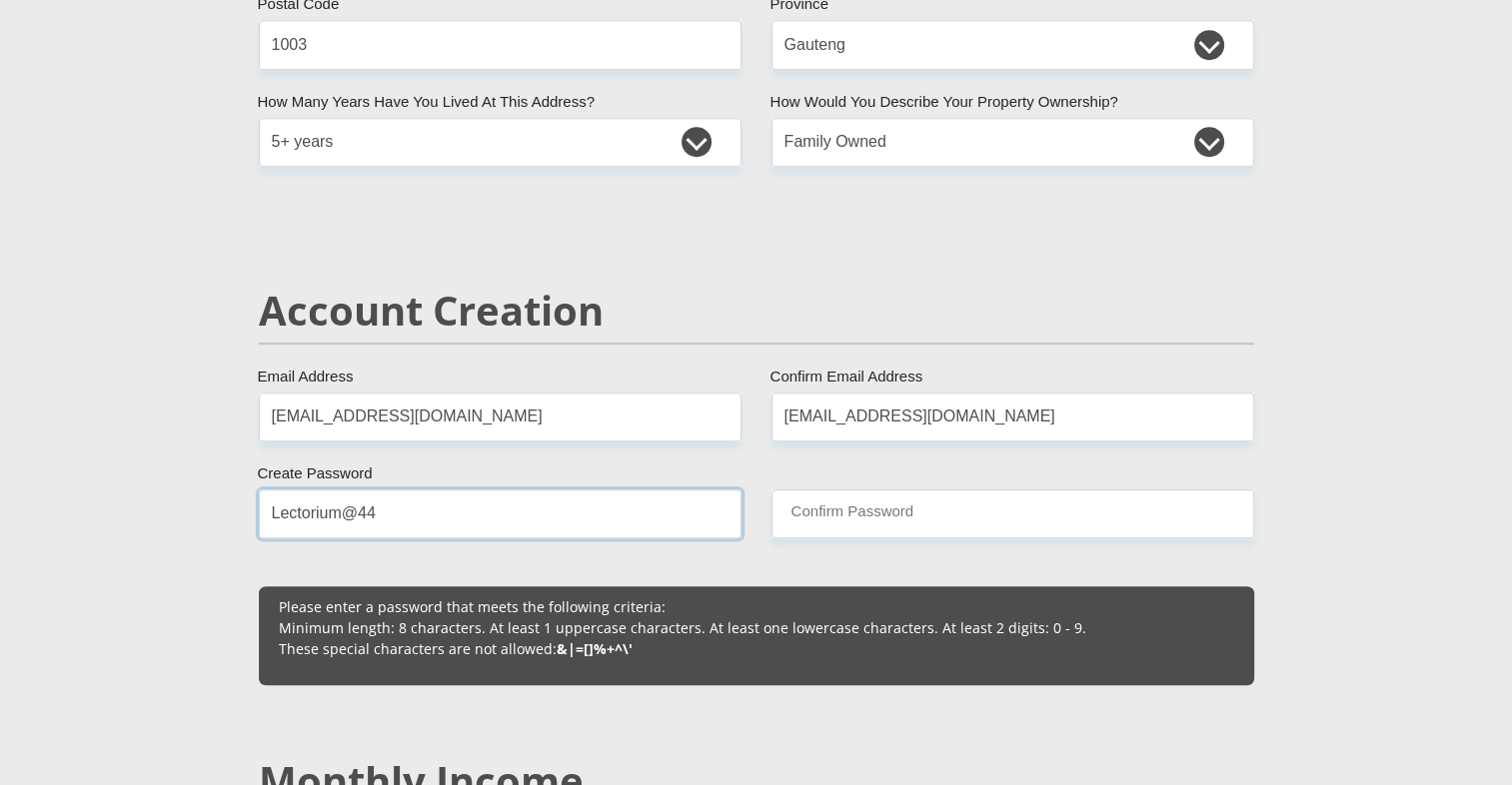 type on "Lectorium@44" 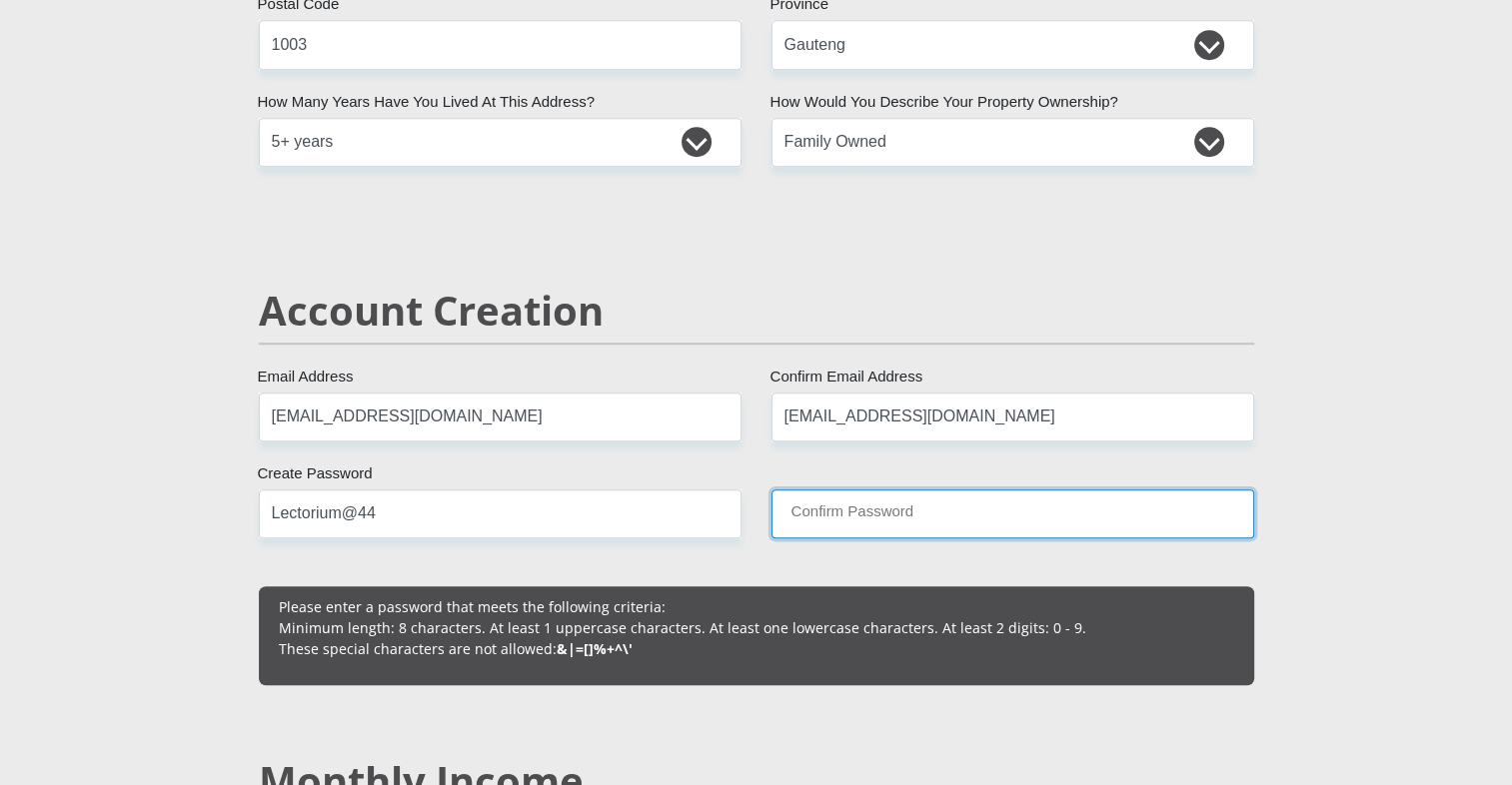 click on "Confirm Password" at bounding box center (1012, 513) 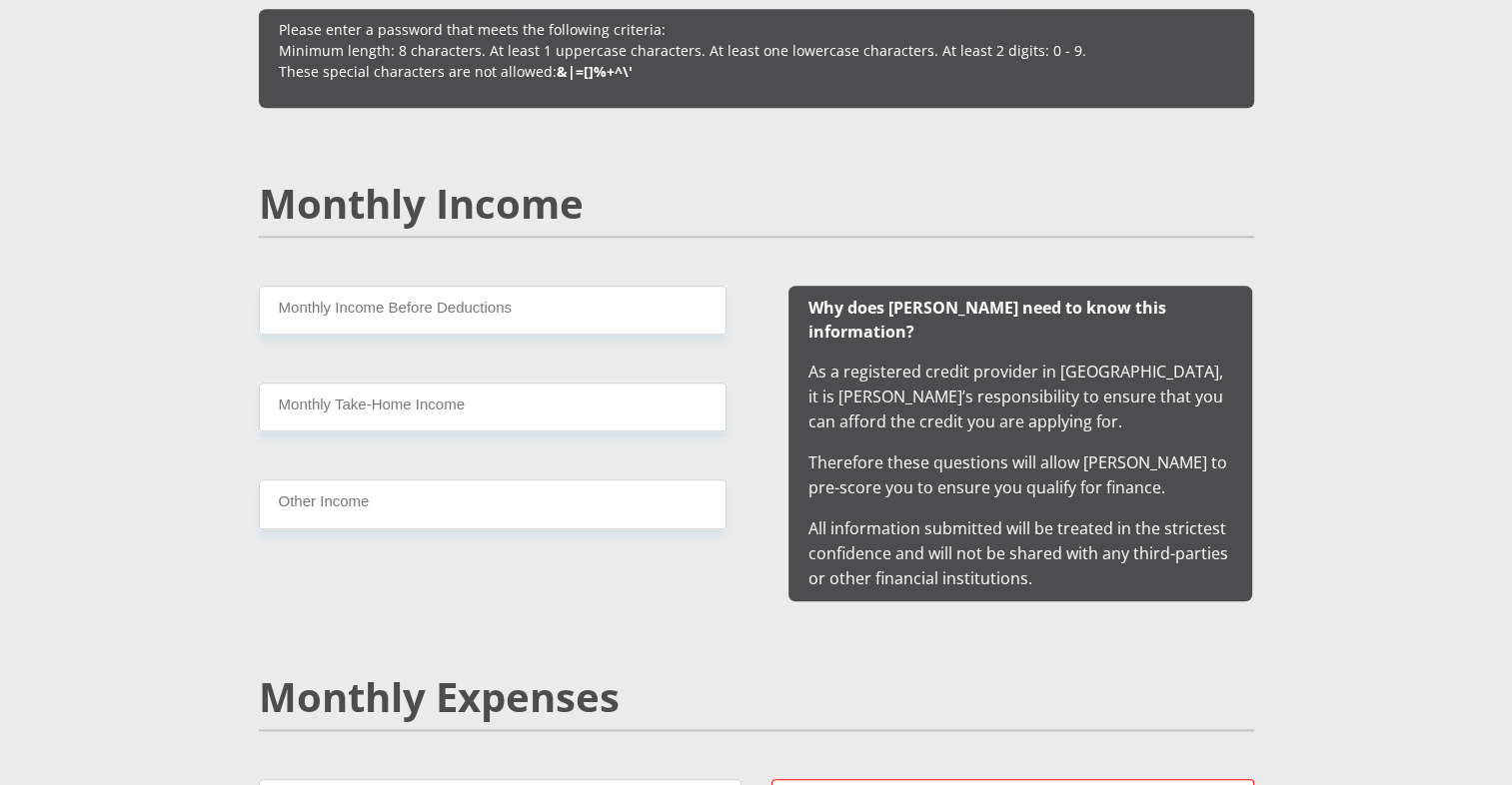 scroll, scrollTop: 1756, scrollLeft: 0, axis: vertical 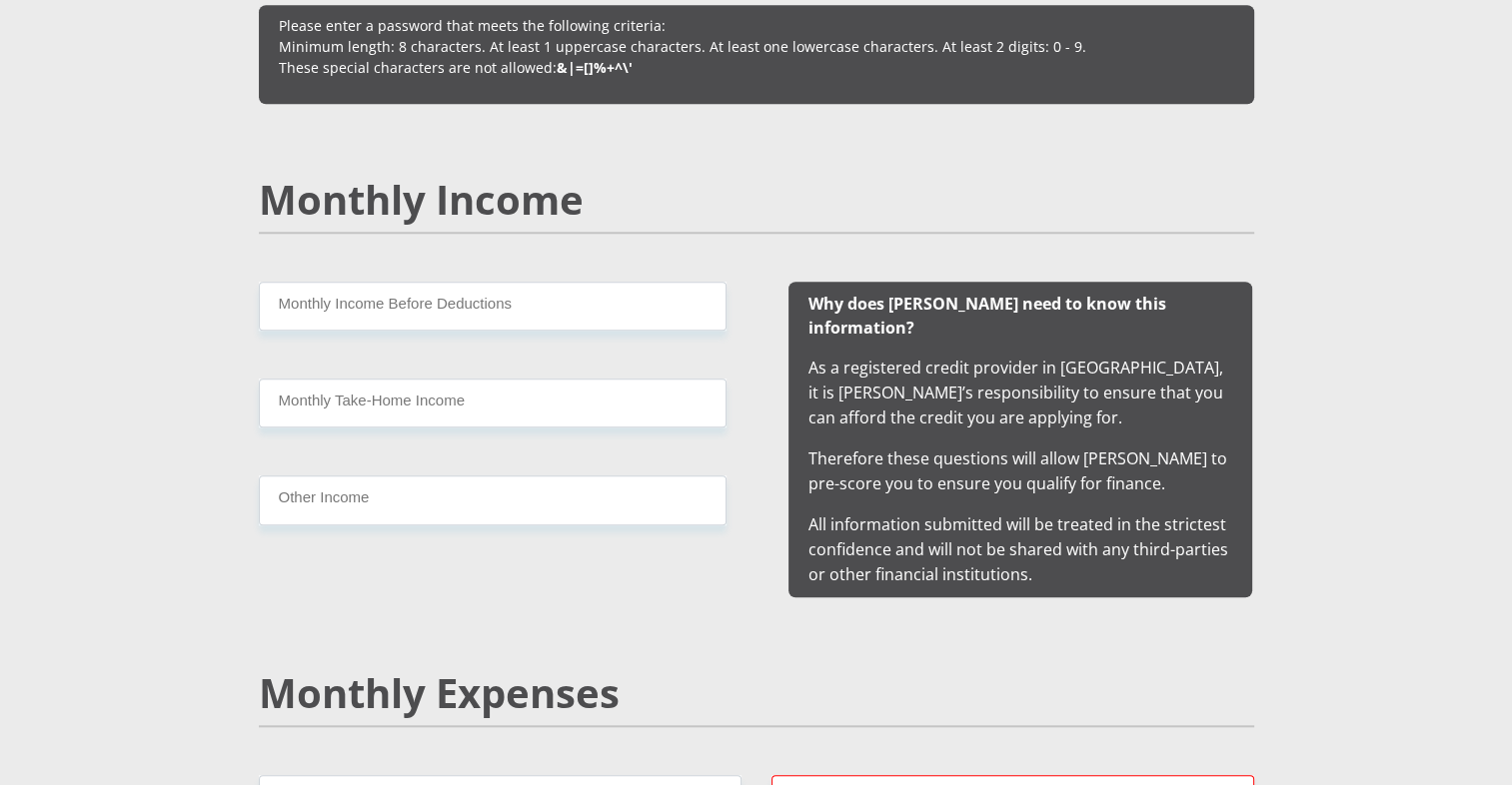 type on "Lectorium@44" 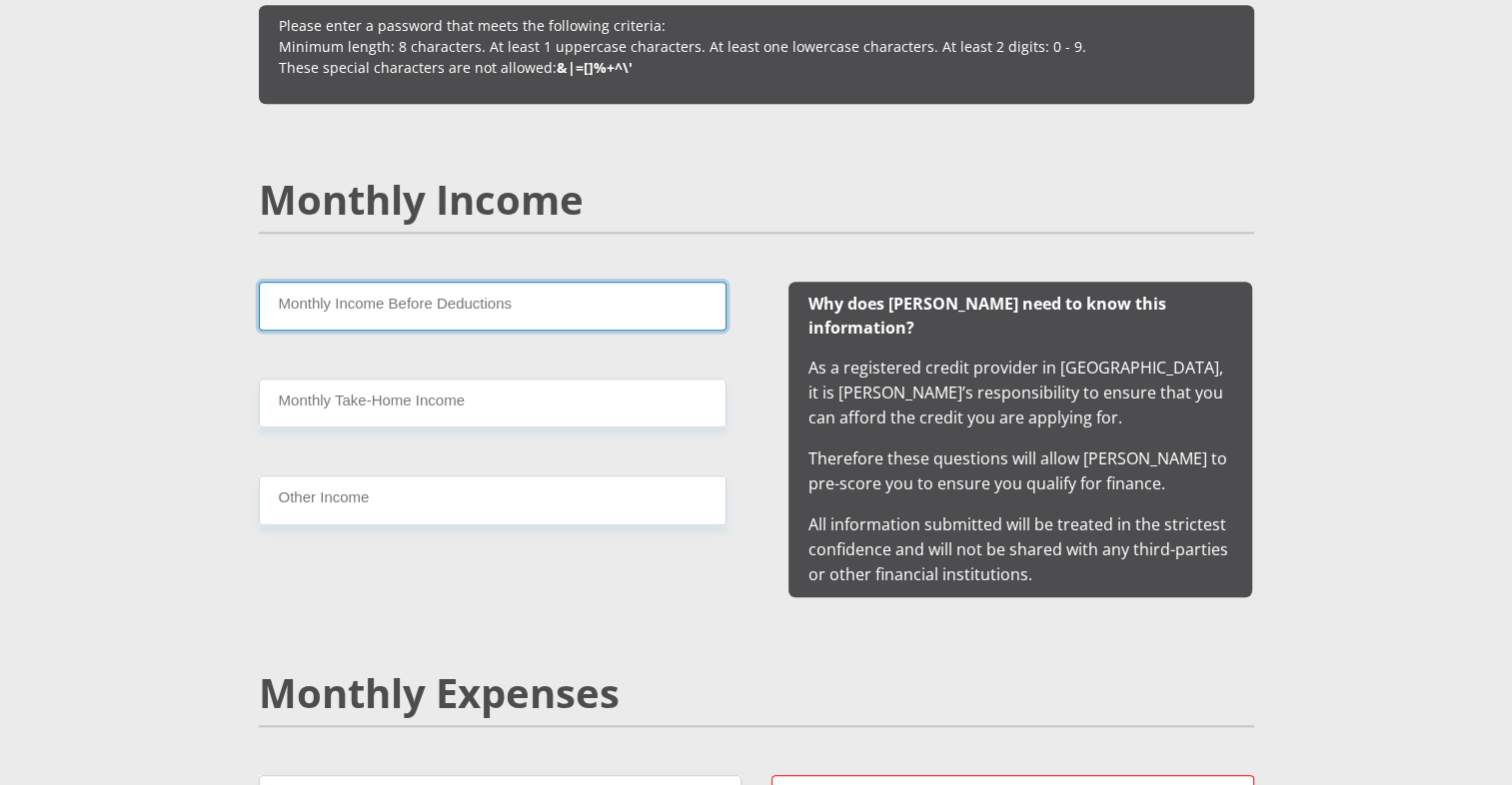 click on "Monthly Income Before Deductions" at bounding box center [493, 306] 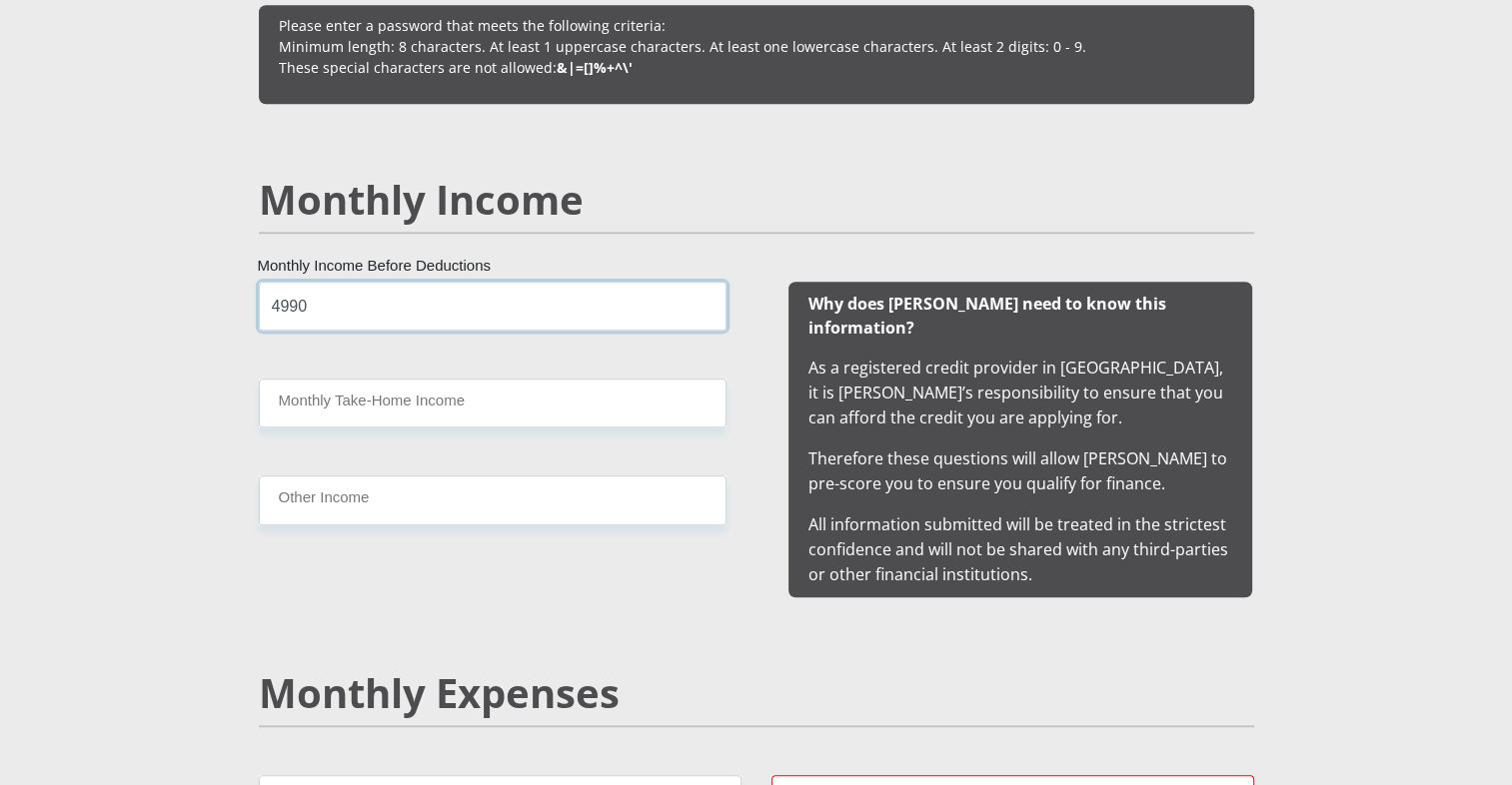 type on "4990" 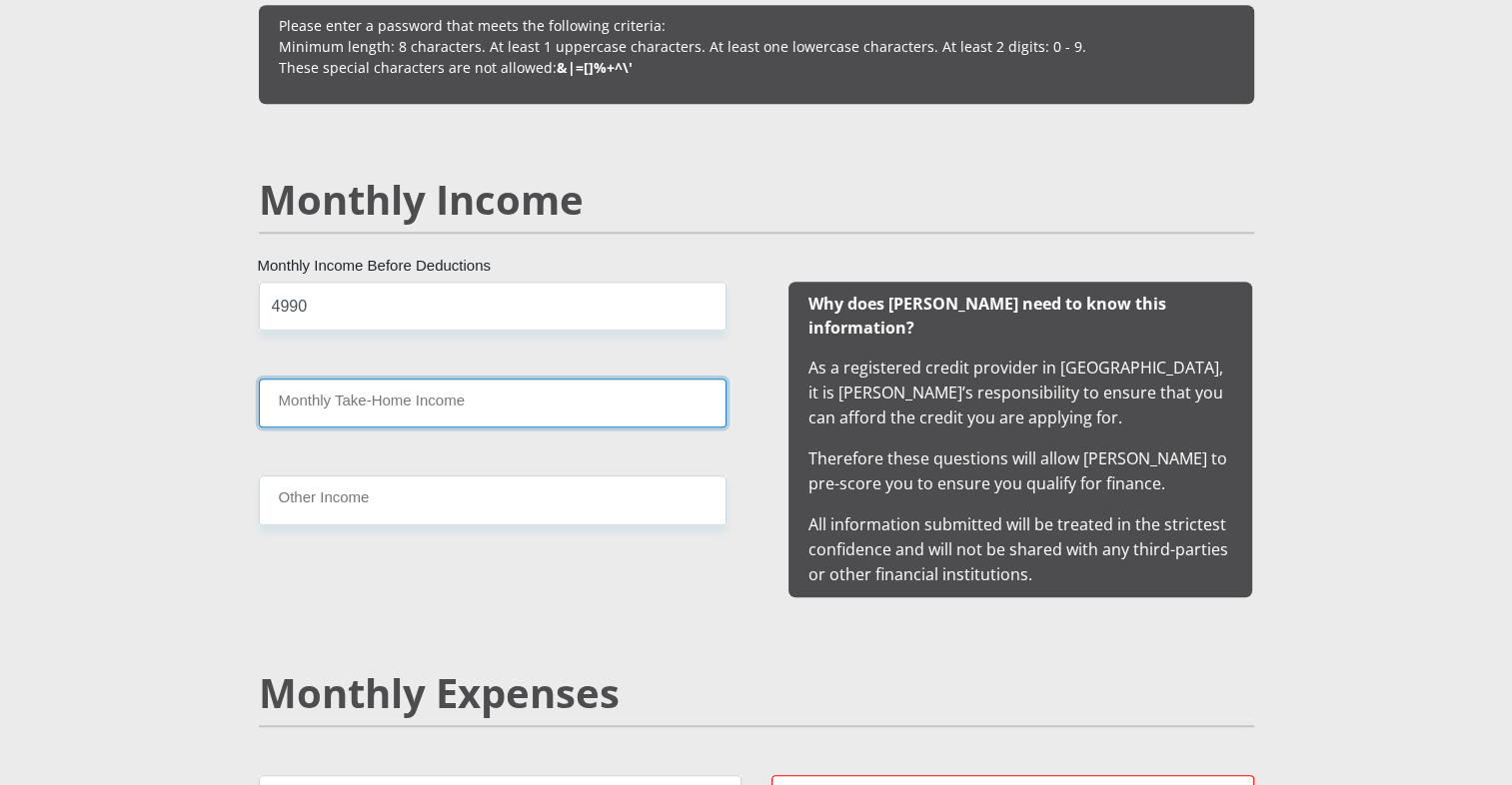 click on "Monthly Take-Home Income" at bounding box center [493, 402] 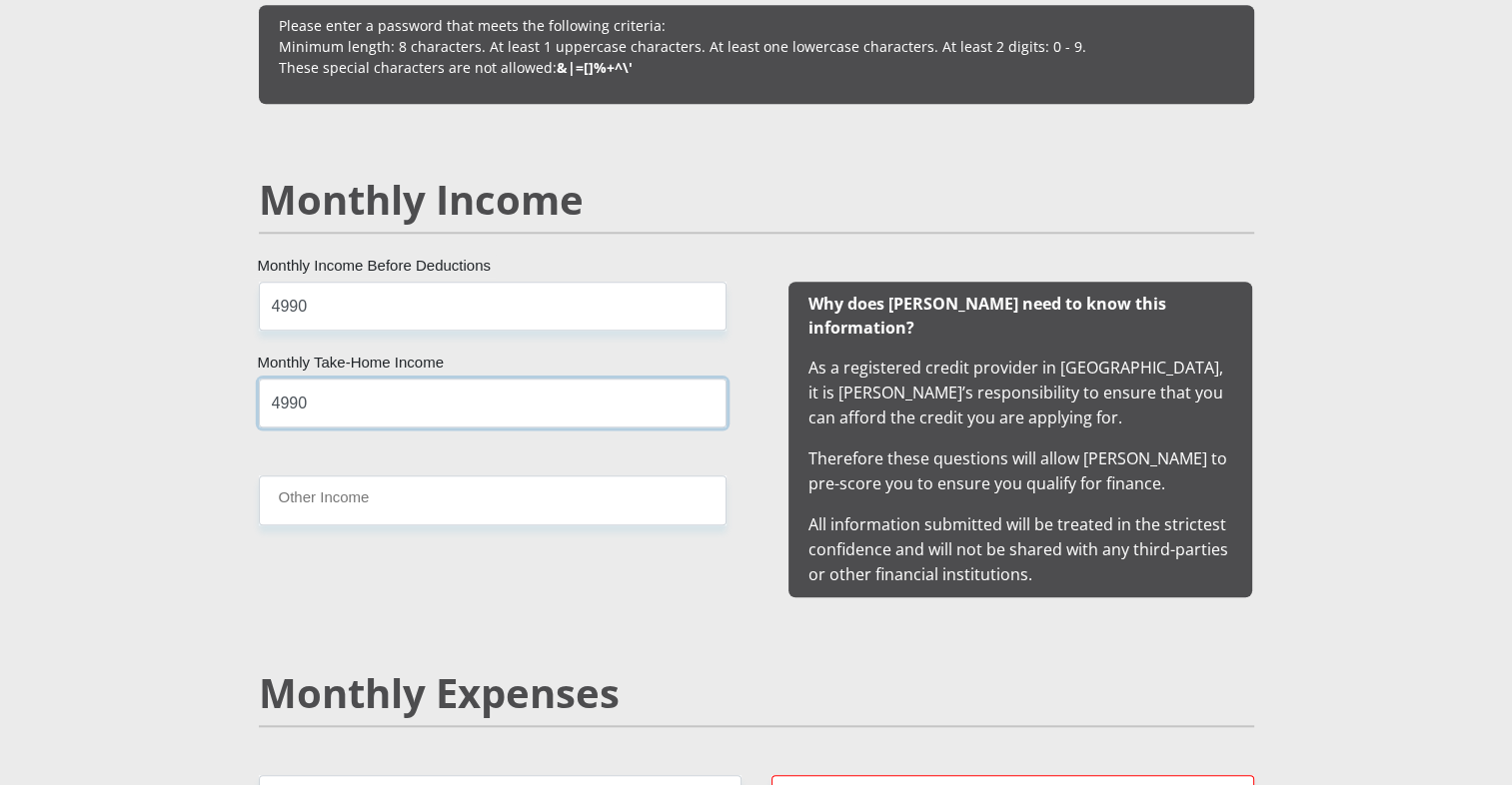 type on "4990" 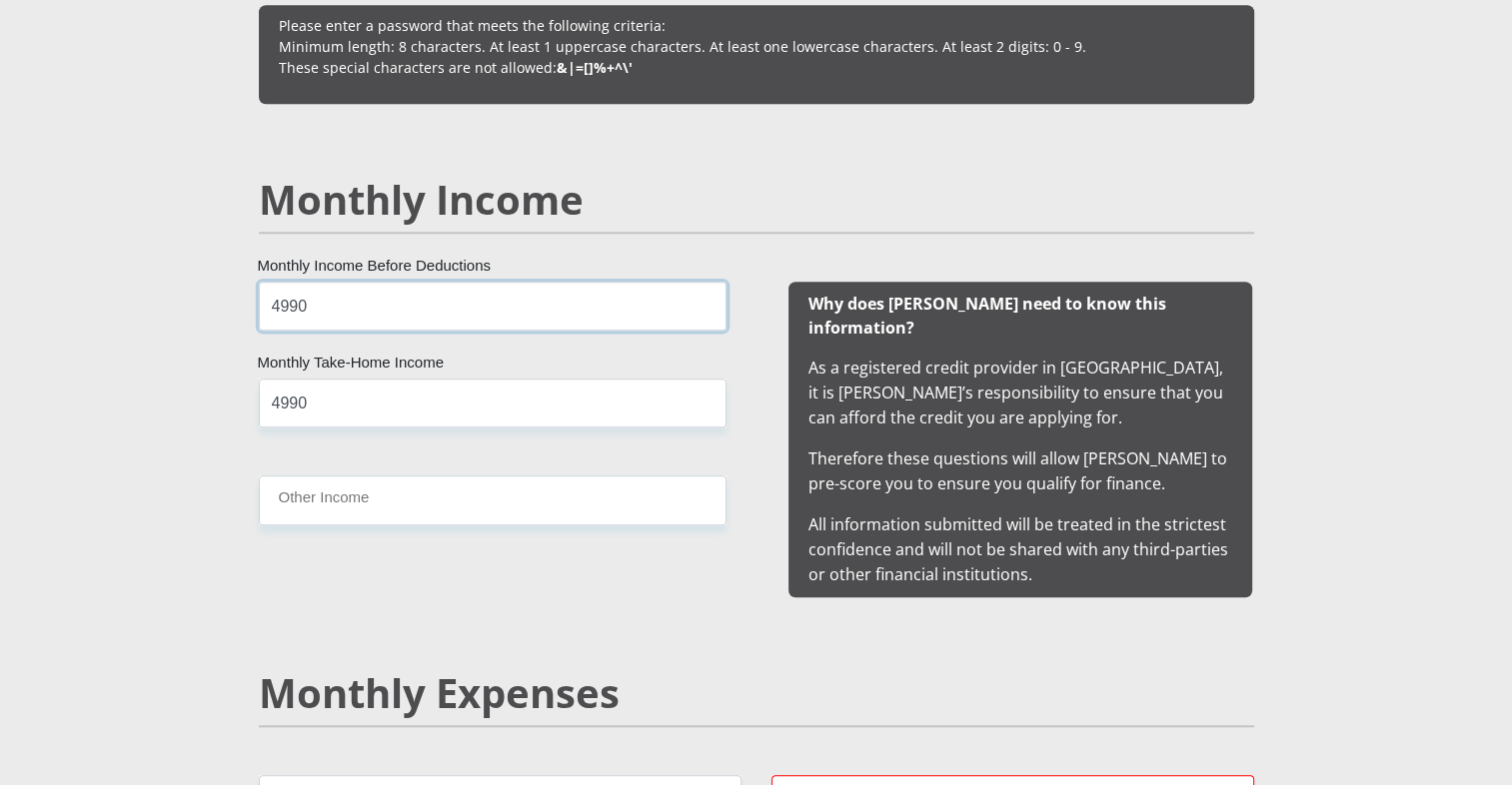 click on "4990" at bounding box center [493, 306] 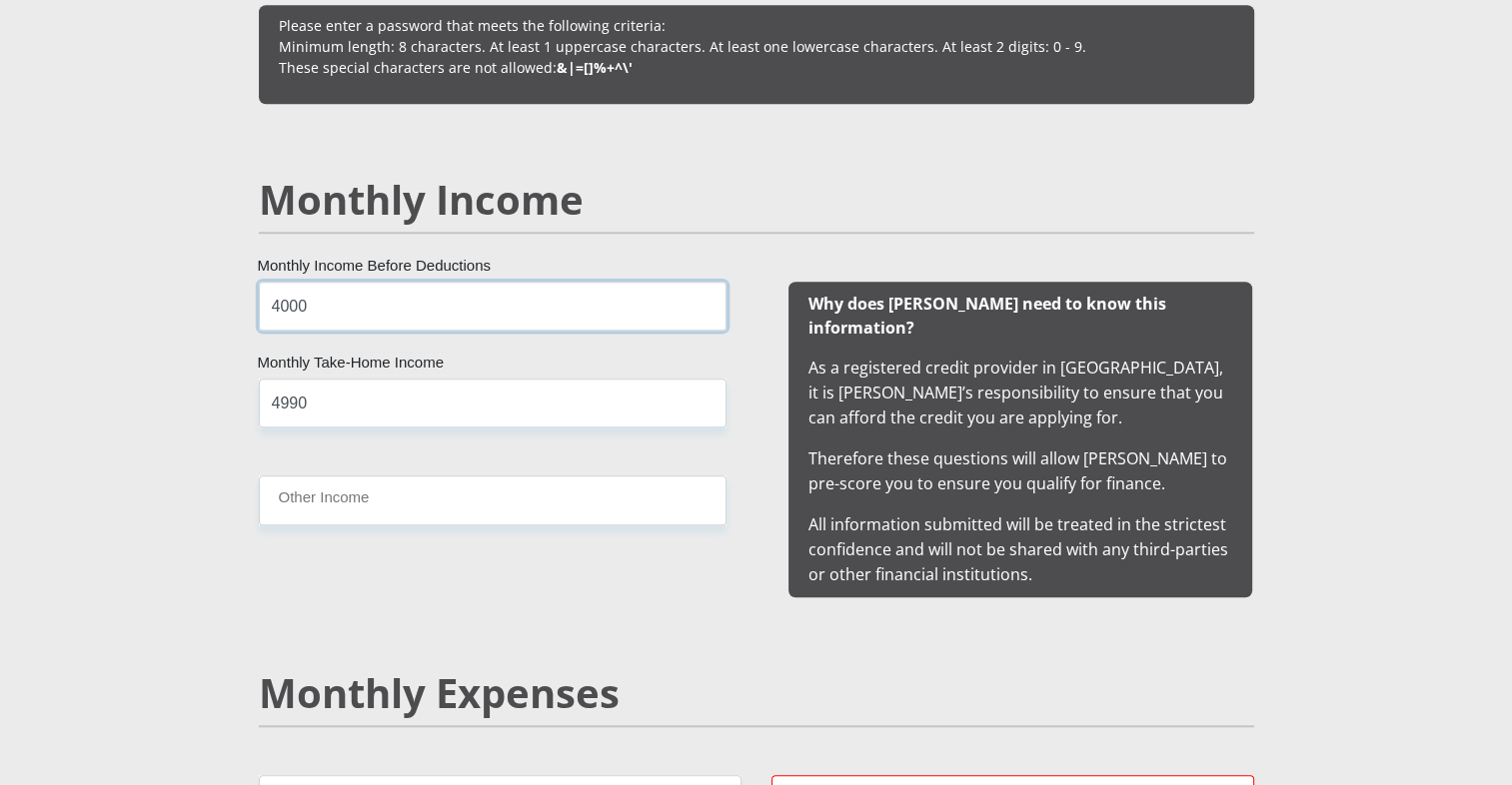 type on "4000" 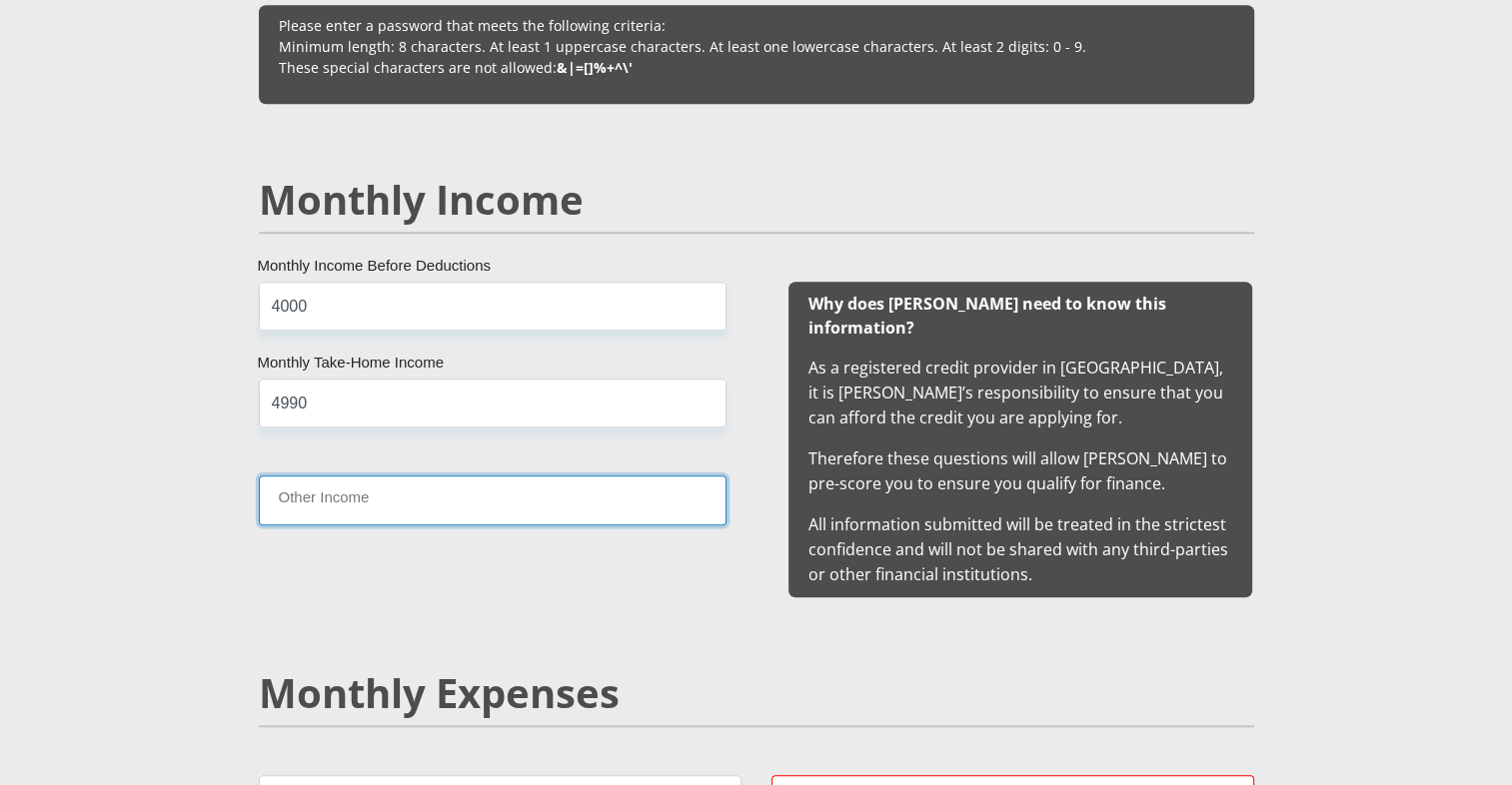 click on "Other Income" at bounding box center [493, 499] 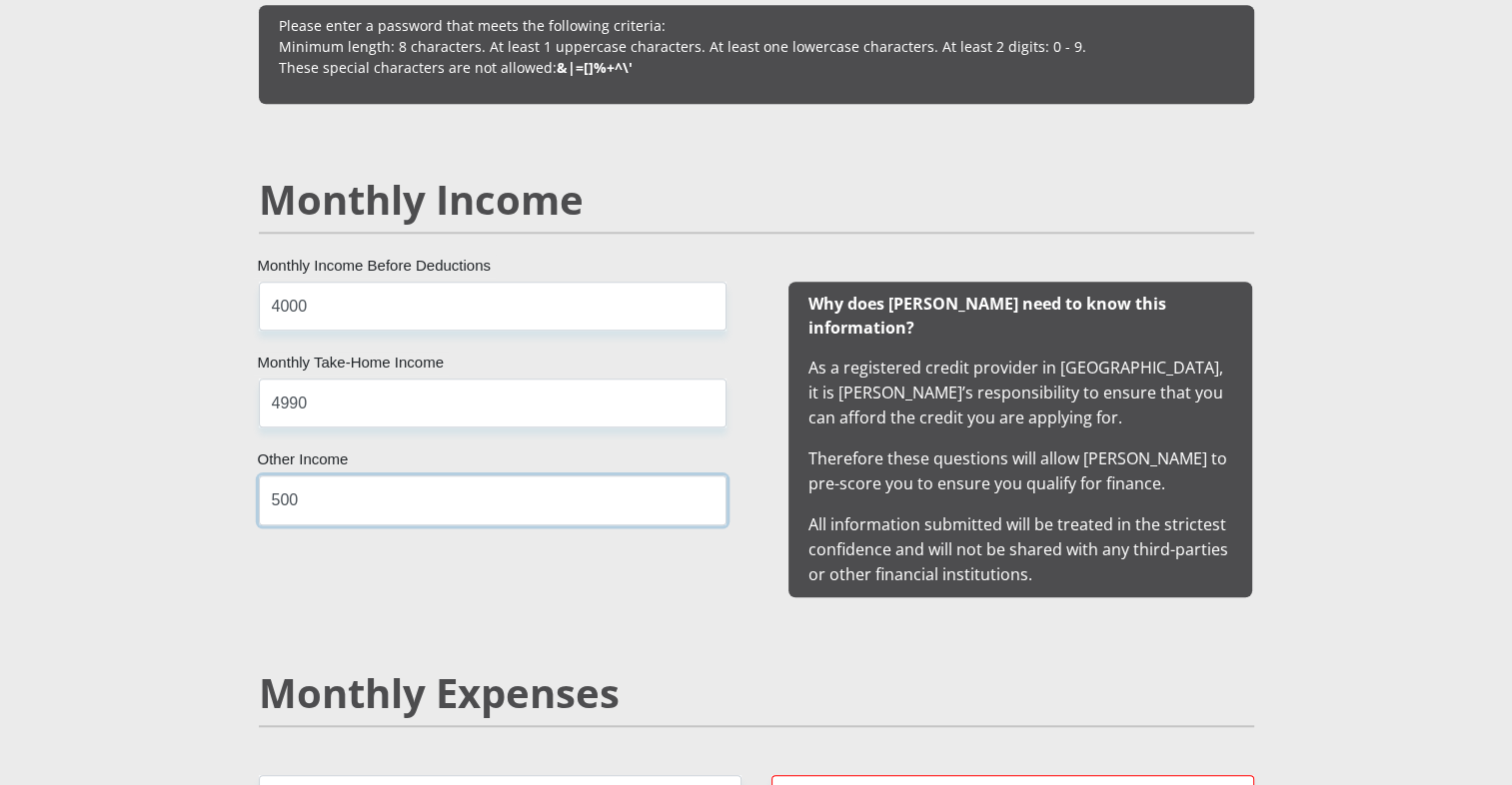 type on "500" 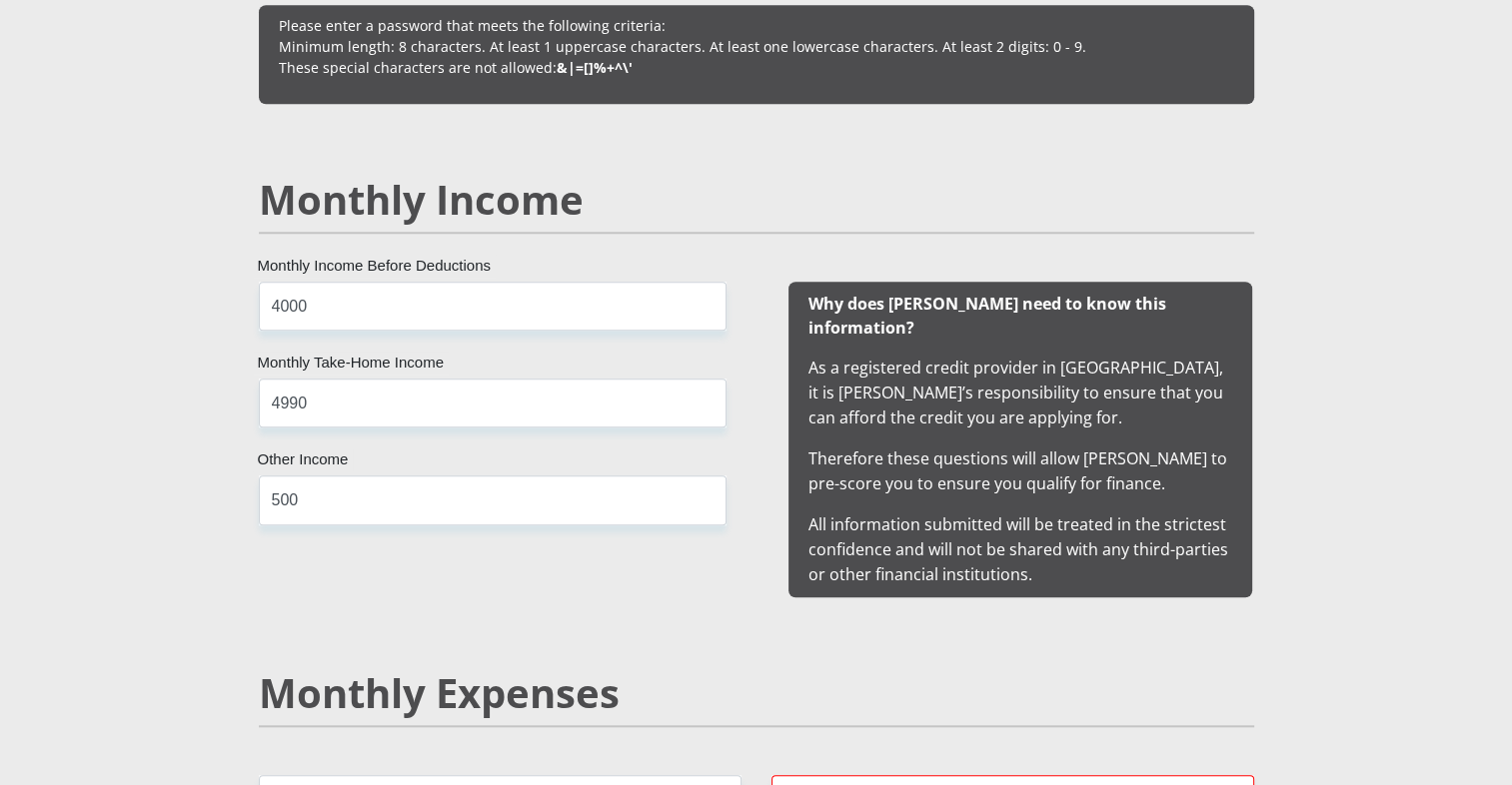 click on "Mr
Ms
Mrs
Dr
Other
Title
Bridget
First Name
Boshego
Surname
9806190827080
South African ID Number
Please input valid ID number
South Africa
Afghanistan
Aland Islands
Albania
Algeria
America Samoa
American Virgin Islands
Andorra
Angola
Anguilla
Antarctica
Antigua and Barbuda
Argentina" at bounding box center [756, 1454] 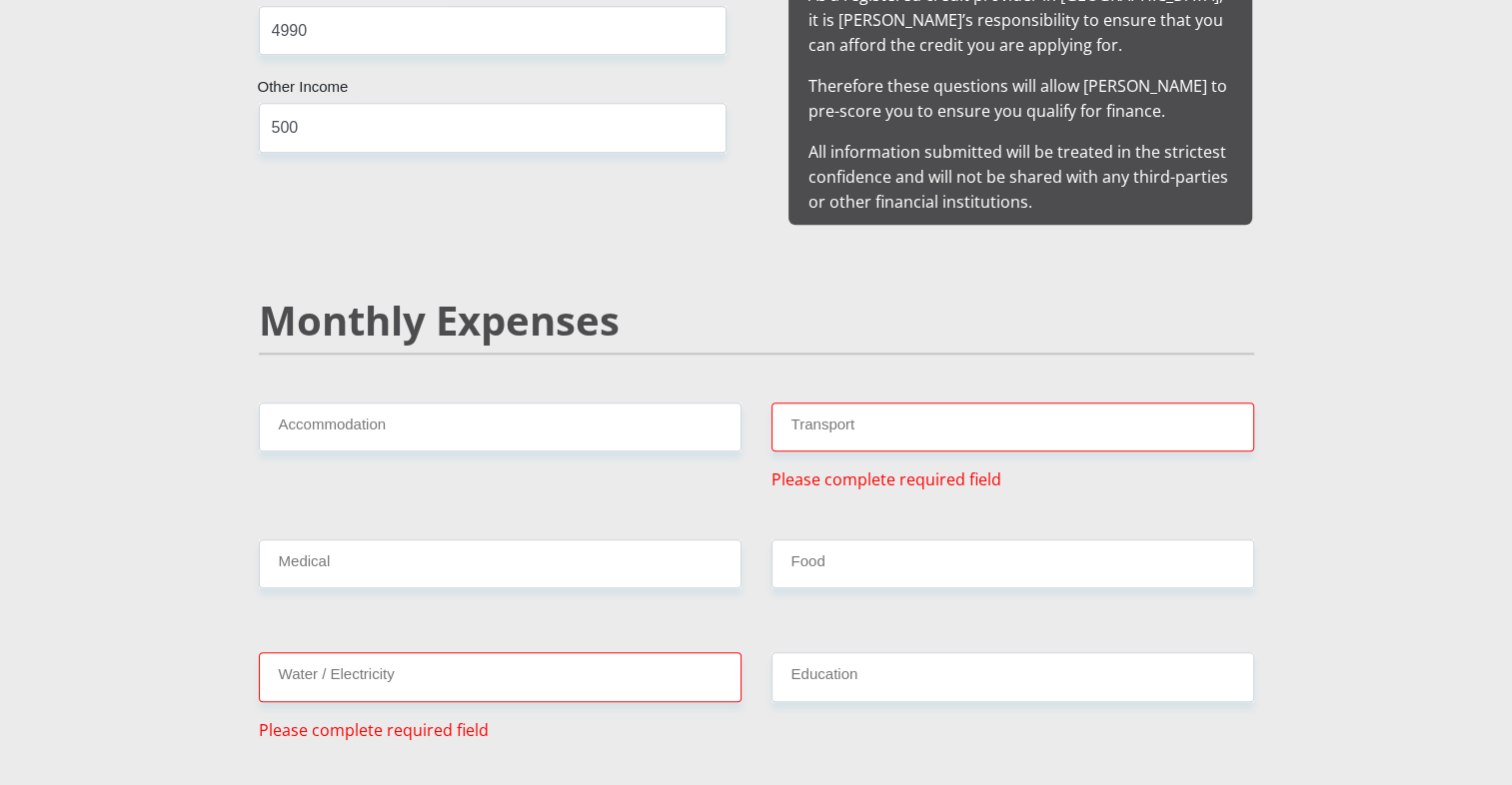scroll, scrollTop: 2161, scrollLeft: 0, axis: vertical 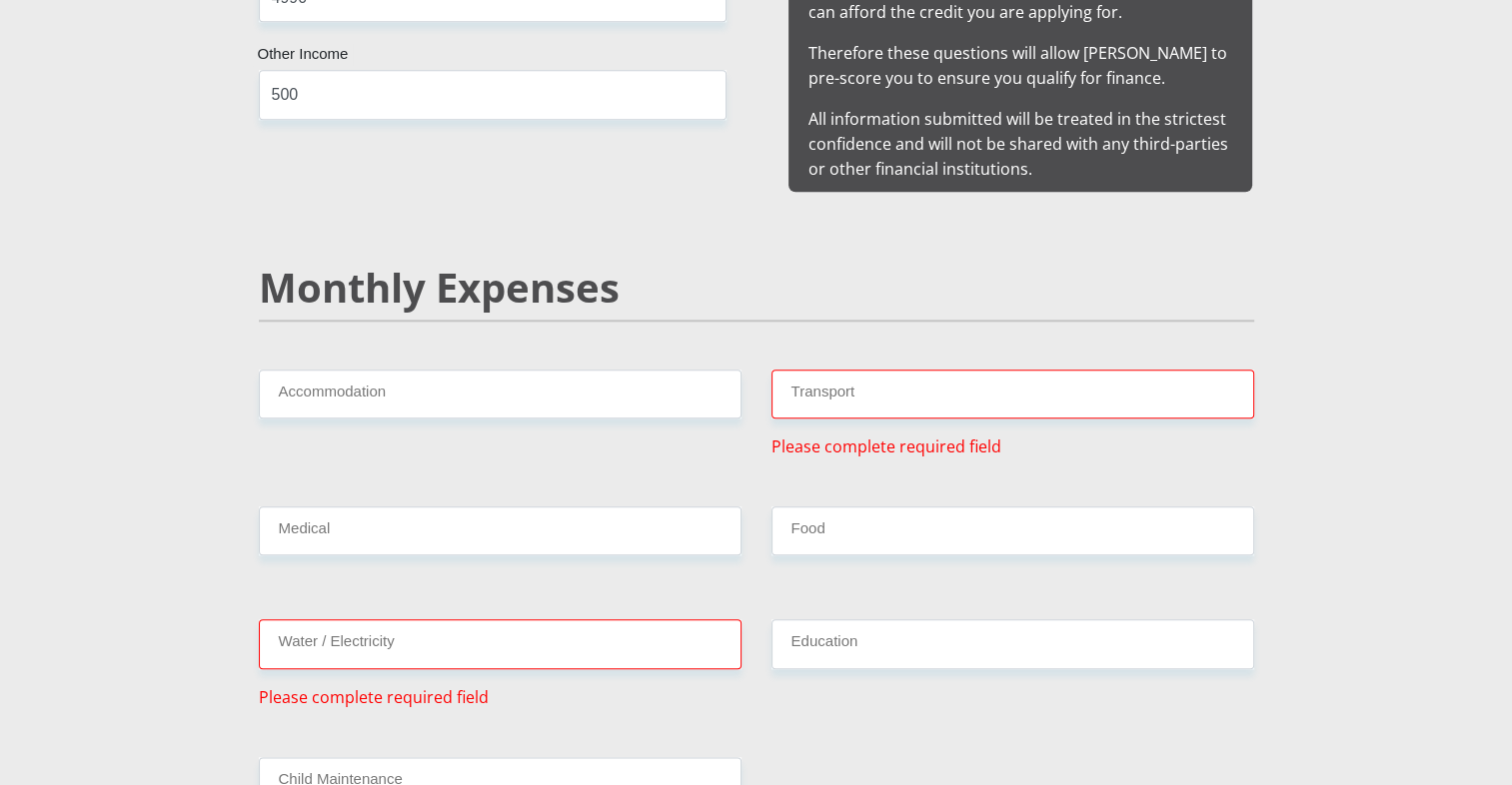 click on "Monthly Expenses" at bounding box center (756, 317) 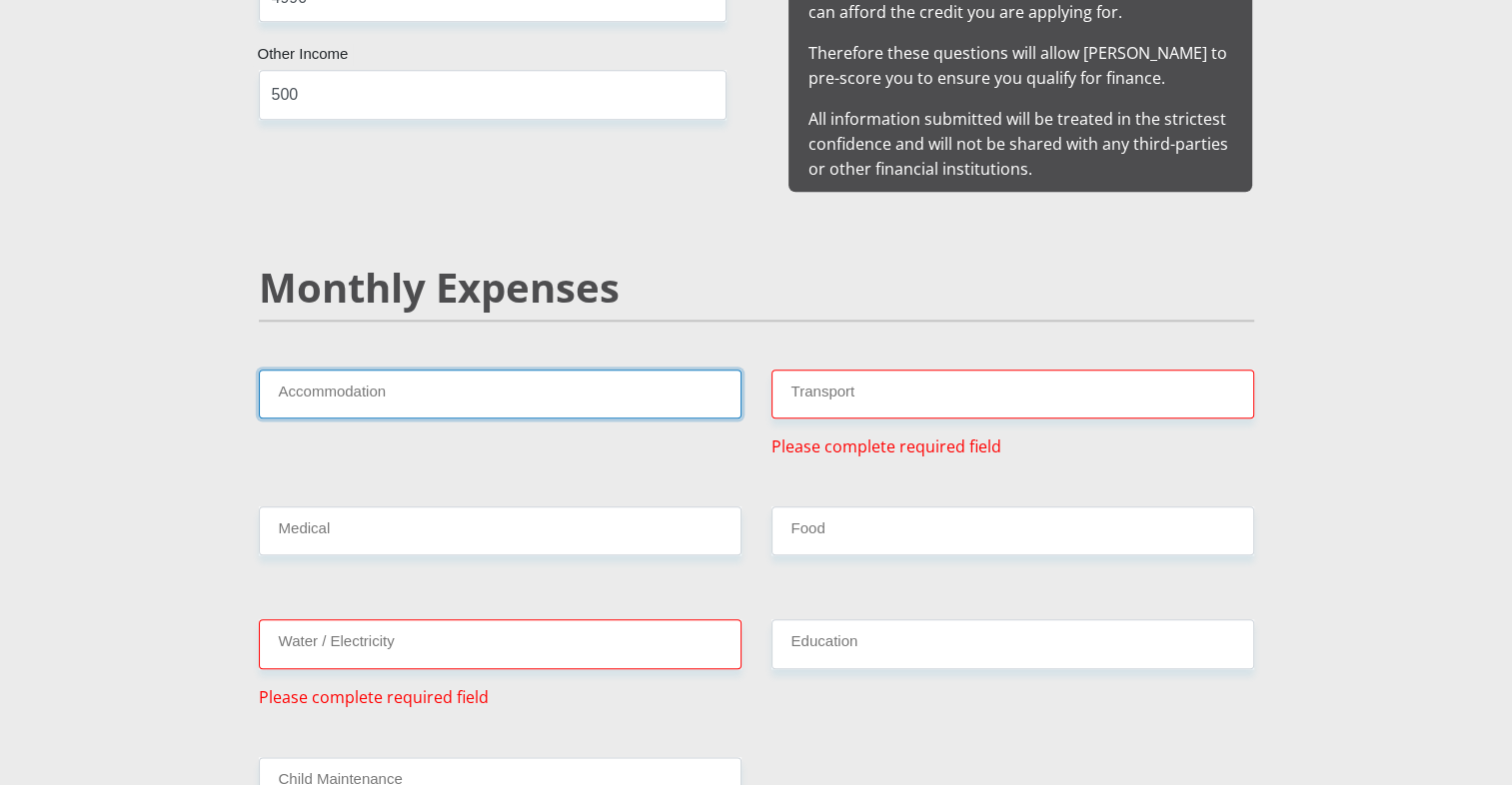click on "Accommodation" at bounding box center [500, 393] 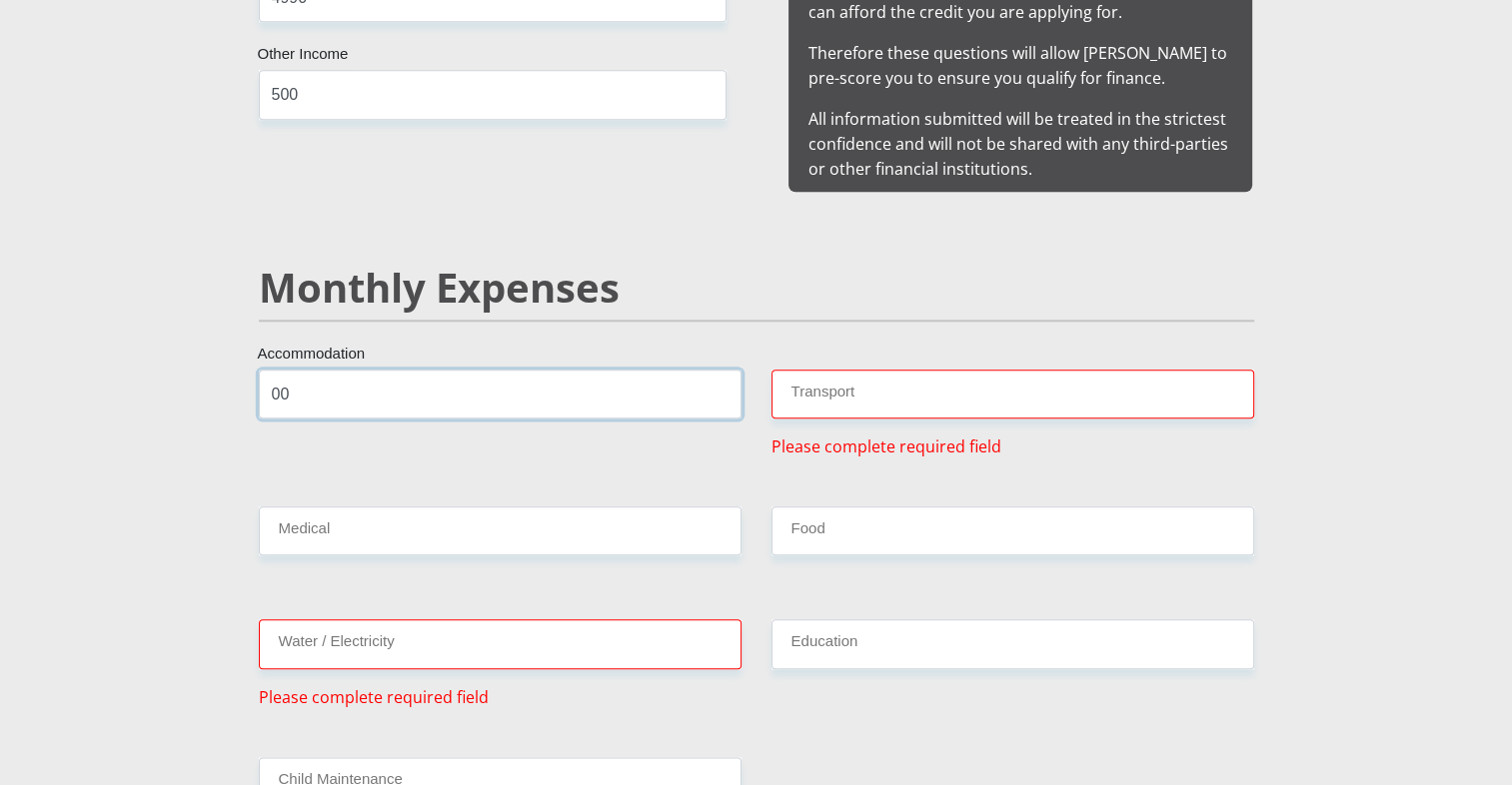 type on "00" 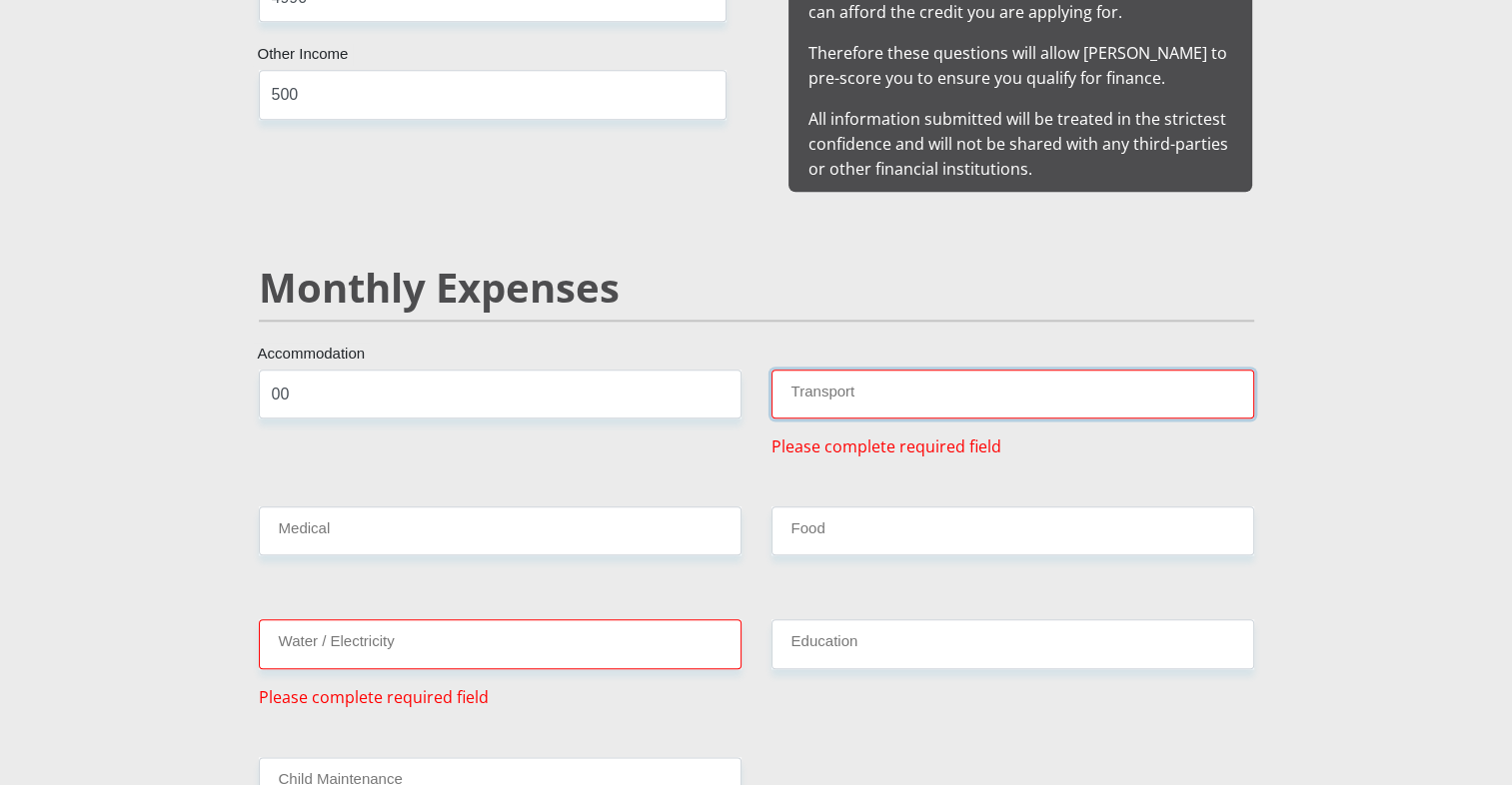 click on "Transport" at bounding box center [1012, 393] 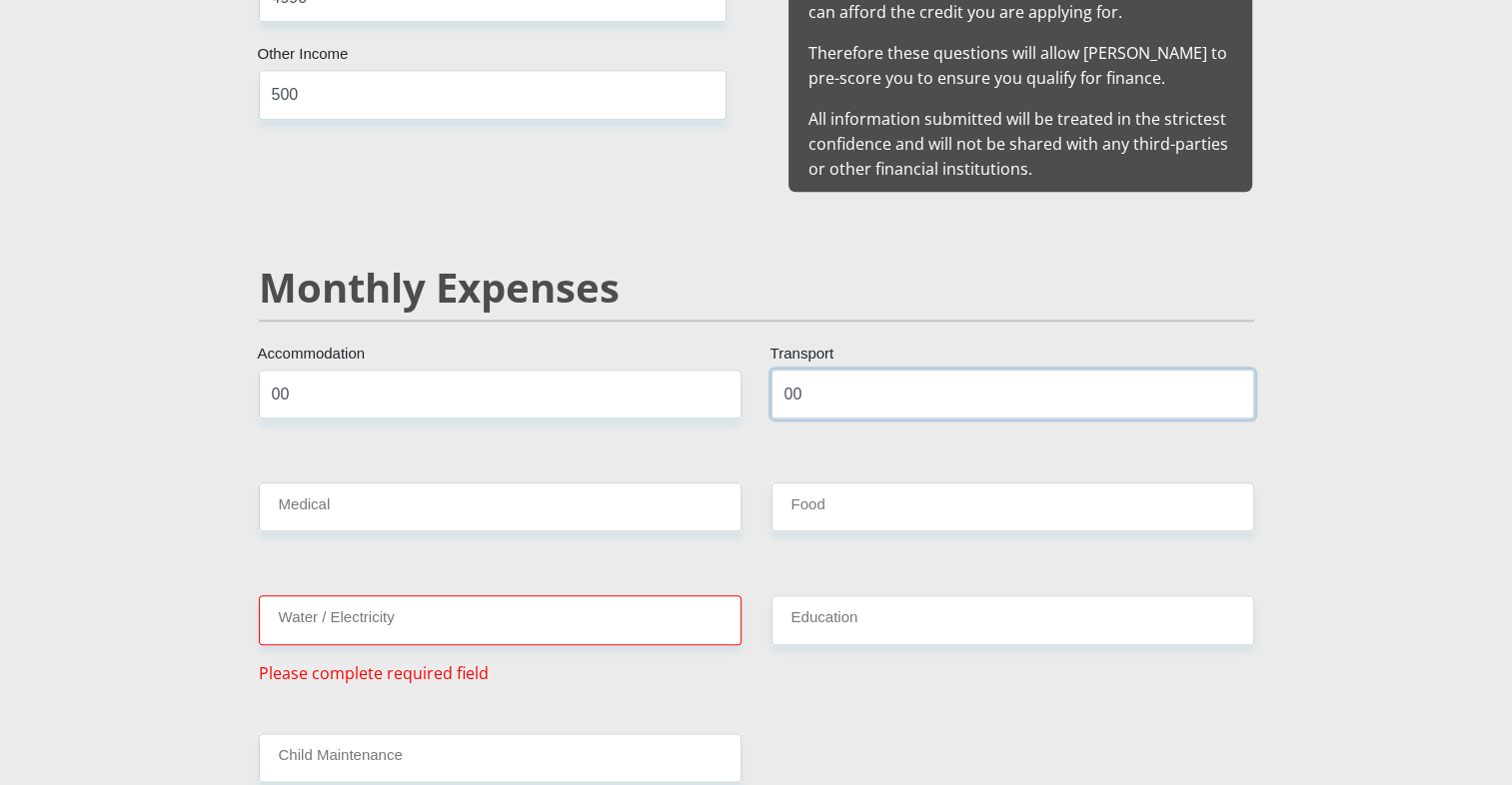type on "00" 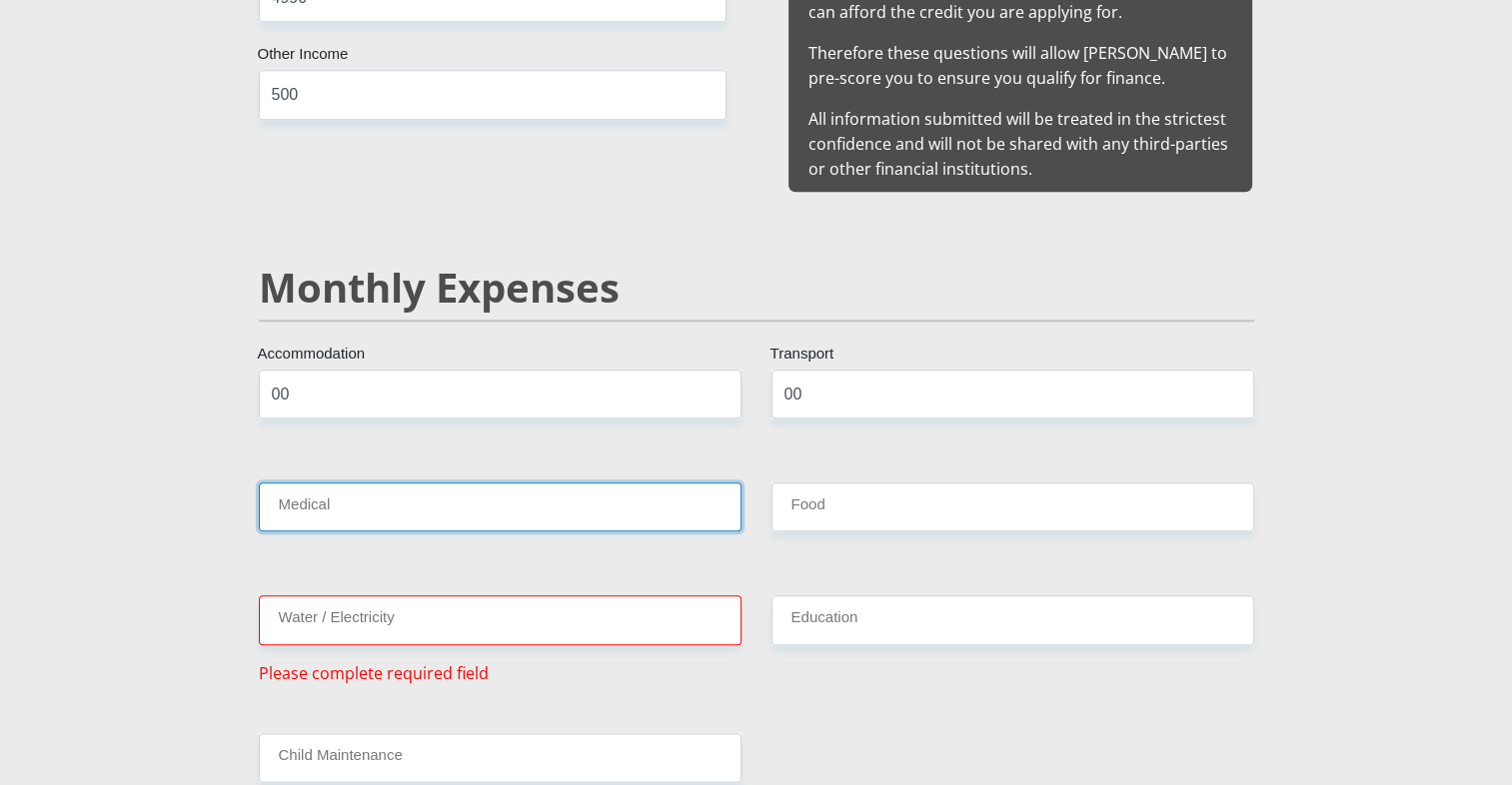click on "Medical" at bounding box center [500, 506] 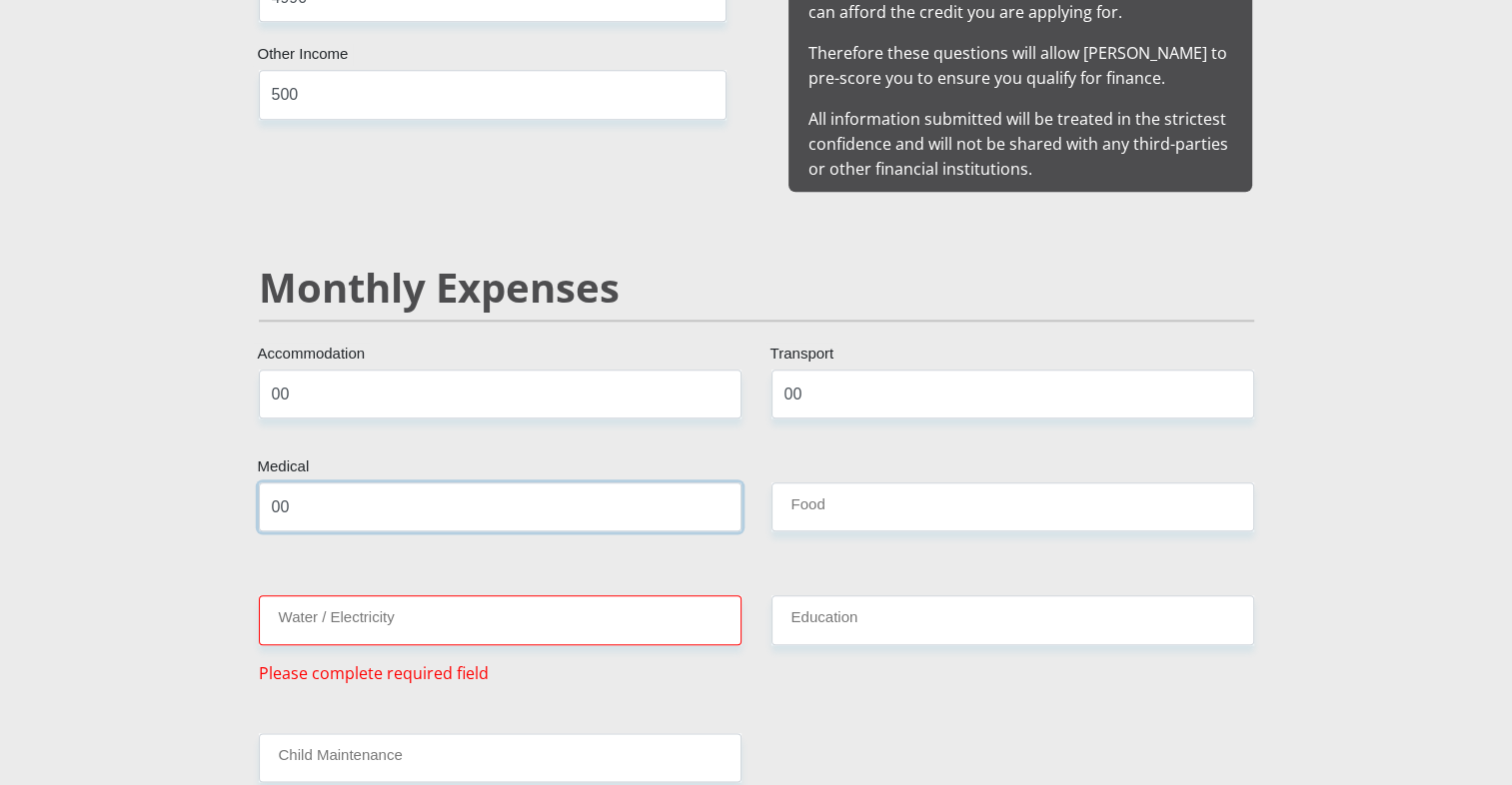type on "00" 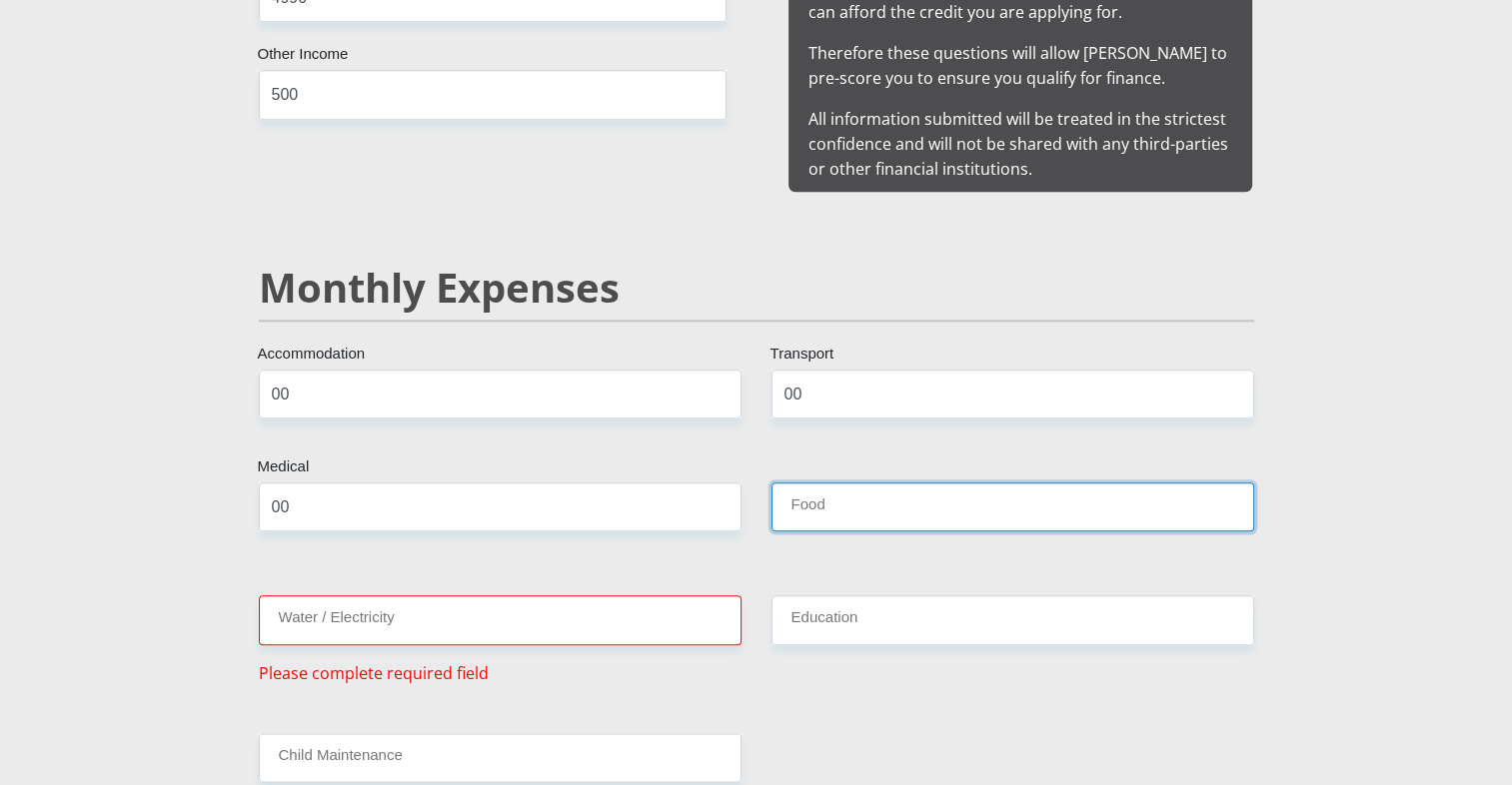 click on "Food" at bounding box center [1012, 506] 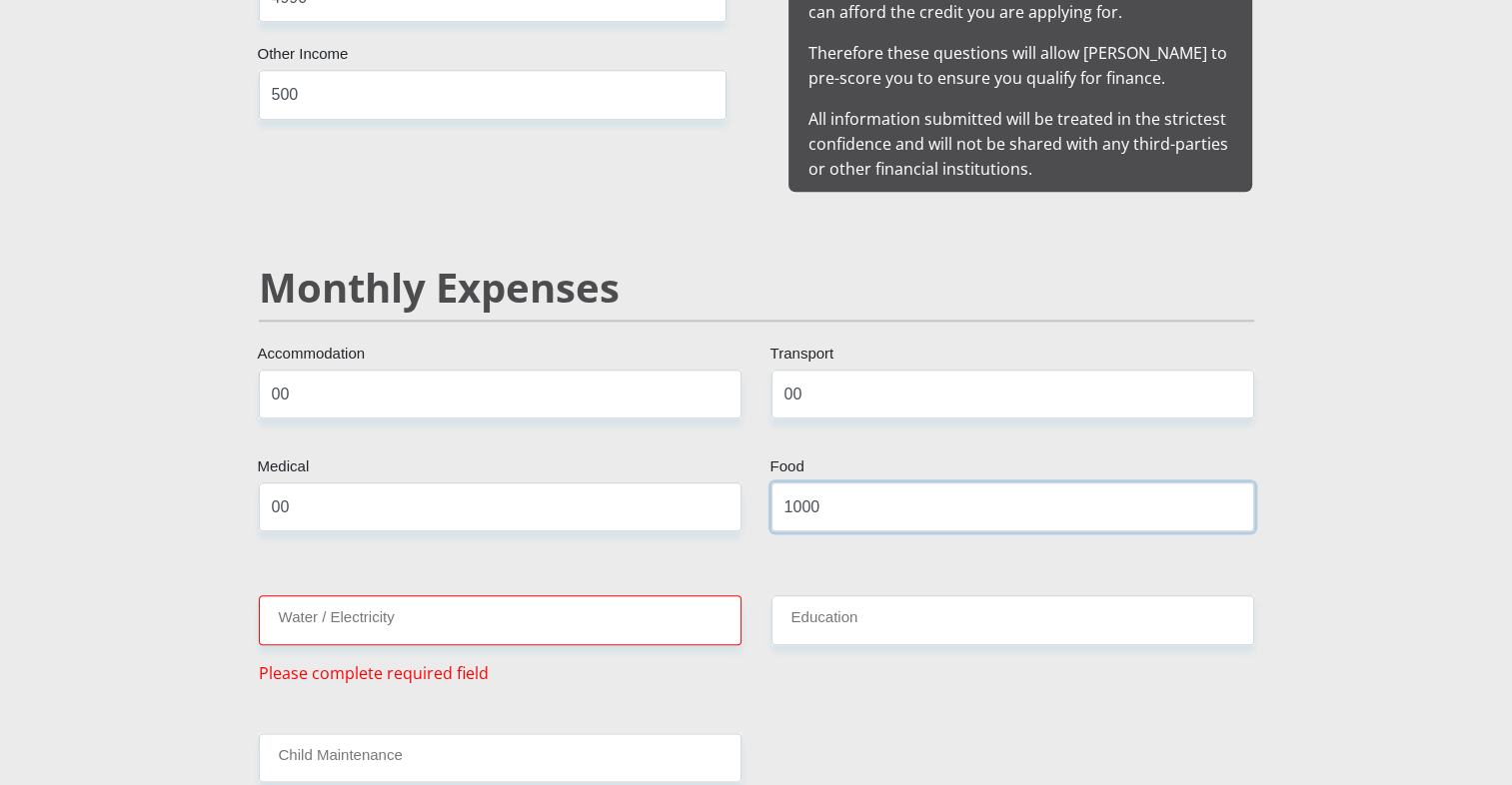 type on "1000" 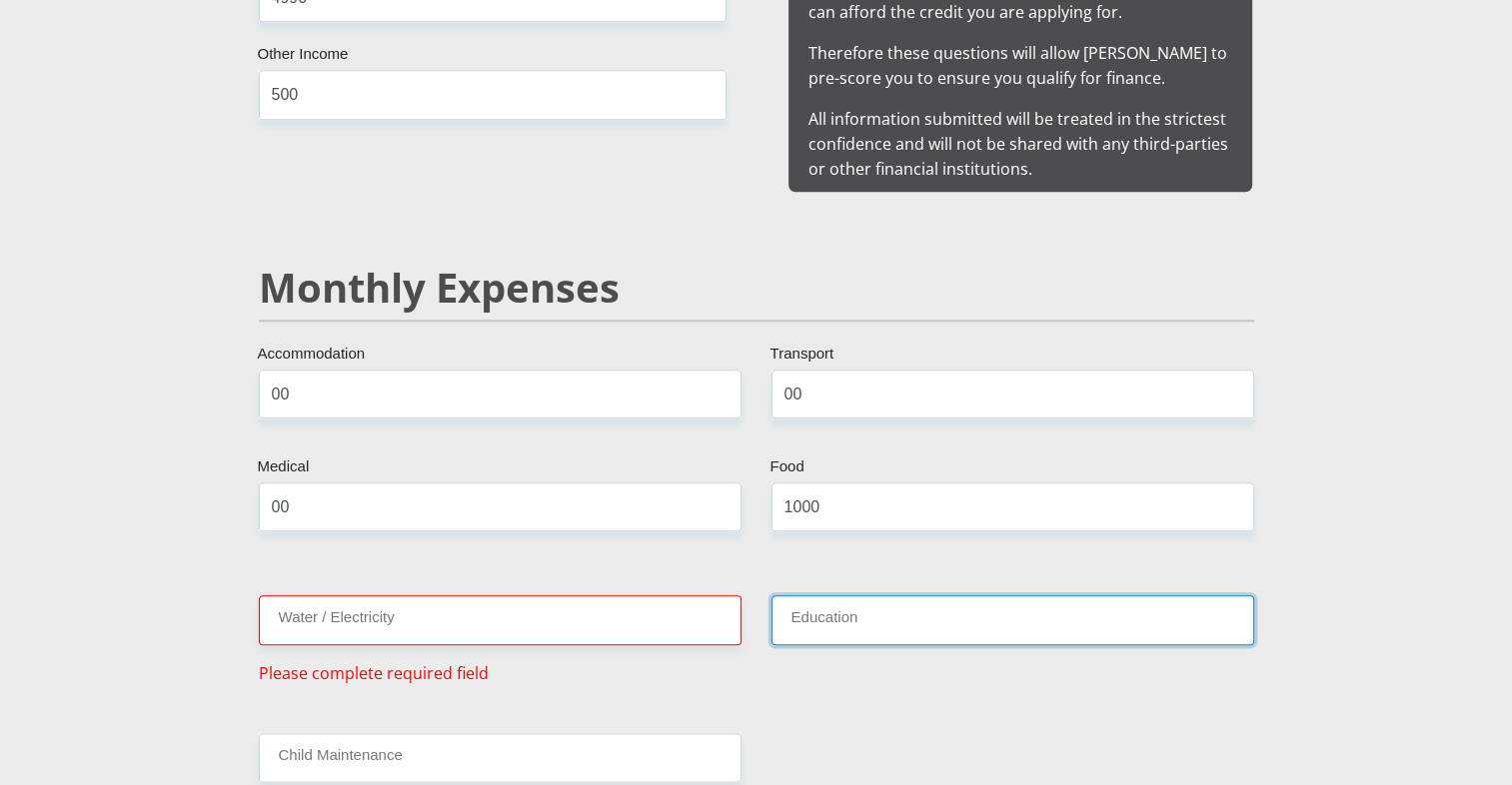 click on "Education" at bounding box center (1012, 619) 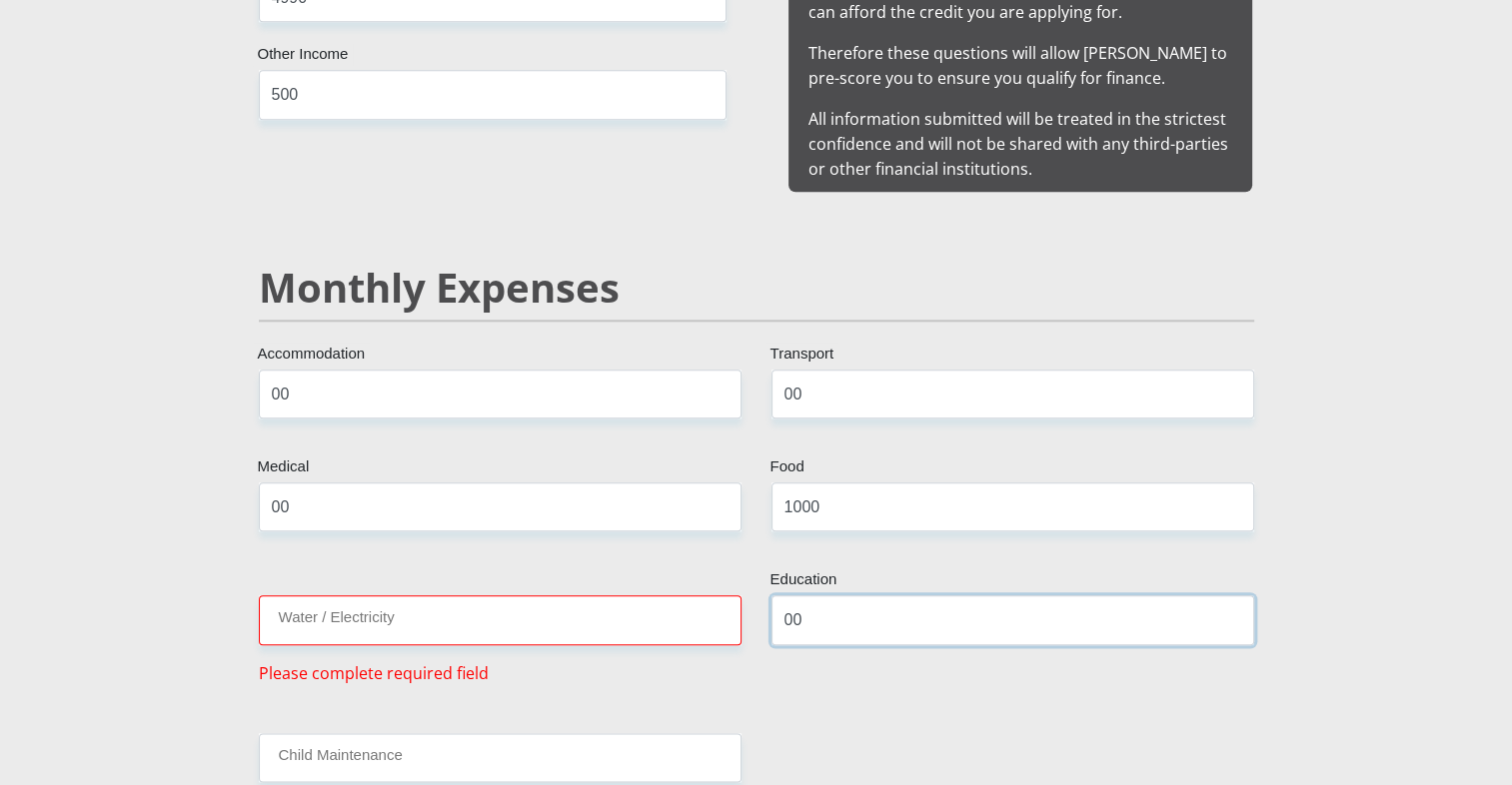 type on "00" 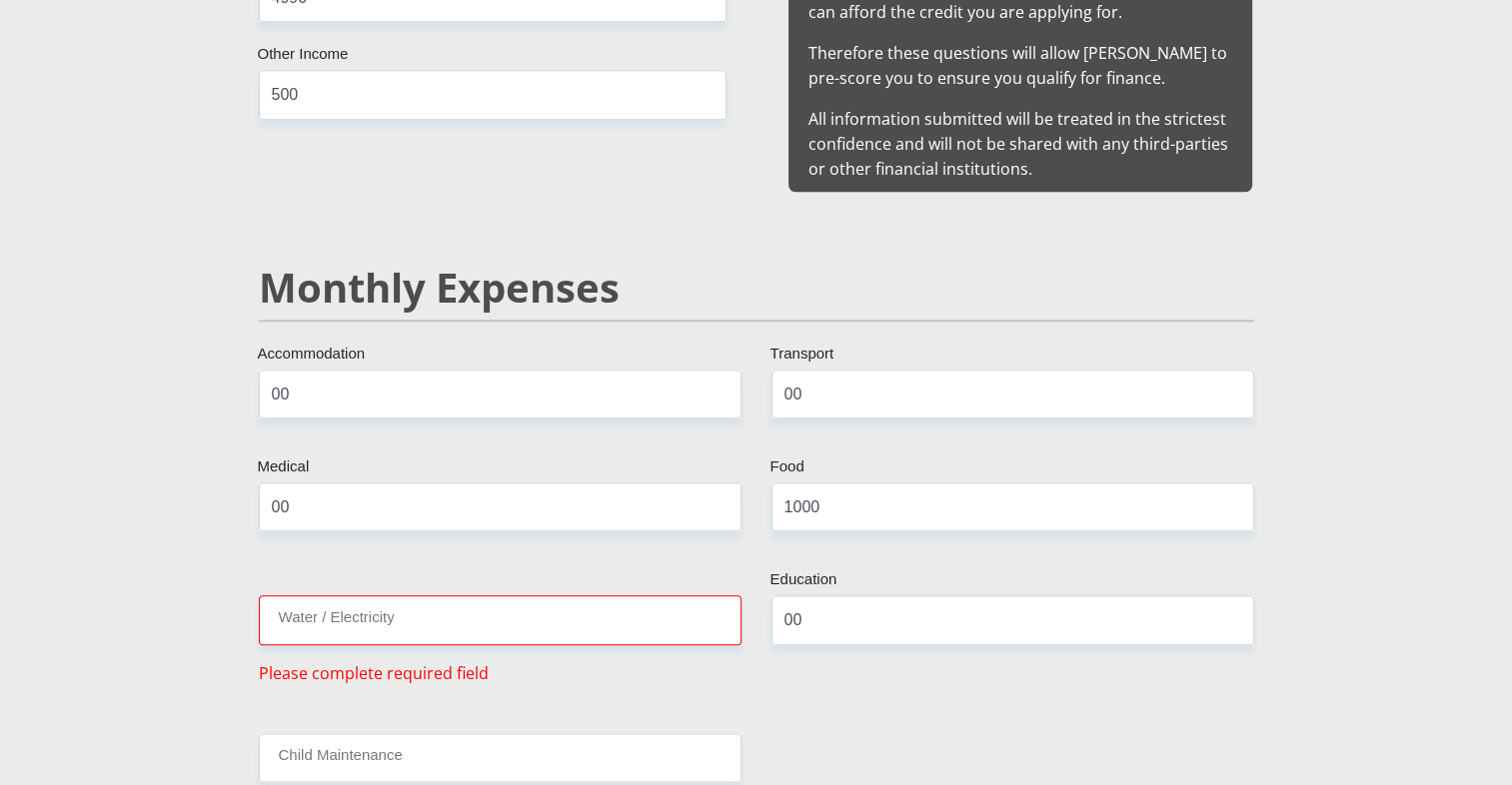 click on "Water / Electricity
Please complete required field" at bounding box center (500, 639) 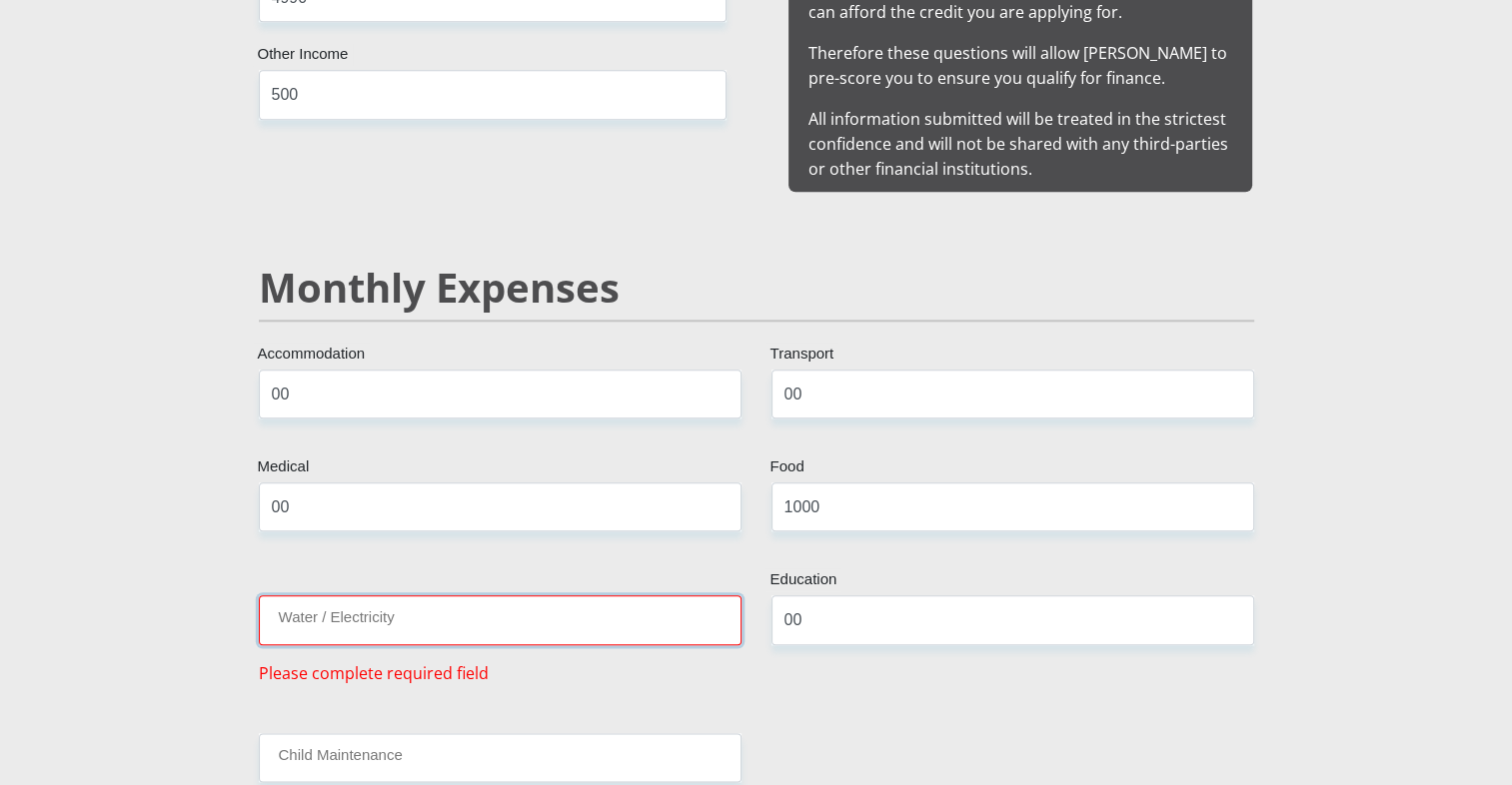 click on "Water / Electricity" at bounding box center [500, 619] 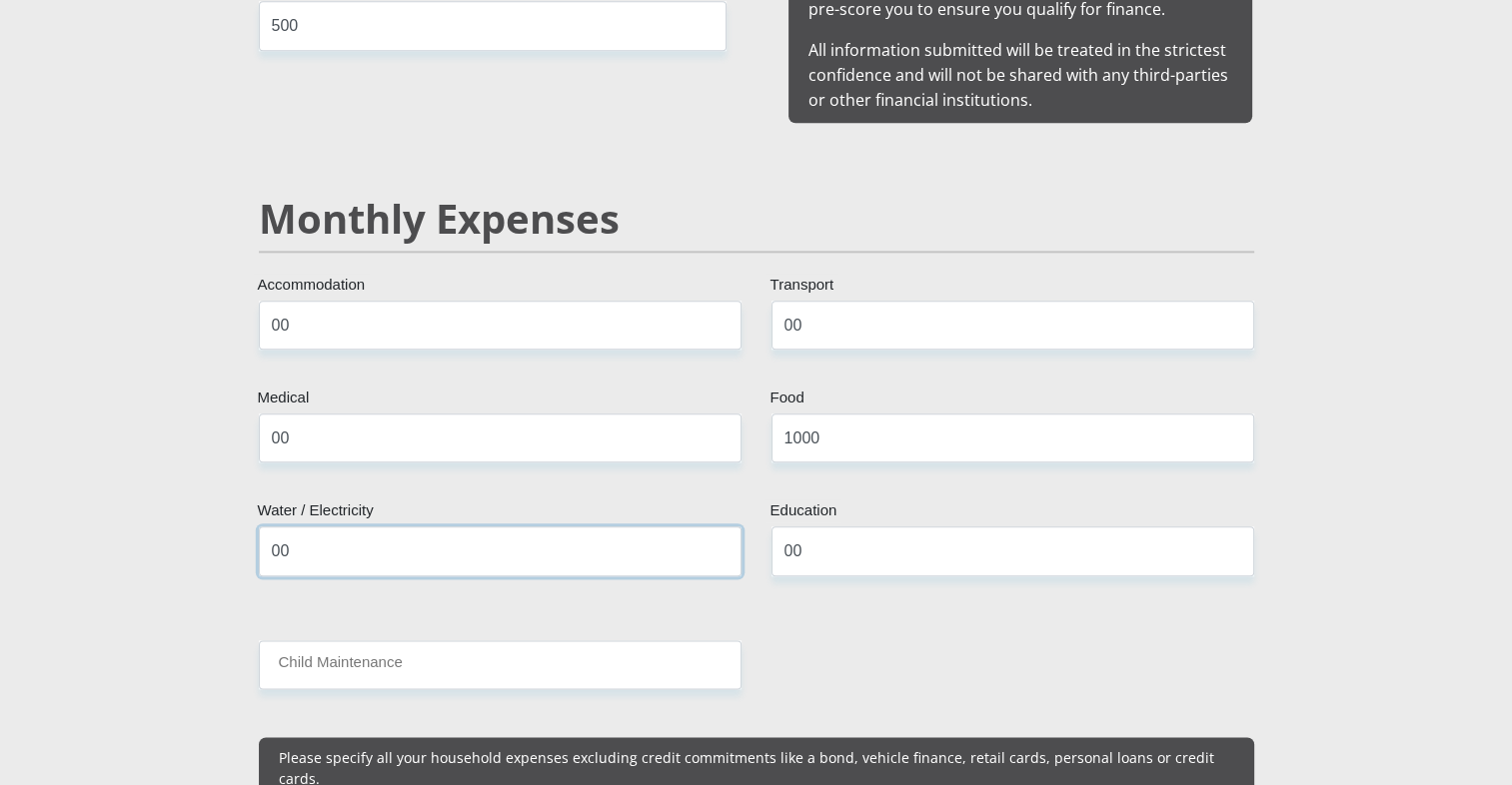 scroll, scrollTop: 2463, scrollLeft: 0, axis: vertical 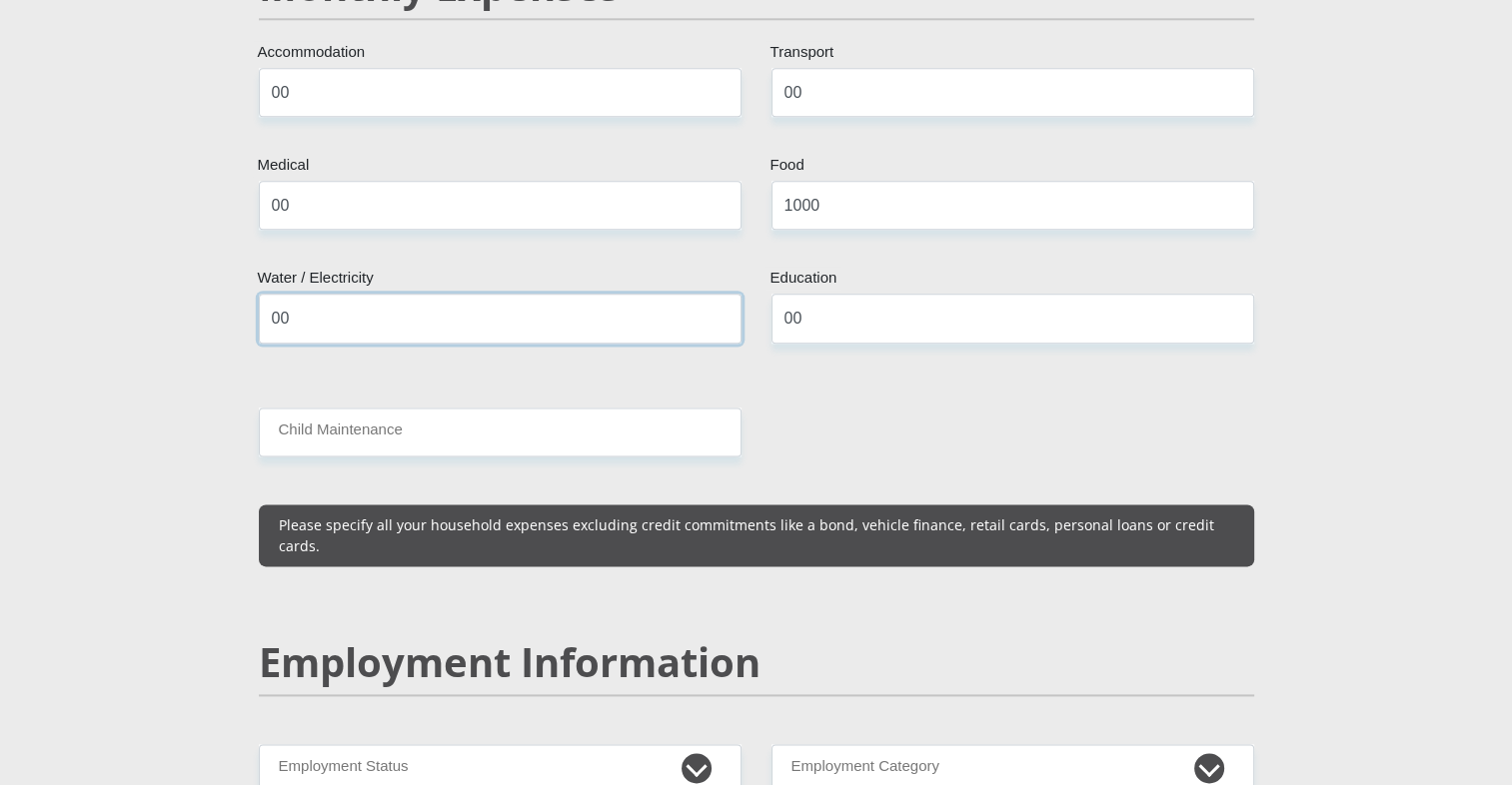 type on "00" 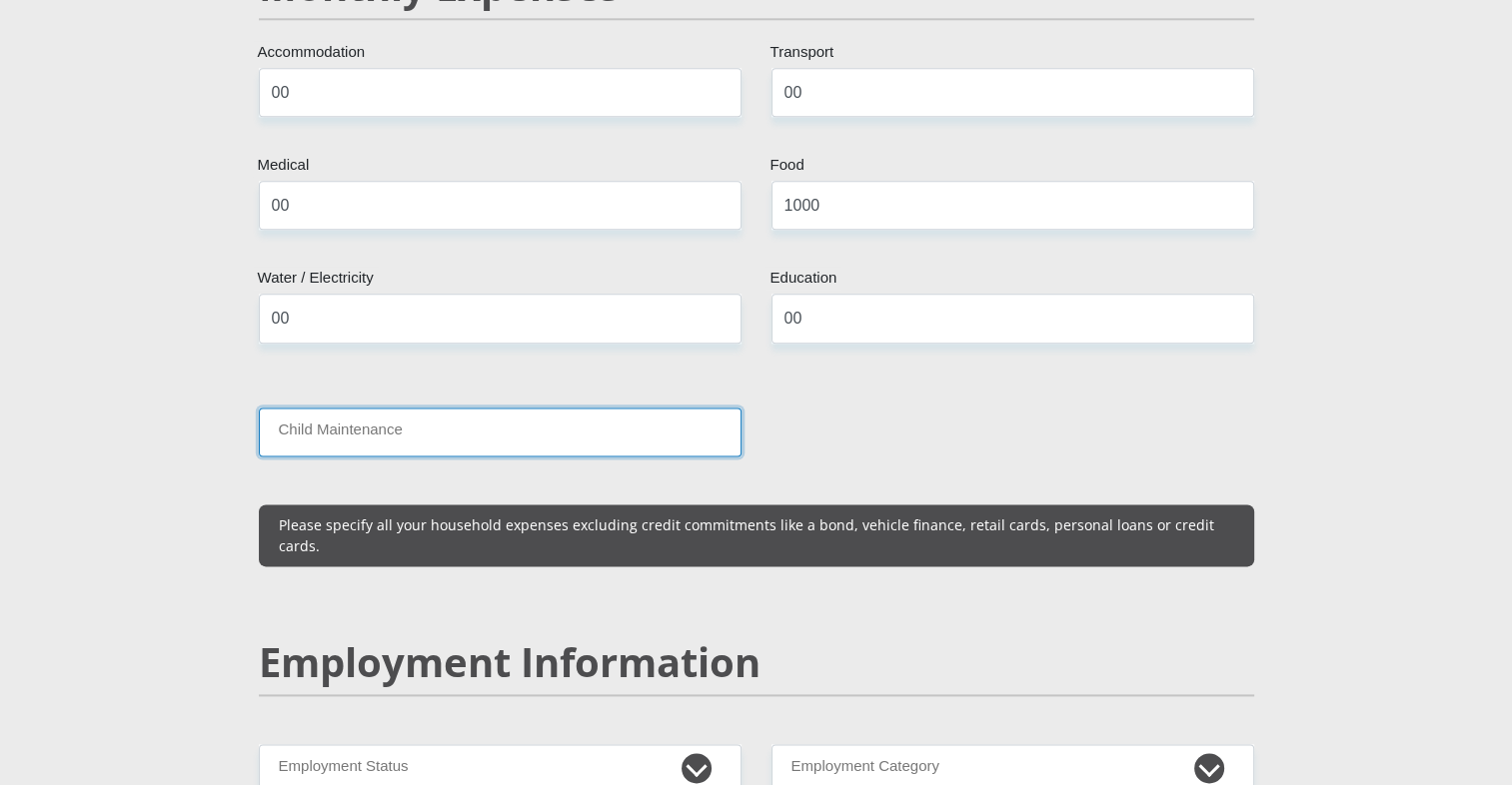 click on "Child Maintenance" at bounding box center (500, 431) 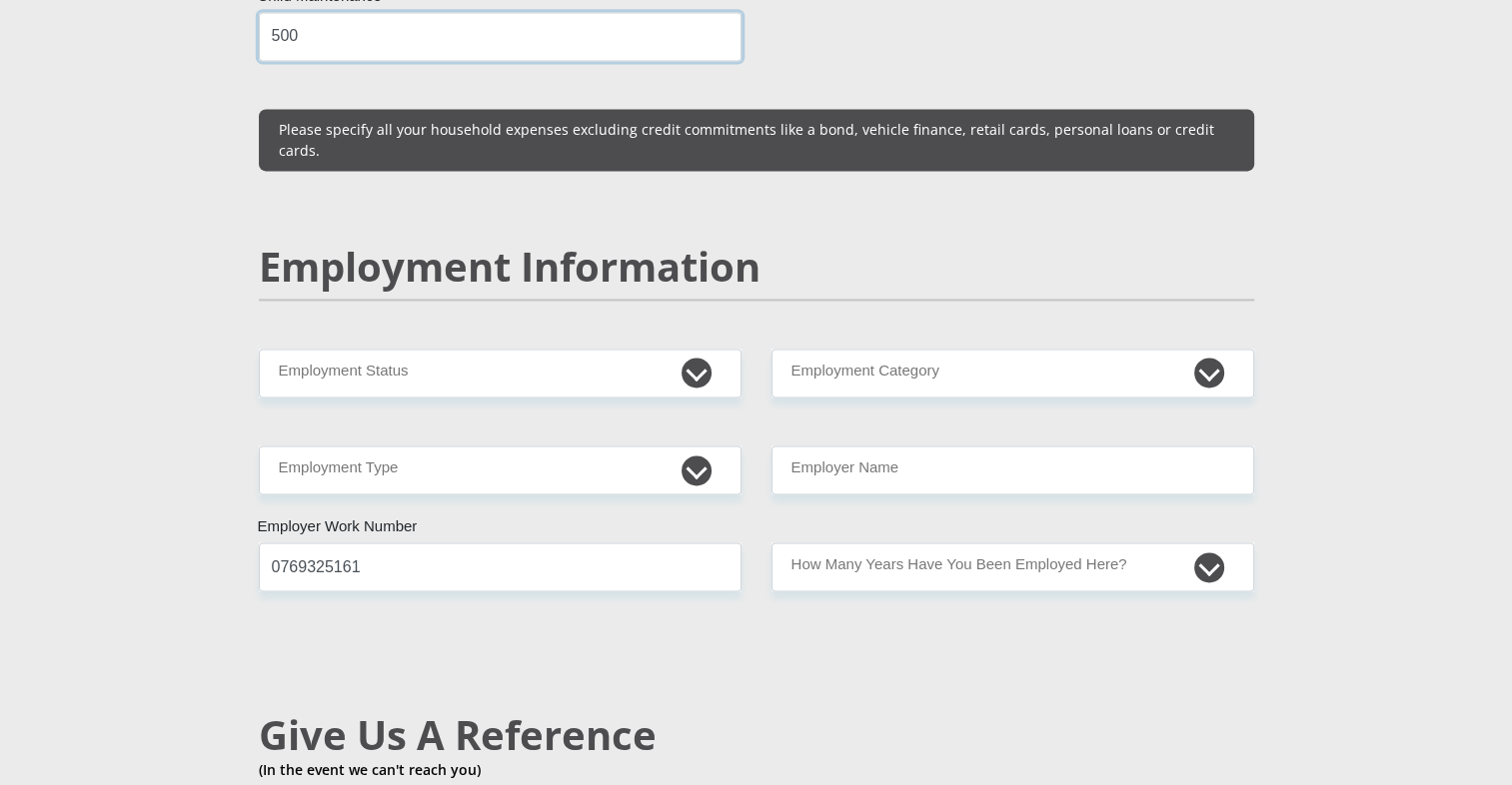 scroll, scrollTop: 2863, scrollLeft: 0, axis: vertical 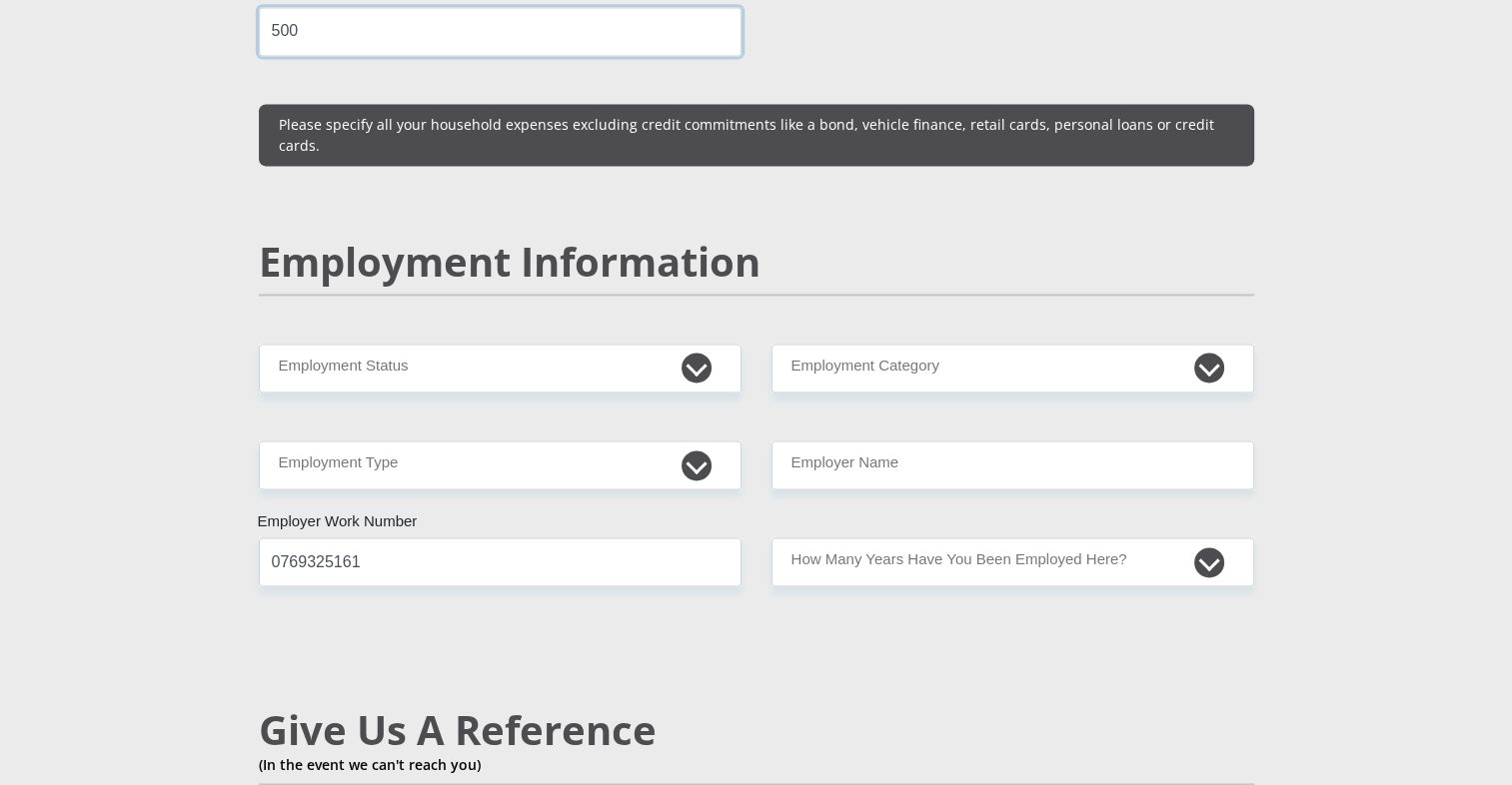 type on "500" 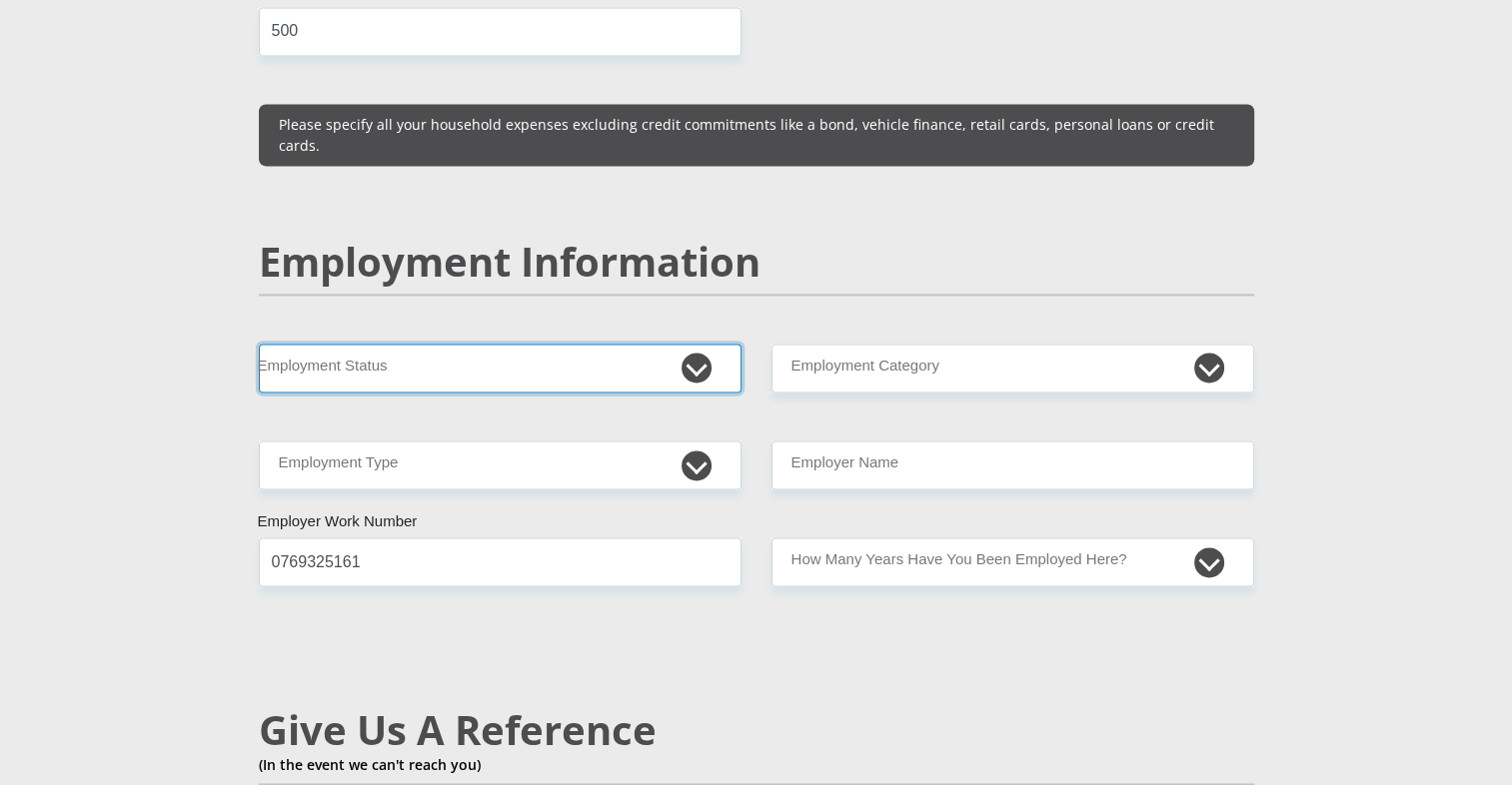click on "Permanent/Full-time
Part-time/Casual
Contract Worker
Self-Employed
Housewife
Retired
Student
Medically Boarded
Disability
Unemployed" at bounding box center [500, 368] 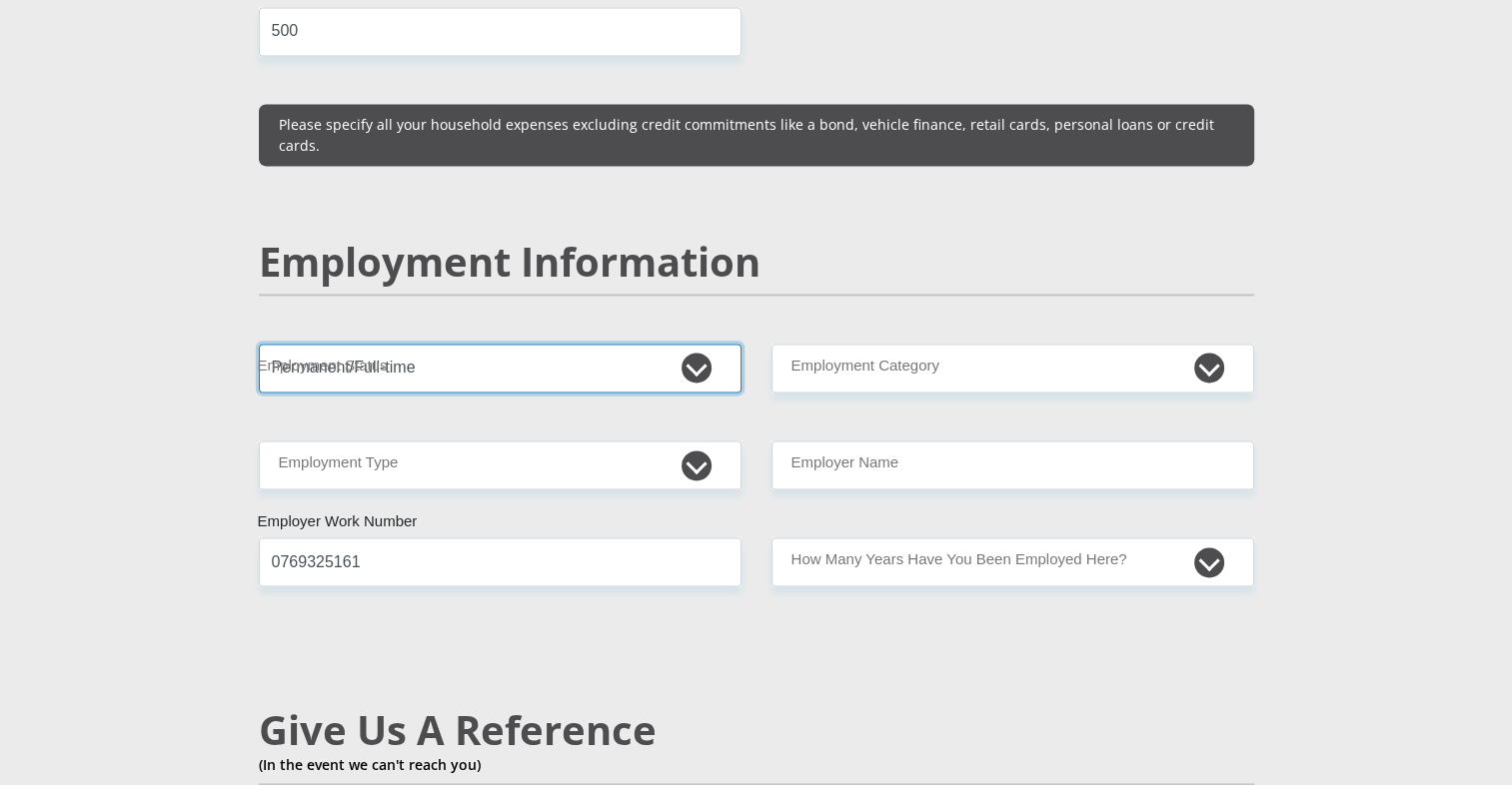 click on "Permanent/Full-time
Part-time/Casual
Contract Worker
Self-Employed
Housewife
Retired
Student
Medically Boarded
Disability
Unemployed" at bounding box center [500, 368] 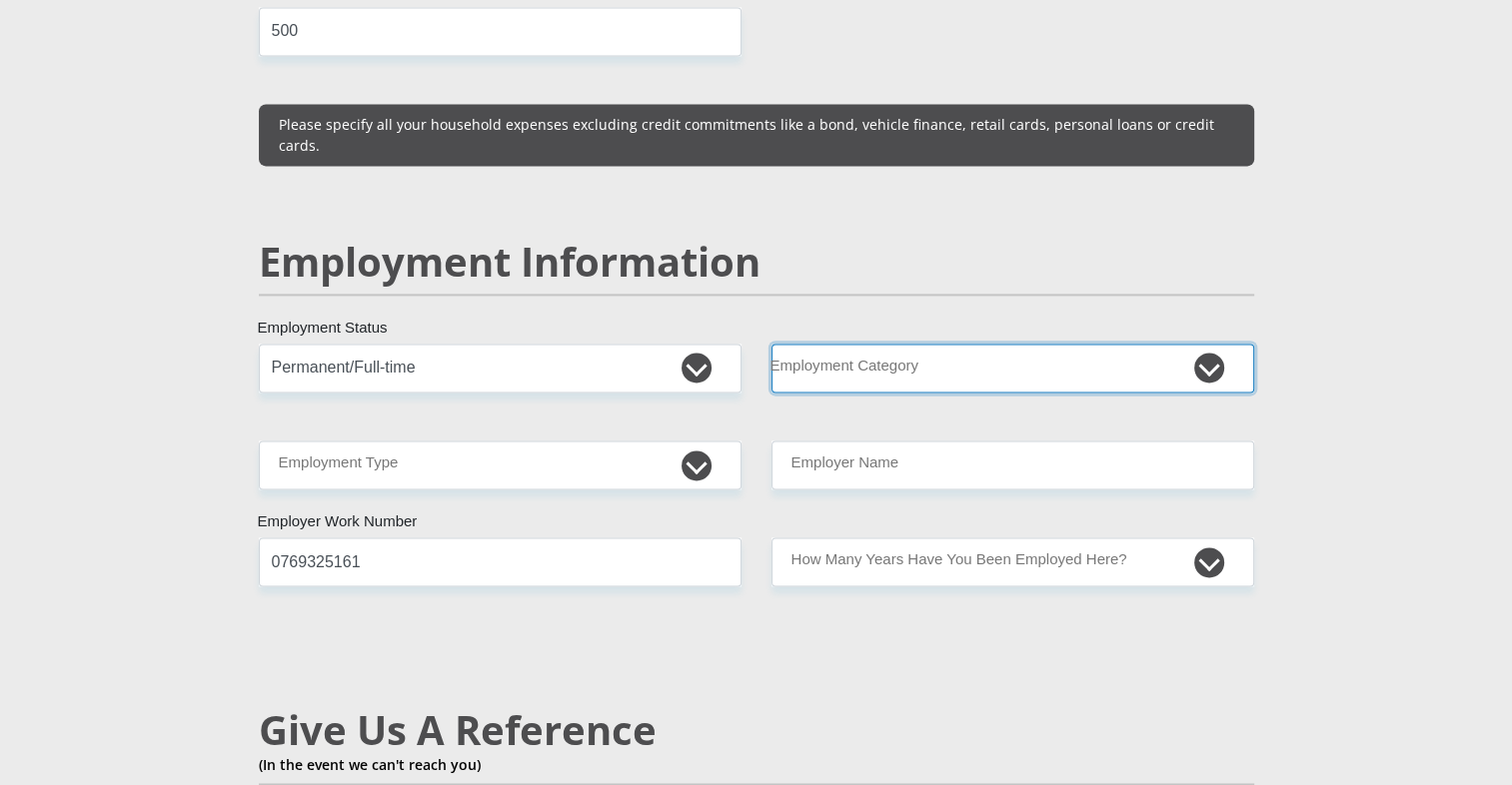 click on "AGRICULTURE
ALCOHOL & TOBACCO
CONSTRUCTION MATERIALS
METALLURGY
EQUIPMENT FOR RENEWABLE ENERGY
SPECIALIZED CONTRACTORS
CAR
GAMING (INCL. INTERNET
OTHER WHOLESALE
UNLICENSED PHARMACEUTICALS
CURRENCY EXCHANGE HOUSES
OTHER FINANCIAL INSTITUTIONS & INSURANCE
REAL ESTATE AGENTS
OIL & GAS
OTHER MATERIALS (E.G. IRON ORE)
PRECIOUS STONES & PRECIOUS METALS
POLITICAL ORGANIZATIONS
RELIGIOUS ORGANIZATIONS(NOT SECTS)
ACTI. HAVING BUSINESS DEAL WITH PUBLIC ADMINISTRATION
LAUNDROMATS" at bounding box center [1012, 368] 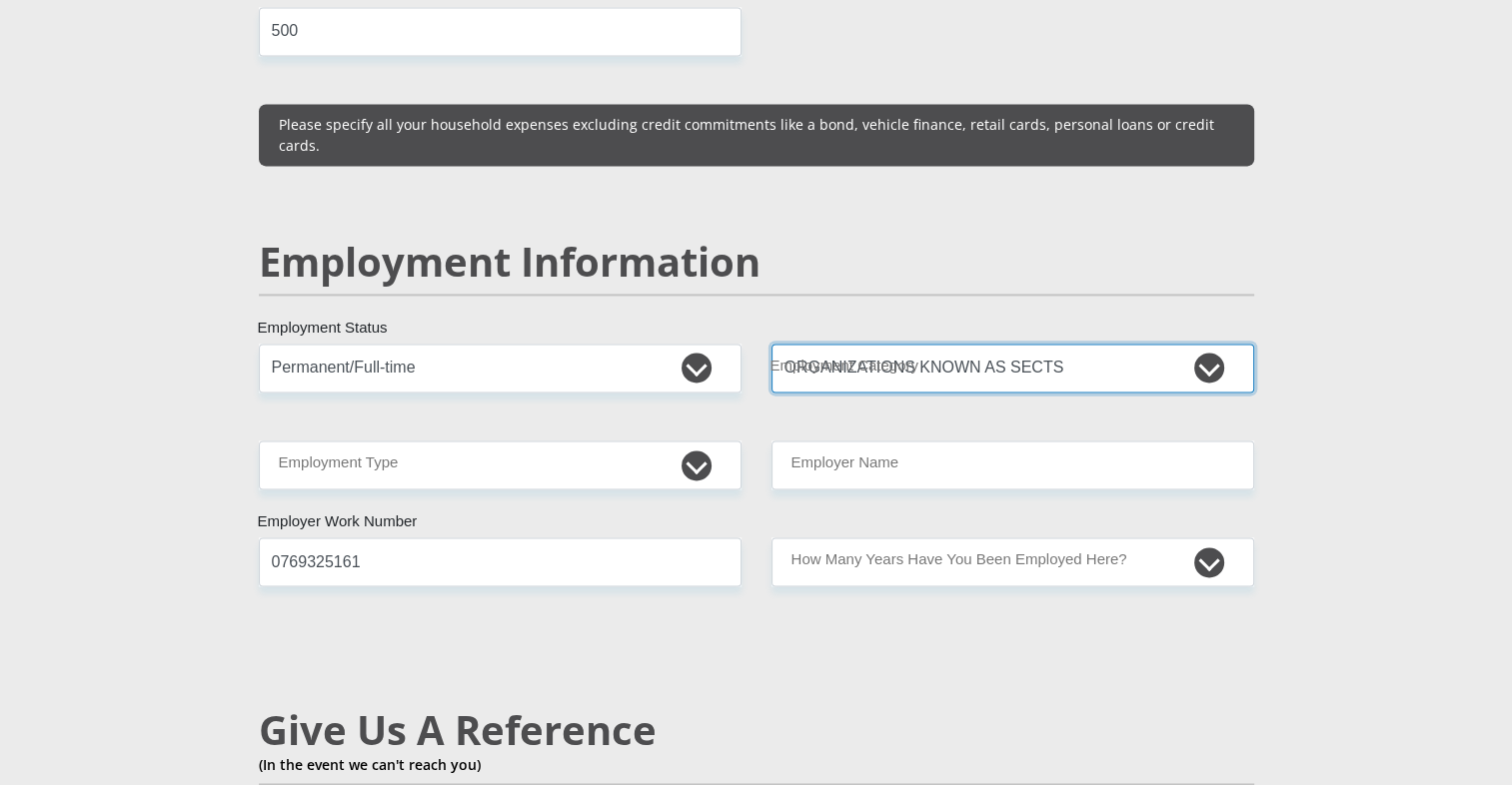 click on "AGRICULTURE
ALCOHOL & TOBACCO
CONSTRUCTION MATERIALS
METALLURGY
EQUIPMENT FOR RENEWABLE ENERGY
SPECIALIZED CONTRACTORS
CAR
GAMING (INCL. INTERNET
OTHER WHOLESALE
UNLICENSED PHARMACEUTICALS
CURRENCY EXCHANGE HOUSES
OTHER FINANCIAL INSTITUTIONS & INSURANCE
REAL ESTATE AGENTS
OIL & GAS
OTHER MATERIALS (E.G. IRON ORE)
PRECIOUS STONES & PRECIOUS METALS
POLITICAL ORGANIZATIONS
RELIGIOUS ORGANIZATIONS(NOT SECTS)
ACTI. HAVING BUSINESS DEAL WITH PUBLIC ADMINISTRATION
LAUNDROMATS" at bounding box center (1012, 368) 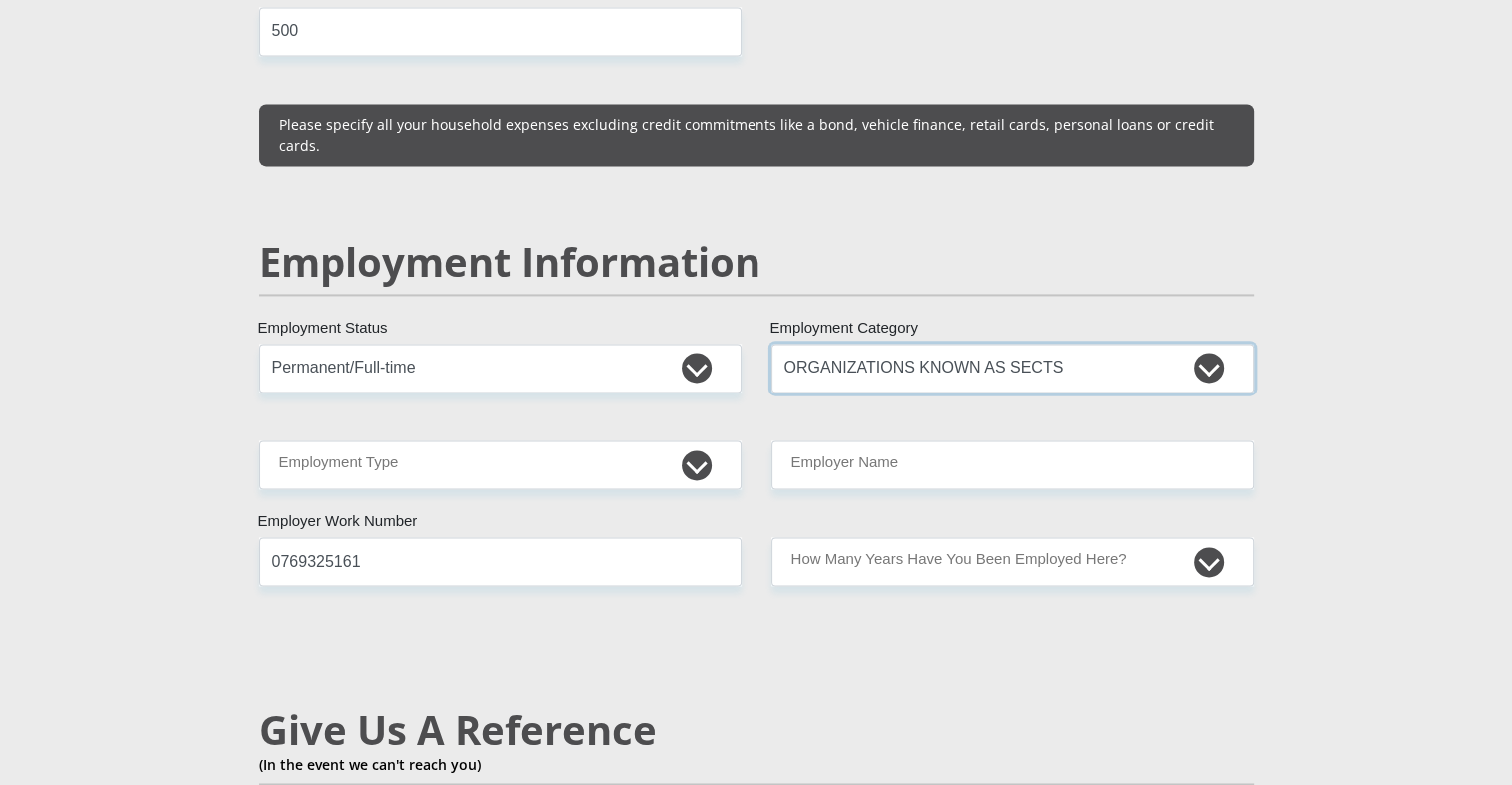 click on "AGRICULTURE
ALCOHOL & TOBACCO
CONSTRUCTION MATERIALS
METALLURGY
EQUIPMENT FOR RENEWABLE ENERGY
SPECIALIZED CONTRACTORS
CAR
GAMING (INCL. INTERNET
OTHER WHOLESALE
UNLICENSED PHARMACEUTICALS
CURRENCY EXCHANGE HOUSES
OTHER FINANCIAL INSTITUTIONS & INSURANCE
REAL ESTATE AGENTS
OIL & GAS
OTHER MATERIALS (E.G. IRON ORE)
PRECIOUS STONES & PRECIOUS METALS
POLITICAL ORGANIZATIONS
RELIGIOUS ORGANIZATIONS(NOT SECTS)
ACTI. HAVING BUSINESS DEAL WITH PUBLIC ADMINISTRATION
LAUNDROMATS" at bounding box center [1012, 368] 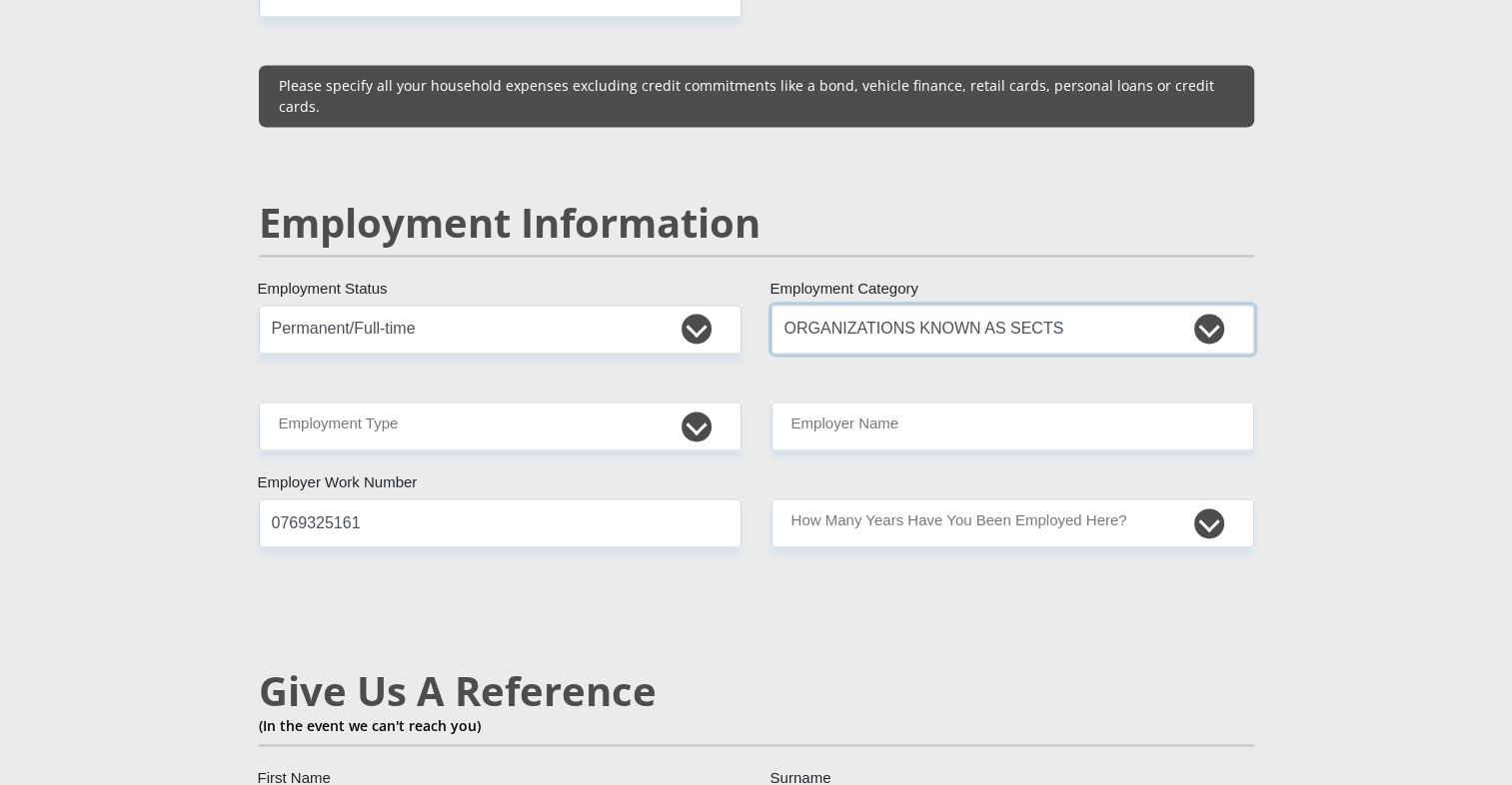 scroll, scrollTop: 2904, scrollLeft: 0, axis: vertical 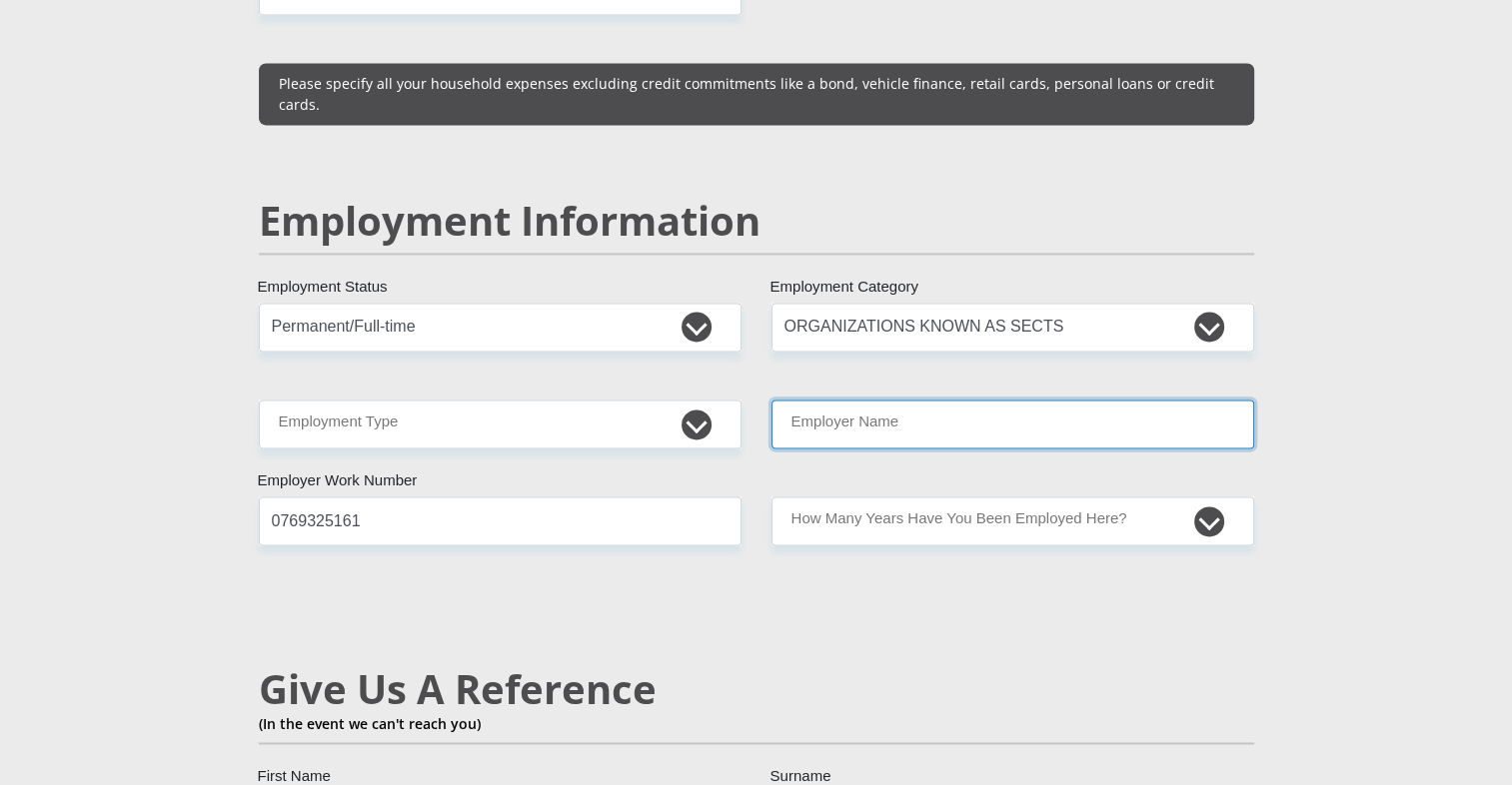 click on "Employer Name" at bounding box center (1012, 423) 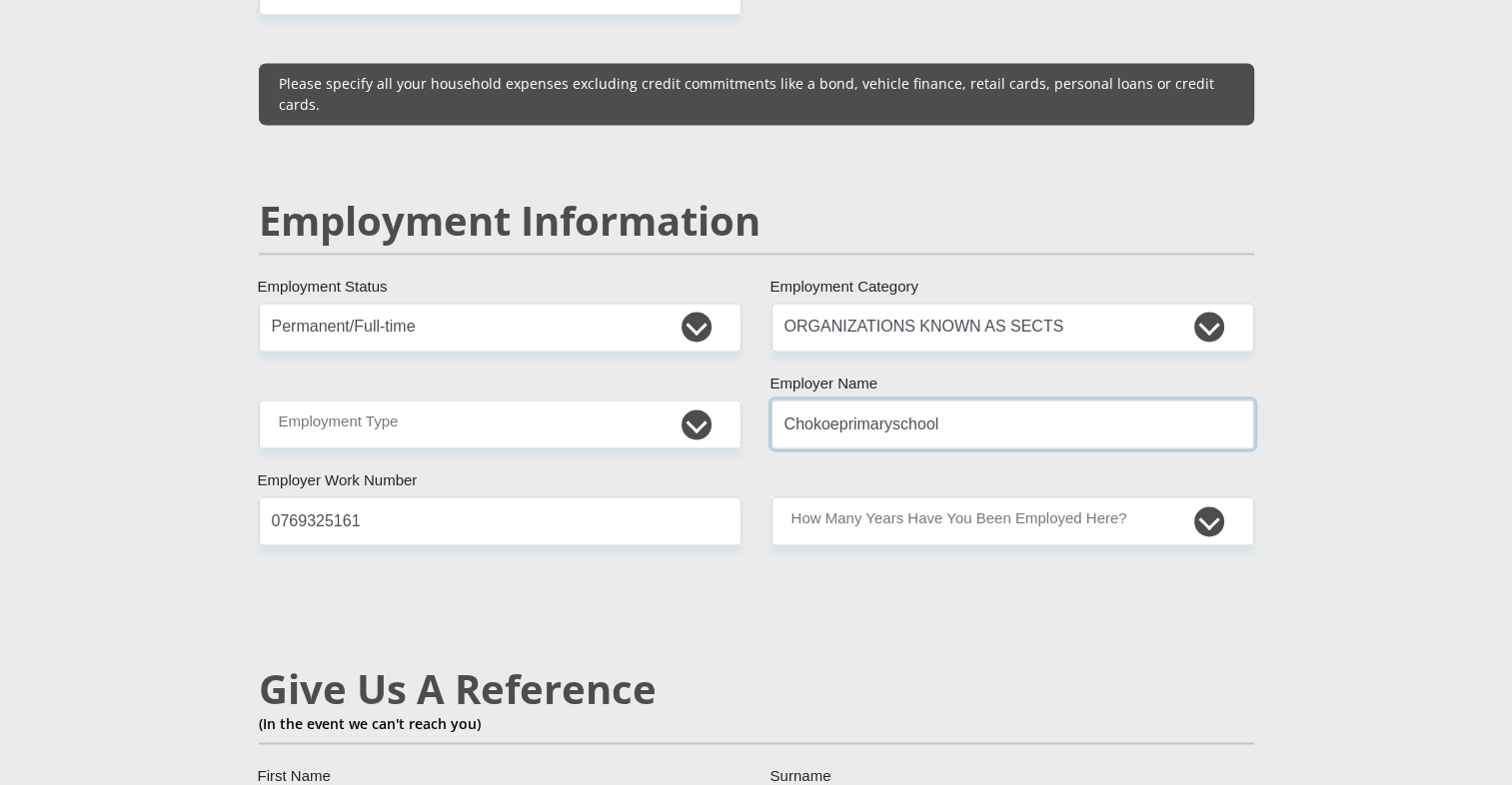 type on "Chokoeprimaryschool" 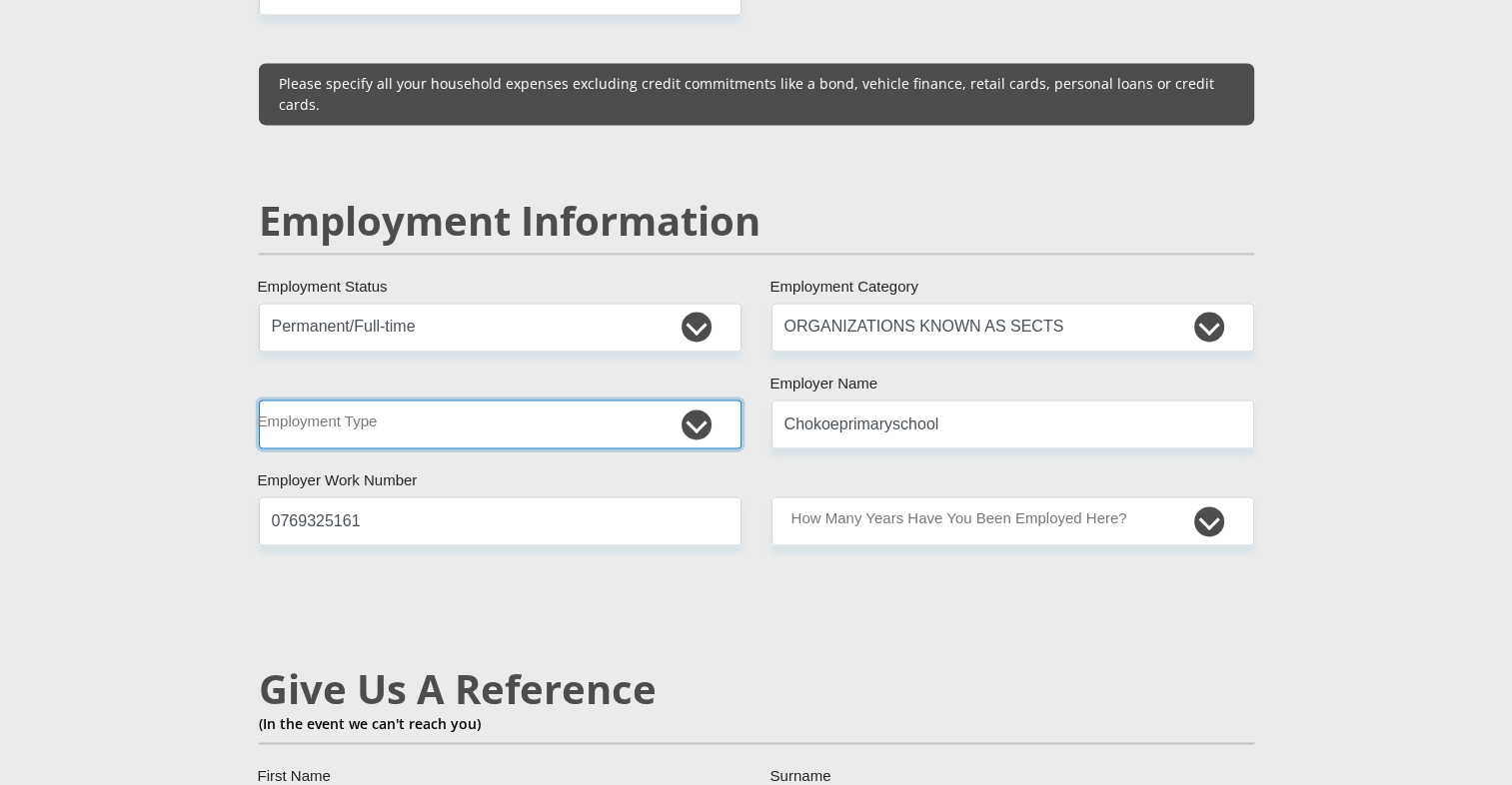 click on "College/Lecturer
Craft Seller
Creative
Driver
Executive
Farmer
Forces - Non Commissioned
Forces - Officer
Hawker
Housewife
Labourer
Licenced Professional
Manager
Miner
Non Licenced Professional
Office Staff/Clerk
Outside Worker
Pensioner
Permanent Teacher
Production/Manufacturing
Sales
Self-Employed
Semi-Professional Worker
Service Industry  Social Worker  Student" at bounding box center (500, 423) 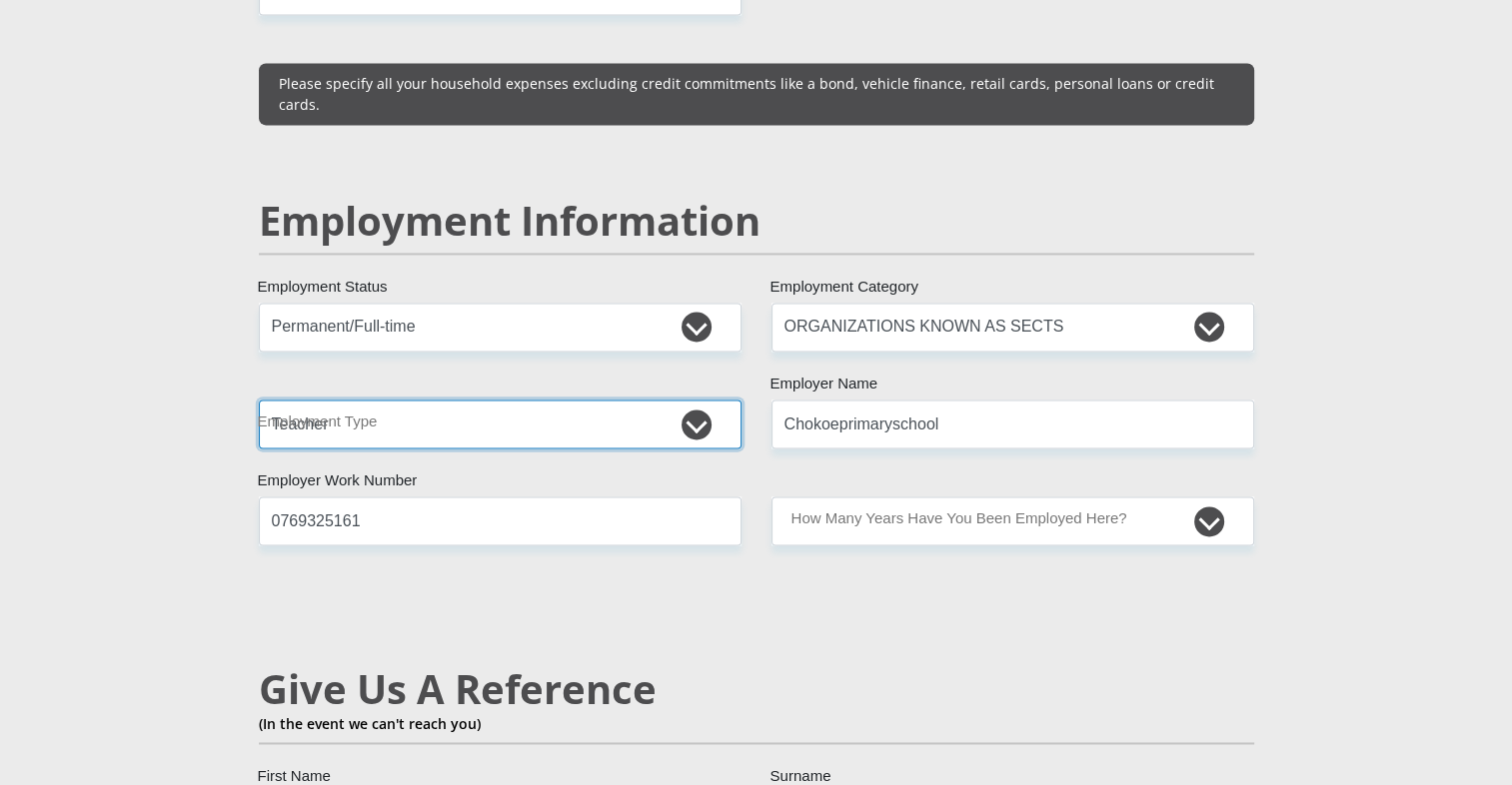 click on "College/Lecturer
Craft Seller
Creative
Driver
Executive
Farmer
Forces - Non Commissioned
Forces - Officer
Hawker
Housewife
Labourer
Licenced Professional
Manager
Miner
Non Licenced Professional
Office Staff/Clerk
Outside Worker
Pensioner
Permanent Teacher
Production/Manufacturing
Sales
Self-Employed
Semi-Professional Worker
Service Industry  Social Worker  Student" at bounding box center [500, 423] 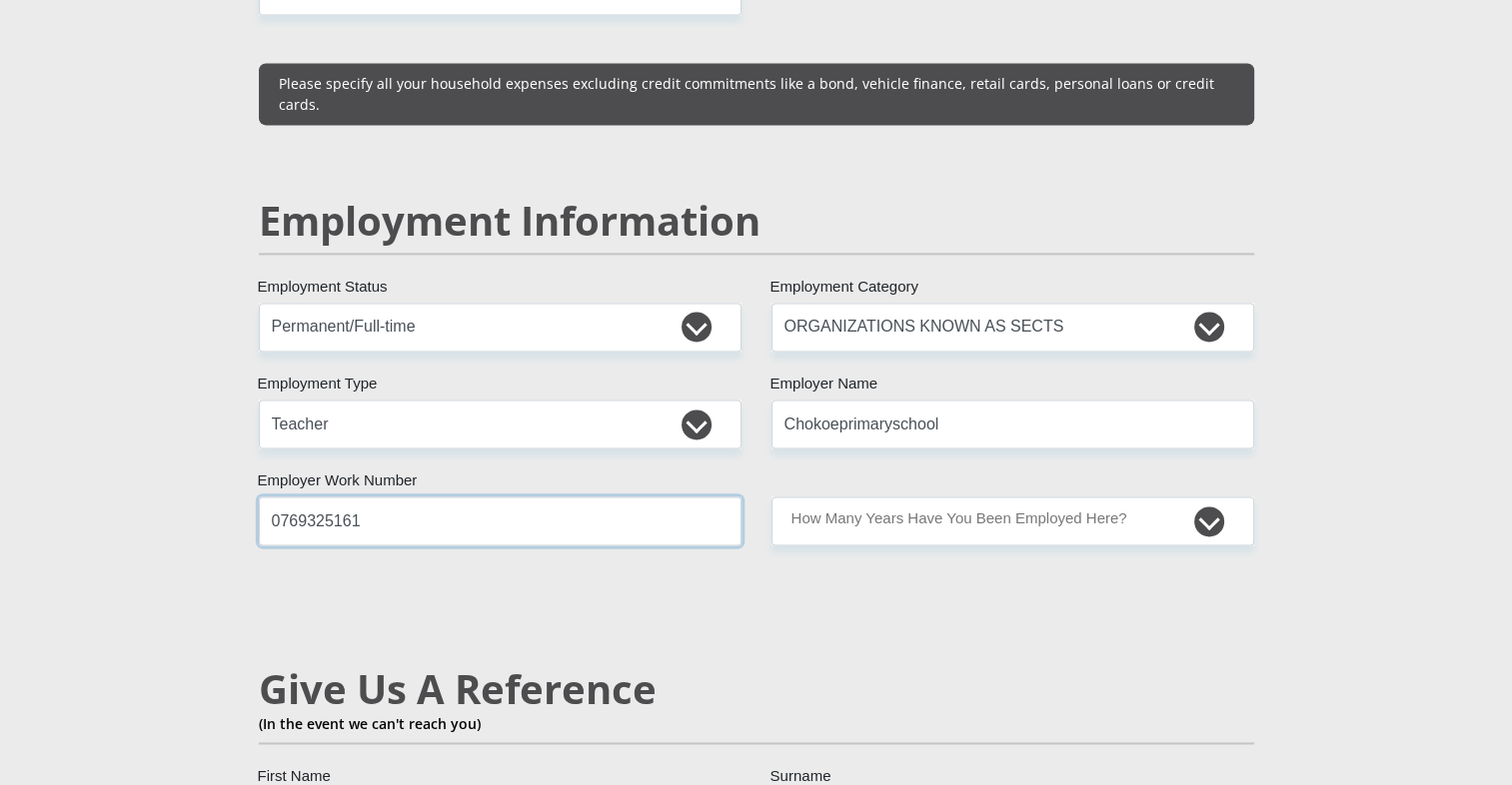 click on "0769325161" at bounding box center [500, 520] 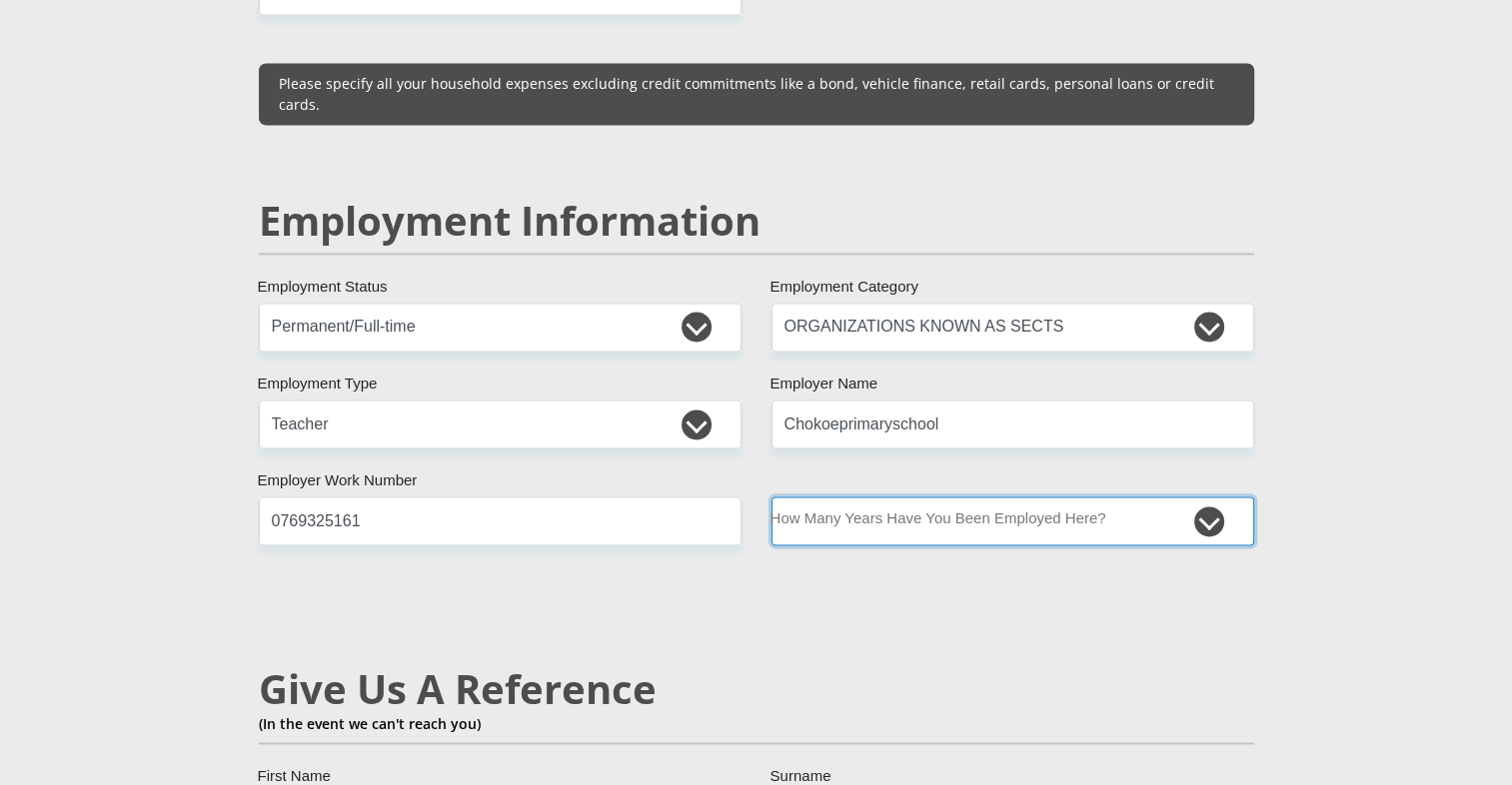 click on "less than 1 year
1-3 years
3-5 years
5+ years" at bounding box center (1012, 520) 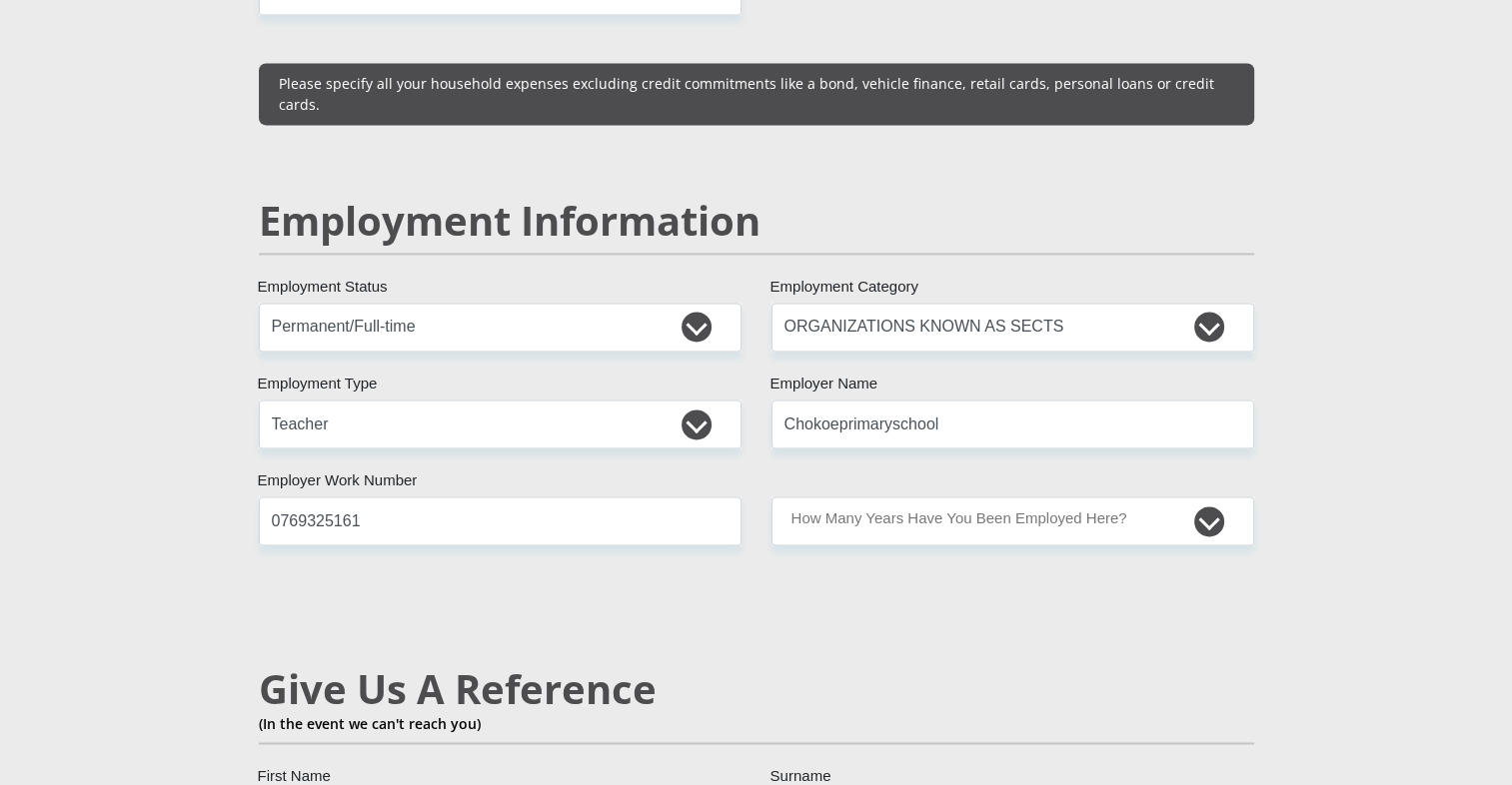 click on "Mr
Ms
Mrs
Dr
[PERSON_NAME]
Title
[PERSON_NAME]
First Name
Boshego
Surname
9806190827080
South African ID Number
Please input valid ID number
[GEOGRAPHIC_DATA]
[GEOGRAPHIC_DATA]
[GEOGRAPHIC_DATA]
[GEOGRAPHIC_DATA]
[GEOGRAPHIC_DATA]
[GEOGRAPHIC_DATA] [GEOGRAPHIC_DATA]
[GEOGRAPHIC_DATA]
[GEOGRAPHIC_DATA]
[GEOGRAPHIC_DATA]
[GEOGRAPHIC_DATA]
[GEOGRAPHIC_DATA]
[GEOGRAPHIC_DATA]
[GEOGRAPHIC_DATA]" at bounding box center (756, 282) 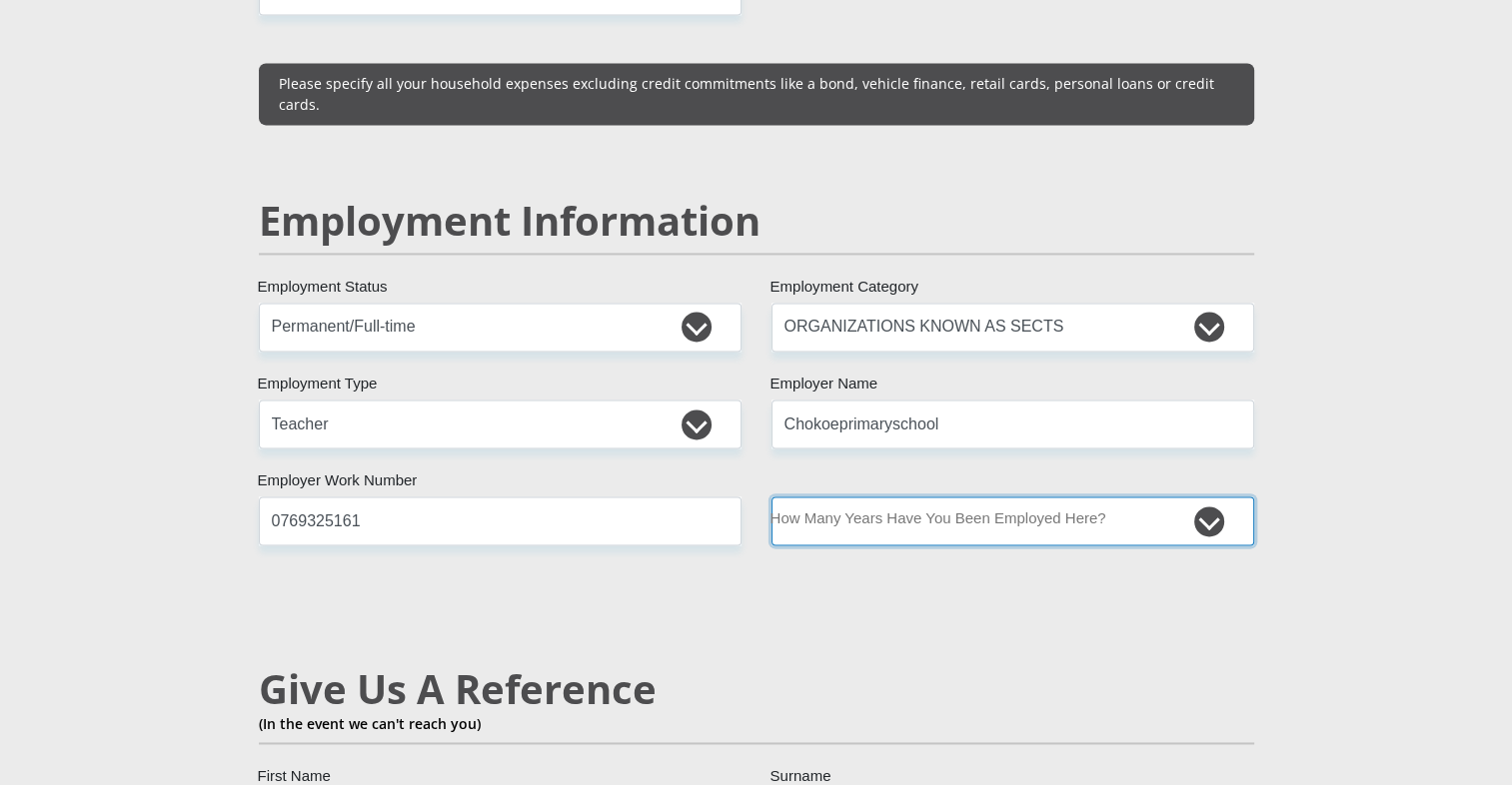 click on "less than 1 year
1-3 years
3-5 years
5+ years" at bounding box center [1012, 520] 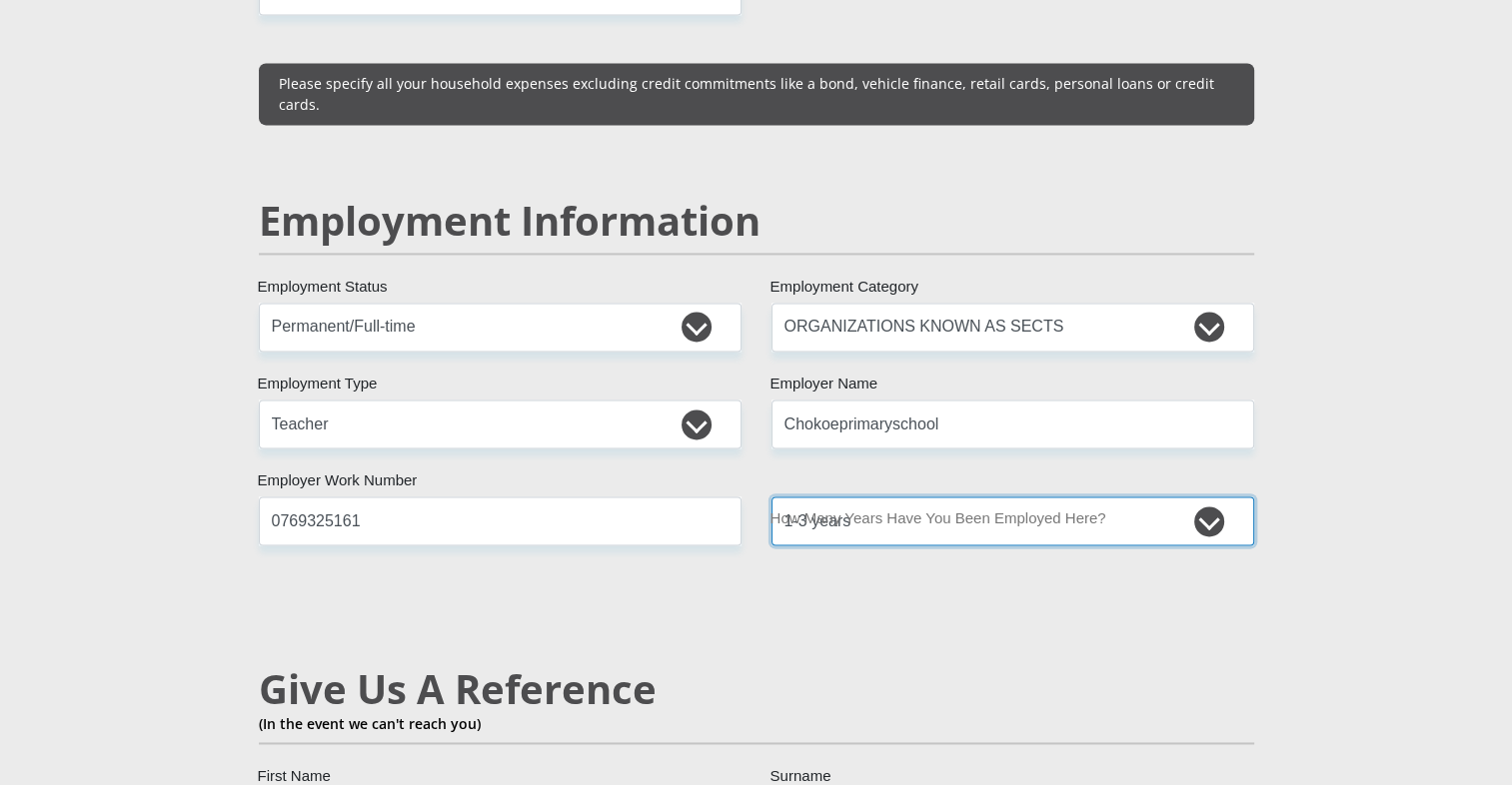click on "less than 1 year
1-3 years
3-5 years
5+ years" at bounding box center (1012, 520) 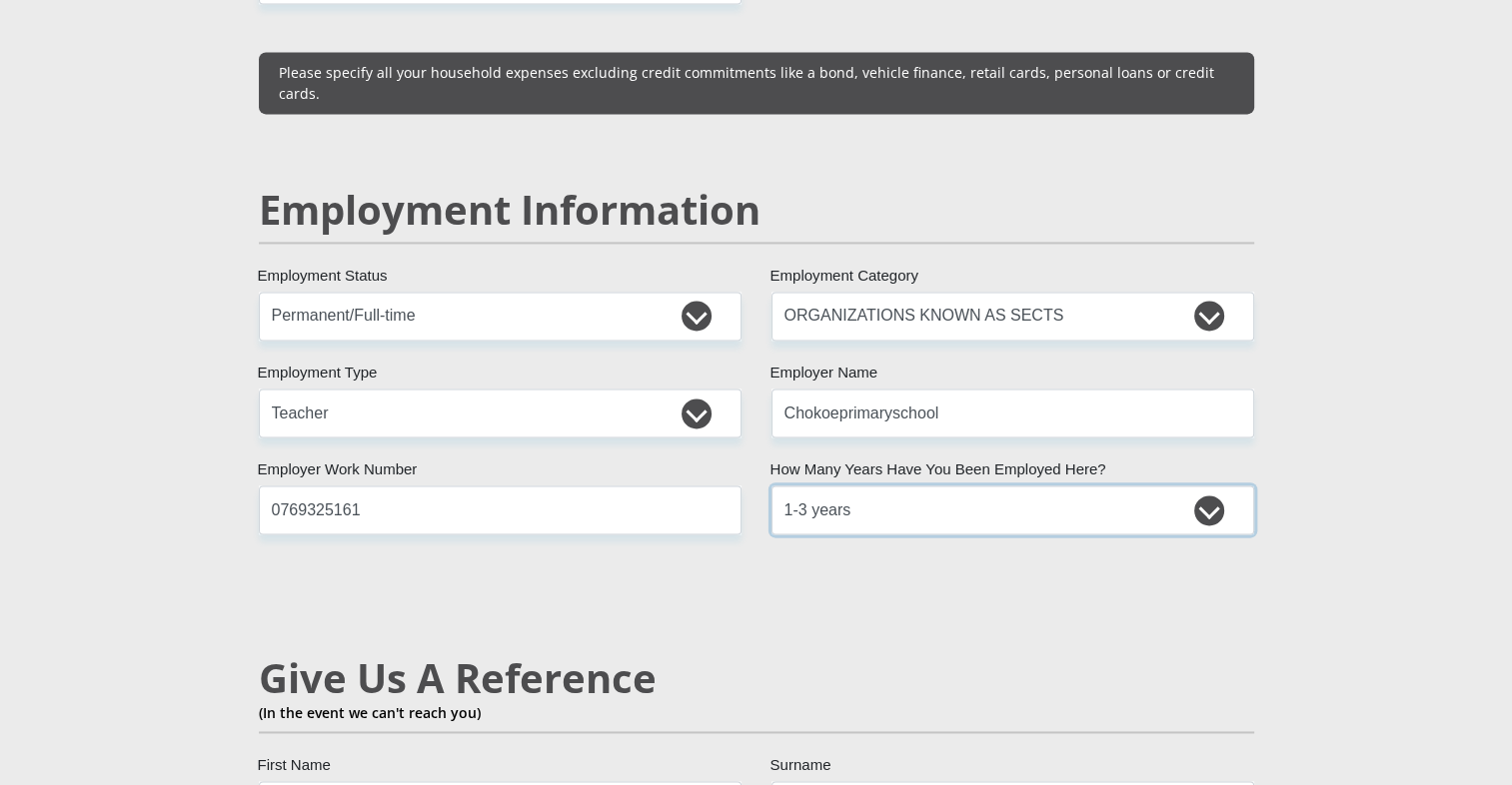 scroll, scrollTop: 2928, scrollLeft: 0, axis: vertical 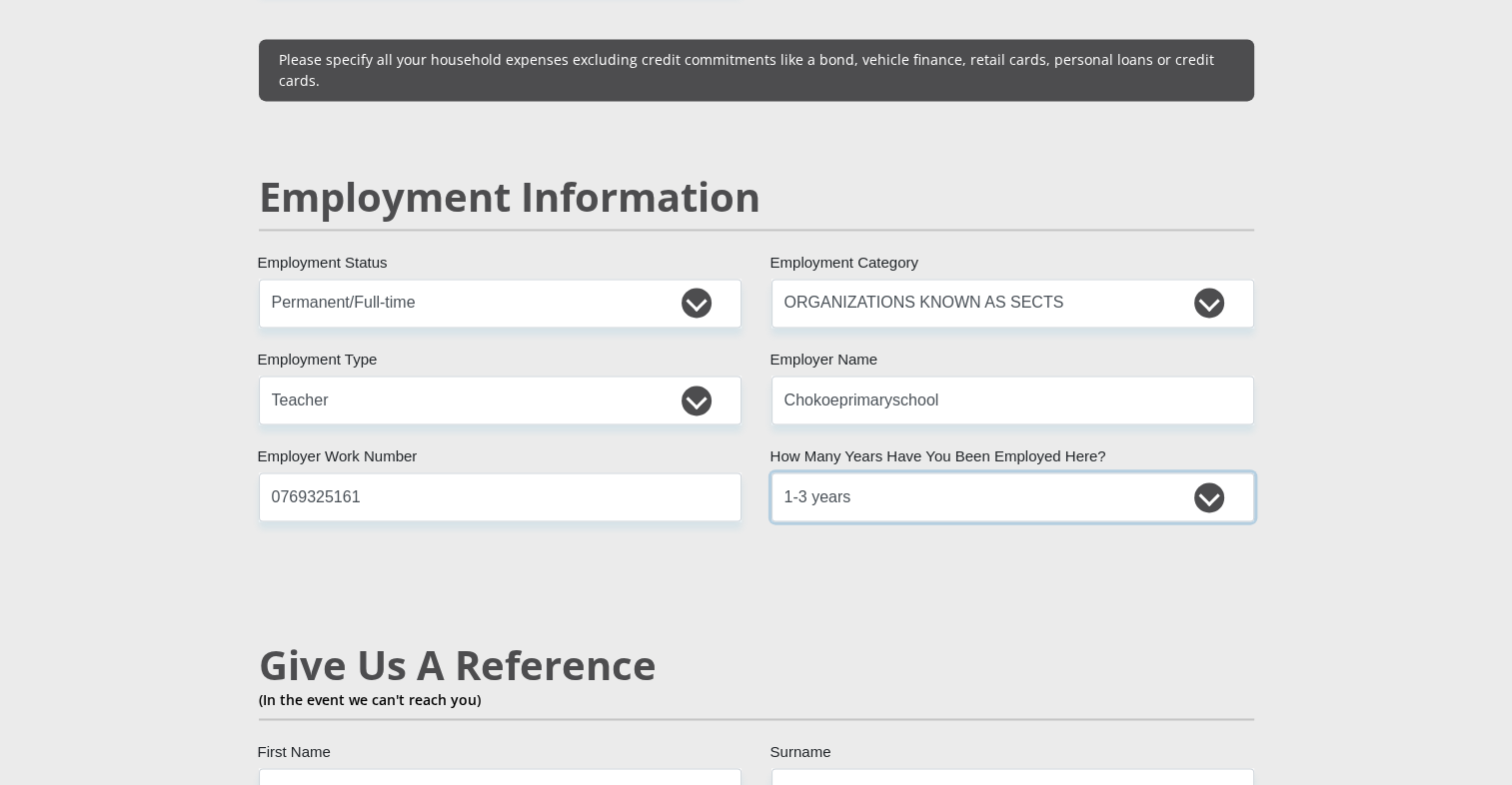 click on "less than 1 year
1-3 years
3-5 years
5+ years" at bounding box center (1012, 496) 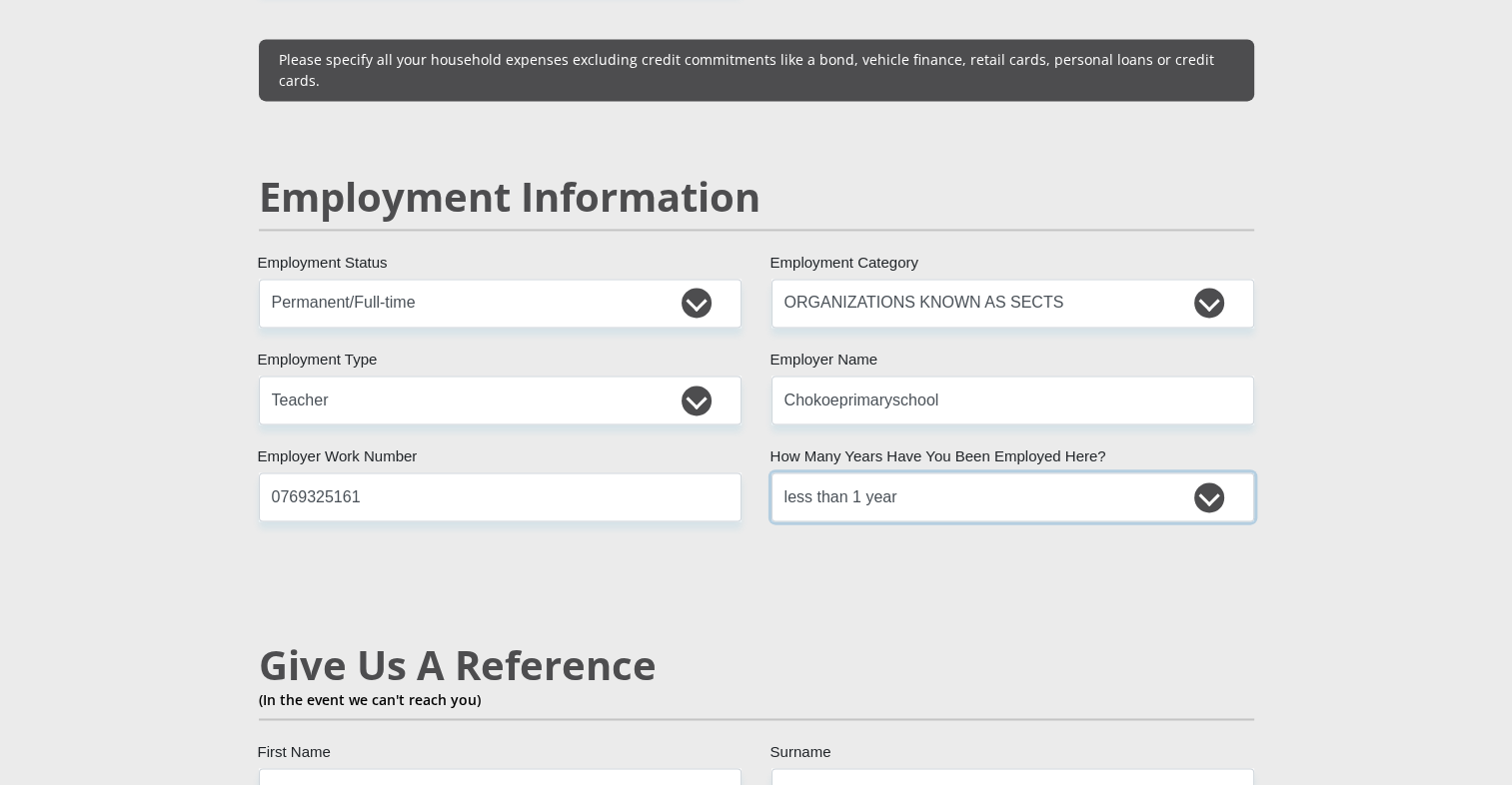 click on "less than 1 year
1-3 years
3-5 years
5+ years" at bounding box center (1012, 496) 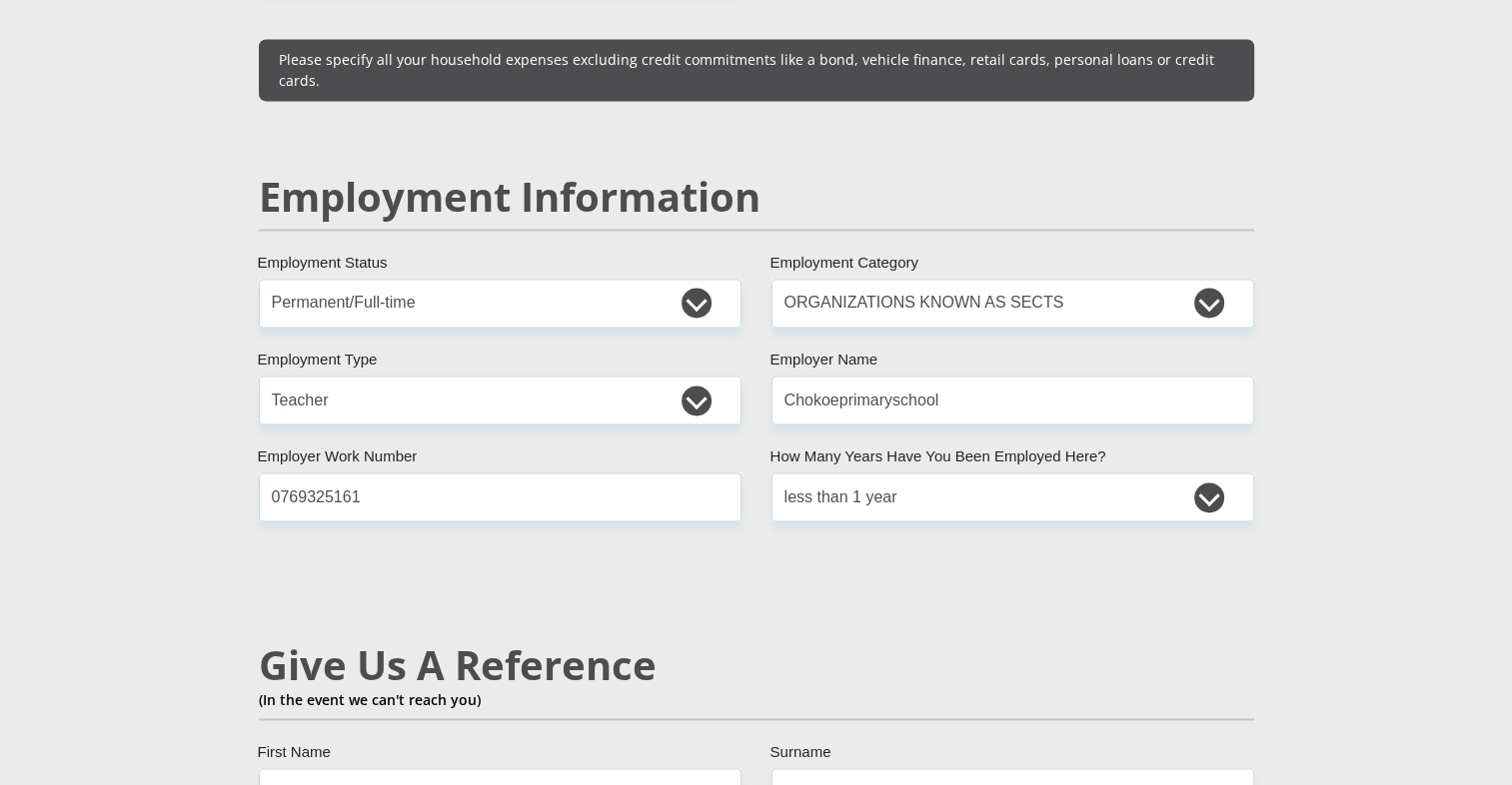 click on "Mr
Ms
Mrs
Dr
[PERSON_NAME]
Title
[PERSON_NAME]
First Name
Boshego
Surname
9806190827080
South African ID Number
Please input valid ID number
[GEOGRAPHIC_DATA]
[GEOGRAPHIC_DATA]
[GEOGRAPHIC_DATA]
[GEOGRAPHIC_DATA]
[GEOGRAPHIC_DATA]
[GEOGRAPHIC_DATA] [GEOGRAPHIC_DATA]
[GEOGRAPHIC_DATA]
[GEOGRAPHIC_DATA]
[GEOGRAPHIC_DATA]
[GEOGRAPHIC_DATA]
[GEOGRAPHIC_DATA]
[GEOGRAPHIC_DATA]
[GEOGRAPHIC_DATA]" at bounding box center [756, 258] 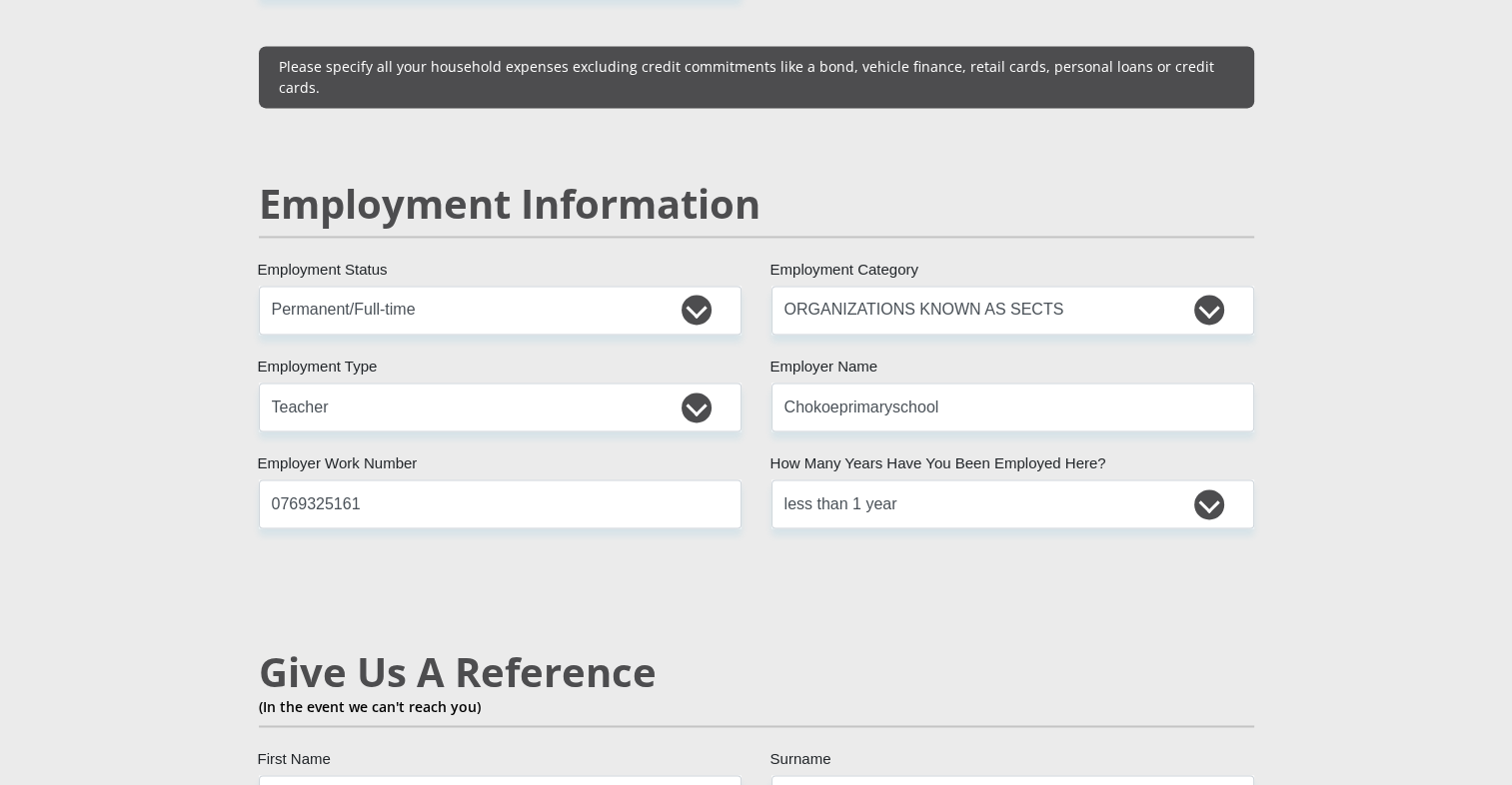 scroll, scrollTop: 2920, scrollLeft: 0, axis: vertical 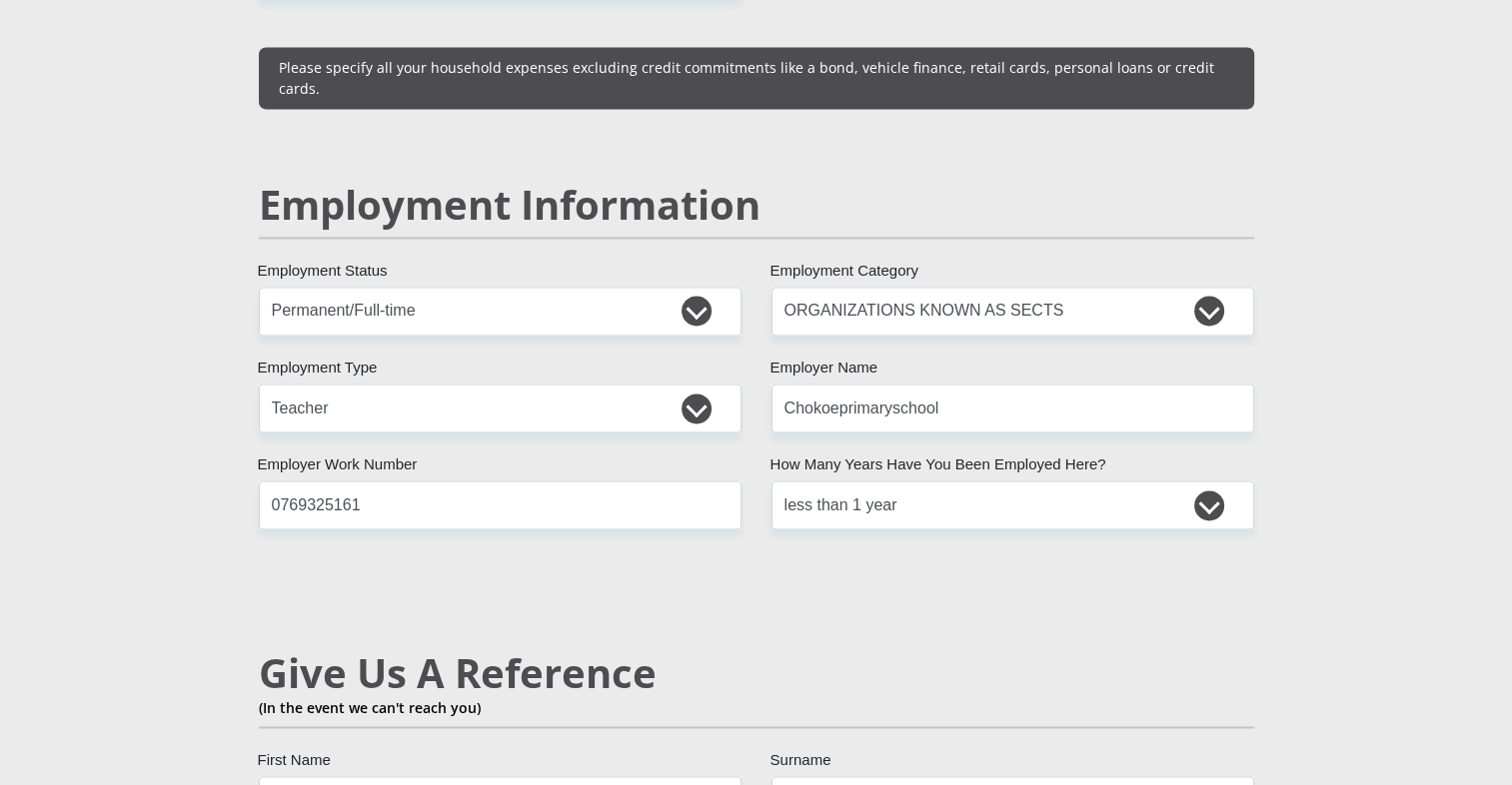 click on "Mr
Ms
Mrs
Dr
[PERSON_NAME]
Title
[PERSON_NAME]
First Name
Boshego
Surname
9806190827080
South African ID Number
Please input valid ID number
[GEOGRAPHIC_DATA]
[GEOGRAPHIC_DATA]
[GEOGRAPHIC_DATA]
[GEOGRAPHIC_DATA]
[GEOGRAPHIC_DATA]
[GEOGRAPHIC_DATA] [GEOGRAPHIC_DATA]
[GEOGRAPHIC_DATA]
[GEOGRAPHIC_DATA]
[GEOGRAPHIC_DATA]
[GEOGRAPHIC_DATA]
[GEOGRAPHIC_DATA]
[GEOGRAPHIC_DATA]
[GEOGRAPHIC_DATA]" at bounding box center [756, 266] 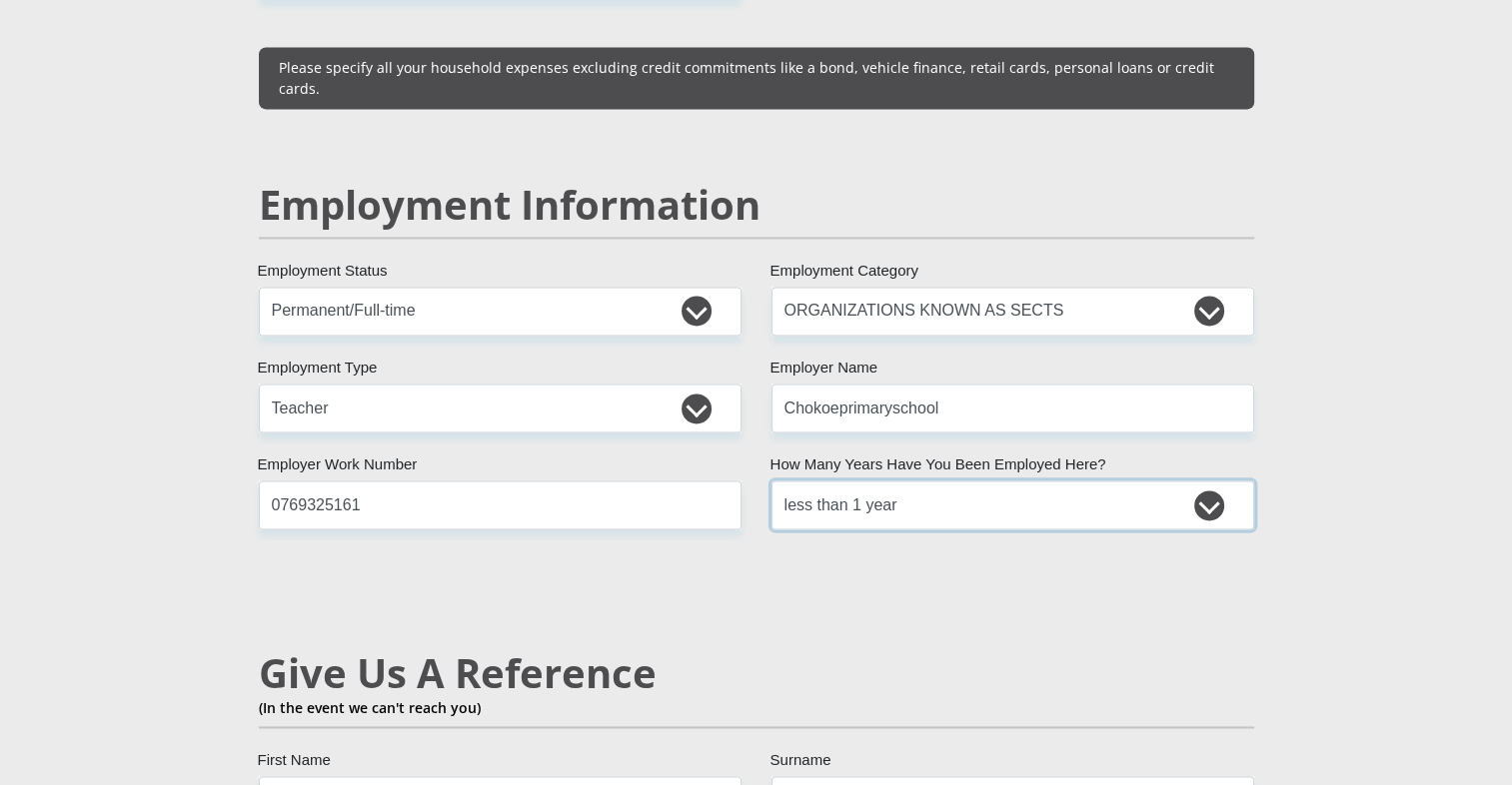 drag, startPoint x: 819, startPoint y: 427, endPoint x: 825, endPoint y: 457, distance: 30.594117 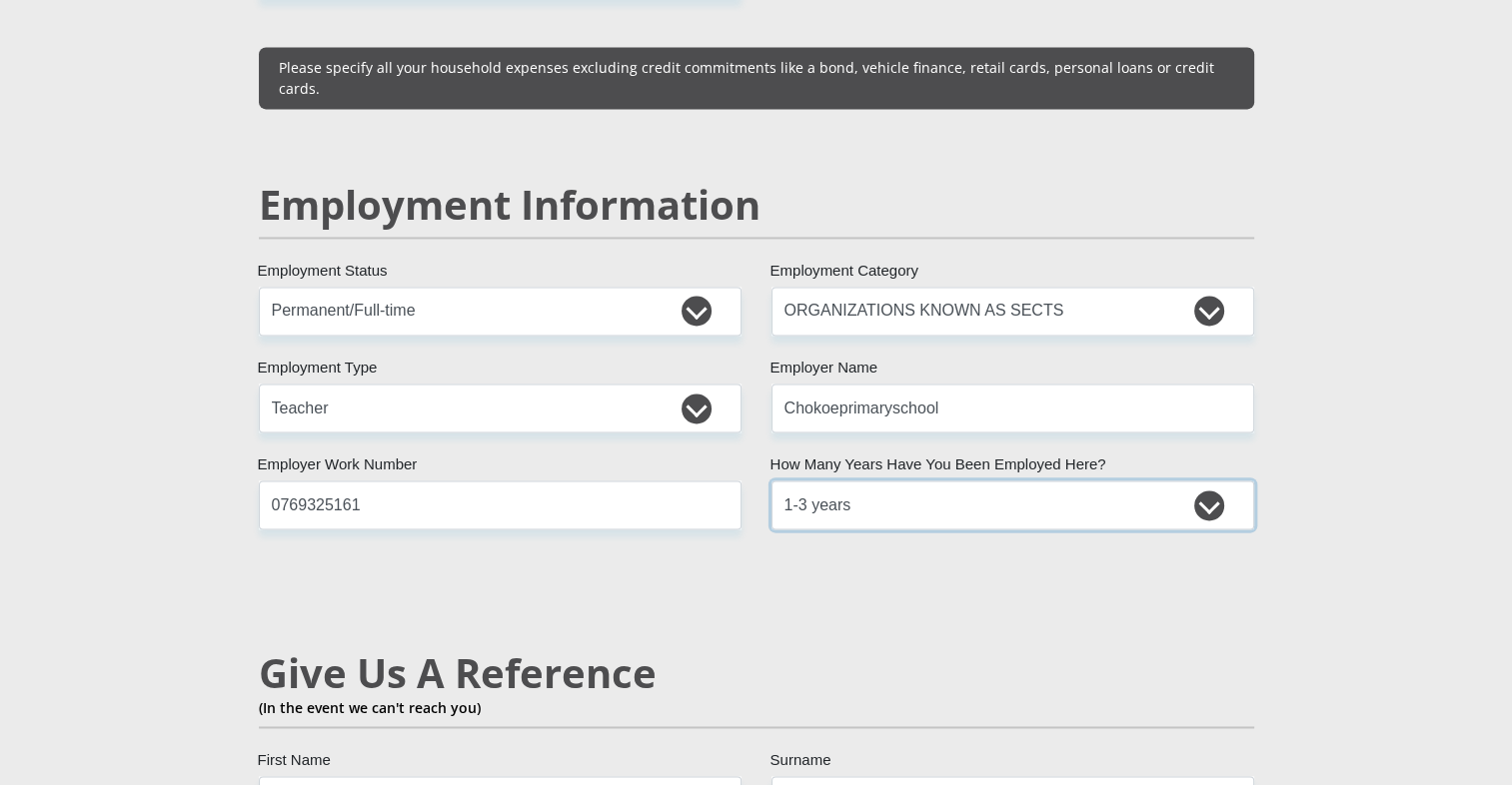 click on "less than 1 year
1-3 years
3-5 years
5+ years" at bounding box center [1012, 504] 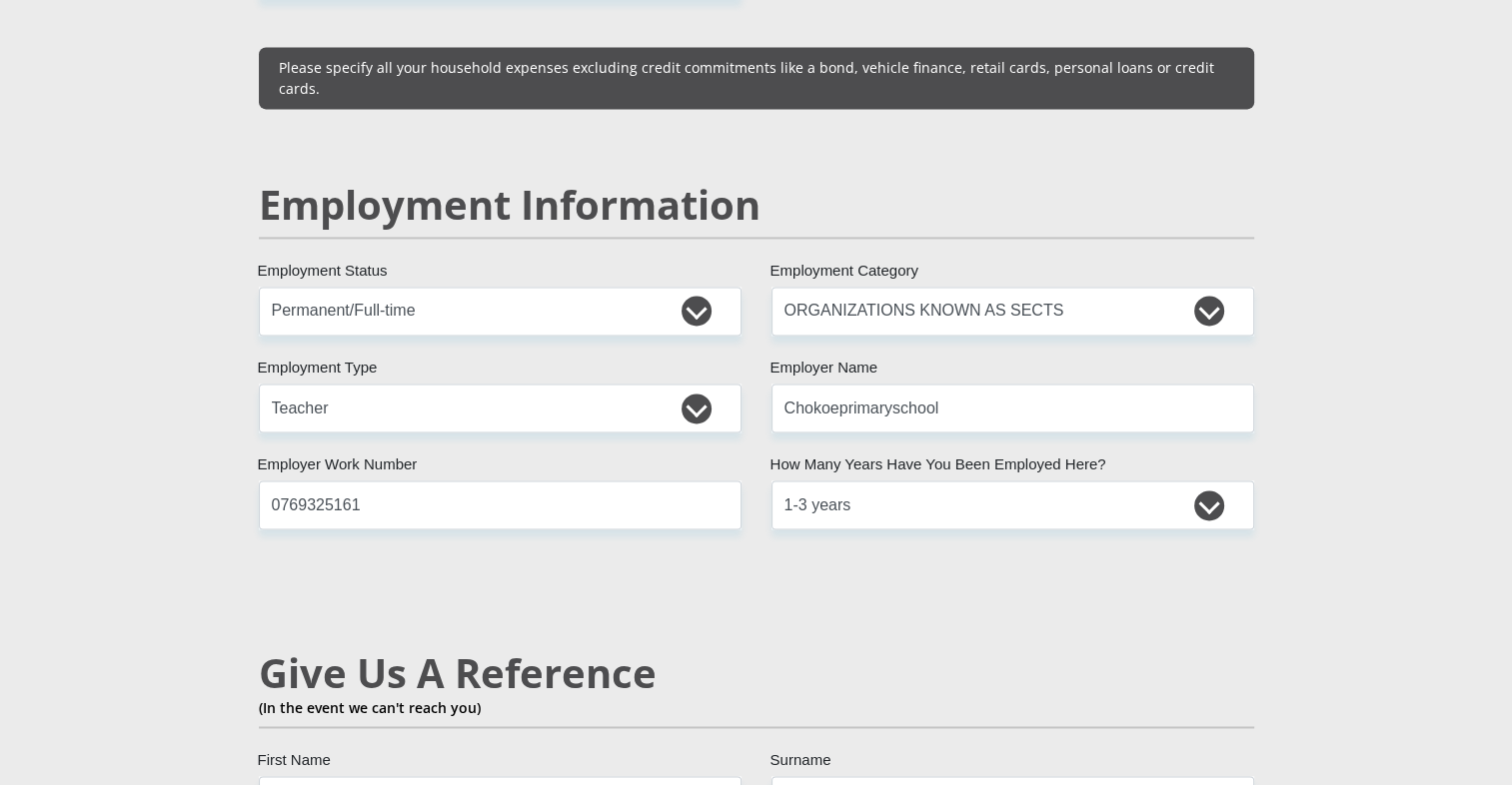 click on "Mr
Ms
Mrs
Dr
[PERSON_NAME]
Title
[PERSON_NAME]
First Name
Boshego
Surname
9806190827080
South African ID Number
Please input valid ID number
[GEOGRAPHIC_DATA]
[GEOGRAPHIC_DATA]
[GEOGRAPHIC_DATA]
[GEOGRAPHIC_DATA]
[GEOGRAPHIC_DATA]
[GEOGRAPHIC_DATA] [GEOGRAPHIC_DATA]
[GEOGRAPHIC_DATA]
[GEOGRAPHIC_DATA]
[GEOGRAPHIC_DATA]
[GEOGRAPHIC_DATA]
[GEOGRAPHIC_DATA]
[GEOGRAPHIC_DATA]
[GEOGRAPHIC_DATA]" at bounding box center (756, 266) 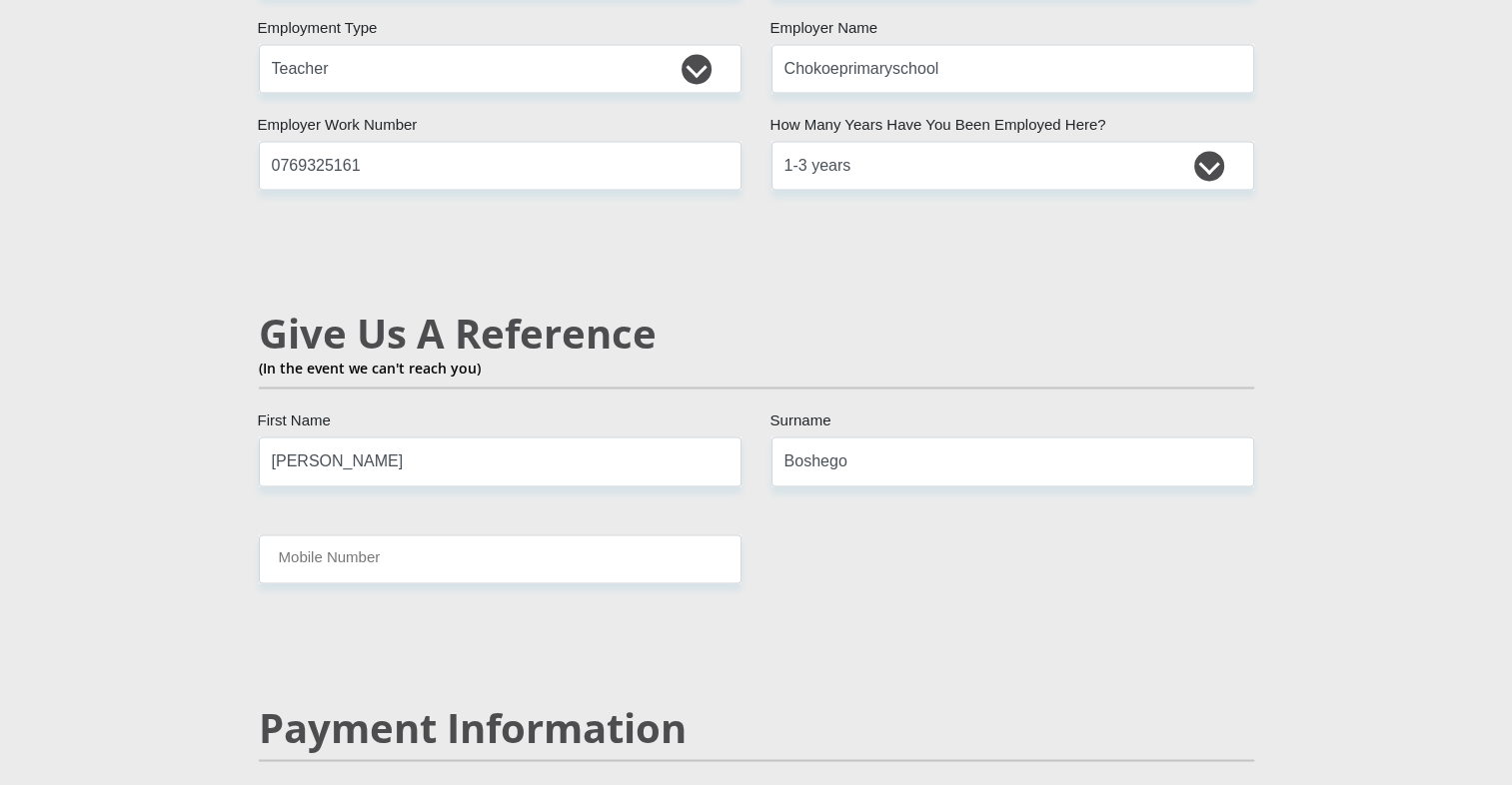 scroll, scrollTop: 3261, scrollLeft: 0, axis: vertical 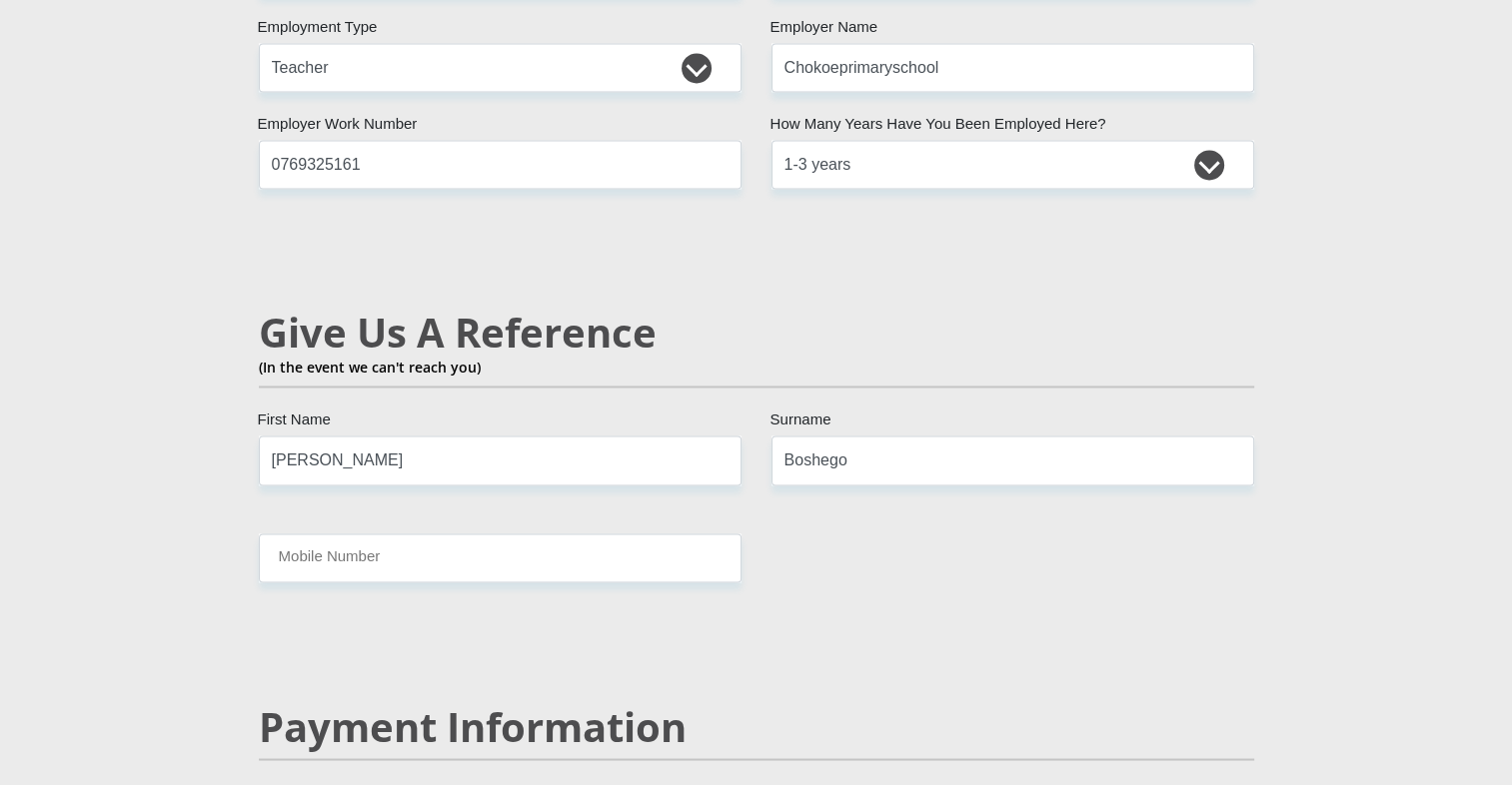 click on "Mr
Ms
Mrs
Dr
[PERSON_NAME]
Title
[PERSON_NAME]
First Name
Boshego
Surname
9806190827080
South African ID Number
Please input valid ID number
[GEOGRAPHIC_DATA]
[GEOGRAPHIC_DATA]
[GEOGRAPHIC_DATA]
[GEOGRAPHIC_DATA]
[GEOGRAPHIC_DATA]
[GEOGRAPHIC_DATA] [GEOGRAPHIC_DATA]
[GEOGRAPHIC_DATA]
[GEOGRAPHIC_DATA]
[GEOGRAPHIC_DATA]
[GEOGRAPHIC_DATA]
[GEOGRAPHIC_DATA]
[GEOGRAPHIC_DATA]
[GEOGRAPHIC_DATA]" at bounding box center [756, -75] 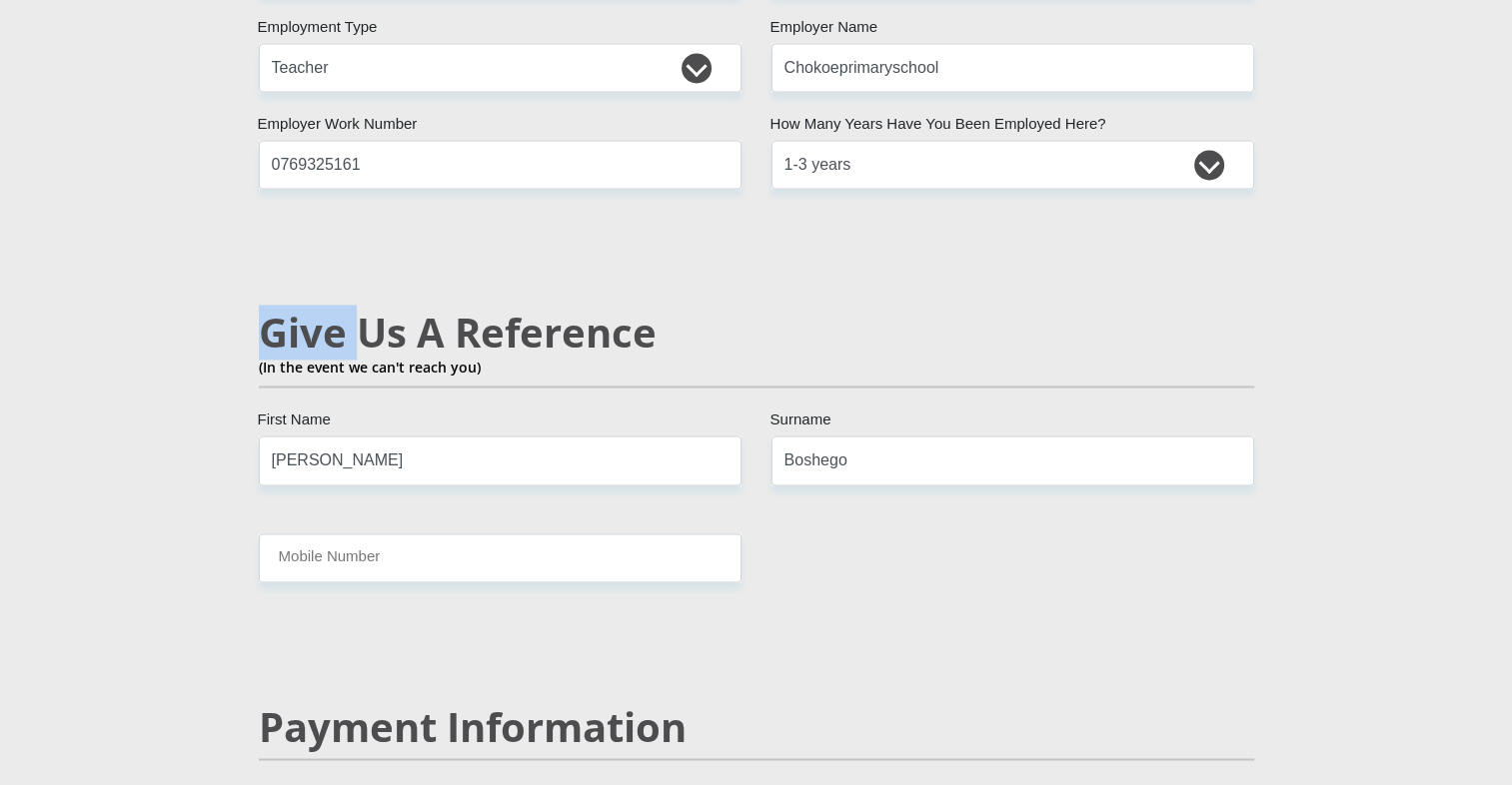 click on "Mr
Ms
Mrs
Dr
[PERSON_NAME]
Title
[PERSON_NAME]
First Name
Boshego
Surname
9806190827080
South African ID Number
Please input valid ID number
[GEOGRAPHIC_DATA]
[GEOGRAPHIC_DATA]
[GEOGRAPHIC_DATA]
[GEOGRAPHIC_DATA]
[GEOGRAPHIC_DATA]
[GEOGRAPHIC_DATA] [GEOGRAPHIC_DATA]
[GEOGRAPHIC_DATA]
[GEOGRAPHIC_DATA]
[GEOGRAPHIC_DATA]
[GEOGRAPHIC_DATA]
[GEOGRAPHIC_DATA]
[GEOGRAPHIC_DATA]
[GEOGRAPHIC_DATA]" at bounding box center (756, -75) 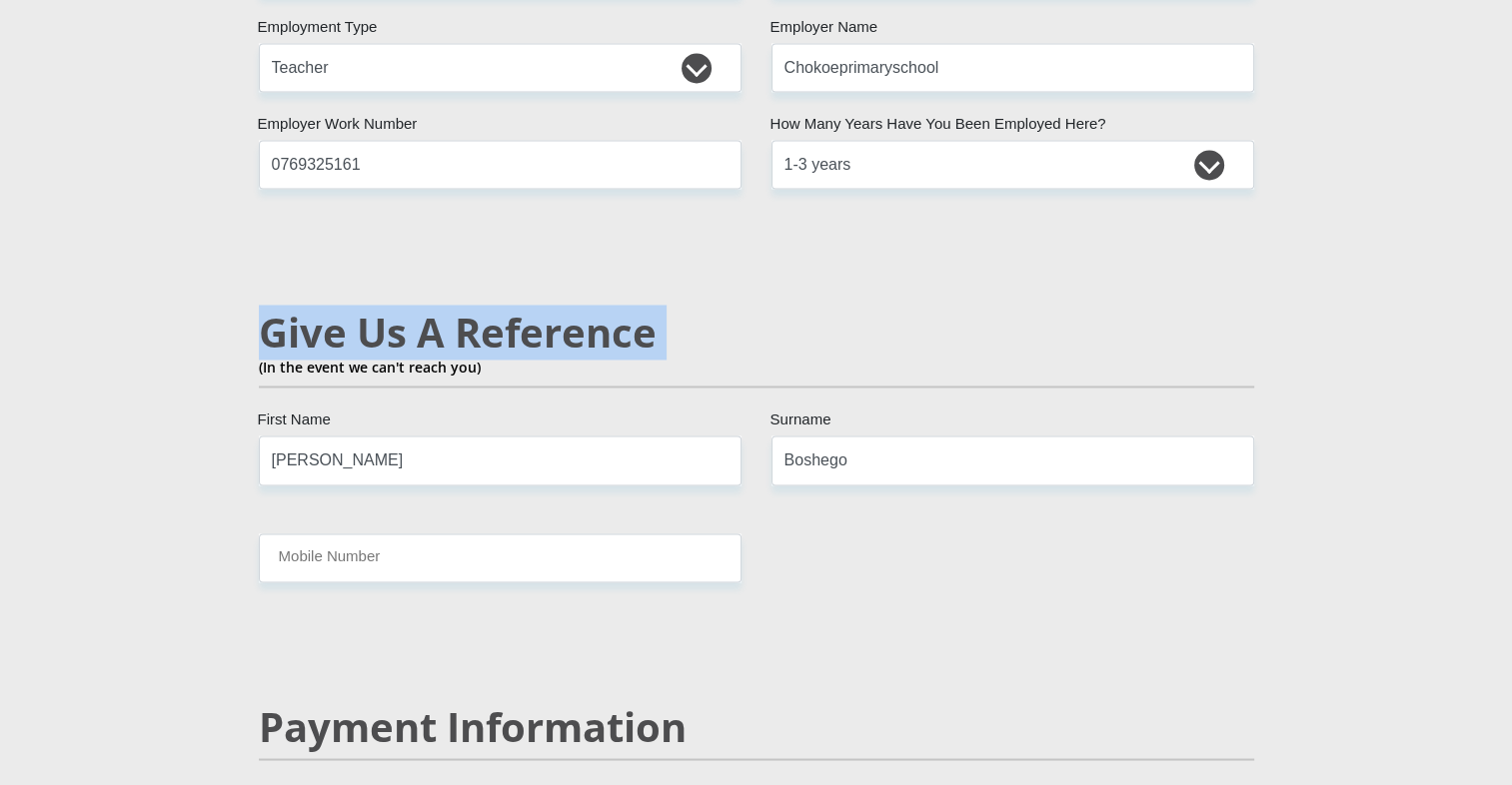 click on "Mr
Ms
Mrs
Dr
[PERSON_NAME]
Title
[PERSON_NAME]
First Name
Boshego
Surname
9806190827080
South African ID Number
Please input valid ID number
[GEOGRAPHIC_DATA]
[GEOGRAPHIC_DATA]
[GEOGRAPHIC_DATA]
[GEOGRAPHIC_DATA]
[GEOGRAPHIC_DATA]
[GEOGRAPHIC_DATA] [GEOGRAPHIC_DATA]
[GEOGRAPHIC_DATA]
[GEOGRAPHIC_DATA]
[GEOGRAPHIC_DATA]
[GEOGRAPHIC_DATA]
[GEOGRAPHIC_DATA]
[GEOGRAPHIC_DATA]
[GEOGRAPHIC_DATA]" at bounding box center (756, -75) 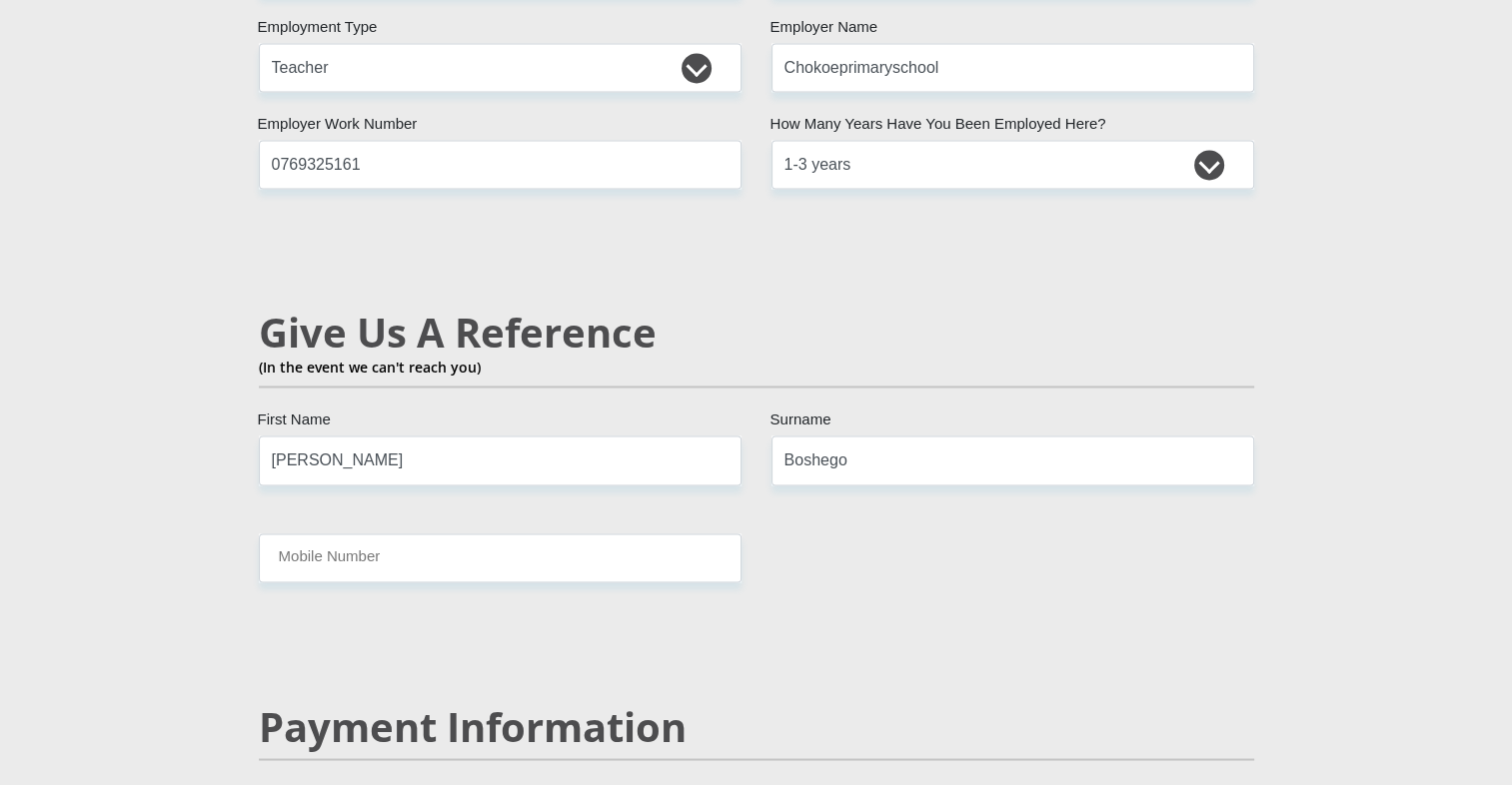 click on "Personal Details
Mr
Ms
Mrs
Dr
[PERSON_NAME]
Title
[PERSON_NAME]
First Name
Boshego
Surname
9806190827080
South African ID Number
Please input valid ID number
[GEOGRAPHIC_DATA]
[GEOGRAPHIC_DATA]
[GEOGRAPHIC_DATA]
[GEOGRAPHIC_DATA]
[GEOGRAPHIC_DATA]
[GEOGRAPHIC_DATA] [GEOGRAPHIC_DATA]
[GEOGRAPHIC_DATA]
[GEOGRAPHIC_DATA]
[GEOGRAPHIC_DATA]
[GEOGRAPHIC_DATA]  [GEOGRAPHIC_DATA]" at bounding box center [756, -61] 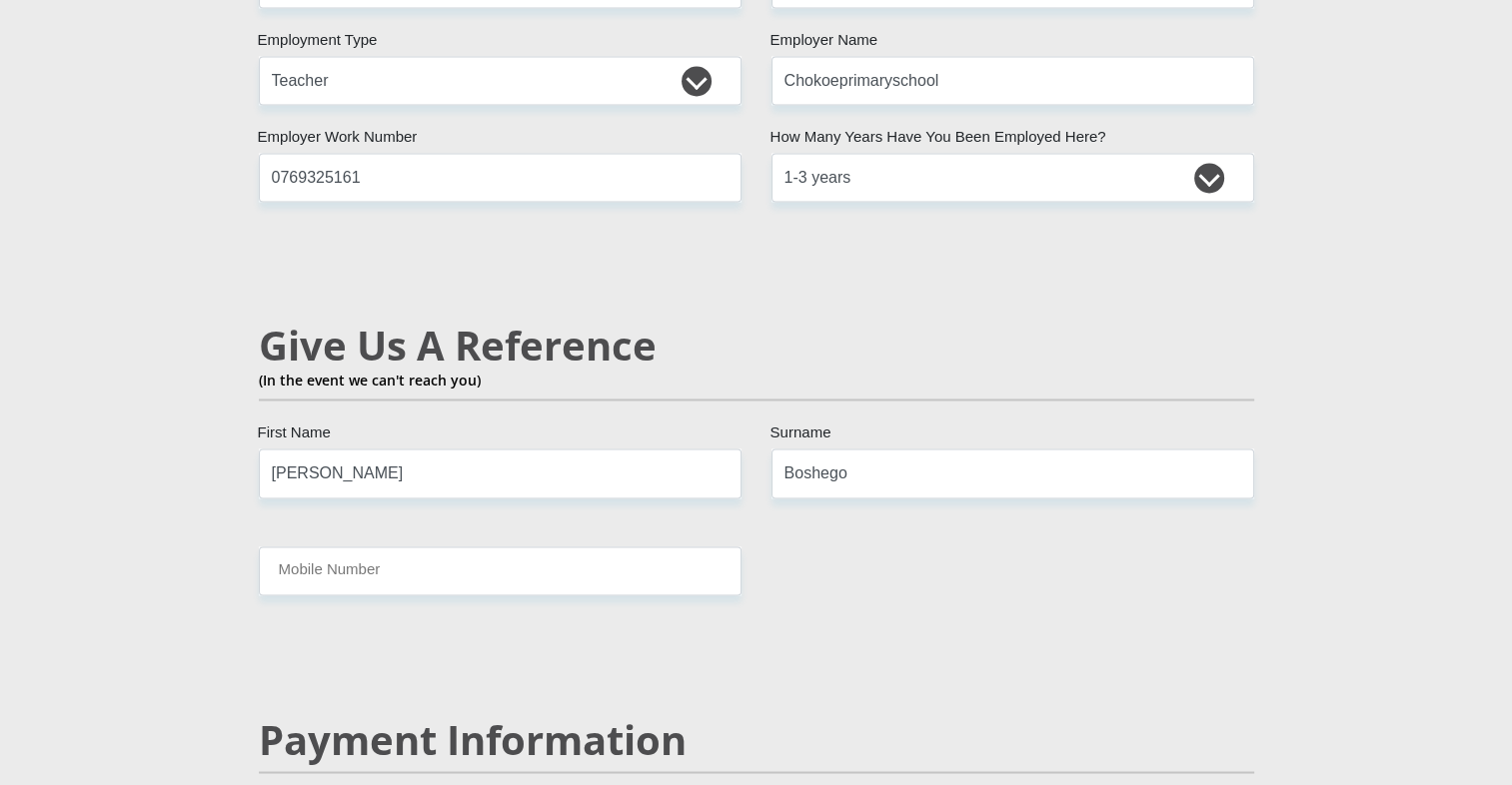 click on "Personal Details
Mr
Ms
Mrs
Dr
[PERSON_NAME]
Title
[PERSON_NAME]
First Name
Boshego
Surname
9806190827080
South African ID Number
Please input valid ID number
[GEOGRAPHIC_DATA]
[GEOGRAPHIC_DATA]
[GEOGRAPHIC_DATA]
[GEOGRAPHIC_DATA]
[GEOGRAPHIC_DATA]
[GEOGRAPHIC_DATA] [GEOGRAPHIC_DATA]
[GEOGRAPHIC_DATA]
[GEOGRAPHIC_DATA]
[GEOGRAPHIC_DATA]
[GEOGRAPHIC_DATA]  [GEOGRAPHIC_DATA]" at bounding box center [756, -48] 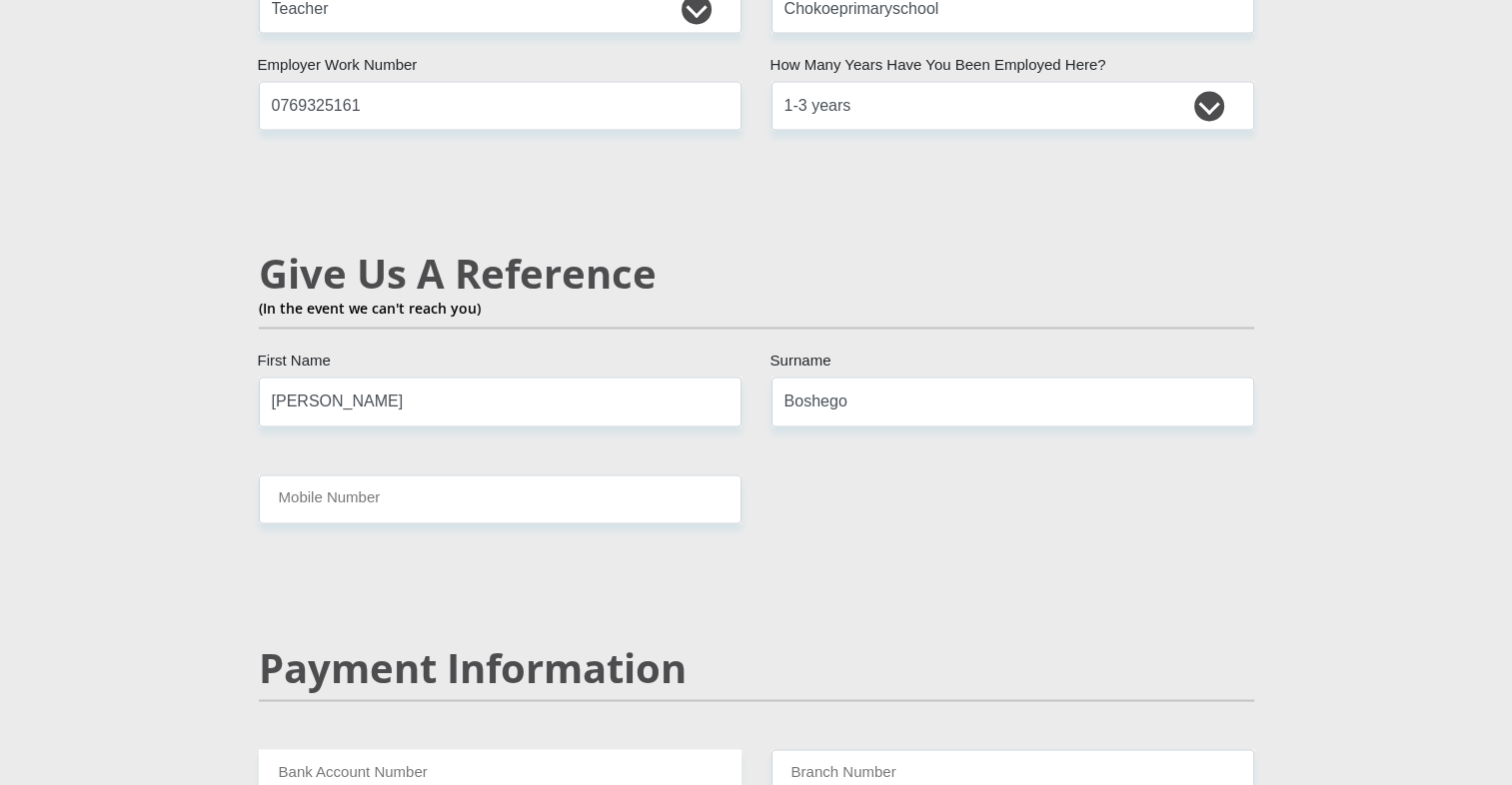scroll, scrollTop: 3324, scrollLeft: 0, axis: vertical 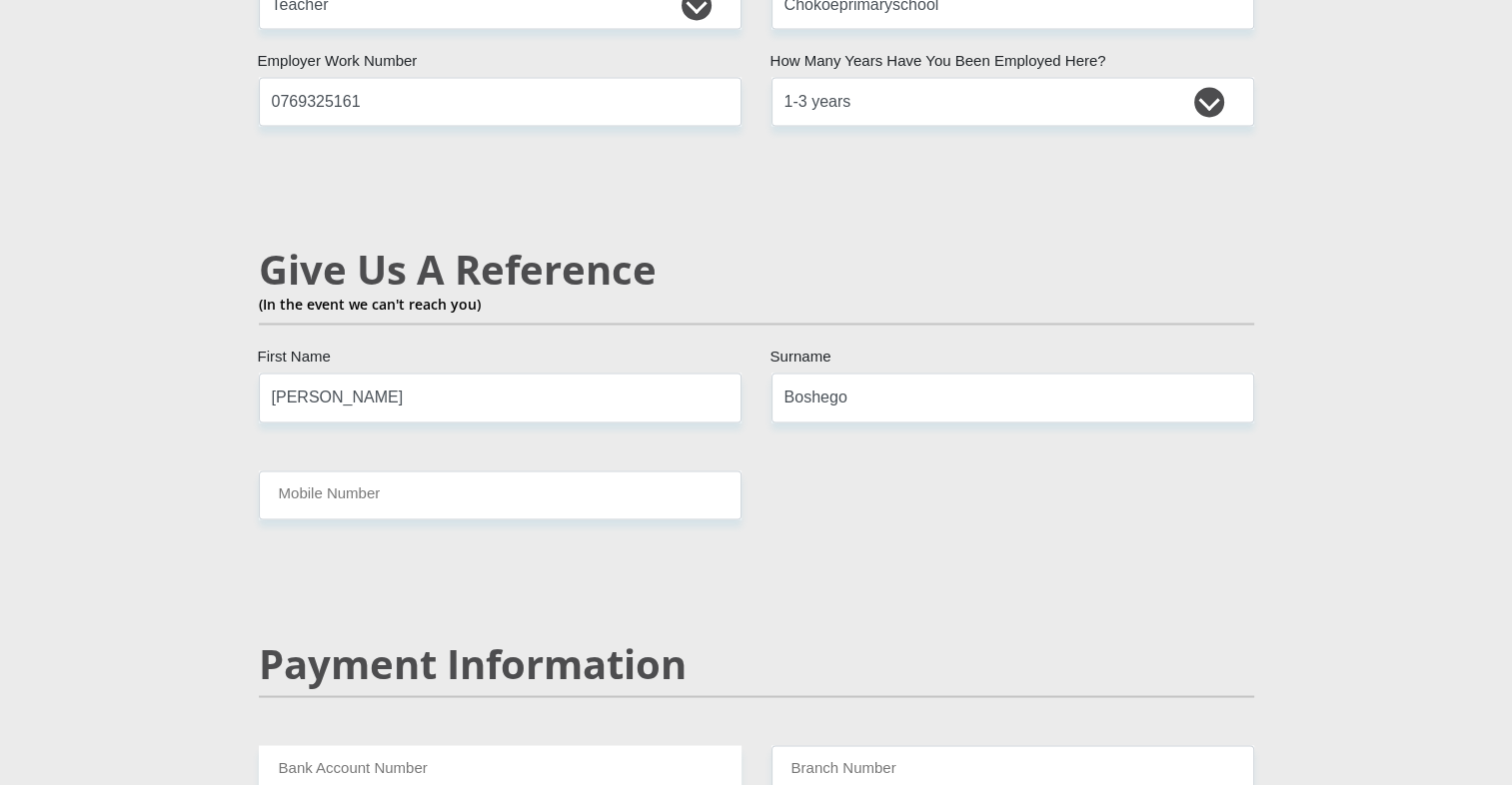 click on "Mr
Ms
Mrs
Dr
[PERSON_NAME]
Title
[PERSON_NAME]
First Name
Boshego
Surname
9806190827080
South African ID Number
Please input valid ID number
[GEOGRAPHIC_DATA]
[GEOGRAPHIC_DATA]
[GEOGRAPHIC_DATA]
[GEOGRAPHIC_DATA]
[GEOGRAPHIC_DATA]
[GEOGRAPHIC_DATA] [GEOGRAPHIC_DATA]
[GEOGRAPHIC_DATA]
[GEOGRAPHIC_DATA]
[GEOGRAPHIC_DATA]
[GEOGRAPHIC_DATA]
[GEOGRAPHIC_DATA]
[GEOGRAPHIC_DATA]
[GEOGRAPHIC_DATA]" at bounding box center [756, -138] 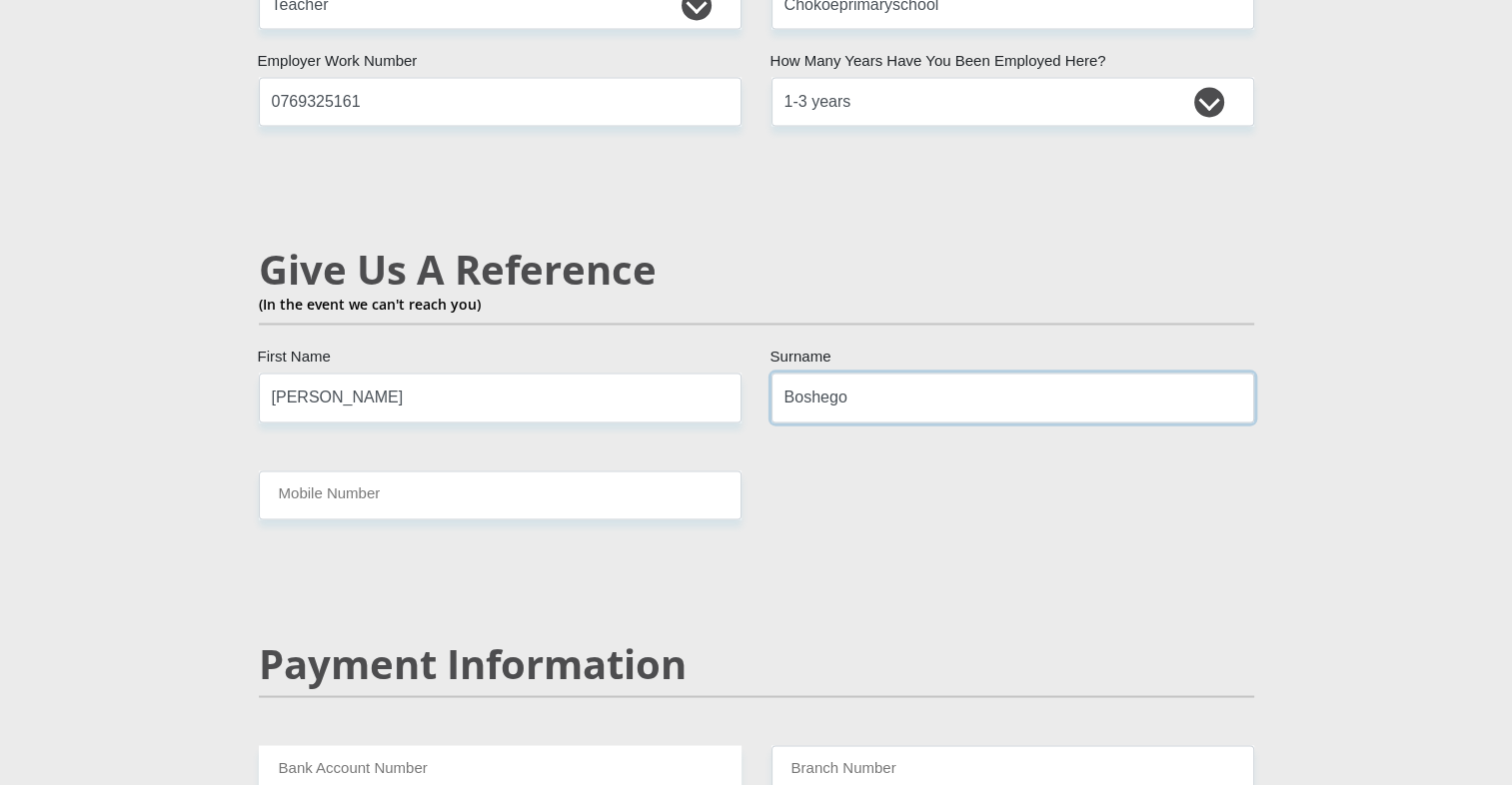 click on "Boshego" at bounding box center [1012, 396] 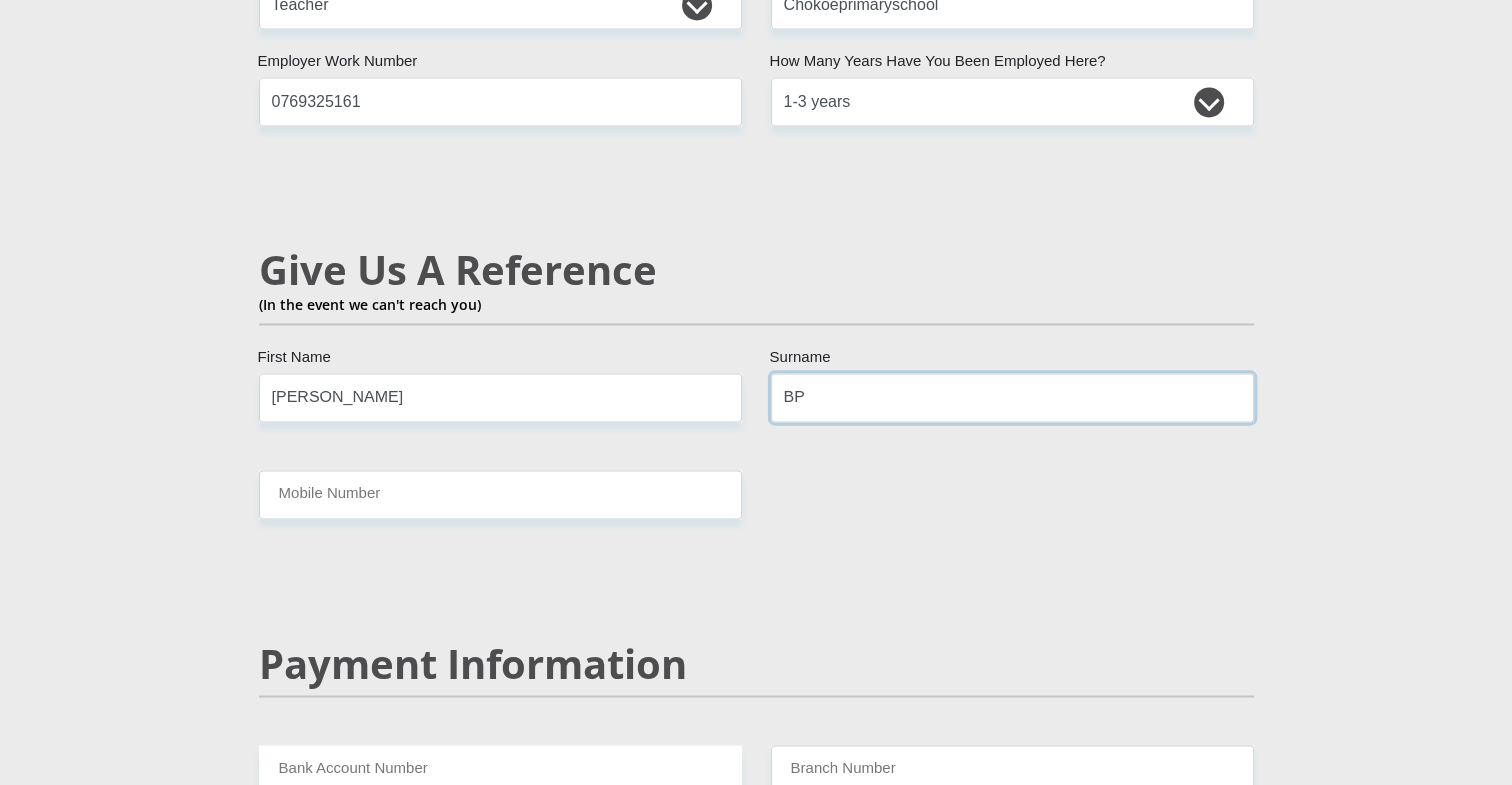 type on "B" 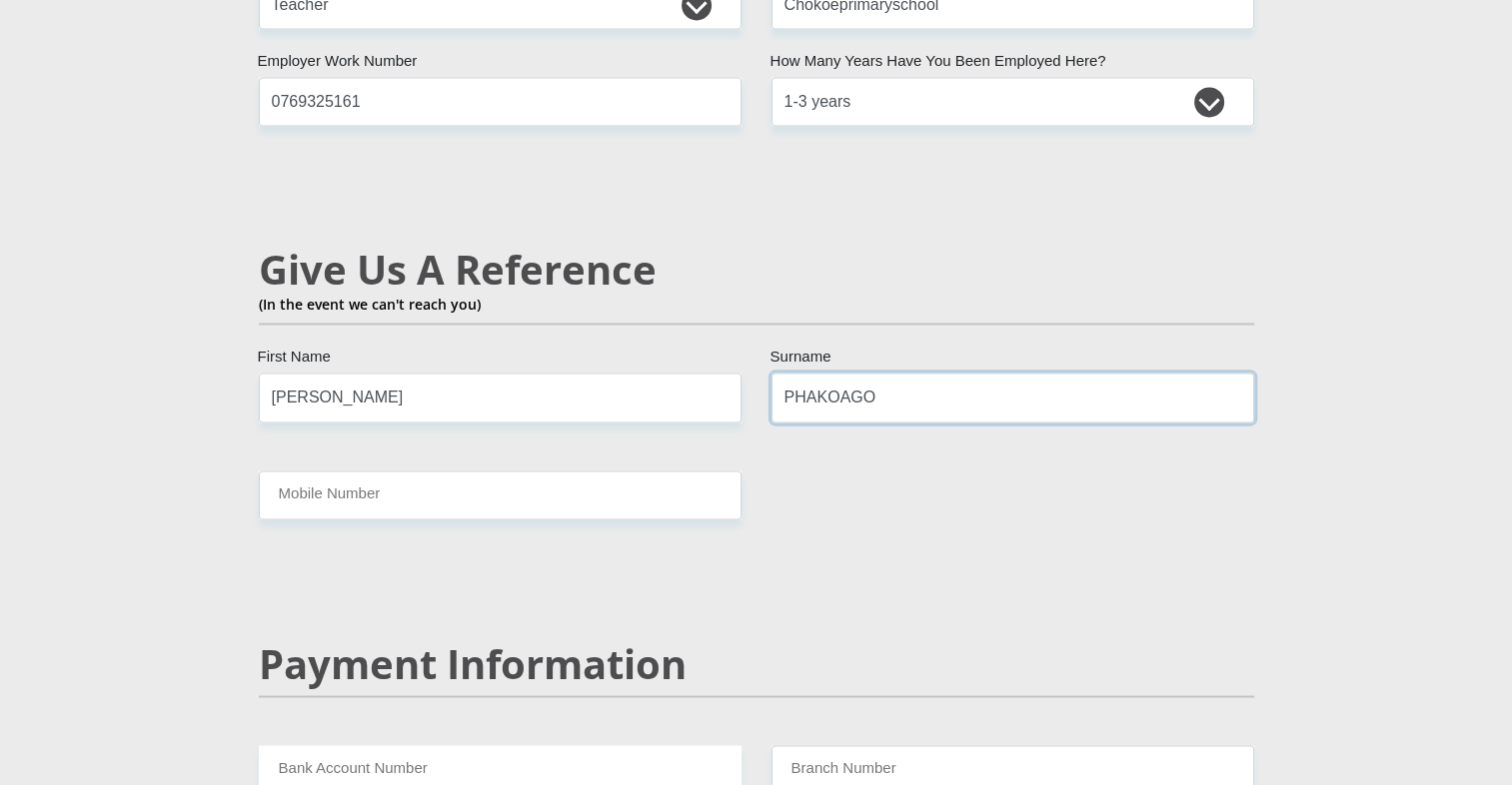 type on "Phakoago" 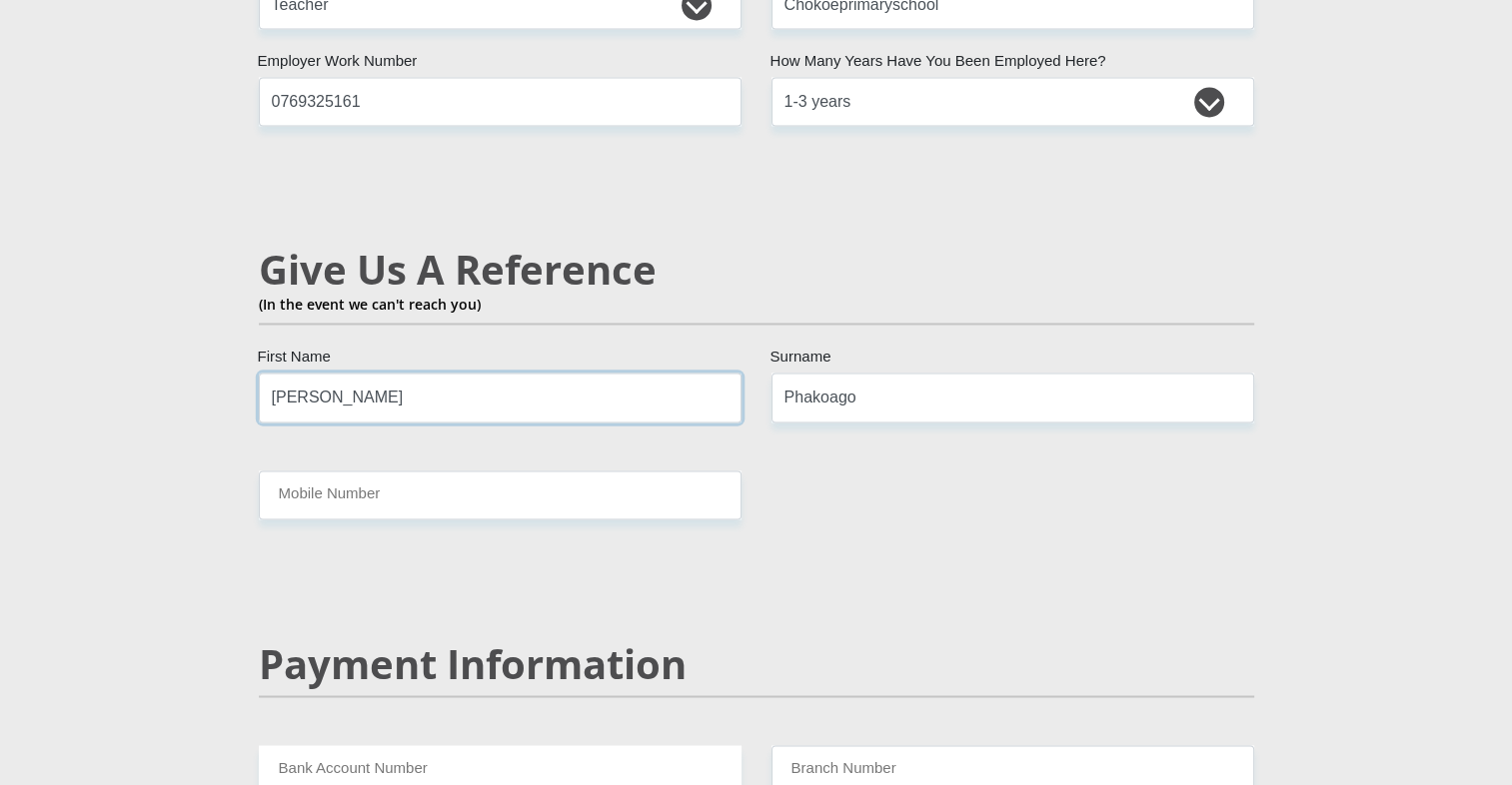 click on "Bridget Matshepho" at bounding box center (500, 396) 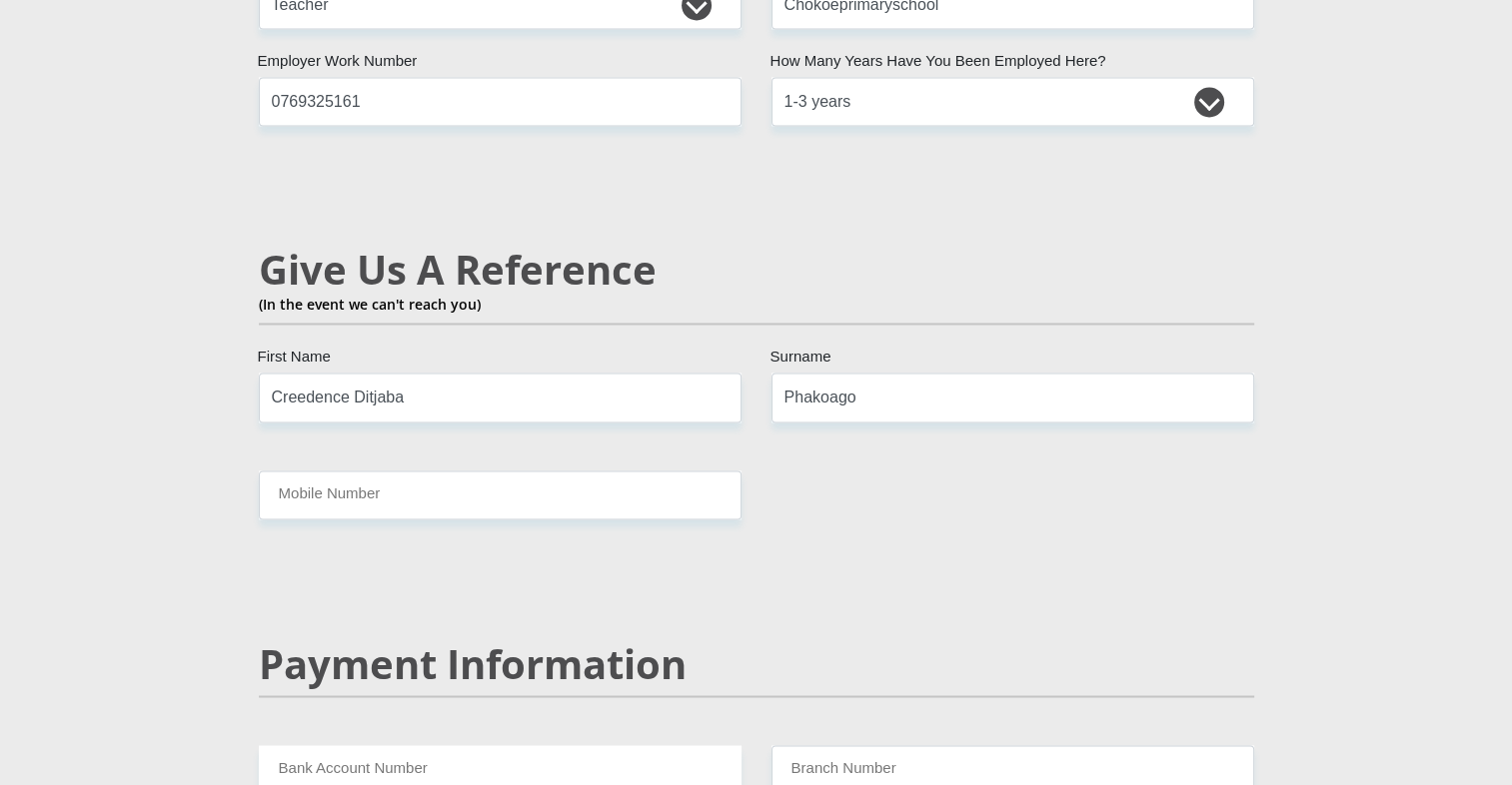 click on "Personal Details
Mr
Ms
Mrs
Dr
[PERSON_NAME]
Title
[PERSON_NAME]
First Name
Boshego
Surname
9806190827080
South African ID Number
Please input valid ID number
[GEOGRAPHIC_DATA]
[GEOGRAPHIC_DATA]
[GEOGRAPHIC_DATA]
[GEOGRAPHIC_DATA]
[GEOGRAPHIC_DATA]
[GEOGRAPHIC_DATA] [GEOGRAPHIC_DATA]
[GEOGRAPHIC_DATA]
[GEOGRAPHIC_DATA]
[GEOGRAPHIC_DATA]
[GEOGRAPHIC_DATA]  [GEOGRAPHIC_DATA]" at bounding box center (756, -124) 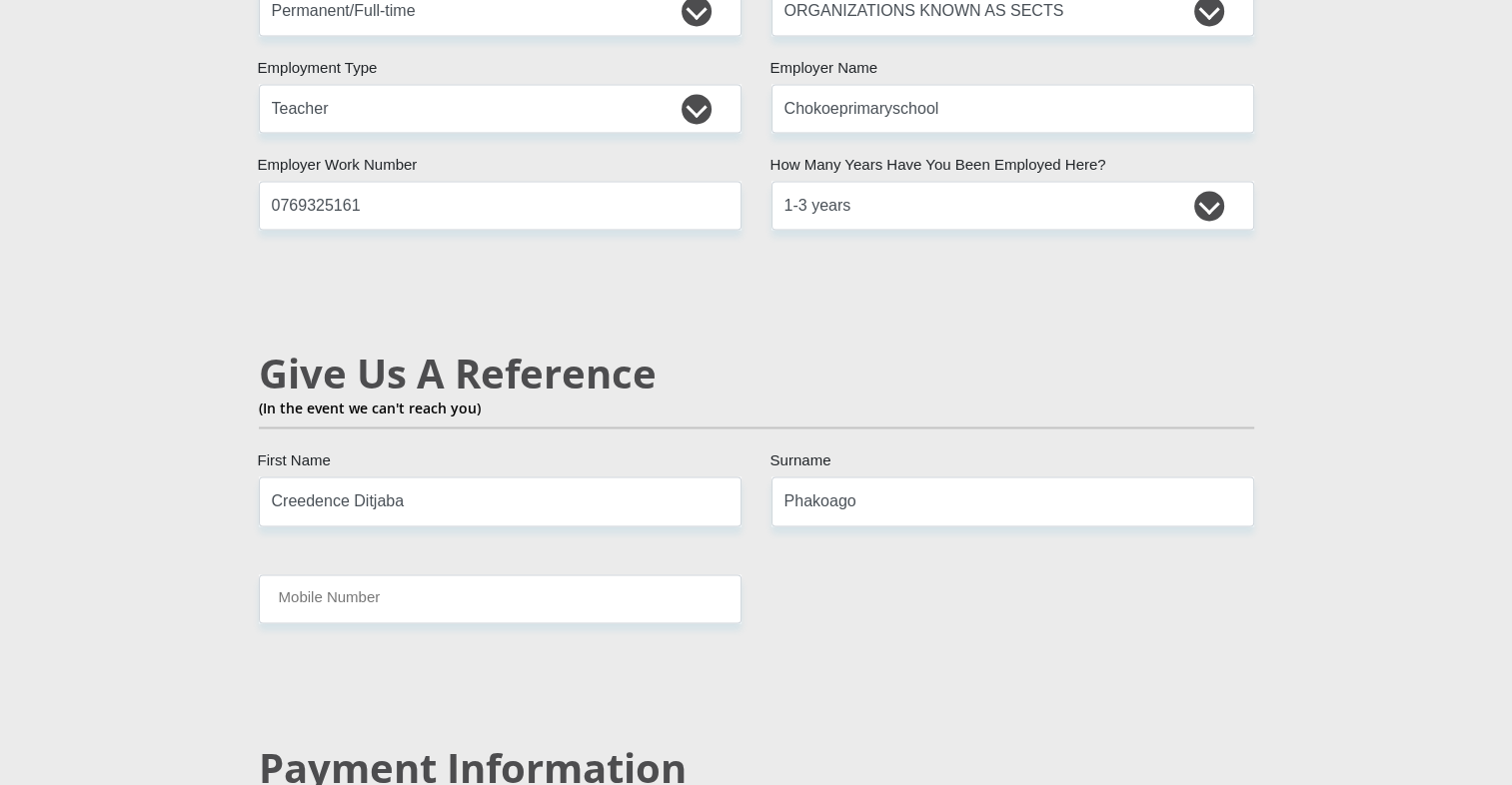 scroll, scrollTop: 3214, scrollLeft: 0, axis: vertical 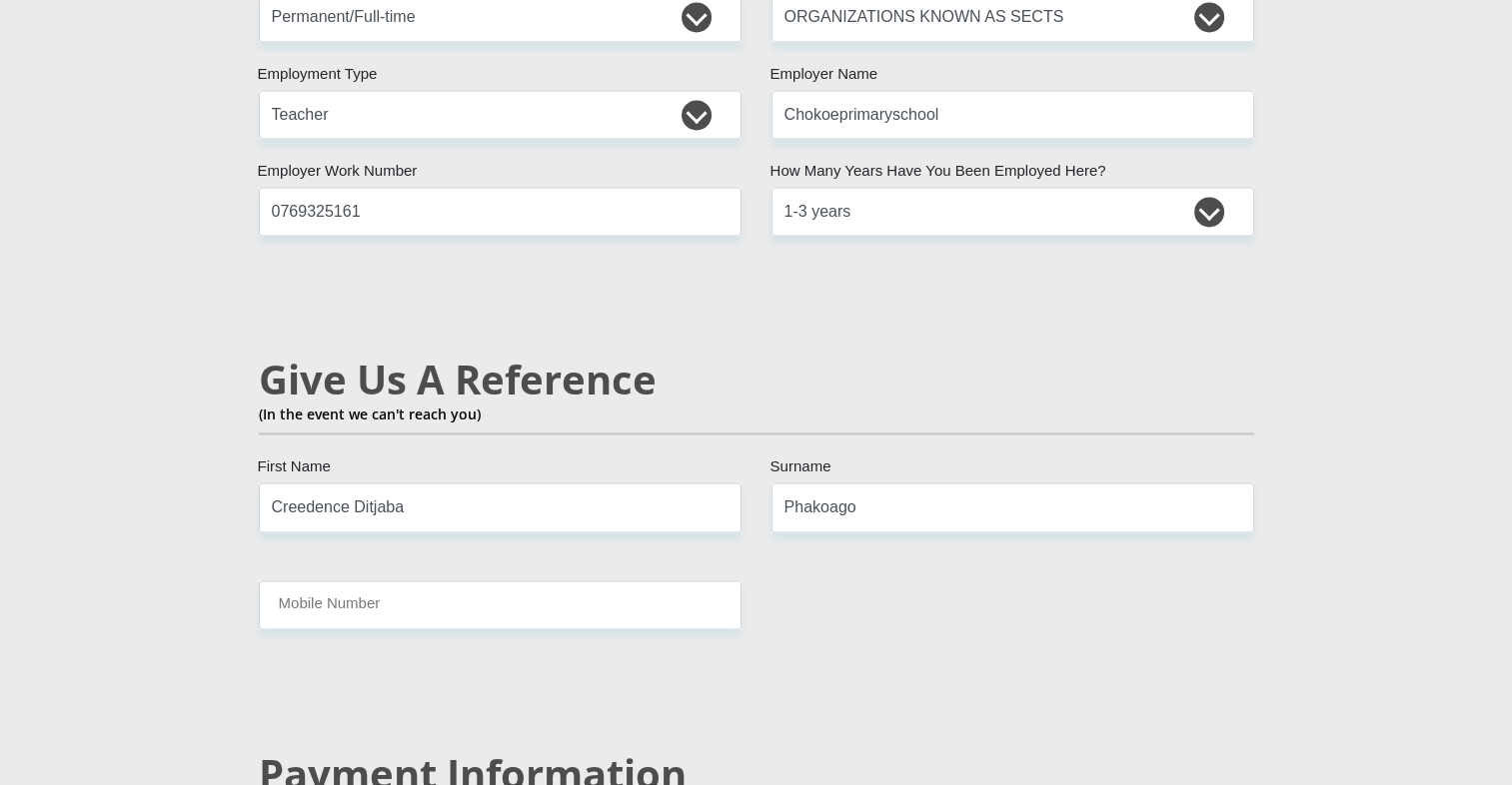 click on "Give Us A Reference" at bounding box center [756, 380] 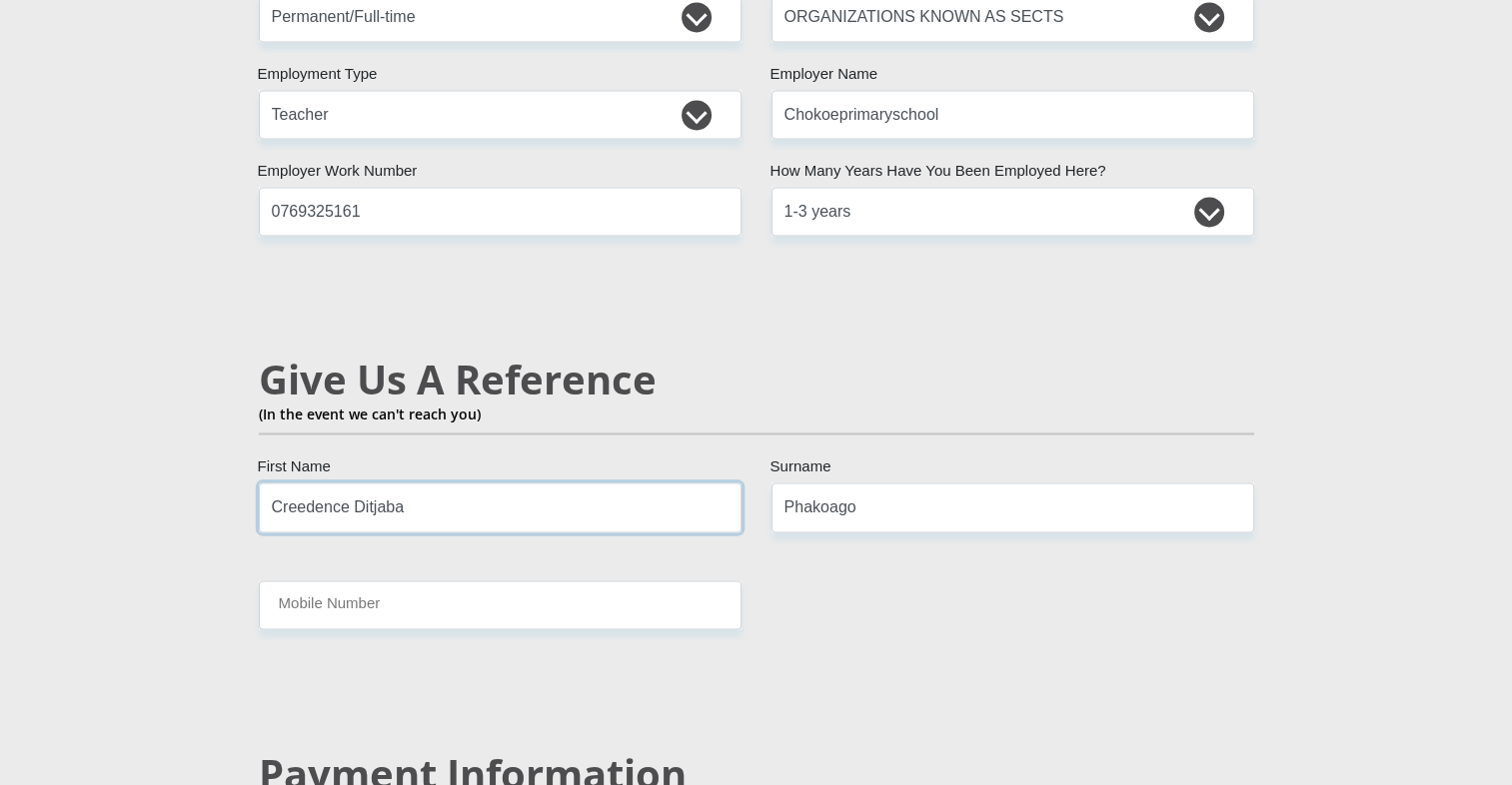 click on "Creedence Ditjaba" at bounding box center [500, 506] 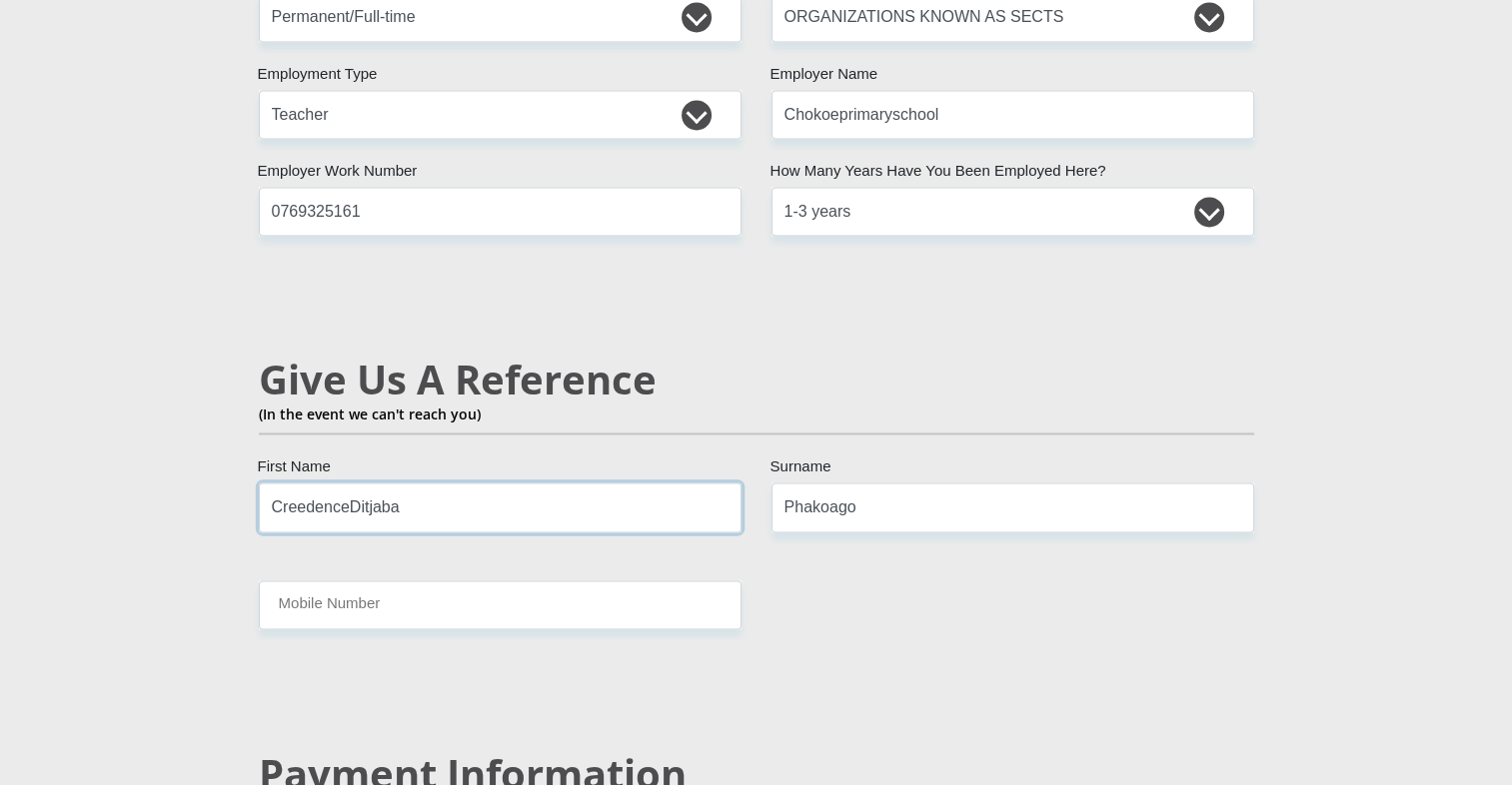 type on "Creedence Ditjaba" 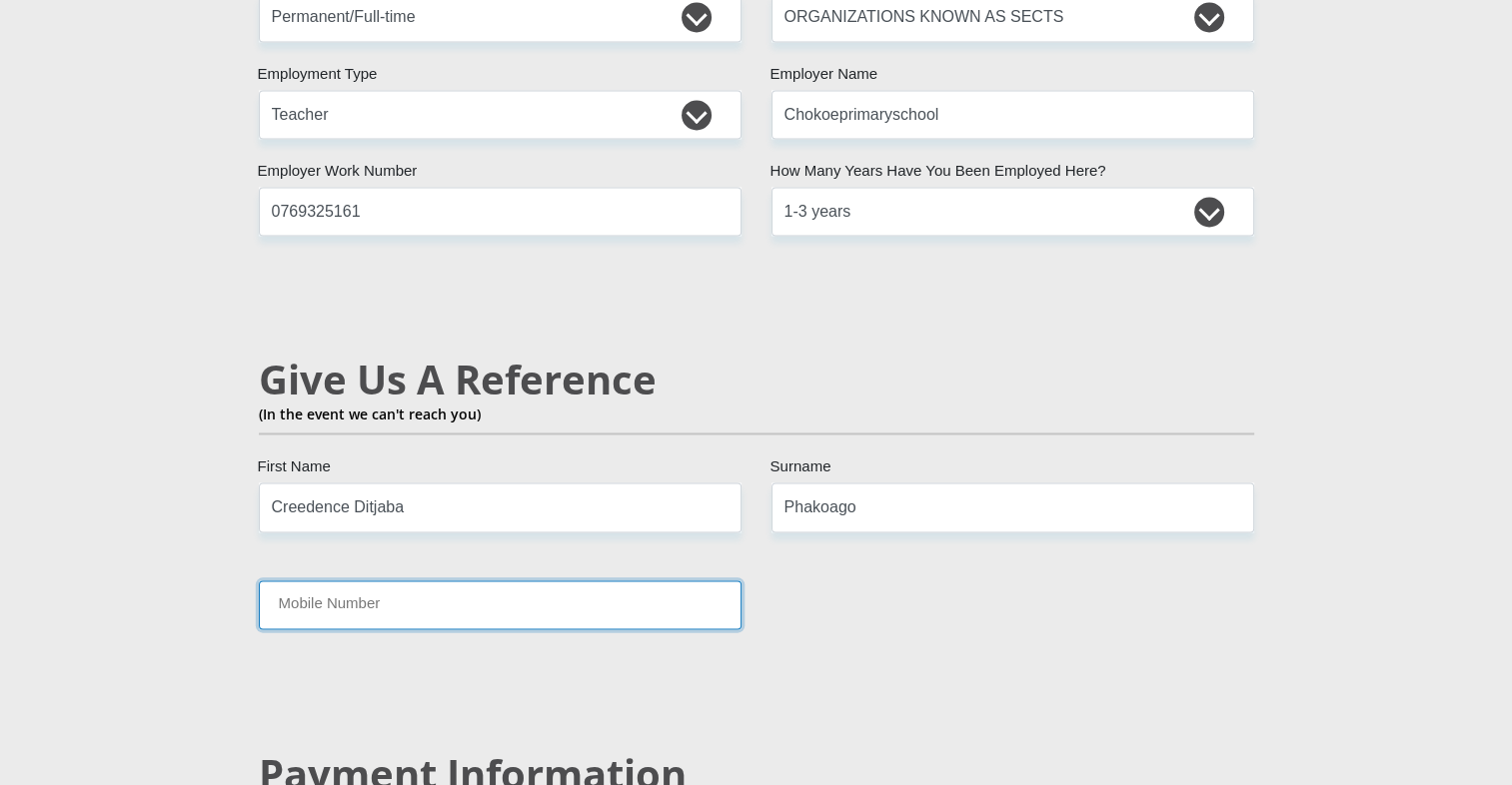click on "Mobile Number" at bounding box center [500, 604] 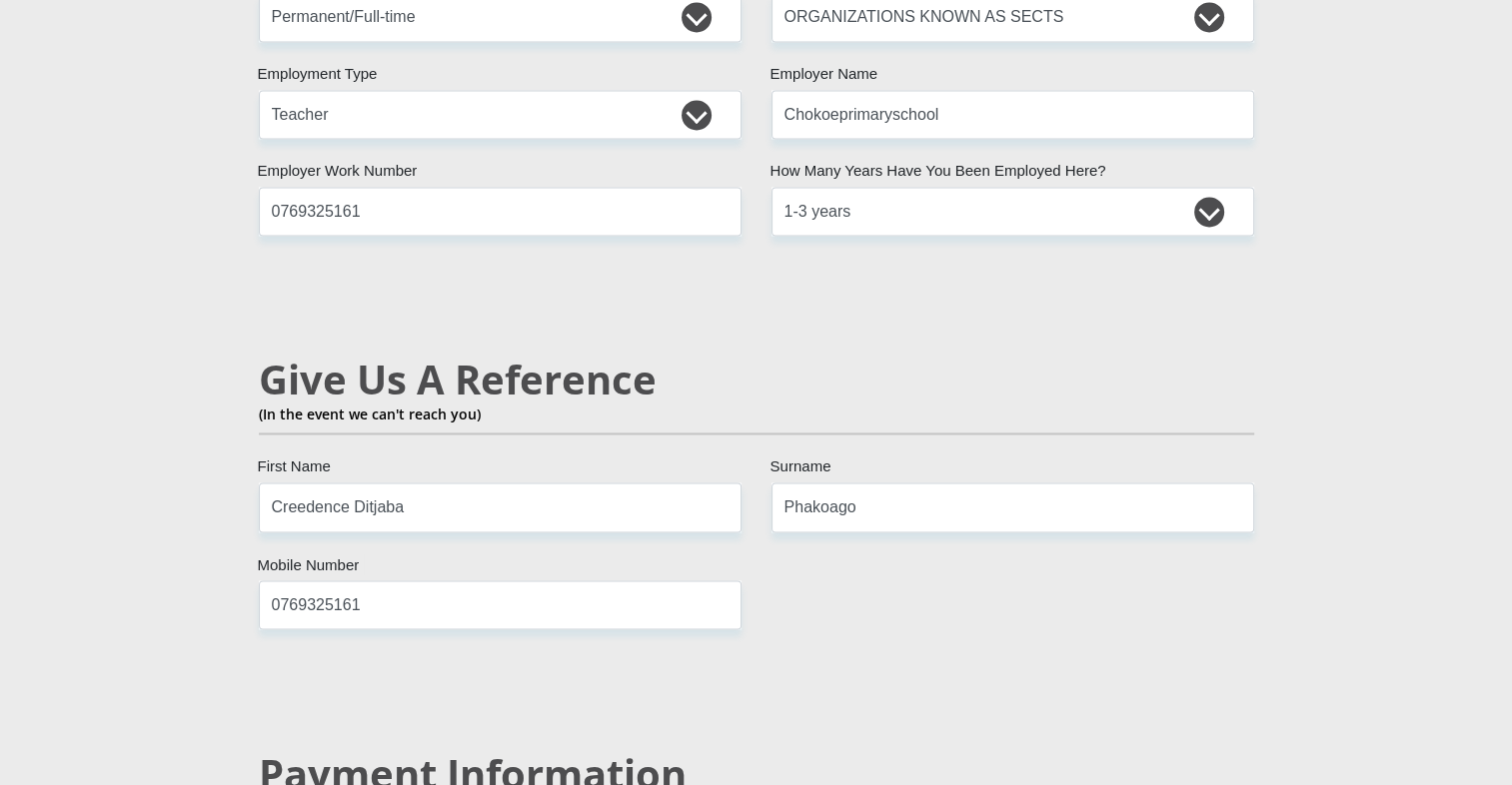 click on "Mr
Ms
Mrs
Dr
[PERSON_NAME]
Title
[PERSON_NAME]
First Name
Boshego
Surname
9806190827080
South African ID Number
Please input valid ID number
[GEOGRAPHIC_DATA]
[GEOGRAPHIC_DATA]
[GEOGRAPHIC_DATA]
[GEOGRAPHIC_DATA]
[GEOGRAPHIC_DATA]
[GEOGRAPHIC_DATA] [GEOGRAPHIC_DATA]
[GEOGRAPHIC_DATA]
[GEOGRAPHIC_DATA]
[GEOGRAPHIC_DATA]
[GEOGRAPHIC_DATA]
[GEOGRAPHIC_DATA]
[GEOGRAPHIC_DATA]
[GEOGRAPHIC_DATA]" at bounding box center (756, -28) 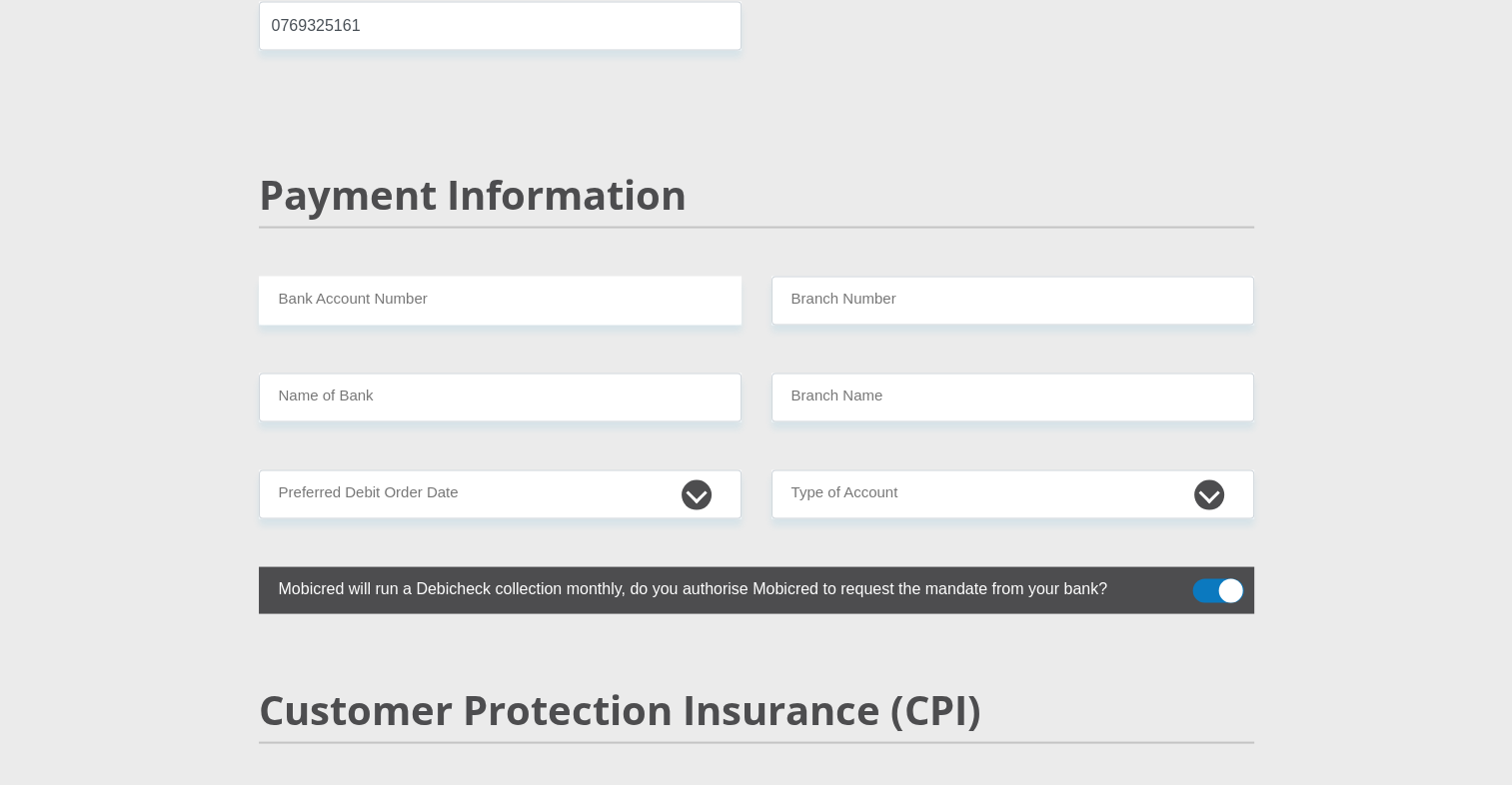 scroll, scrollTop: 3794, scrollLeft: 0, axis: vertical 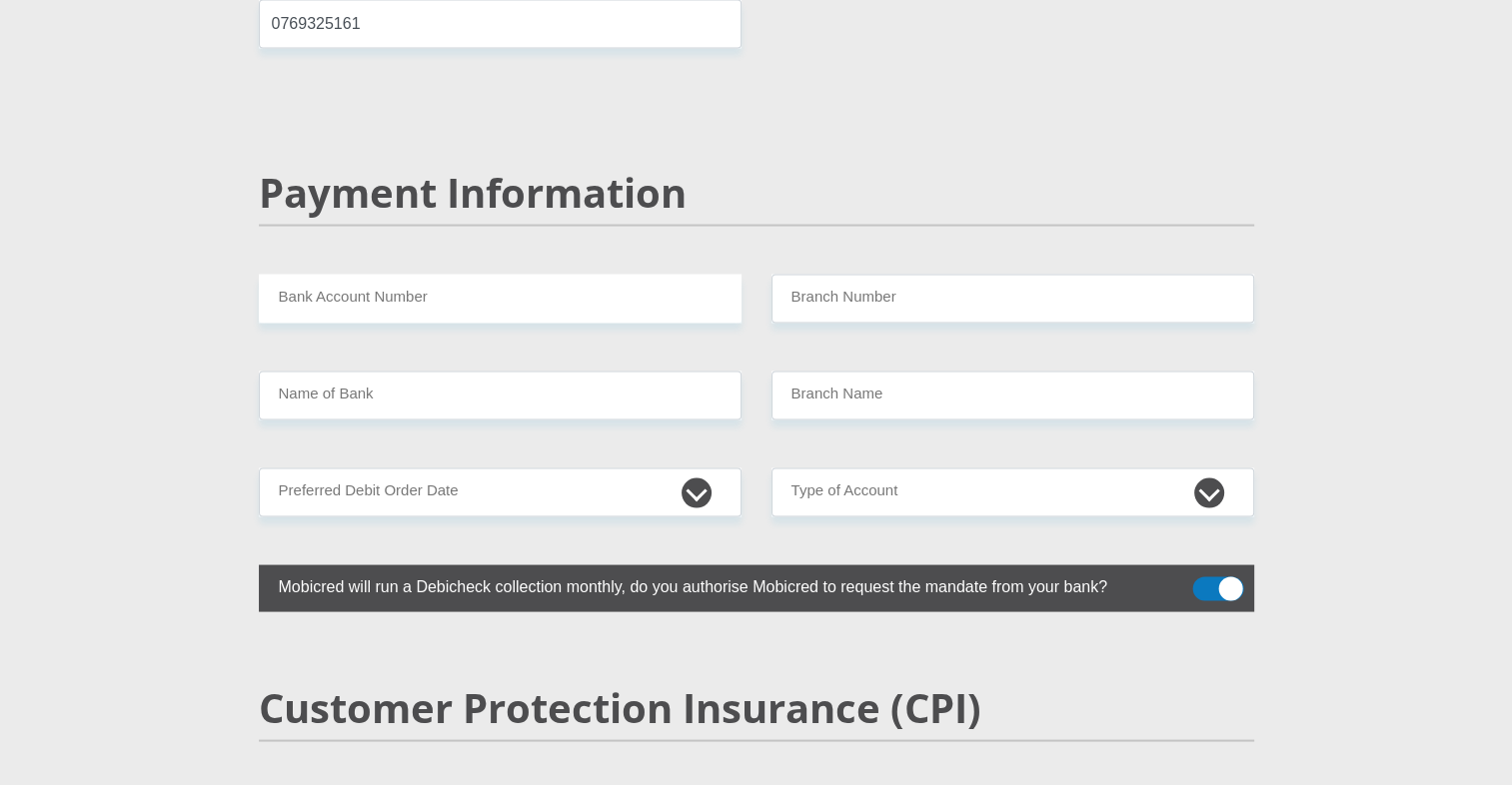 click on "Payment Information" at bounding box center [756, 222] 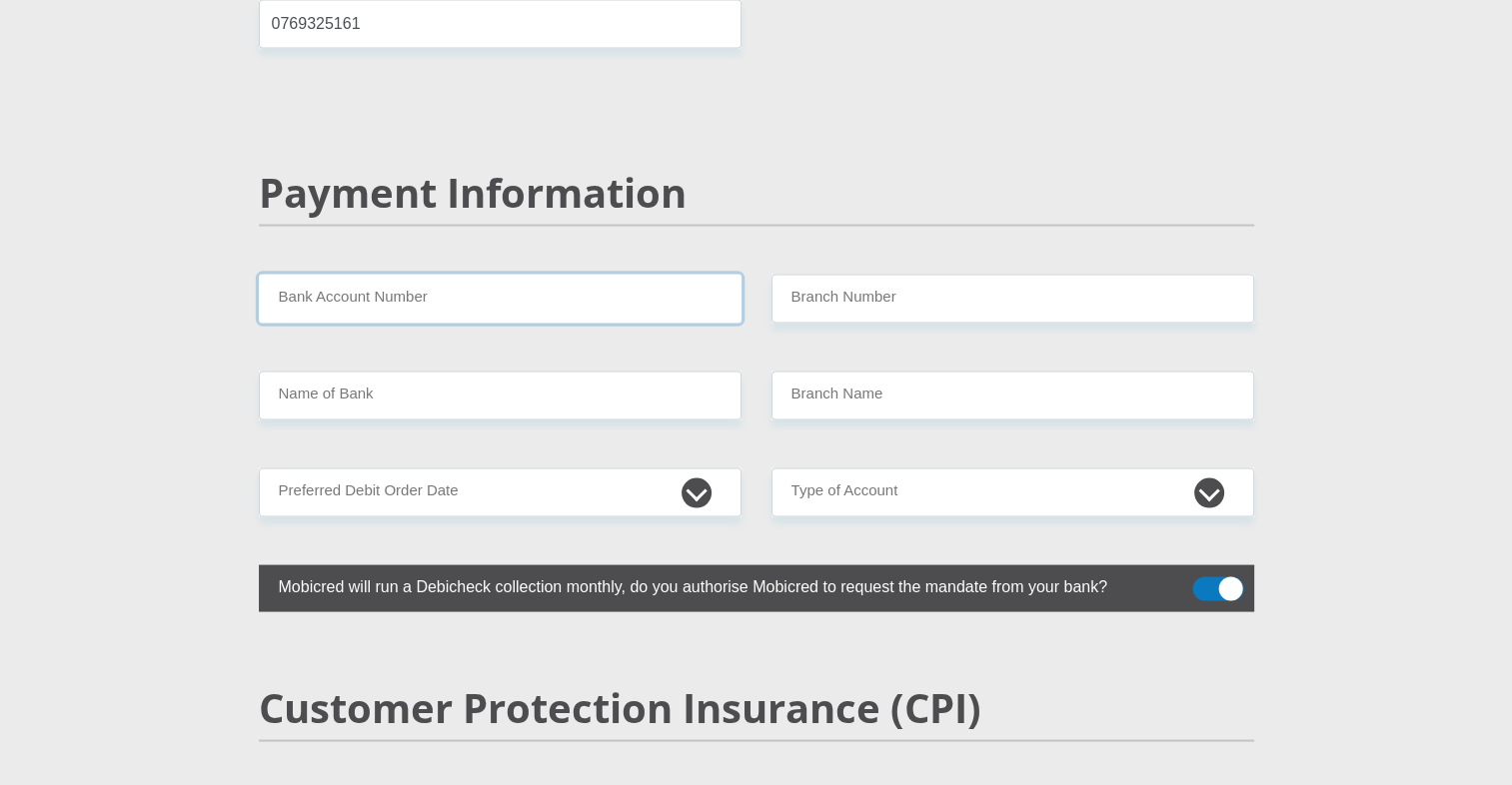 click on "Bank Account Number" at bounding box center (500, 299) 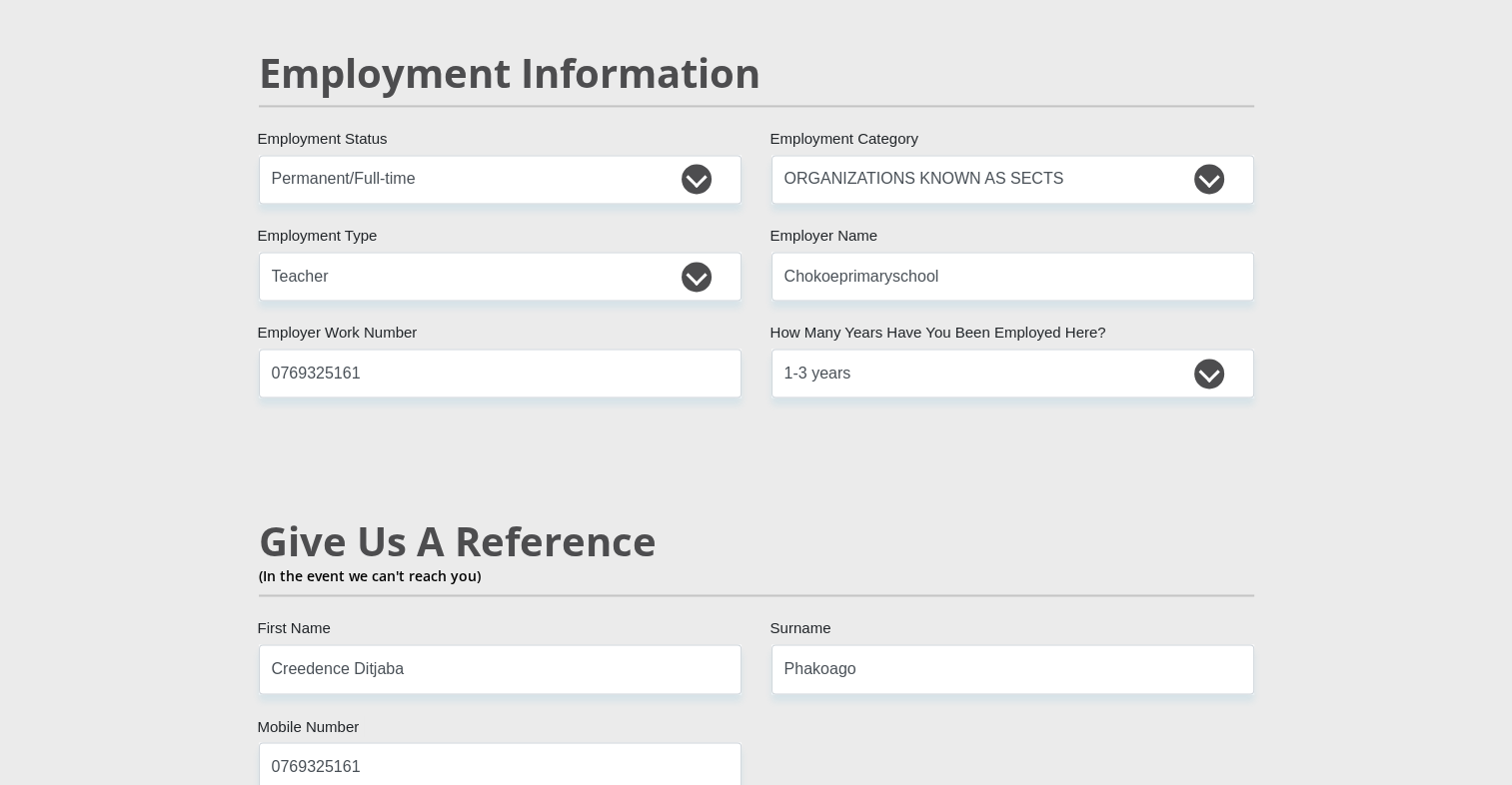 scroll, scrollTop: 3054, scrollLeft: 0, axis: vertical 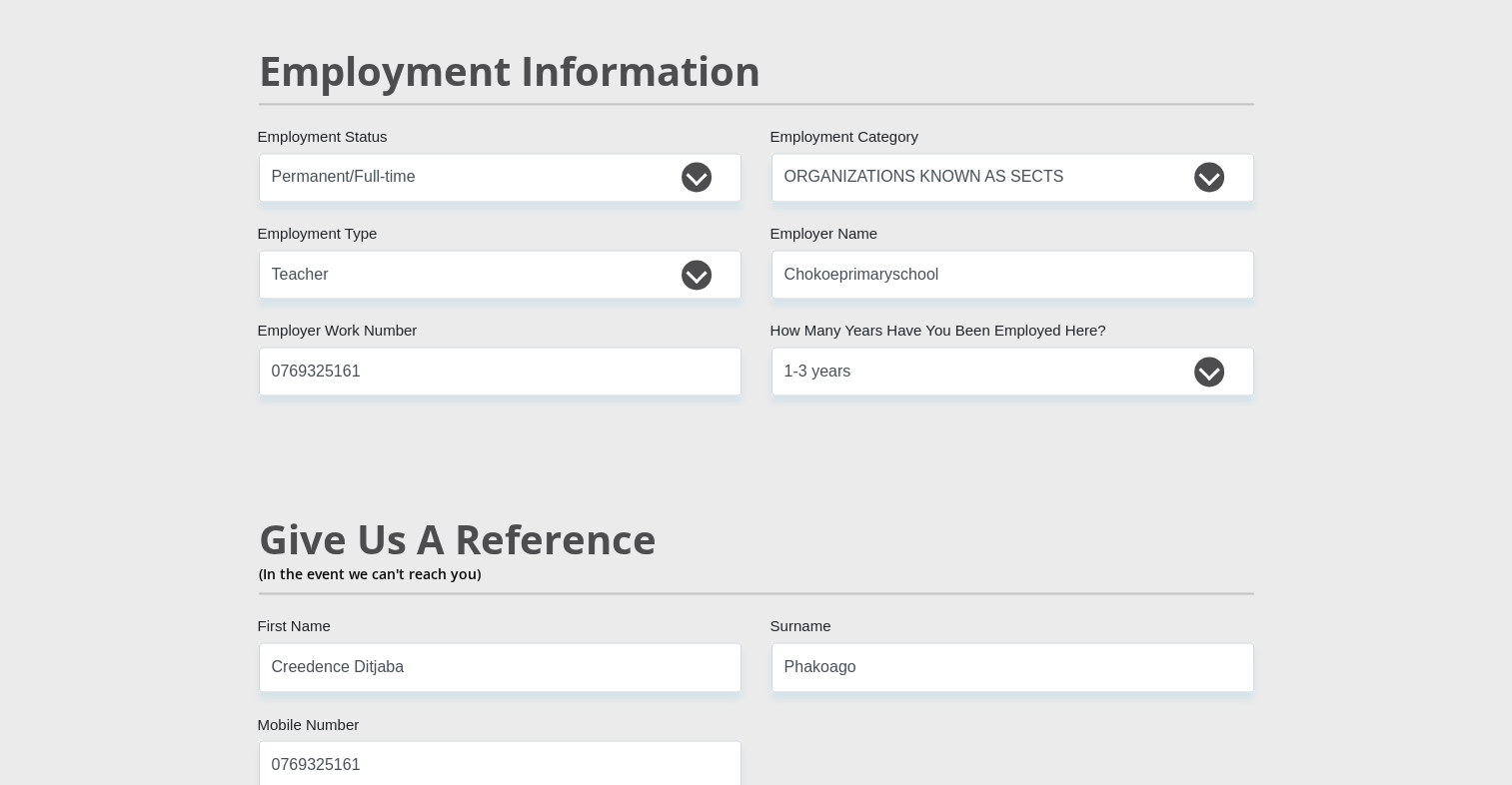 click on "Personal Details
Mr
Ms
Mrs
Dr
[PERSON_NAME]
Title
[PERSON_NAME]
First Name
Boshego
Surname
9806190827080
South African ID Number
Please input valid ID number
[GEOGRAPHIC_DATA]
[GEOGRAPHIC_DATA]
[GEOGRAPHIC_DATA]
[GEOGRAPHIC_DATA]
[GEOGRAPHIC_DATA]
[GEOGRAPHIC_DATA] [GEOGRAPHIC_DATA]
[GEOGRAPHIC_DATA]
[GEOGRAPHIC_DATA]
[GEOGRAPHIC_DATA]
[GEOGRAPHIC_DATA]  [GEOGRAPHIC_DATA]" at bounding box center (756, 146) 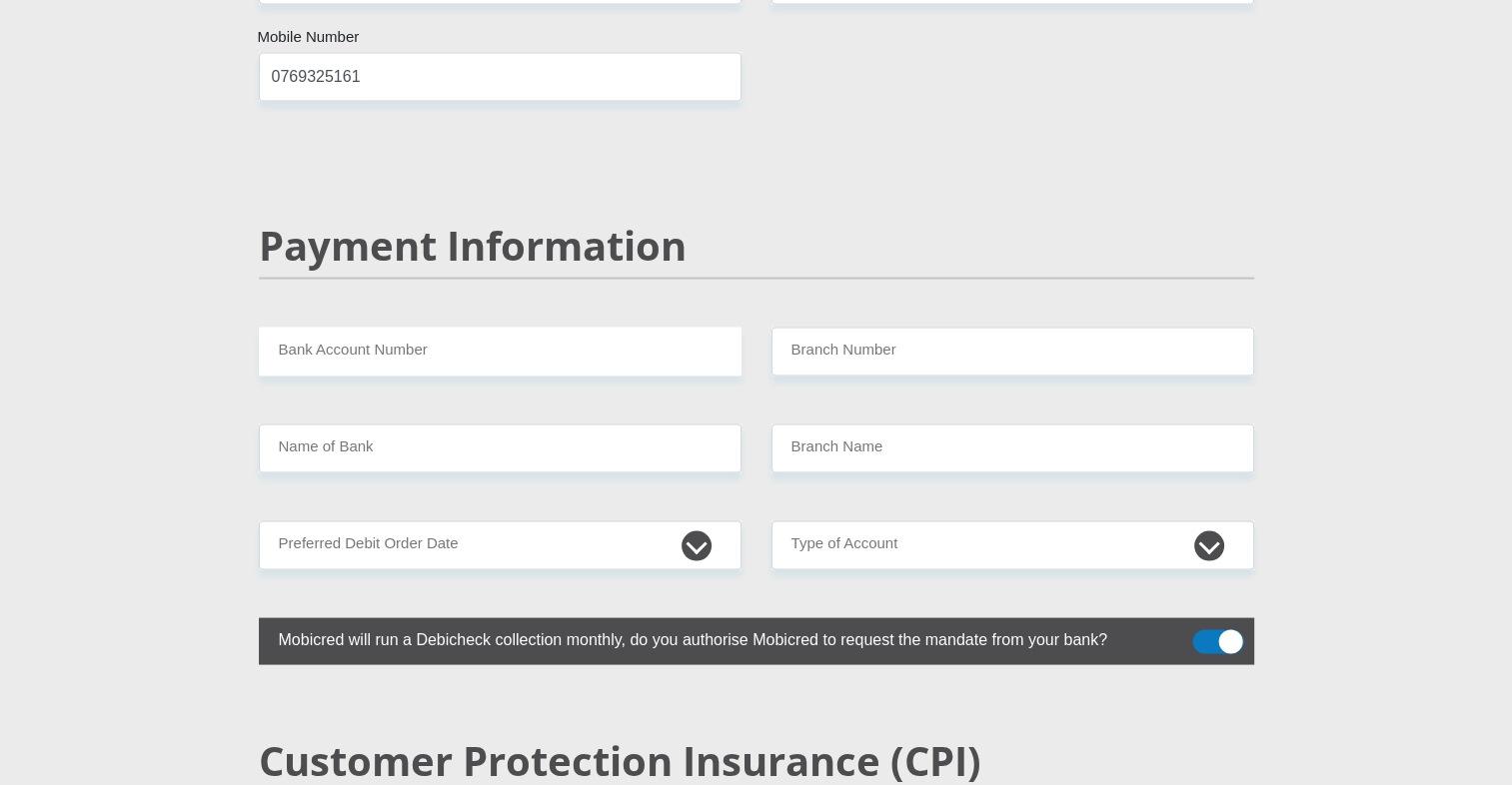scroll, scrollTop: 3858, scrollLeft: 0, axis: vertical 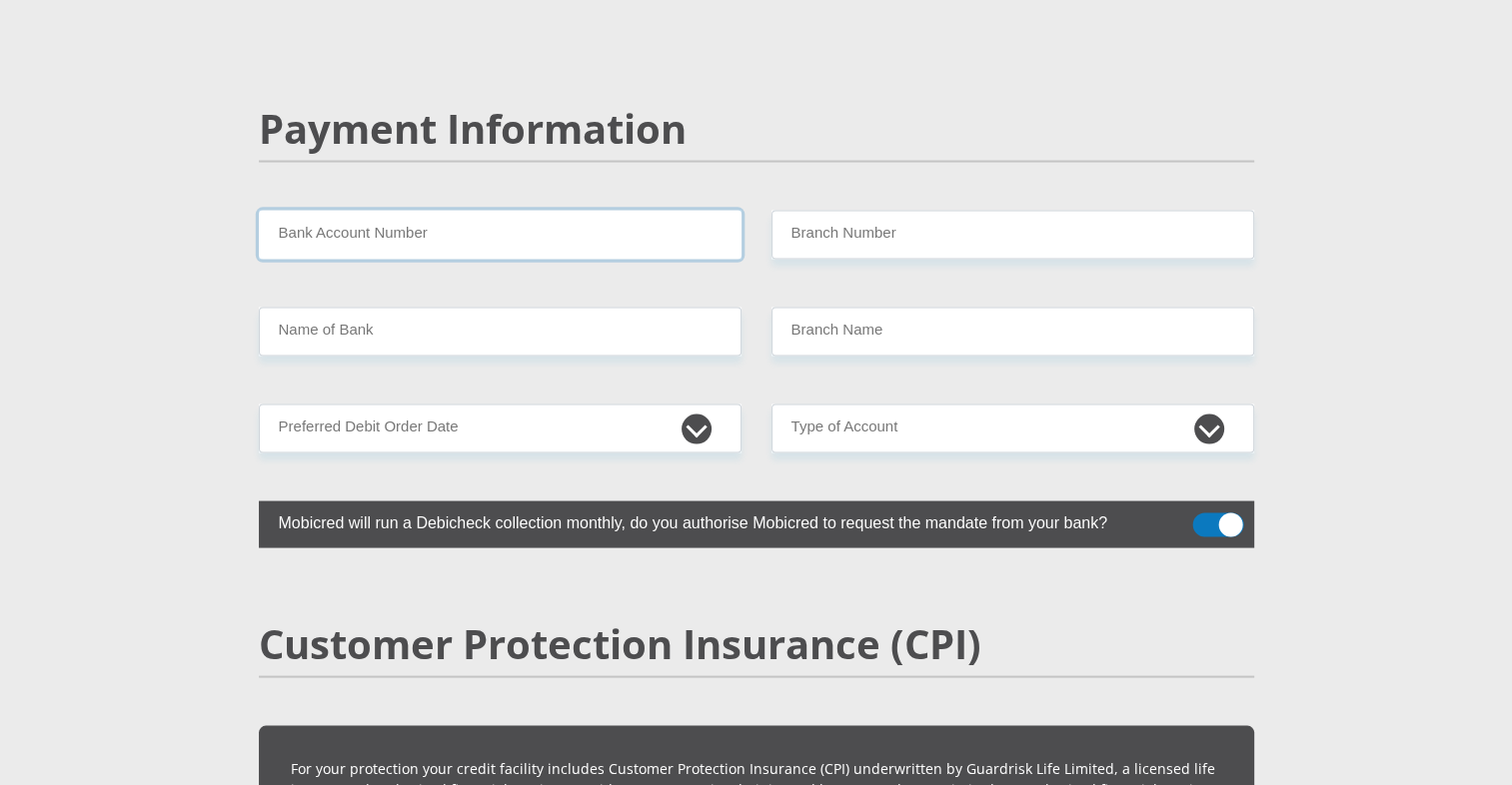click on "Bank Account Number" at bounding box center [500, 235] 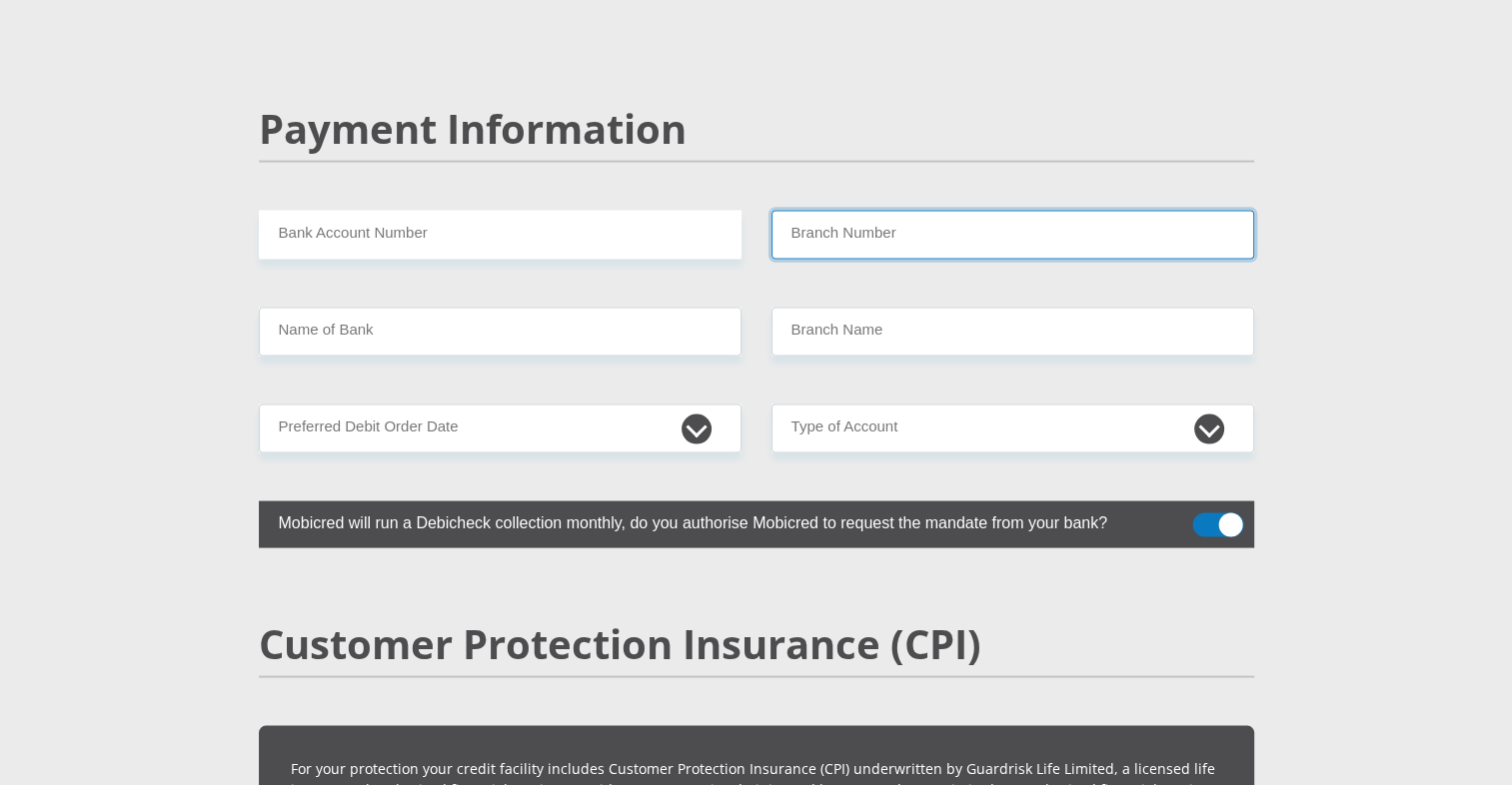click on "Branch Number" at bounding box center [1012, 235] 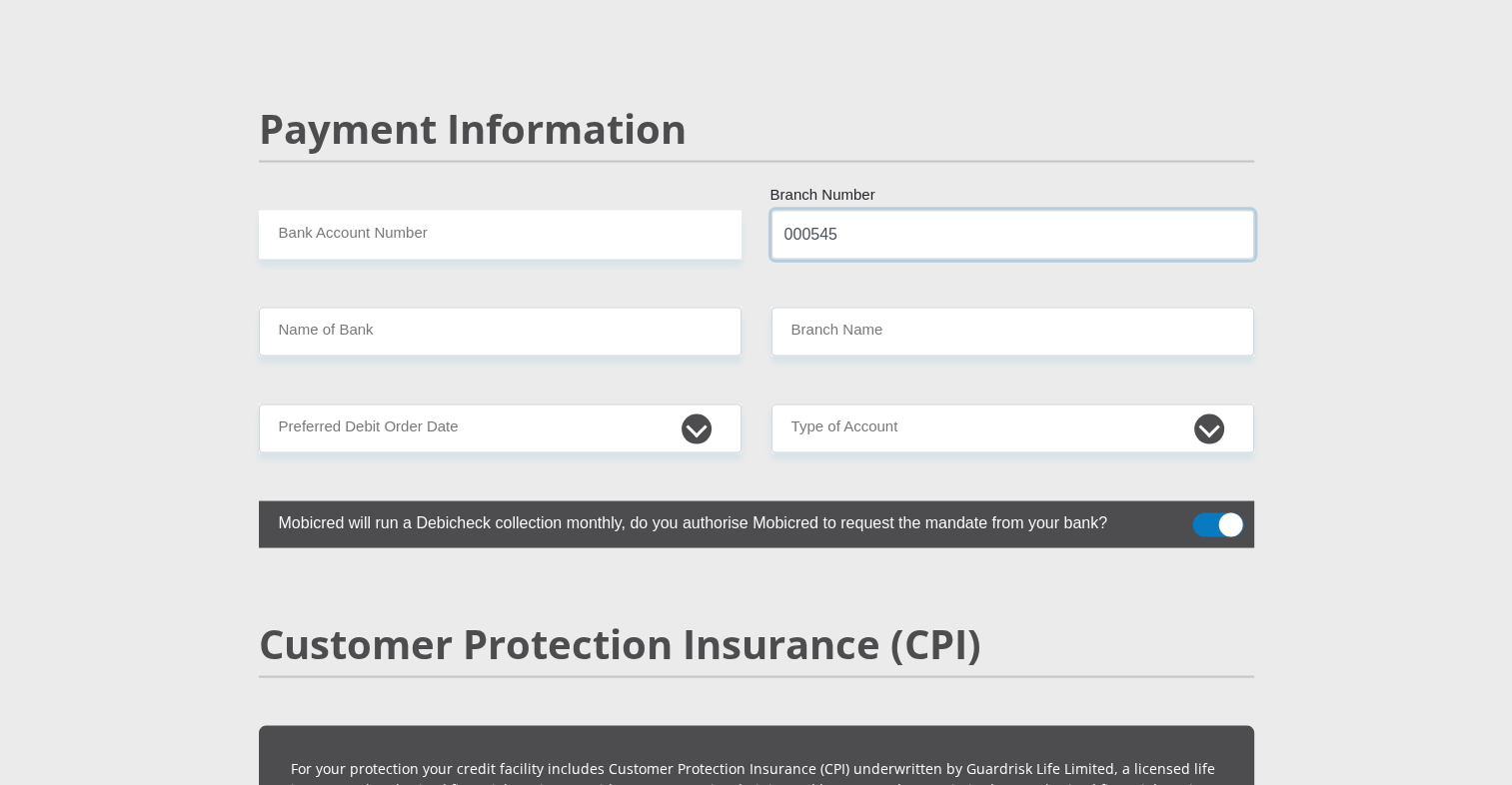 type on "000545" 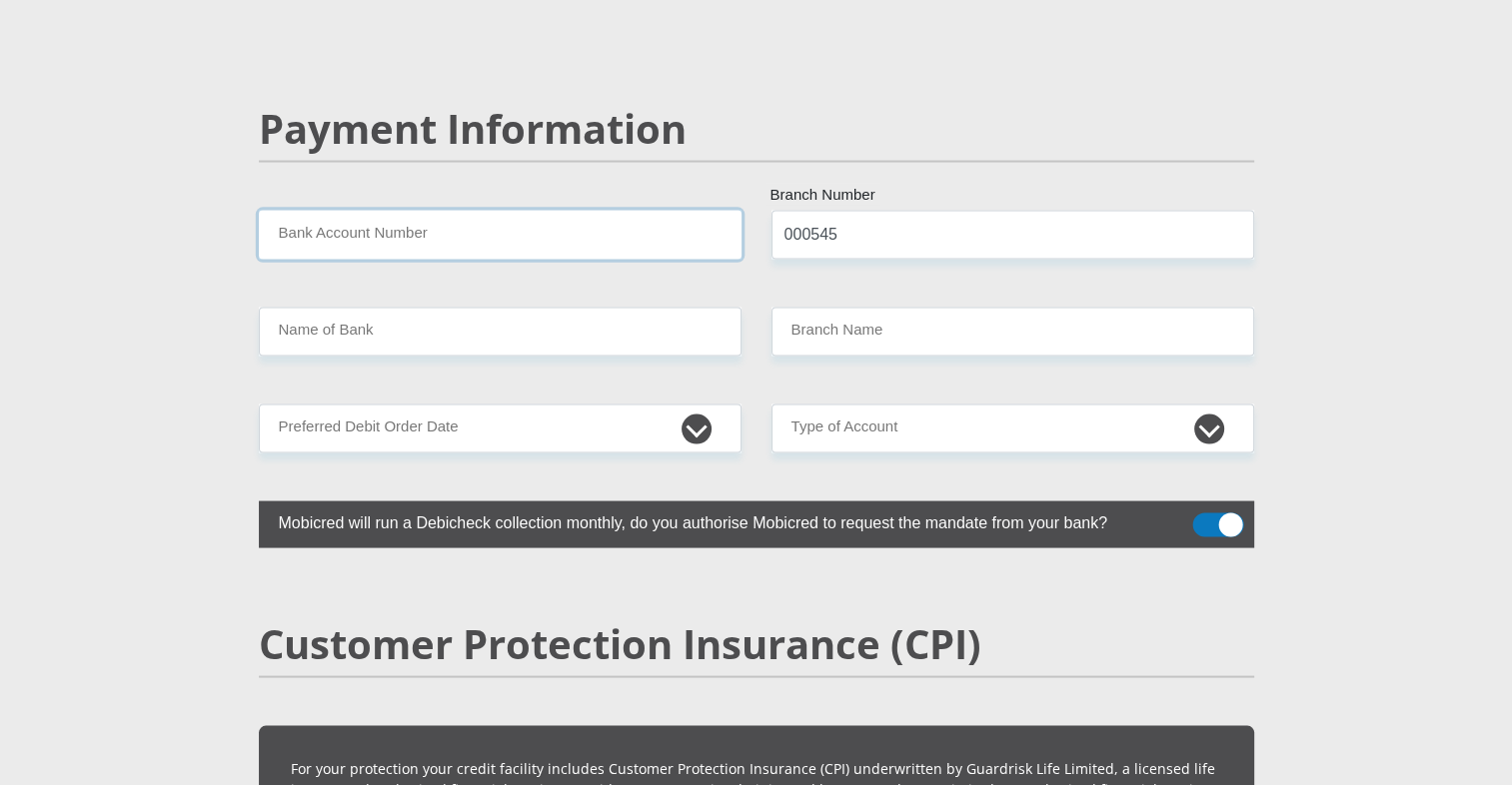 click on "Bank Account Number" at bounding box center (500, 235) 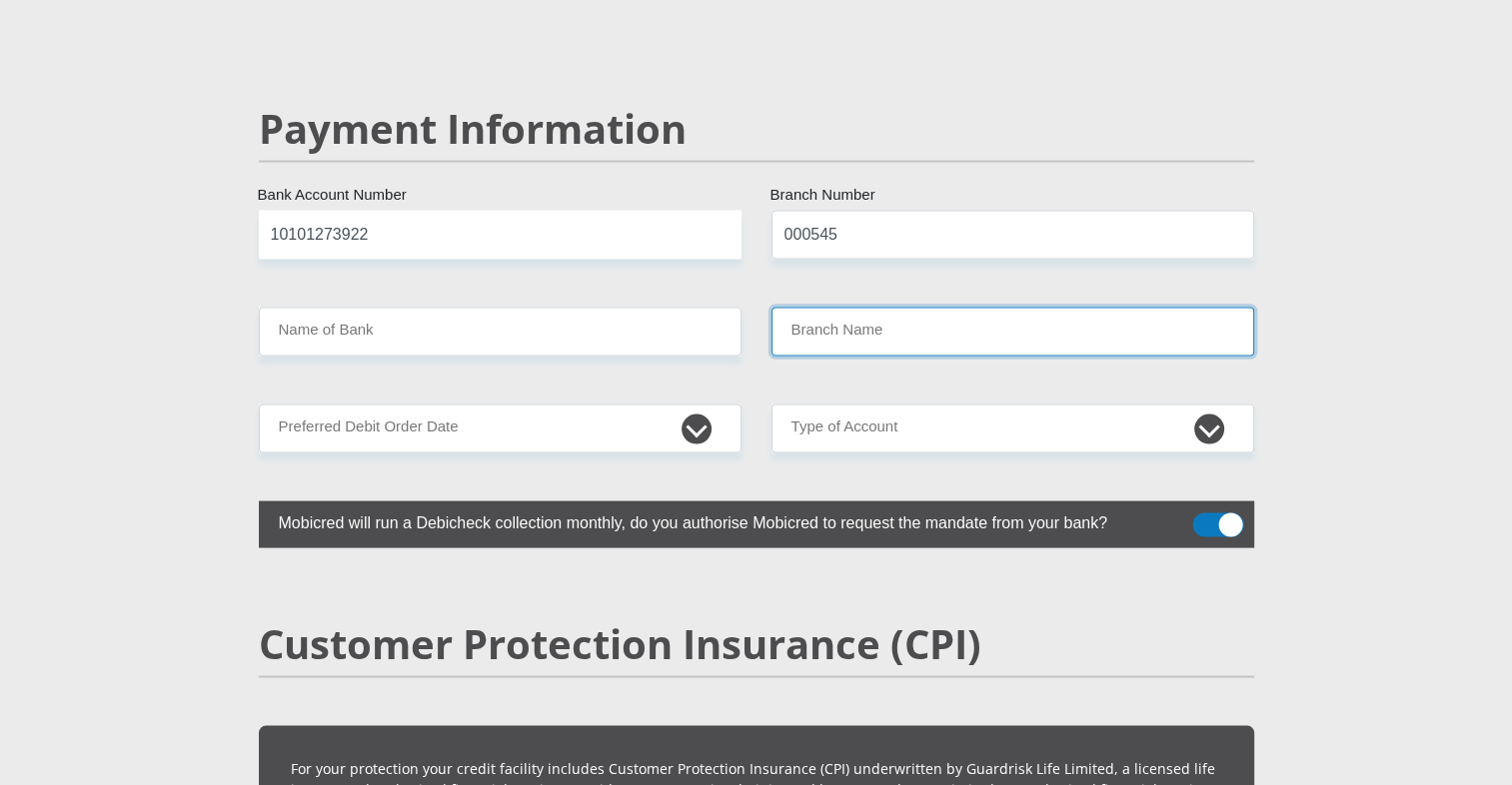 click on "Branch Name" at bounding box center (1012, 332) 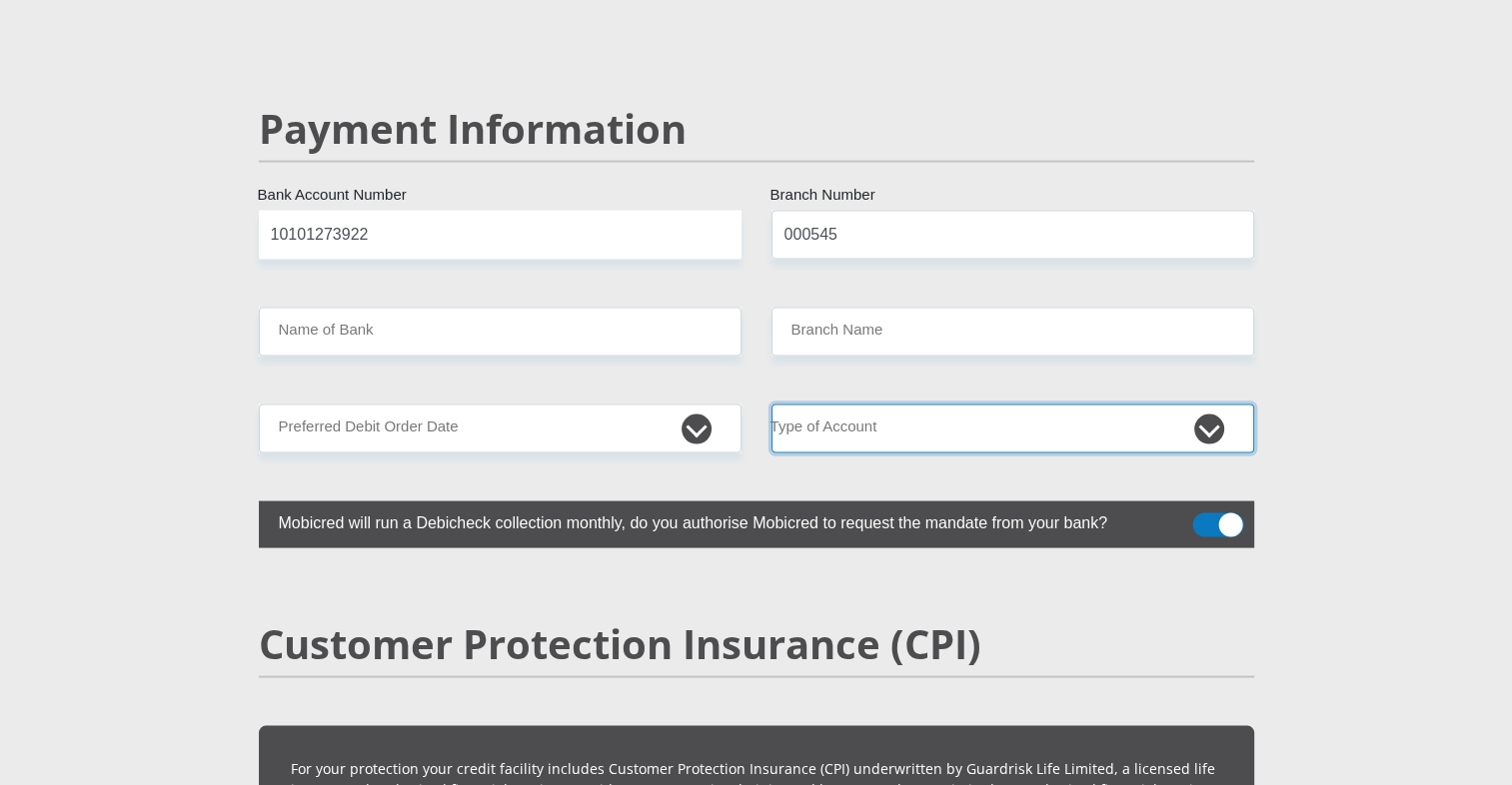 click on "Cheque
Savings" at bounding box center [1012, 428] 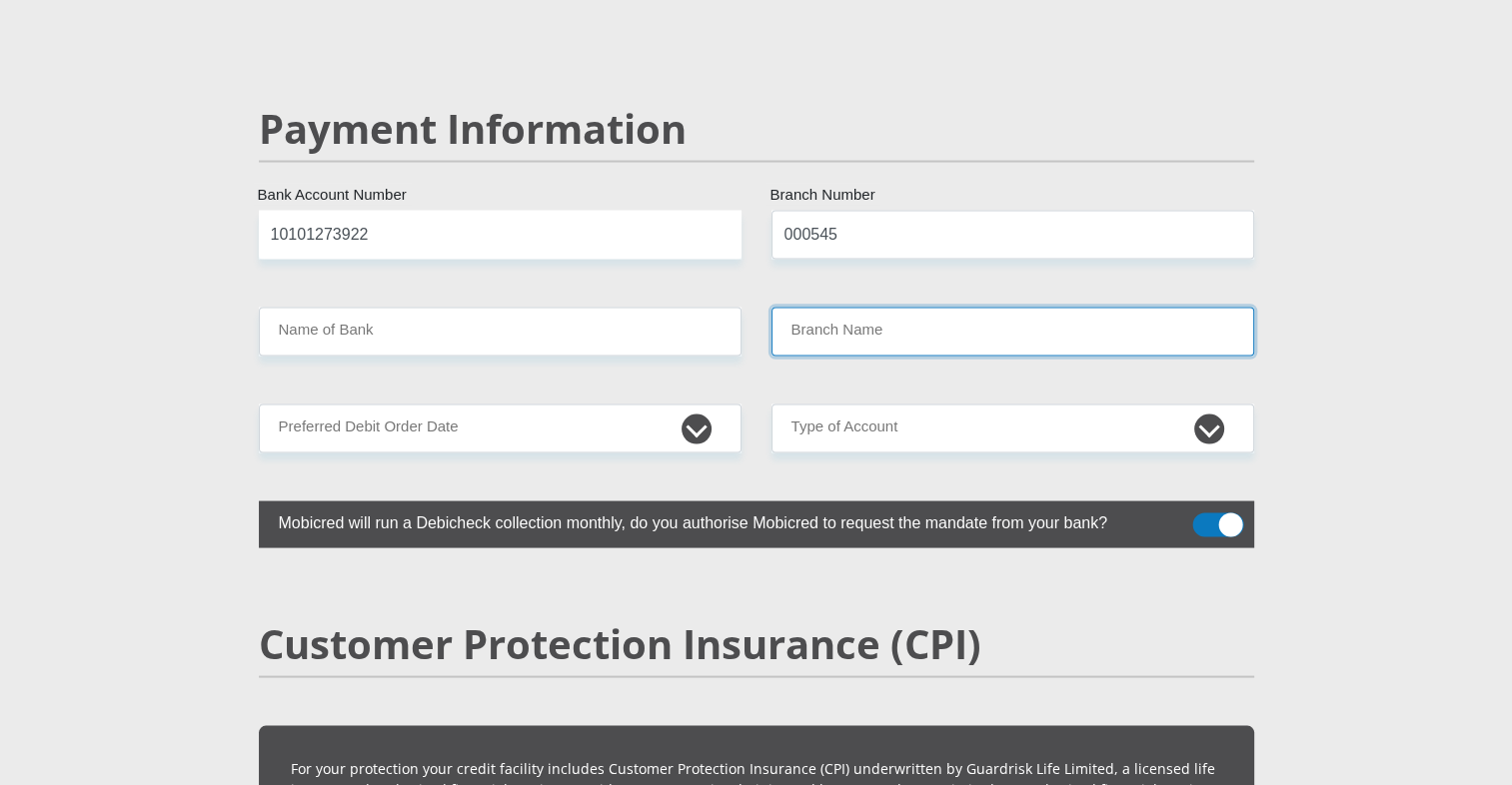 click on "Branch Name" at bounding box center [1012, 332] 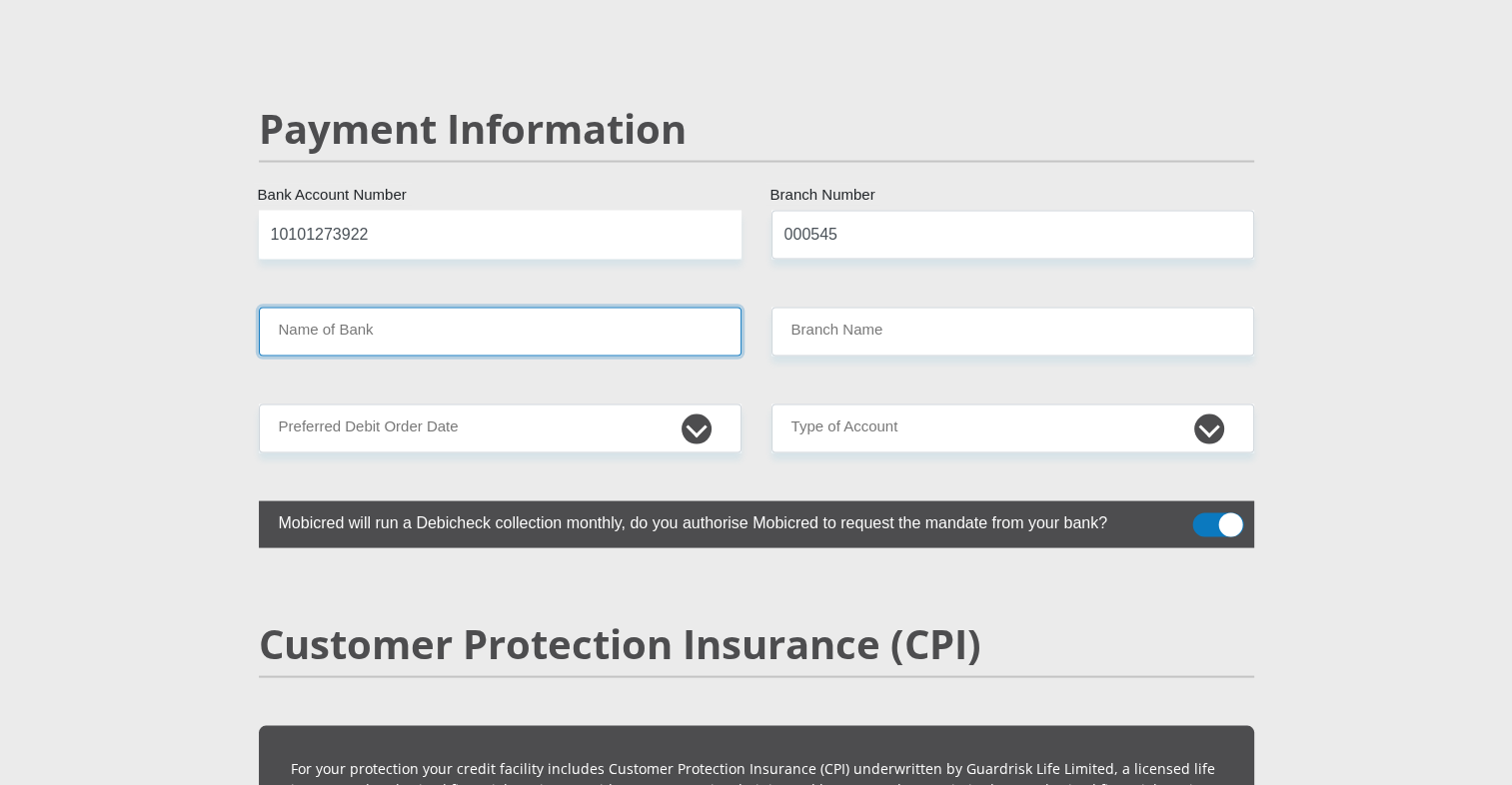 click on "Name of Bank" at bounding box center (500, 332) 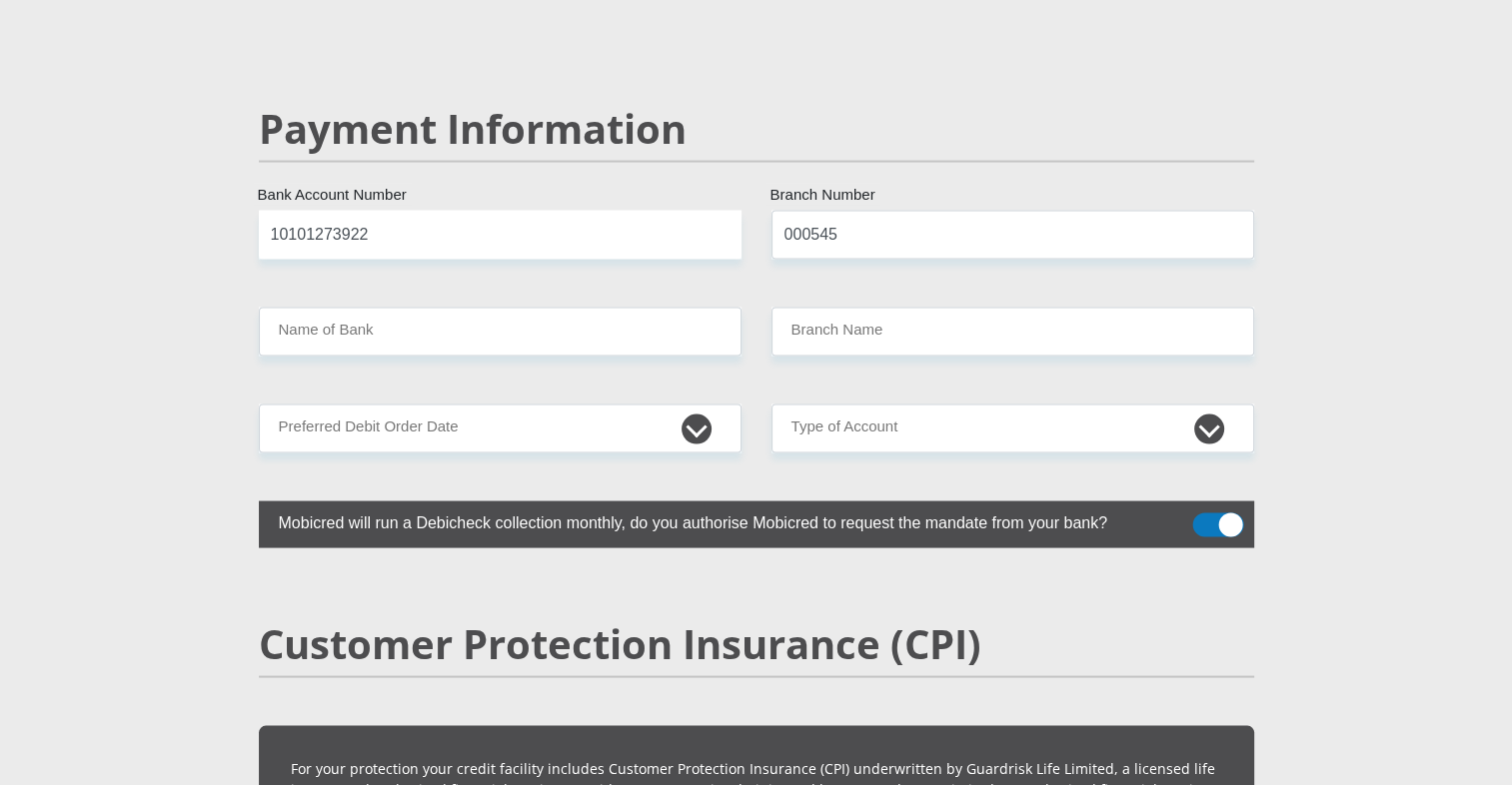click on "Mr
Ms
Mrs
Dr
[PERSON_NAME]
Title
[PERSON_NAME]
First Name
Boshego
Surname
9806190827080
South African ID Number
Please input valid ID number
[GEOGRAPHIC_DATA]
[GEOGRAPHIC_DATA]
[GEOGRAPHIC_DATA]
[GEOGRAPHIC_DATA]
[GEOGRAPHIC_DATA]
[GEOGRAPHIC_DATA] [GEOGRAPHIC_DATA]
[GEOGRAPHIC_DATA]
[GEOGRAPHIC_DATA]
[GEOGRAPHIC_DATA]
[GEOGRAPHIC_DATA]
[GEOGRAPHIC_DATA]
[GEOGRAPHIC_DATA]
[GEOGRAPHIC_DATA]" at bounding box center [756, -672] 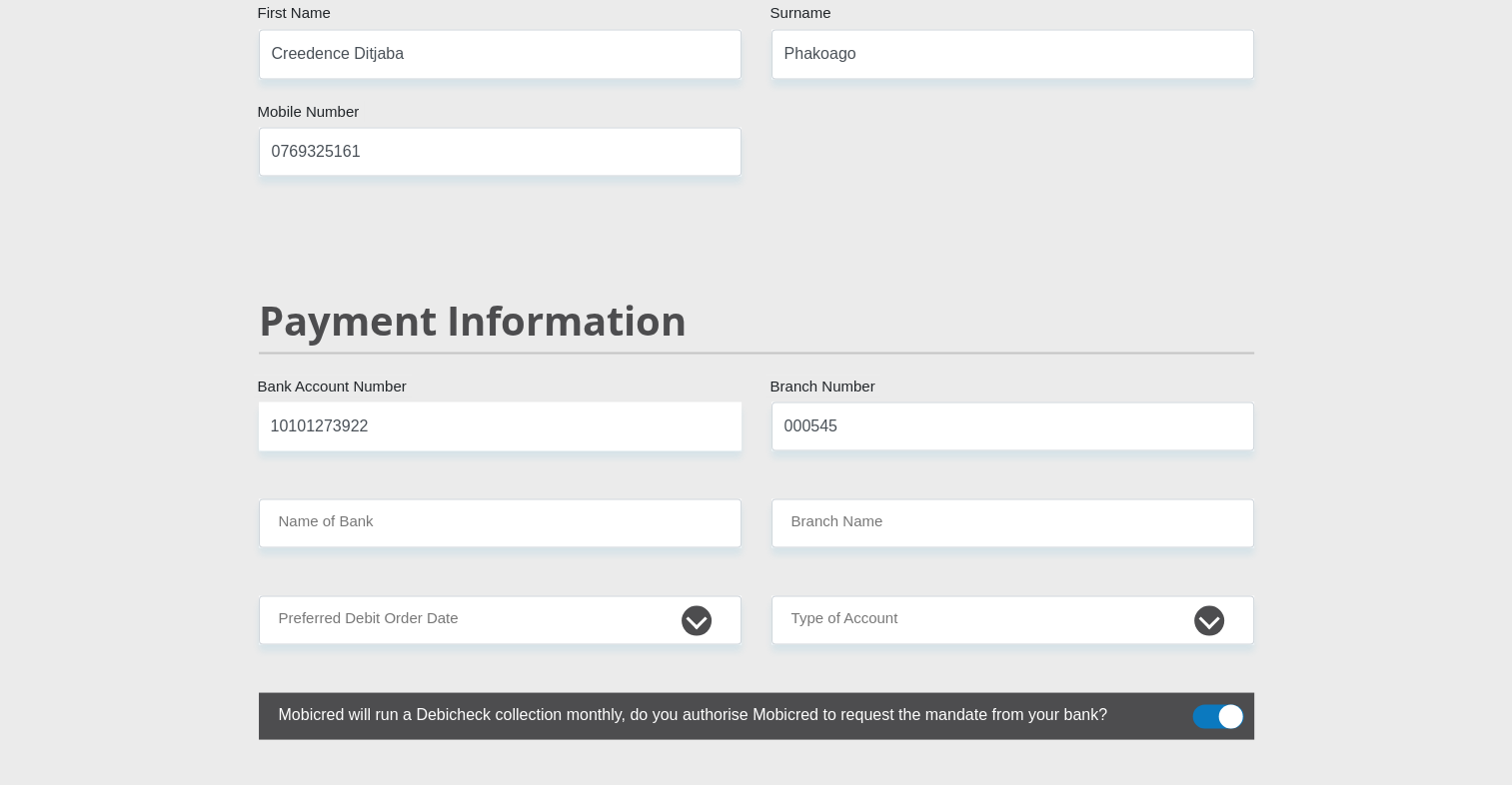 scroll, scrollTop: 3659, scrollLeft: 0, axis: vertical 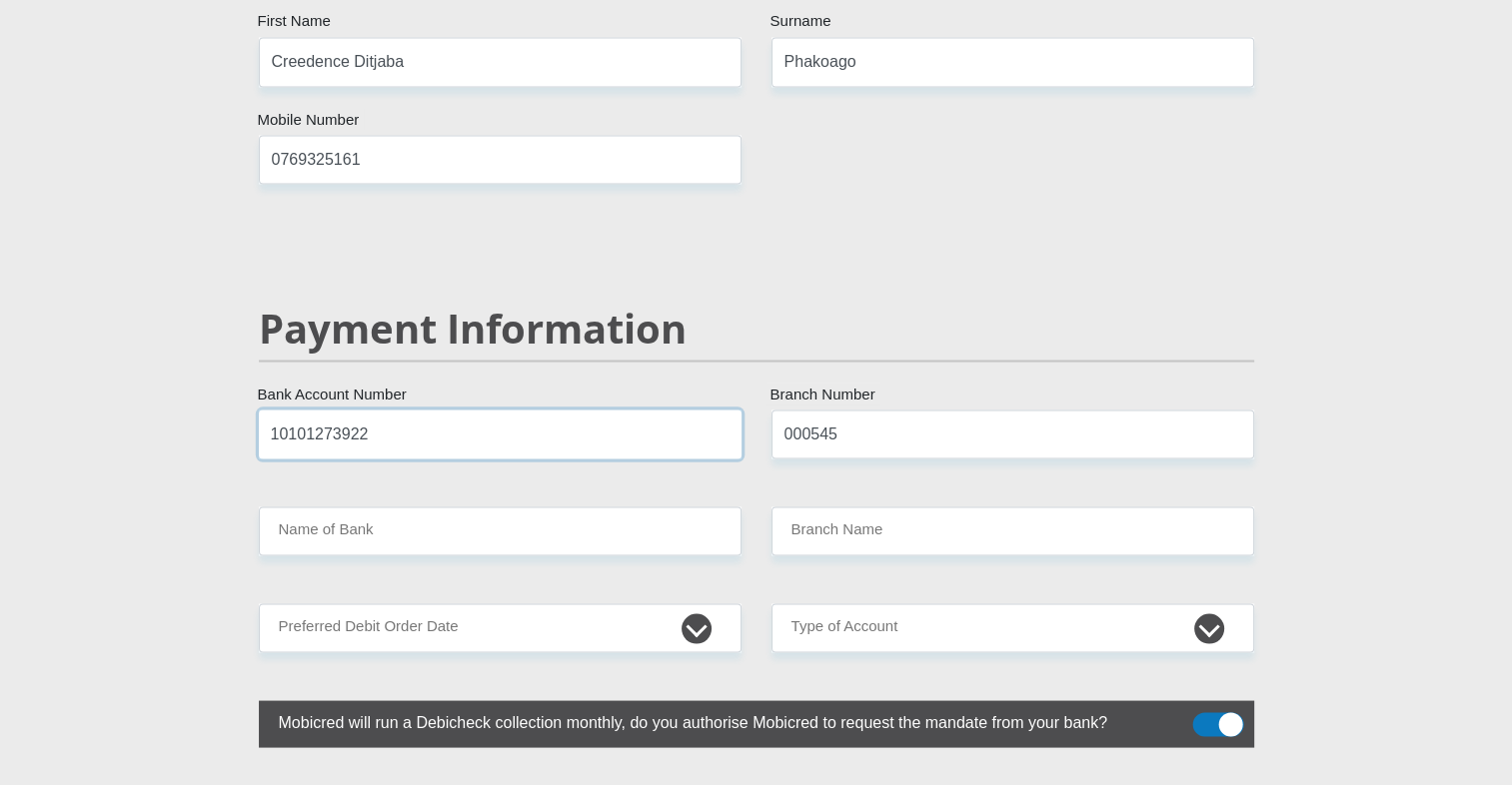 click on "10101273922" at bounding box center (500, 433) 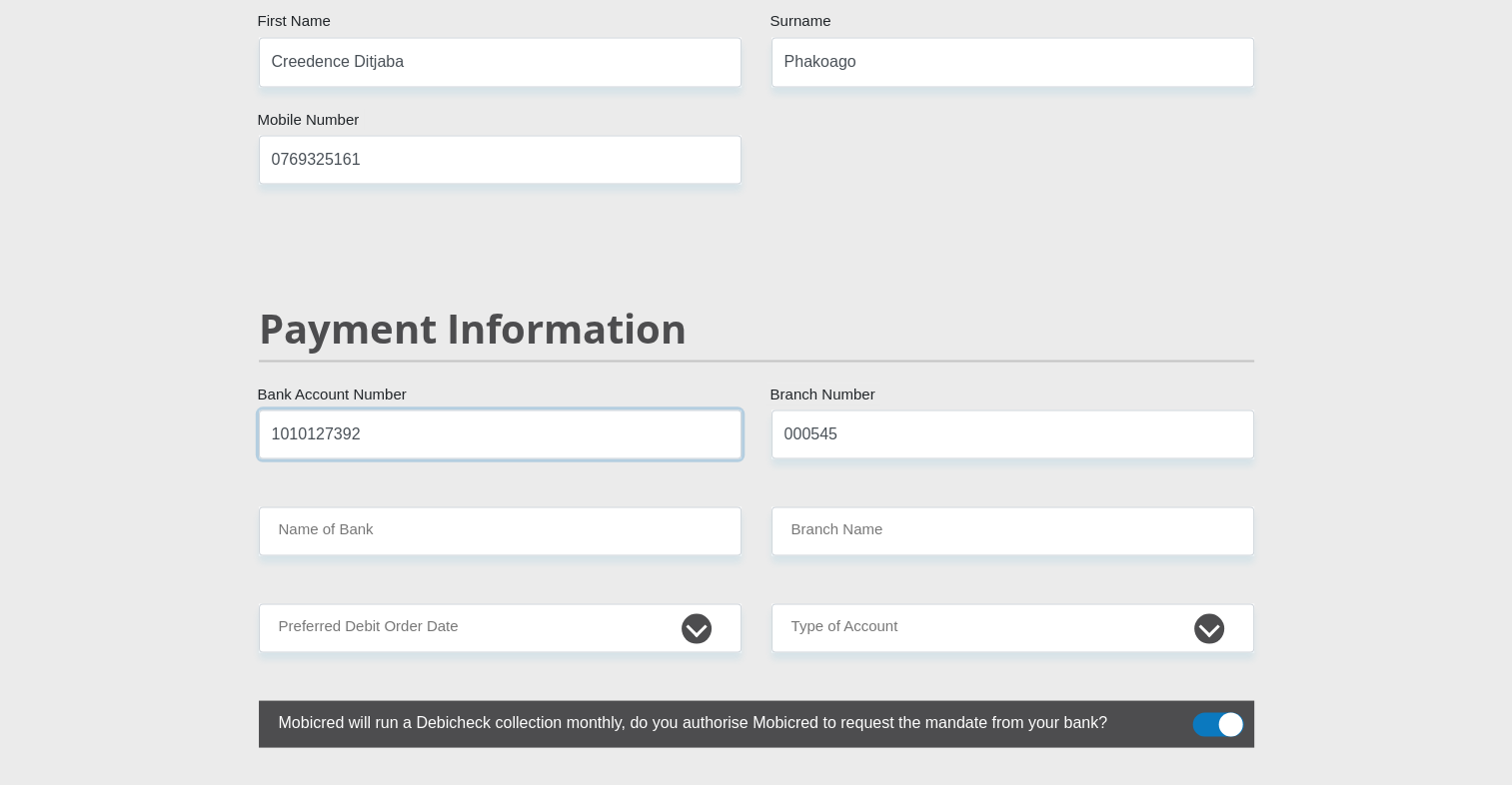 type on "10101273922" 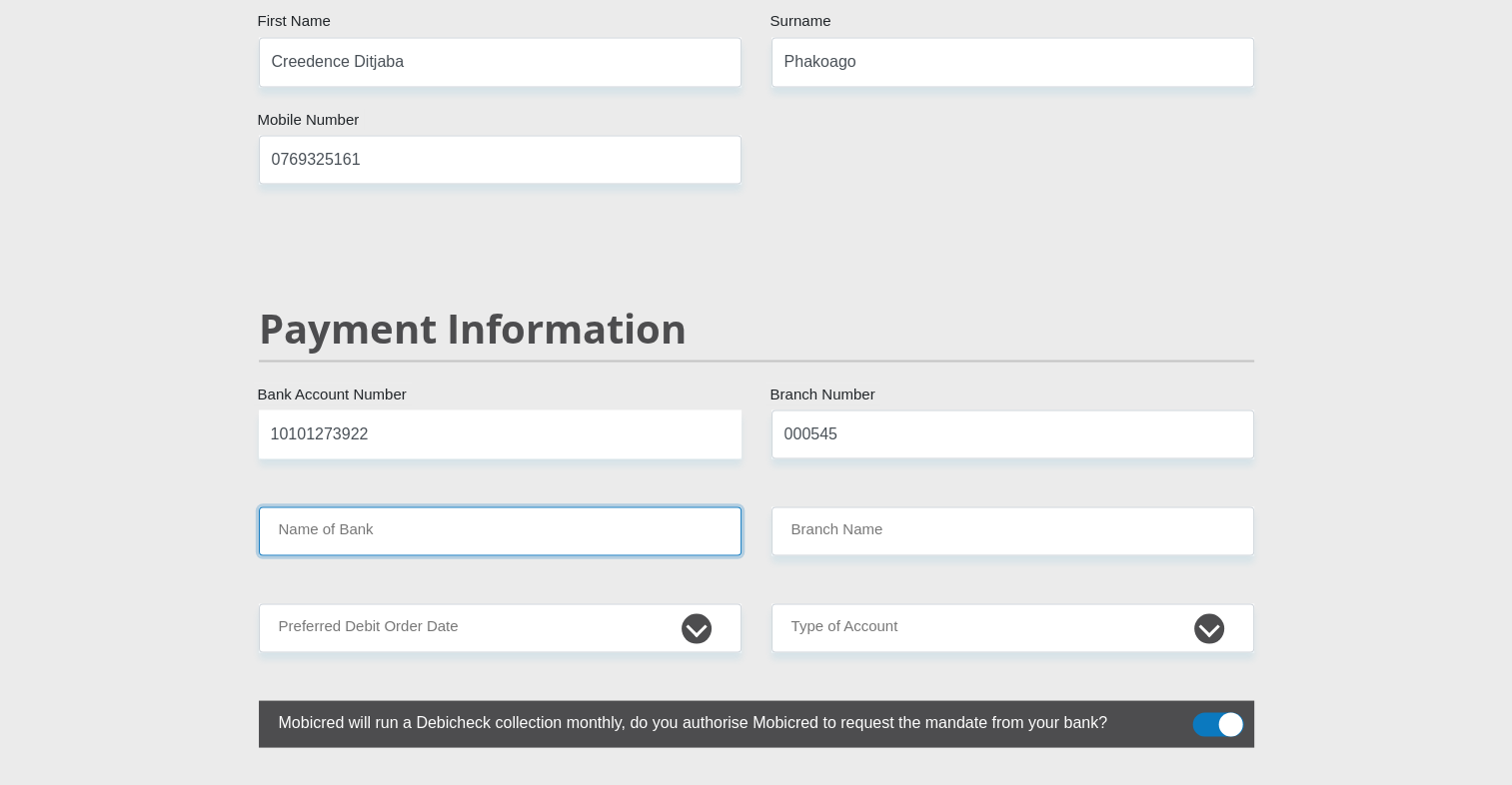 click on "Name of Bank" at bounding box center (500, 530) 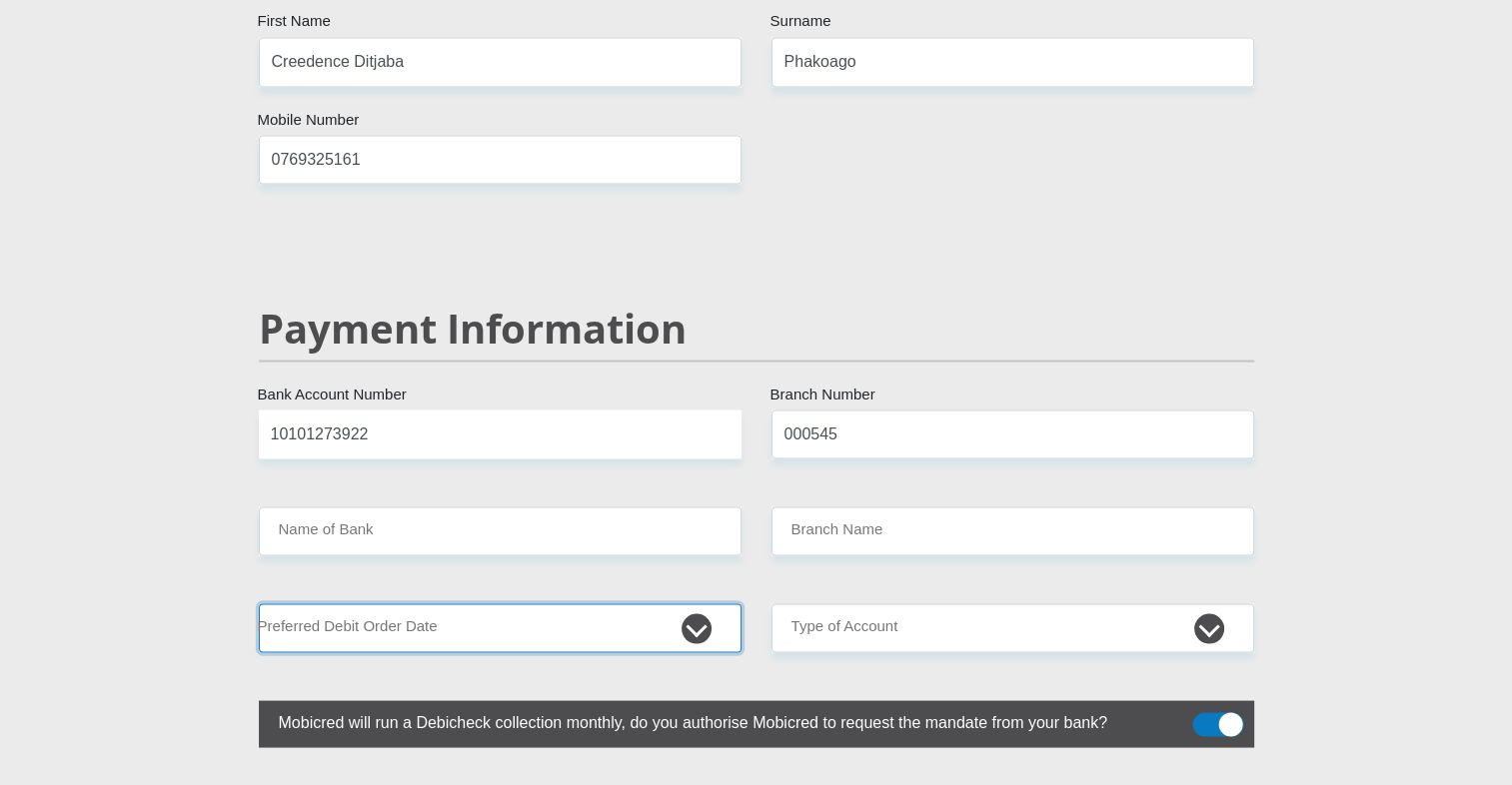 click on "1st
2nd
3rd
4th
5th
7th
18th
19th
20th
21st
22nd
23rd
24th
25th
26th
27th
28th
29th
30th" at bounding box center [500, 627] 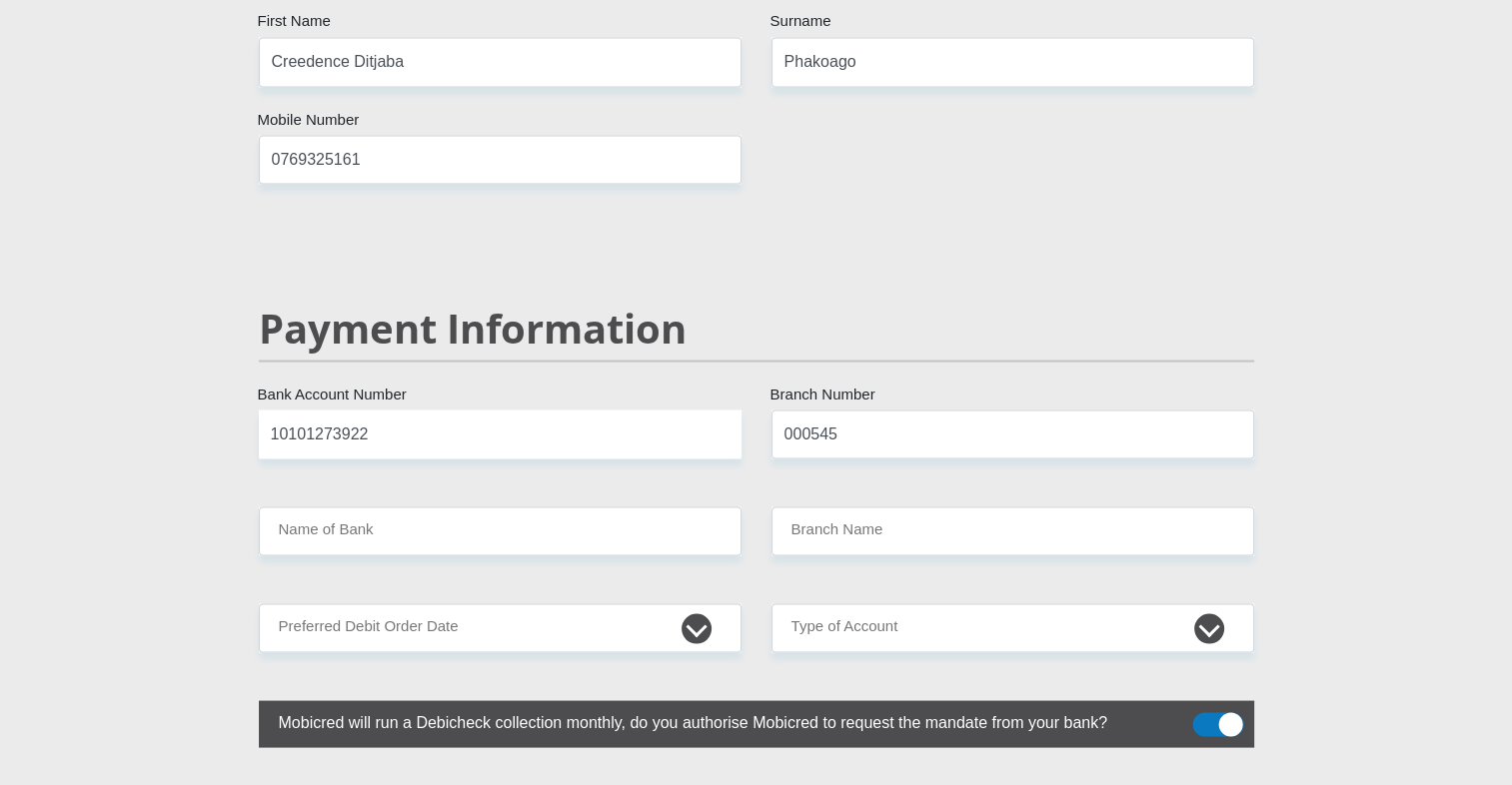 click on "Mr
Ms
Mrs
Dr
[PERSON_NAME]
Title
[PERSON_NAME]
First Name
Boshego
Surname
9806190827080
South African ID Number
Please input valid ID number
[GEOGRAPHIC_DATA]
[GEOGRAPHIC_DATA]
[GEOGRAPHIC_DATA]
[GEOGRAPHIC_DATA]
[GEOGRAPHIC_DATA]
[GEOGRAPHIC_DATA] [GEOGRAPHIC_DATA]
[GEOGRAPHIC_DATA]
[GEOGRAPHIC_DATA]
[GEOGRAPHIC_DATA]
[GEOGRAPHIC_DATA]
[GEOGRAPHIC_DATA]
[GEOGRAPHIC_DATA]
[GEOGRAPHIC_DATA]" at bounding box center (756, -473) 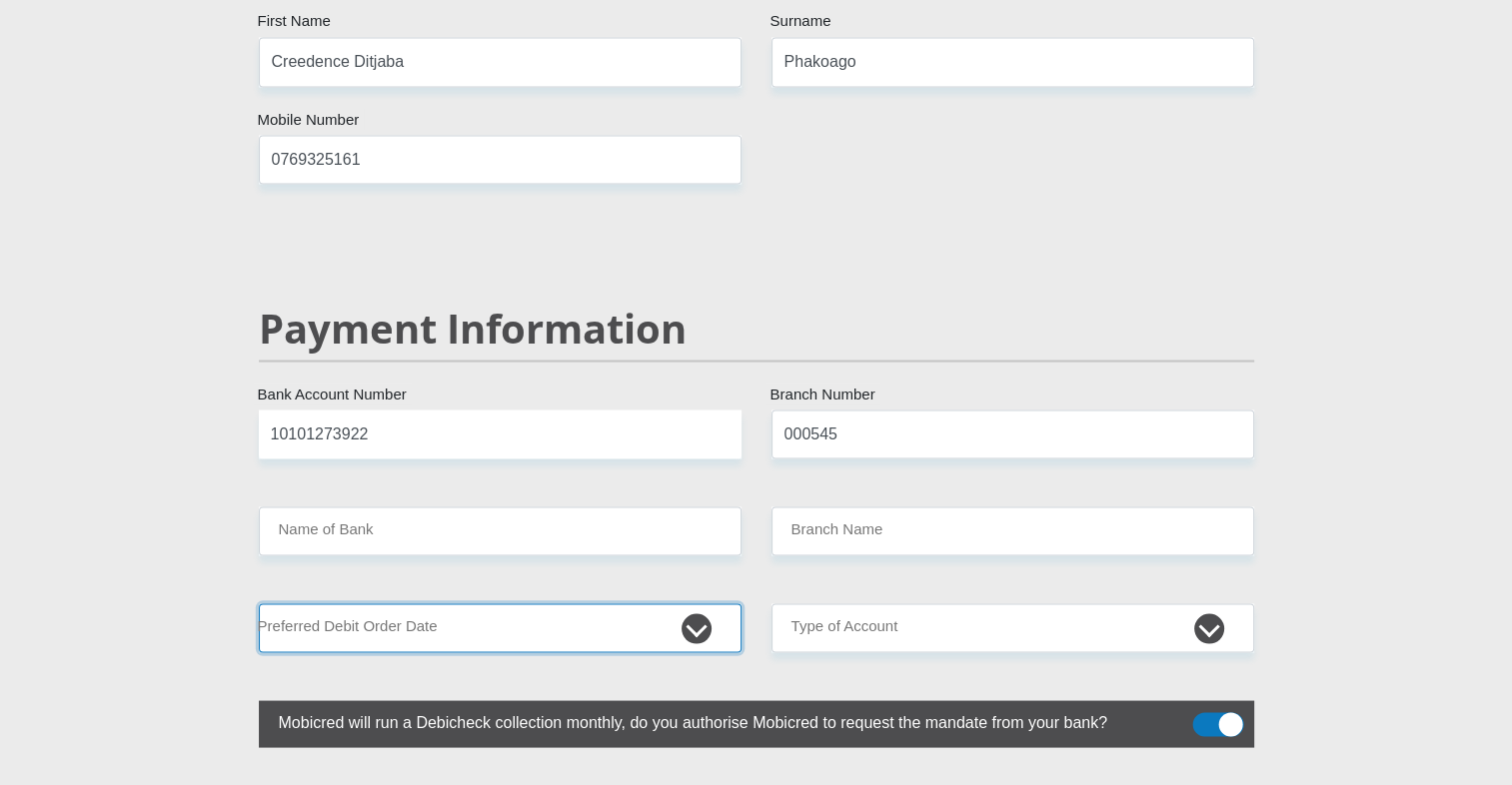 click on "1st
2nd
3rd
4th
5th
7th
18th
19th
20th
21st
22nd
23rd
24th
25th
26th
27th
28th
29th
30th" at bounding box center (500, 627) 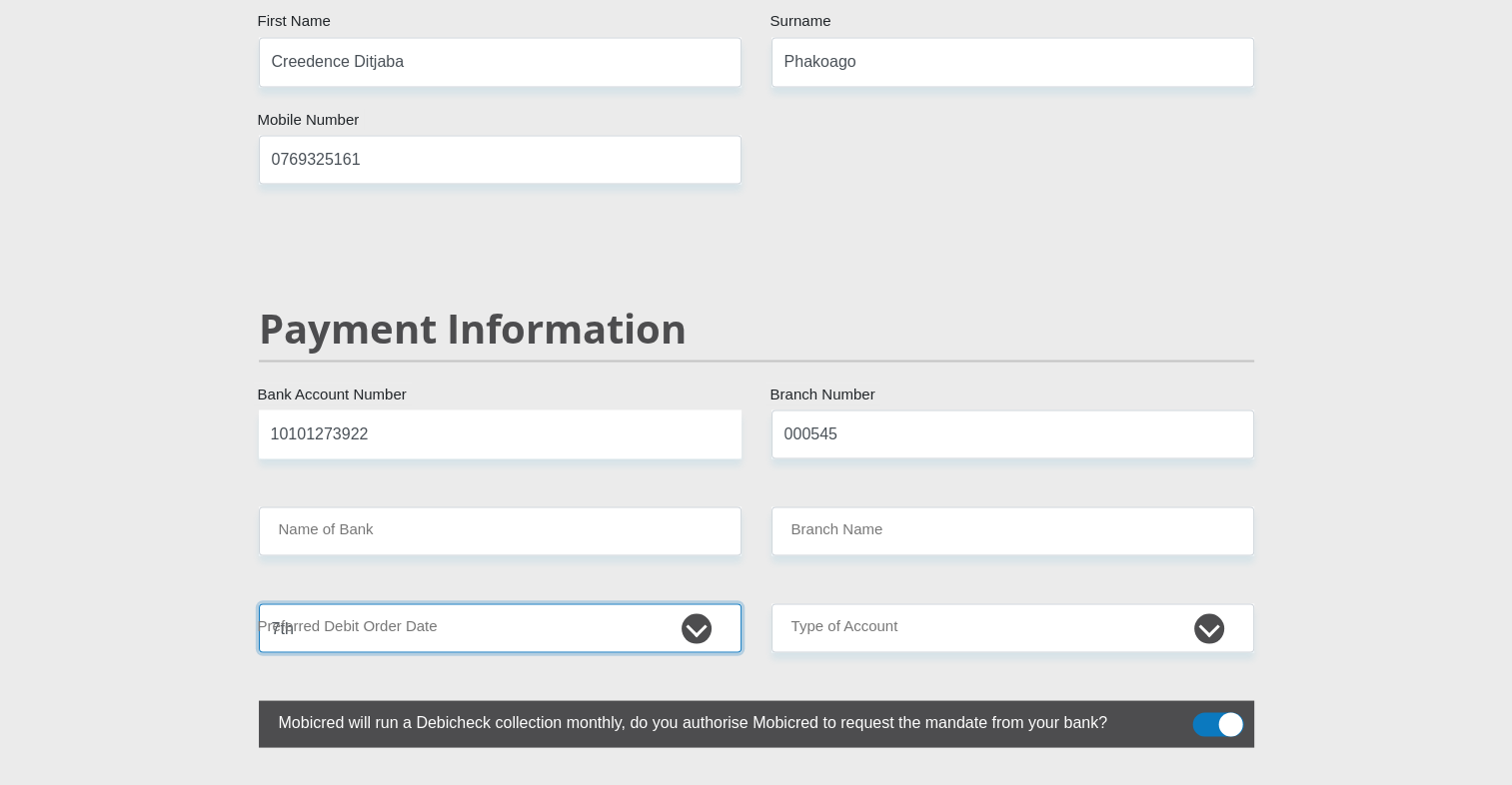click on "1st
2nd
3rd
4th
5th
7th
18th
19th
20th
21st
22nd
23rd
24th
25th
26th
27th
28th
29th
30th" at bounding box center [500, 627] 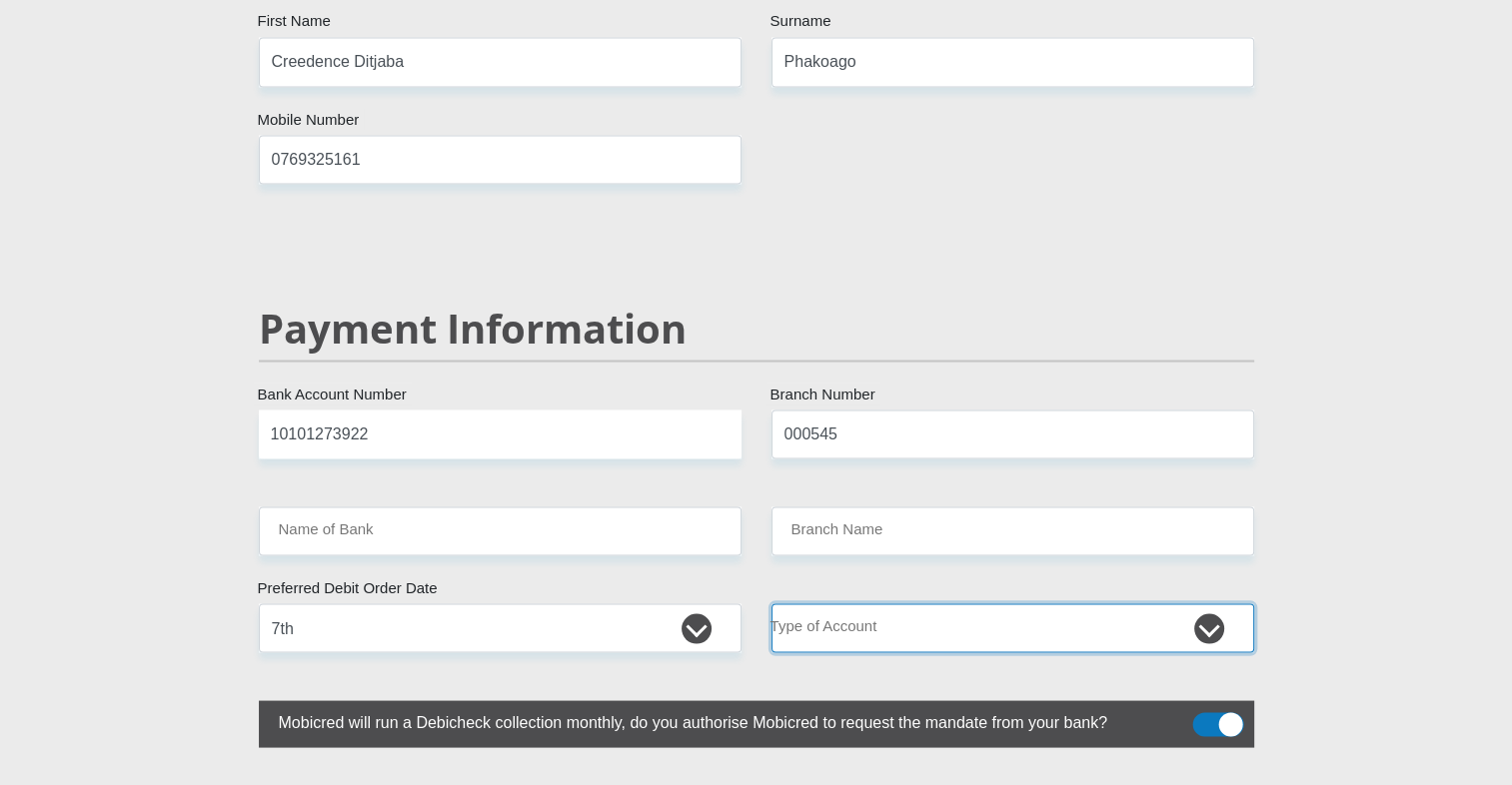 click on "Cheque
Savings" at bounding box center [1012, 627] 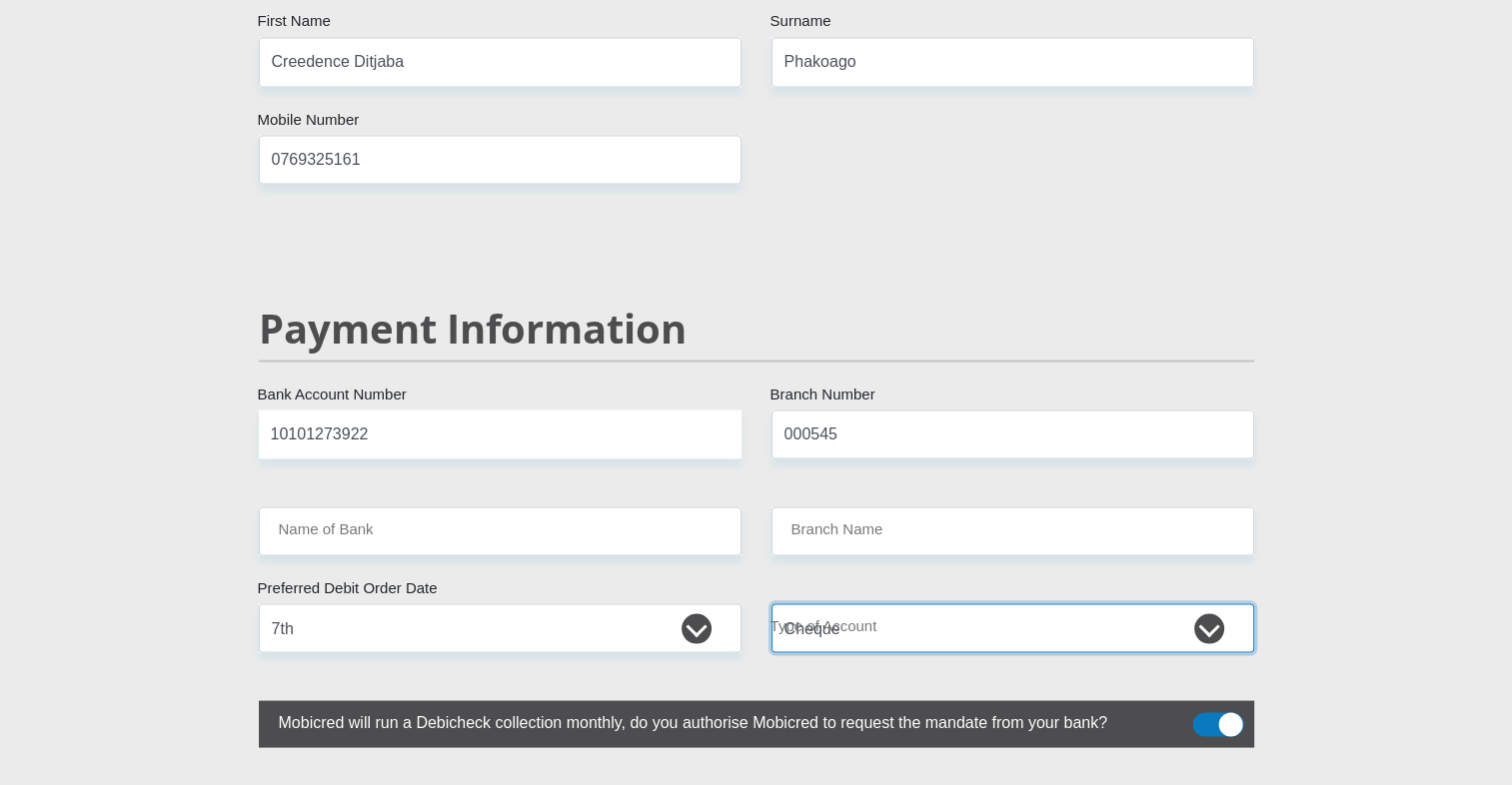 click on "Cheque
Savings" at bounding box center (1012, 627) 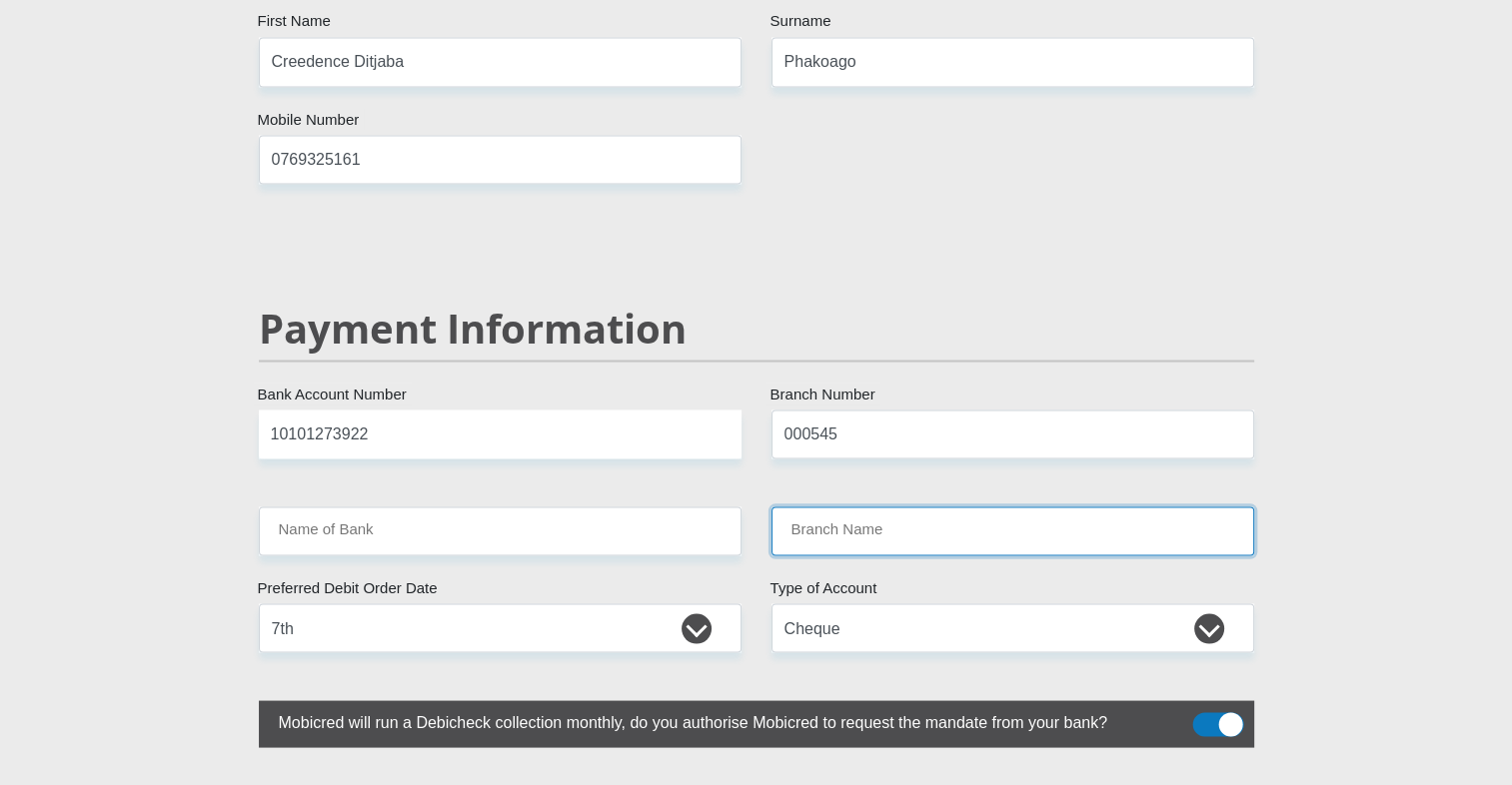 click on "Branch Name" at bounding box center [1012, 530] 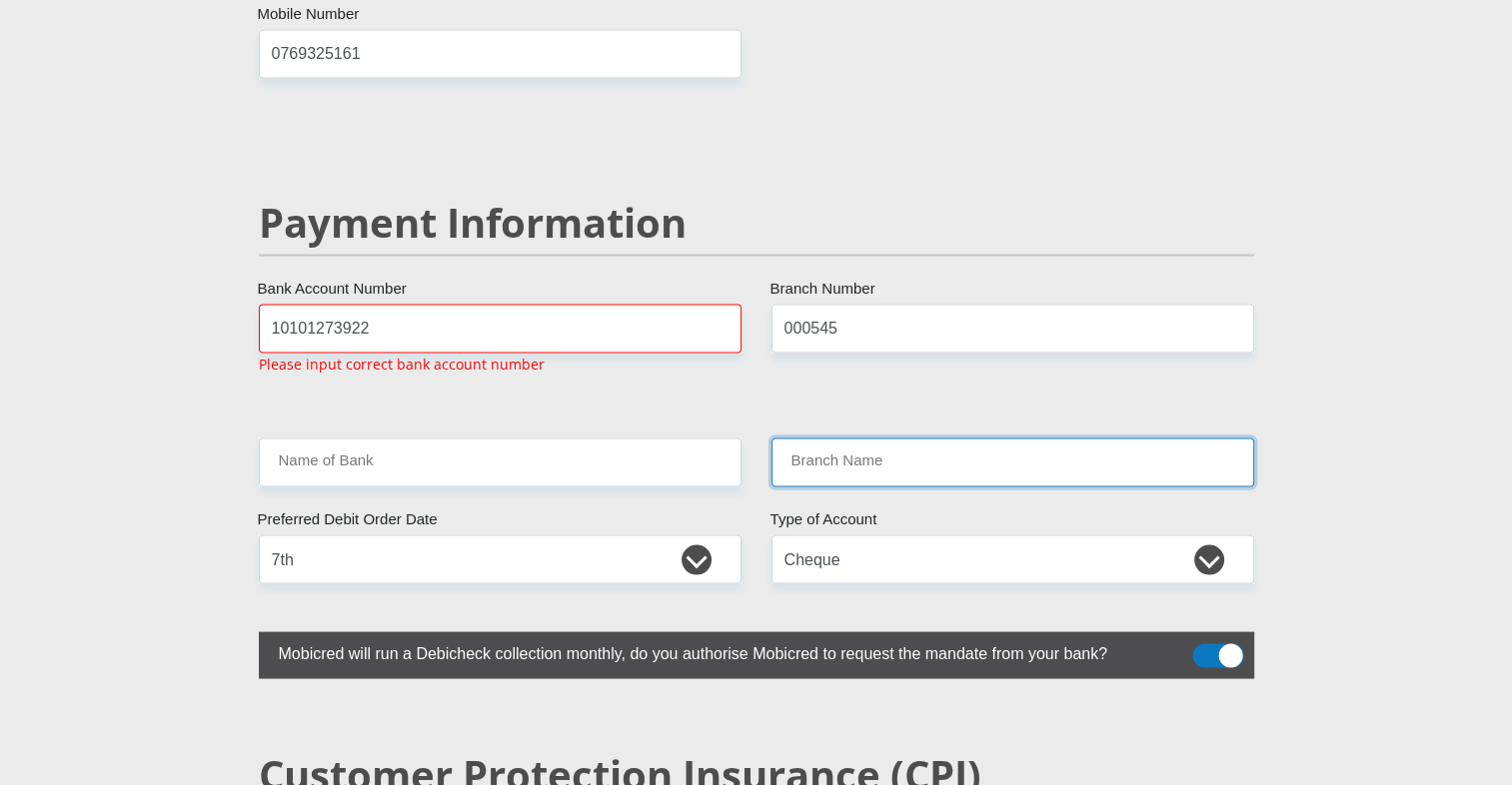 scroll, scrollTop: 3769, scrollLeft: 0, axis: vertical 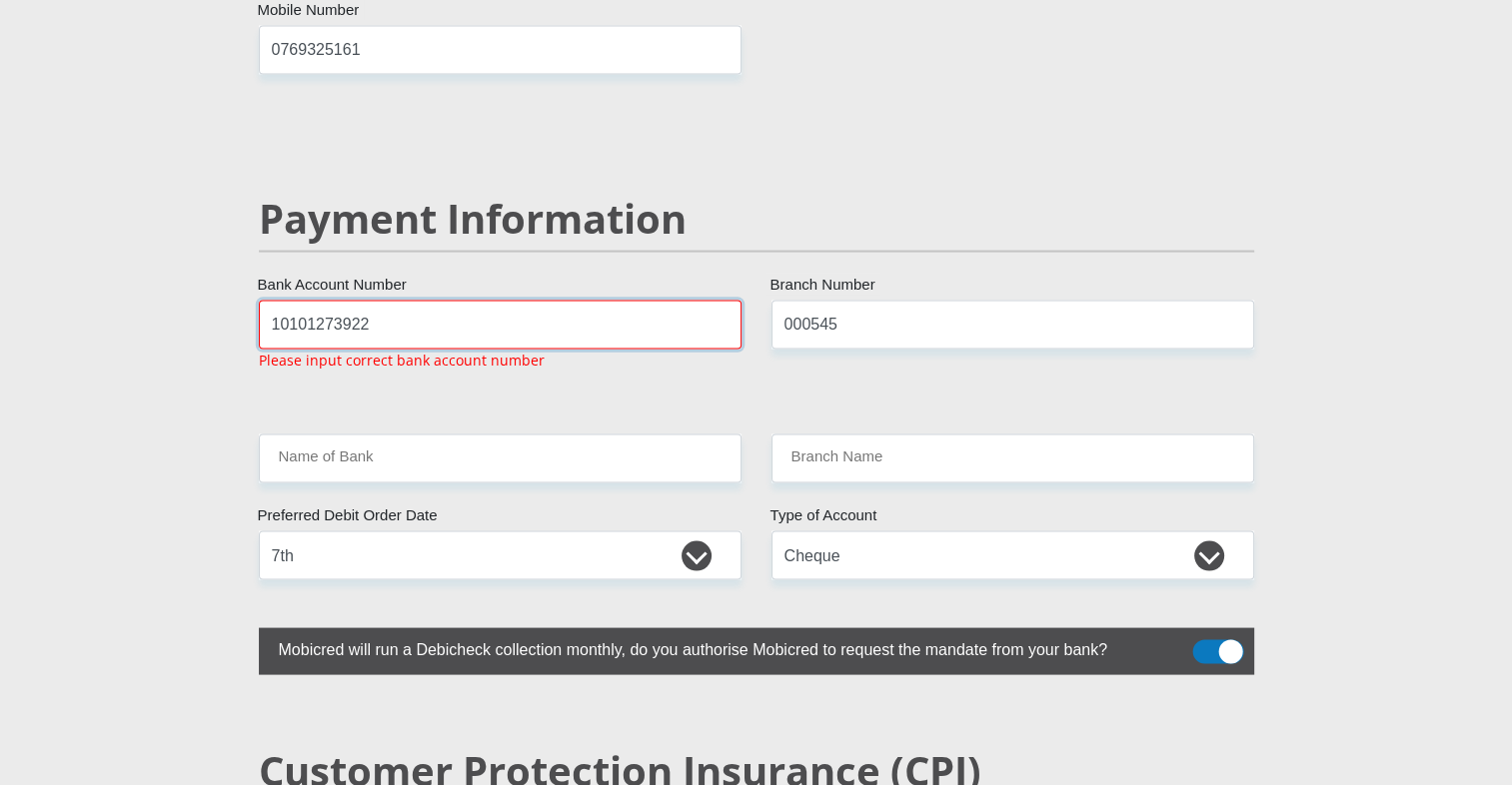 click on "10101273922" at bounding box center (500, 324) 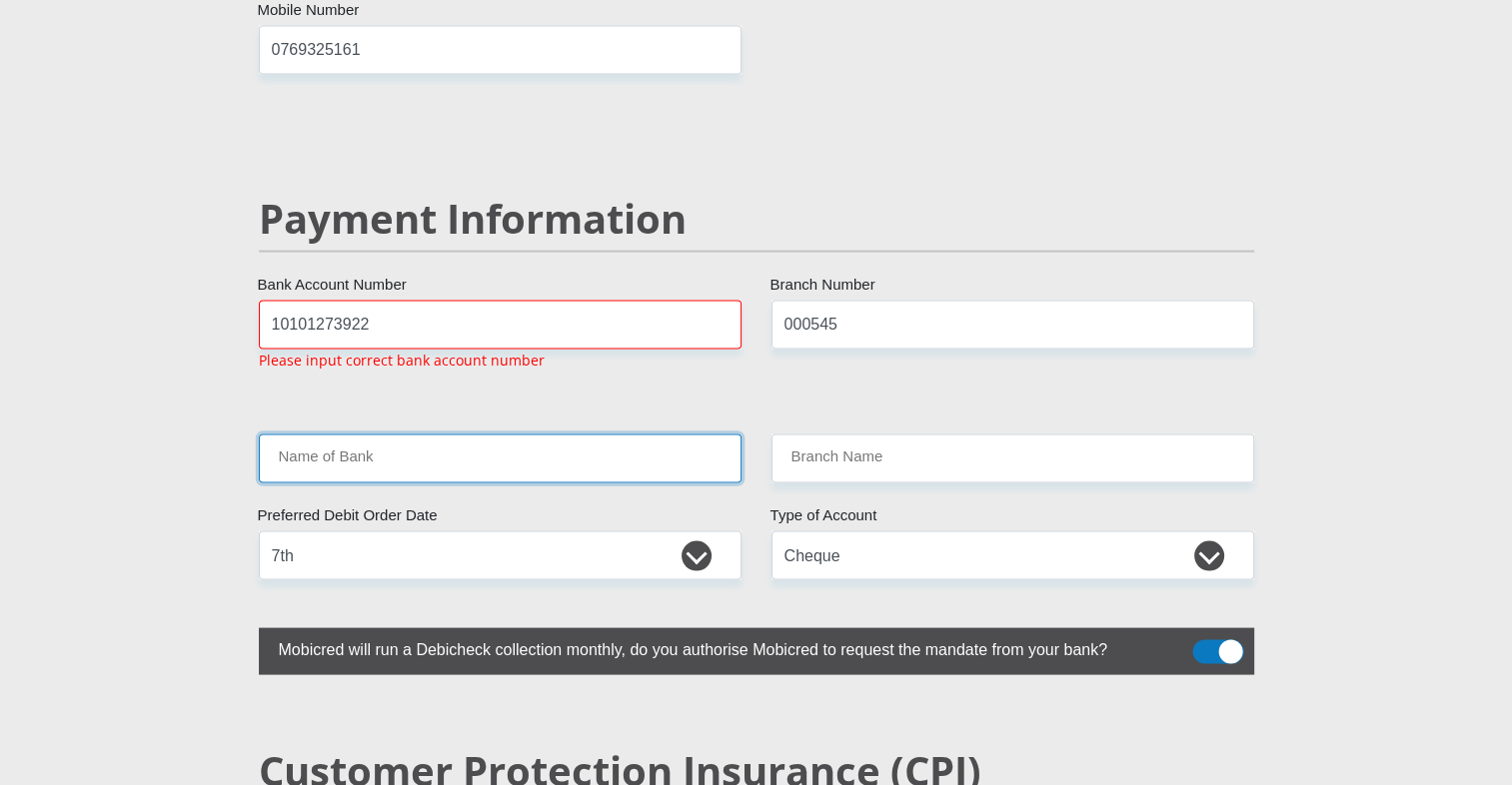 click on "Mr
Ms
Mrs
Dr
[PERSON_NAME]
Title
[PERSON_NAME]
First Name
Boshego
Surname
9806190827080
South African ID Number
Please input valid ID number
[GEOGRAPHIC_DATA]
[GEOGRAPHIC_DATA]
[GEOGRAPHIC_DATA]
[GEOGRAPHIC_DATA]
[GEOGRAPHIC_DATA]
[GEOGRAPHIC_DATA] [GEOGRAPHIC_DATA]
[GEOGRAPHIC_DATA]
[GEOGRAPHIC_DATA]
[GEOGRAPHIC_DATA]
[GEOGRAPHIC_DATA]
[GEOGRAPHIC_DATA]
[GEOGRAPHIC_DATA]
[GEOGRAPHIC_DATA]" at bounding box center [756, -565] 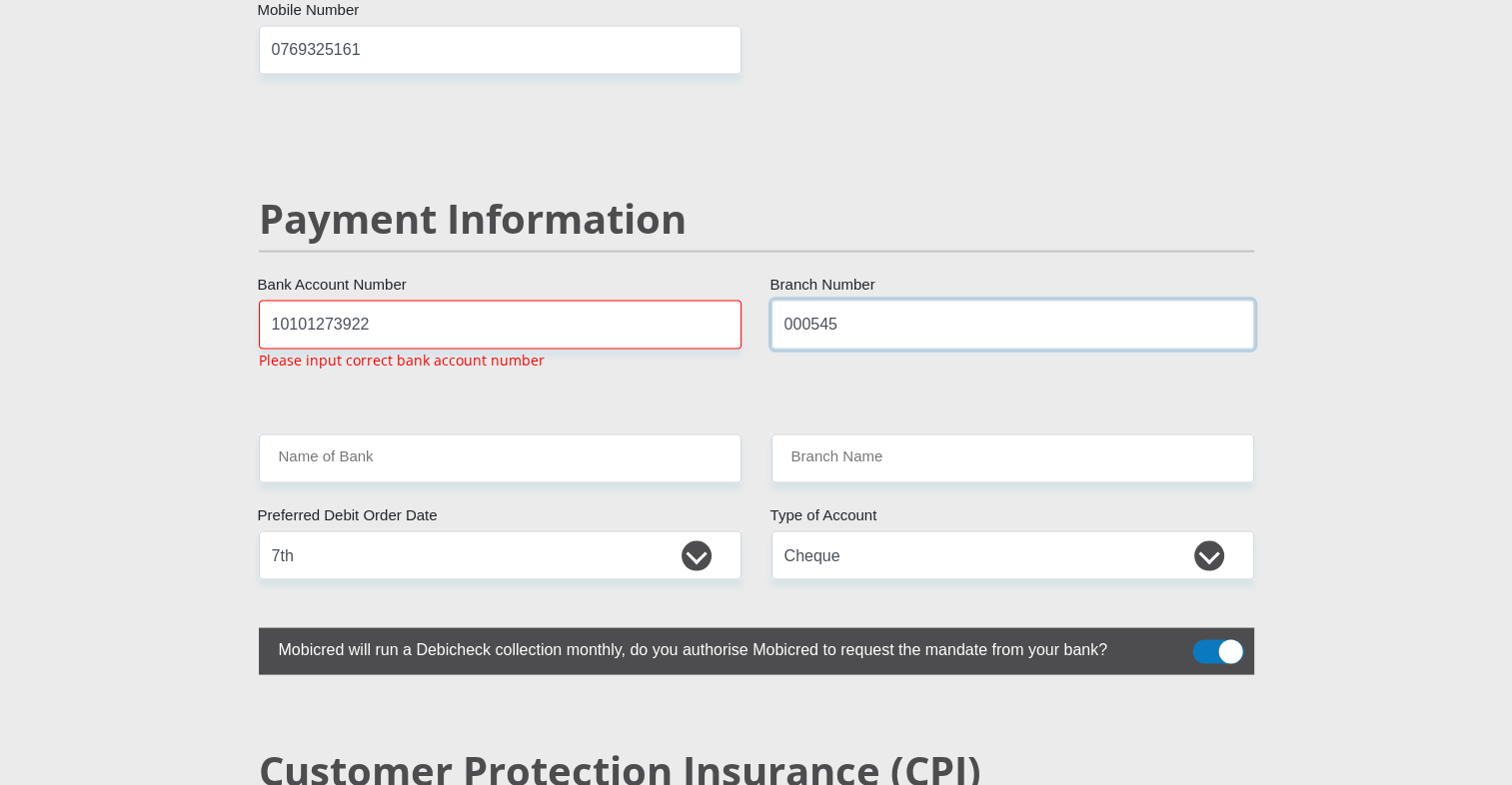 click on "000545" at bounding box center (1012, 324) 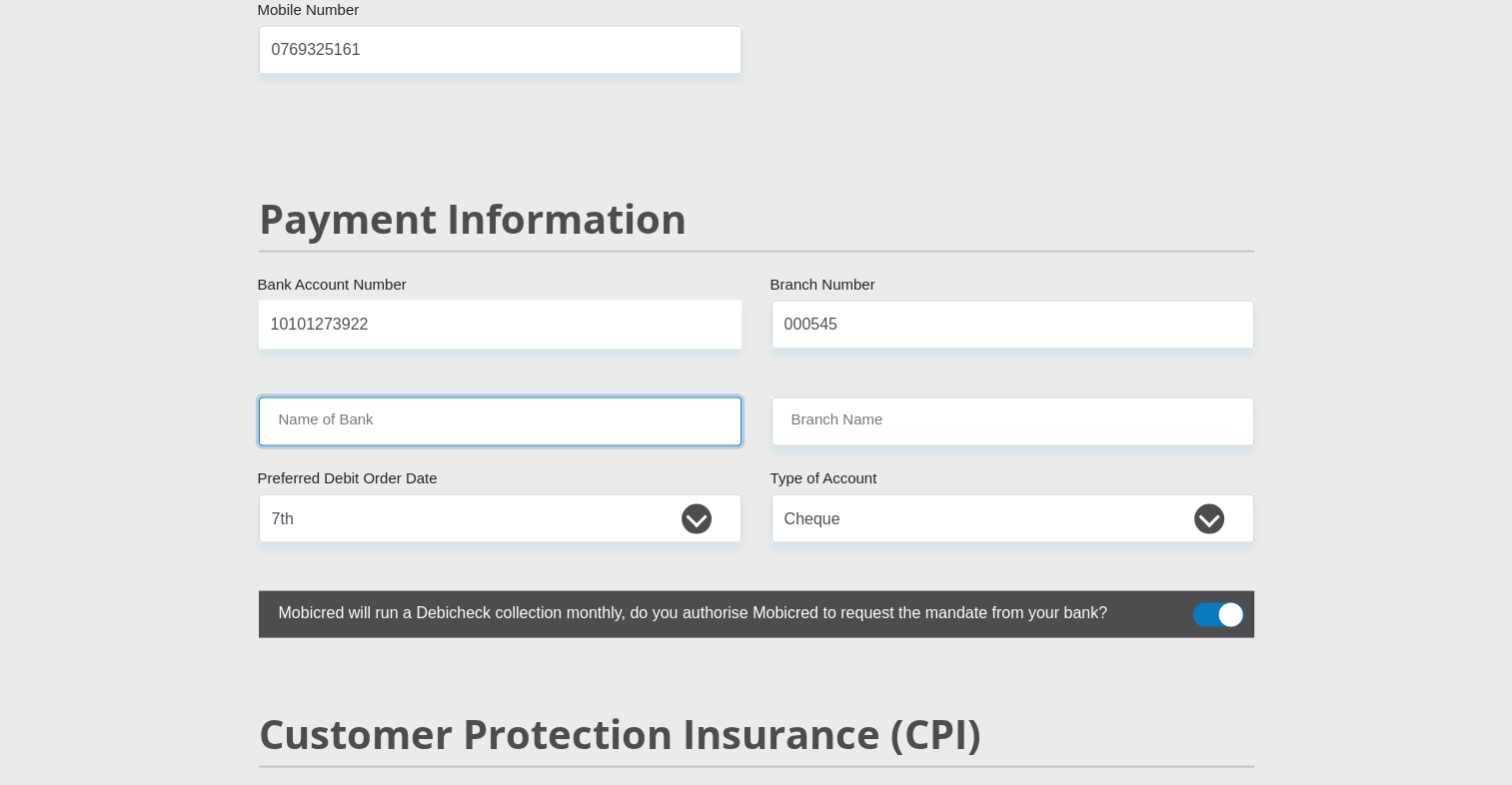 click on "Mr
Ms
Mrs
Dr
[PERSON_NAME]
Title
[PERSON_NAME]
First Name
Boshego
Surname
9806190827080
South African ID Number
Please input valid ID number
[GEOGRAPHIC_DATA]
[GEOGRAPHIC_DATA]
[GEOGRAPHIC_DATA]
[GEOGRAPHIC_DATA]
[GEOGRAPHIC_DATA]
[GEOGRAPHIC_DATA] [GEOGRAPHIC_DATA]
[GEOGRAPHIC_DATA]
[GEOGRAPHIC_DATA]
[GEOGRAPHIC_DATA]
[GEOGRAPHIC_DATA]
[GEOGRAPHIC_DATA]
[GEOGRAPHIC_DATA]
[GEOGRAPHIC_DATA]" at bounding box center [756, -583] 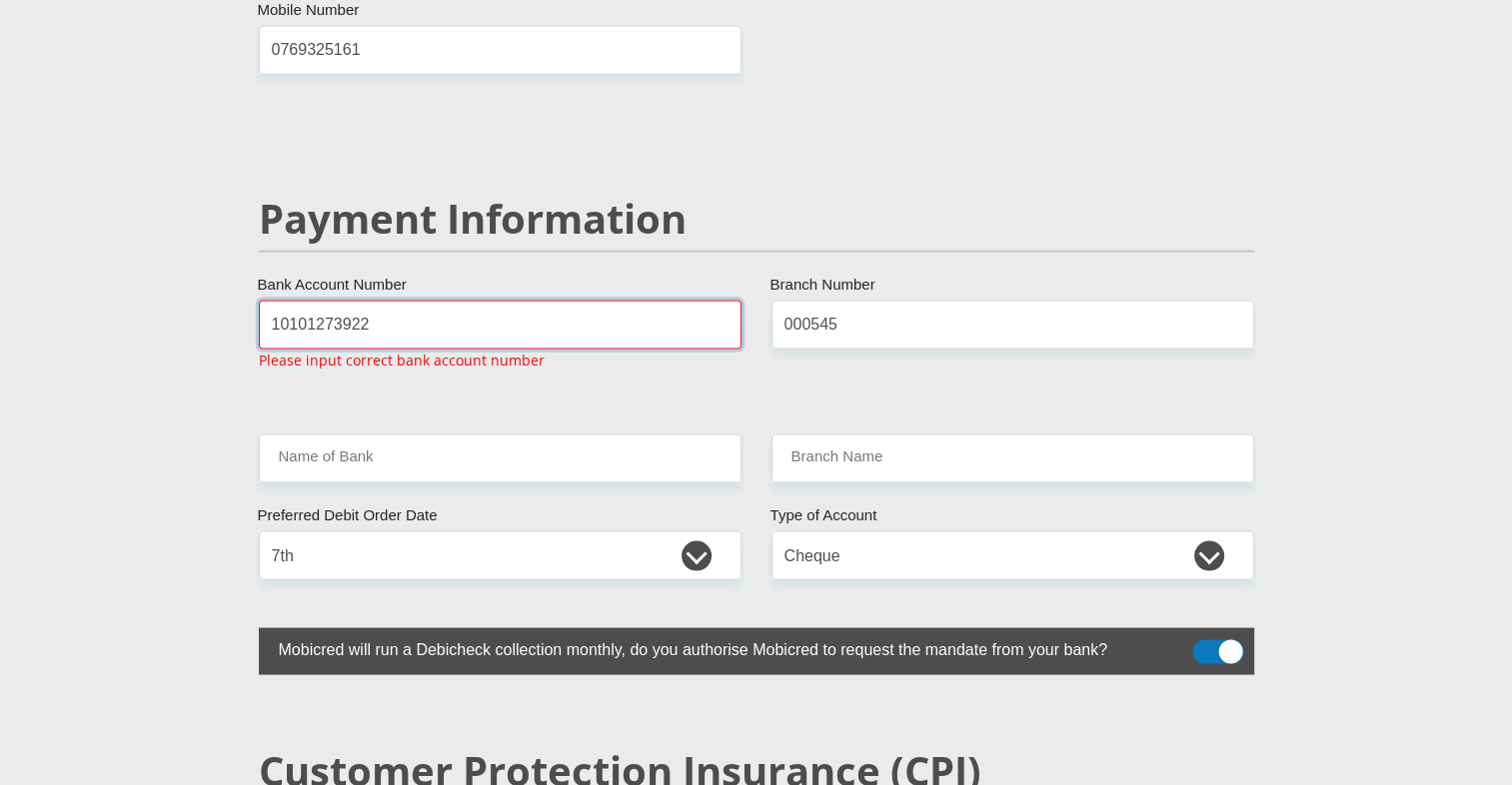 click on "10101273922" at bounding box center (500, 324) 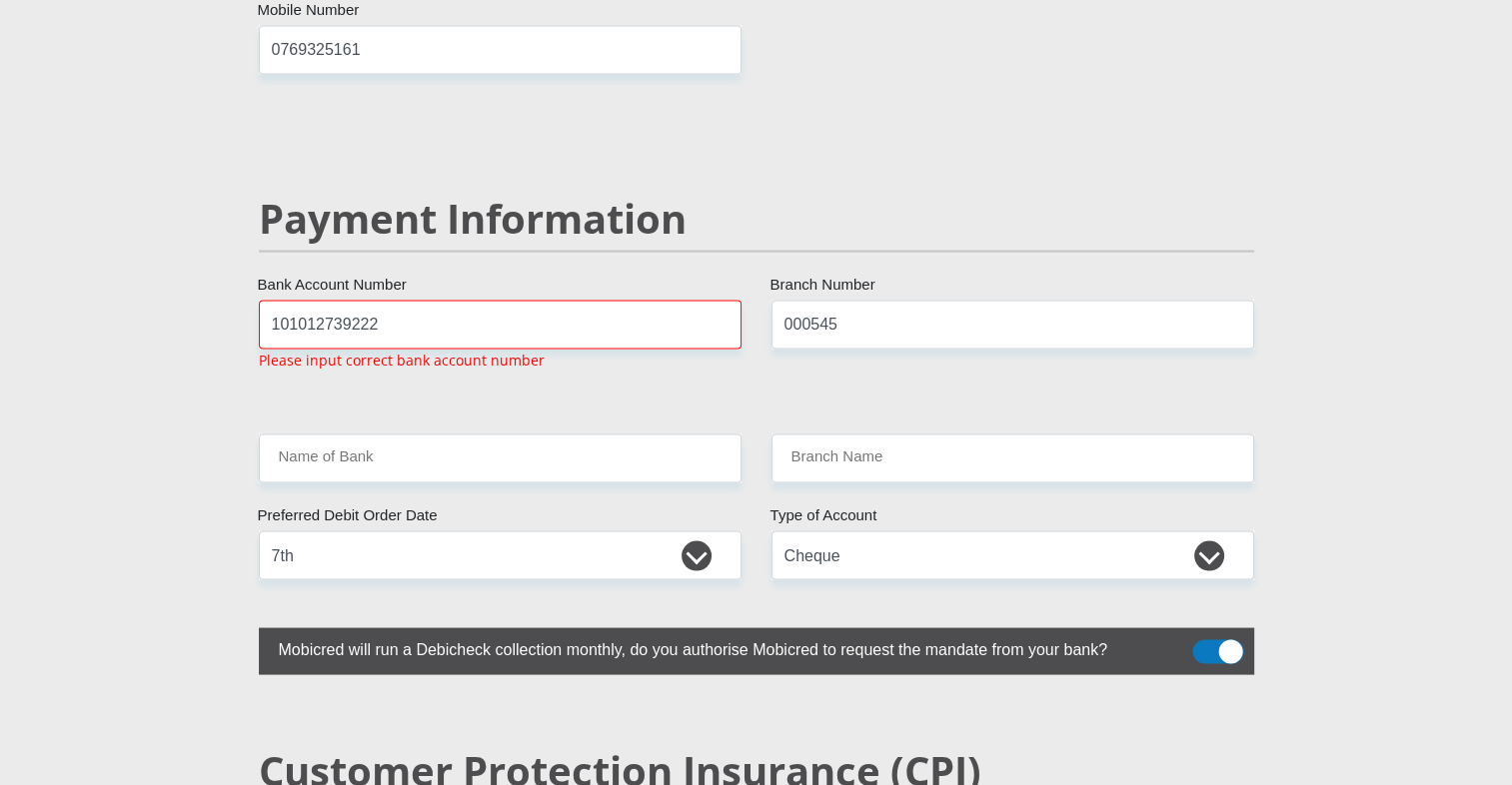 click on "Mr
Ms
Mrs
Dr
[PERSON_NAME]
Title
[PERSON_NAME]
First Name
Boshego
Surname
9806190827080
South African ID Number
Please input valid ID number
[GEOGRAPHIC_DATA]
[GEOGRAPHIC_DATA]
[GEOGRAPHIC_DATA]
[GEOGRAPHIC_DATA]
[GEOGRAPHIC_DATA]
[GEOGRAPHIC_DATA] [GEOGRAPHIC_DATA]
[GEOGRAPHIC_DATA]
[GEOGRAPHIC_DATA]
[GEOGRAPHIC_DATA]
[GEOGRAPHIC_DATA]
[GEOGRAPHIC_DATA]
[GEOGRAPHIC_DATA]
[GEOGRAPHIC_DATA]" at bounding box center [756, -565] 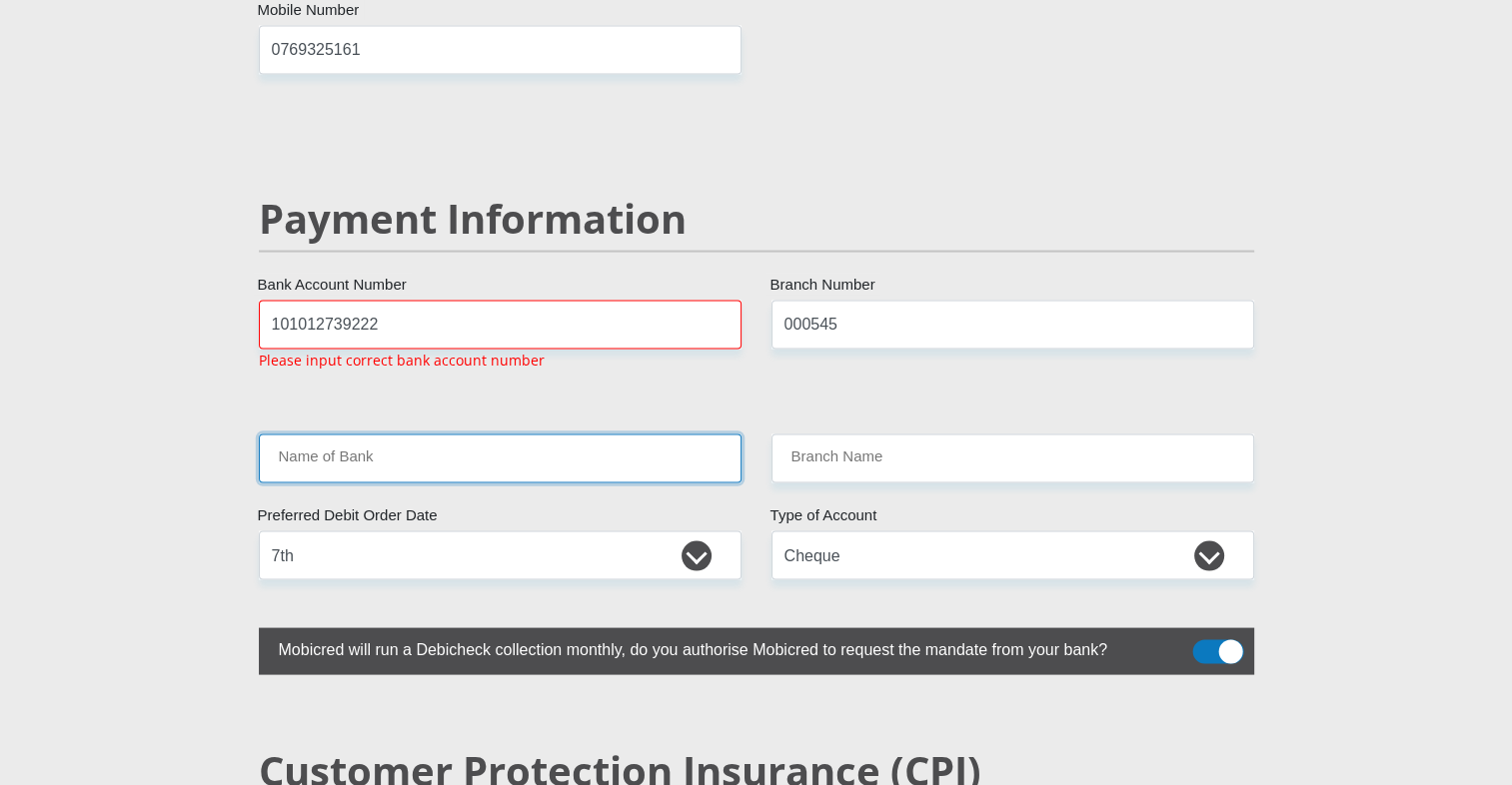 click on "Name of Bank" at bounding box center [500, 457] 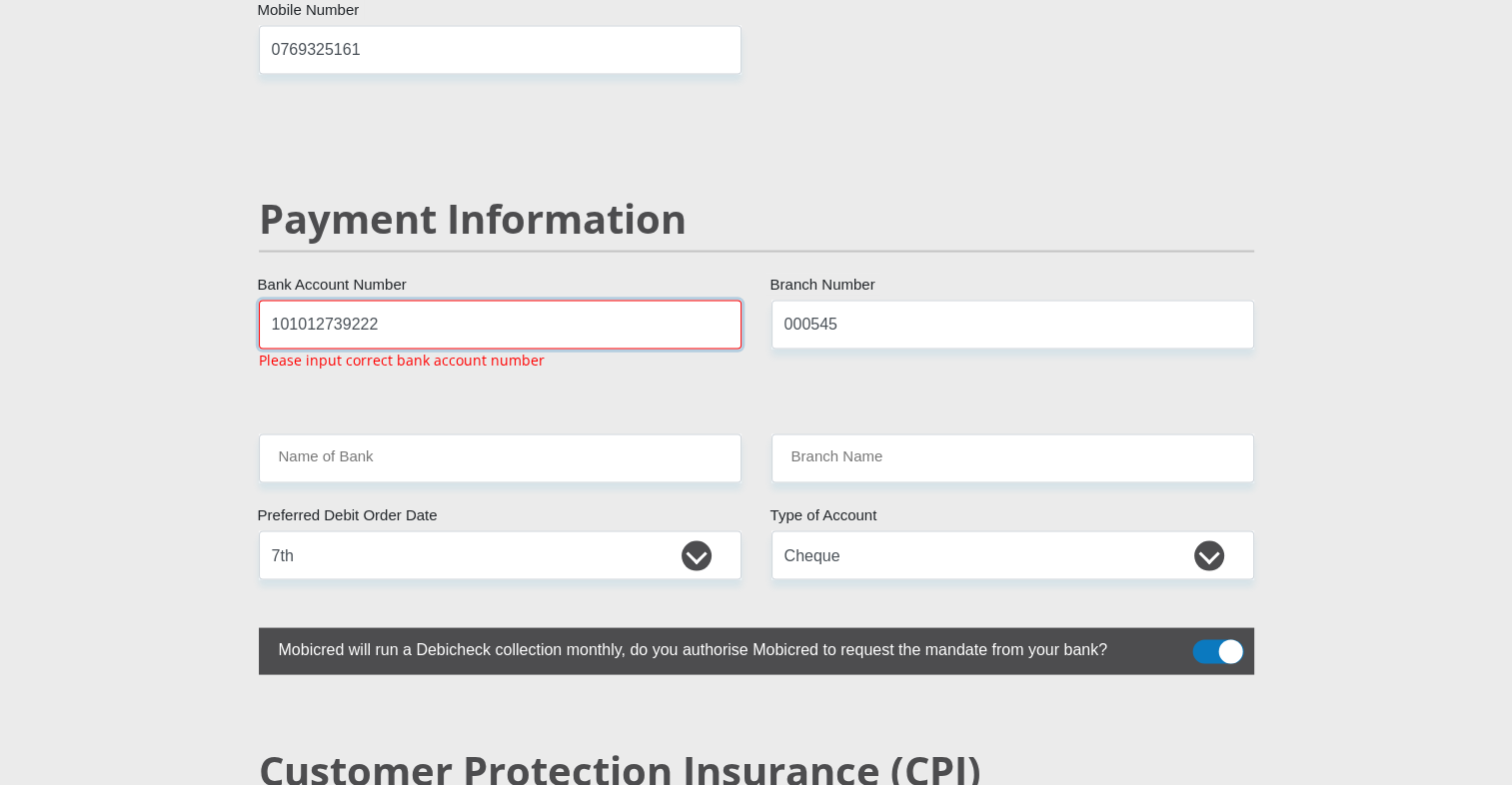 click on "101012739222" at bounding box center [500, 324] 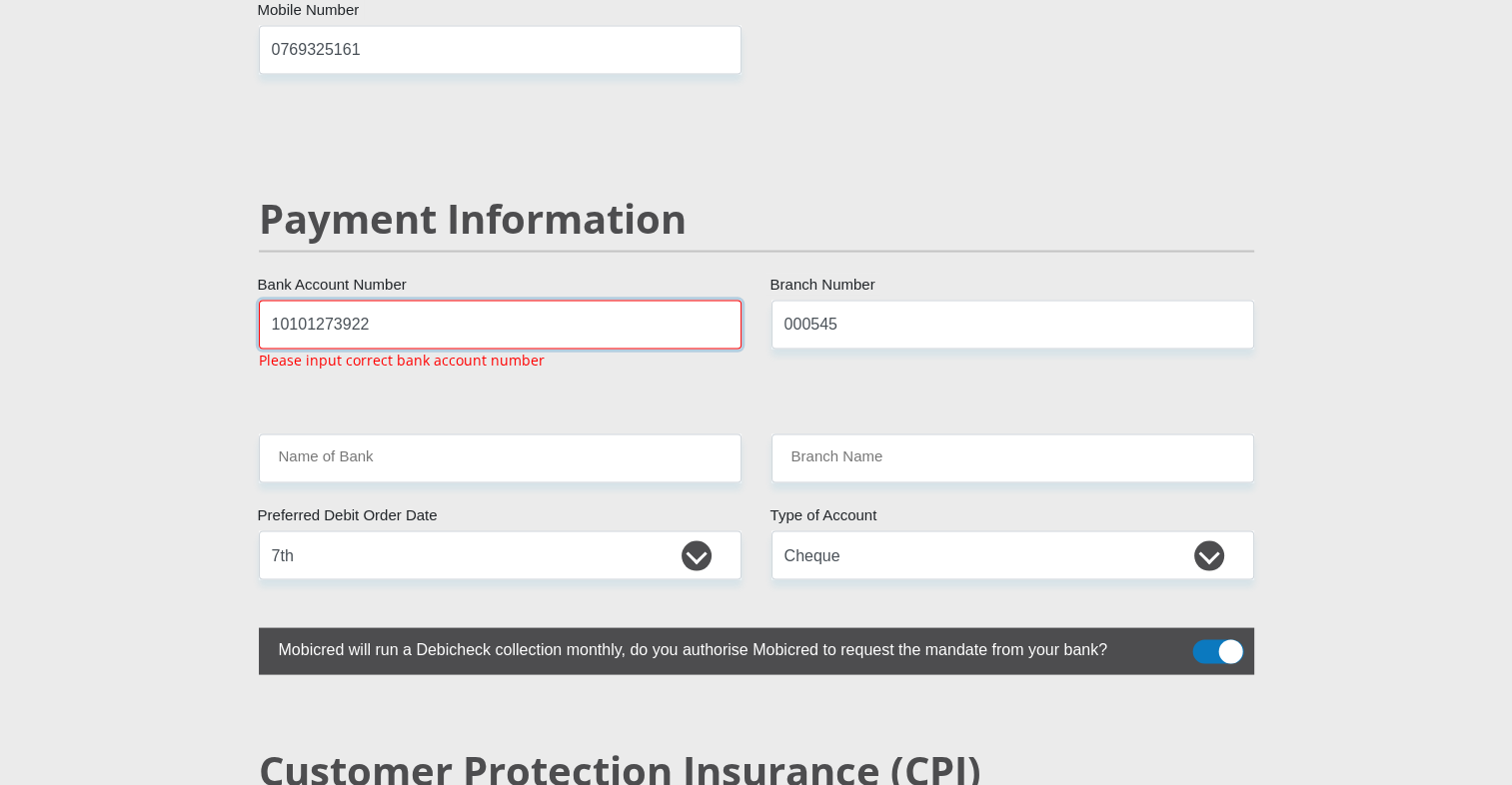 type on "10101273922" 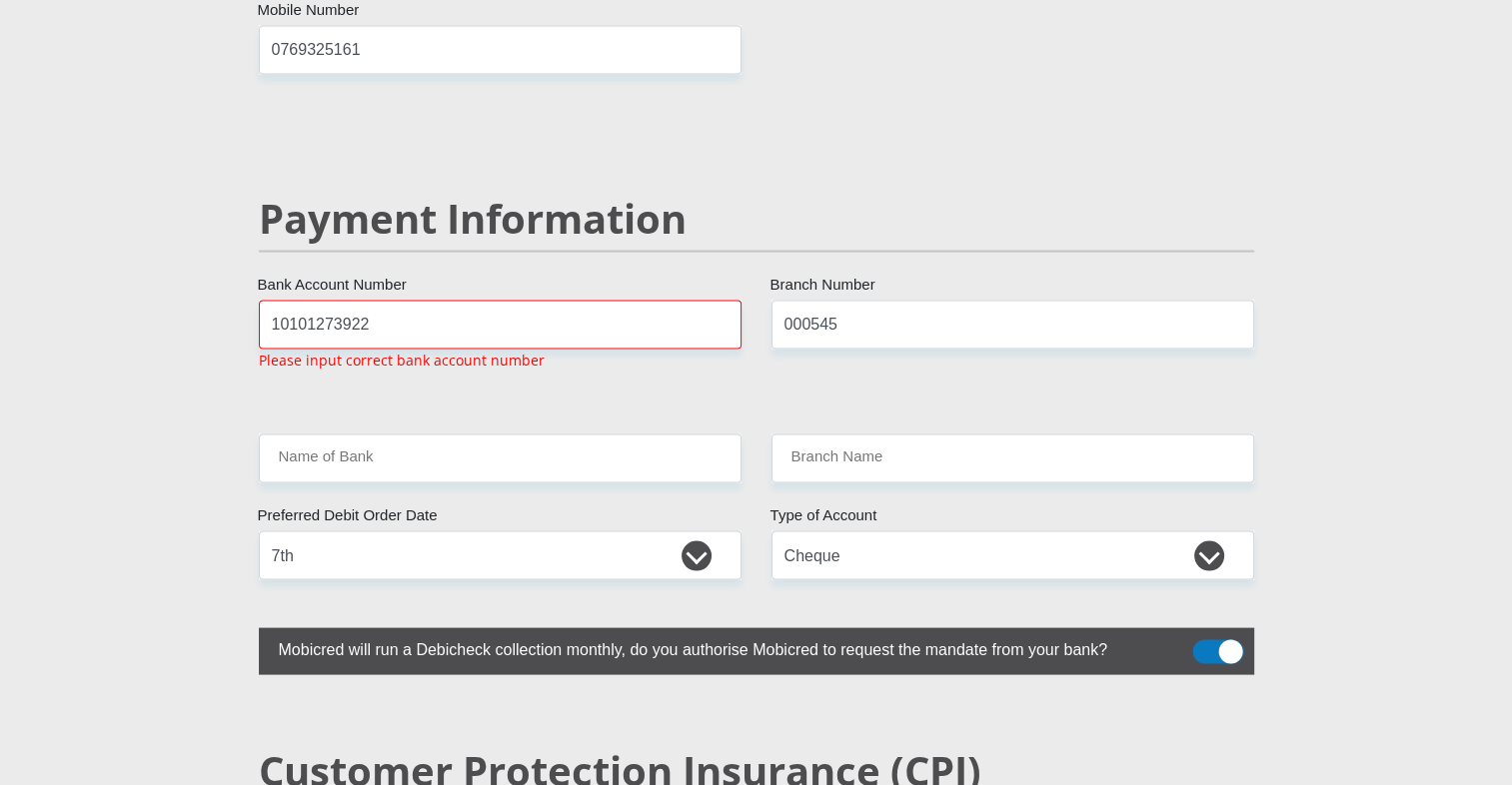 click on "Mr
Ms
Mrs
Dr
[PERSON_NAME]
Title
[PERSON_NAME]
First Name
Boshego
Surname
9806190827080
South African ID Number
Please input valid ID number
[GEOGRAPHIC_DATA]
[GEOGRAPHIC_DATA]
[GEOGRAPHIC_DATA]
[GEOGRAPHIC_DATA]
[GEOGRAPHIC_DATA]
[GEOGRAPHIC_DATA] [GEOGRAPHIC_DATA]
[GEOGRAPHIC_DATA]
[GEOGRAPHIC_DATA]
[GEOGRAPHIC_DATA]
[GEOGRAPHIC_DATA]
[GEOGRAPHIC_DATA]
[GEOGRAPHIC_DATA]
[GEOGRAPHIC_DATA]" at bounding box center [756, -565] 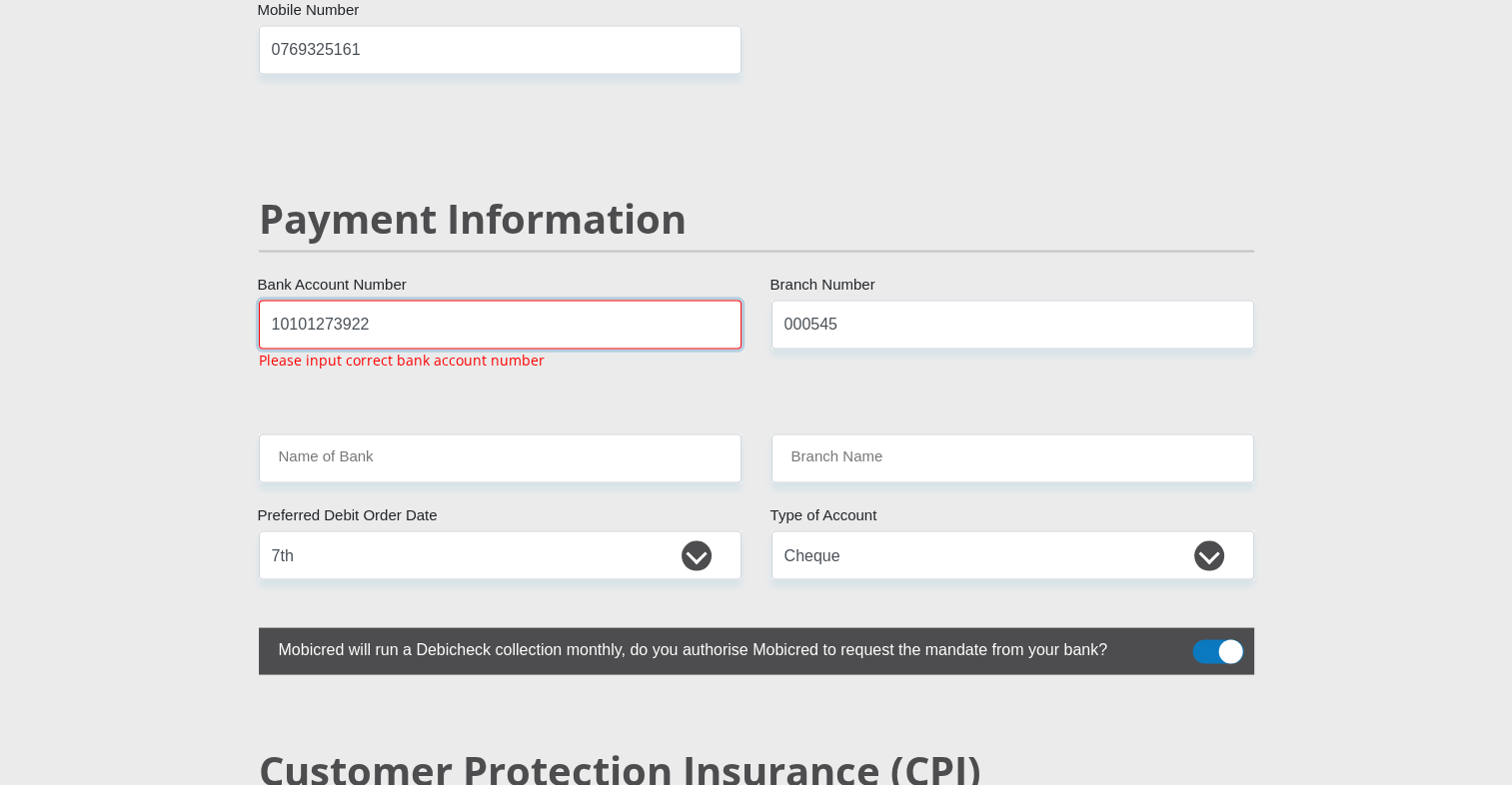 click on "10101273922" at bounding box center [500, 324] 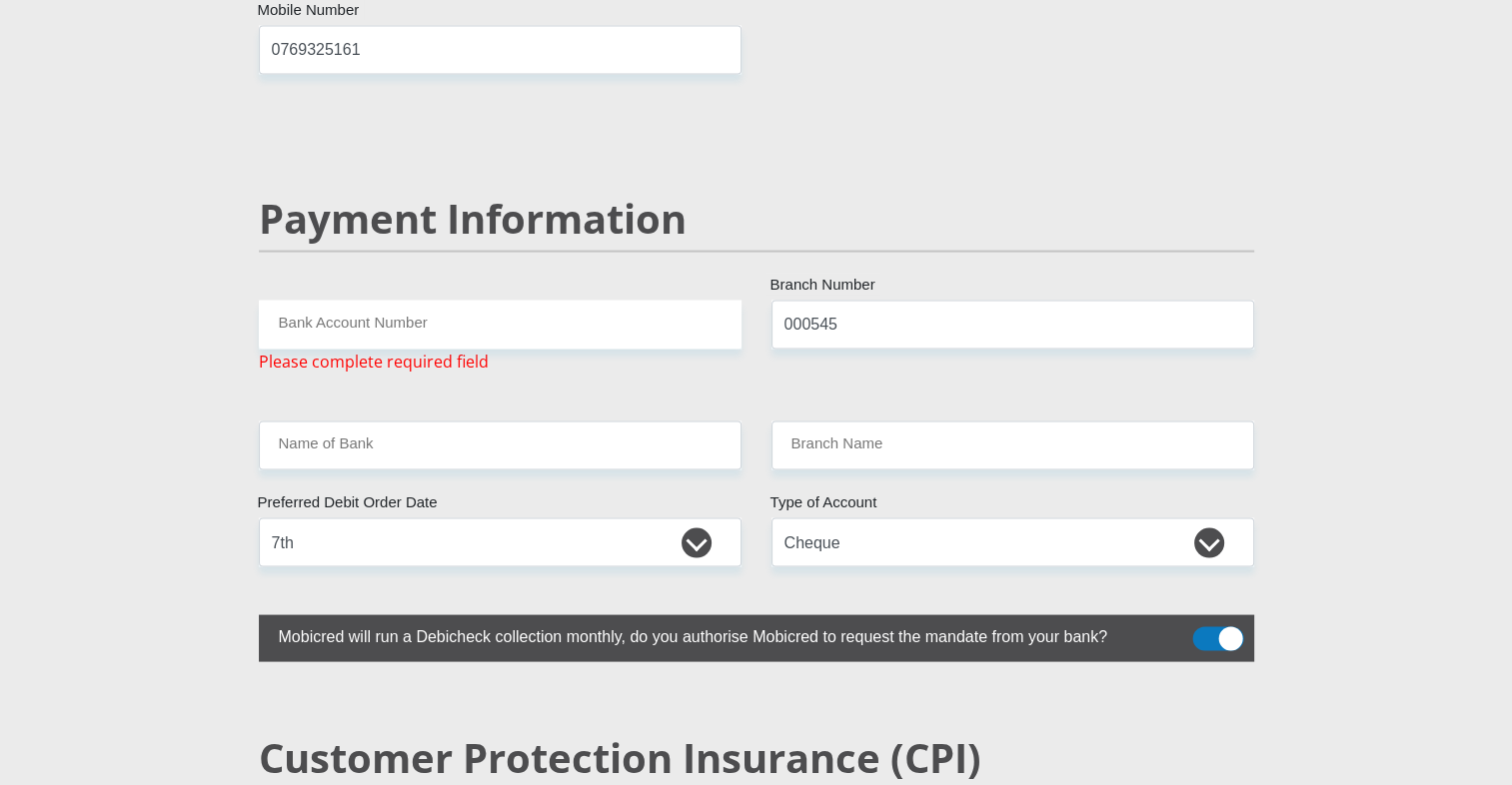 click on "Mr
Ms
Mrs
Dr
[PERSON_NAME]
Title
[PERSON_NAME]
First Name
Boshego
Surname
9806190827080
South African ID Number
Please input valid ID number
[GEOGRAPHIC_DATA]
[GEOGRAPHIC_DATA]
[GEOGRAPHIC_DATA]
[GEOGRAPHIC_DATA]
[GEOGRAPHIC_DATA]
[GEOGRAPHIC_DATA] [GEOGRAPHIC_DATA]
[GEOGRAPHIC_DATA]
[GEOGRAPHIC_DATA]
[GEOGRAPHIC_DATA]
[GEOGRAPHIC_DATA]
[GEOGRAPHIC_DATA]
[GEOGRAPHIC_DATA]
[GEOGRAPHIC_DATA]" at bounding box center (756, -571) 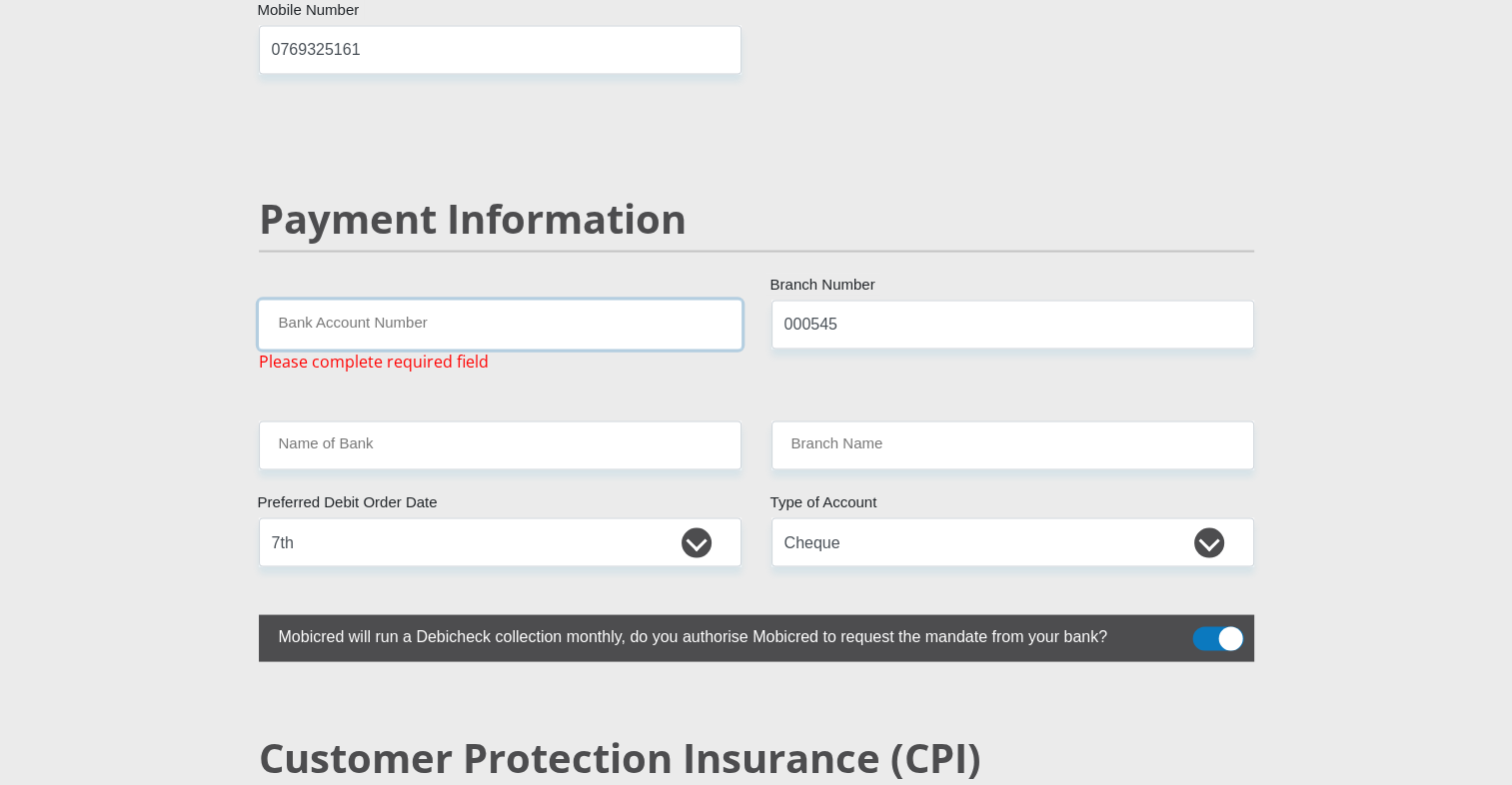 click on "Bank Account Number" at bounding box center (500, 324) 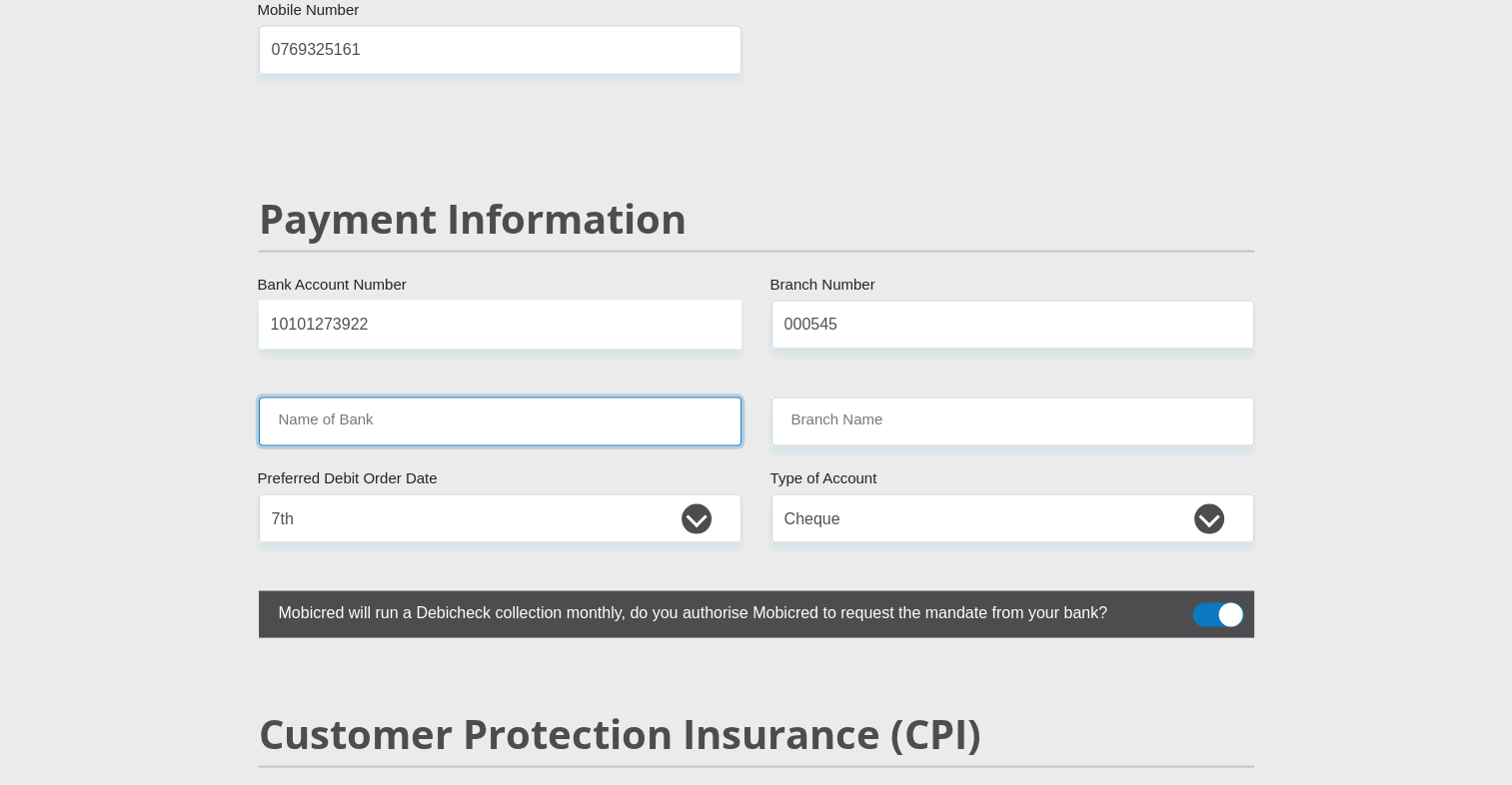 click on "Name of Bank" at bounding box center (500, 420) 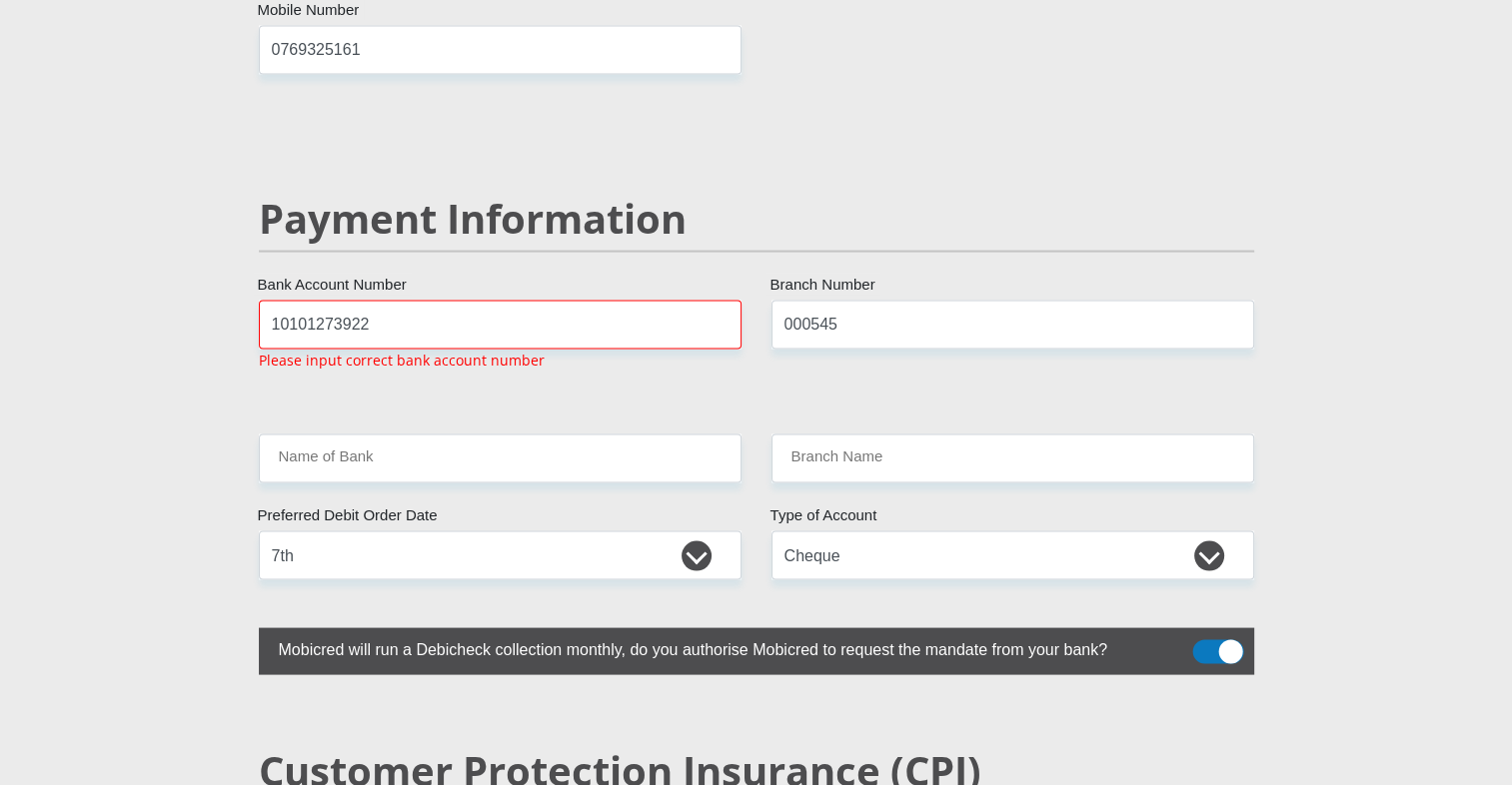 click on "Mr
Ms
Mrs
Dr
[PERSON_NAME]
Title
[PERSON_NAME]
First Name
Boshego
Surname
9806190827080
South African ID Number
Please input valid ID number
[GEOGRAPHIC_DATA]
[GEOGRAPHIC_DATA]
[GEOGRAPHIC_DATA]
[GEOGRAPHIC_DATA]
[GEOGRAPHIC_DATA]
[GEOGRAPHIC_DATA] [GEOGRAPHIC_DATA]
[GEOGRAPHIC_DATA]
[GEOGRAPHIC_DATA]
[GEOGRAPHIC_DATA]
[GEOGRAPHIC_DATA]
[GEOGRAPHIC_DATA]
[GEOGRAPHIC_DATA]
[GEOGRAPHIC_DATA]" at bounding box center (756, -565) 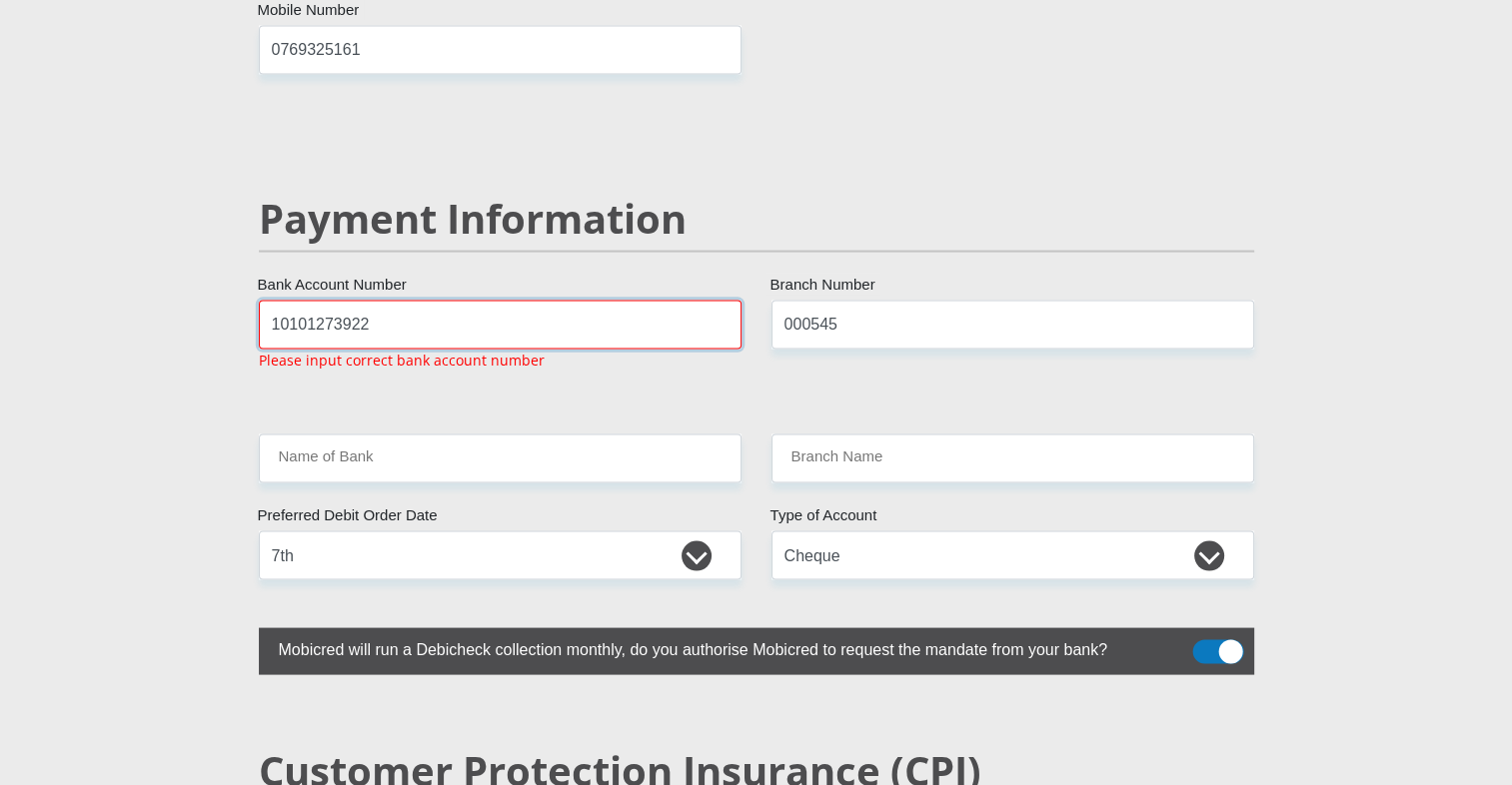 click on "10101273922" at bounding box center [500, 324] 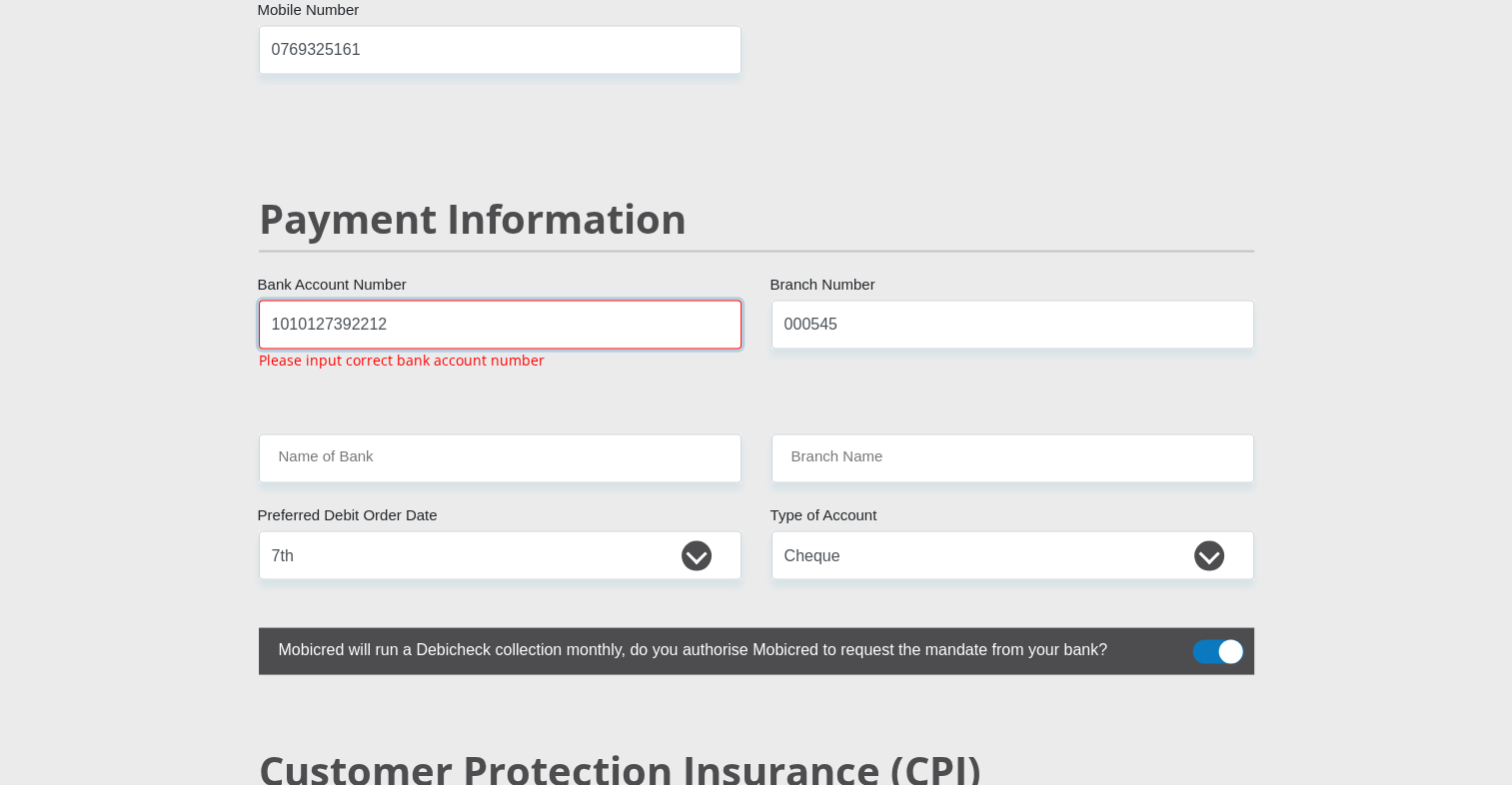 click on "1010127392212" at bounding box center [500, 324] 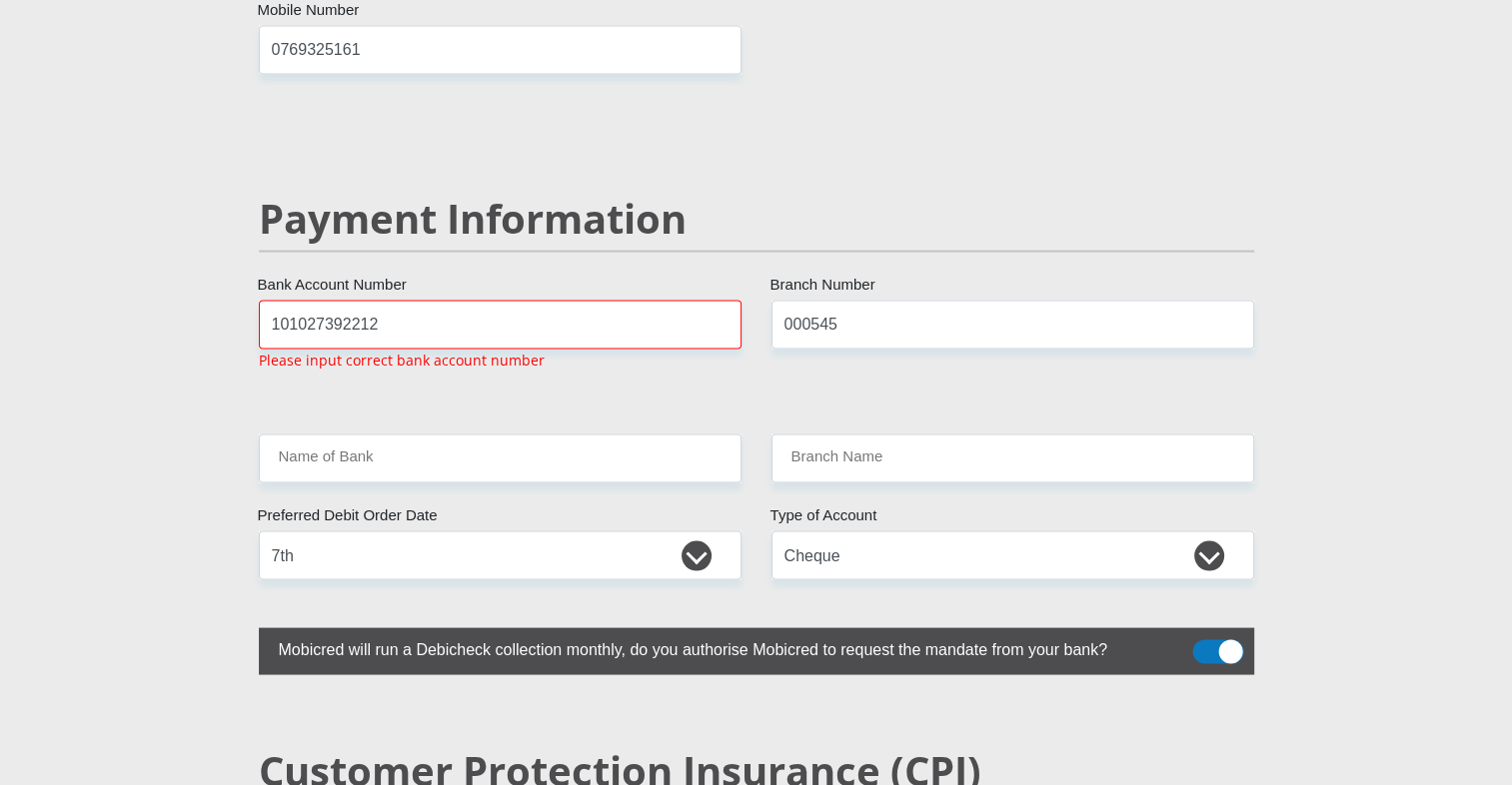 click on "Personal Details
Mr
Ms
Mrs
Dr
[PERSON_NAME]
Title
[PERSON_NAME]
First Name
Boshego
Surname
9806190827080
South African ID Number
Please input valid ID number
[GEOGRAPHIC_DATA]
[GEOGRAPHIC_DATA]
[GEOGRAPHIC_DATA]
[GEOGRAPHIC_DATA]
[GEOGRAPHIC_DATA]
[GEOGRAPHIC_DATA] [GEOGRAPHIC_DATA]
[GEOGRAPHIC_DATA]
[GEOGRAPHIC_DATA]
[GEOGRAPHIC_DATA]
[GEOGRAPHIC_DATA]  [GEOGRAPHIC_DATA]" at bounding box center [756, -550] 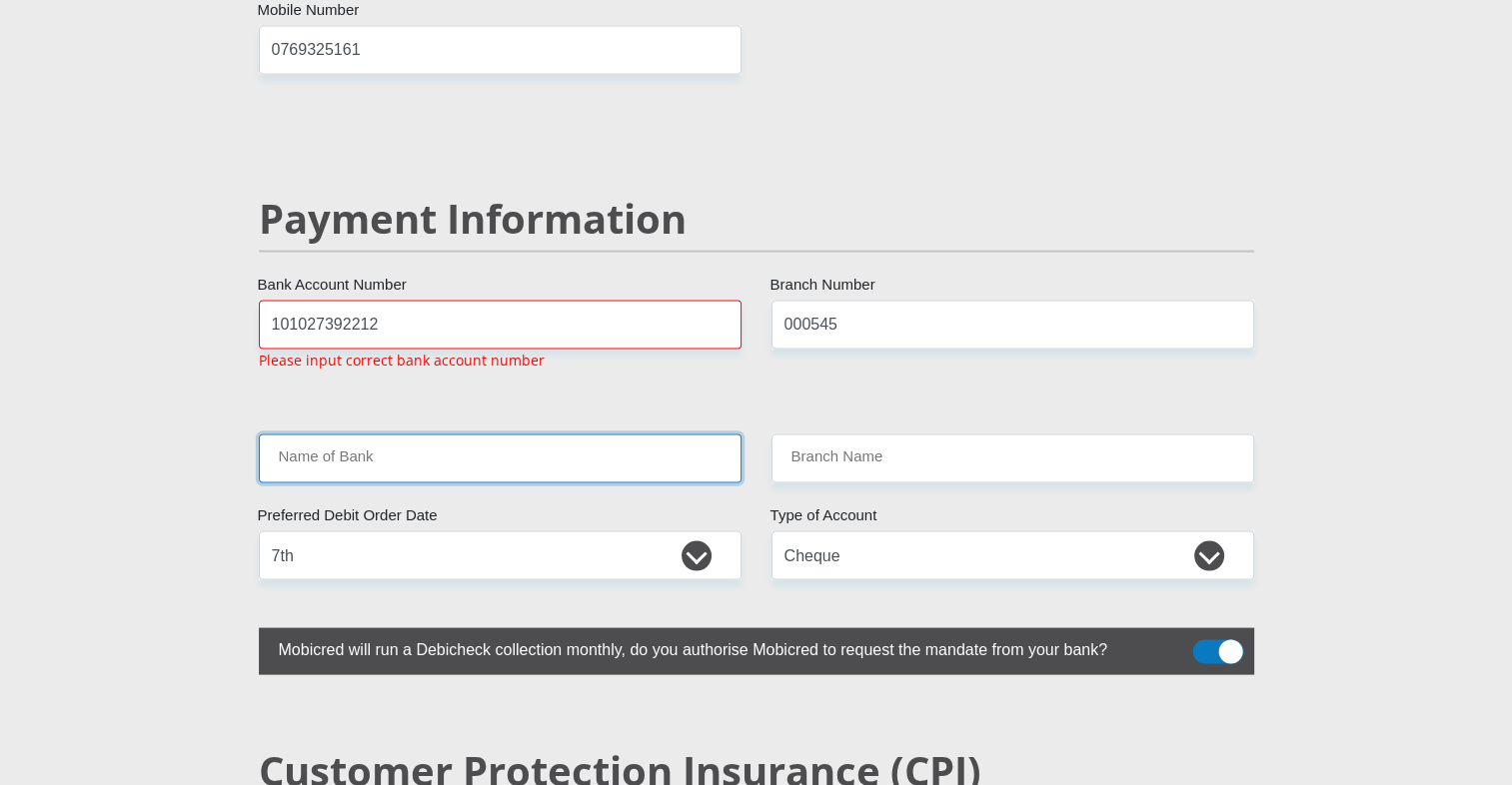 click on "Name of Bank" at bounding box center [500, 457] 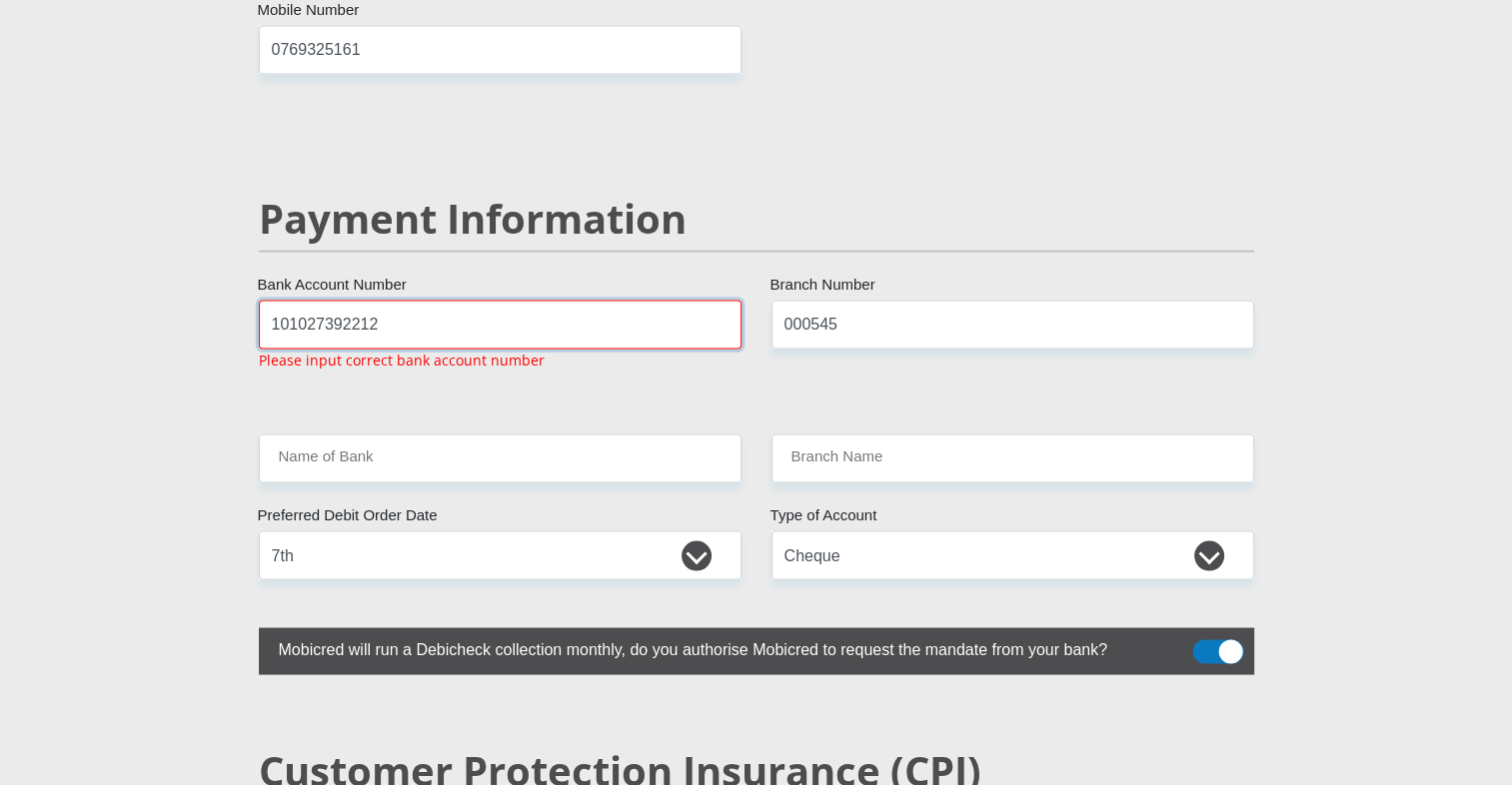 click on "101027392212" at bounding box center [500, 324] 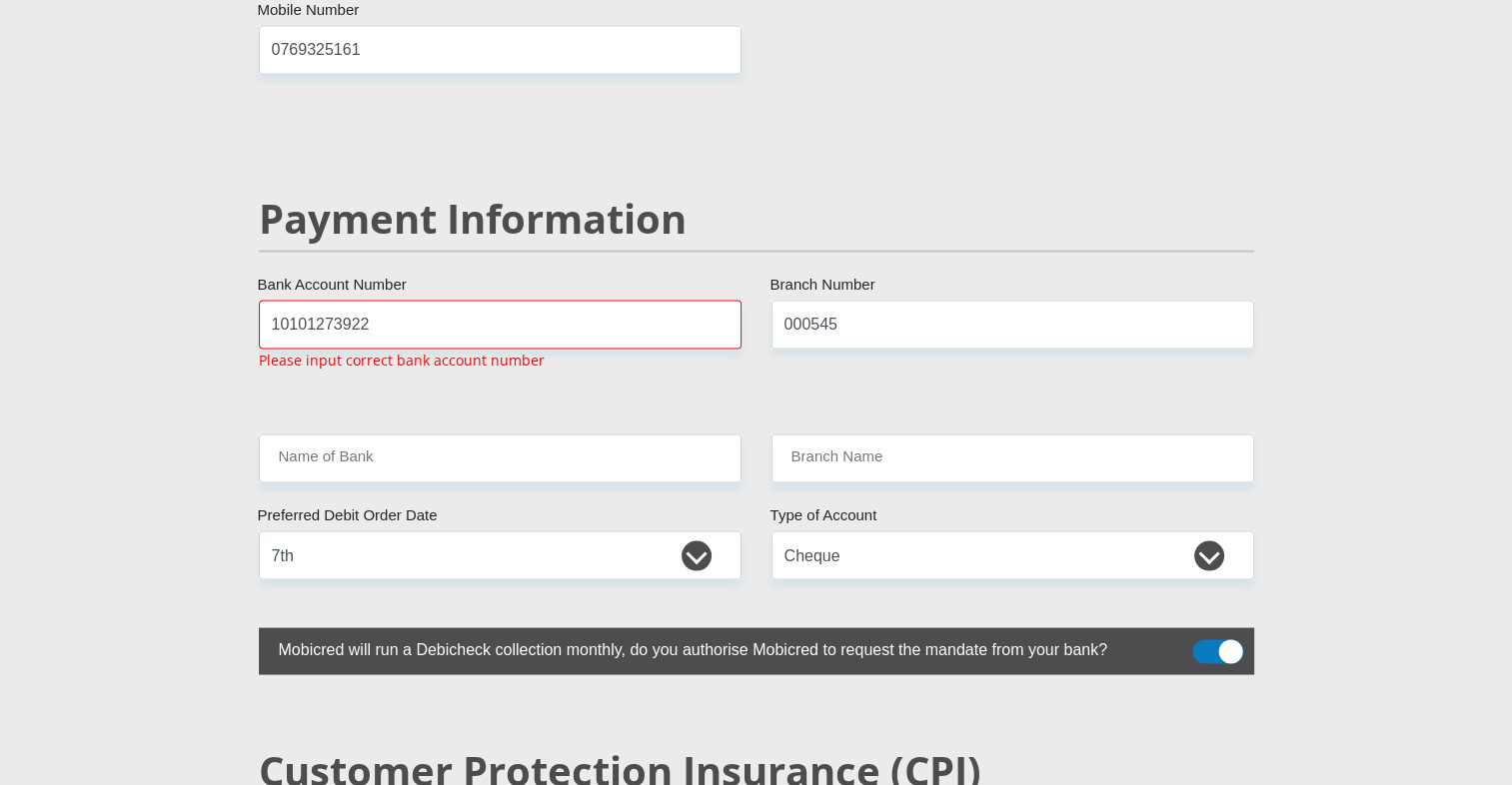 click on "Mr
Ms
Mrs
Dr
[PERSON_NAME]
Title
[PERSON_NAME]
First Name
Boshego
Surname
9806190827080
South African ID Number
Please input valid ID number
[GEOGRAPHIC_DATA]
[GEOGRAPHIC_DATA]
[GEOGRAPHIC_DATA]
[GEOGRAPHIC_DATA]
[GEOGRAPHIC_DATA]
[GEOGRAPHIC_DATA] [GEOGRAPHIC_DATA]
[GEOGRAPHIC_DATA]
[GEOGRAPHIC_DATA]
[GEOGRAPHIC_DATA]
[GEOGRAPHIC_DATA]
[GEOGRAPHIC_DATA]
[GEOGRAPHIC_DATA]
[GEOGRAPHIC_DATA]" at bounding box center (756, -565) 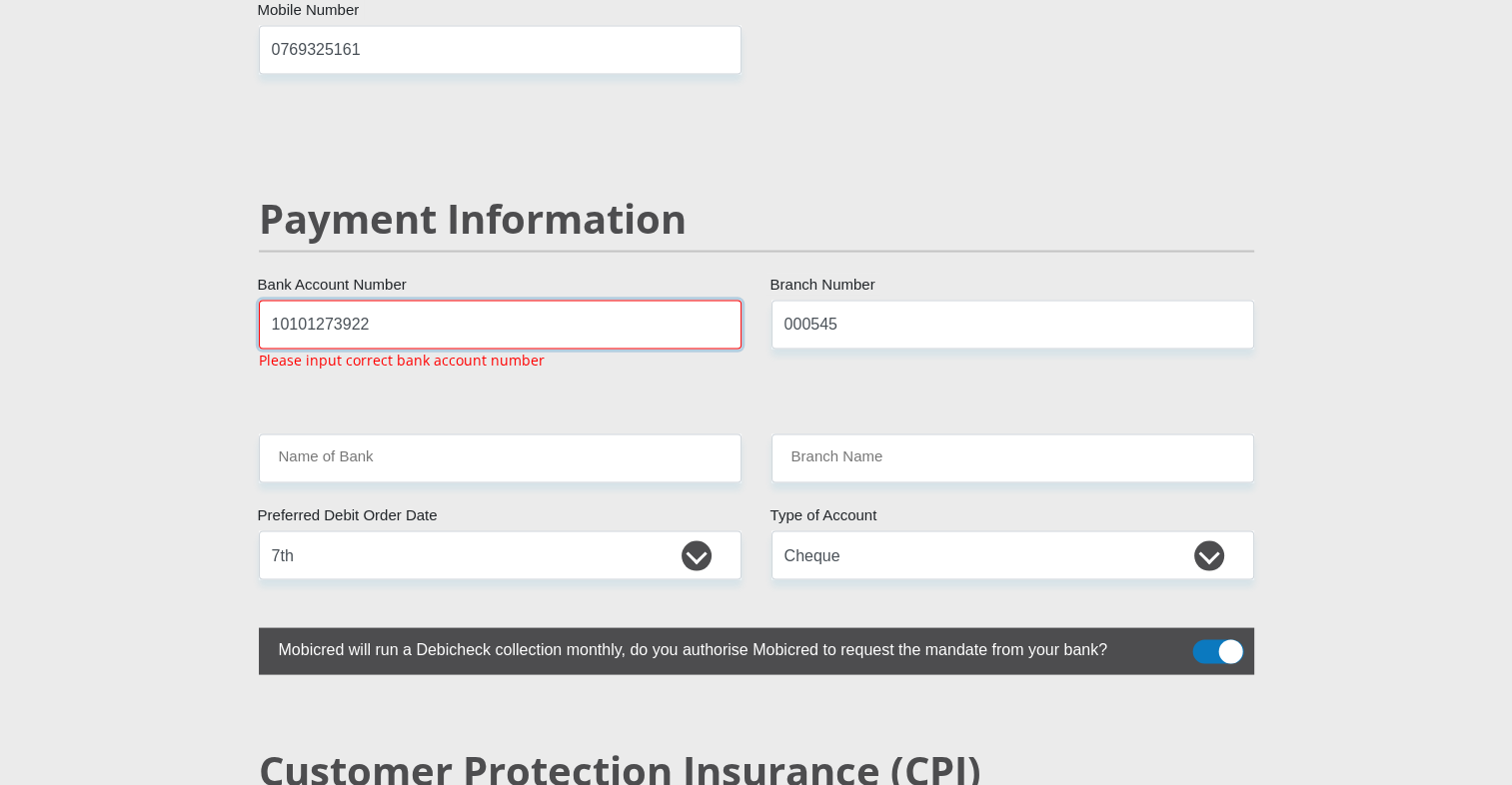 click on "10101273922" at bounding box center [500, 324] 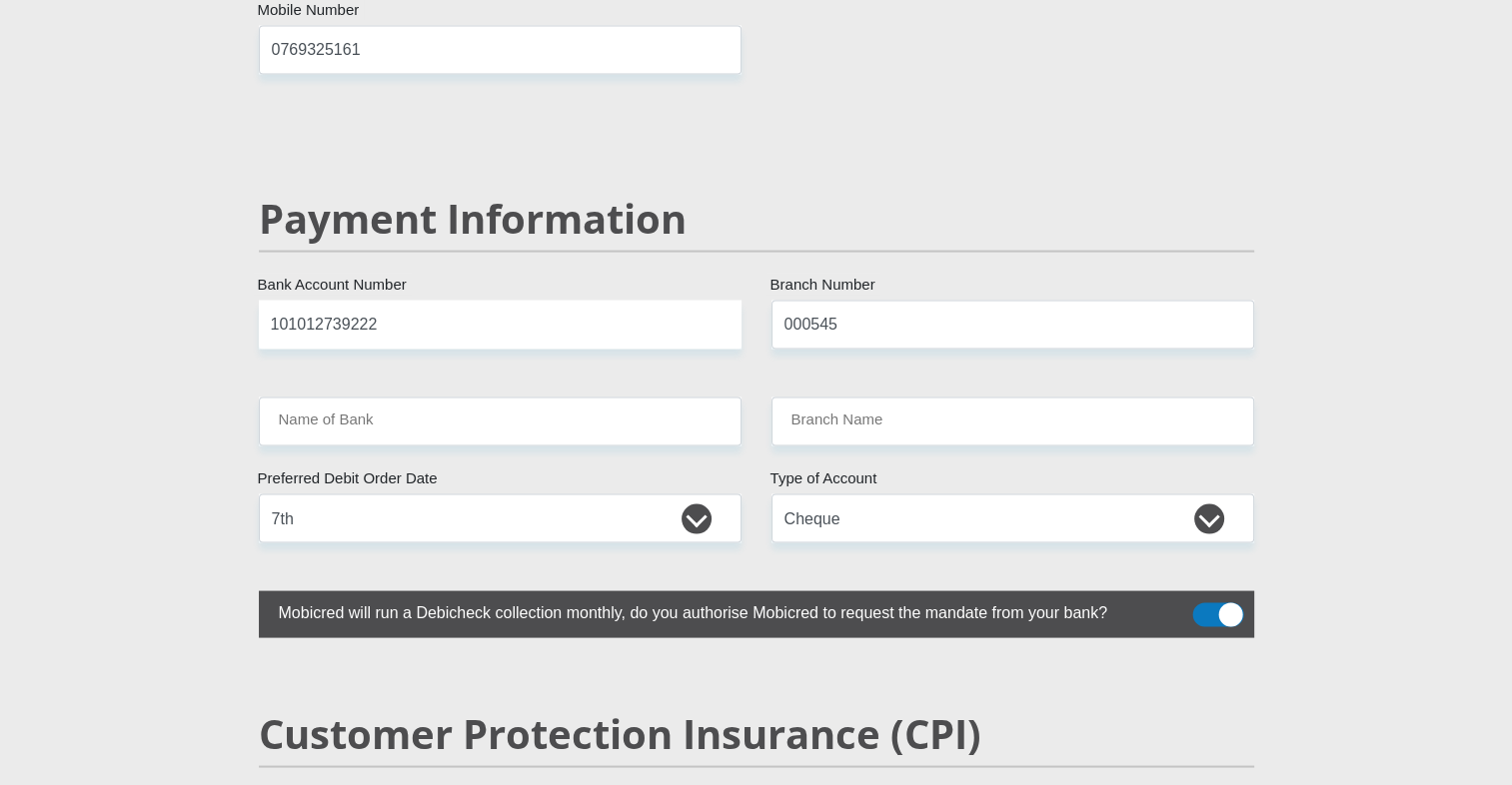 click on "Mr
Ms
Mrs
Dr
[PERSON_NAME]
Title
[PERSON_NAME]
First Name
Boshego
Surname
9806190827080
South African ID Number
Please input valid ID number
[GEOGRAPHIC_DATA]
[GEOGRAPHIC_DATA]
[GEOGRAPHIC_DATA]
[GEOGRAPHIC_DATA]
[GEOGRAPHIC_DATA]
[GEOGRAPHIC_DATA] [GEOGRAPHIC_DATA]
[GEOGRAPHIC_DATA]
[GEOGRAPHIC_DATA]
[GEOGRAPHIC_DATA]
[GEOGRAPHIC_DATA]
[GEOGRAPHIC_DATA]
[GEOGRAPHIC_DATA]
[GEOGRAPHIC_DATA]" at bounding box center [756, -583] 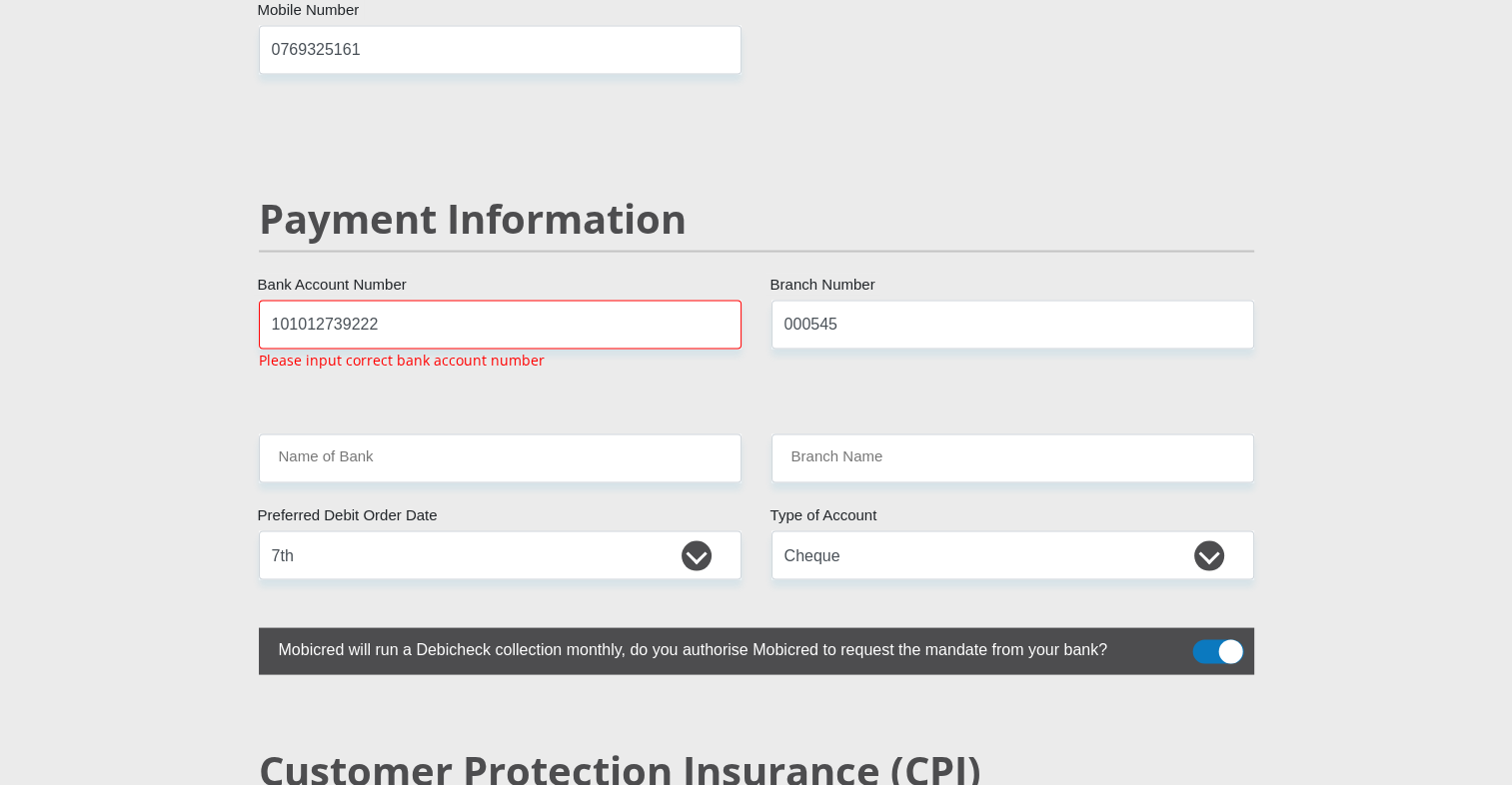 click on "101012739222
Bank Account Number
Please input correct bank account number" at bounding box center [500, 343] 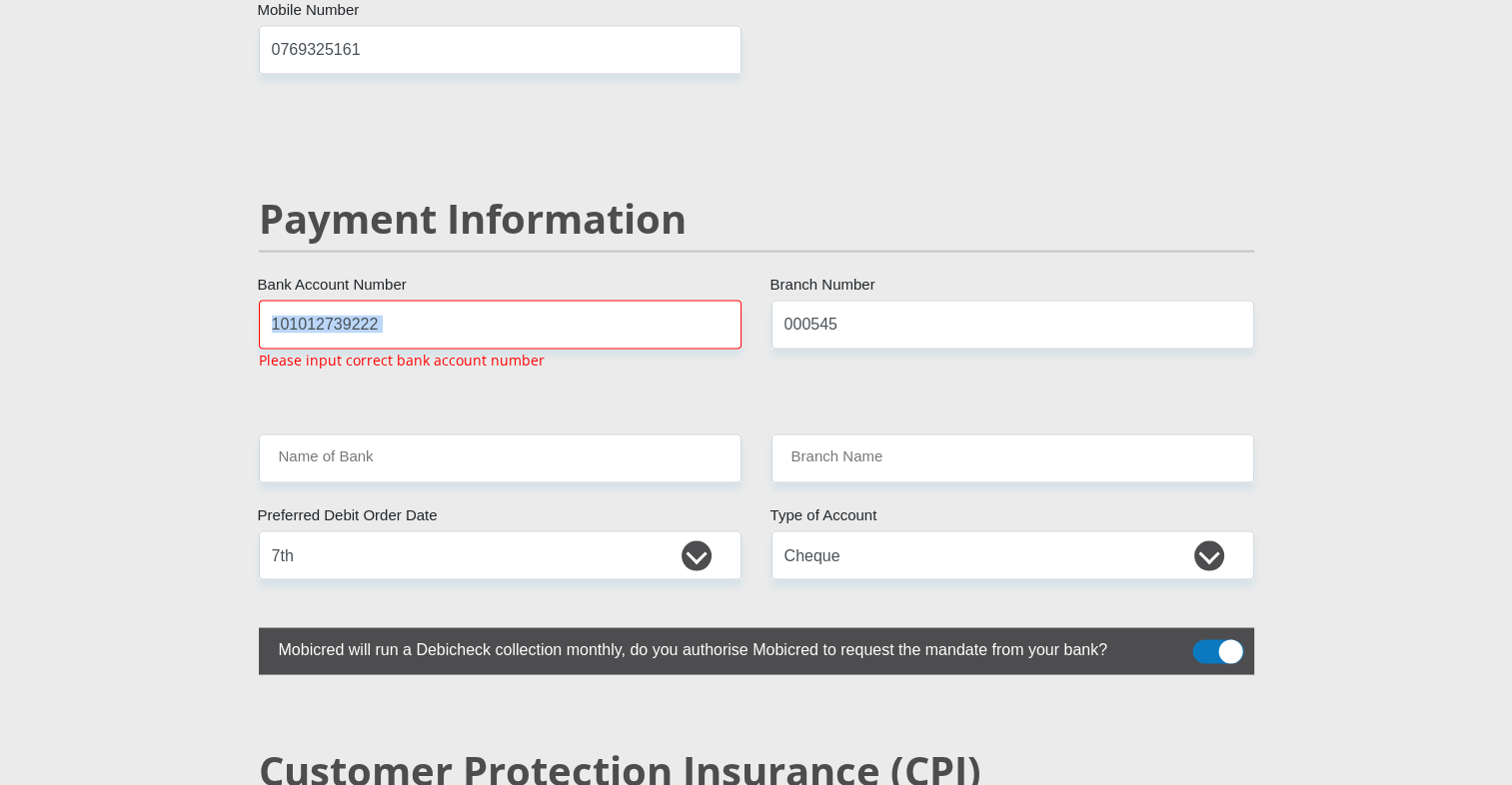 click on "101012739222
Bank Account Number
Please input correct bank account number" at bounding box center [500, 343] 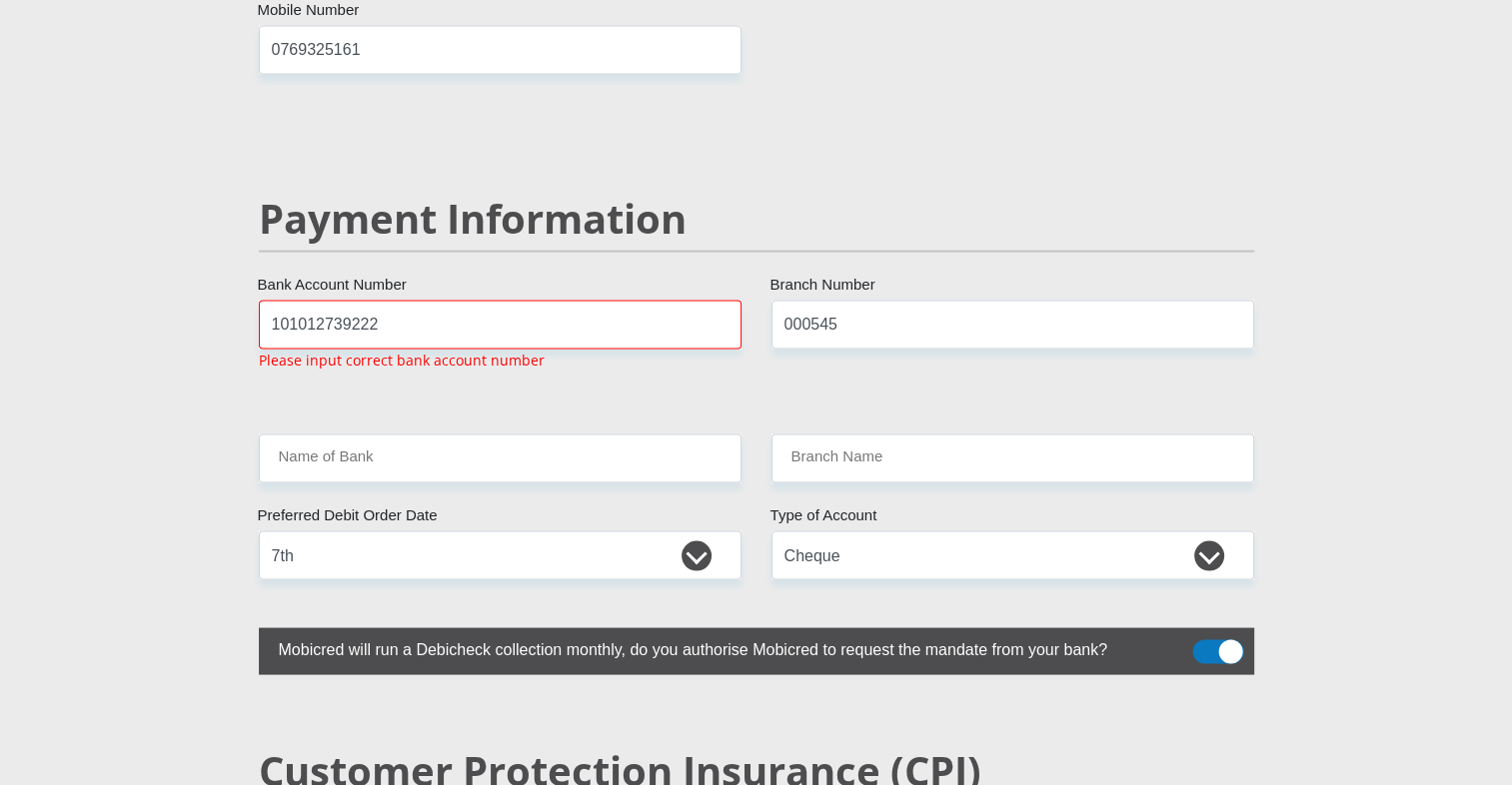 click on "Payment Information" at bounding box center (756, 218) 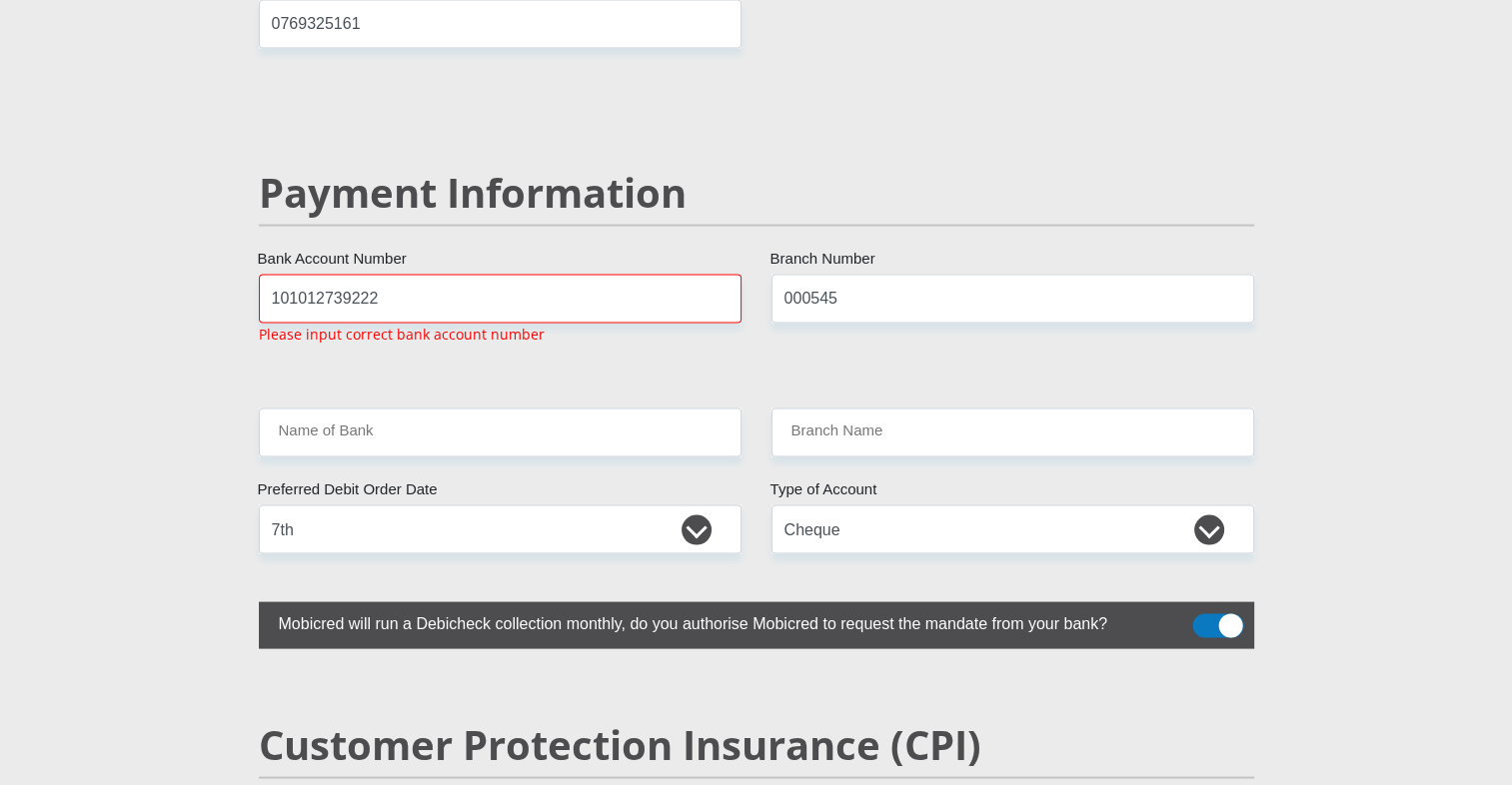 scroll, scrollTop: 3792, scrollLeft: 0, axis: vertical 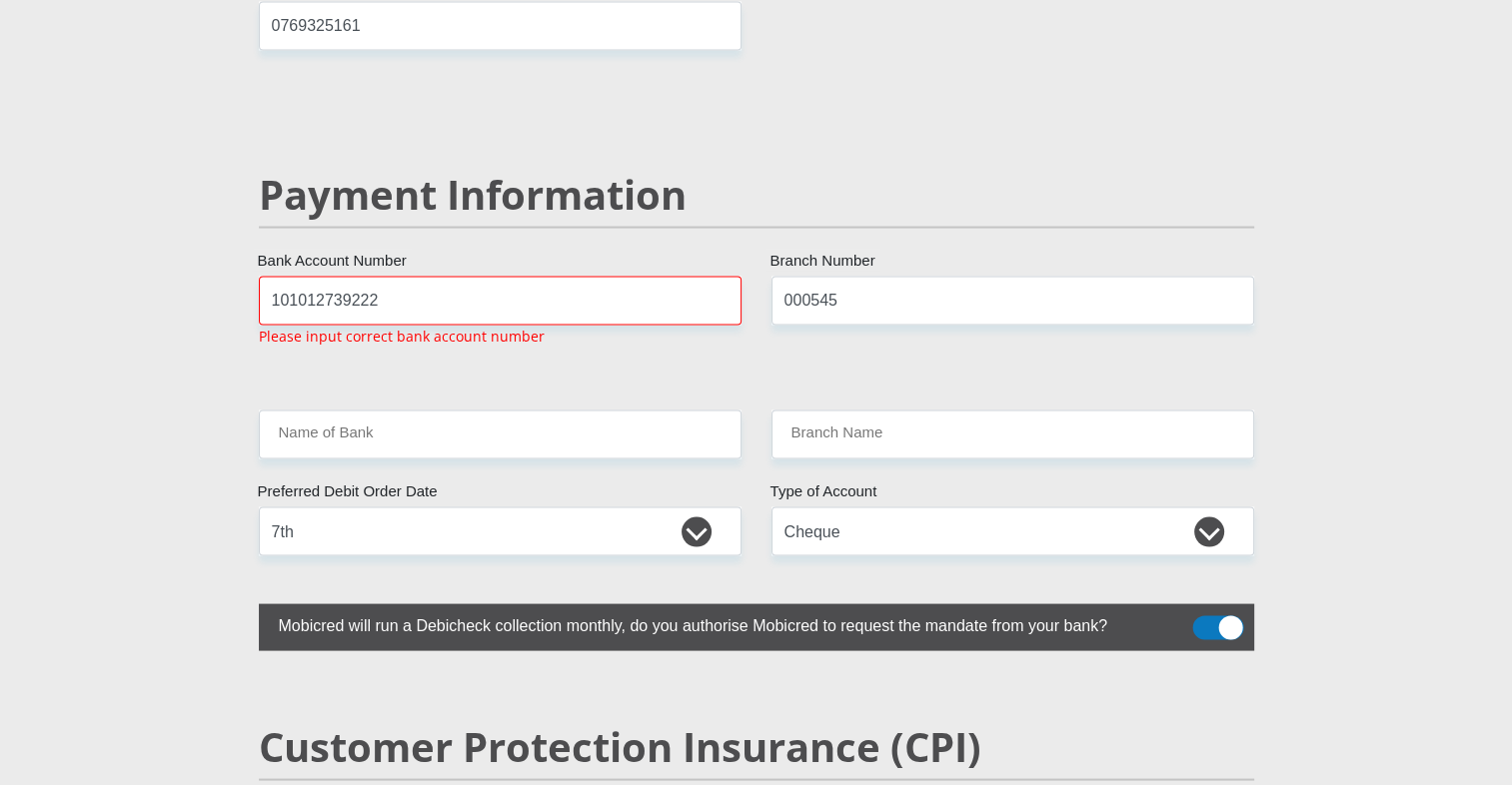 click on "Mr
Ms
Mrs
Dr
[PERSON_NAME]
Title
[PERSON_NAME]
First Name
Boshego
Surname
9806190827080
South African ID Number
Please input valid ID number
[GEOGRAPHIC_DATA]
[GEOGRAPHIC_DATA]
[GEOGRAPHIC_DATA]
[GEOGRAPHIC_DATA]
[GEOGRAPHIC_DATA]
[GEOGRAPHIC_DATA] [GEOGRAPHIC_DATA]
[GEOGRAPHIC_DATA]
[GEOGRAPHIC_DATA]
[GEOGRAPHIC_DATA]
[GEOGRAPHIC_DATA]
[GEOGRAPHIC_DATA]
[GEOGRAPHIC_DATA]
[GEOGRAPHIC_DATA]" at bounding box center [756, -588] 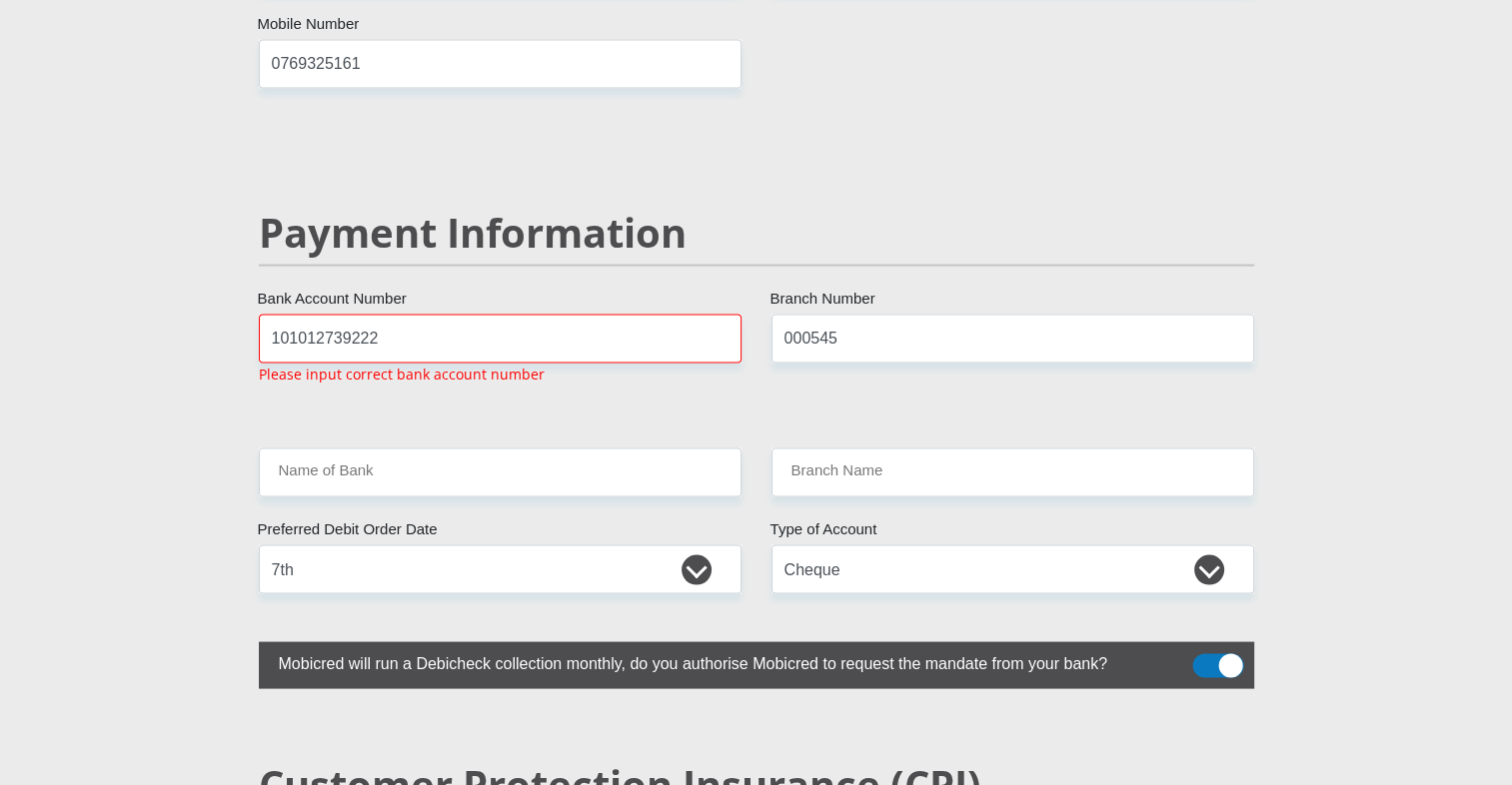 scroll, scrollTop: 3733, scrollLeft: 0, axis: vertical 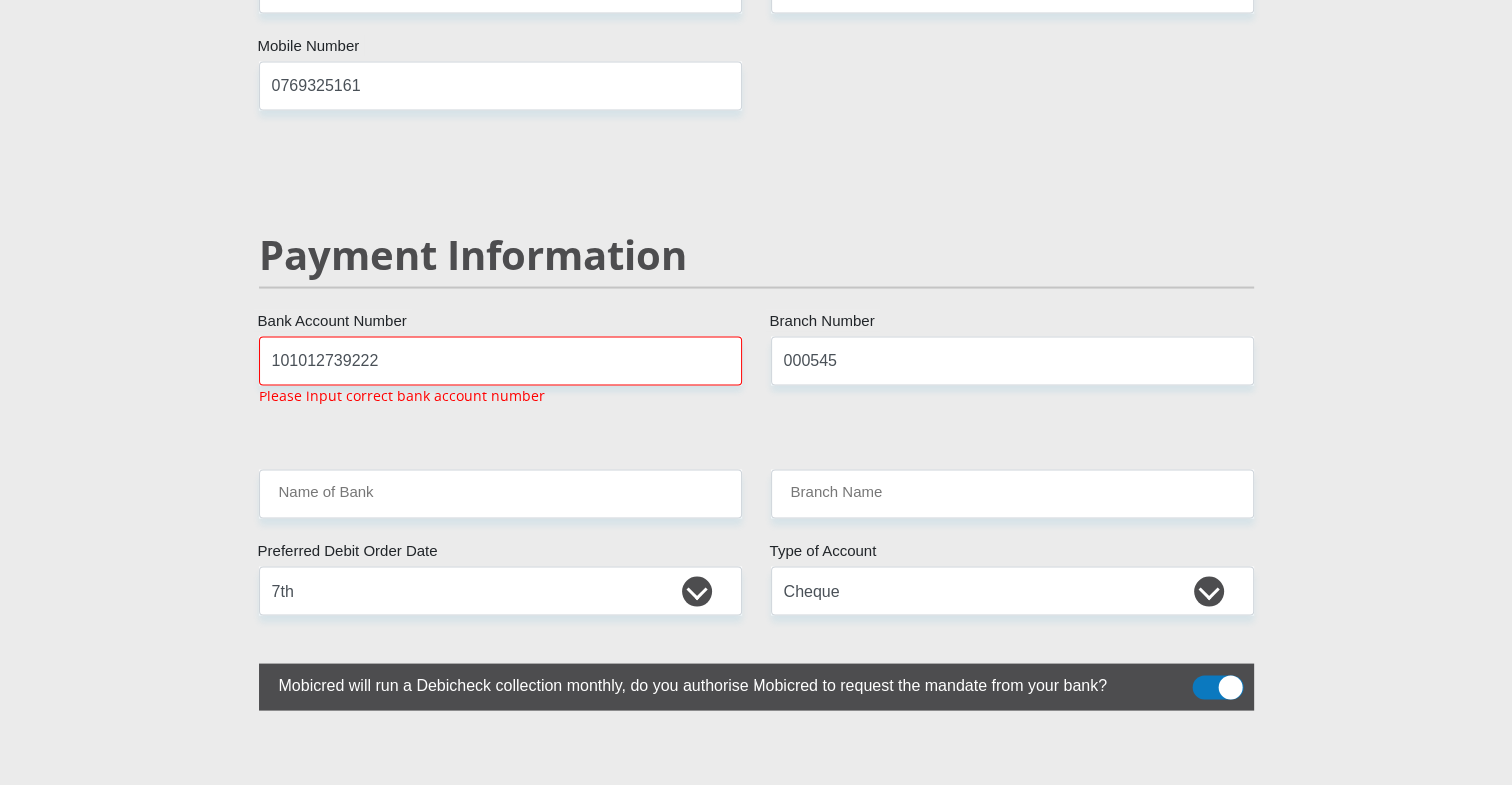 click on "Personal Details
Mr
Ms
Mrs
Dr
[PERSON_NAME]
Title
[PERSON_NAME]
First Name
Boshego
Surname
9806190827080
South African ID Number
Please input valid ID number
[GEOGRAPHIC_DATA]
[GEOGRAPHIC_DATA]
[GEOGRAPHIC_DATA]
[GEOGRAPHIC_DATA]
[GEOGRAPHIC_DATA]
[GEOGRAPHIC_DATA] [GEOGRAPHIC_DATA]
[GEOGRAPHIC_DATA]
[GEOGRAPHIC_DATA]
[GEOGRAPHIC_DATA]
[GEOGRAPHIC_DATA]  [GEOGRAPHIC_DATA]" at bounding box center (756, -514) 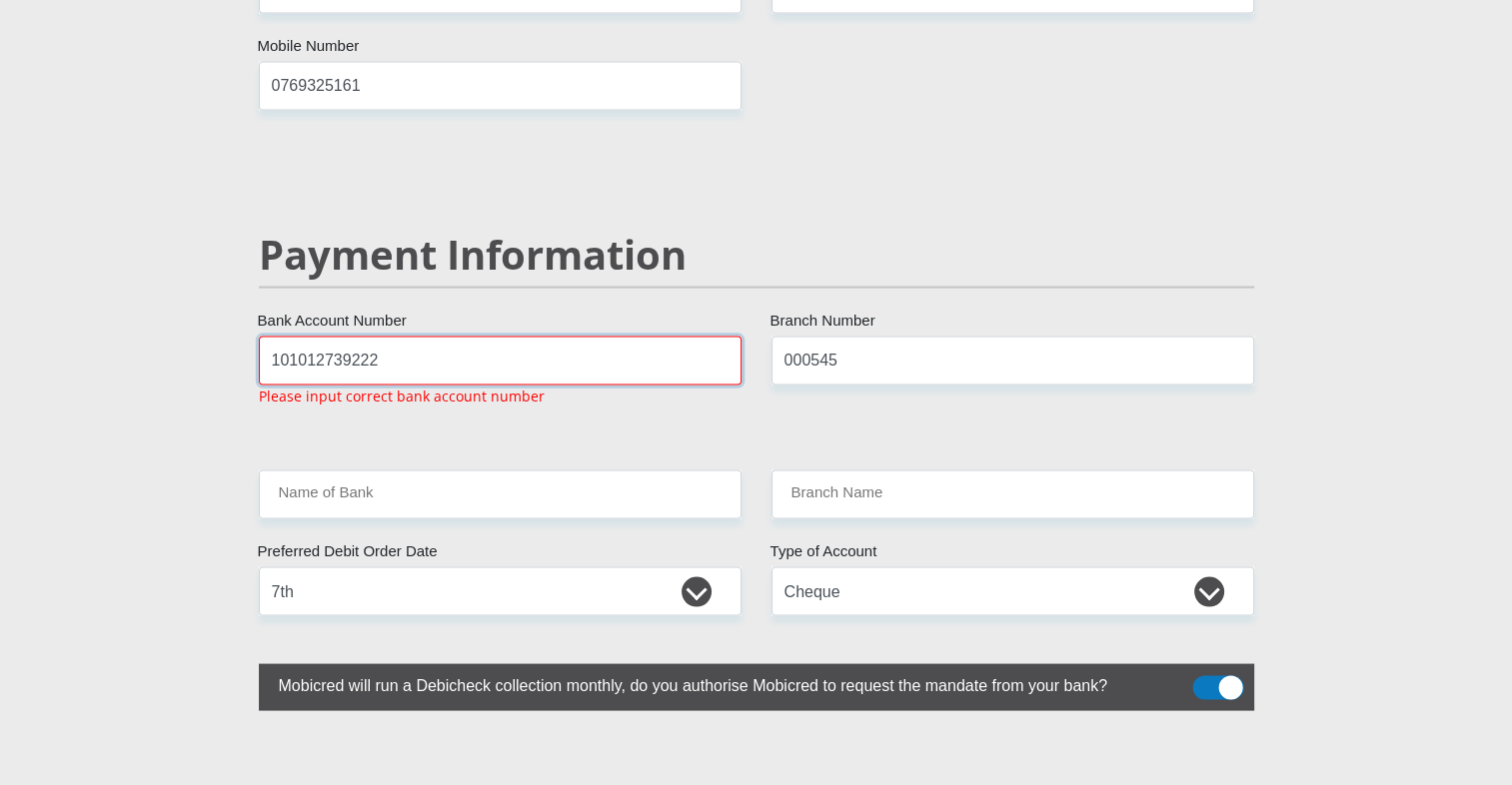 click on "101012739222" at bounding box center (500, 360) 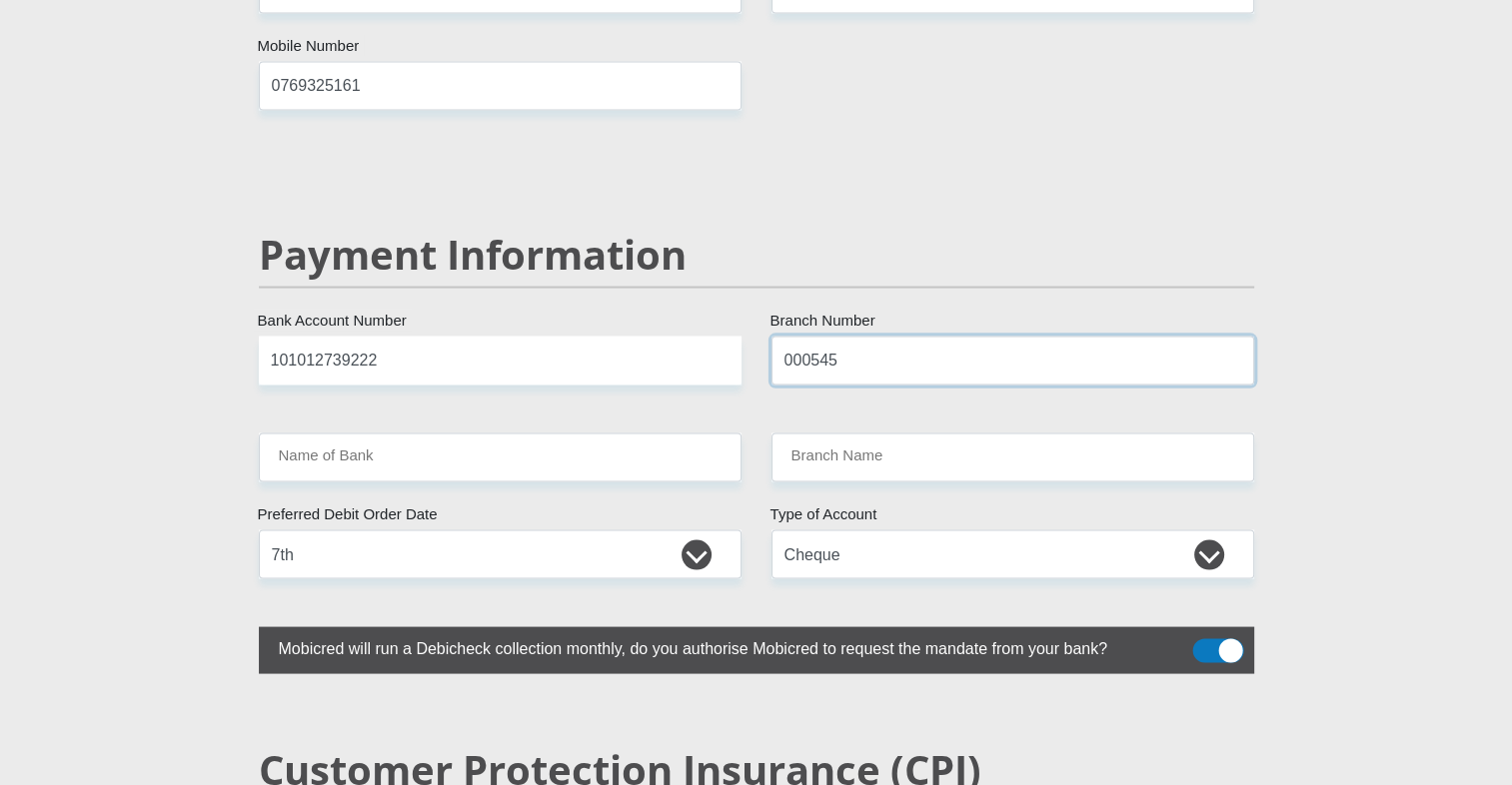 click on "000545" at bounding box center [1012, 360] 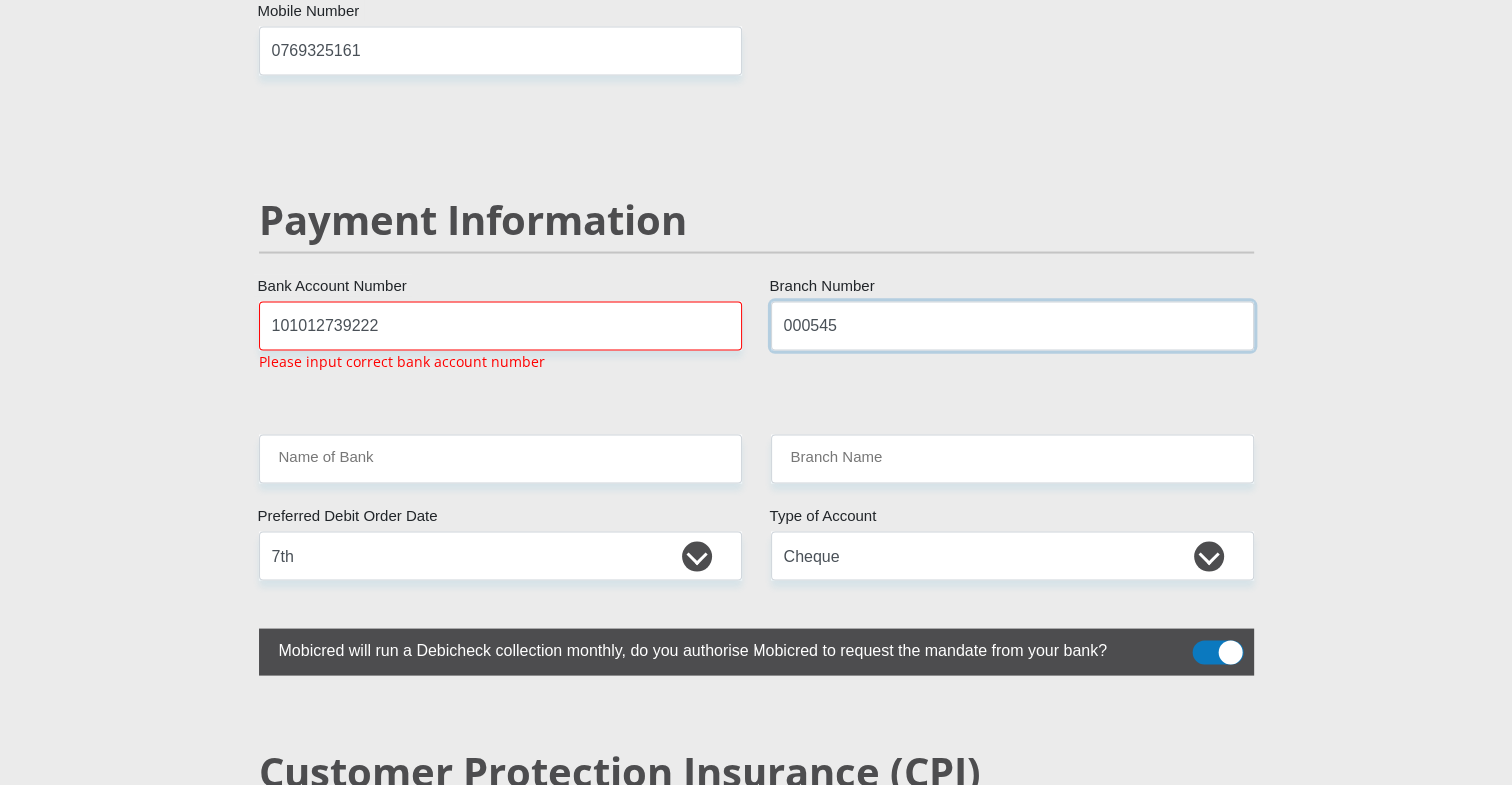 scroll, scrollTop: 3769, scrollLeft: 0, axis: vertical 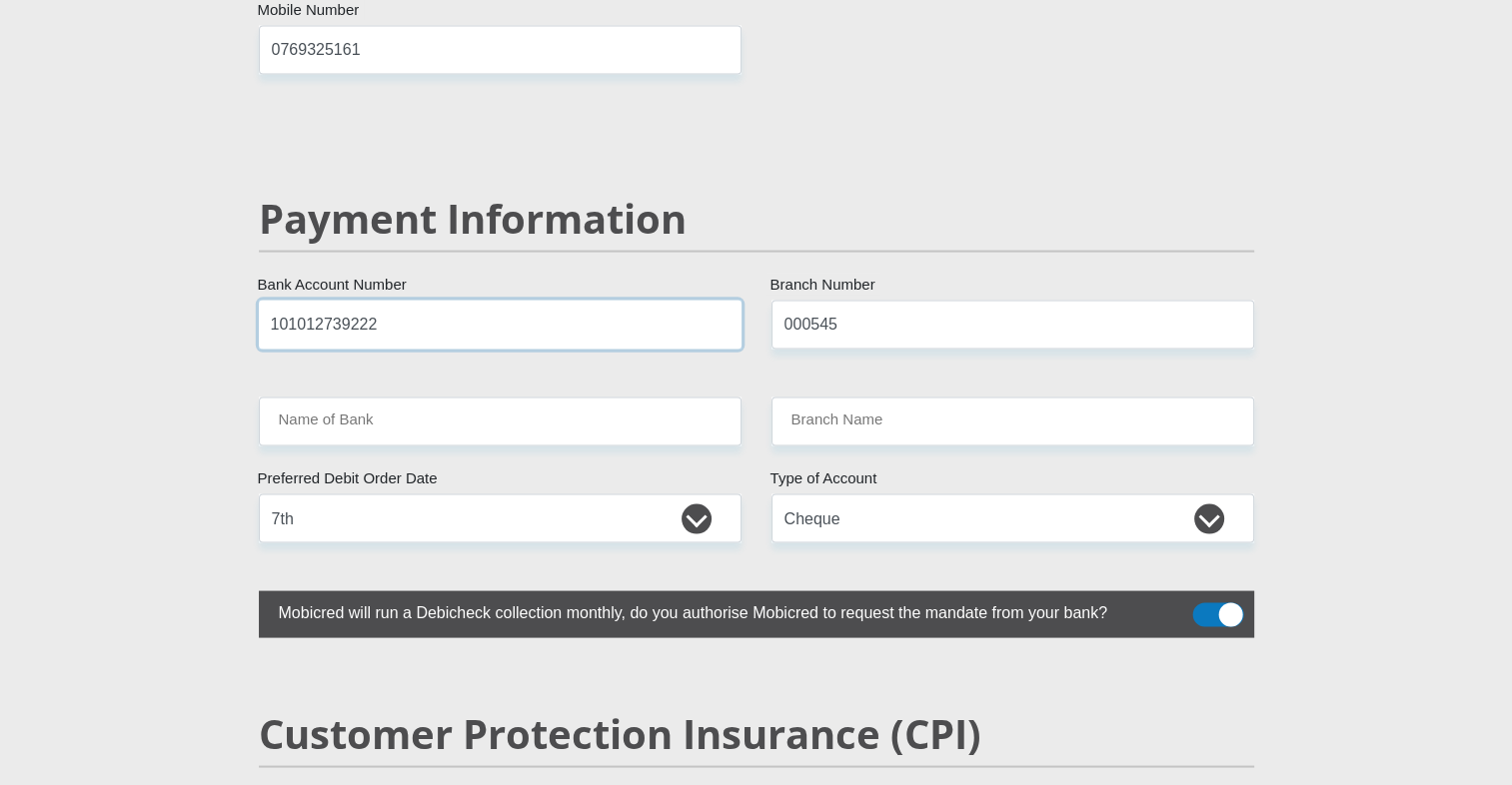 click on "101012739222" at bounding box center [500, 324] 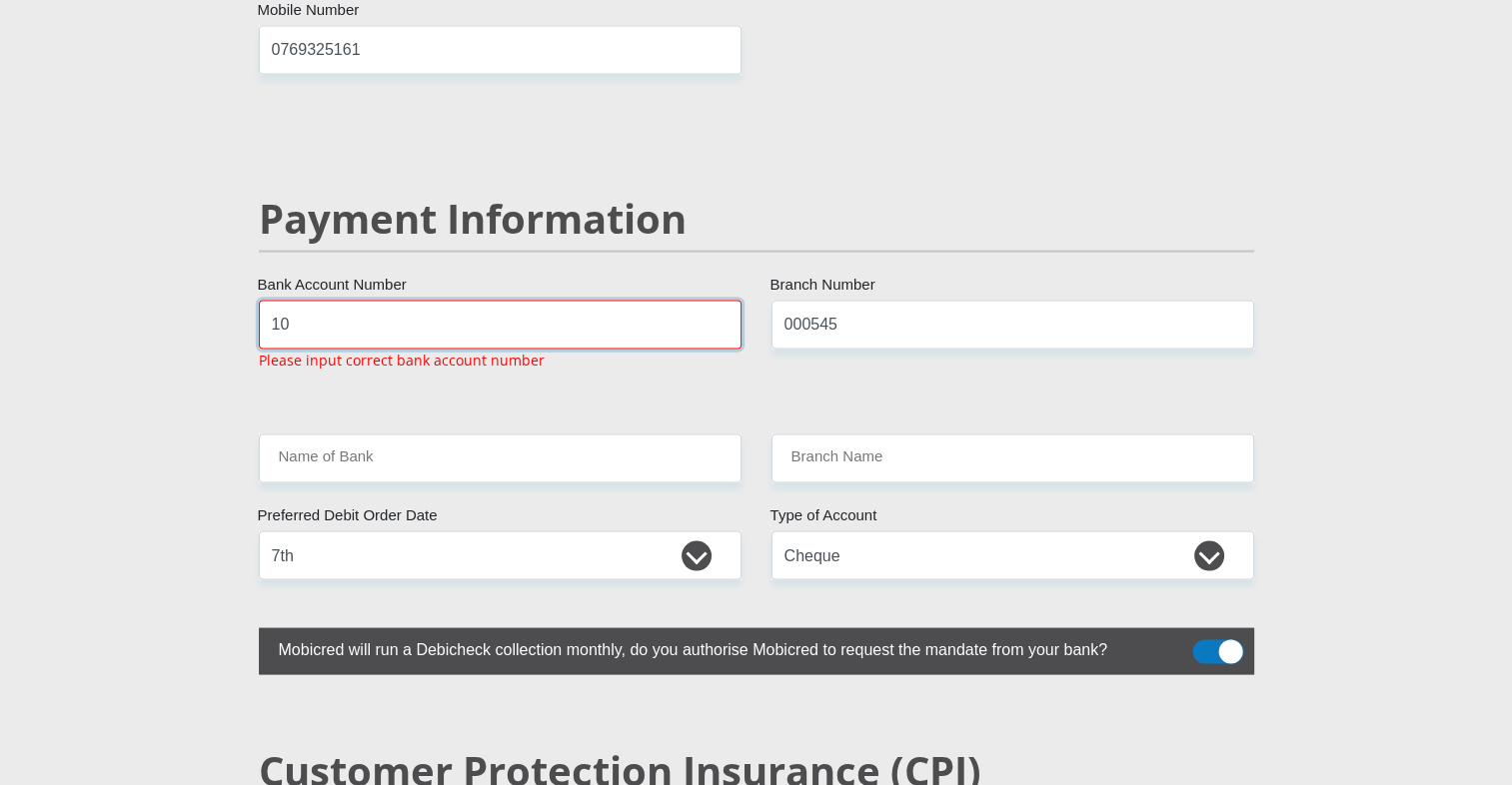 type on "1" 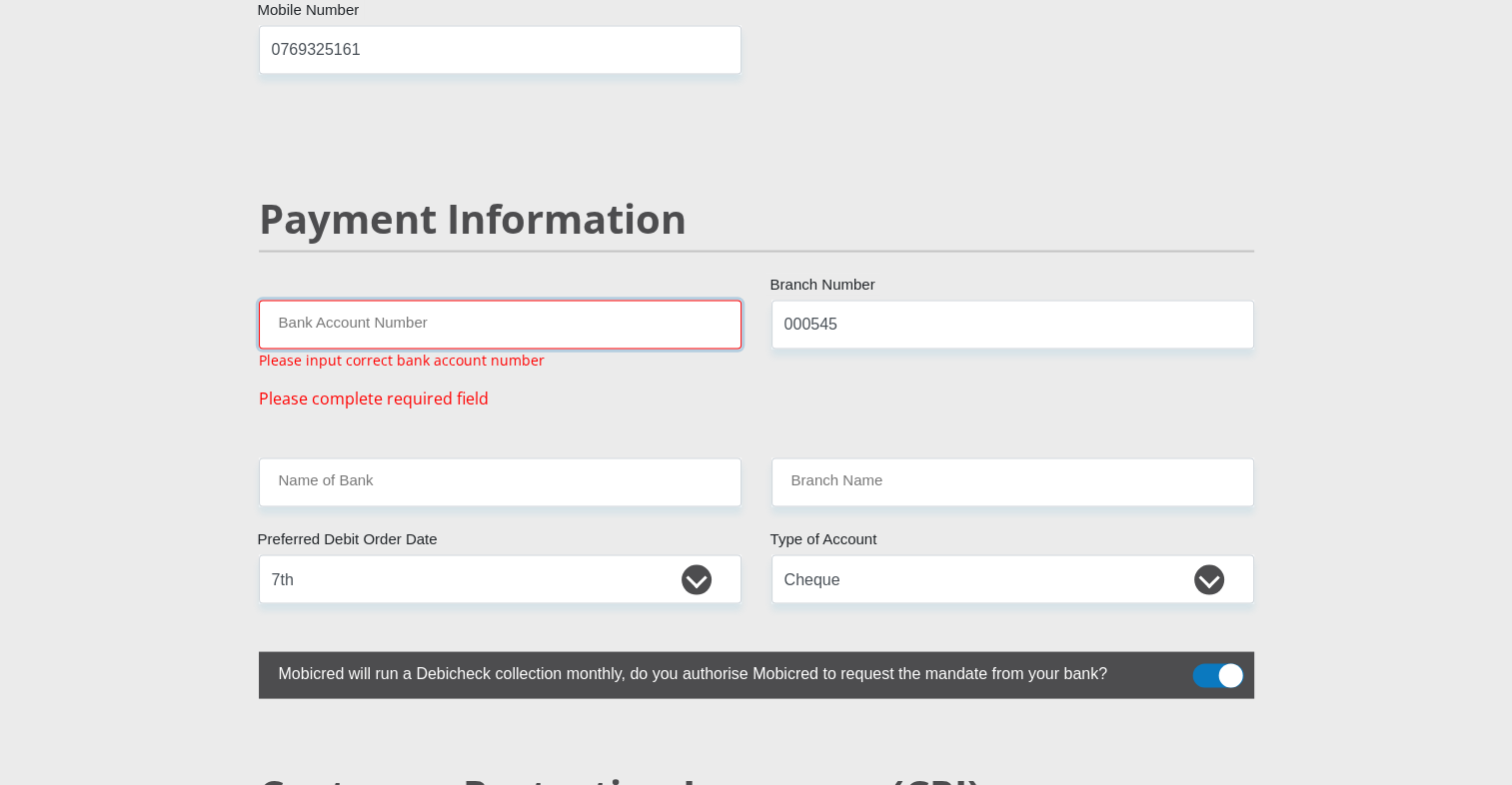 type 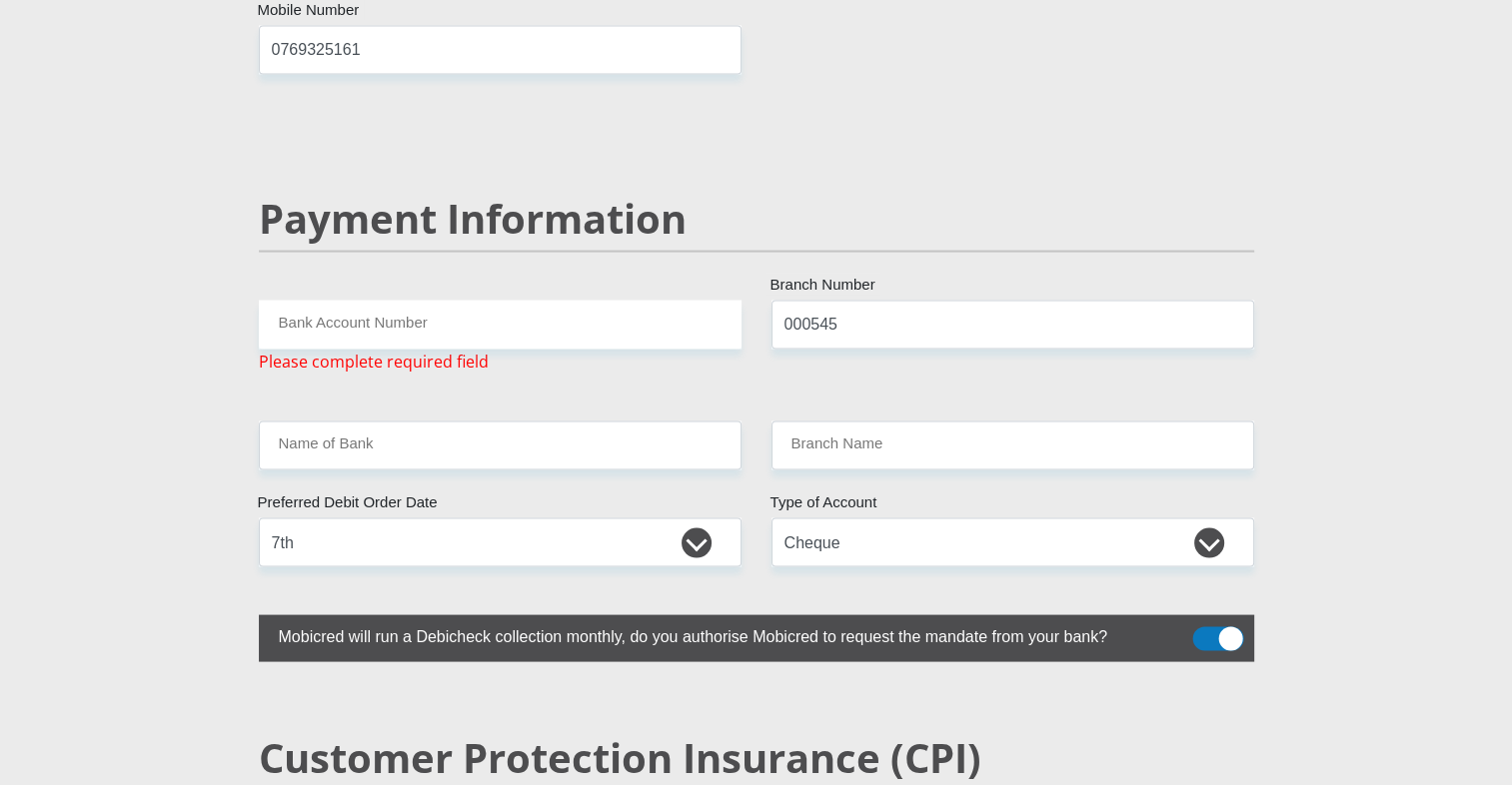 click on "Mr
Ms
Mrs
Dr
[PERSON_NAME]
Title
[PERSON_NAME]
First Name
Boshego
Surname
9806190827080
South African ID Number
Please input valid ID number
[GEOGRAPHIC_DATA]
[GEOGRAPHIC_DATA]
[GEOGRAPHIC_DATA]
[GEOGRAPHIC_DATA]
[GEOGRAPHIC_DATA]
[GEOGRAPHIC_DATA] [GEOGRAPHIC_DATA]
[GEOGRAPHIC_DATA]
[GEOGRAPHIC_DATA]
[GEOGRAPHIC_DATA]
[GEOGRAPHIC_DATA]
[GEOGRAPHIC_DATA]
[GEOGRAPHIC_DATA]
[GEOGRAPHIC_DATA]" at bounding box center [756, -571] 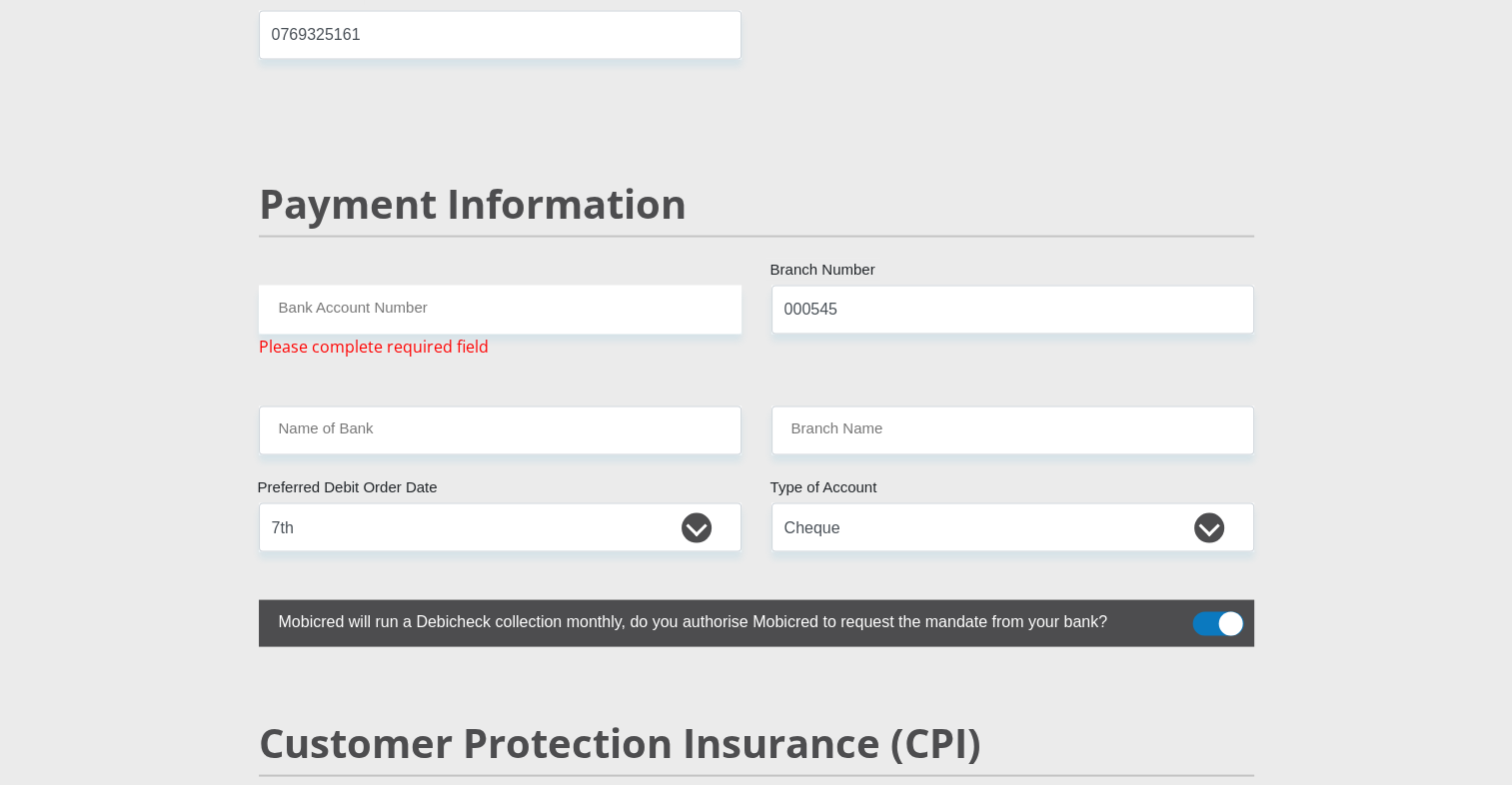 scroll, scrollTop: 3785, scrollLeft: 0, axis: vertical 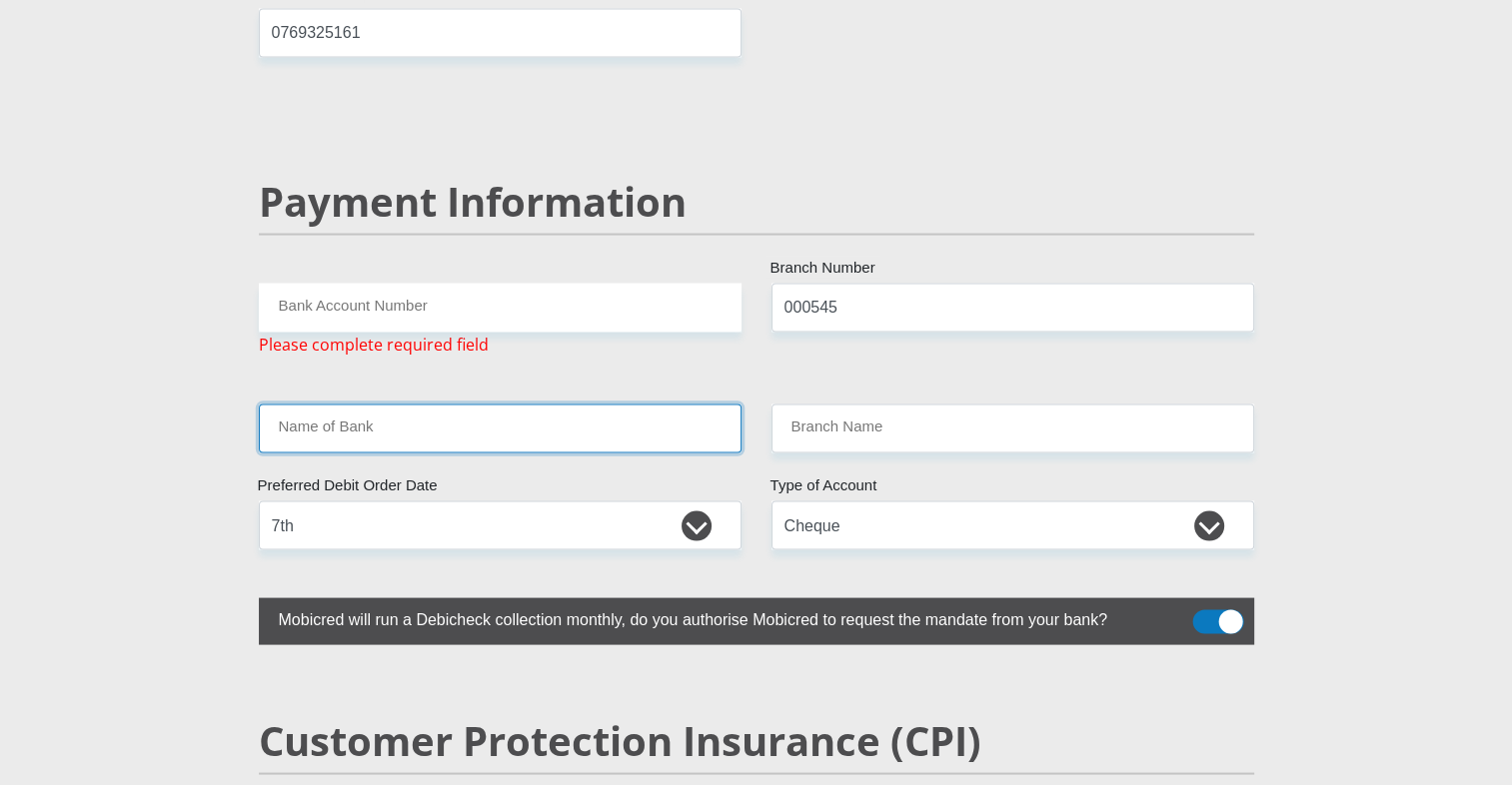 click on "Name of Bank" at bounding box center [500, 428] 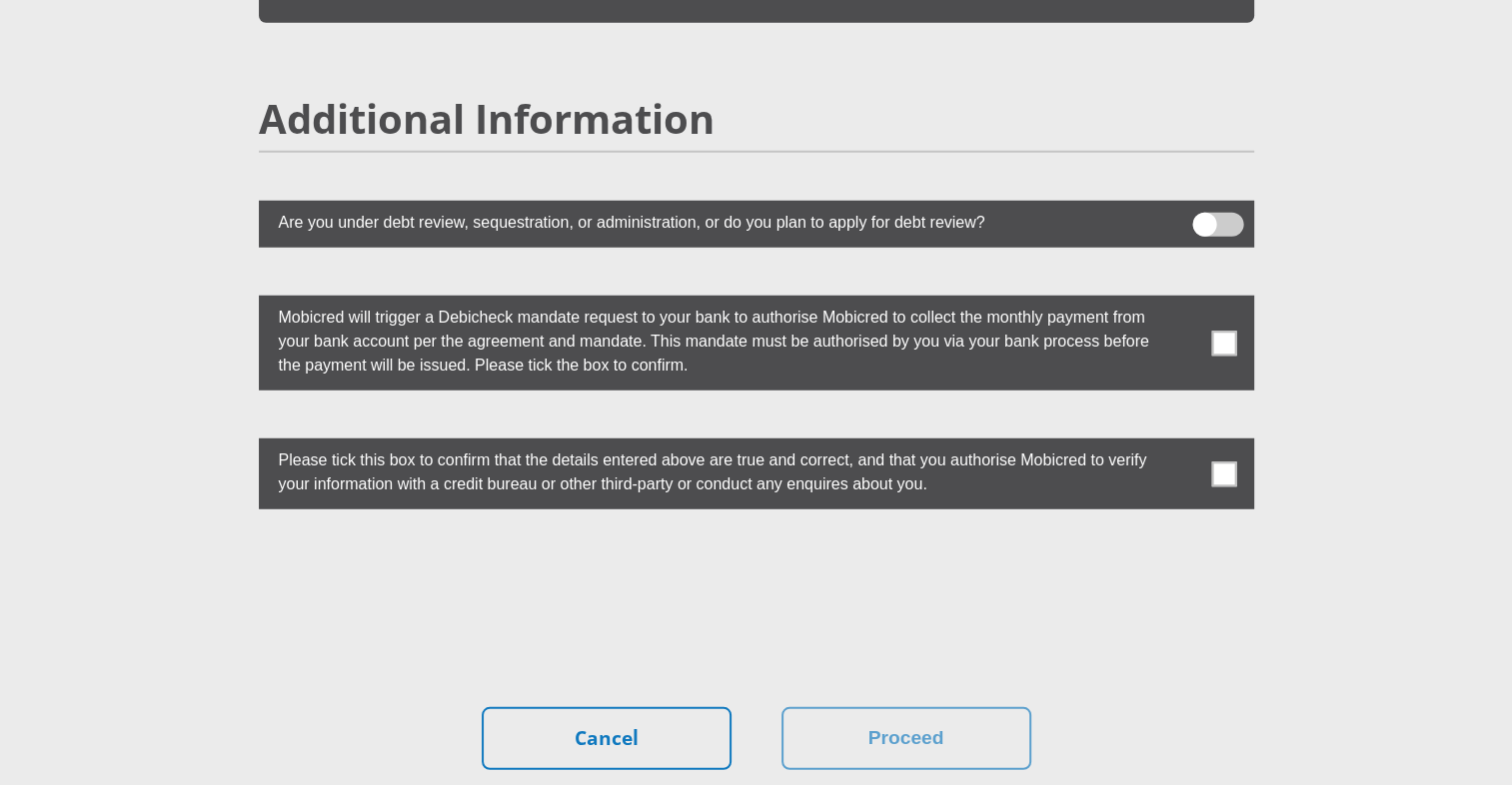 scroll, scrollTop: 5422, scrollLeft: 0, axis: vertical 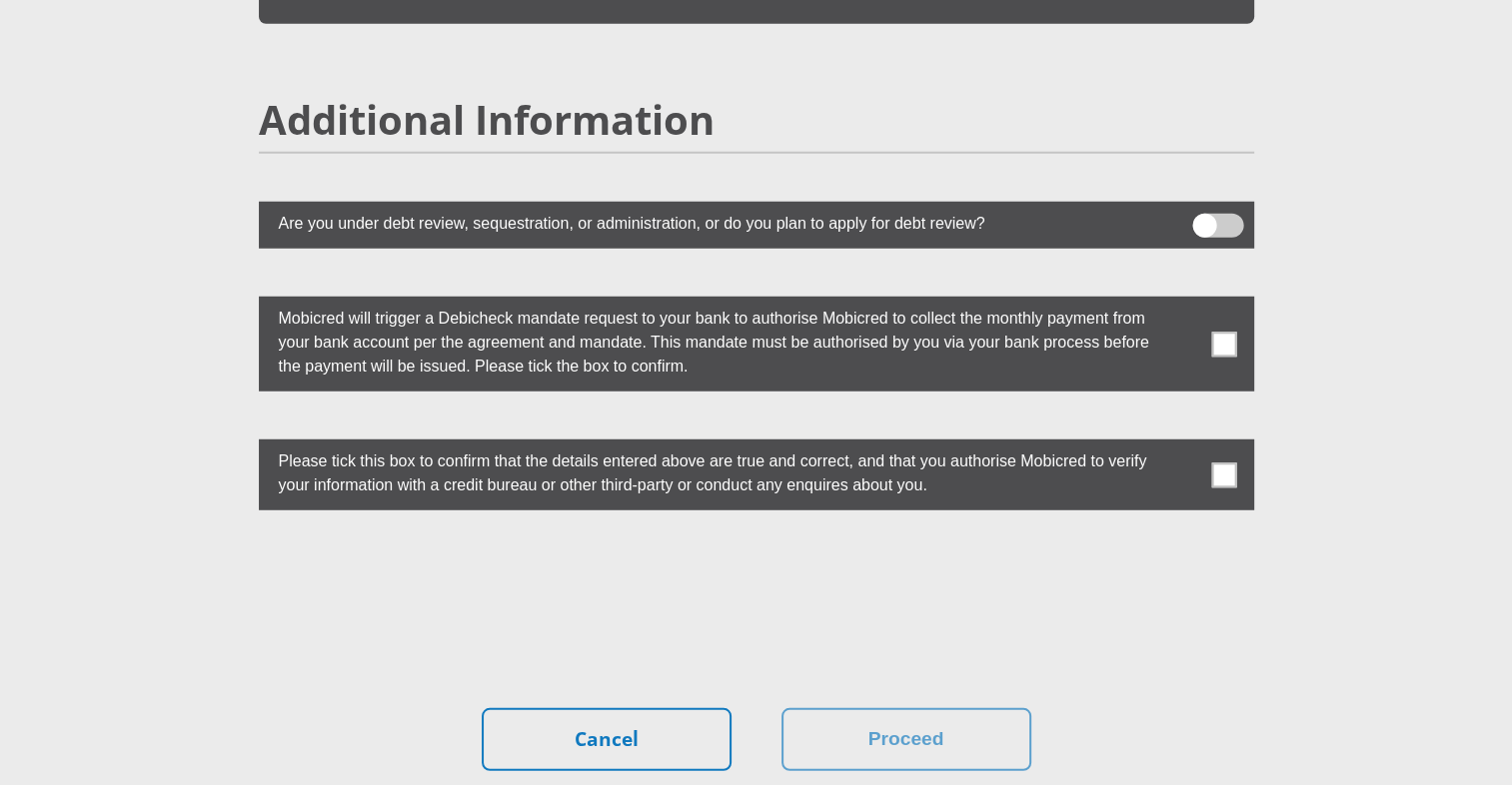 click at bounding box center [1223, 344] 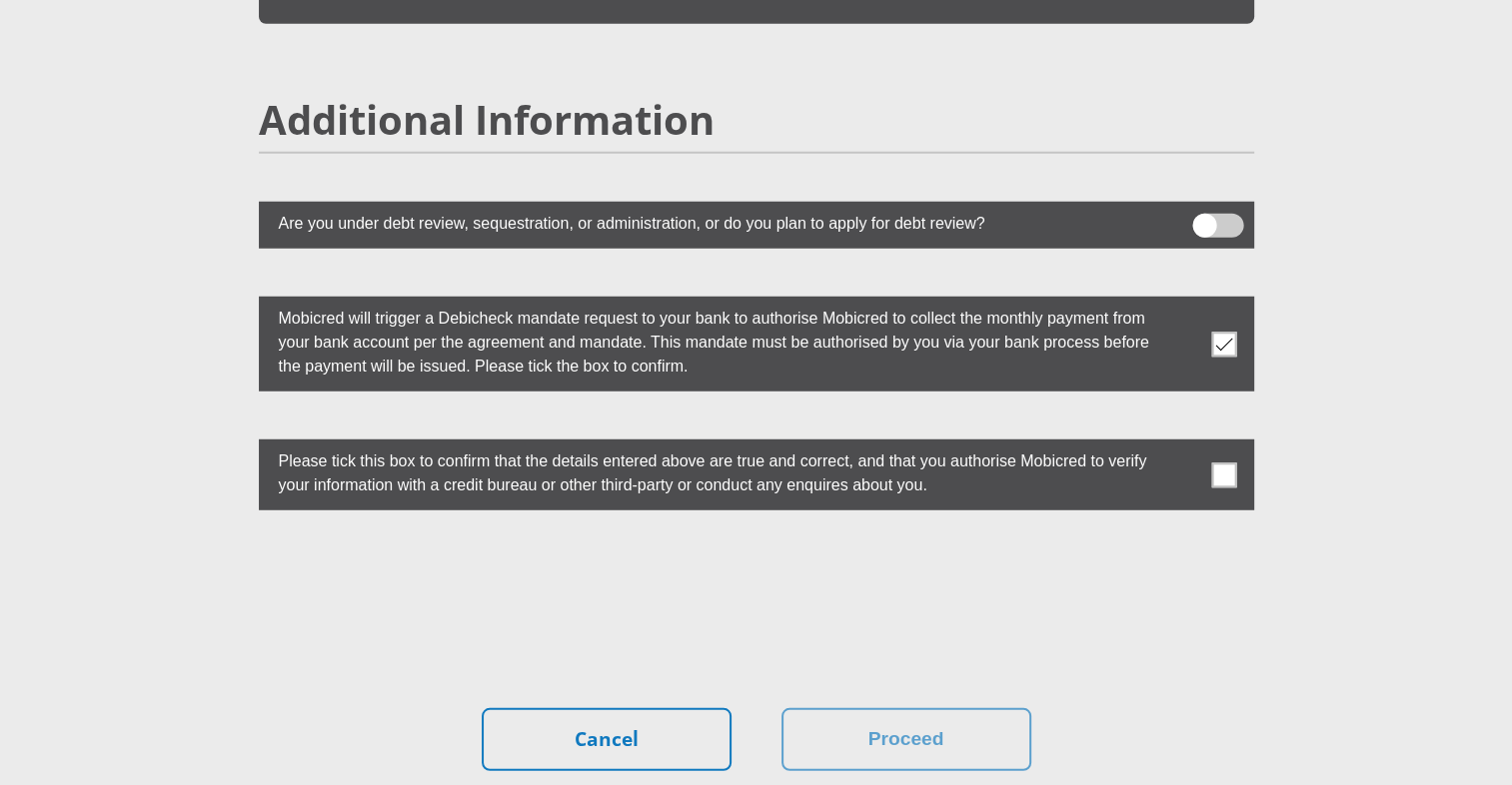 click at bounding box center (1223, 474) 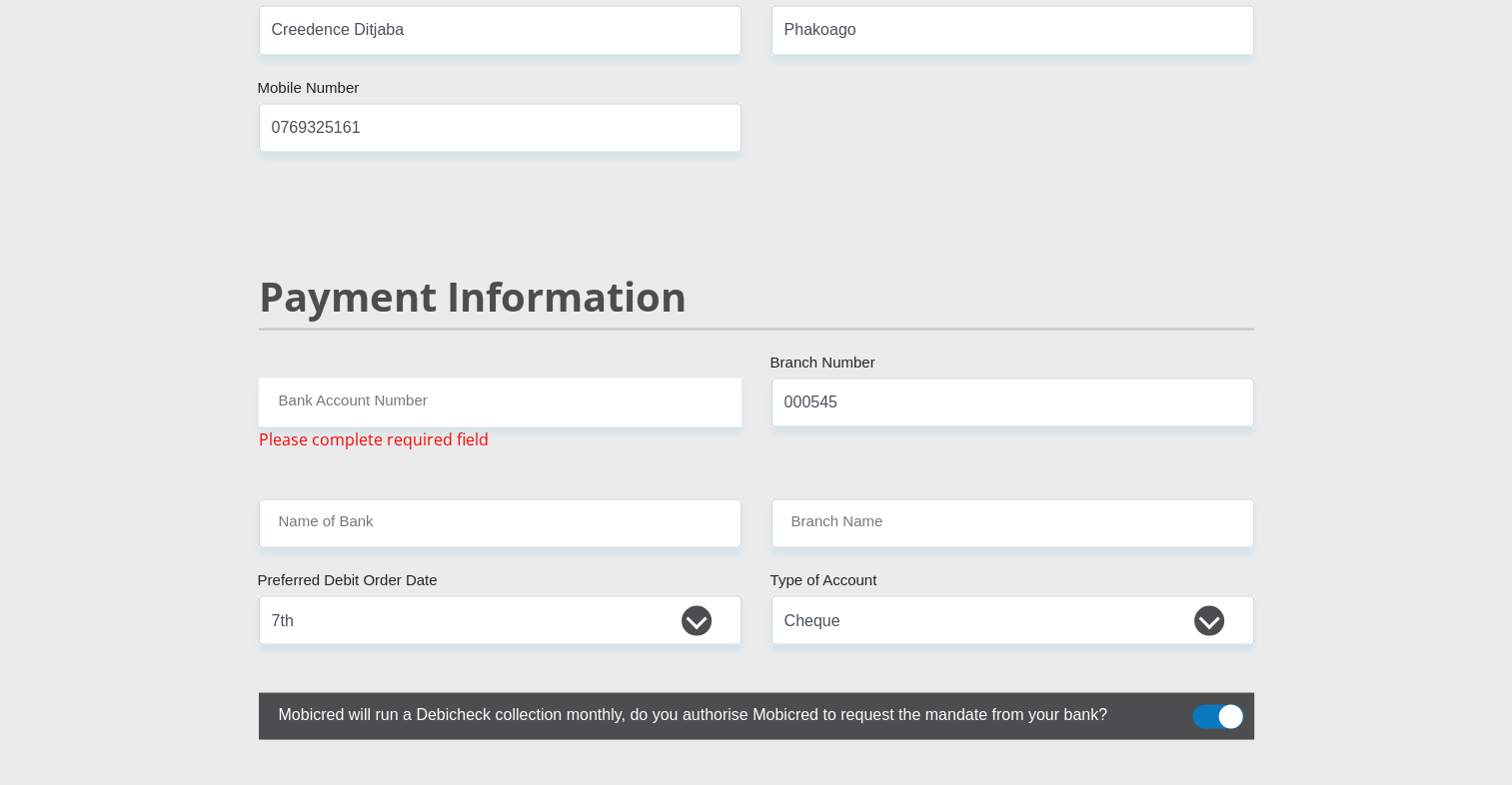 scroll, scrollTop: 3692, scrollLeft: 0, axis: vertical 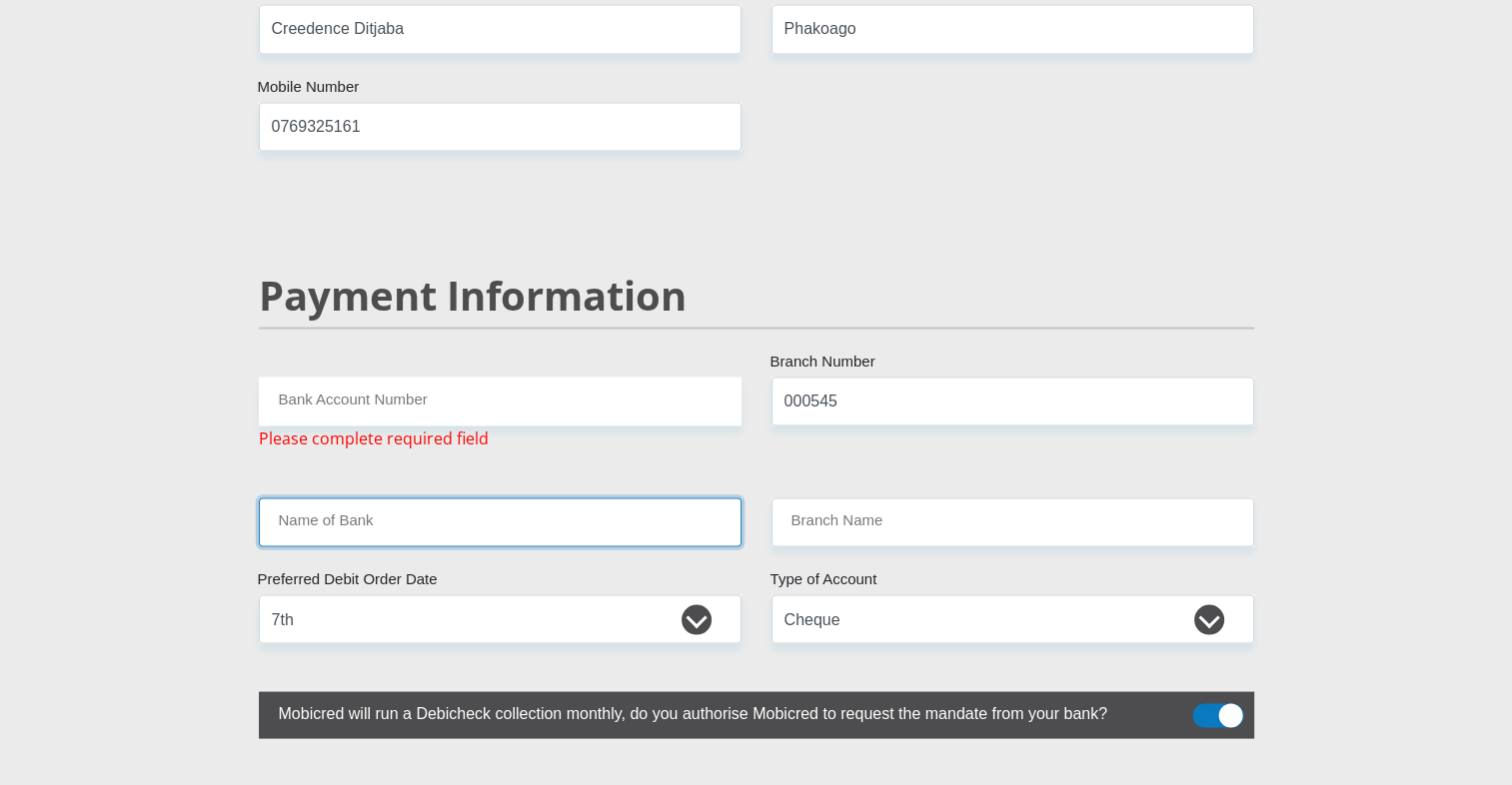 click on "Name of Bank" at bounding box center [500, 521] 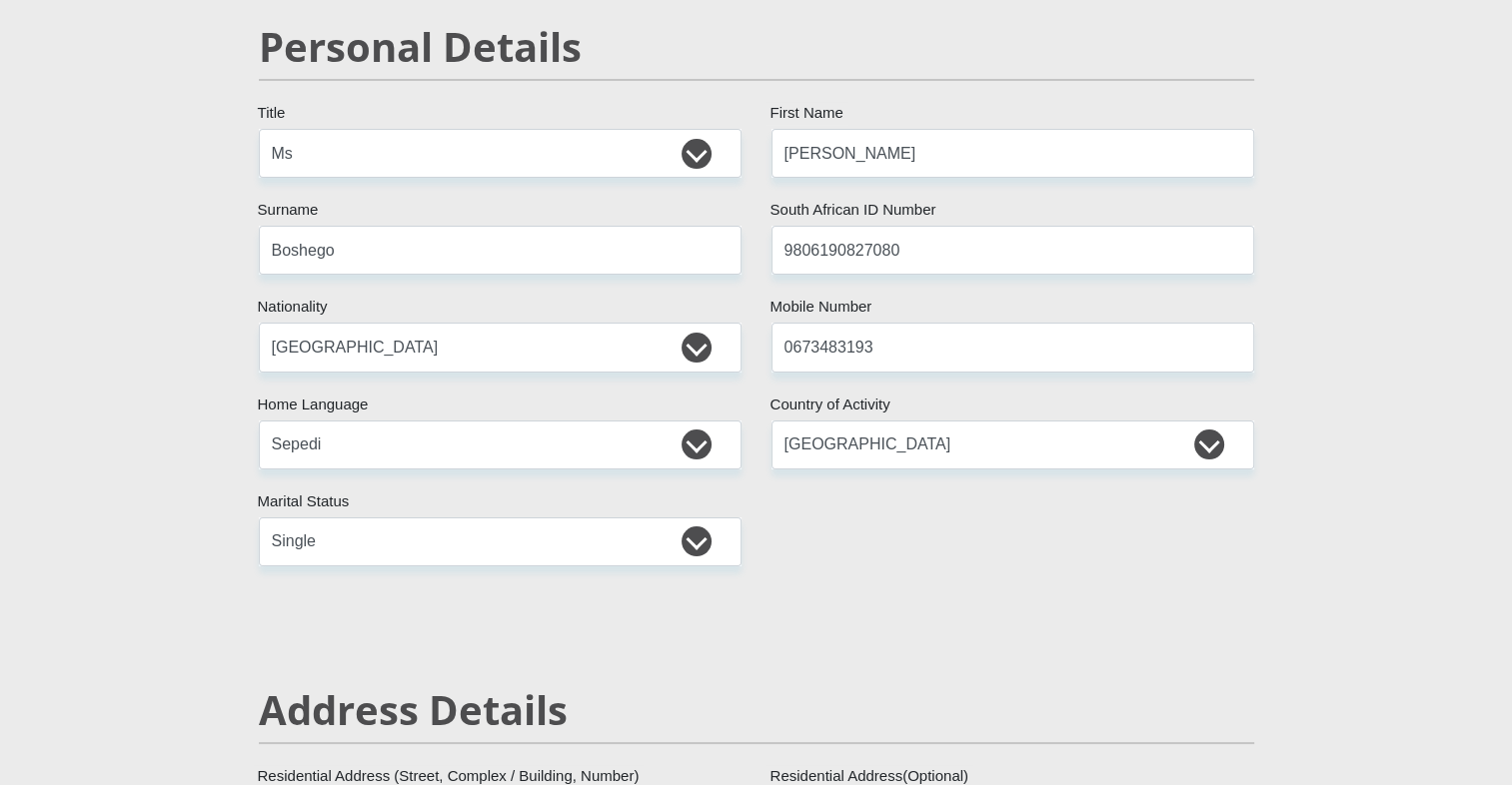 scroll, scrollTop: 0, scrollLeft: 0, axis: both 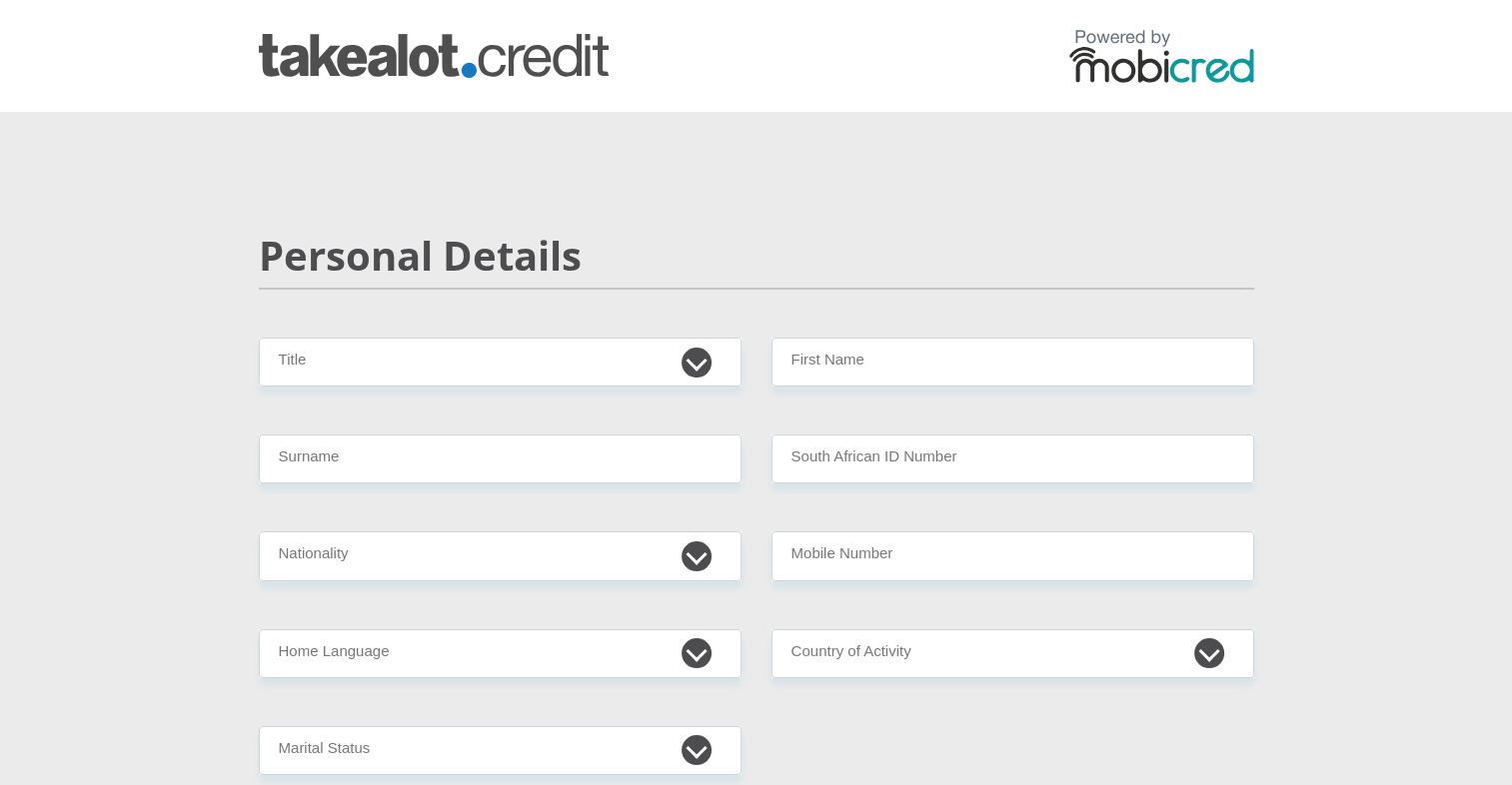 click on "Personal Details
Mr
Ms
Mrs
Dr
Other
Title
First Name
Surname
South African ID Number
Please input valid ID number
South Africa
Afghanistan
Aland Islands
Albania
Algeria
America Samoa
American Virgin Islands
Andorra
Angola
Anguilla
Antarctica" at bounding box center (756, 3200) 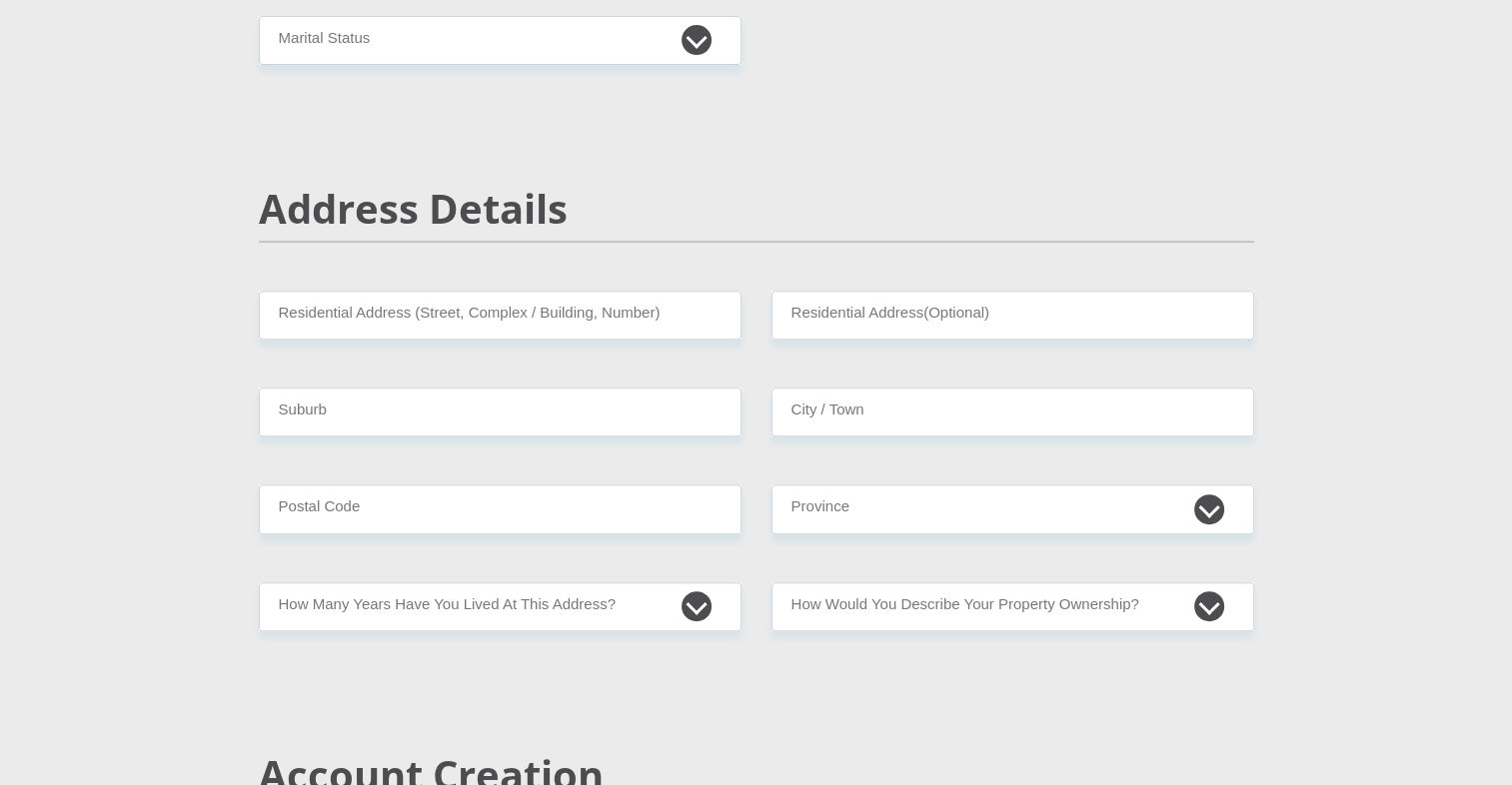 scroll, scrollTop: 711, scrollLeft: 0, axis: vertical 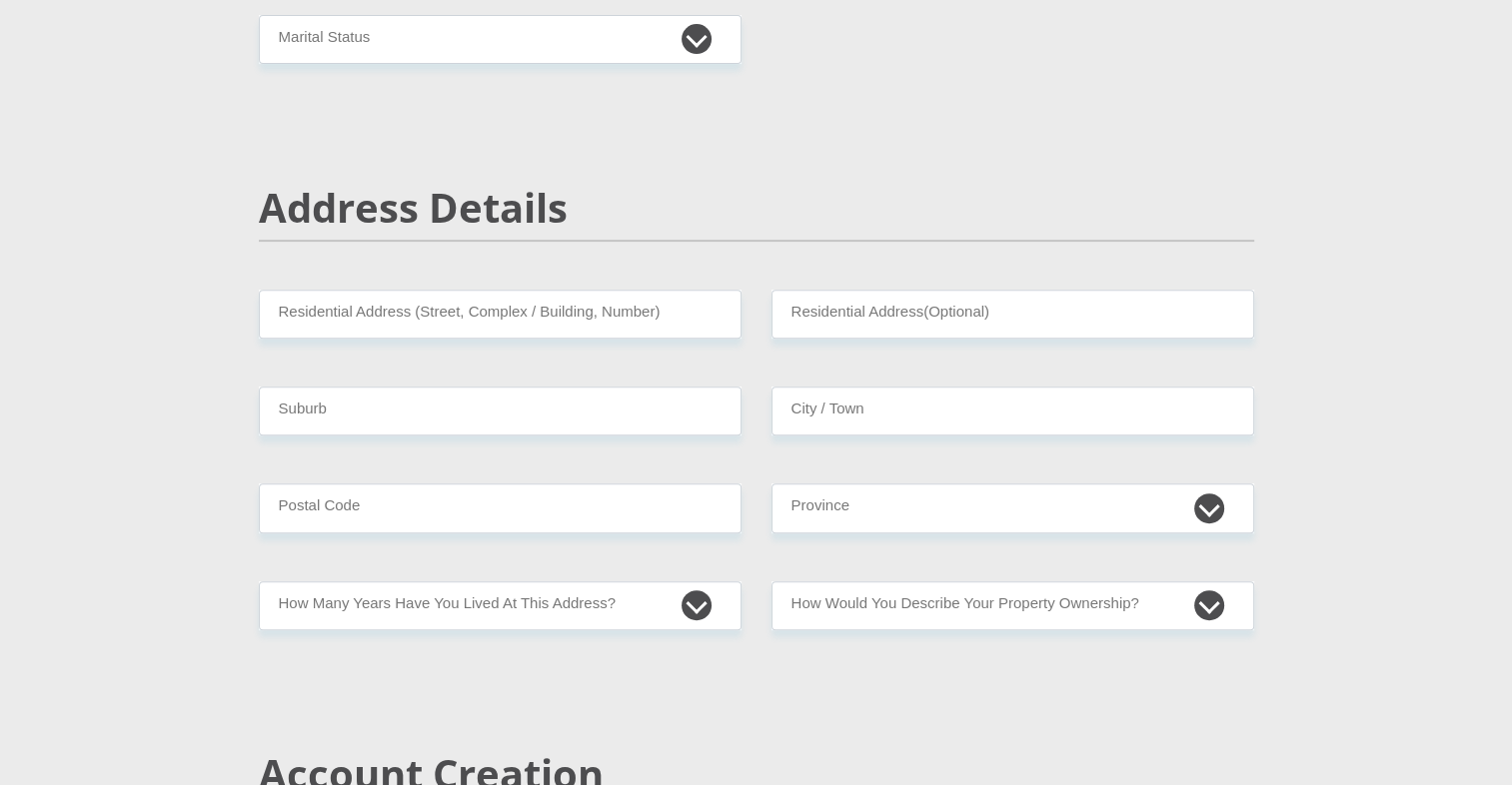 click on "Residential Address (Street, Complex / Building, Number)" at bounding box center [500, 314] 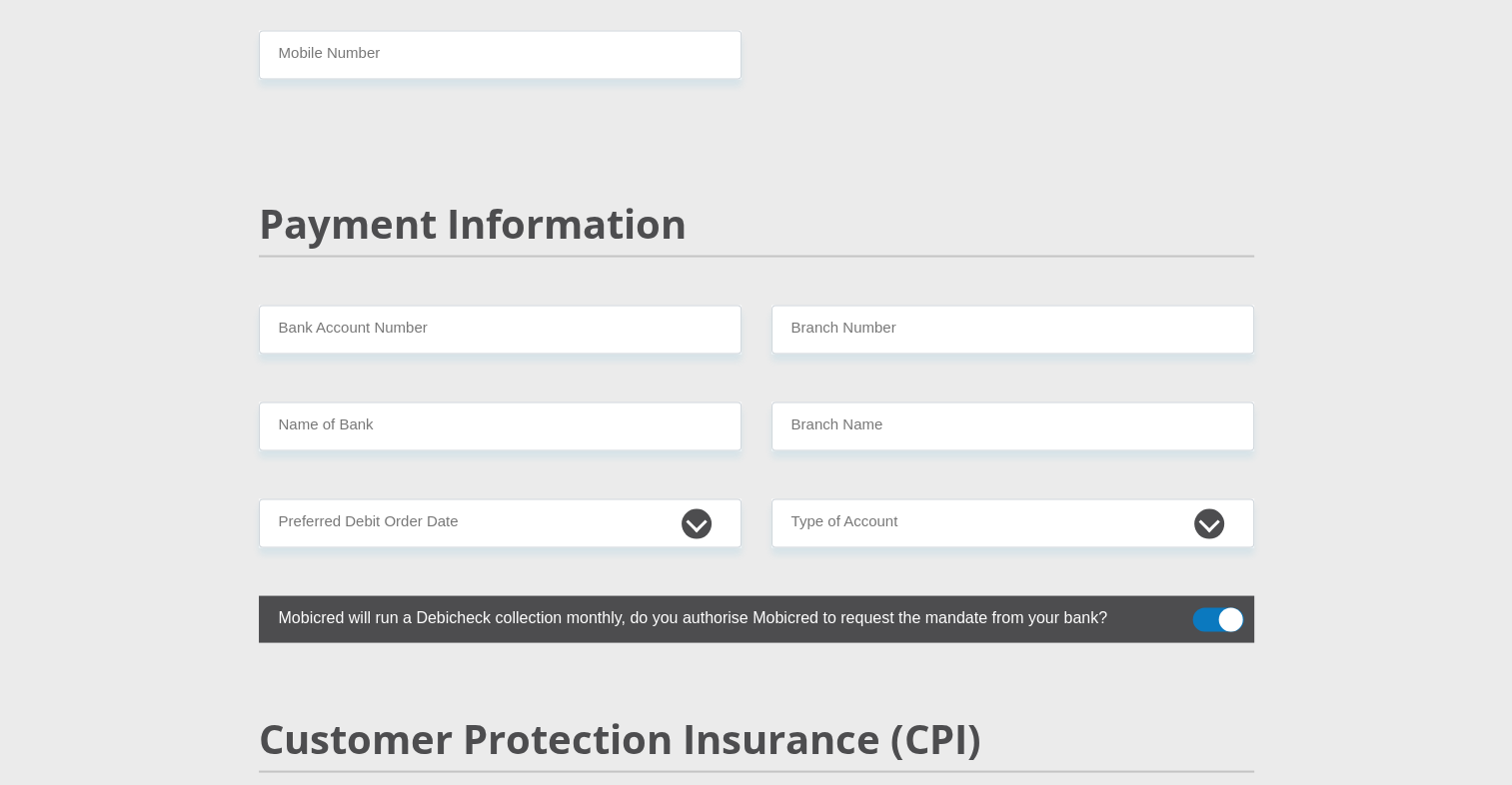 scroll, scrollTop: 3749, scrollLeft: 0, axis: vertical 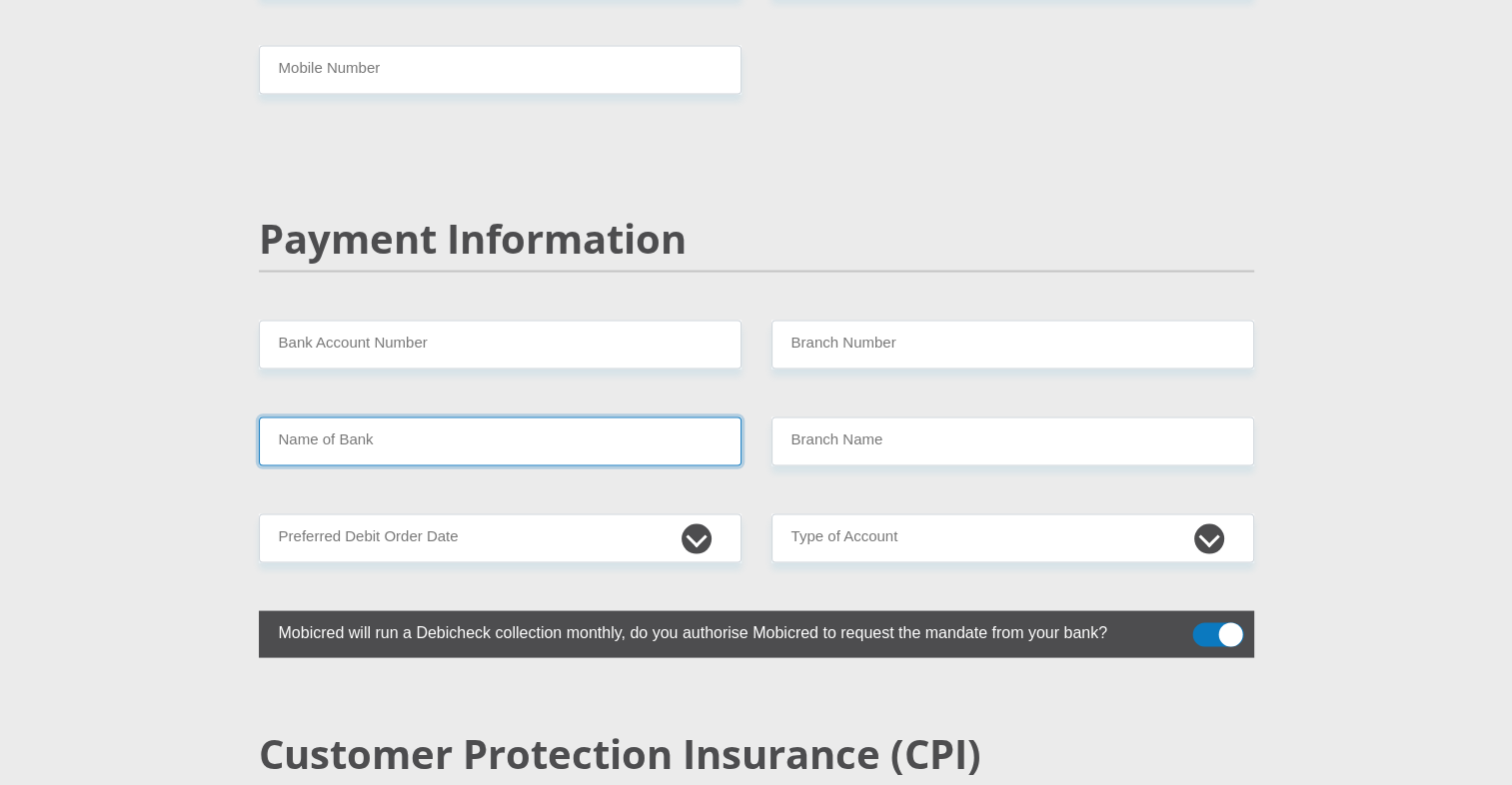 click on "Name of Bank" at bounding box center (500, 440) 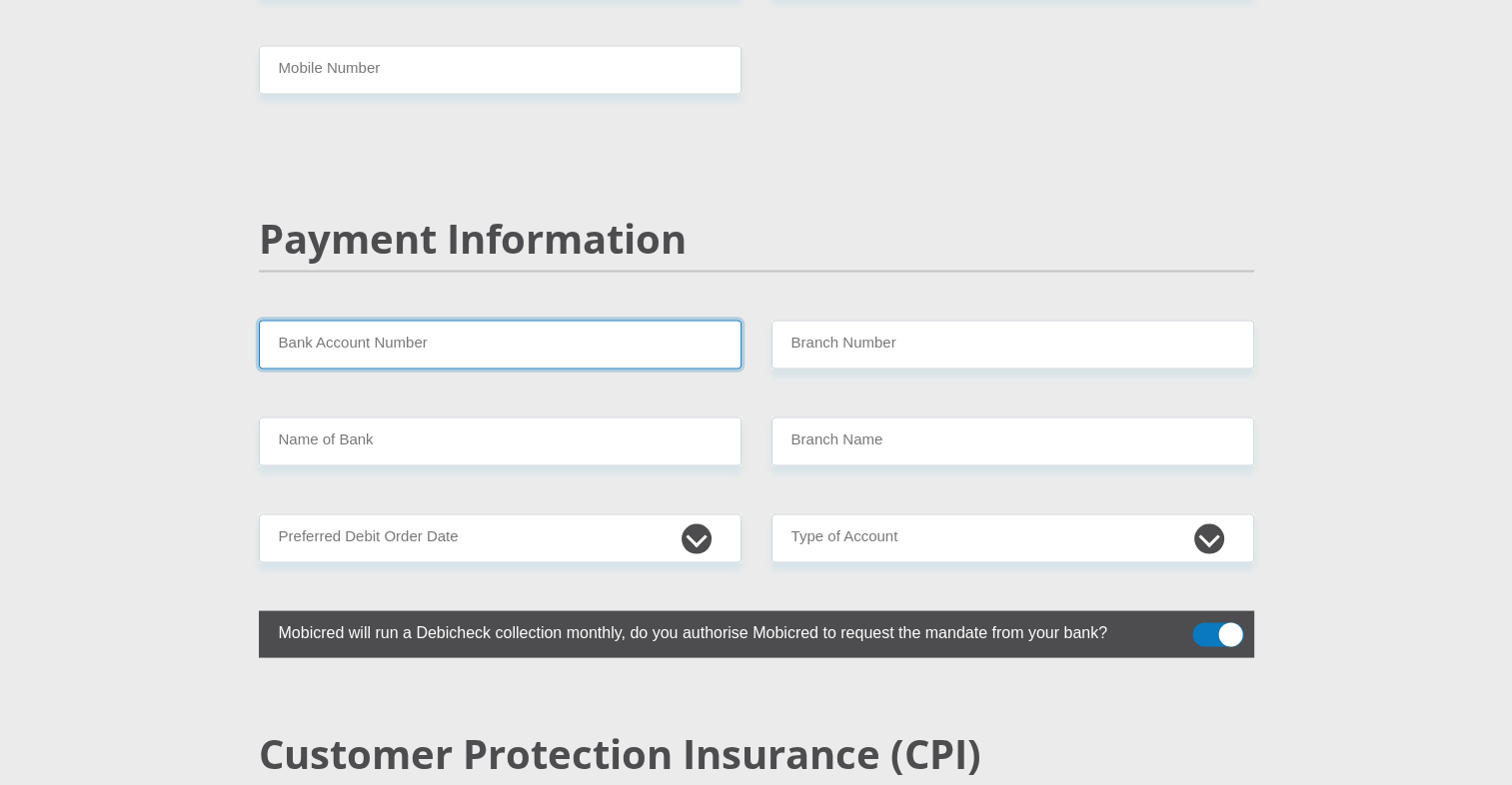 click on "Bank Account Number" at bounding box center (500, 344) 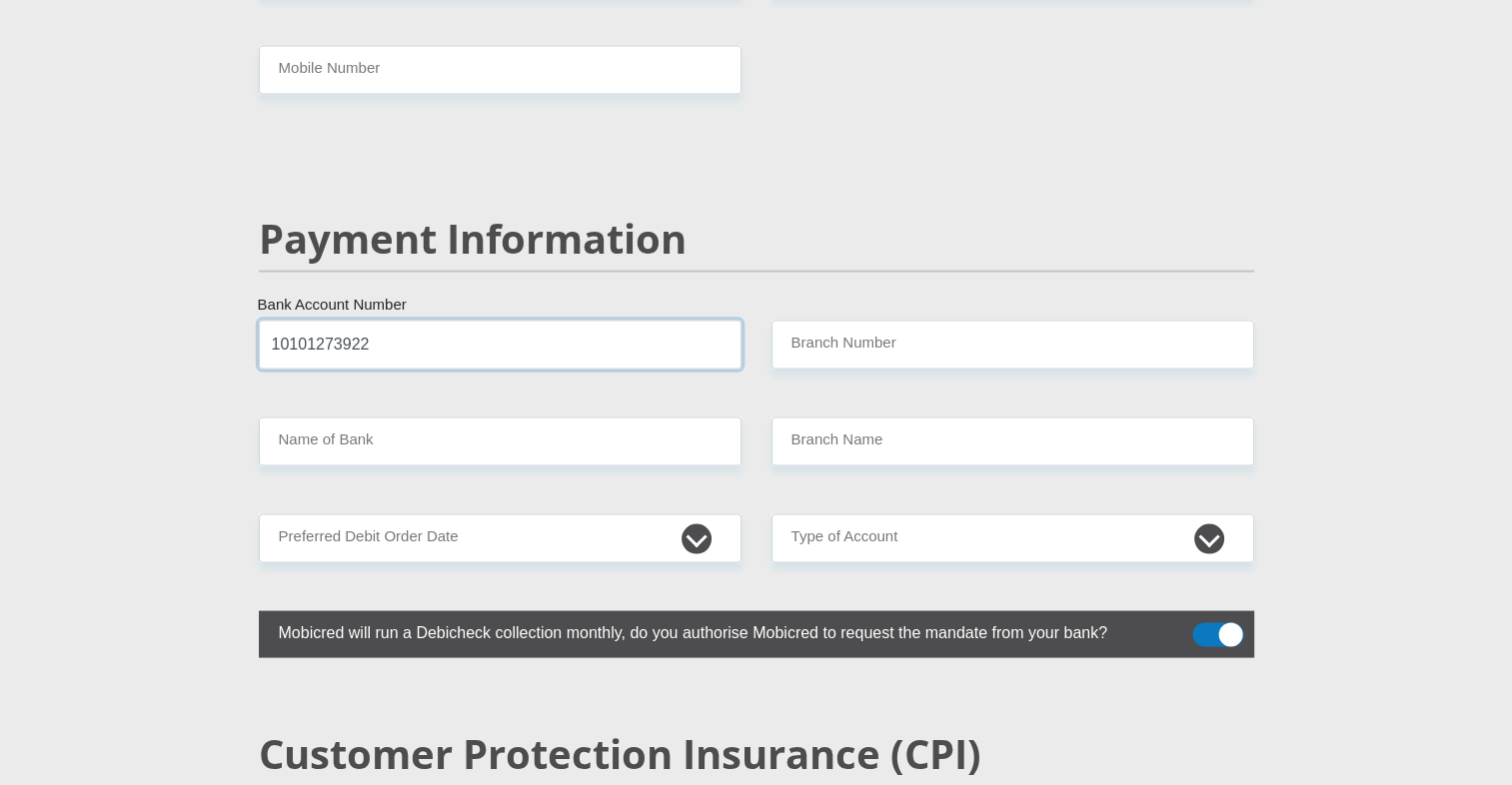 type on "10101273922" 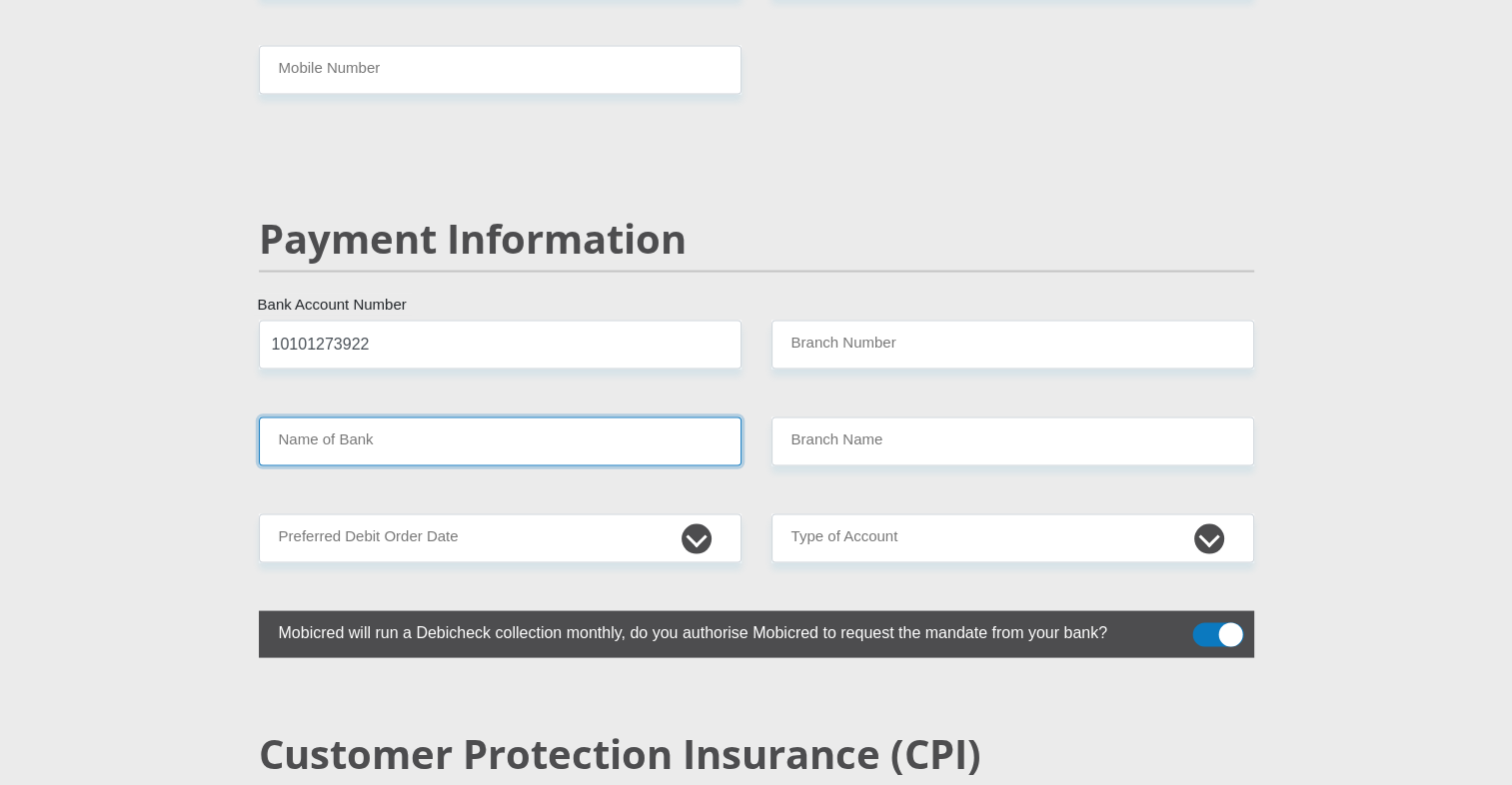 click on "Name of Bank" at bounding box center (500, 440) 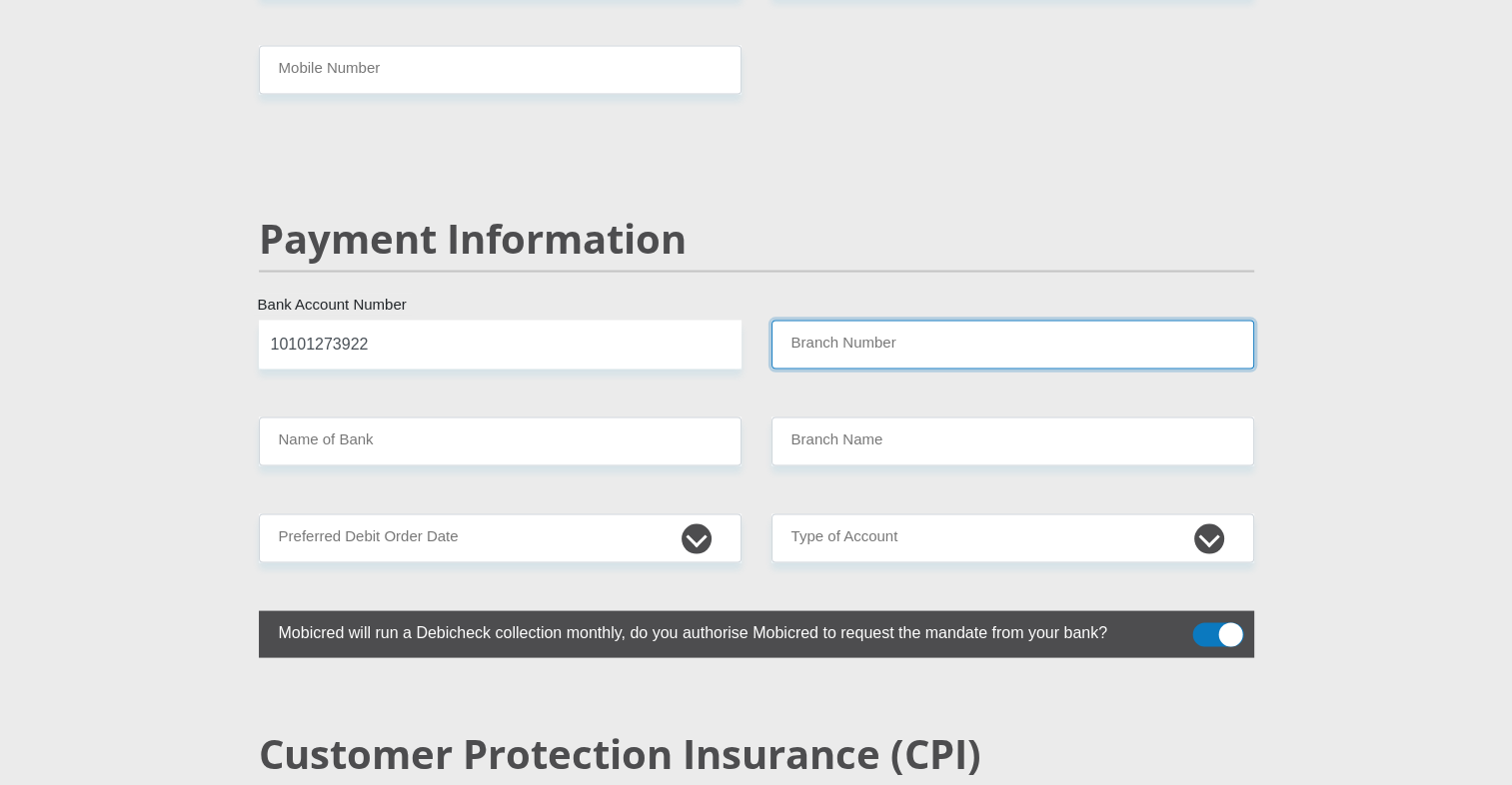 click on "Branch Number" at bounding box center (1012, 344) 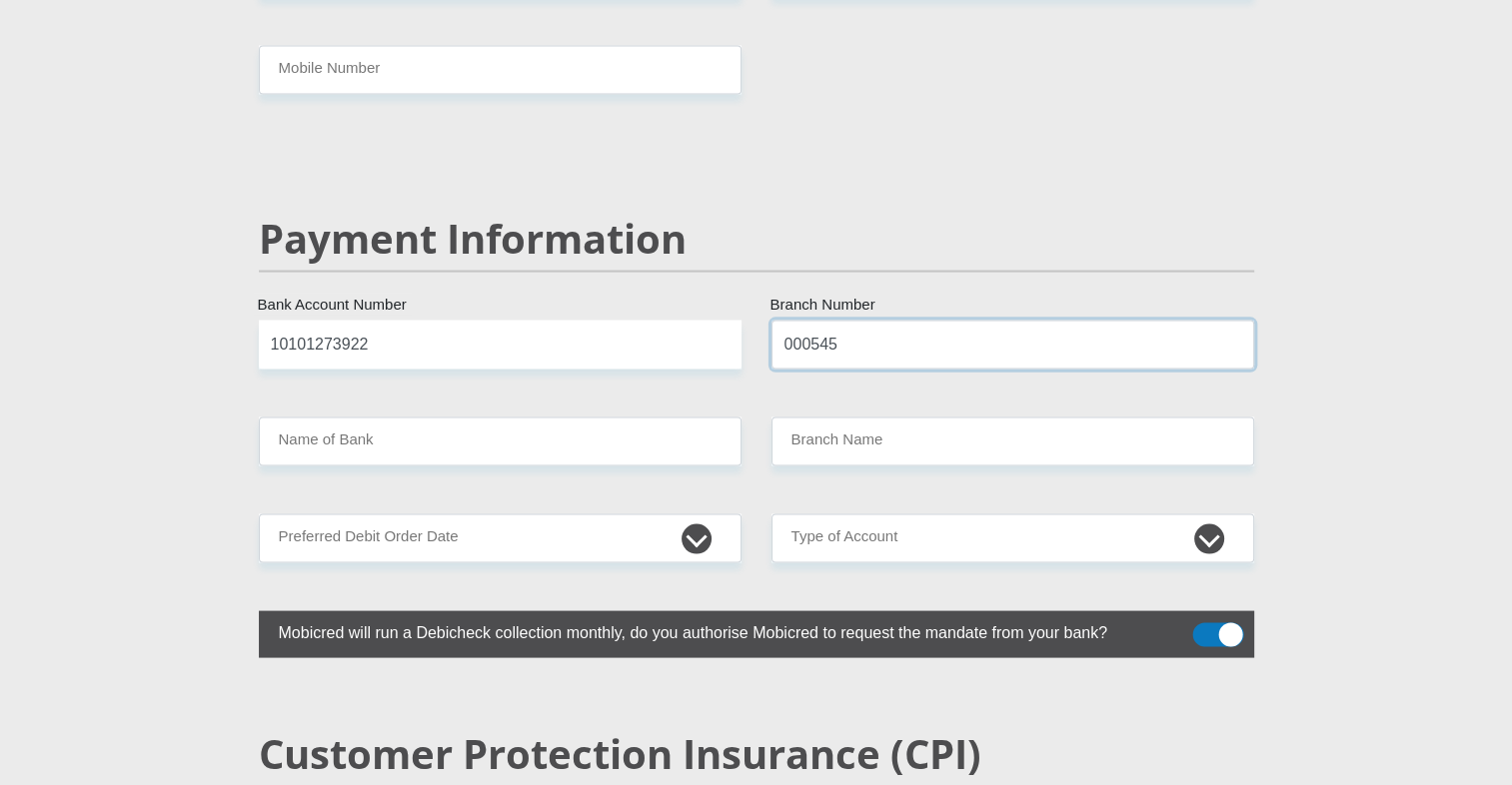 type on "000545" 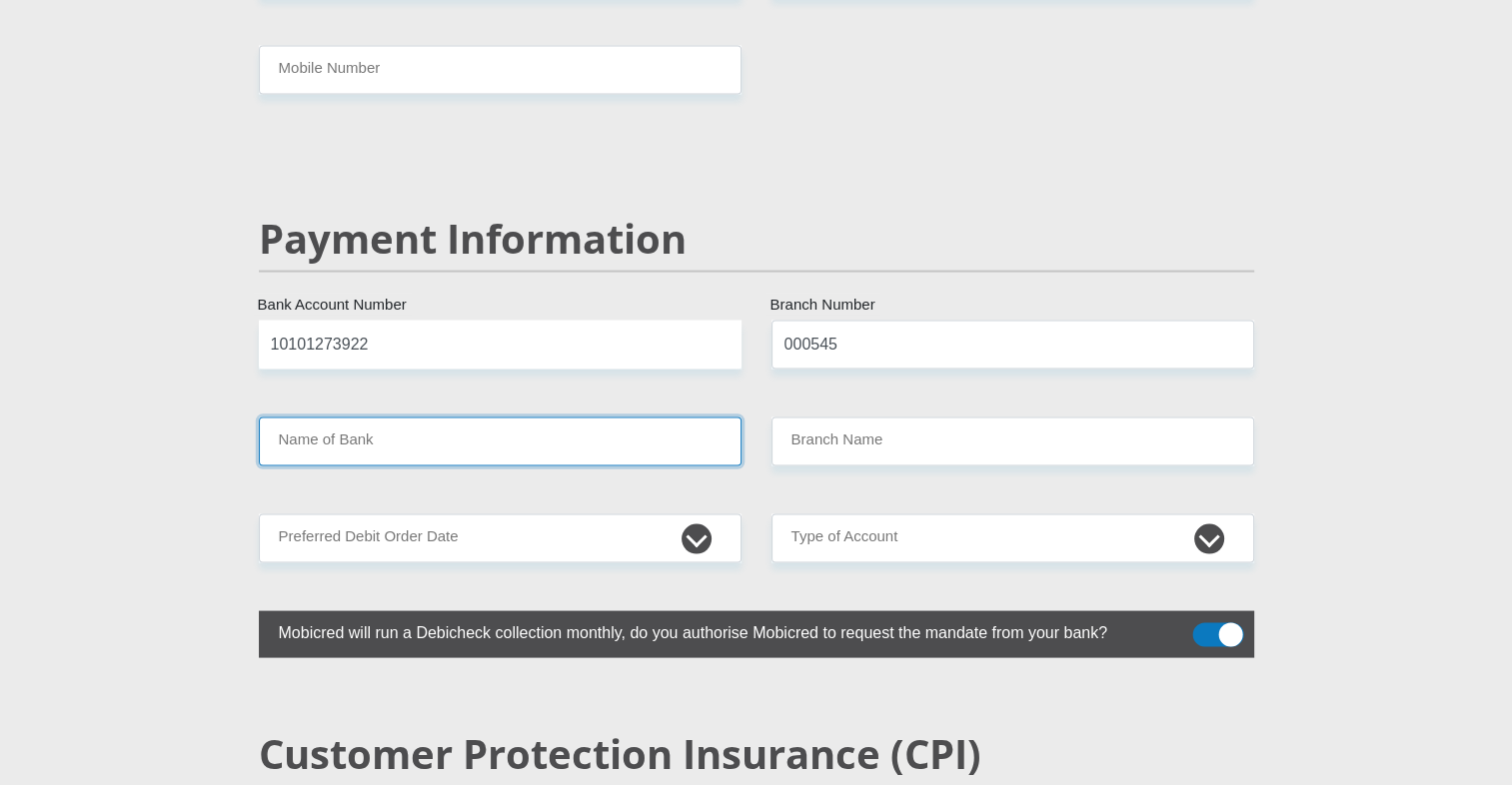 click on "Name of Bank" at bounding box center (500, 440) 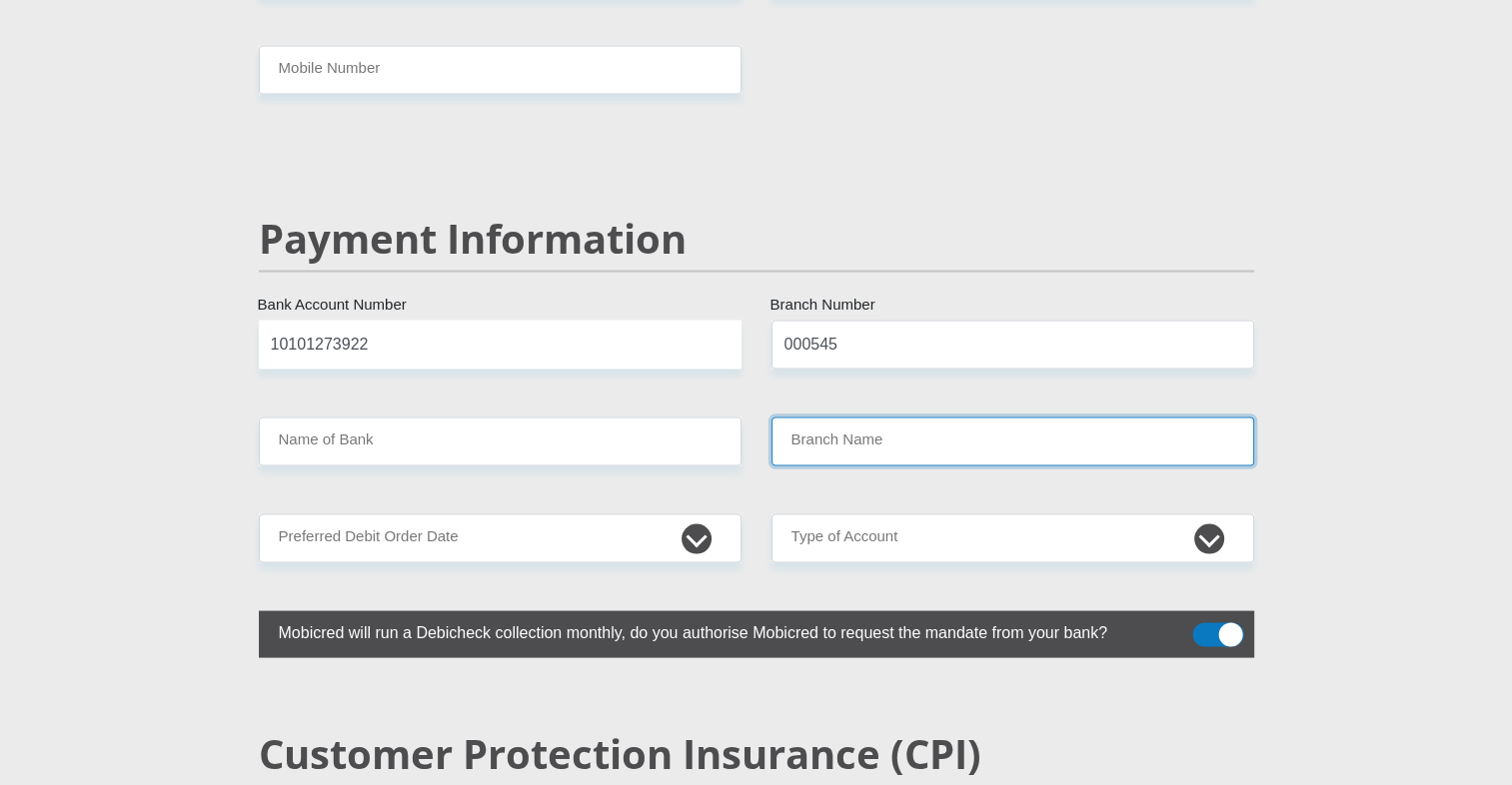 click on "Branch Name" at bounding box center (1012, 440) 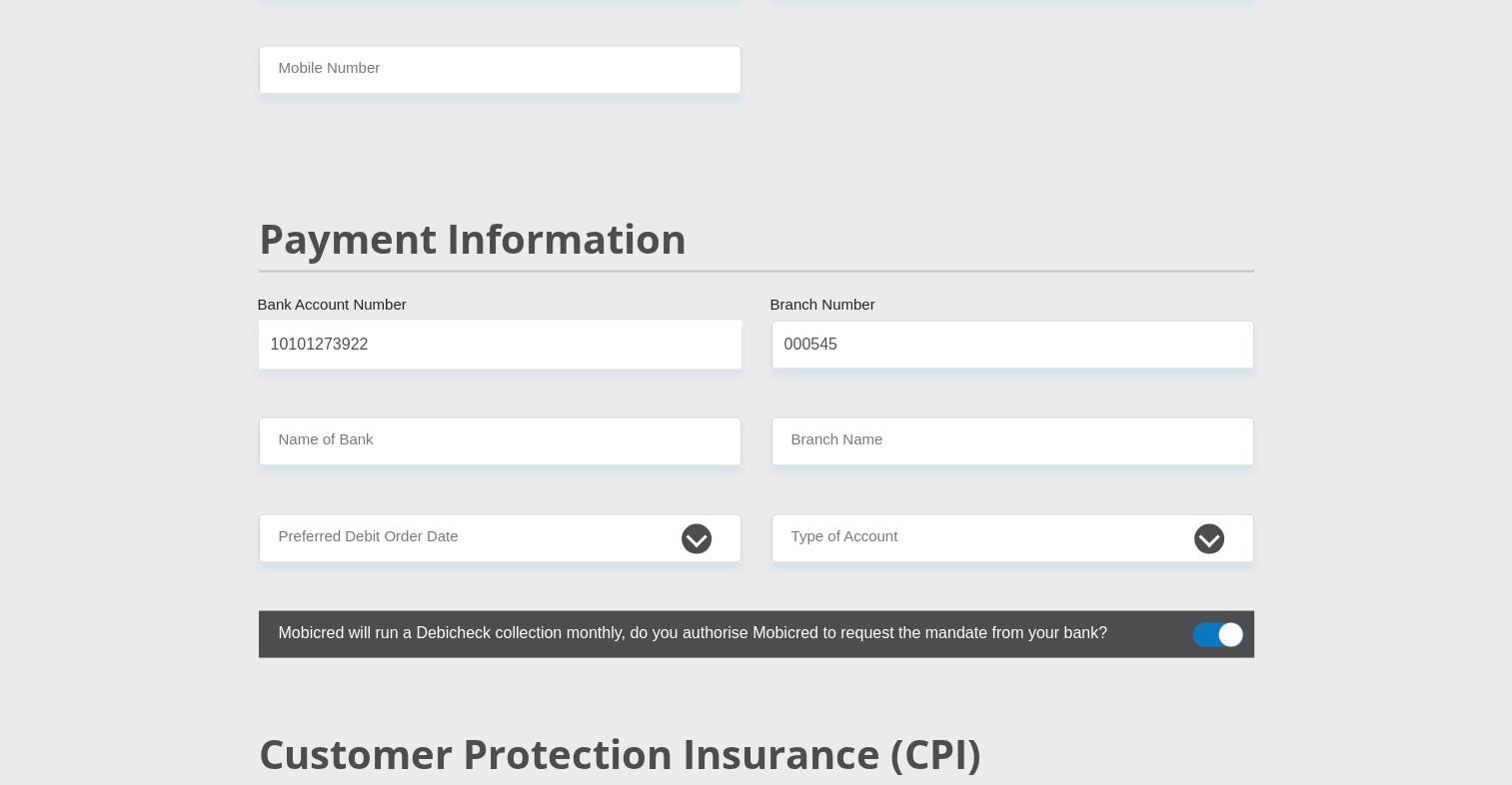 click on "Mr
Ms
Mrs
Dr
Other
Title
First Name
Surname
South African ID Number
Please input valid ID number
South Africa
Afghanistan
Aland Islands
Albania
Algeria
America Samoa
American Virgin Islands
Andorra
Angola
Anguilla
Antarctica
Antigua and Barbuda
Argentina" at bounding box center [756, -563] 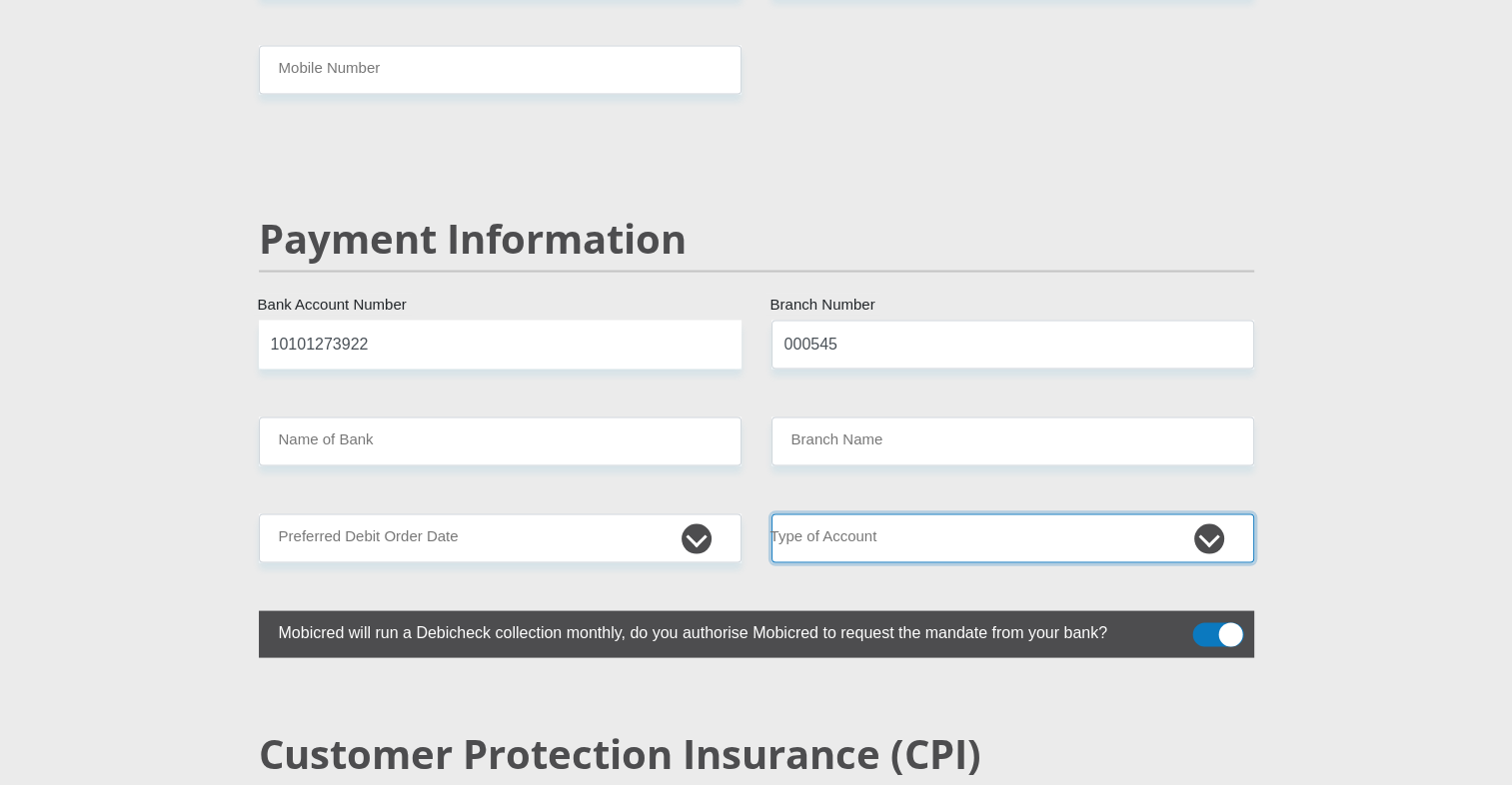 click on "Cheque
Savings" at bounding box center [1012, 537] 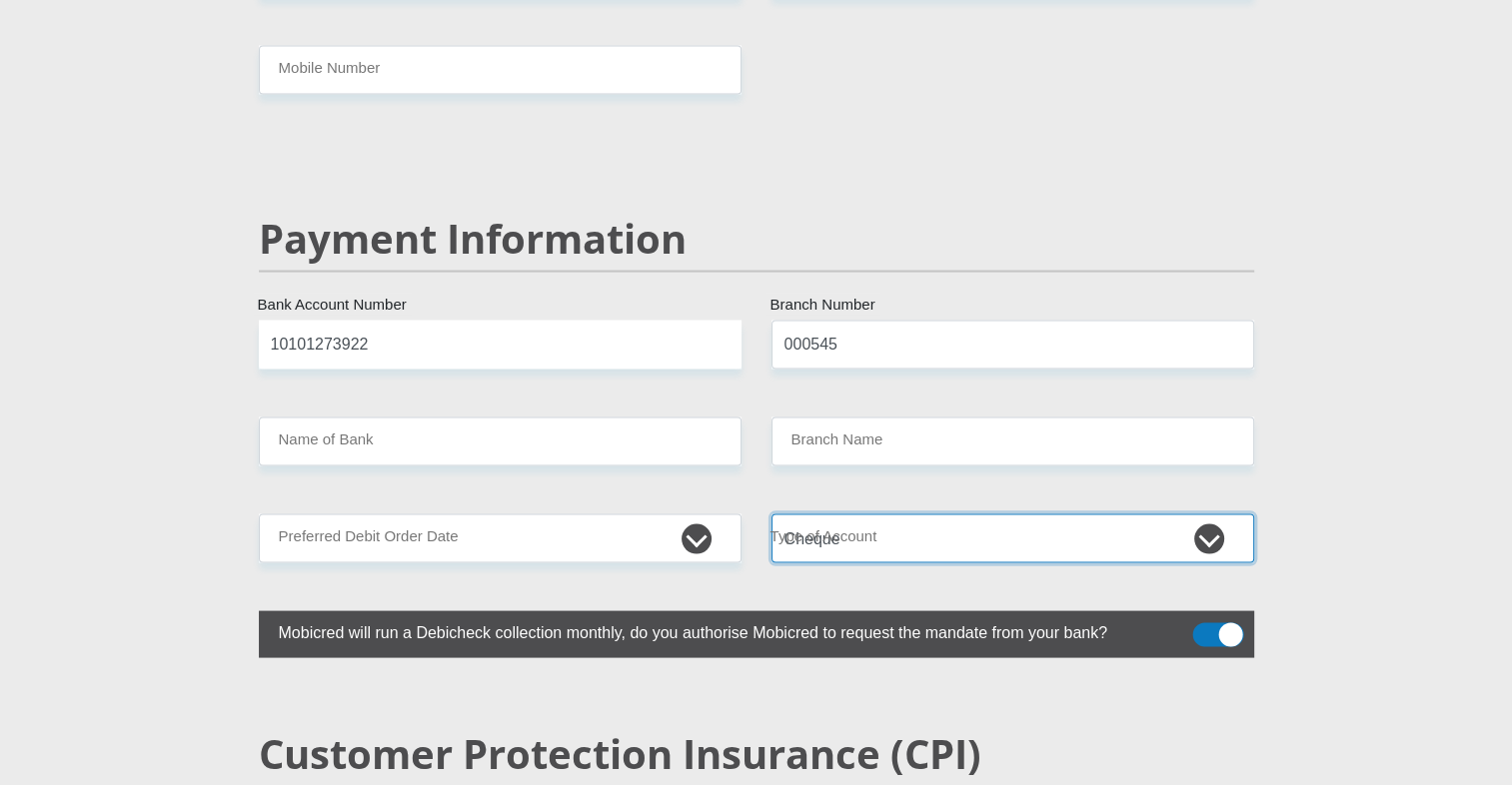 click on "Cheque
Savings" at bounding box center (1012, 537) 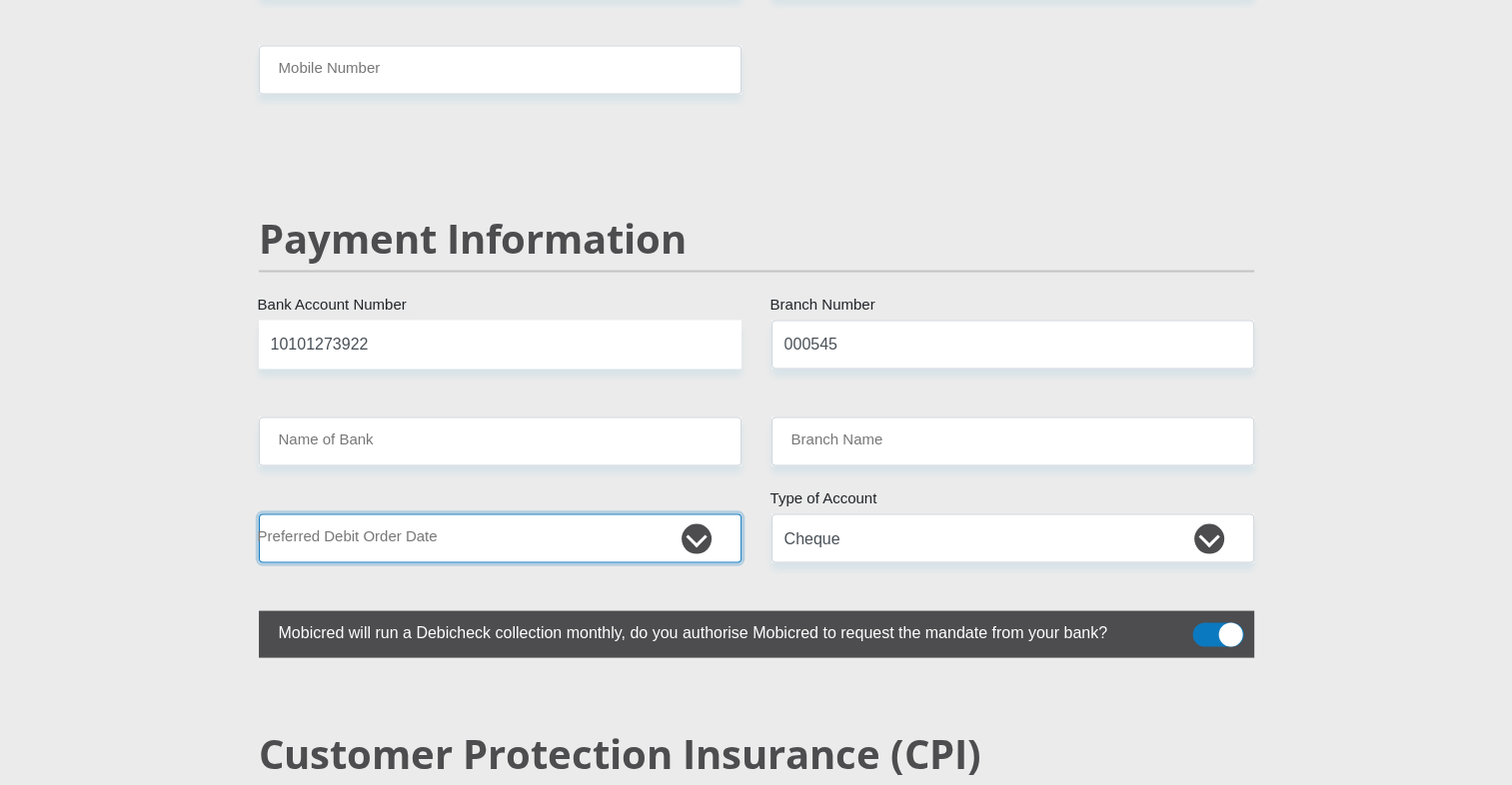 click on "1st
2nd
3rd
4th
5th
7th
18th
19th
20th
21st
22nd
23rd
24th
25th
26th
27th
28th
29th
30th" at bounding box center (500, 537) 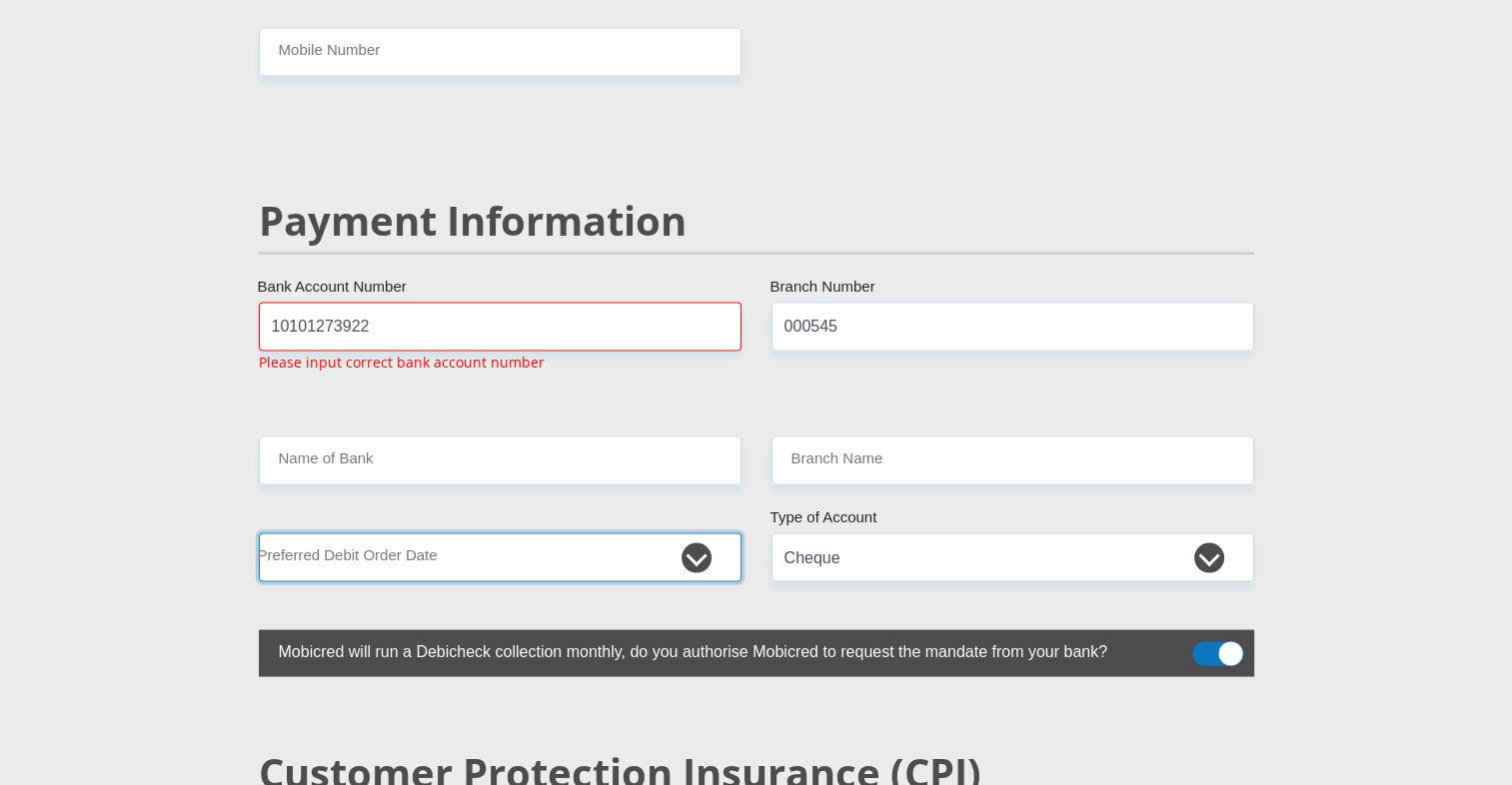 scroll, scrollTop: 3769, scrollLeft: 0, axis: vertical 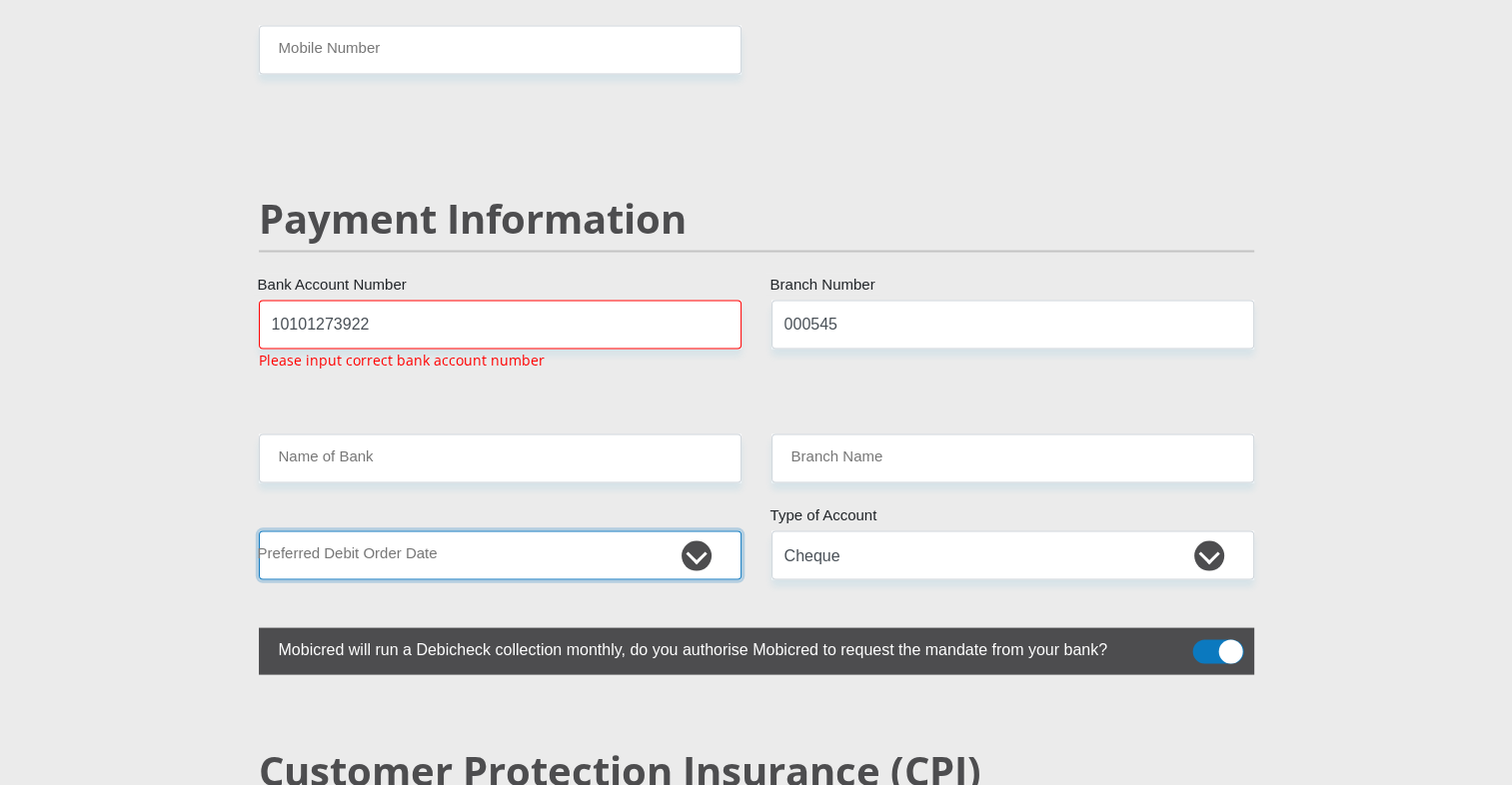 select on "7" 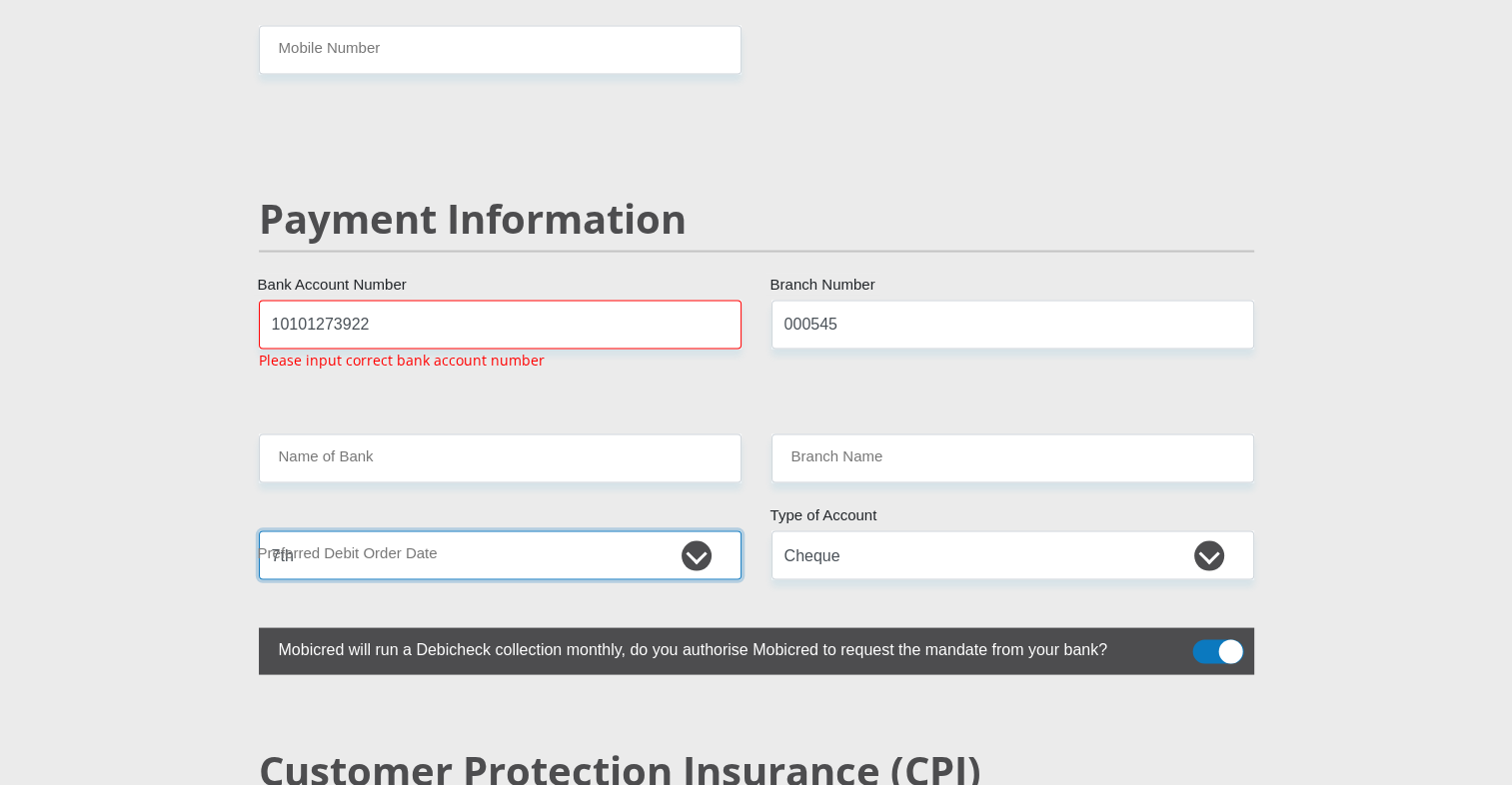 click on "1st
2nd
3rd
4th
5th
7th
18th
19th
20th
21st
22nd
23rd
24th
25th
26th
27th
28th
29th
30th" at bounding box center [500, 554] 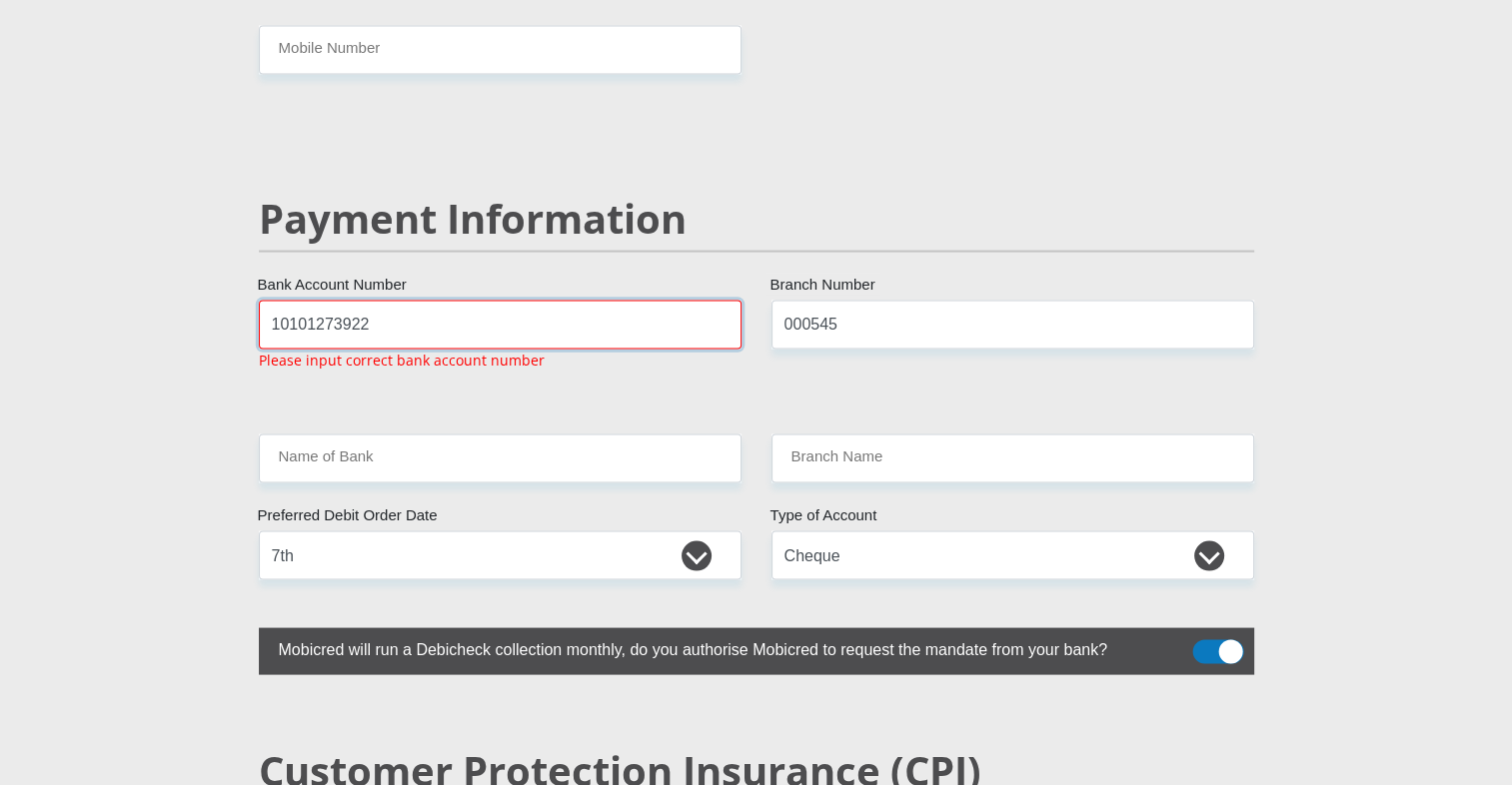 click on "10101273922" at bounding box center [500, 324] 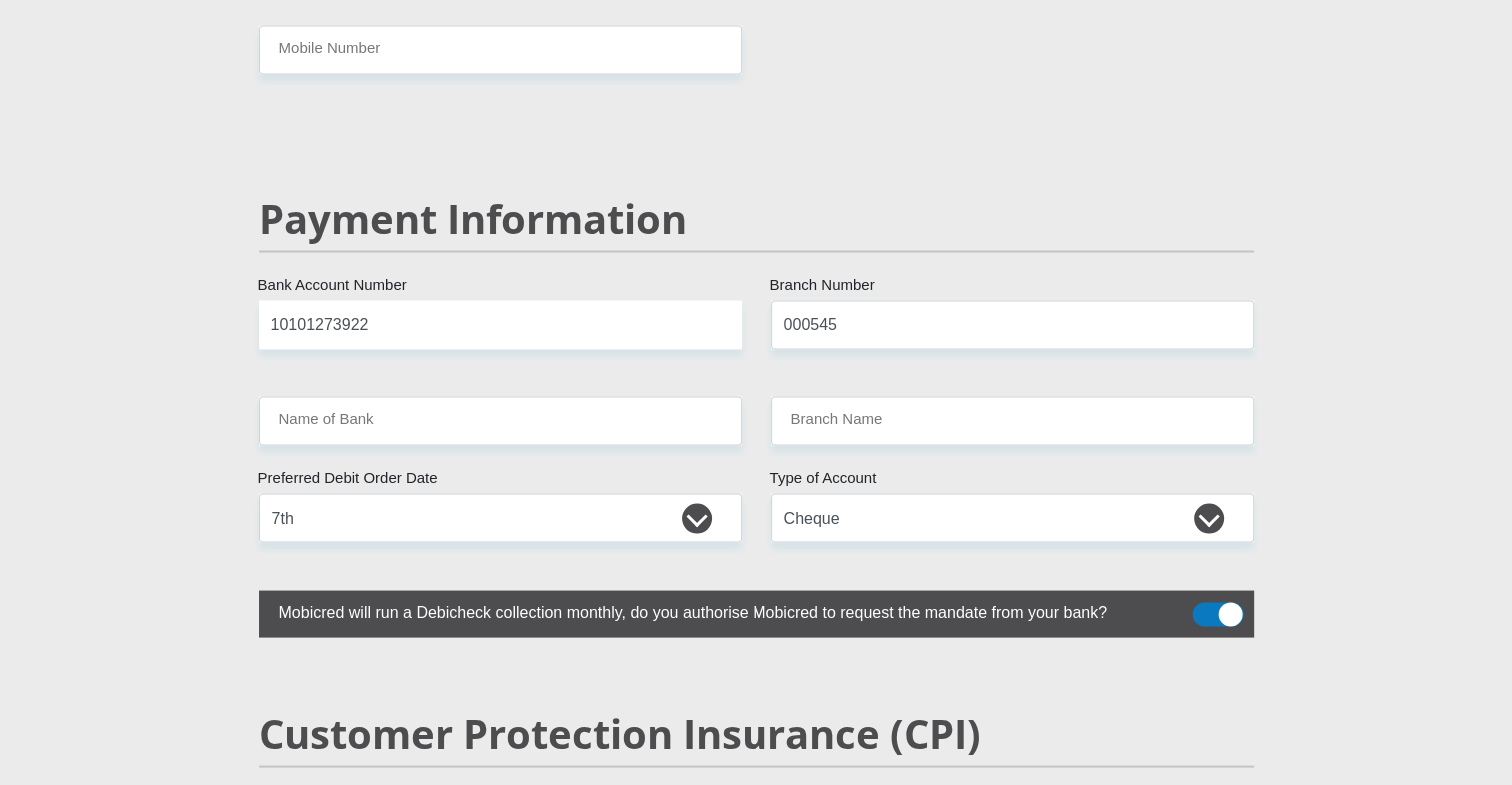 click on "Mr
Ms
Mrs
Dr
Other
Title
First Name
Surname
South African ID Number
Please input valid ID number
South Africa
Afghanistan
Aland Islands
Albania
Algeria
America Samoa
American Virgin Islands
Andorra
Angola
Anguilla
Antarctica
Antigua and Barbuda
Argentina" at bounding box center (756, -583) 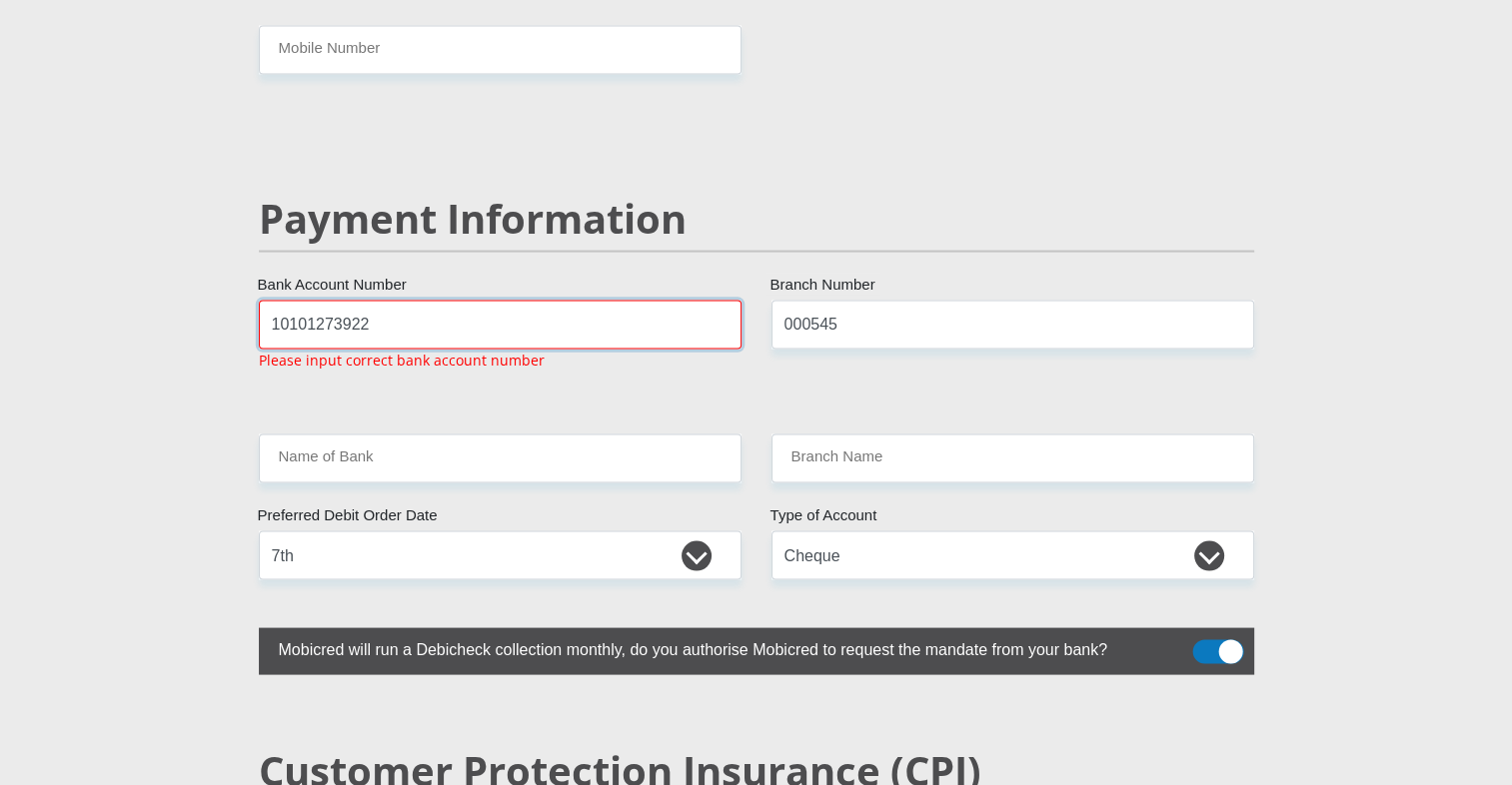 click on "10101273922" at bounding box center [500, 324] 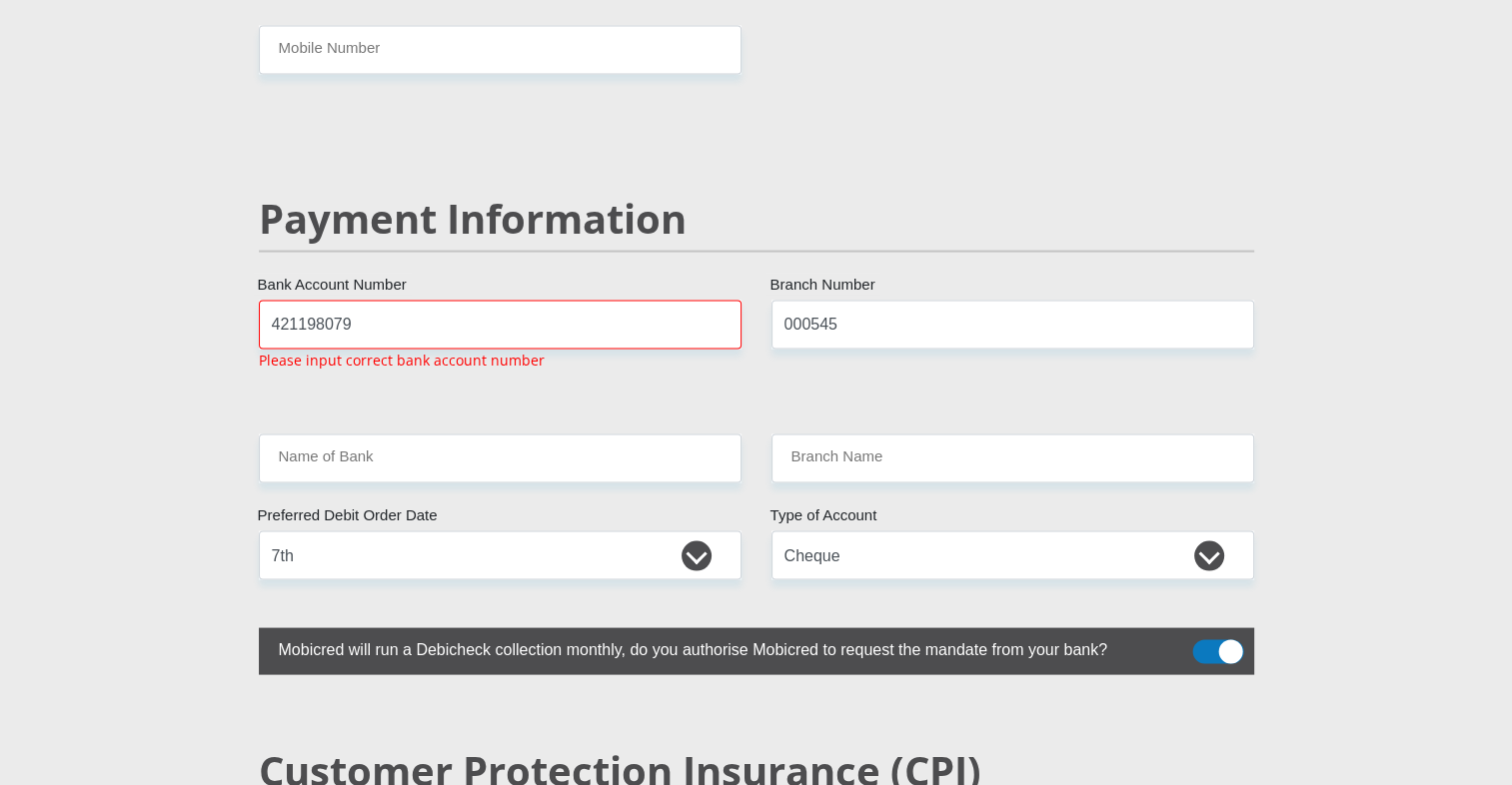 click on "Mr
Ms
Mrs
Dr
Other
Title
First Name
Surname
South African ID Number
Please input valid ID number
South Africa
Afghanistan
Aland Islands
Albania
Algeria
America Samoa
American Virgin Islands
Andorra
Angola
Anguilla
Antarctica
Antigua and Barbuda
Argentina" at bounding box center [756, -565] 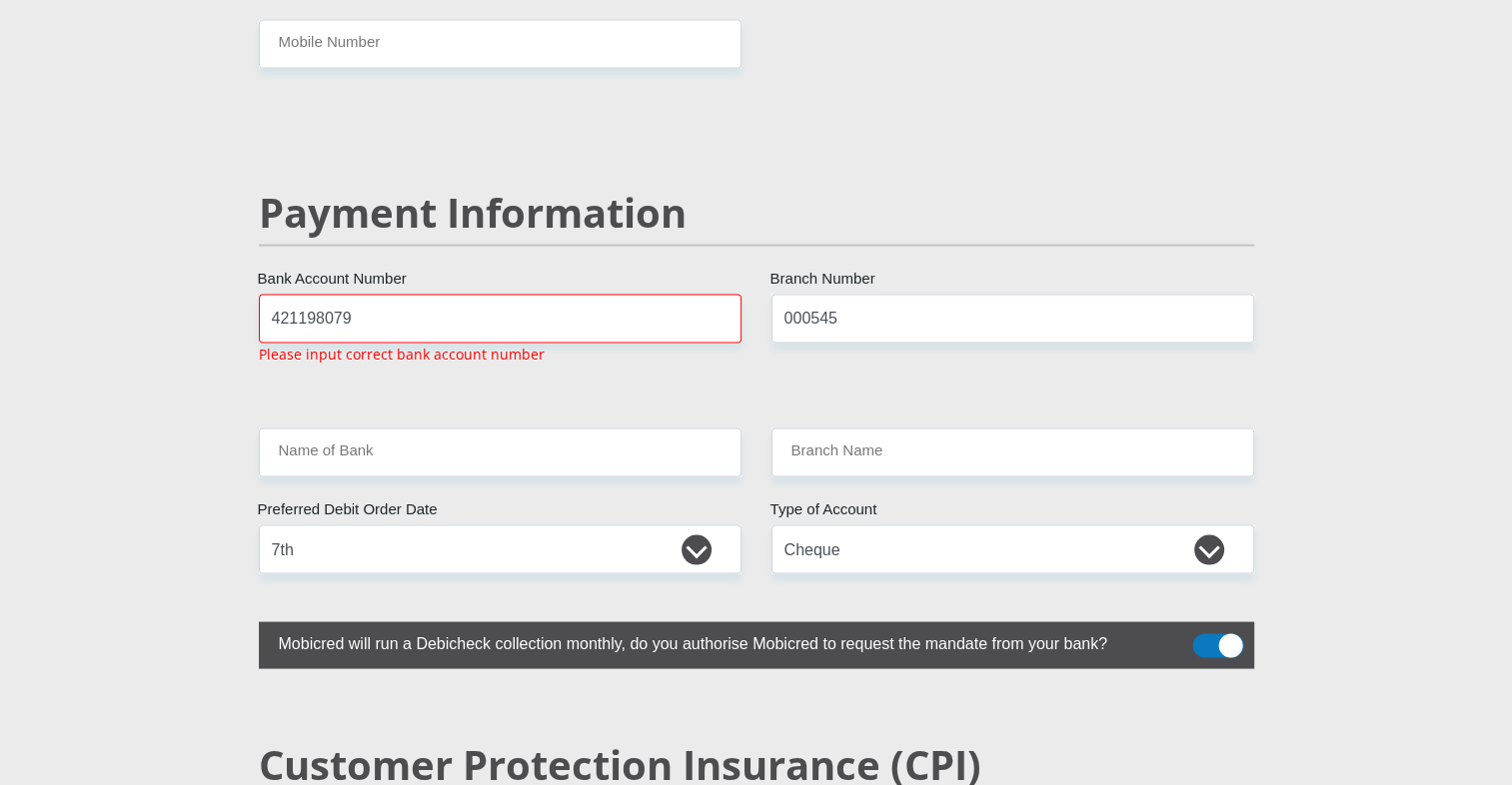 scroll, scrollTop: 3778, scrollLeft: 0, axis: vertical 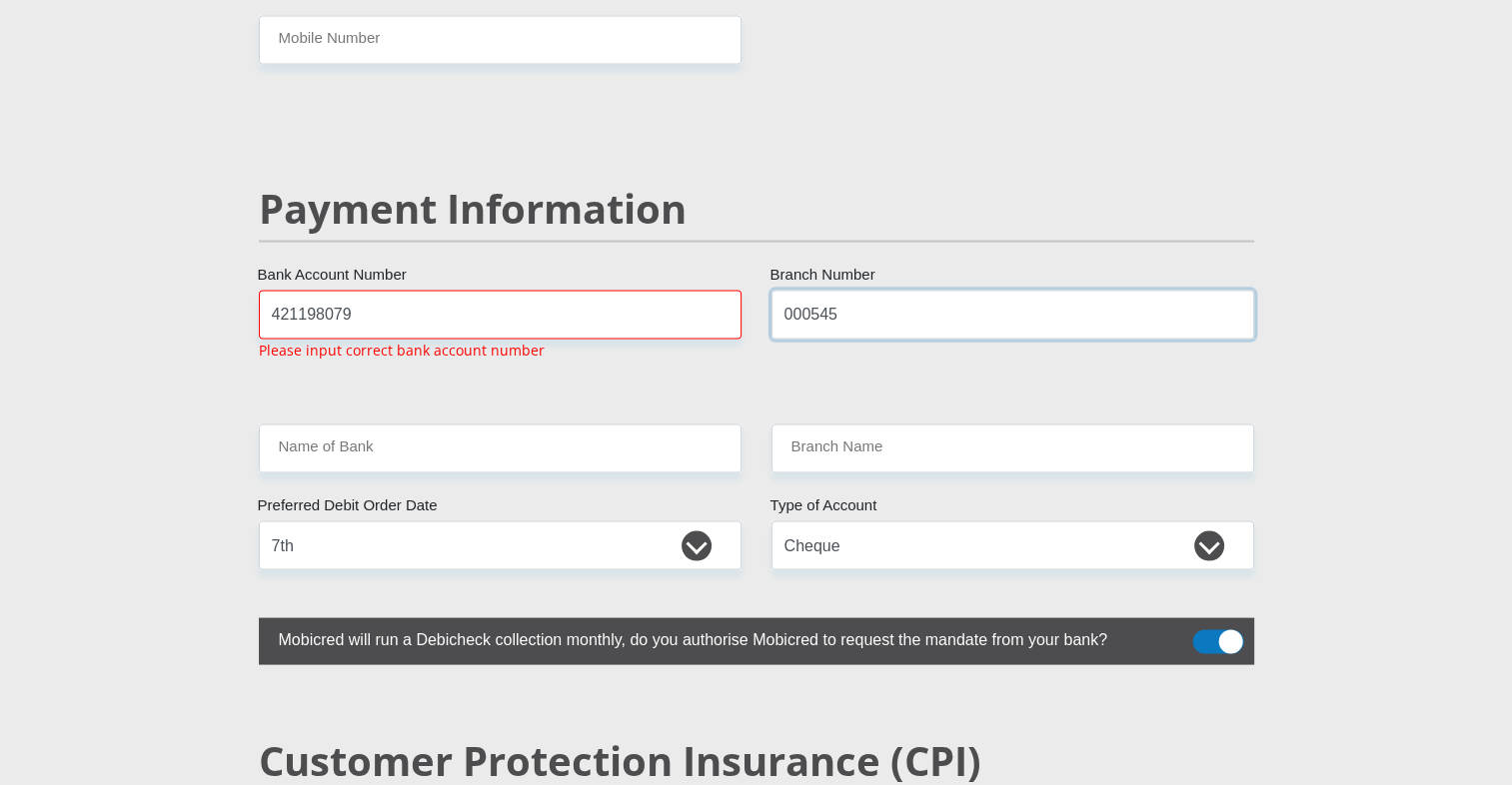 click on "000545" at bounding box center [1012, 315] 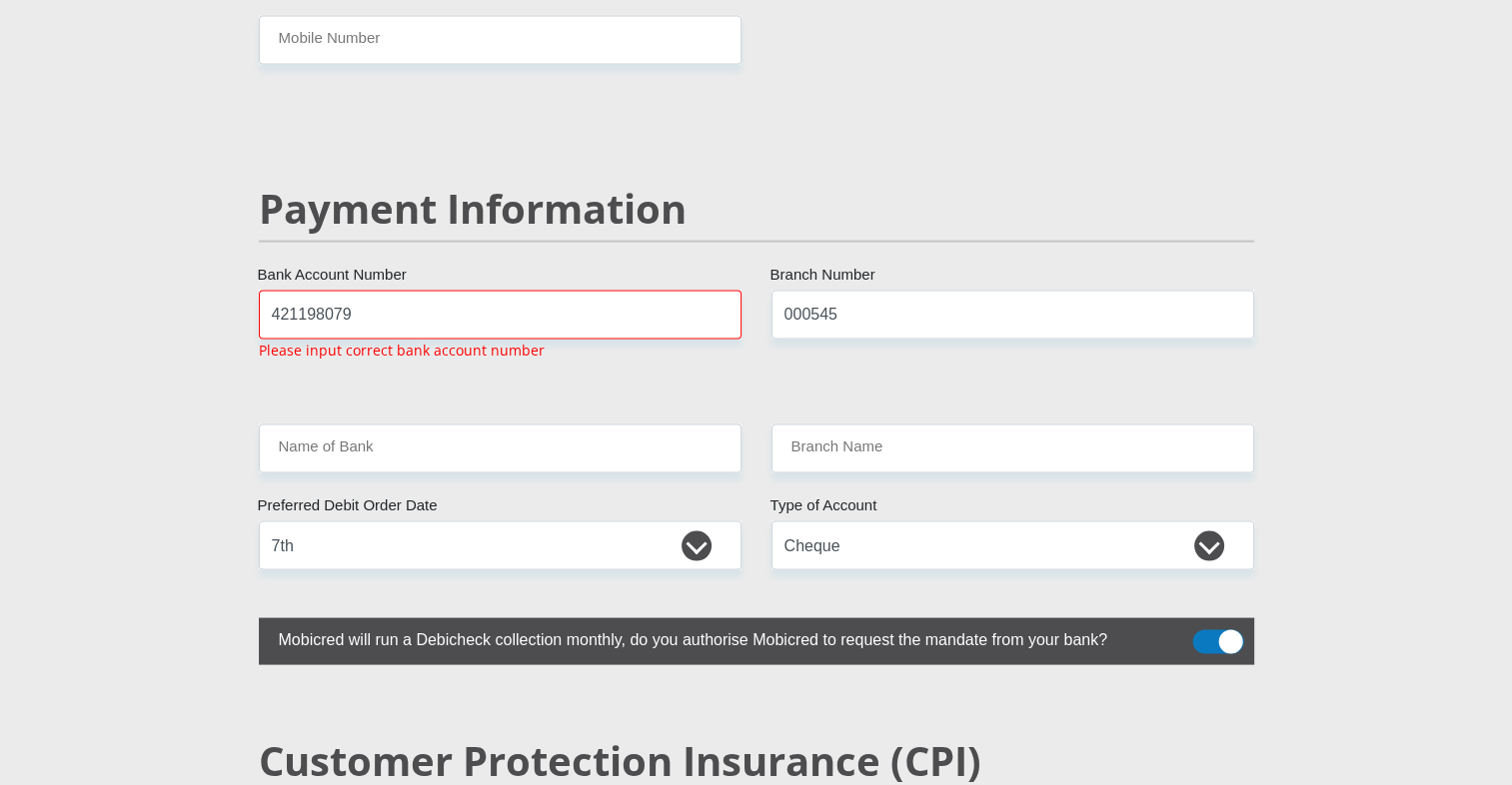 click on "Mr
Ms
Mrs
Dr
Other
Title
First Name
Surname
South African ID Number
Please input valid ID number
South Africa
Afghanistan
Aland Islands
Albania
Algeria
America Samoa
American Virgin Islands
Andorra
Angola
Anguilla
Antarctica
Antigua and Barbuda
Argentina" at bounding box center (756, -574) 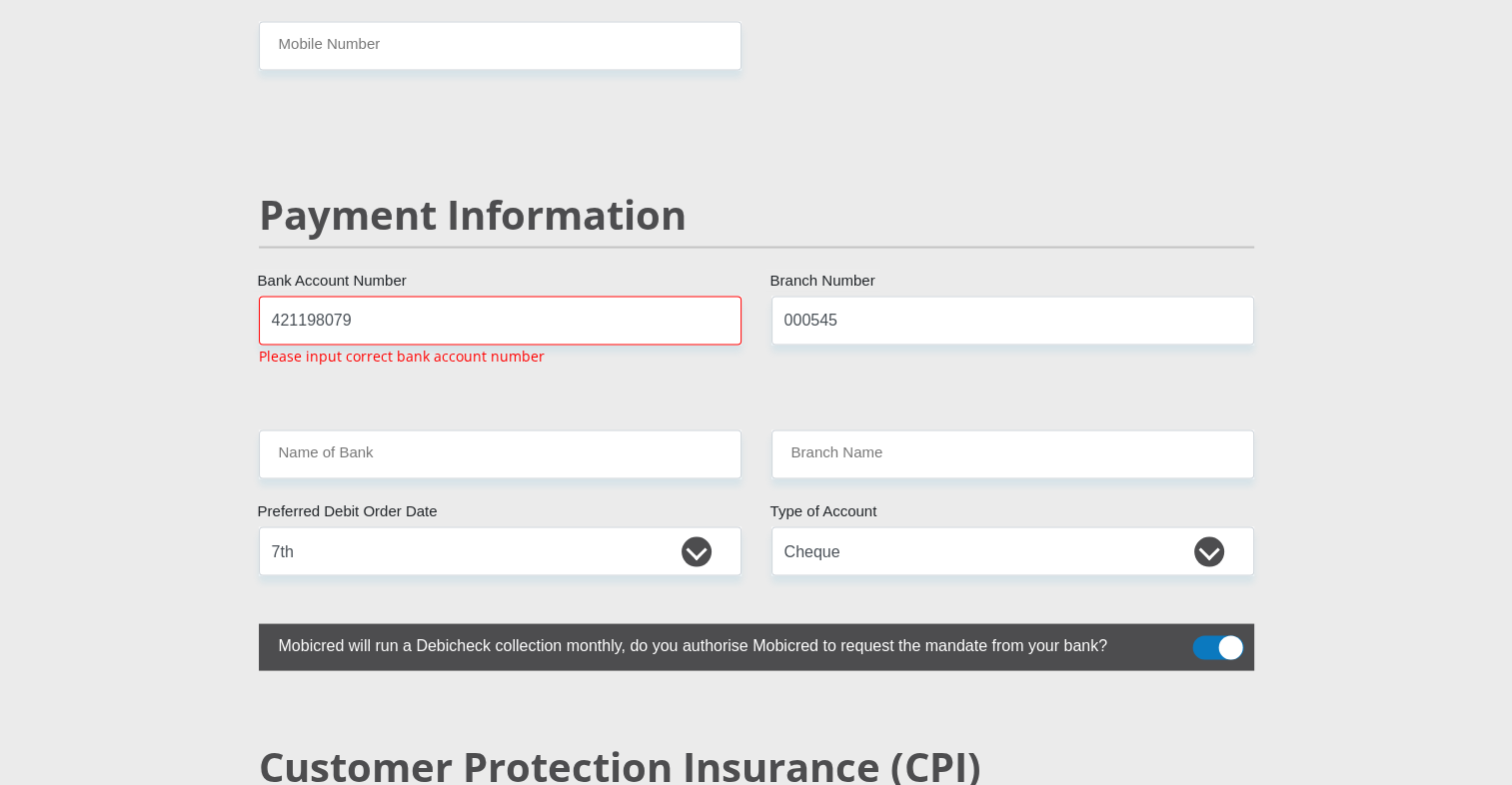 click on "Mr
Ms
Mrs
Dr
Other
Title
First Name
Surname
South African ID Number
Please input valid ID number
South Africa
Afghanistan
Aland Islands
Albania
Algeria
America Samoa
American Virgin Islands
Andorra
Angola
Anguilla
Antarctica
Antigua and Barbuda
Argentina" at bounding box center (756, -569) 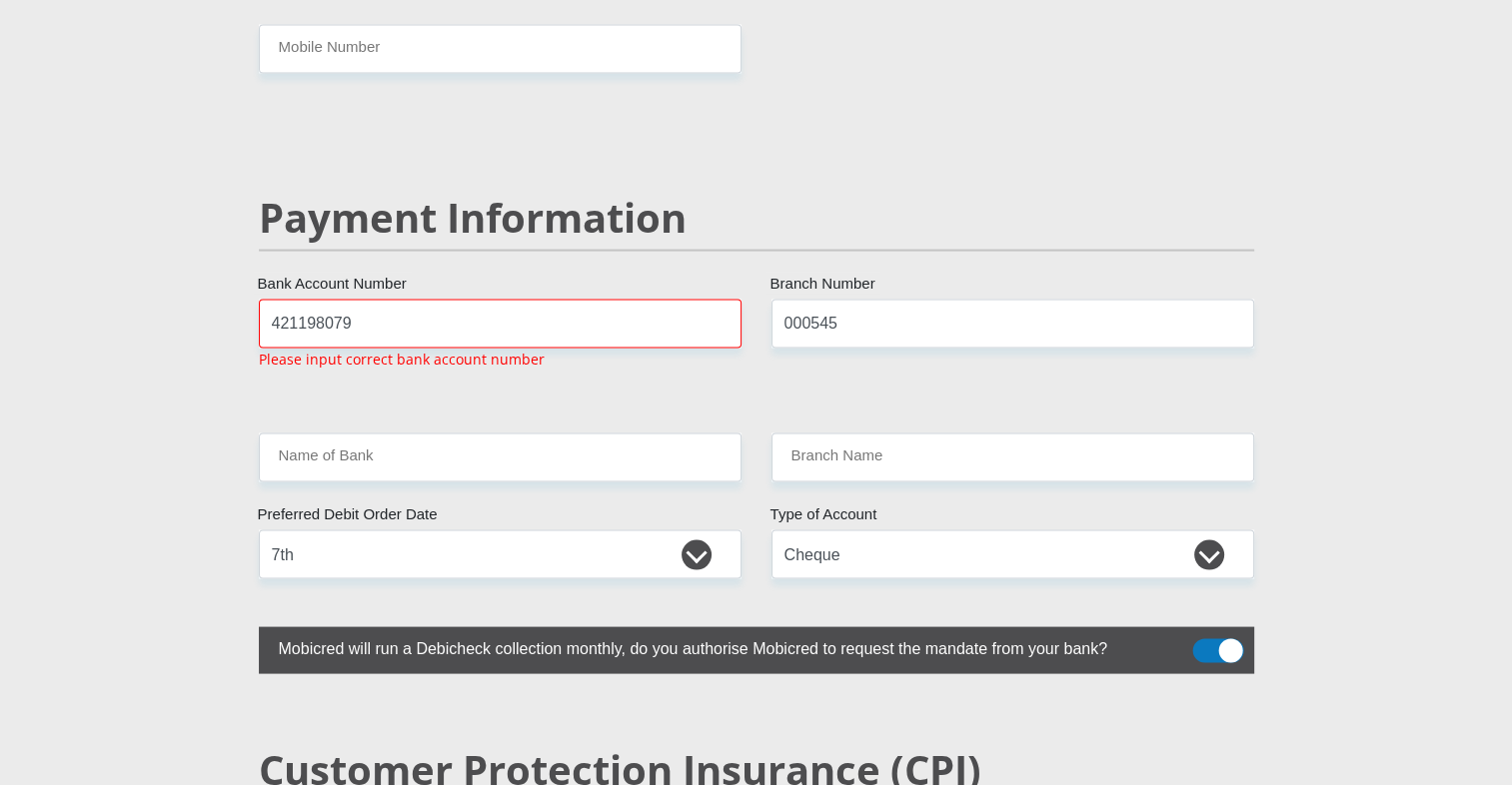 scroll, scrollTop: 3769, scrollLeft: 0, axis: vertical 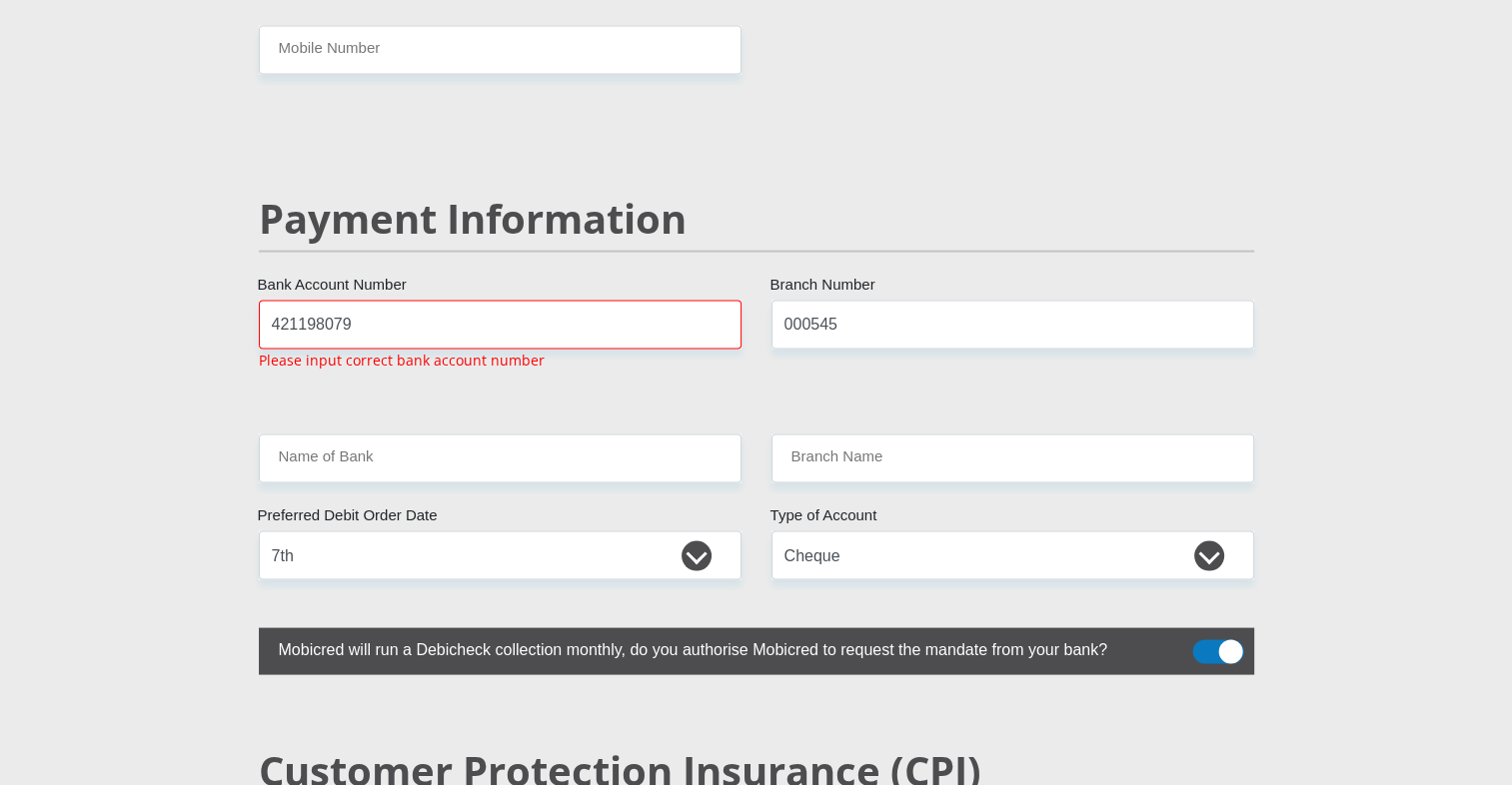 click on "Please input correct bank account number" at bounding box center [402, 359] 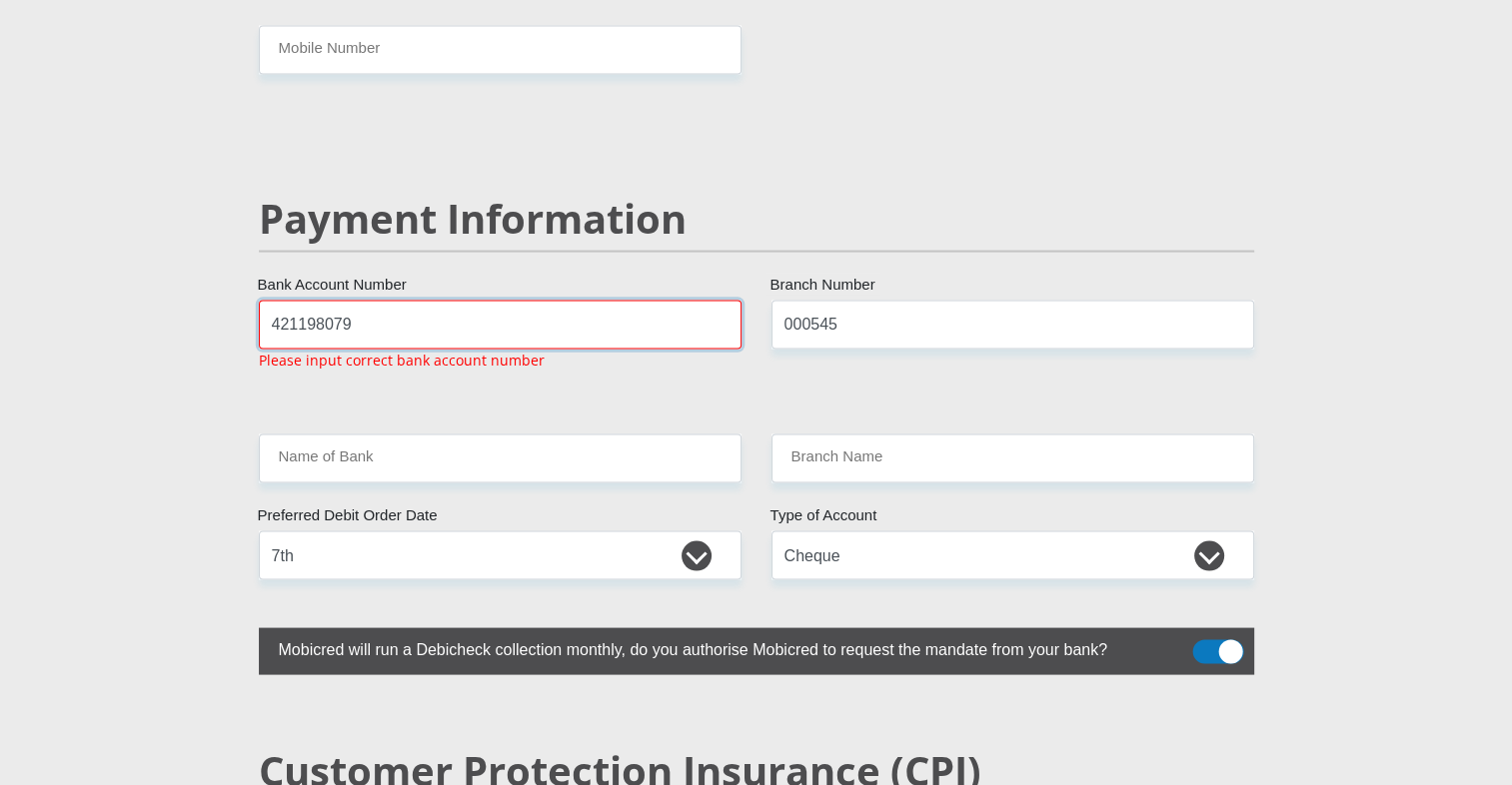 click on "421198079" at bounding box center (500, 324) 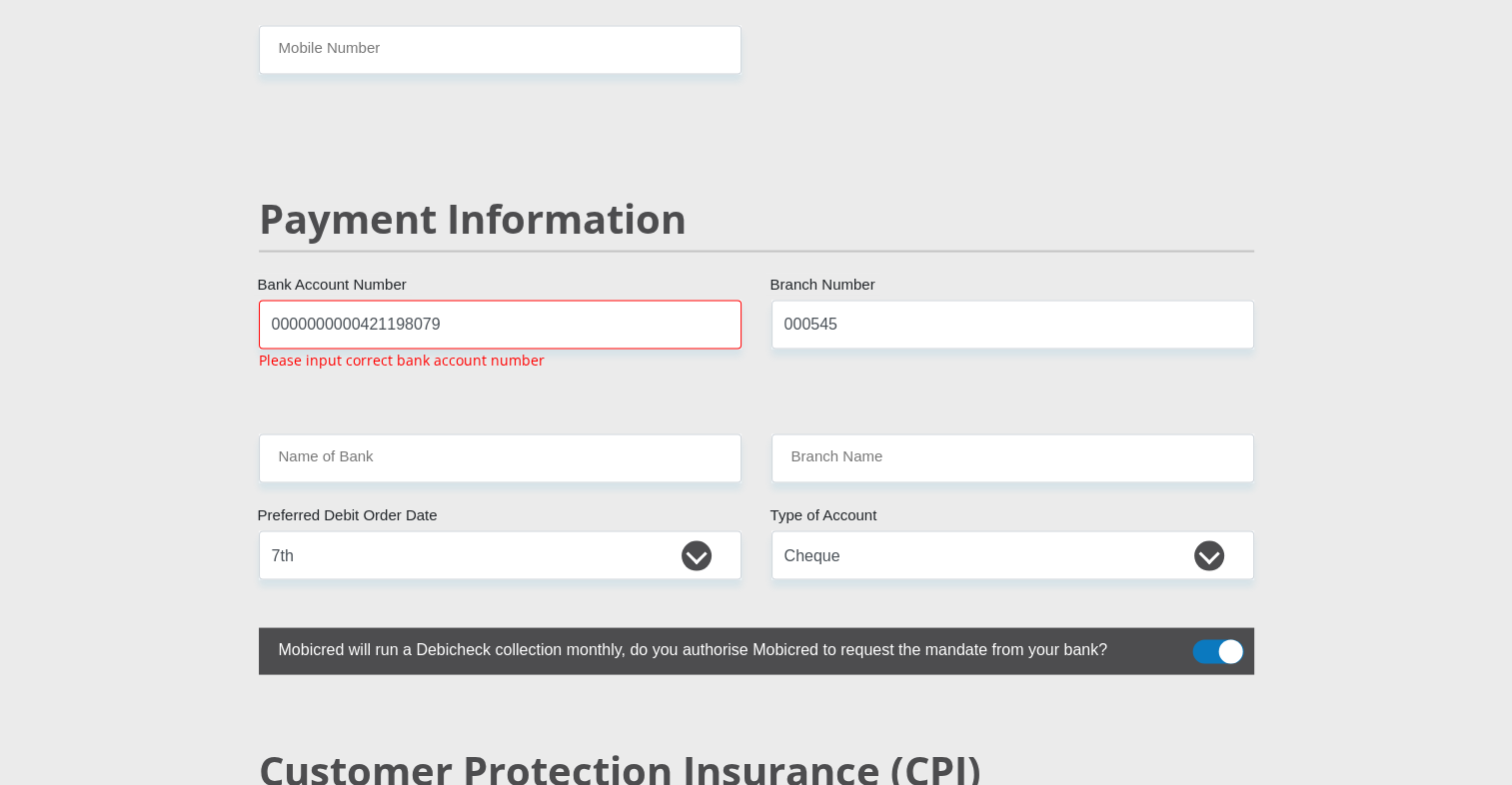 click on "Mr
Ms
Mrs
Dr
Other
Title
First Name
Surname
South African ID Number
Please input valid ID number
South Africa
Afghanistan
Aland Islands
Albania
Algeria
America Samoa
American Virgin Islands
Andorra
Angola
Anguilla
Antarctica
Antigua and Barbuda
Argentina" at bounding box center [756, -565] 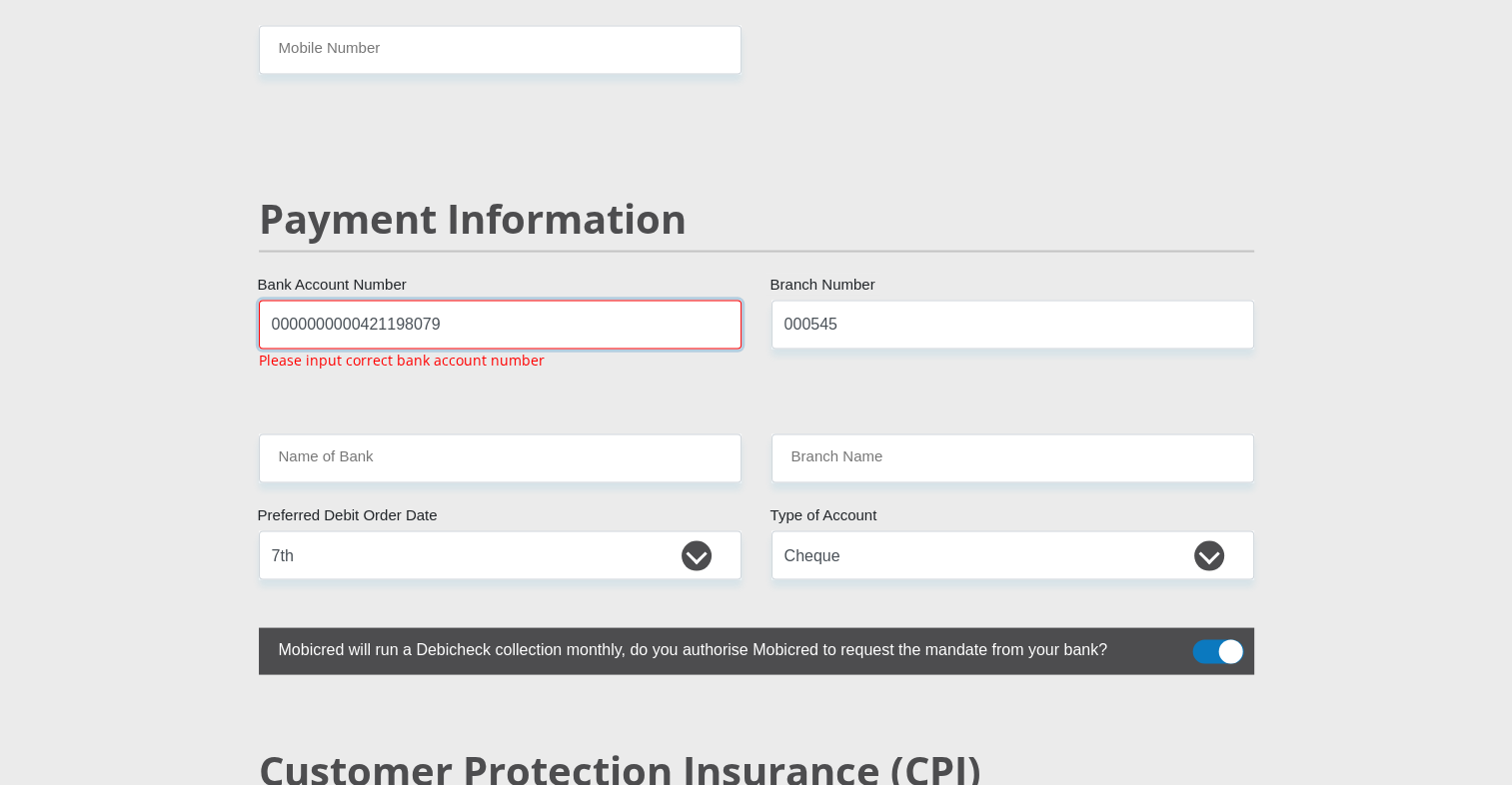 click on "0000000000421198079" at bounding box center [500, 324] 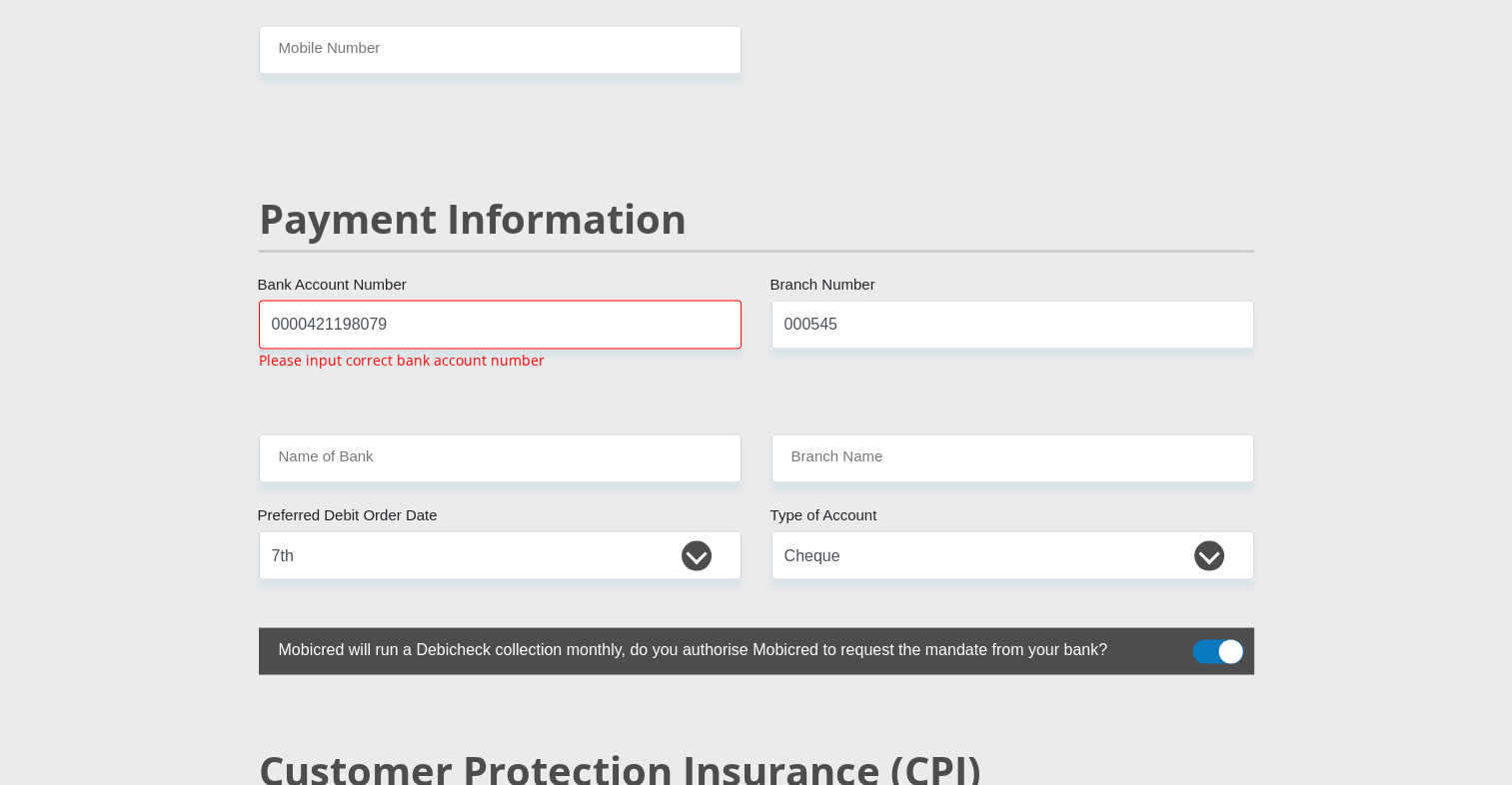 click on "Personal Details
Mr
Ms
Mrs
Dr
Other
Title
First Name
Surname
South African ID Number
Please input valid ID number
South Africa
Afghanistan
Aland Islands
Albania
Algeria
America Samoa
American Virgin Islands
Andorra
Angola
Anguilla
Antarctica" at bounding box center (756, -550) 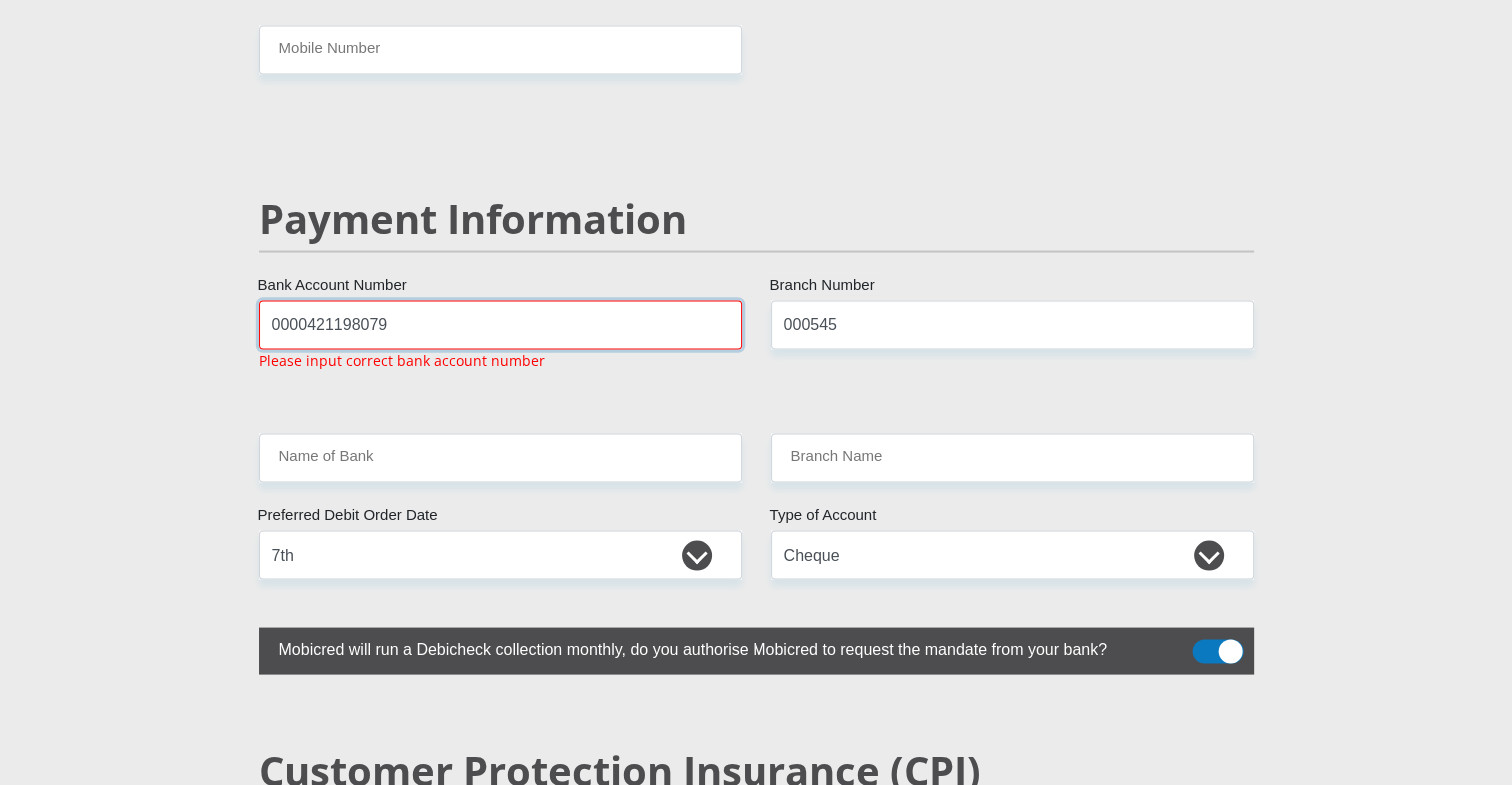 click on "0000421198079" at bounding box center (500, 324) 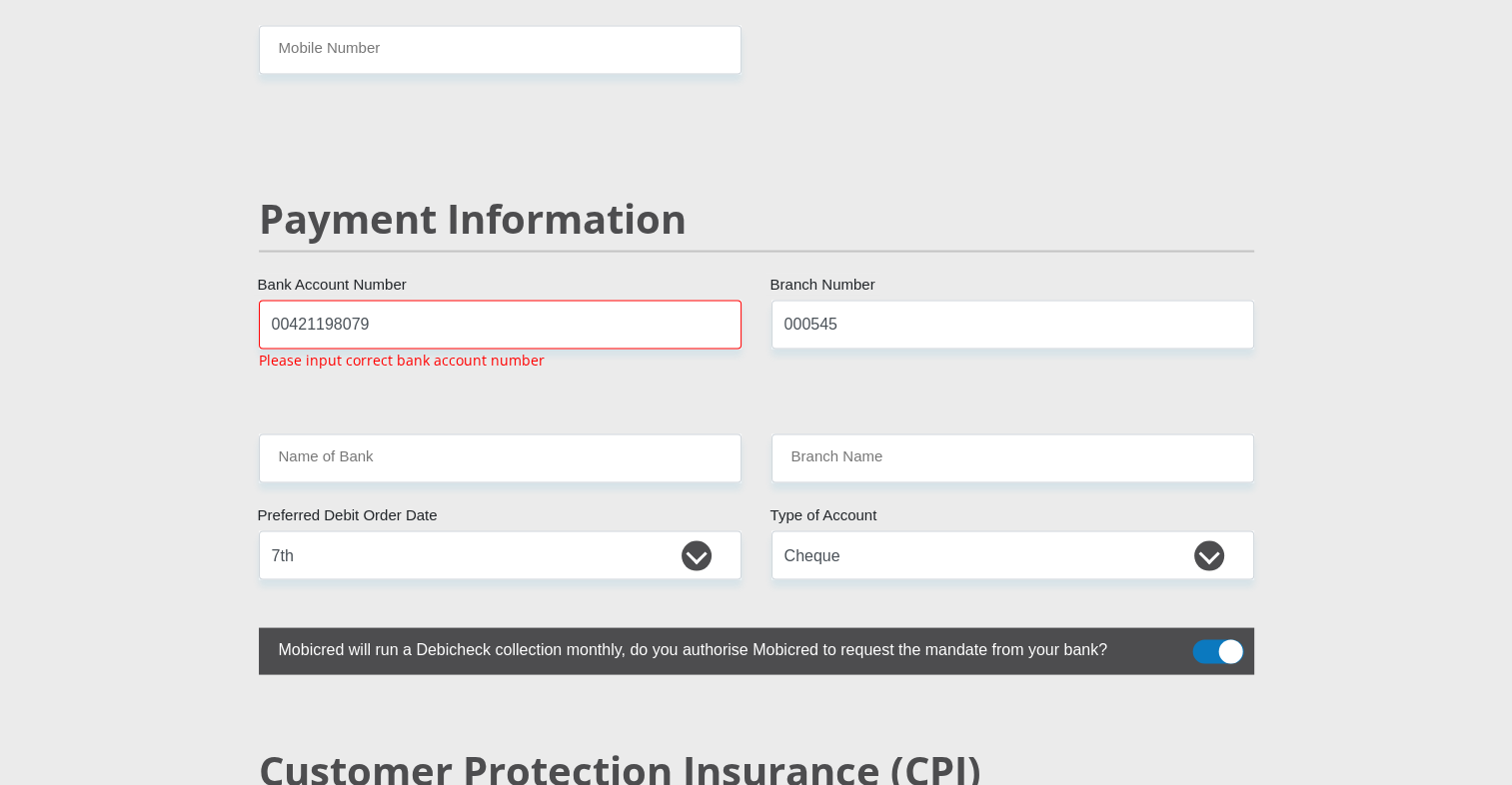 click on "Personal Details
Mr
Ms
Mrs
Dr
Other
Title
First Name
Surname
South African ID Number
Please input valid ID number
South Africa
Afghanistan
Aland Islands
Albania
Algeria
America Samoa
American Virgin Islands
Andorra
Angola
Anguilla
Antarctica" at bounding box center (756, -550) 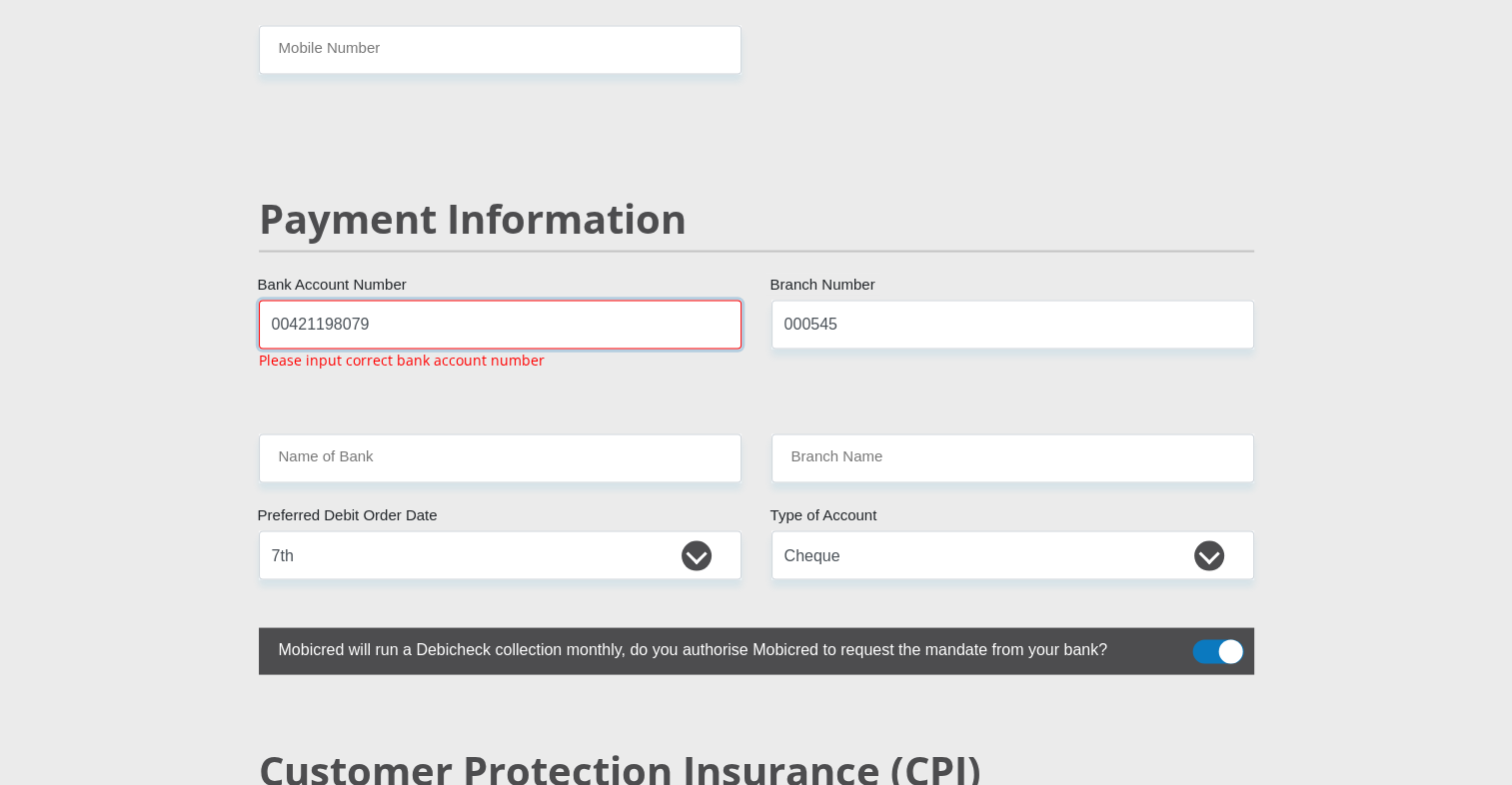 click on "00421198079" at bounding box center [500, 324] 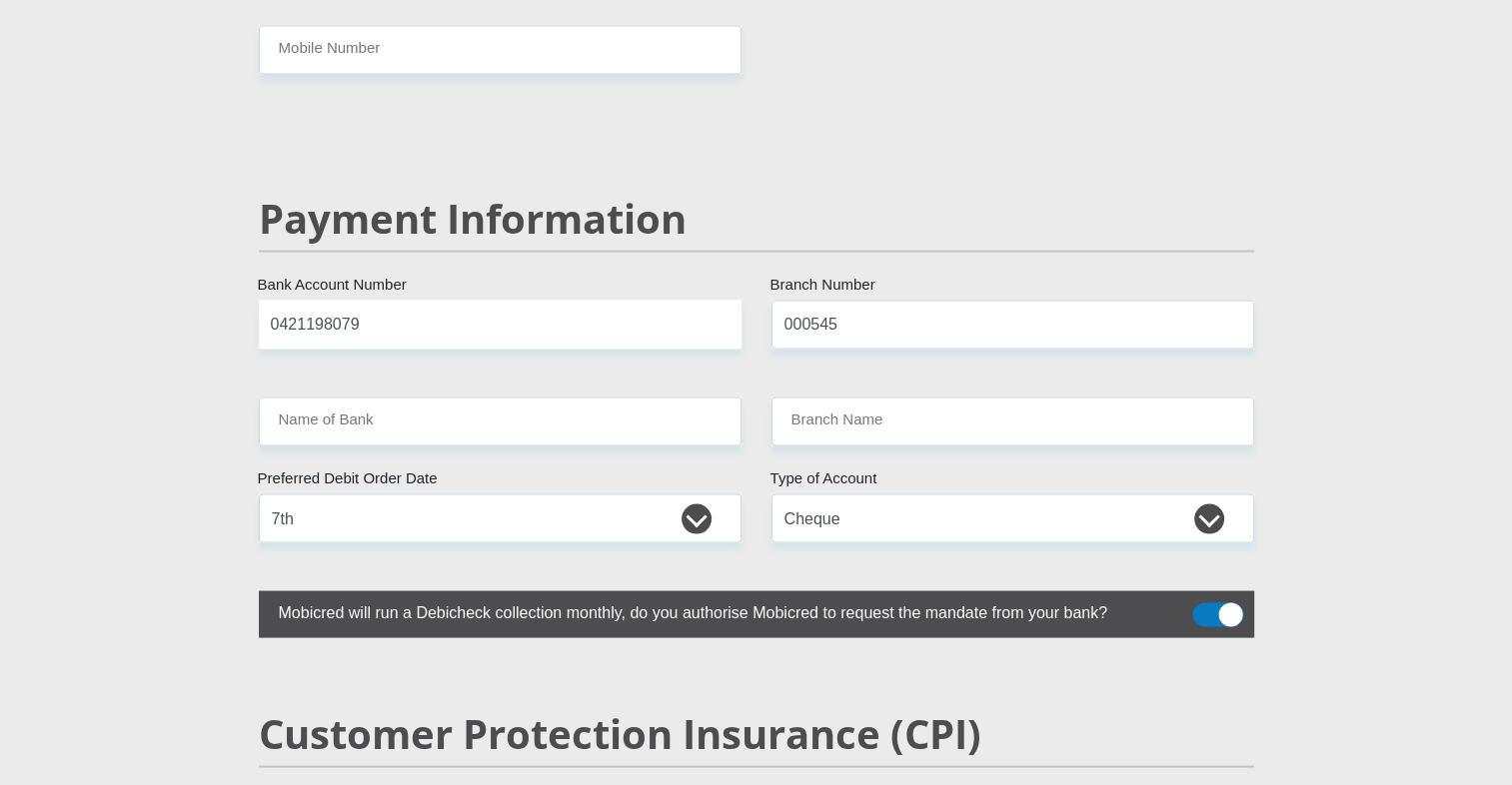 click on "Personal Details
Mr
Ms
Mrs
Dr
Other
Title
First Name
Surname
South African ID Number
Please input valid ID number
South Africa
Afghanistan
Aland Islands
Albania
Algeria
America Samoa
American Virgin Islands
Andorra
Angola
Anguilla
Antarctica" at bounding box center (756, -569) 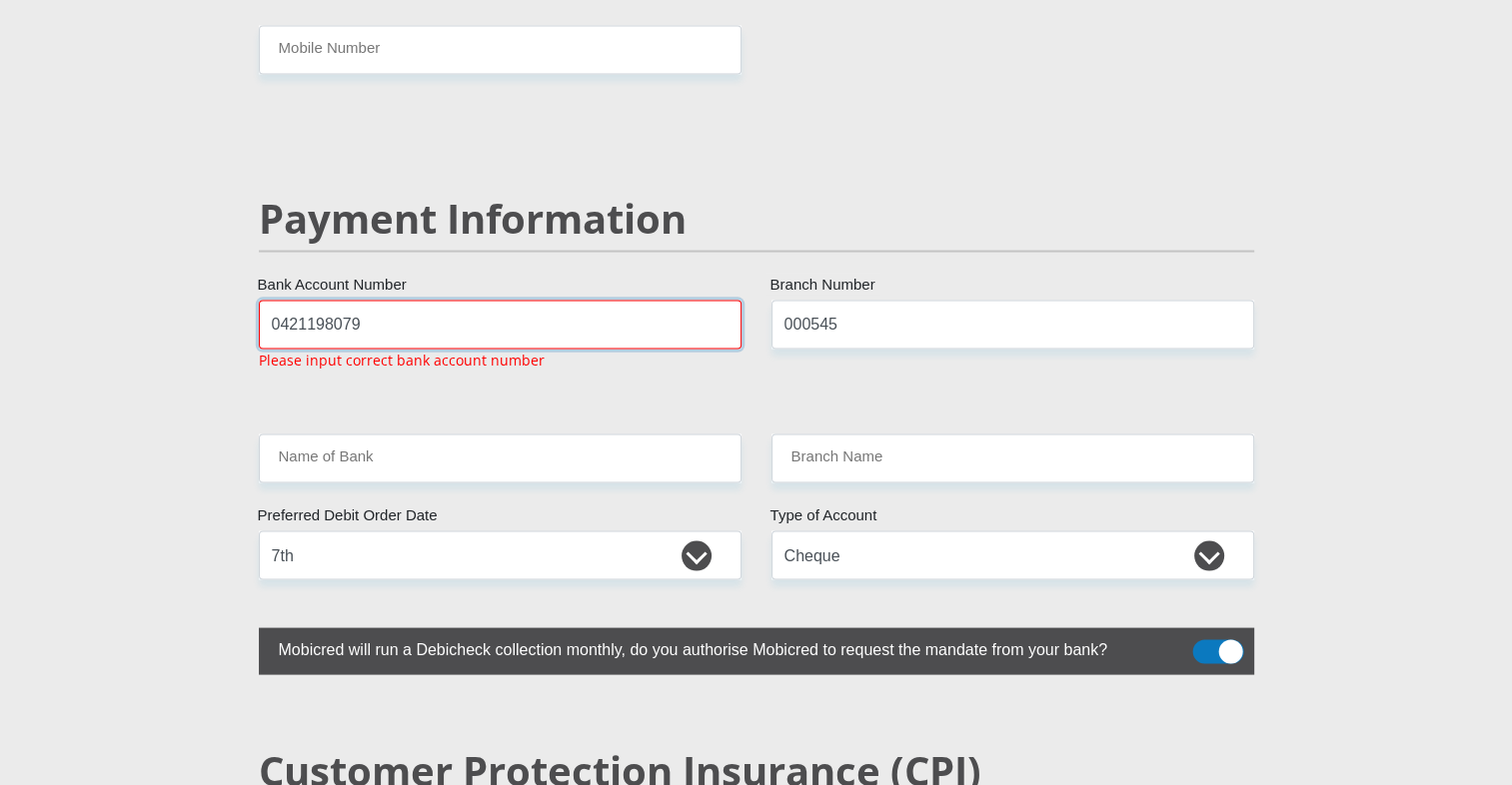 click on "0421198079" at bounding box center (500, 324) 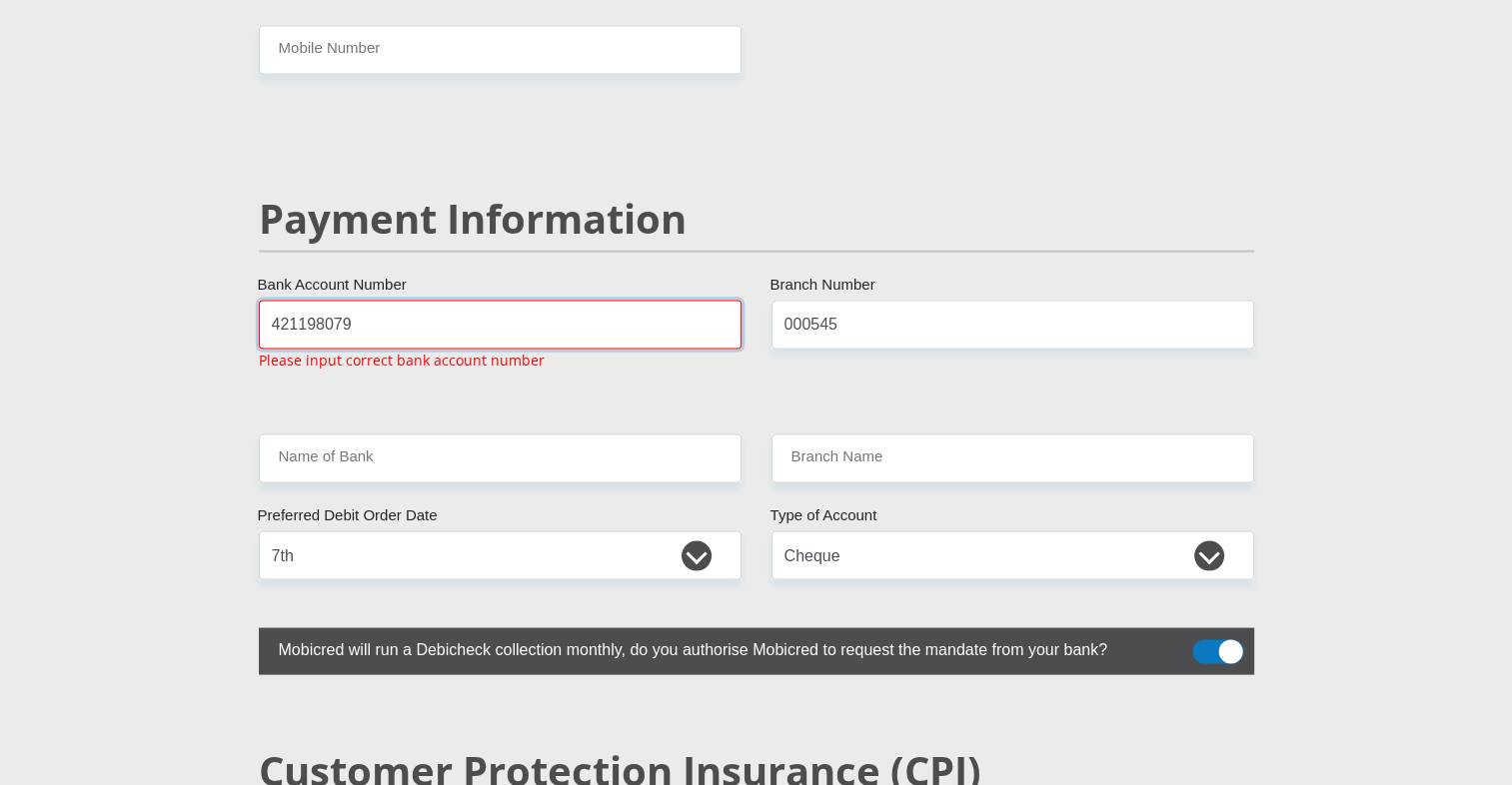 type on "421198079" 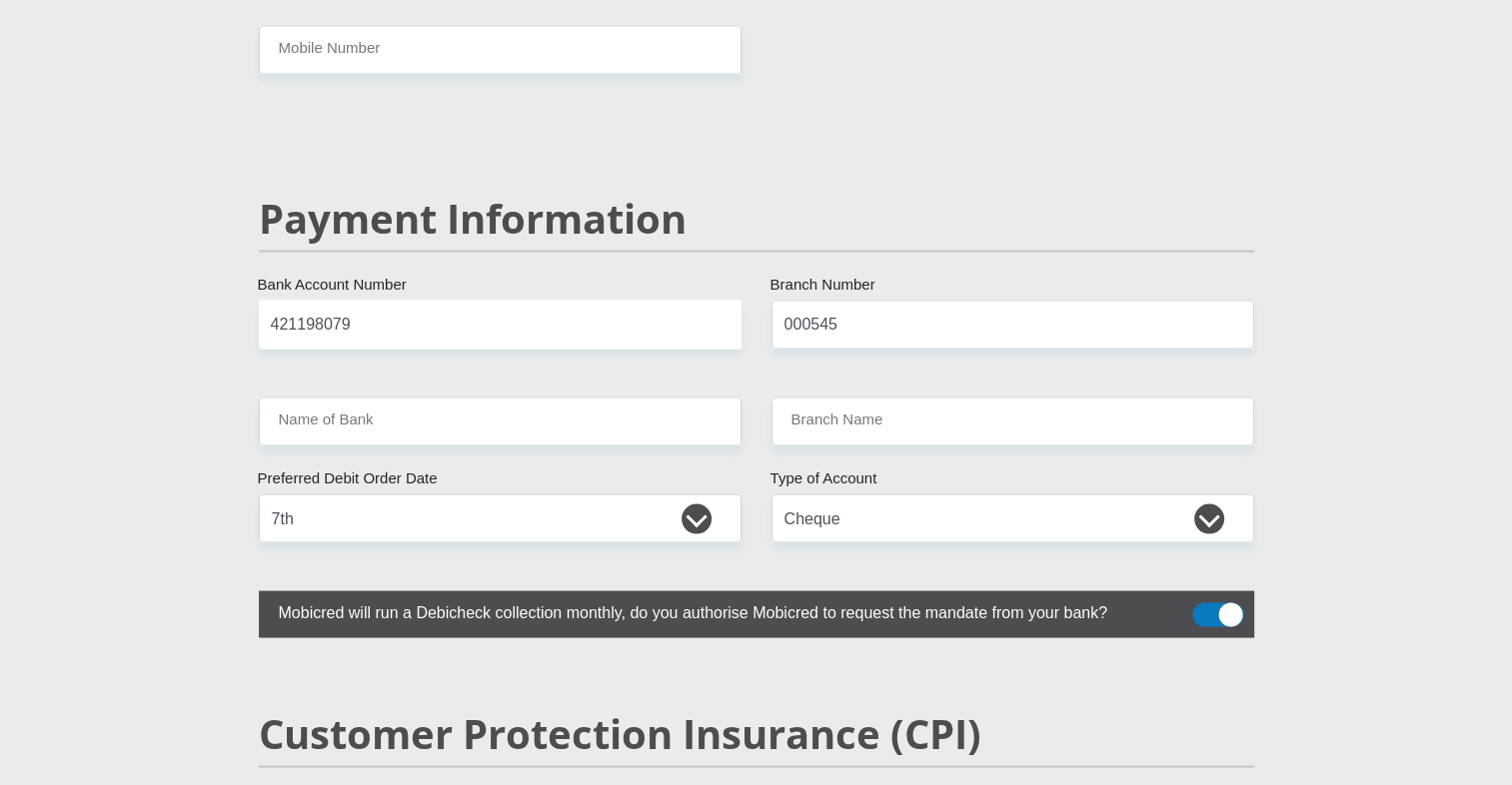 click on "Personal Details
Mr
Ms
Mrs
Dr
Other
Title
First Name
Surname
South African ID Number
Please input valid ID number
South Africa
Afghanistan
Aland Islands
Albania
Algeria
America Samoa
American Virgin Islands
Andorra
Angola
Anguilla
Antarctica" at bounding box center (756, -569) 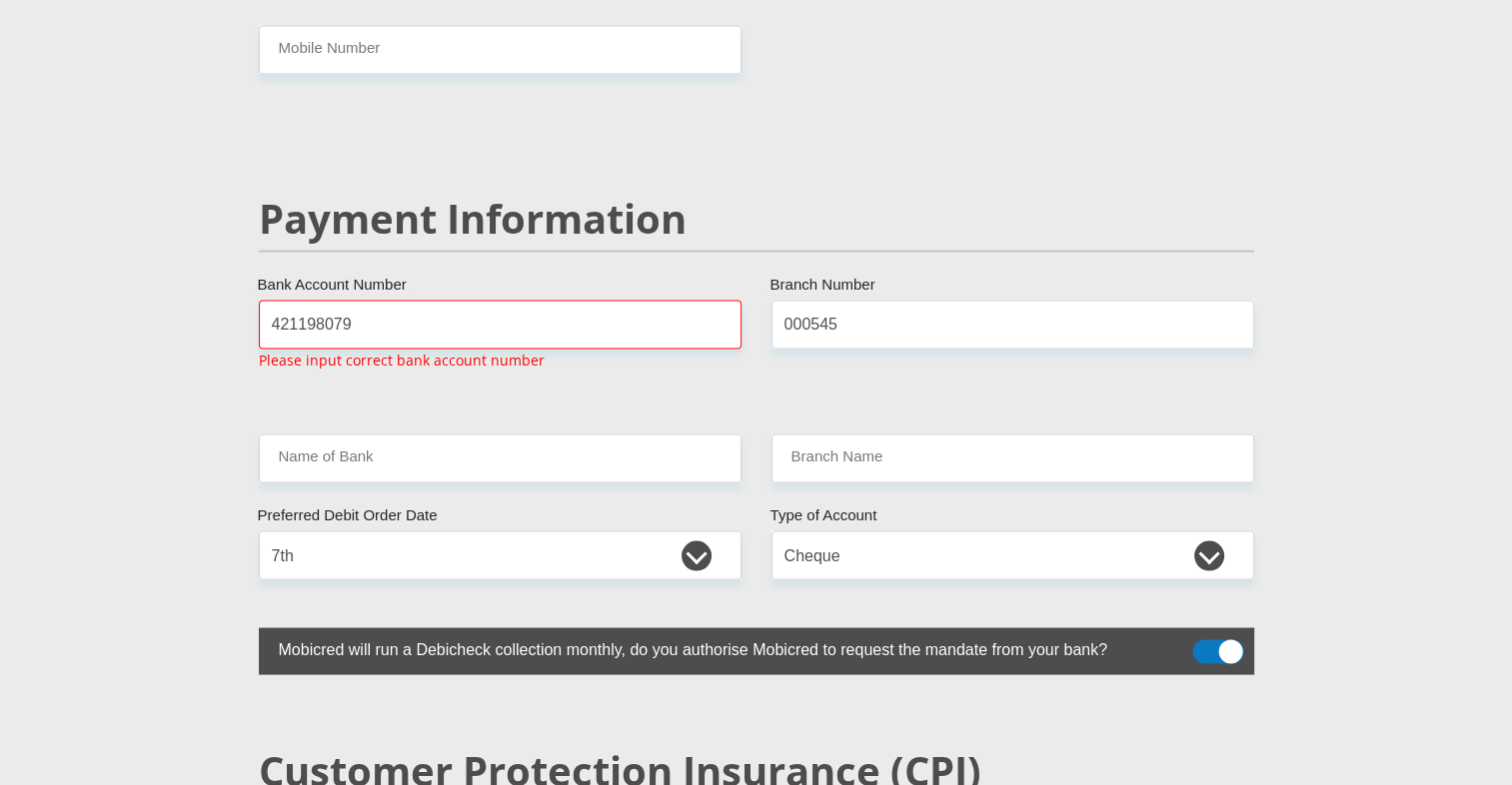click on "Personal Details
Mr
Ms
Mrs
Dr
Other
Title
First Name
Surname
South African ID Number
Please input valid ID number
South Africa
Afghanistan
Aland Islands
Albania
Algeria
America Samoa
American Virgin Islands
Andorra
Angola
Anguilla
Antarctica" at bounding box center (756, -550) 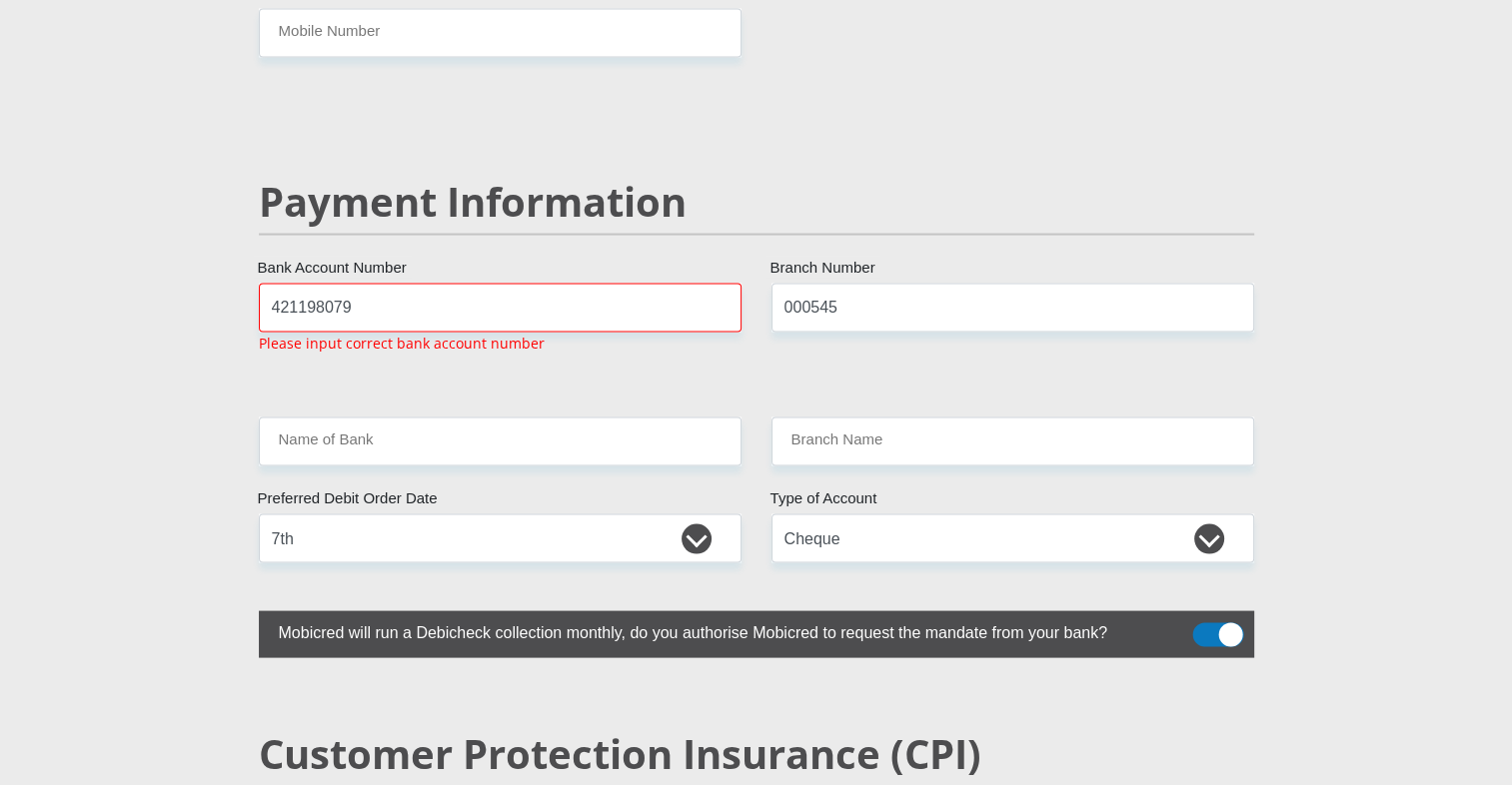 scroll, scrollTop: 3786, scrollLeft: 0, axis: vertical 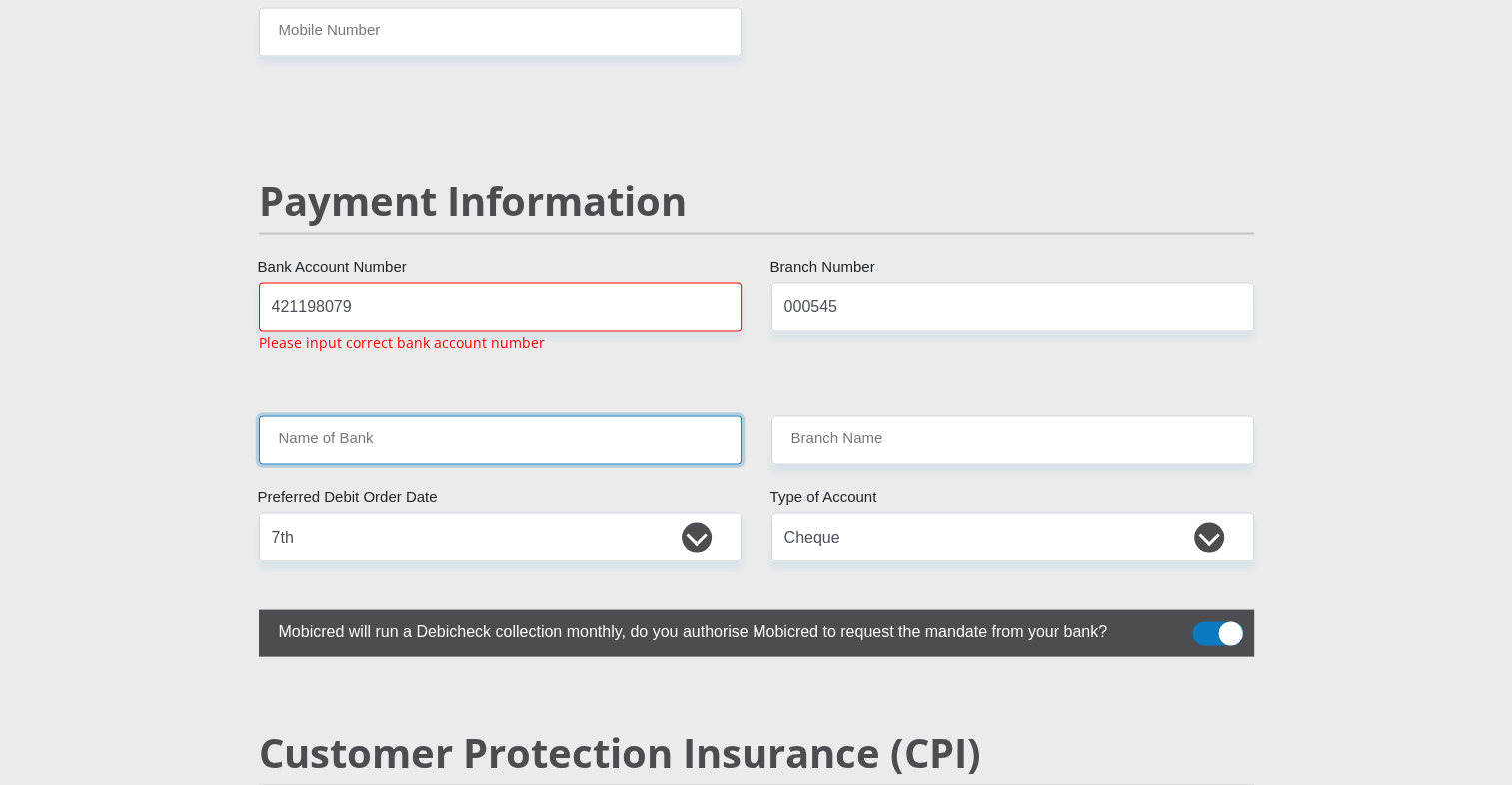 click on "Name of Bank" at bounding box center (500, 440) 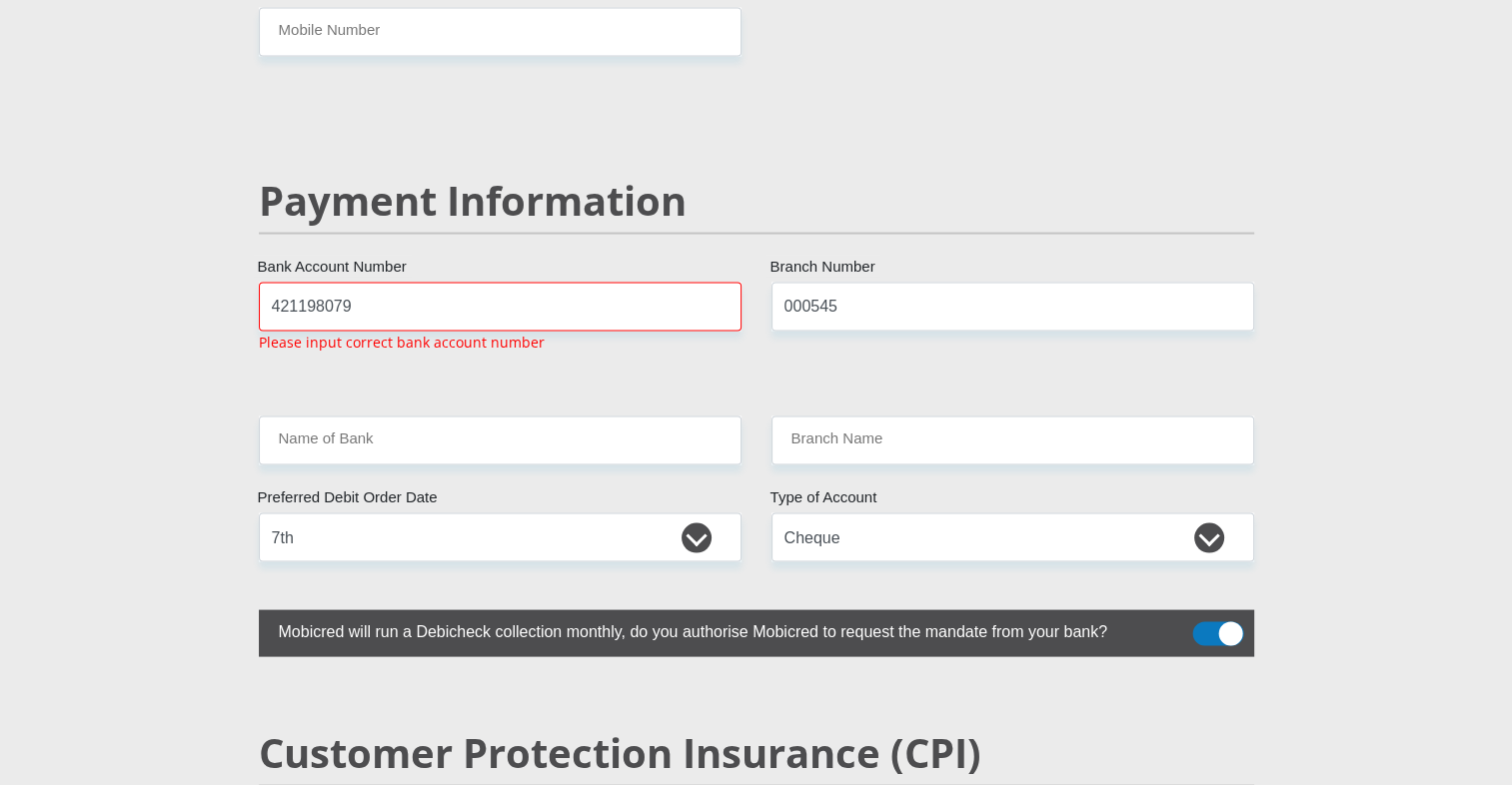 click on "Mr
Ms
Mrs
Dr
Other
Title
First Name
Surname
South African ID Number
Please input valid ID number
South Africa
Afghanistan
Aland Islands
Albania
Algeria
America Samoa
American Virgin Islands
Andorra
Angola
Anguilla
Antarctica
Antigua and Barbuda
Argentina" at bounding box center [756, -582] 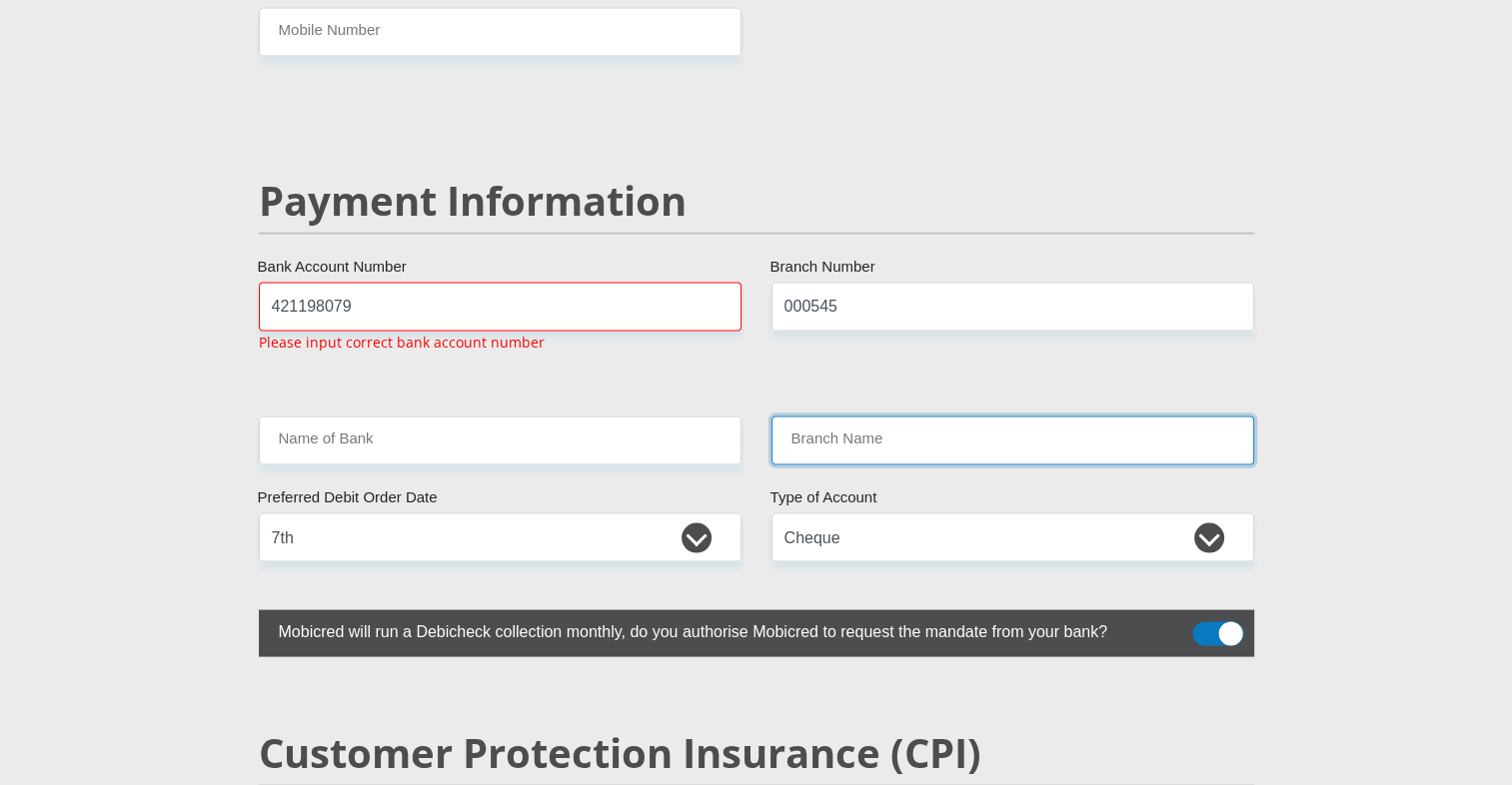 click on "Branch Name" at bounding box center (1012, 440) 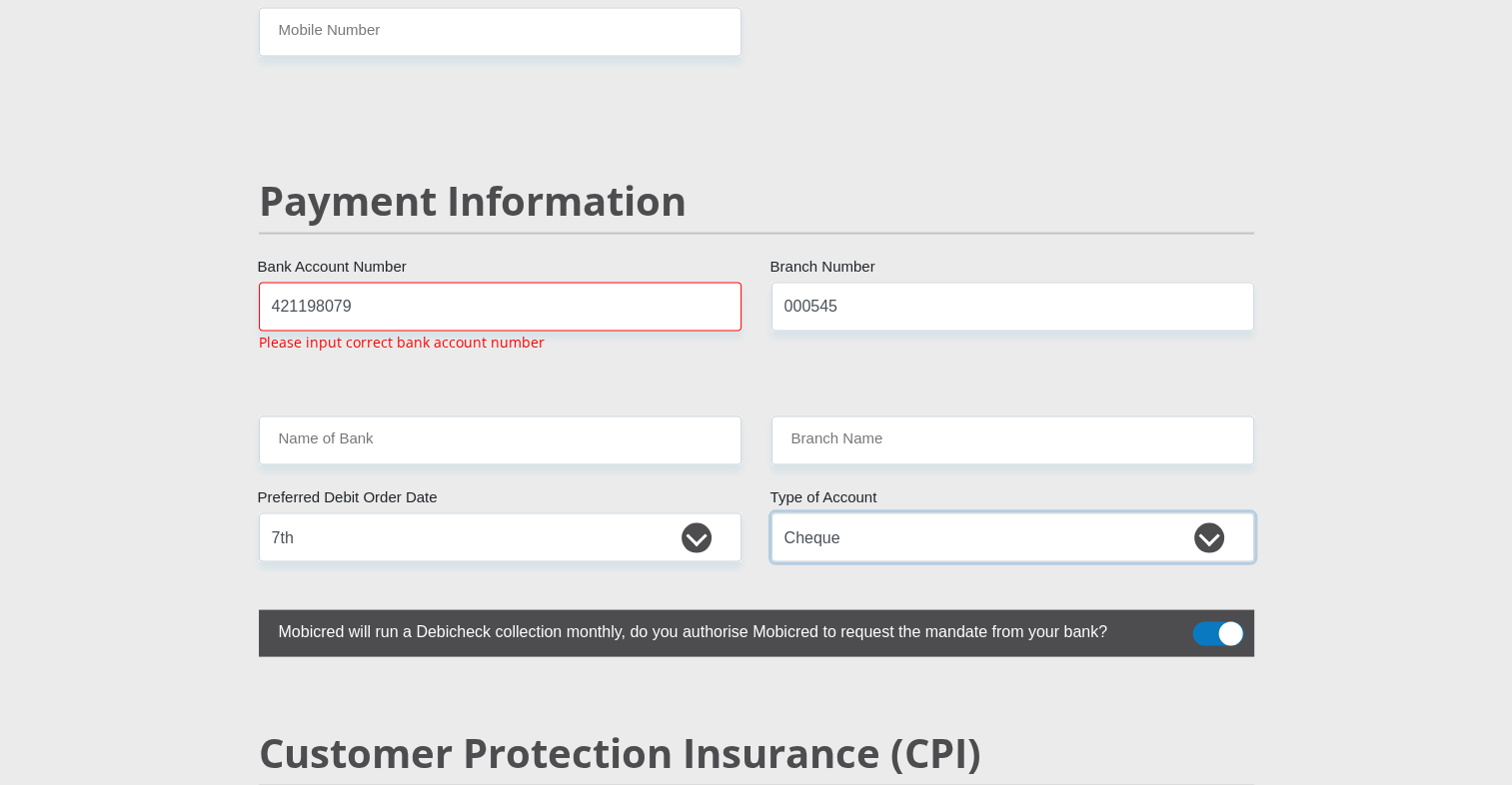 click on "Cheque
Savings" at bounding box center (1012, 537) 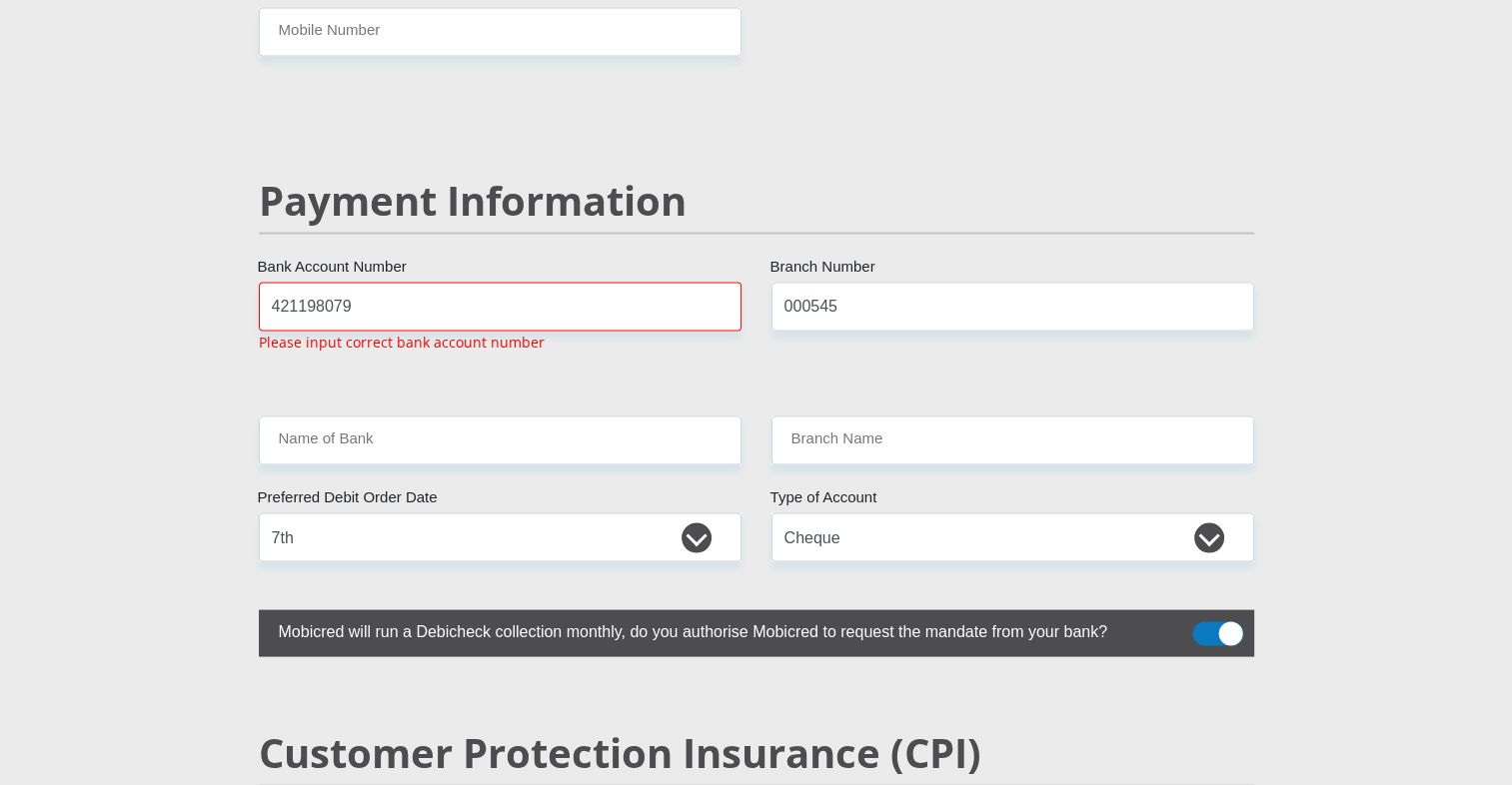 click on "Personal Details
Mr
Ms
Mrs
Dr
Other
Title
First Name
Surname
South African ID Number
Please input valid ID number
South Africa
Afghanistan
Aland Islands
Albania
Algeria
America Samoa
American Virgin Islands
Andorra
Angola
Anguilla
Antarctica" at bounding box center (756, -567) 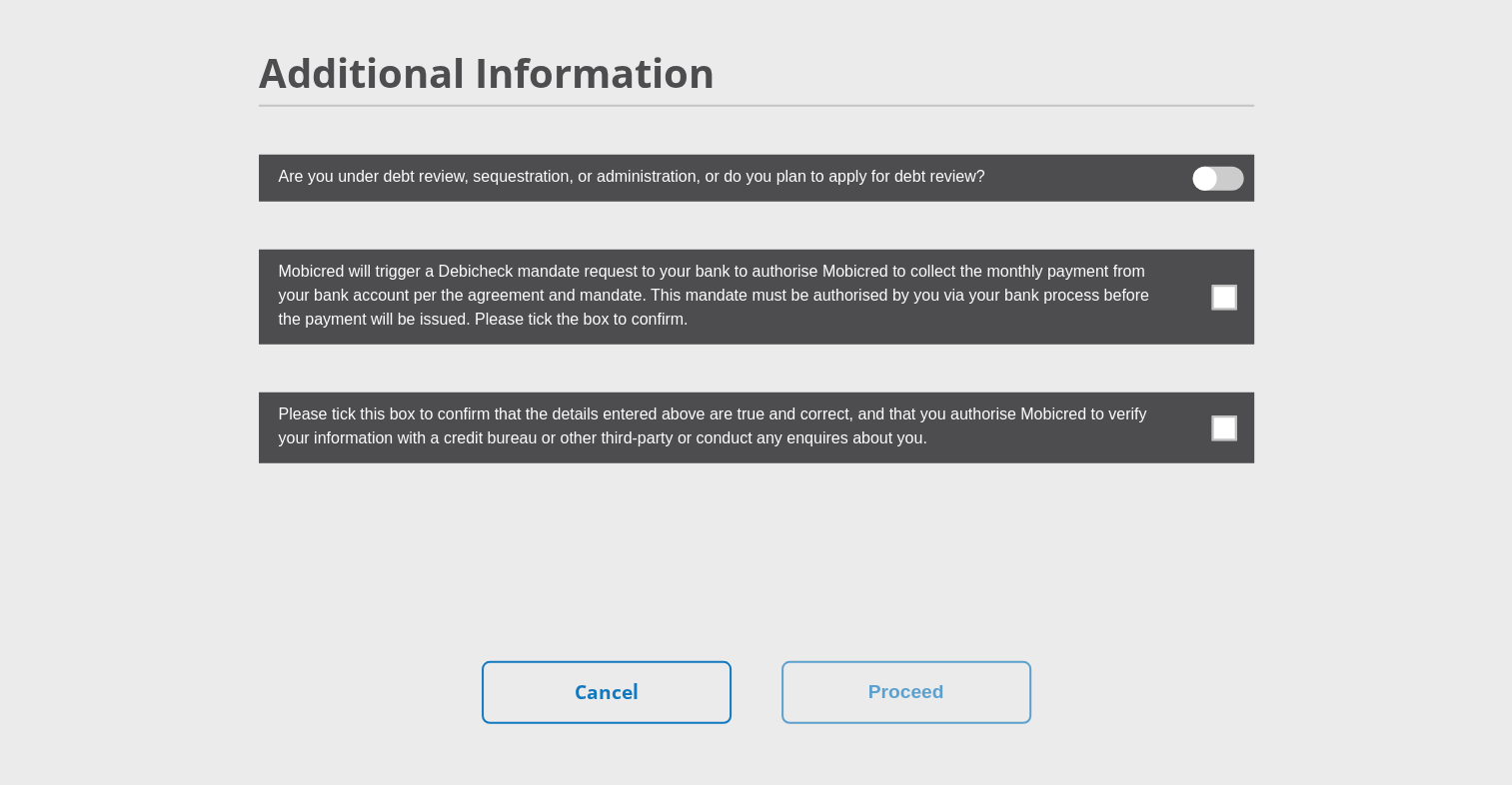 scroll, scrollTop: 5492, scrollLeft: 0, axis: vertical 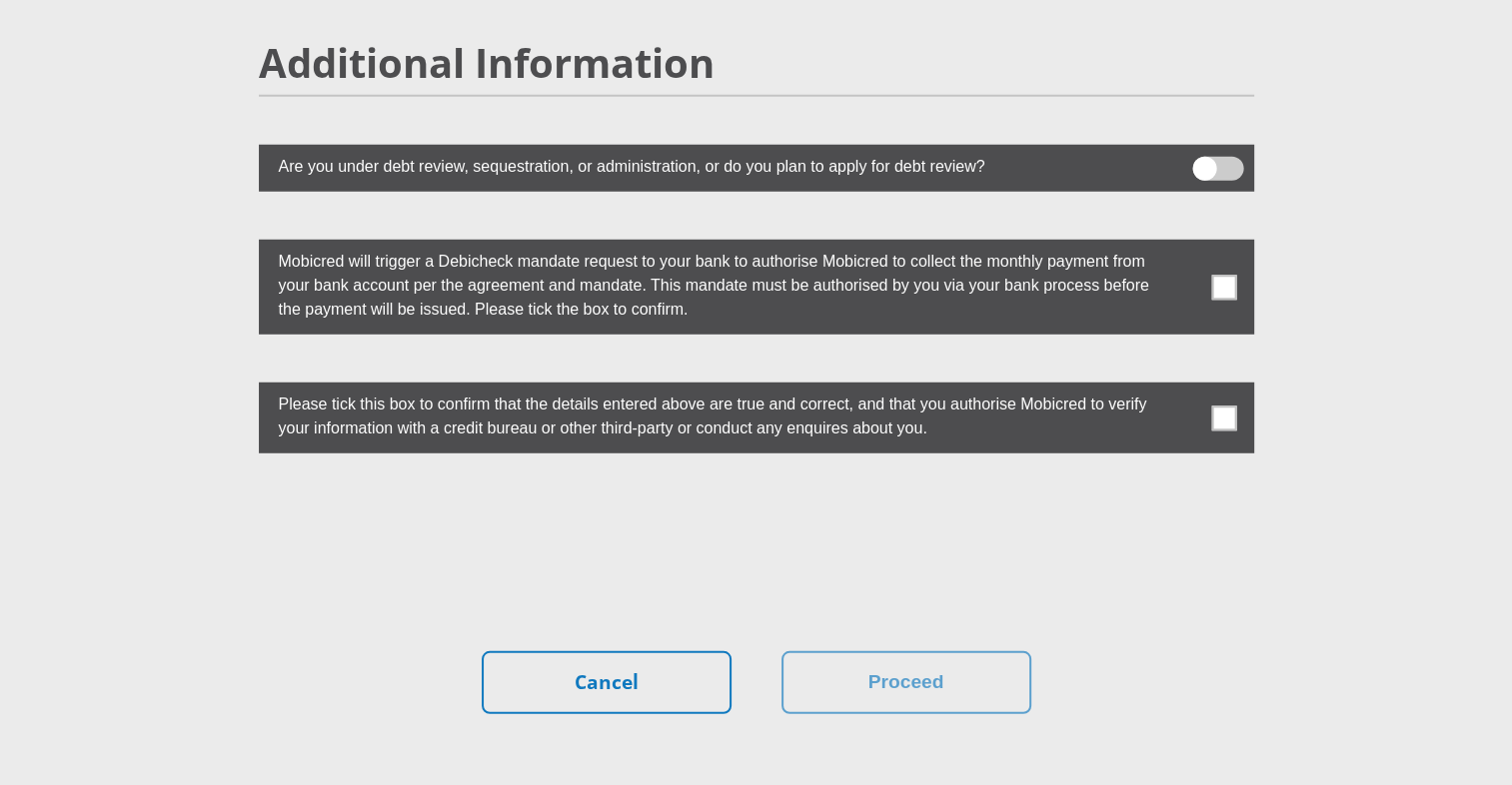 click at bounding box center (1223, 287) 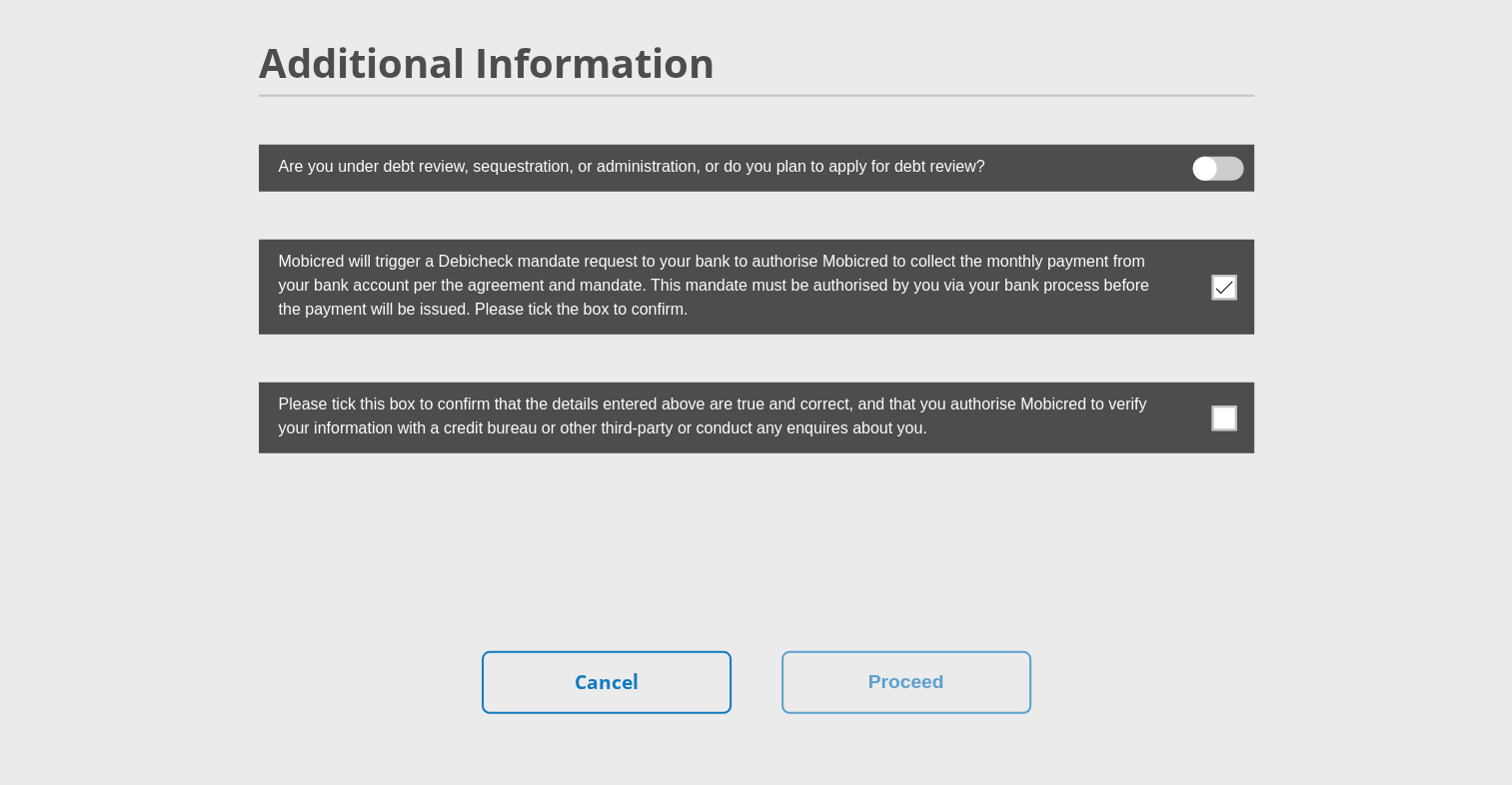 click at bounding box center (1223, 417) 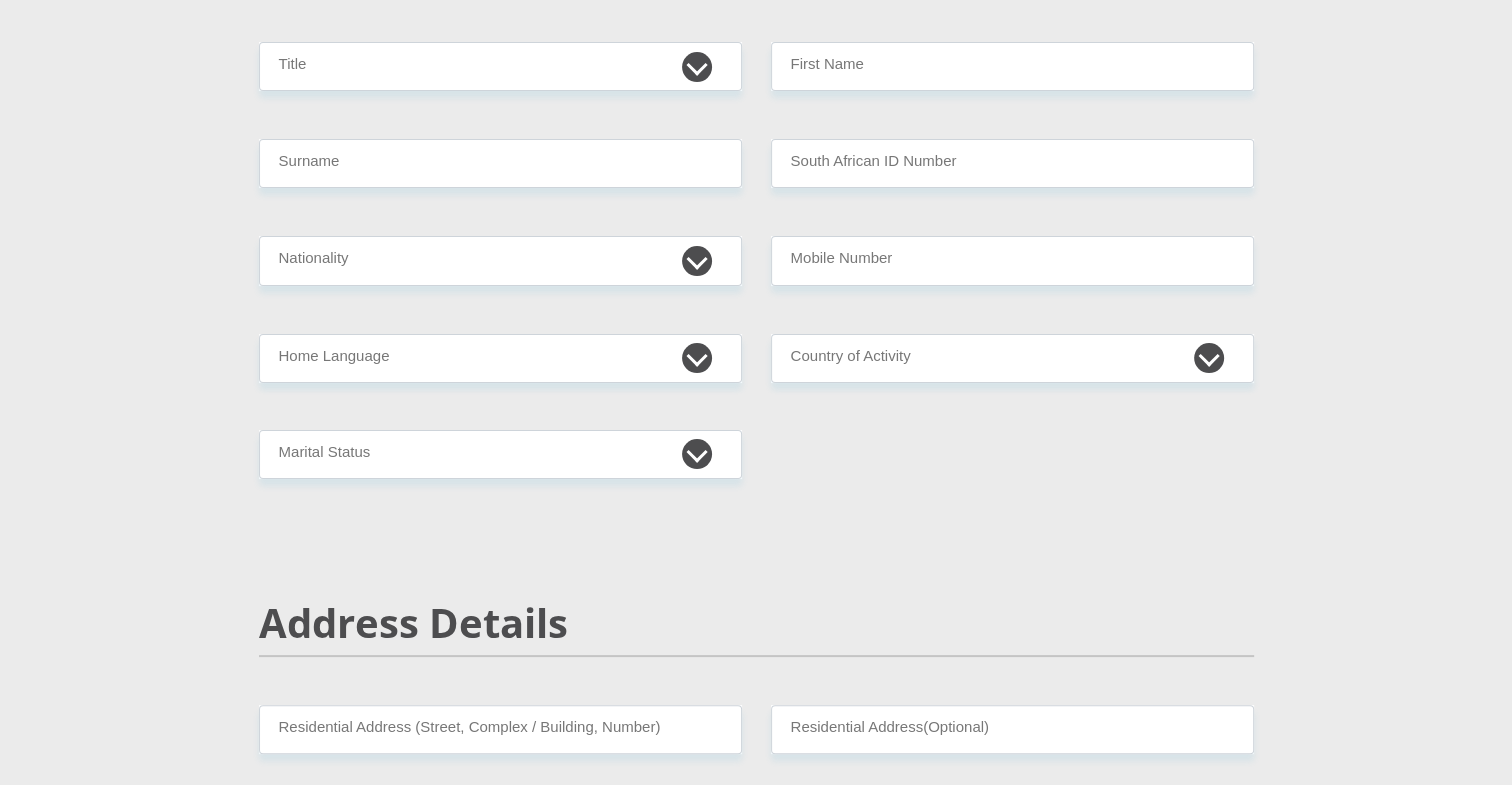 scroll, scrollTop: 0, scrollLeft: 0, axis: both 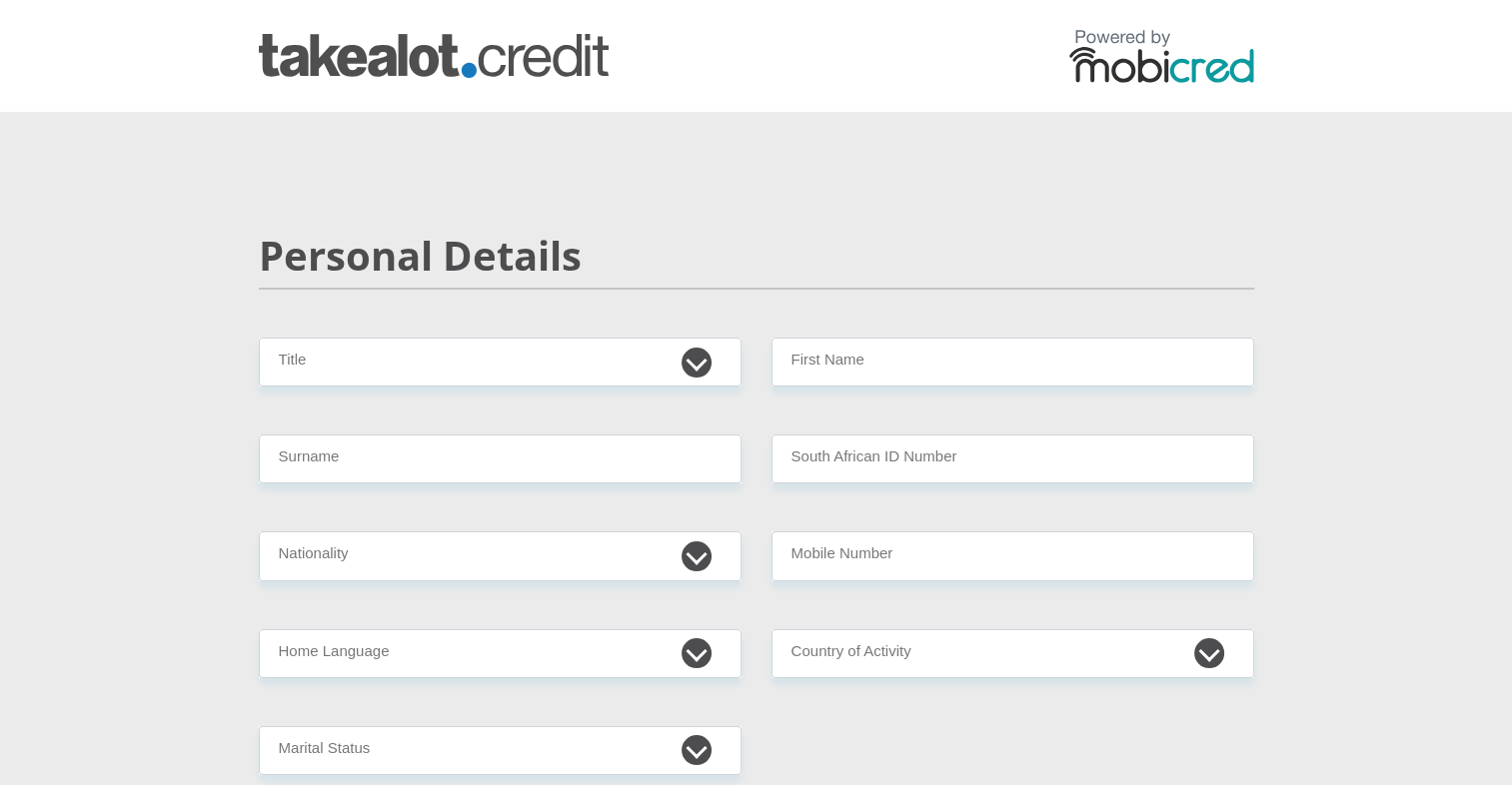 drag, startPoint x: 1451, startPoint y: 374, endPoint x: 1448, endPoint y: 356, distance: 18.248288 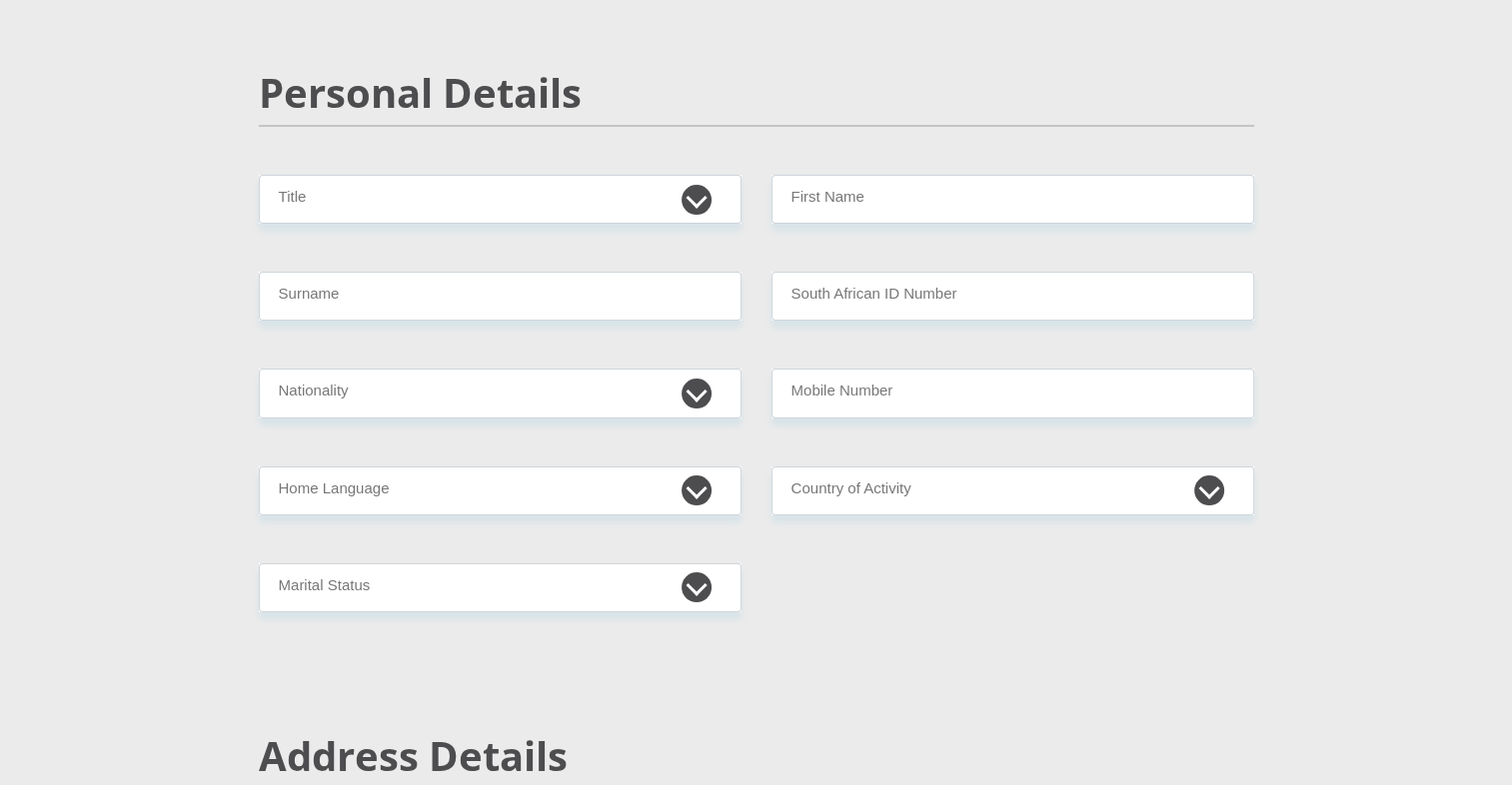 scroll, scrollTop: 176, scrollLeft: 0, axis: vertical 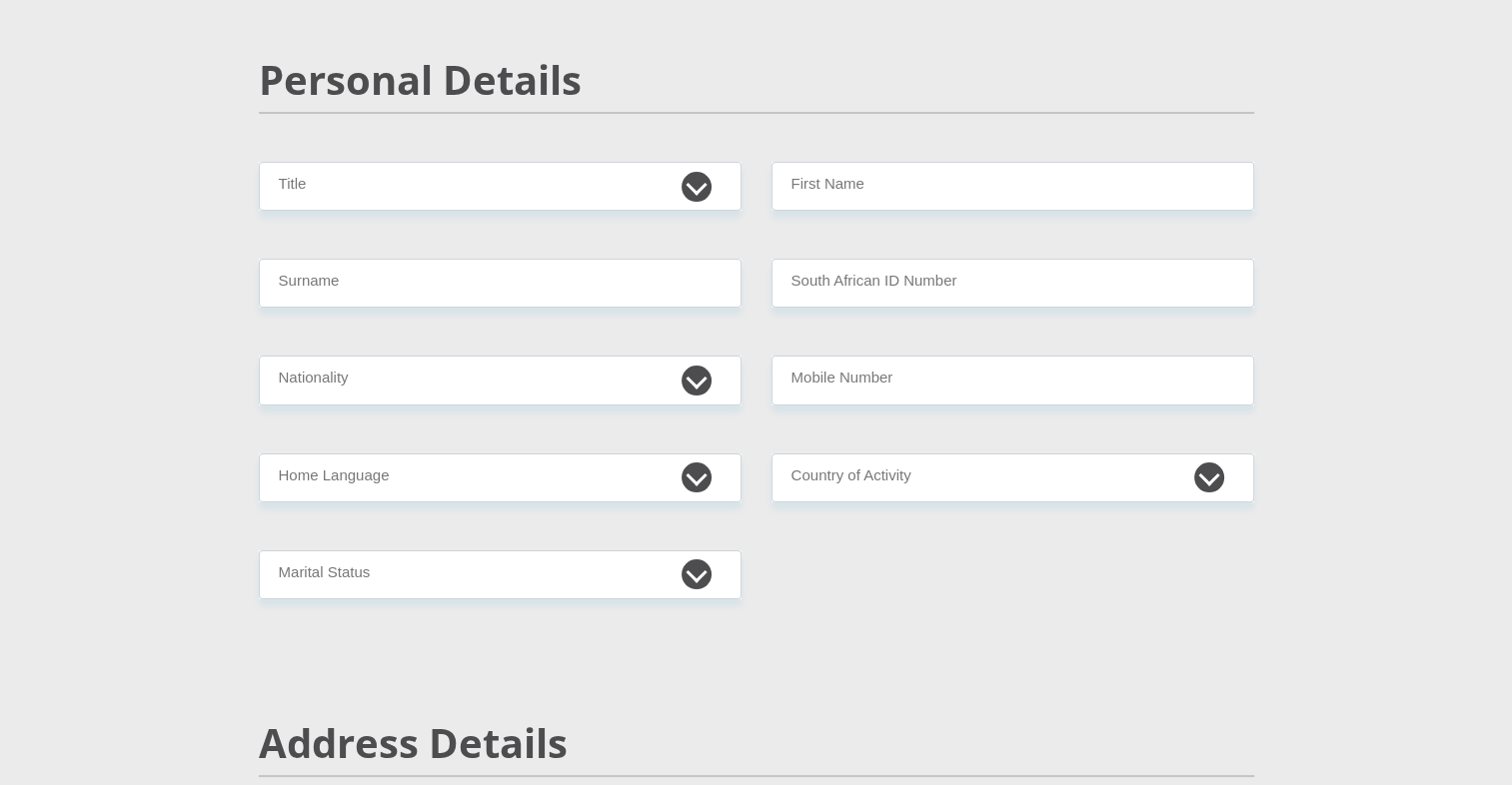 click on "Mr
Ms
Mrs
Dr
Other
Title
First Name
Surname
South African ID Number
Please input valid ID number
South Africa
Afghanistan
Aland Islands
Albania
Algeria
America Samoa
American Virgin Islands
Andorra
Angola
Anguilla
Antarctica
Antigua and Barbuda
Argentina" at bounding box center (756, 3028) 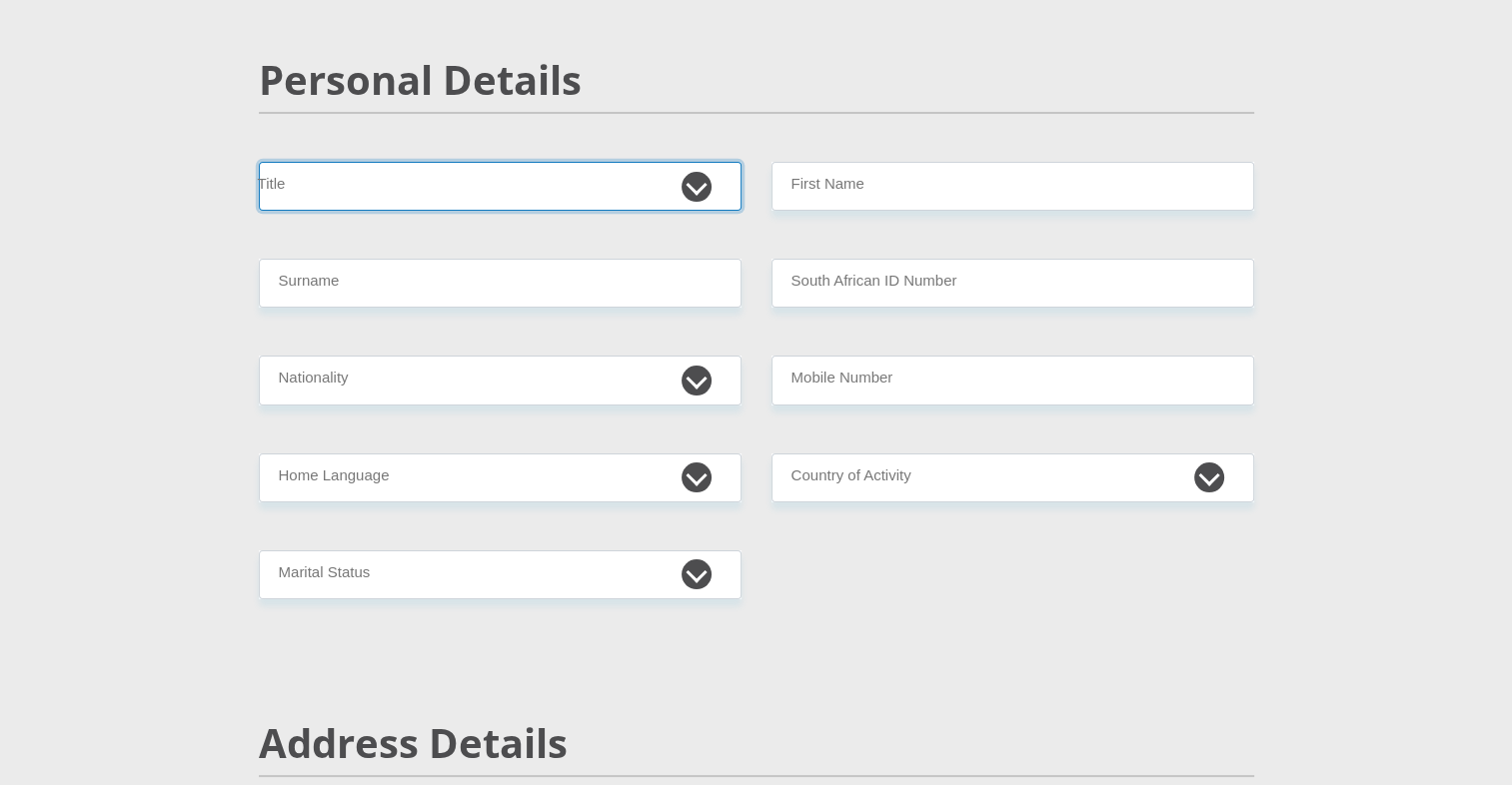 click on "Mr
Ms
Mrs
Dr
[PERSON_NAME]" at bounding box center (500, 186) 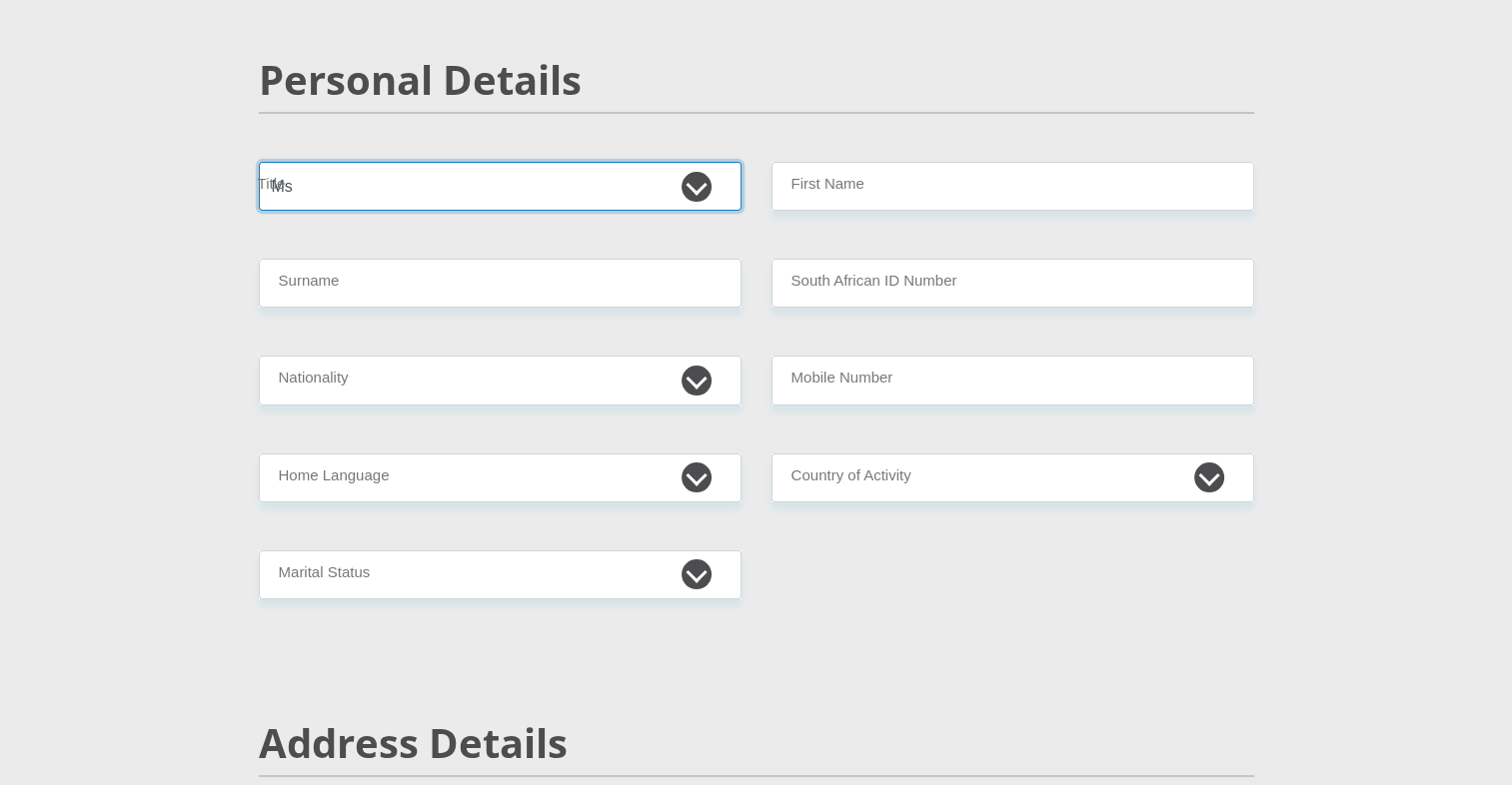 click on "Mr
Ms
Mrs
Dr
[PERSON_NAME]" at bounding box center (500, 186) 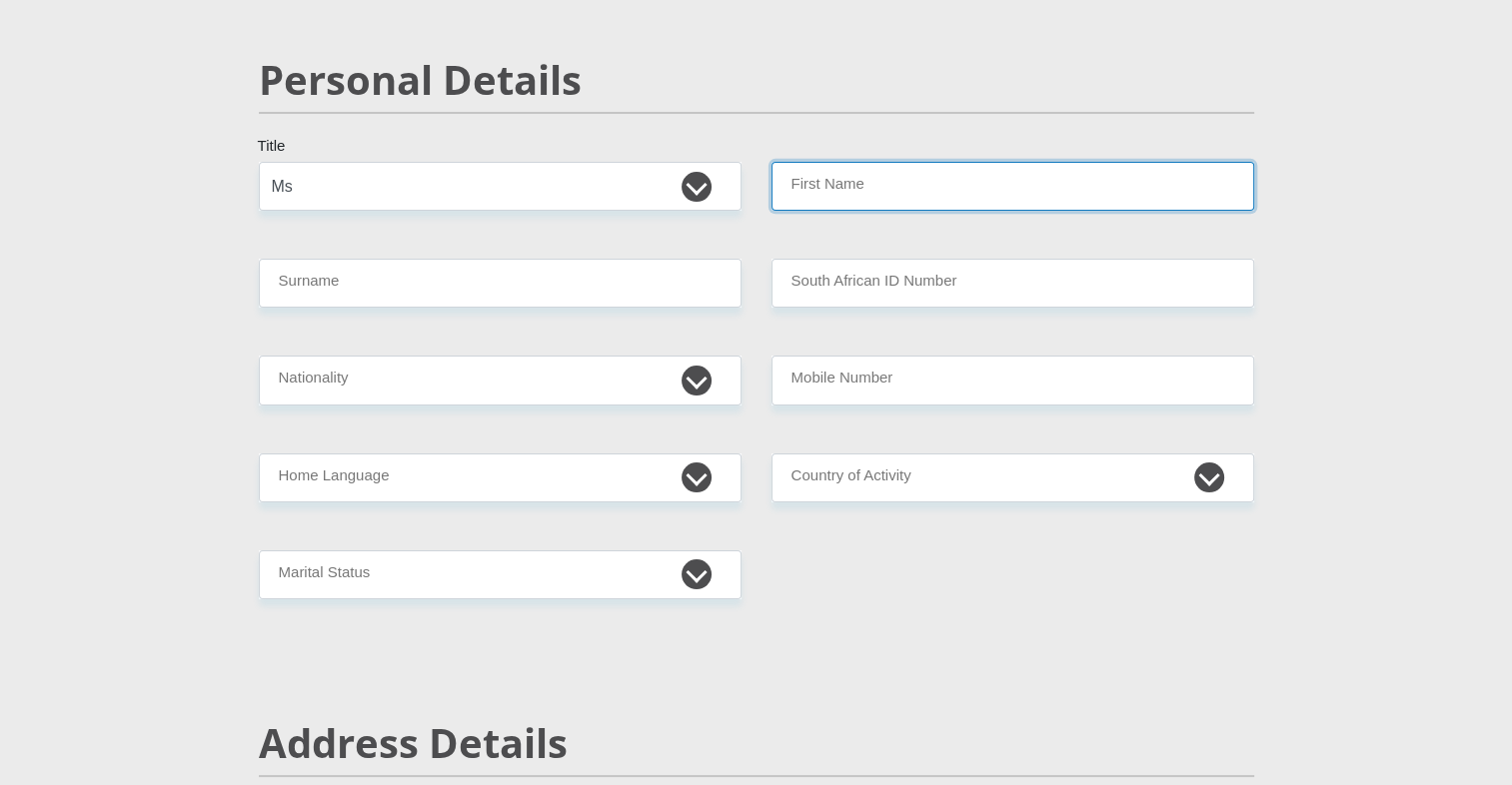 click on "First Name" at bounding box center (1012, 186) 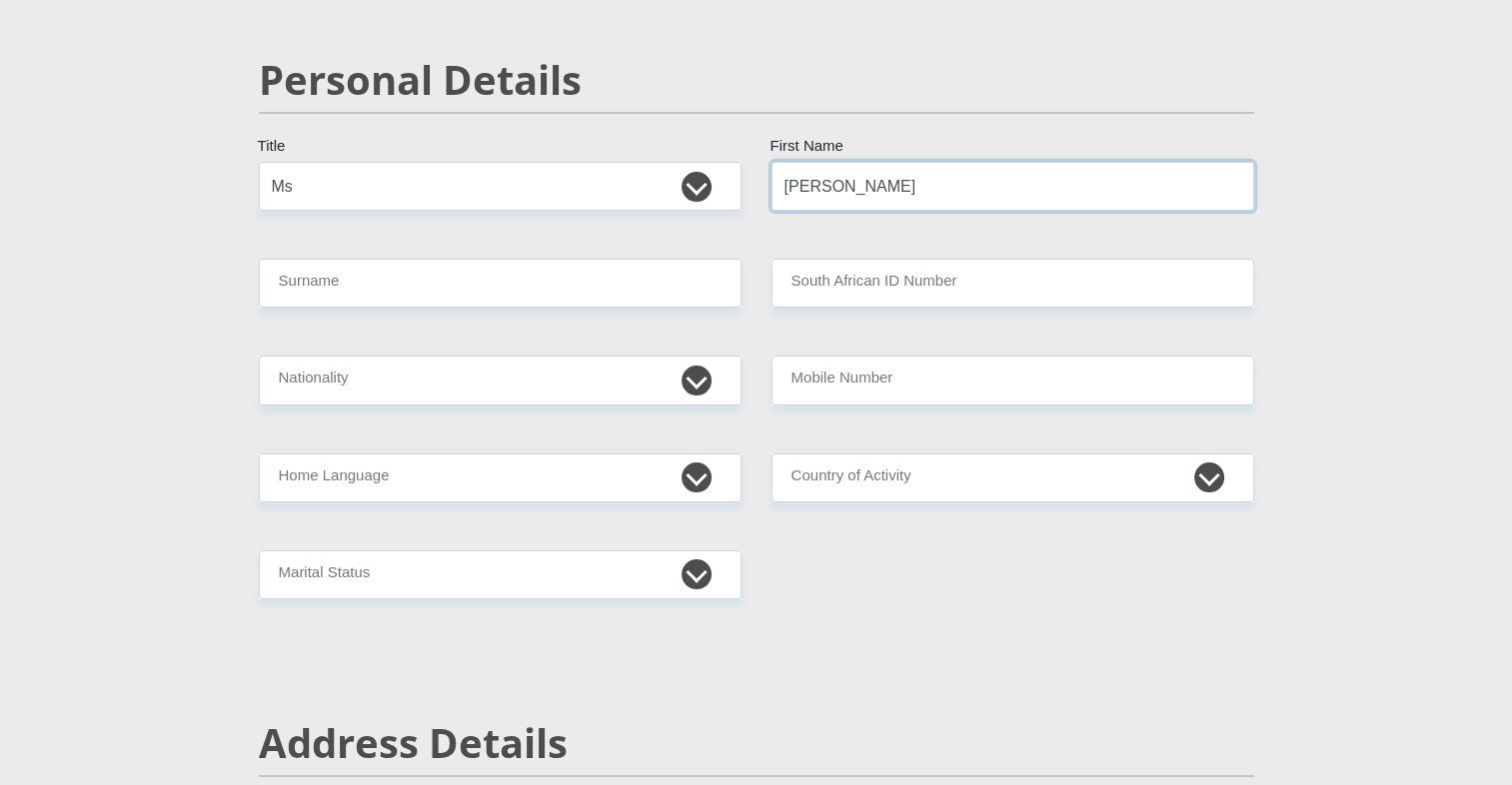 type on "[PERSON_NAME]" 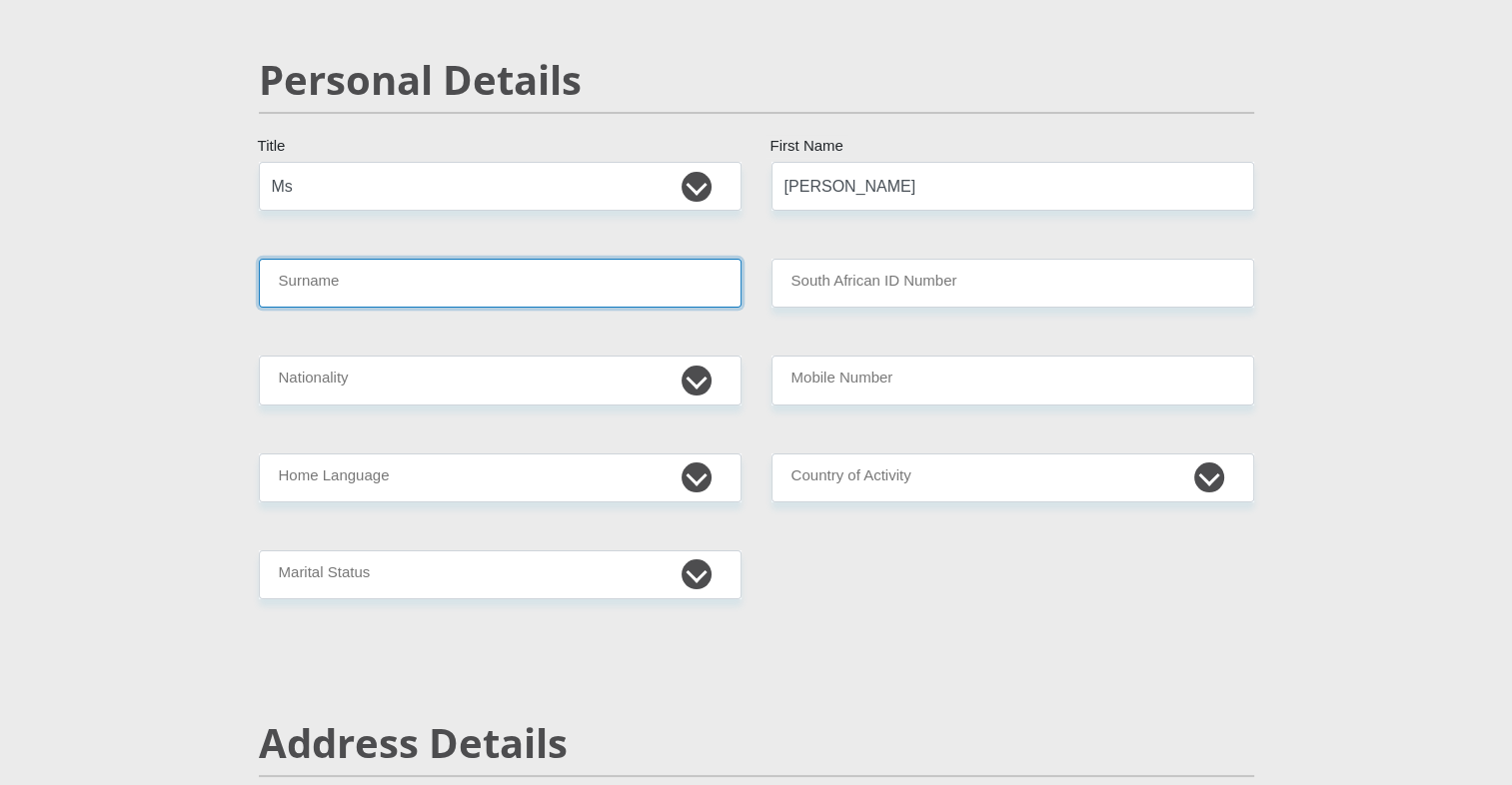 click on "Surname" at bounding box center (500, 283) 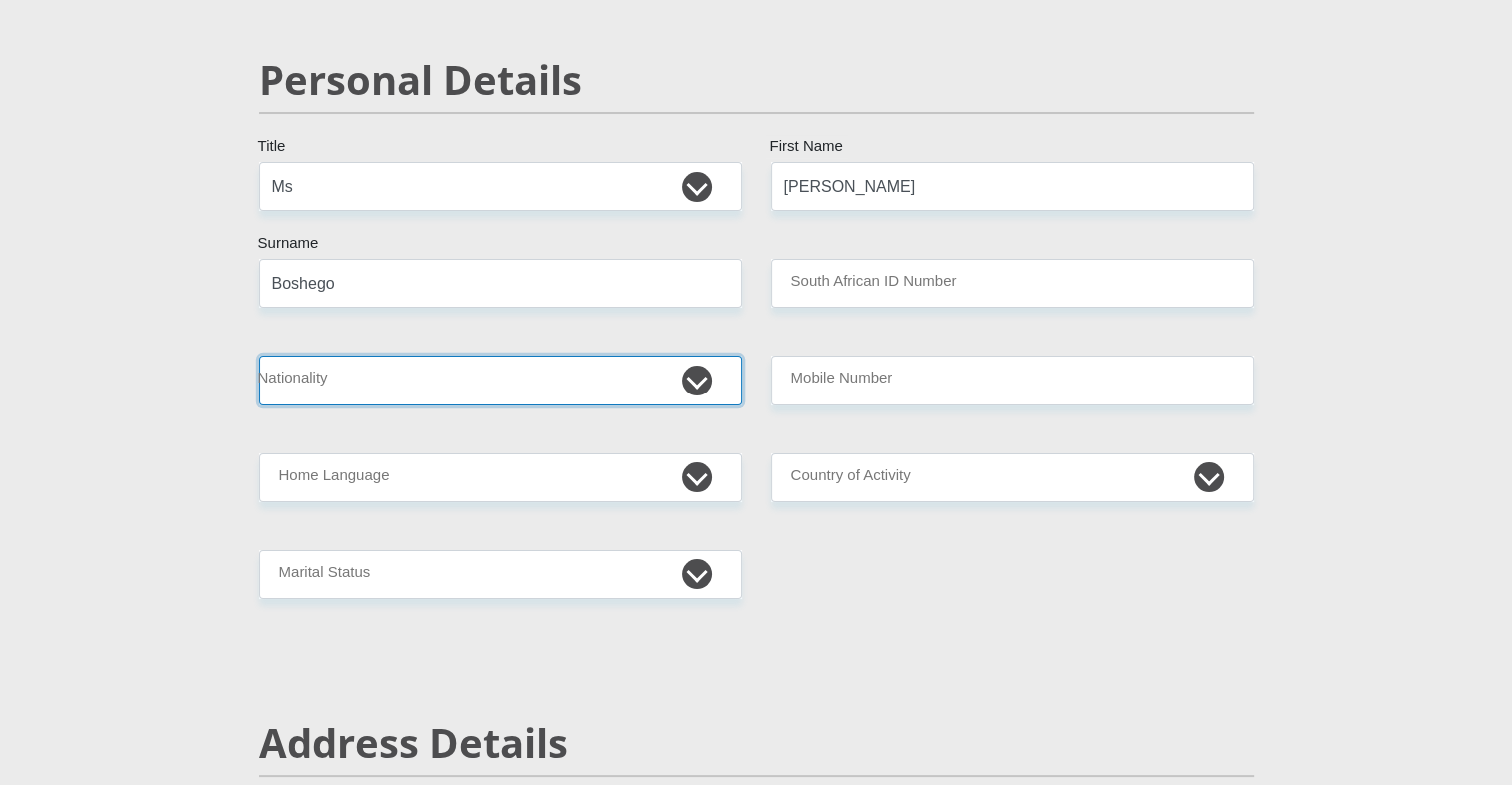 select on "ZAF" 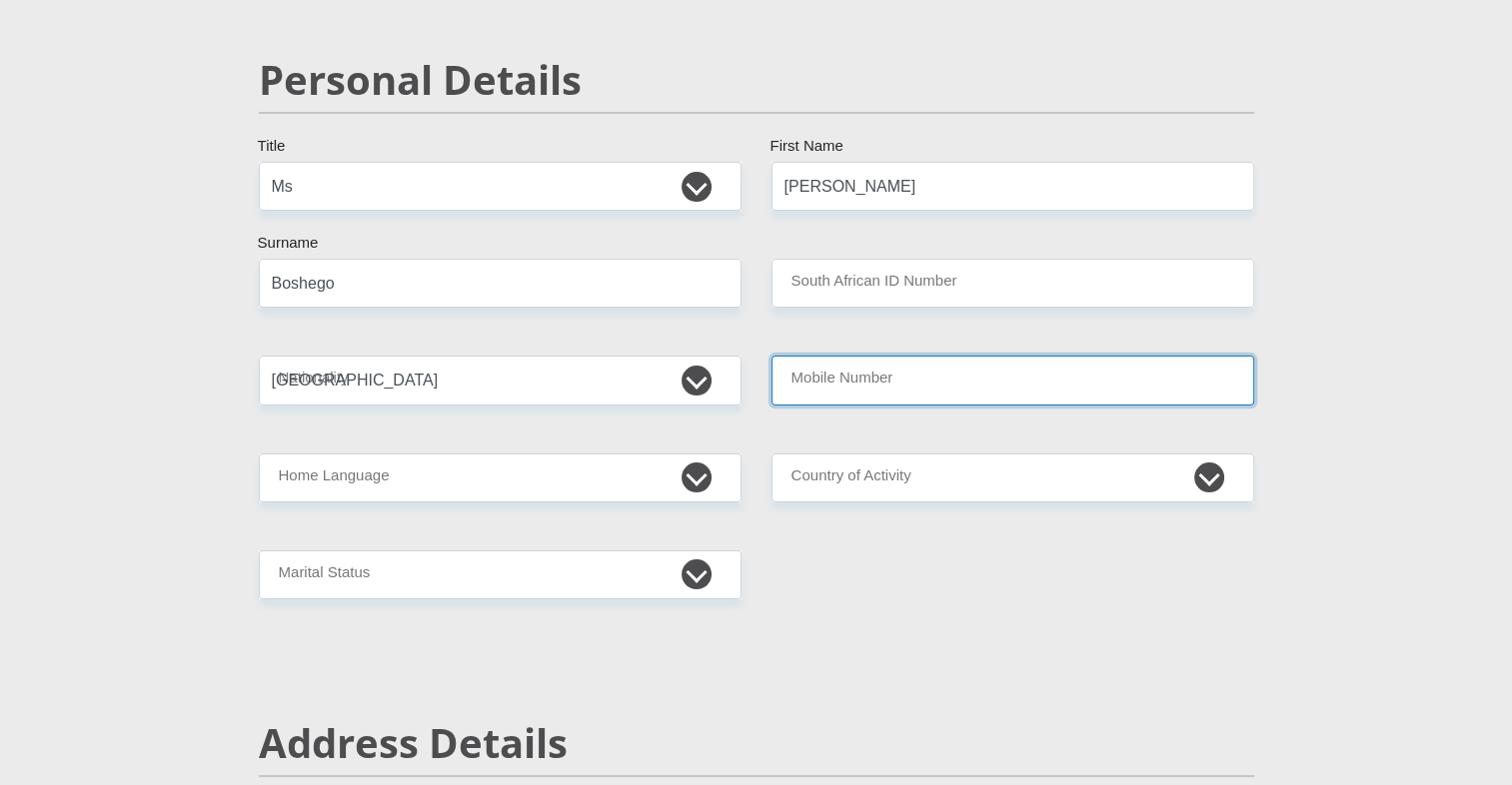 type on "0673483193" 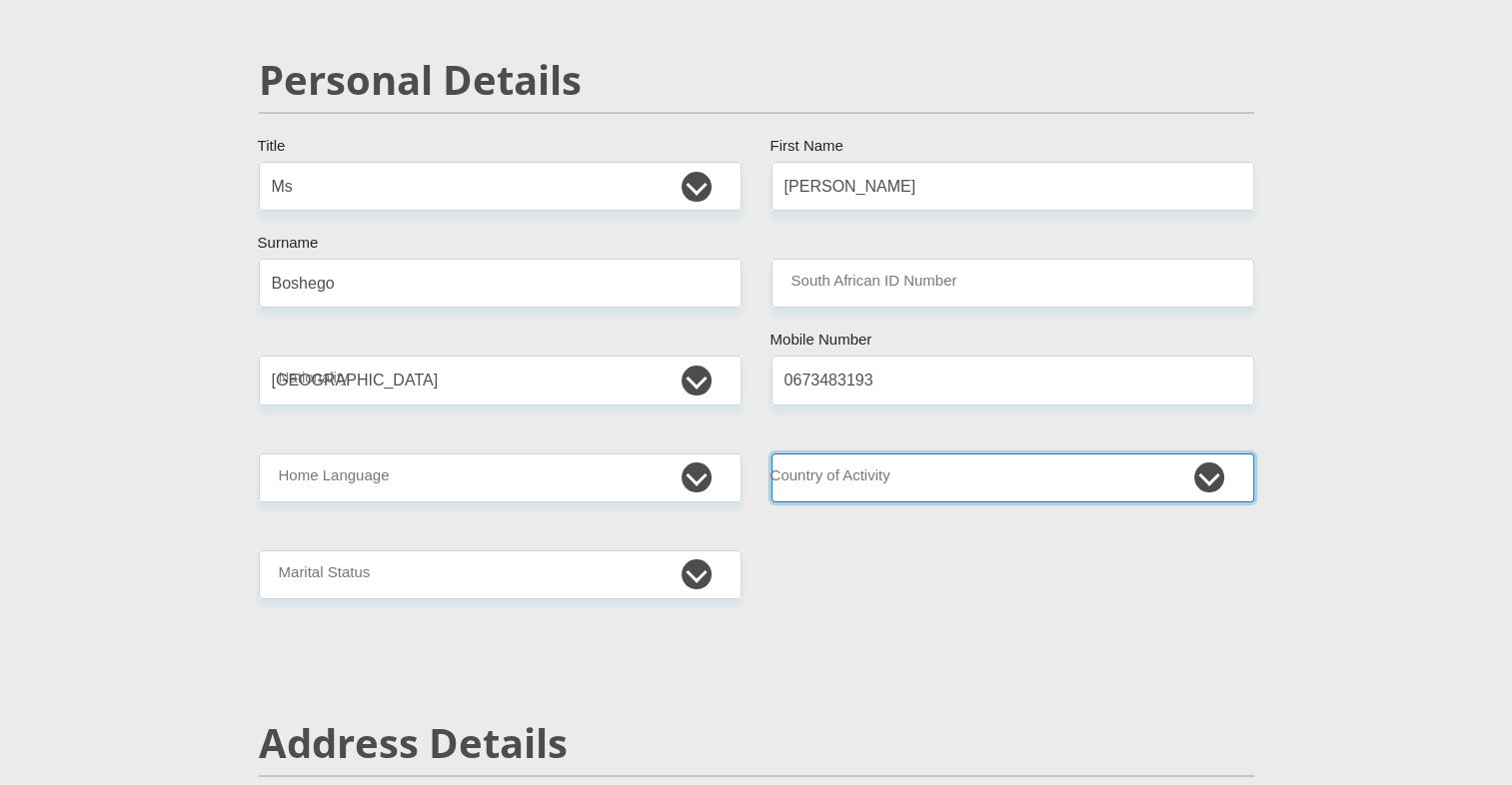 select on "ZAF" 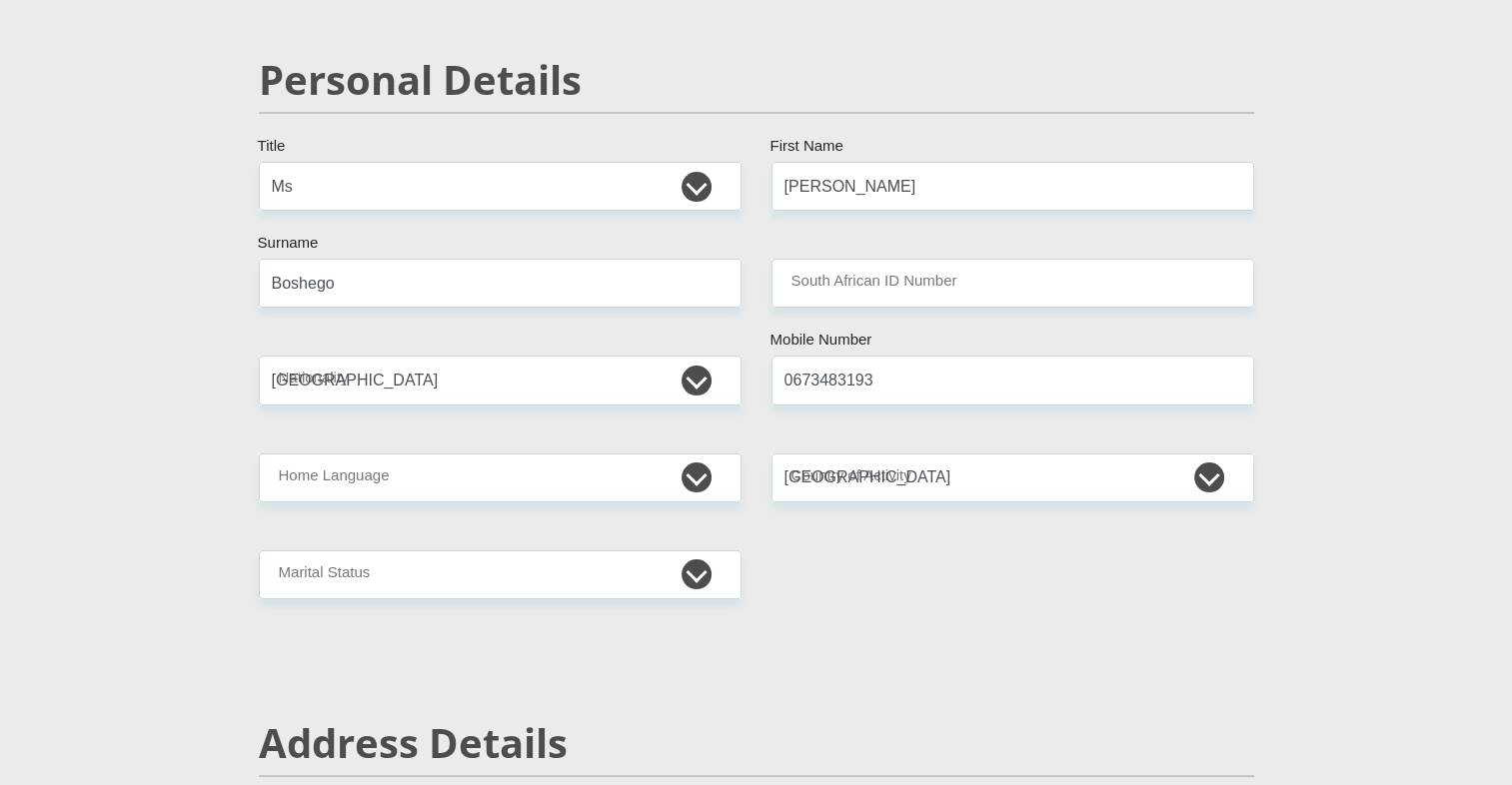 type on "4303 EXTENTION 02" 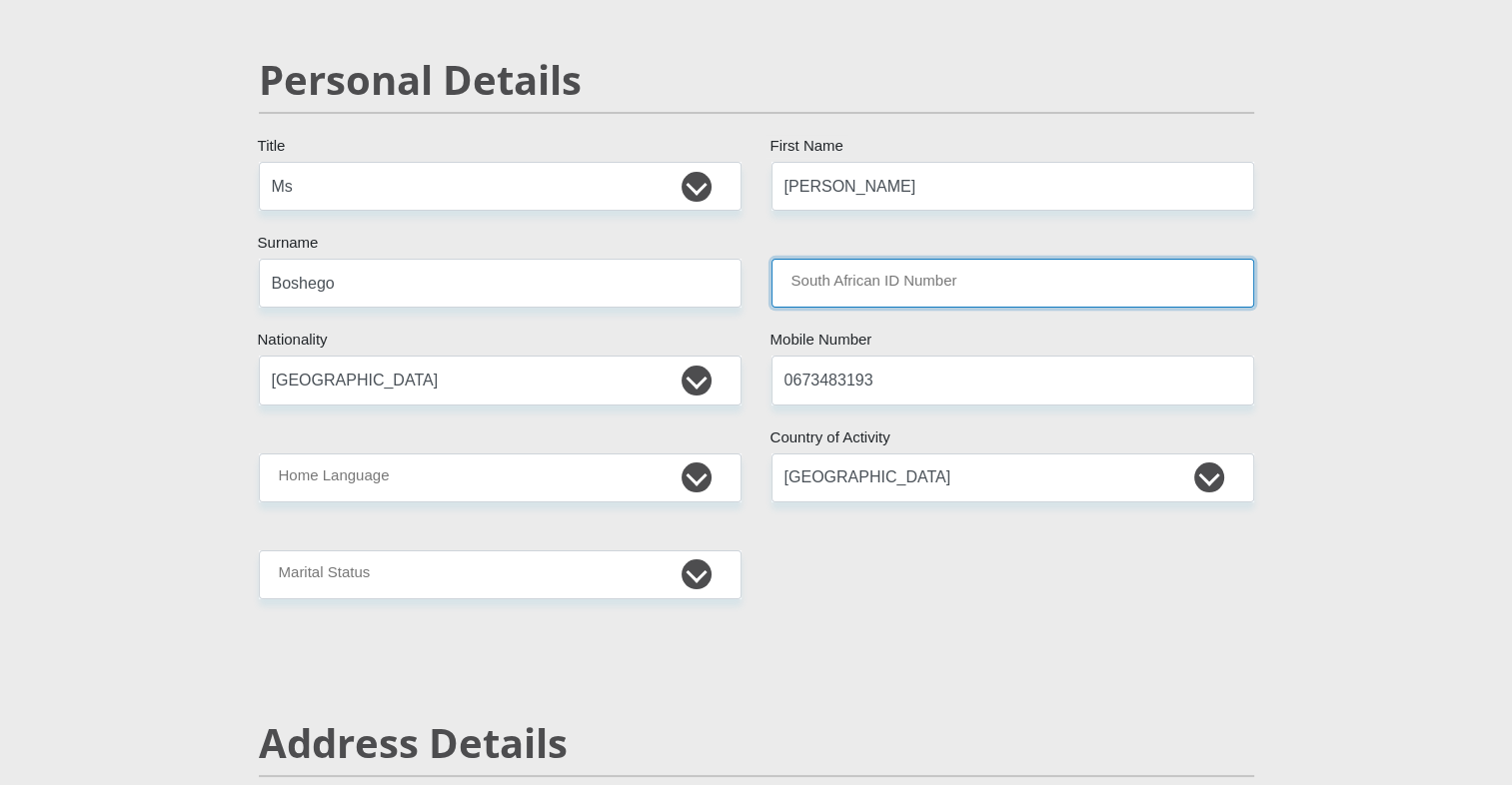click on "South African ID Number" at bounding box center [1012, 283] 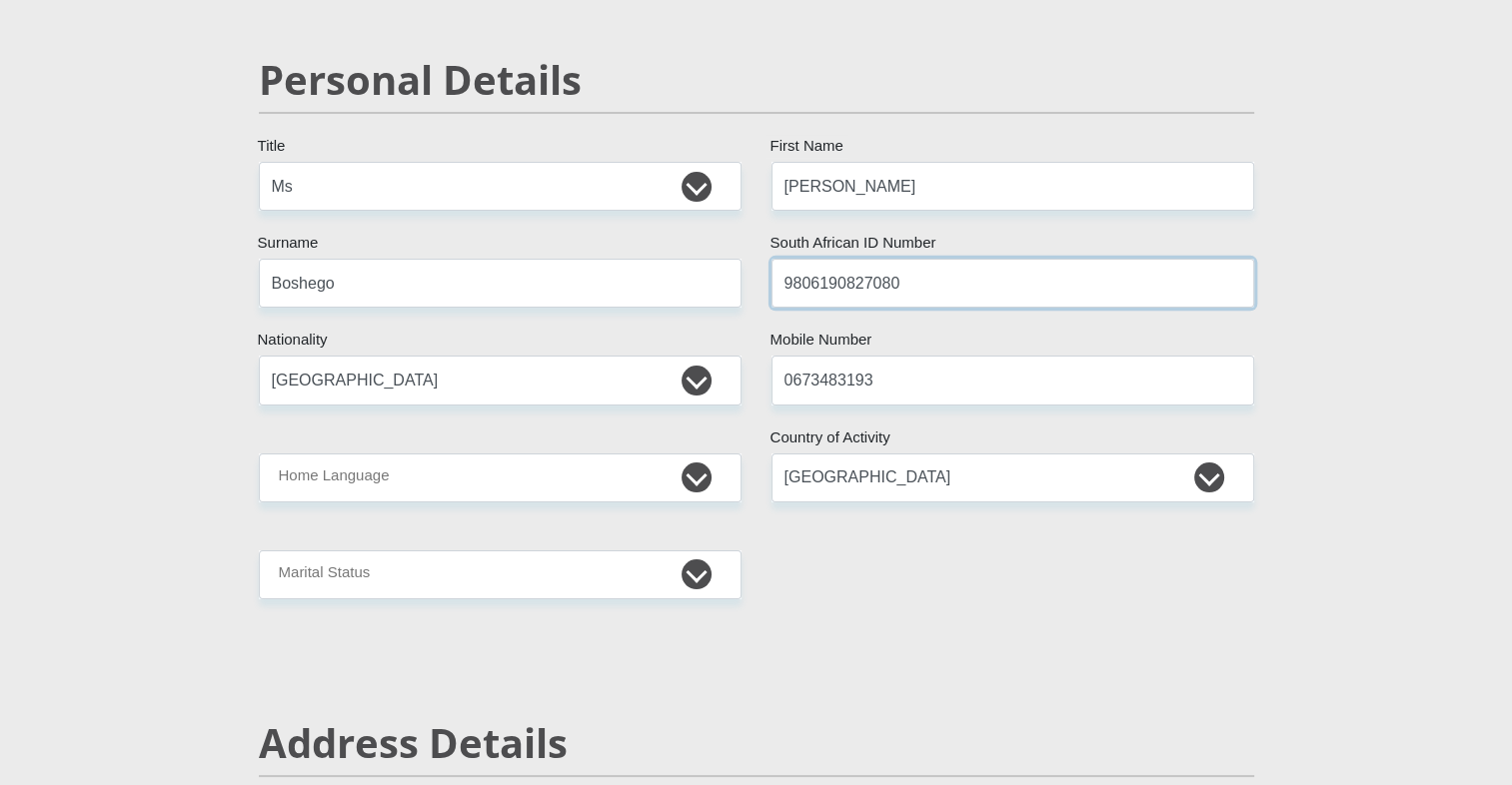type on "9806190827080" 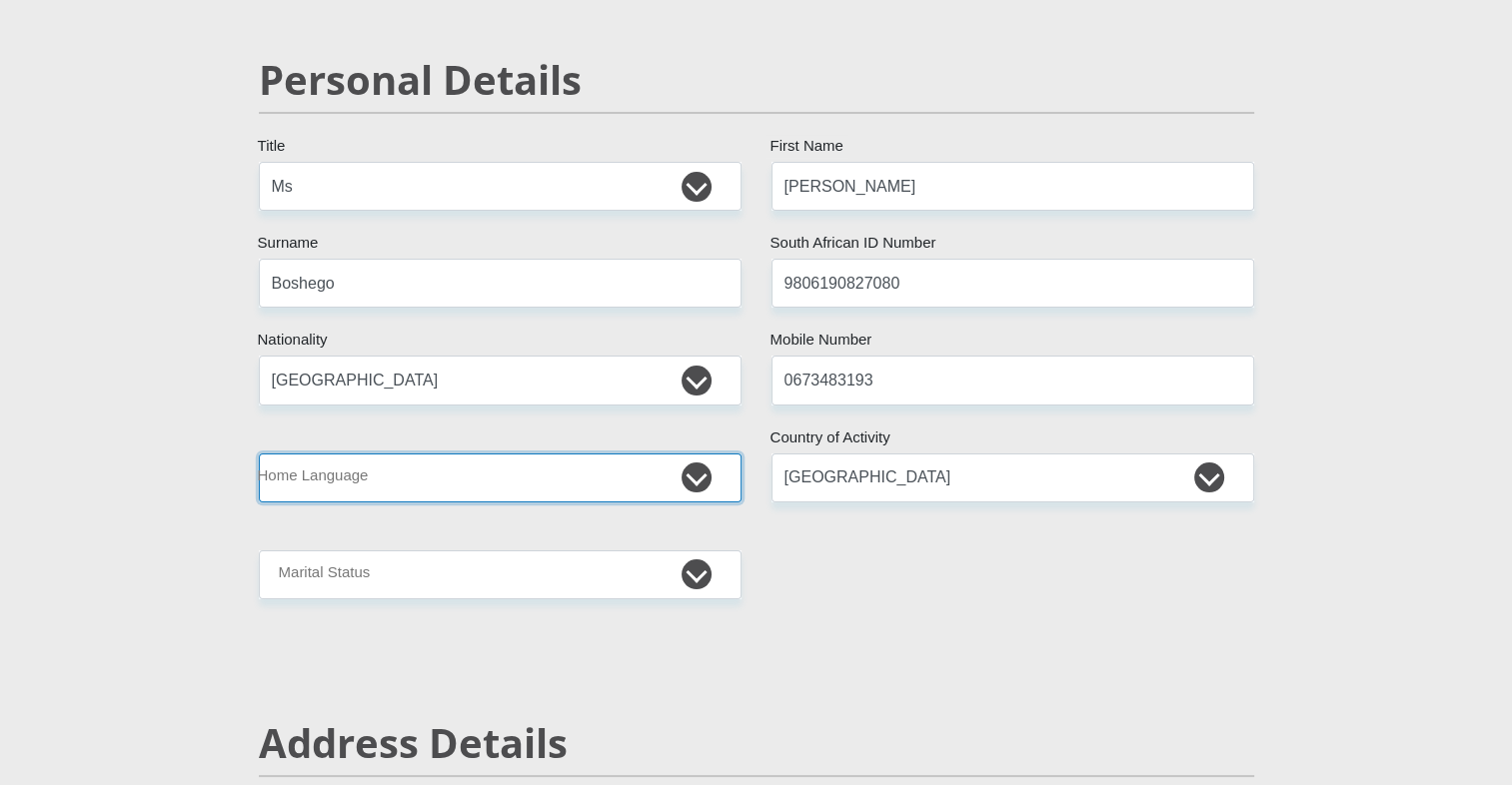 click on "Afrikaans
English
Sepedi
South Ndebele
Southern Sotho
Swati
Tsonga
Tswana
Venda
Xhosa
Zulu
Other" at bounding box center (500, 477) 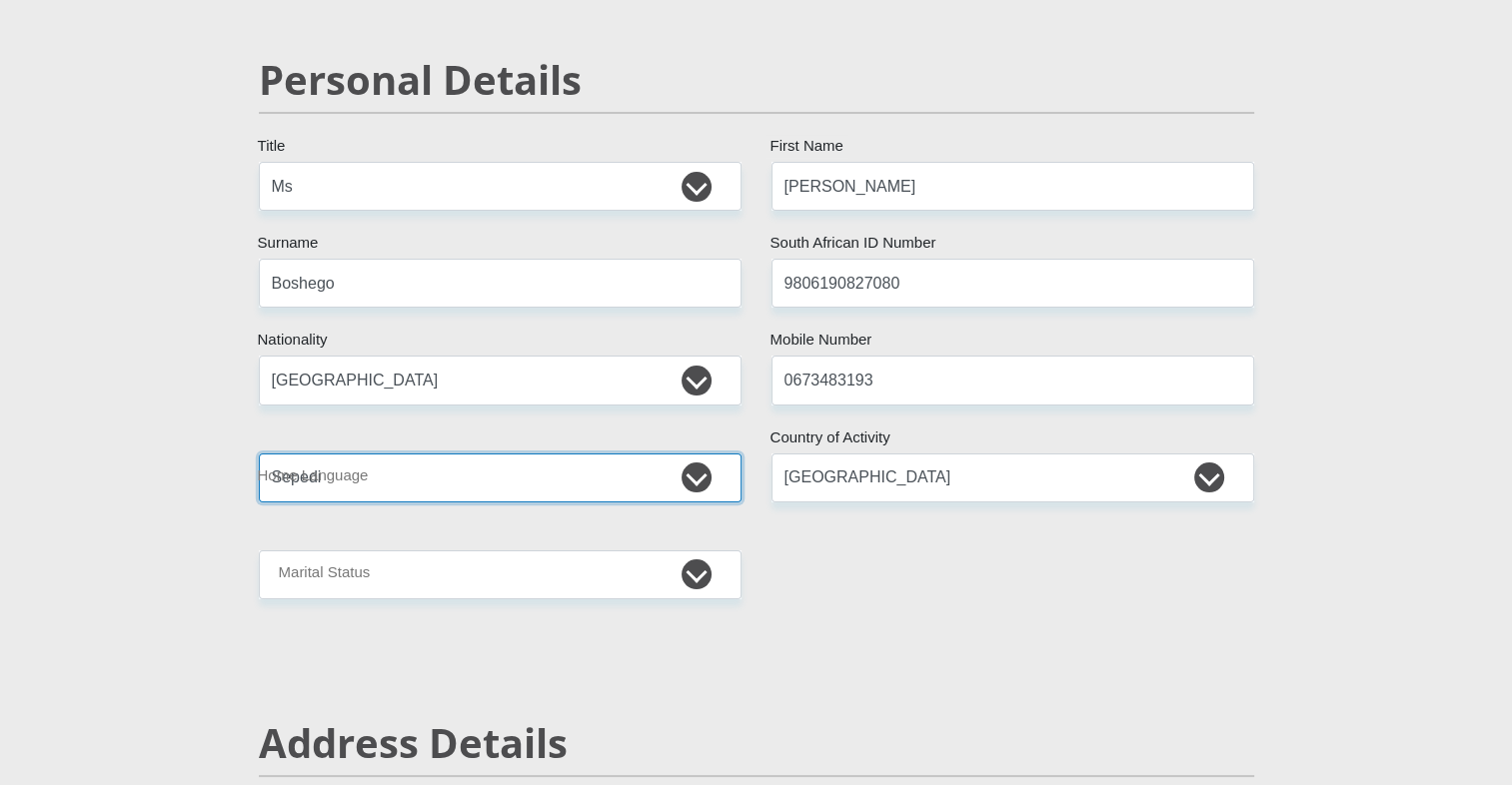 click on "Afrikaans
English
Sepedi
South Ndebele
Southern Sotho
Swati
Tsonga
Tswana
Venda
Xhosa
Zulu
Other" at bounding box center [500, 477] 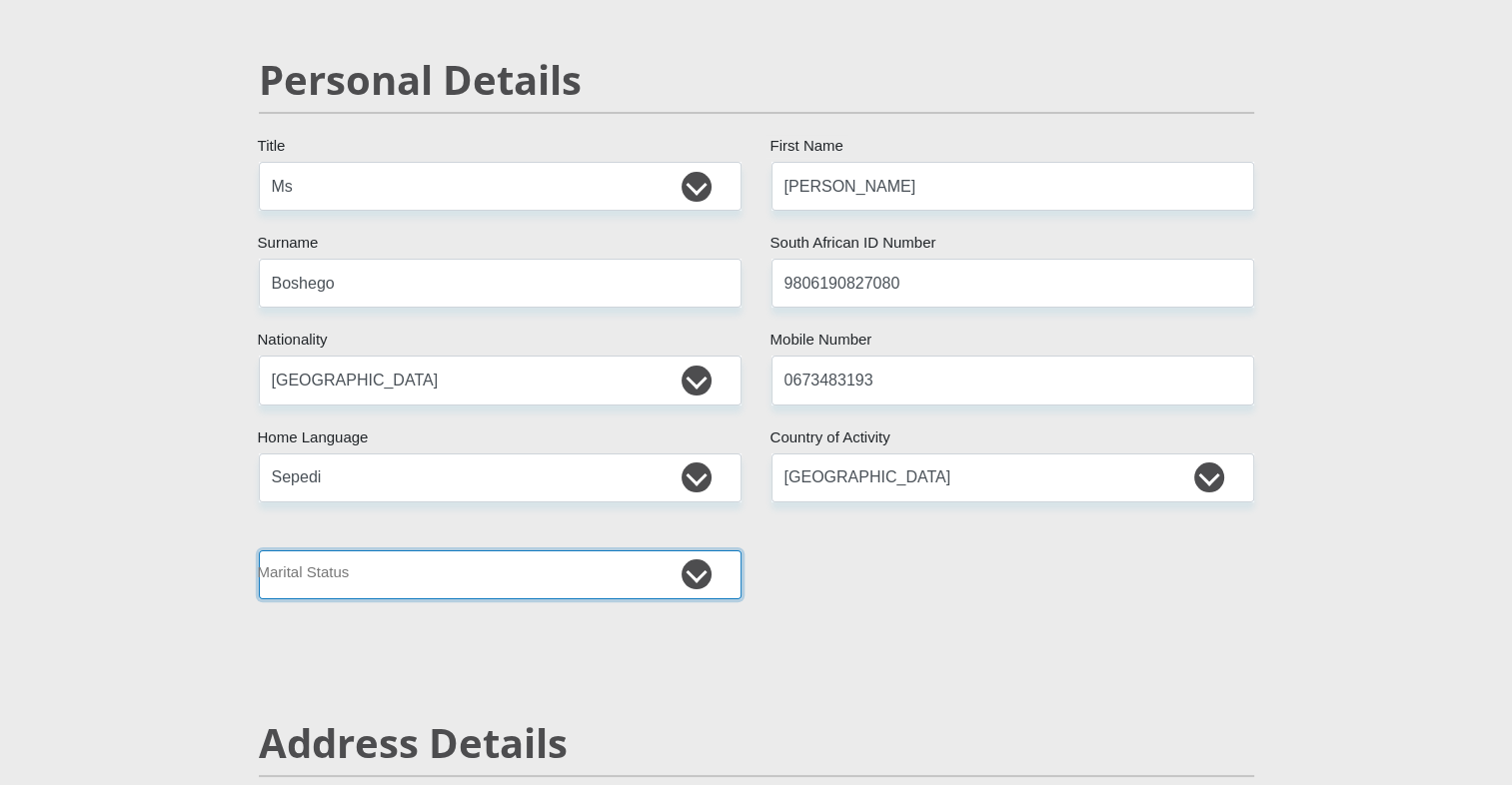 click on "Married ANC
Single
Divorced
Widowed
Married COP or Customary Law" at bounding box center [500, 574] 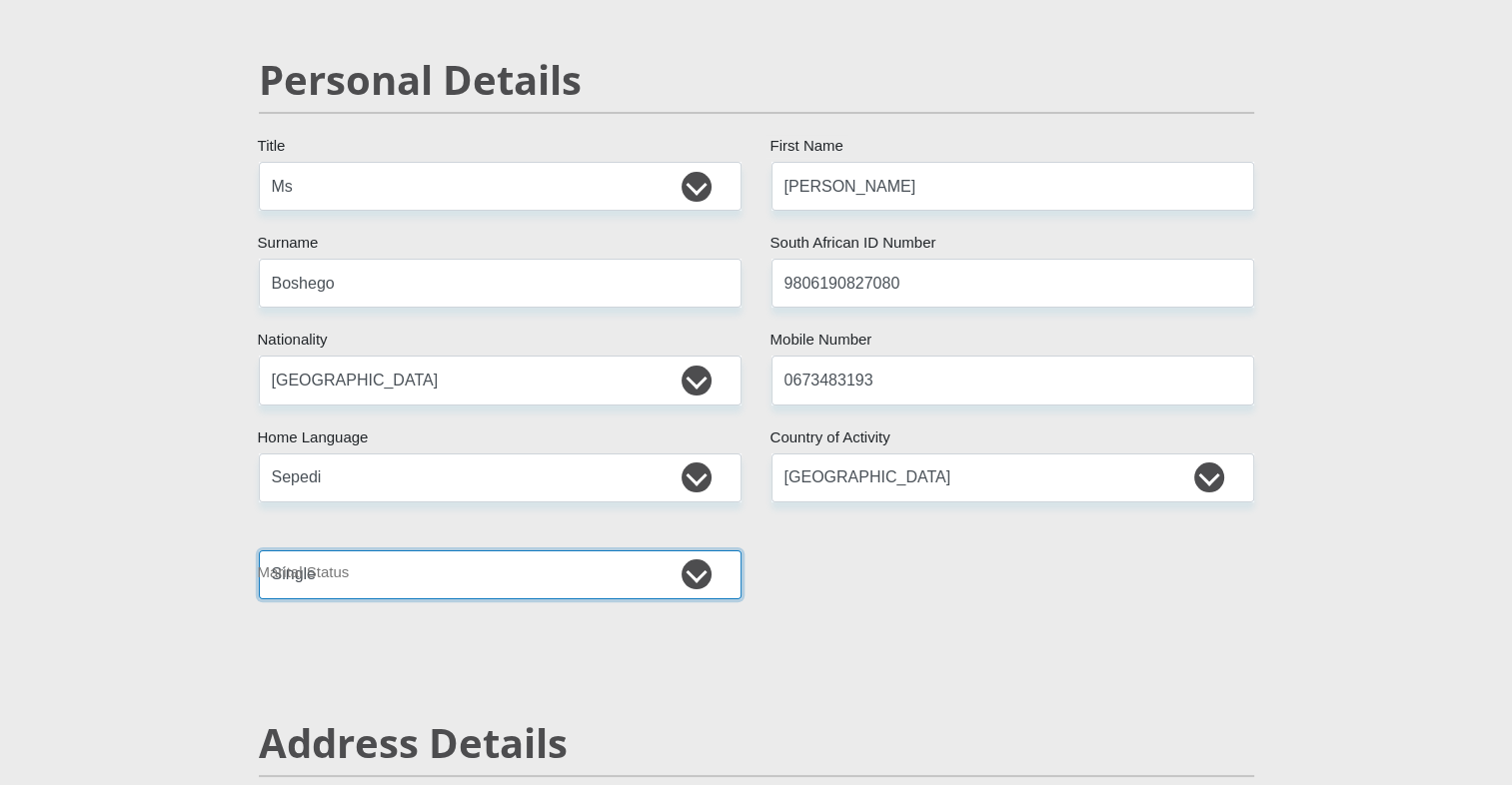 click on "Married ANC
Single
Divorced
Widowed
Married COP or Customary Law" at bounding box center [500, 574] 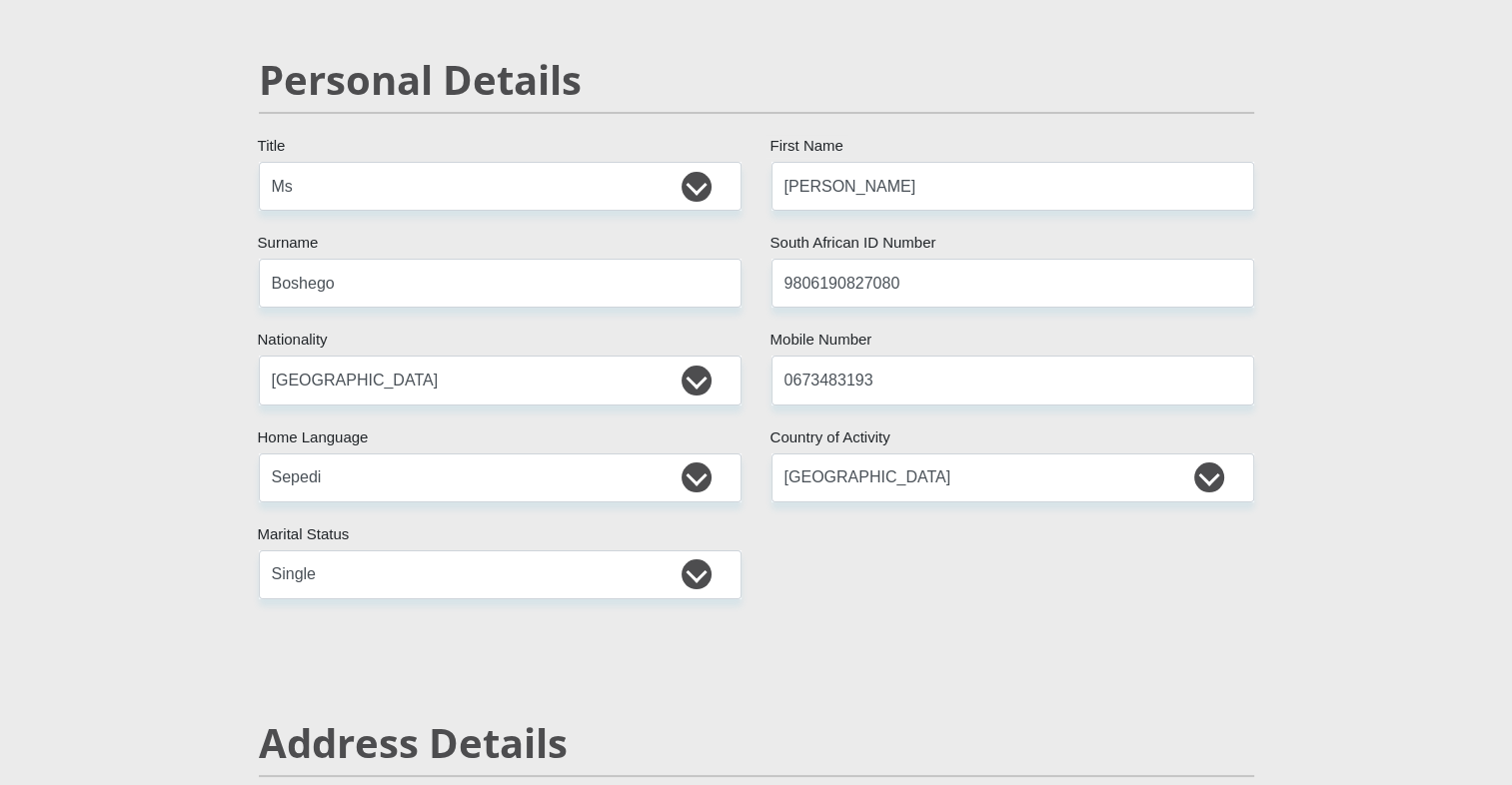 click on "Personal Details
Mr
Ms
Mrs
Dr
[PERSON_NAME]
Title
[PERSON_NAME]
First Name
Boshego
Surname
9806190827080
South African ID Number
Please input valid ID number
[GEOGRAPHIC_DATA]
[GEOGRAPHIC_DATA]
[GEOGRAPHIC_DATA]
[GEOGRAPHIC_DATA]
[GEOGRAPHIC_DATA]
[GEOGRAPHIC_DATA] [GEOGRAPHIC_DATA]
[GEOGRAPHIC_DATA]
[GEOGRAPHIC_DATA]
[GEOGRAPHIC_DATA]
[GEOGRAPHIC_DATA]  [GEOGRAPHIC_DATA]" at bounding box center [756, 3043] 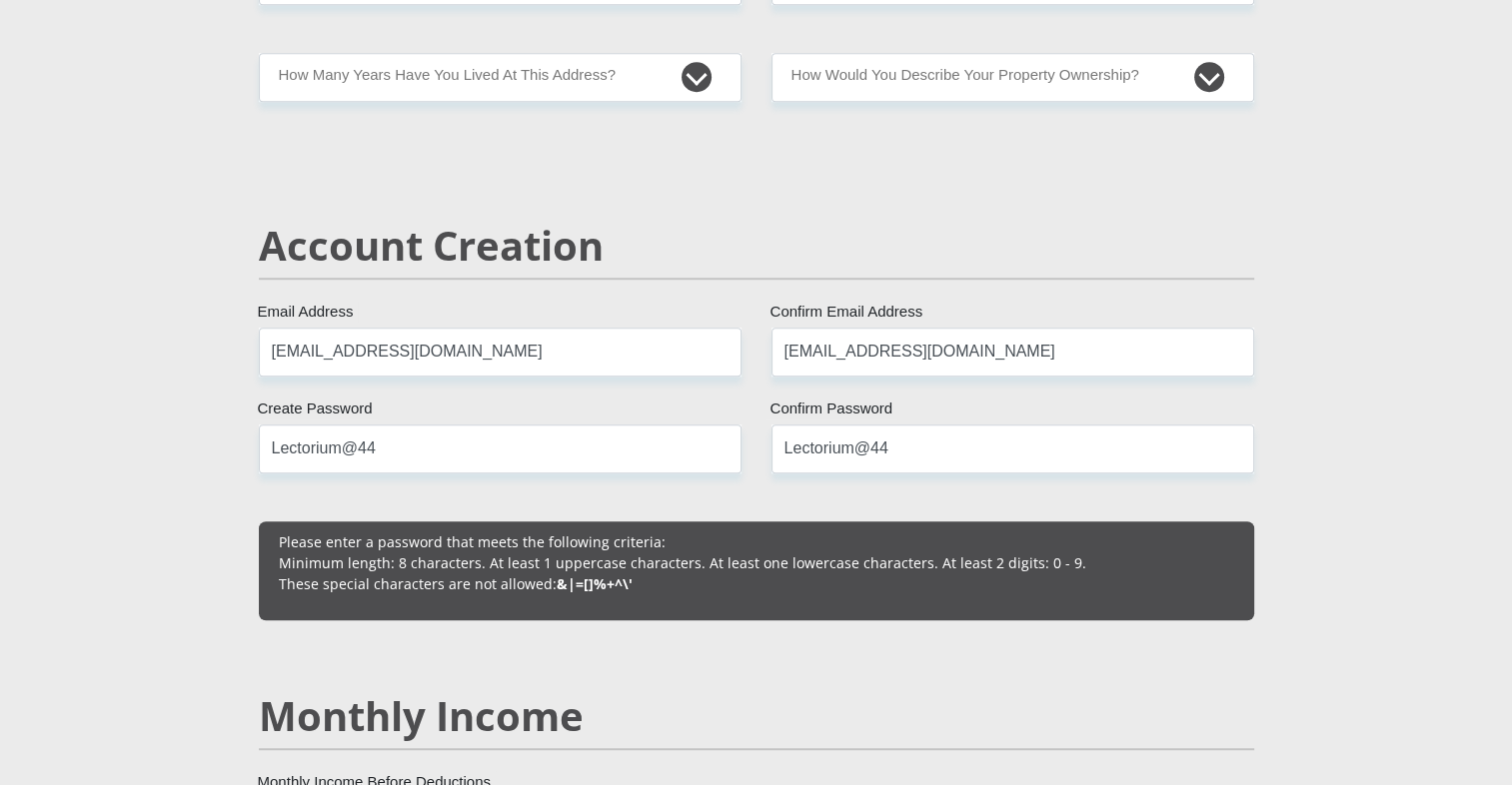 scroll, scrollTop: 1242, scrollLeft: 0, axis: vertical 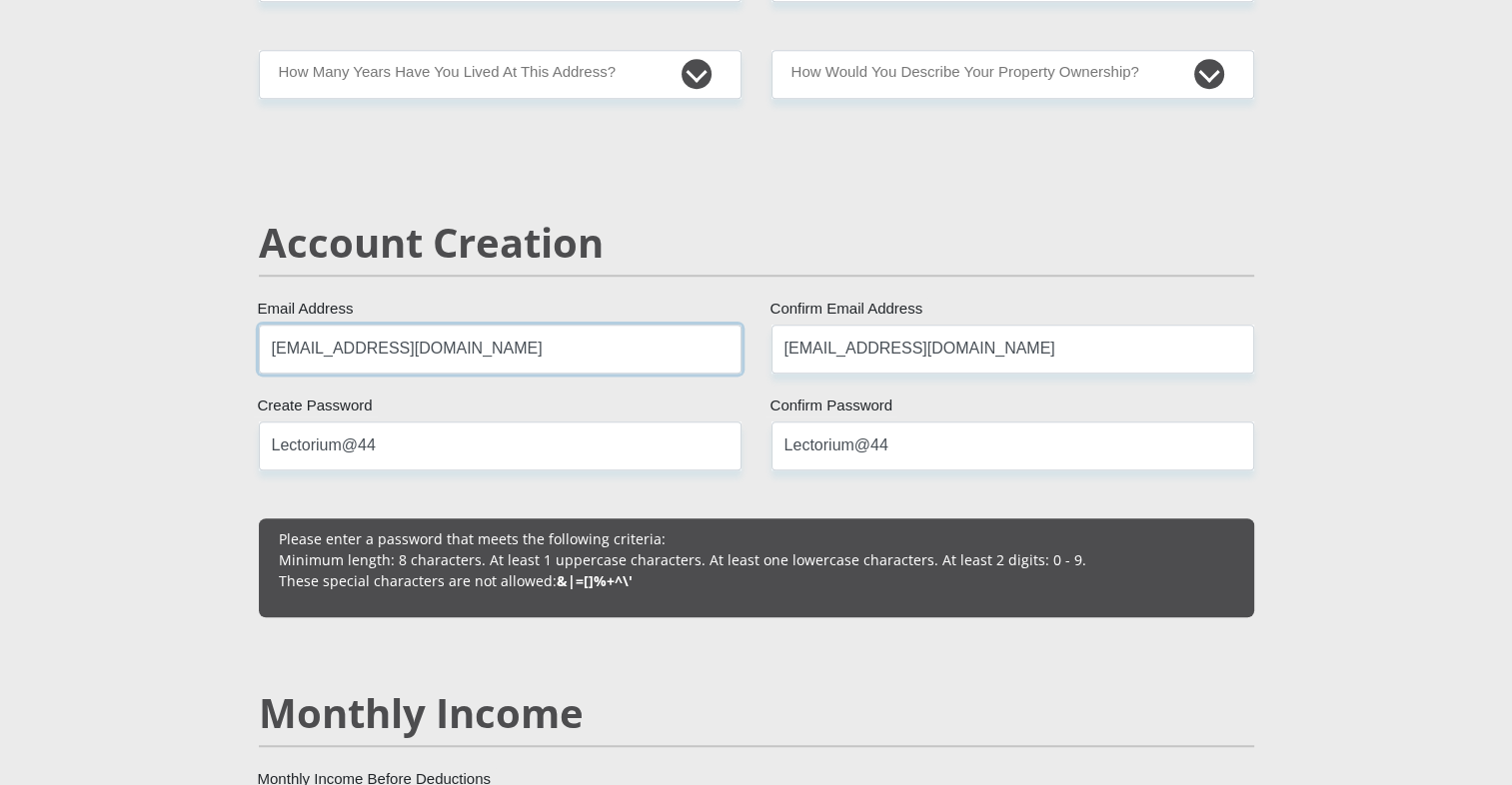 click on "boshegobm19@gmail.com" at bounding box center (500, 349) 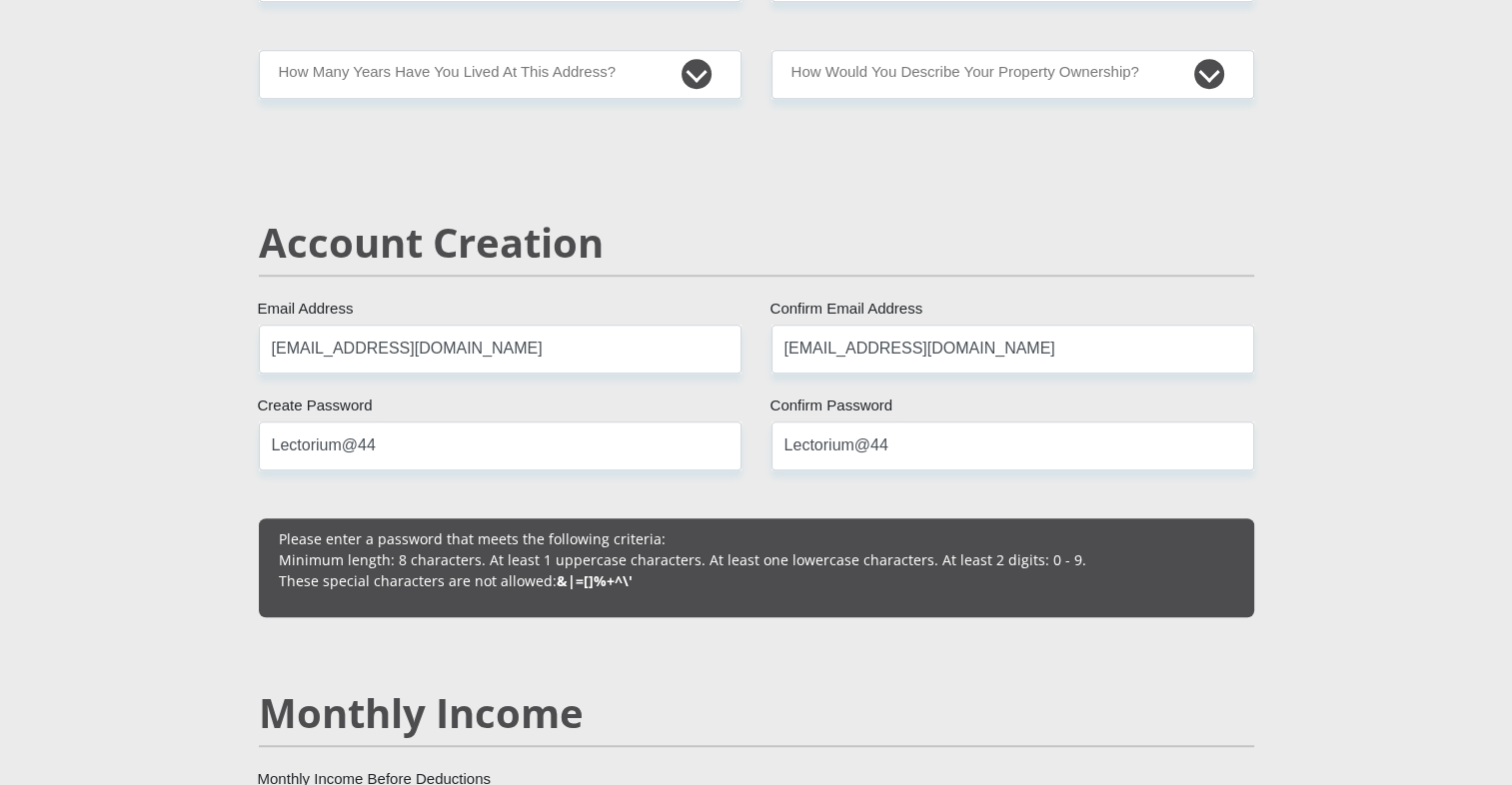 scroll, scrollTop: 5598, scrollLeft: 0, axis: vertical 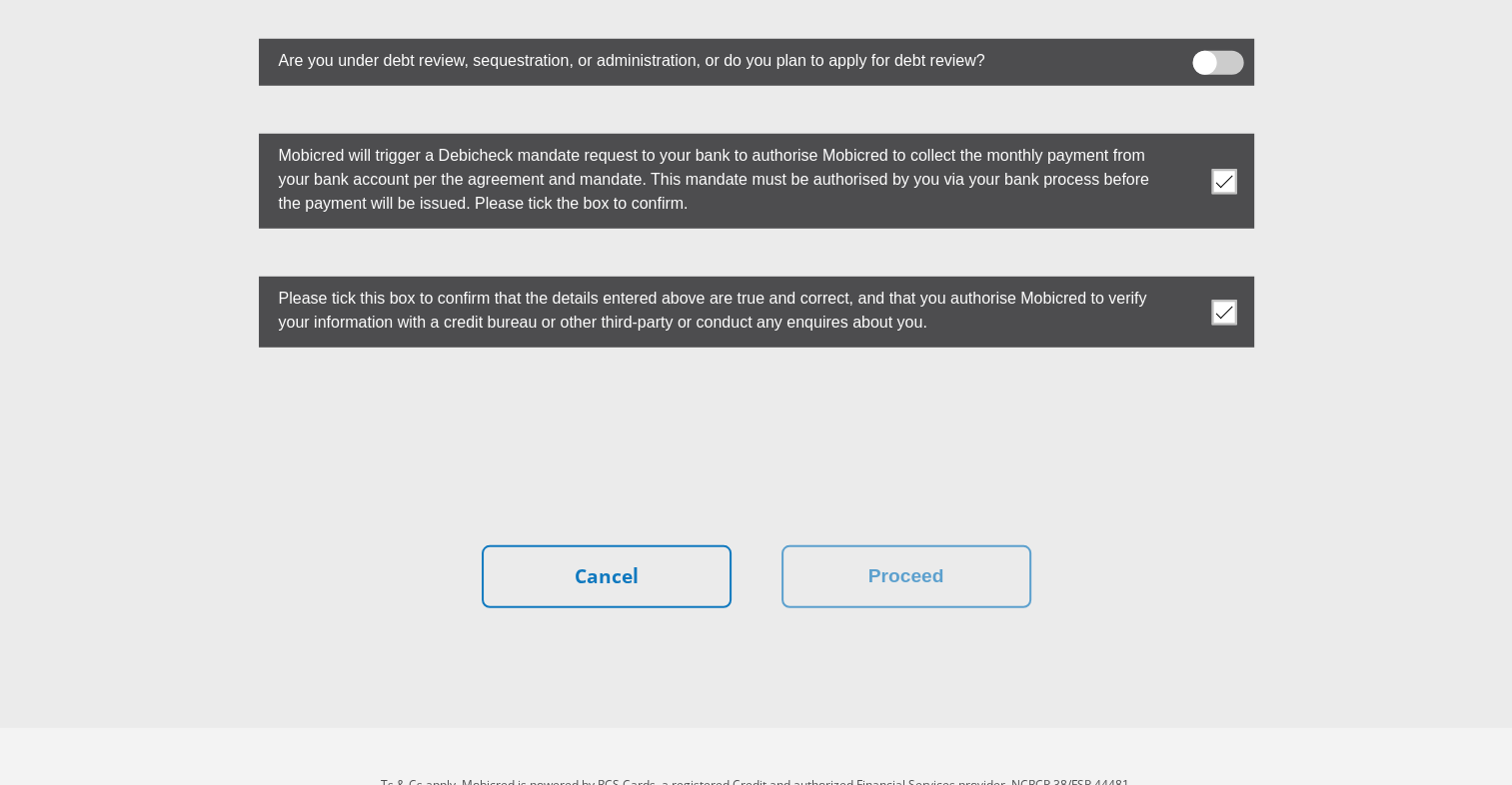 drag, startPoint x: 722, startPoint y: 461, endPoint x: 720, endPoint y: 788, distance: 327.0061 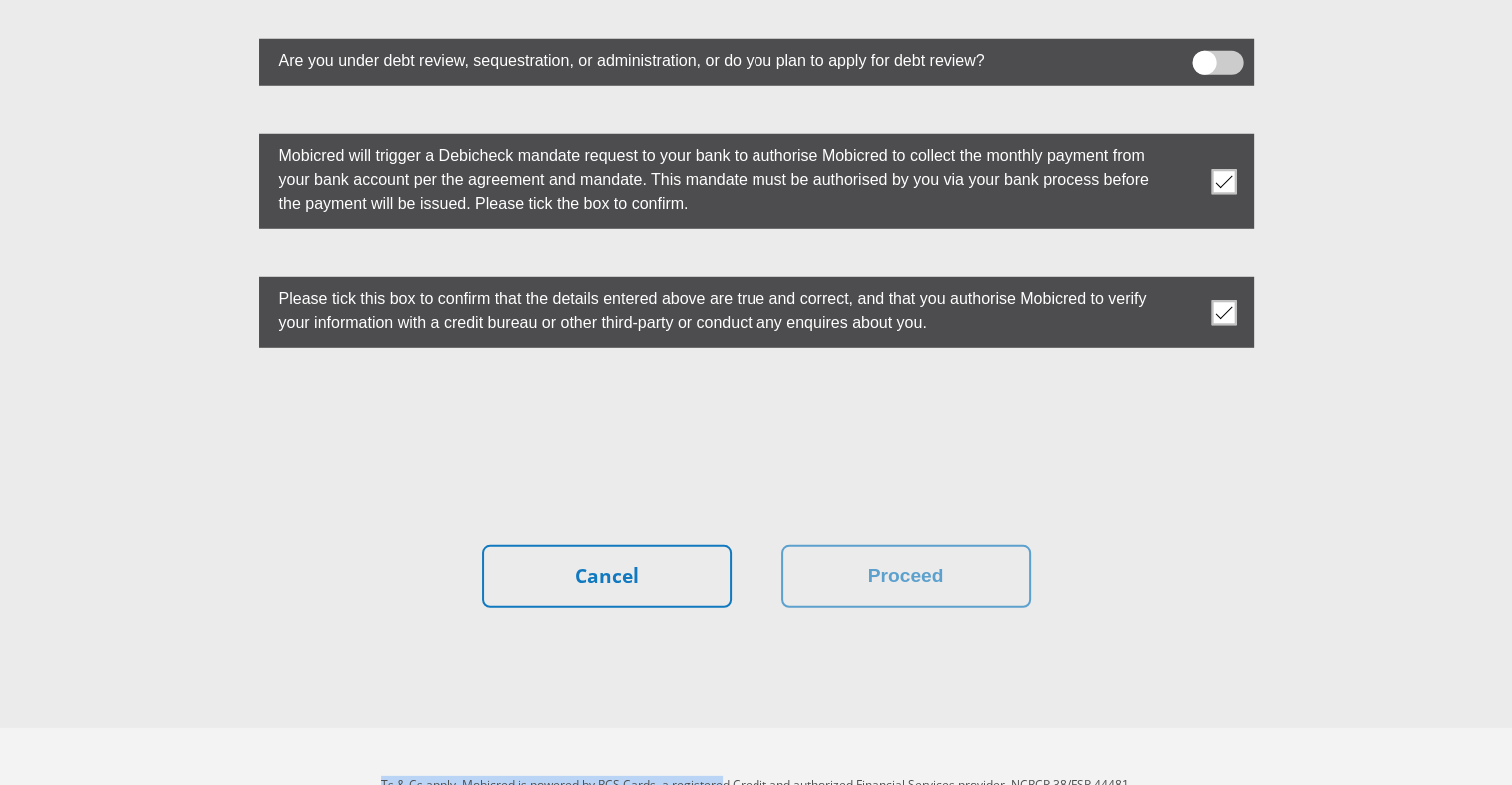 scroll, scrollTop: 5605, scrollLeft: 0, axis: vertical 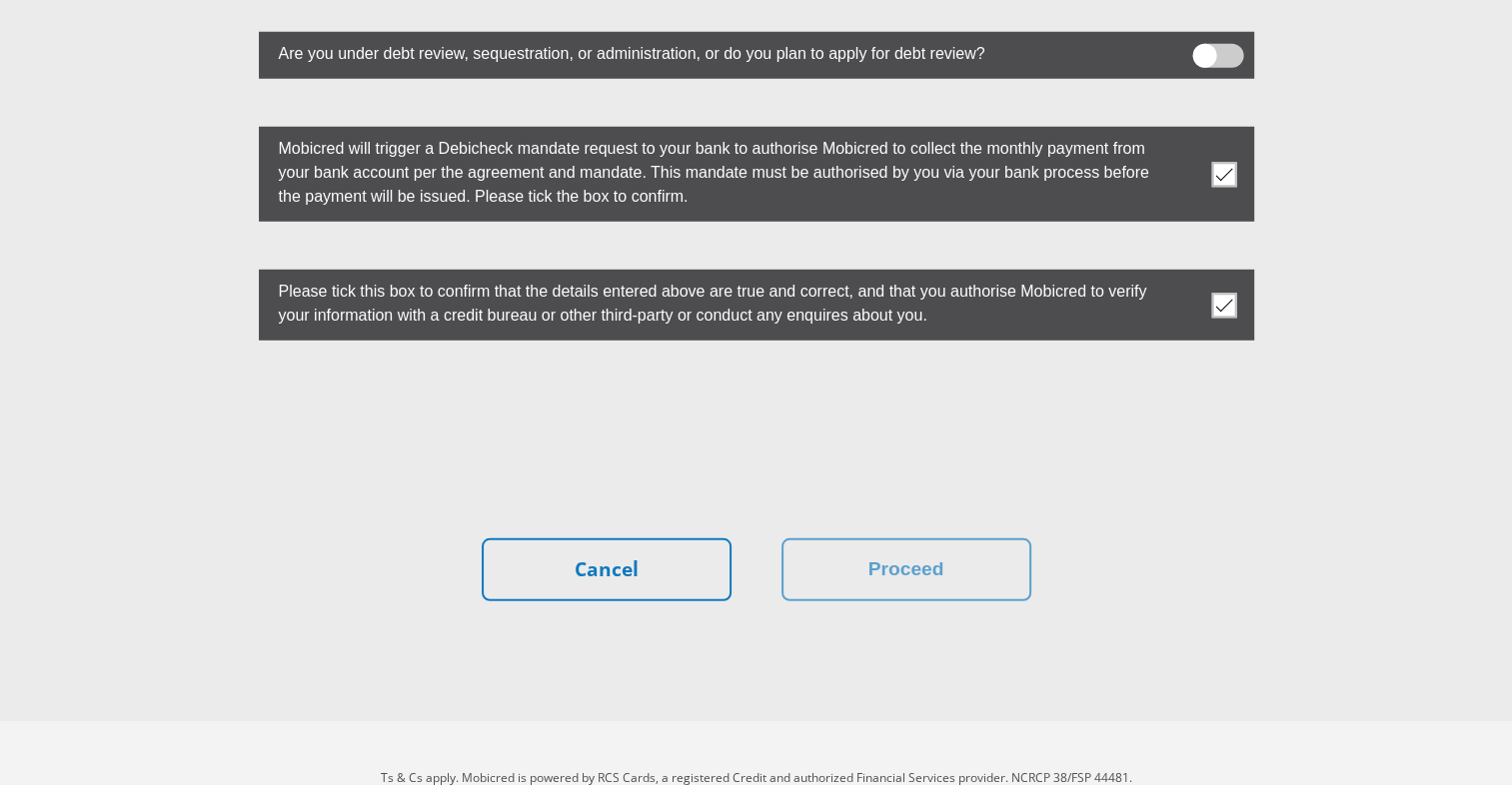 click on "Cancel
Proceed" at bounding box center [756, 569] 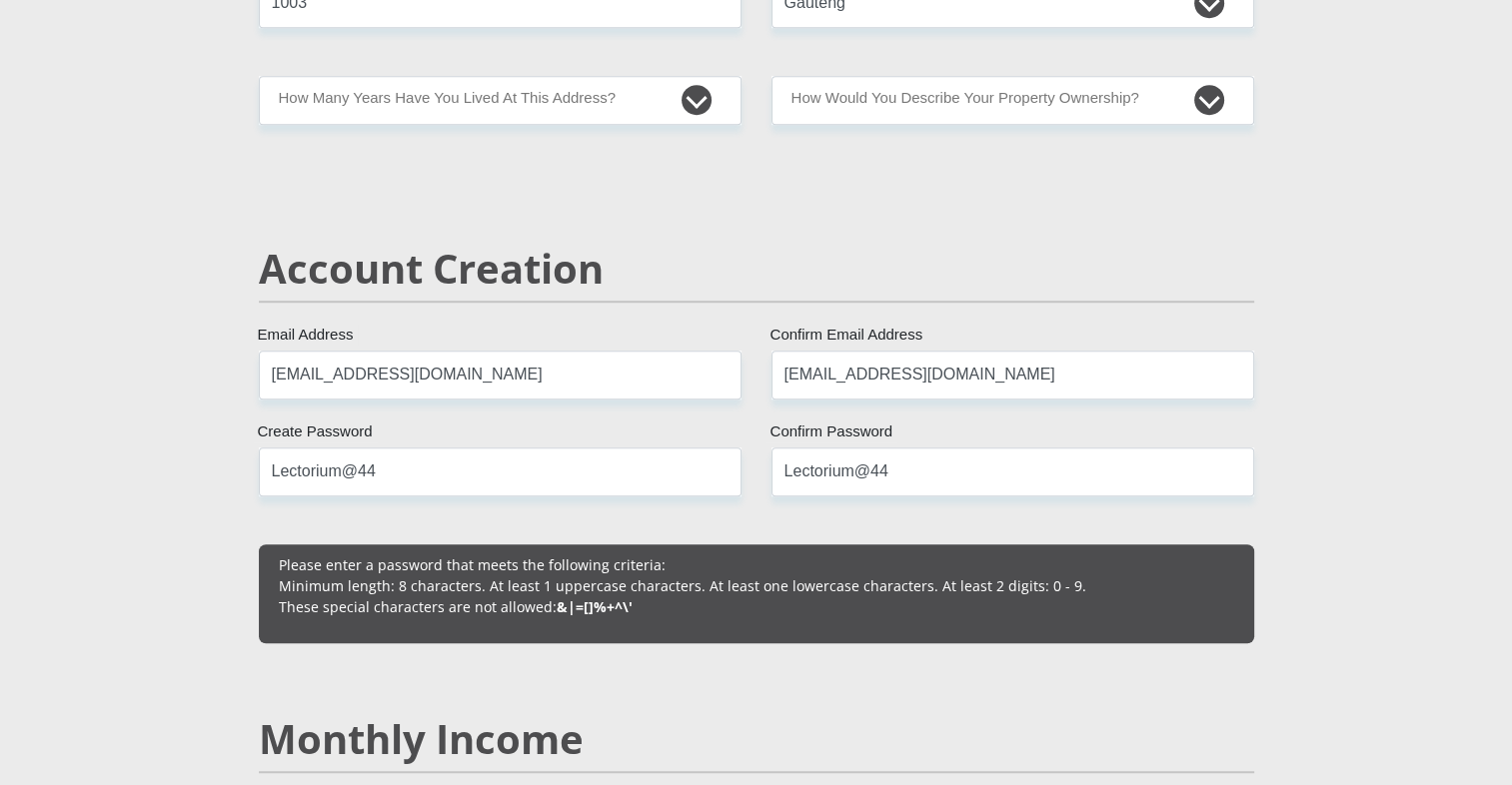 scroll, scrollTop: 1222, scrollLeft: 0, axis: vertical 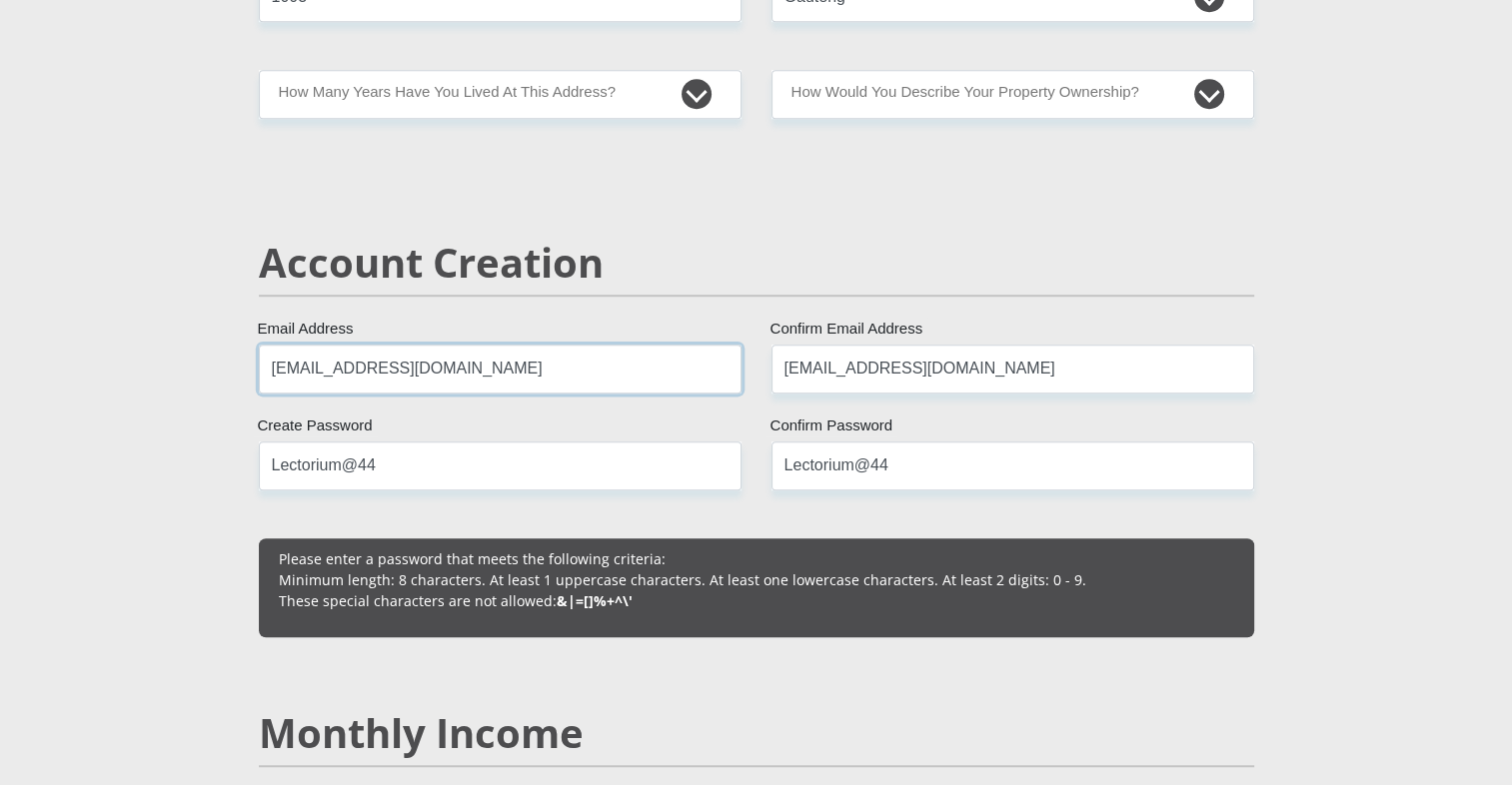 click on "boshegobm19@gmail.com" at bounding box center (500, 369) 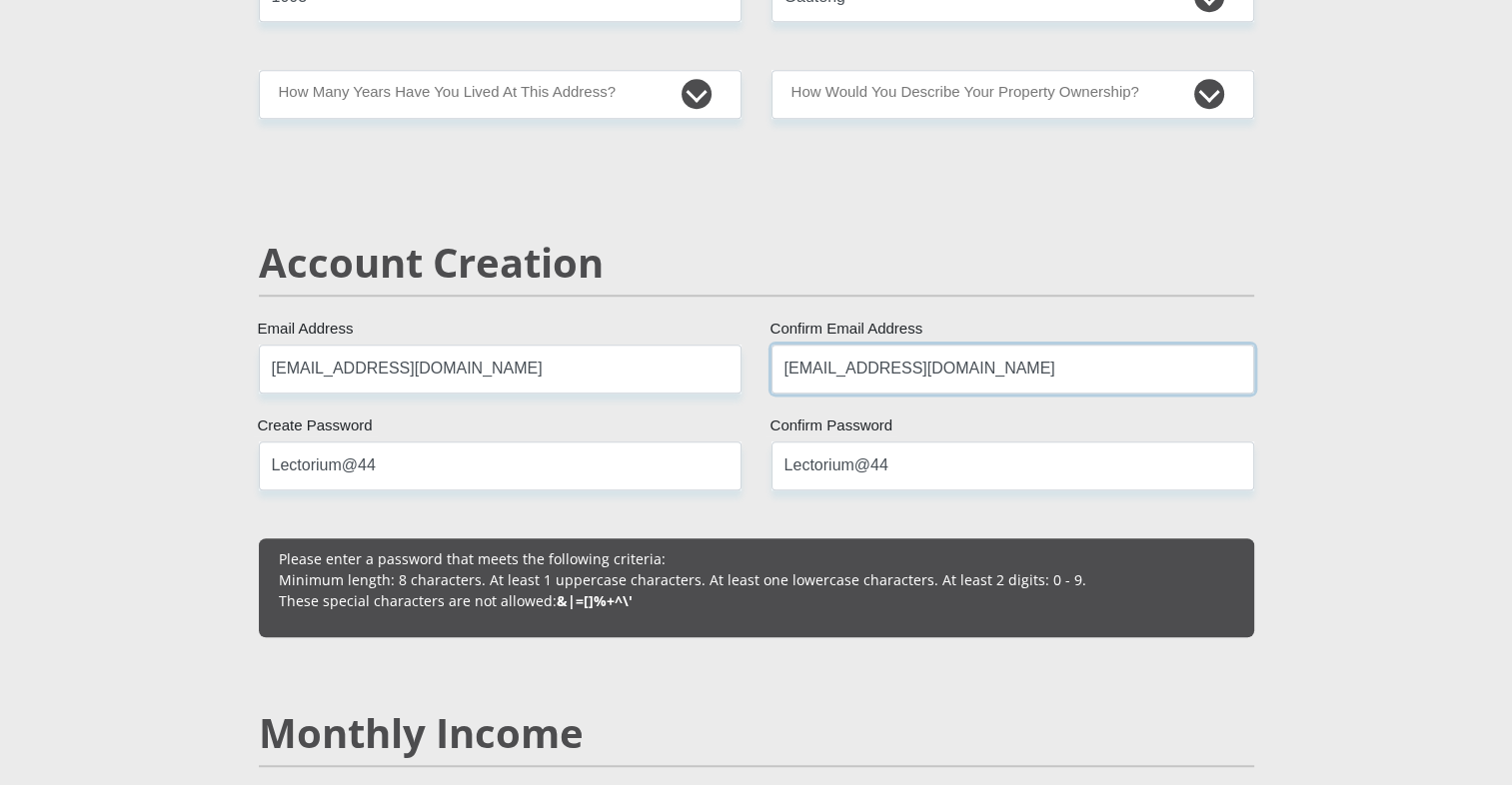 click on "boshegobm19@gmail.com" at bounding box center [1012, 369] 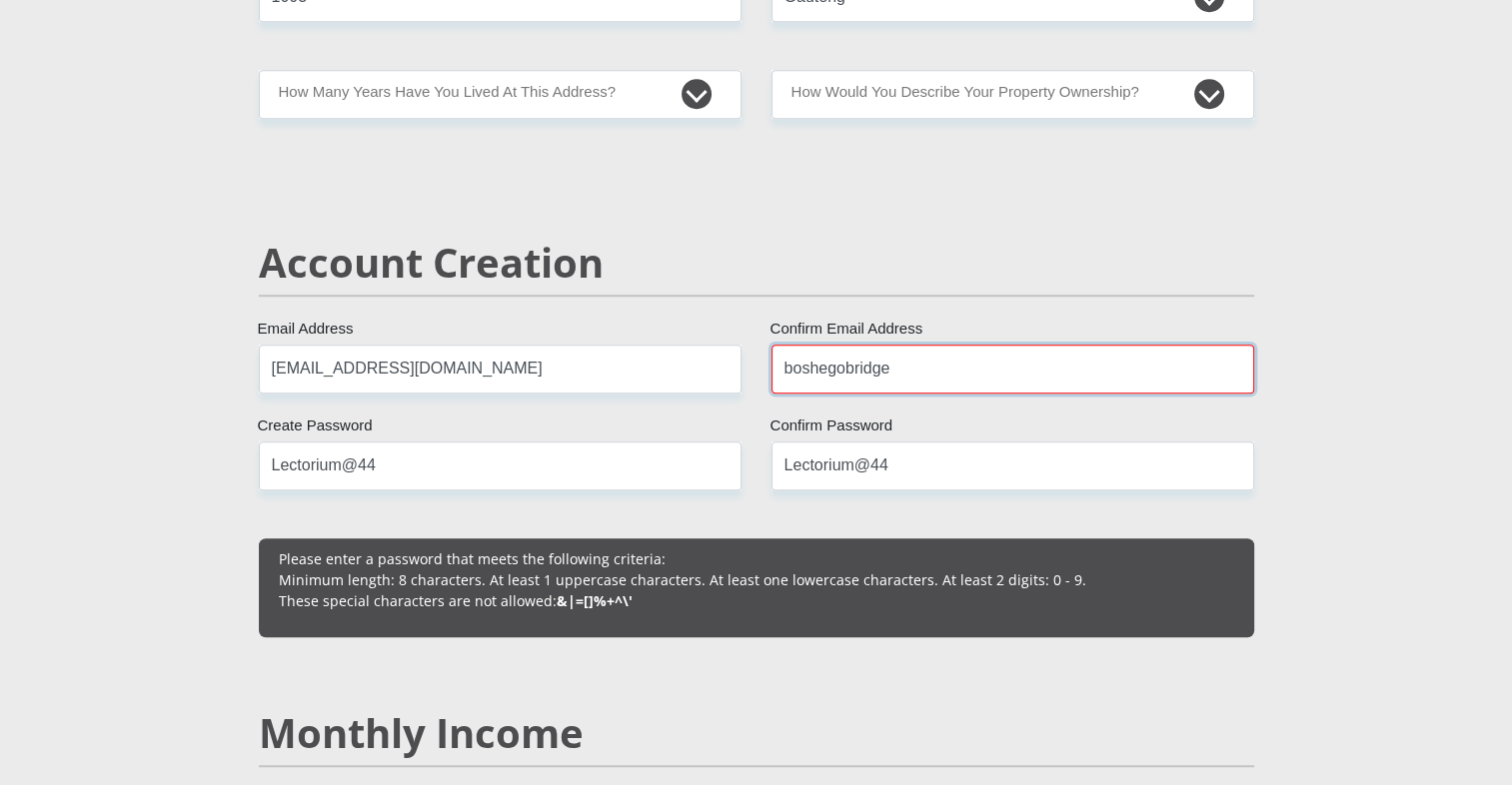 type on "[EMAIL_ADDRESS][DOMAIN_NAME]" 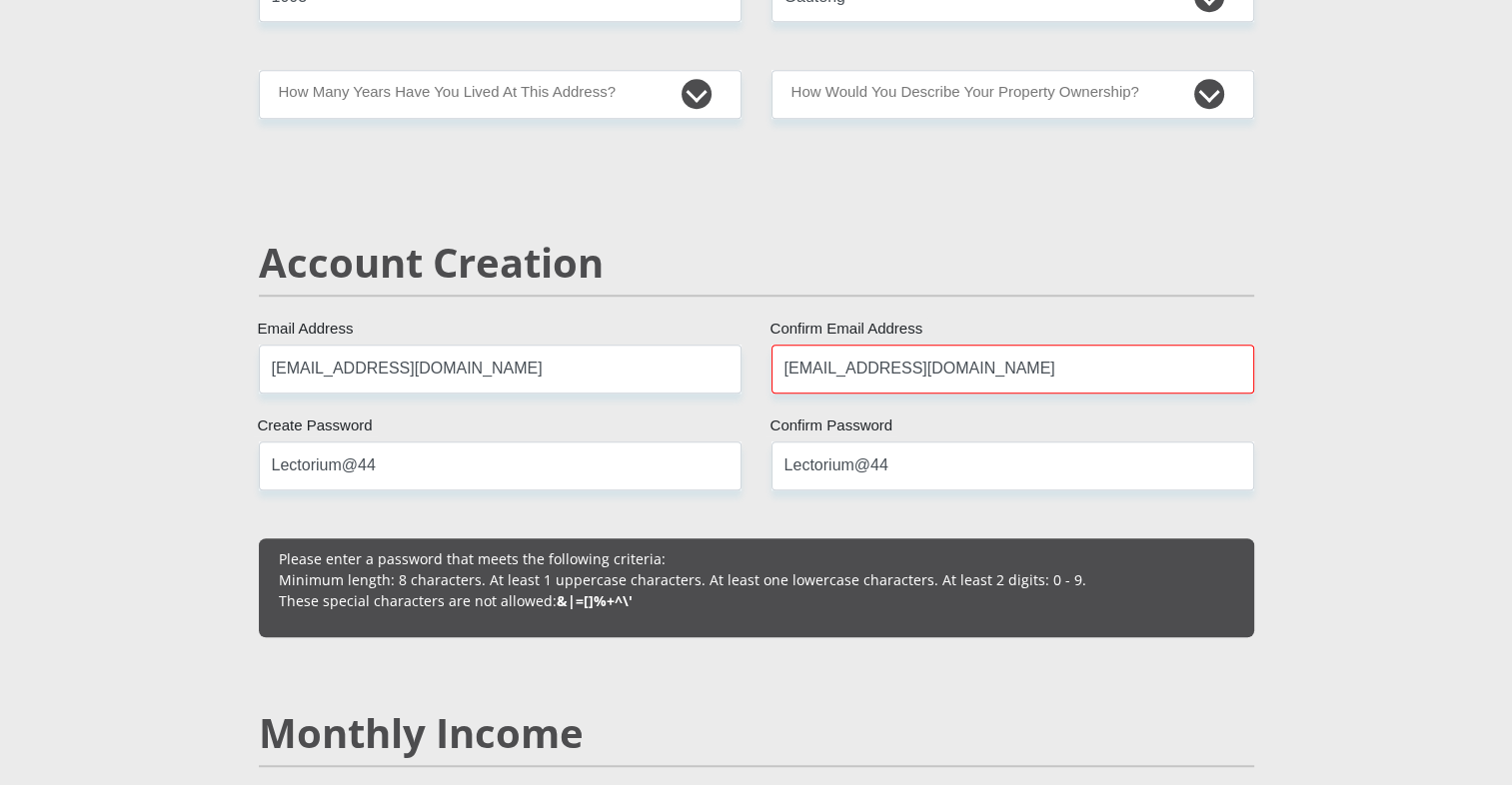 click on "Mr
Ms
Mrs
Dr
Other
Title
Bridget
First Name
Boshego
Surname
9806190827080
South African ID Number
Please input valid ID number
South Africa
Afghanistan
Aland Islands
Albania
Algeria
America Samoa
American Virgin Islands
Andorra
Angola
Anguilla
Antarctica
Antigua and Barbuda
Argentina" at bounding box center [756, 1981] 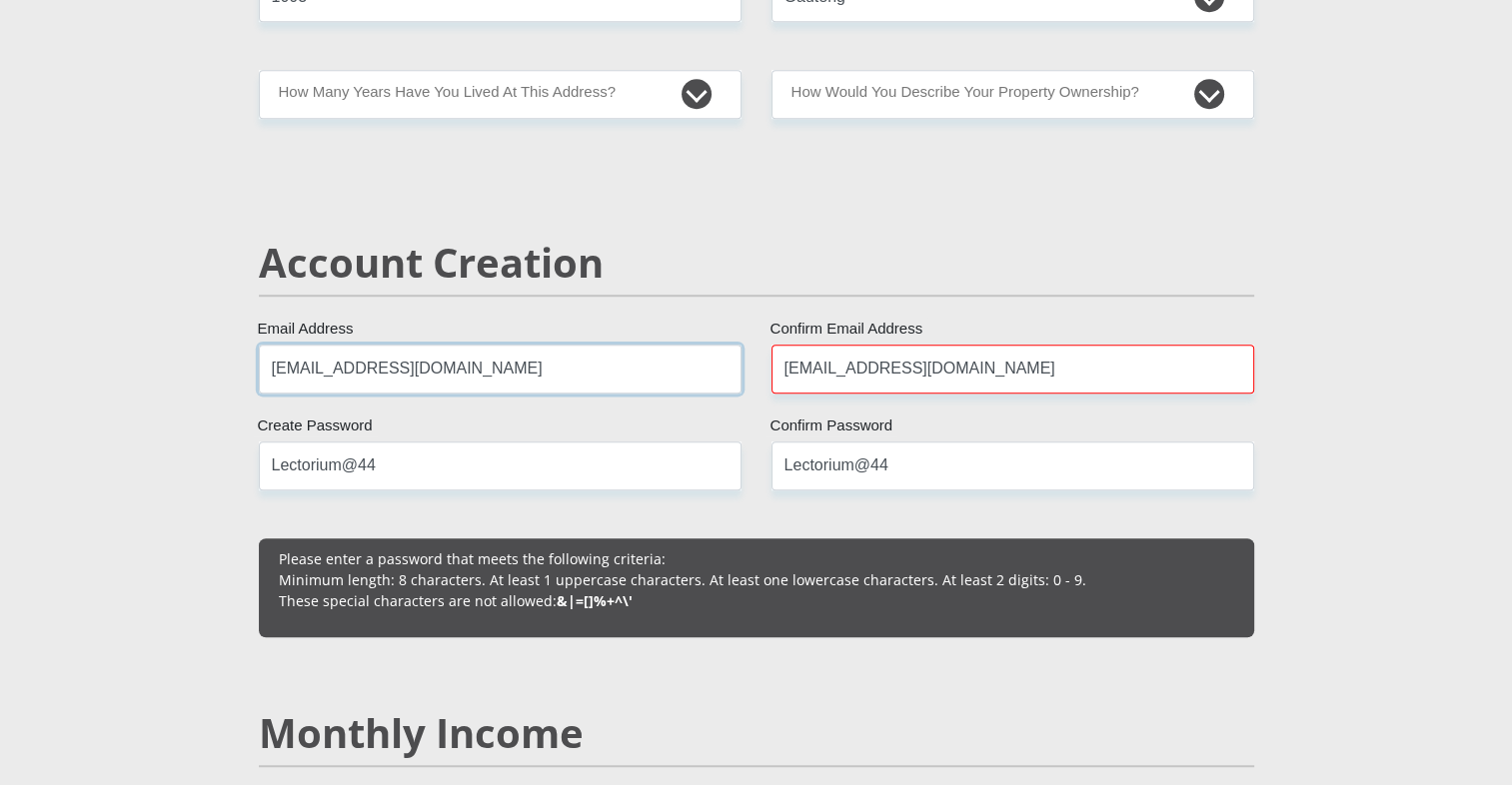 click on "boshegobm19@gmail.com" at bounding box center [500, 369] 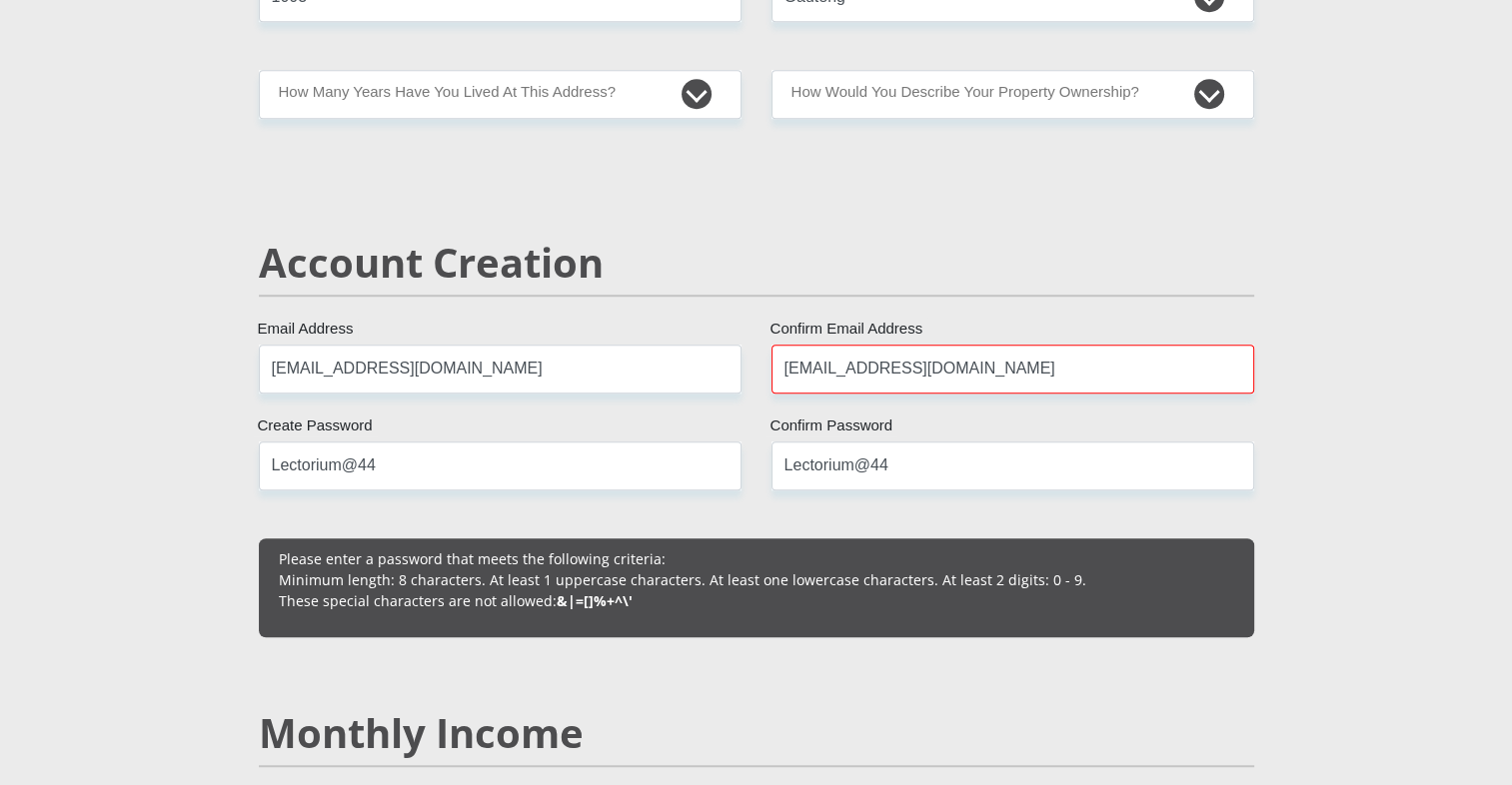 click on "Personal Details
Mr
Ms
Mrs
Dr
Other
Title
Bridget
First Name
Boshego
Surname
9806190827080
South African ID Number
Please input valid ID number
South Africa
Afghanistan
Aland Islands
Albania
Algeria
America Samoa
American Virgin Islands
Andorra
Angola
Anguilla  Antarctica" at bounding box center [756, 1996] 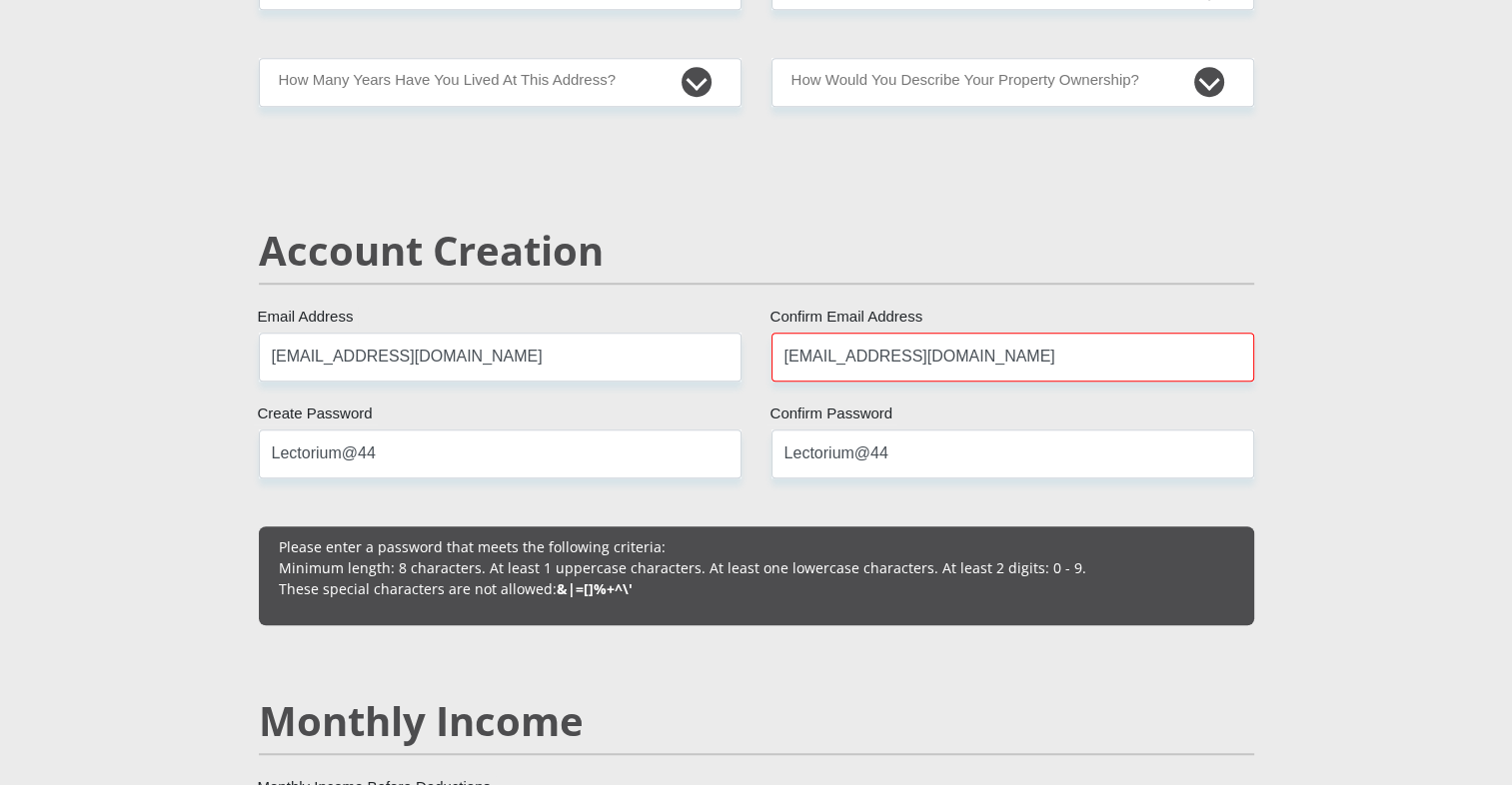 scroll, scrollTop: 1239, scrollLeft: 0, axis: vertical 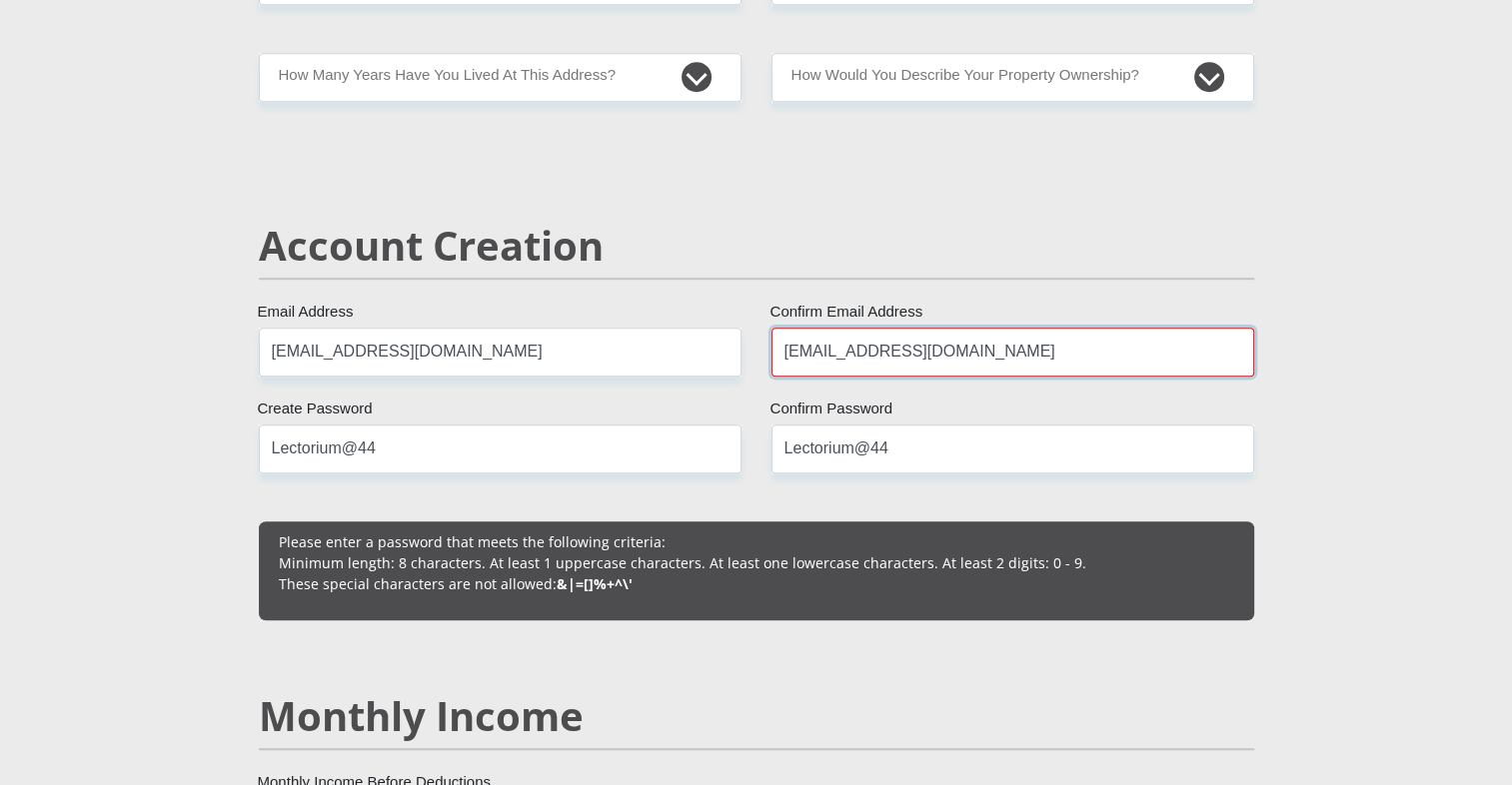 click on "[EMAIL_ADDRESS][DOMAIN_NAME]" at bounding box center [1012, 352] 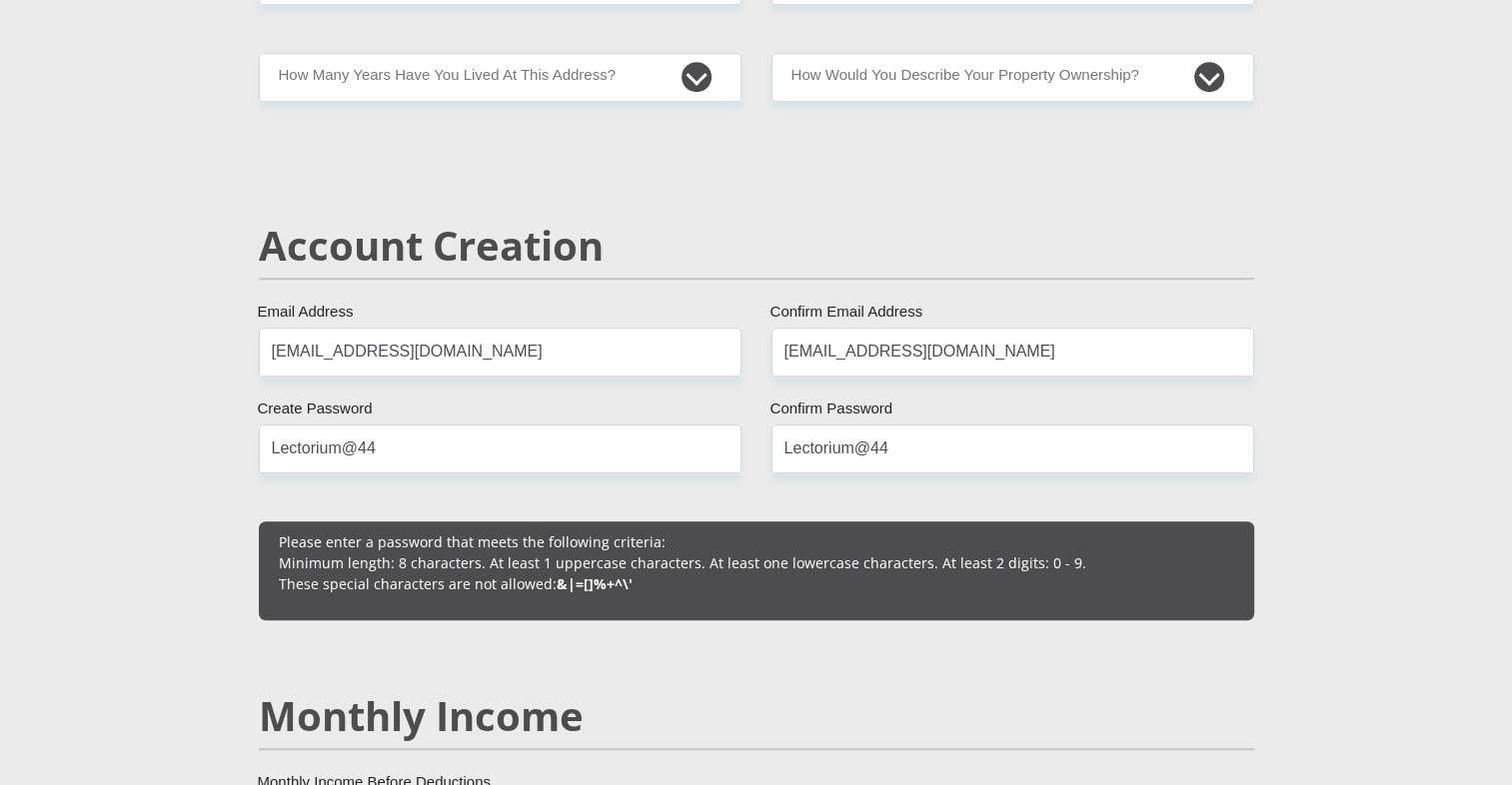 click on "Mr
Ms
Mrs
Dr
Other
Title
Bridget
First Name
Boshego
Surname
9806190827080
South African ID Number
Please input valid ID number
South Africa
Afghanistan
Aland Islands
Albania
Algeria
America Samoa
American Virgin Islands
Andorra
Angola
Anguilla
Antarctica
Antigua and Barbuda
Argentina" at bounding box center [756, 1964] 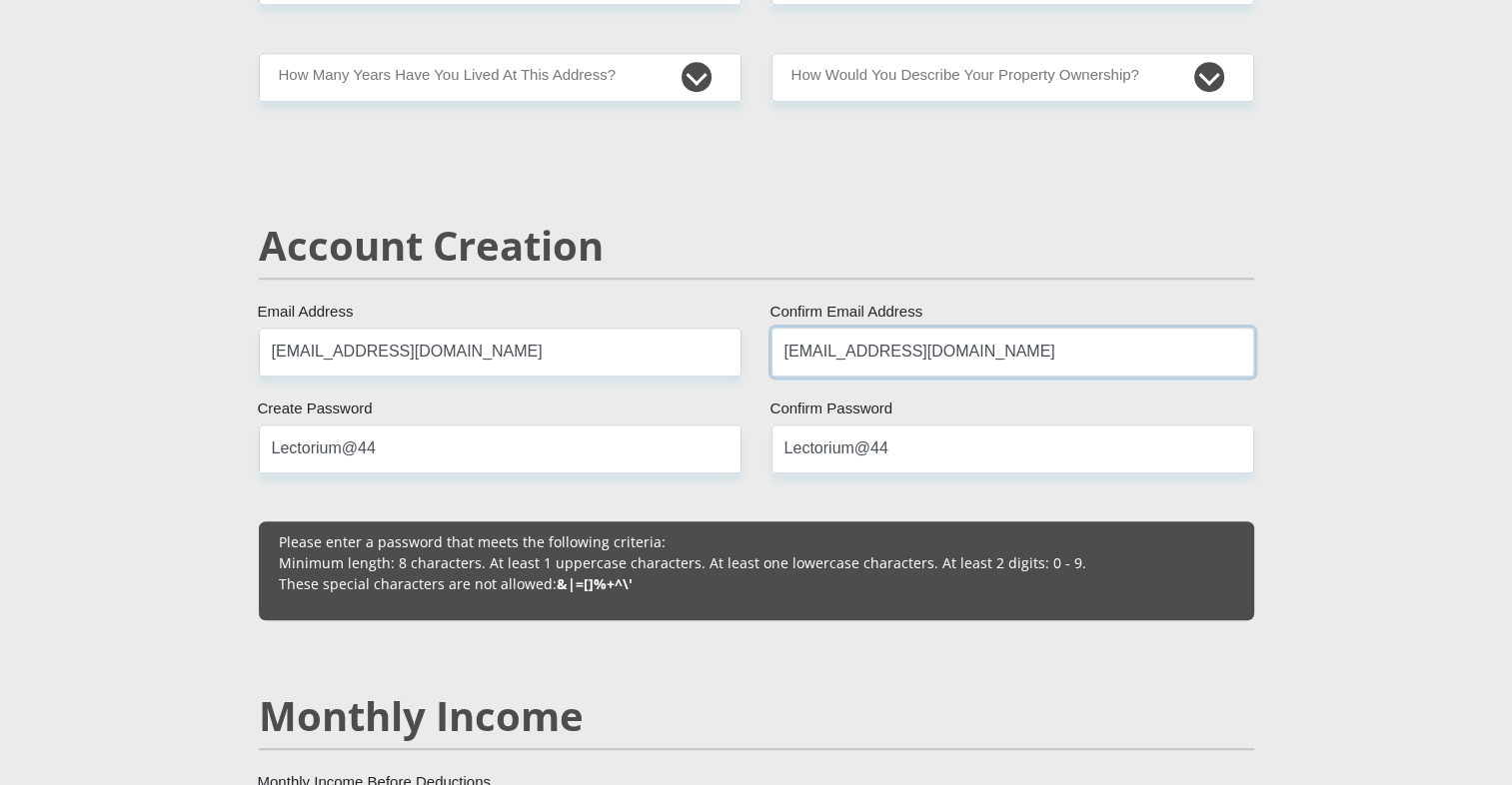 click on "[EMAIL_ADDRESS][DOMAIN_NAME]" at bounding box center (1012, 352) 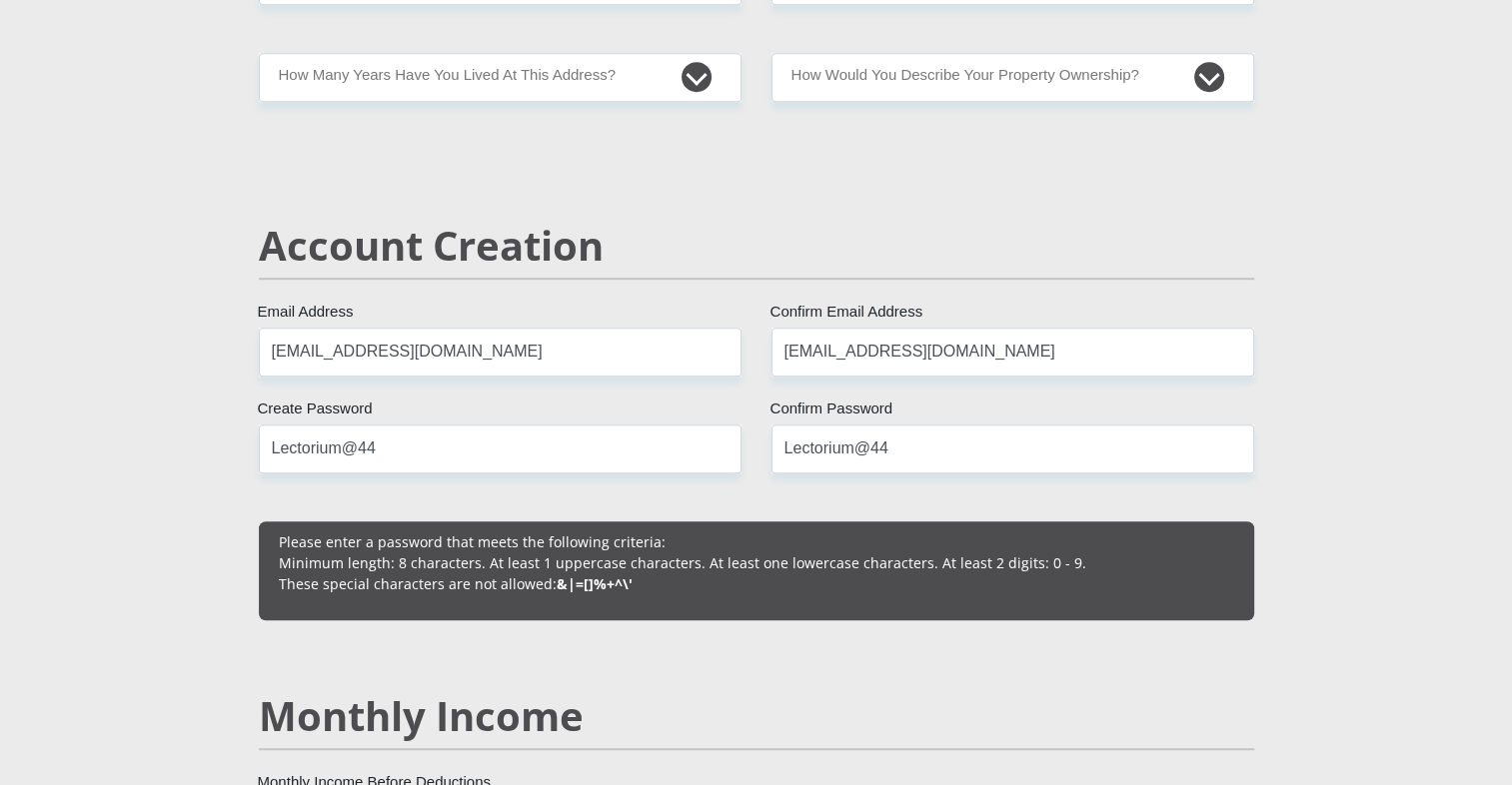 click on "Mr
Ms
Mrs
Dr
Other
Title
Bridget
First Name
Boshego
Surname
9806190827080
South African ID Number
Please input valid ID number
South Africa
Afghanistan
Aland Islands
Albania
Algeria
America Samoa
American Virgin Islands
Andorra
Angola
Anguilla
Antarctica
Antigua and Barbuda
Argentina" at bounding box center (756, 1964) 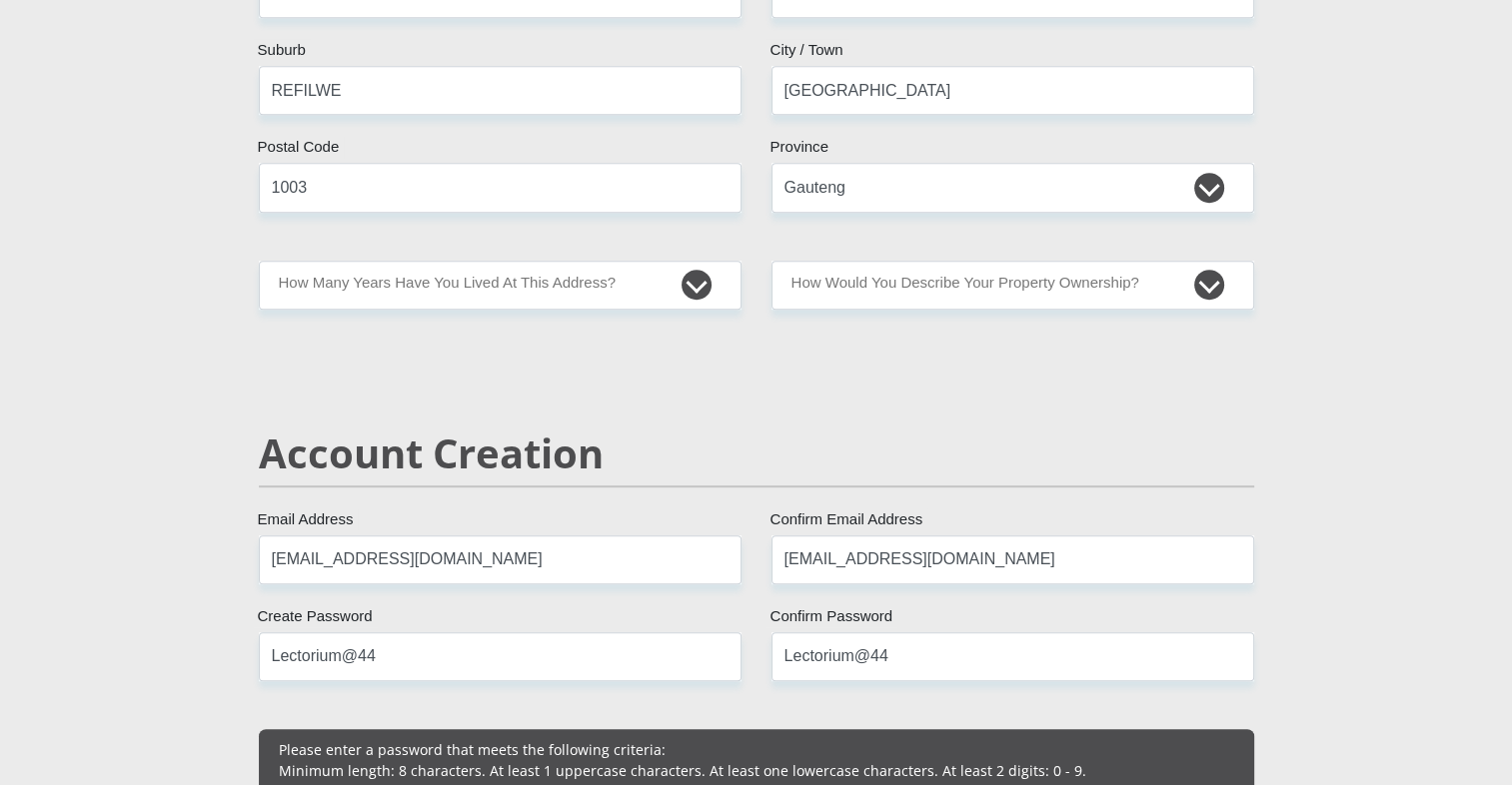 scroll, scrollTop: 1033, scrollLeft: 0, axis: vertical 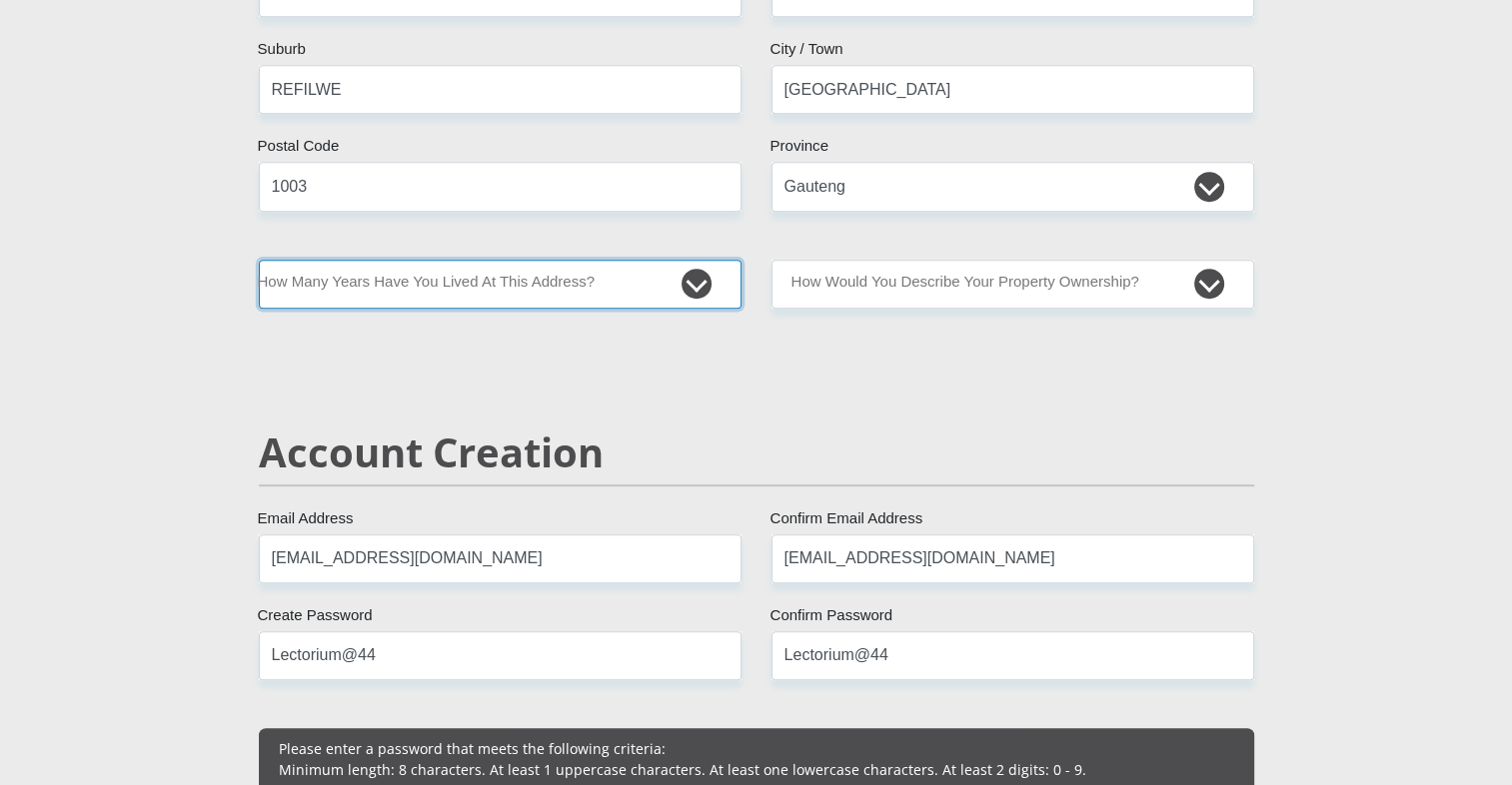 click on "less than 1 year
1-3 years
3-5 years
5+ years" at bounding box center (500, 284) 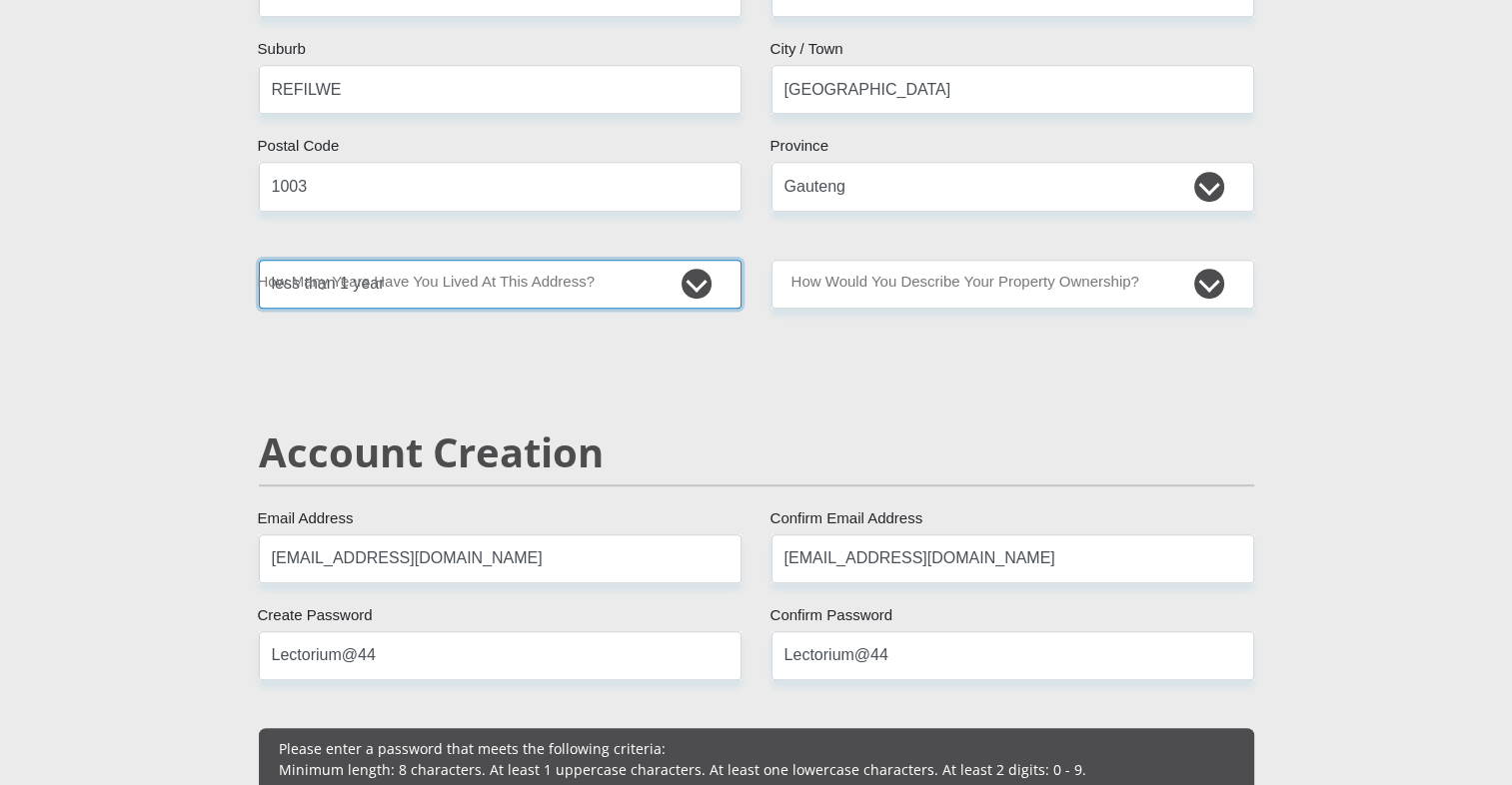 click on "less than 1 year
1-3 years
3-5 years
5+ years" at bounding box center (500, 284) 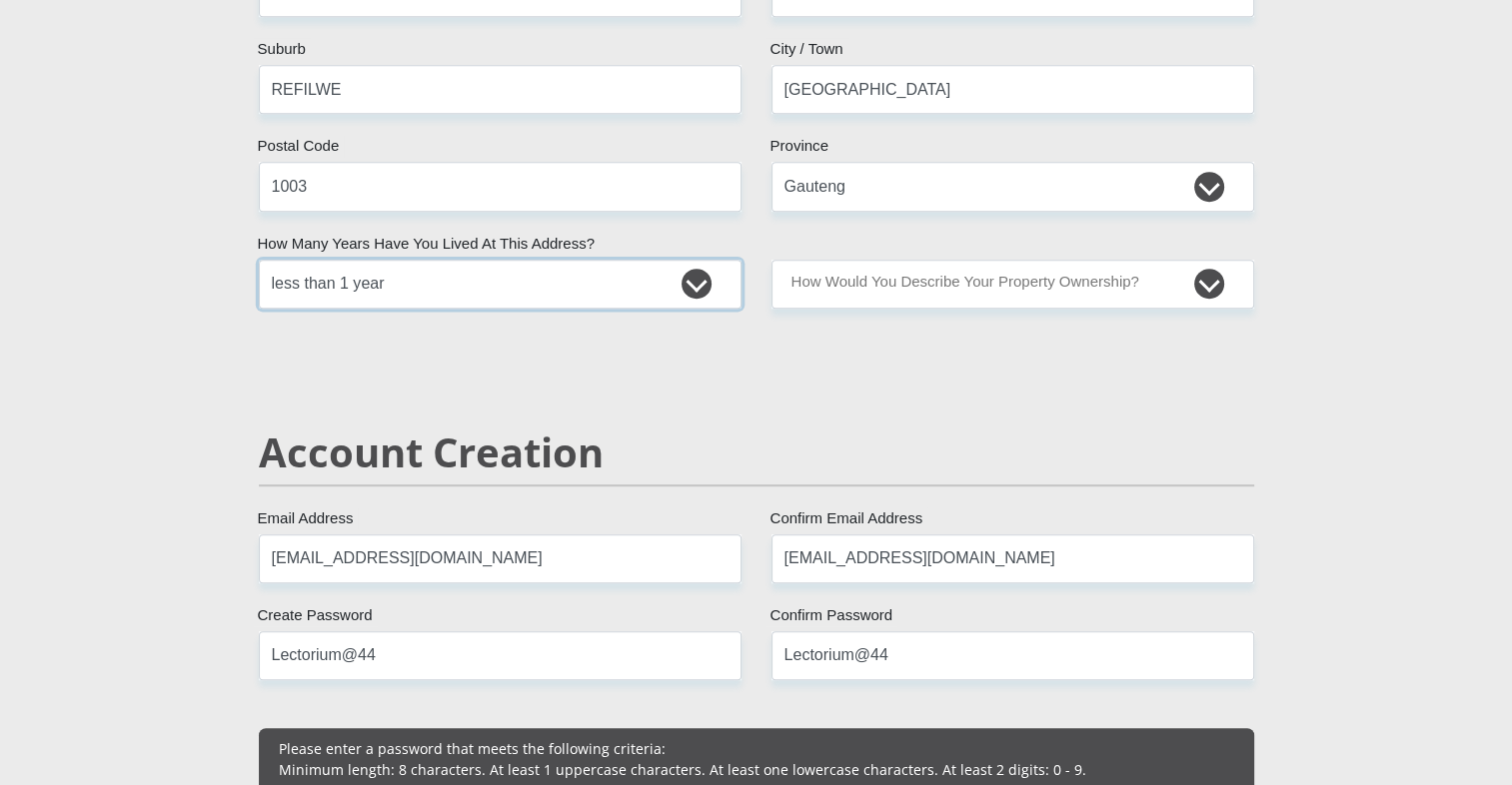 click on "less than 1 year
1-3 years
3-5 years
5+ years" at bounding box center (500, 284) 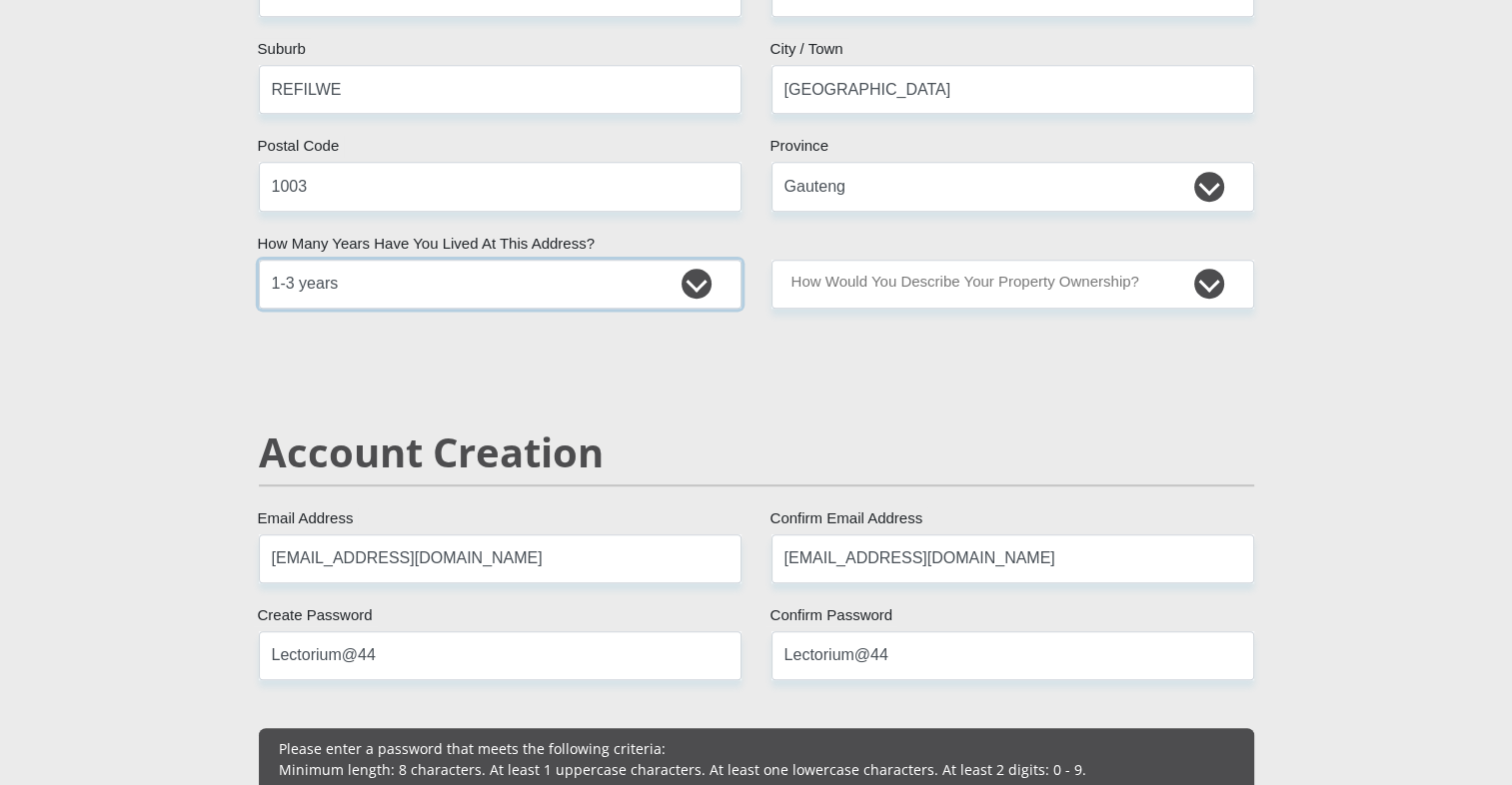 click on "less than 1 year
1-3 years
3-5 years
5+ years" at bounding box center [500, 284] 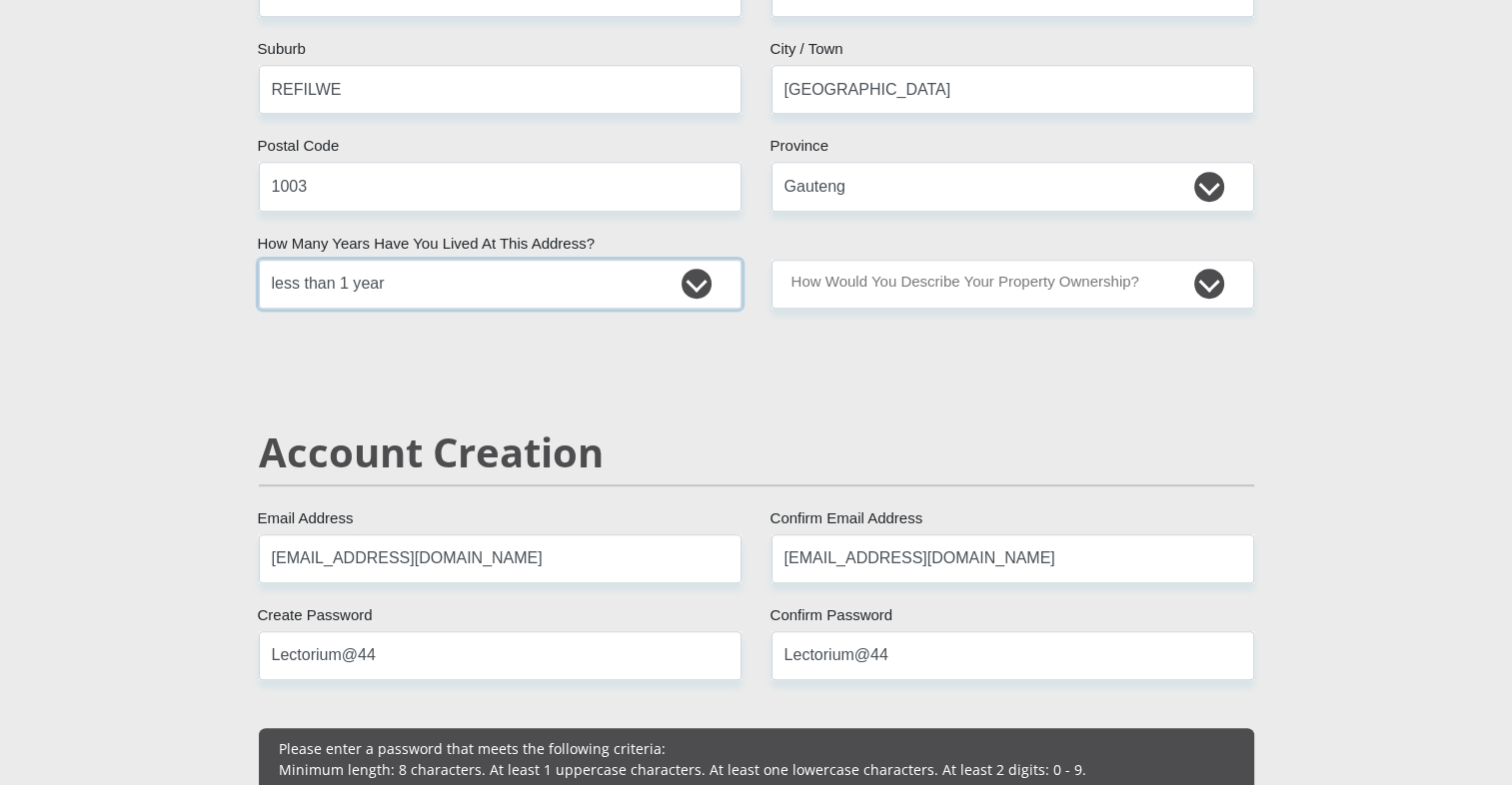 click on "less than 1 year
1-3 years
3-5 years
5+ years" at bounding box center [500, 284] 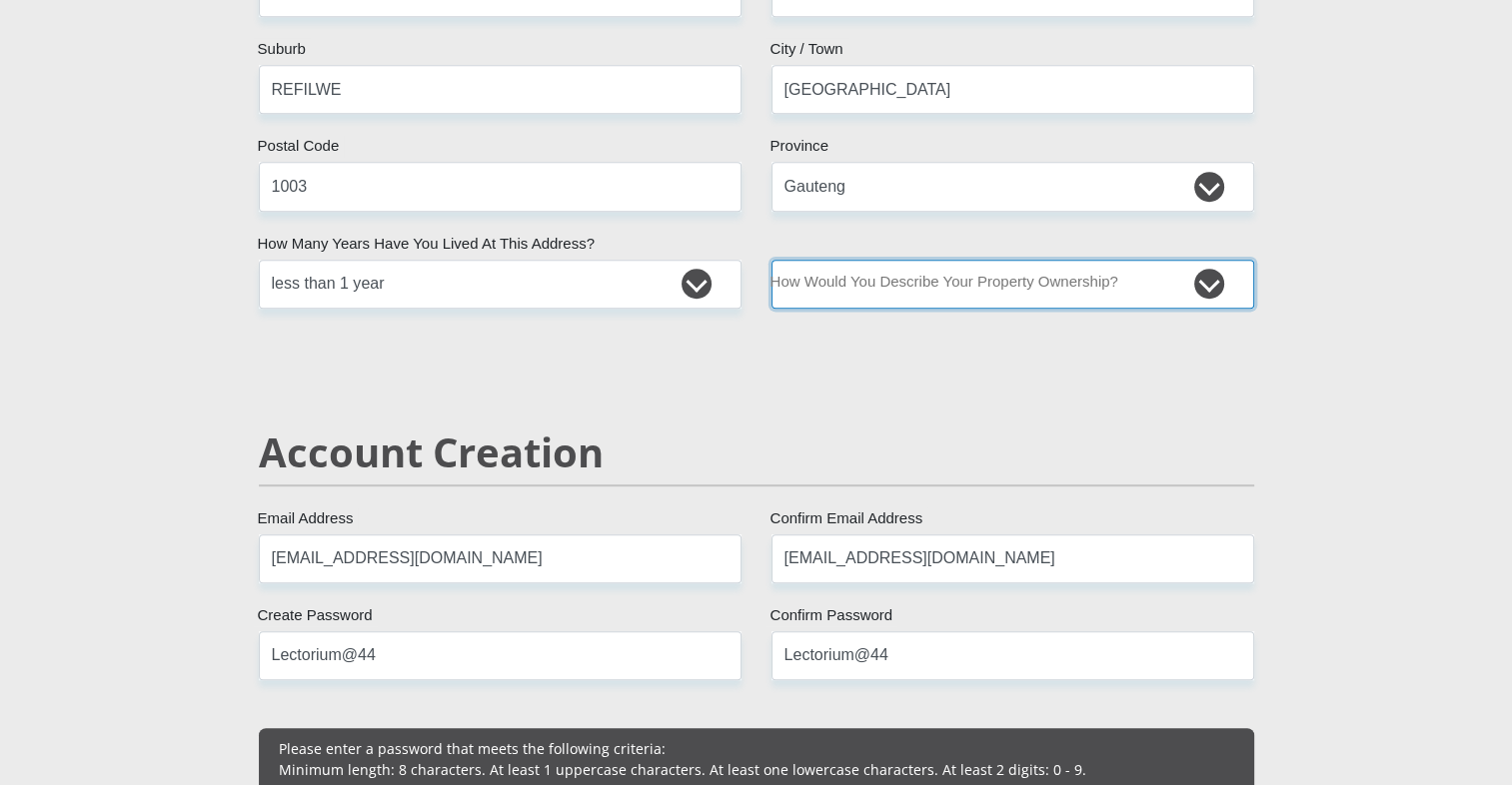 click on "Owned
Rented
Family Owned
Company Dwelling" at bounding box center [1012, 284] 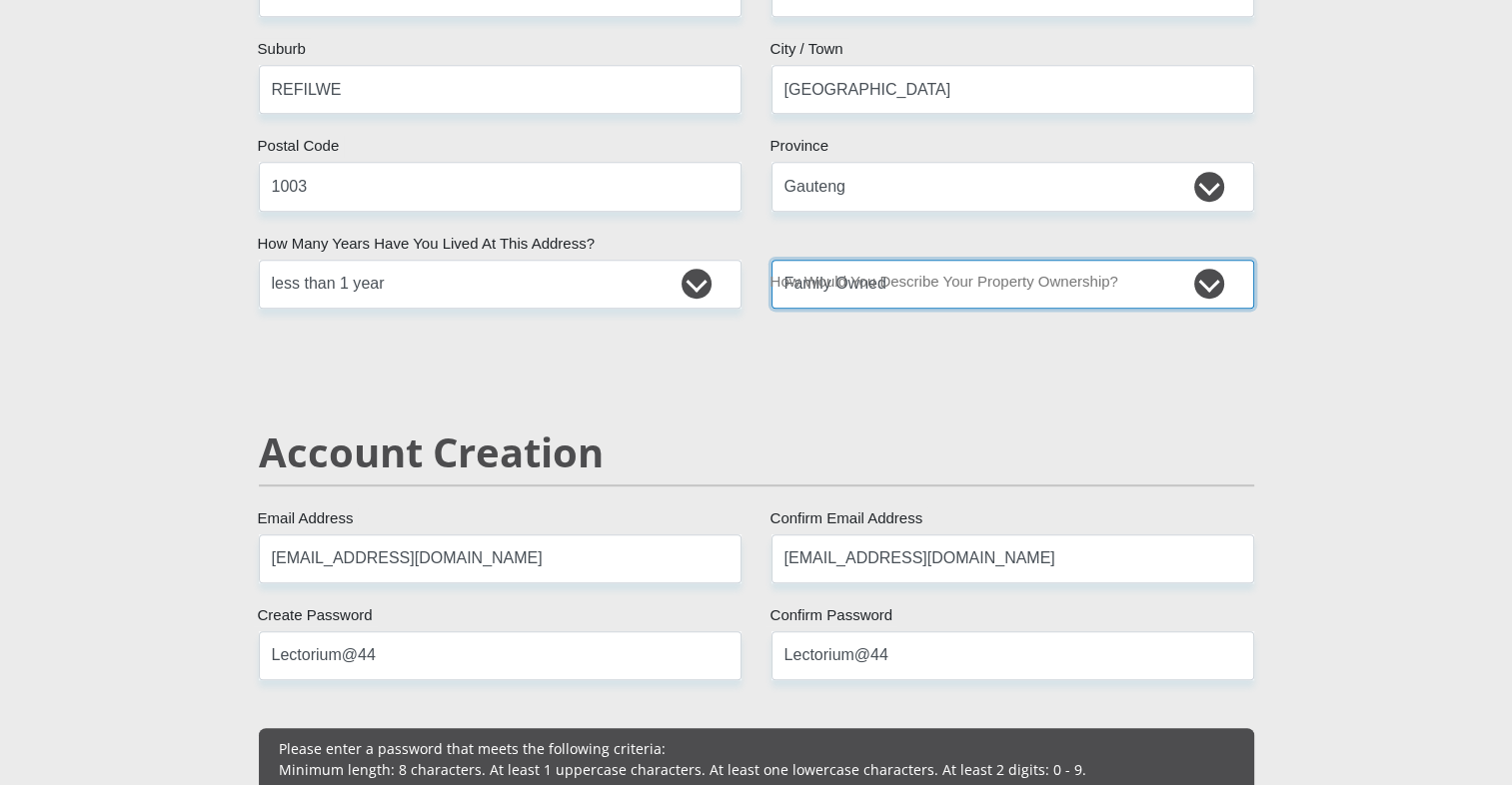 click on "Owned
Rented
Family Owned
Company Dwelling" at bounding box center [1012, 284] 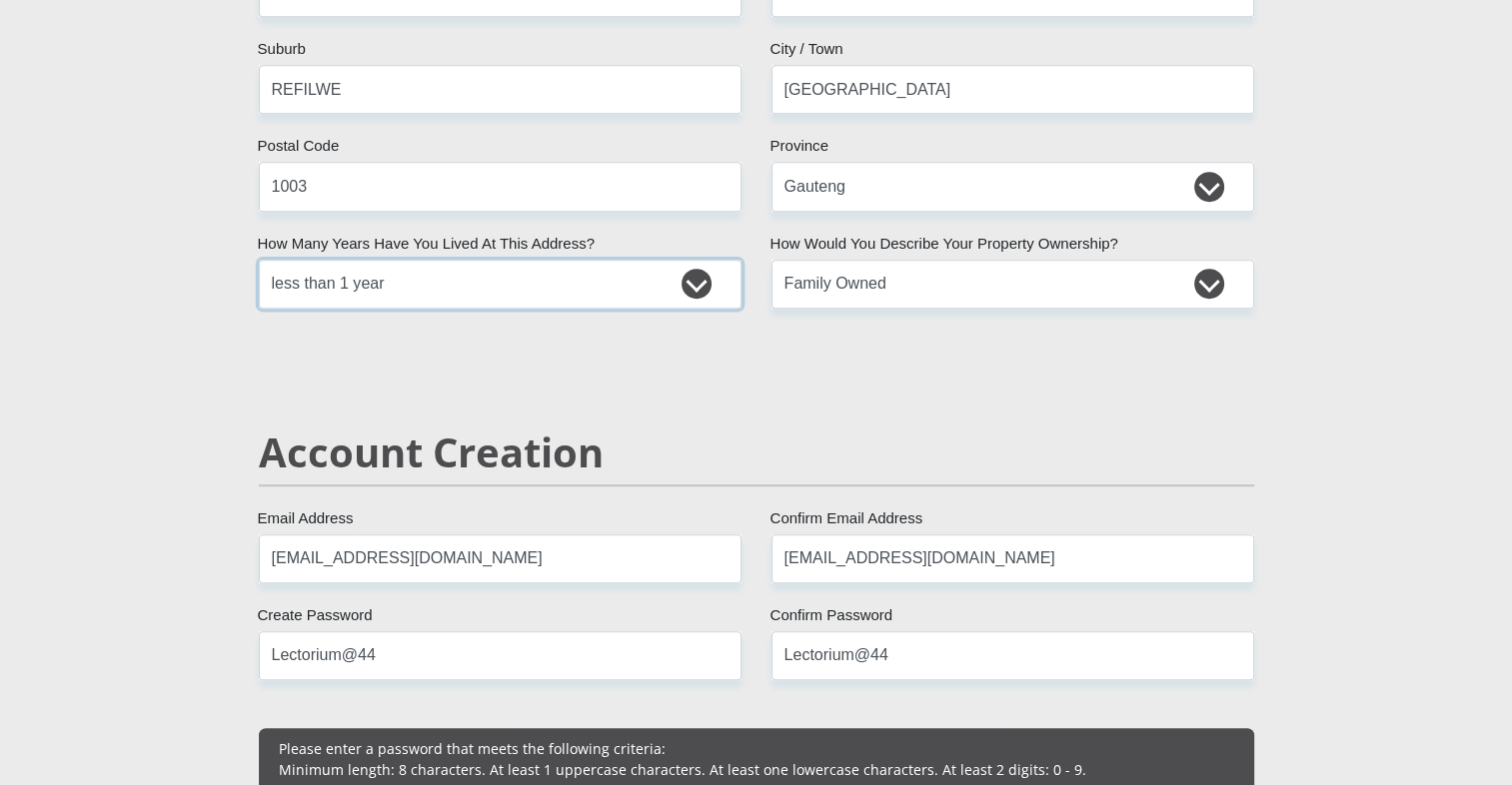 click on "less than 1 year
1-3 years
3-5 years
5+ years" at bounding box center [500, 284] 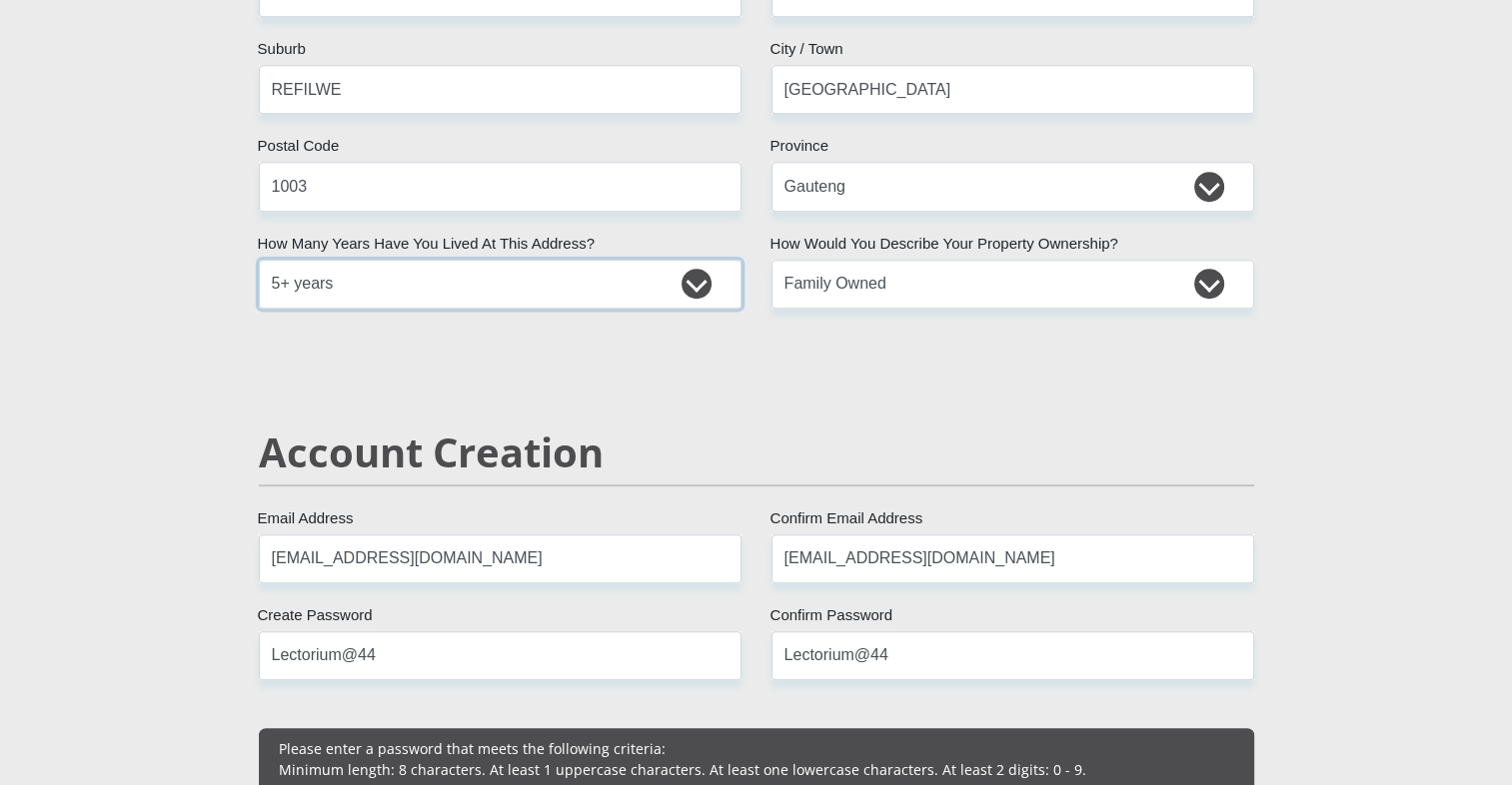 click on "less than 1 year
1-3 years
3-5 years
5+ years" at bounding box center [500, 284] 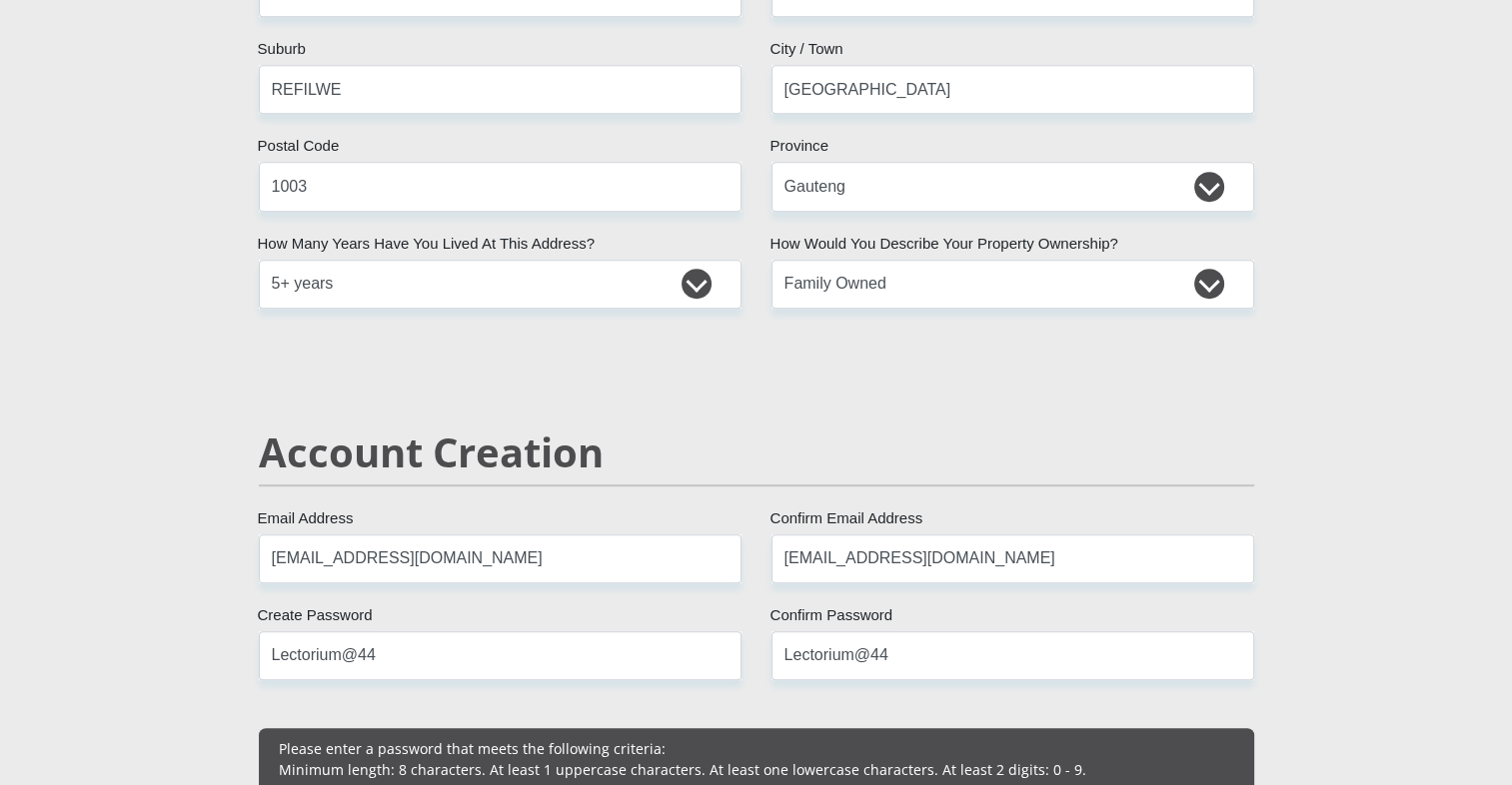 click on "Mr
Ms
Mrs
Dr
Other
Title
Bridget
First Name
Boshego
Surname
9806190827080
South African ID Number
Please input valid ID number
South Africa
Afghanistan
Aland Islands
Albania
Algeria
America Samoa
American Virgin Islands
Andorra
Angola
Anguilla
Antarctica
Antigua and Barbuda
Argentina" at bounding box center (756, 2171) 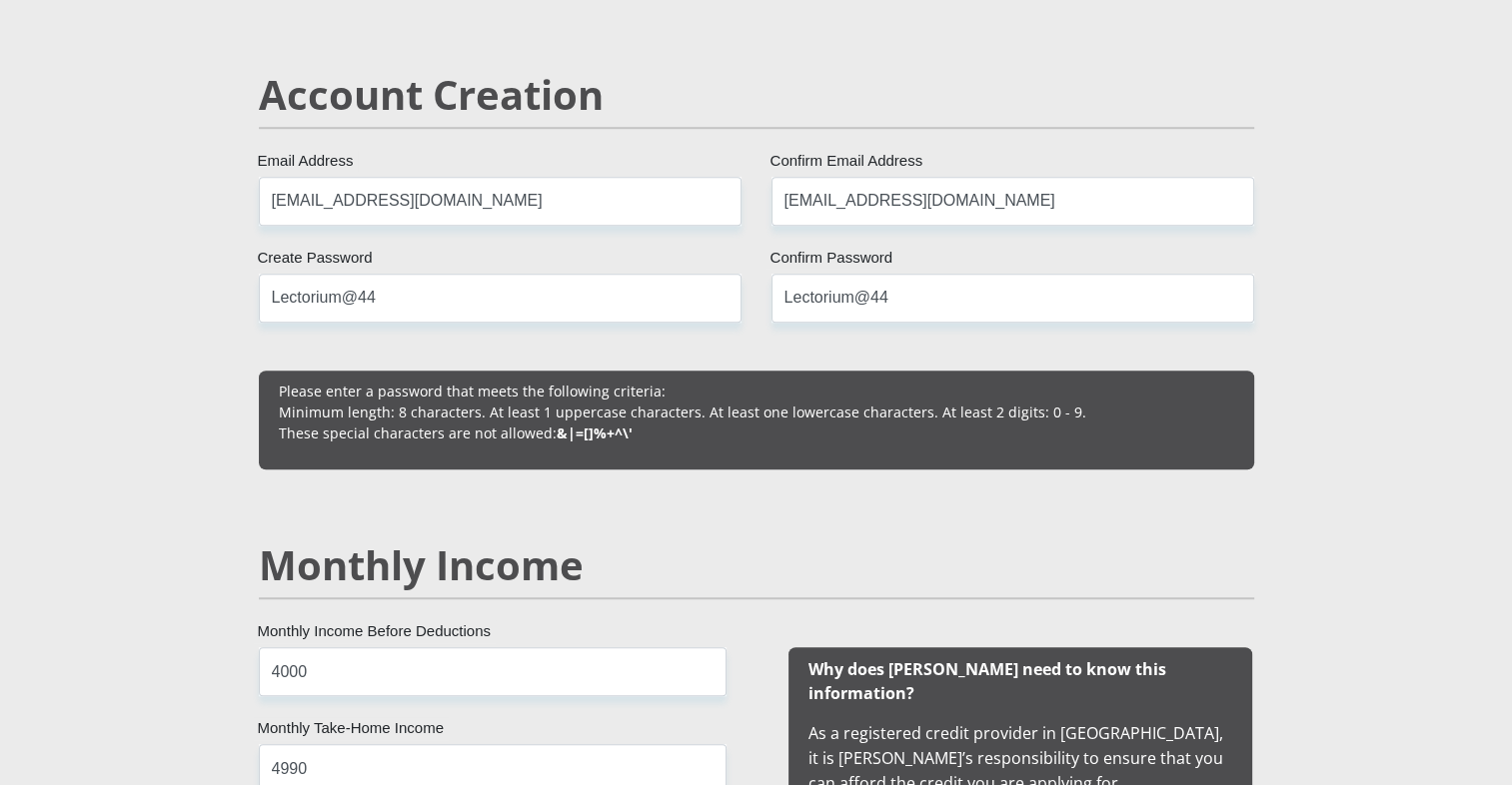 scroll, scrollTop: 1391, scrollLeft: 0, axis: vertical 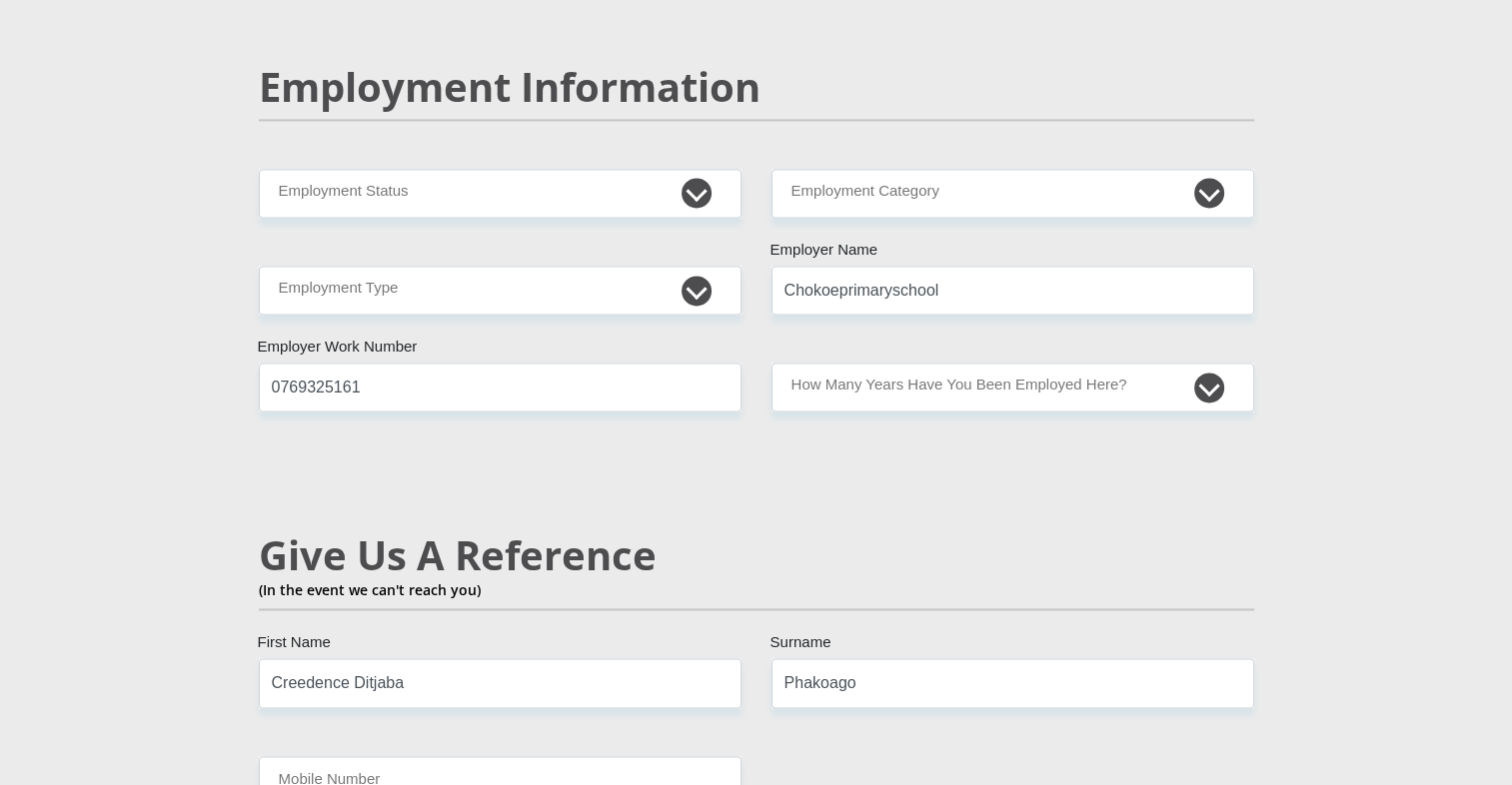 drag, startPoint x: 220, startPoint y: 374, endPoint x: 550, endPoint y: 162, distance: 392.22952 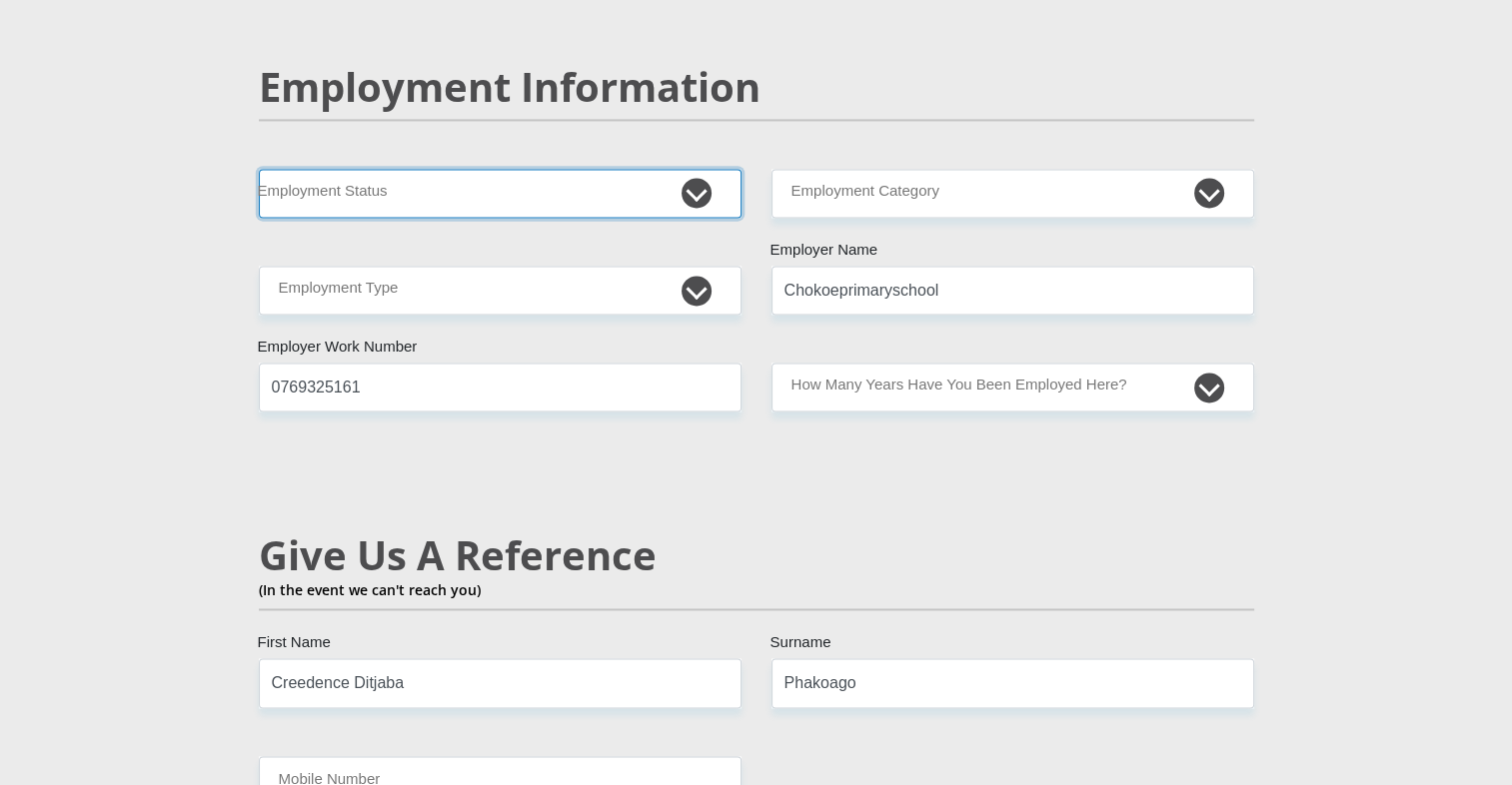 click on "Permanent/Full-time
Part-time/Casual
Contract Worker
Self-Employed
Housewife
Retired
Student
Medically Boarded
Disability
Unemployed" at bounding box center (500, 193) 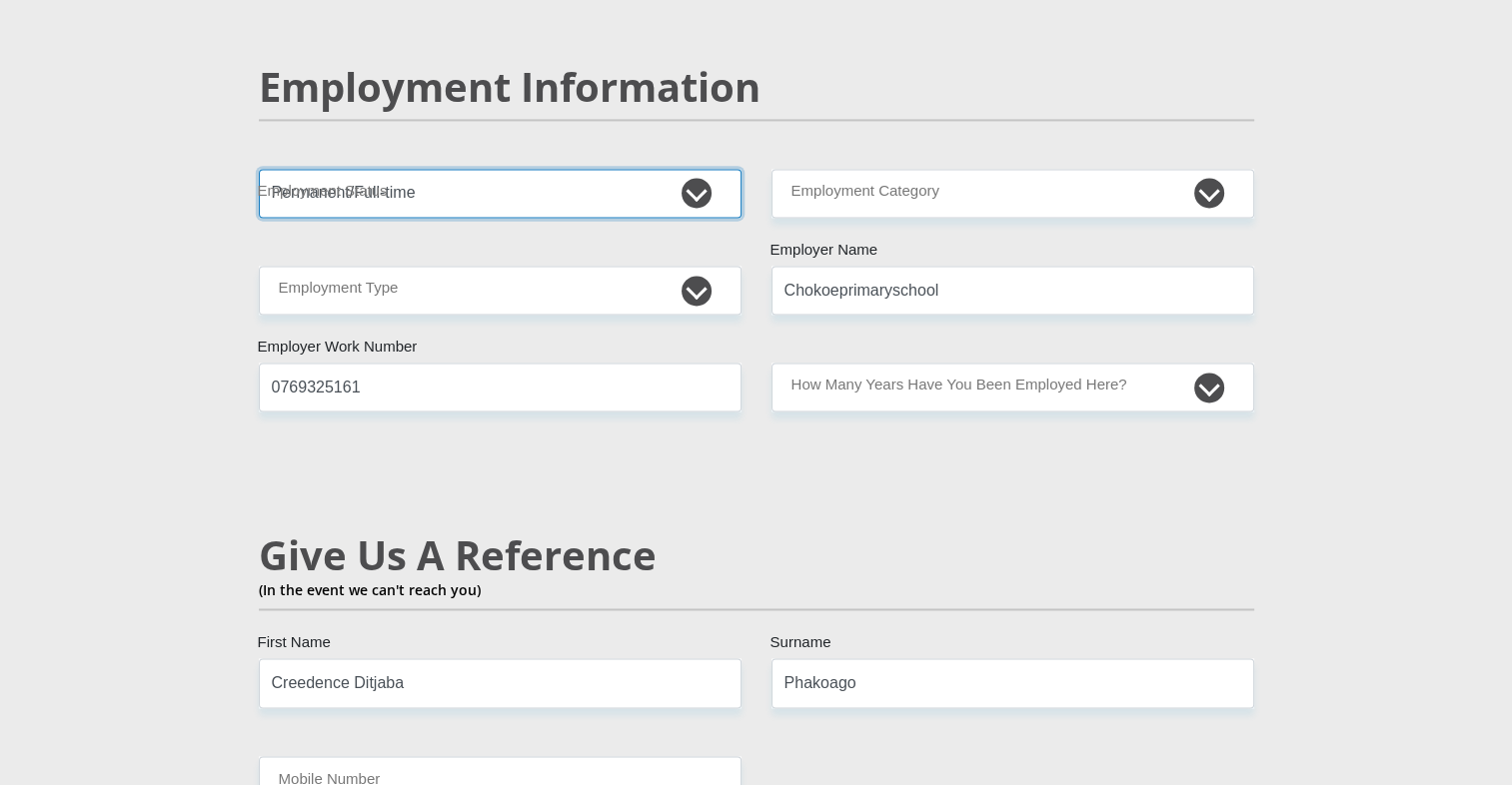 click on "Permanent/Full-time
Part-time/Casual
Contract Worker
Self-Employed
Housewife
Retired
Student
Medically Boarded
Disability
Unemployed" at bounding box center (500, 193) 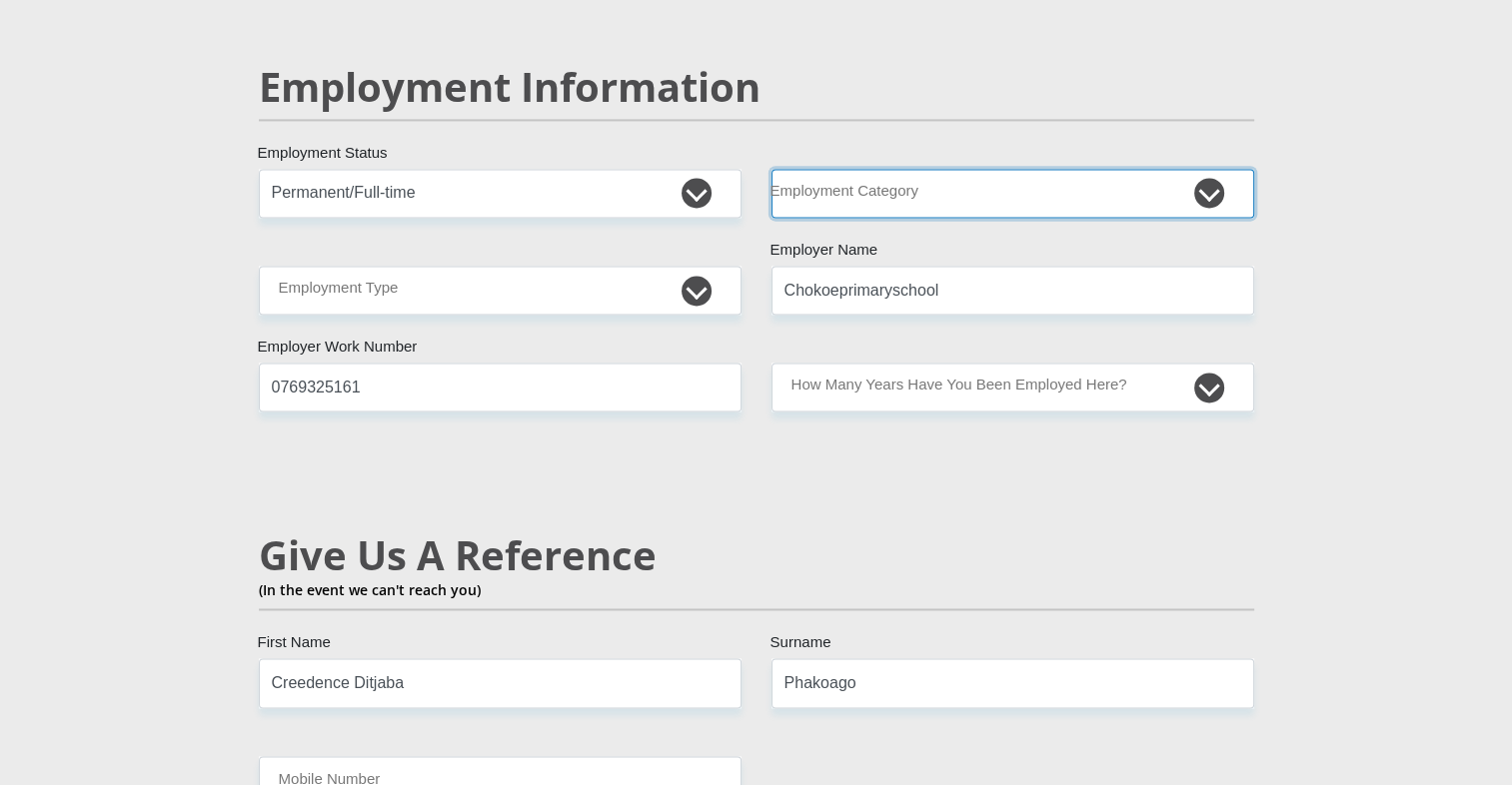 click on "AGRICULTURE
ALCOHOL & TOBACCO
CONSTRUCTION MATERIALS
METALLURGY
EQUIPMENT FOR RENEWABLE ENERGY
SPECIALIZED CONTRACTORS
CAR
GAMING (INCL. INTERNET
OTHER WHOLESALE
UNLICENSED PHARMACEUTICALS
CURRENCY EXCHANGE HOUSES
OTHER FINANCIAL INSTITUTIONS & INSURANCE
REAL ESTATE AGENTS
OIL & GAS
OTHER MATERIALS (E.G. IRON ORE)
PRECIOUS STONES & PRECIOUS METALS
POLITICAL ORGANIZATIONS
RELIGIOUS ORGANIZATIONS(NOT SECTS)
ACTI. HAVING BUSINESS DEAL WITH PUBLIC ADMINISTRATION
LAUNDROMATS" at bounding box center (1012, 193) 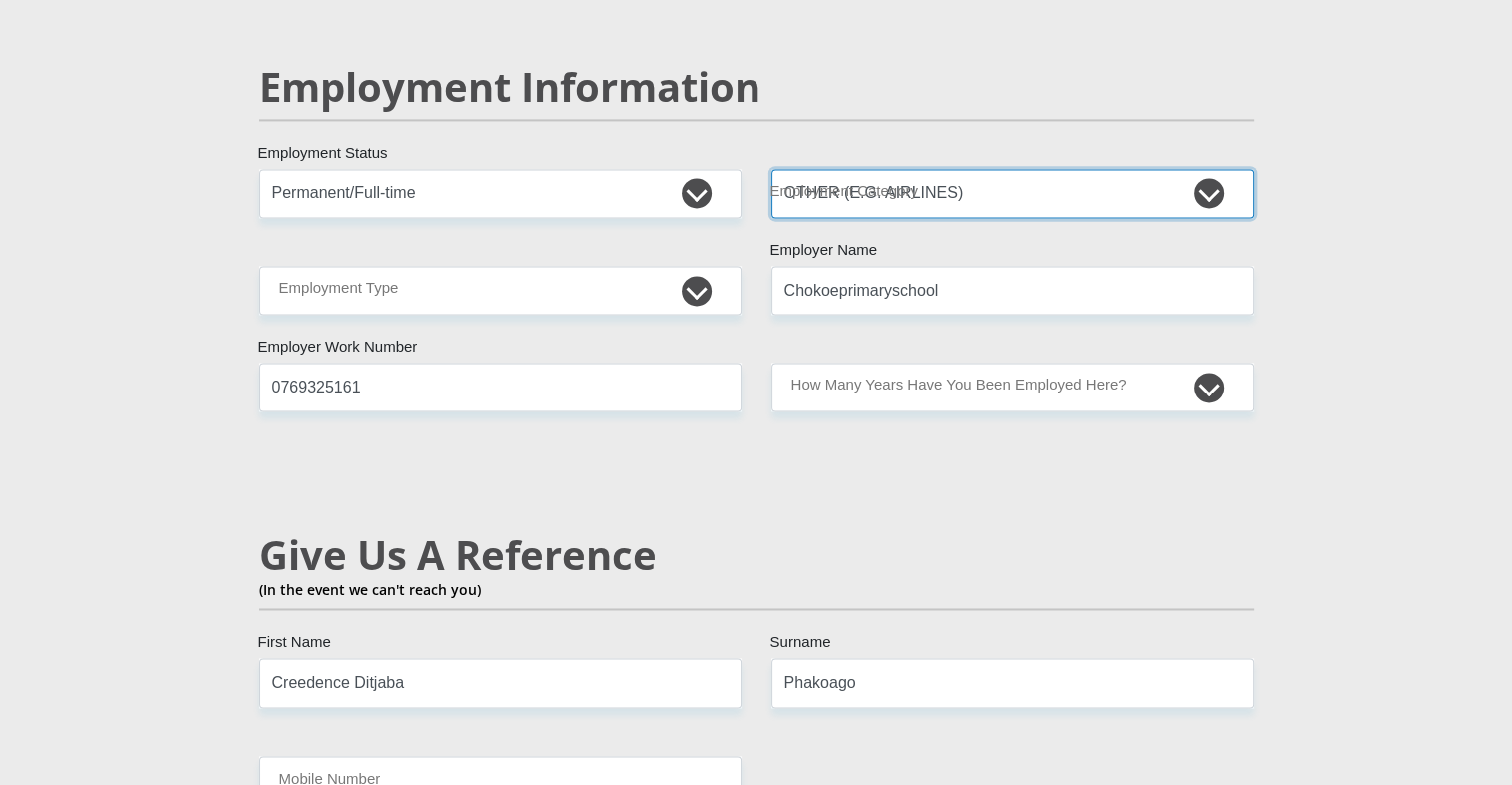 click on "AGRICULTURE
ALCOHOL & TOBACCO
CONSTRUCTION MATERIALS
METALLURGY
EQUIPMENT FOR RENEWABLE ENERGY
SPECIALIZED CONTRACTORS
CAR
GAMING (INCL. INTERNET
OTHER WHOLESALE
UNLICENSED PHARMACEUTICALS
CURRENCY EXCHANGE HOUSES
OTHER FINANCIAL INSTITUTIONS & INSURANCE
REAL ESTATE AGENTS
OIL & GAS
OTHER MATERIALS (E.G. IRON ORE)
PRECIOUS STONES & PRECIOUS METALS
POLITICAL ORGANIZATIONS
RELIGIOUS ORGANIZATIONS(NOT SECTS)
ACTI. HAVING BUSINESS DEAL WITH PUBLIC ADMINISTRATION
LAUNDROMATS" at bounding box center [1012, 193] 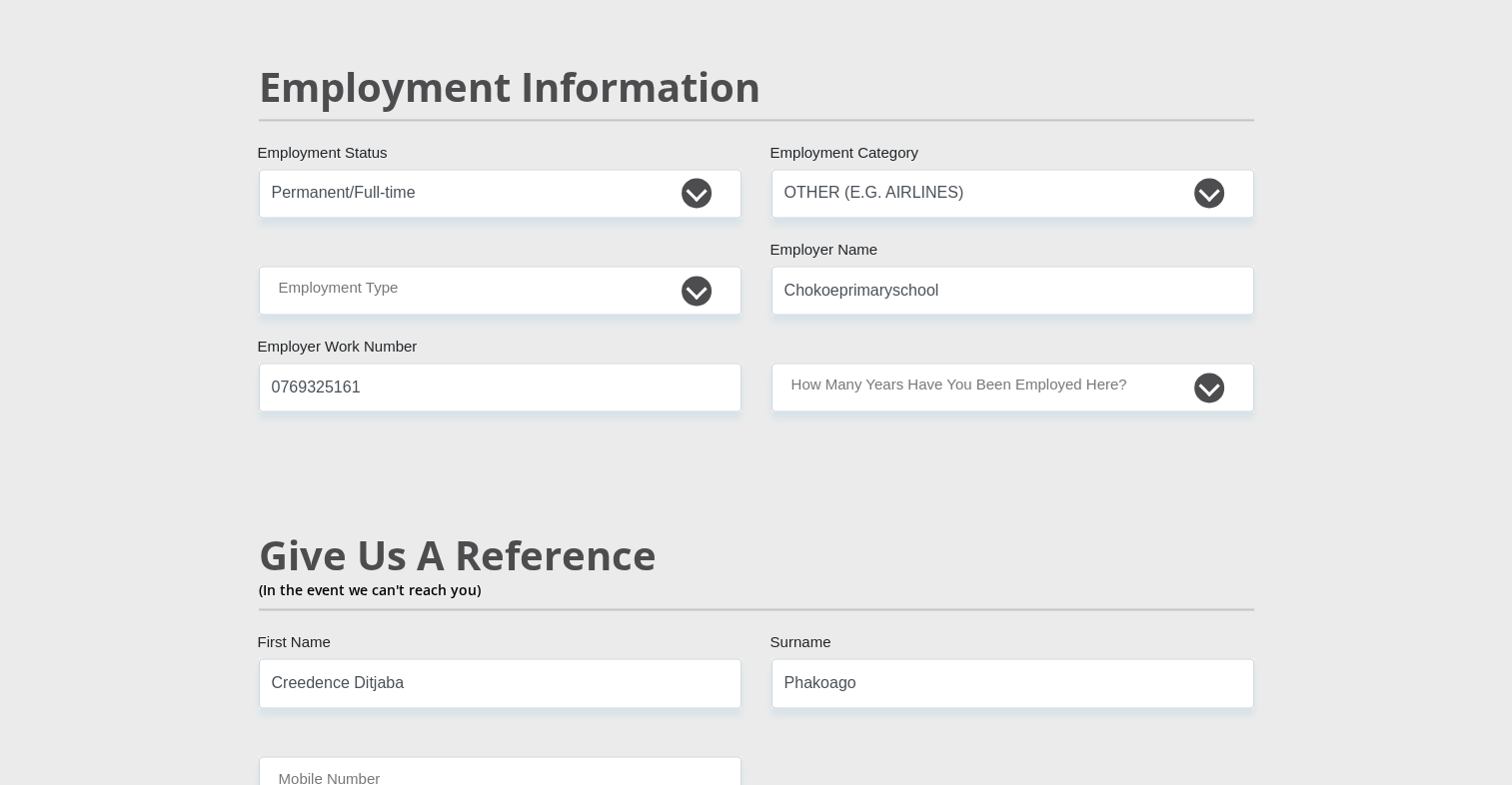 click on "Mr
Ms
Mrs
Dr
Other
Title
Bridget
First Name
Boshego
Surname
9806190827080
South African ID Number
Please input valid ID number
South Africa
Afghanistan
Aland Islands
Albania
Algeria
America Samoa
American Virgin Islands
Andorra
Angola
Anguilla
Antarctica
Antigua and Barbuda
Argentina" at bounding box center (756, 166) 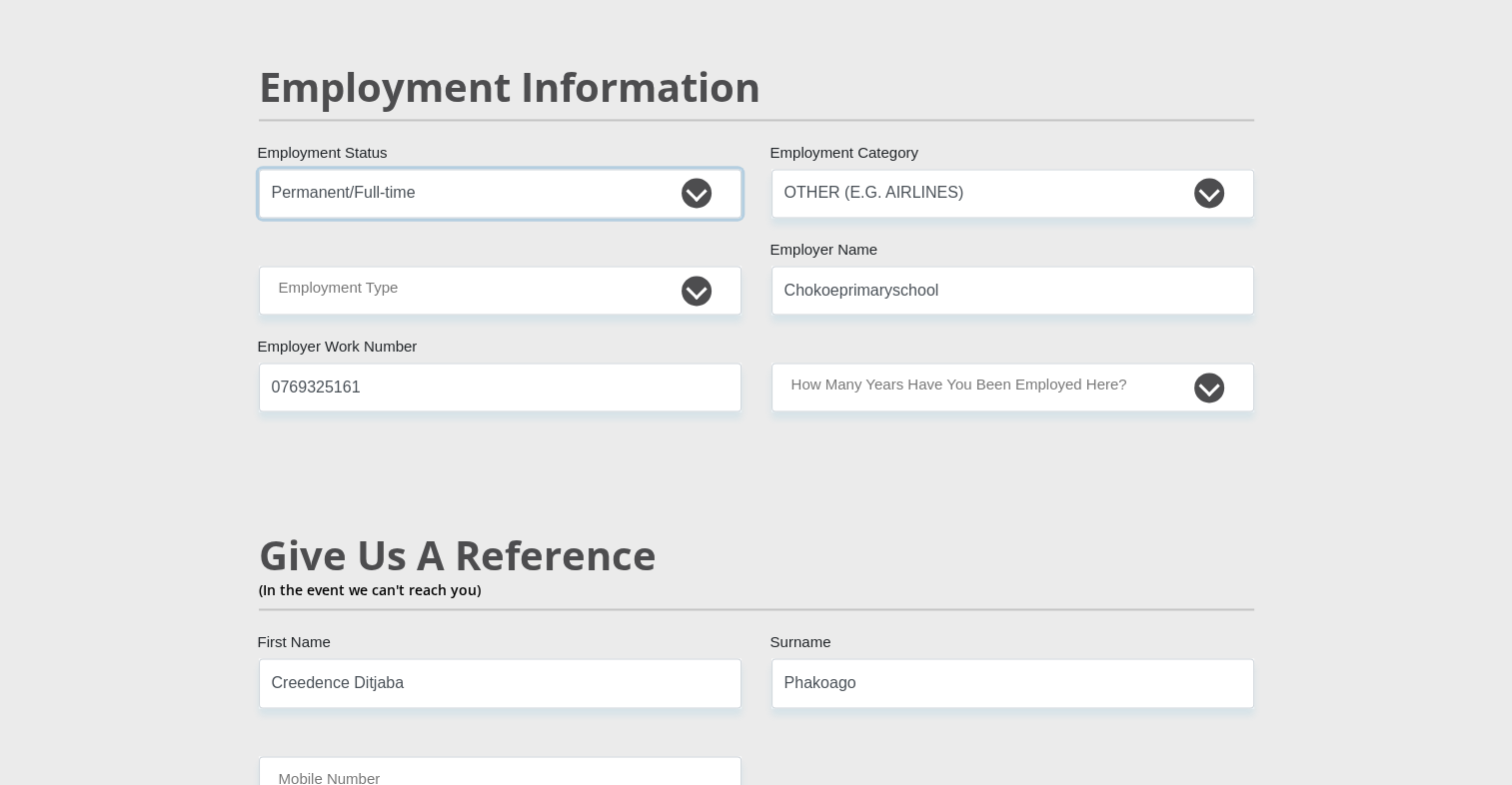 click on "Permanent/Full-time
Part-time/Casual
Contract Worker
Self-Employed
Housewife
Retired
Student
Medically Boarded
Disability
Unemployed" at bounding box center (500, 193) 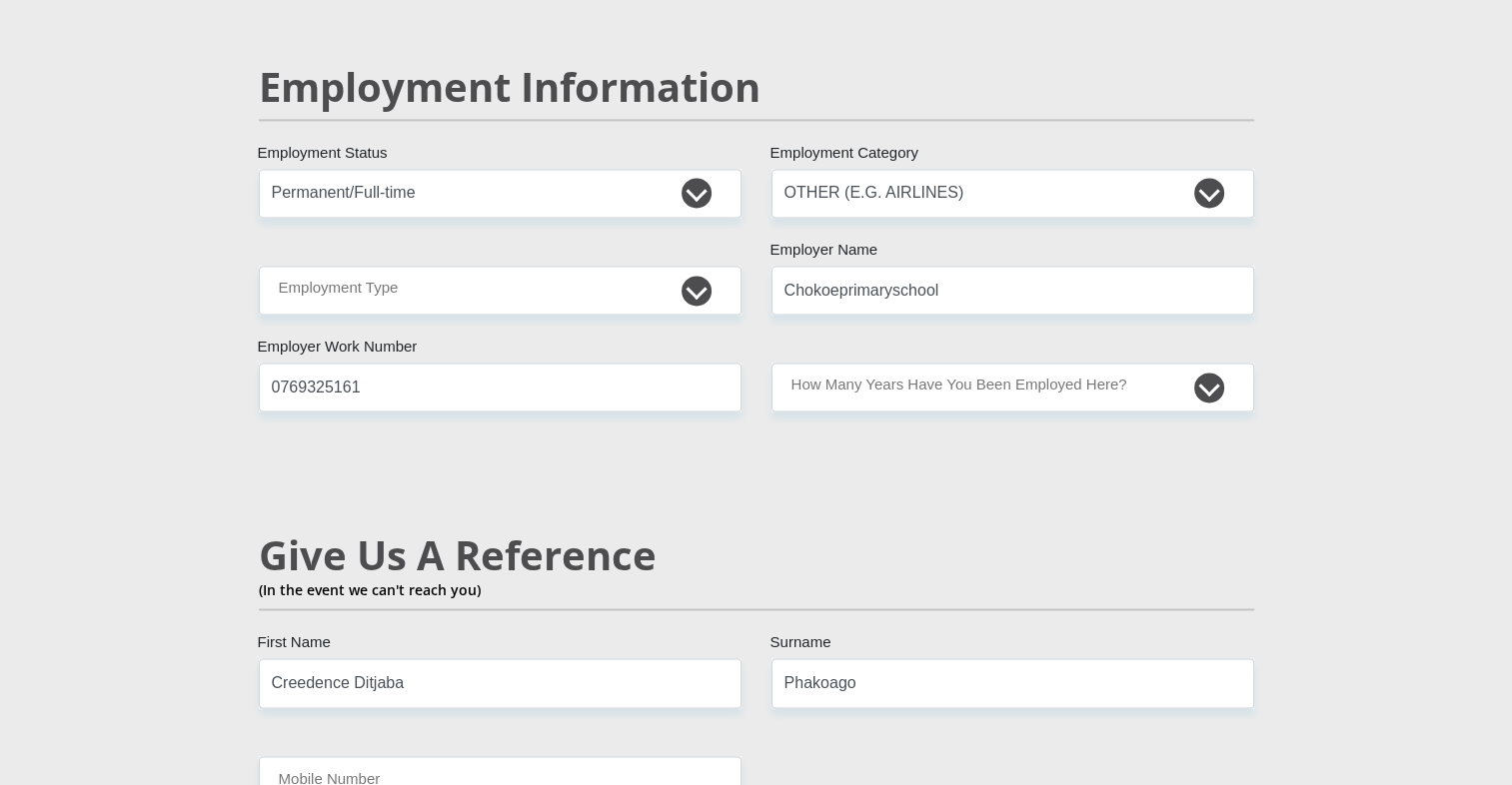 click on "Mr
Ms
Mrs
Dr
Other
Title
Bridget
First Name
Boshego
Surname
9806190827080
South African ID Number
Please input valid ID number
South Africa
Afghanistan
Aland Islands
Albania
Algeria
America Samoa
American Virgin Islands
Andorra
Angola
Anguilla
Antarctica
Antigua and Barbuda
Argentina" at bounding box center [756, 166] 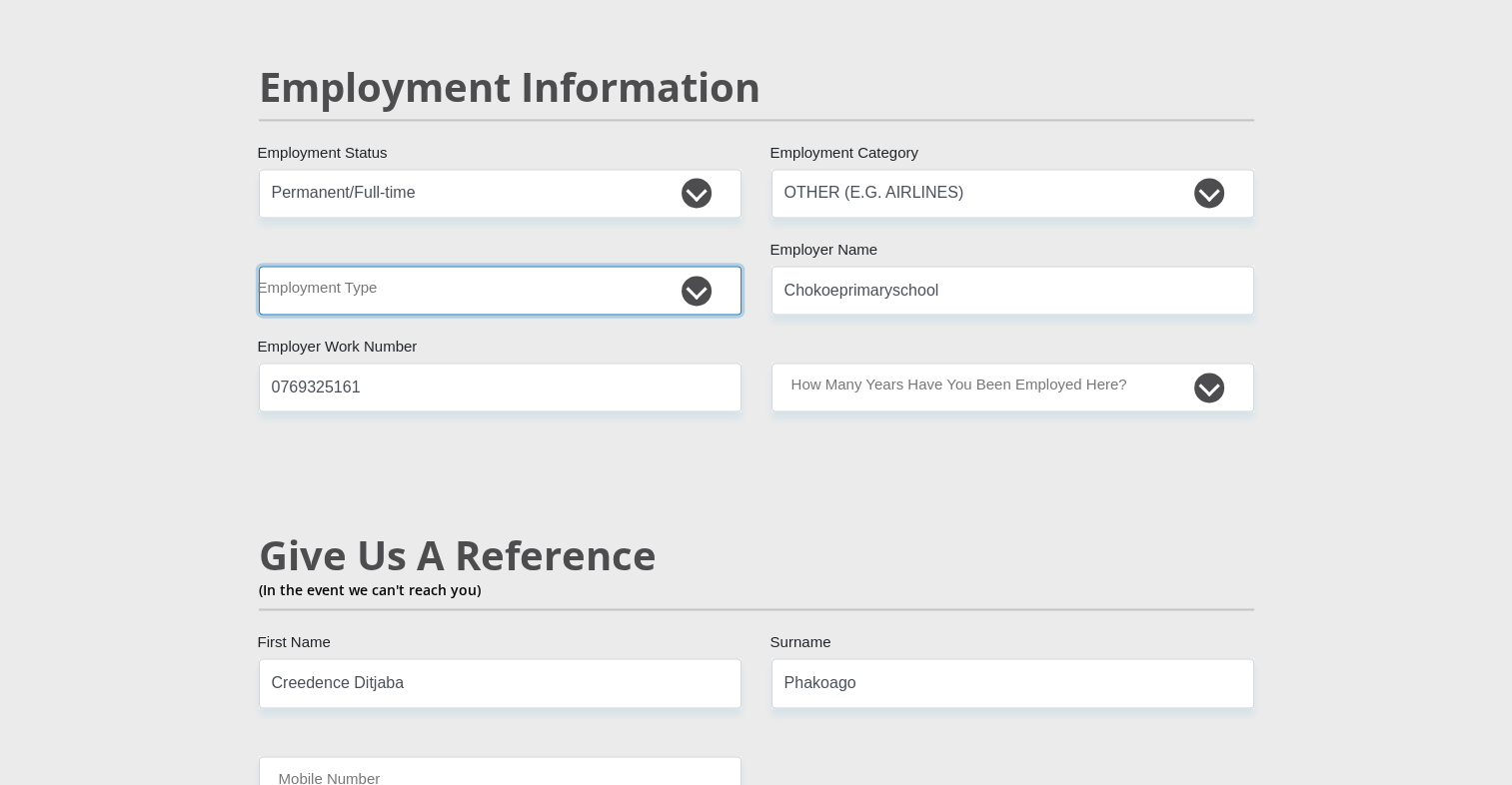 click on "College/Lecturer
Craft Seller
Creative
Driver
Executive
Farmer
Forces - Non Commissioned
Forces - Officer
Hawker
Housewife
Labourer
Licenced Professional
Manager
Miner
Non Licenced Professional
Office Staff/Clerk
Outside Worker
Pensioner
Permanent Teacher
Production/Manufacturing
Sales
Self-Employed
Semi-Professional Worker
Service Industry  Social Worker  Student" at bounding box center (500, 290) 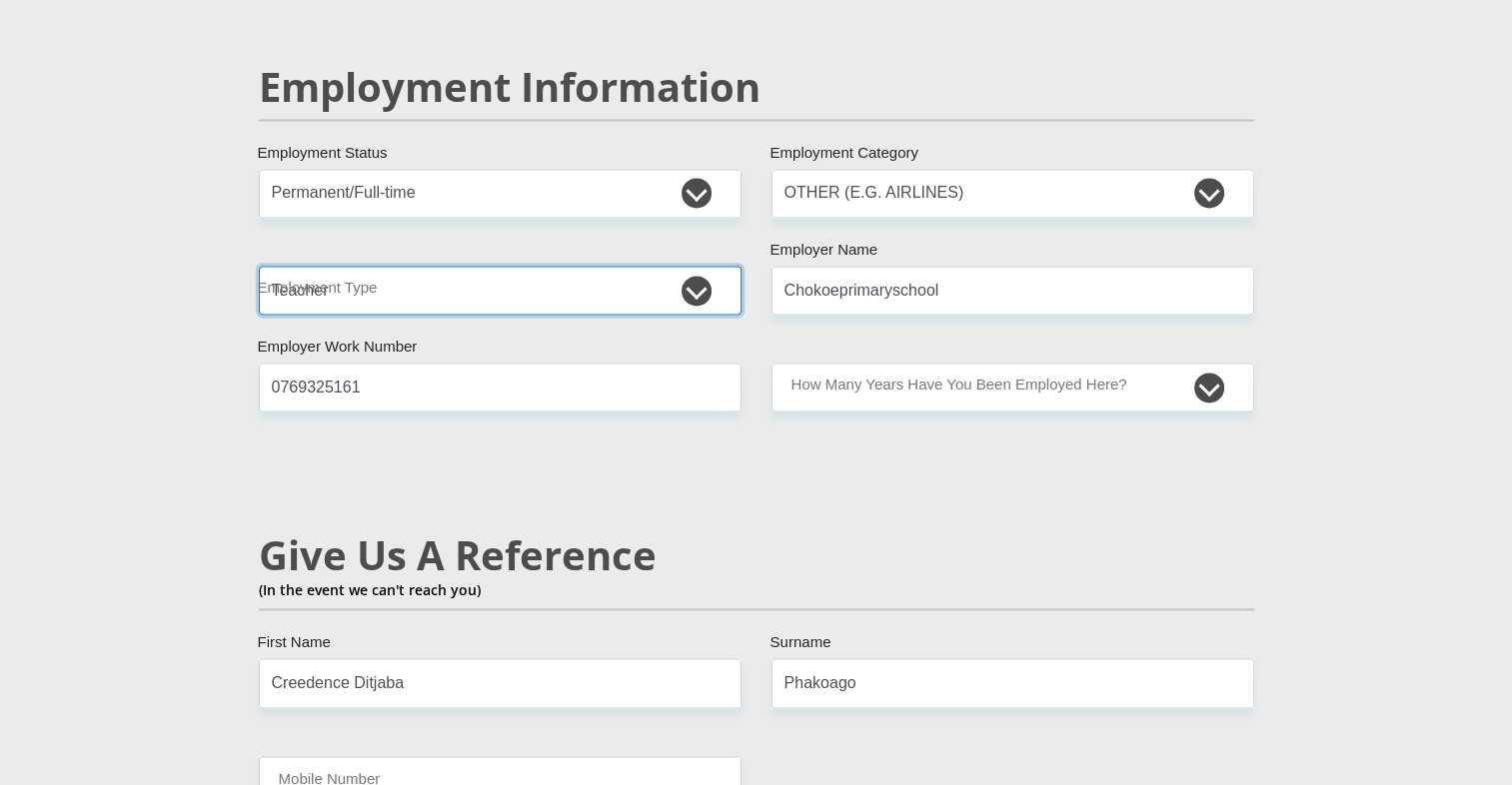 click on "College/Lecturer
Craft Seller
Creative
Driver
Executive
Farmer
Forces - Non Commissioned
Forces - Officer
Hawker
Housewife
Labourer
Licenced Professional
Manager
Miner
Non Licenced Professional
Office Staff/Clerk
Outside Worker
Pensioner
Permanent Teacher
Production/Manufacturing
Sales
Self-Employed
Semi-Professional Worker
Service Industry  Social Worker  Student" at bounding box center [500, 290] 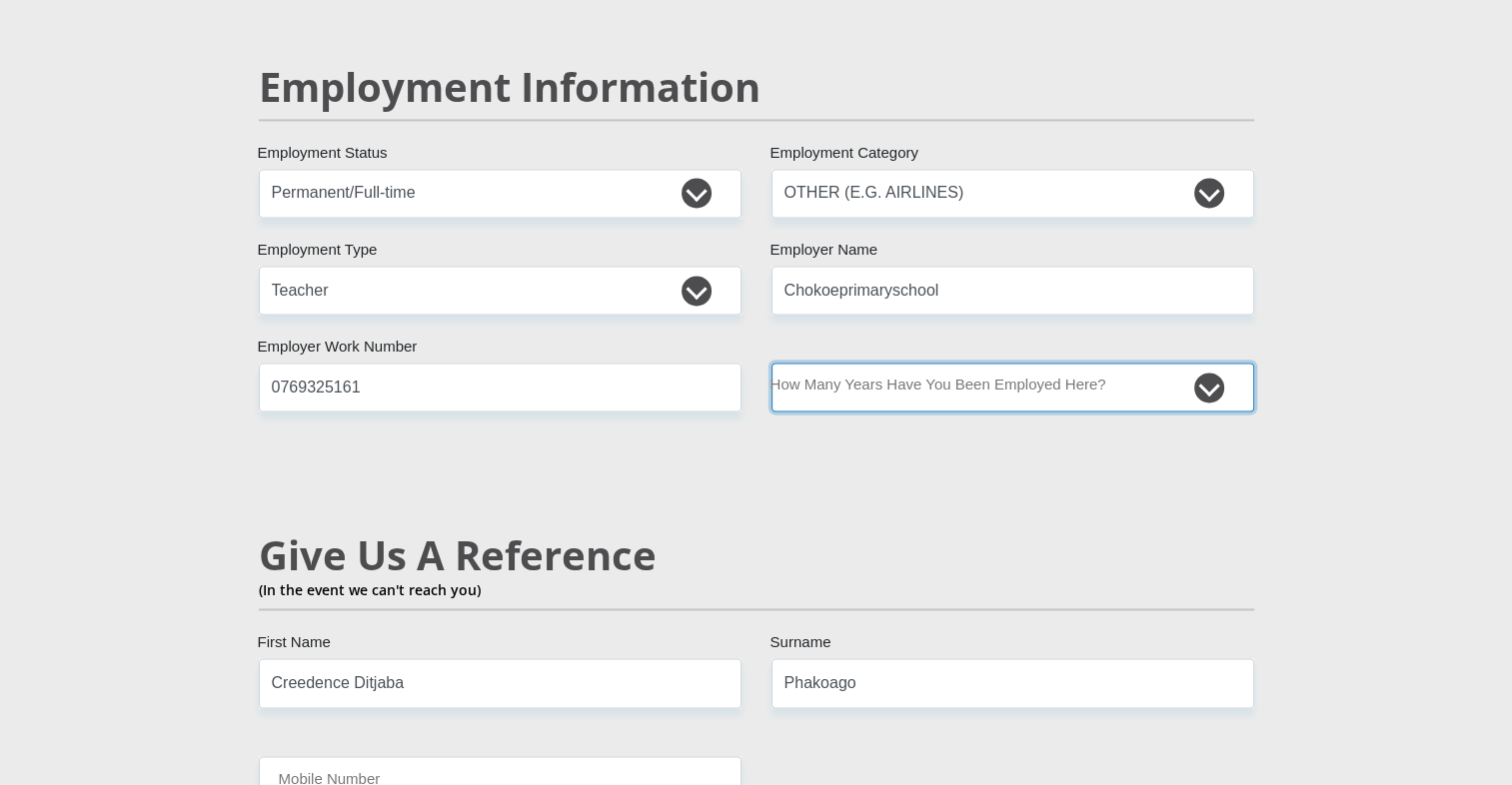 click on "less than 1 year
1-3 years
3-5 years
5+ years" at bounding box center [1012, 387] 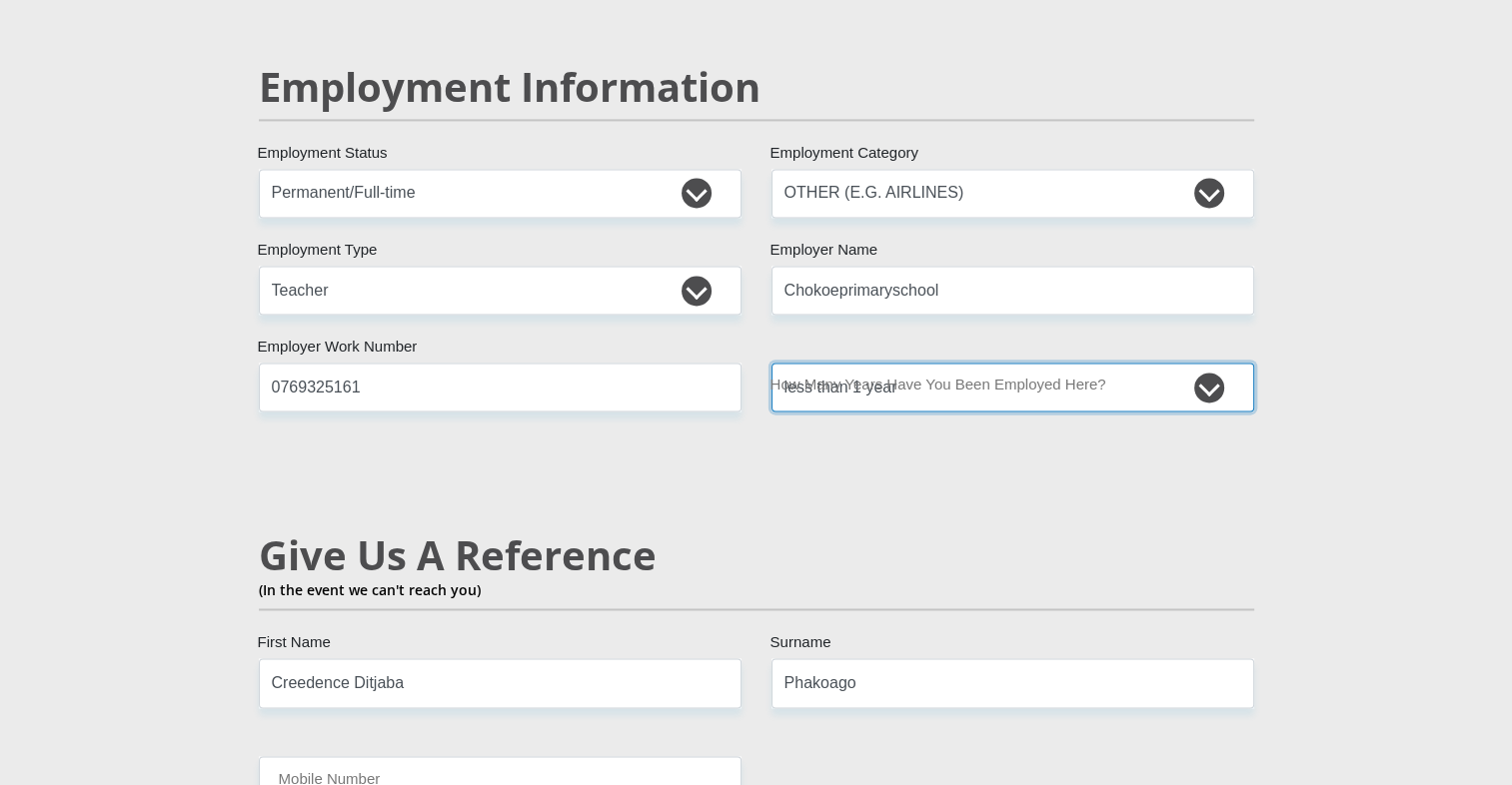 click on "less than 1 year
1-3 years
3-5 years
5+ years" at bounding box center (1012, 387) 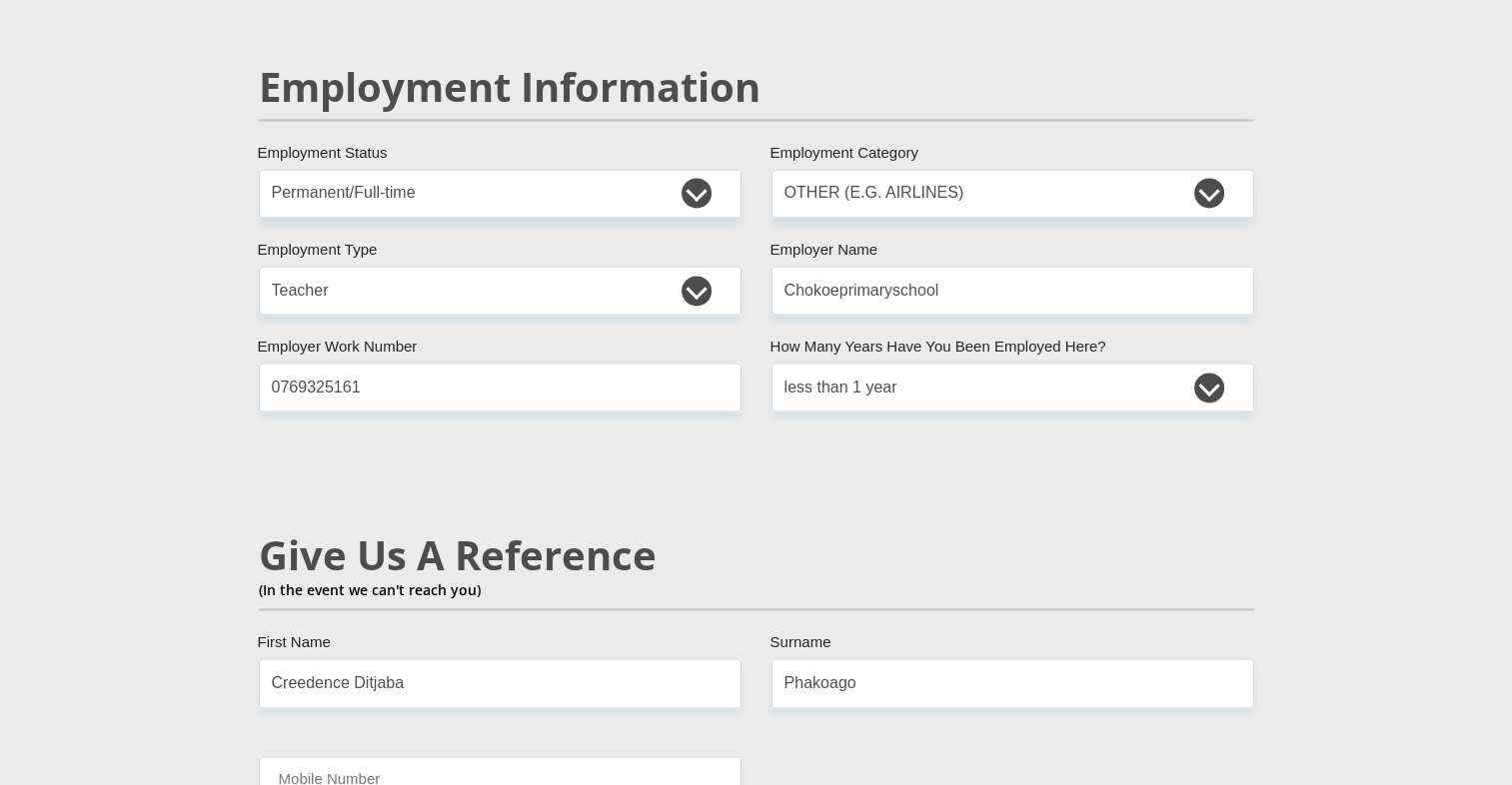 click on "Personal Details
Mr
Ms
Mrs
Dr
Other
Title
Bridget
First Name
Boshego
Surname
9806190827080
South African ID Number
Please input valid ID number
South Africa
Afghanistan
Aland Islands
Albania
Algeria
America Samoa
Andorra" at bounding box center [756, 182] 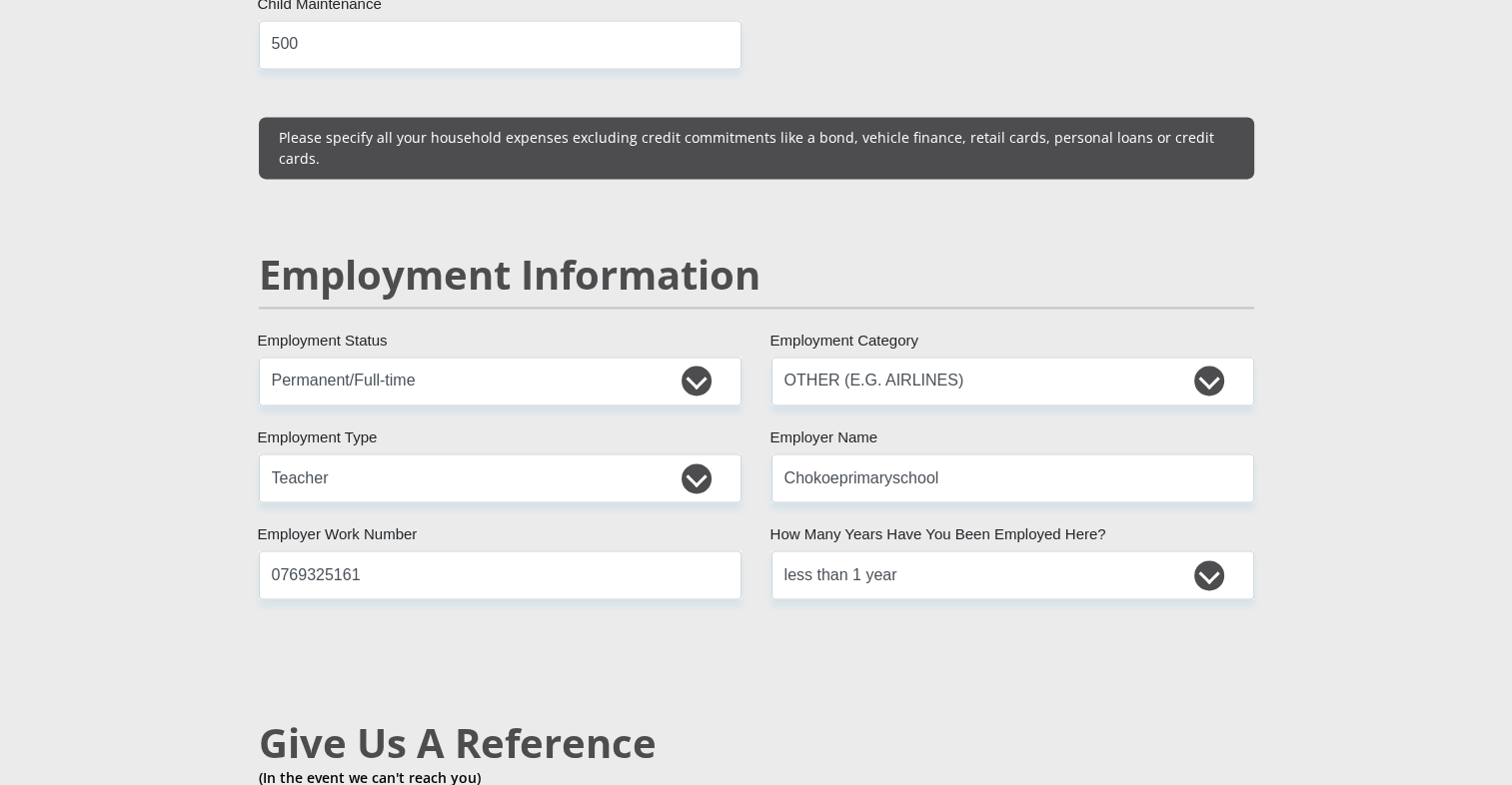 scroll, scrollTop: 2838, scrollLeft: 0, axis: vertical 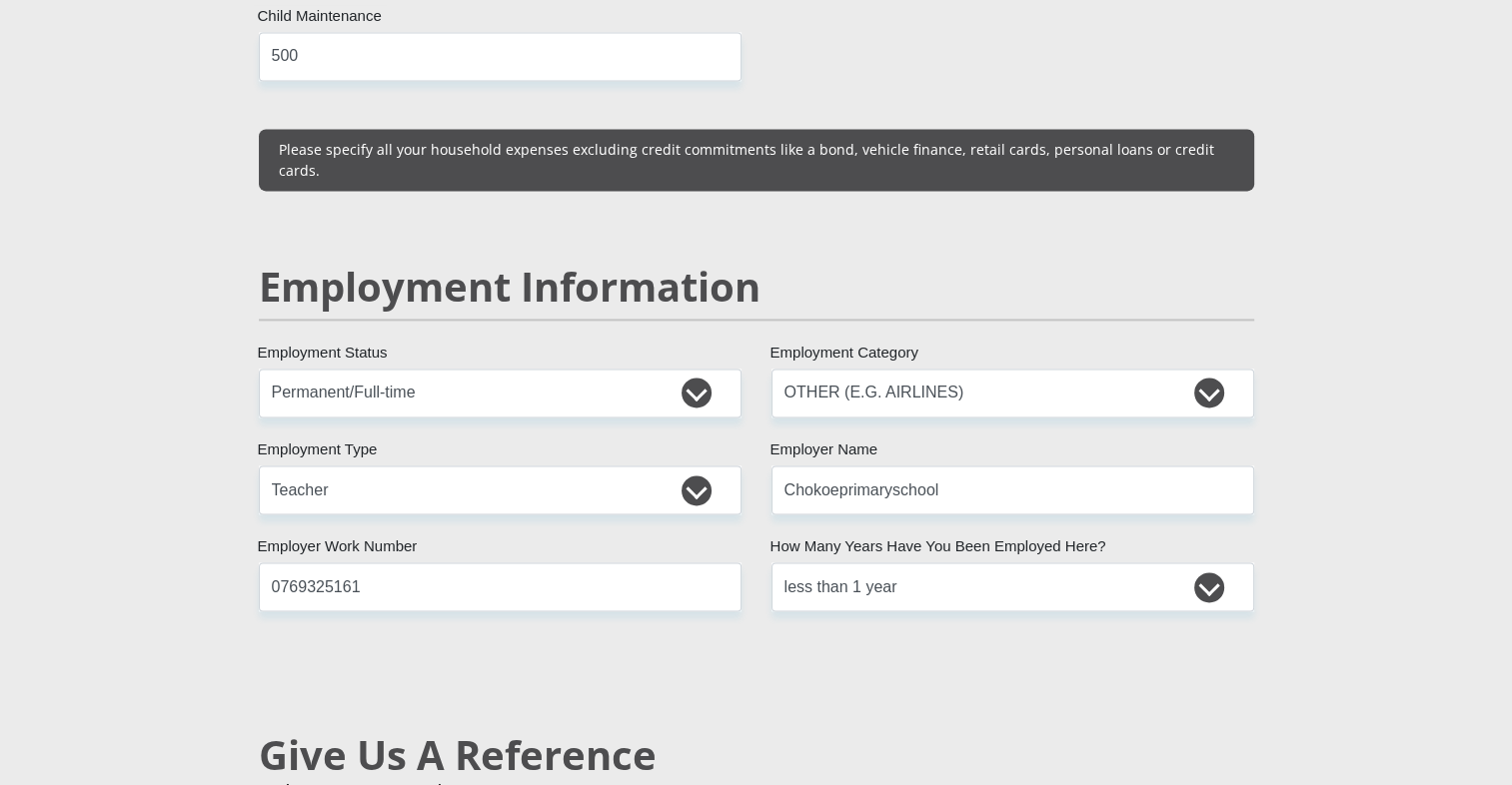click on "Personal Details
Mr
Ms
Mrs
Dr
Other
Title
Bridget
First Name
Boshego
Surname
9806190827080
South African ID Number
Please input valid ID number
South Africa
Afghanistan
Aland Islands
Albania
Algeria
America Samoa
Andorra" at bounding box center (756, 382) 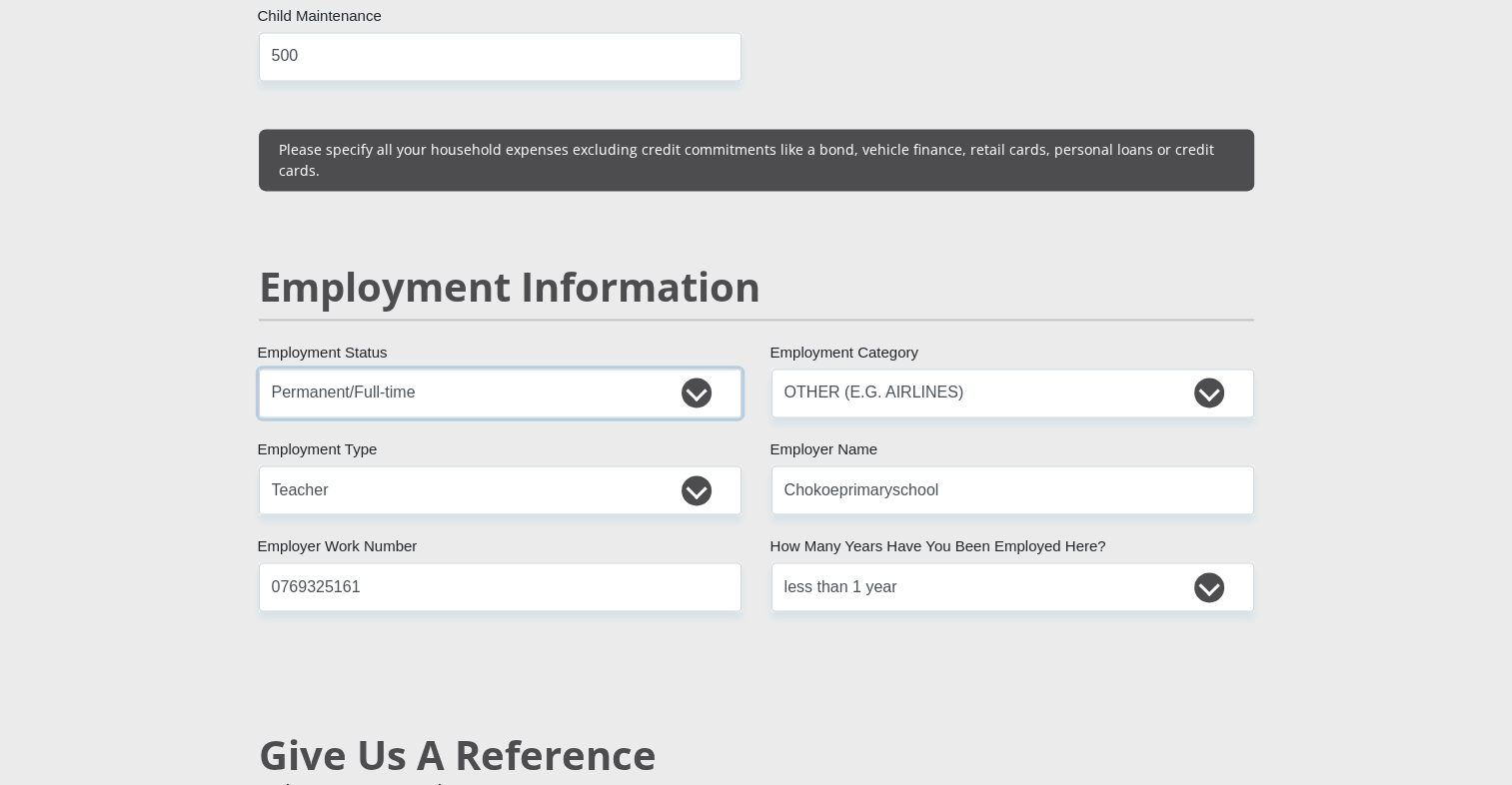 click on "Permanent/Full-time
Part-time/Casual
Contract Worker
Self-Employed
Housewife
Retired
Student
Medically Boarded
Disability
Unemployed" at bounding box center [500, 392] 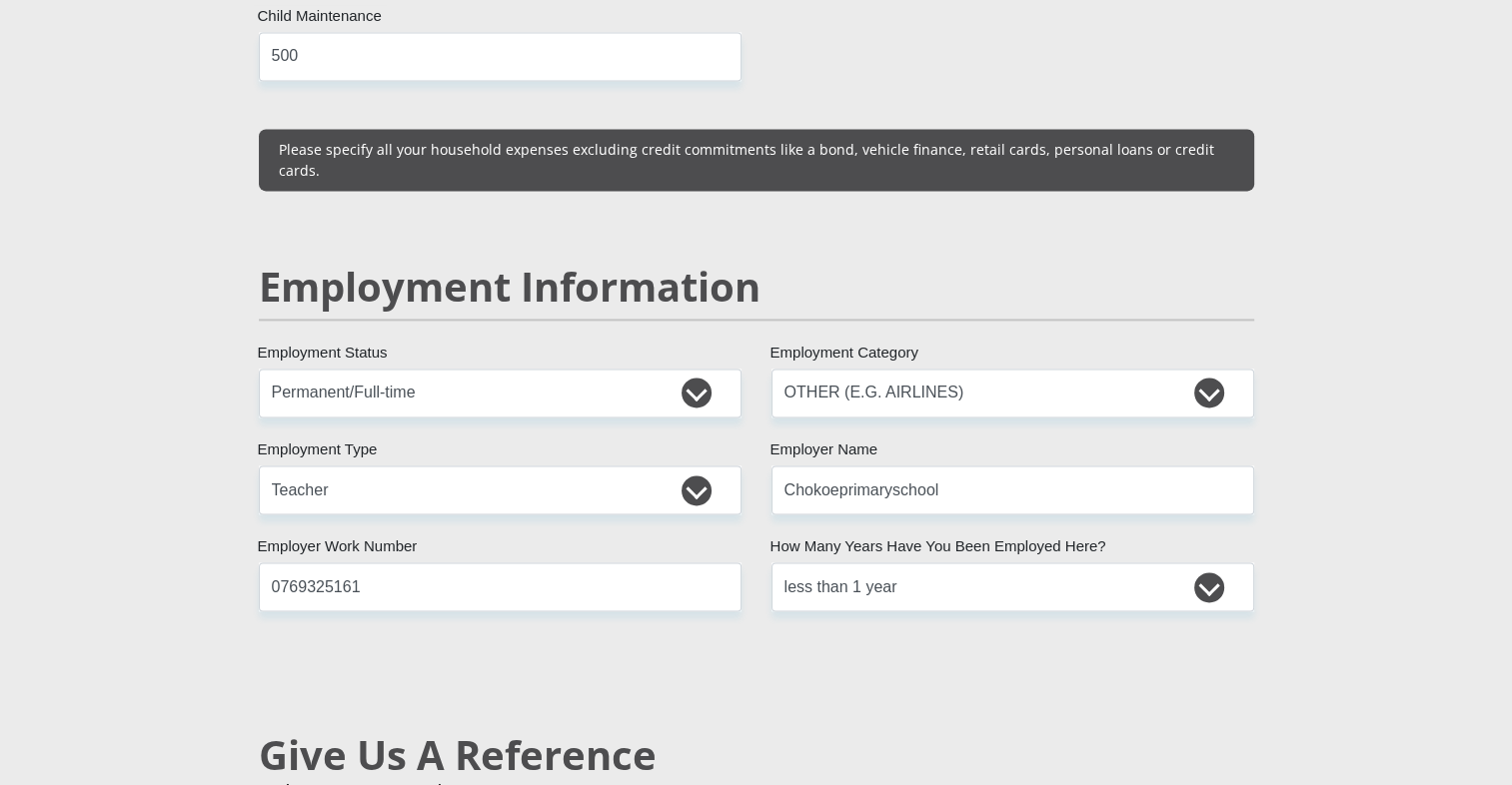 click on "Personal Details
Mr
Ms
Mrs
Dr
Other
Title
Bridget
First Name
Boshego
Surname
9806190827080
South African ID Number
Please input valid ID number
South Africa
Afghanistan
Aland Islands
Albania
Algeria
America Samoa
American Virgin Islands
Andorra
Angola
Anguilla  Antarctica" at bounding box center [756, 381] 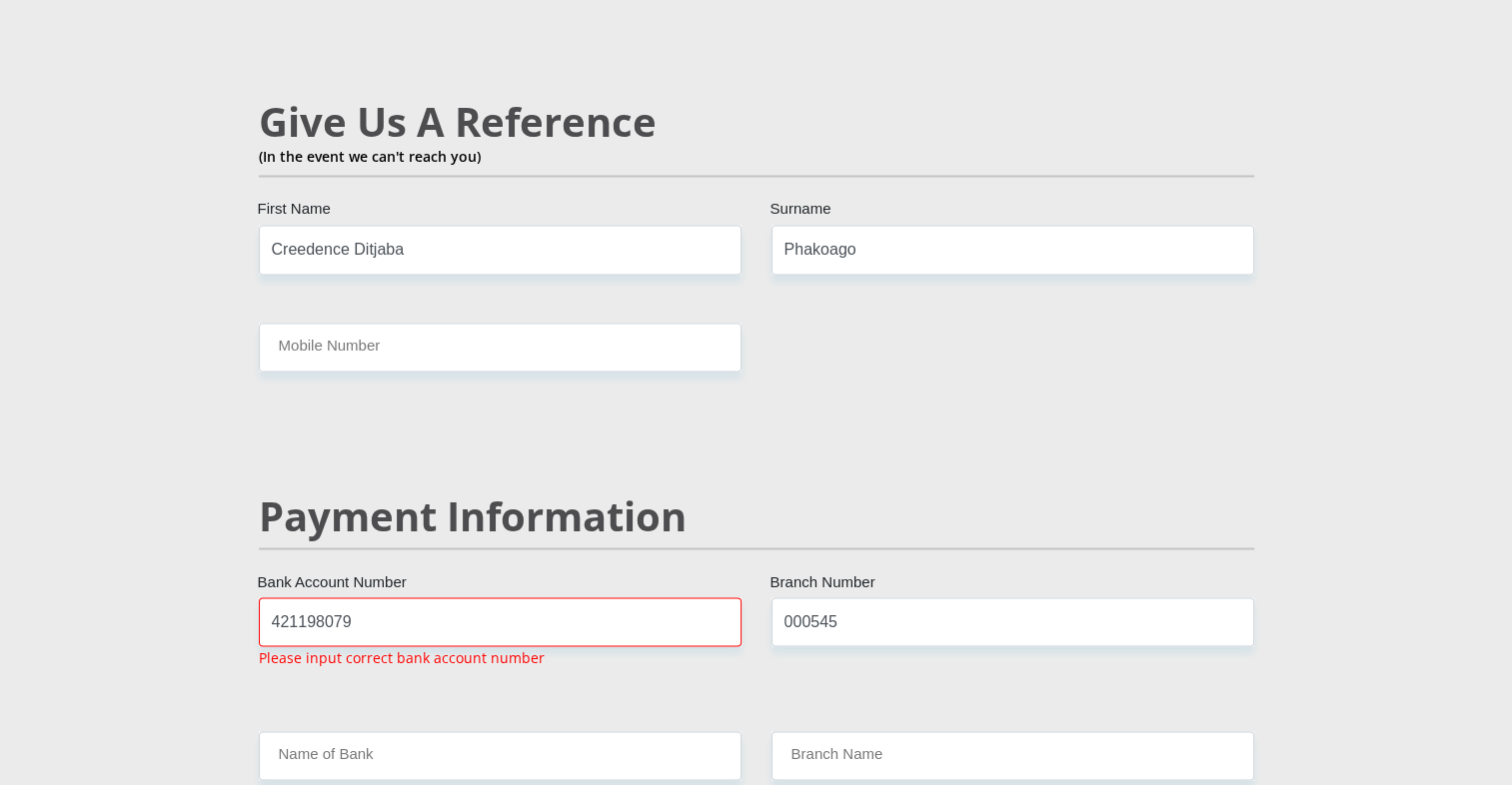 scroll, scrollTop: 3490, scrollLeft: 0, axis: vertical 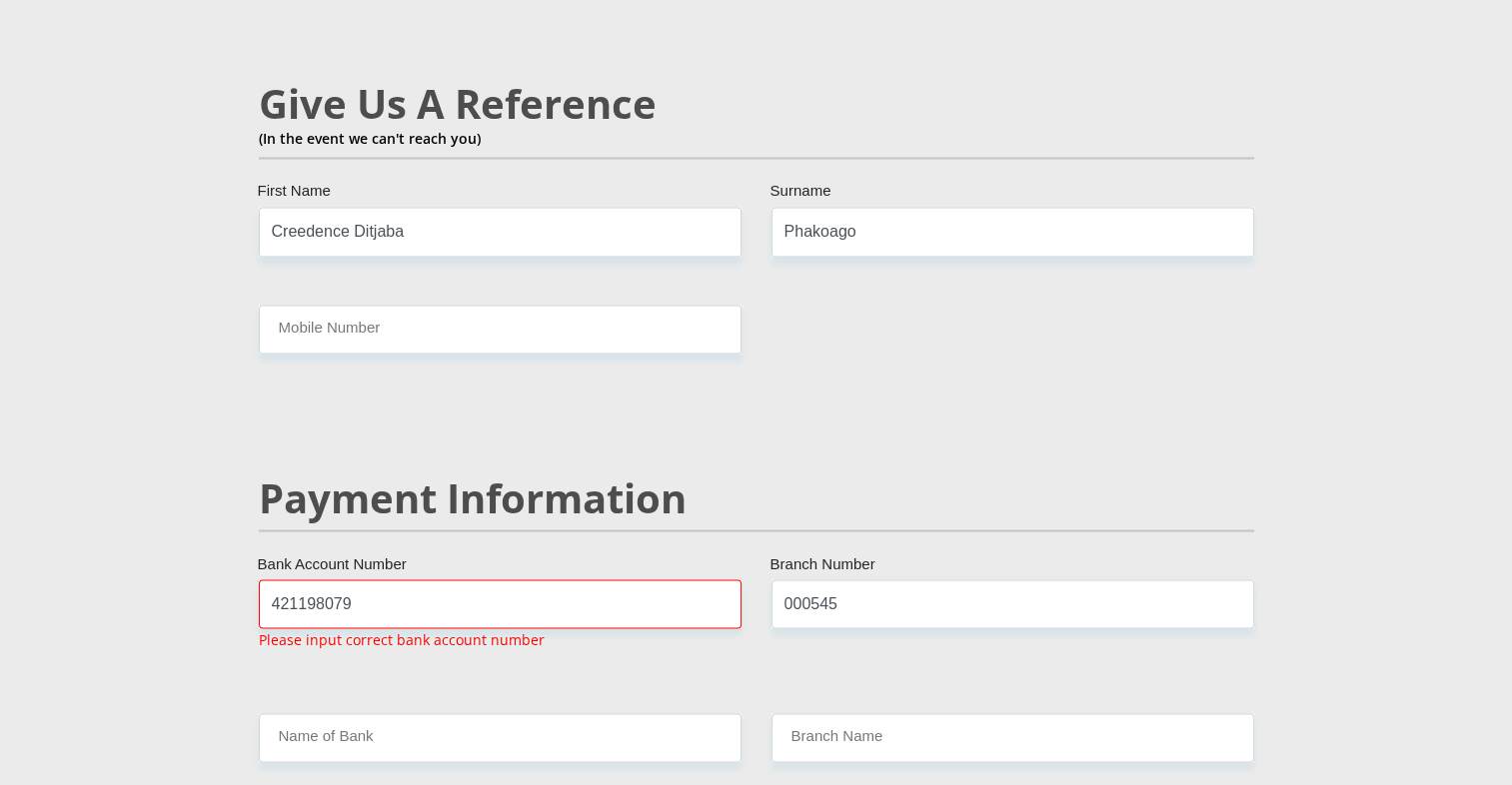 drag, startPoint x: 116, startPoint y: 393, endPoint x: 418, endPoint y: 314, distance: 312.16182 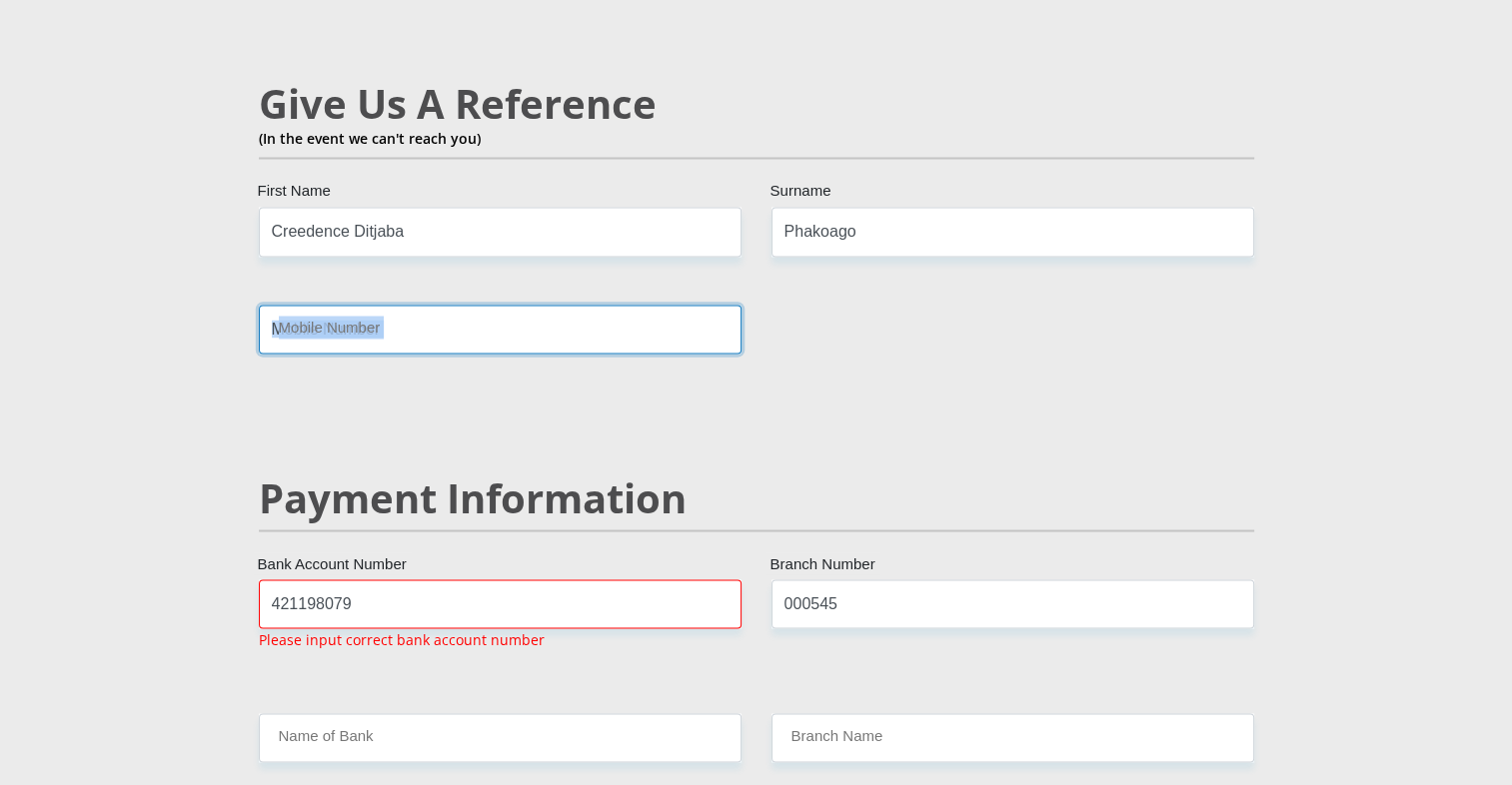 drag, startPoint x: 418, startPoint y: 314, endPoint x: 425, endPoint y: 294, distance: 21.18962 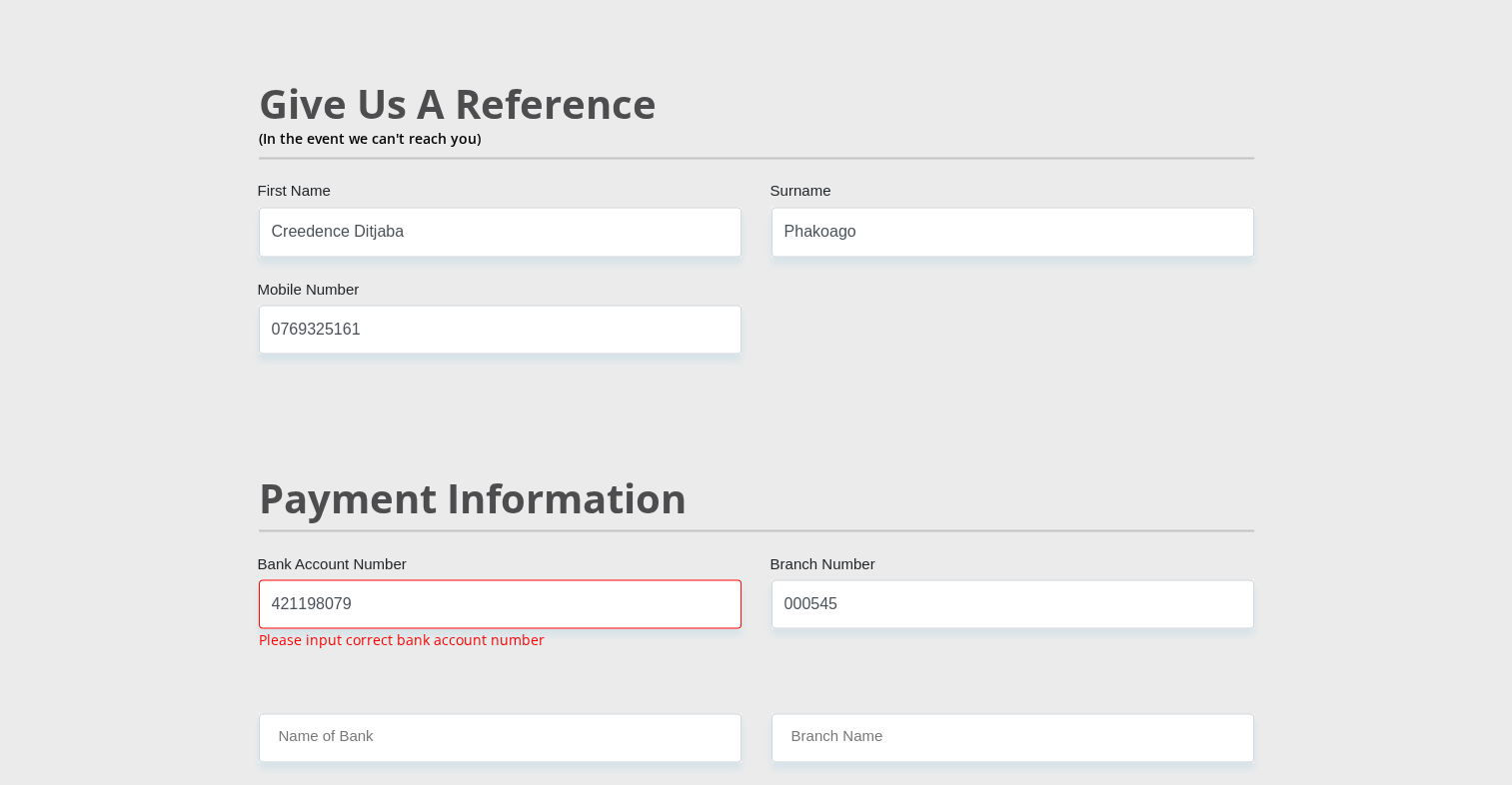 click on "Mr
Ms
Mrs
Dr
Other
Title
Bridget
First Name
Boshego
Surname
9806190827080
South African ID Number
Please input valid ID number
South Africa
Afghanistan
Aland Islands
Albania
Algeria
America Samoa
American Virgin Islands
Andorra
Angola
Anguilla
Antarctica
Antigua and Barbuda
Argentina" at bounding box center (756, -286) 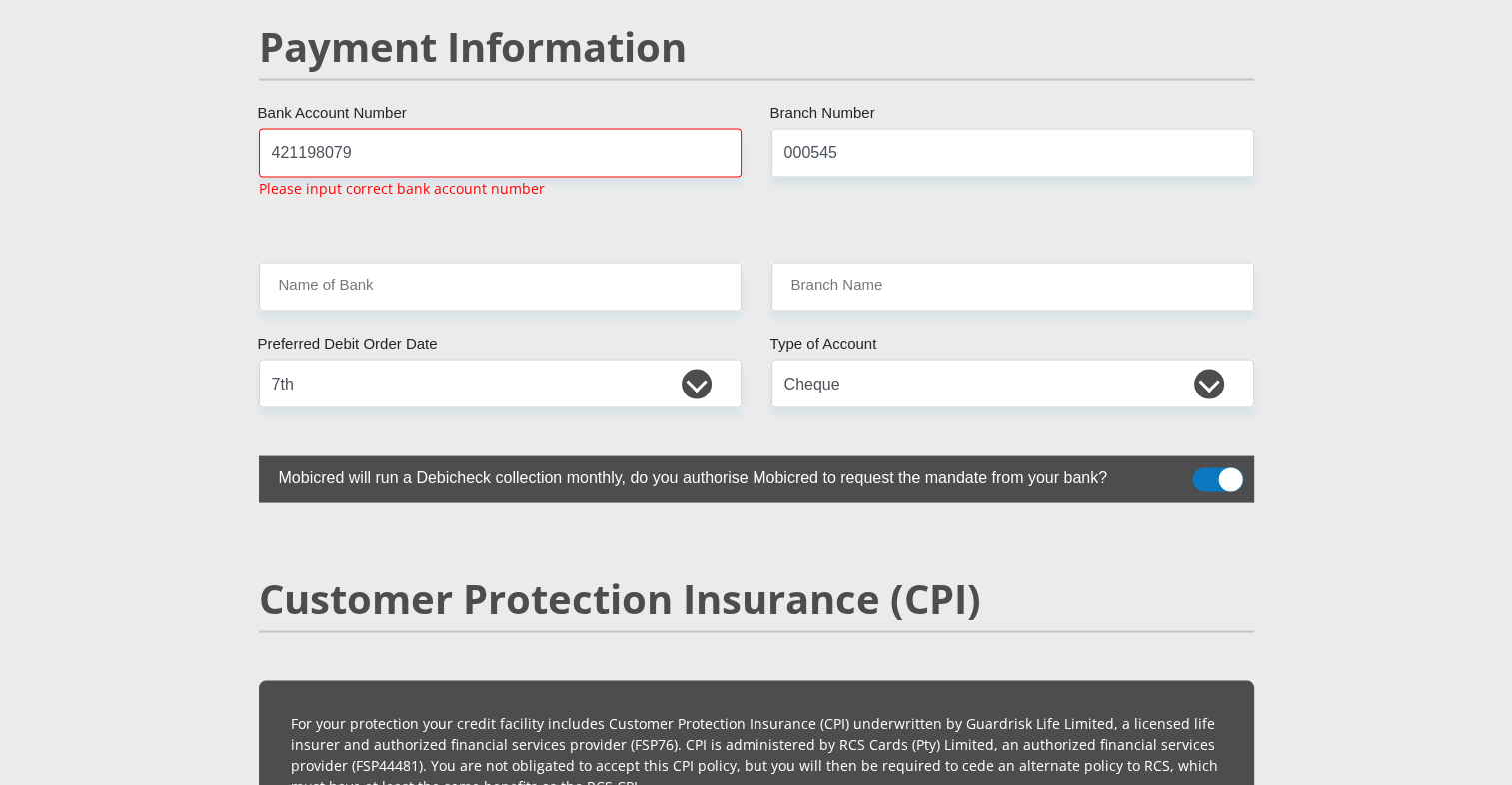 scroll, scrollTop: 3943, scrollLeft: 0, axis: vertical 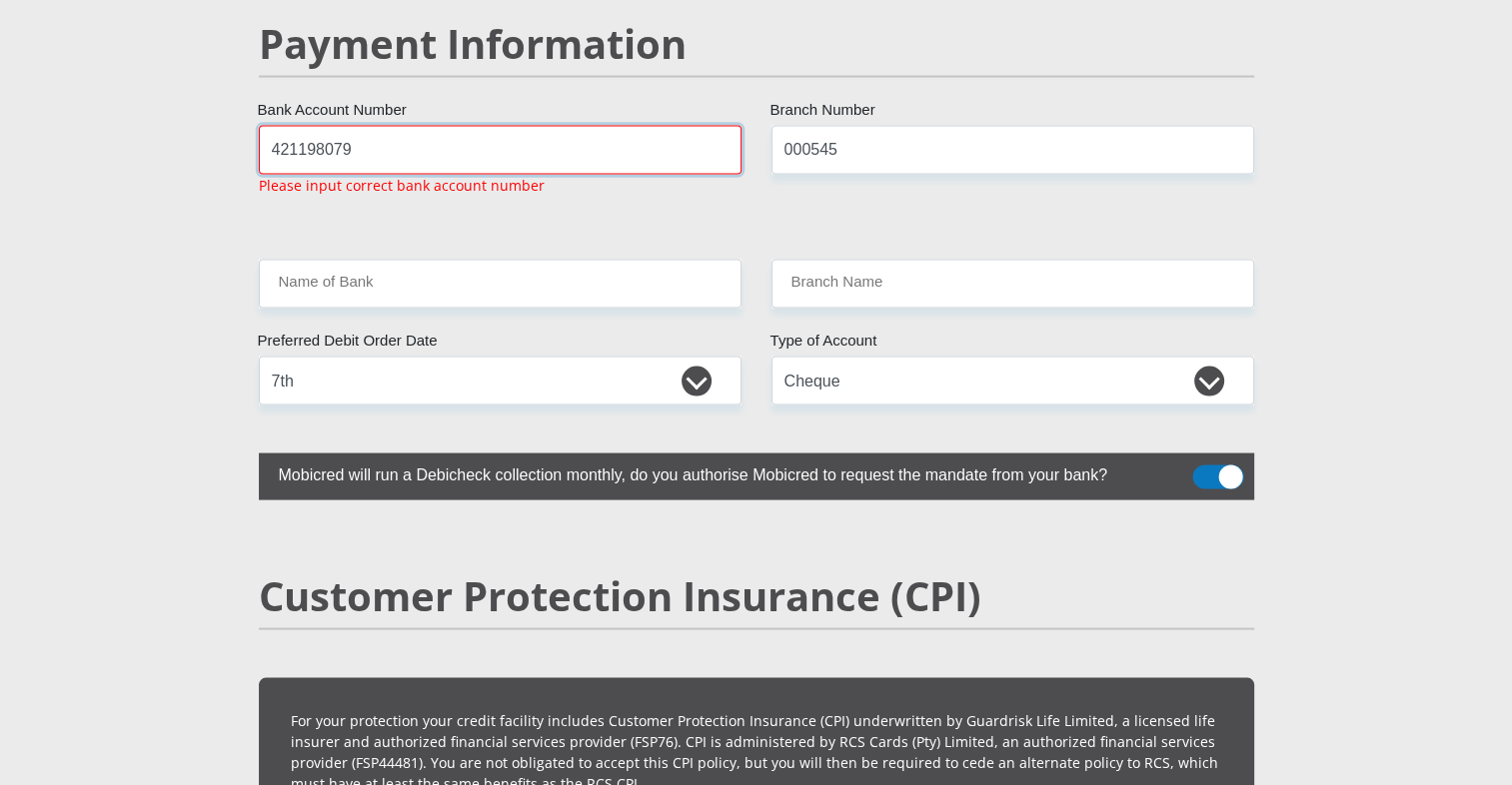 click on "421198079" at bounding box center (500, 150) 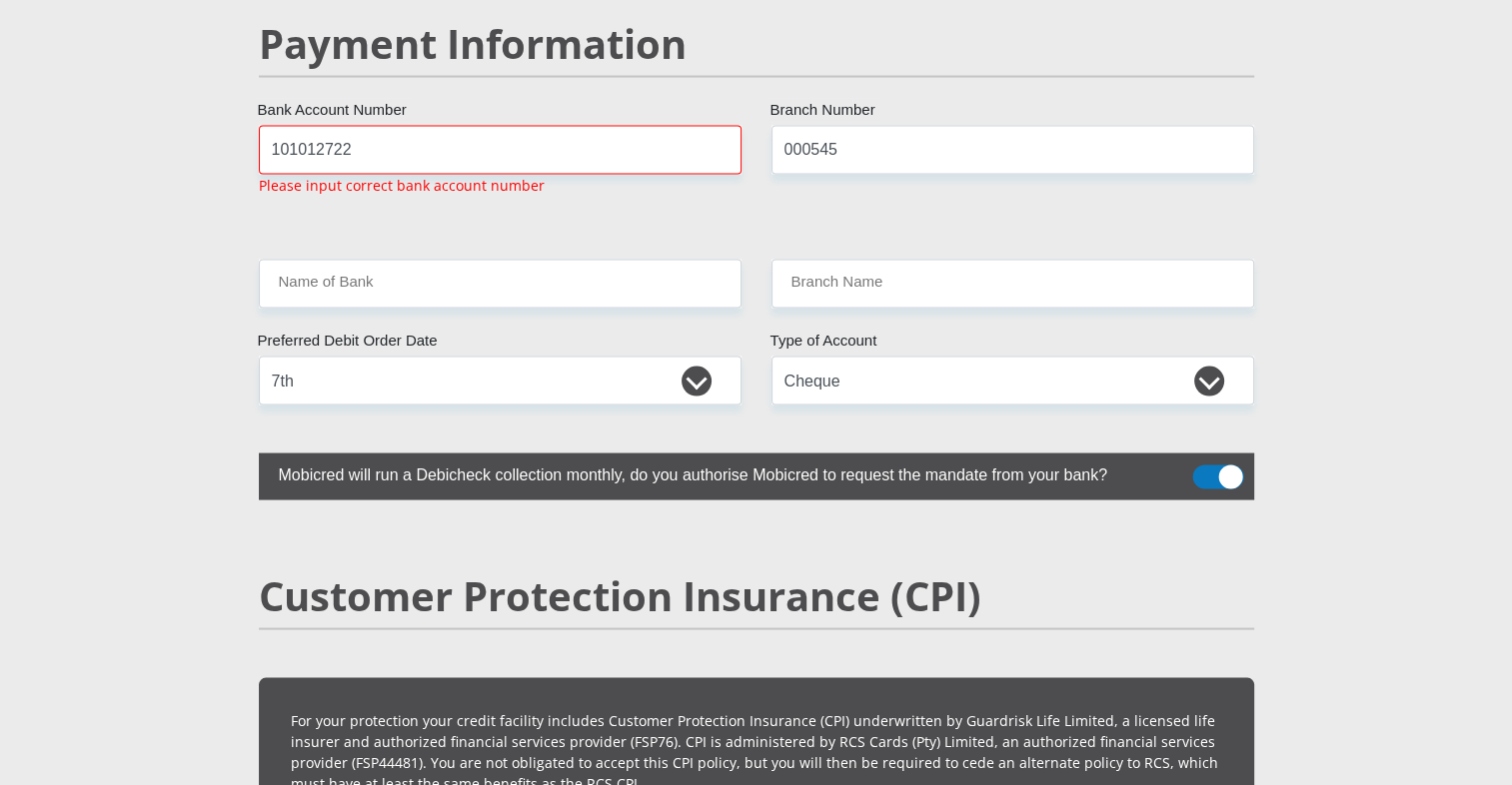 scroll, scrollTop: 3769, scrollLeft: 0, axis: vertical 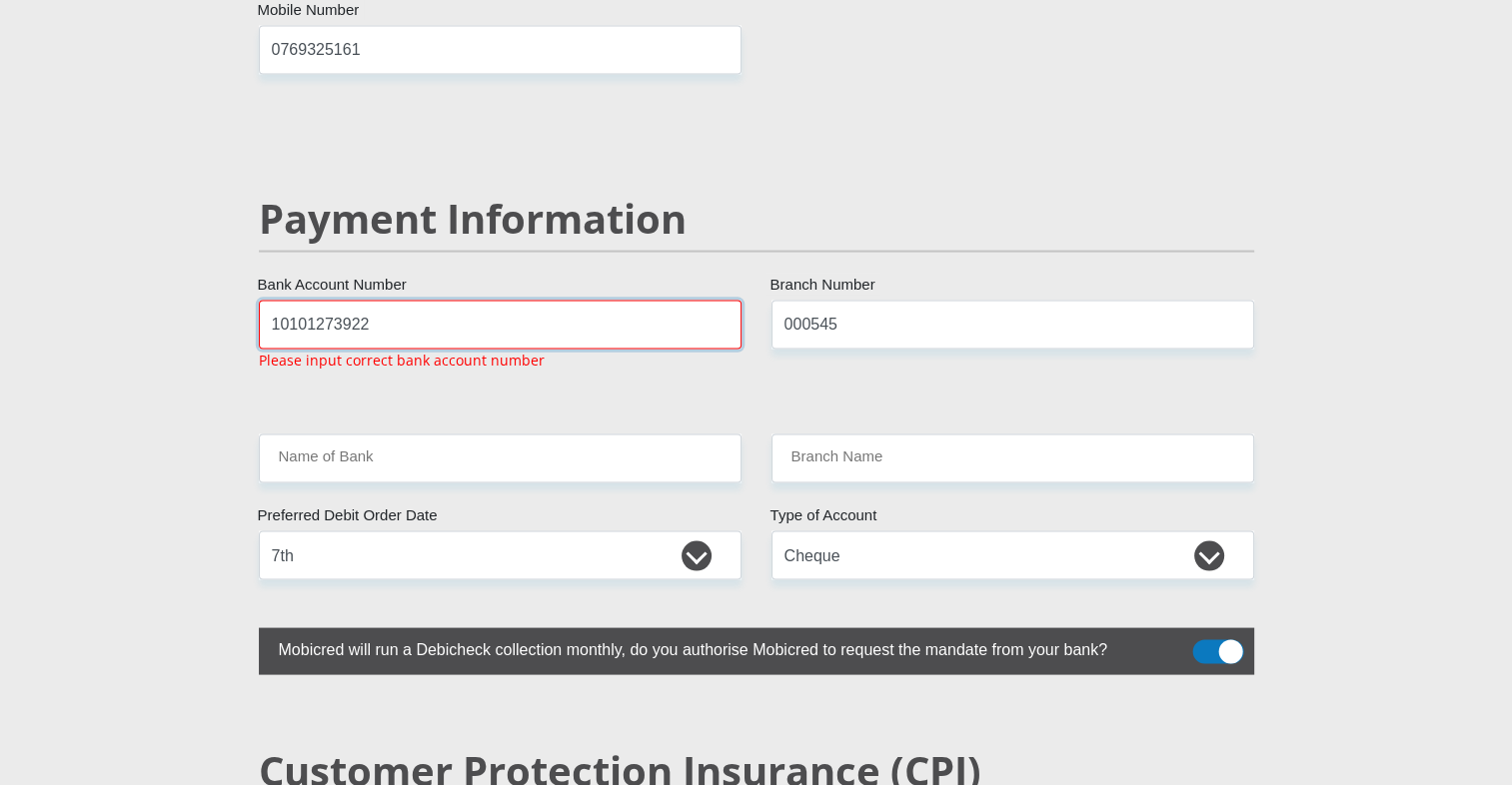 type on "10101273922" 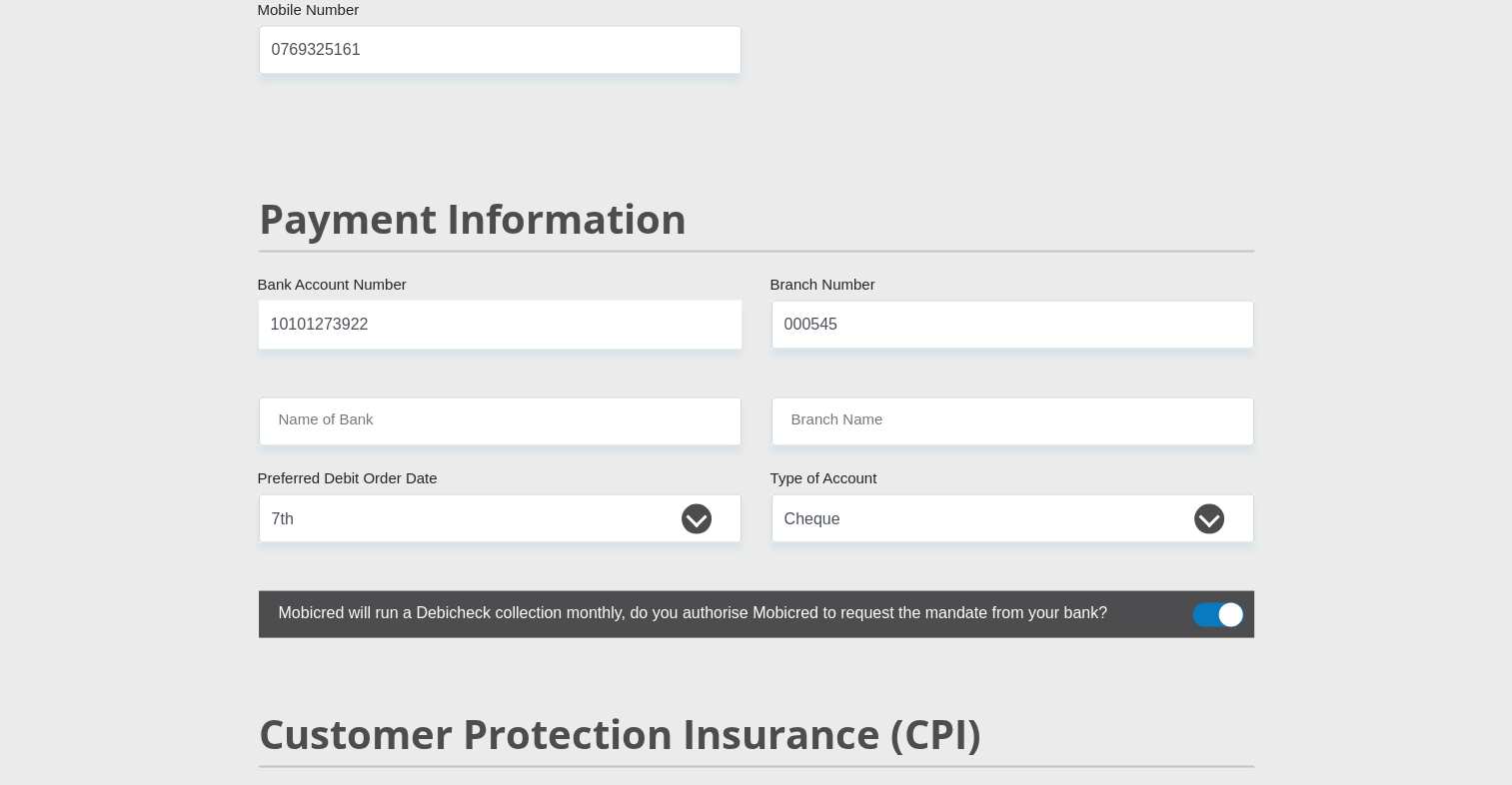click on "Mr
Ms
Mrs
Dr
Other
Title
Bridget
First Name
Boshego
Surname
9806190827080
South African ID Number
Please input valid ID number
South Africa
Afghanistan
Aland Islands
Albania
Algeria
America Samoa
American Virgin Islands
Andorra
Angola
Anguilla
Antarctica
Antigua and Barbuda
Argentina" at bounding box center (756, -583) 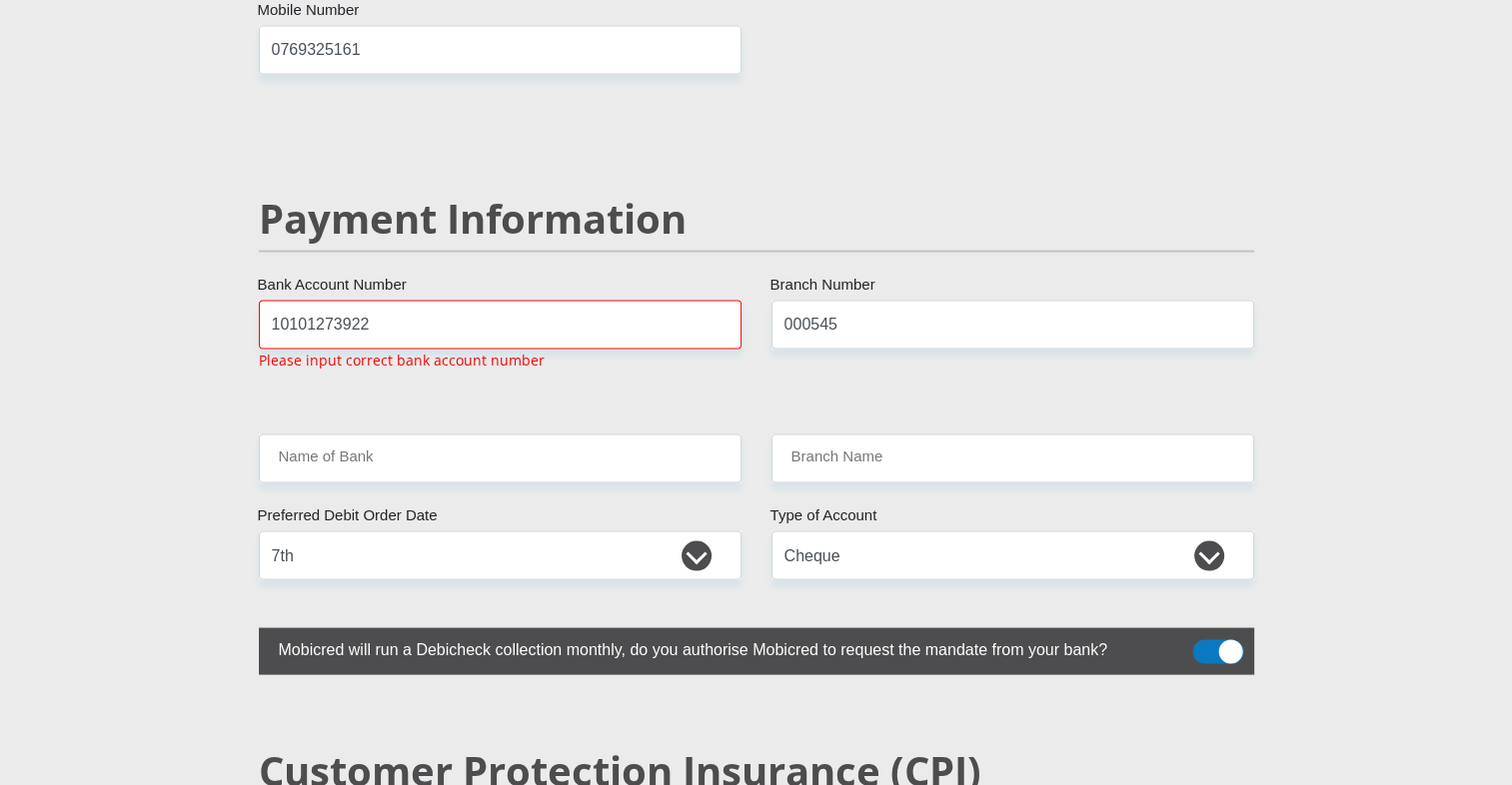 click on "Mr
Ms
Mrs
Dr
Other
Title
Bridget
First Name
Boshego
Surname
9806190827080
South African ID Number
Please input valid ID number
South Africa
Afghanistan
Aland Islands
Albania
Algeria
America Samoa
American Virgin Islands
Andorra
Angola
Anguilla
Antarctica
Antigua and Barbuda
Argentina" at bounding box center [756, -565] 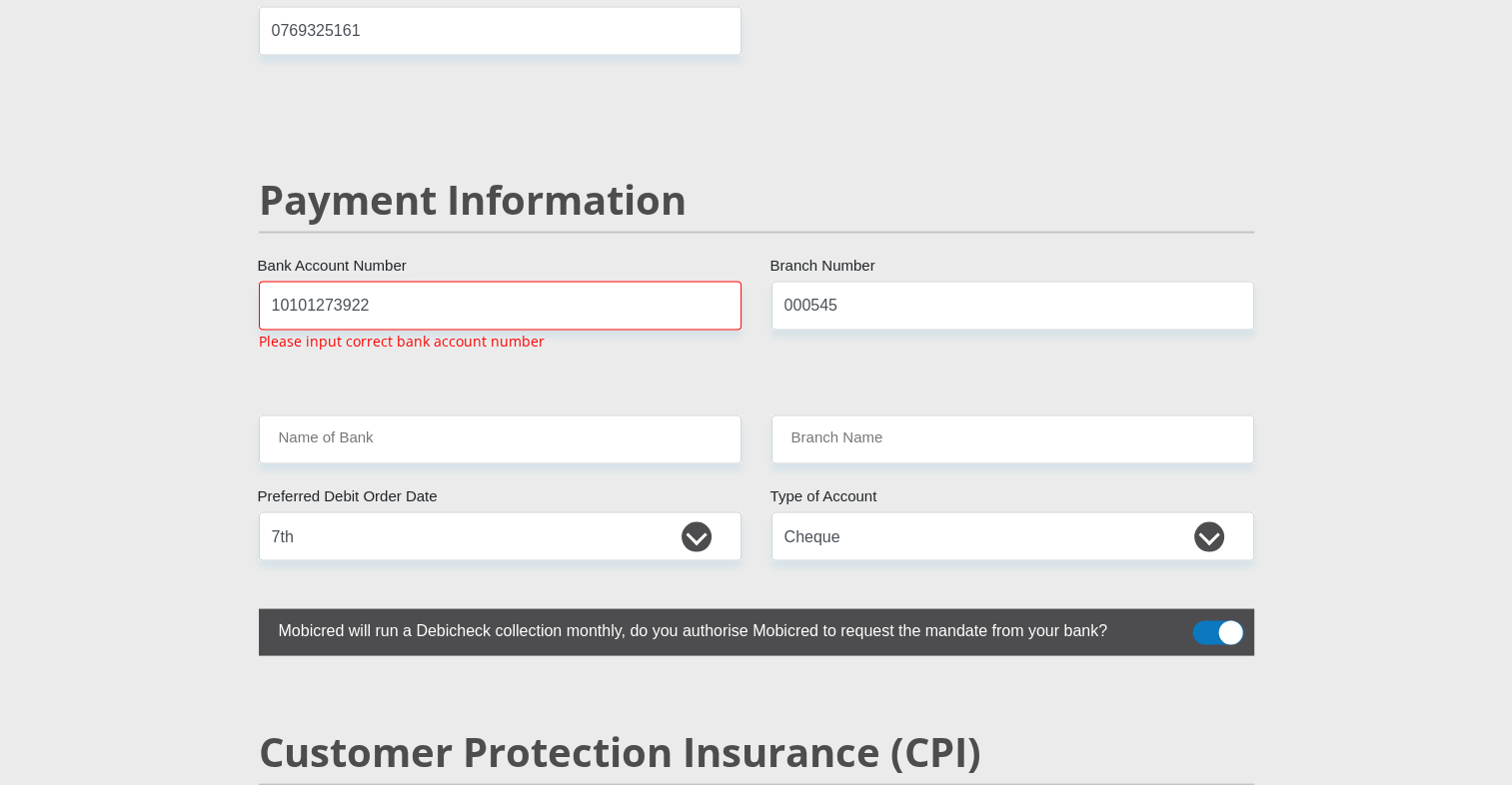 scroll, scrollTop: 3787, scrollLeft: 0, axis: vertical 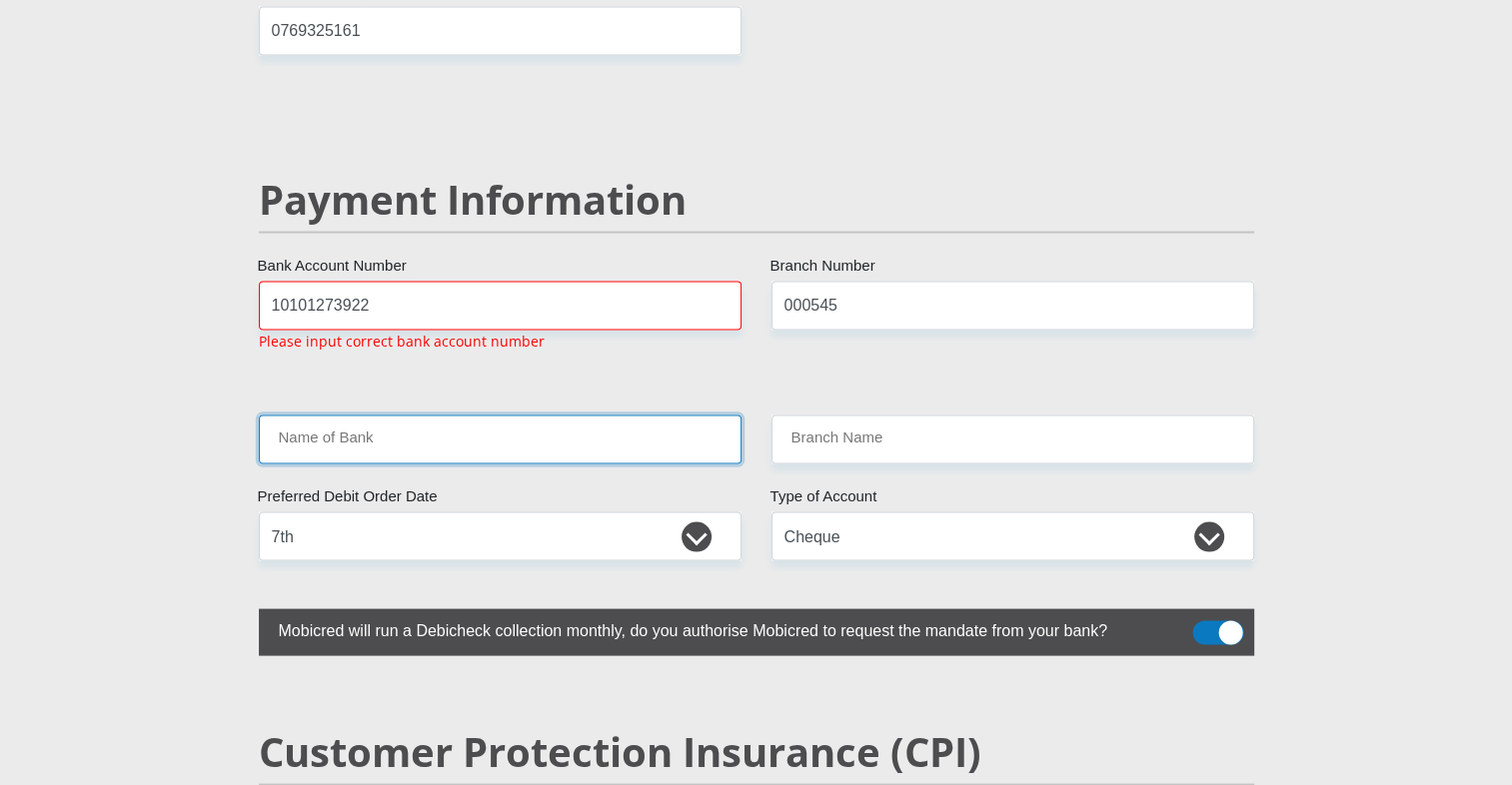 click on "Name of Bank" at bounding box center (500, 439) 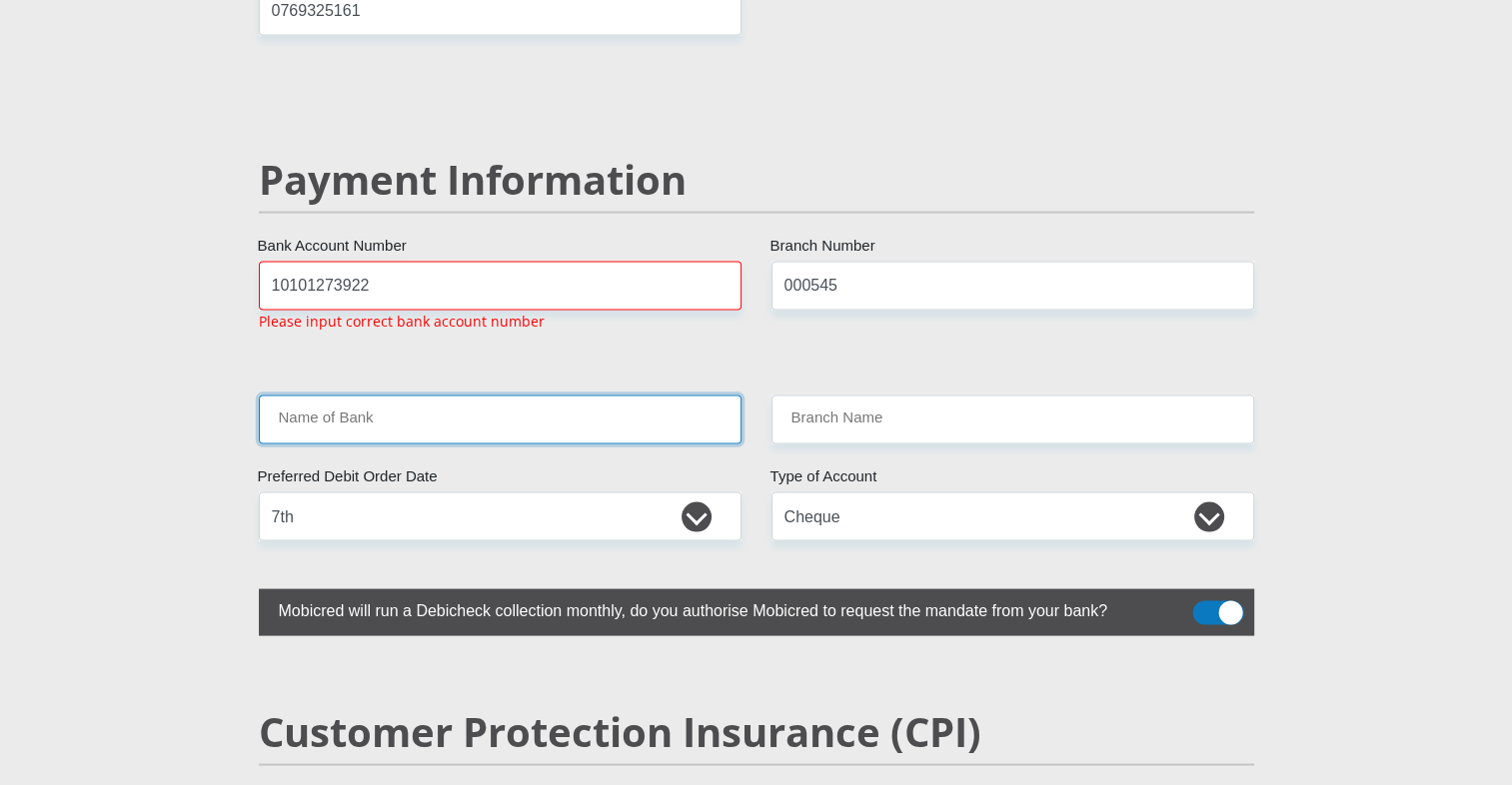 scroll, scrollTop: 3808, scrollLeft: 0, axis: vertical 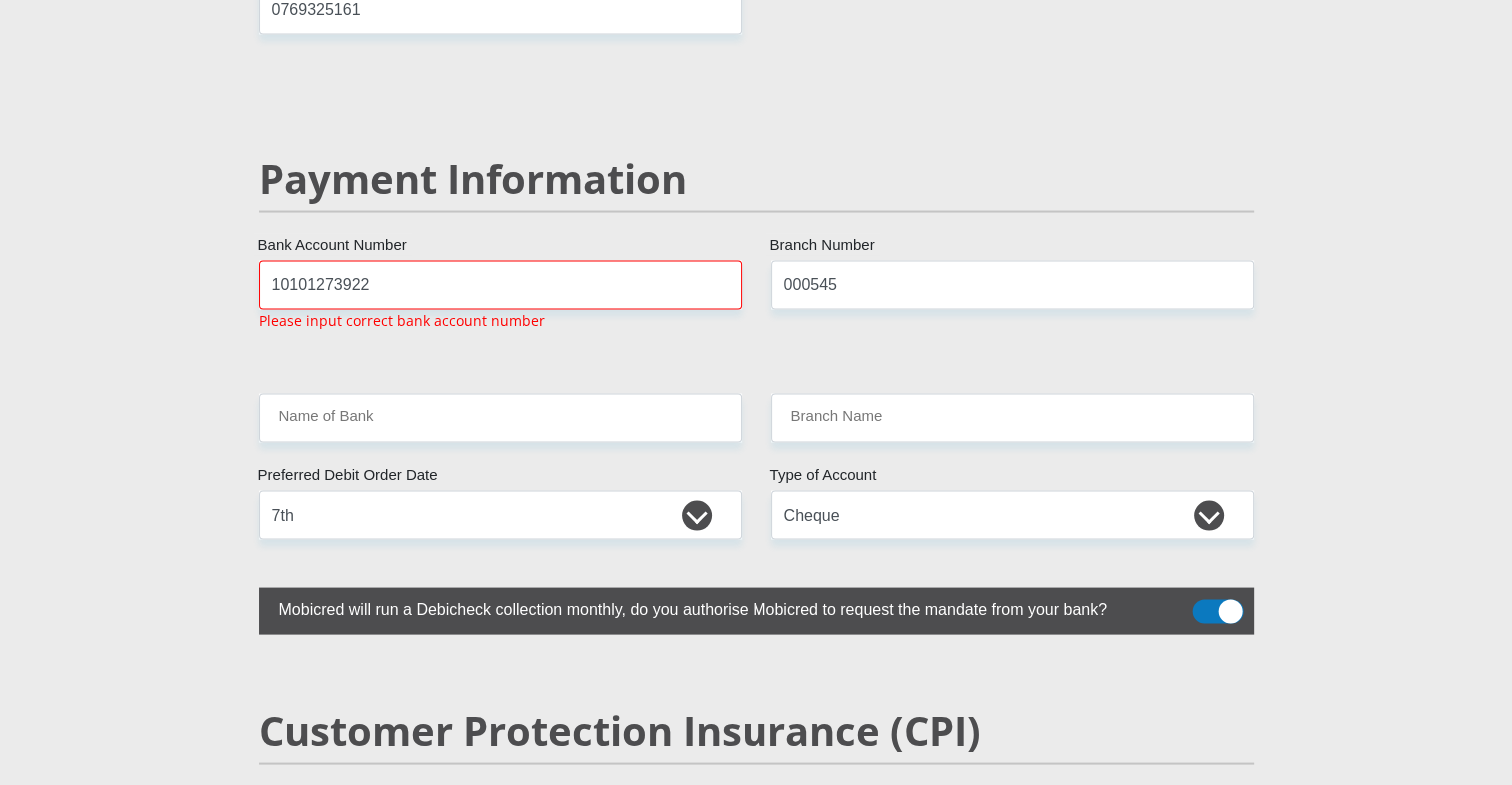 click on "Personal Details
Mr
Ms
Mrs
Dr
Other
Title
Bridget
First Name
Boshego
Surname
9806190827080
South African ID Number
Please input valid ID number
South Africa
Afghanistan
Aland Islands
Albania
Algeria
America Samoa
American Virgin Islands
Andorra
Angola
Anguilla  Antarctica" at bounding box center [756, -589] 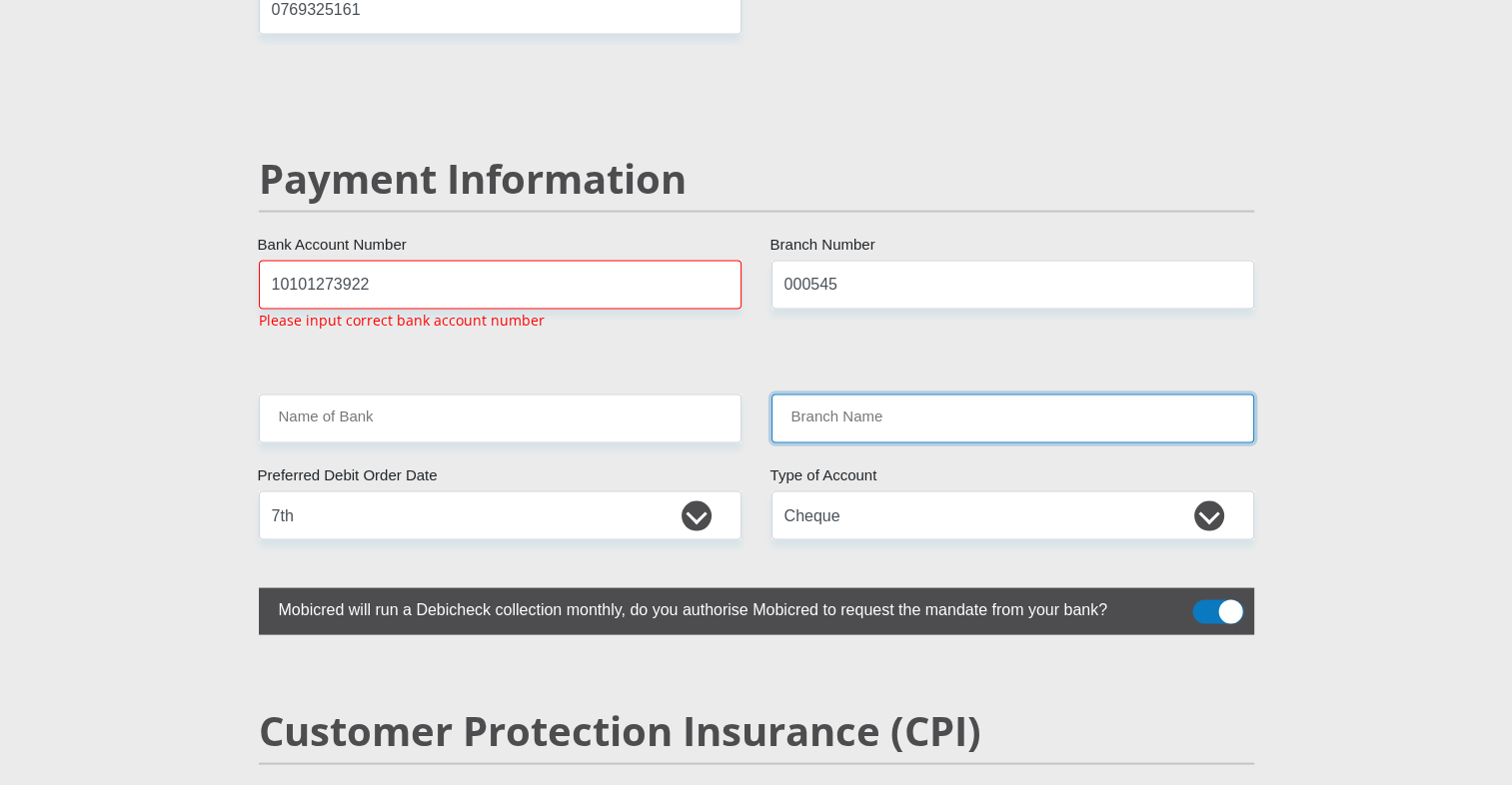 click on "Branch Name" at bounding box center [1012, 418] 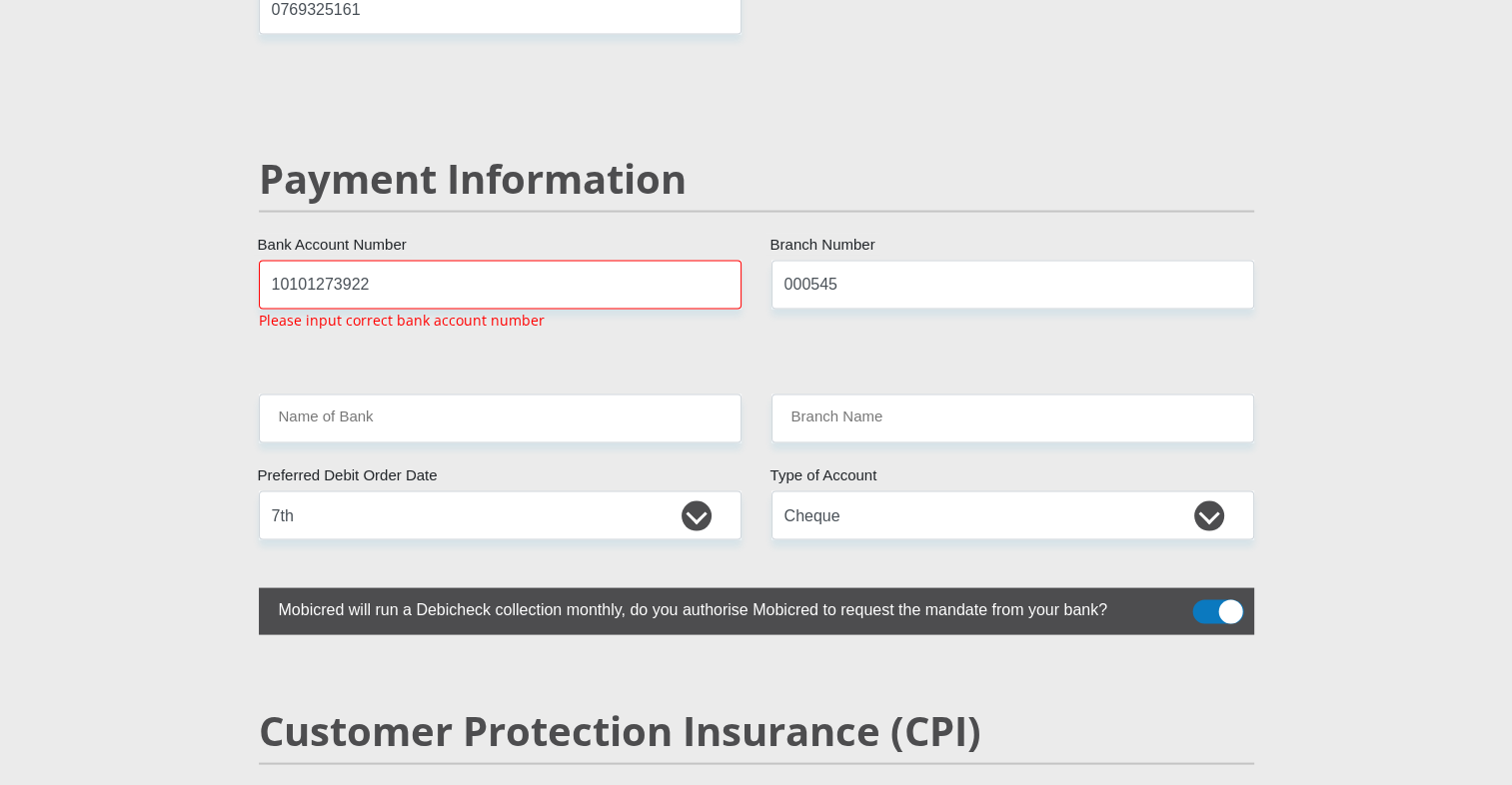 click on "Personal Details
Mr
Ms
Mrs
Dr
Other
Title
Bridget
First Name
Boshego
Surname
9806190827080
South African ID Number
Please input valid ID number
South Africa
Afghanistan
Aland Islands
Albania
Algeria
America Samoa
American Virgin Islands
Andorra
Angola
Anguilla  Antarctica" at bounding box center [756, -589] 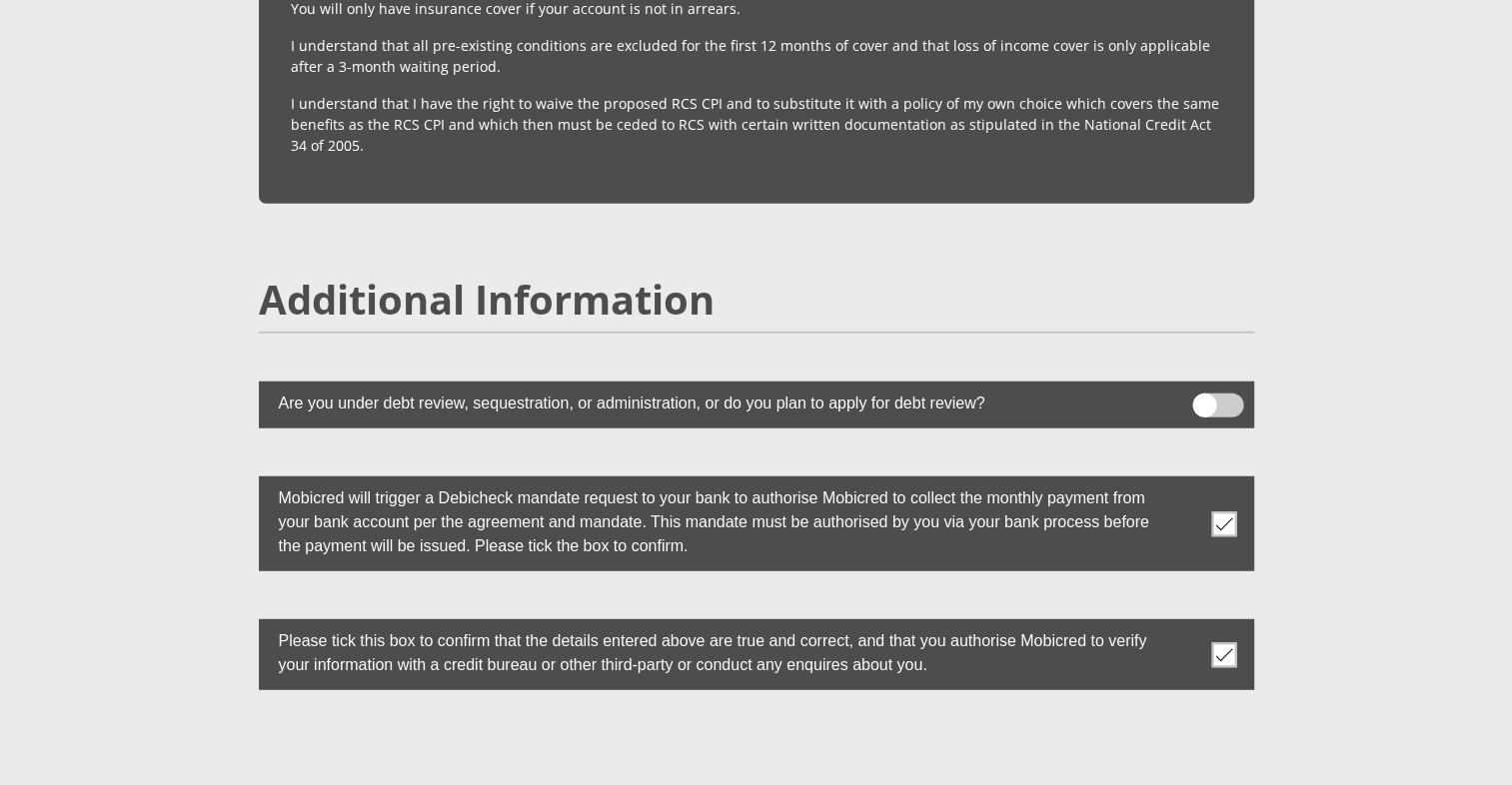 scroll, scrollTop: 5268, scrollLeft: 0, axis: vertical 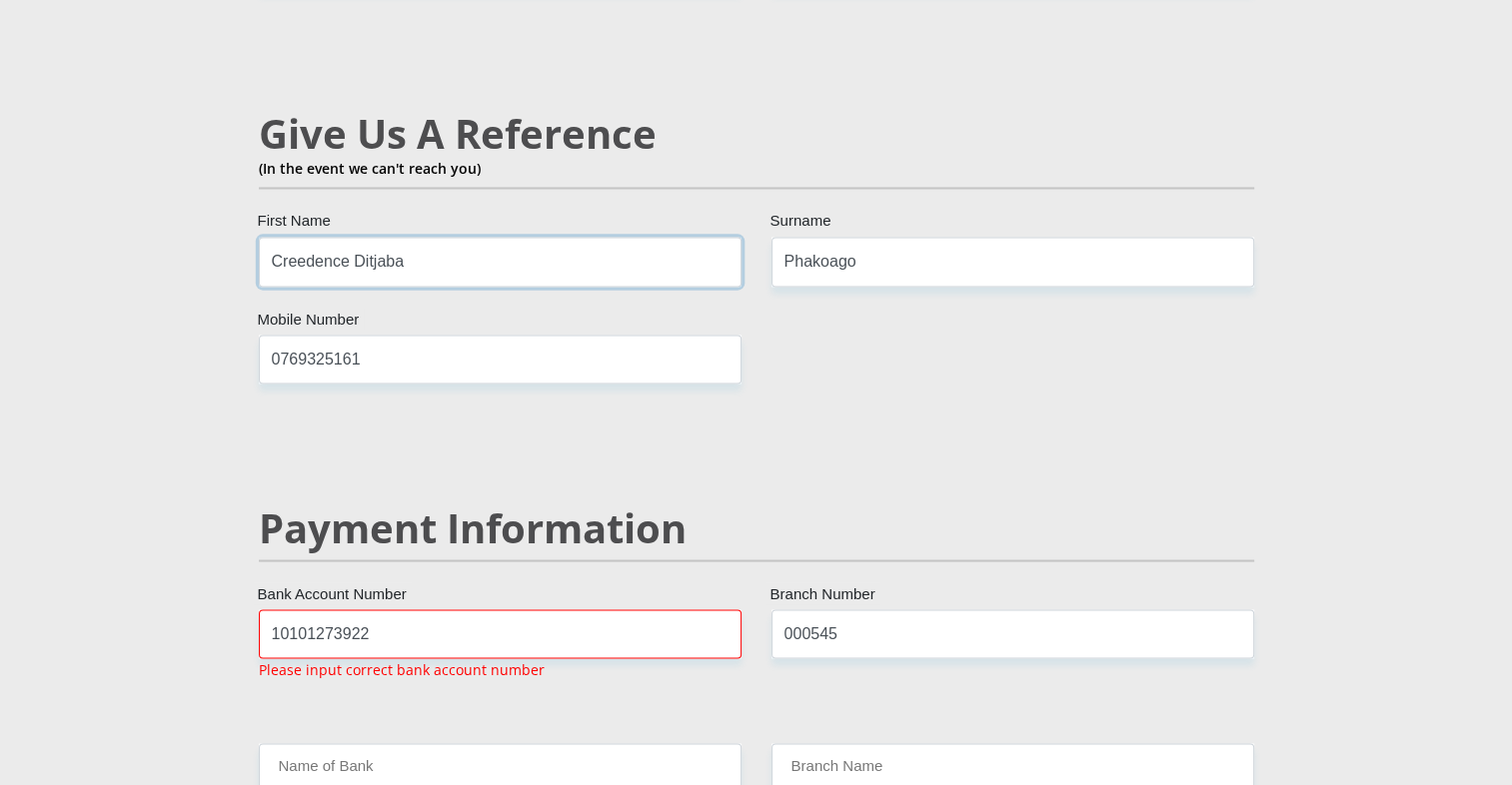 click on "Creedence Ditjaba" at bounding box center (500, 261) 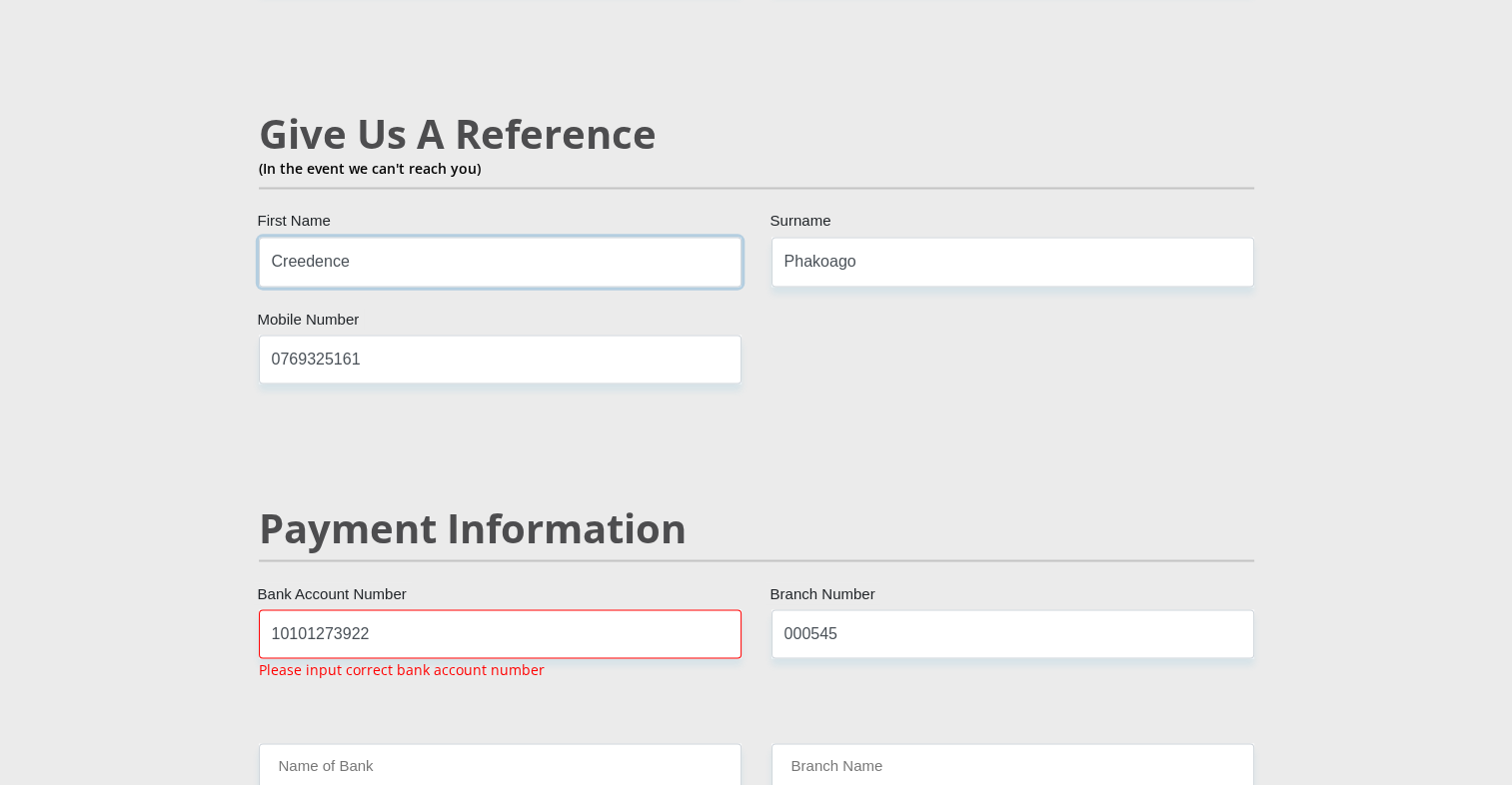 type on "Creedence" 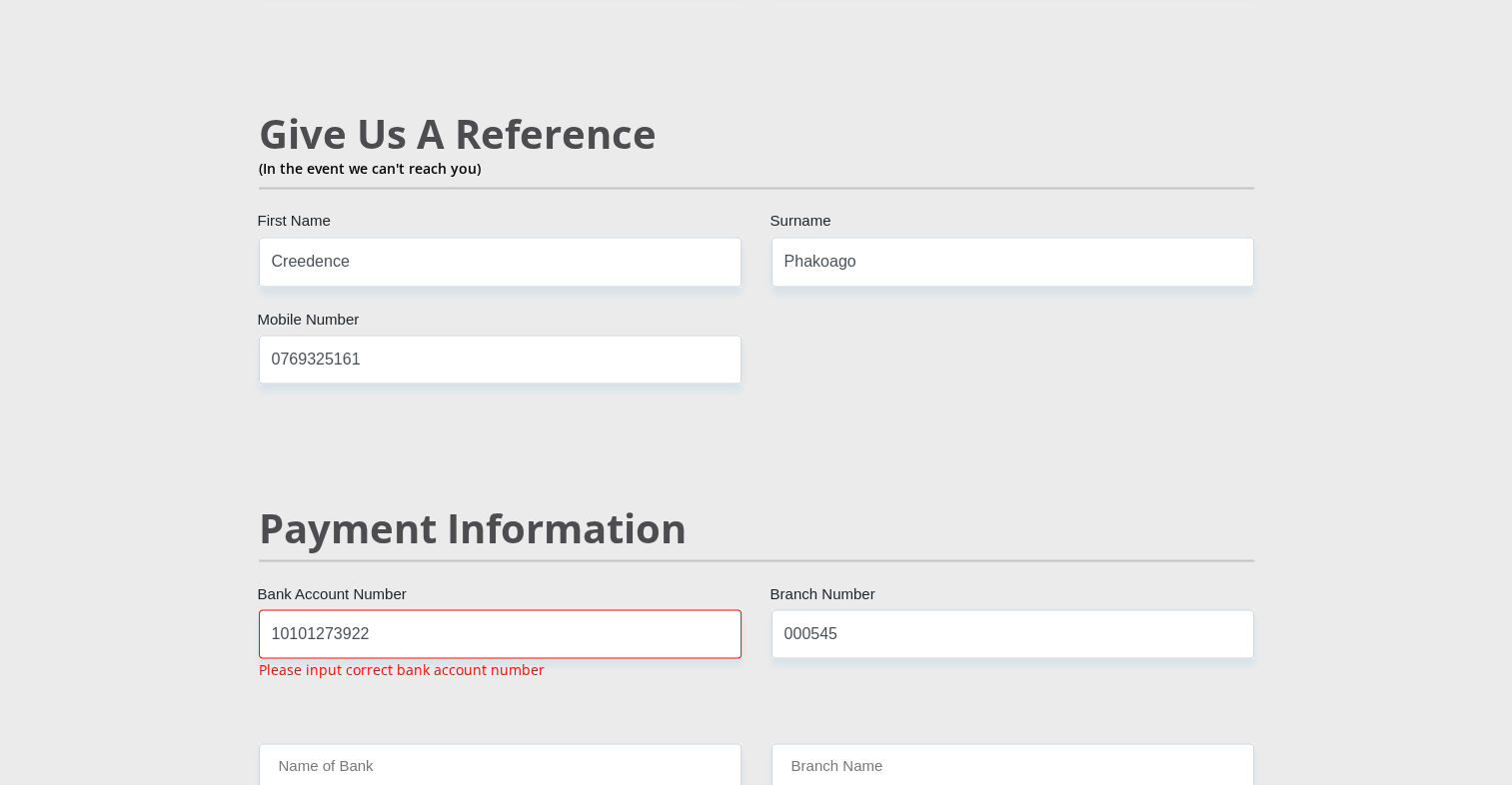 click on "Personal Details
Mr
Ms
Mrs
Dr
Other
Title
Bridget
First Name
Boshego
Surname
9806190827080
South African ID Number
Please input valid ID number
South Africa
Afghanistan
Aland Islands
Albania
Algeria
America Samoa
American Virgin Islands
Andorra
Angola
Anguilla  Antarctica" at bounding box center [756, -241] 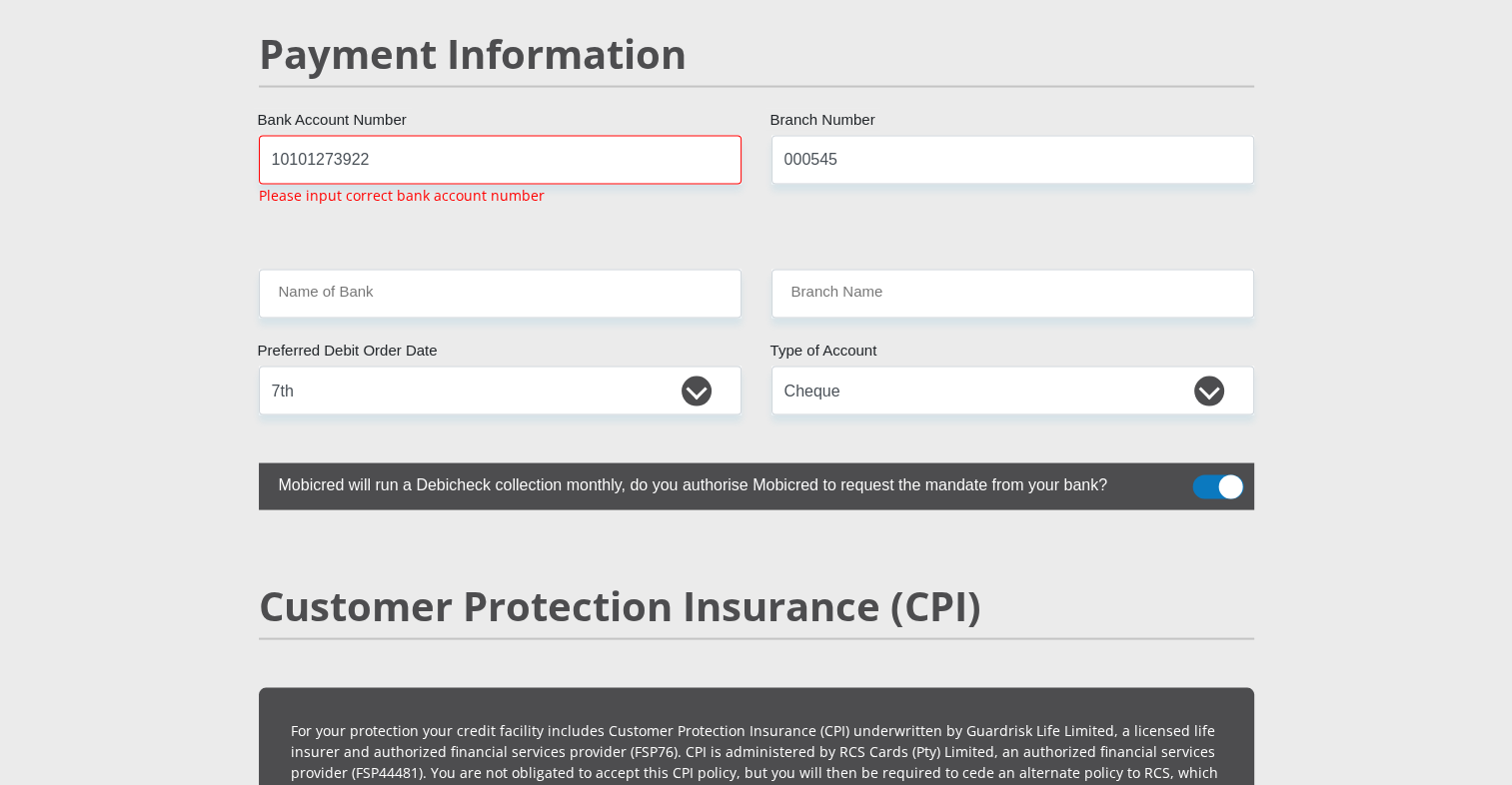 scroll, scrollTop: 3935, scrollLeft: 0, axis: vertical 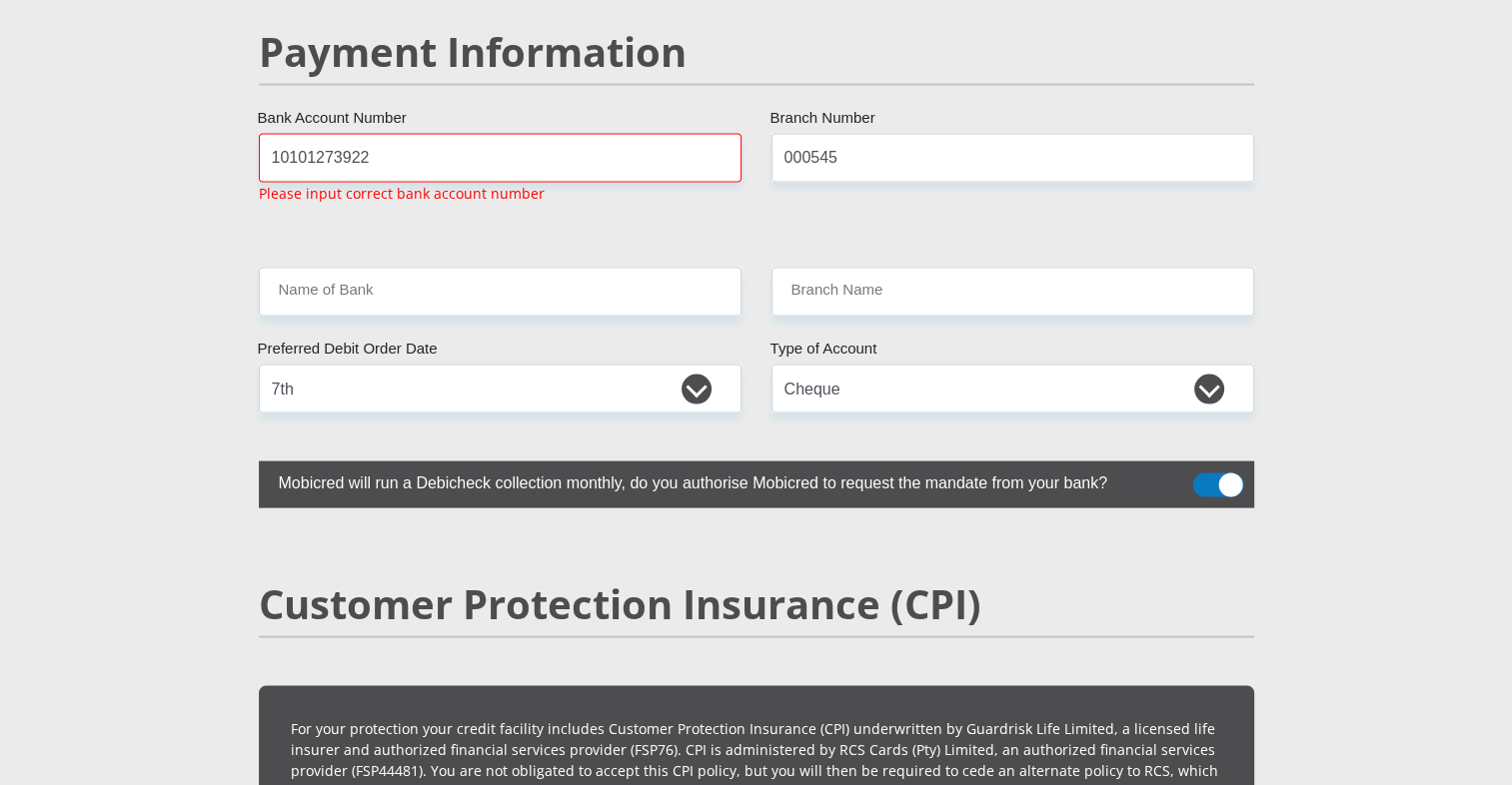click on "Personal Details
Mr
Ms
Mrs
Dr
Other
Title
Bridget
First Name
Boshego
Surname
9806190827080
South African ID Number
Please input valid ID number
South Africa
Afghanistan
Aland Islands
Albania
Algeria
America Samoa
American Virgin Islands
Andorra
Angola
Anguilla  Antarctica" at bounding box center [756, -716] 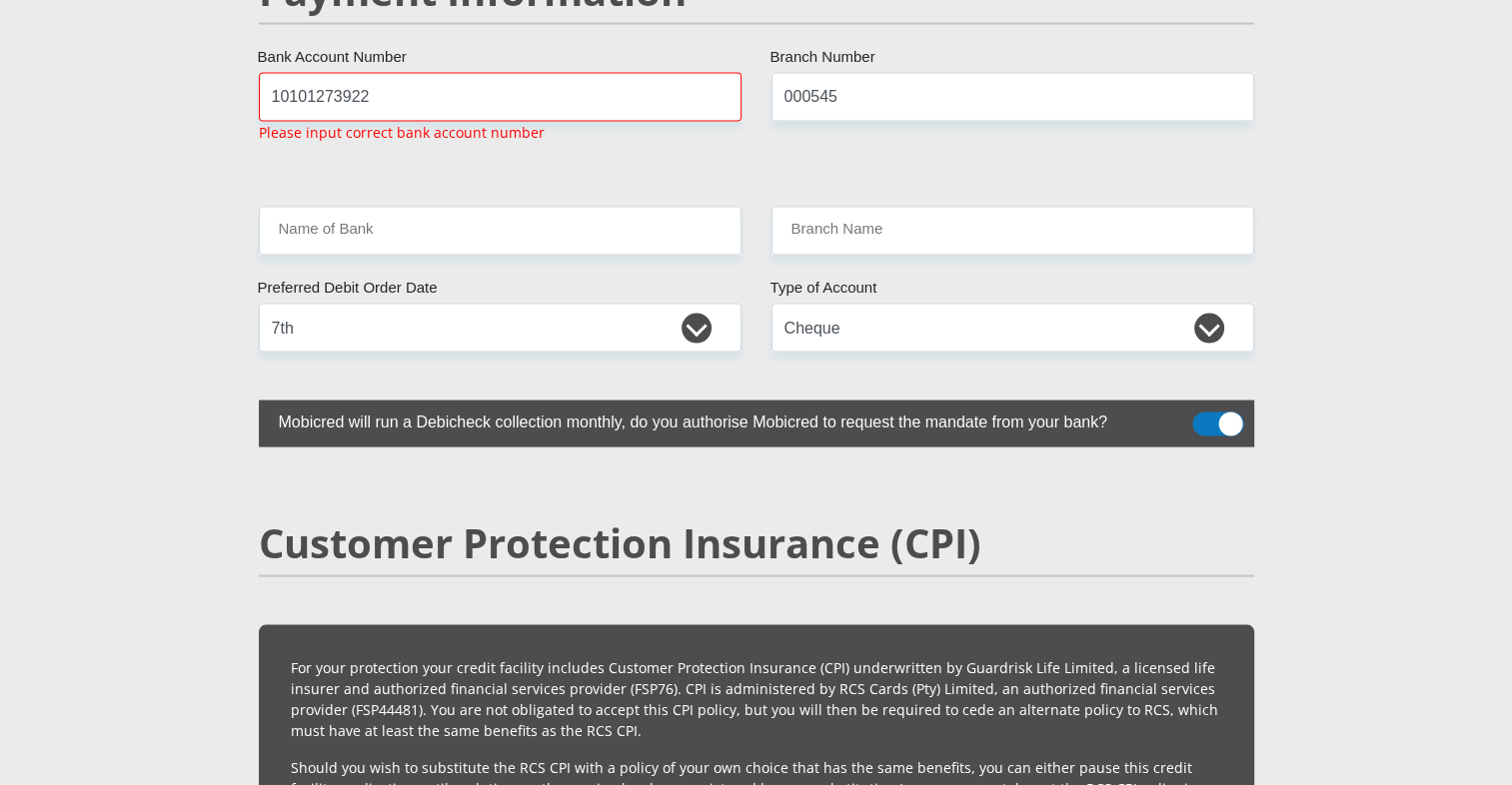 scroll, scrollTop: 3999, scrollLeft: 0, axis: vertical 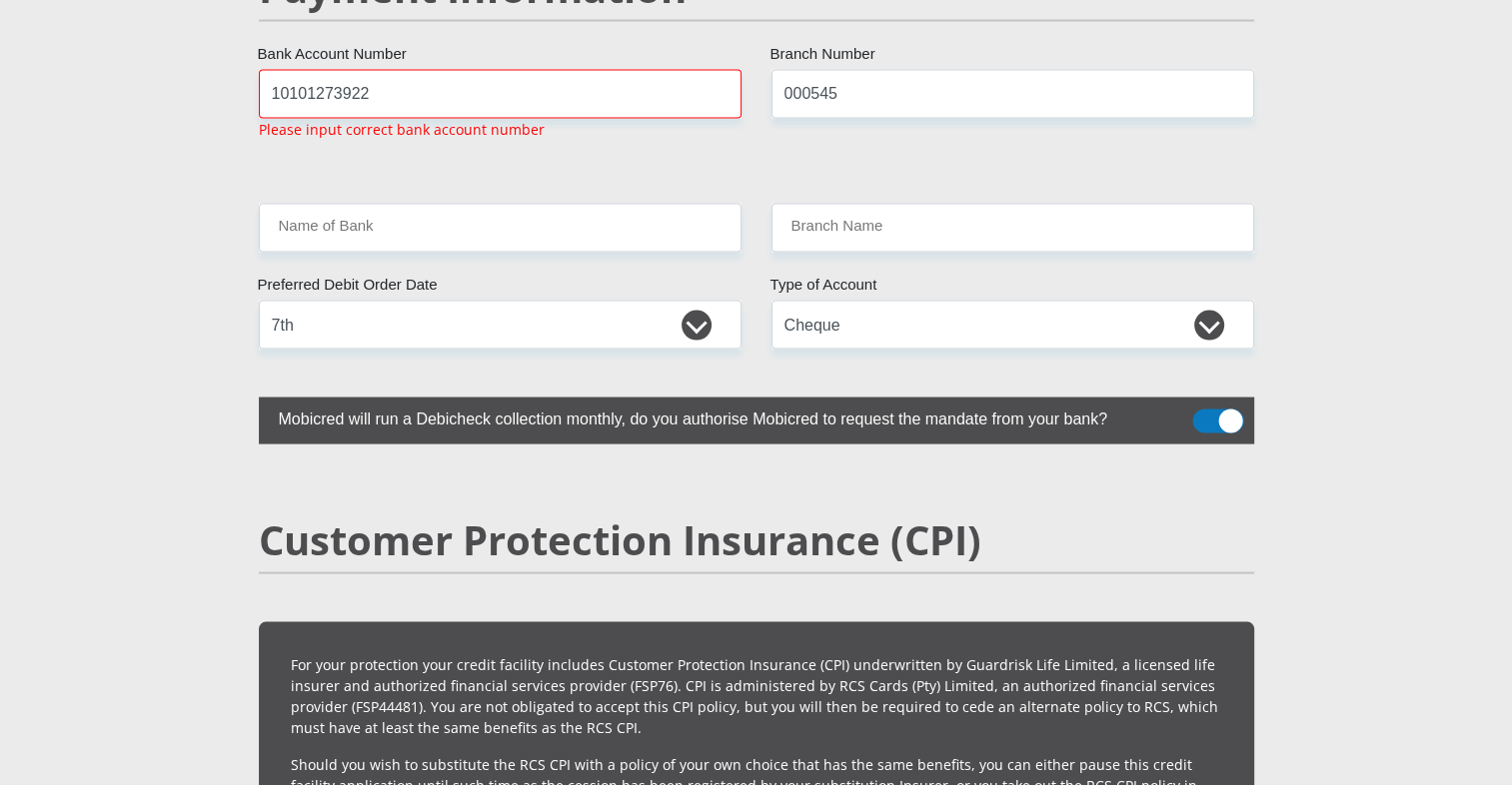 click on "Personal Details
Mr
Ms
Mrs
Dr
Other
Title
Bridget
First Name
Boshego
Surname
9806190827080
South African ID Number
Please input valid ID number
South Africa
Afghanistan
Aland Islands
Albania
Algeria
America Samoa
American Virgin Islands
Andorra
Angola
Anguilla  Antarctica" at bounding box center [756, -780] 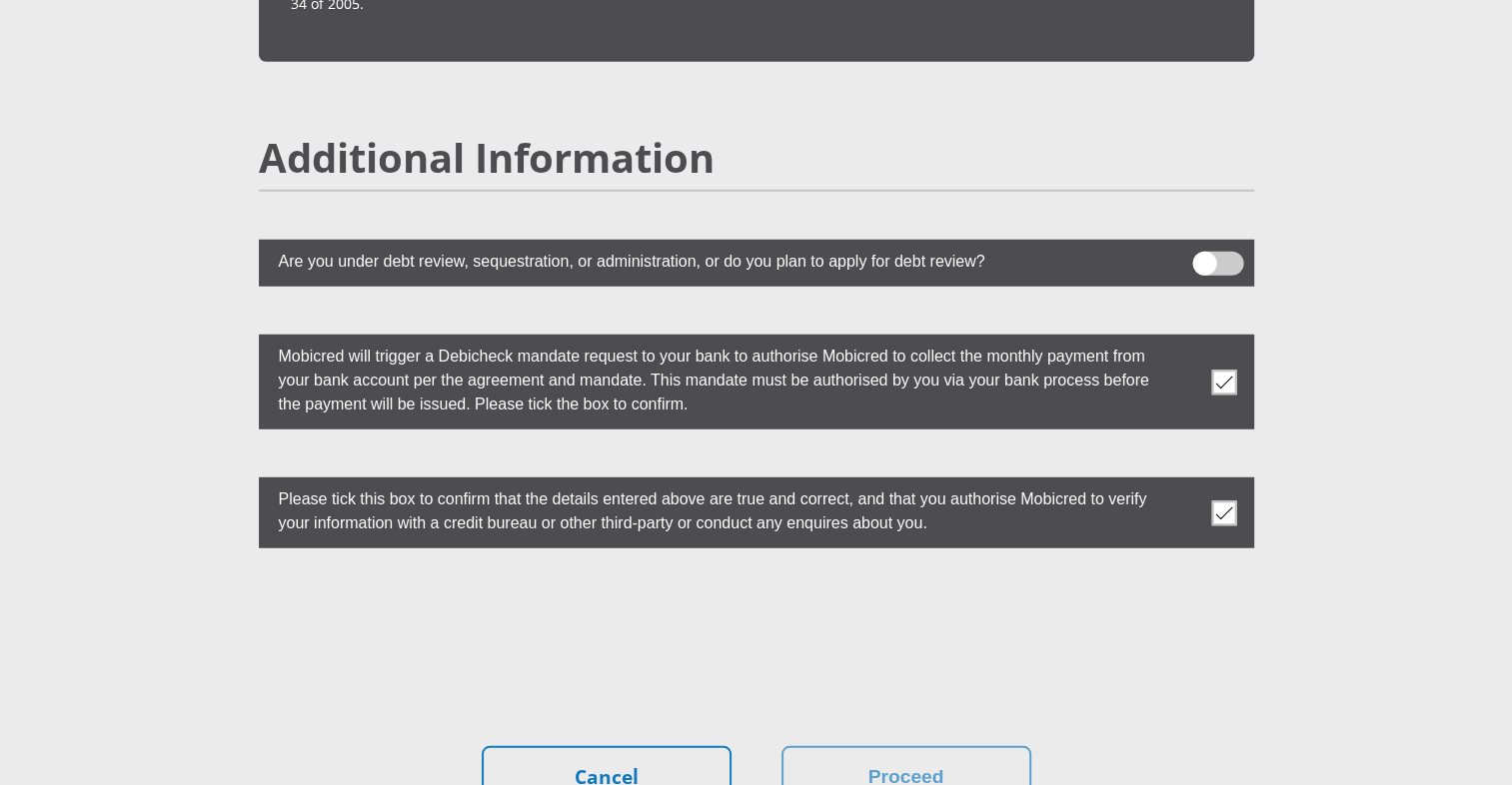 scroll, scrollTop: 5346, scrollLeft: 0, axis: vertical 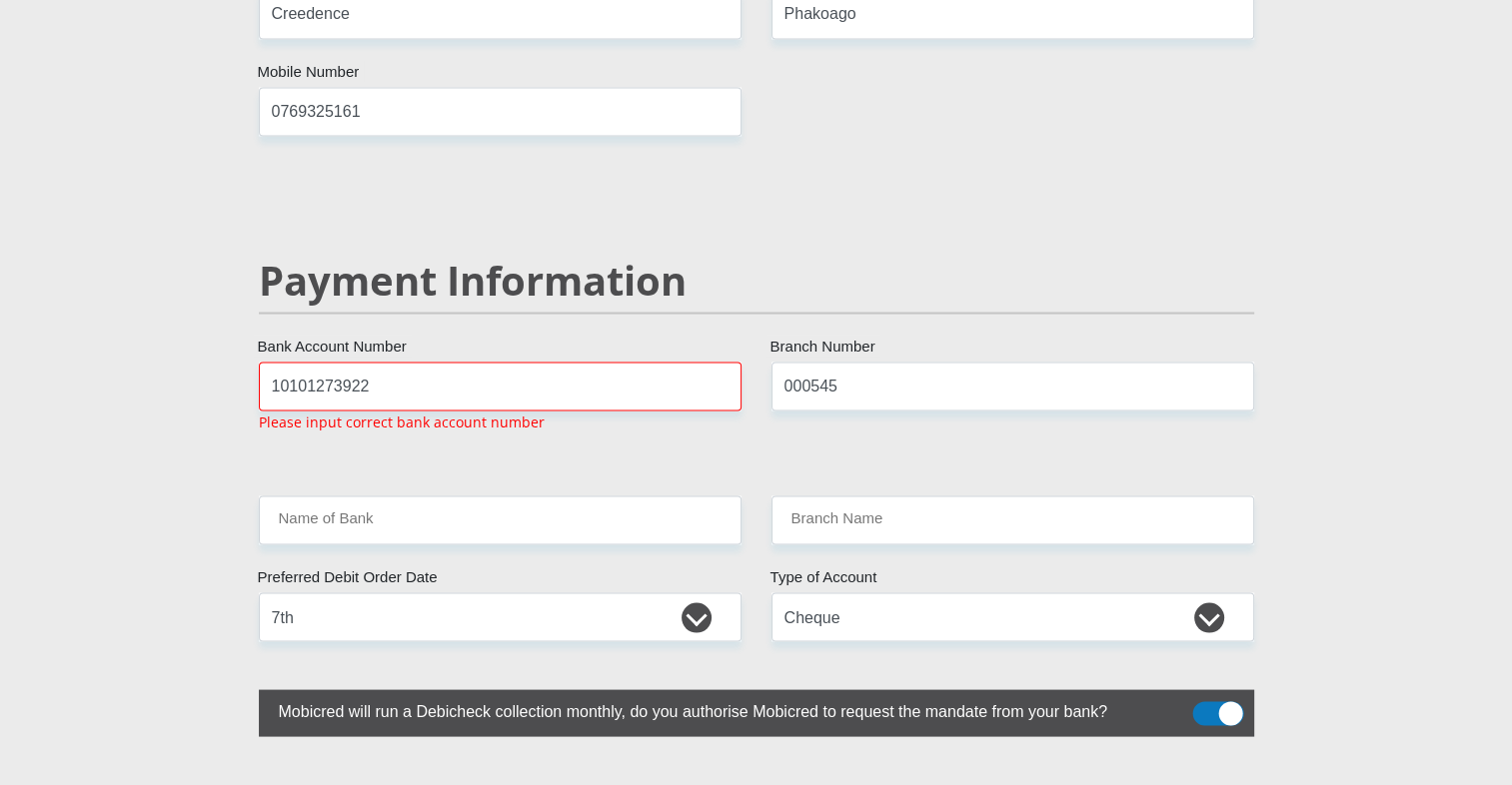 click on "10101273922
Bank Account Number
Please input correct bank account number" at bounding box center (500, 404) 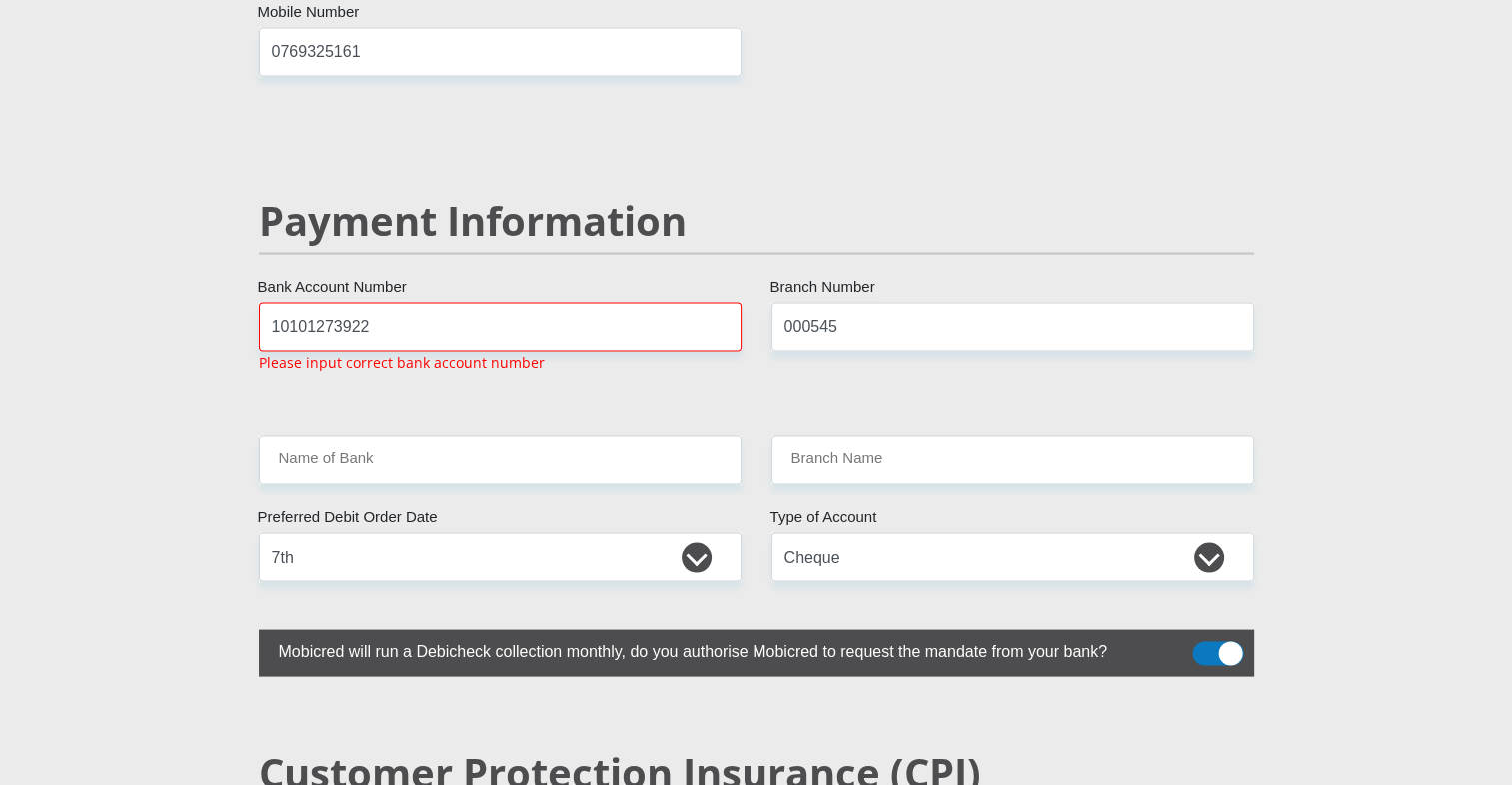 scroll, scrollTop: 3769, scrollLeft: 0, axis: vertical 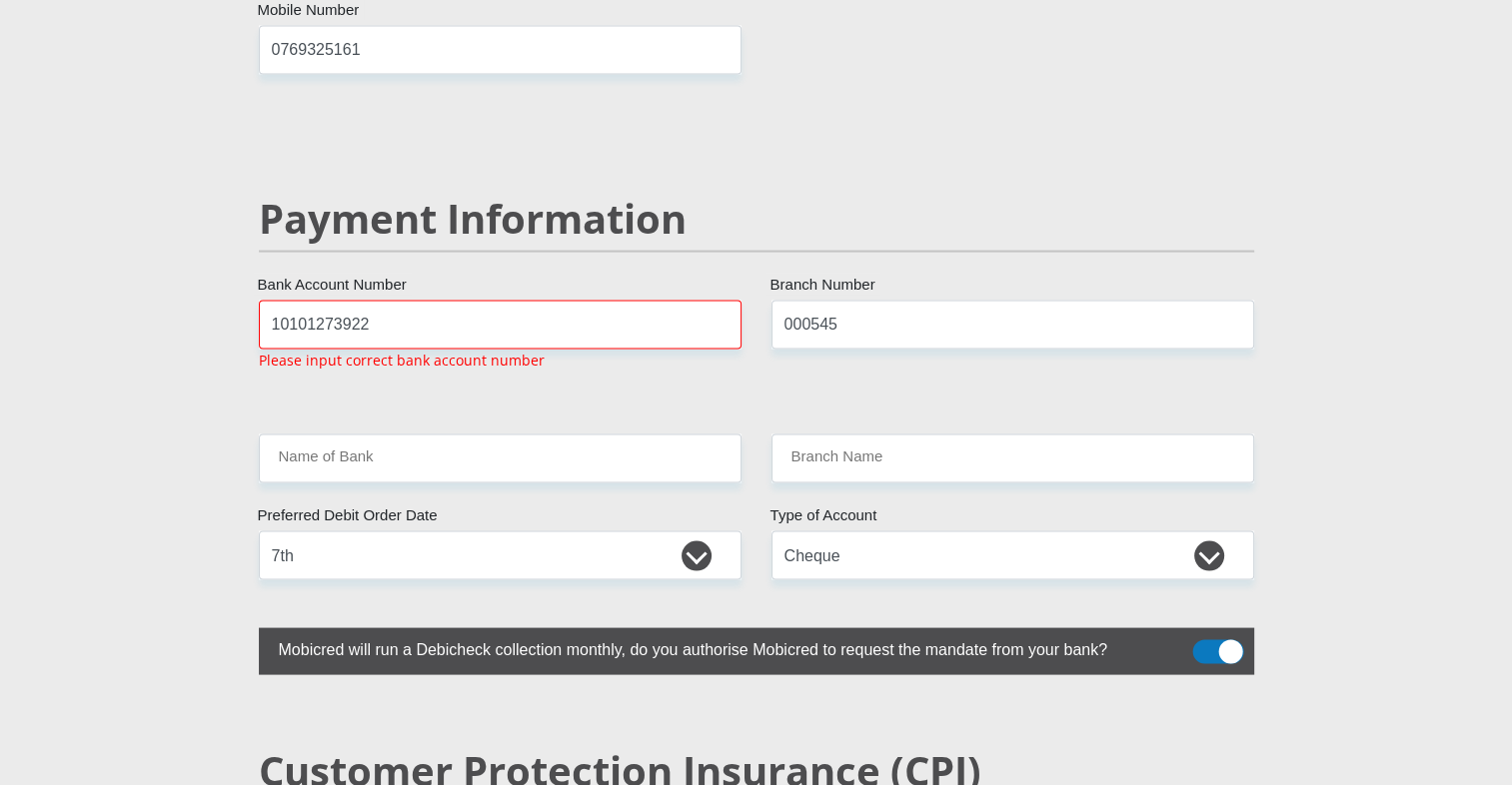 click on "Mr
Ms
Mrs
Dr
Other
Title
Bridget
First Name
Boshego
Surname
9806190827080
South African ID Number
Please input valid ID number
South Africa
Afghanistan
Aland Islands
Albania
Algeria
America Samoa
American Virgin Islands
Andorra
Angola
Anguilla
Antarctica
Antigua and Barbuda
Argentina" at bounding box center [756, -565] 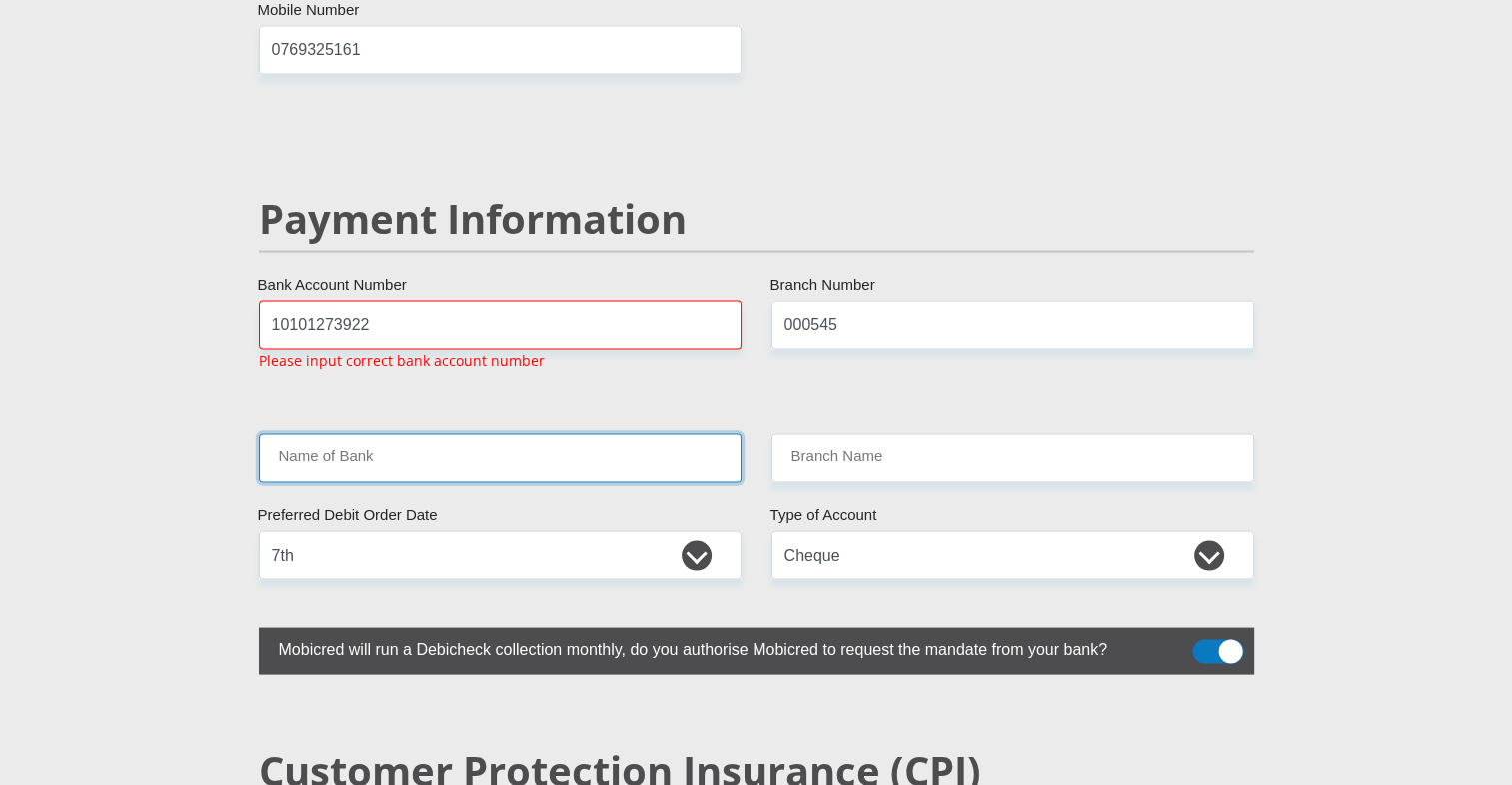 click on "Name of Bank" at bounding box center [500, 457] 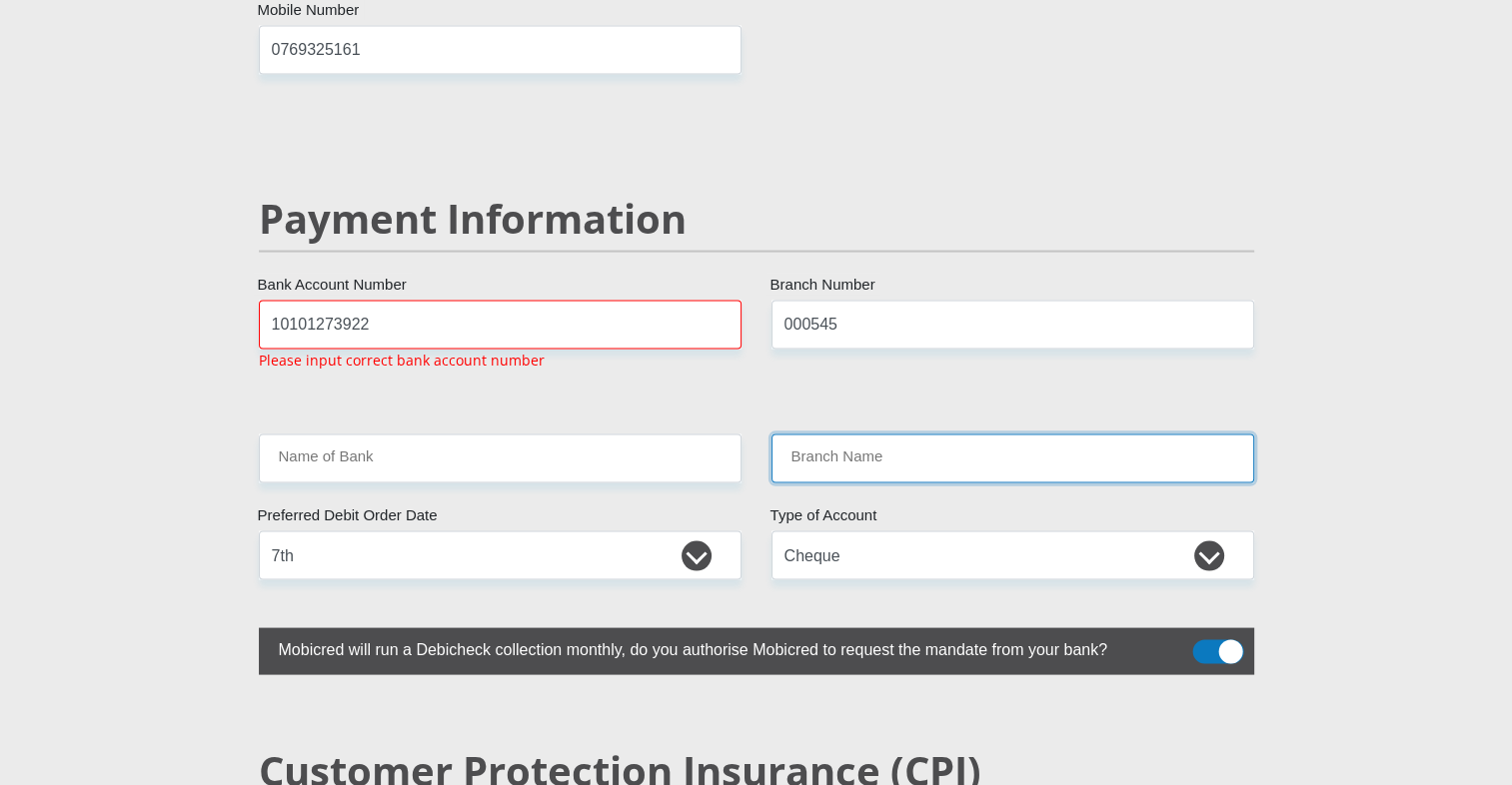 click on "Branch Name" at bounding box center (1012, 457) 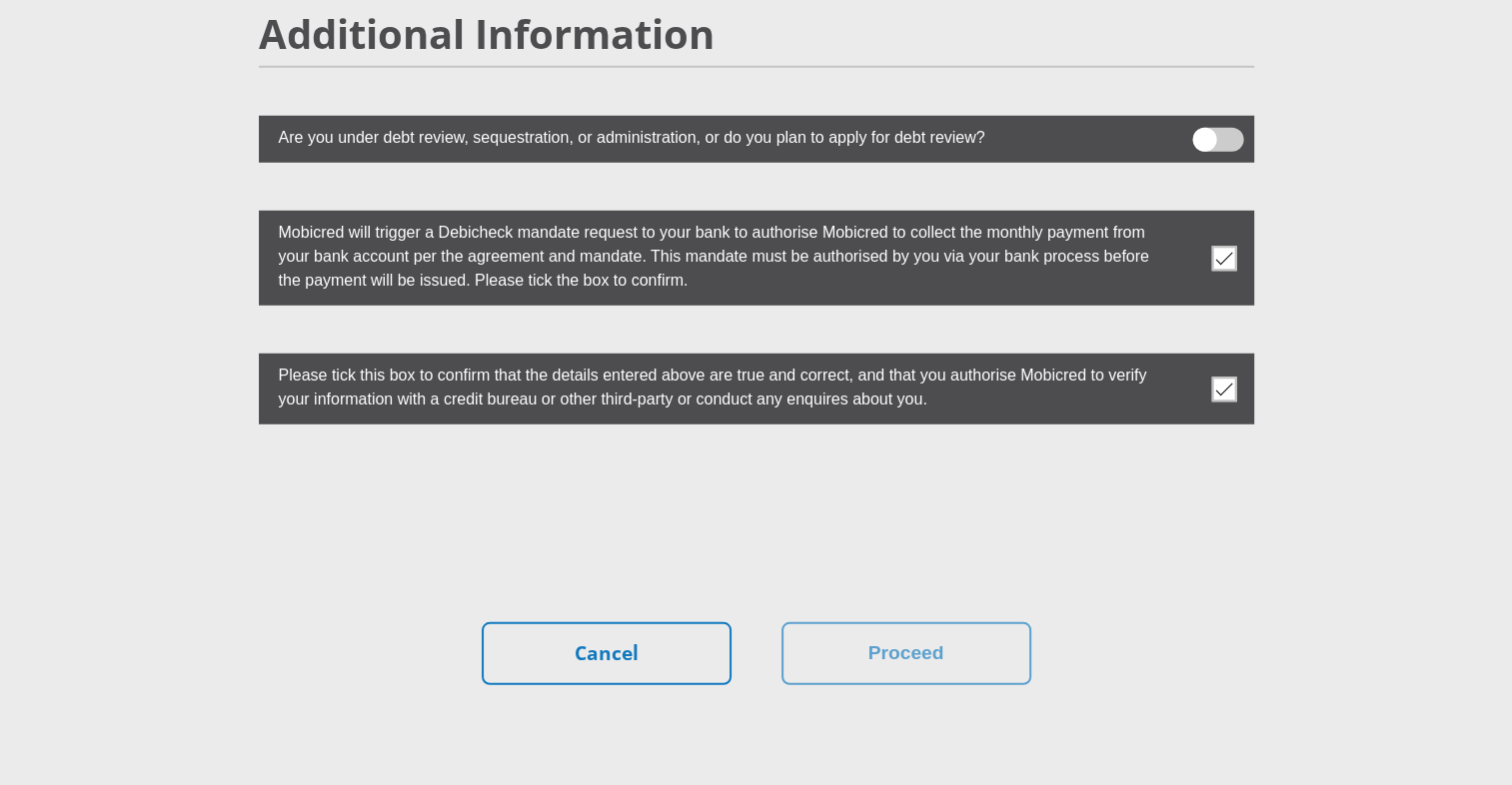 scroll, scrollTop: 5546, scrollLeft: 0, axis: vertical 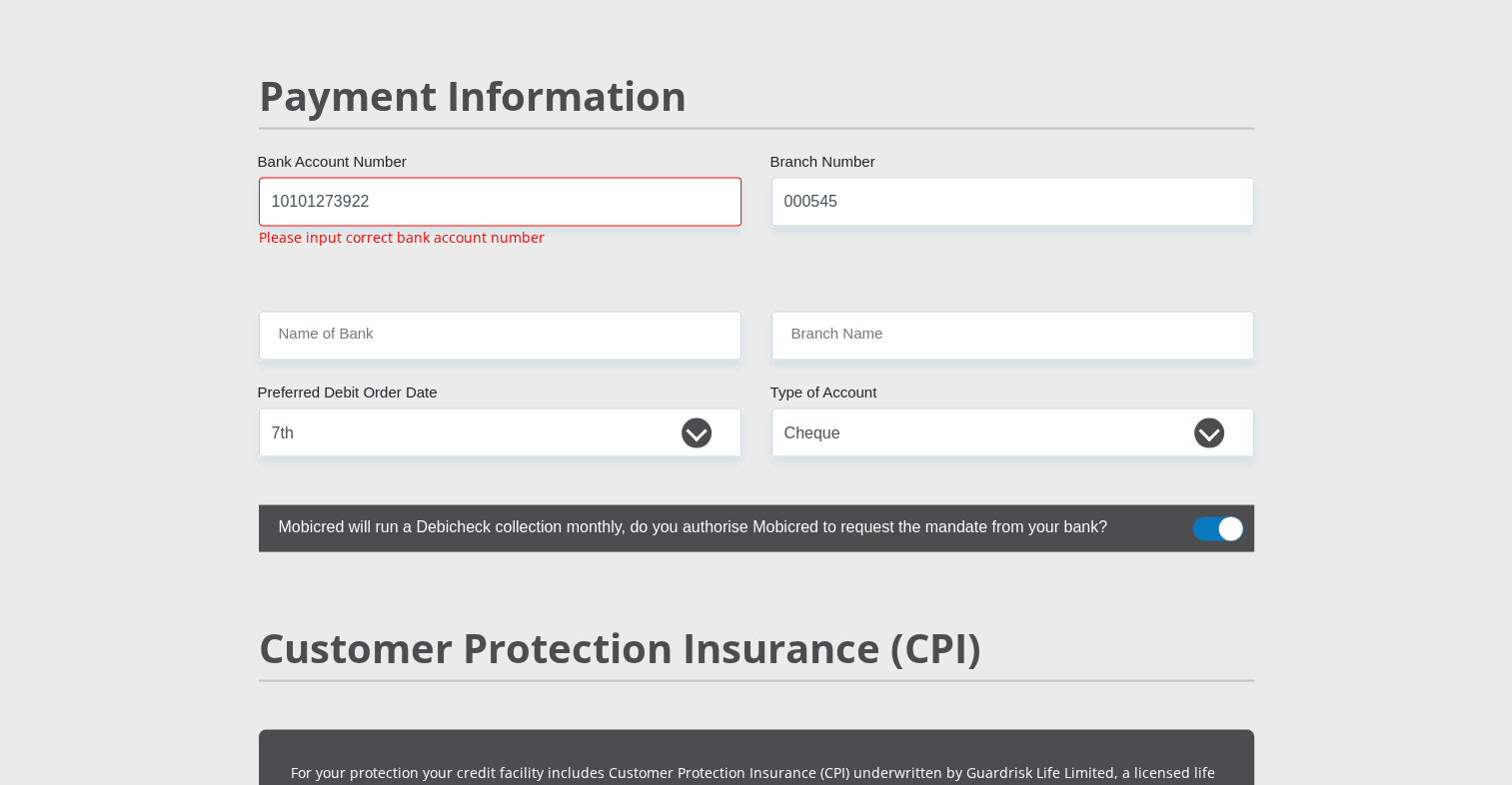 click on "10101273922
Bank Account Number
Please input correct bank account number" at bounding box center [500, 221] 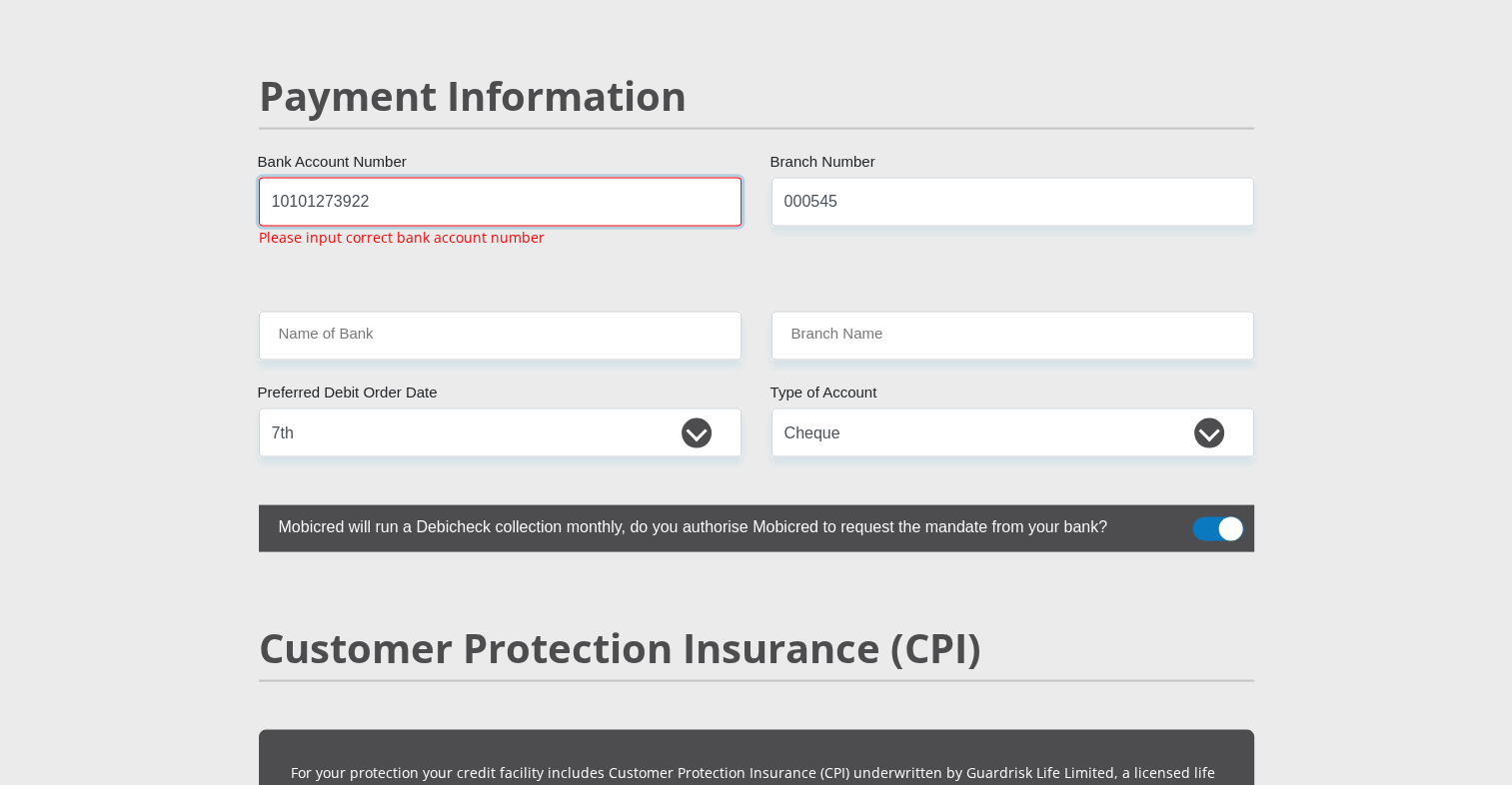 click on "10101273922" at bounding box center (500, 202) 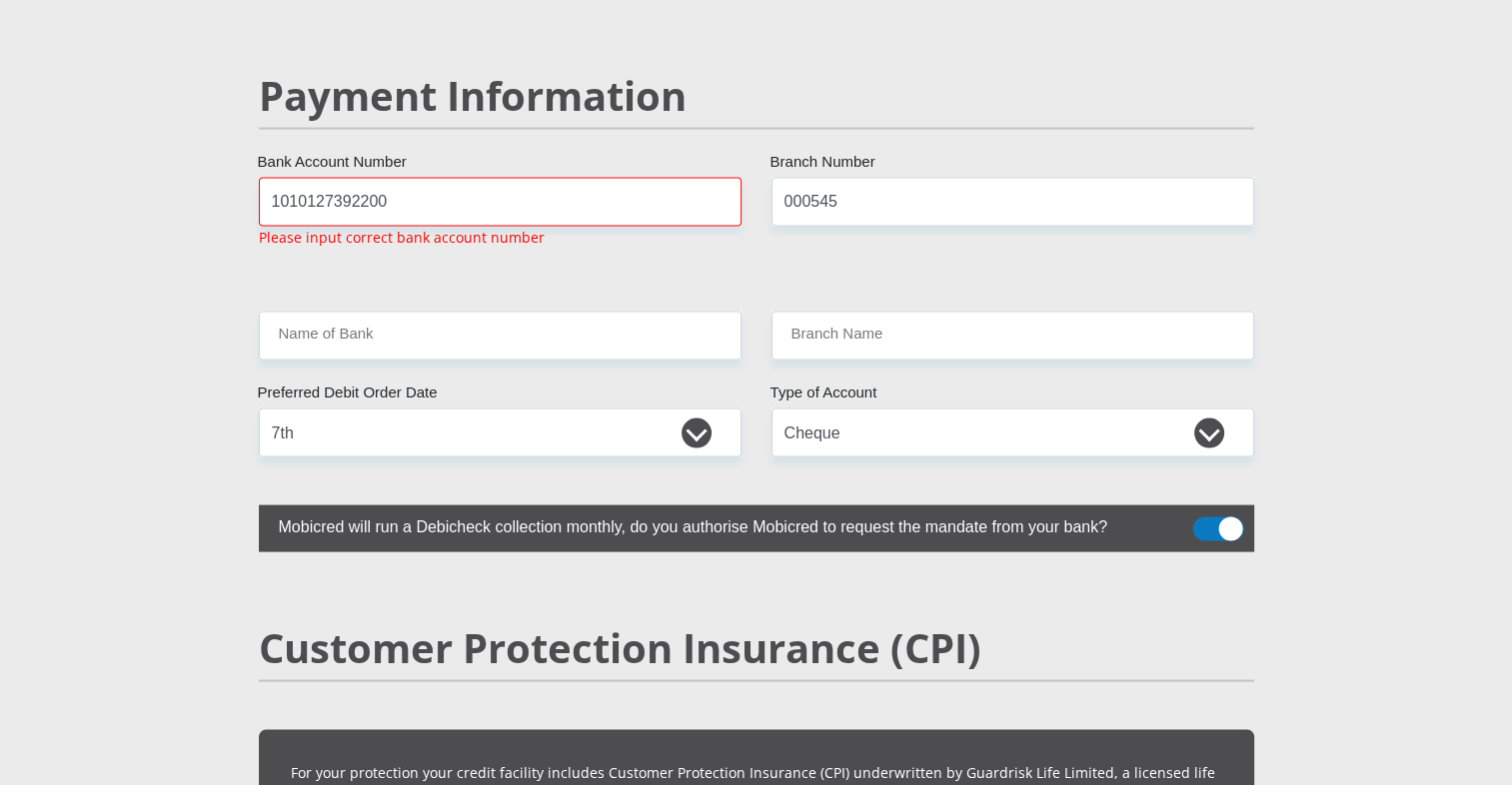 click on "Mr
Ms
Mrs
Dr
Other
Title
Bridget
First Name
Boshego
Surname
9806190827080
South African ID Number
Please input valid ID number
South Africa
Afghanistan
Aland Islands
Albania
Algeria
America Samoa
American Virgin Islands
Andorra
Angola
Anguilla
Antarctica
Antigua and Barbuda
Argentina" at bounding box center [756, -687] 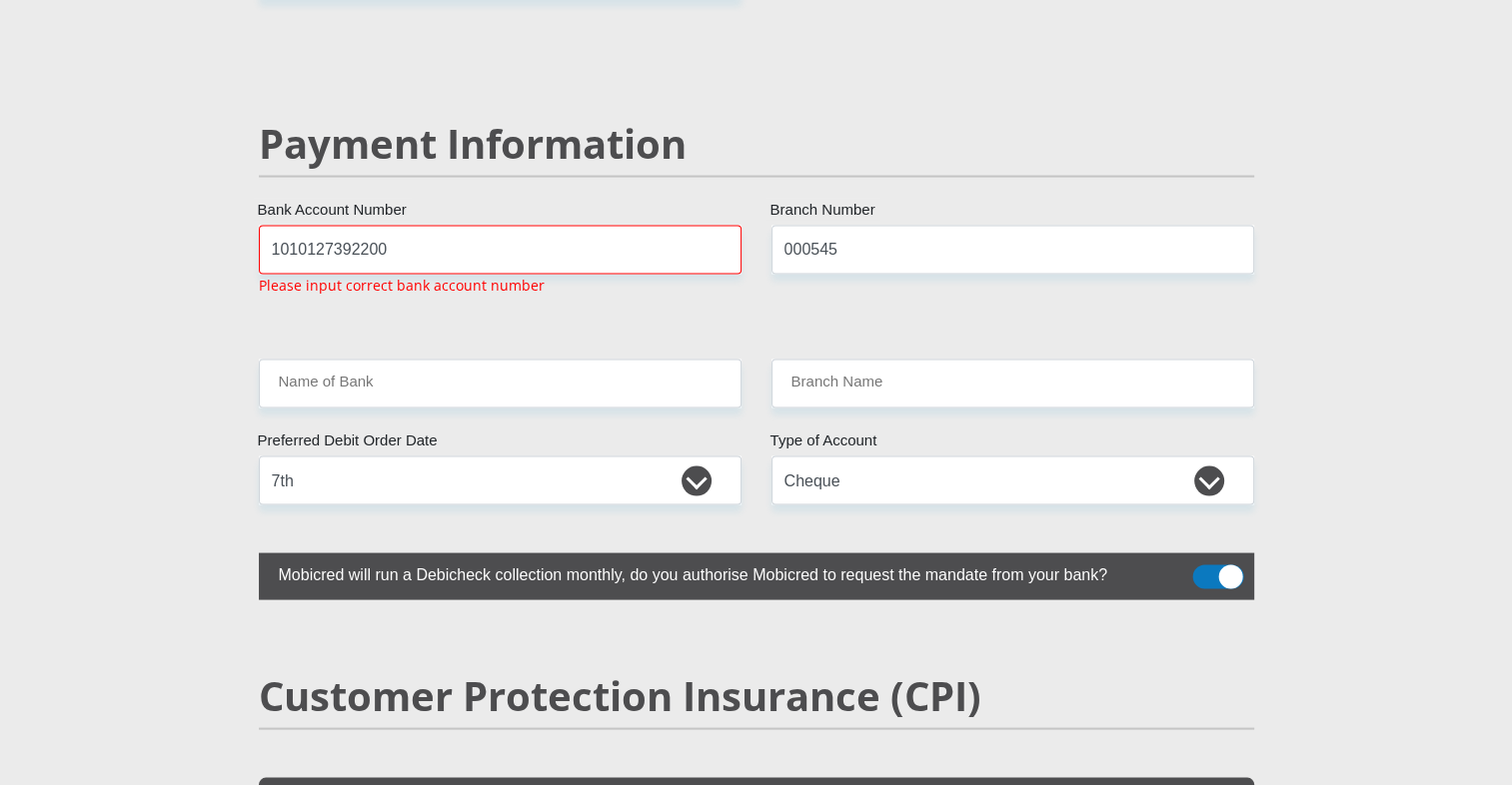 click on "Payment Information" at bounding box center (756, 173) 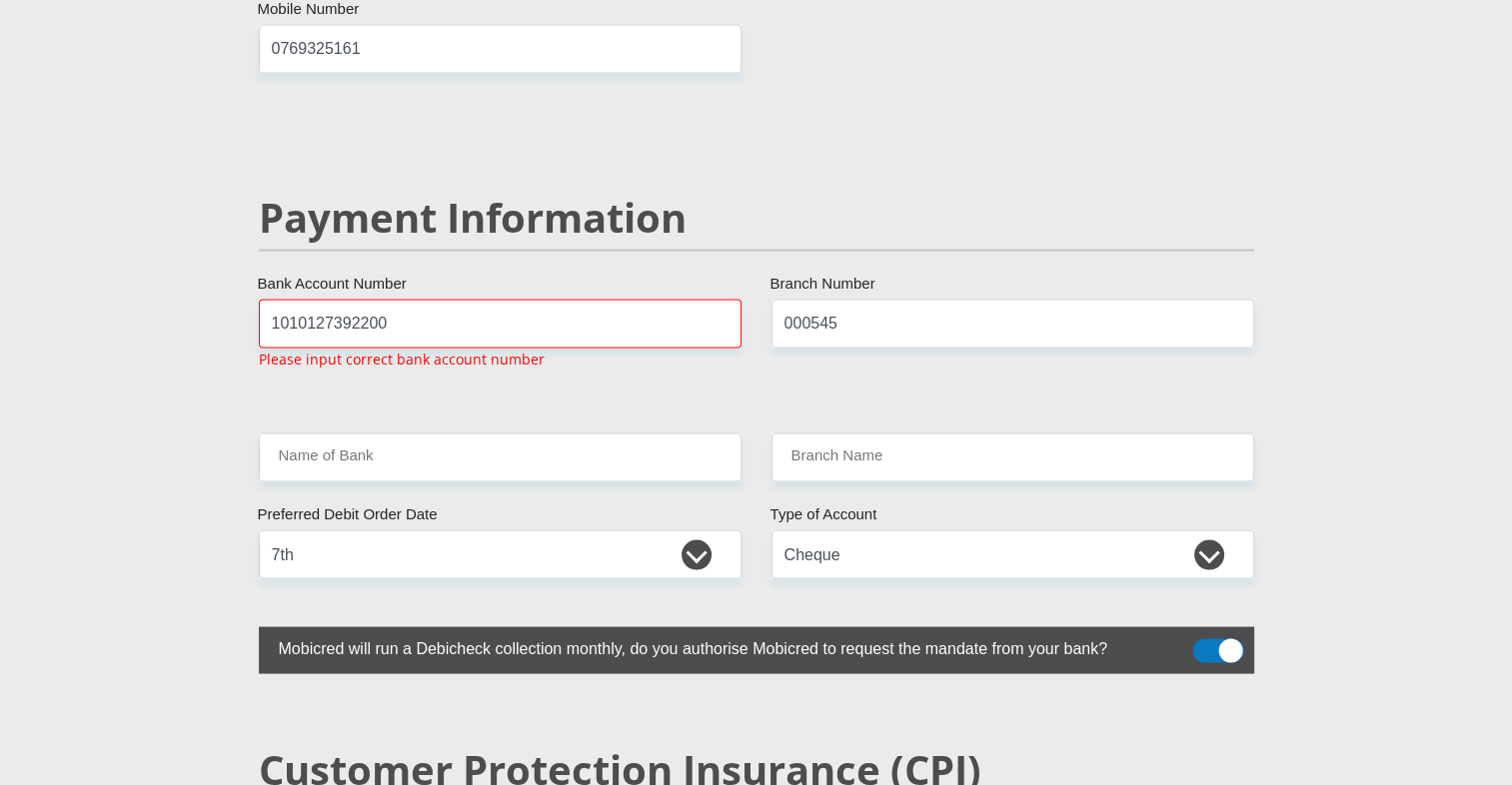 scroll, scrollTop: 3769, scrollLeft: 0, axis: vertical 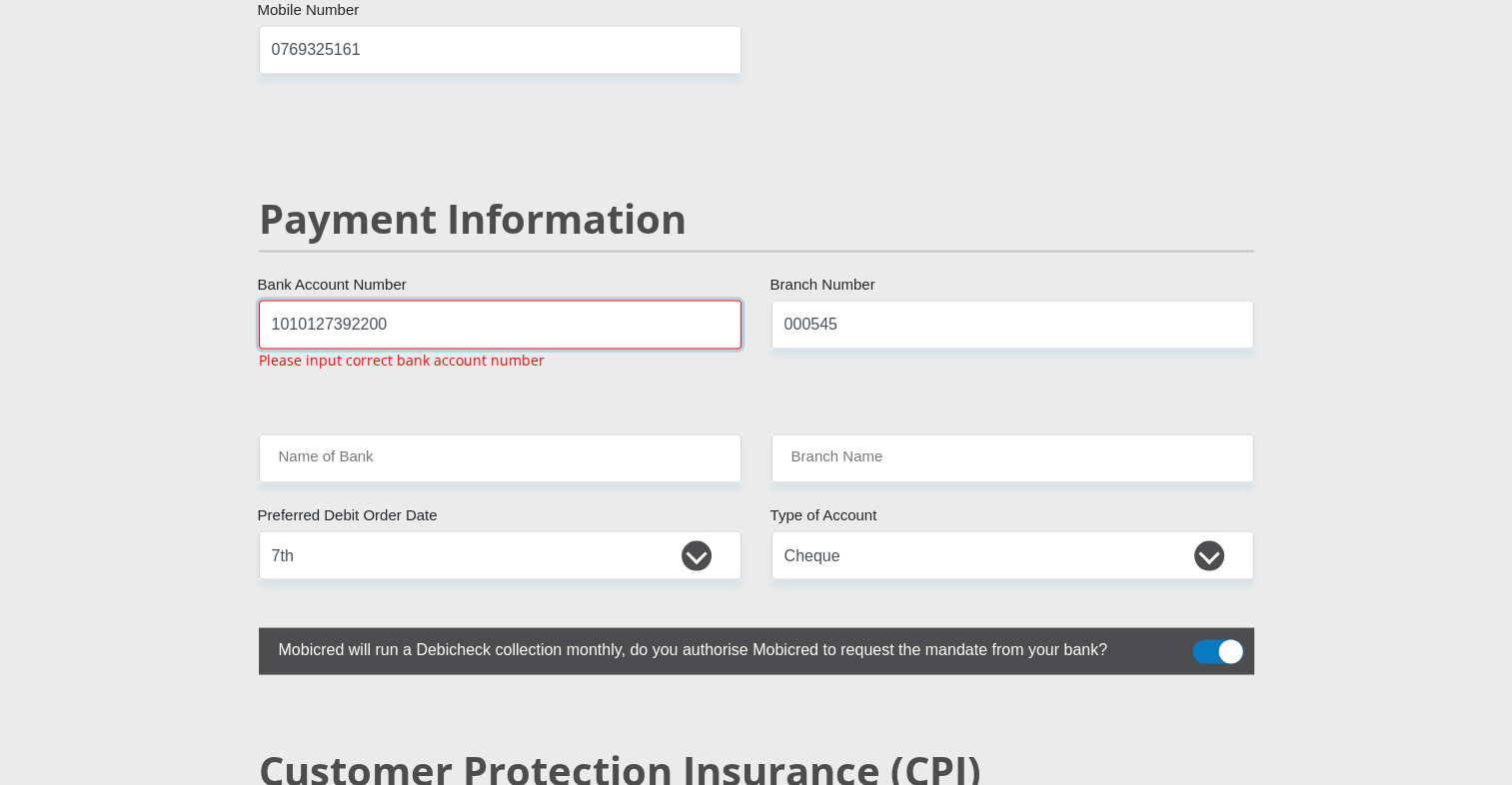 click on "1010127392200" at bounding box center [500, 324] 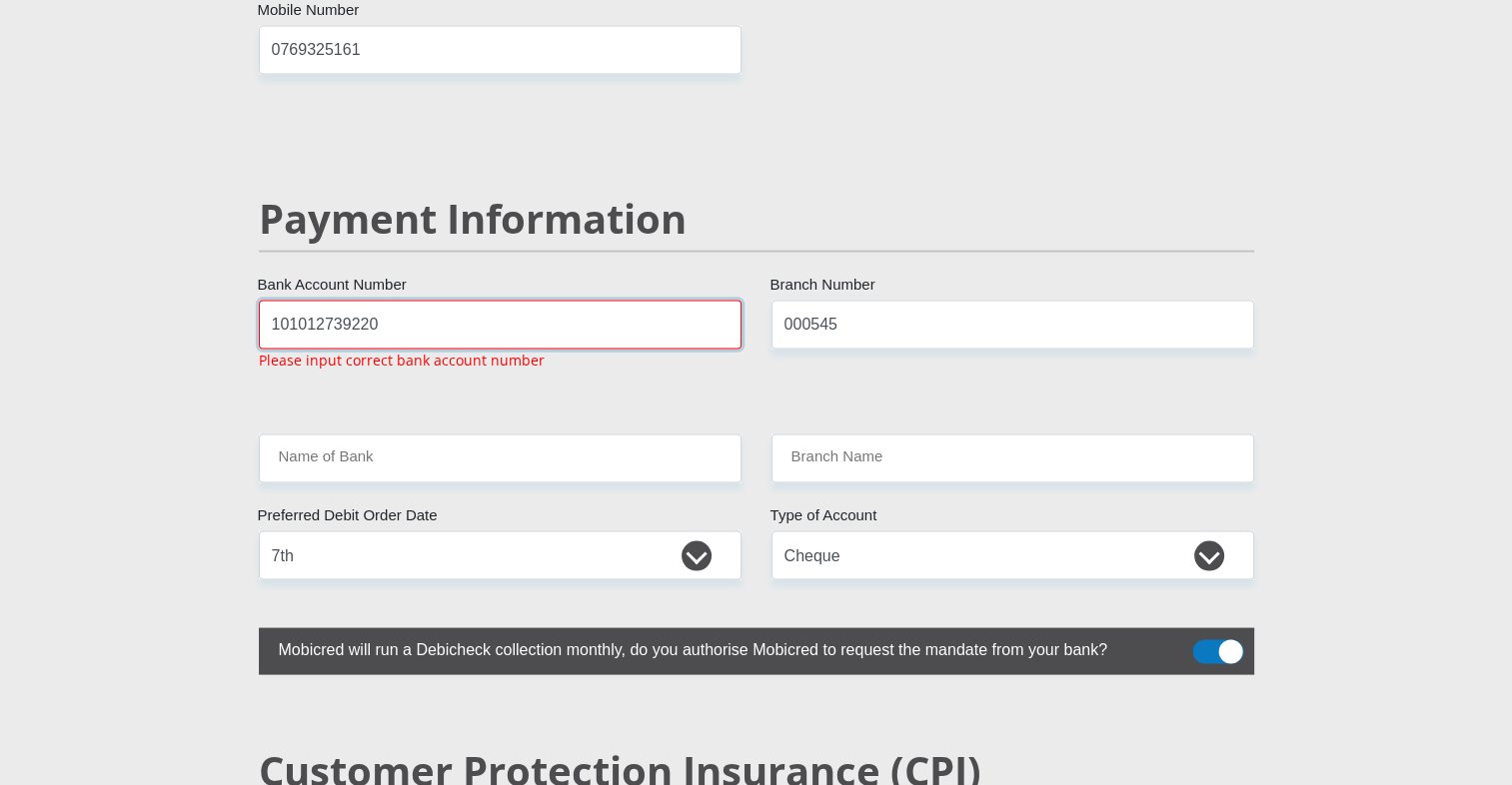 type on "101012739220" 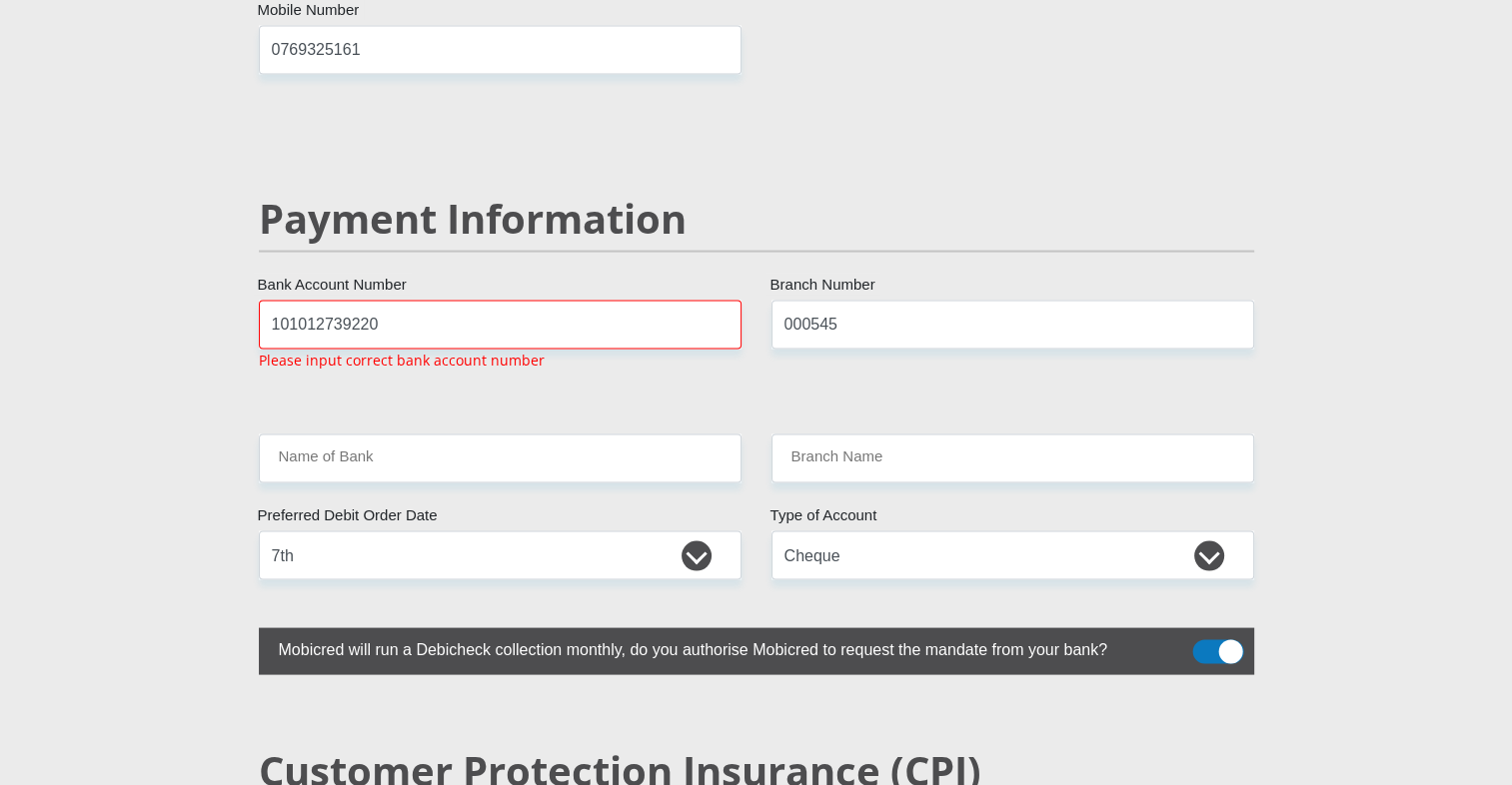 click on "Mr
Ms
Mrs
Dr
Other
Title
Bridget
First Name
Boshego
Surname
9806190827080
South African ID Number
Please input valid ID number
South Africa
Afghanistan
Aland Islands
Albania
Algeria
America Samoa
American Virgin Islands
Andorra
Angola
Anguilla
Antarctica
Antigua and Barbuda
Argentina" at bounding box center (756, -565) 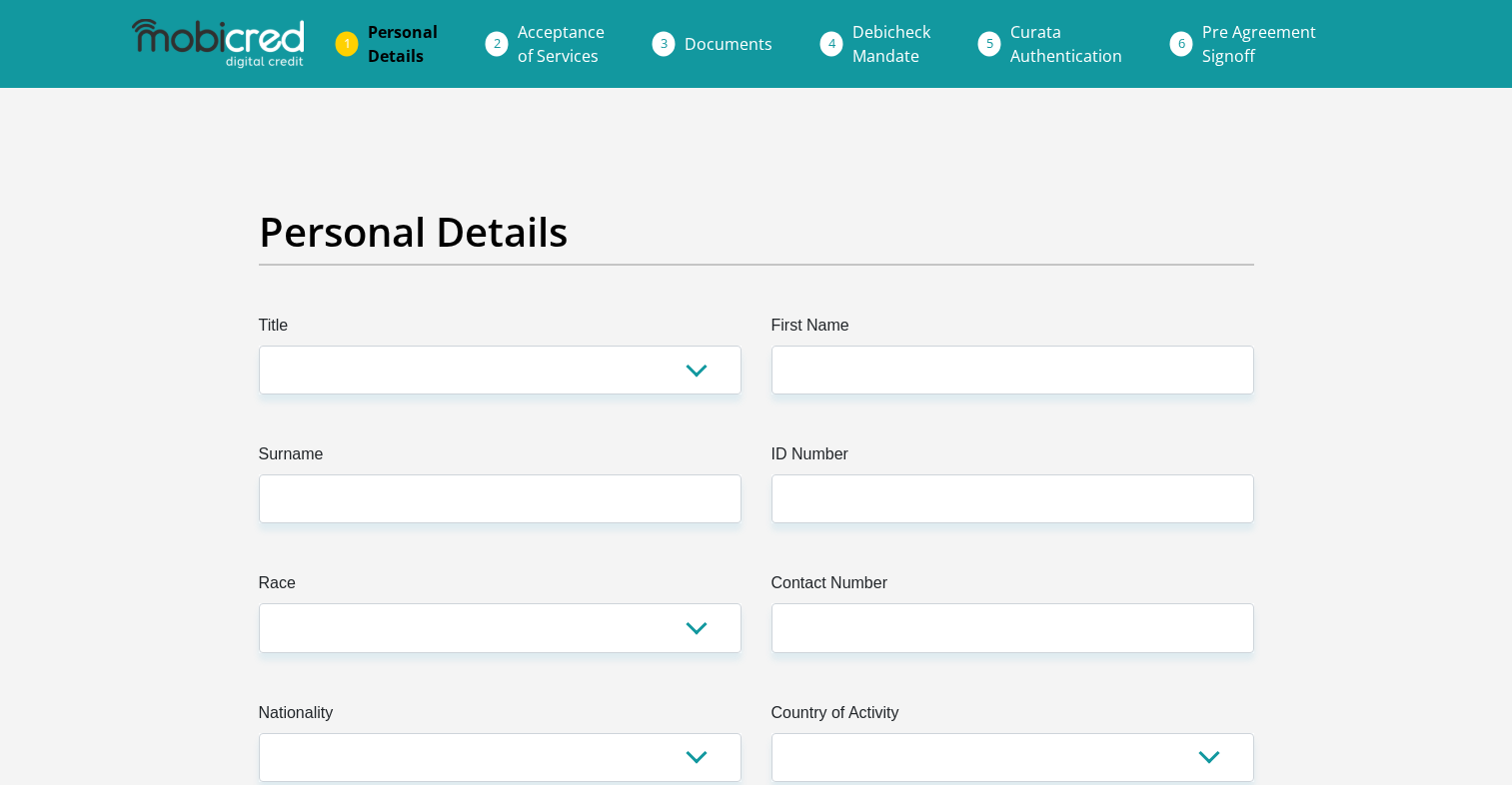 scroll, scrollTop: 0, scrollLeft: 0, axis: both 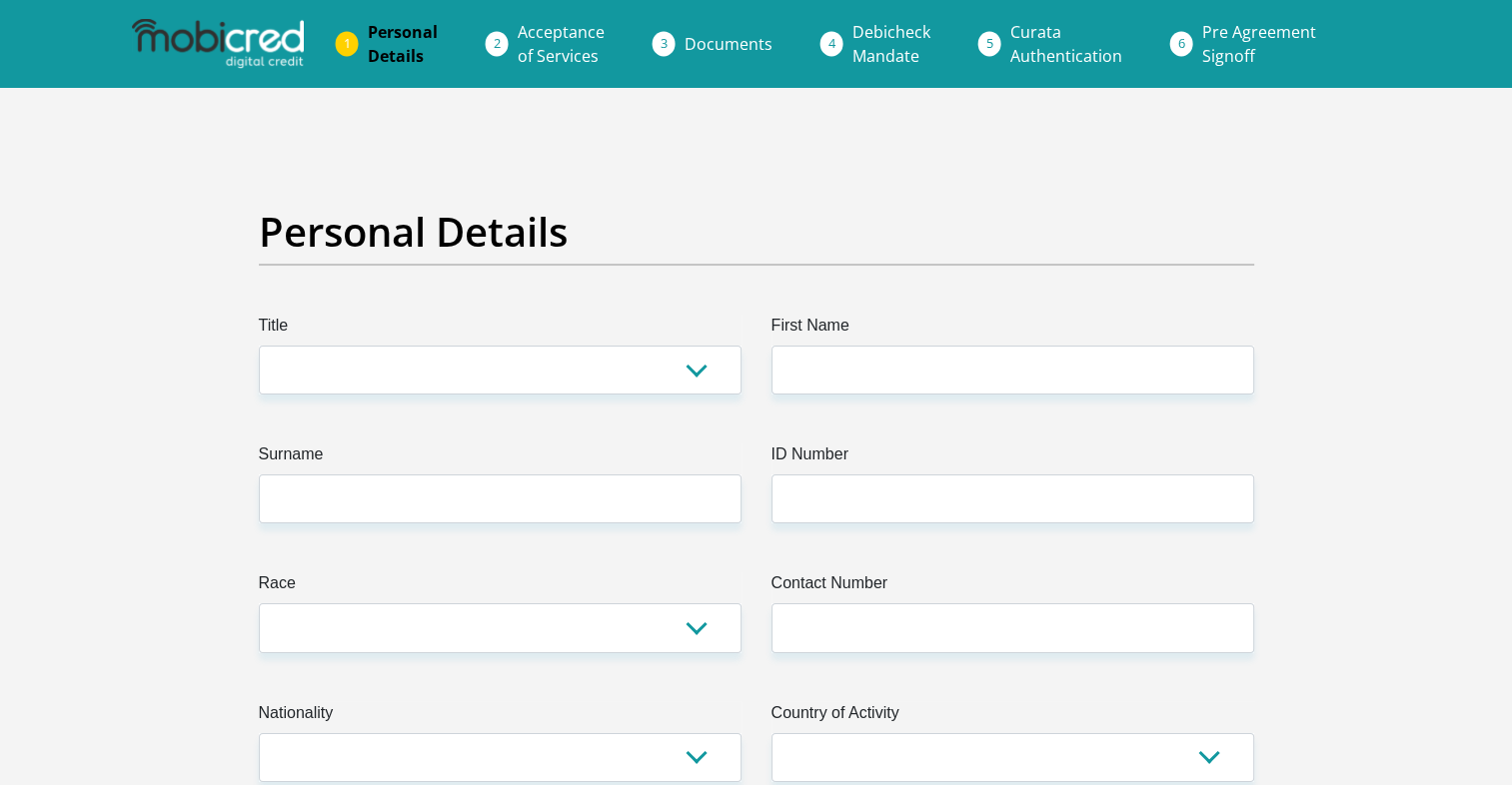 click on "Personal Details
Title
Mr
Ms
Mrs
Dr
[PERSON_NAME]
First Name
Surname
ID Number
Please input valid ID number
Race
Black
Coloured
Indian
White
Other
Contact Number
Please input valid contact number
Nationality
[DEMOGRAPHIC_DATA]" at bounding box center (756, 3568) 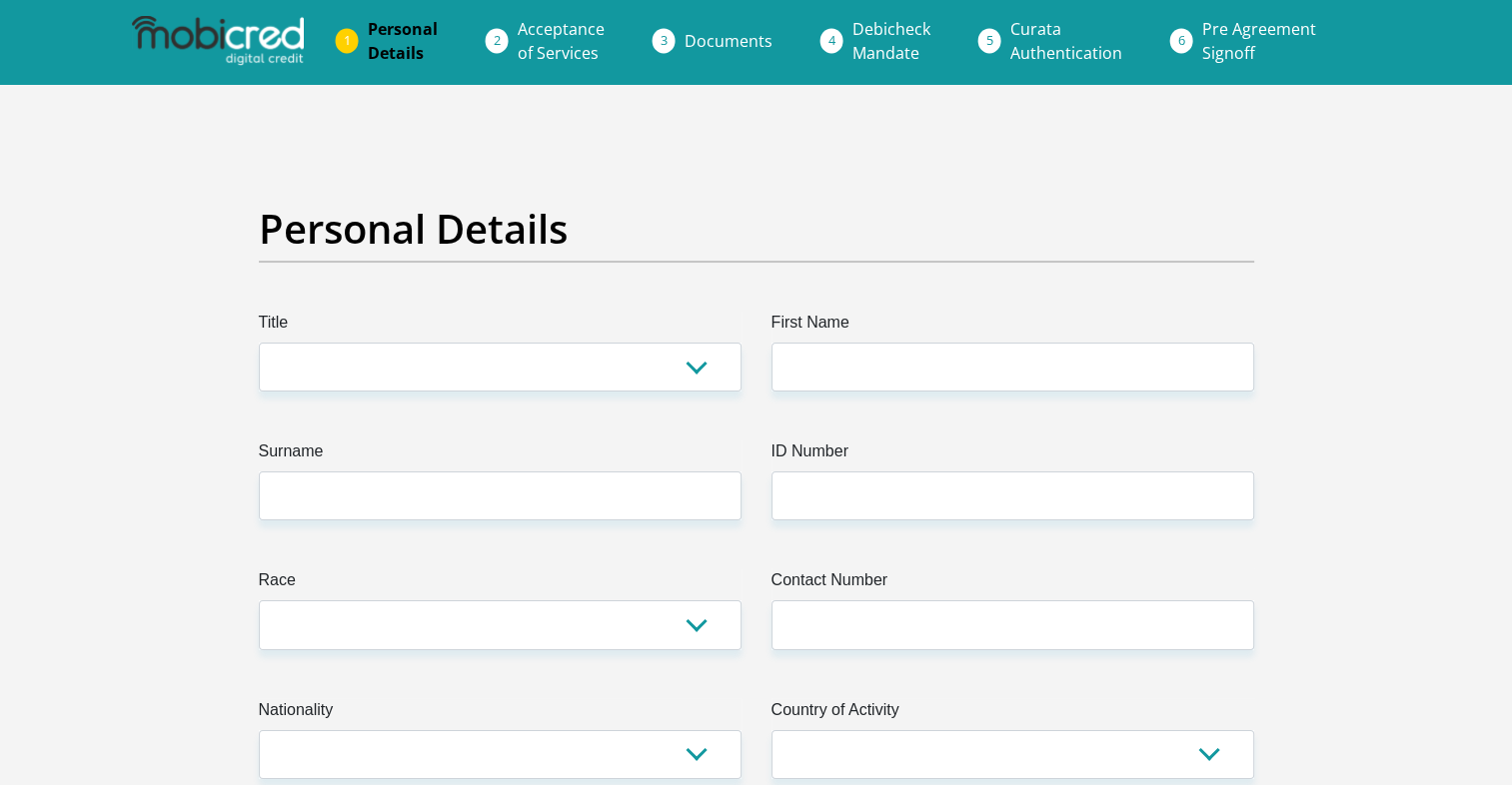 scroll, scrollTop: 6, scrollLeft: 0, axis: vertical 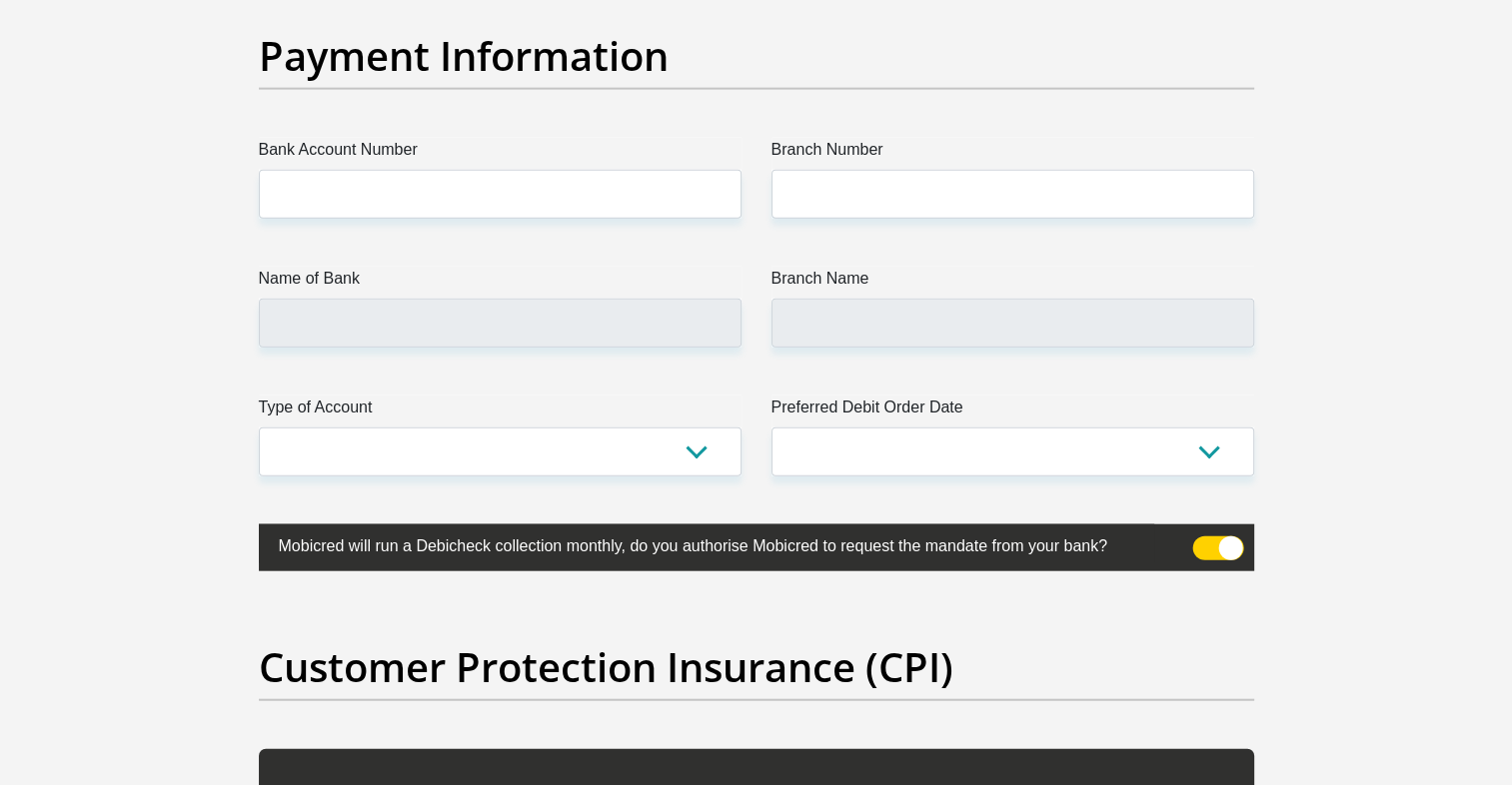 click on "Personal Details
Title
Mr
Ms
Mrs
Dr
Other
First Name
Surname
ID Number
Please input valid ID number
Race
Black
Coloured
Indian
White
Other
Contact Number
Please input valid contact number
Nationality
South Africa" at bounding box center (756, -1045) 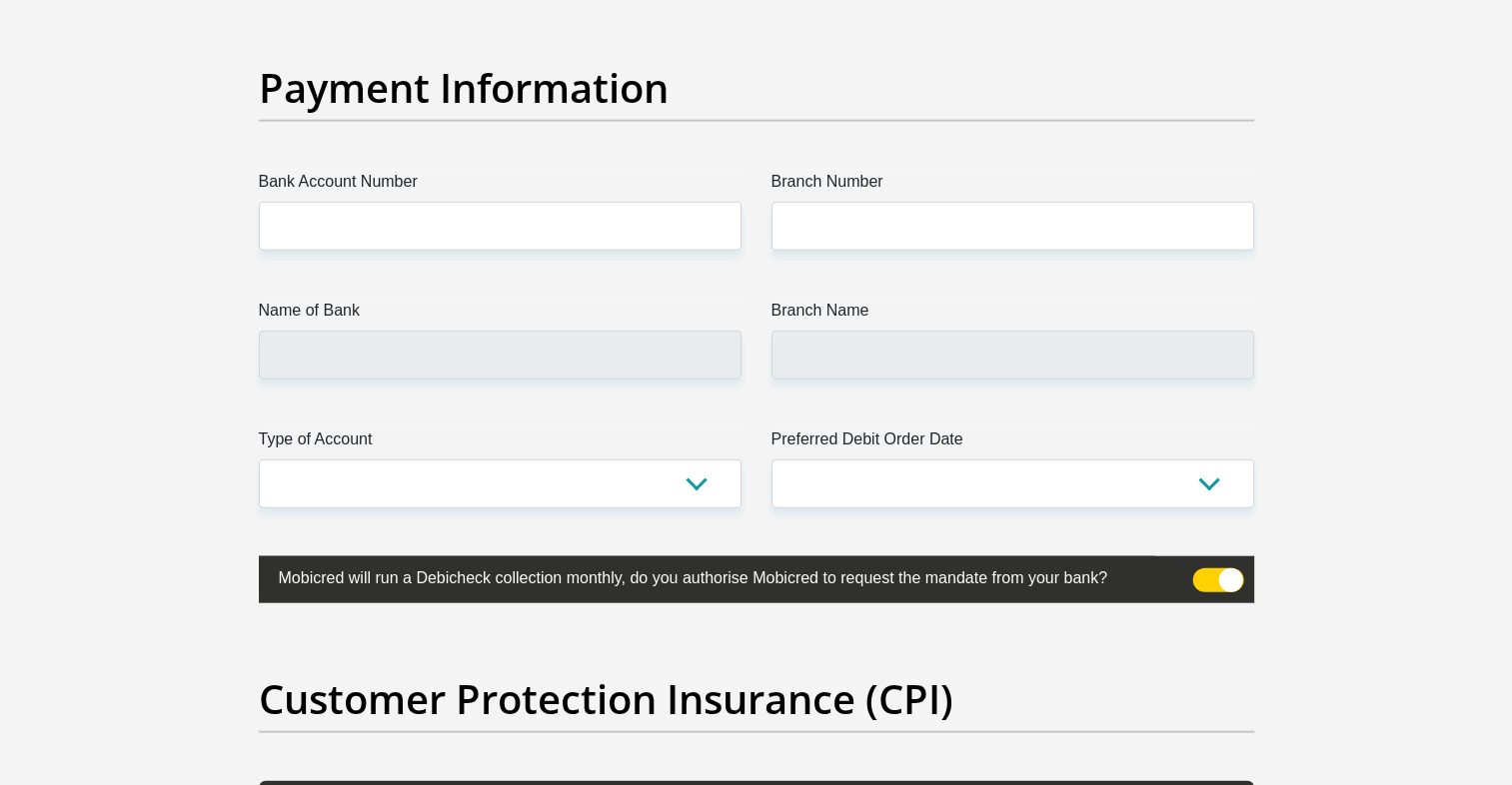 scroll, scrollTop: 4580, scrollLeft: 0, axis: vertical 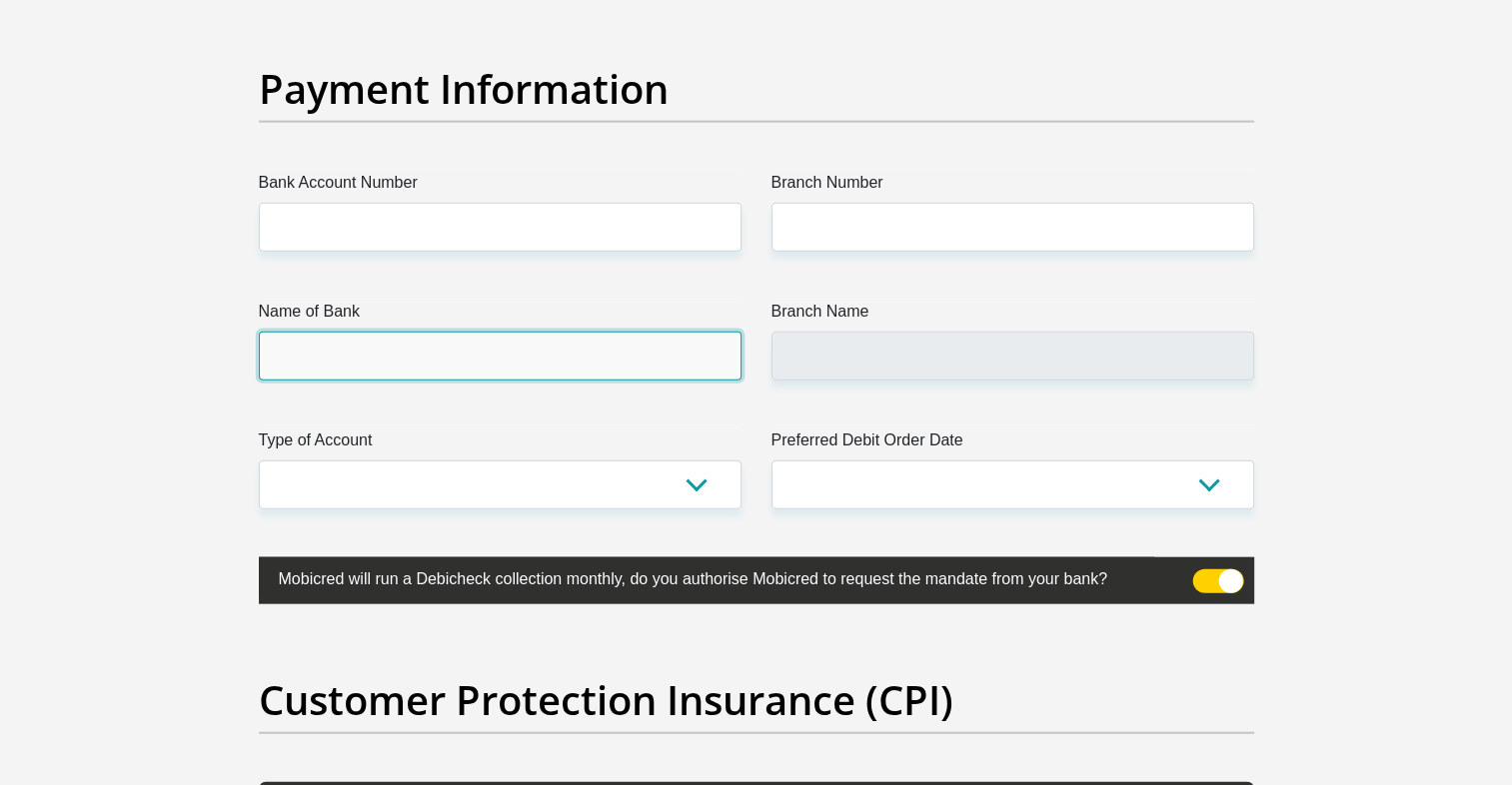 click on "Name of Bank" at bounding box center [500, 356] 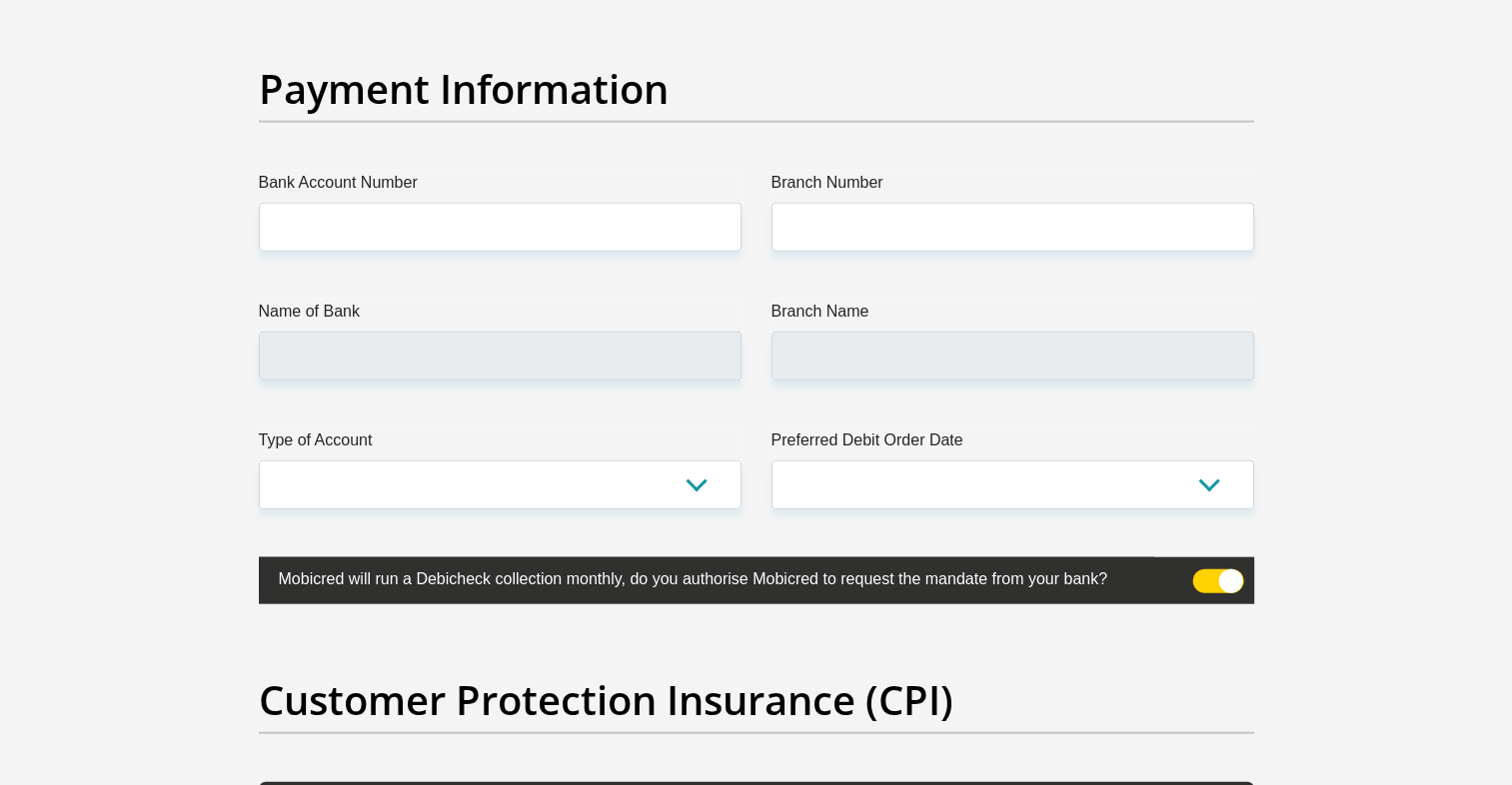 click on "Personal Details
Title
Mr
Ms
Mrs
Dr
[PERSON_NAME]
First Name
Surname
ID Number
Please input valid ID number
Race
Black
Coloured
Indian
White
Other
Contact Number
Please input valid contact number
Nationality
[DEMOGRAPHIC_DATA]" at bounding box center [756, -1012] 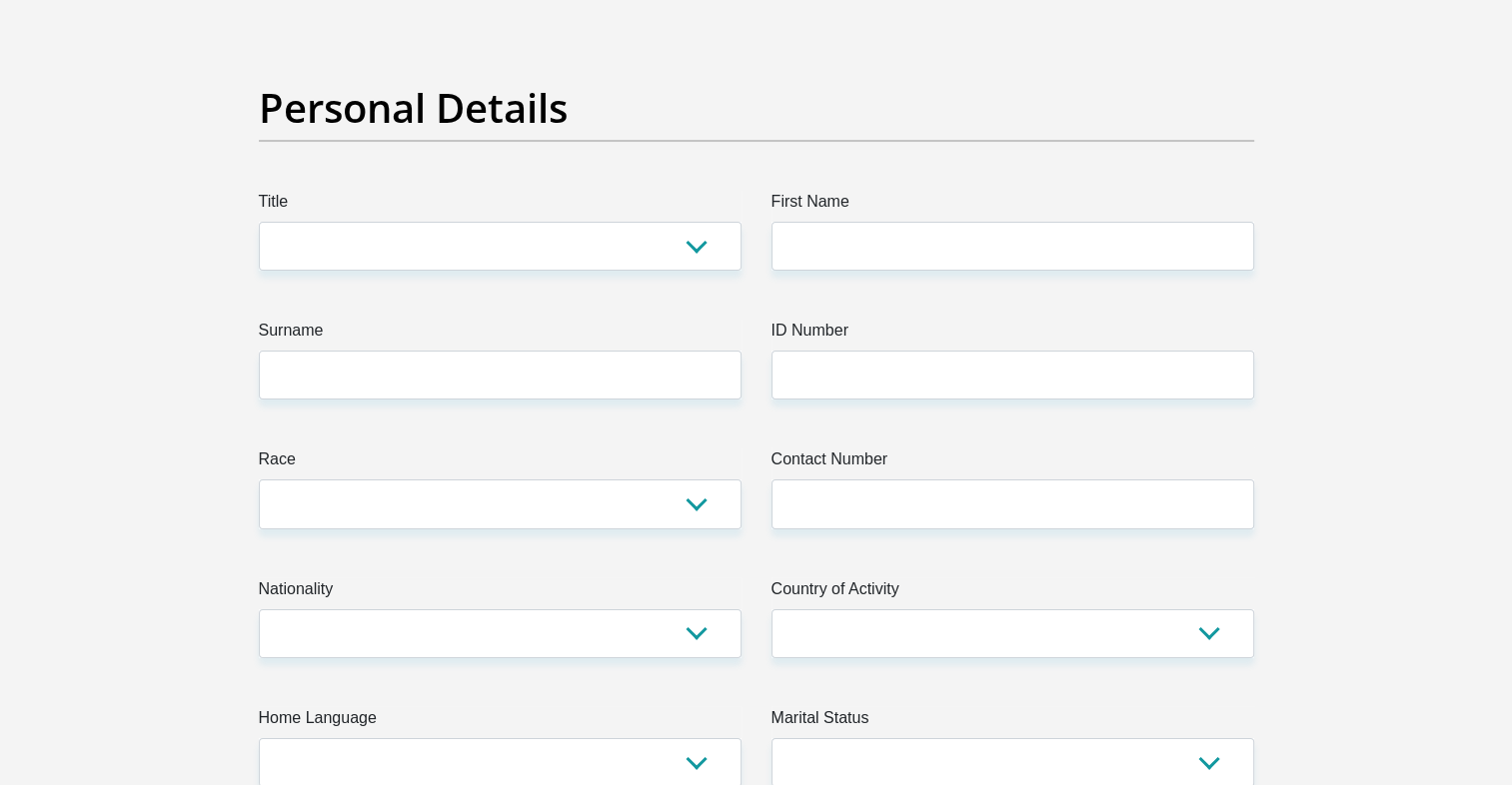scroll, scrollTop: 0, scrollLeft: 0, axis: both 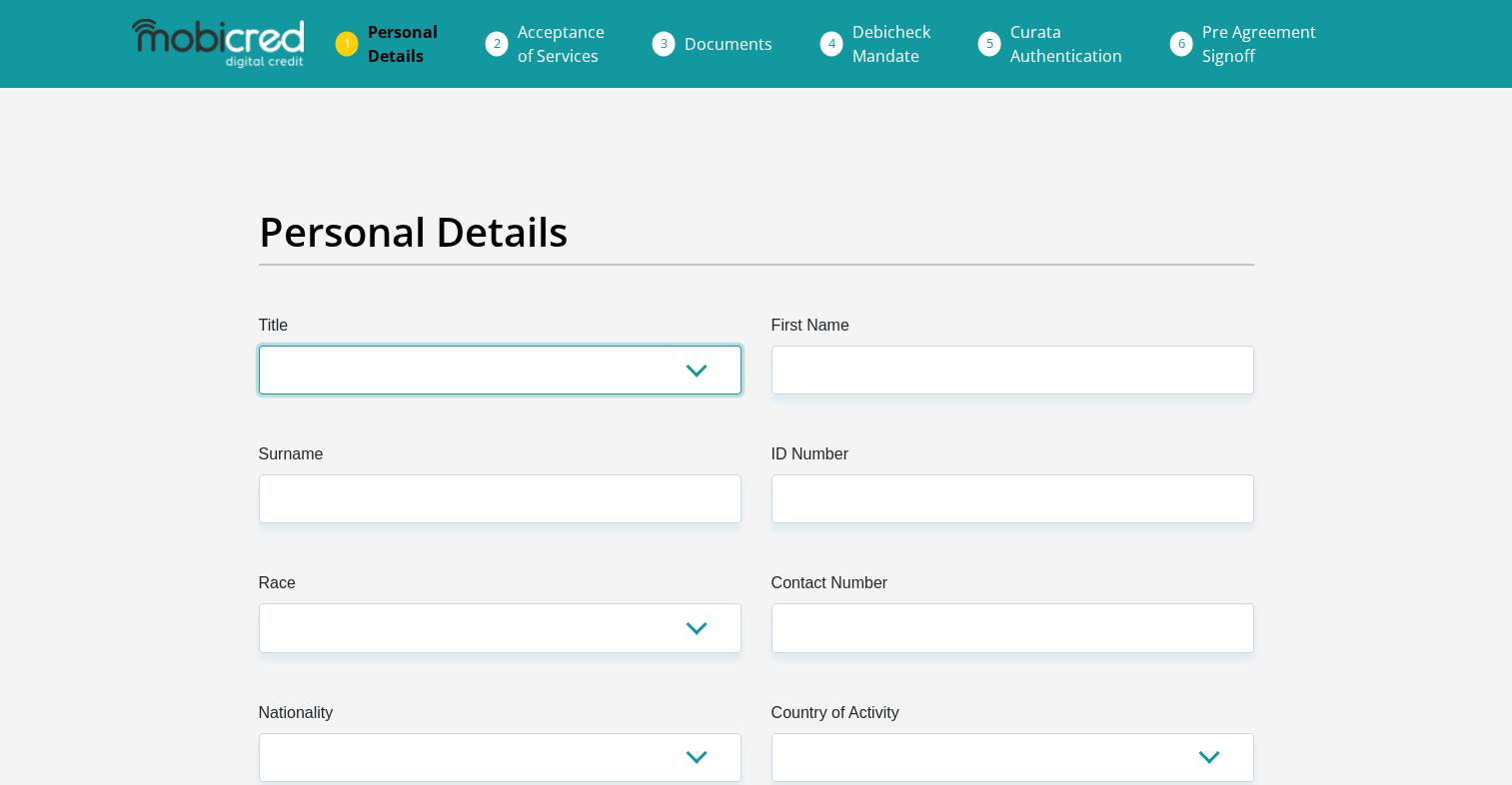 click on "Mr
Ms
Mrs
Dr
[PERSON_NAME]" at bounding box center (500, 370) 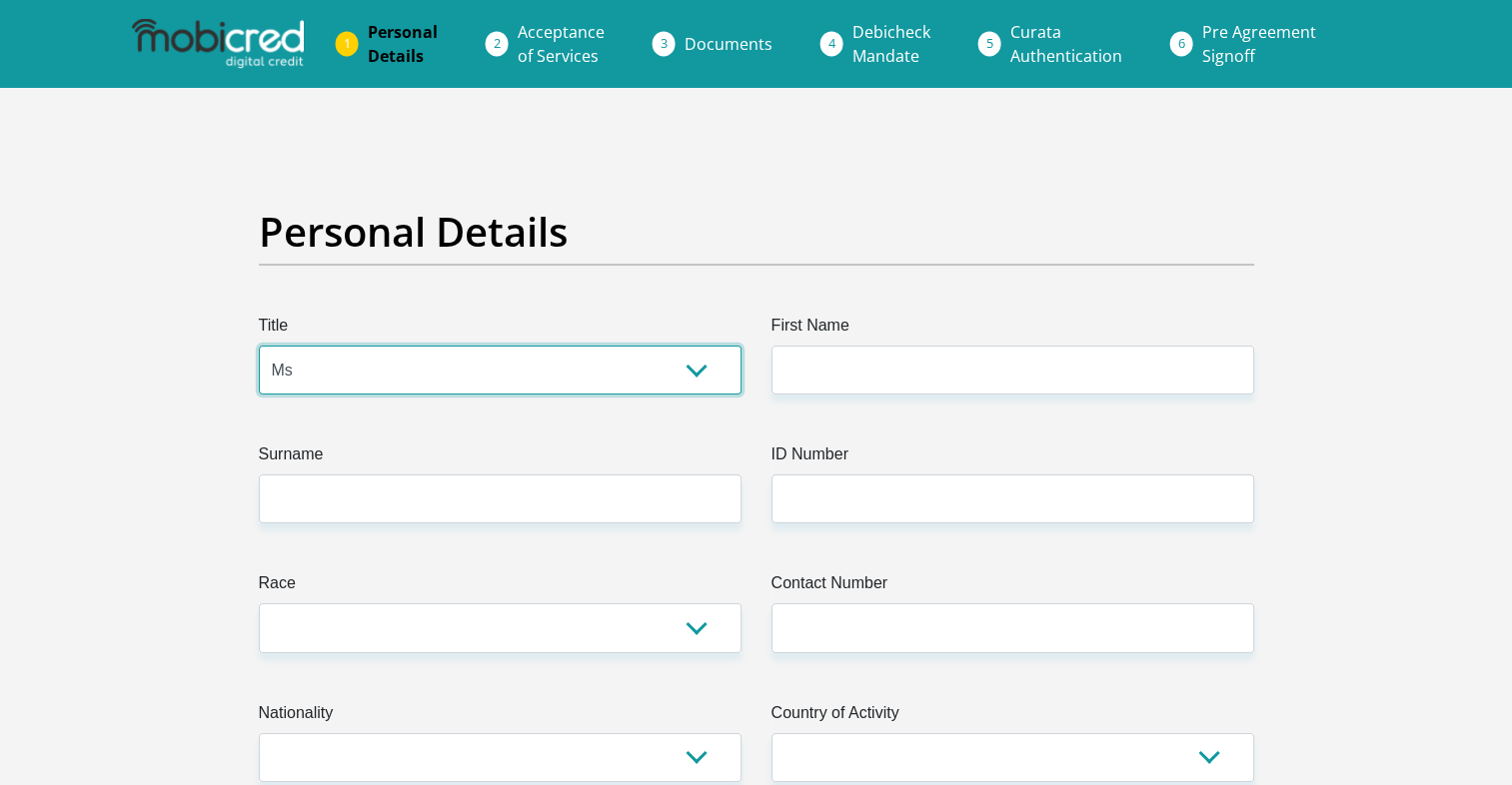 click on "Mr
Ms
Mrs
Dr
[PERSON_NAME]" at bounding box center (500, 370) 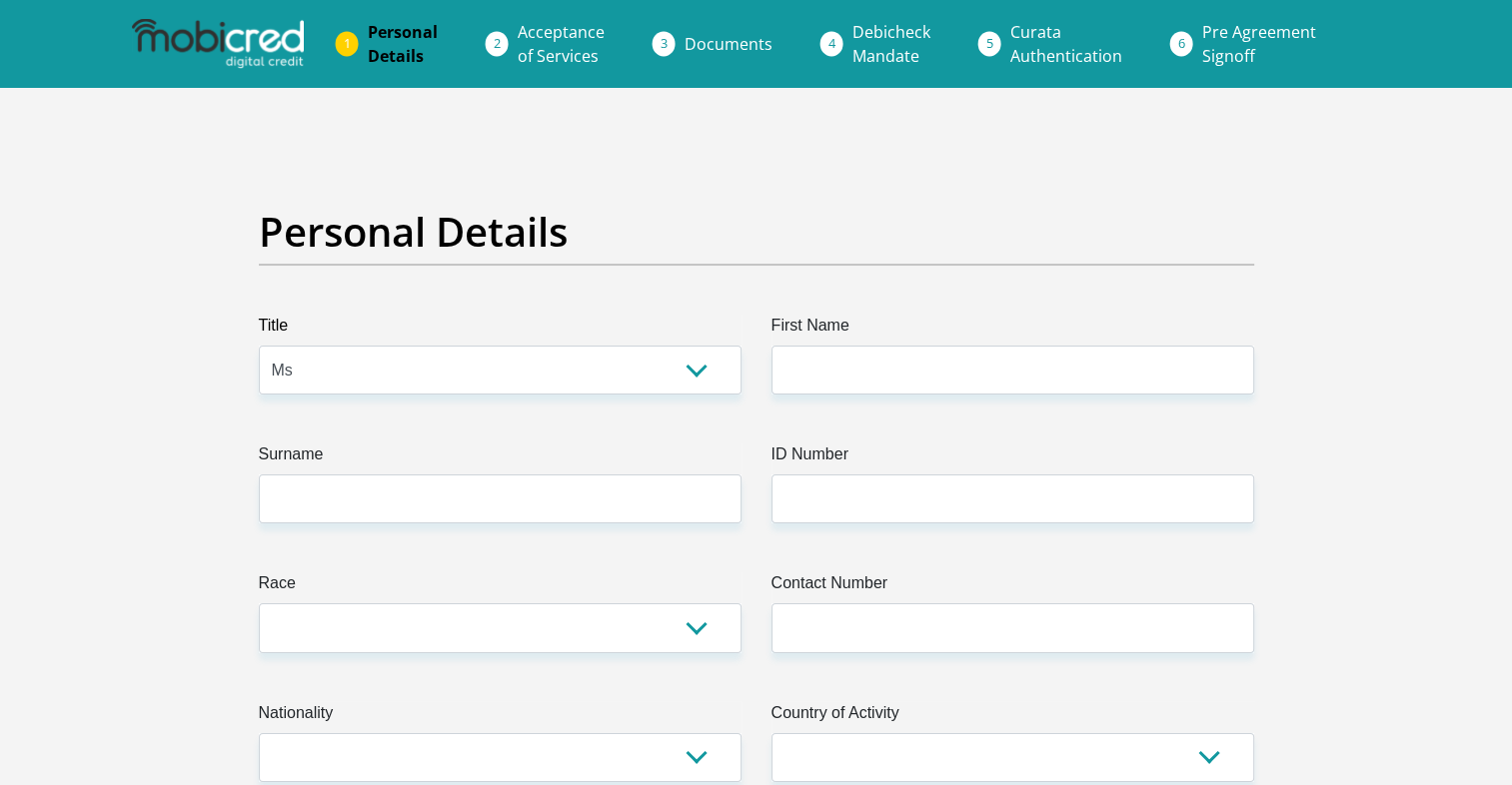 click on "First Name" at bounding box center [1012, 330] 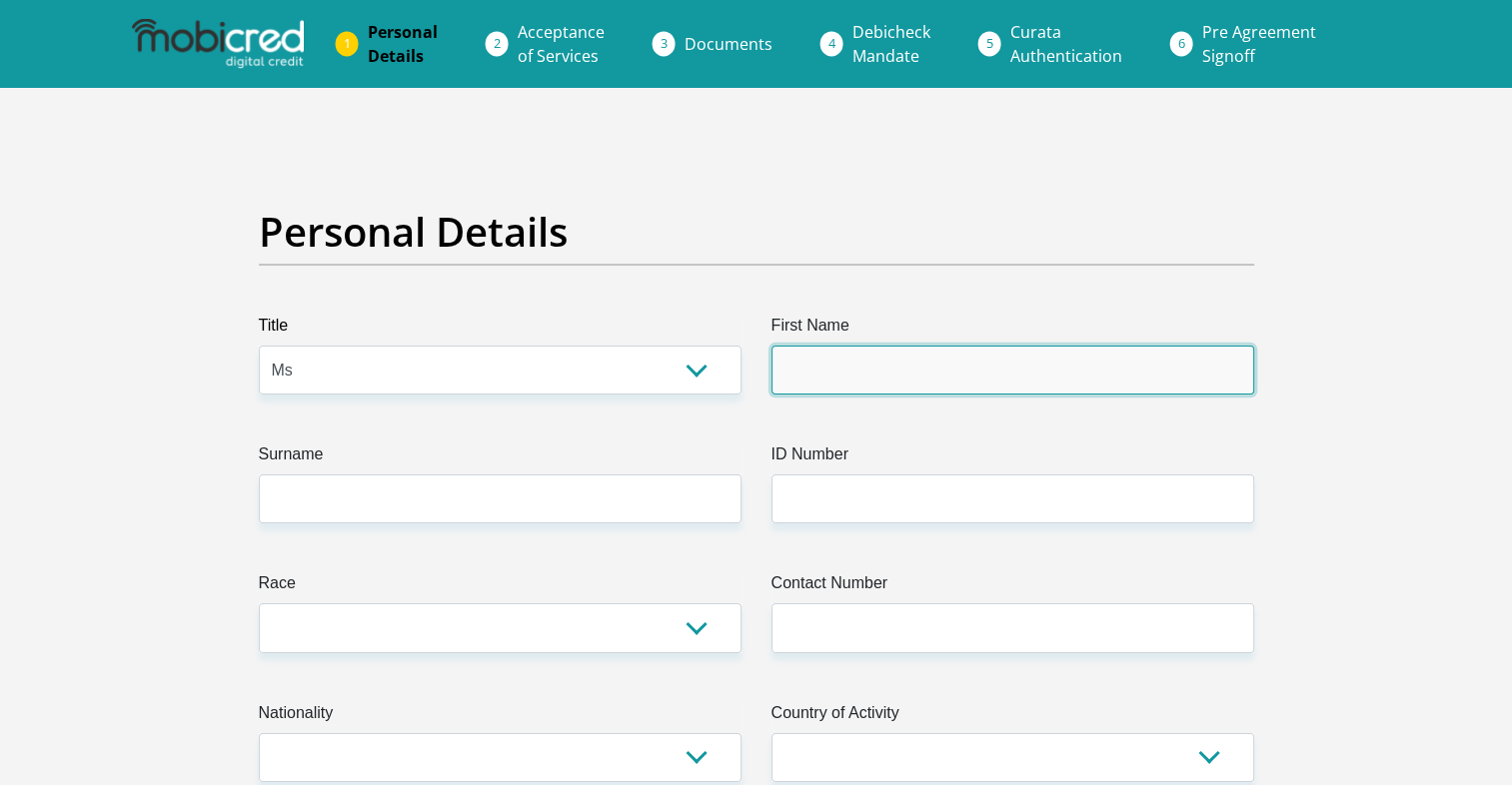 click on "First Name" at bounding box center (1012, 370) 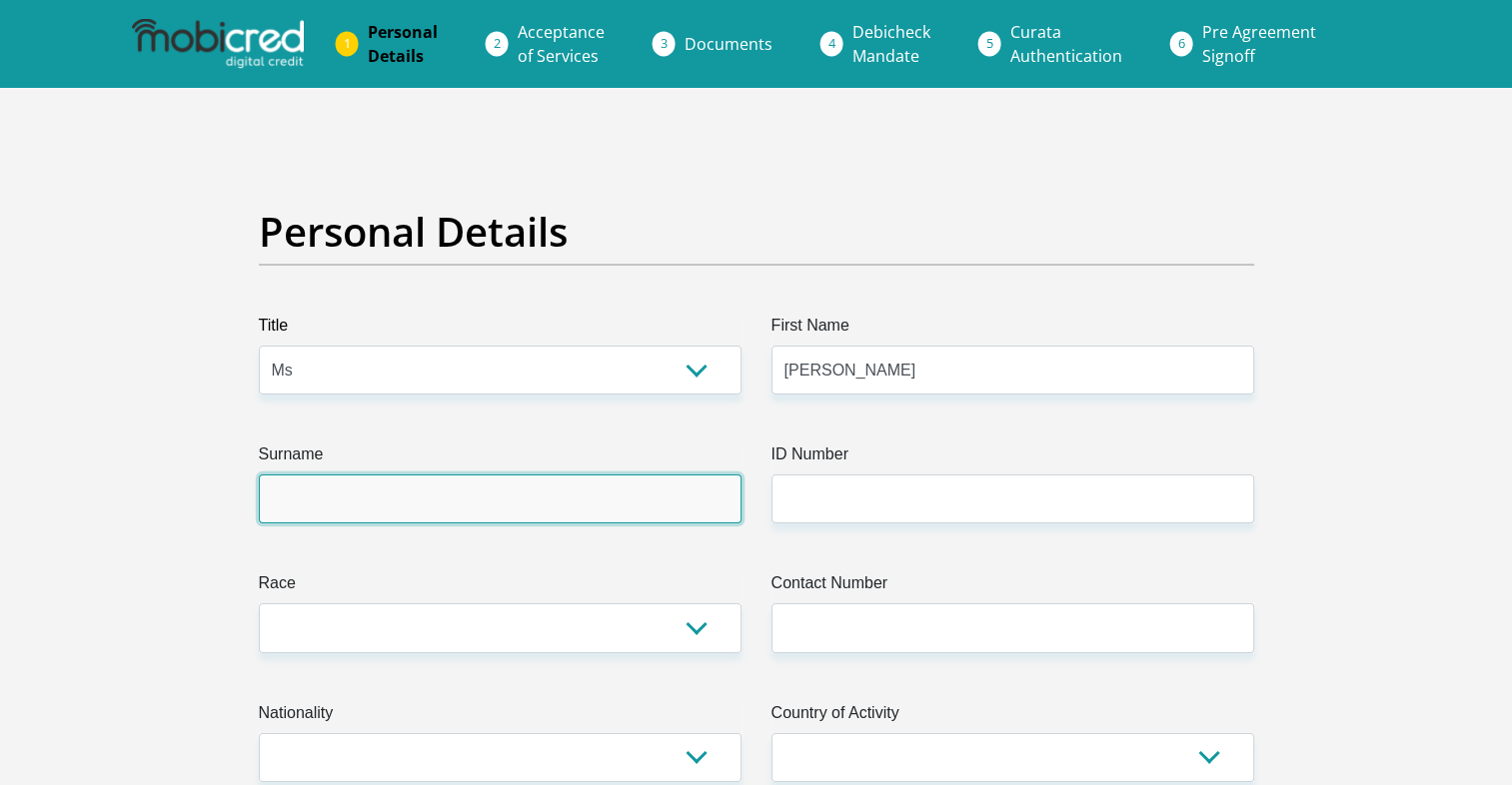 type on "Boshego" 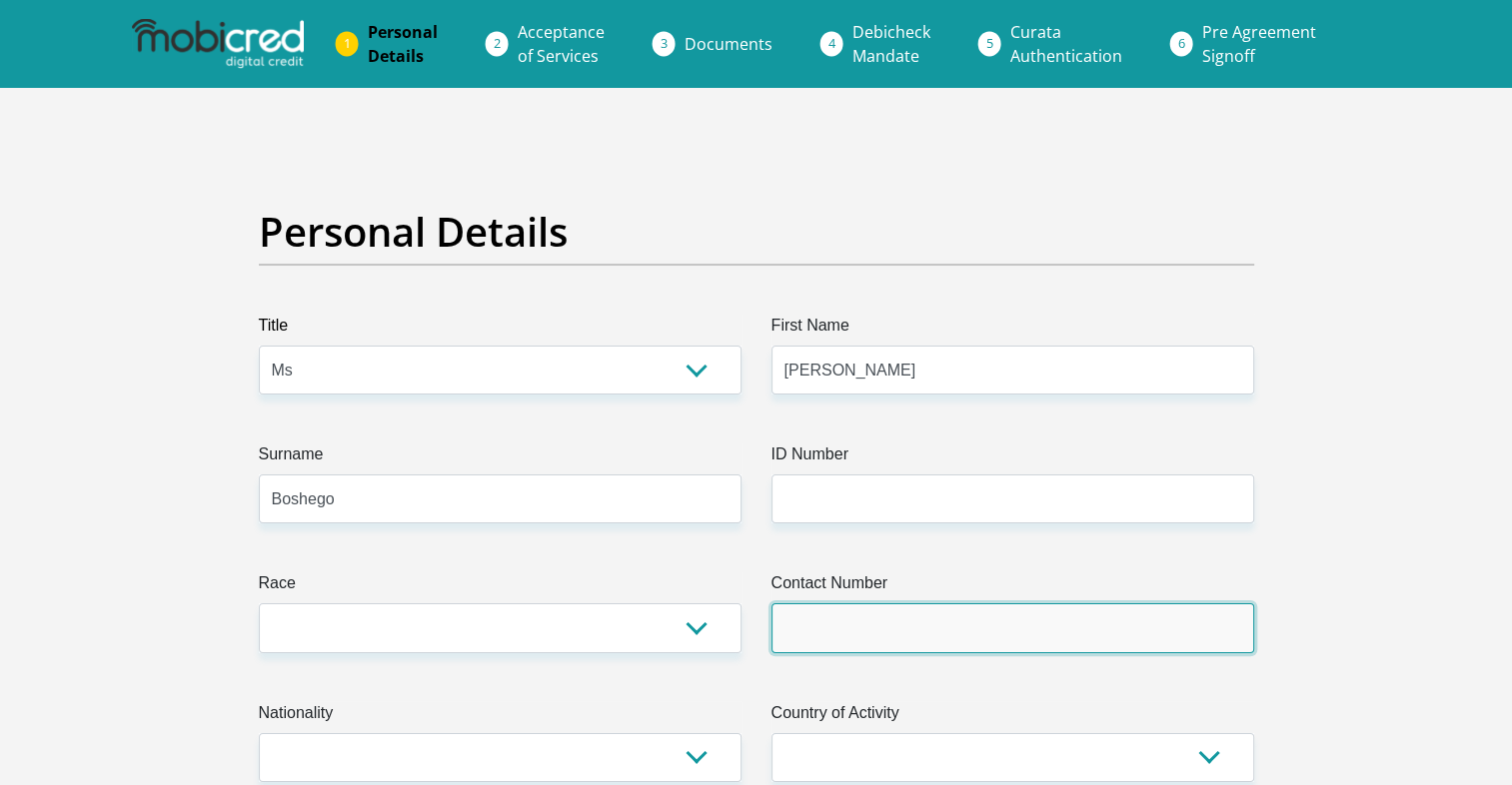 type on "0673483193" 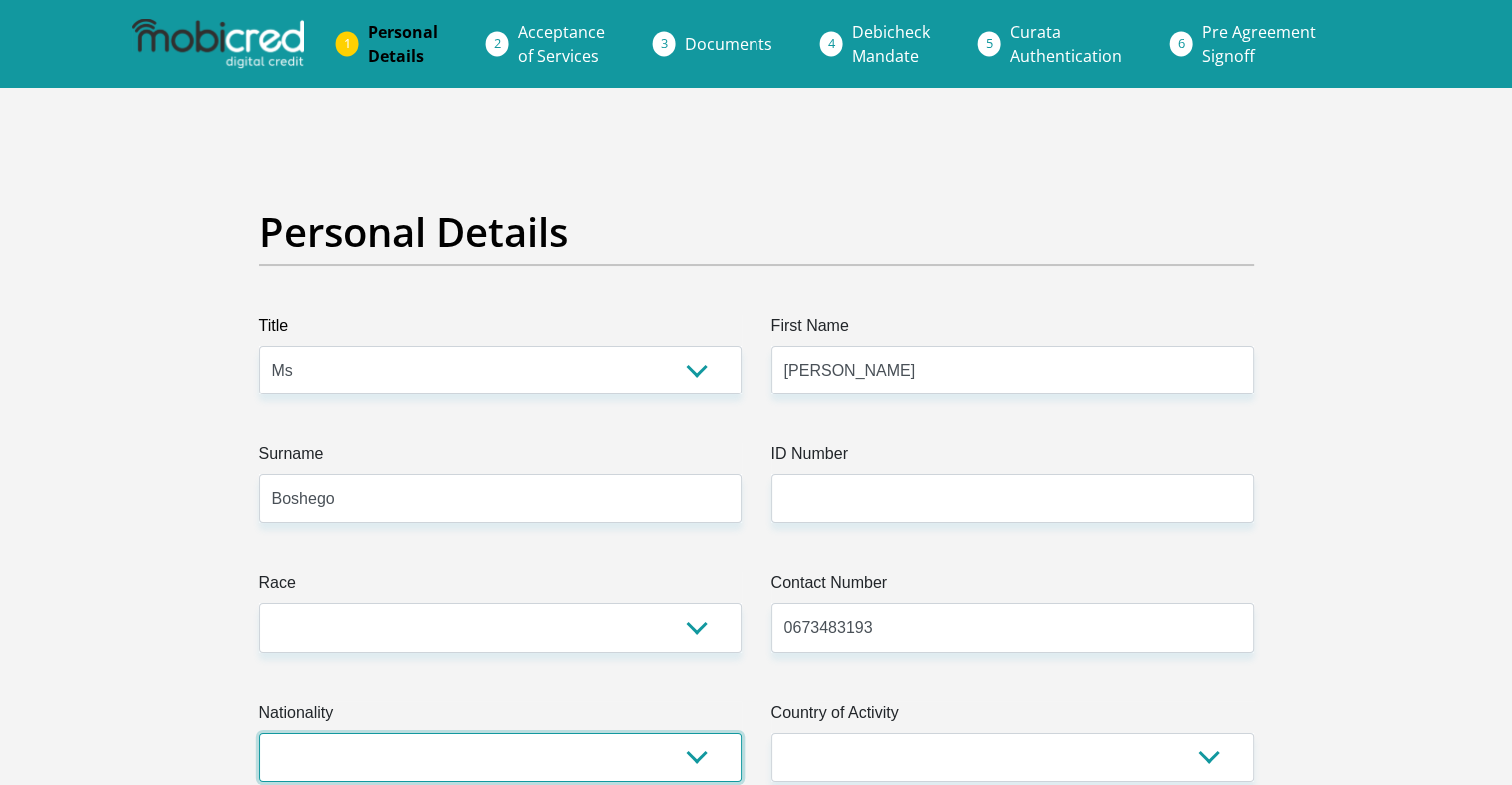 select on "ZAF" 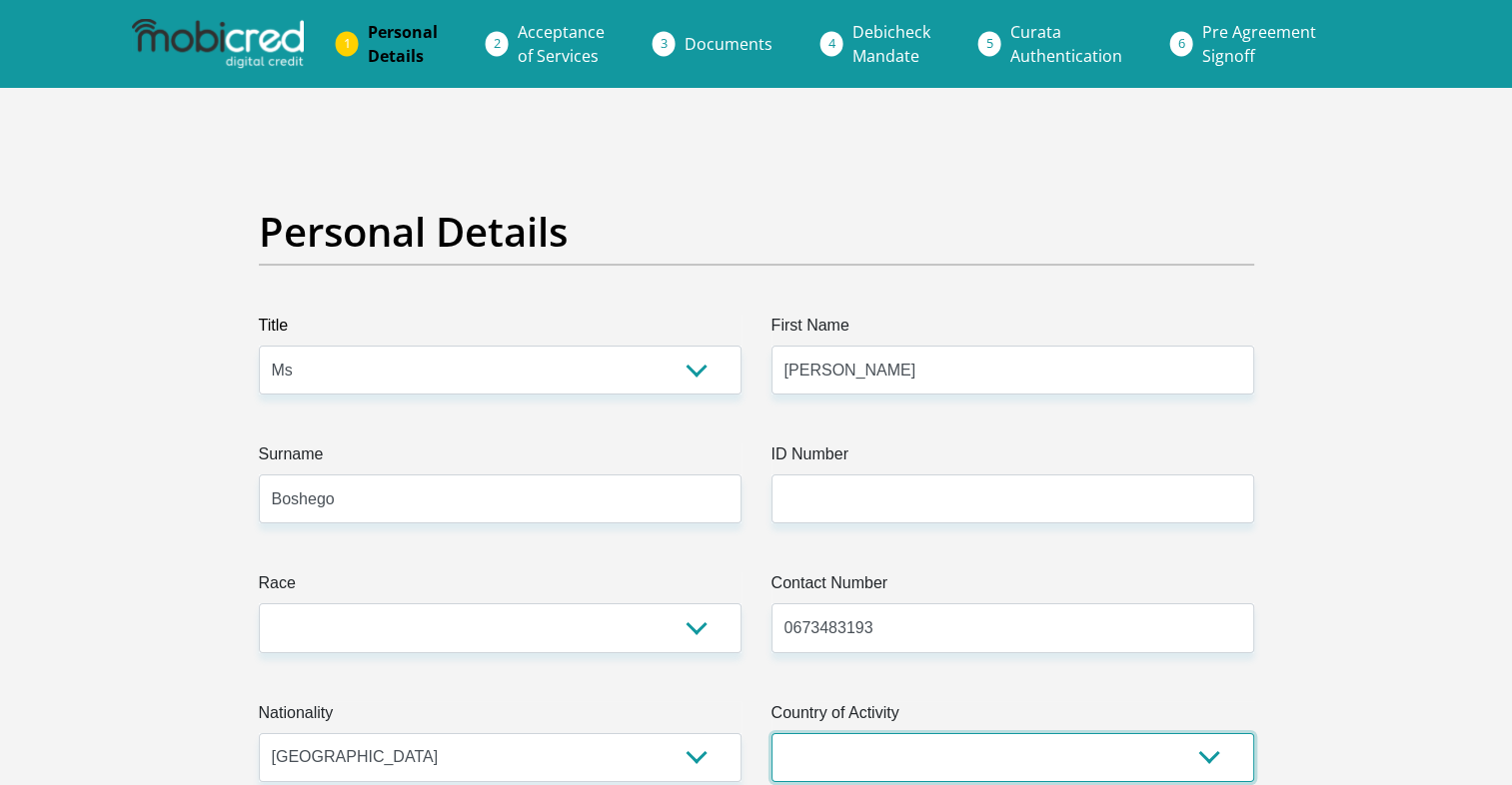 select on "ZAF" 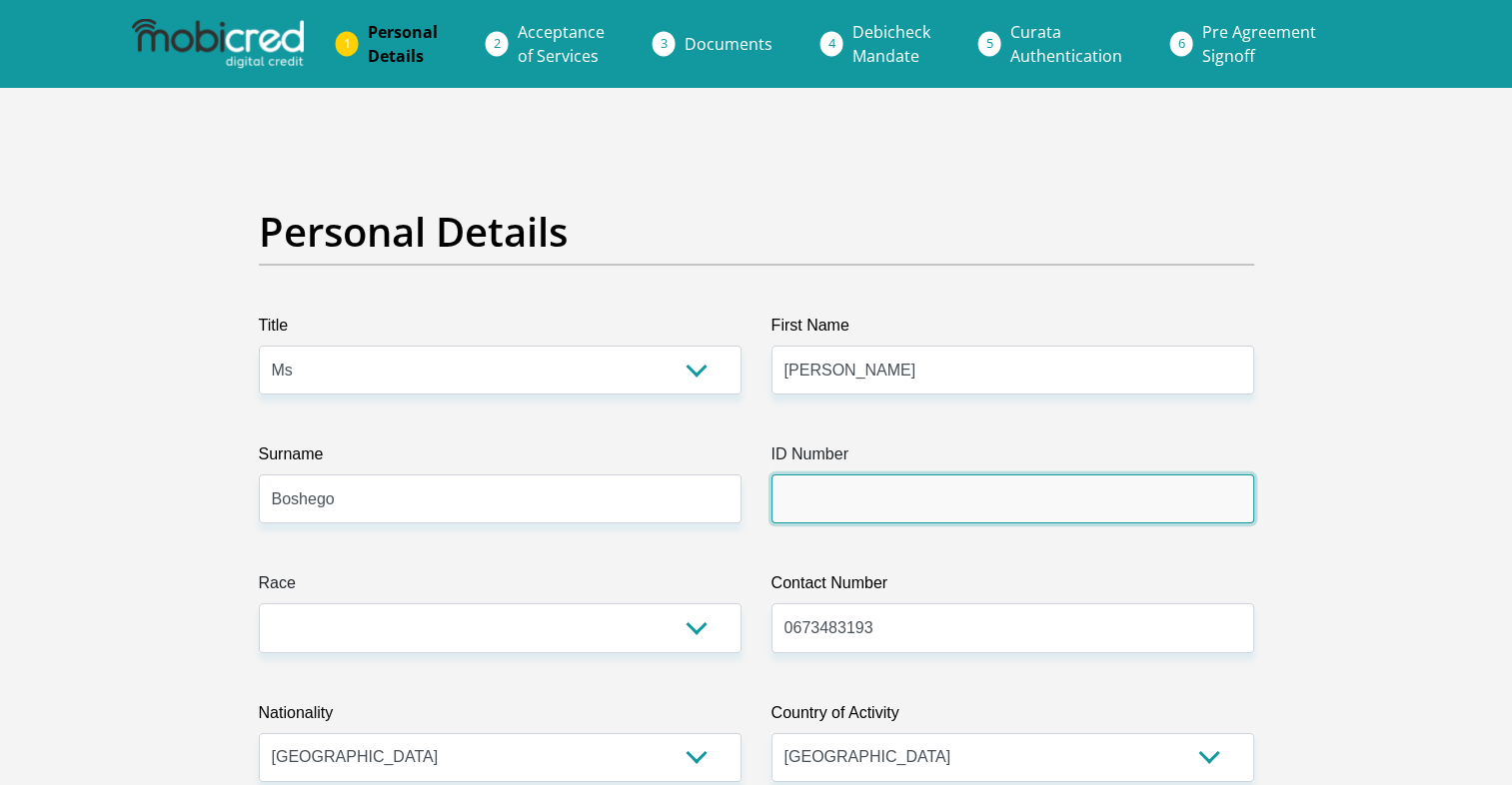 click on "ID Number" at bounding box center [1012, 498] 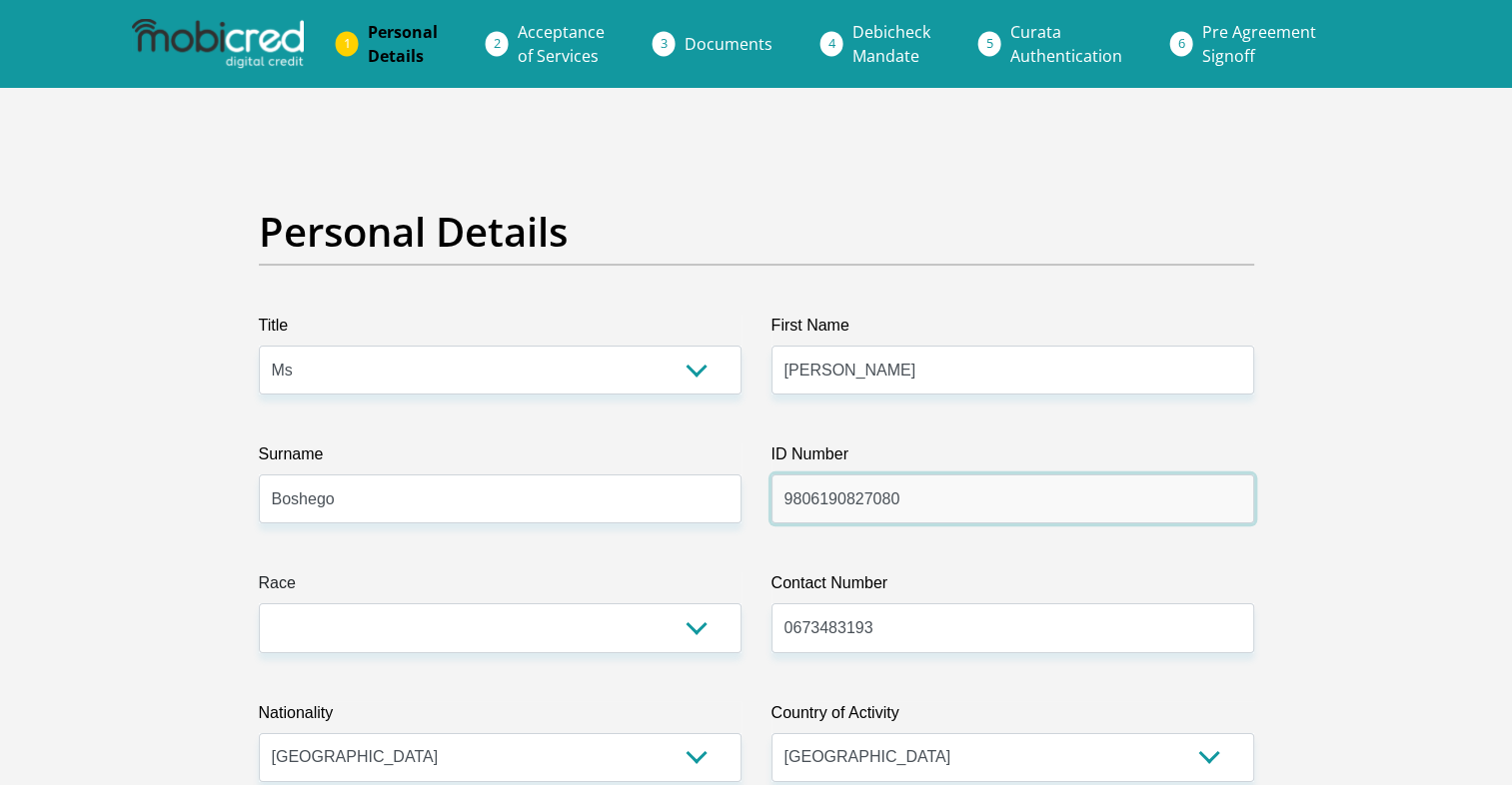 type on "9806190827080" 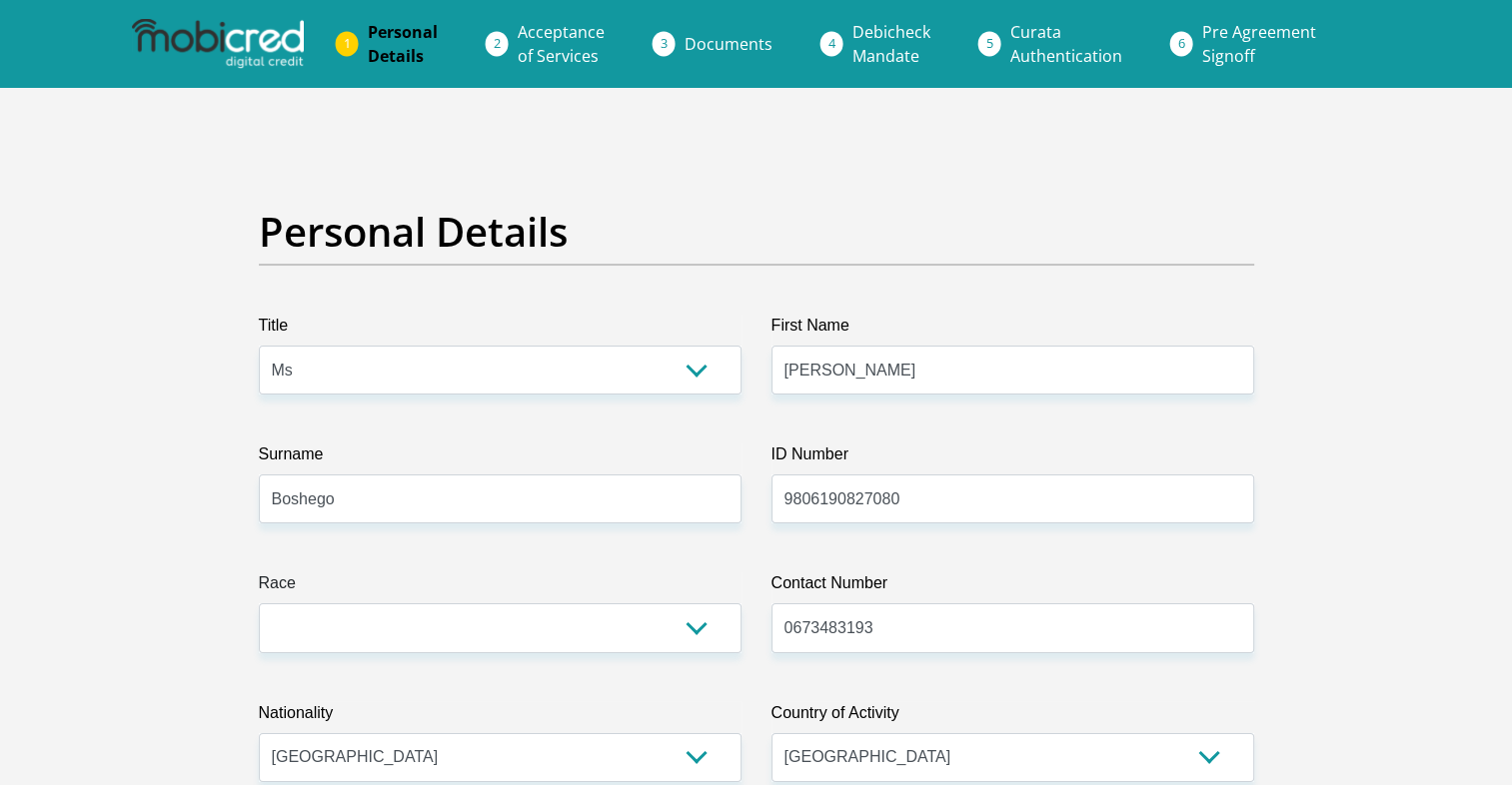 click on "Personal Details
Title
Mr
Ms
Mrs
Dr
[PERSON_NAME]
First Name
[PERSON_NAME]
Surname
[PERSON_NAME]
ID Number
9806190827080
Please input valid ID number
Race
Black
Coloured
Indian
White
Other
Contact Number
0673483193
Please input valid contact number" at bounding box center [756, 3568] 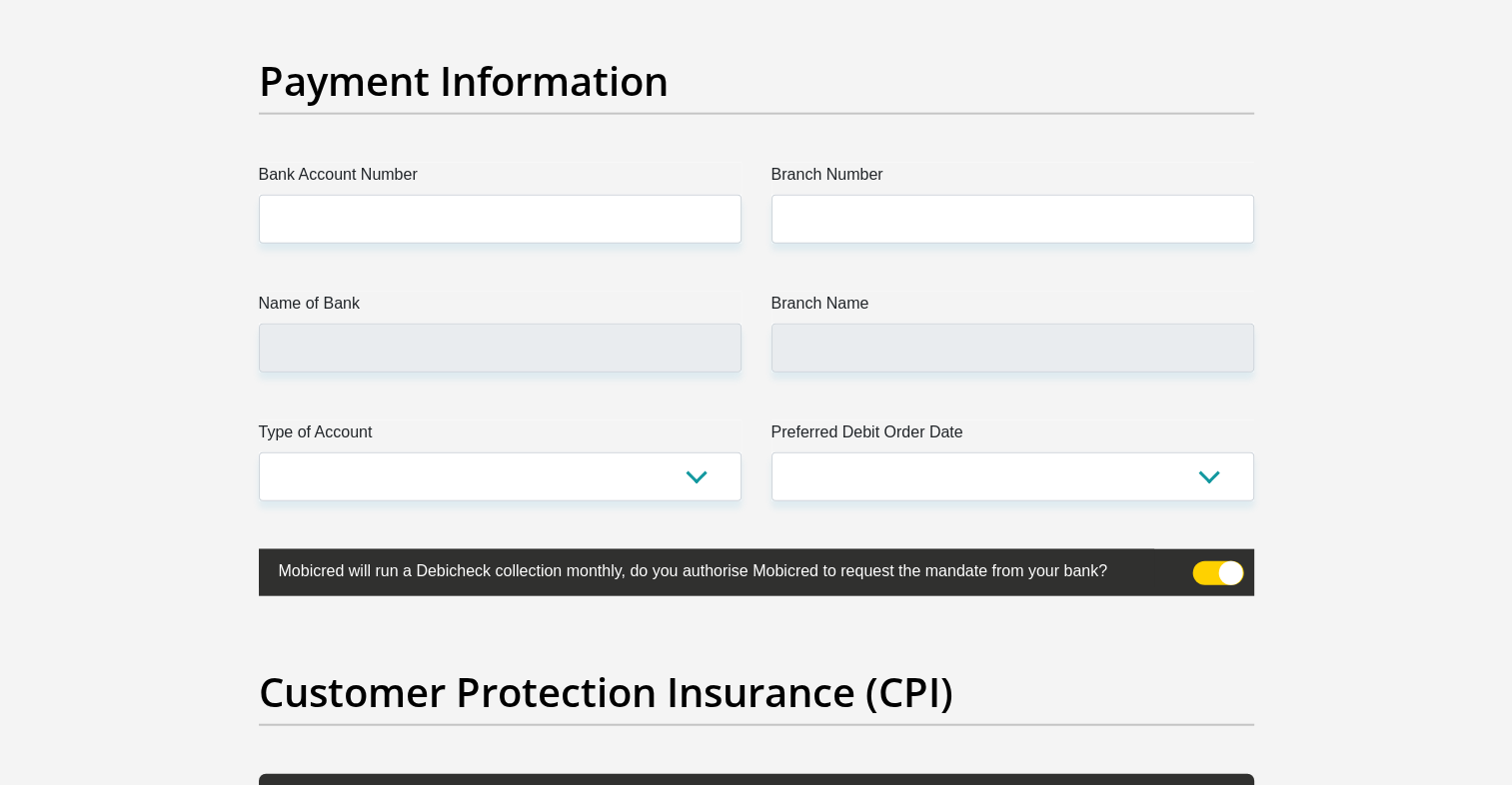 scroll, scrollTop: 4616, scrollLeft: 0, axis: vertical 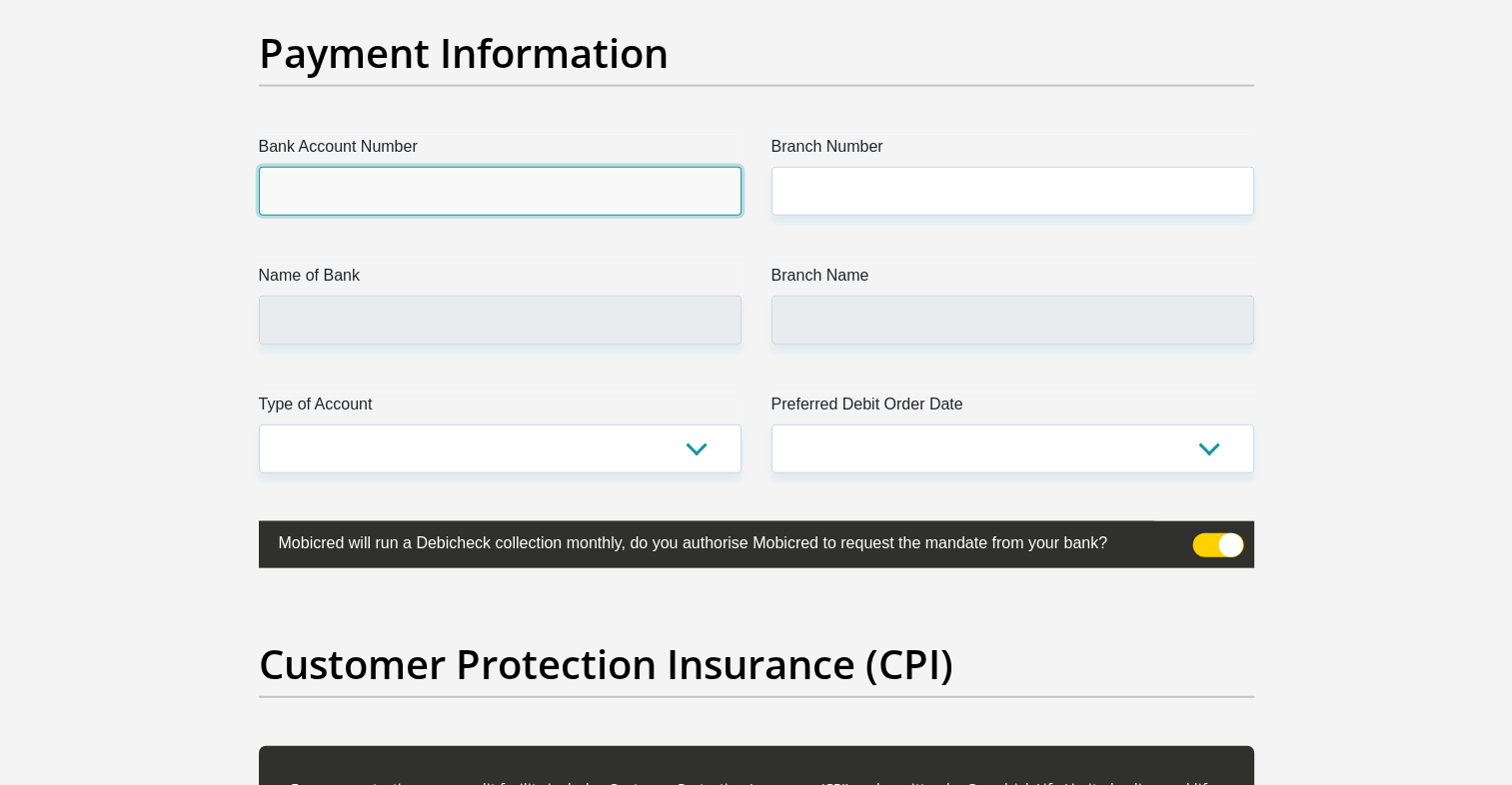 click on "Bank Account Number" at bounding box center (500, 191) 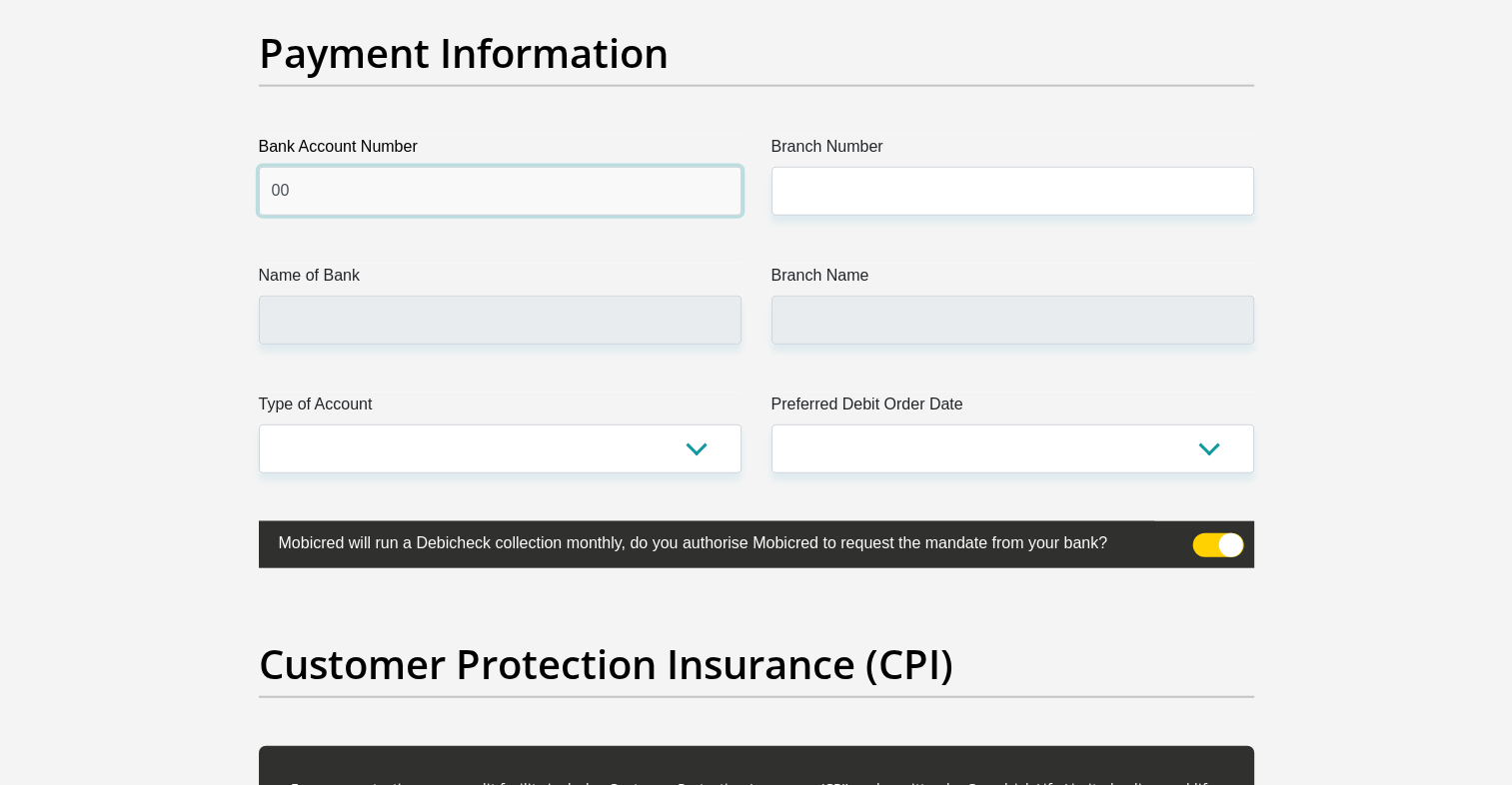 type on "0" 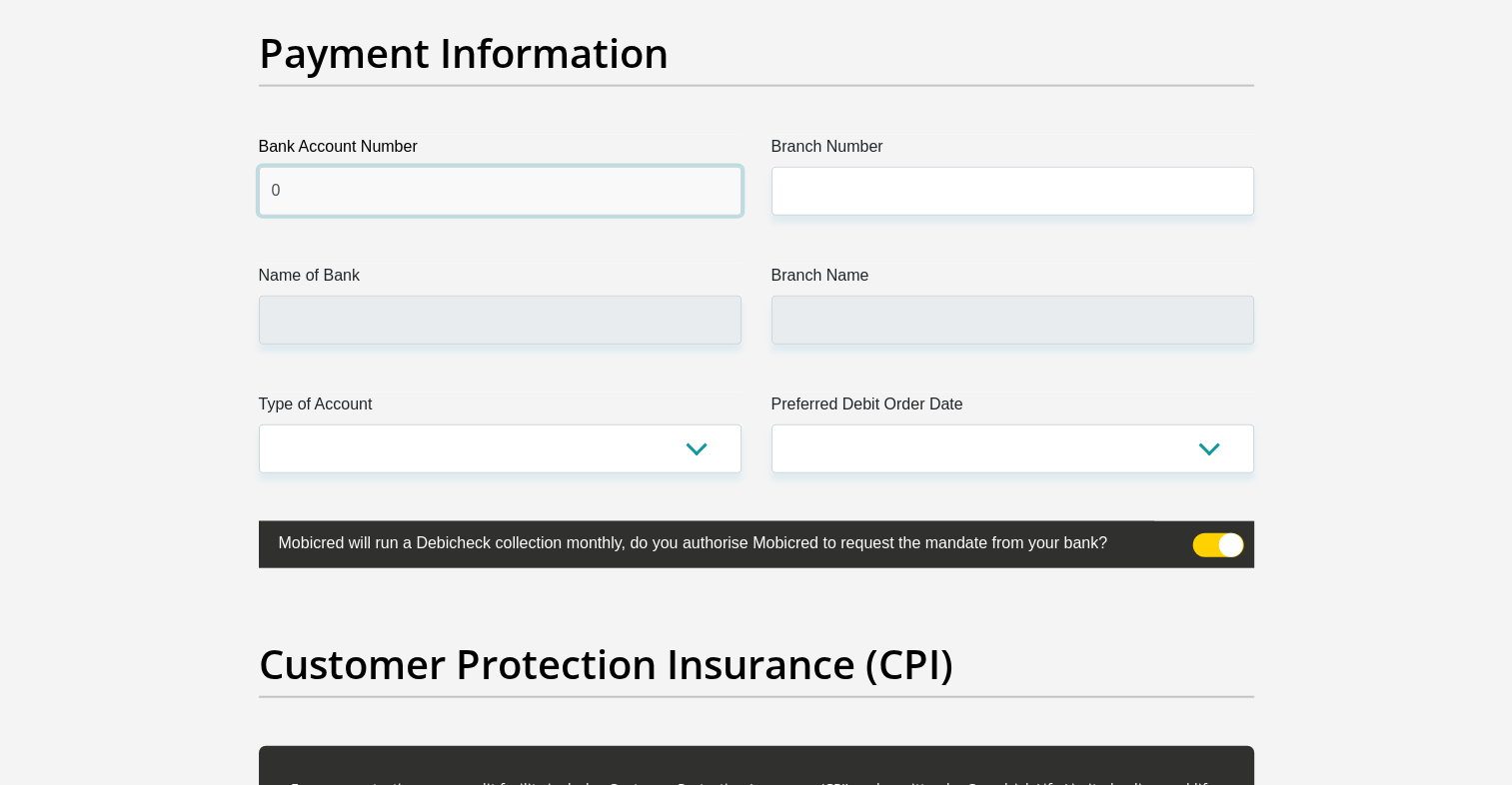 type 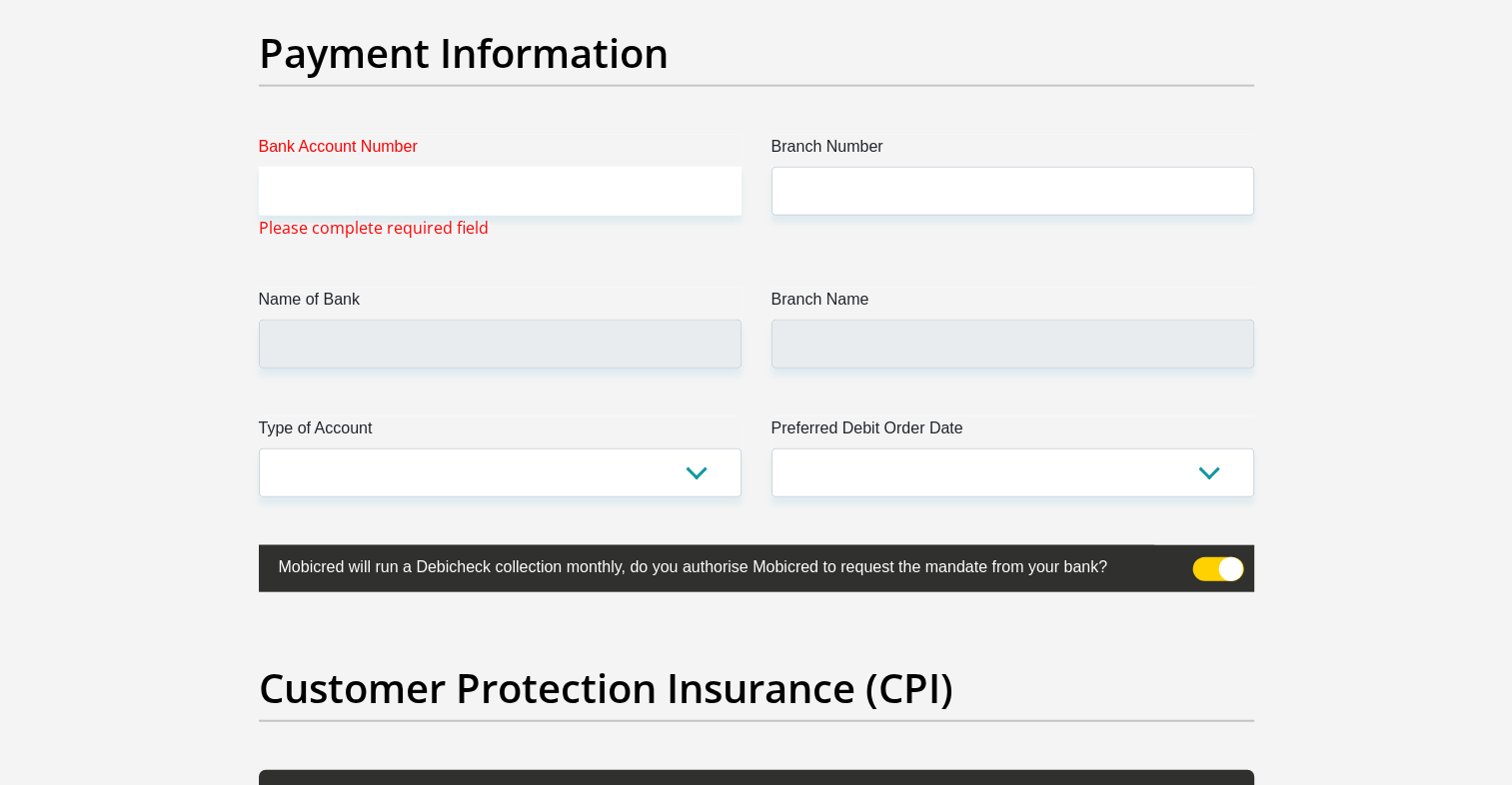 click on "Branch Number" at bounding box center [1012, 151] 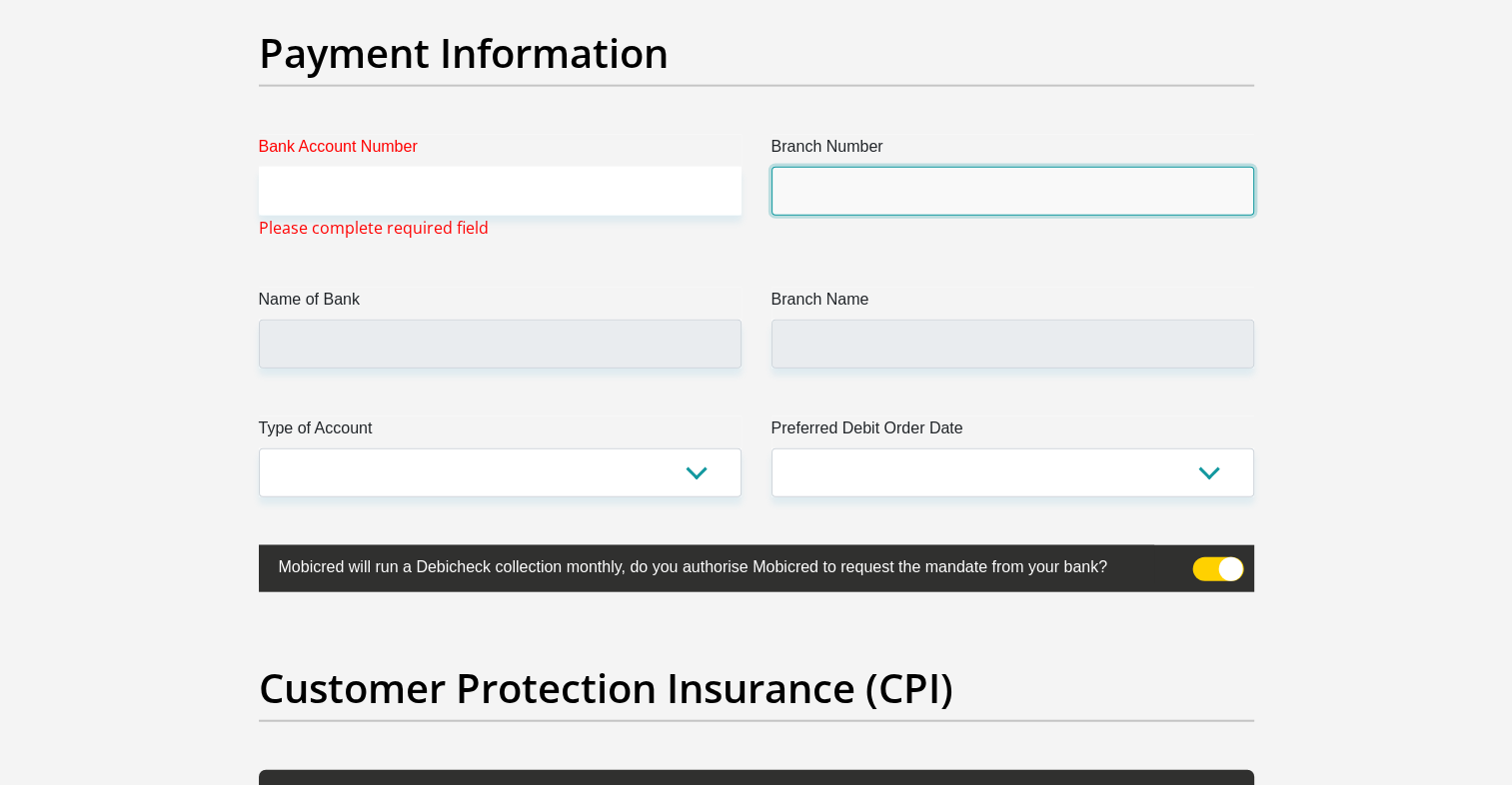 click on "Branch Number" at bounding box center [1012, 191] 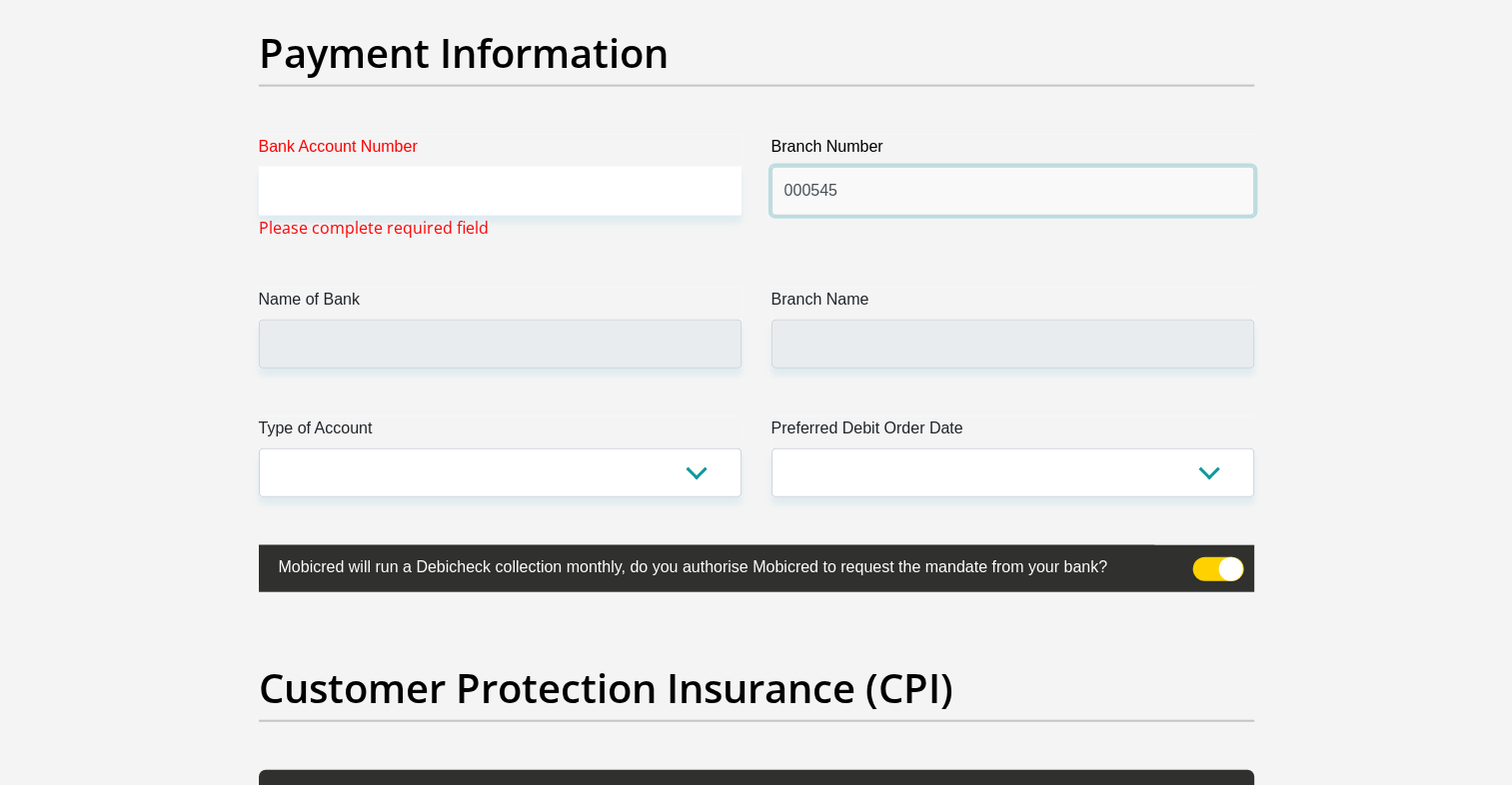 type on "000545" 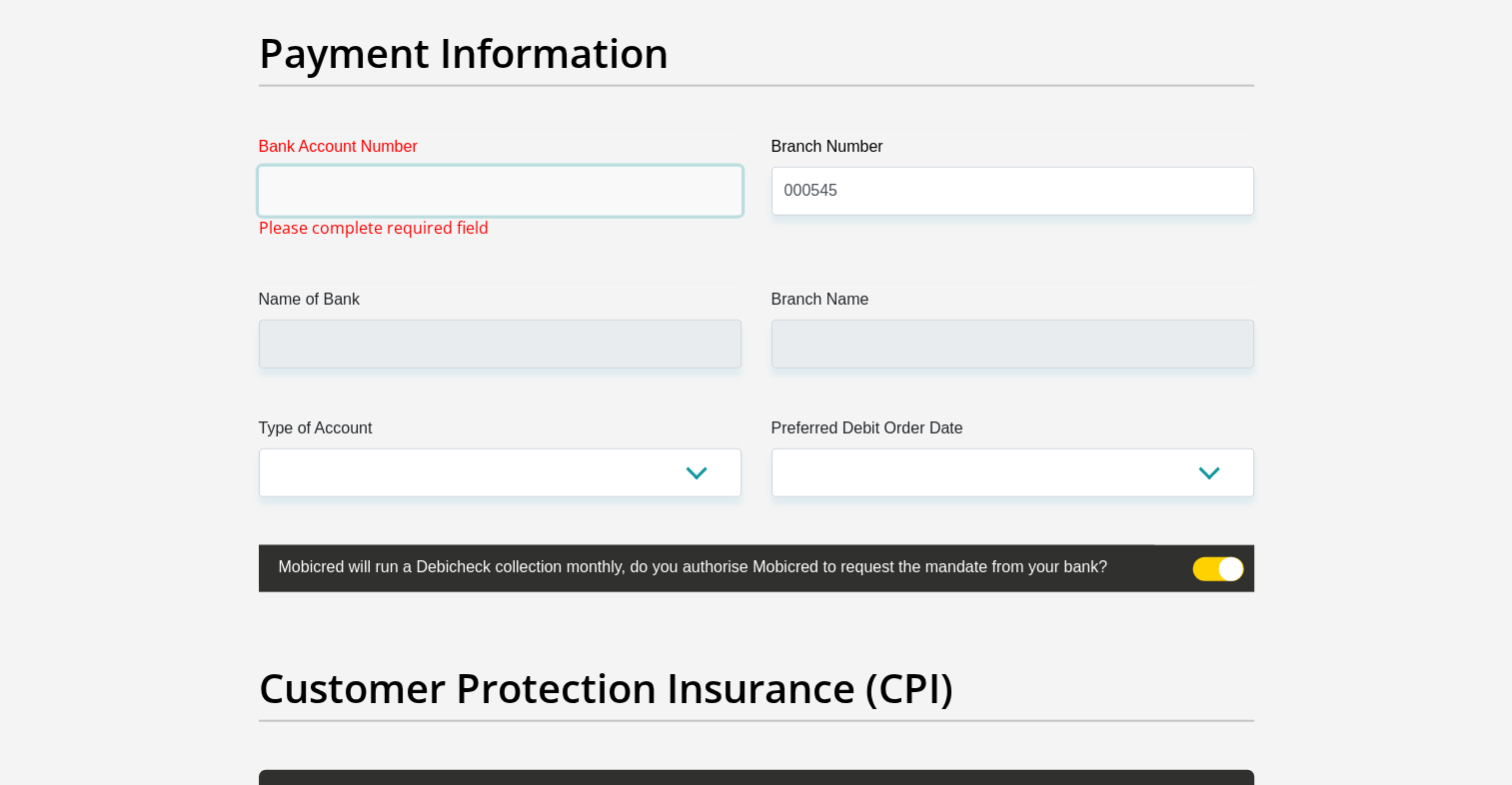 click on "Bank Account Number" at bounding box center (500, 191) 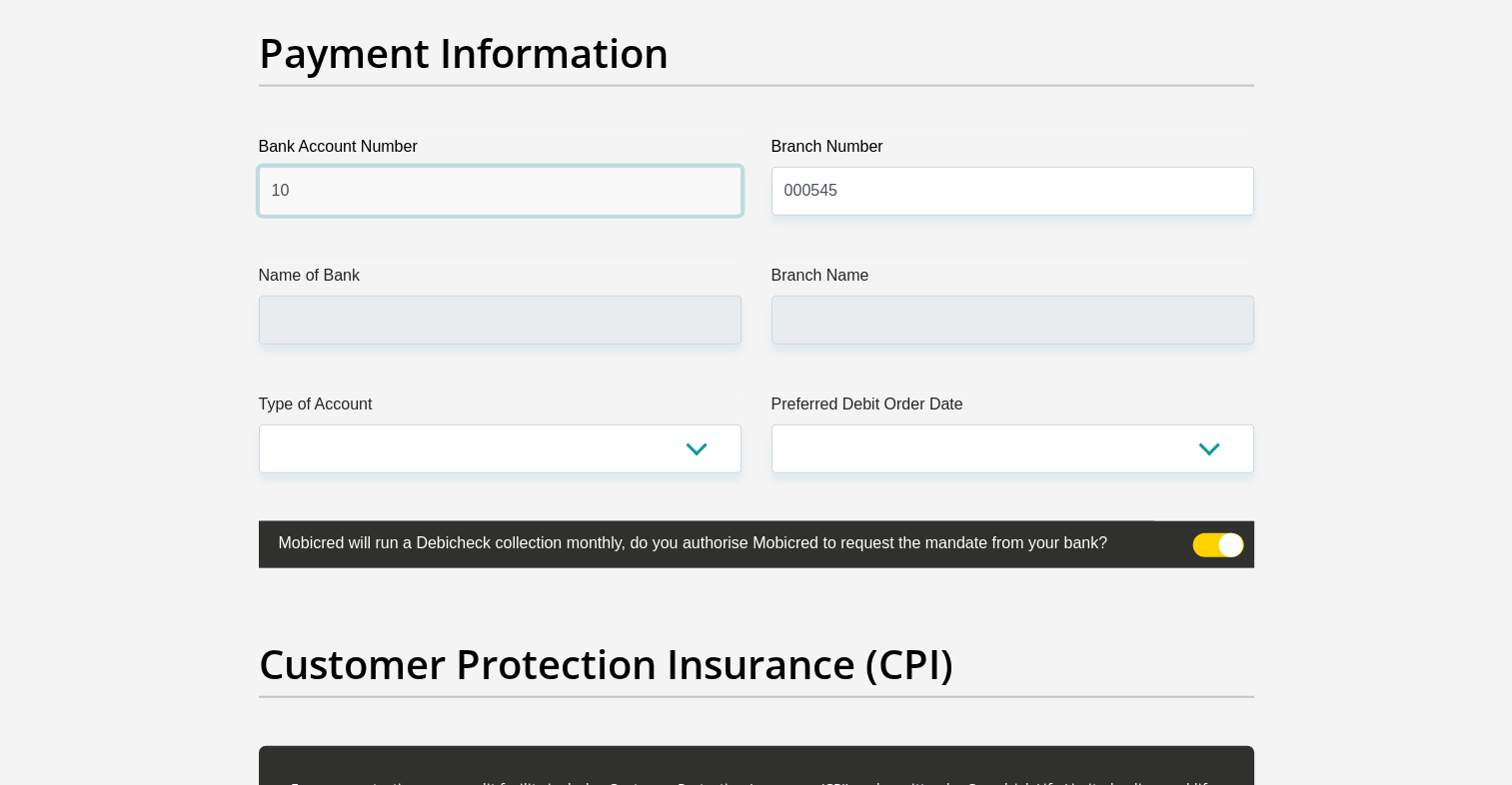 type on "1" 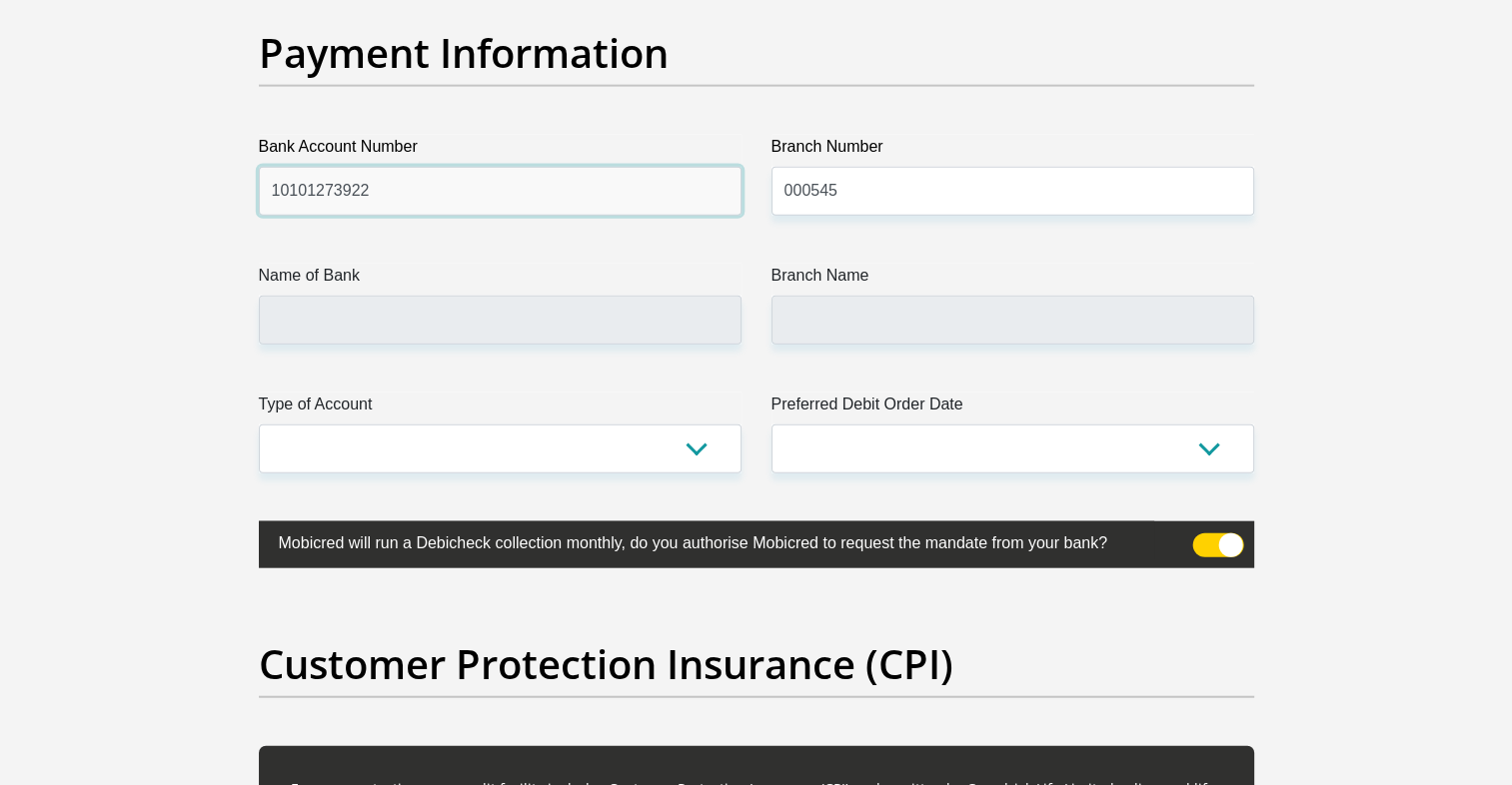 type on "10101273922" 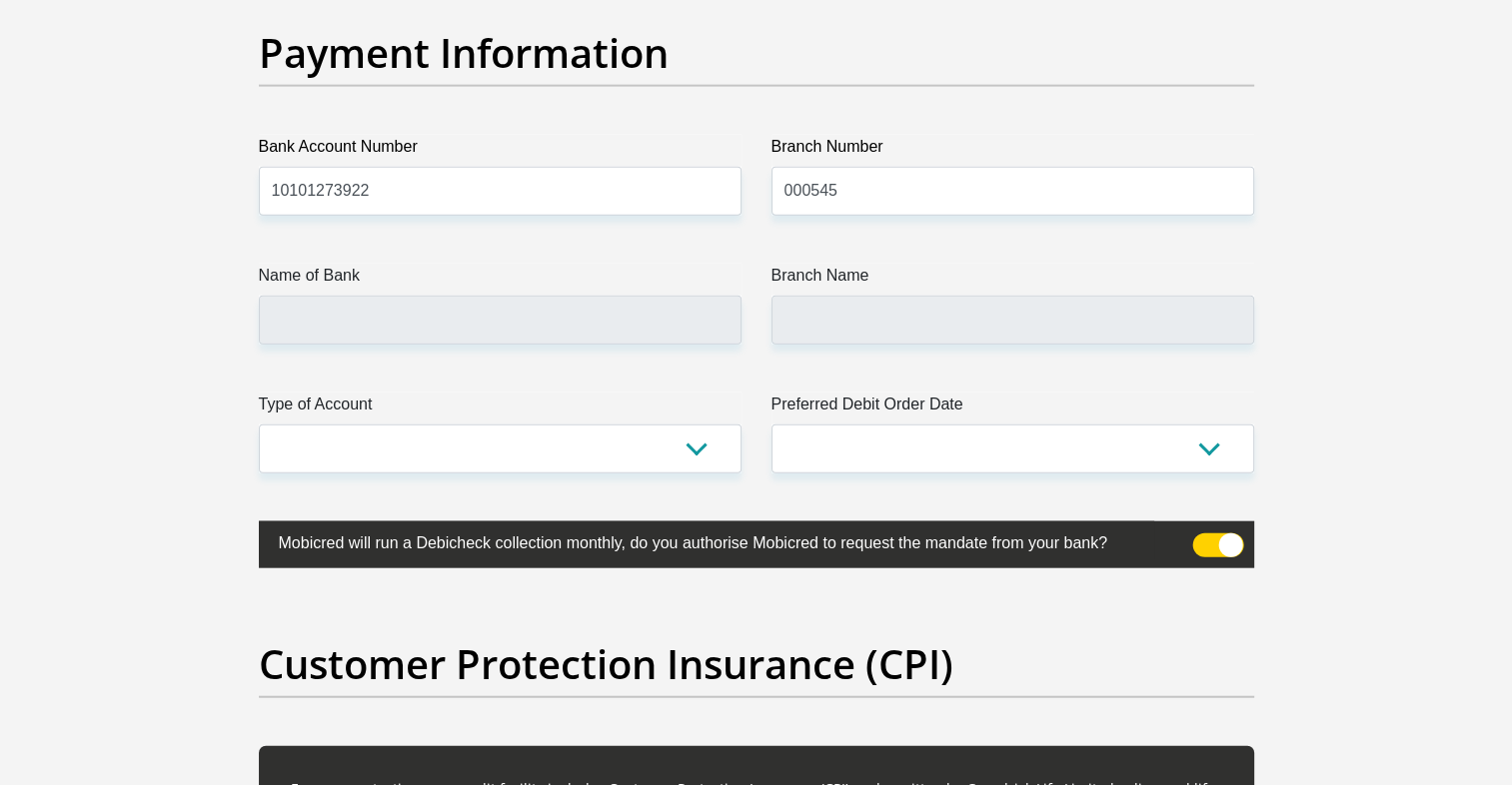 click on "Personal Details
Title
Mr
Ms
Mrs
Dr
Other
First Name
Bridget
Surname
Boshego
ID Number
9806190827080
Please input valid ID number
Race
Black
Coloured
Indian
White
Other
Contact Number
0673483193
Please input valid contact number
Nationality" at bounding box center (756, -1048) 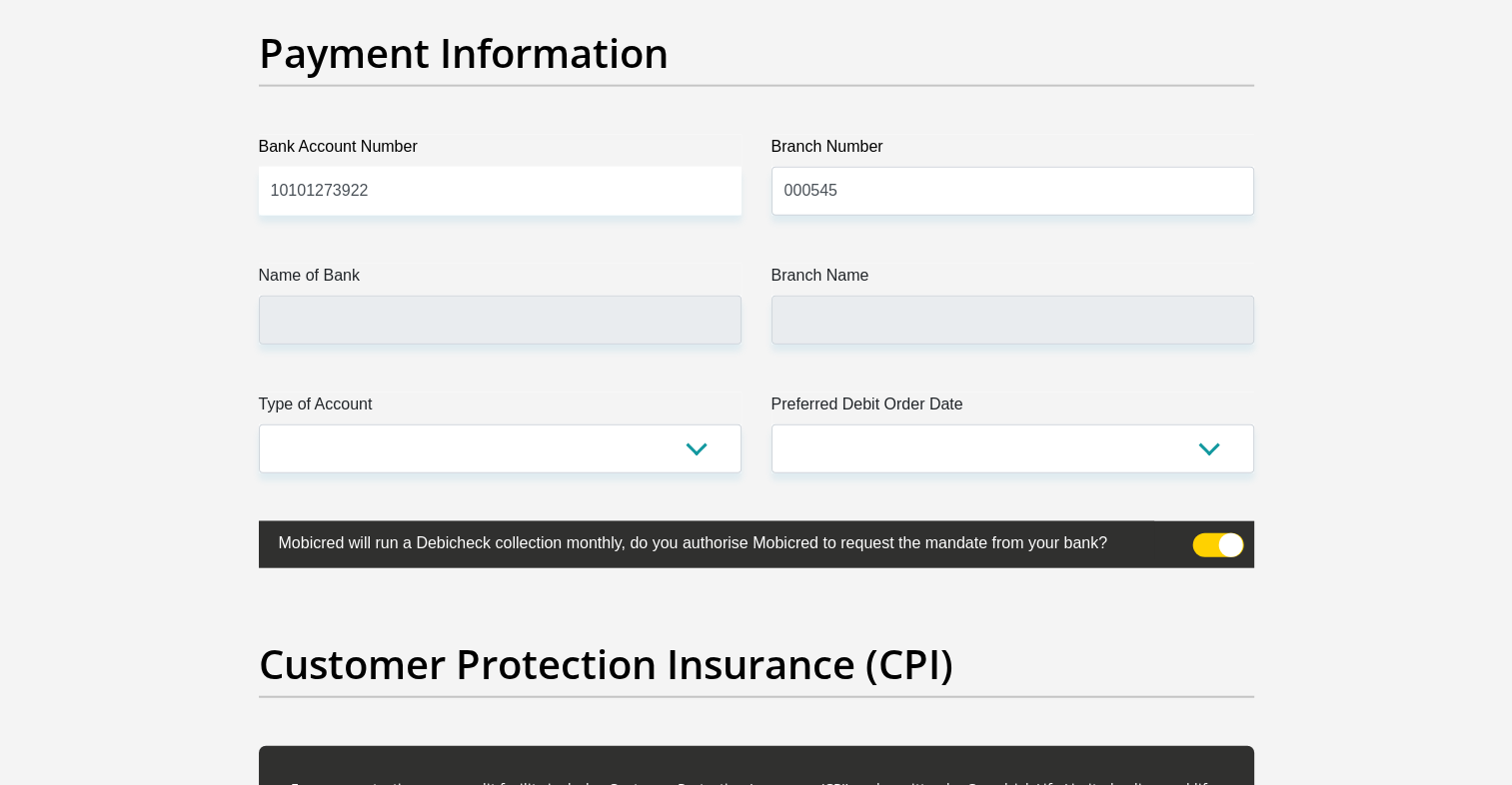 click on "Title
Mr
Ms
Mrs
Dr
[PERSON_NAME]
First Name
[PERSON_NAME]
Surname
[PERSON_NAME]
ID Number
9806190827080
Please input valid ID number
Race
Black
Coloured
Indian
White
Other
Contact Number
0673483193
Please input valid contact number
Nationality
[GEOGRAPHIC_DATA]
[GEOGRAPHIC_DATA]
[GEOGRAPHIC_DATA]  [GEOGRAPHIC_DATA]  [GEOGRAPHIC_DATA]" at bounding box center [756, -1054] 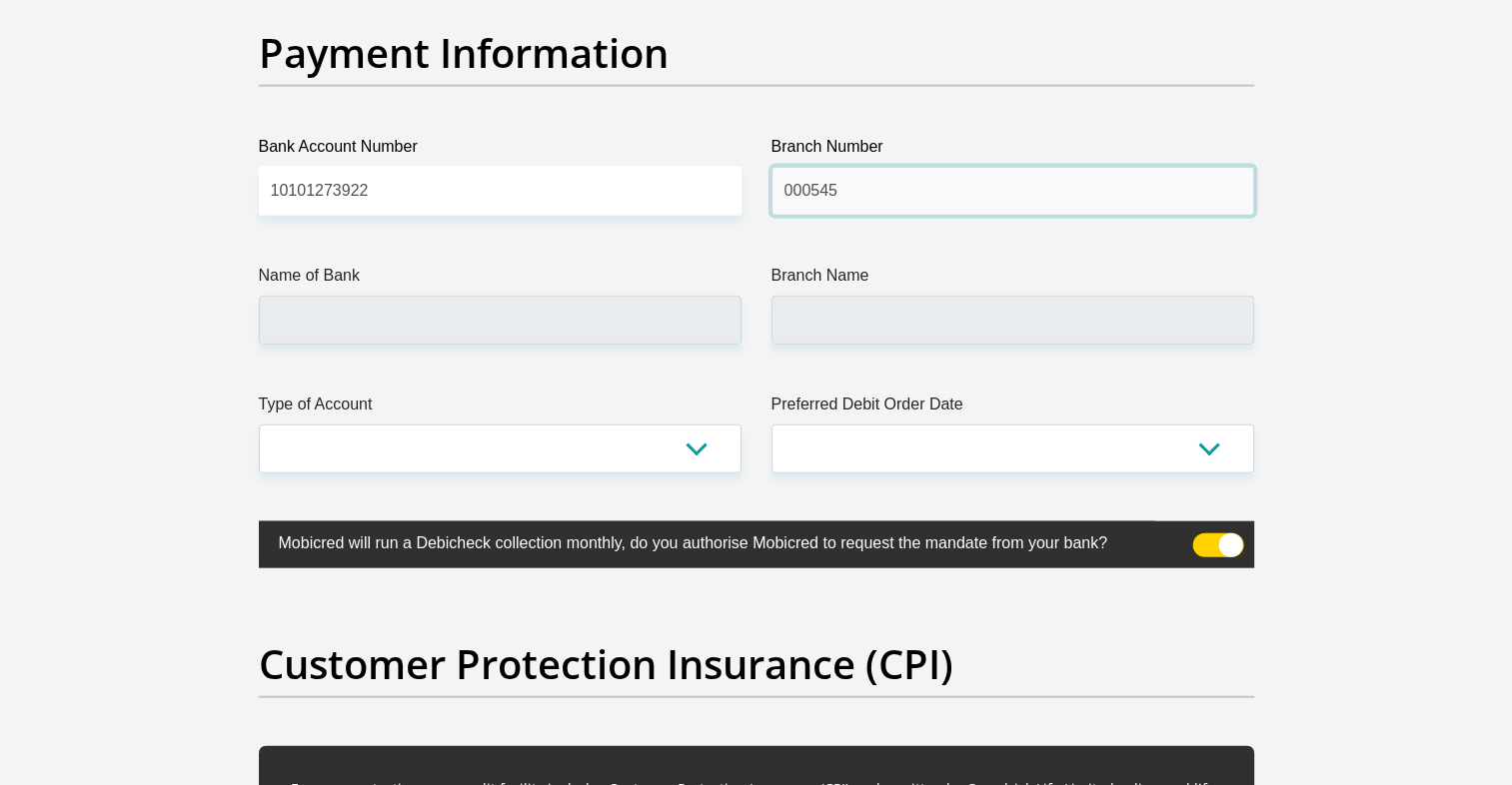 click on "000545" at bounding box center [1012, 191] 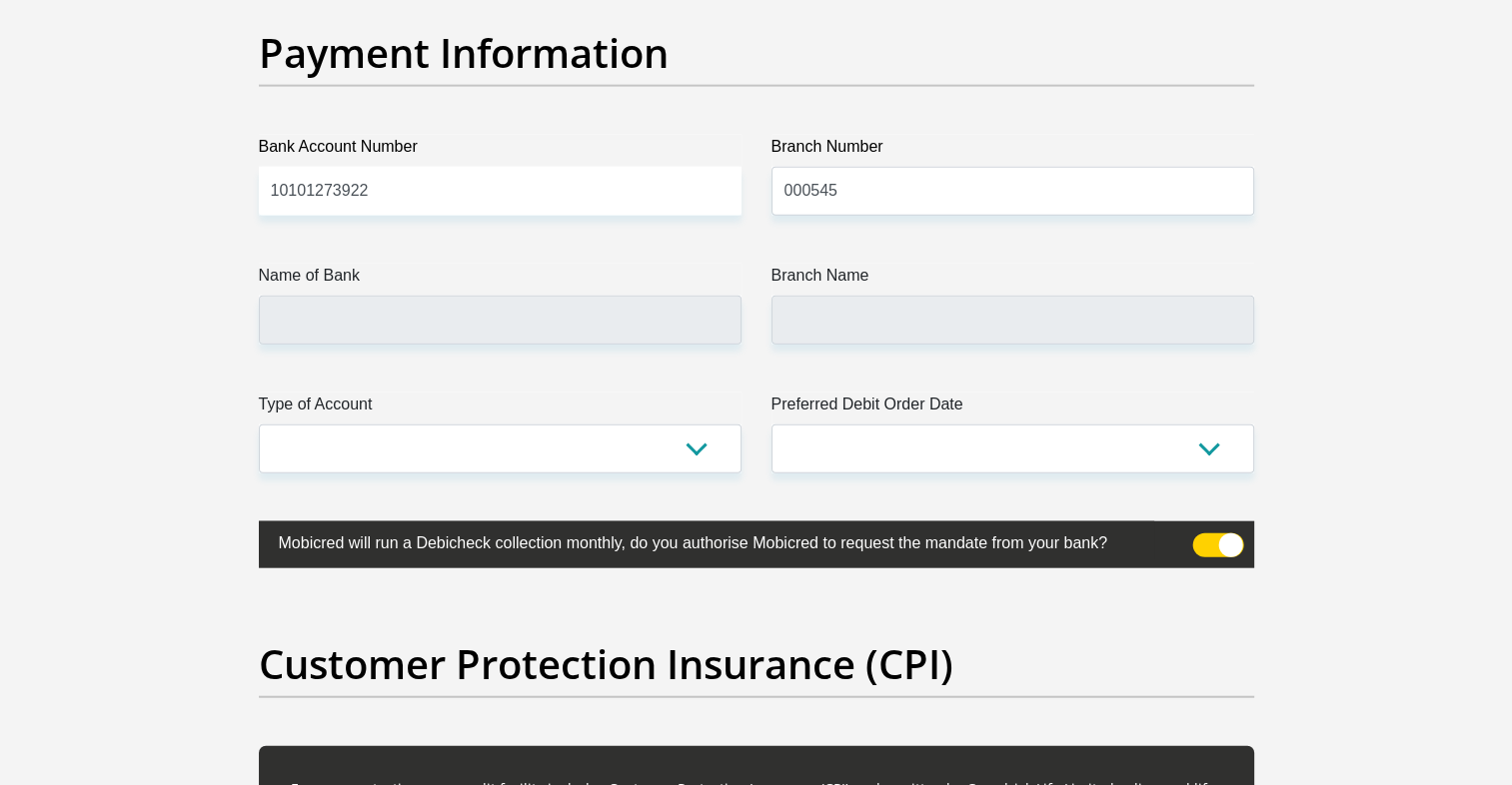 click on "Payment Information" at bounding box center (756, 82) 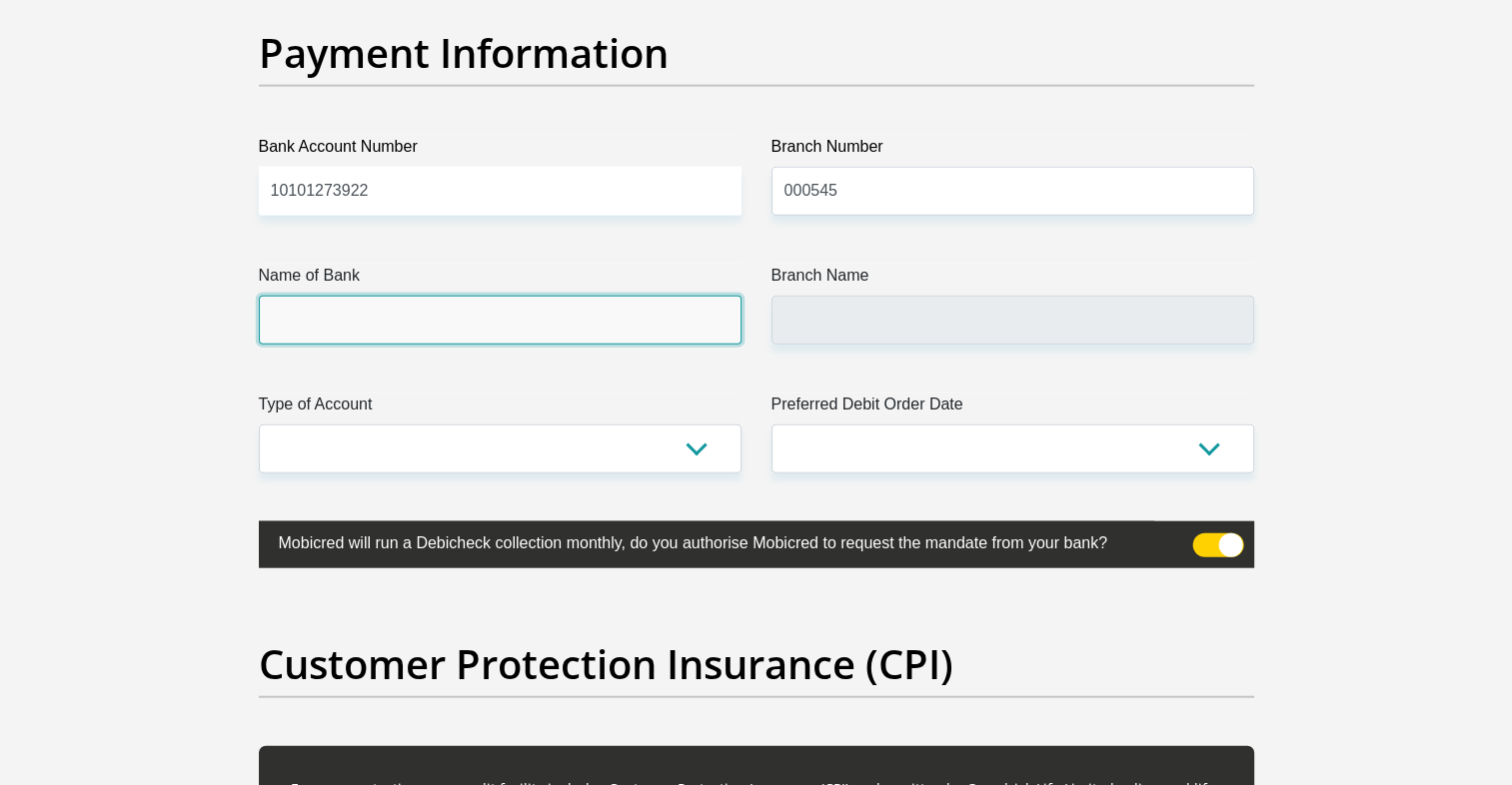 click on "Name of Bank" at bounding box center [500, 320] 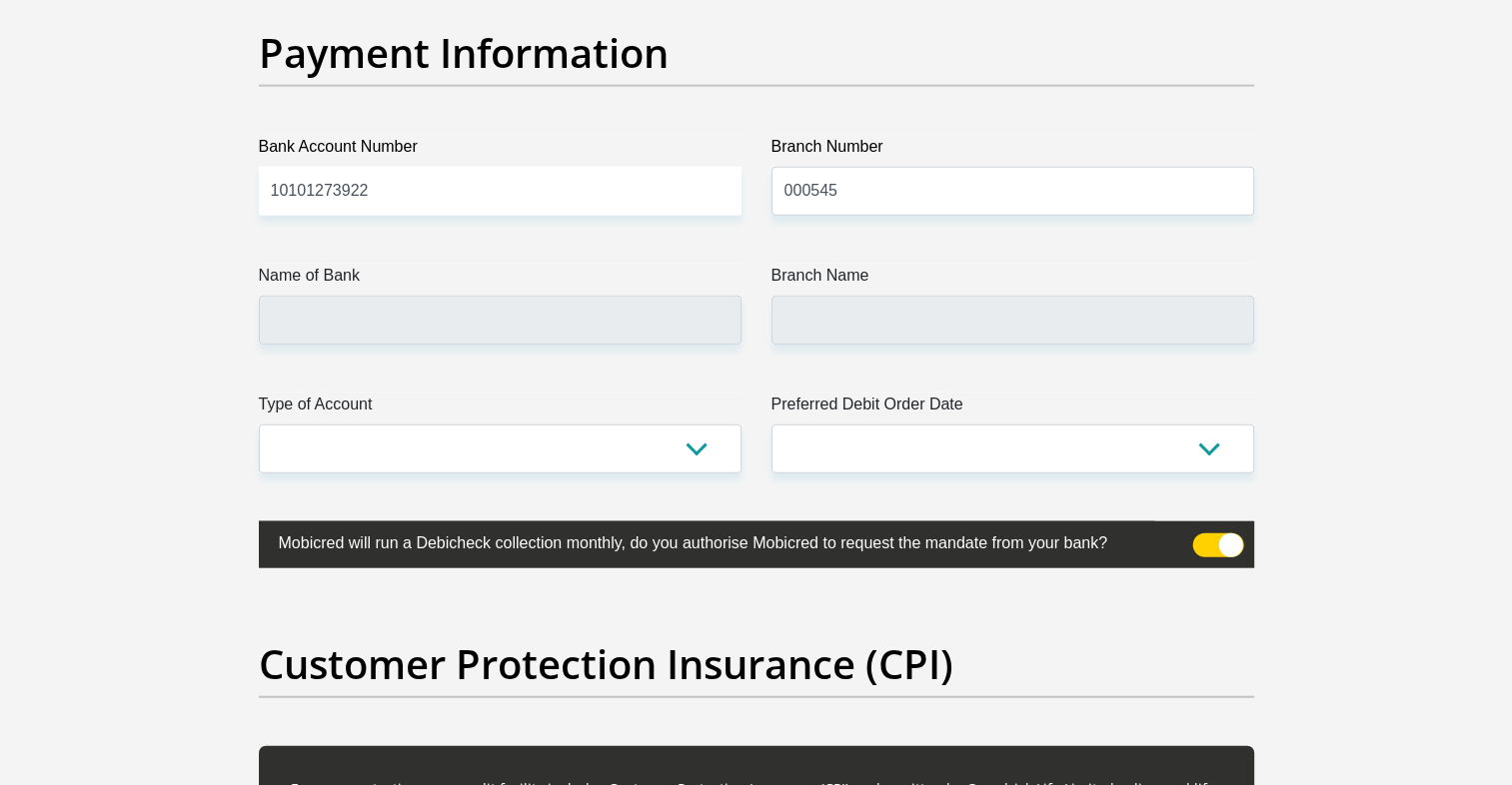 click on "Type of Account" at bounding box center (500, 408) 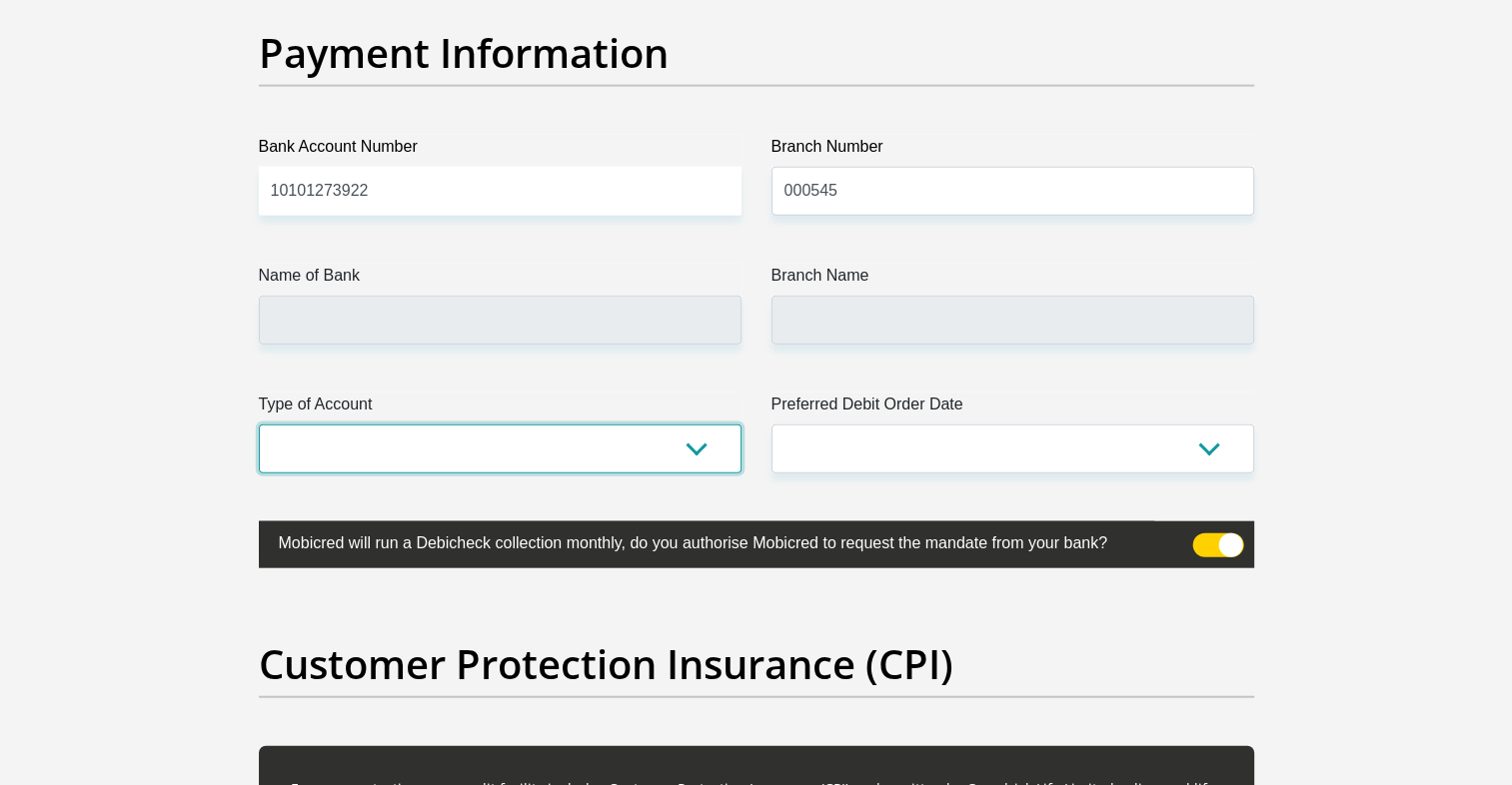 click on "Cheque
Savings" at bounding box center [500, 448] 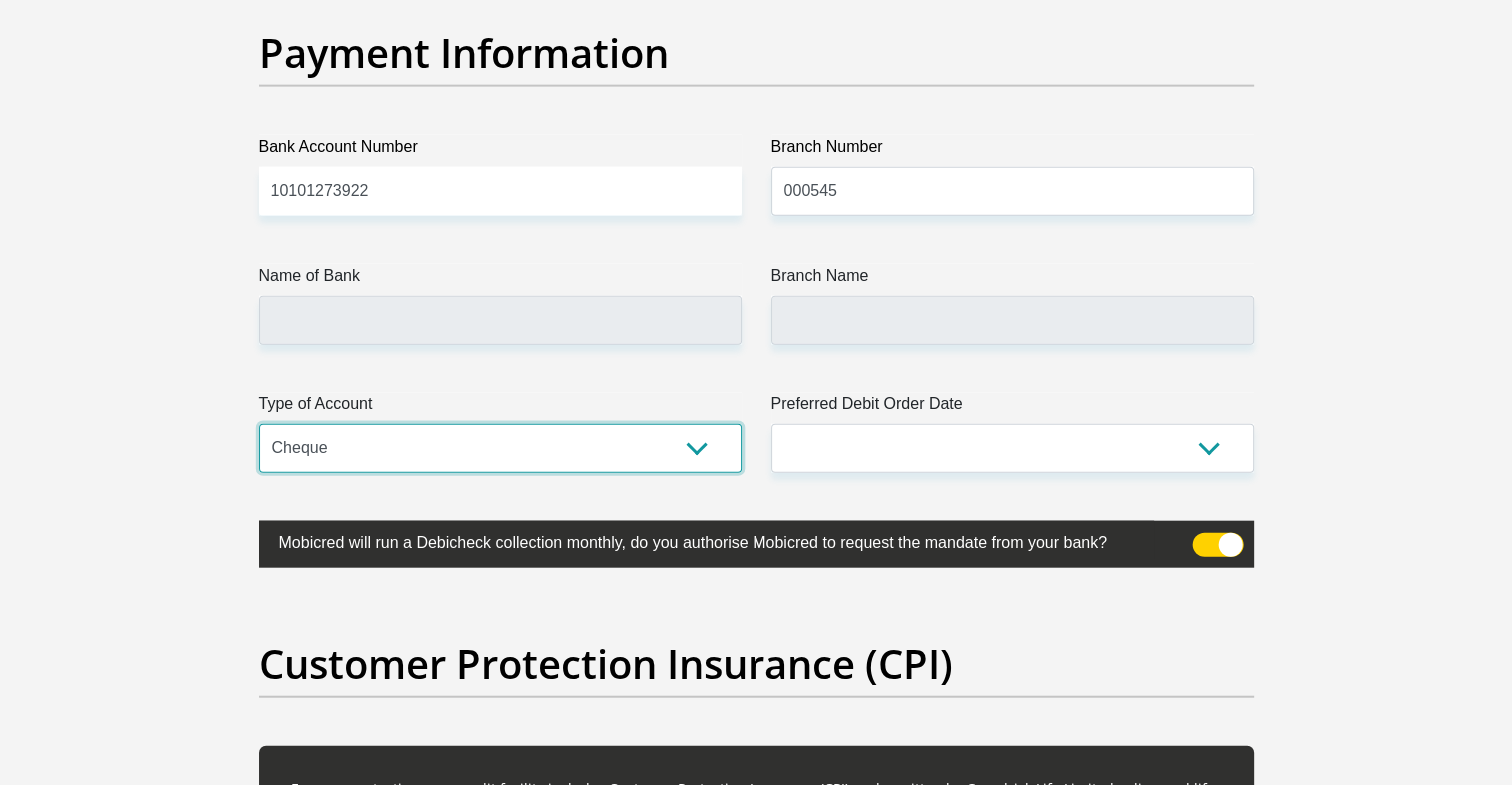 click on "Cheque
Savings" at bounding box center (500, 448) 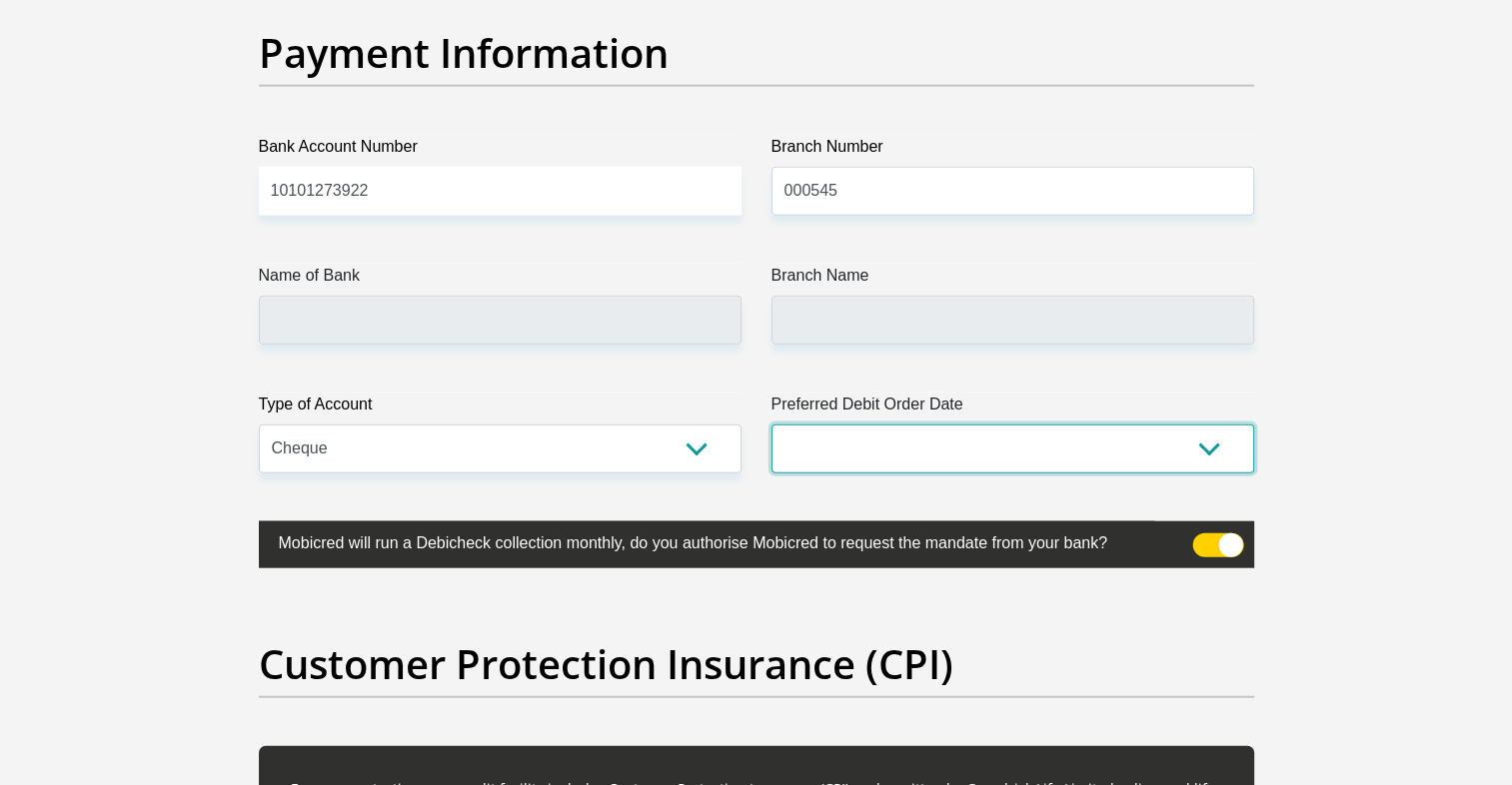 click on "1st
2nd
3rd
4th
5th
7th
18th
19th
20th
21st
22nd
23rd
24th
25th
26th
27th
28th
29th
30th" at bounding box center (1012, 448) 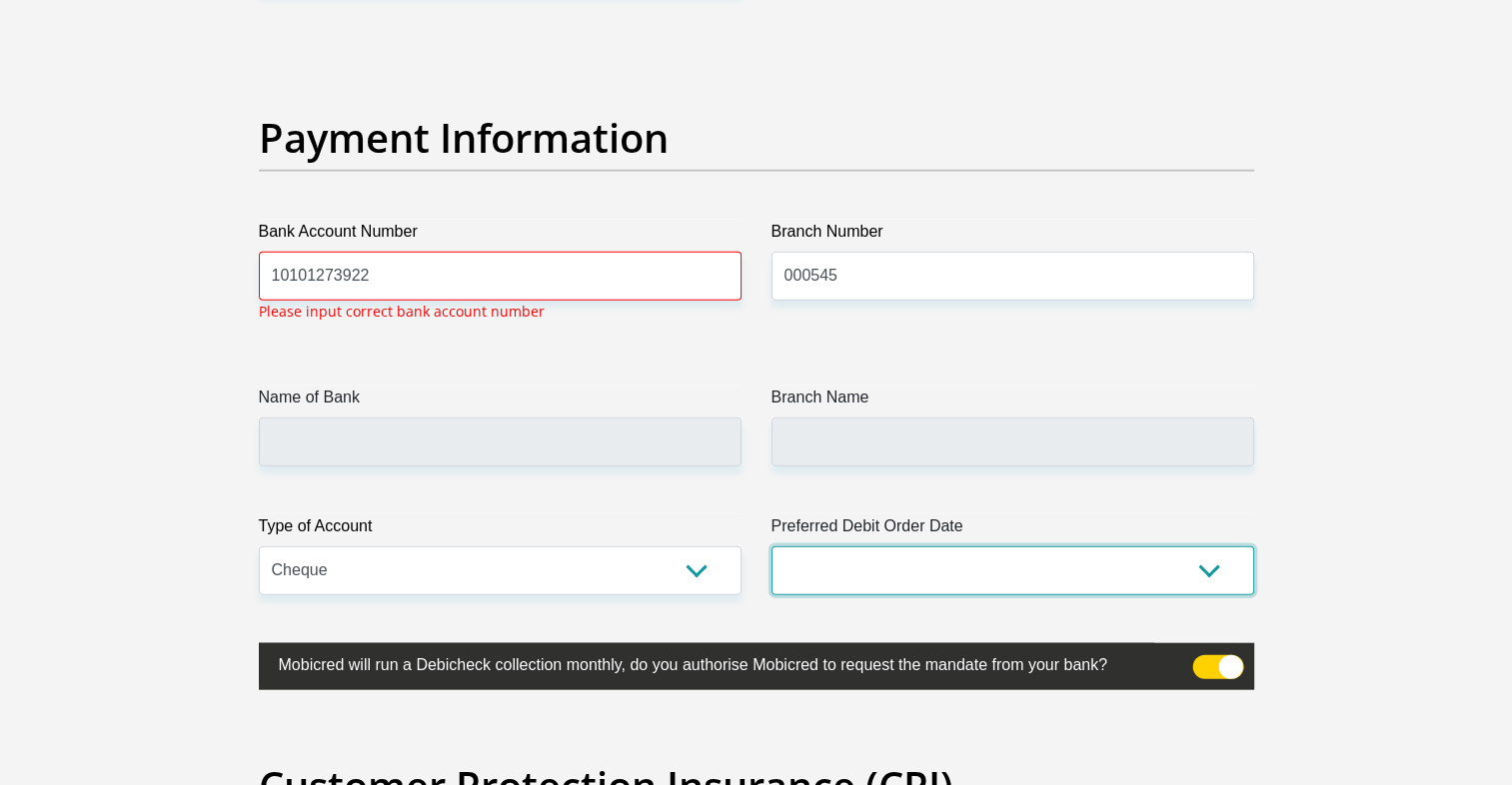 scroll, scrollTop: 4529, scrollLeft: 0, axis: vertical 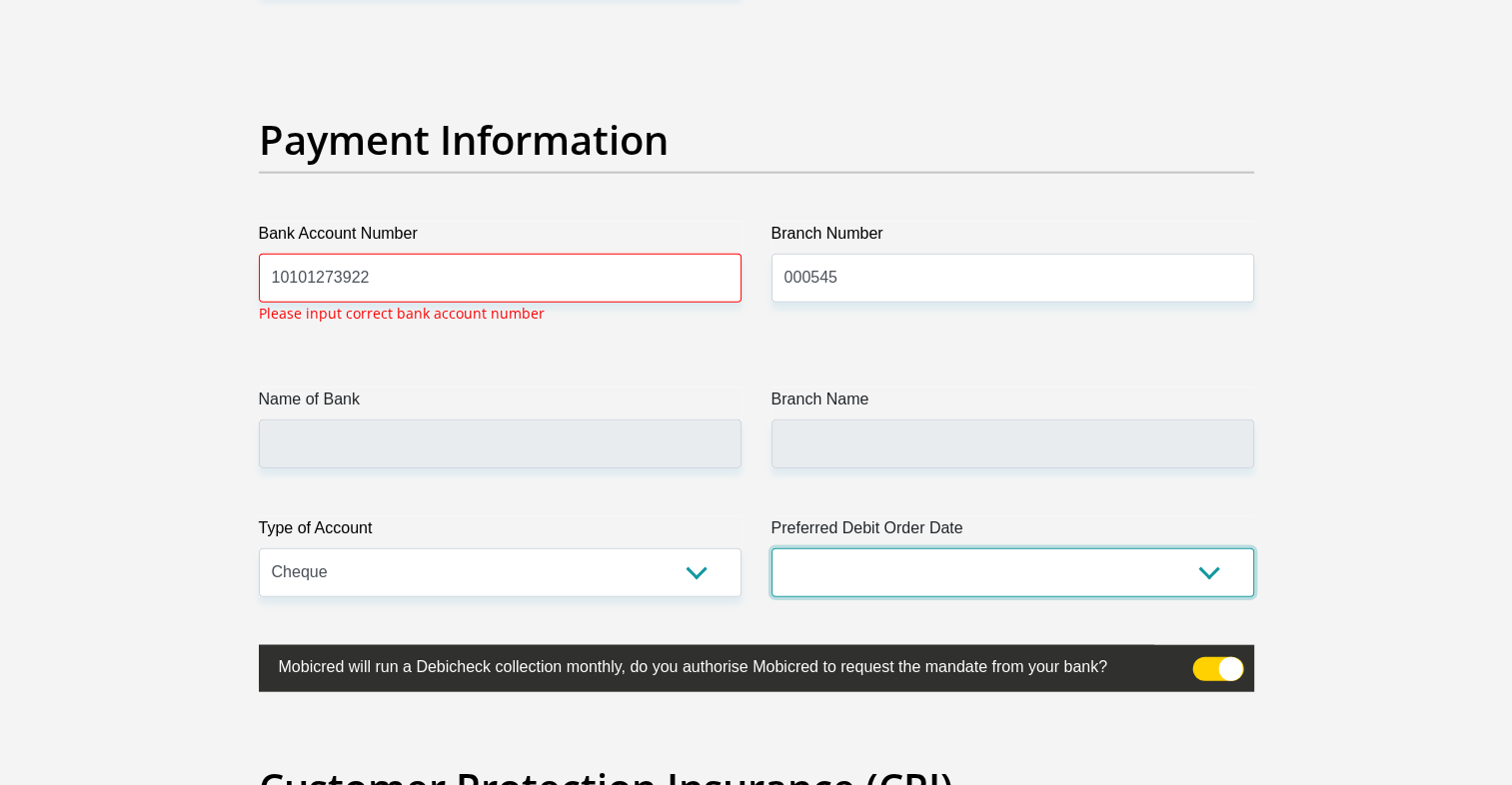 select on "7" 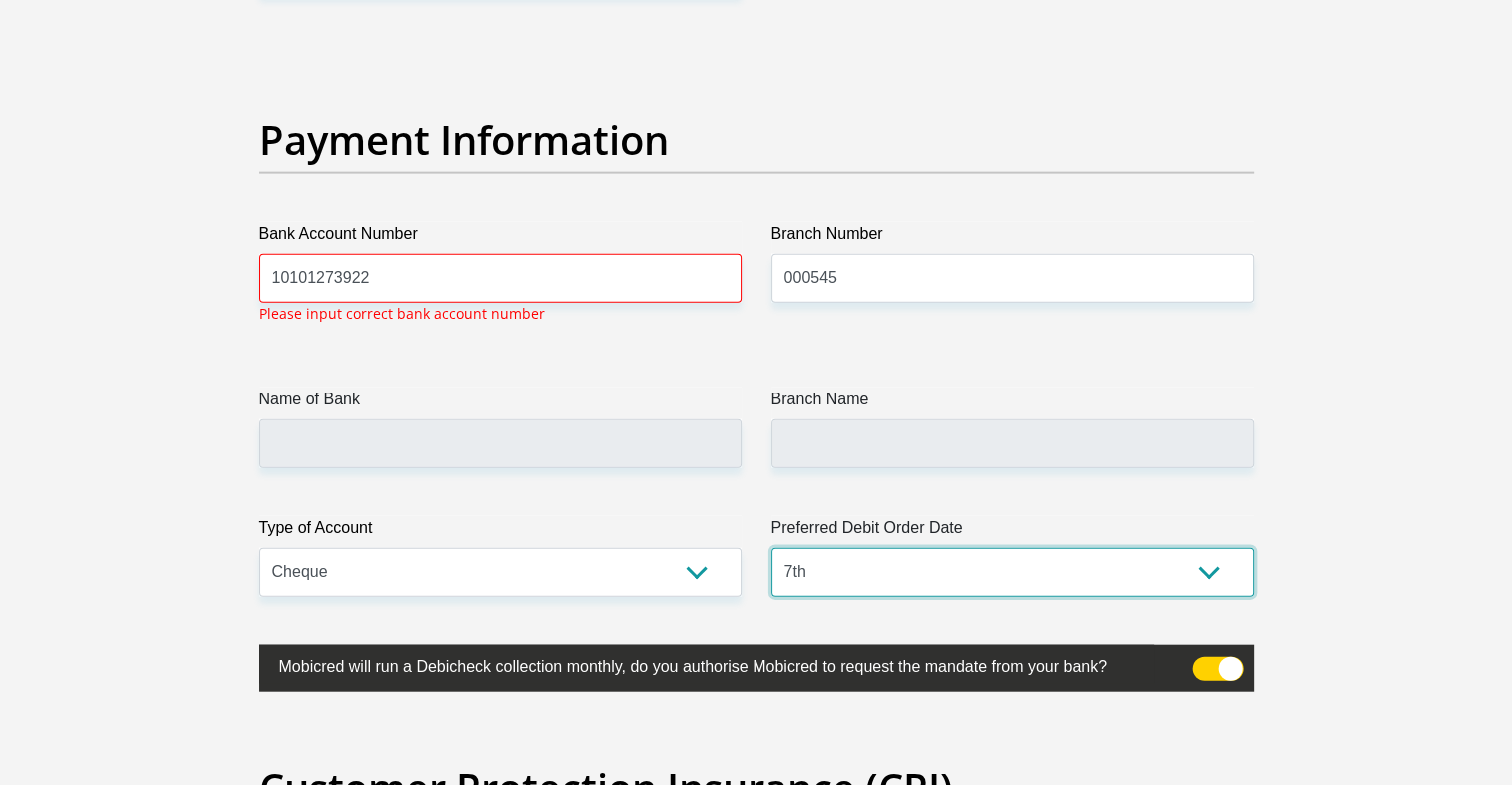 click on "1st
2nd
3rd
4th
5th
7th
18th
19th
20th
21st
22nd
23rd
24th
25th
26th
27th
28th
29th
30th" at bounding box center (1012, 572) 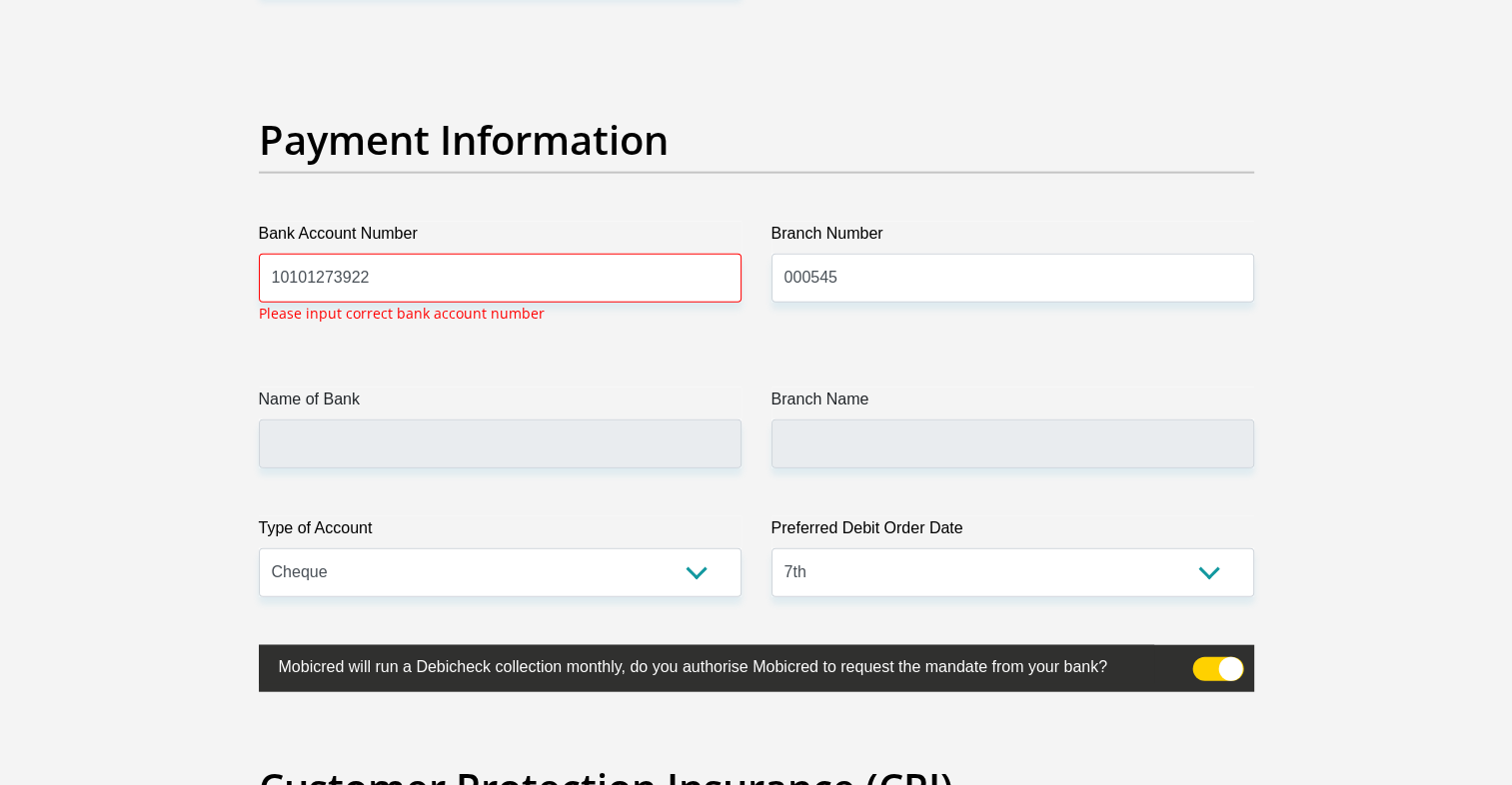 click on "Title
Mr
Ms
Mrs
Dr
Other
First Name
Bridget
Surname
Boshego
ID Number
9806190827080
Please input valid ID number
Race
Black
Coloured
Indian
White
Other
Contact Number
0673483193
Please input valid contact number
Nationality
South Africa
Afghanistan
Aland Islands  Albania  Algeria" at bounding box center (756, -948) 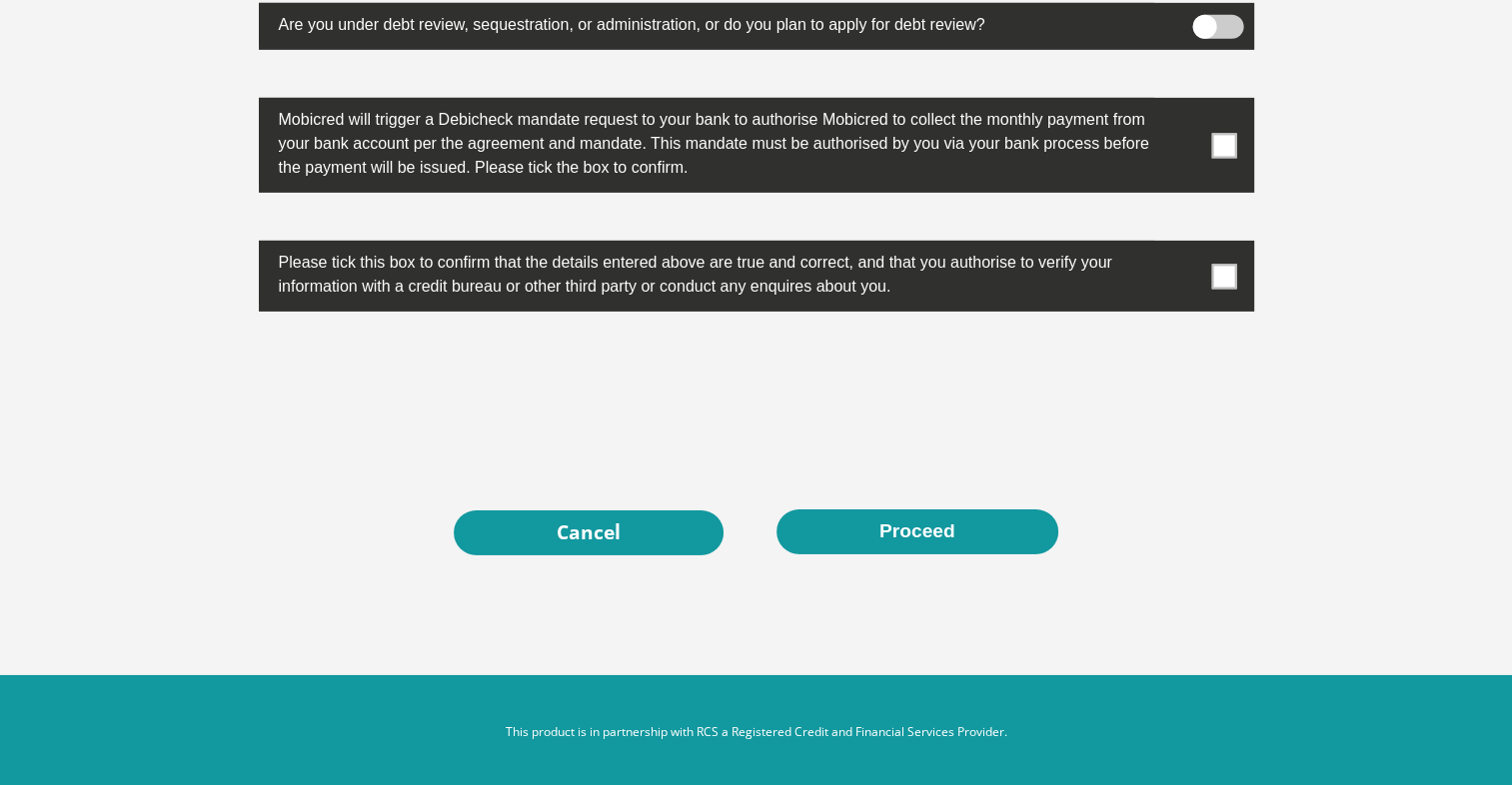 scroll, scrollTop: 6414, scrollLeft: 0, axis: vertical 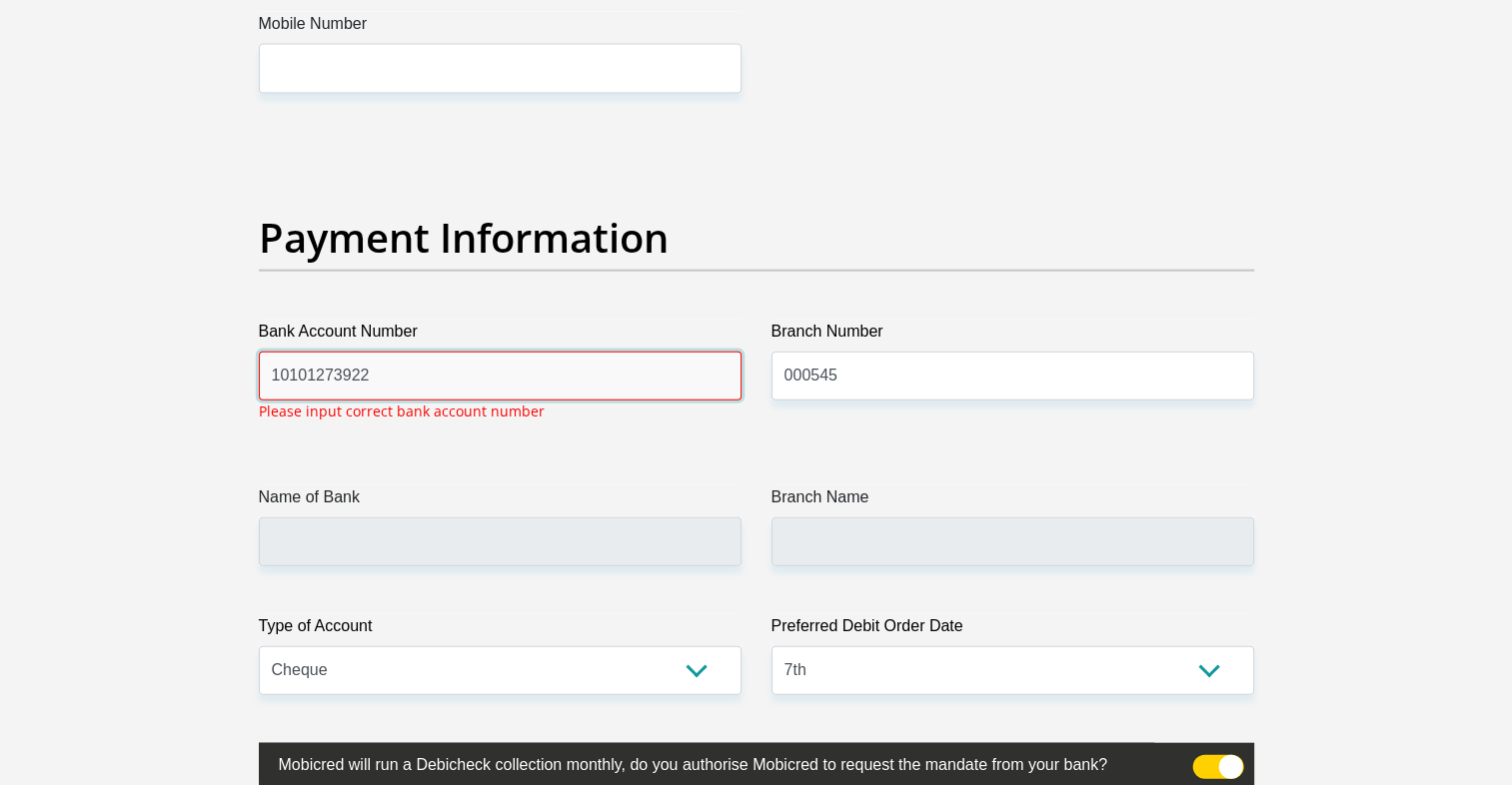 click on "10101273922" at bounding box center [500, 376] 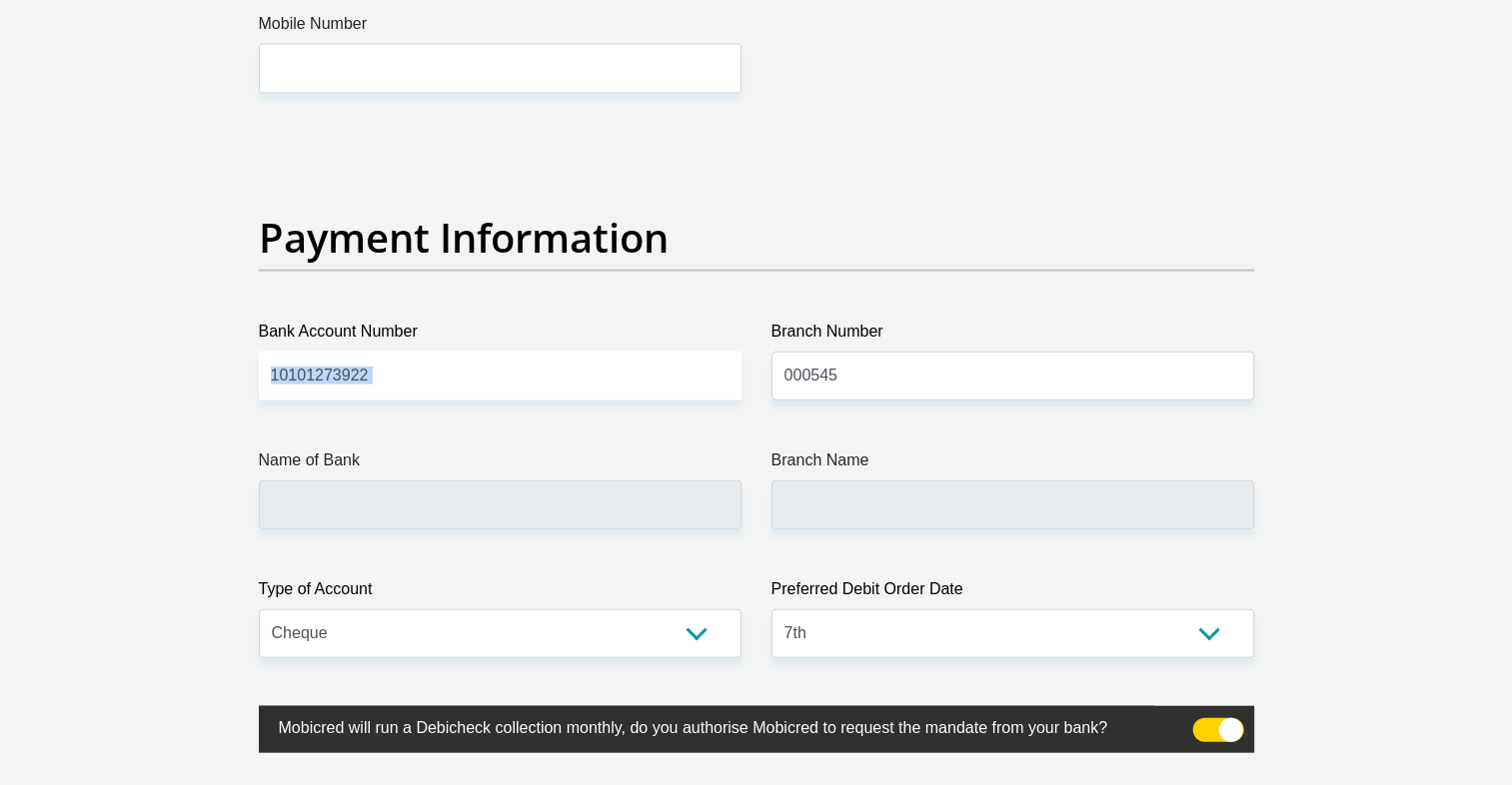click on "Title
Mr
Ms
Mrs
Dr
Other
First Name
Bridget
Surname
Boshego
ID Number
9806190827080
Please input valid ID number
Race
Black
Coloured
Indian
White
Other
Contact Number
0673483193
Please input valid contact number
Nationality
South Africa
Afghanistan
Aland Islands  Albania  Algeria" at bounding box center [756, -869] 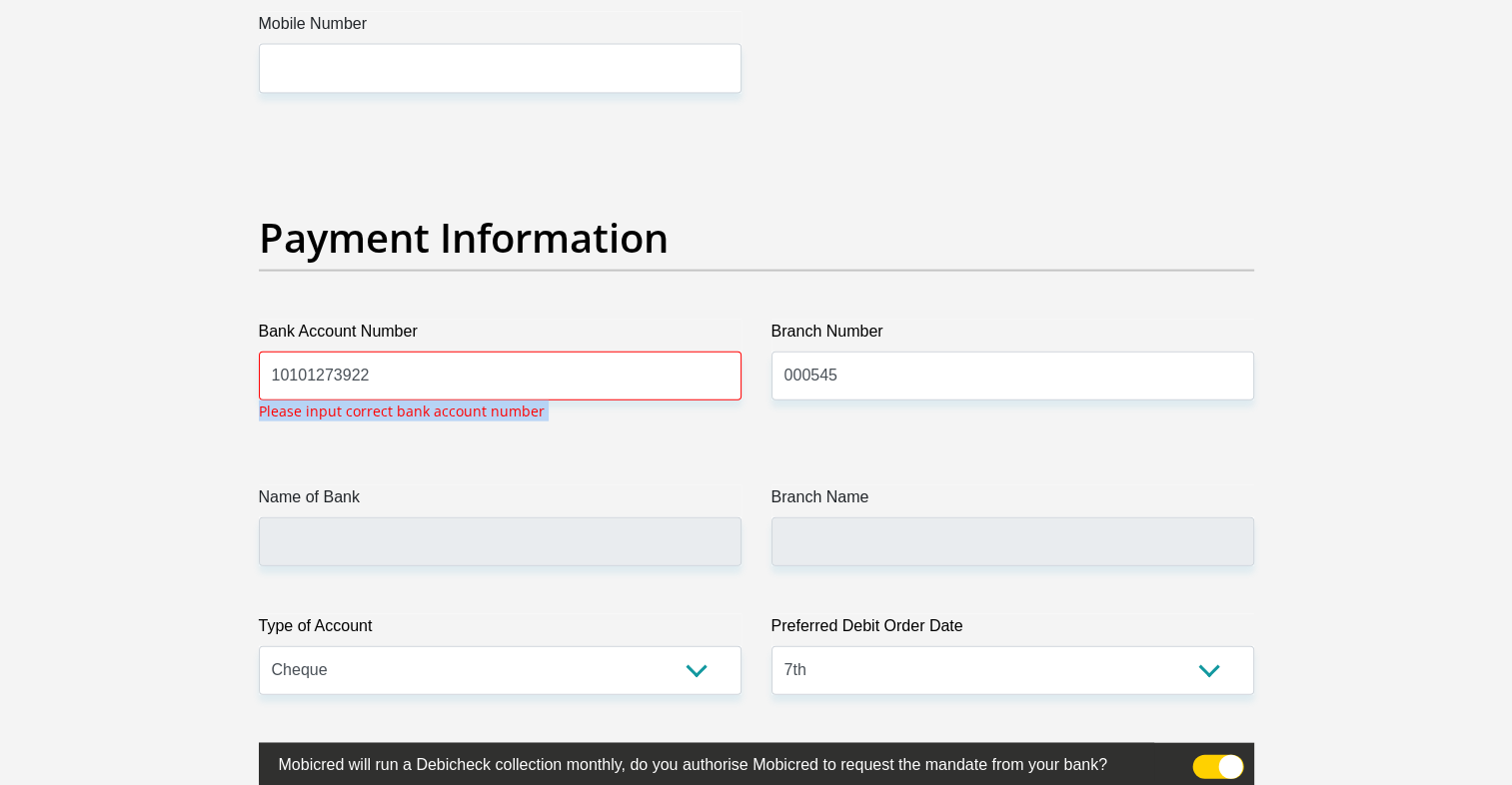 click on "Bank Account Number
10101273922
Please input correct bank account number" at bounding box center (500, 379) 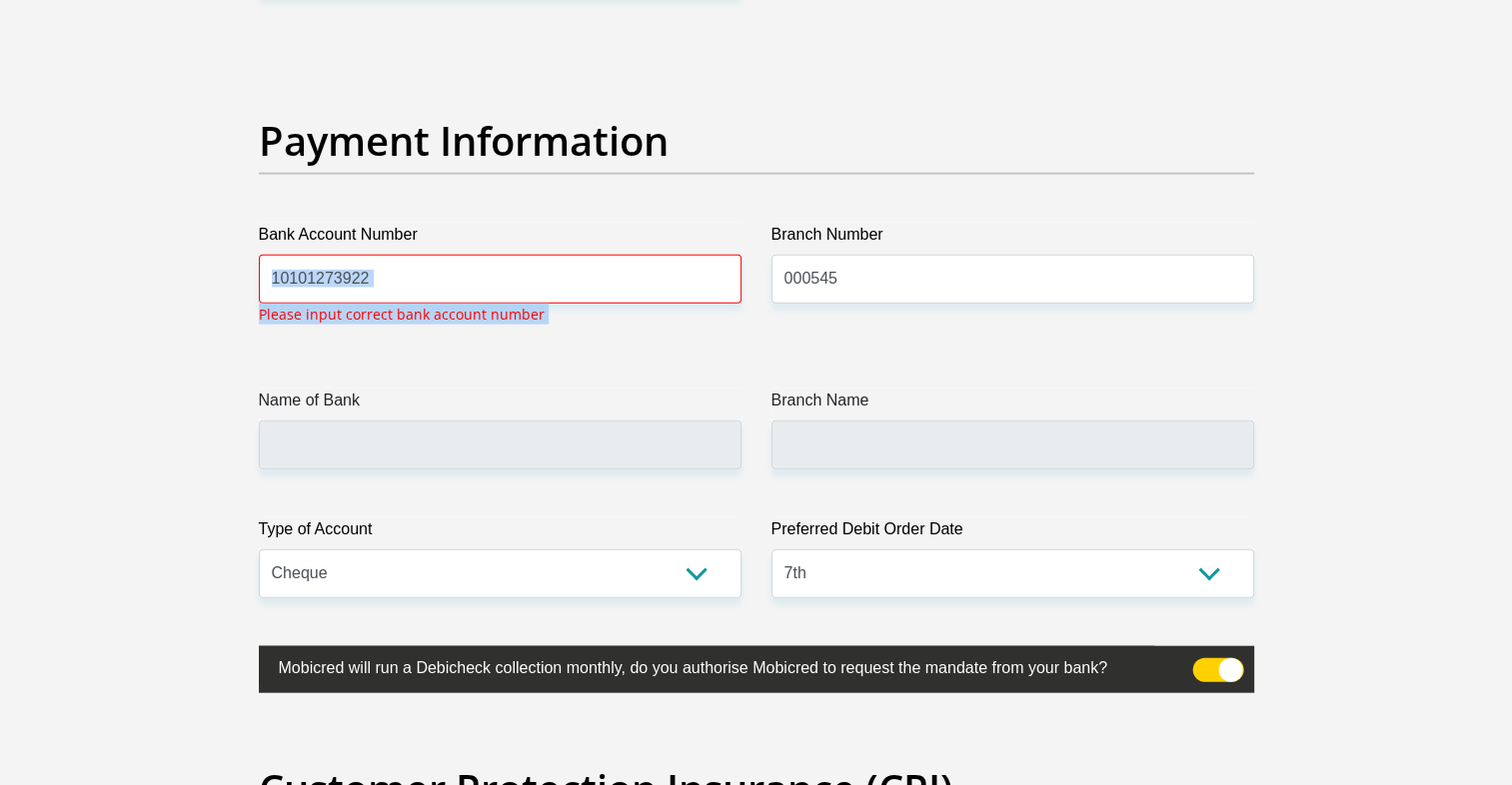 scroll, scrollTop: 4529, scrollLeft: 0, axis: vertical 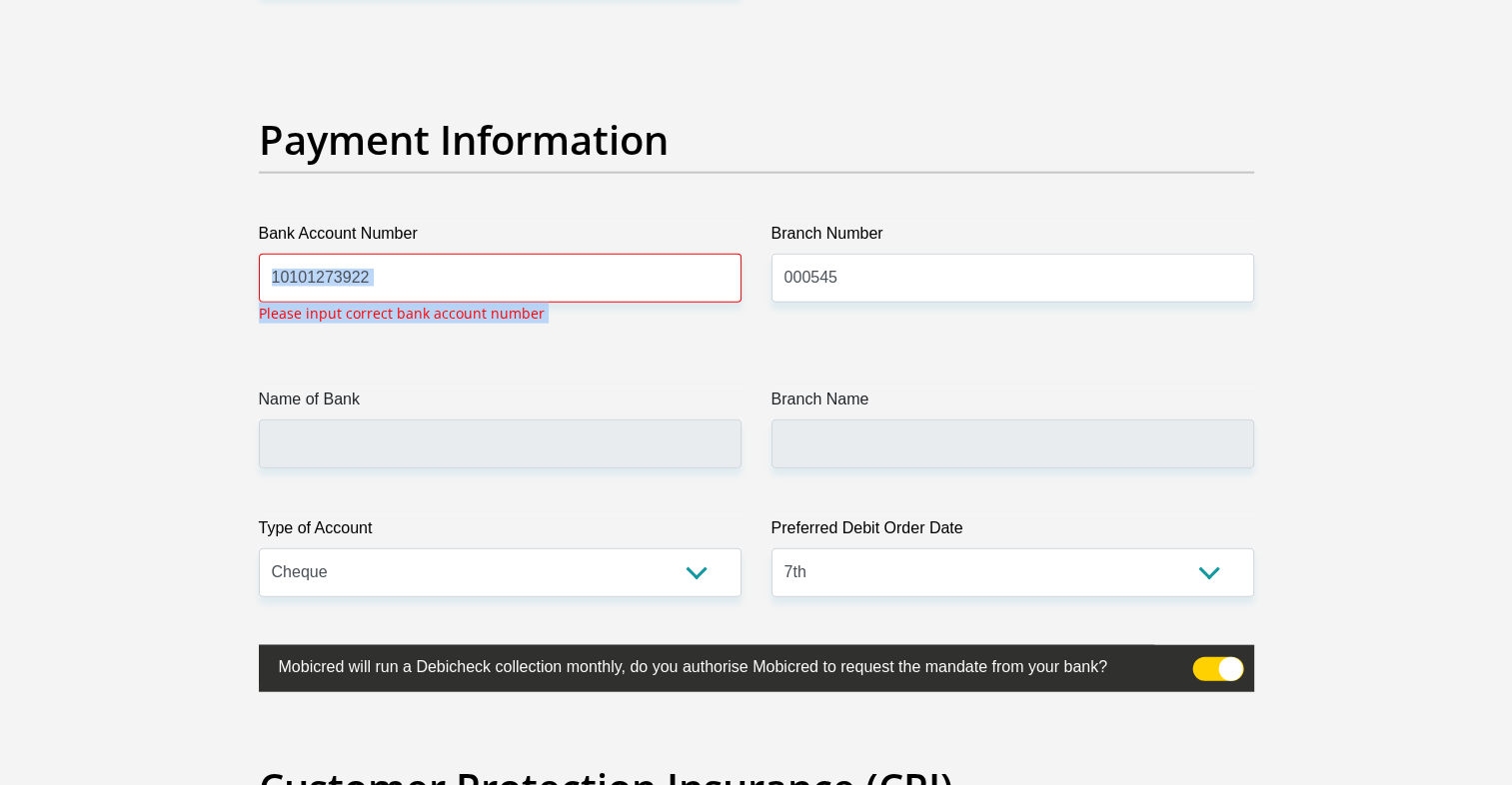 copy on "Please input correct bank account number" 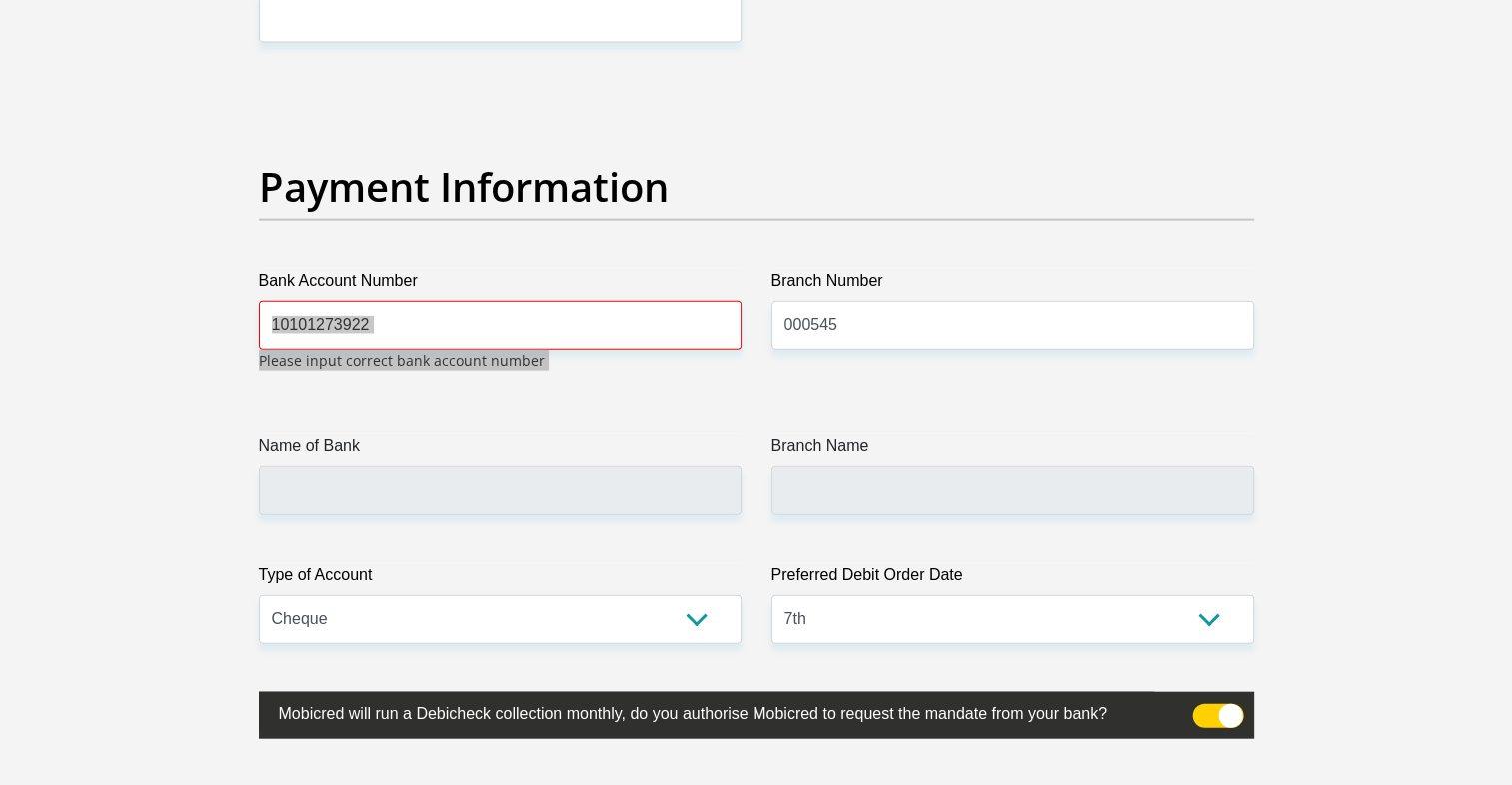 scroll, scrollTop: 4474, scrollLeft: 0, axis: vertical 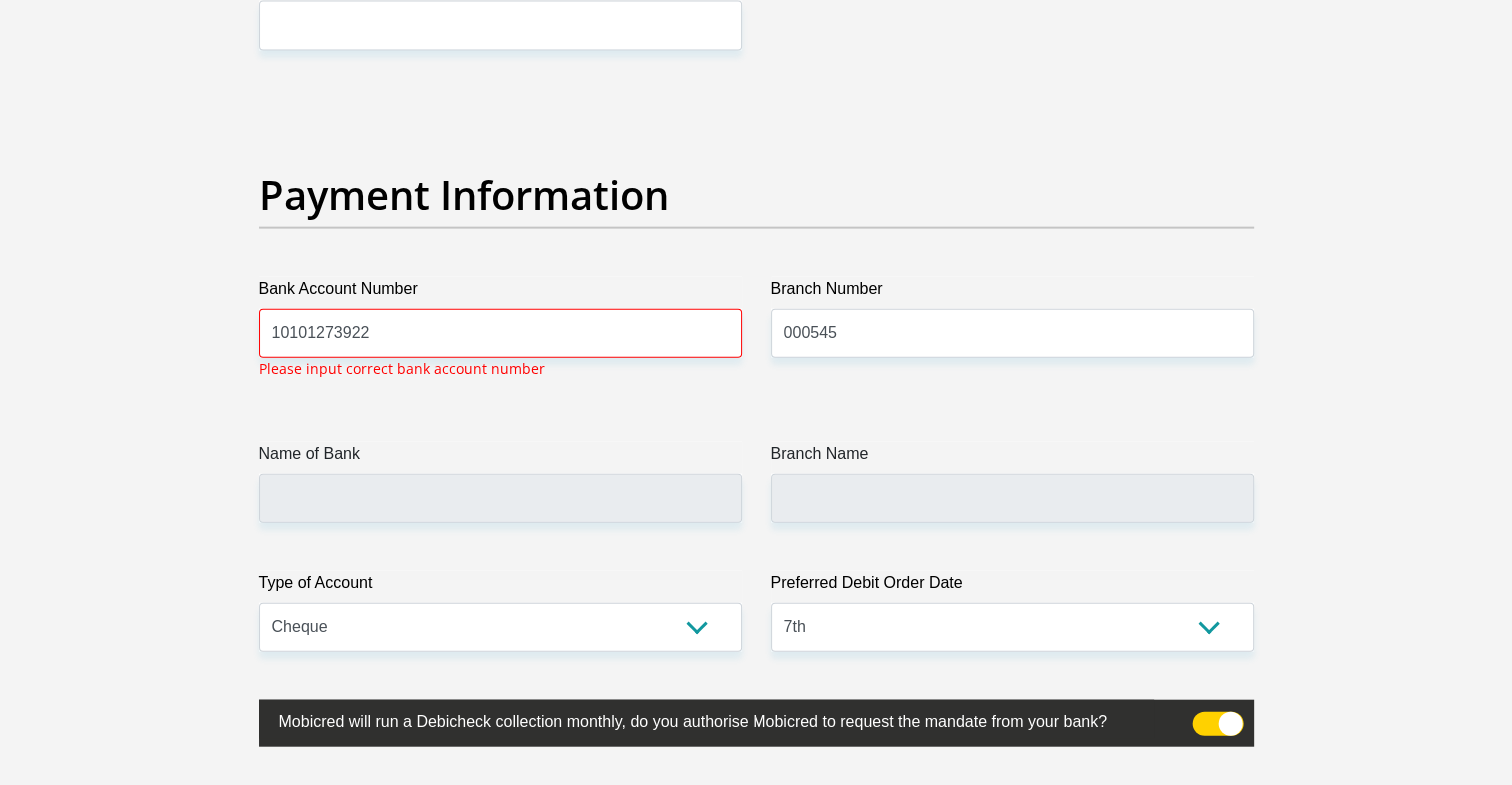 click on "Bank Account Number
10101273922
Please input correct bank account number" at bounding box center [500, 336] 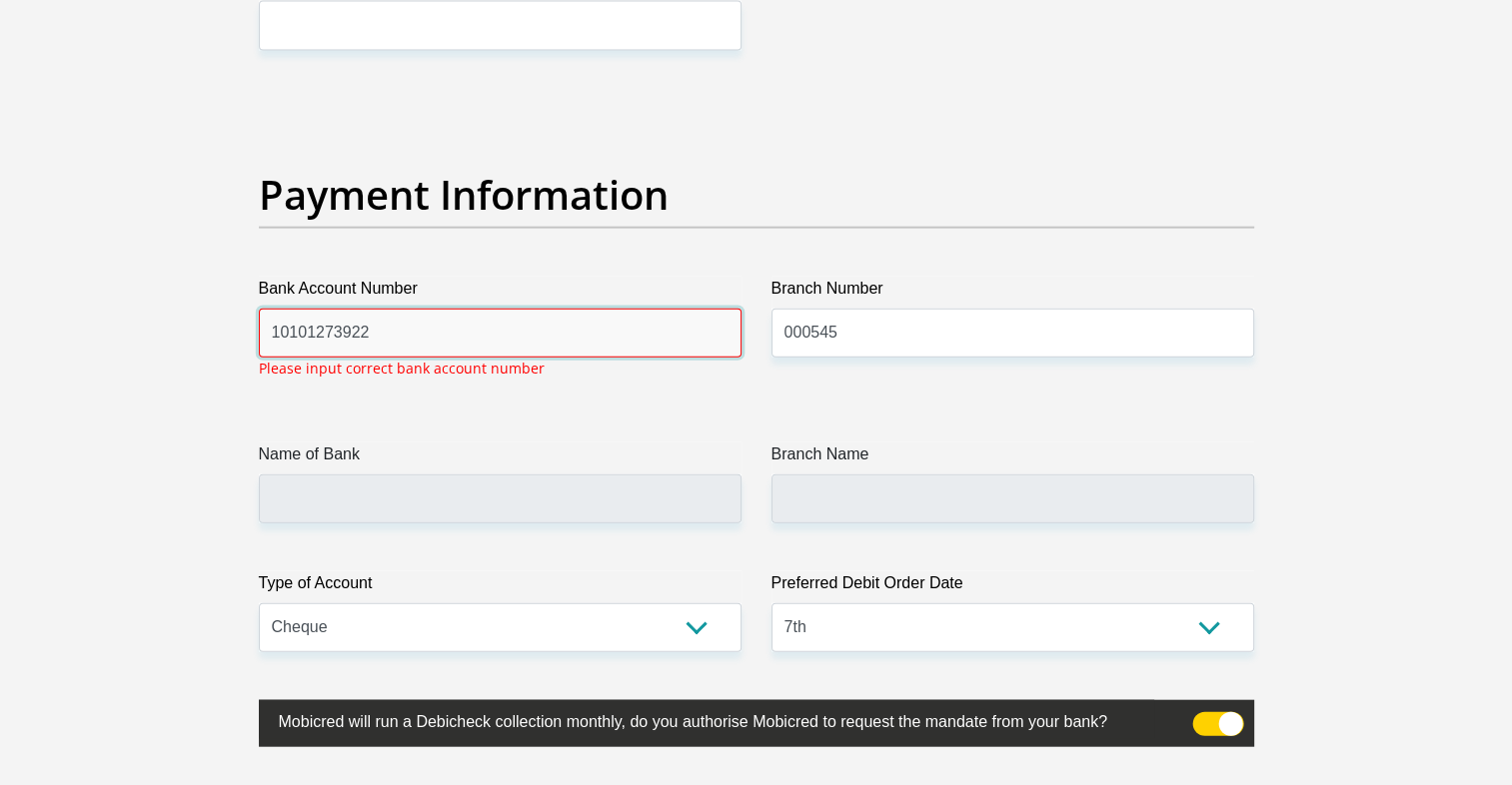 click on "10101273922" at bounding box center [500, 333] 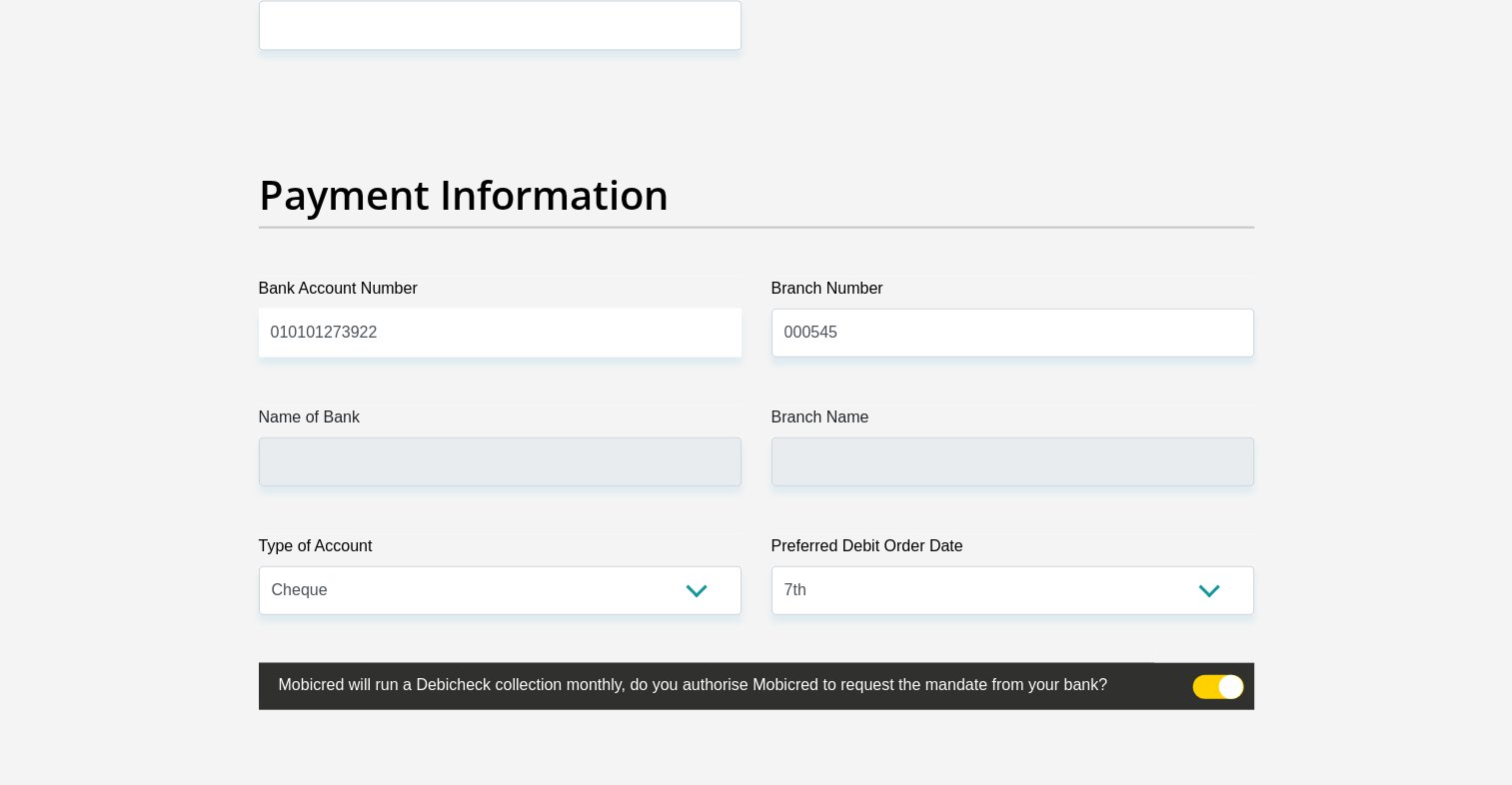 click on "Personal Details
Title
Mr
Ms
Mrs
Dr
Other
First Name
Bridget
Surname
Boshego
ID Number
9806190827080
Please input valid ID number
Race
Black
Coloured
Indian
White
Other
Contact Number
0673483193
Please input valid contact number" at bounding box center (756, -906) 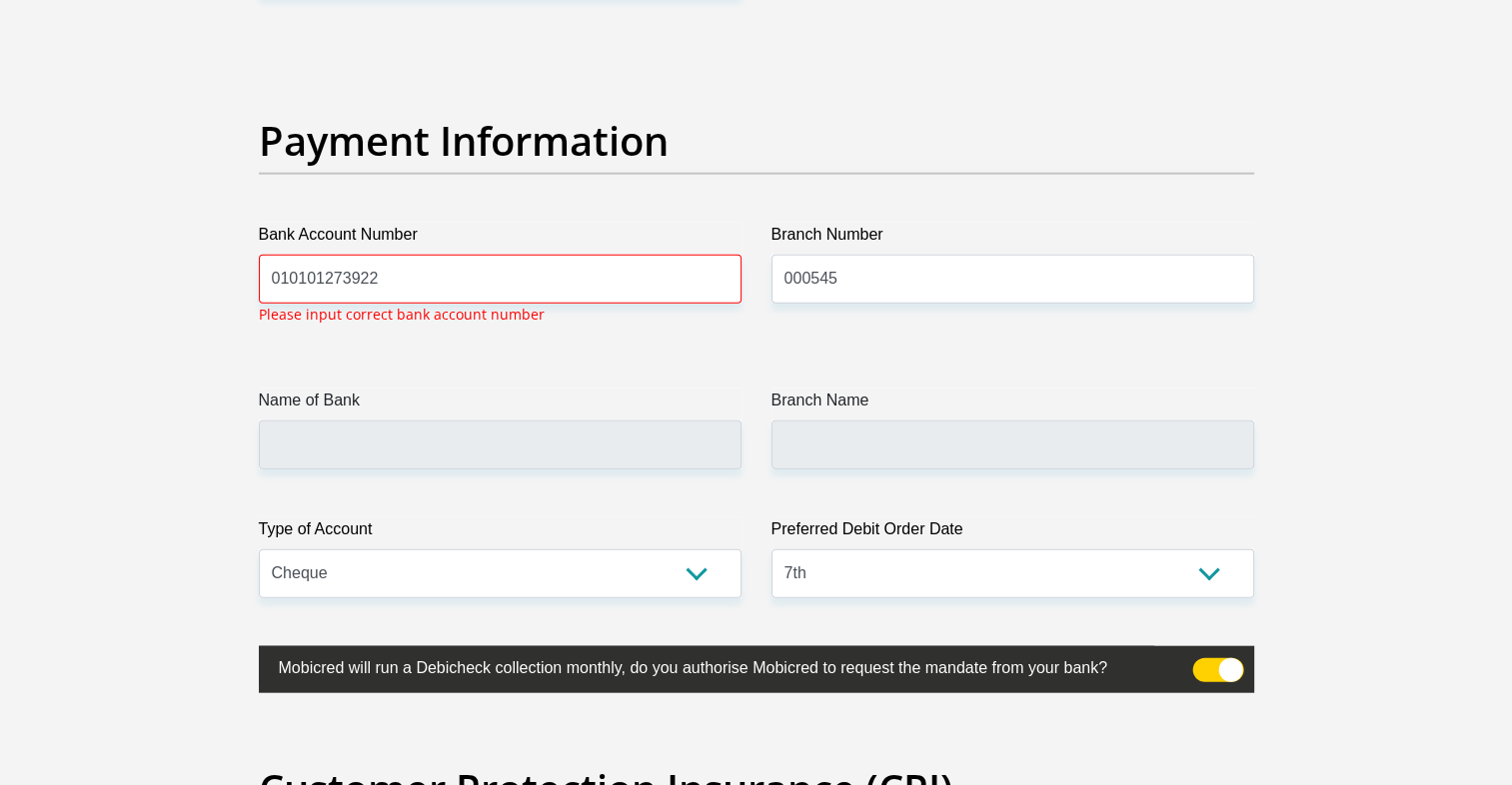 scroll, scrollTop: 4529, scrollLeft: 0, axis: vertical 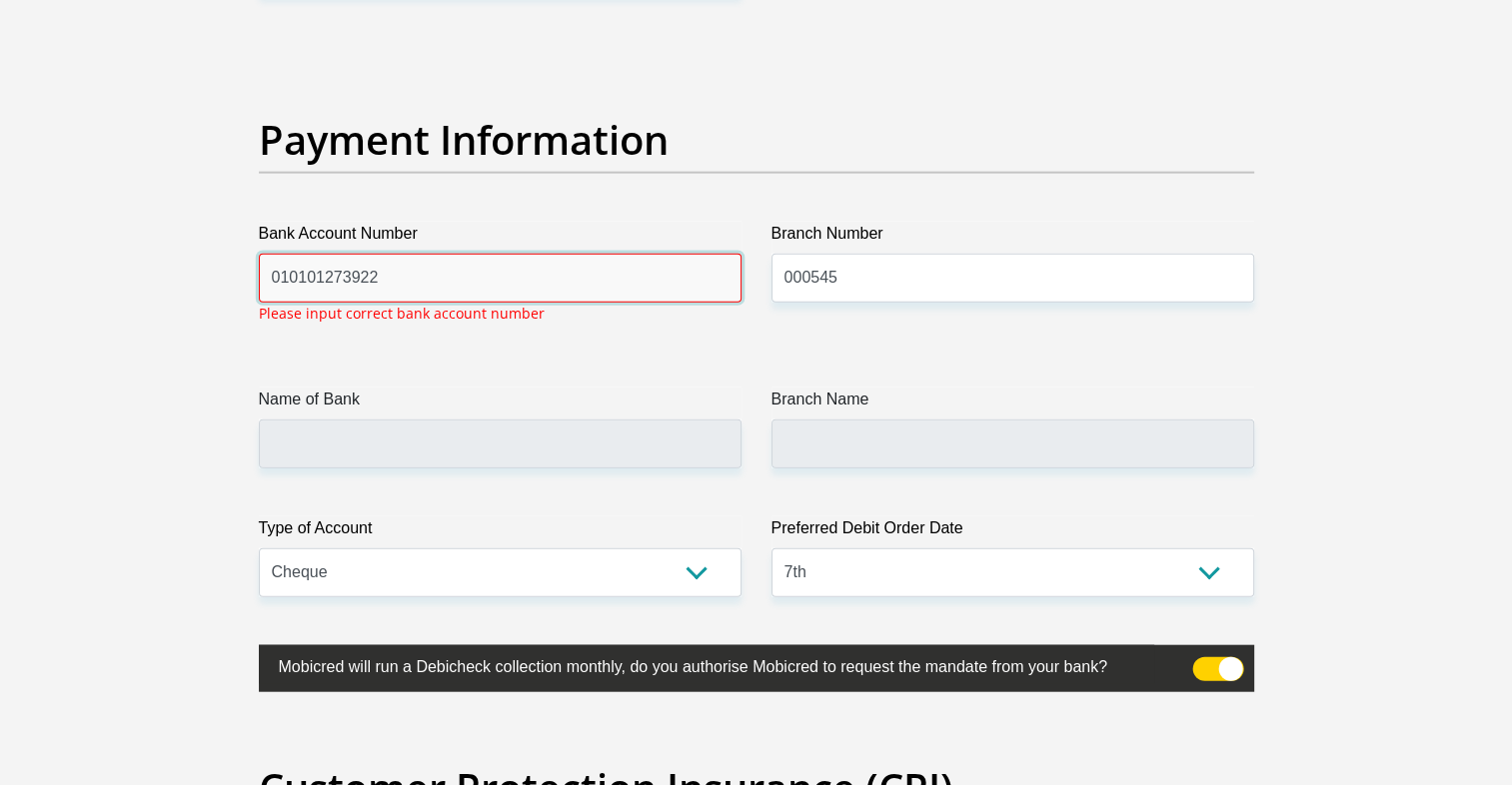 click on "010101273922" at bounding box center (500, 278) 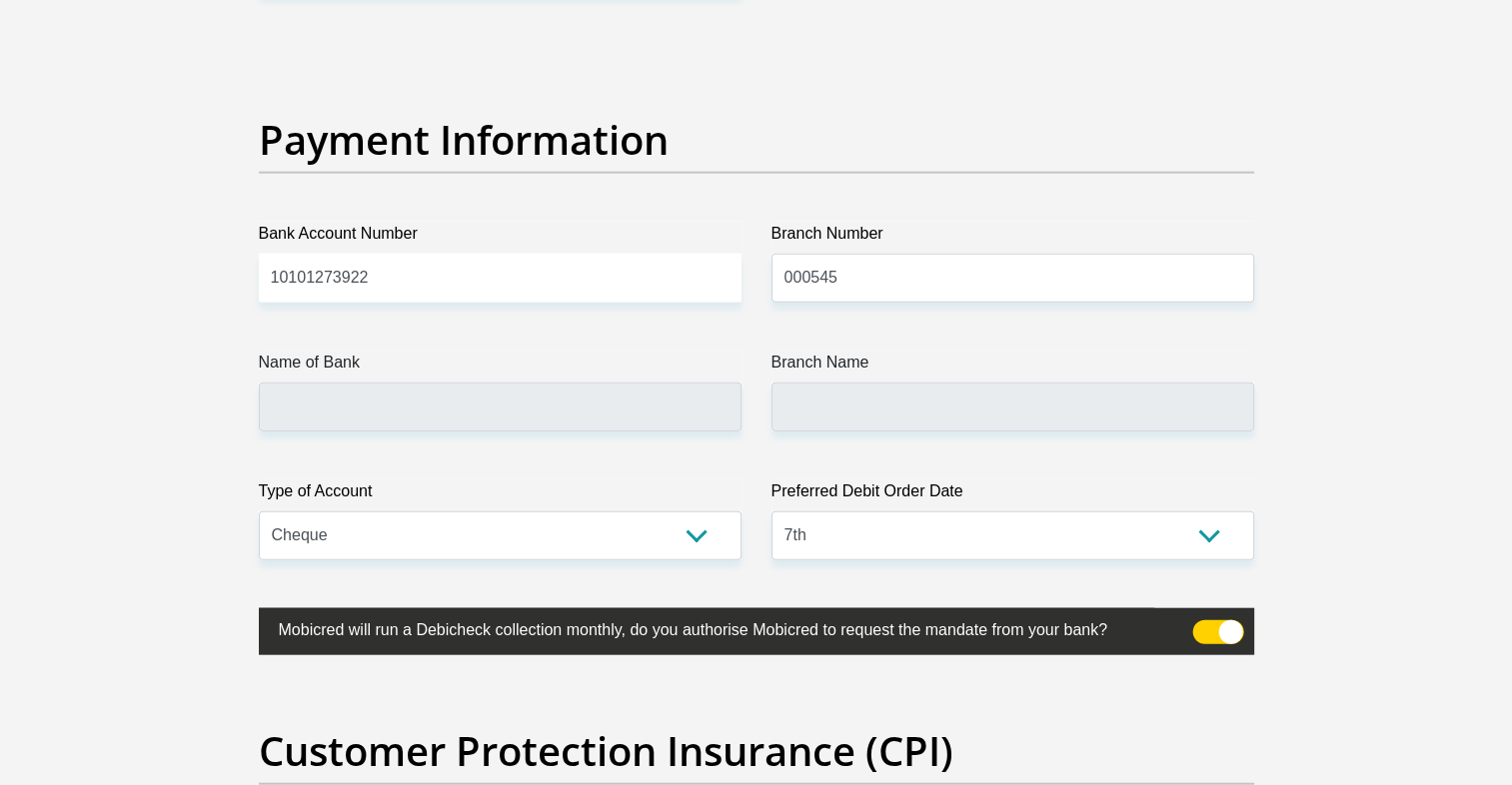 click on "Title
Mr
Ms
Mrs
Dr
Other
First Name
Bridget
Surname
Boshego
ID Number
9806190827080
Please input valid ID number
Race
Black
Coloured
Indian
White
Other
Contact Number
0673483193
Please input valid contact number
Nationality
South Africa
Afghanistan
Aland Islands  Albania  Algeria" at bounding box center [756, -967] 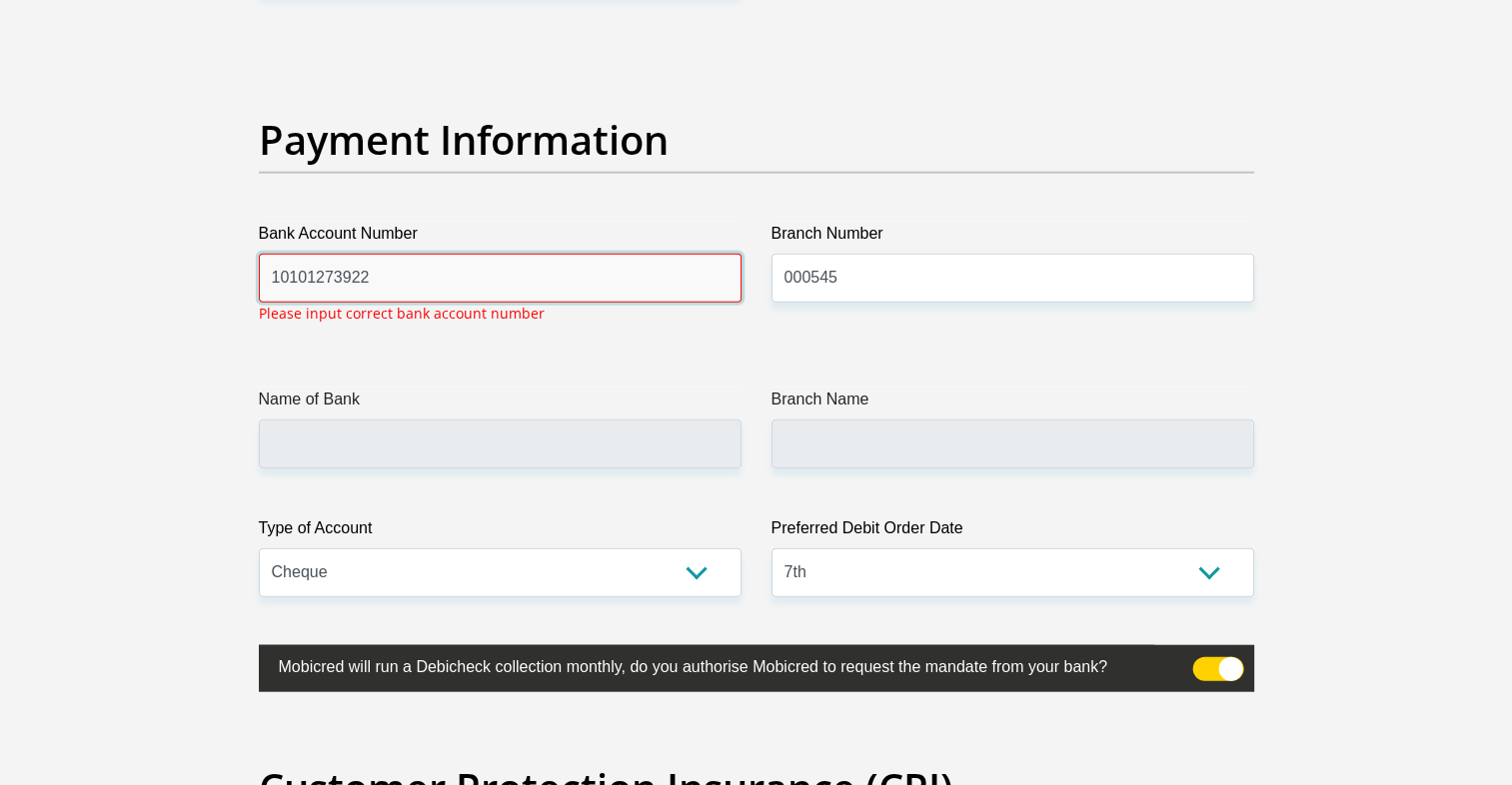 click on "10101273922" at bounding box center [500, 278] 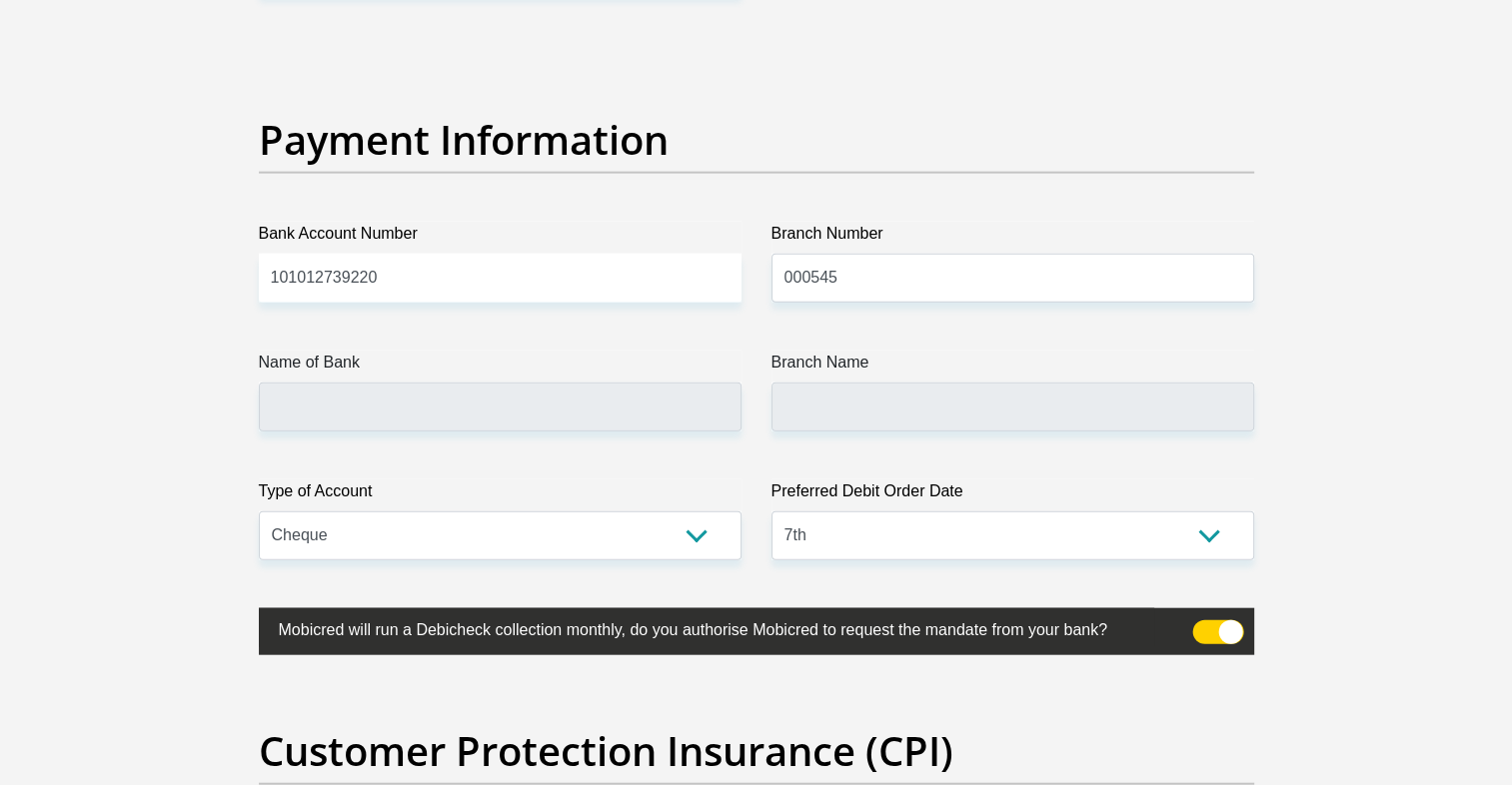 click on "Name of Bank" at bounding box center (500, 391) 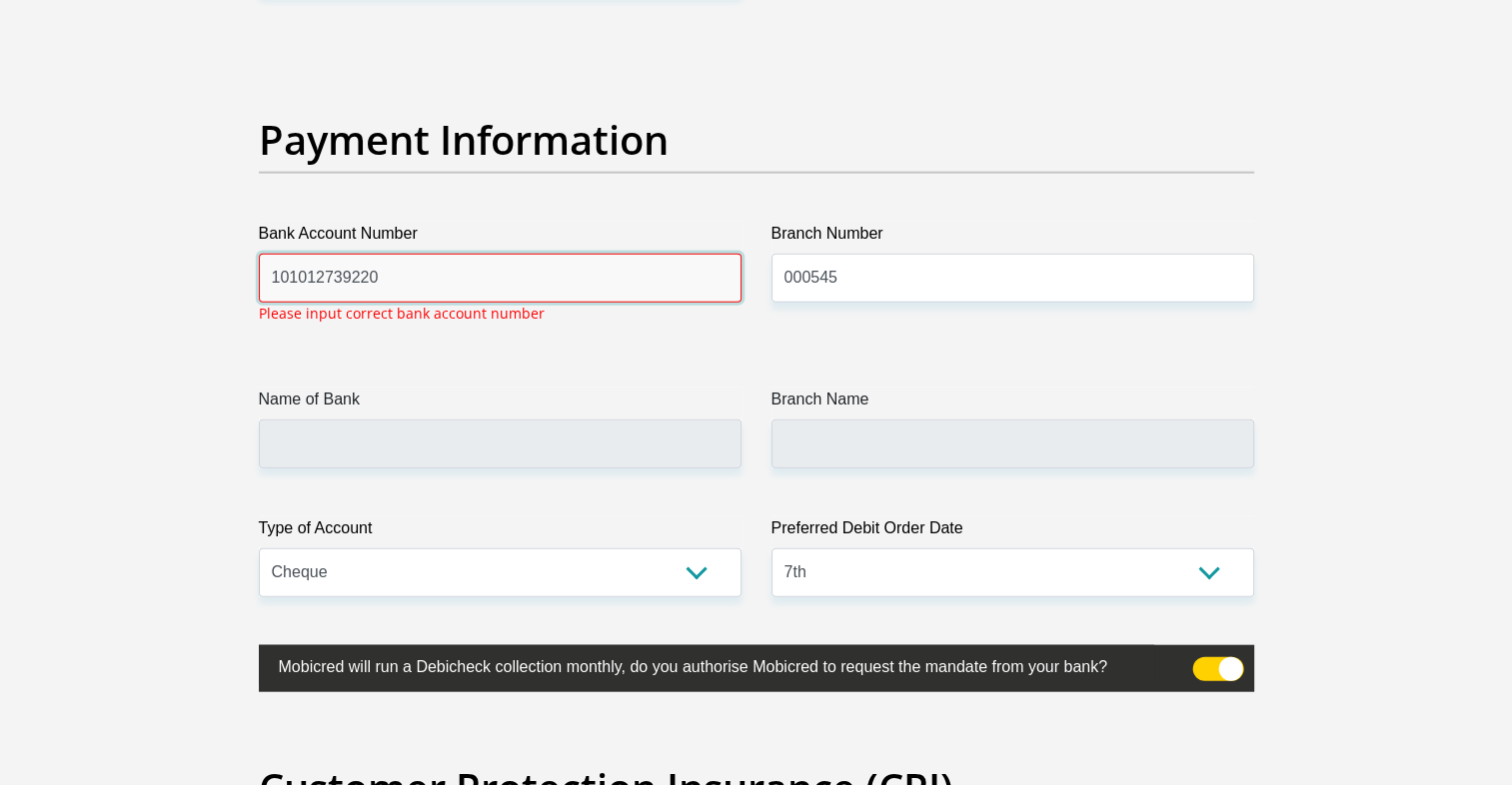click on "101012739220" at bounding box center [500, 278] 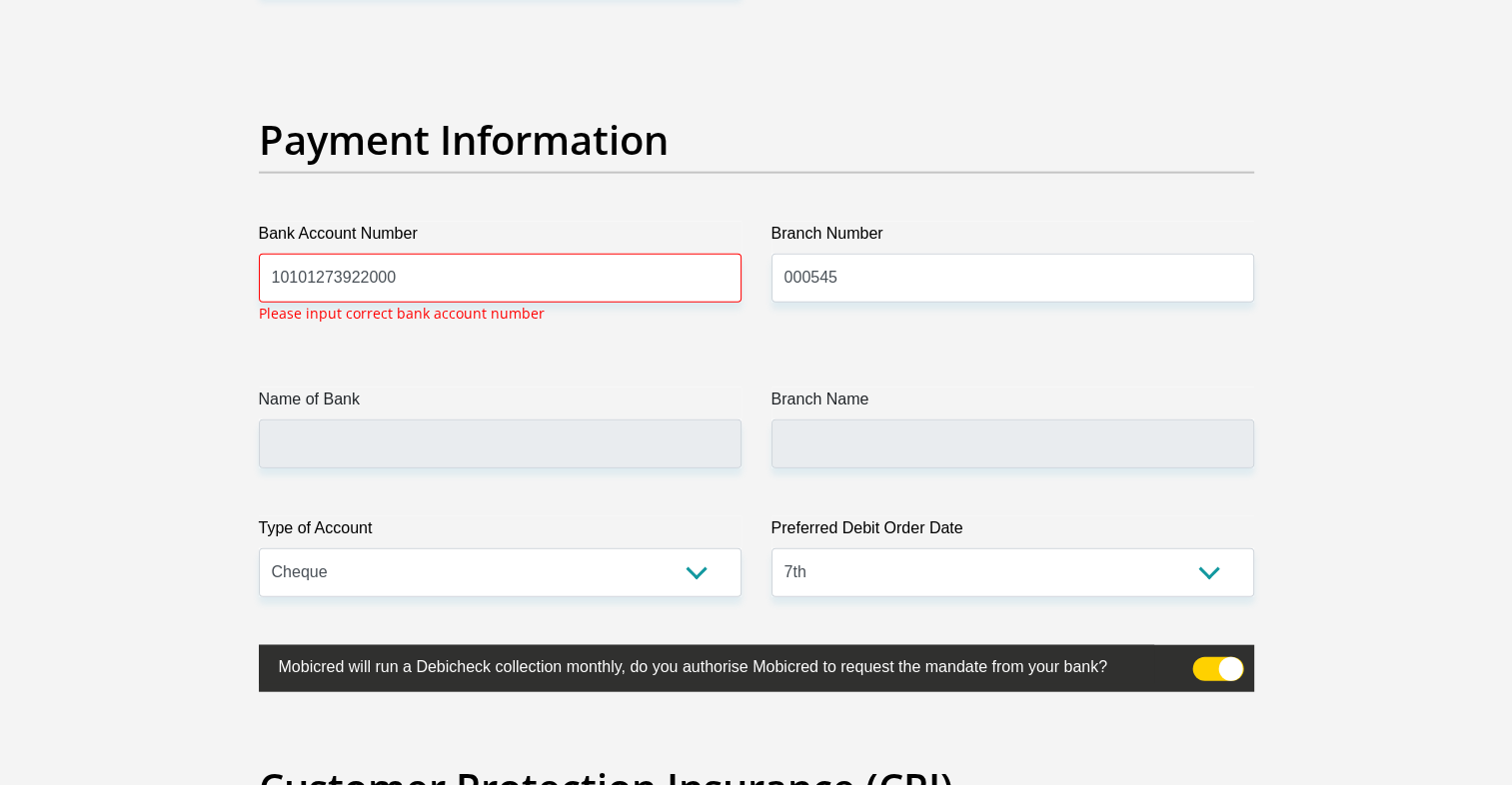 click on "Payment Information" at bounding box center (756, 169) 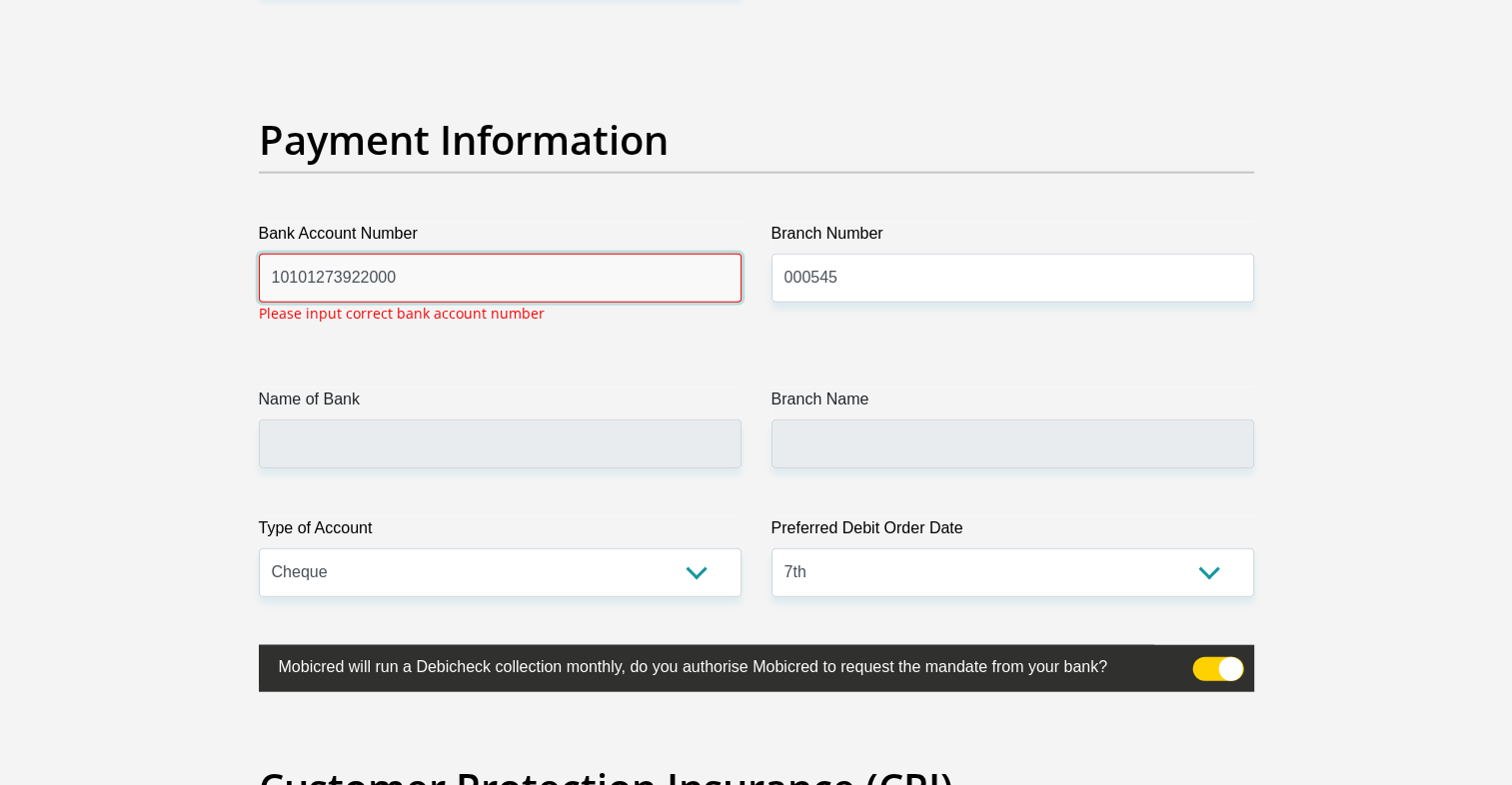 click on "10101273922000" at bounding box center (500, 278) 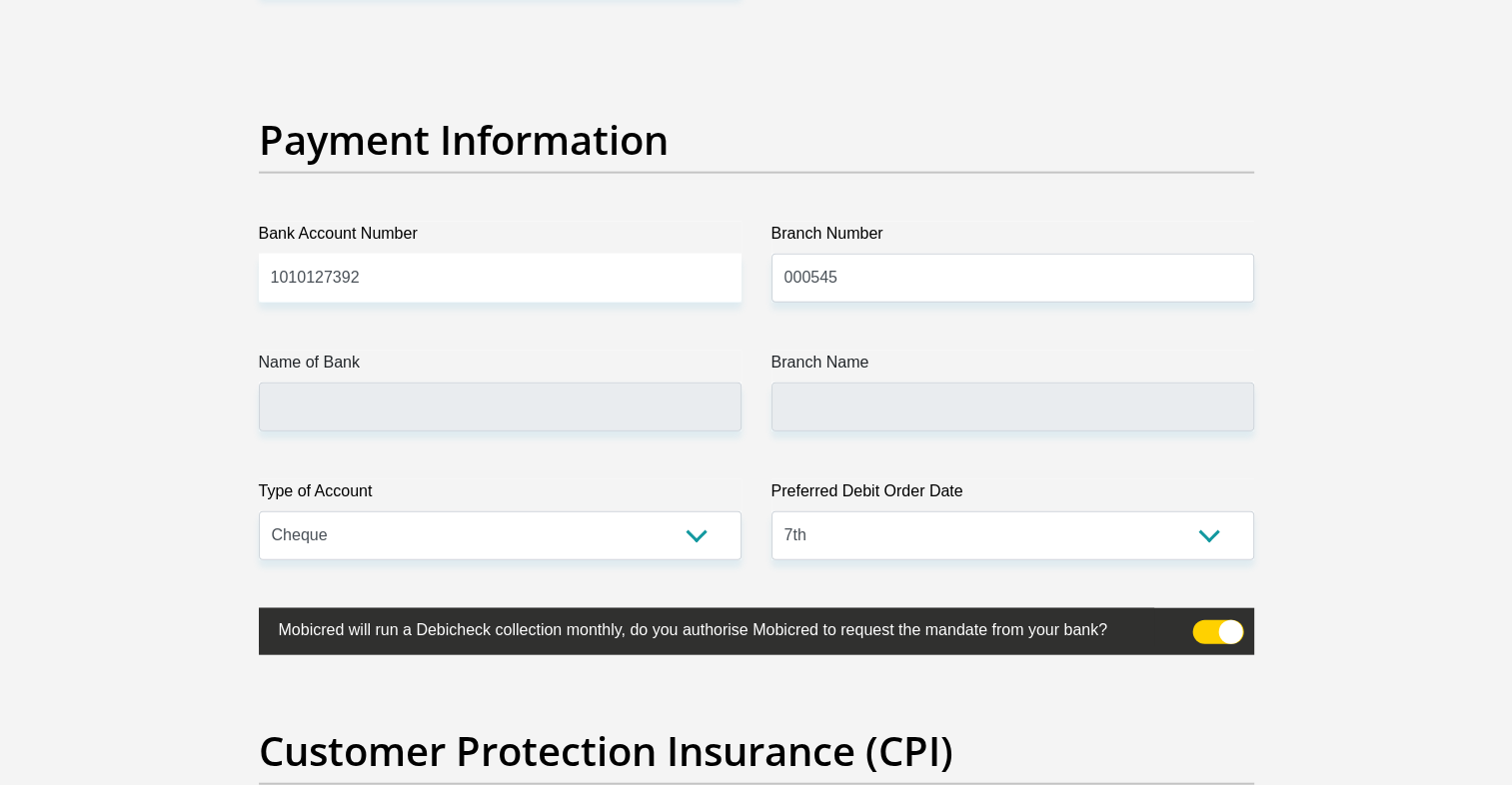 click on "Title
Mr
Ms
Mrs
Dr
Other
First Name
Bridget
Surname
Boshego
ID Number
9806190827080
Please input valid ID number
Race
Black
Coloured
Indian
White
Other
Contact Number
0673483193
Please input valid contact number
Nationality
South Africa
Afghanistan
Aland Islands  Albania  Algeria" at bounding box center [756, -967] 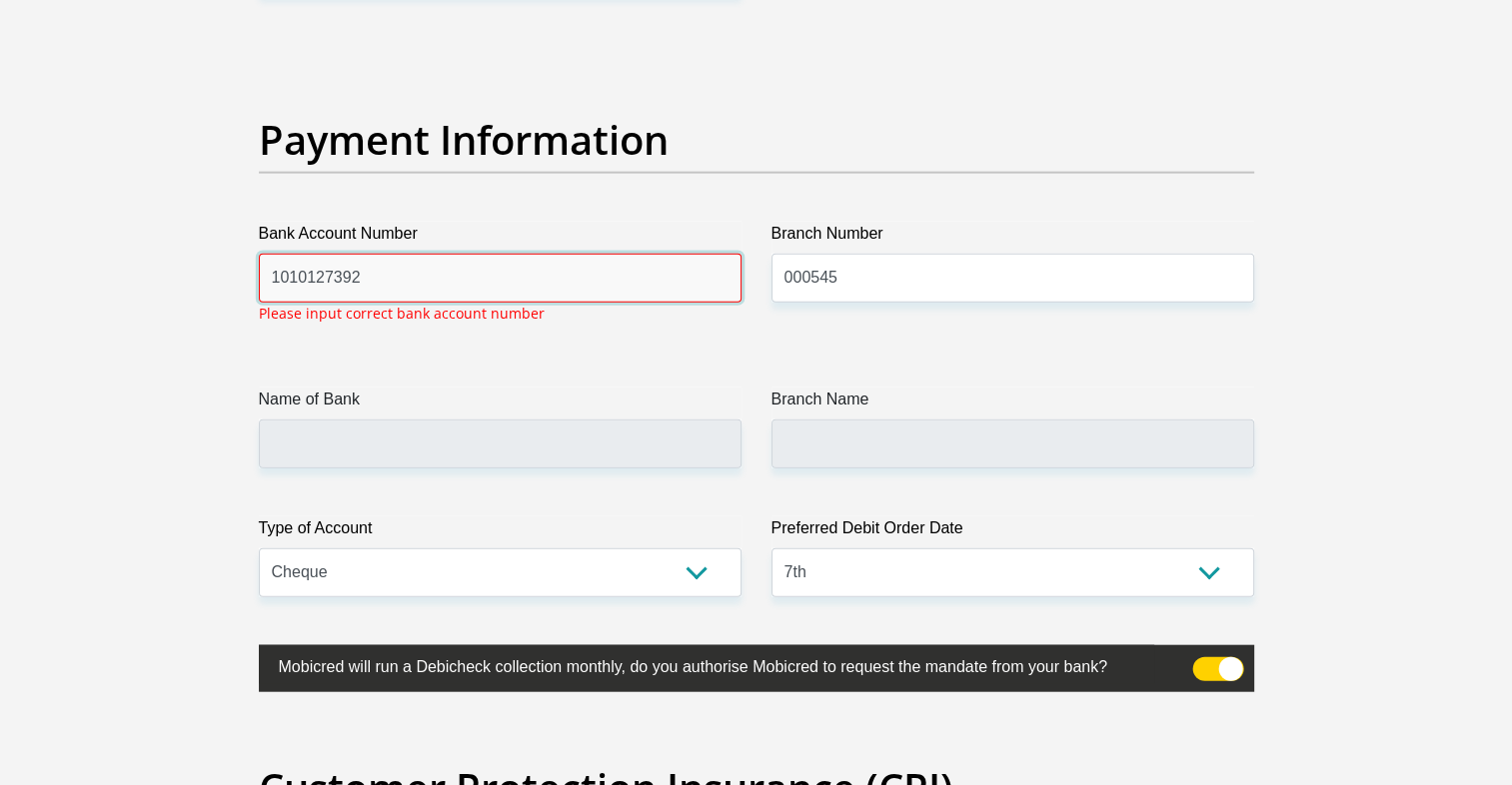 click on "1010127392" at bounding box center (500, 278) 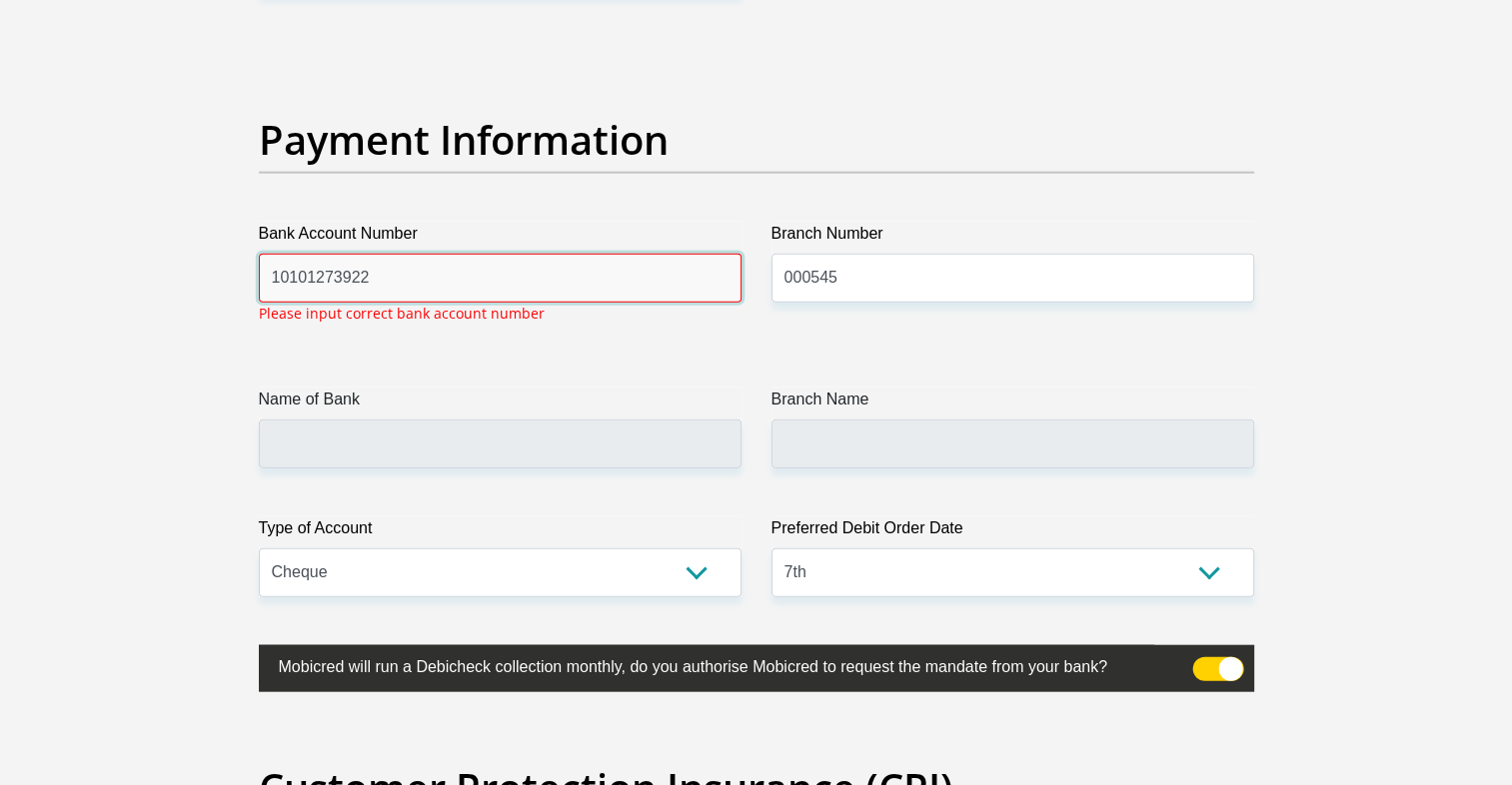 type on "10101273922" 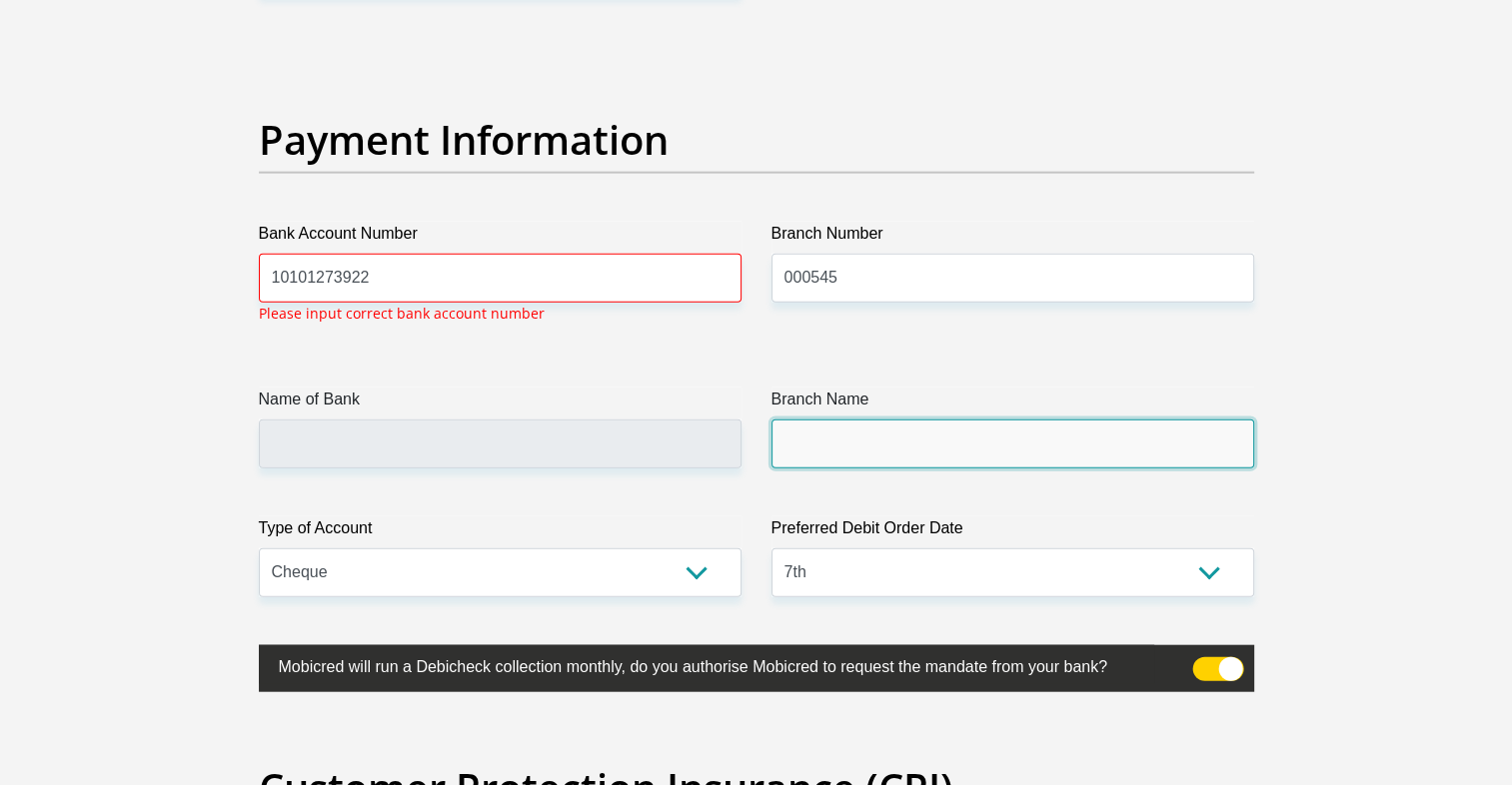 click on "Title
Mr
Ms
Mrs
Dr
Other
First Name
Bridget
Surname
Boshego
ID Number
9806190827080
Please input valid ID number
Race
Black
Coloured
Indian
White
Other
Contact Number
0673483193
Please input valid contact number
Nationality
South Africa
Afghanistan
Aland Islands  Albania  Algeria" at bounding box center [756, -948] 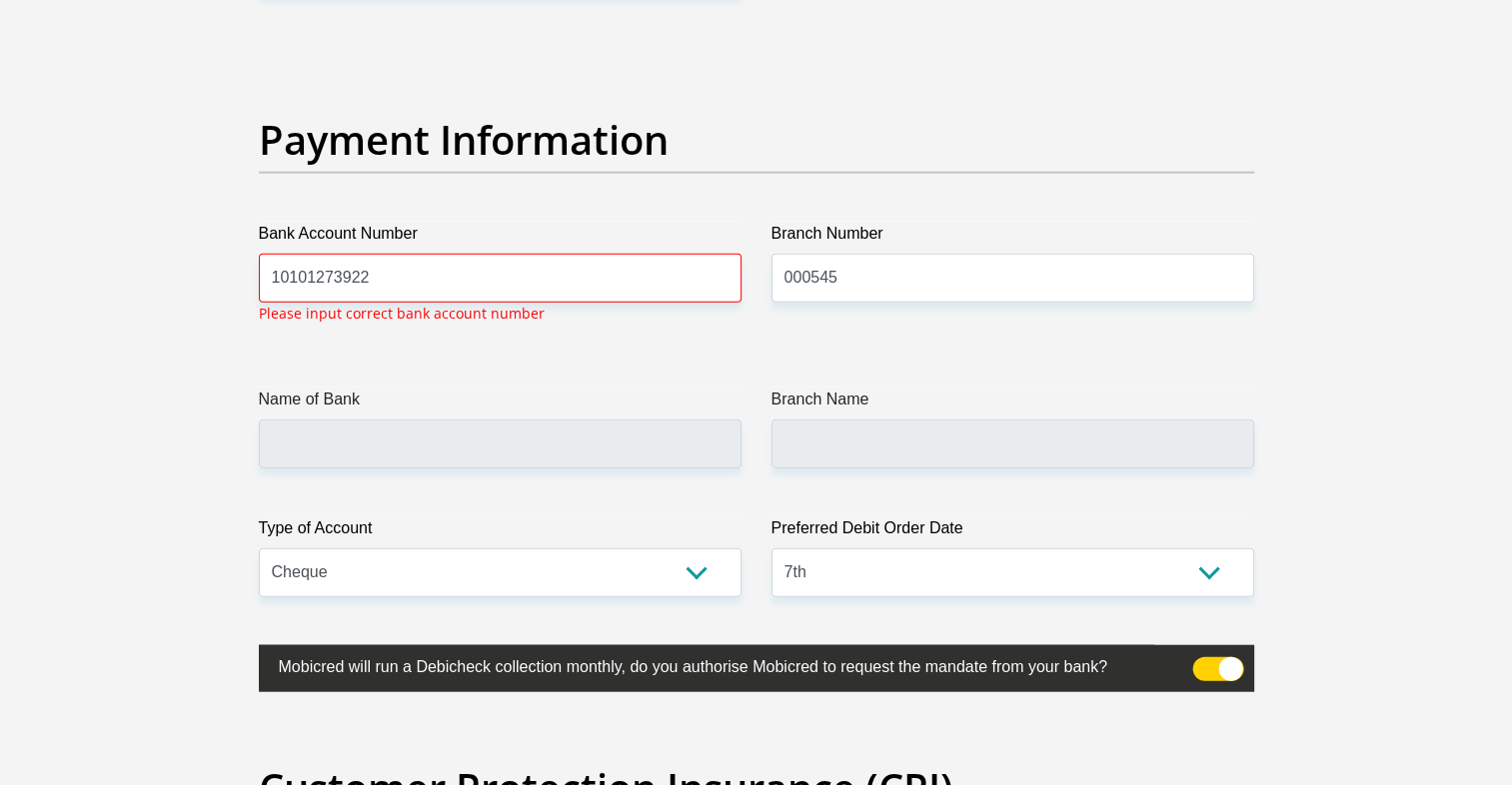 drag, startPoint x: 759, startPoint y: 438, endPoint x: 817, endPoint y: 266, distance: 181.5158 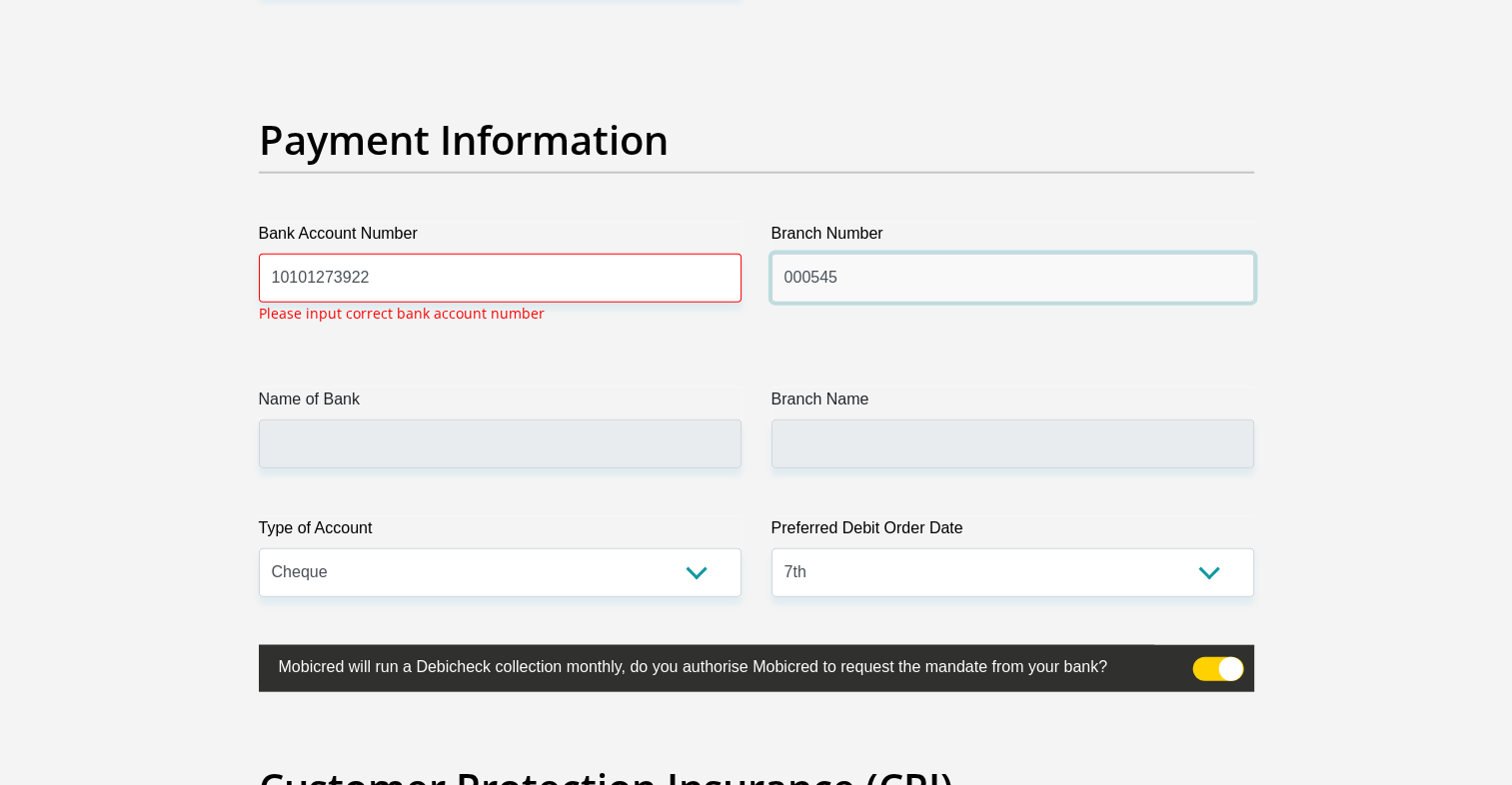 click on "000545" at bounding box center [1012, 278] 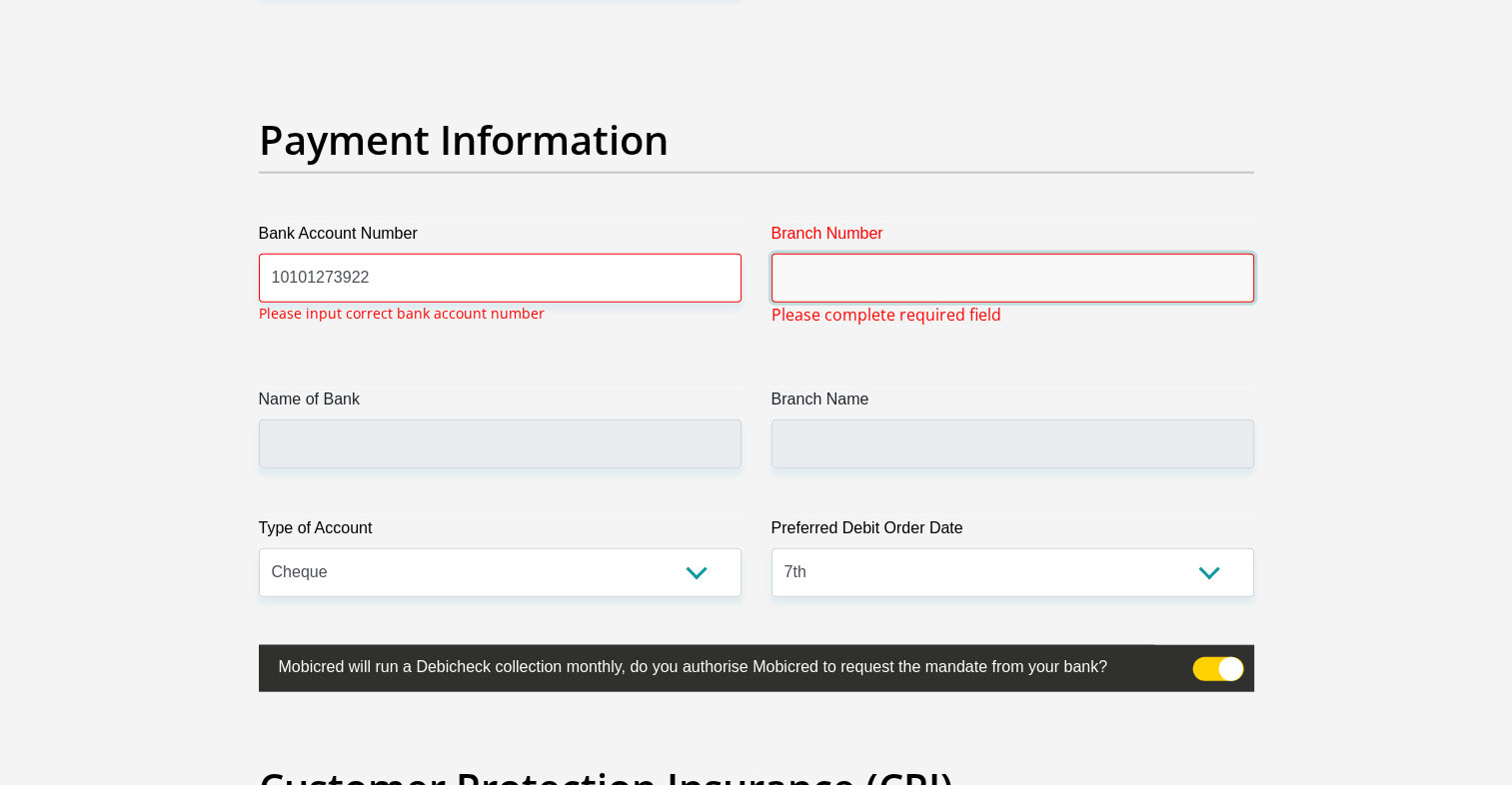 type 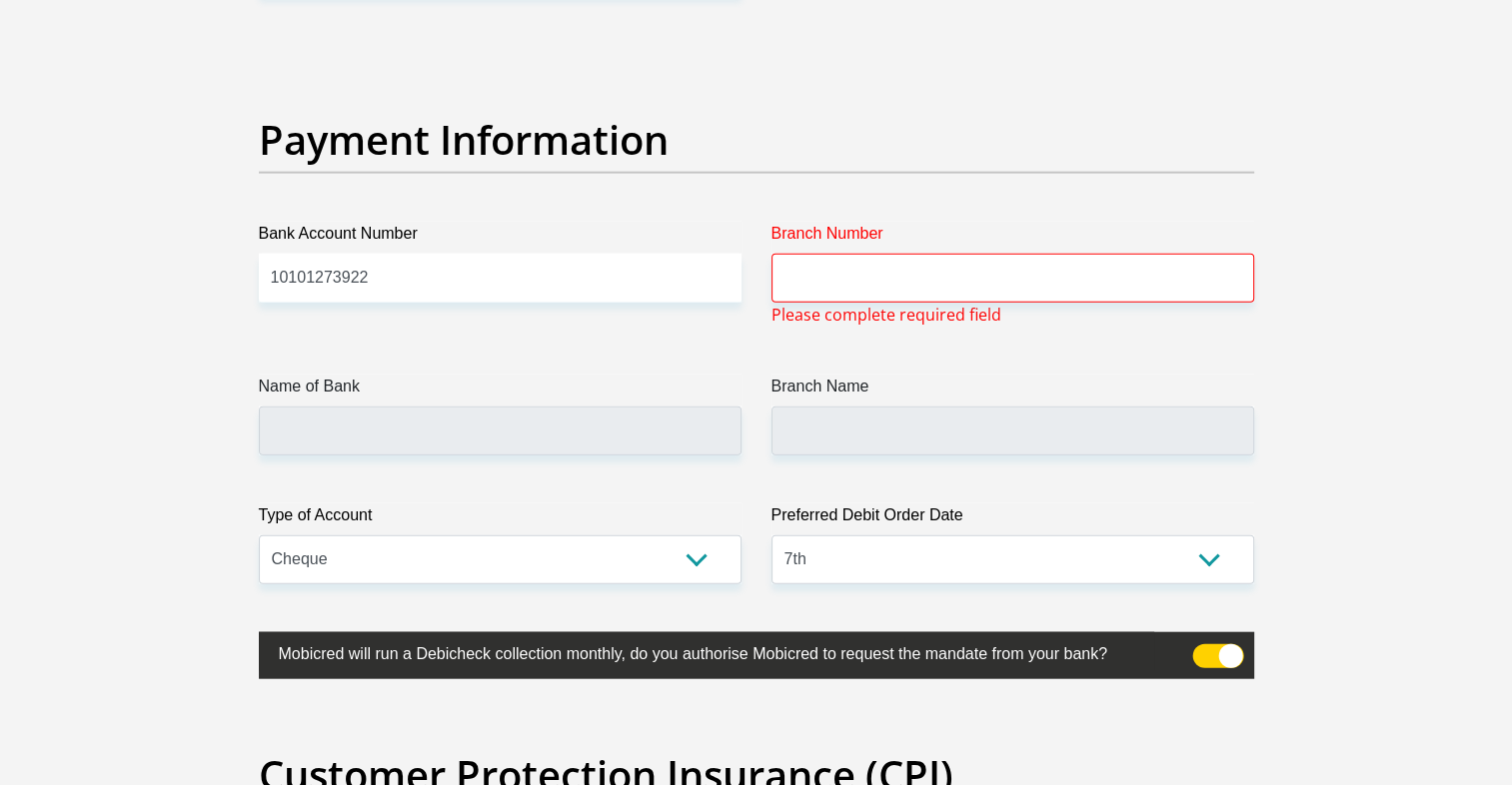 click on "Payment Information" at bounding box center [756, 169] 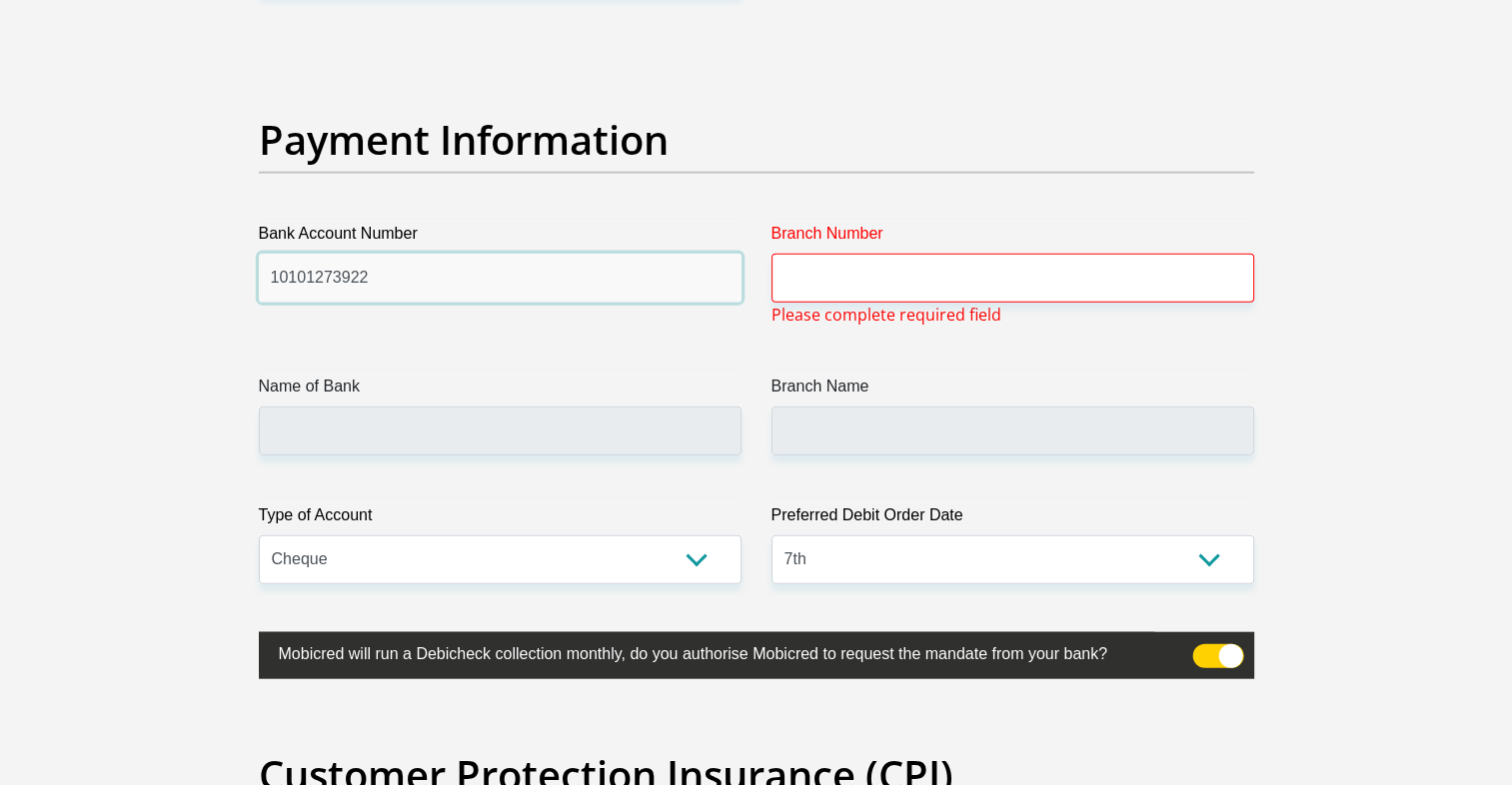 click on "10101273922" at bounding box center (500, 278) 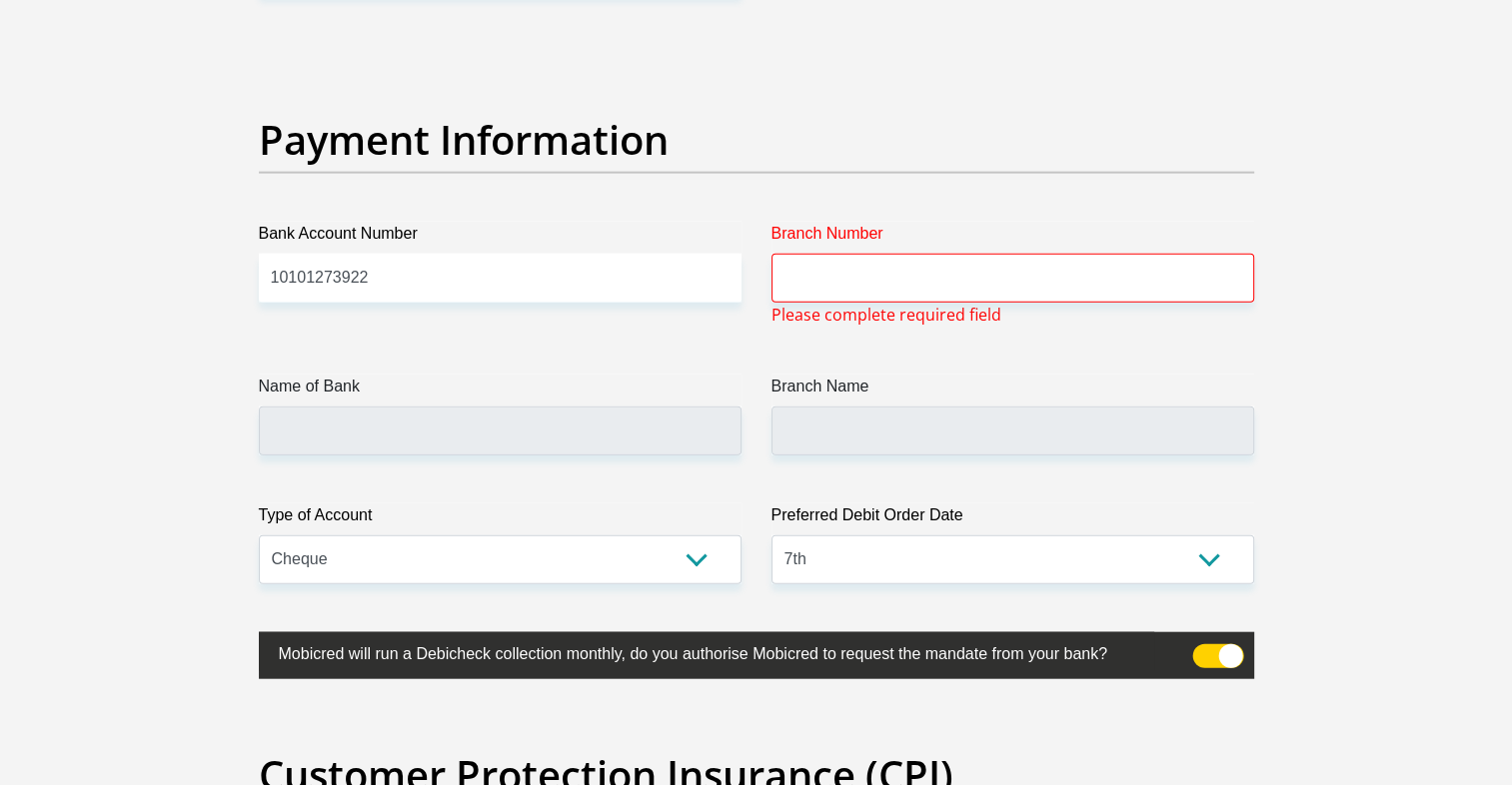 click on "Title
Mr
Ms
Mrs
Dr
Other
First Name
Bridget
Surname
Boshego
ID Number
9806190827080
Please input valid ID number
Race
Black
Coloured
Indian
White
Other
Contact Number
0673483193
Please input valid contact number
Nationality
South Africa
Afghanistan
Aland Islands  Albania  Algeria" at bounding box center [756, -955] 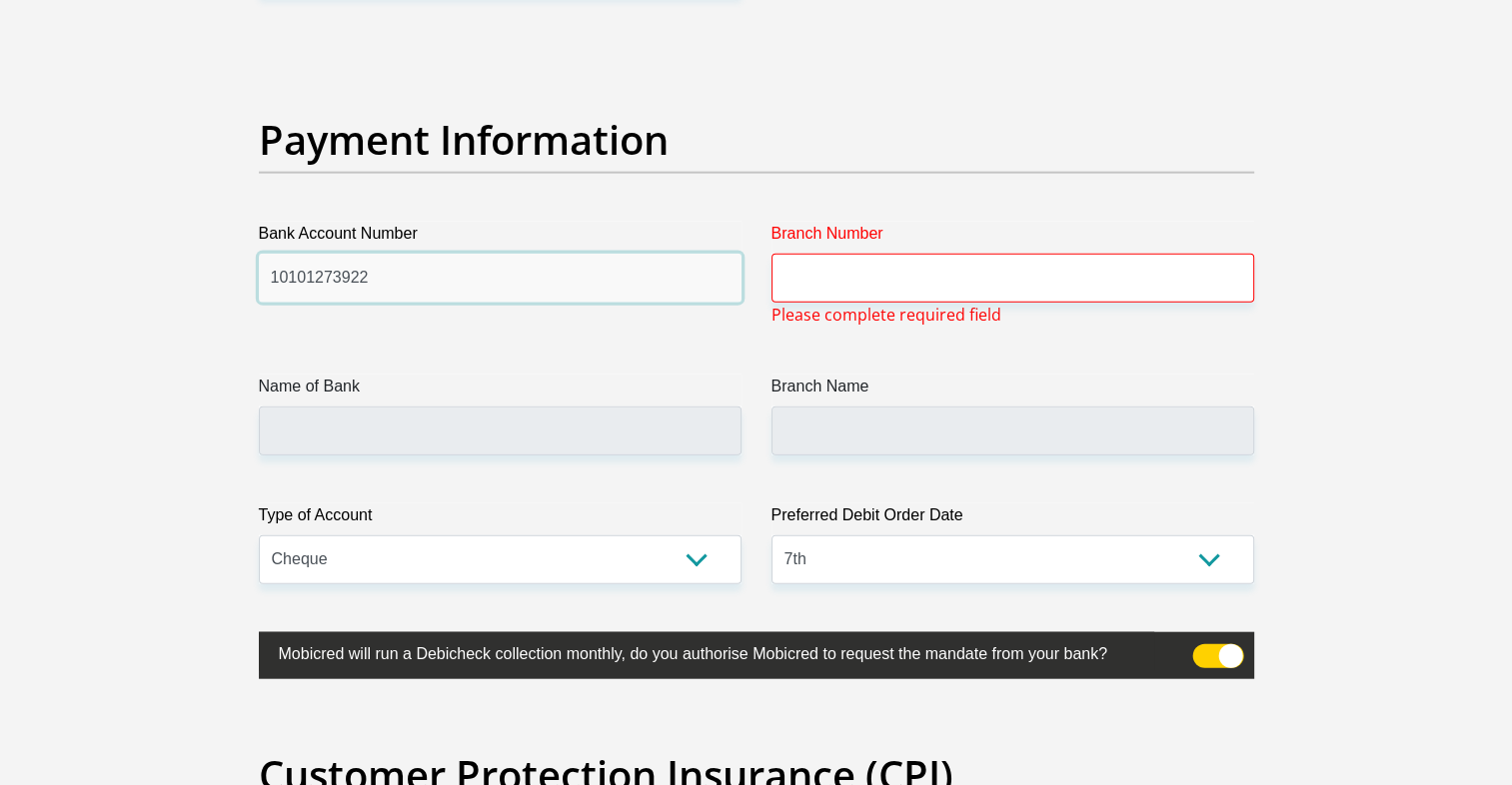 click on "10101273922" at bounding box center (500, 278) 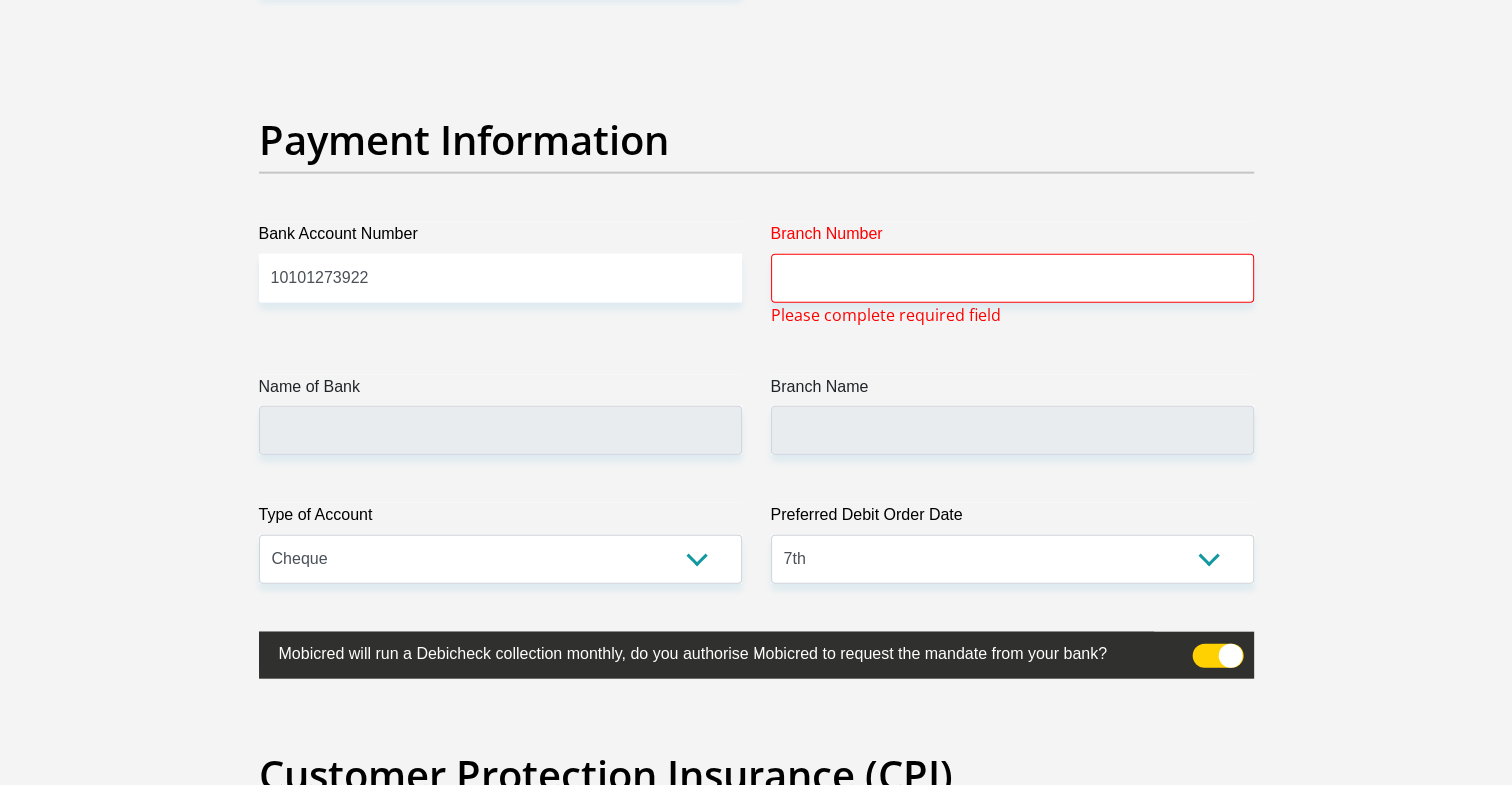 click on "Title
Mr
Ms
Mrs
Dr
Other
First Name
Bridget
Surname
Boshego
ID Number
9806190827080
Please input valid ID number
Race
Black
Coloured
Indian
White
Other
Contact Number
0673483193
Please input valid contact number
Nationality
South Africa
Afghanistan
Aland Islands  Albania  Algeria" at bounding box center [756, -955] 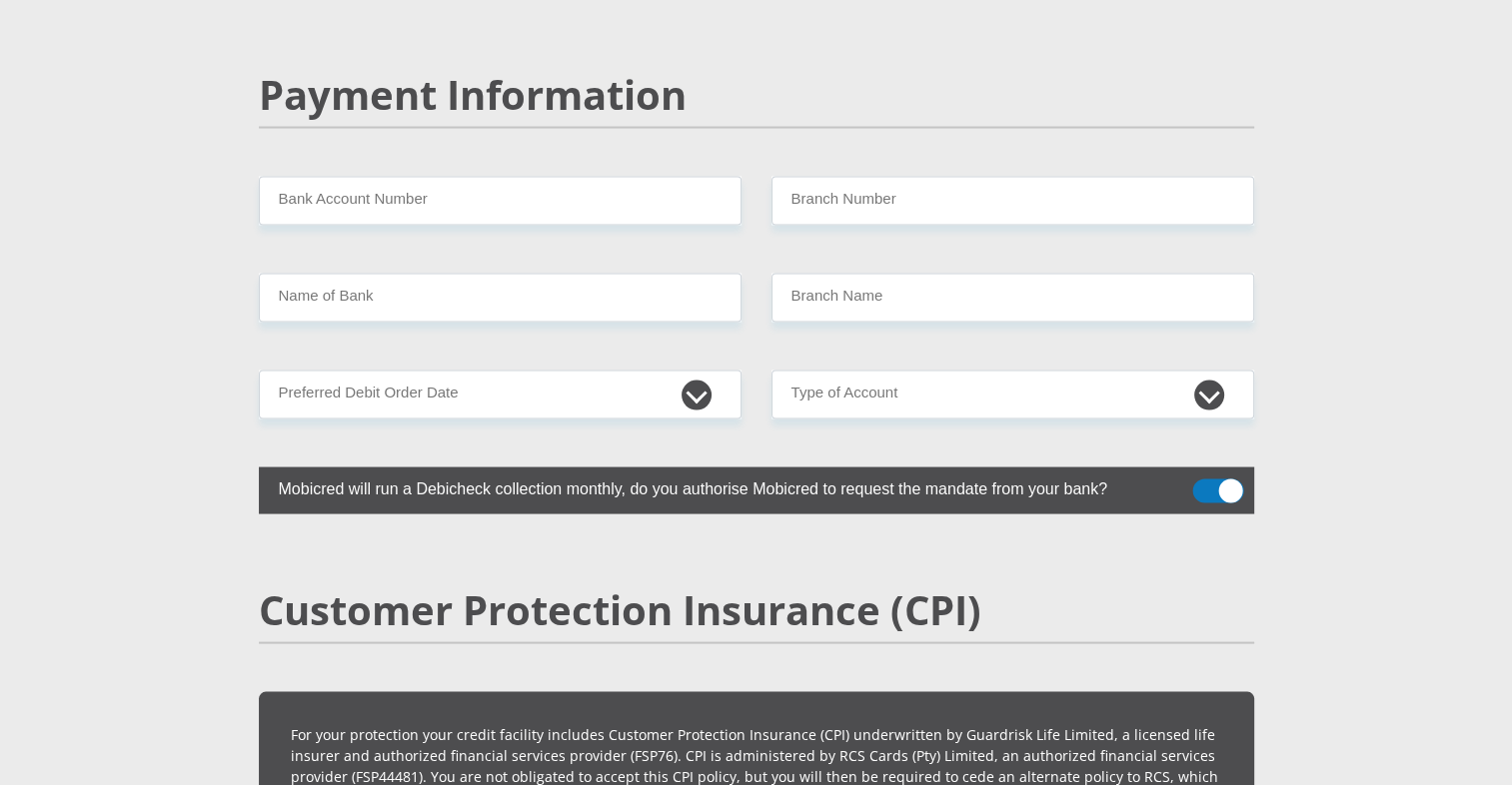 scroll, scrollTop: 3915, scrollLeft: 0, axis: vertical 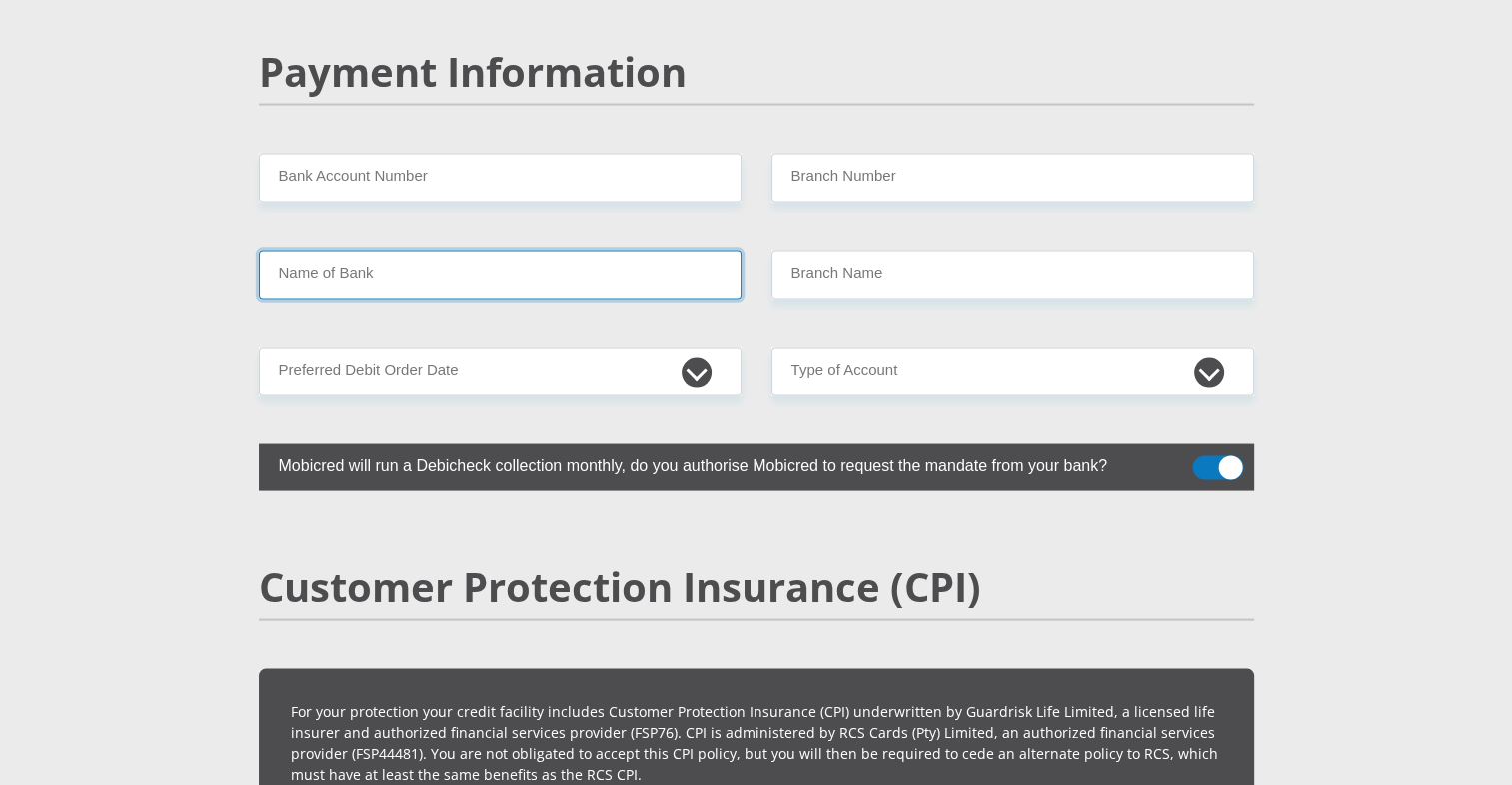 click on "Name of Bank" at bounding box center [500, 275] 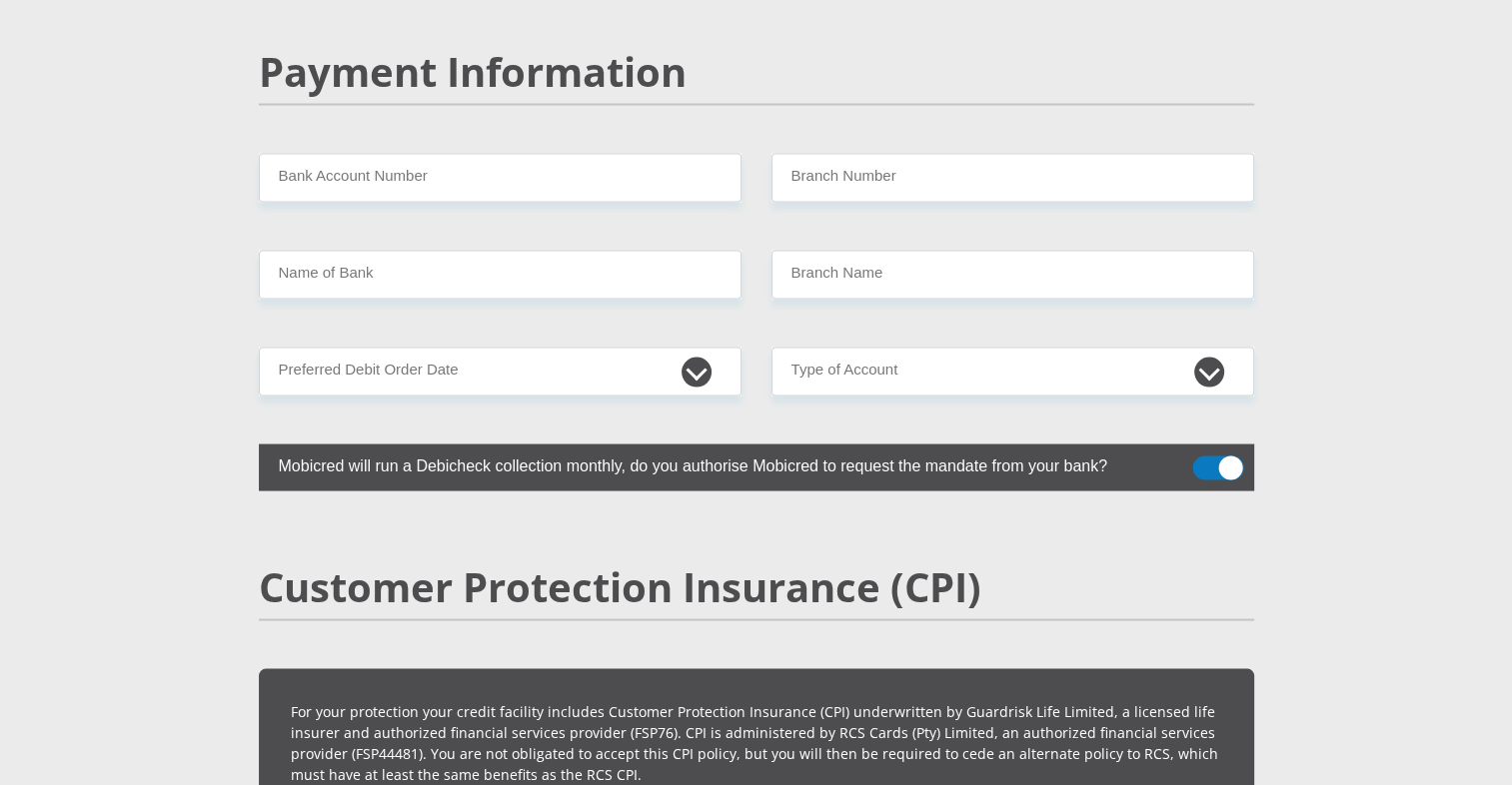 click on "Payment Information" at bounding box center (756, 101) 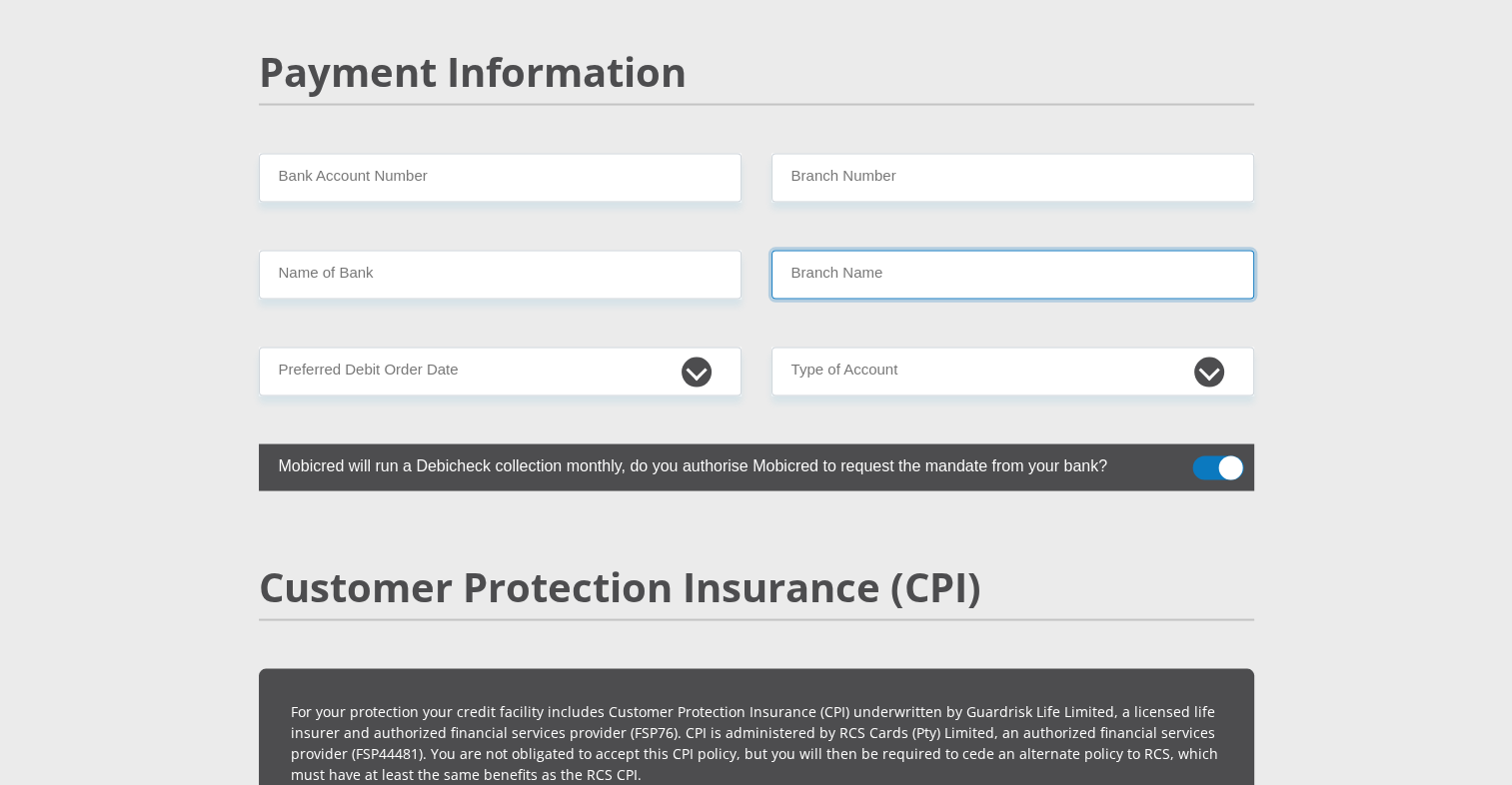 click on "Branch Name" at bounding box center [1012, 275] 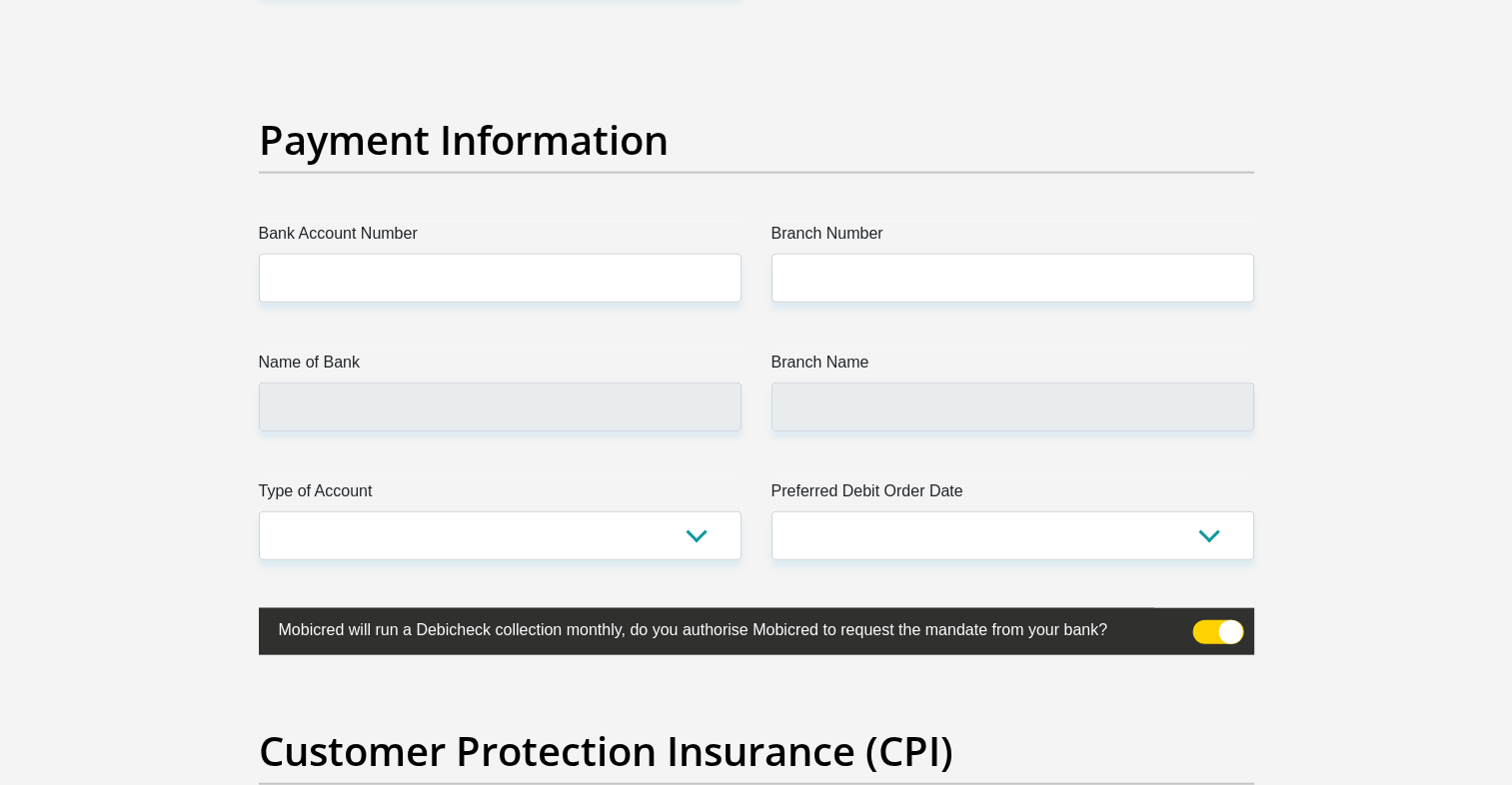 scroll, scrollTop: 4529, scrollLeft: 0, axis: vertical 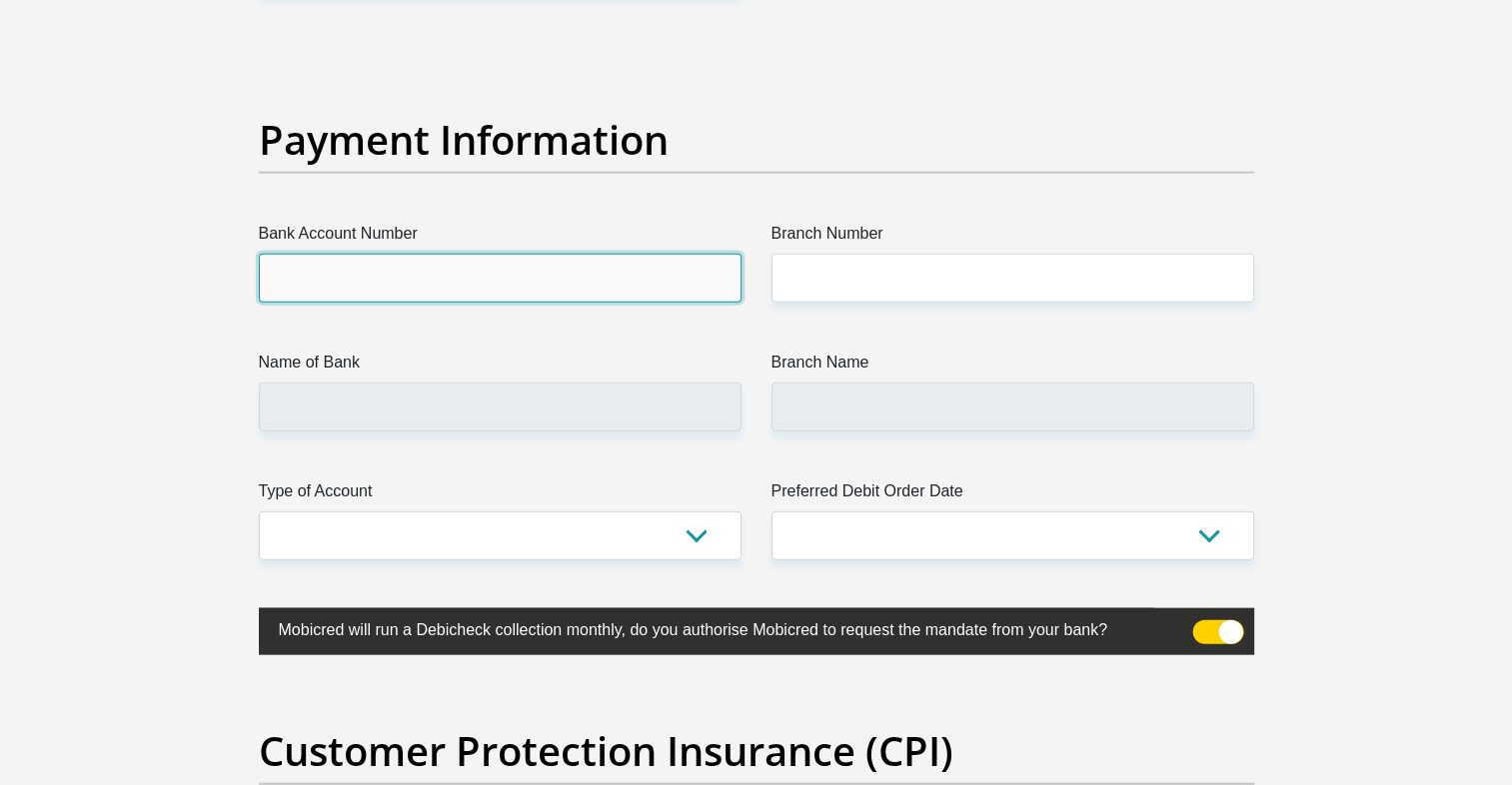 click on "Bank Account Number" at bounding box center [500, 278] 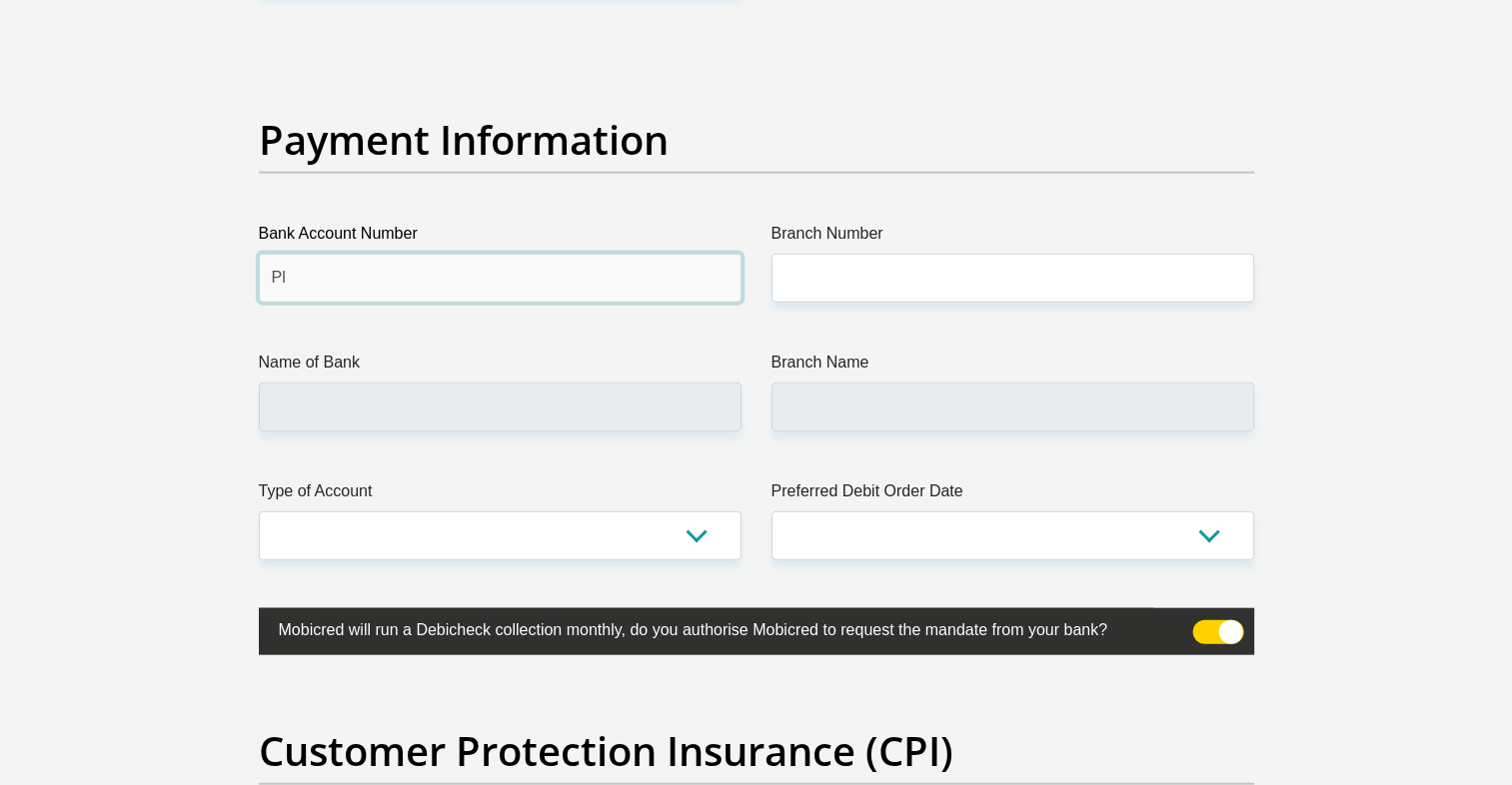 type on "P" 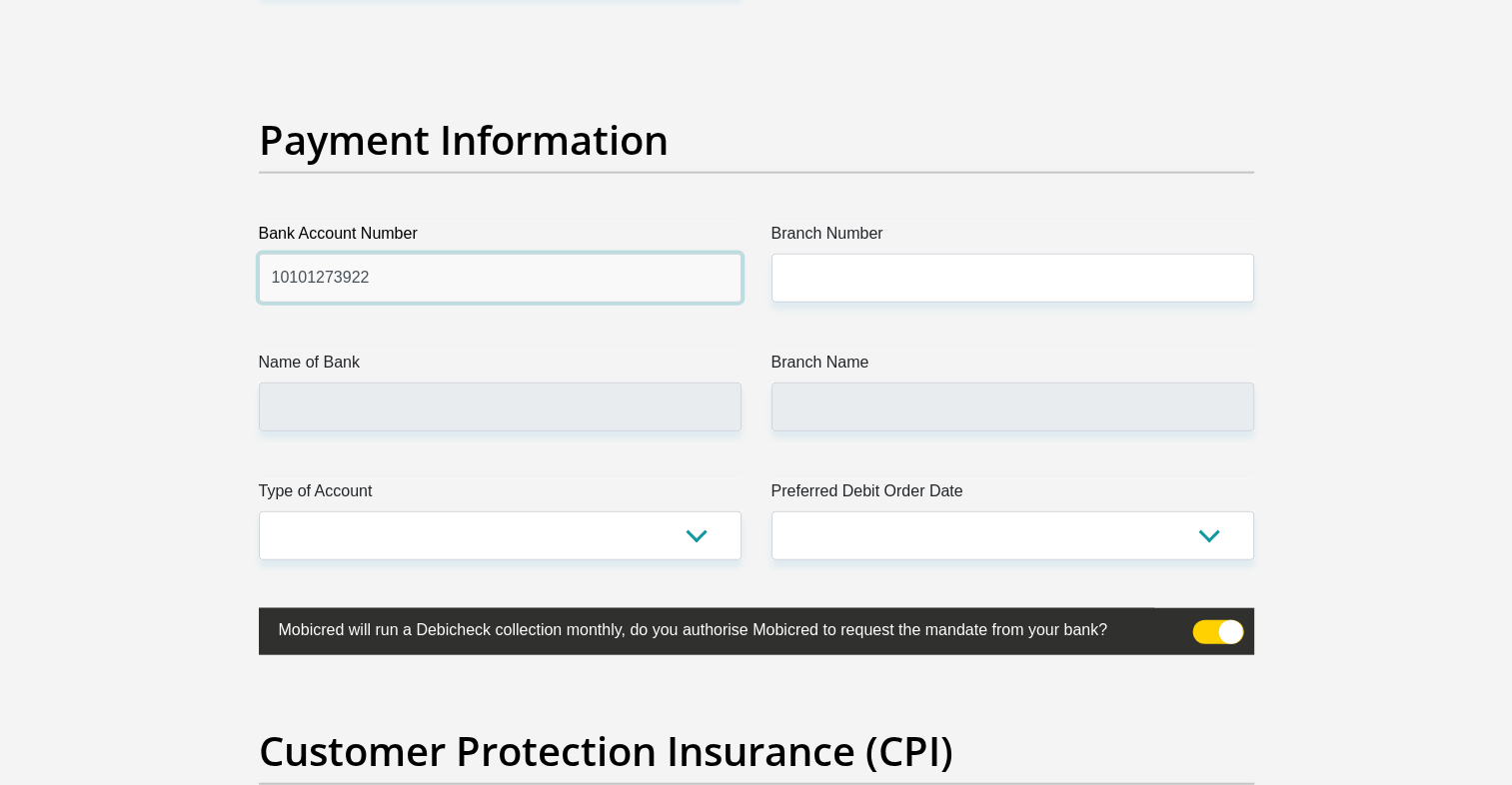 type on "10101273922" 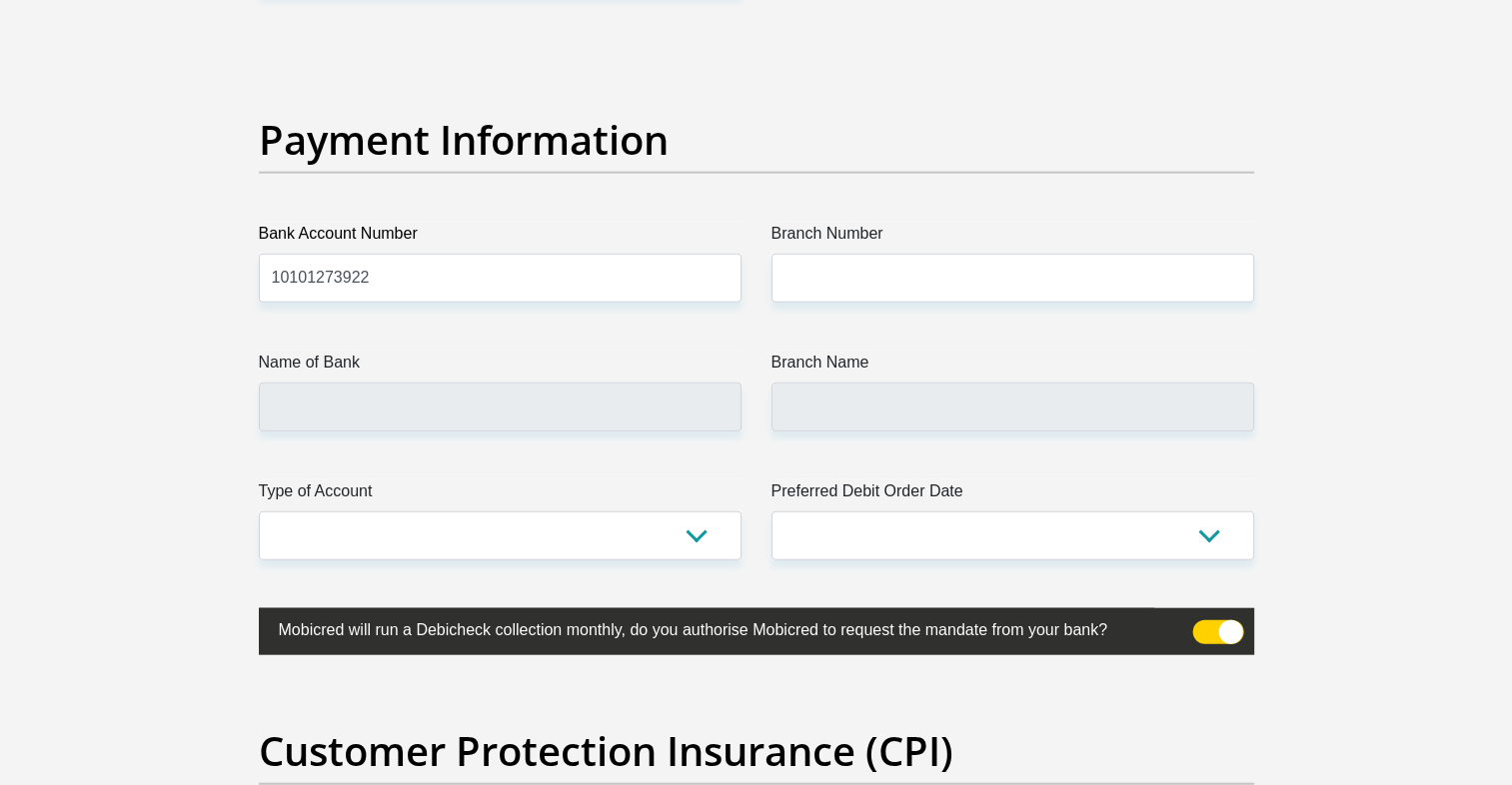 click on "Preferred Debit Order Date
1st
2nd
3rd
4th
5th
7th
18th
19th
20th
21st
22nd
23rd
24th
25th
26th
27th
28th
29th
30th" at bounding box center (1012, 519) 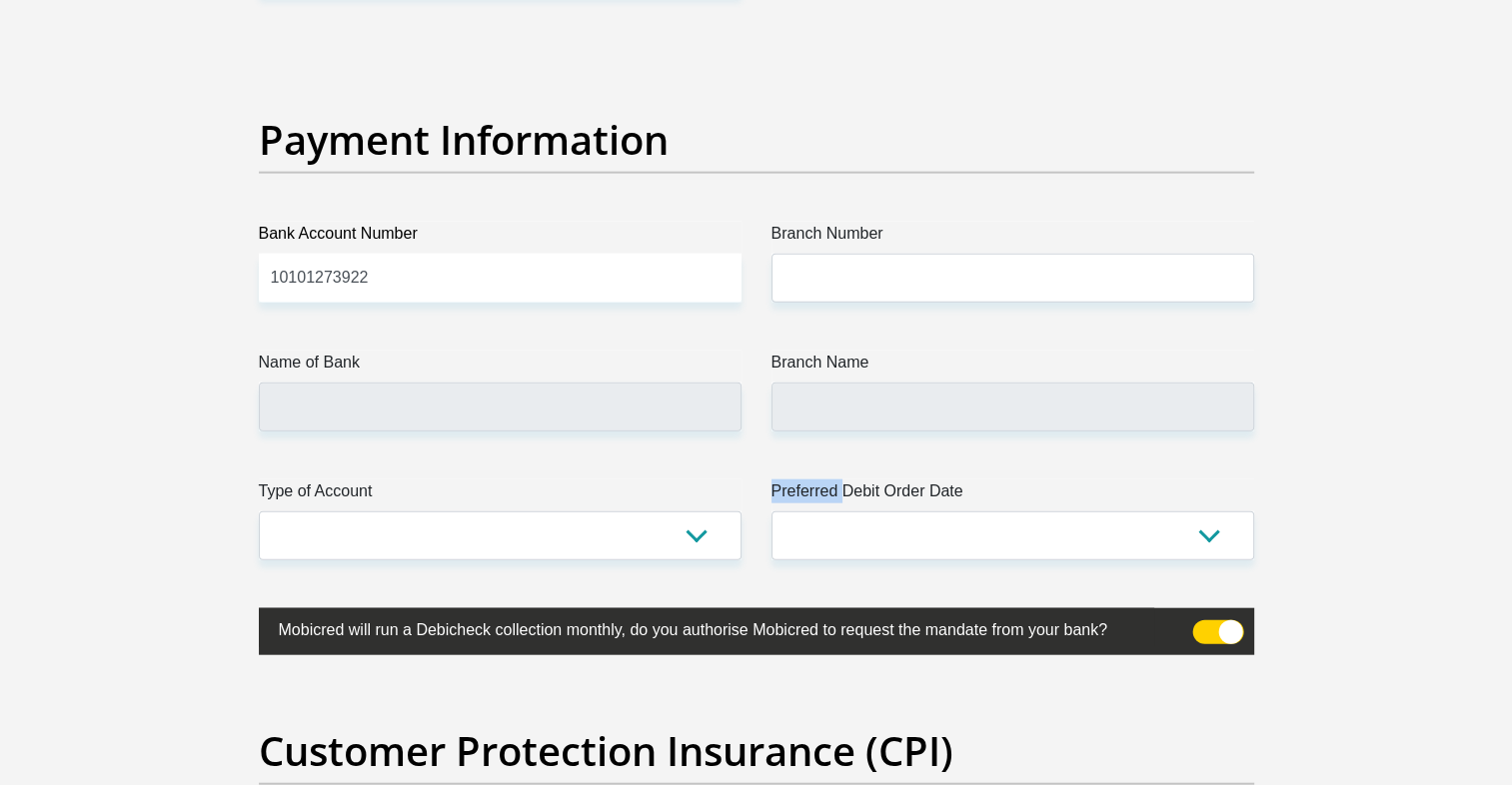 click on "Preferred Debit Order Date
1st
2nd
3rd
4th
5th
7th
18th
19th
20th
21st
22nd
23rd
24th
25th
26th
27th
28th
29th
30th" at bounding box center (1012, 519) 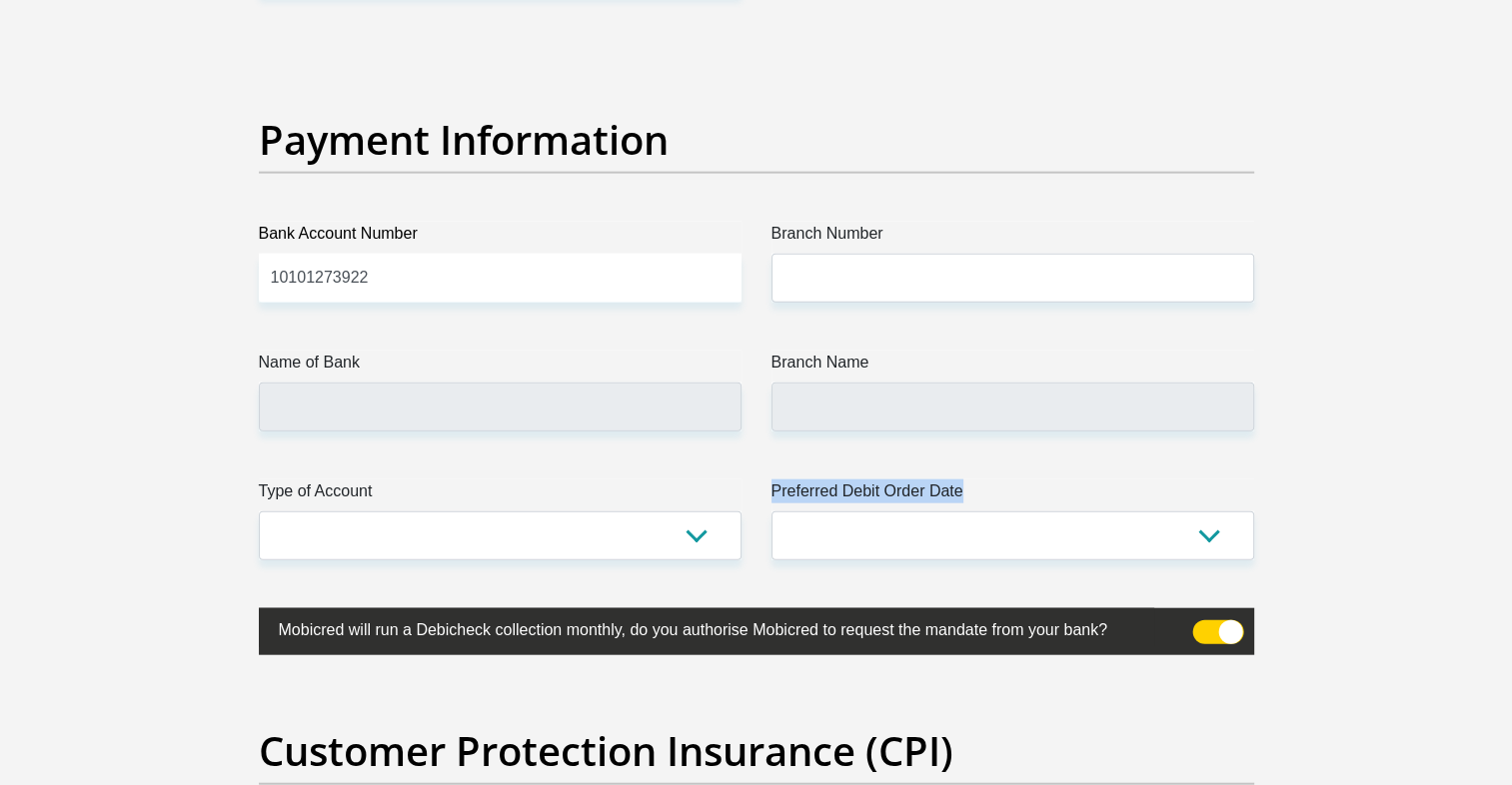 click on "Preferred Debit Order Date
1st
2nd
3rd
4th
5th
7th
18th
19th
20th
21st
22nd
23rd
24th
25th
26th
27th
28th
29th
30th" at bounding box center (1012, 519) 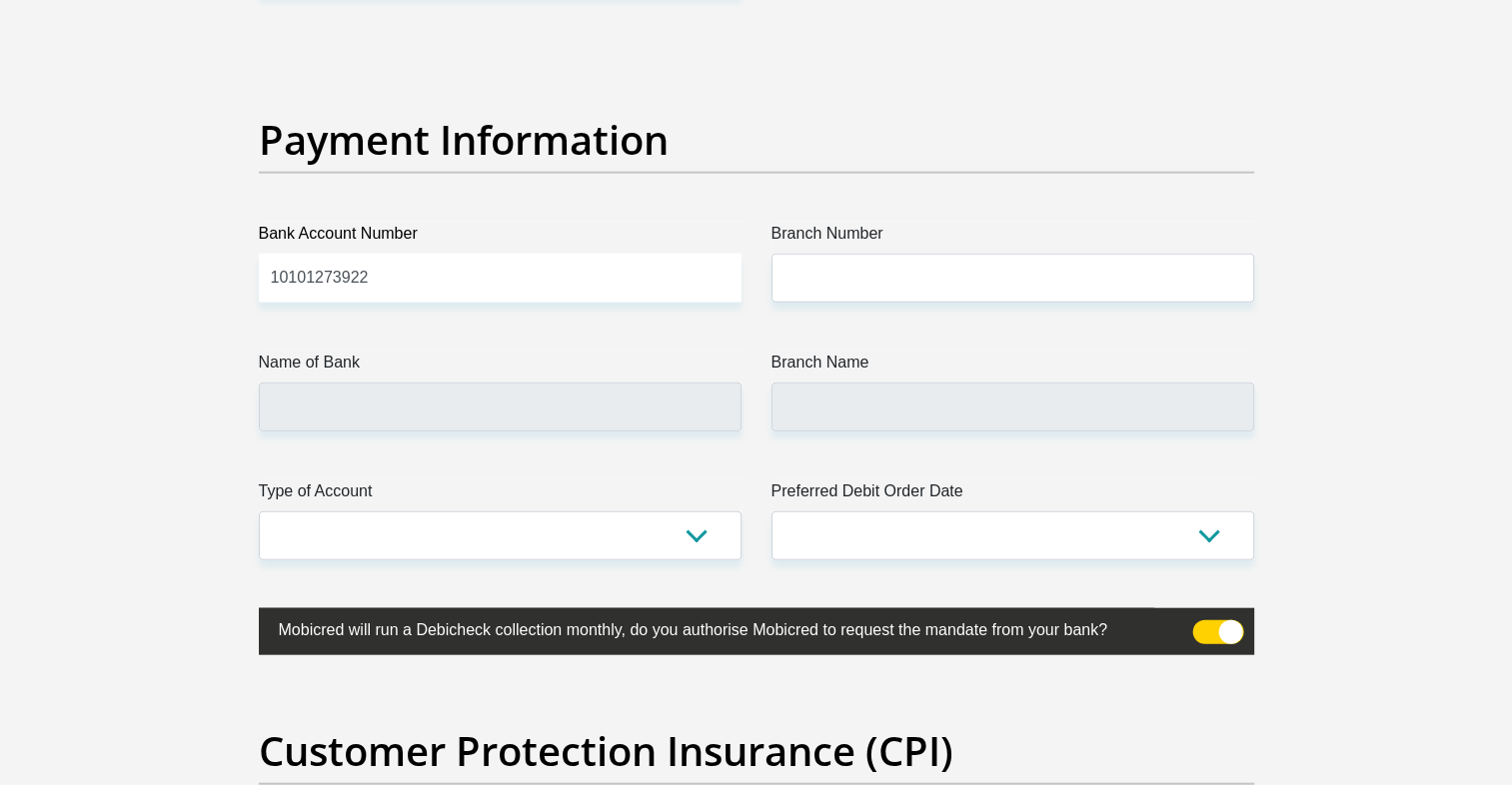 drag, startPoint x: 769, startPoint y: 481, endPoint x: 714, endPoint y: 474, distance: 55.443665 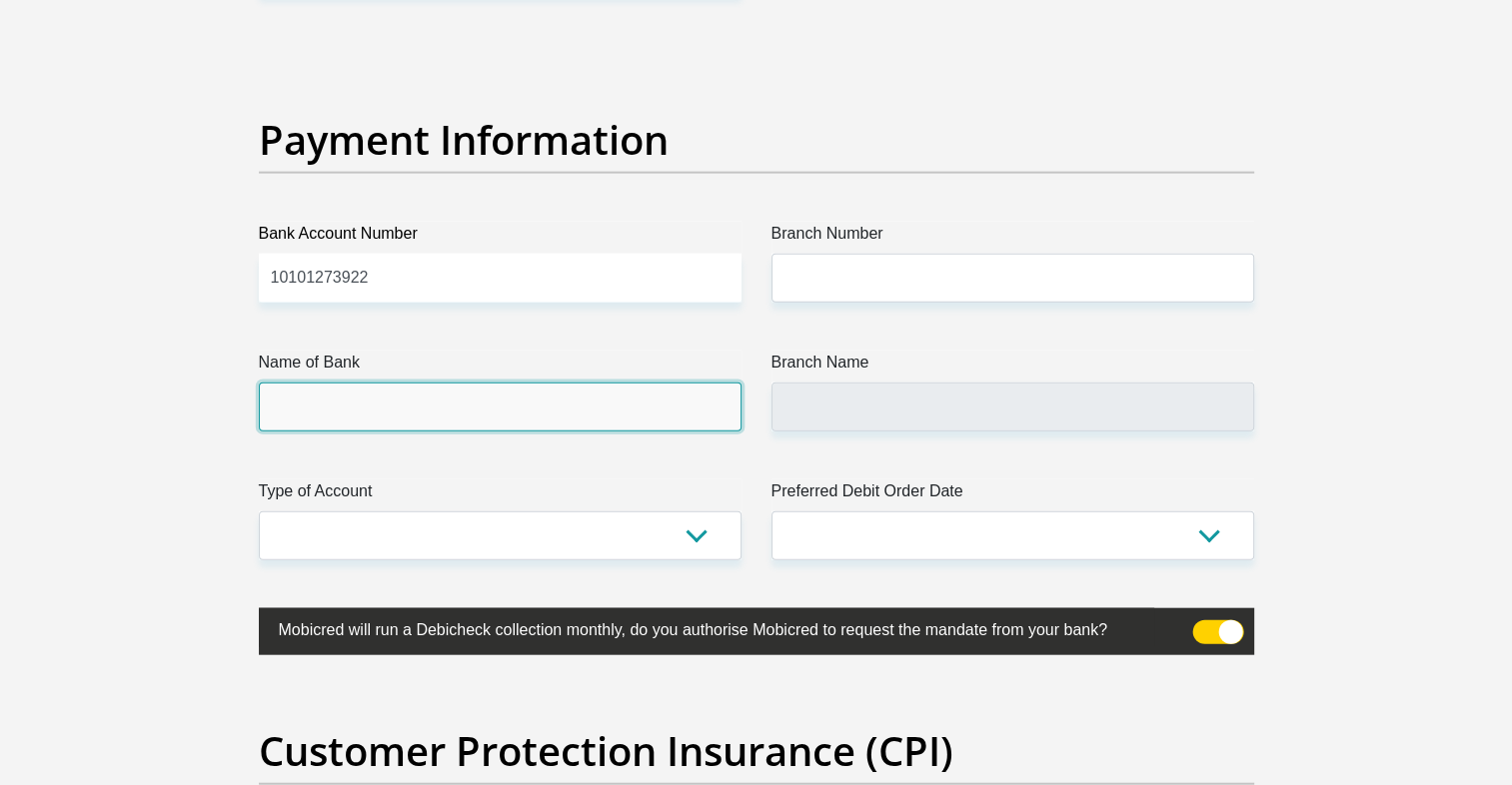 click on "Name of Bank" at bounding box center (500, 406) 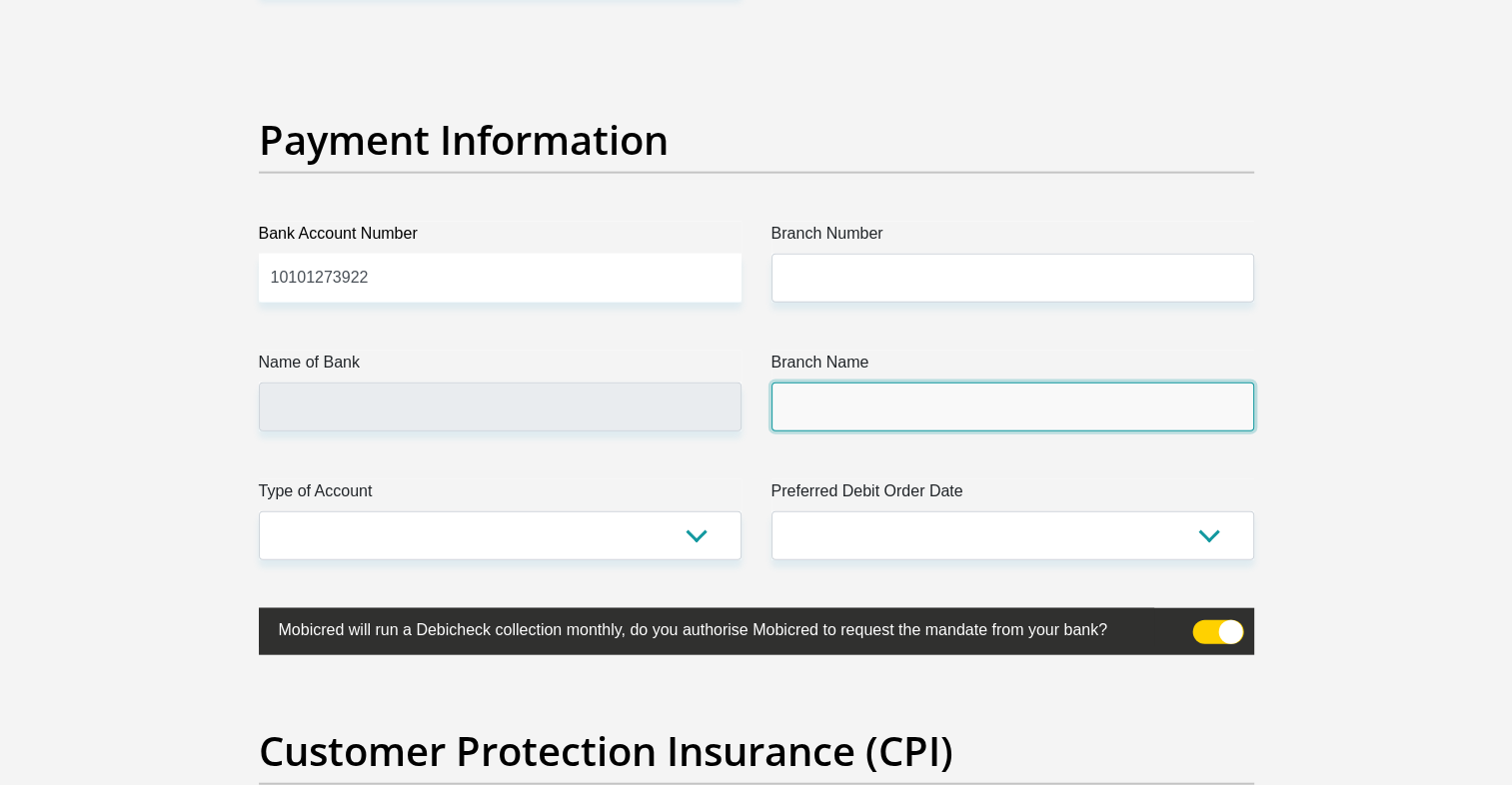 click on "Branch Name" at bounding box center [1012, 406] 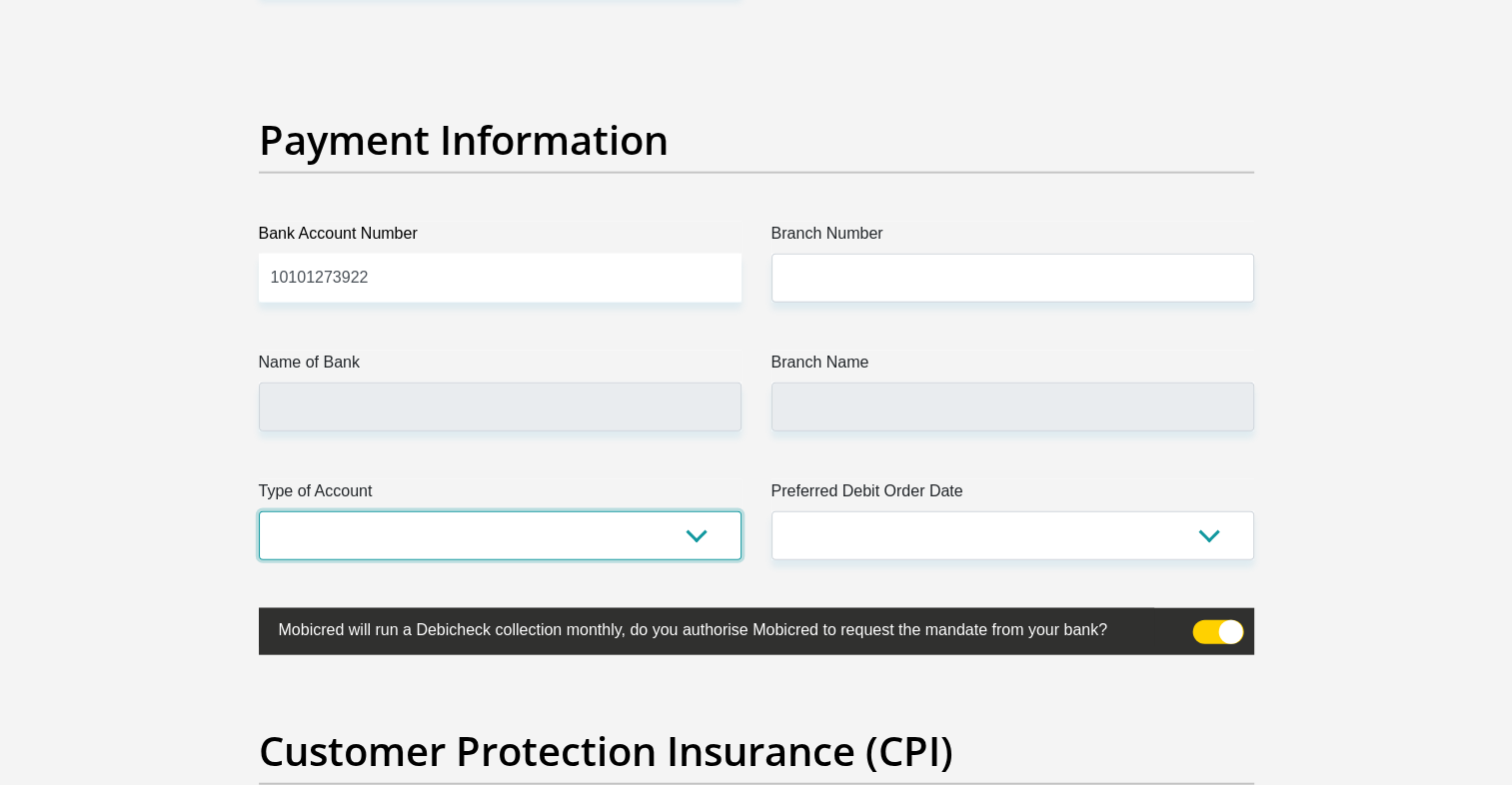 click on "Cheque
Savings" at bounding box center [500, 535] 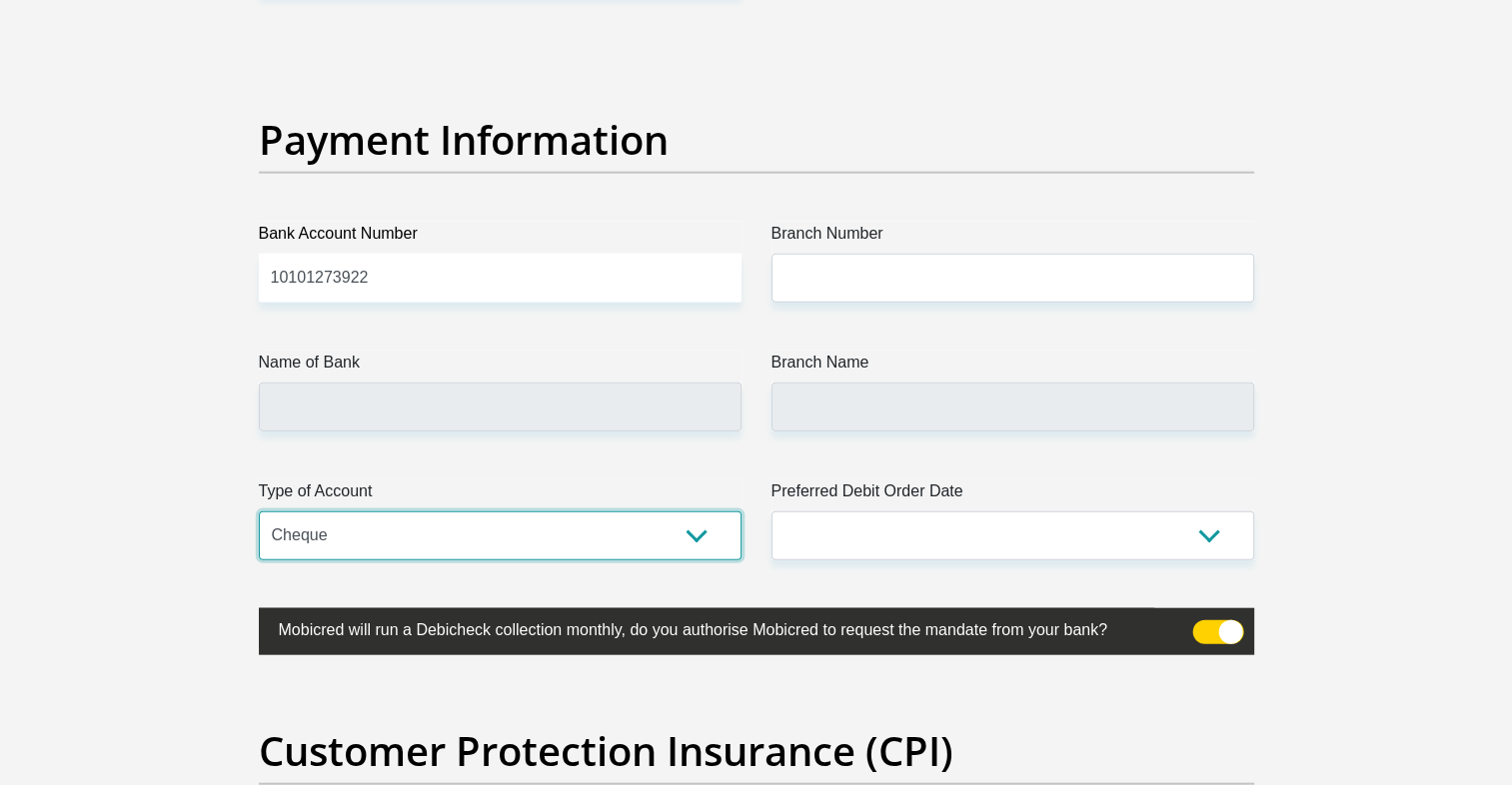 click on "Cheque
Savings" at bounding box center [500, 535] 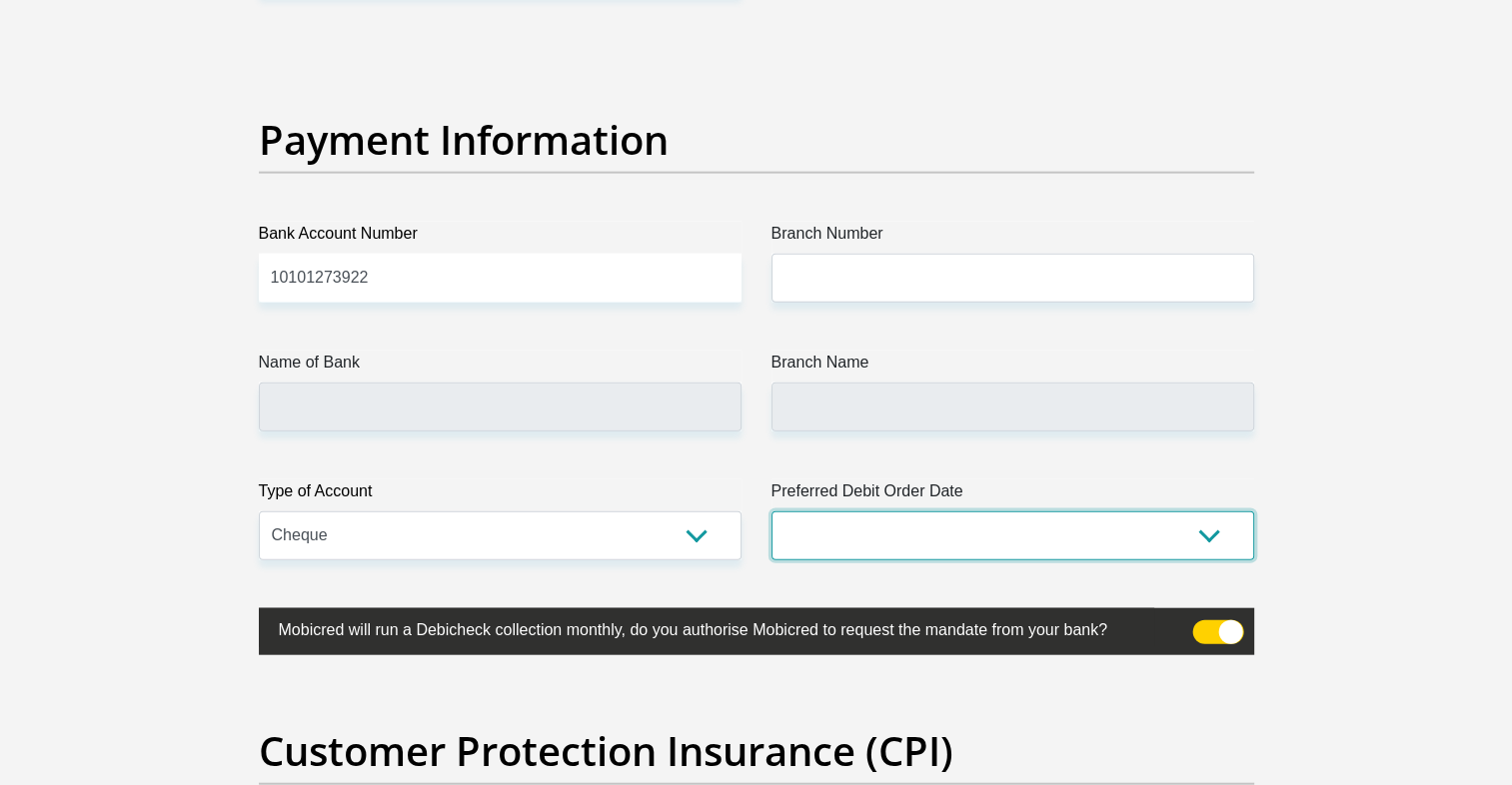 click on "1st
2nd
3rd
4th
5th
7th
18th
19th
20th
21st
22nd
23rd
24th
25th
26th
27th
28th
29th
30th" at bounding box center (1012, 535) 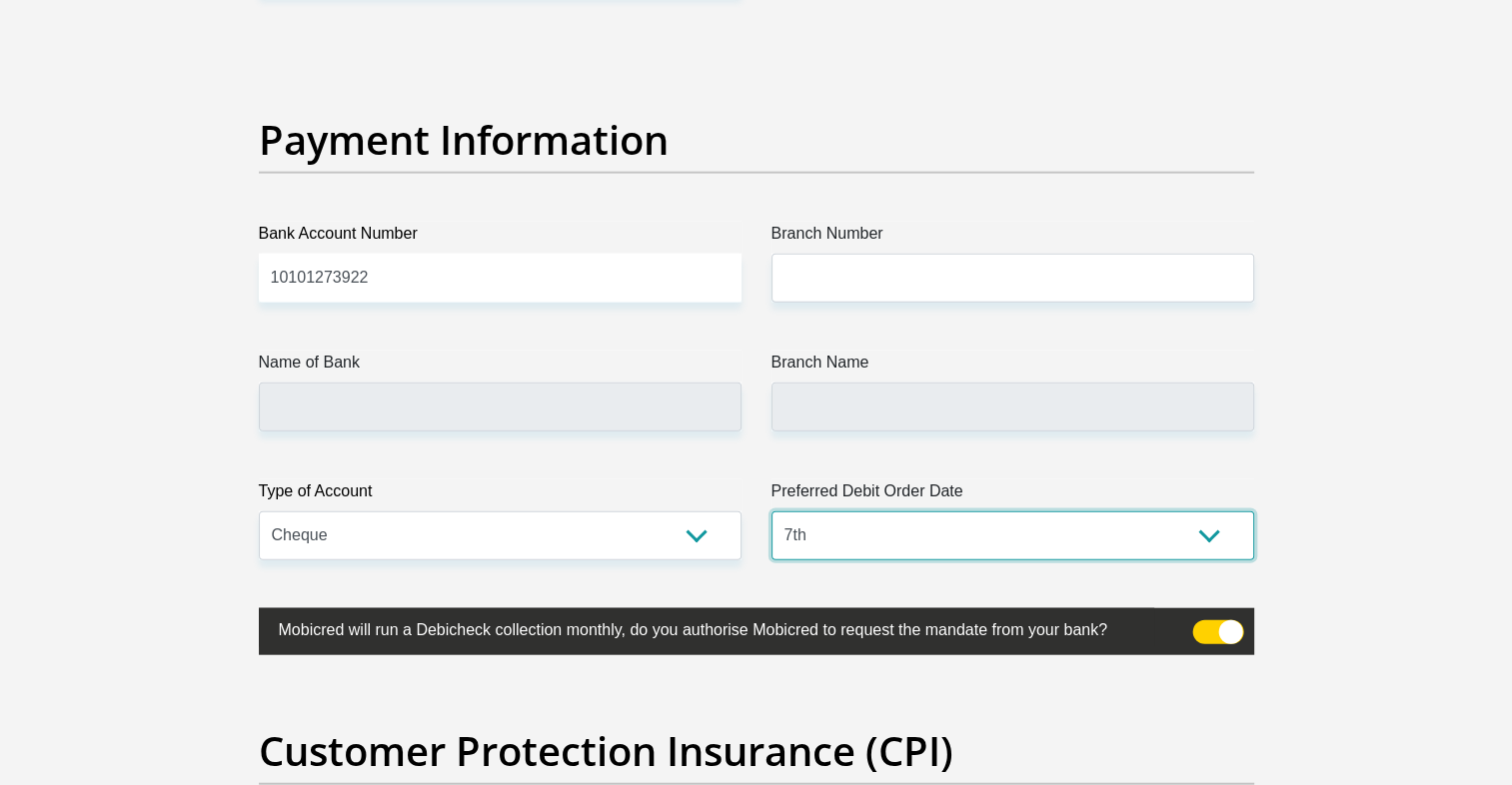 click on "1st
2nd
3rd
4th
5th
7th
18th
19th
20th
21st
22nd
23rd
24th
25th
26th
27th
28th
29th
30th" at bounding box center [1012, 535] 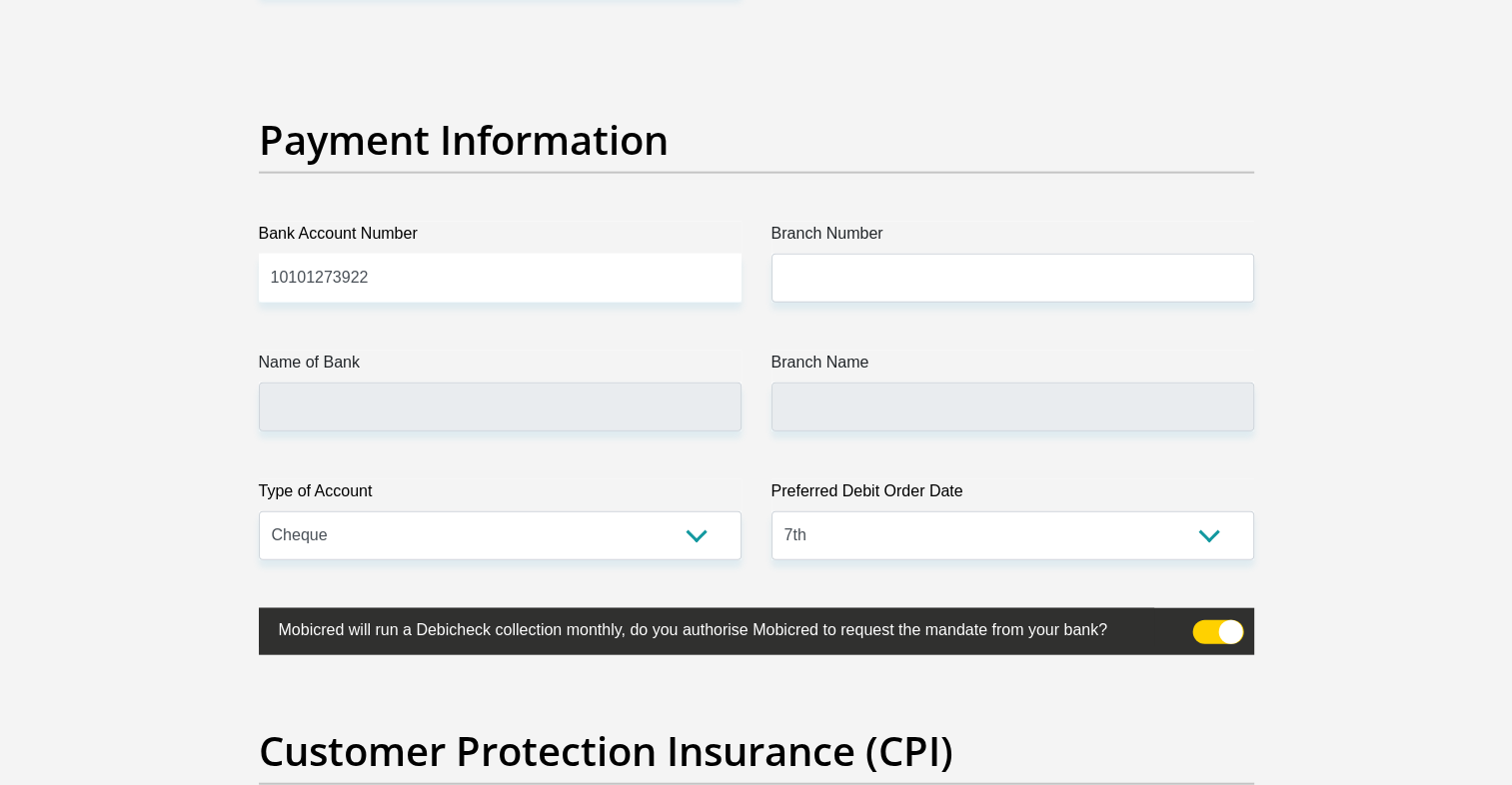 click on "Branch Number" at bounding box center [1012, 238] 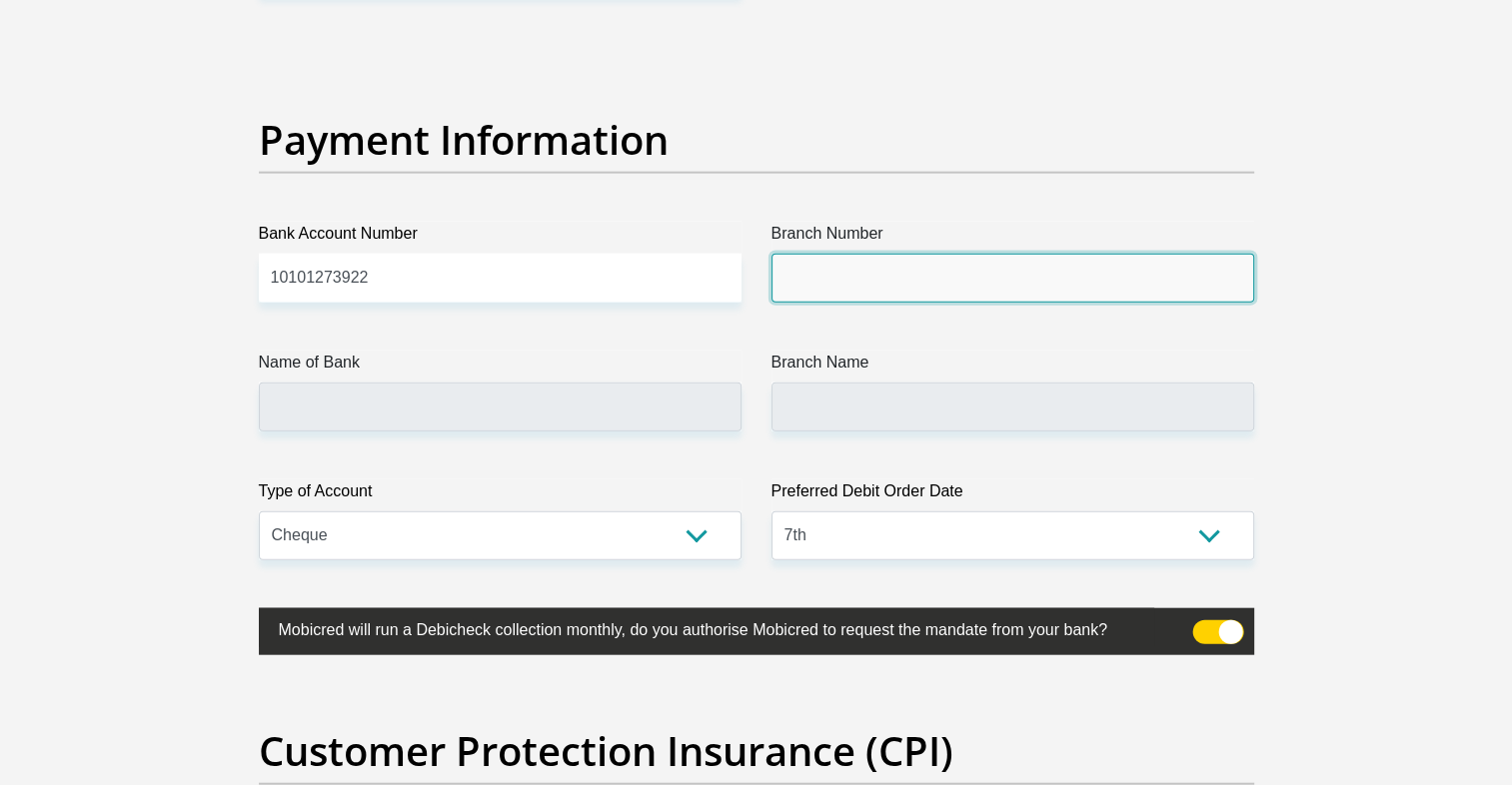 click on "Branch Number" at bounding box center (1012, 278) 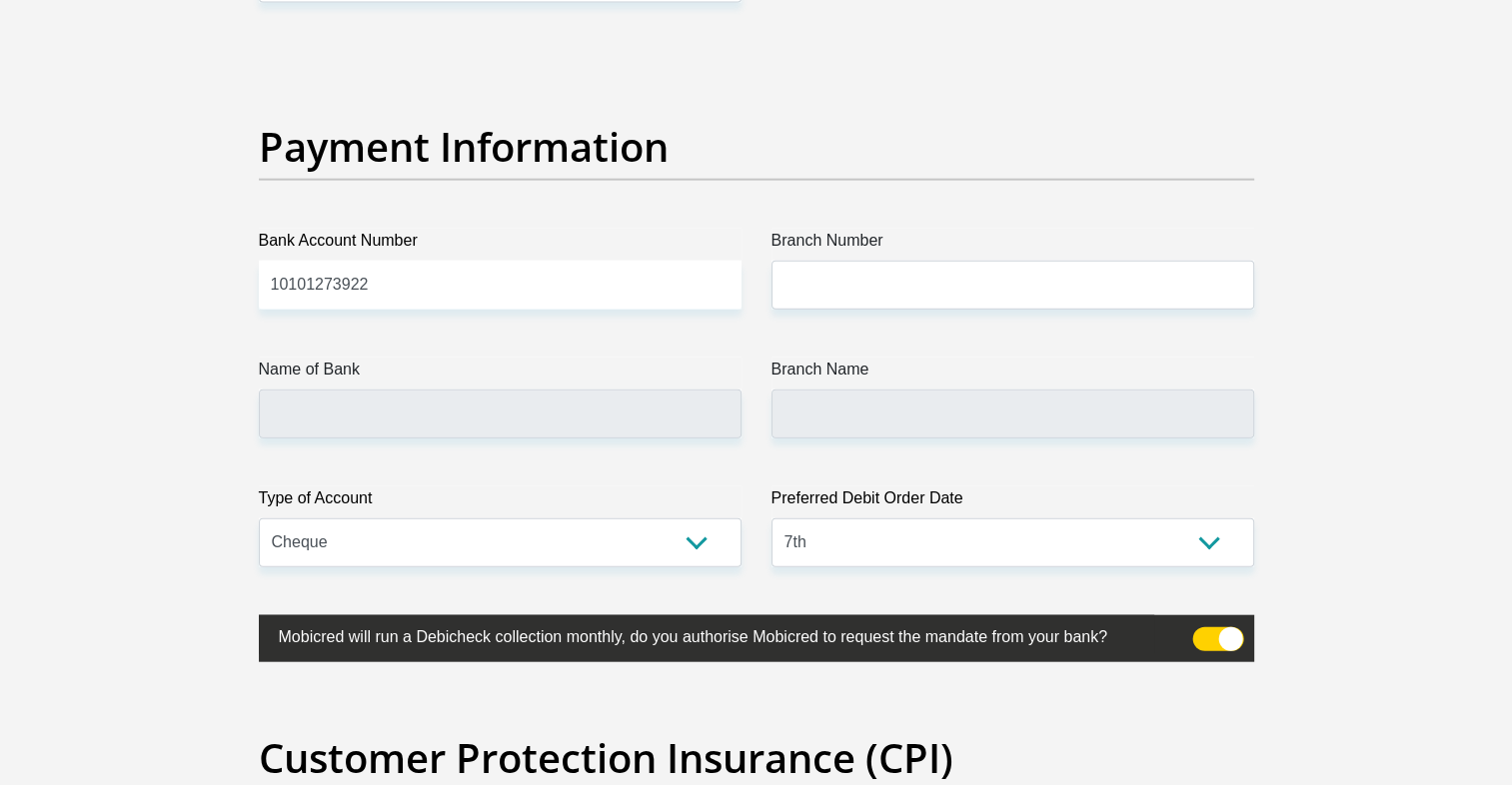 scroll, scrollTop: 4502, scrollLeft: 0, axis: vertical 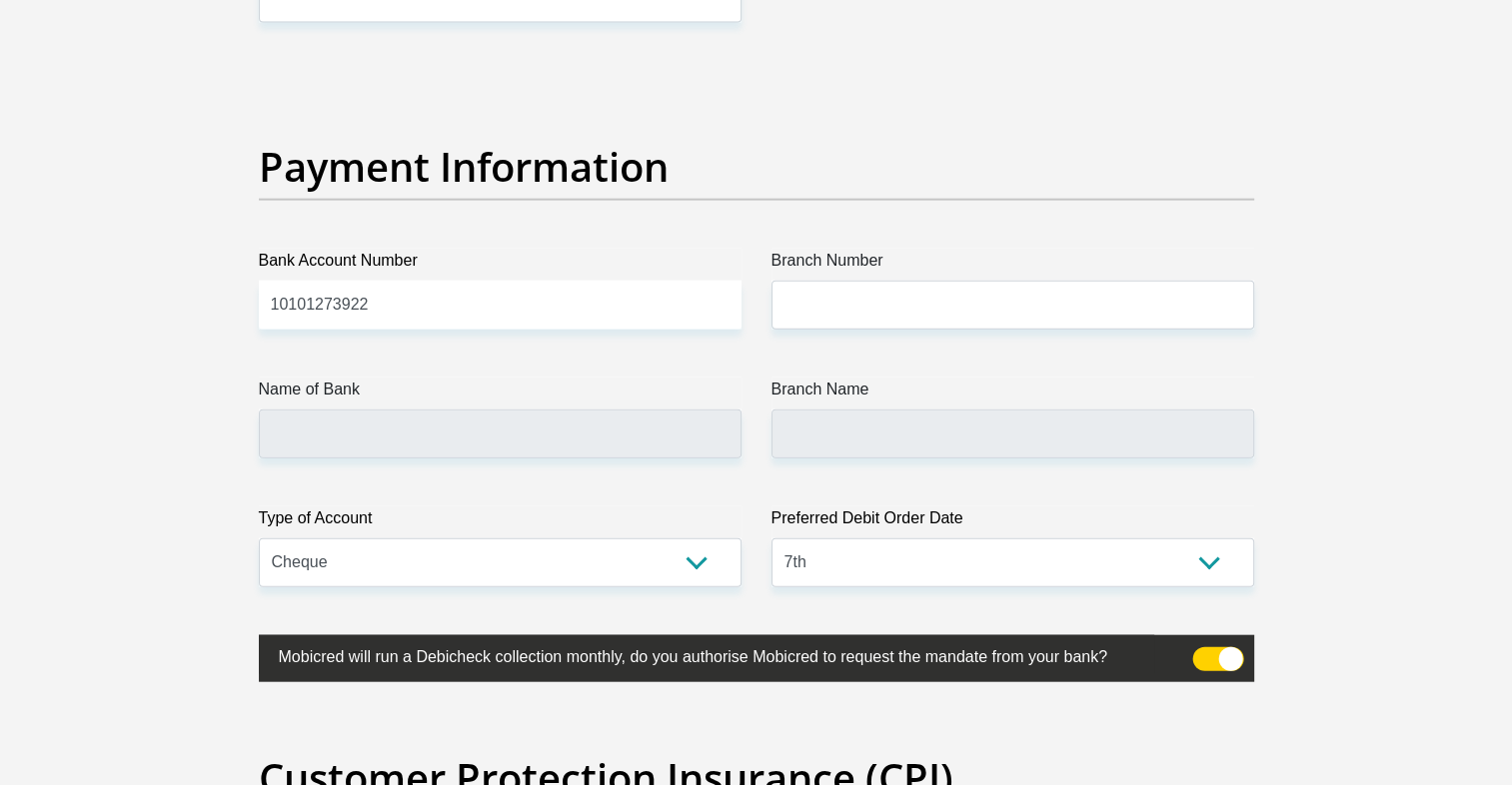 click on "Personal Details
Title
Mr
Ms
Mrs
Dr
[PERSON_NAME]
First Name
Surname
ID Number
Please input valid ID number
Race
Black
Coloured
Indian
White
Other
Contact Number
Please input valid contact number
Nationality
[DEMOGRAPHIC_DATA]" at bounding box center [756, -934] 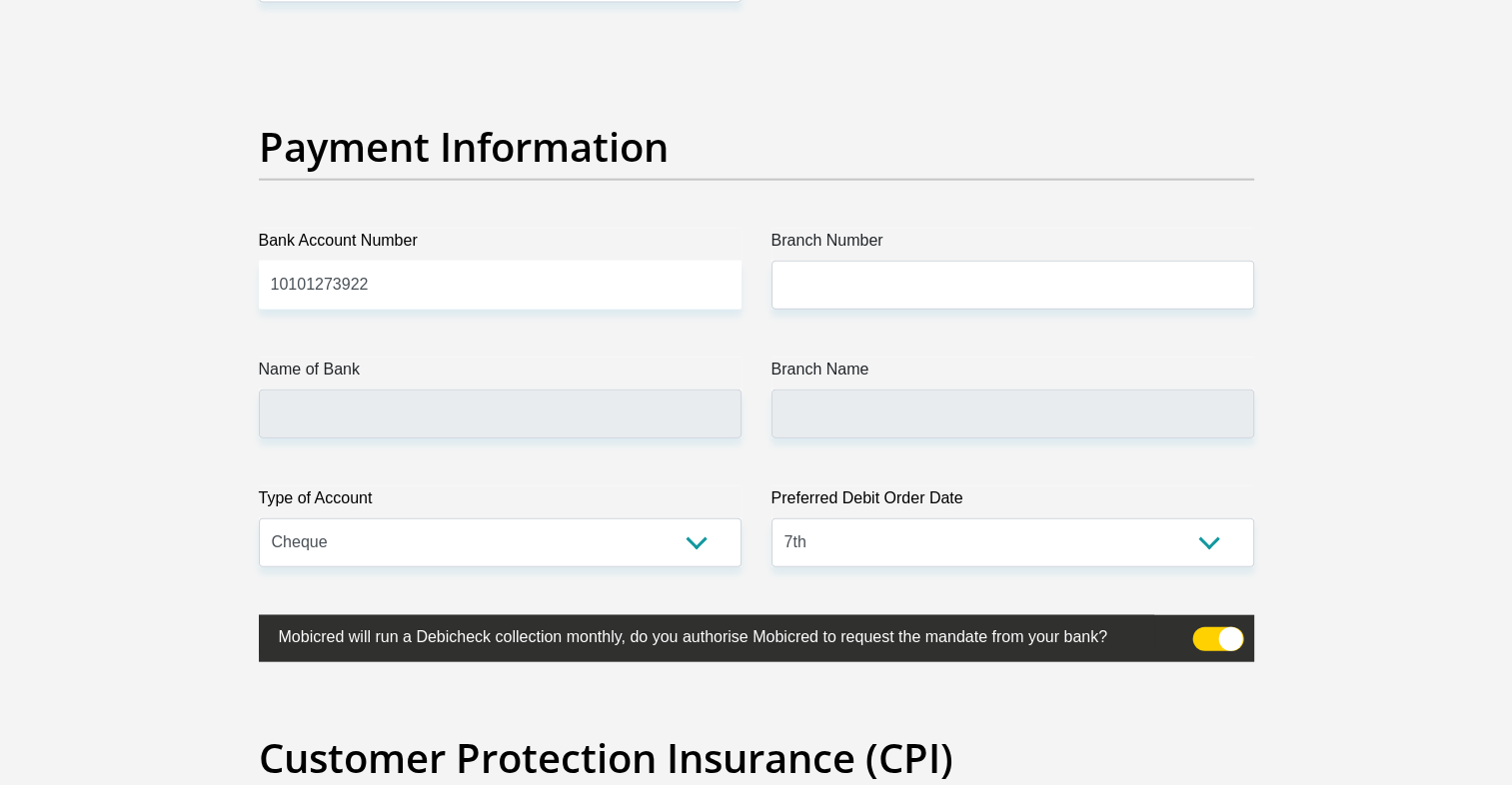 scroll, scrollTop: 4523, scrollLeft: 0, axis: vertical 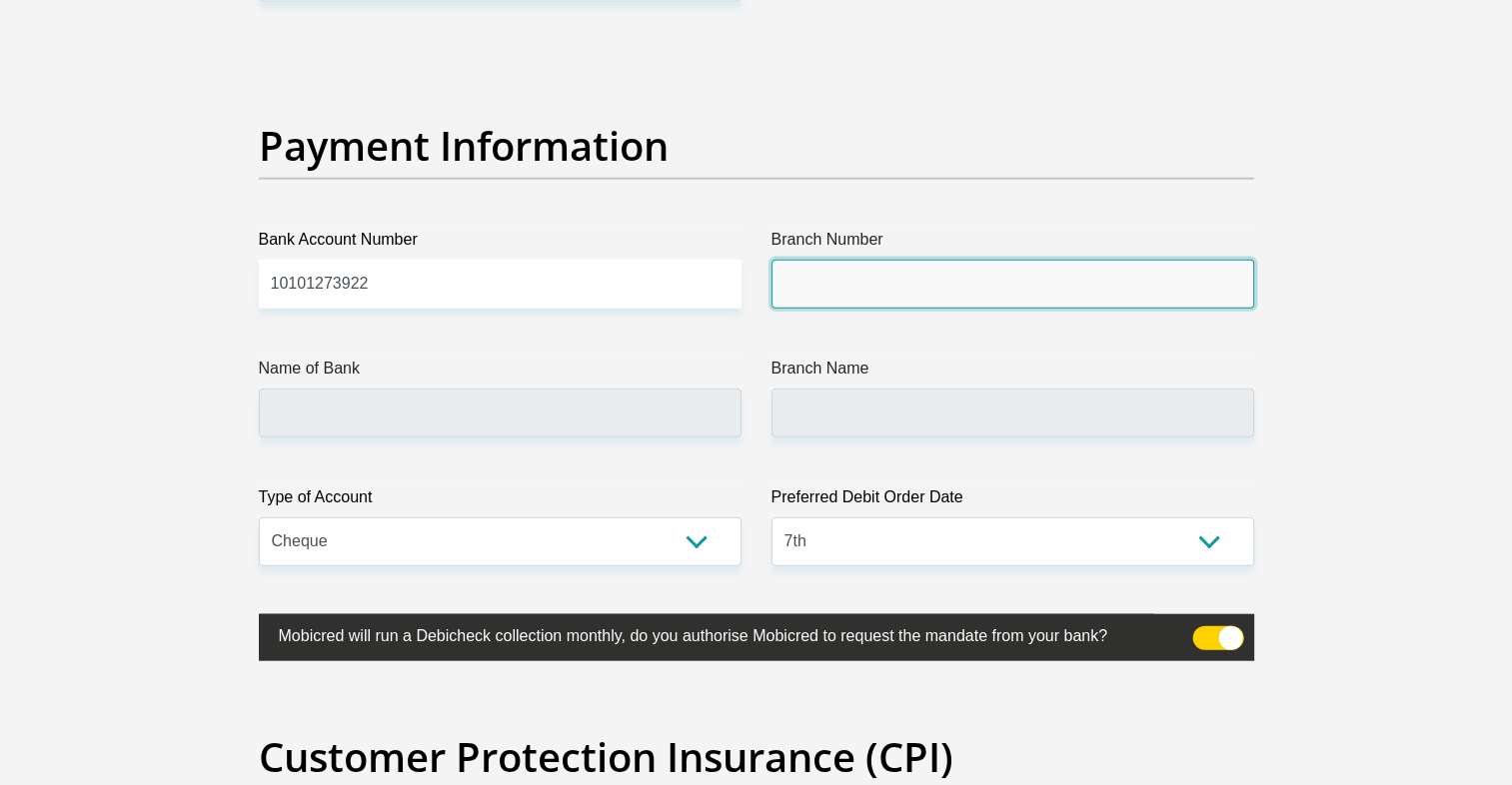 click on "Branch Number" at bounding box center [1012, 284] 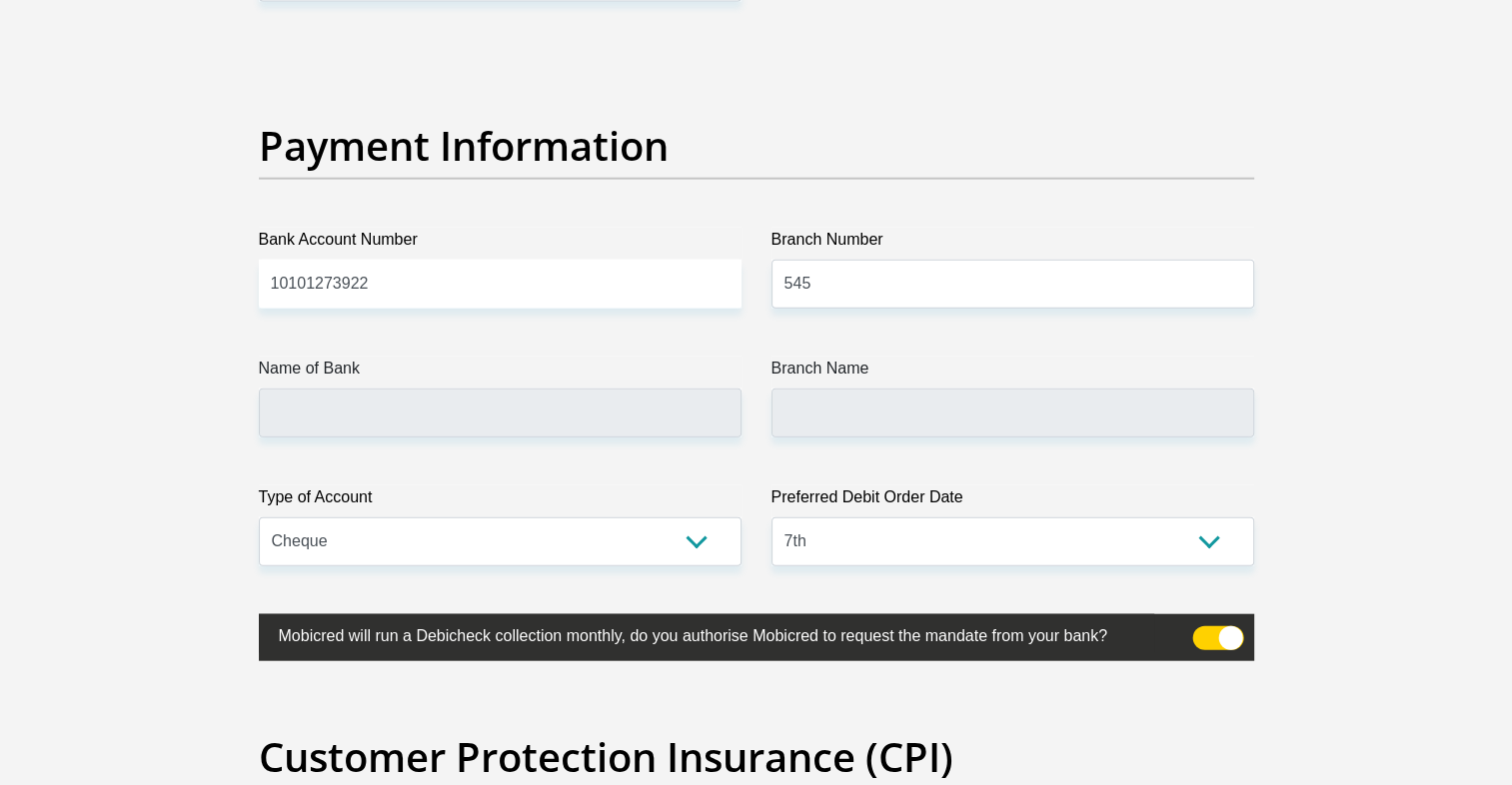 click on "Title
Mr
Ms
Mrs
Dr
[PERSON_NAME]
First Name
Surname
ID Number
Please input valid ID number
Race
Black
Coloured
Indian
White
Other
Contact Number
Please input valid contact number
Nationality
[GEOGRAPHIC_DATA]
[GEOGRAPHIC_DATA]
[GEOGRAPHIC_DATA]
[GEOGRAPHIC_DATA]  [GEOGRAPHIC_DATA]  [GEOGRAPHIC_DATA]" at bounding box center (756, -961) 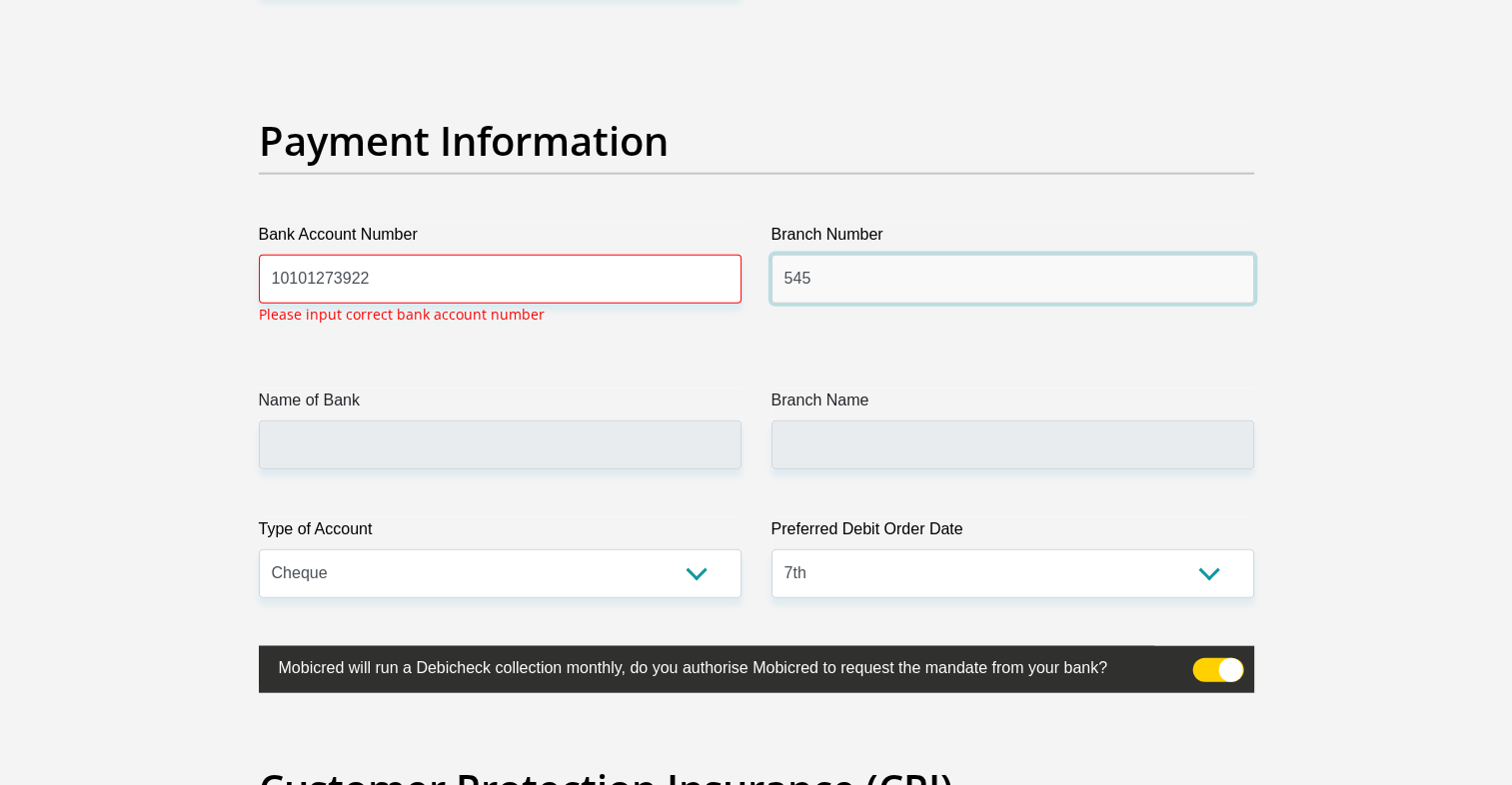 click on "545" at bounding box center [1012, 279] 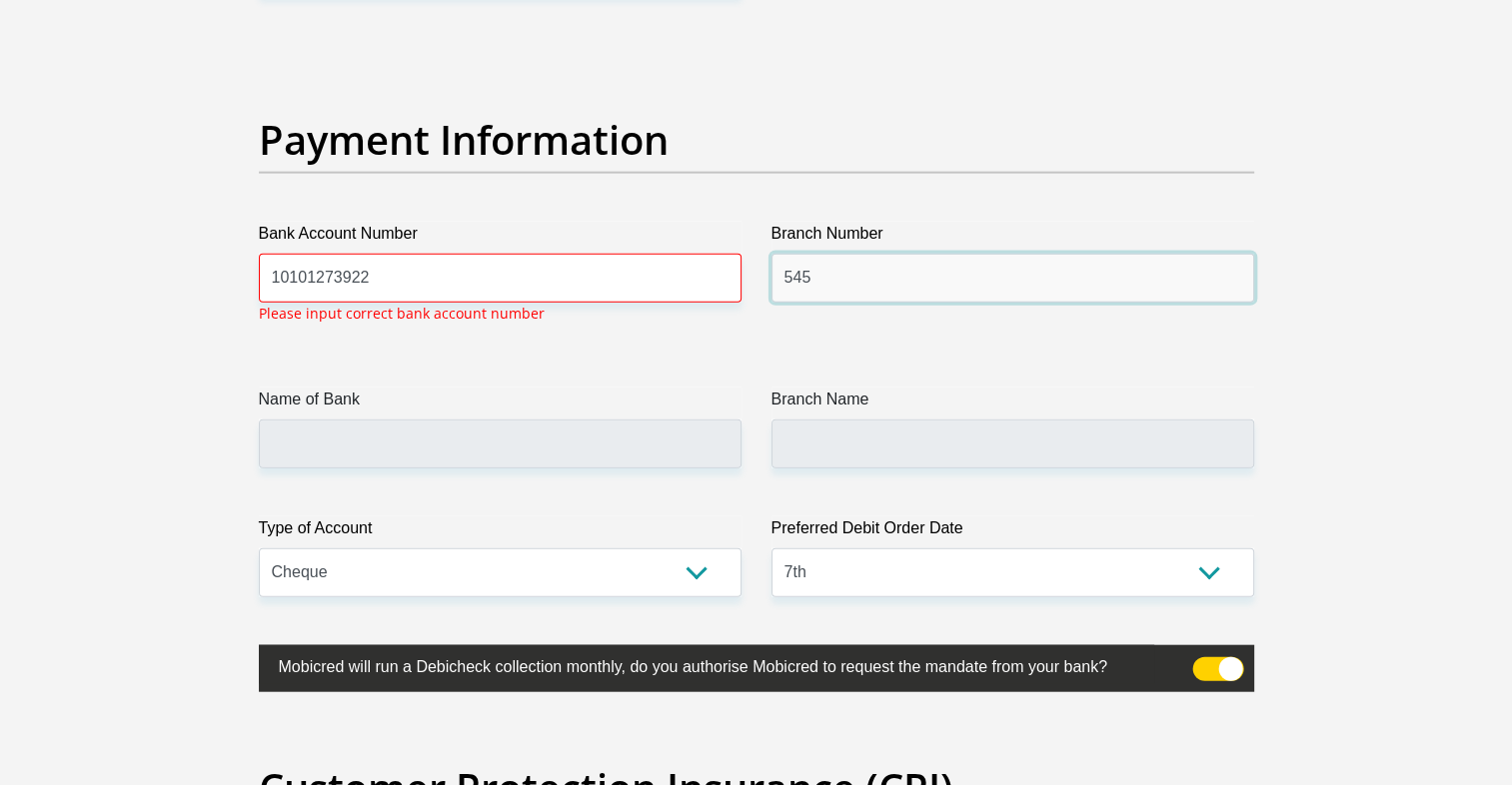 click on "545" at bounding box center (1012, 278) 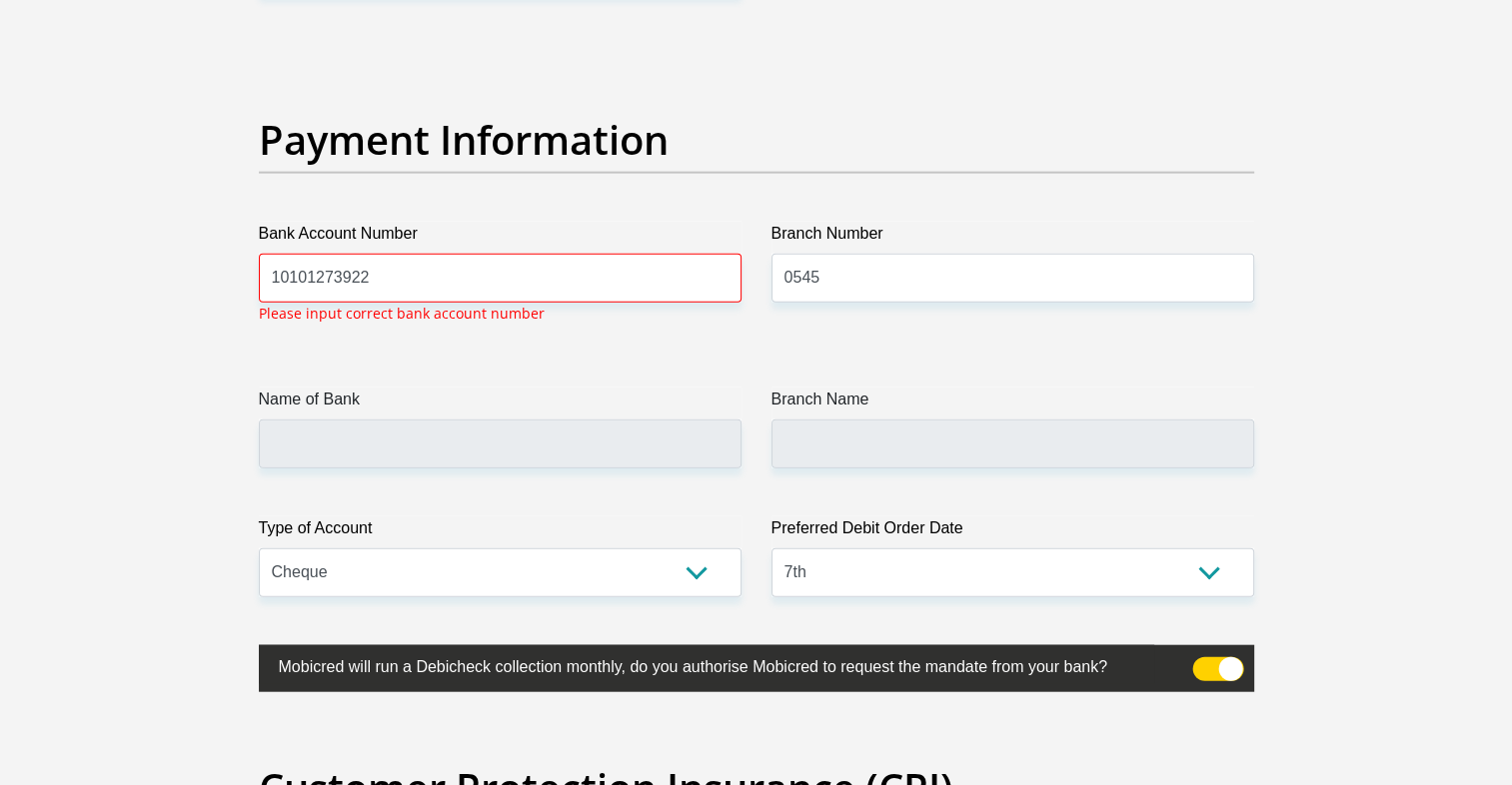 click on "Title
Mr
Ms
Mrs
Dr
[PERSON_NAME]
First Name
Surname
ID Number
Please input valid ID number
Race
Black
Coloured
Indian
White
Other
Contact Number
Please input valid contact number
Nationality
[GEOGRAPHIC_DATA]
[GEOGRAPHIC_DATA]
[GEOGRAPHIC_DATA]
[GEOGRAPHIC_DATA]  [GEOGRAPHIC_DATA]  [GEOGRAPHIC_DATA]" at bounding box center (756, -948) 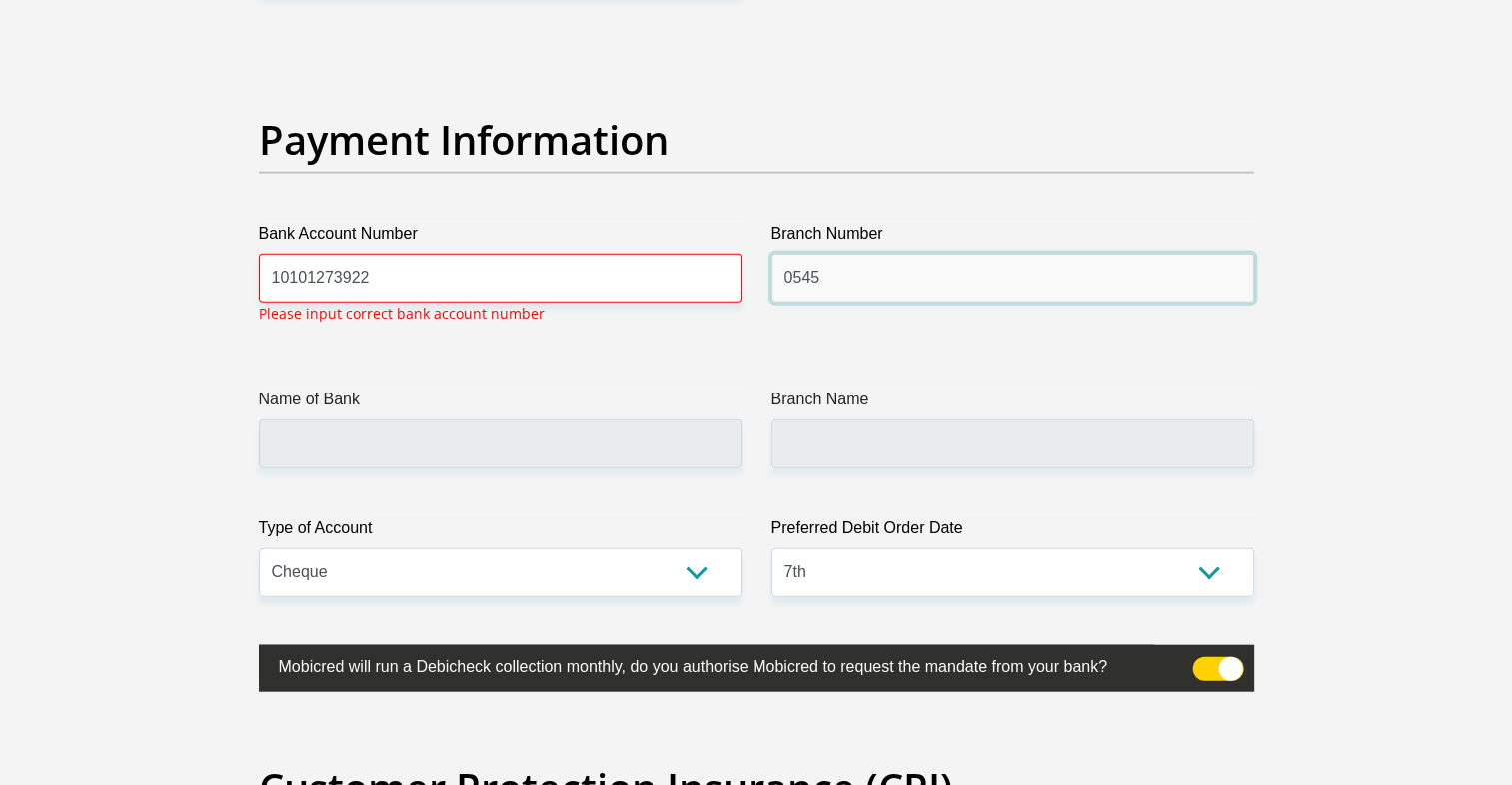 click on "0545" at bounding box center [1012, 278] 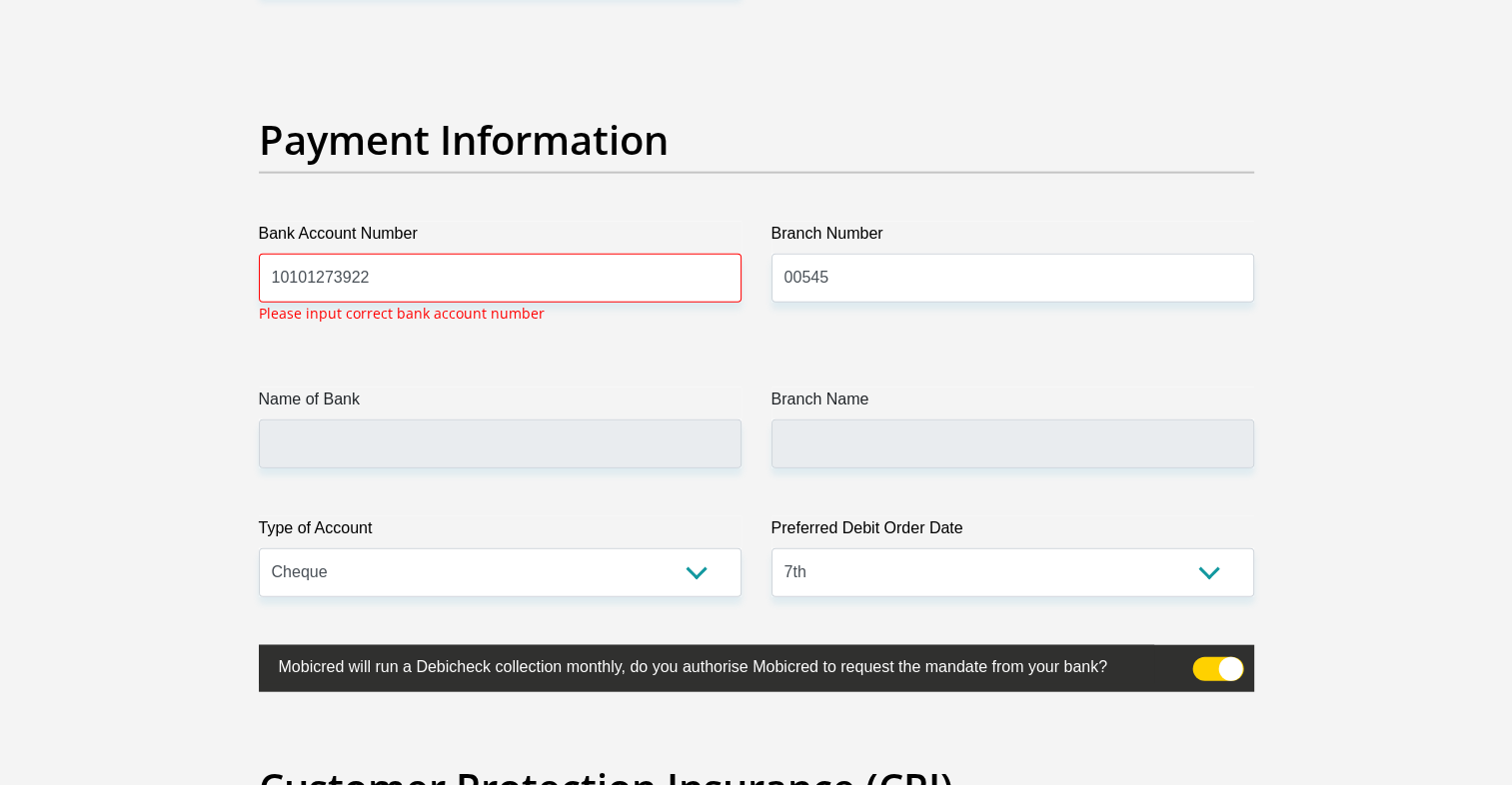 click on "Title
Mr
Ms
Mrs
Dr
[PERSON_NAME]
First Name
Surname
ID Number
Please input valid ID number
Race
Black
Coloured
Indian
White
Other
Contact Number
Please input valid contact number
Nationality
[GEOGRAPHIC_DATA]
[GEOGRAPHIC_DATA]
[GEOGRAPHIC_DATA]
[GEOGRAPHIC_DATA]  [GEOGRAPHIC_DATA]  [GEOGRAPHIC_DATA]" at bounding box center (756, -948) 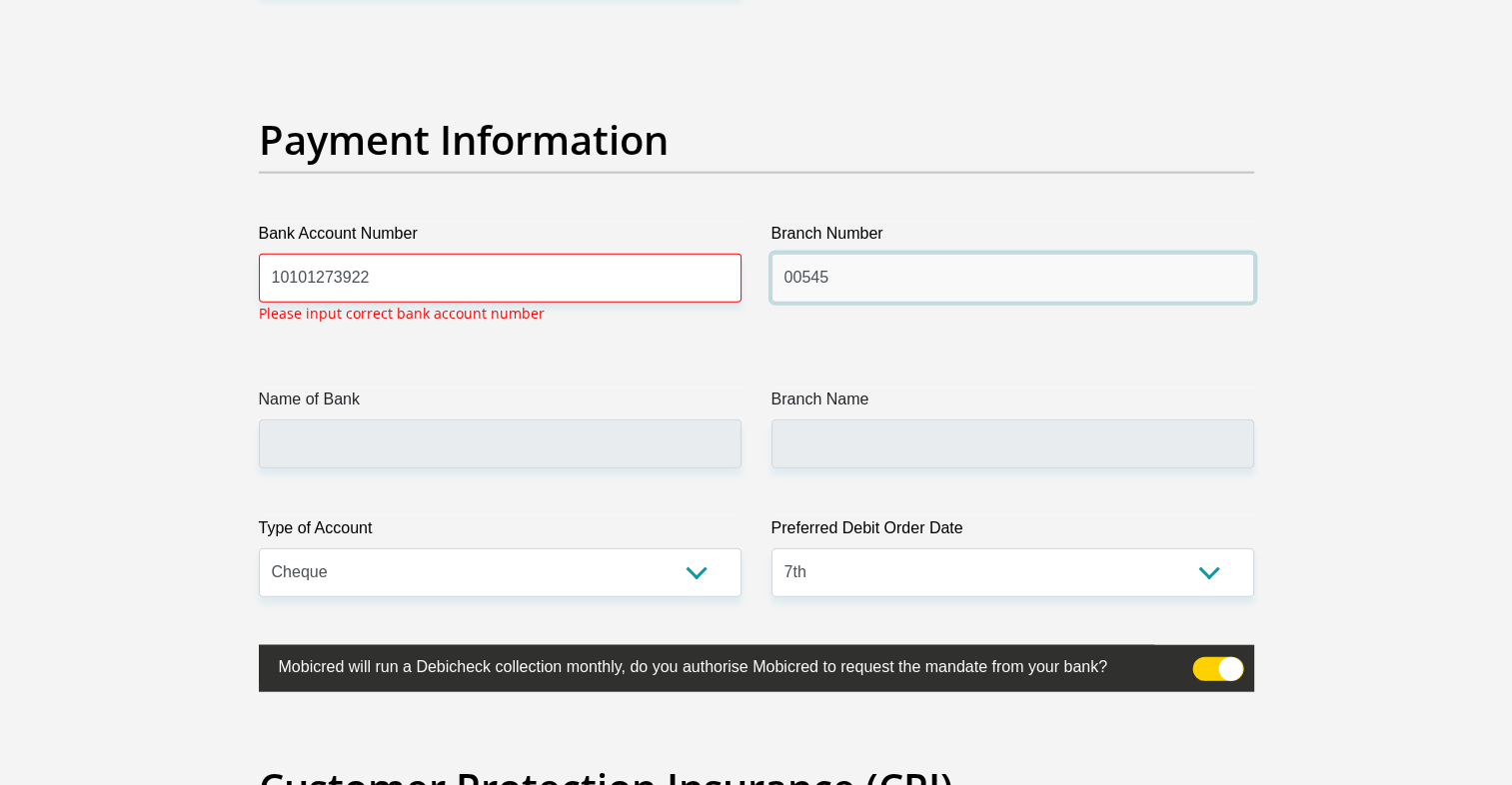 click on "00545" at bounding box center (1012, 278) 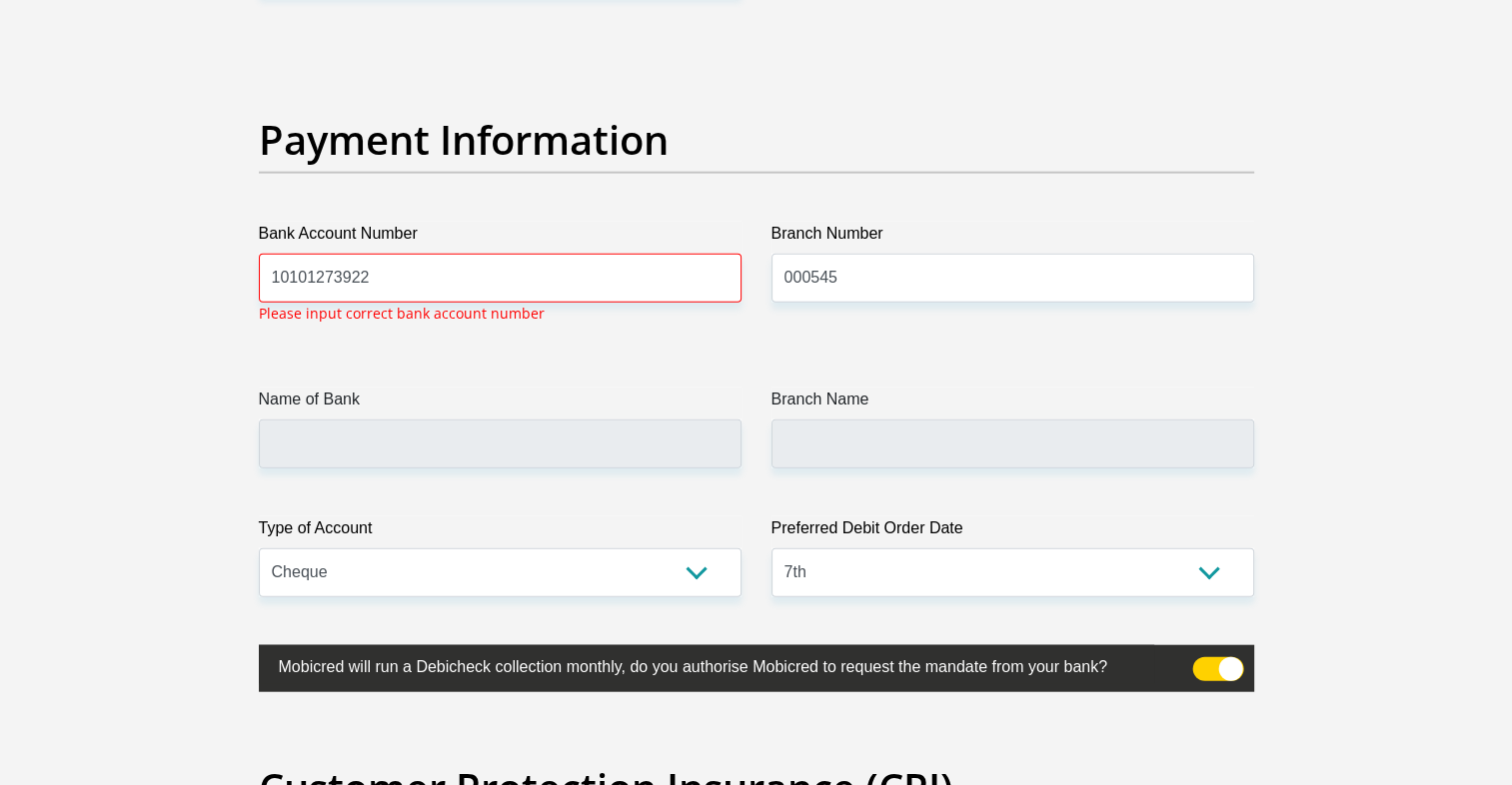 click on "Title
Mr
Ms
Mrs
Dr
[PERSON_NAME]
First Name
Surname
ID Number
Please input valid ID number
Race
Black
Coloured
Indian
White
Other
Contact Number
Please input valid contact number
Nationality
[GEOGRAPHIC_DATA]
[GEOGRAPHIC_DATA]
[GEOGRAPHIC_DATA]
[GEOGRAPHIC_DATA]  [GEOGRAPHIC_DATA]  [GEOGRAPHIC_DATA]" at bounding box center (756, -948) 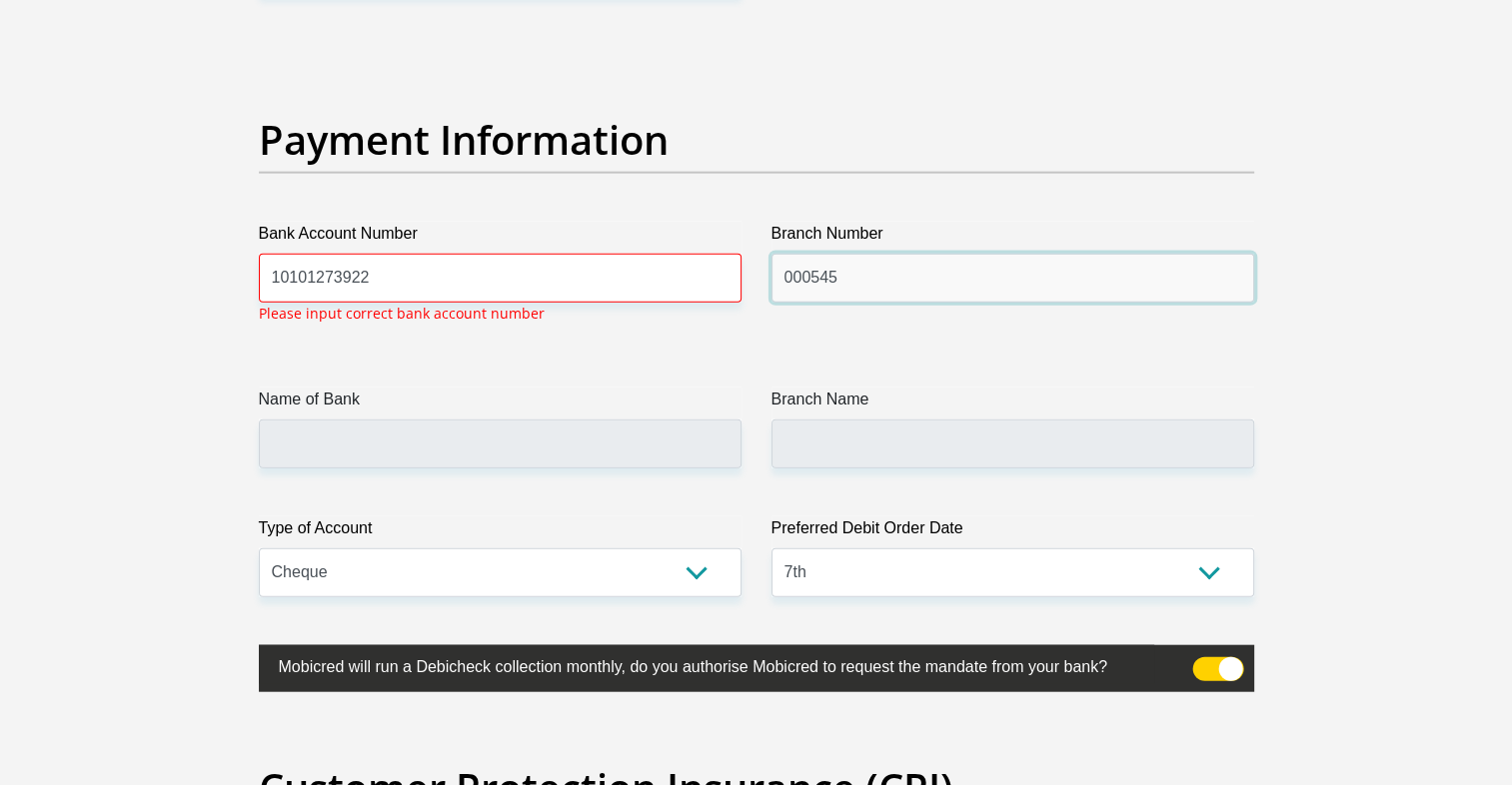 click on "000545" at bounding box center (1012, 278) 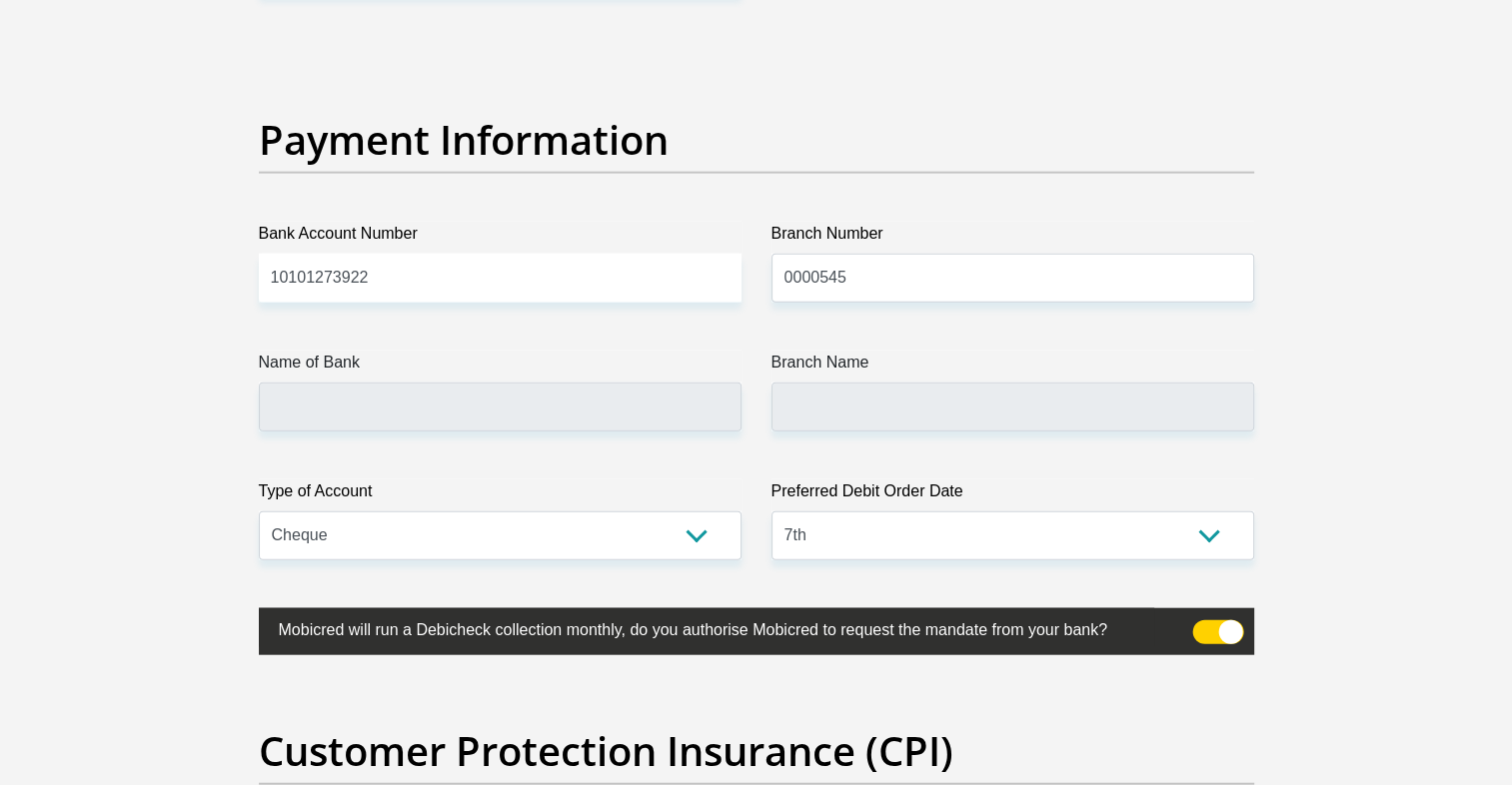 click on "Payment Information" at bounding box center (756, 140) 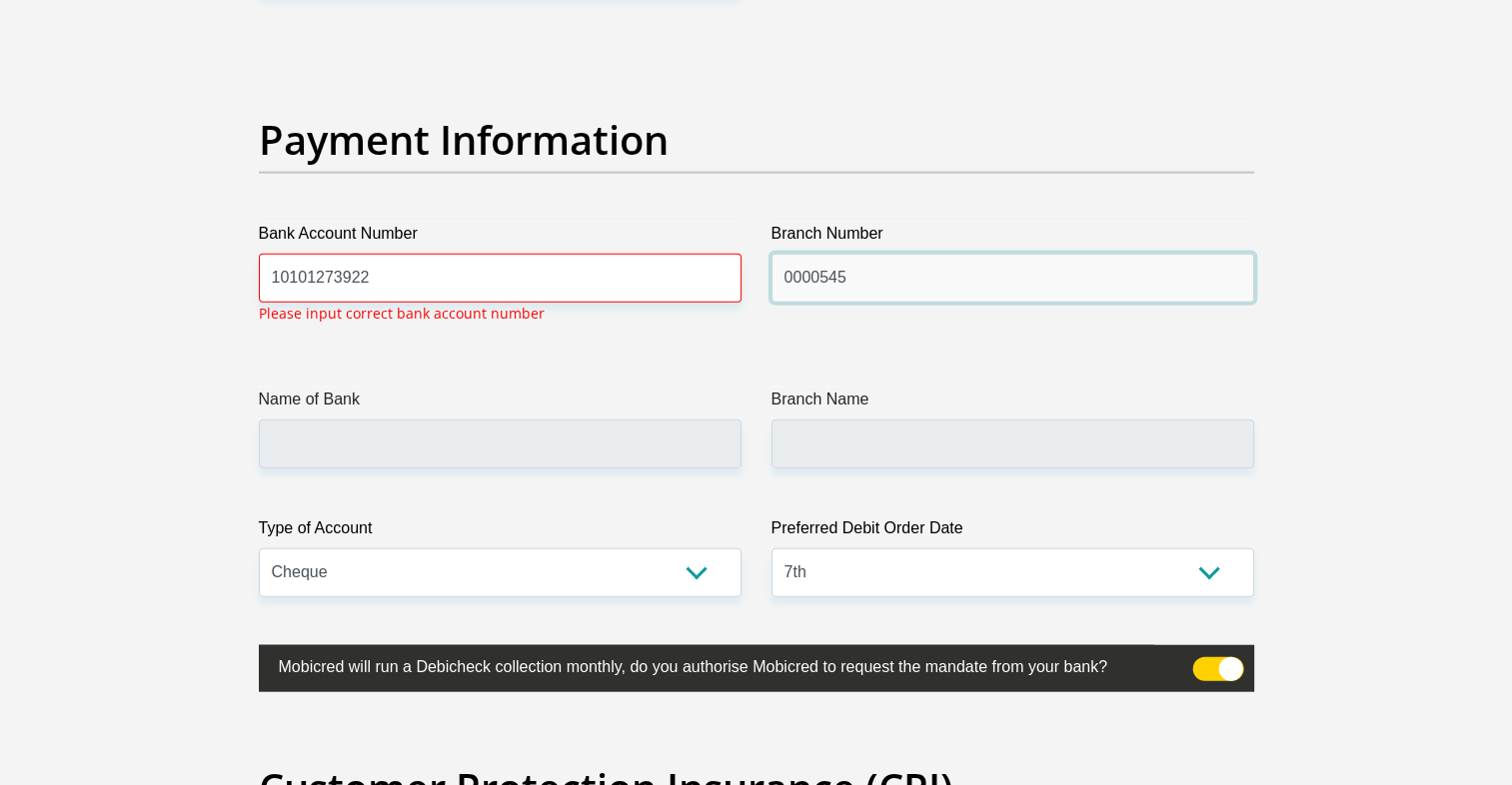 click on "0000545" at bounding box center (1012, 278) 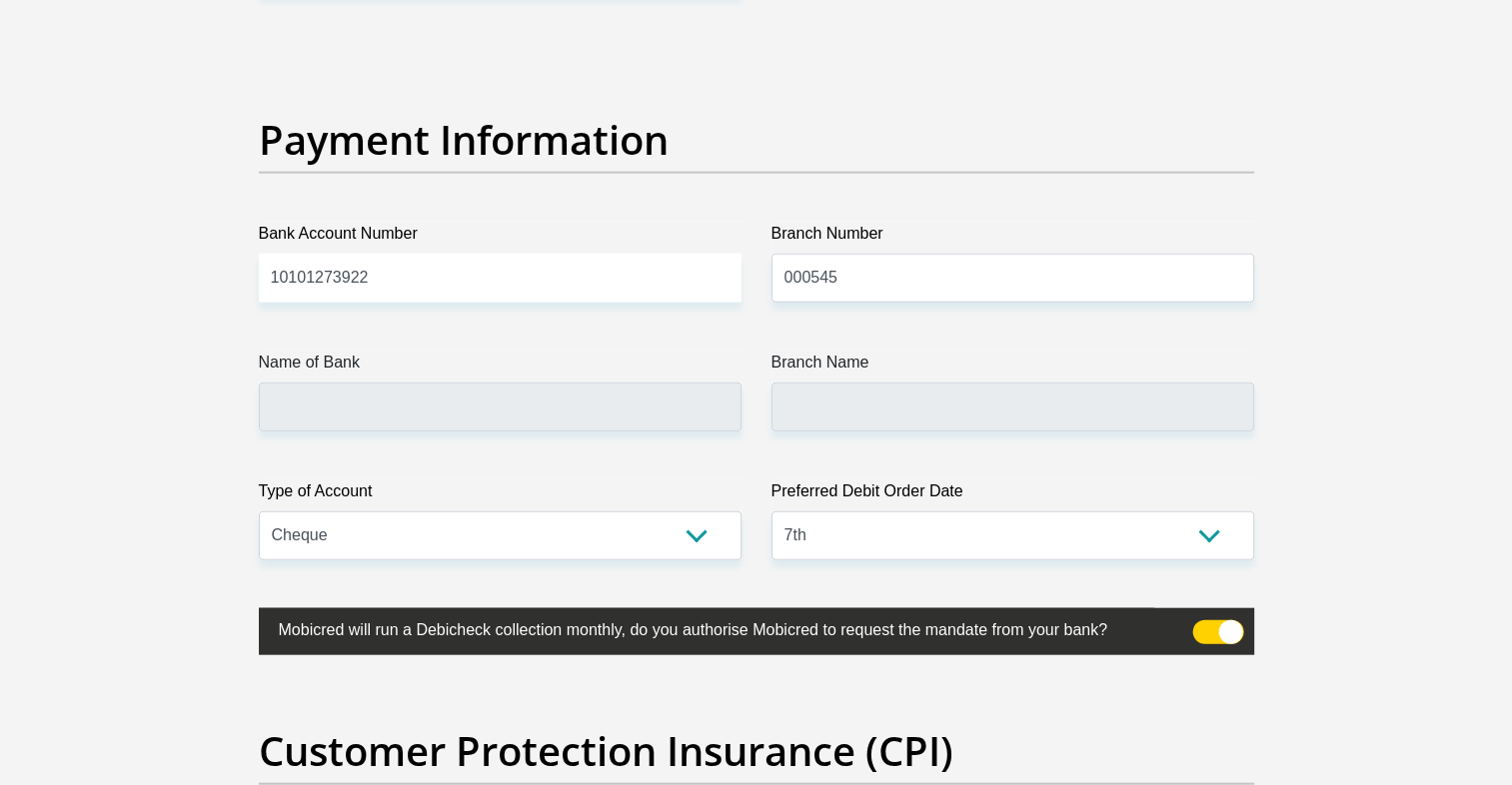 click on "Payment Information" at bounding box center [756, 169] 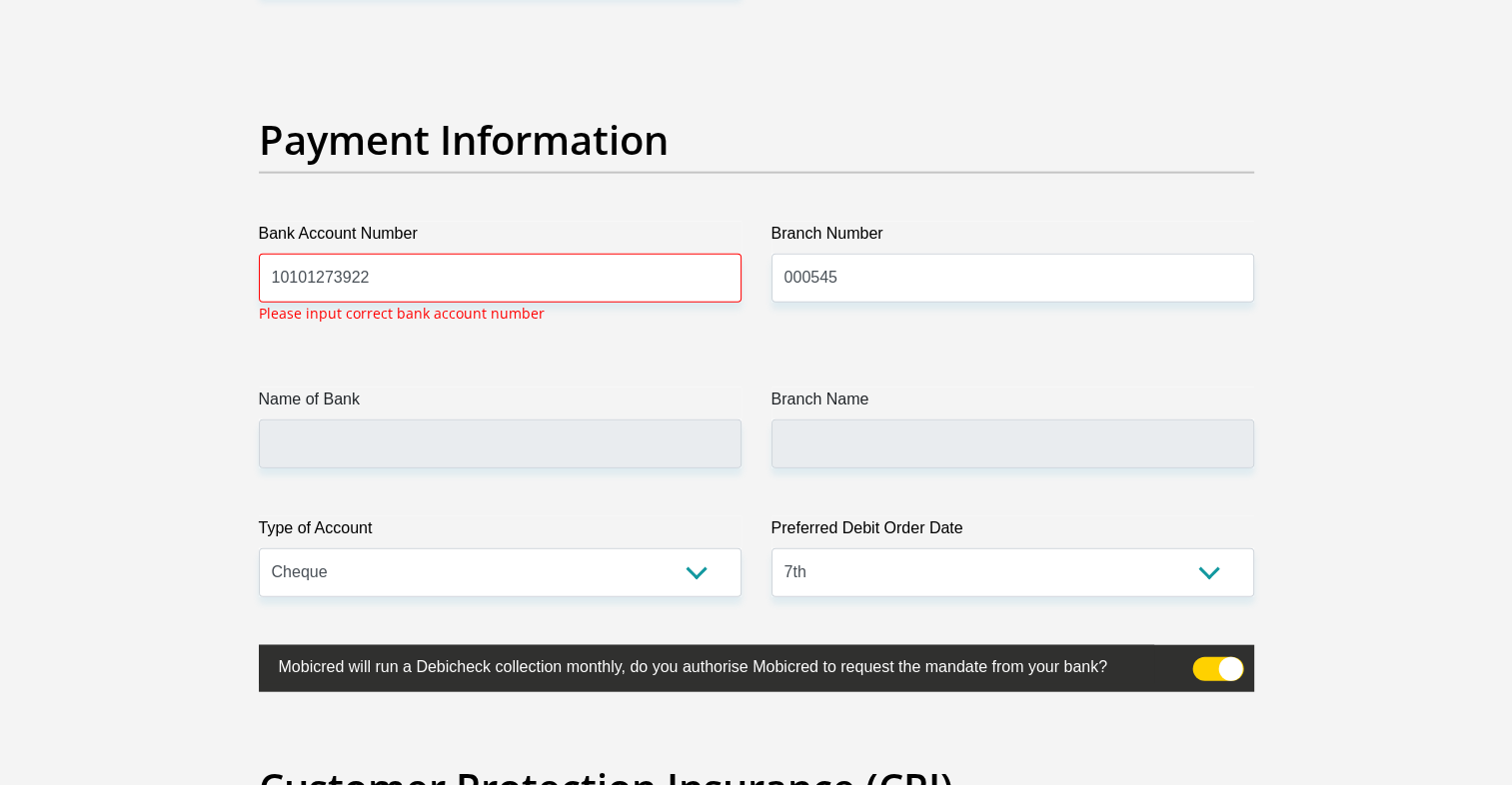 click on "Title
Mr
Ms
Mrs
Dr
[PERSON_NAME]
First Name
Surname
ID Number
Please input valid ID number
Race
Black
Coloured
Indian
White
Other
Contact Number
Please input valid contact number
Nationality
[GEOGRAPHIC_DATA]
[GEOGRAPHIC_DATA]
[GEOGRAPHIC_DATA]
[GEOGRAPHIC_DATA]  [GEOGRAPHIC_DATA]  [GEOGRAPHIC_DATA]" at bounding box center (756, -948) 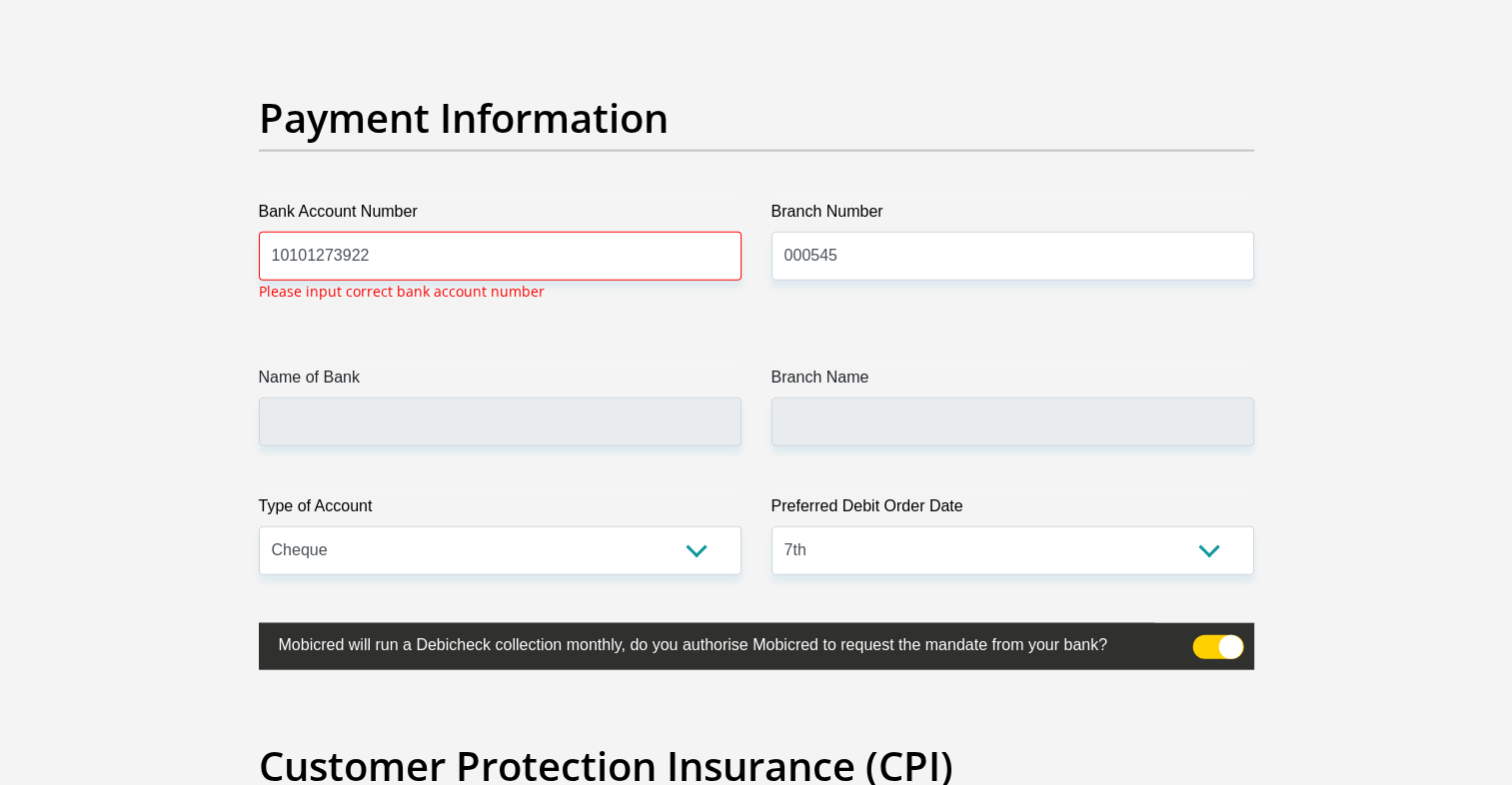 scroll, scrollTop: 4552, scrollLeft: 0, axis: vertical 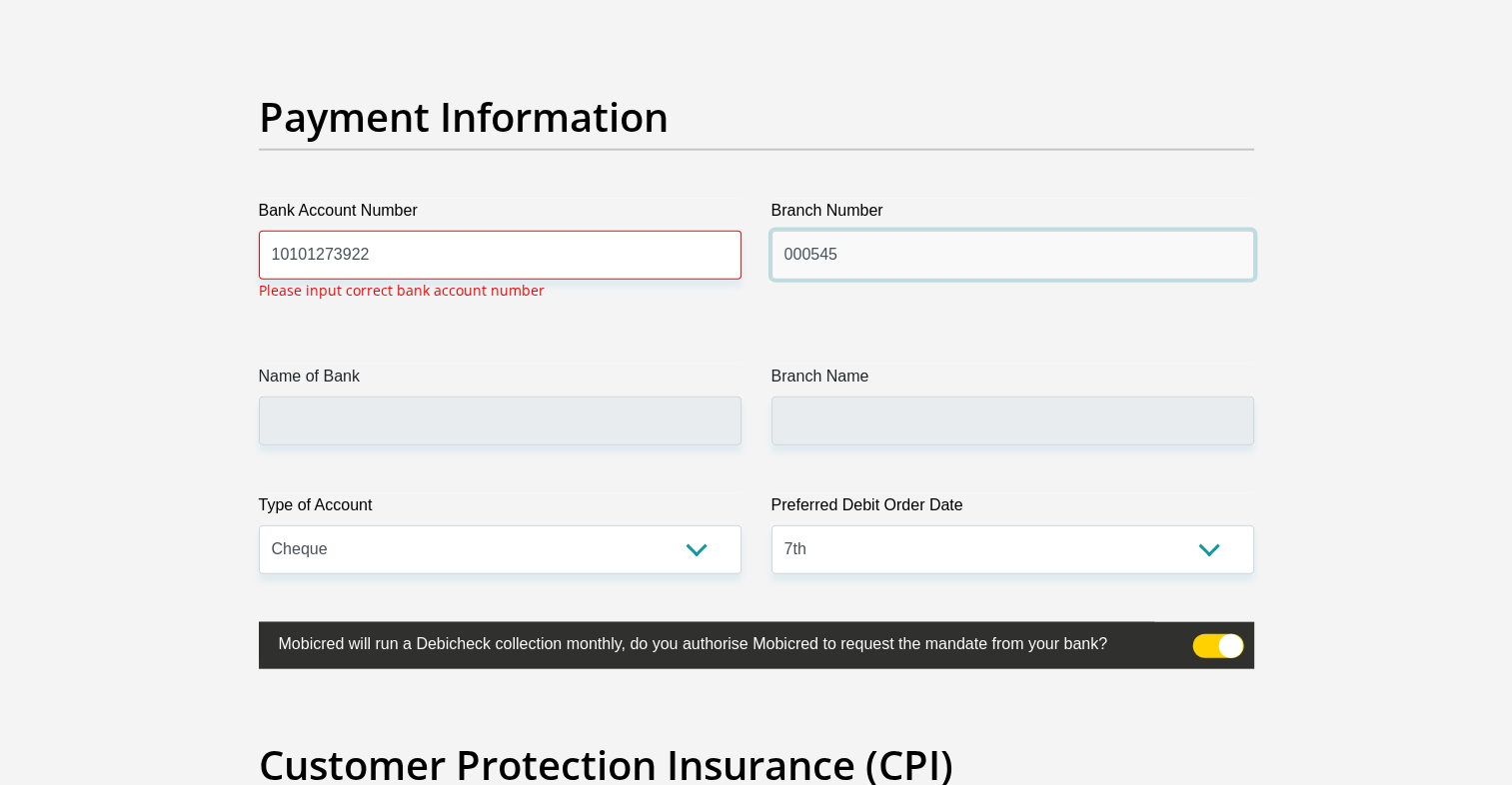 click on "000545" at bounding box center [1012, 255] 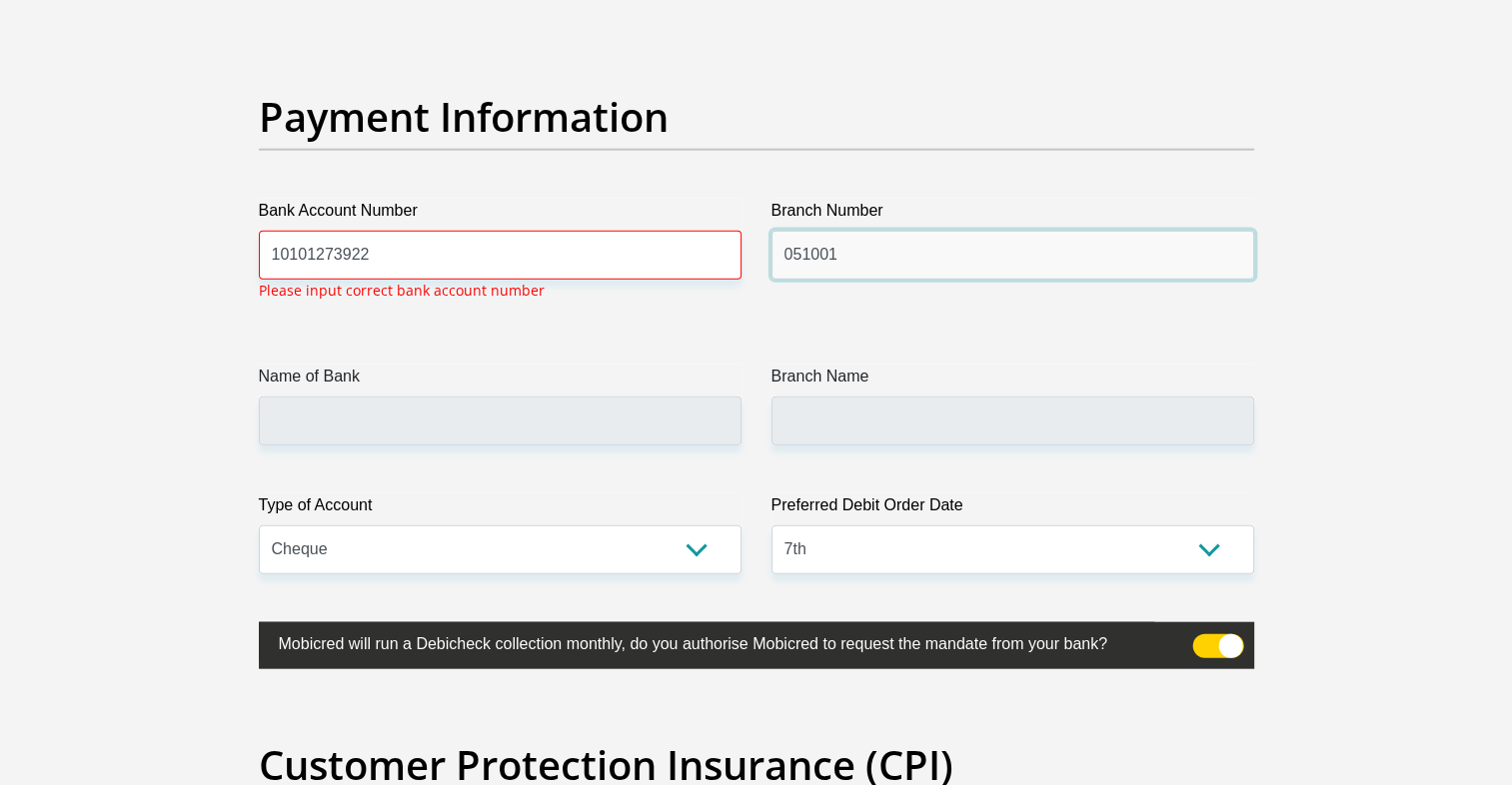 type on "051001" 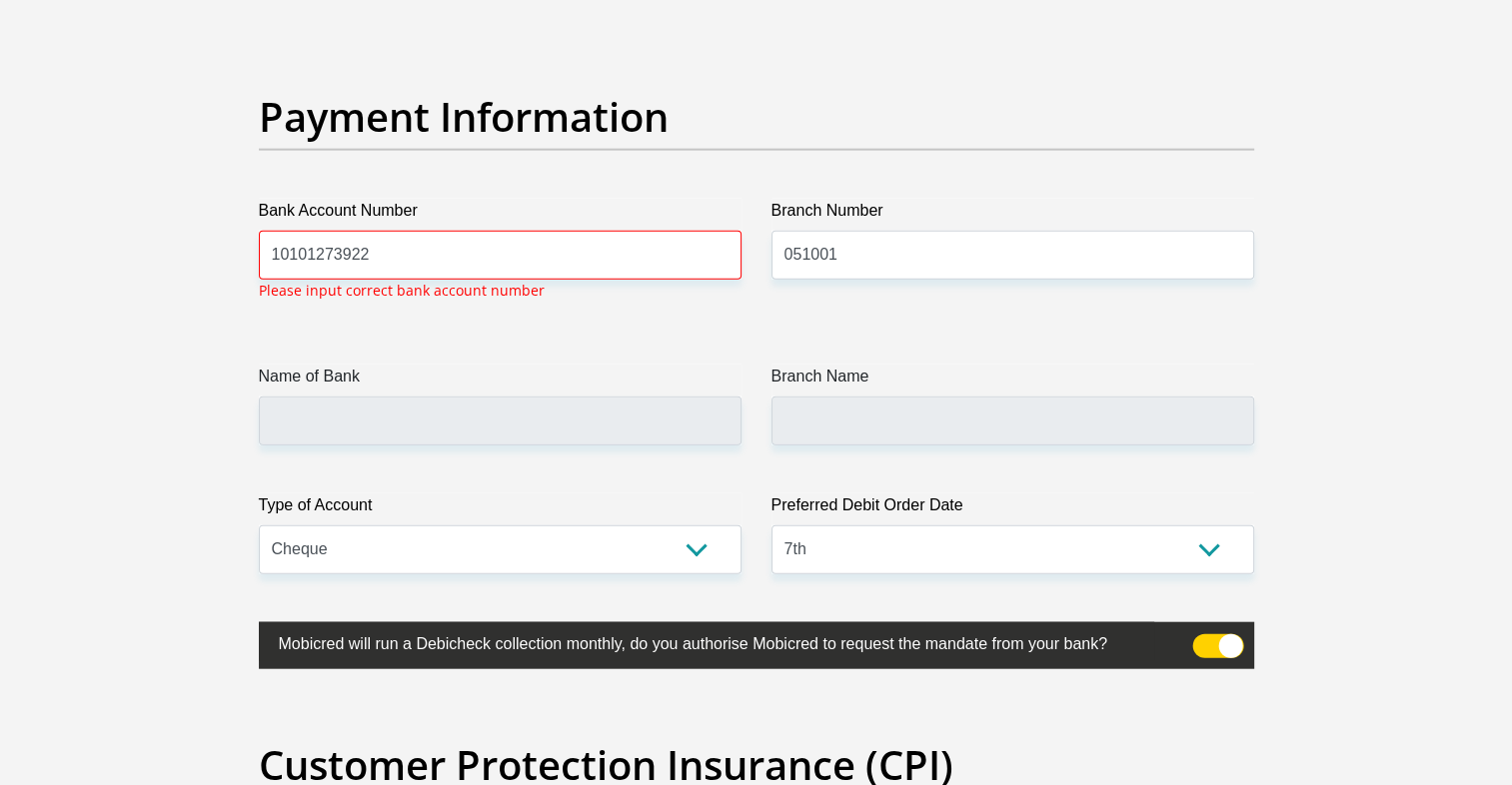 click on "Title
Mr
Ms
Mrs
Dr
[PERSON_NAME]
First Name
Surname
ID Number
Please input valid ID number
Race
Black
Coloured
Indian
White
Other
Contact Number
Please input valid contact number
Nationality
[GEOGRAPHIC_DATA]
[GEOGRAPHIC_DATA]
[GEOGRAPHIC_DATA]
[GEOGRAPHIC_DATA]  [GEOGRAPHIC_DATA]  [GEOGRAPHIC_DATA]" at bounding box center [756, -971] 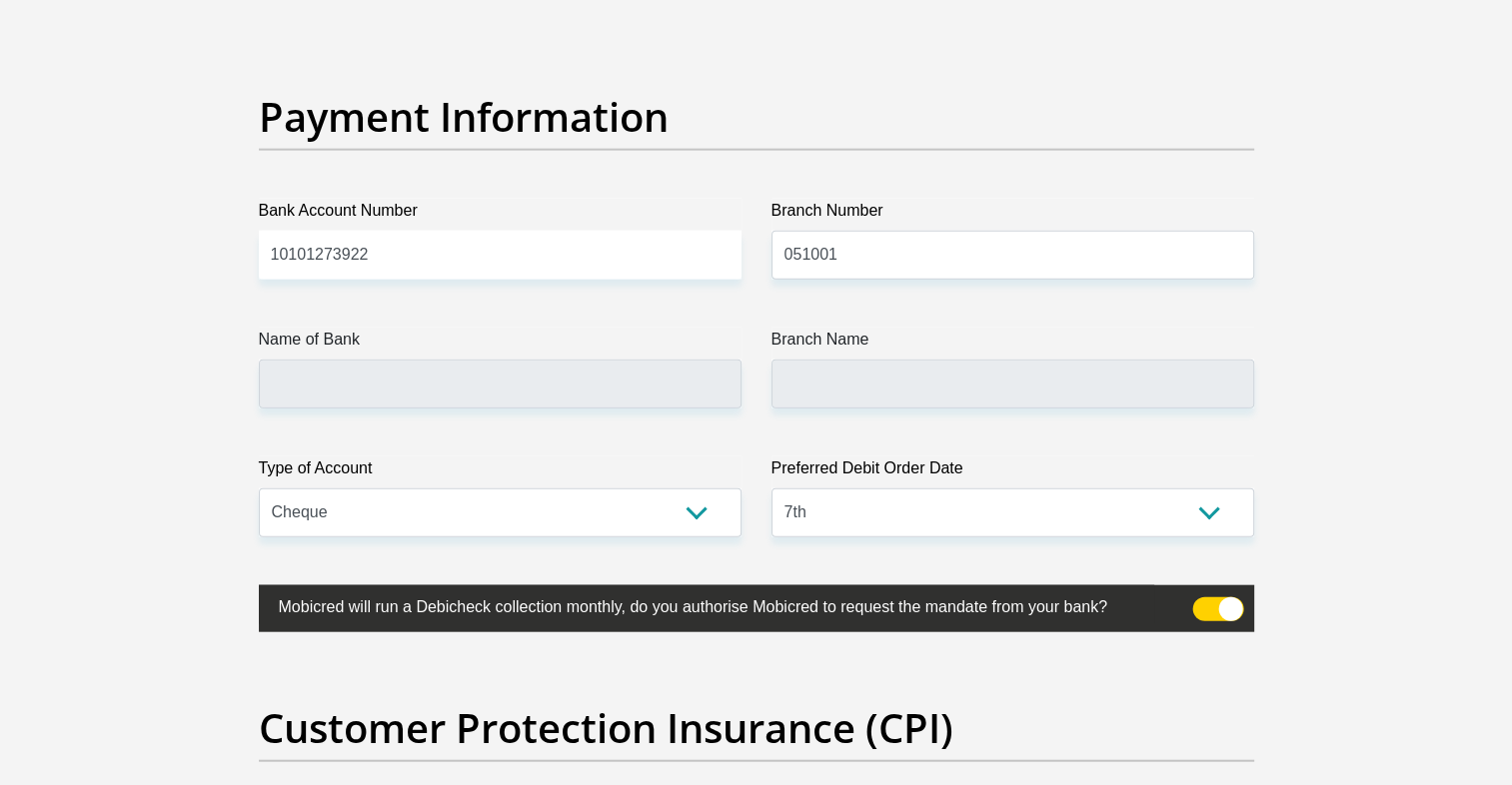 type on "STANDARD BANK" 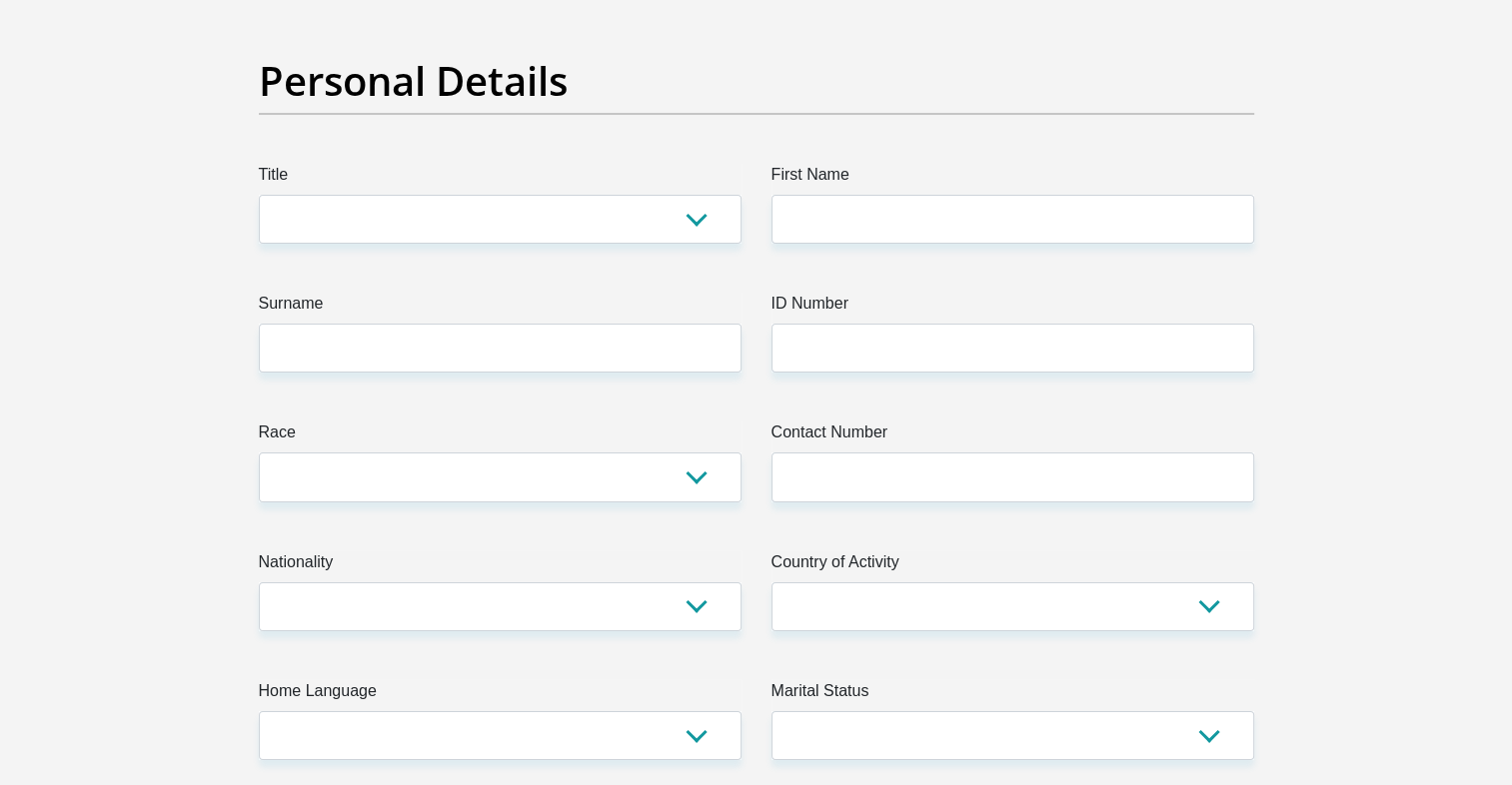 scroll, scrollTop: 0, scrollLeft: 0, axis: both 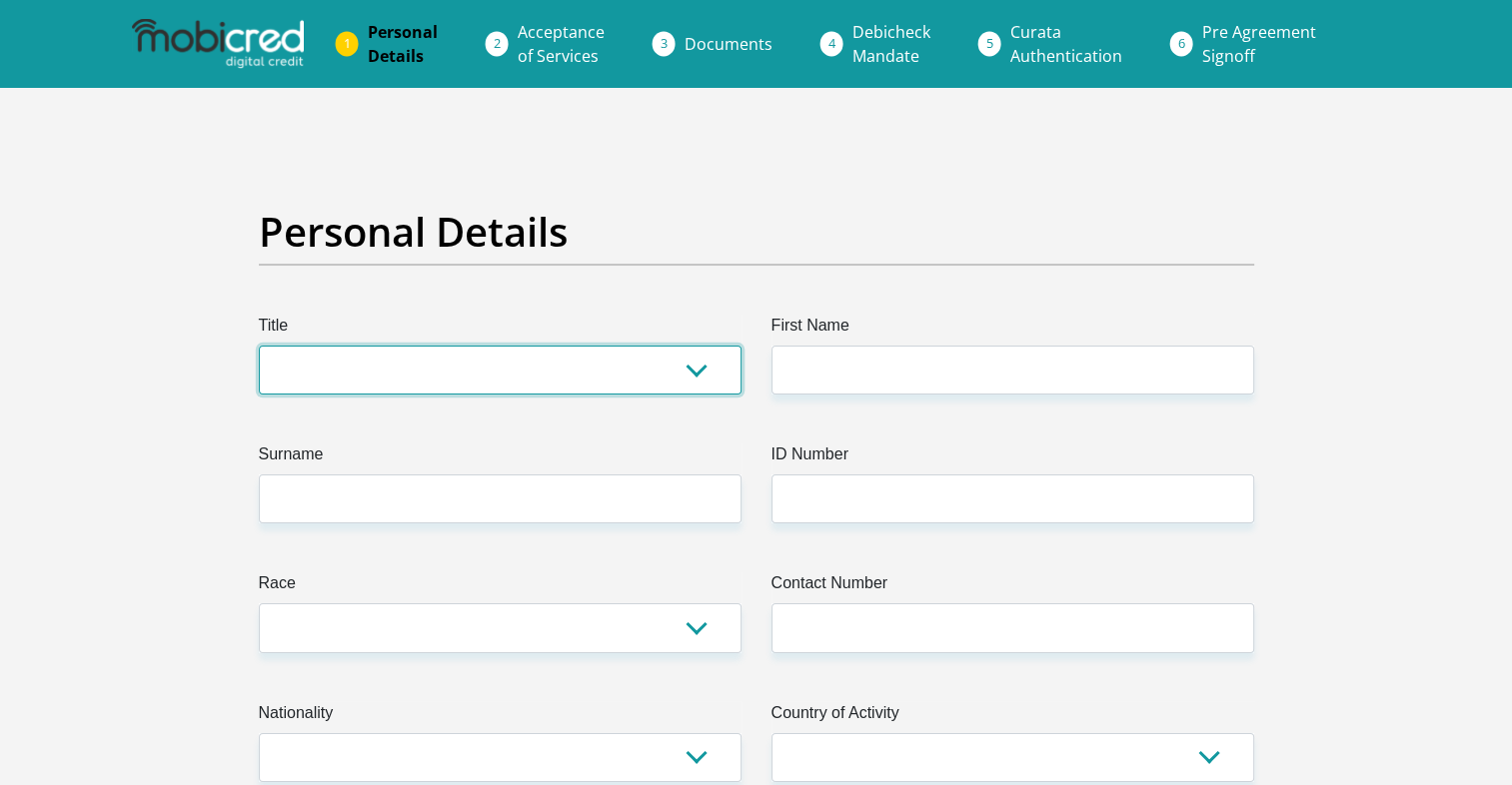 click on "Mr
Ms
Mrs
Dr
[PERSON_NAME]" at bounding box center [500, 370] 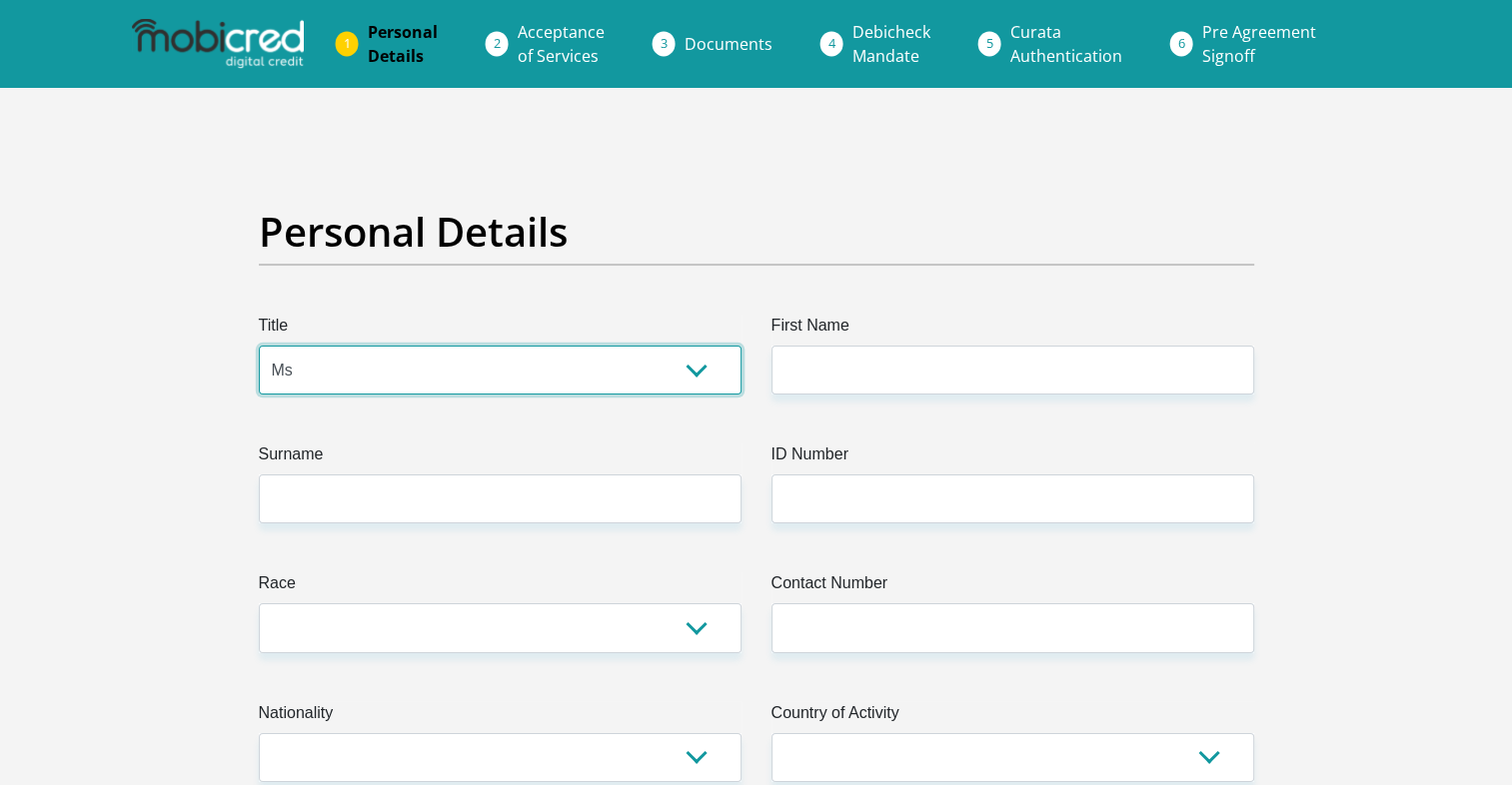 click on "Mr
Ms
Mrs
Dr
[PERSON_NAME]" at bounding box center [500, 370] 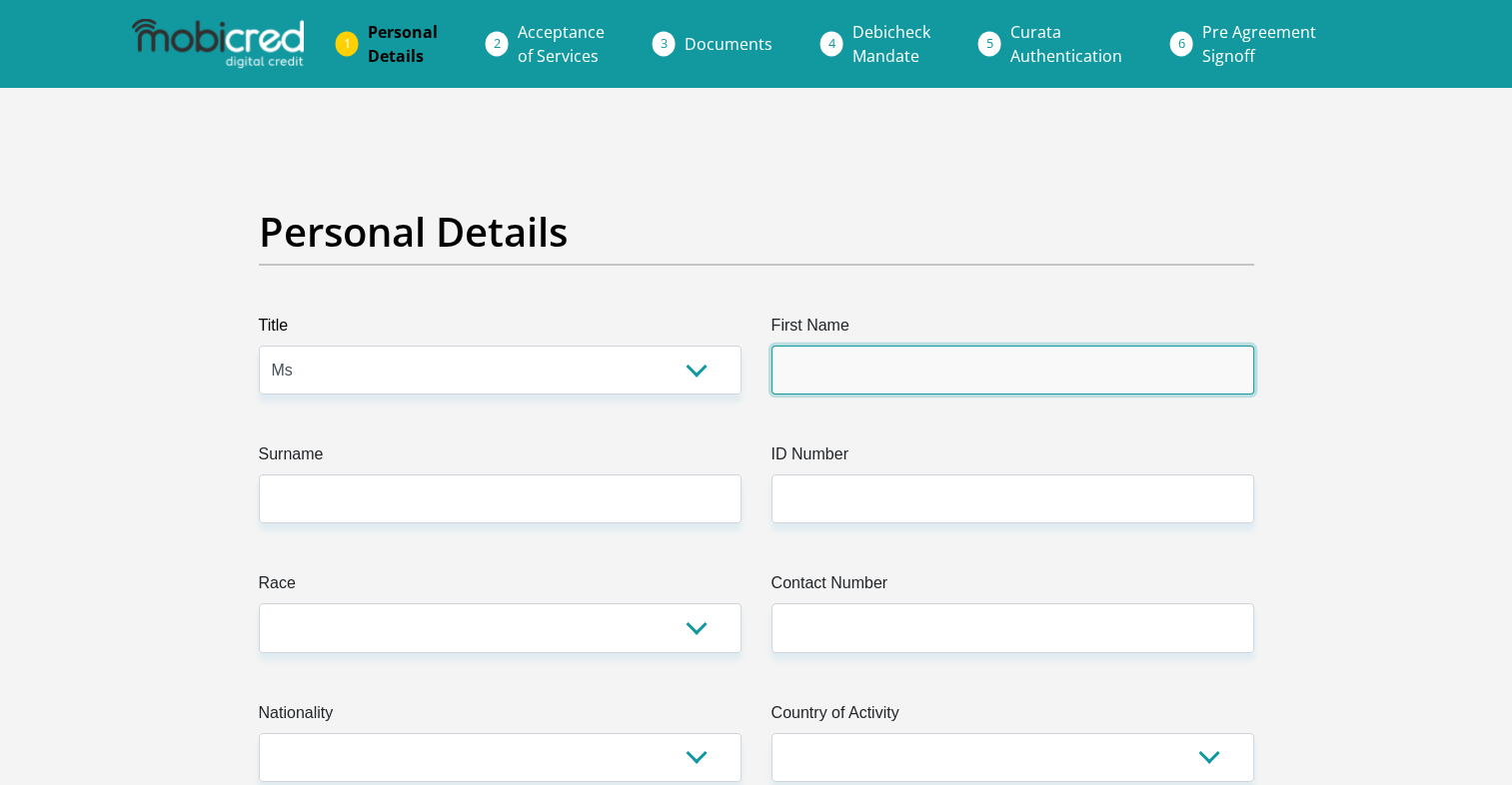 click on "First Name" at bounding box center (1012, 370) 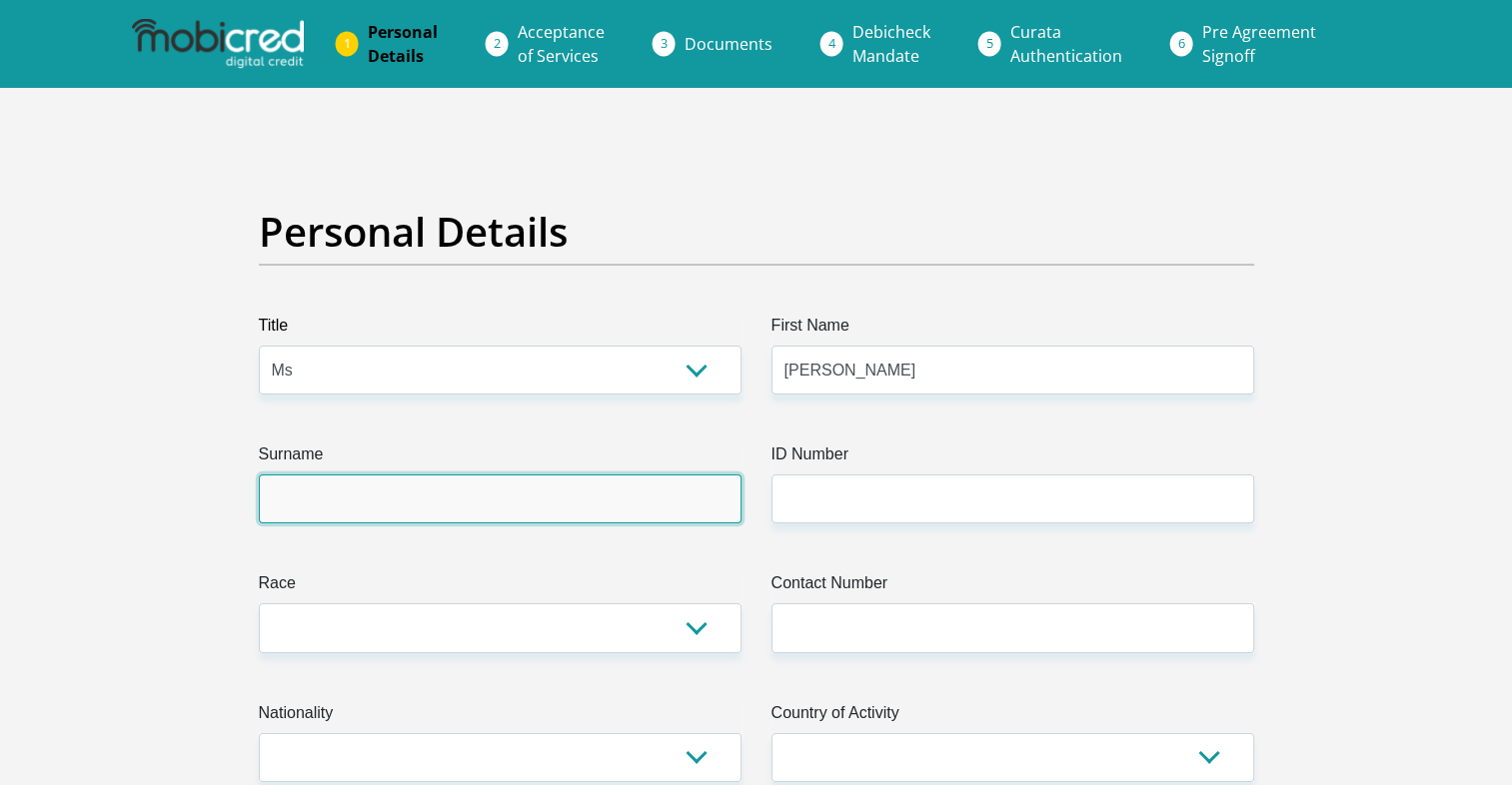type on "Boshego" 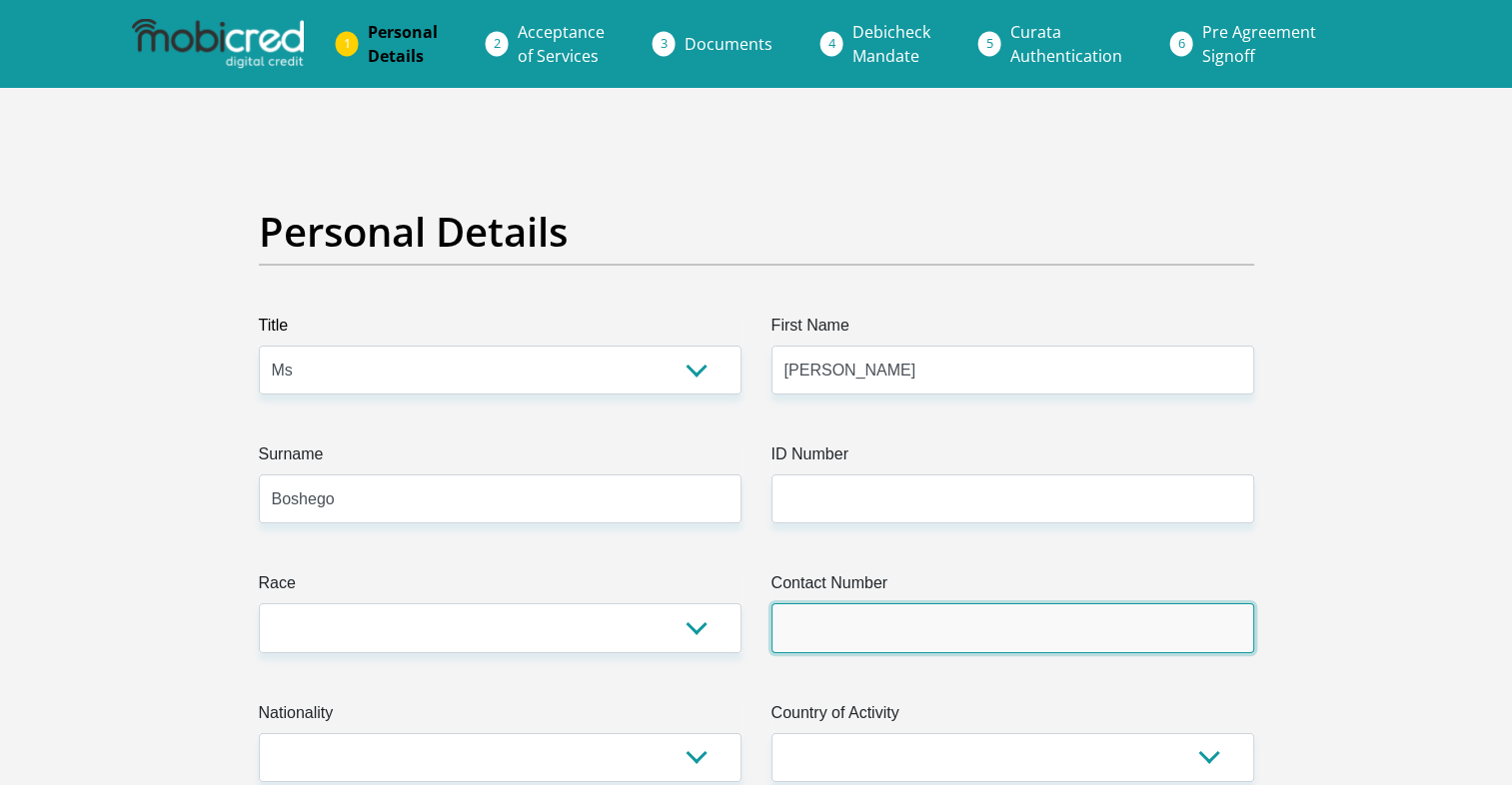 type on "0673483193" 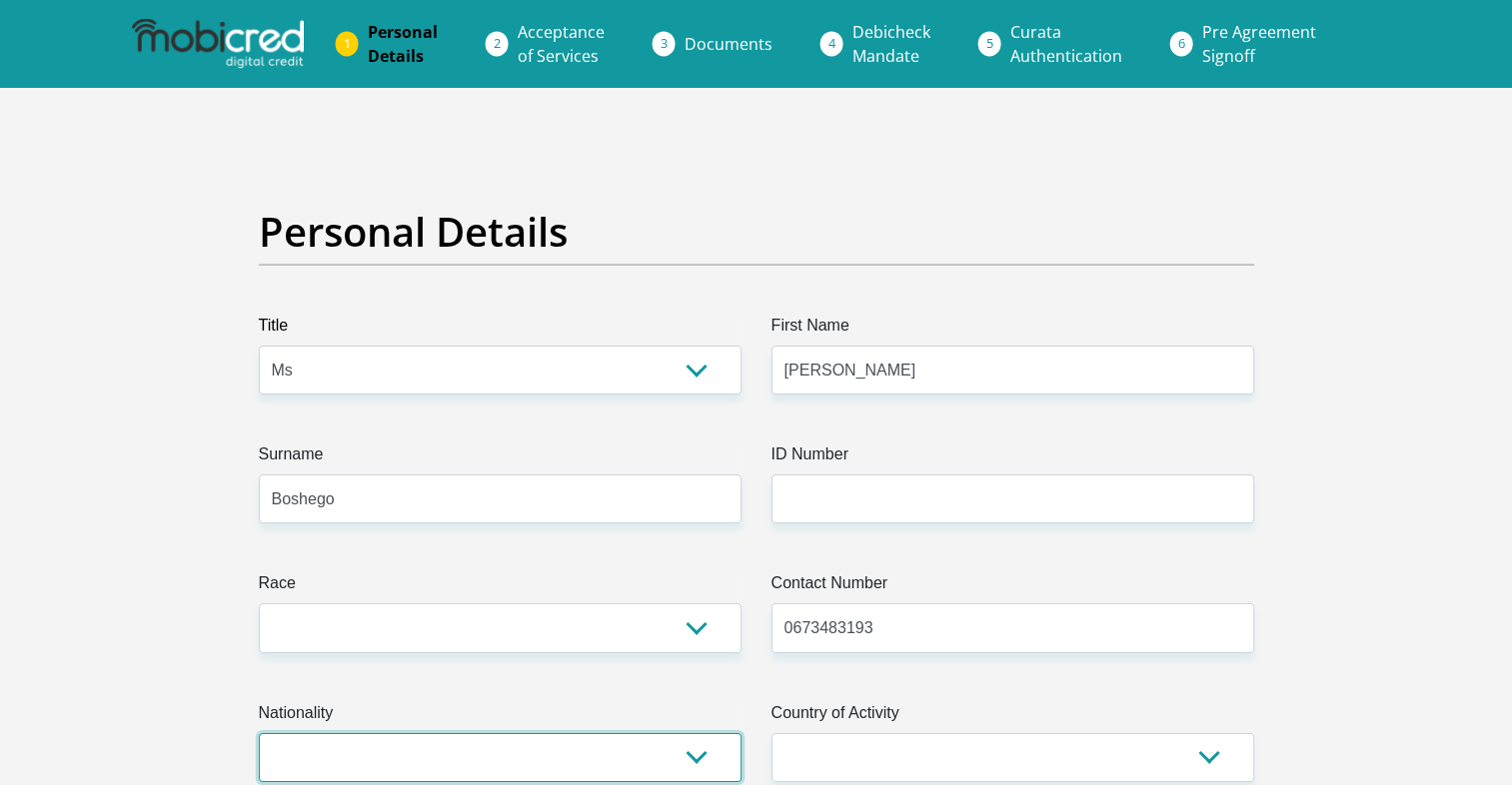select on "ZAF" 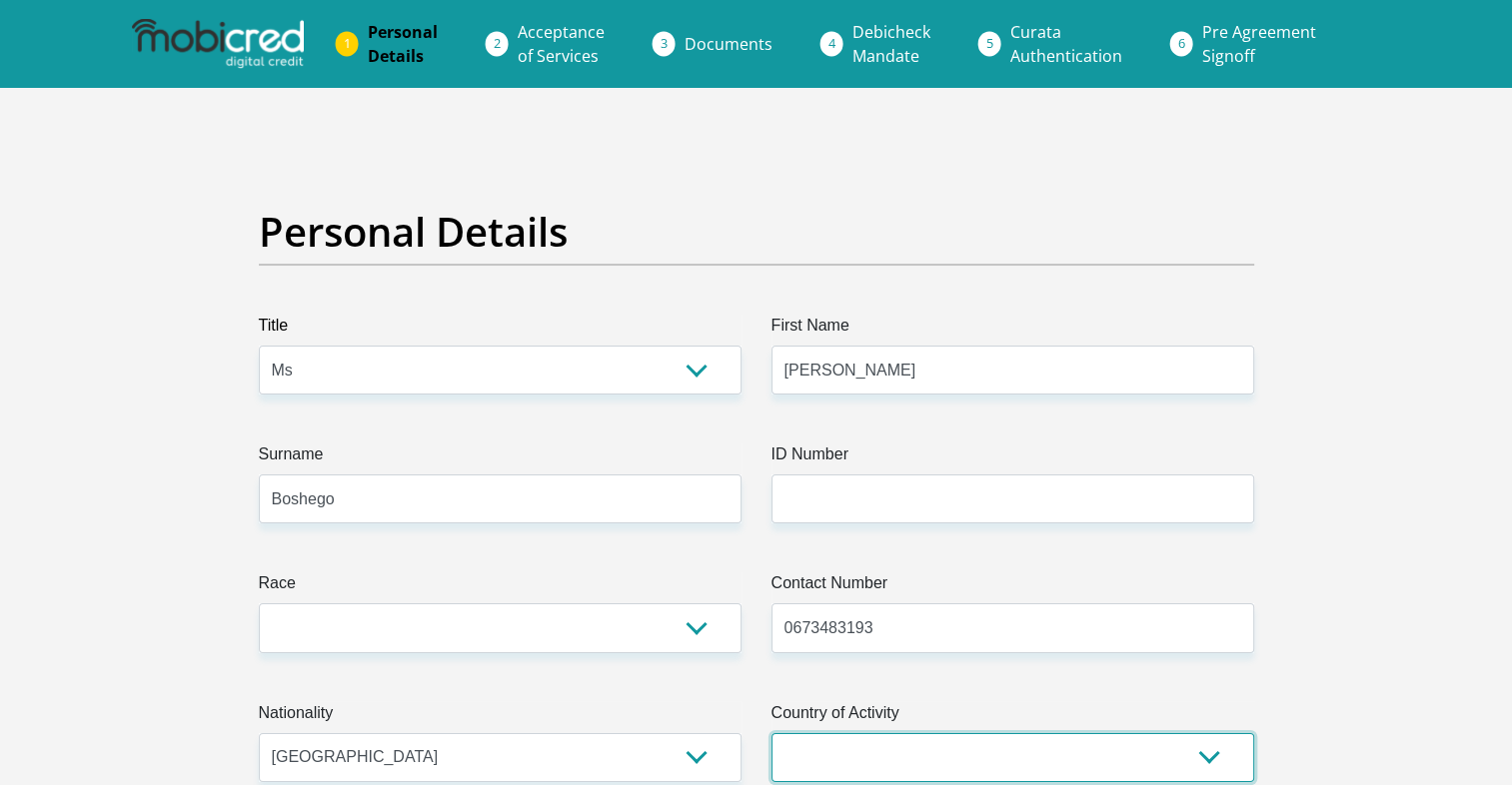 select on "ZAF" 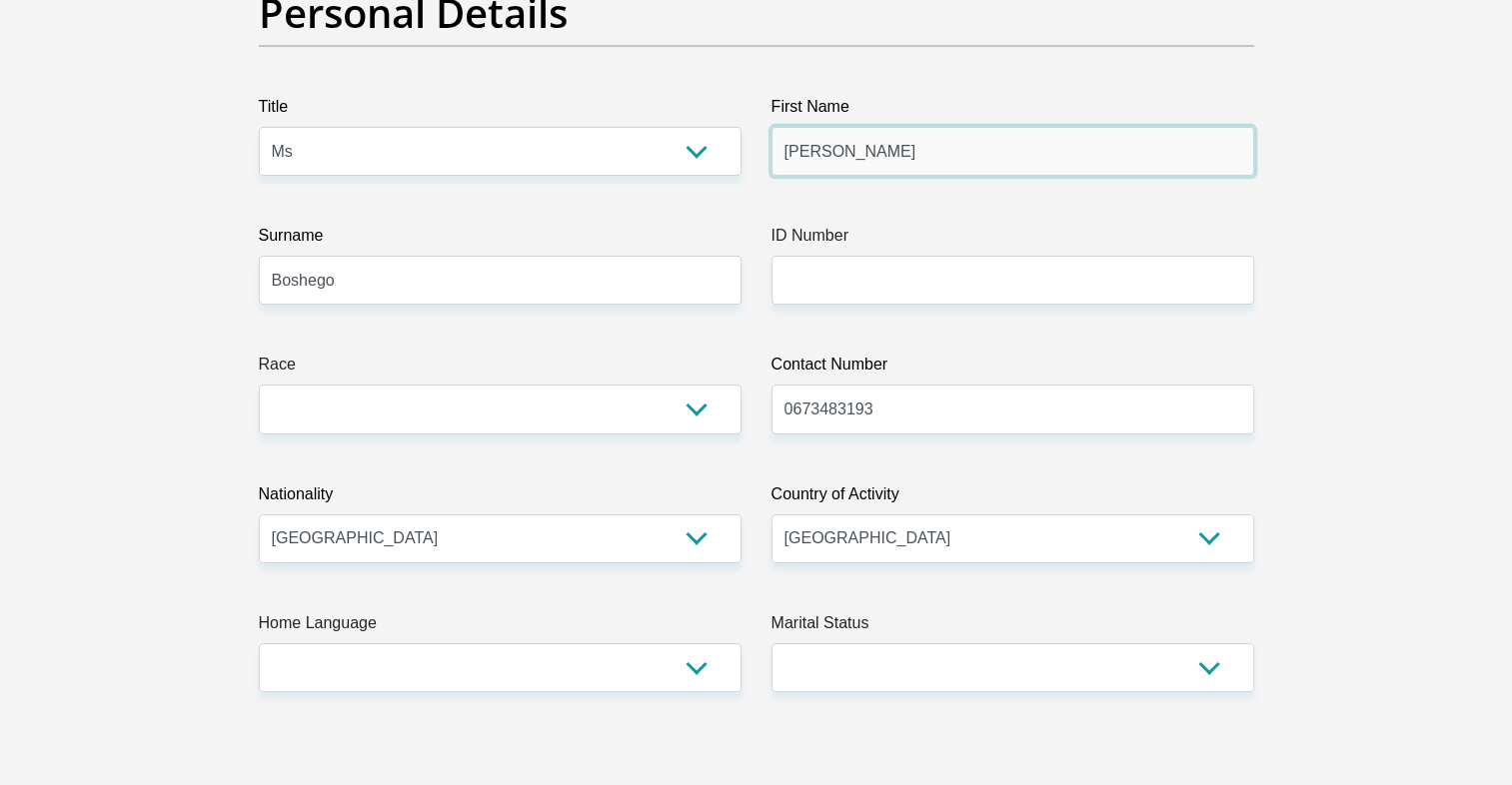 scroll, scrollTop: 221, scrollLeft: 0, axis: vertical 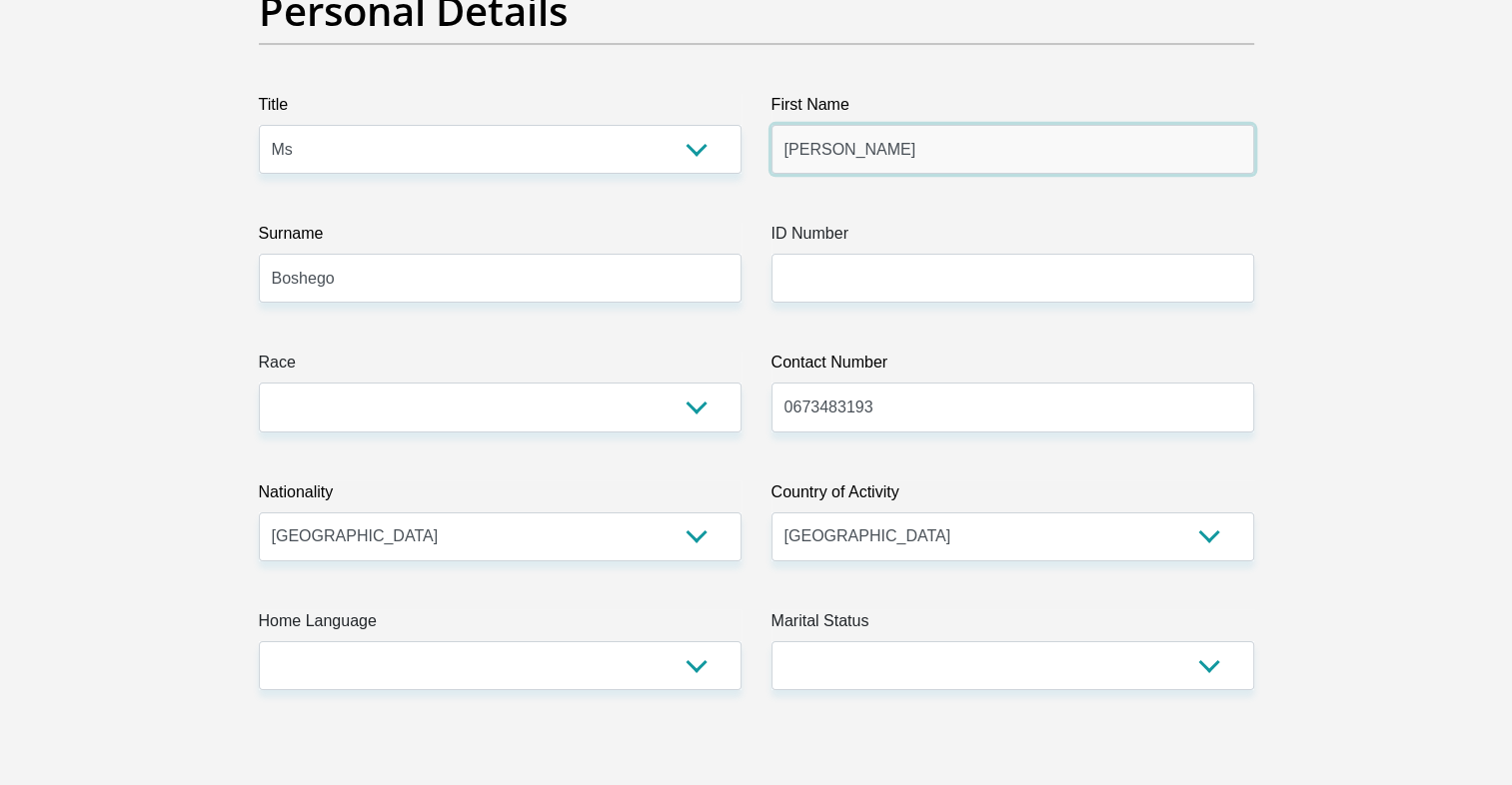 drag, startPoint x: 983, startPoint y: 166, endPoint x: 646, endPoint y: 708, distance: 638.22645 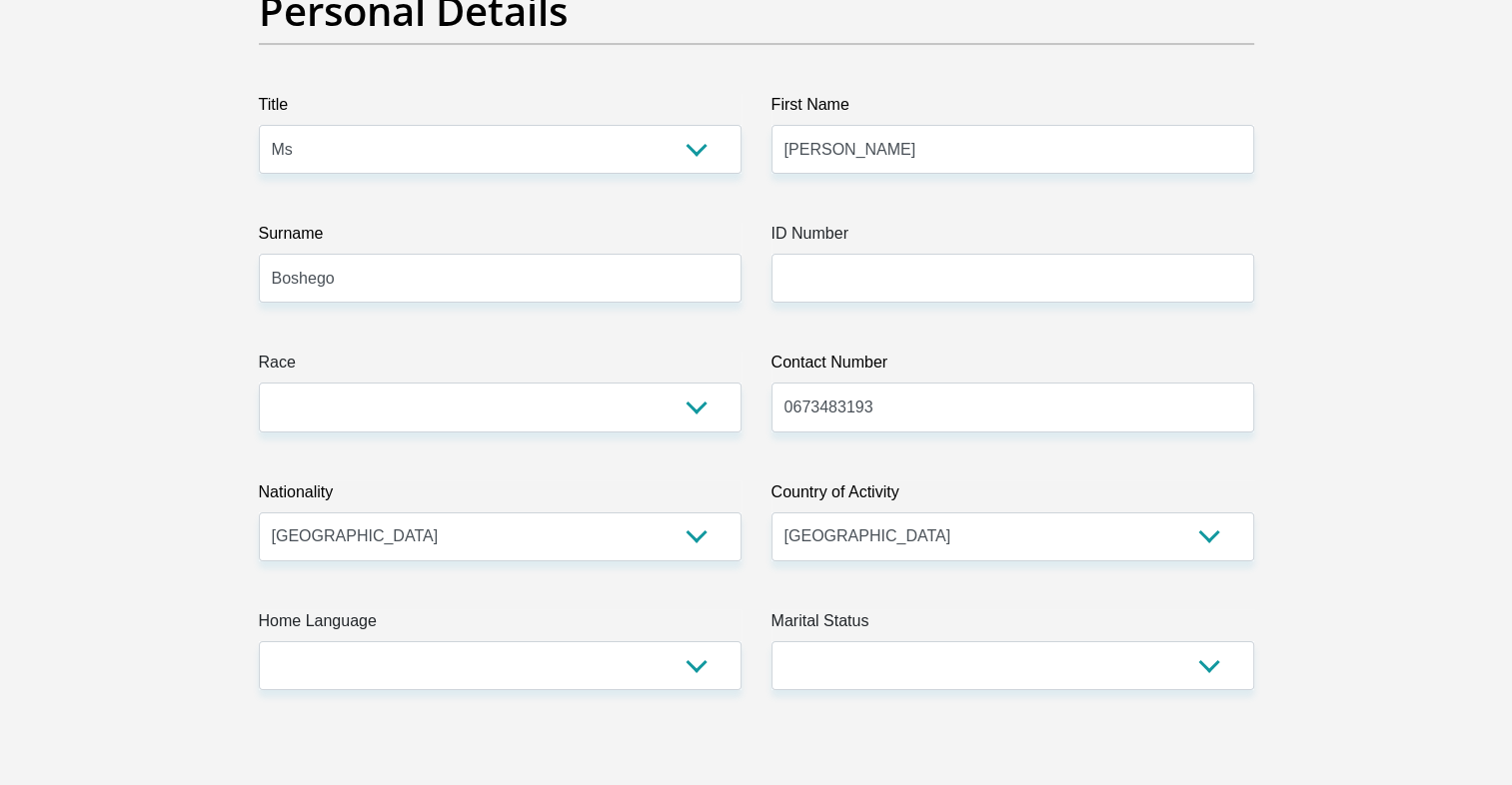 click on "ID Number" at bounding box center (1012, 238) 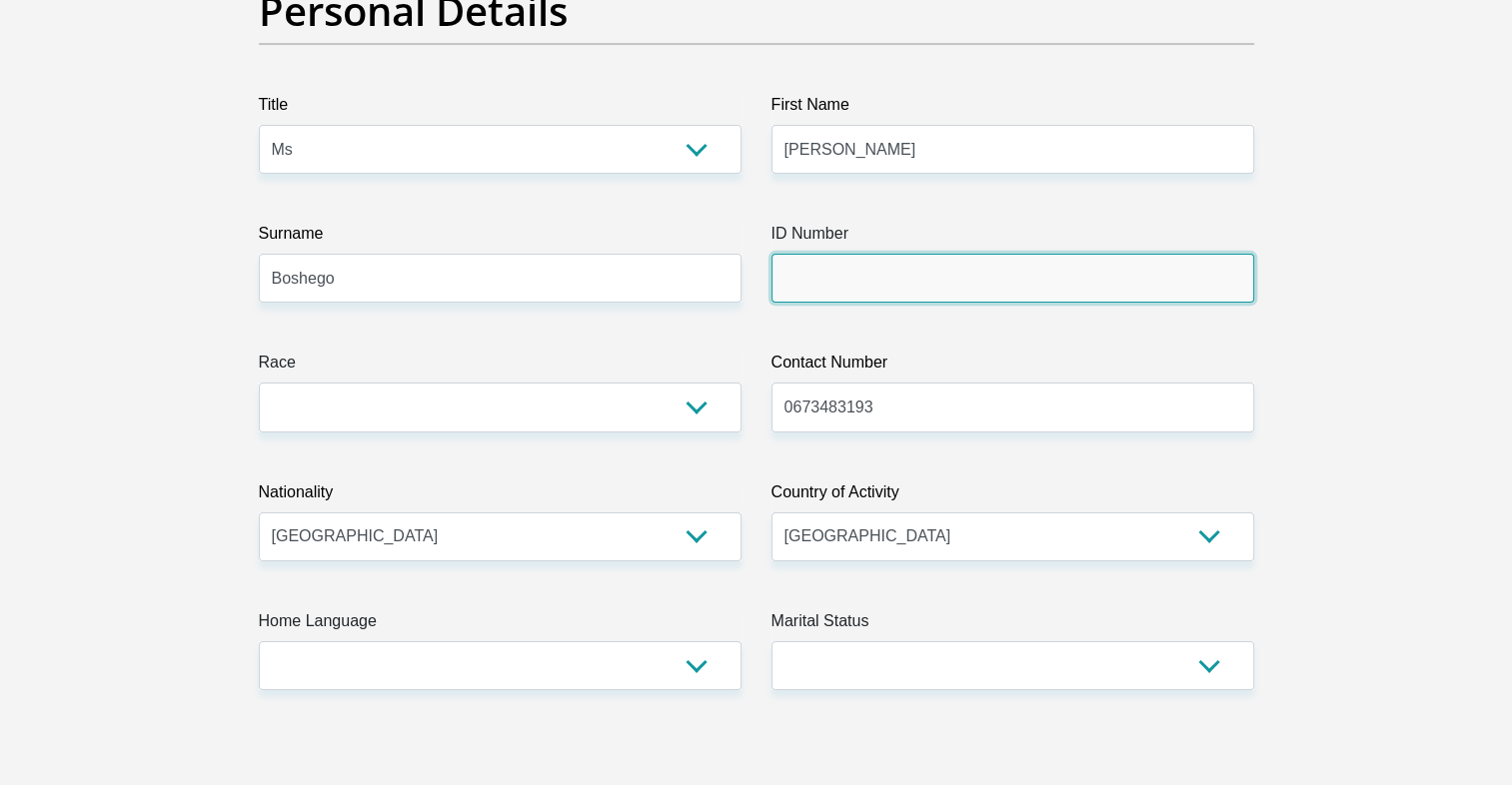 click on "ID Number" at bounding box center (1012, 278) 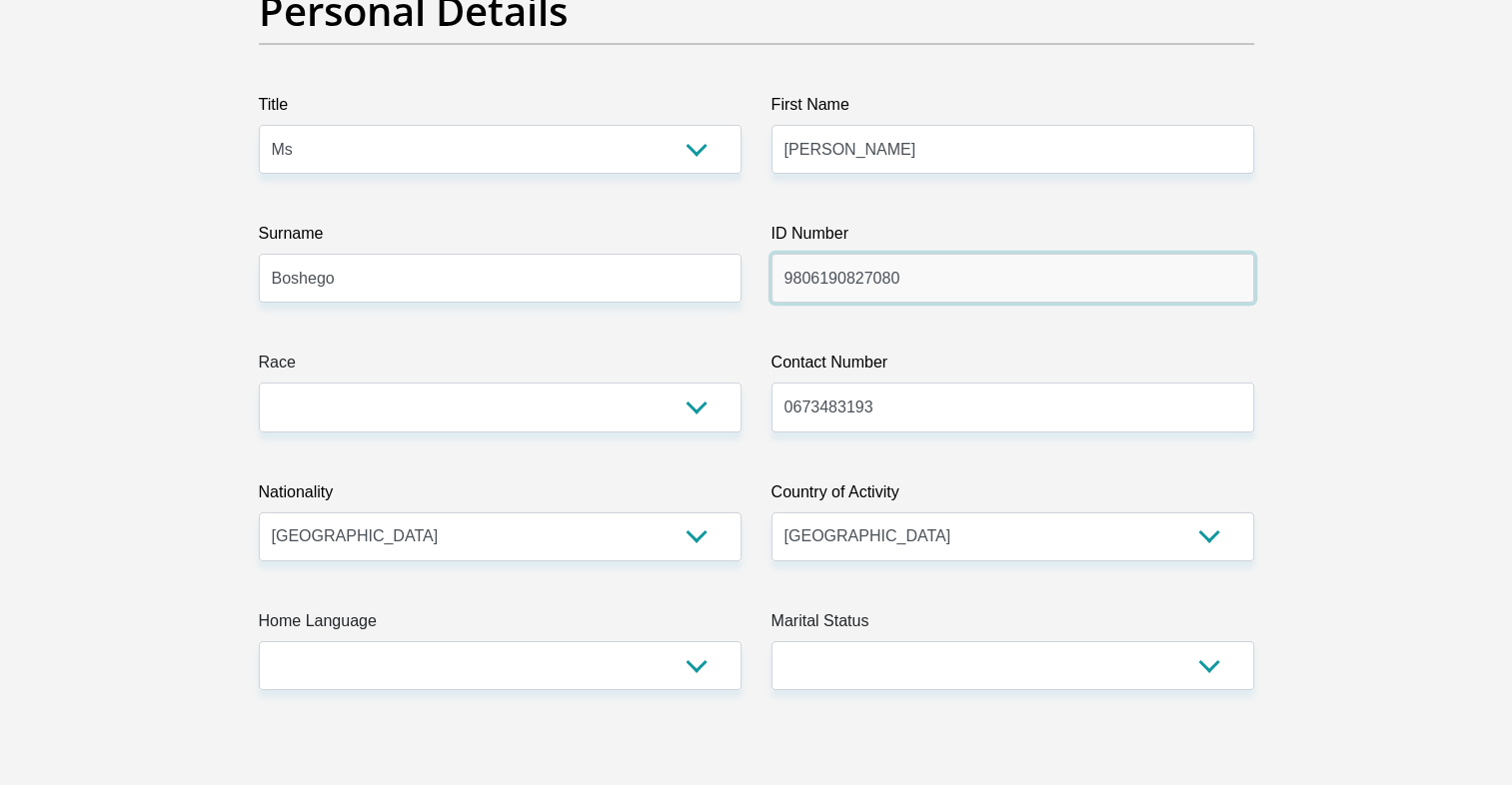 type on "9806190827080" 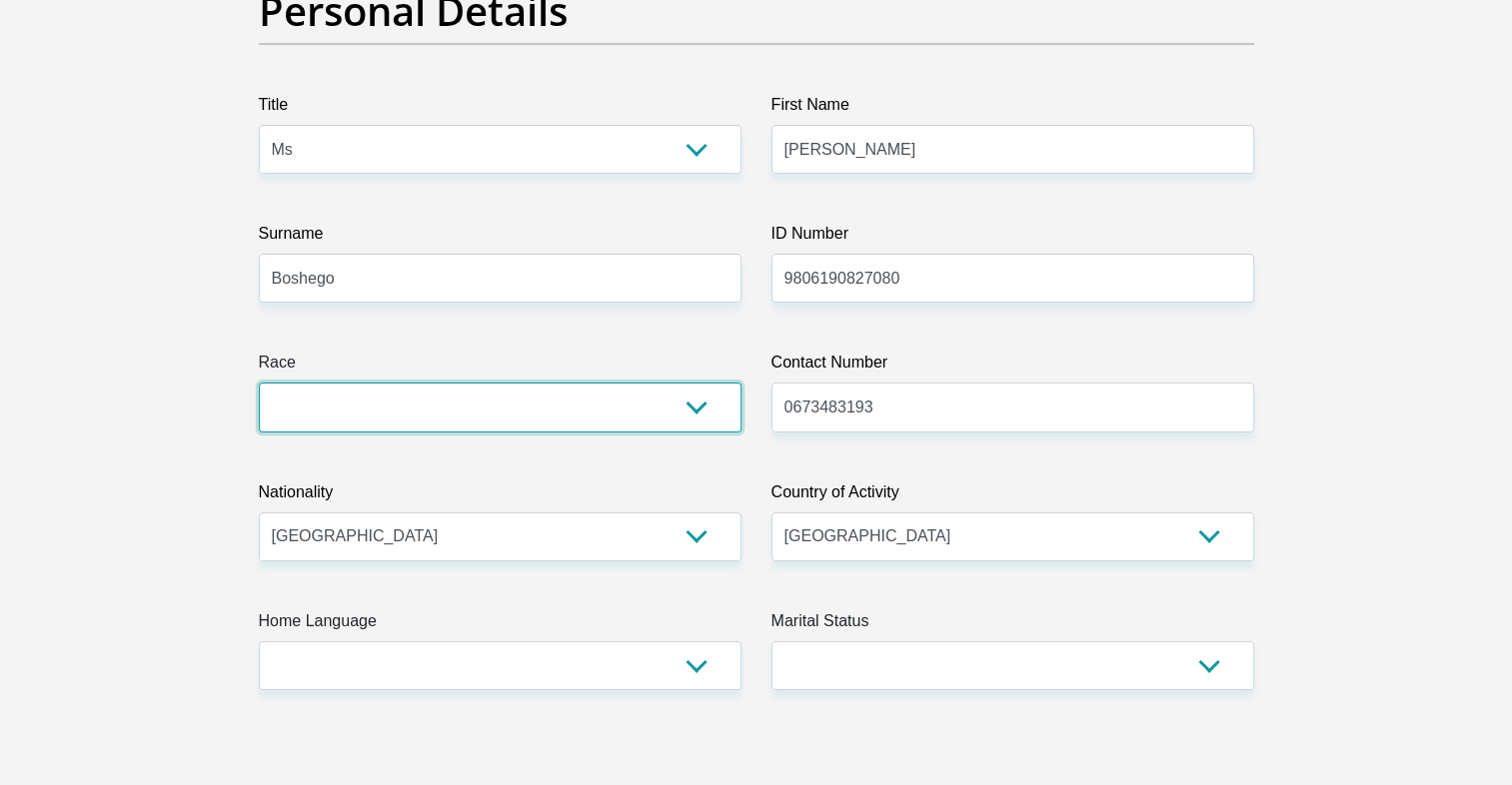click on "Black
Coloured
Indian
White
Other" at bounding box center [500, 406] 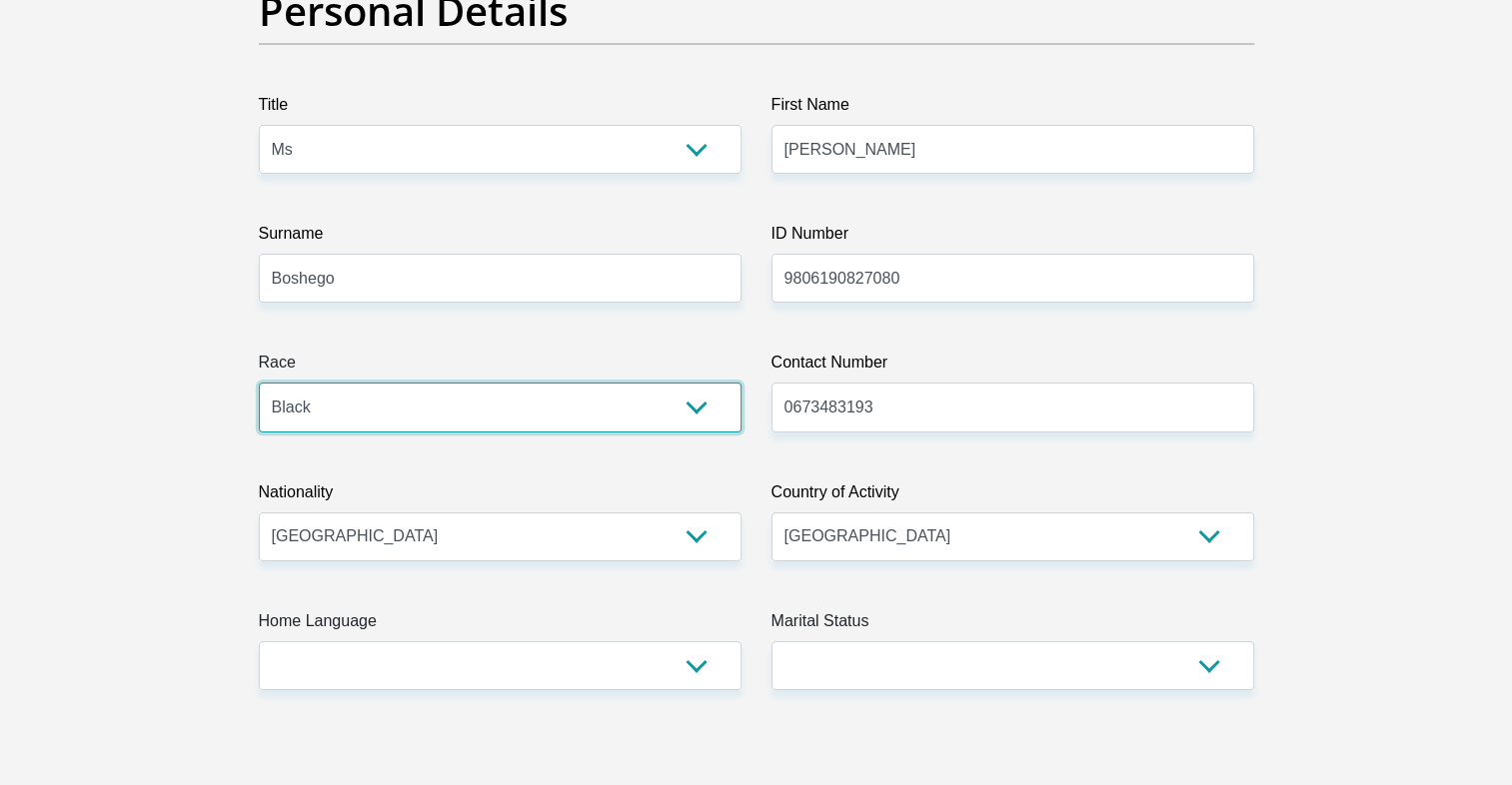 click on "Black
Coloured
Indian
White
Other" at bounding box center [500, 406] 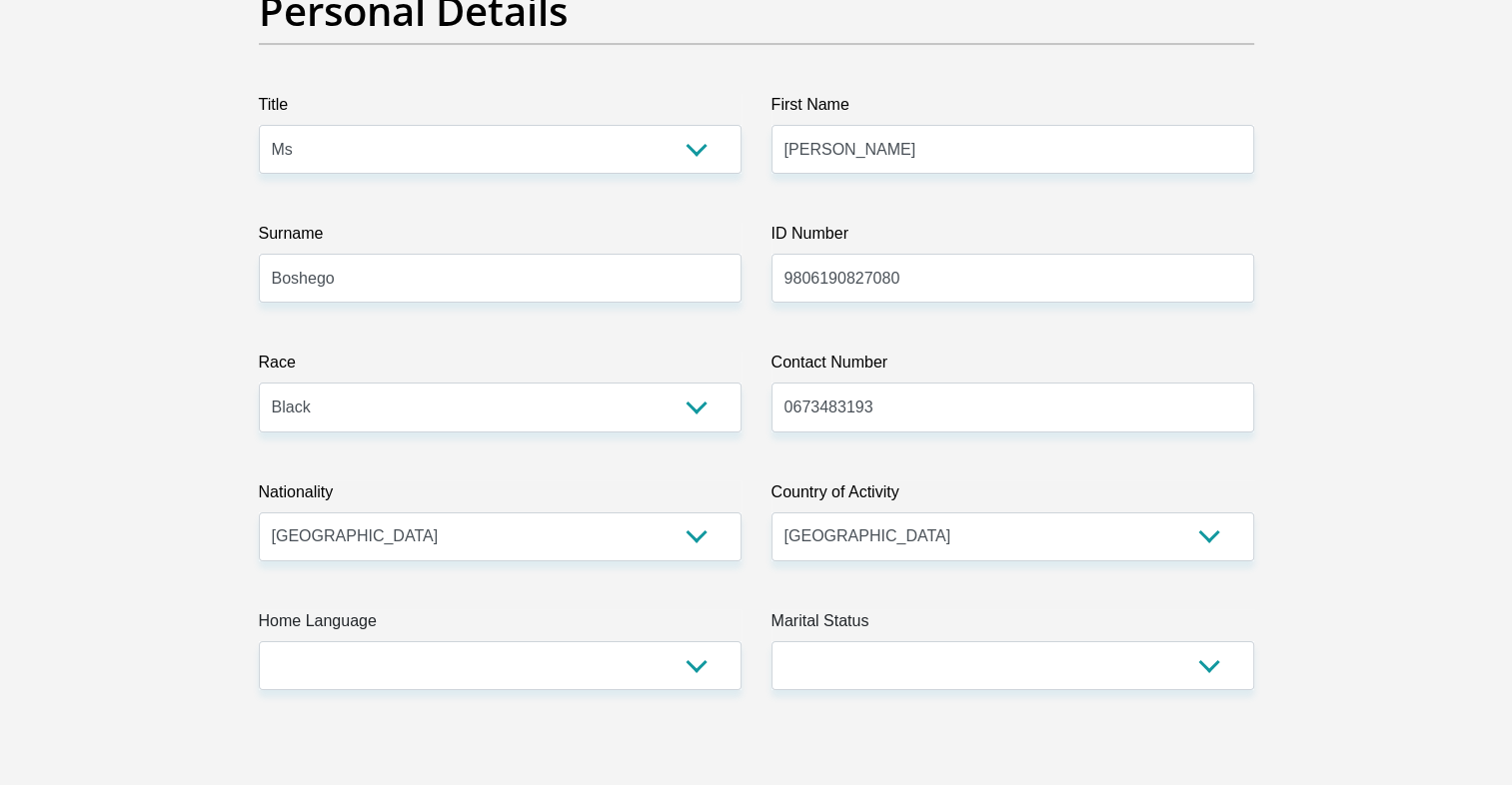click on "Title
Mr
Ms
Mrs
Dr
[PERSON_NAME]
First Name
[PERSON_NAME]
Surname
[PERSON_NAME]
ID Number
9806190827080
Please input valid ID number
Race
Black
Coloured
Indian
White
Other
Contact Number
0673483193
Please input valid contact number
Nationality
[GEOGRAPHIC_DATA]
[GEOGRAPHIC_DATA]
[GEOGRAPHIC_DATA]  [GEOGRAPHIC_DATA]  [GEOGRAPHIC_DATA]" at bounding box center (756, 3342) 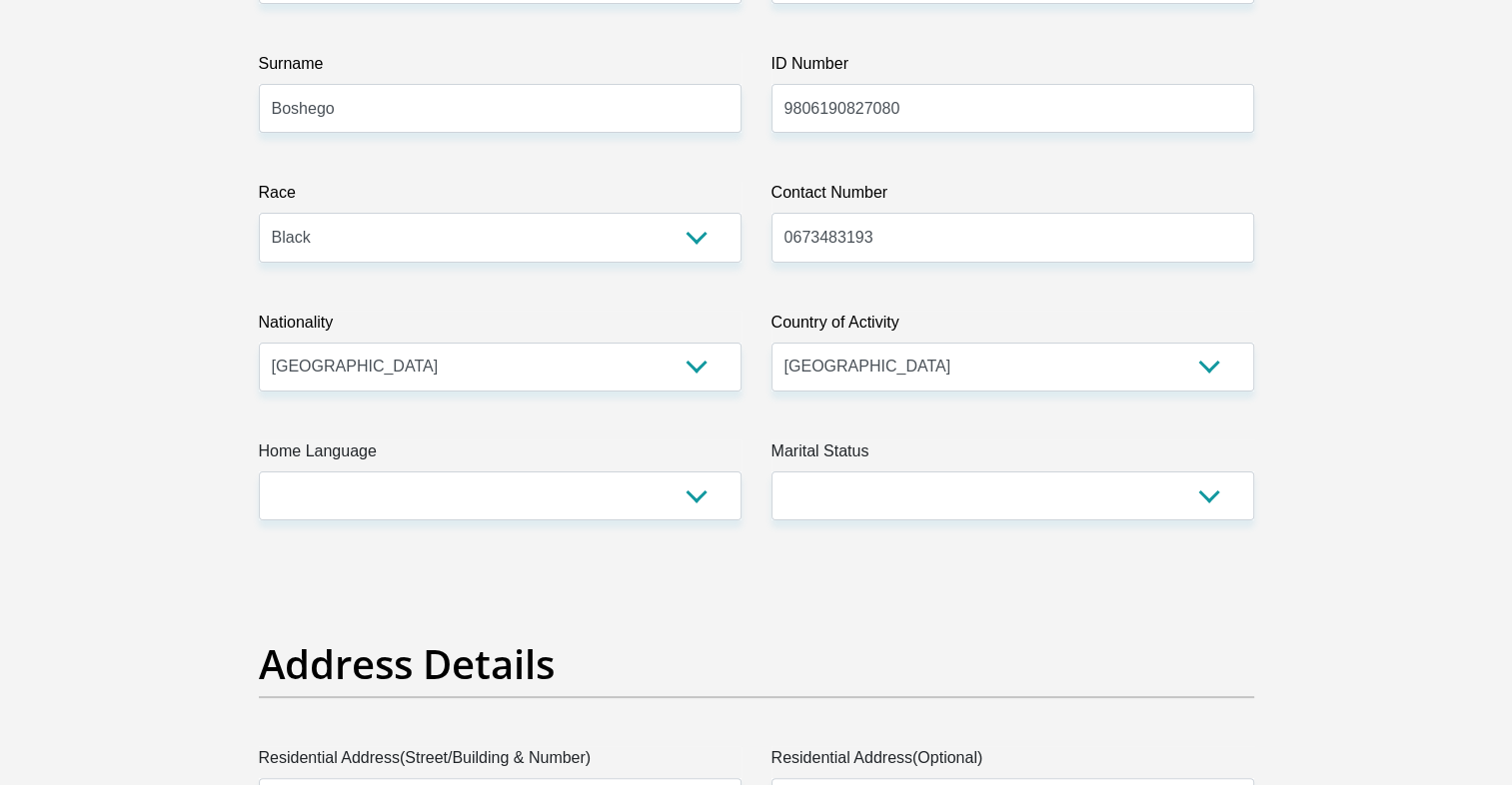 scroll, scrollTop: 402, scrollLeft: 0, axis: vertical 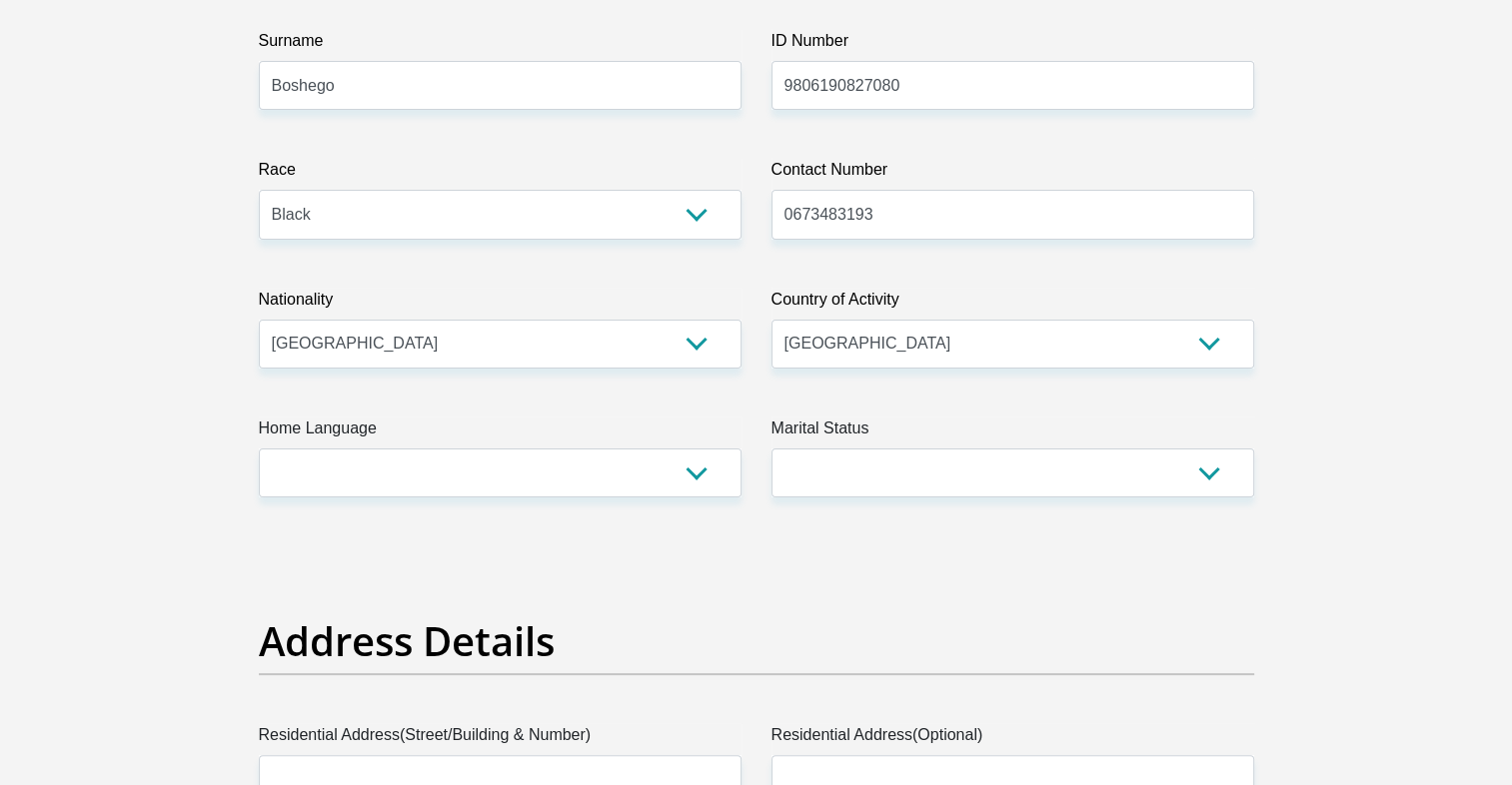click on "Personal Details
Title
Mr
Ms
Mrs
Dr
[PERSON_NAME]
First Name
[PERSON_NAME]
Surname
[PERSON_NAME]
ID Number
9806190827080
Please input valid ID number
Race
Black
Coloured
Indian
White
Other
Contact Number
0673483193
Please input valid contact number" at bounding box center [756, 3155] 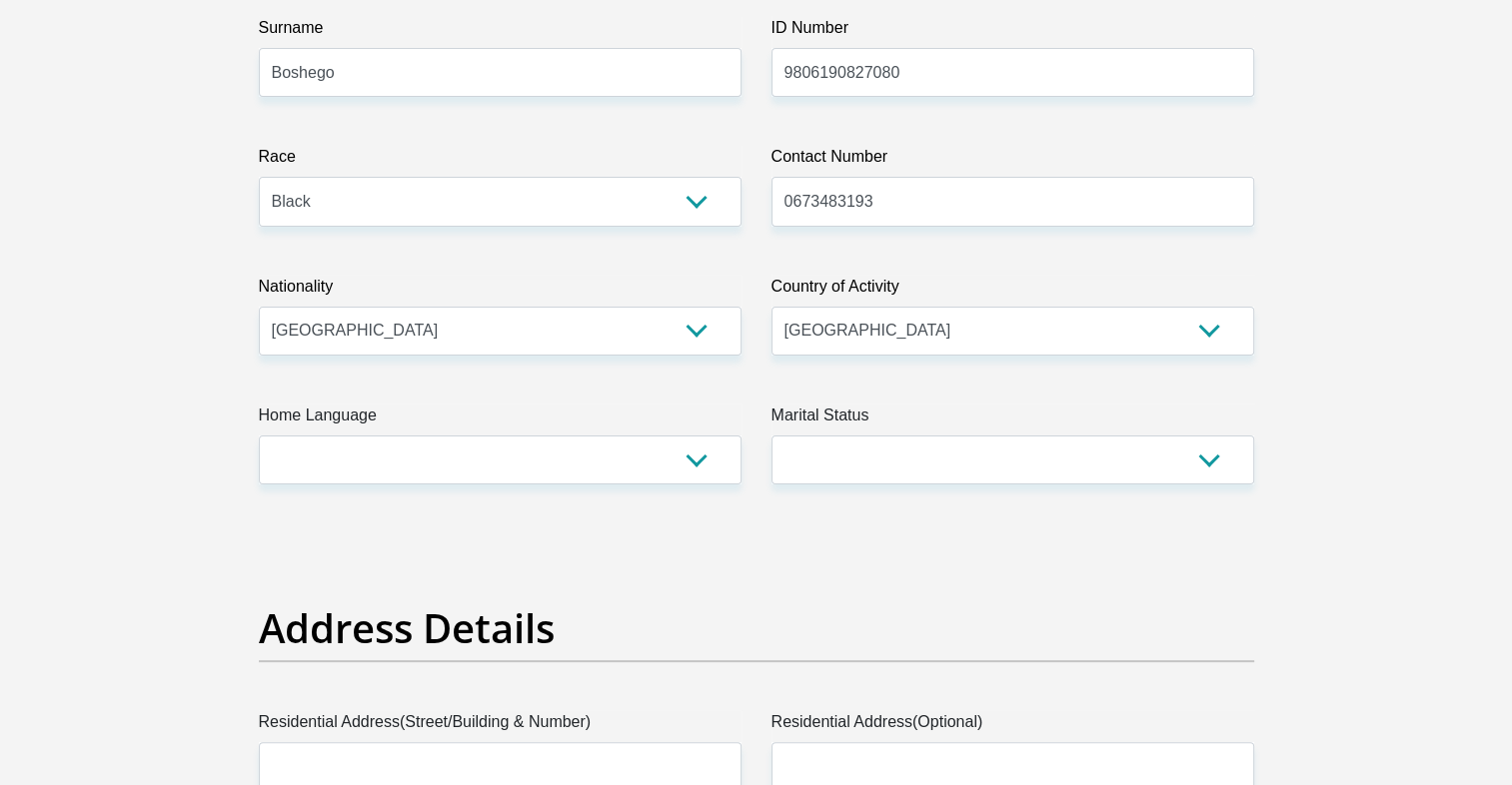 scroll, scrollTop: 427, scrollLeft: 0, axis: vertical 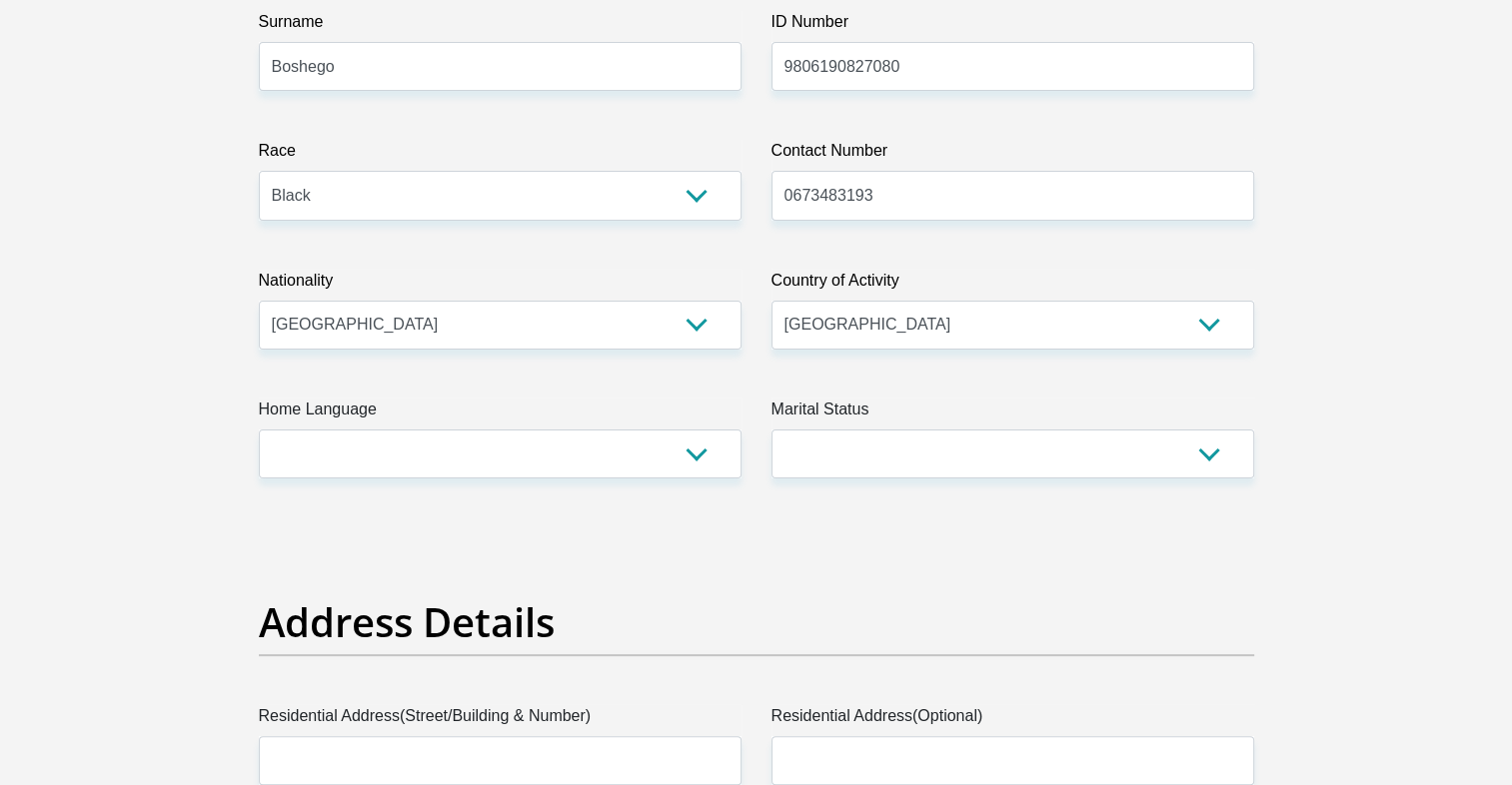 click on "Personal Details
Title
Mr
Ms
Mrs
Dr
[PERSON_NAME]
First Name
[PERSON_NAME]
Surname
[PERSON_NAME]
ID Number
9806190827080
Please input valid ID number
Race
Black
Coloured
Indian
White
Other
Contact Number
0673483193
Please input valid contact number" at bounding box center [756, 3136] 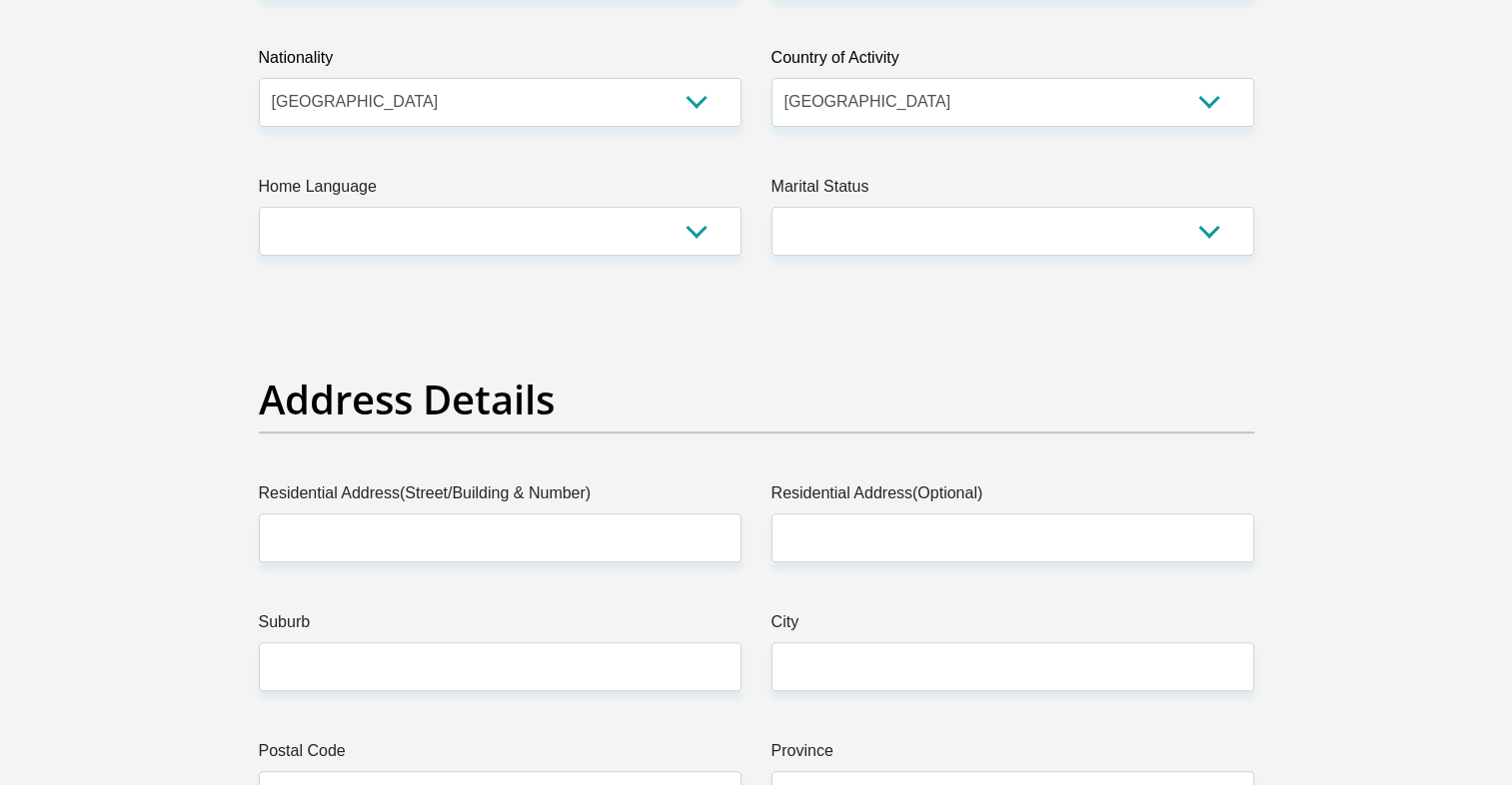 scroll, scrollTop: 657, scrollLeft: 0, axis: vertical 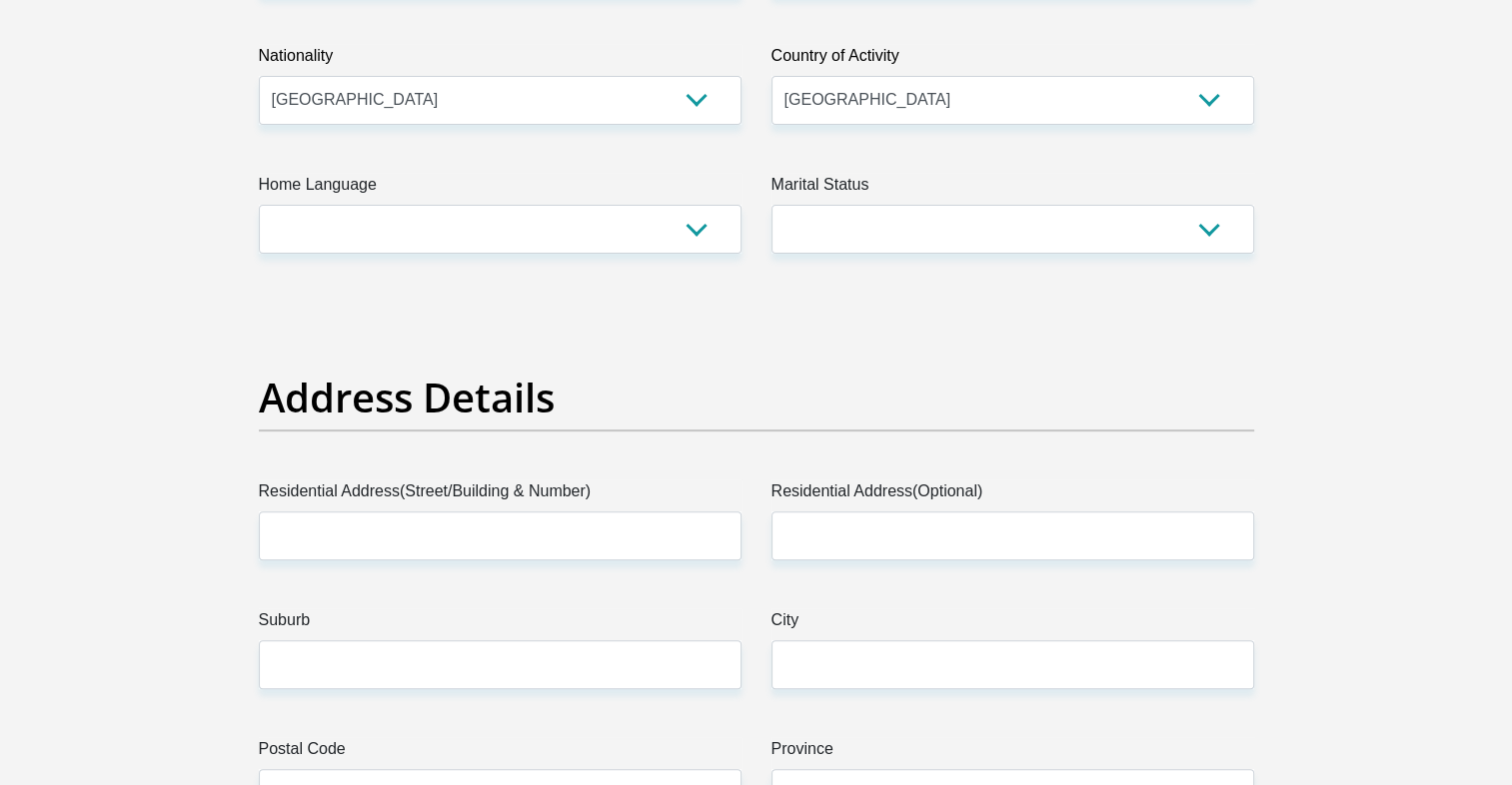 click on "Nationality" at bounding box center (500, 60) 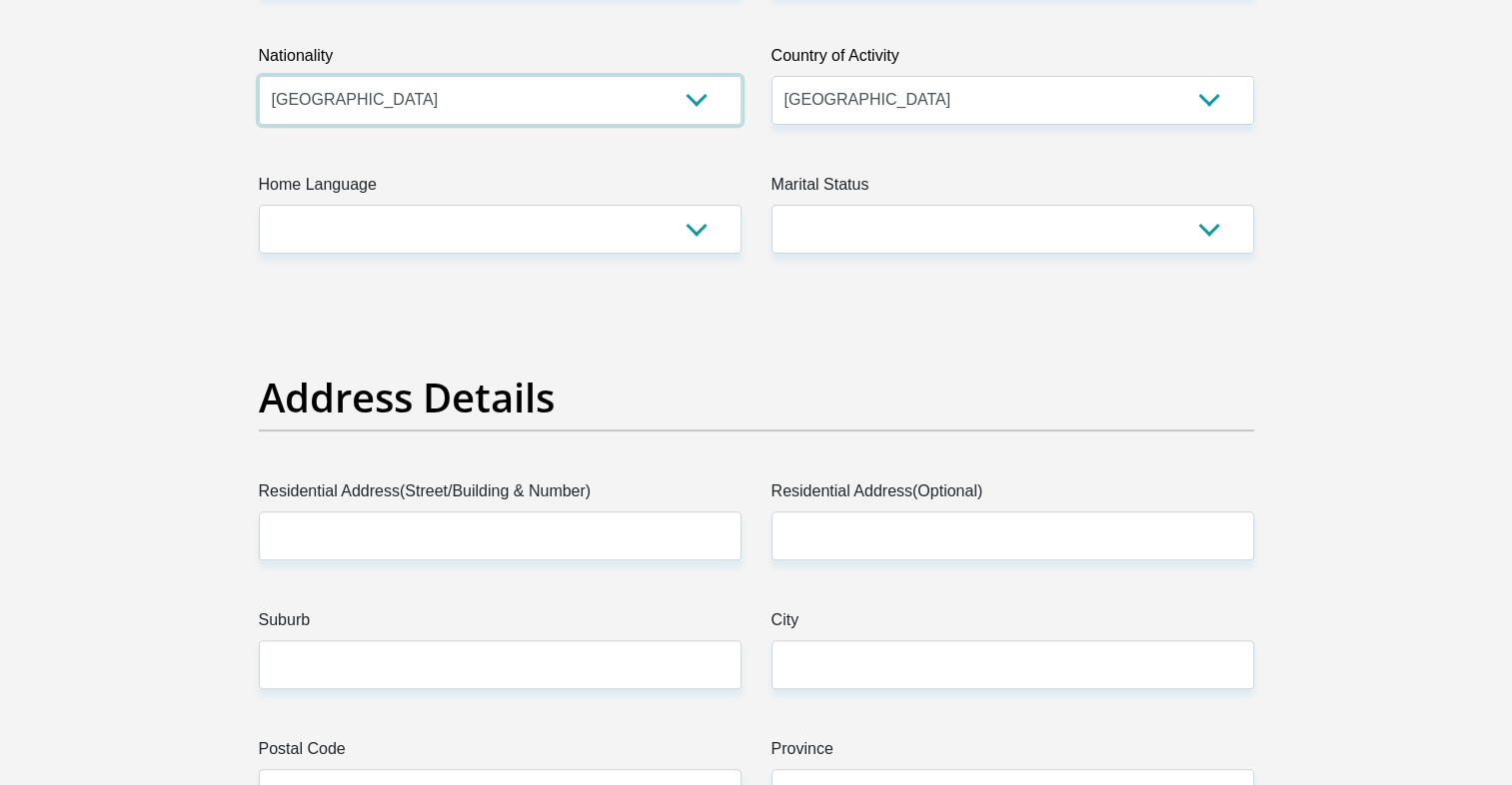 click on "[GEOGRAPHIC_DATA]
[GEOGRAPHIC_DATA]
[GEOGRAPHIC_DATA]
[GEOGRAPHIC_DATA]
[GEOGRAPHIC_DATA]
[GEOGRAPHIC_DATA] [GEOGRAPHIC_DATA]
[GEOGRAPHIC_DATA]
[GEOGRAPHIC_DATA]
[GEOGRAPHIC_DATA]
[GEOGRAPHIC_DATA]
[GEOGRAPHIC_DATA]
[GEOGRAPHIC_DATA]
[GEOGRAPHIC_DATA]
[GEOGRAPHIC_DATA]
[GEOGRAPHIC_DATA]
[DATE][GEOGRAPHIC_DATA]
[GEOGRAPHIC_DATA]
[GEOGRAPHIC_DATA]
[GEOGRAPHIC_DATA]
[GEOGRAPHIC_DATA]
[GEOGRAPHIC_DATA]
[GEOGRAPHIC_DATA]
[GEOGRAPHIC_DATA]
[GEOGRAPHIC_DATA]" at bounding box center (500, 100) 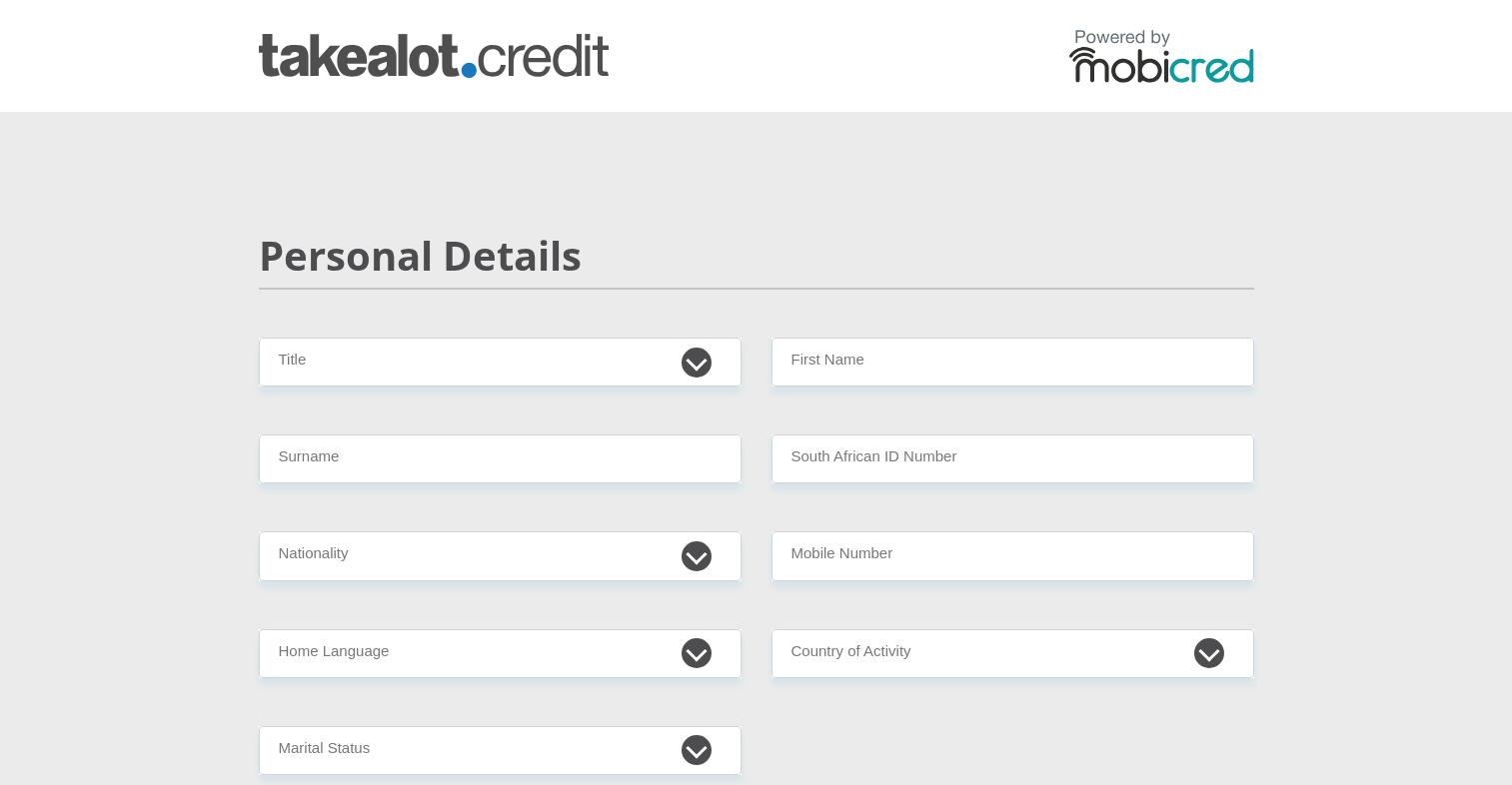 scroll, scrollTop: 0, scrollLeft: 0, axis: both 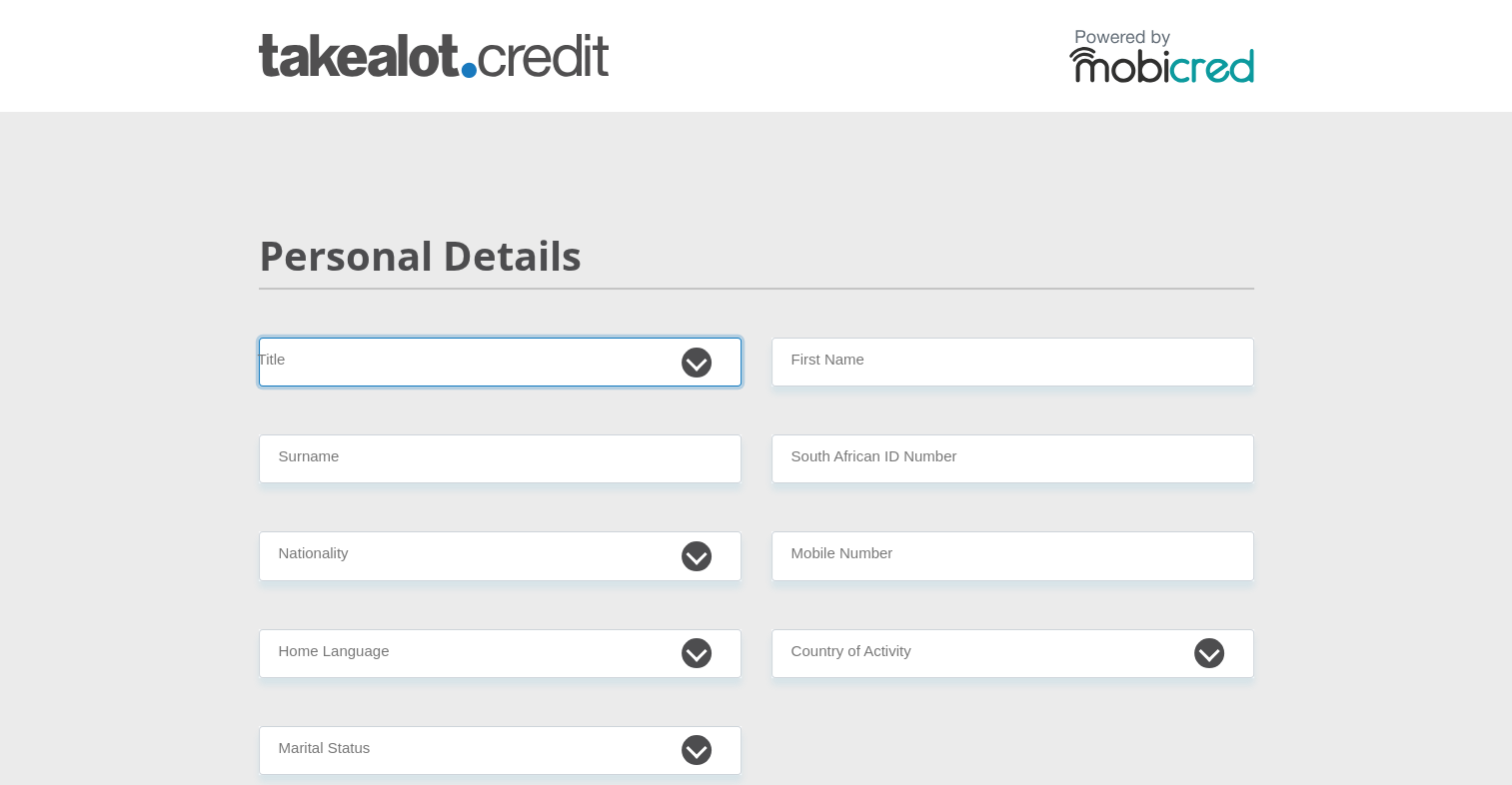 click on "Mr
Ms
Mrs
Dr
[PERSON_NAME]" at bounding box center [500, 362] 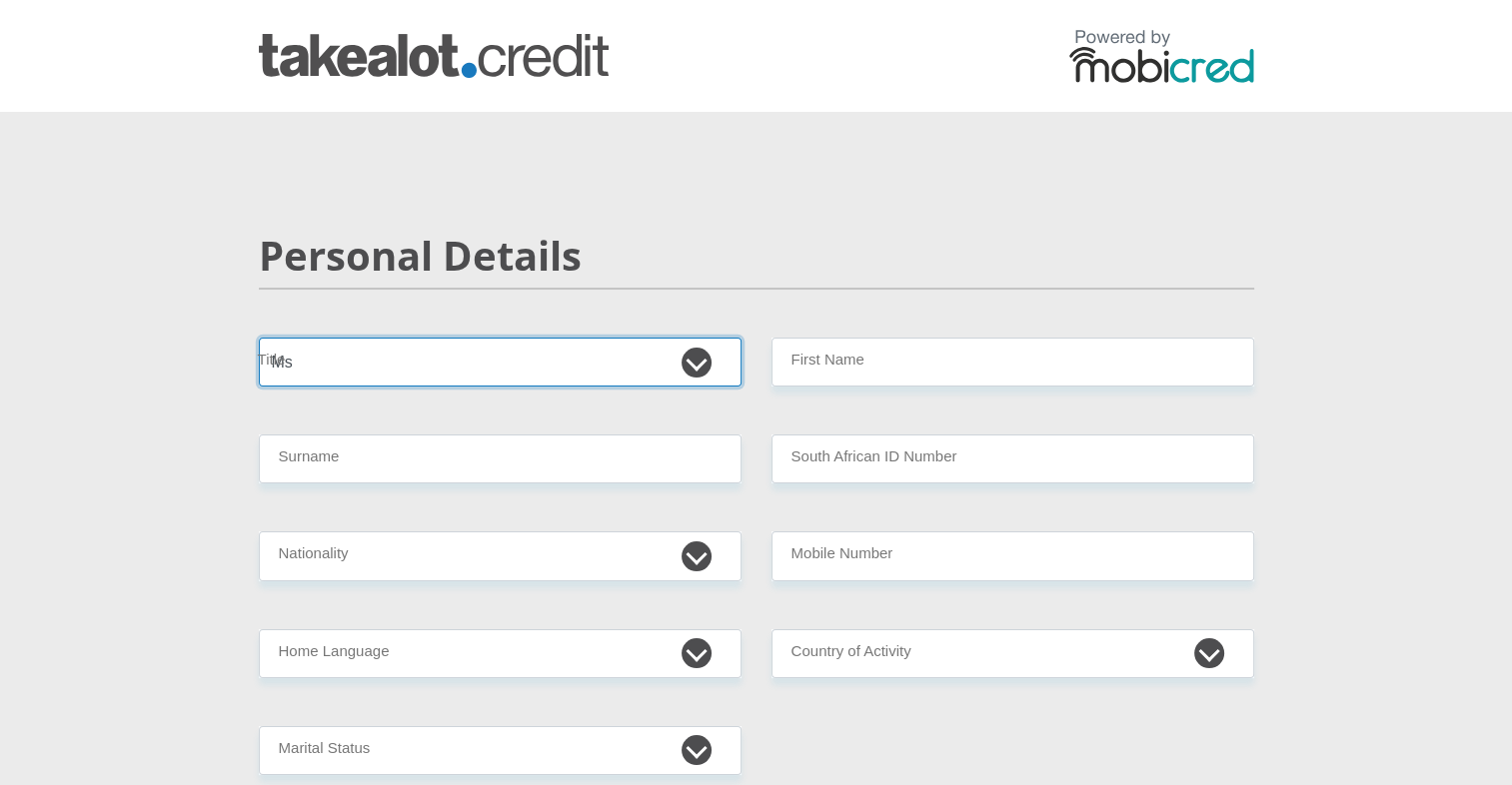 click on "Mr
Ms
Mrs
Dr
[PERSON_NAME]" at bounding box center [500, 362] 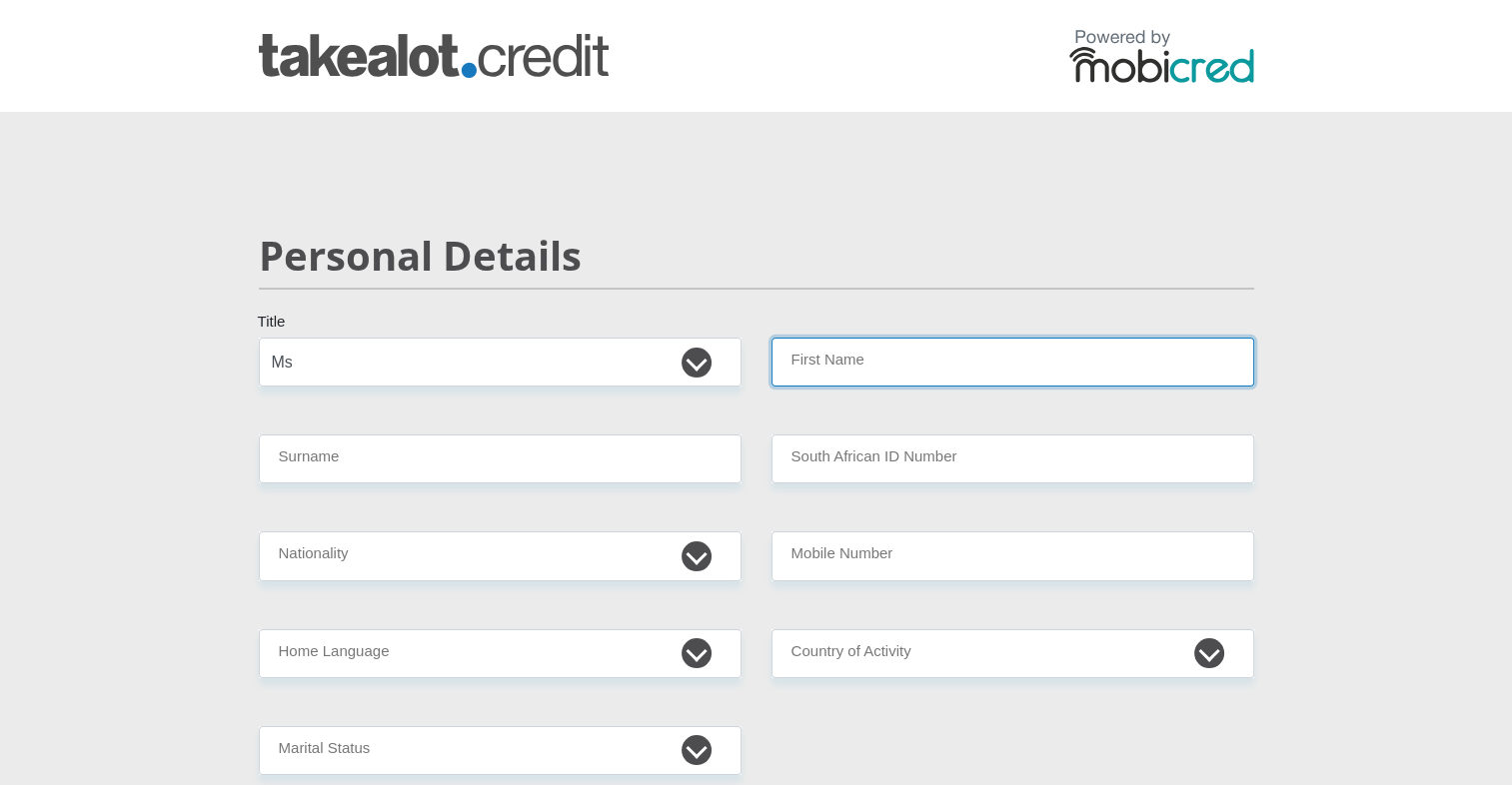 click on "First Name" at bounding box center (1012, 362) 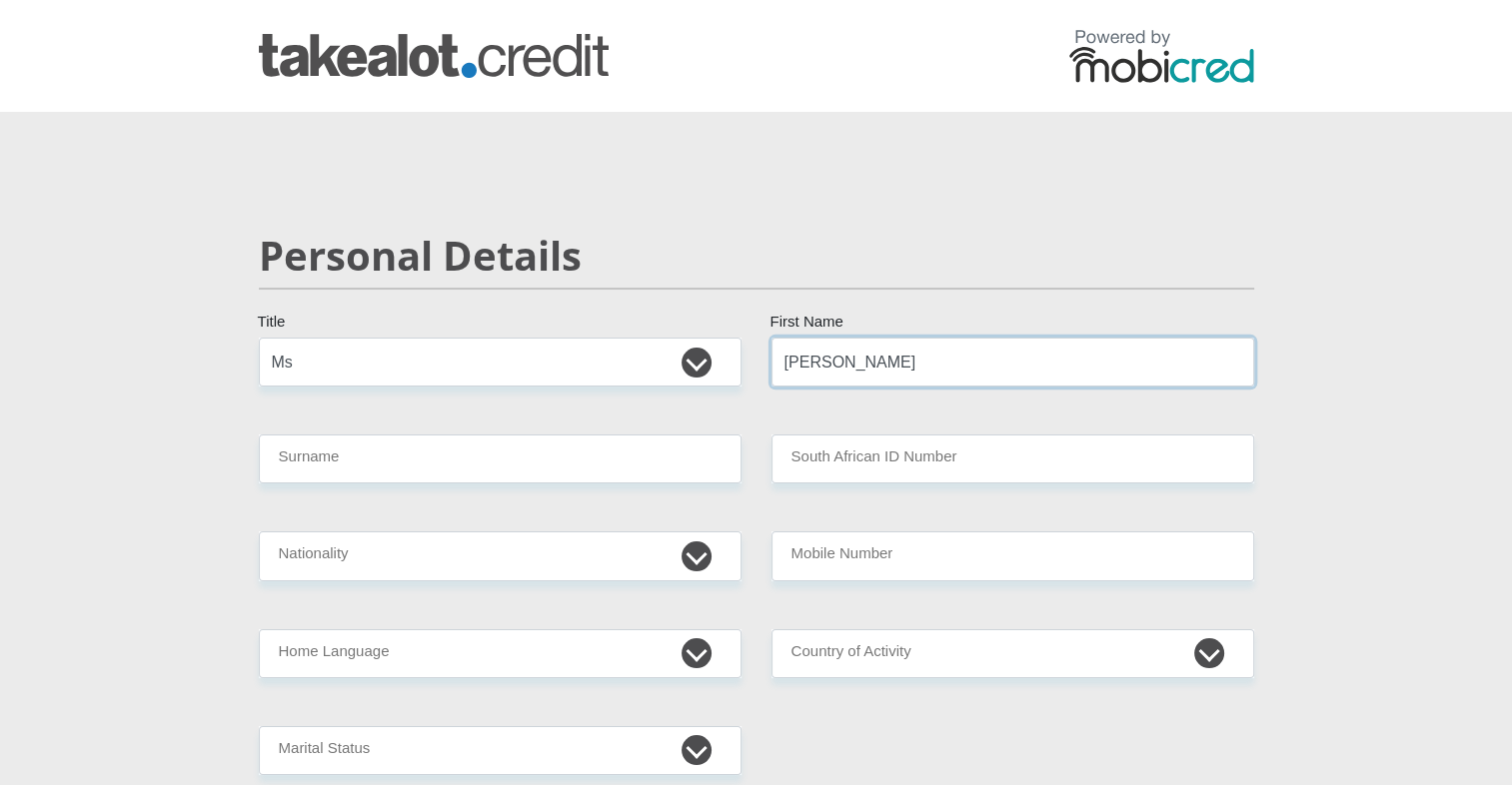 type on "[PERSON_NAME]" 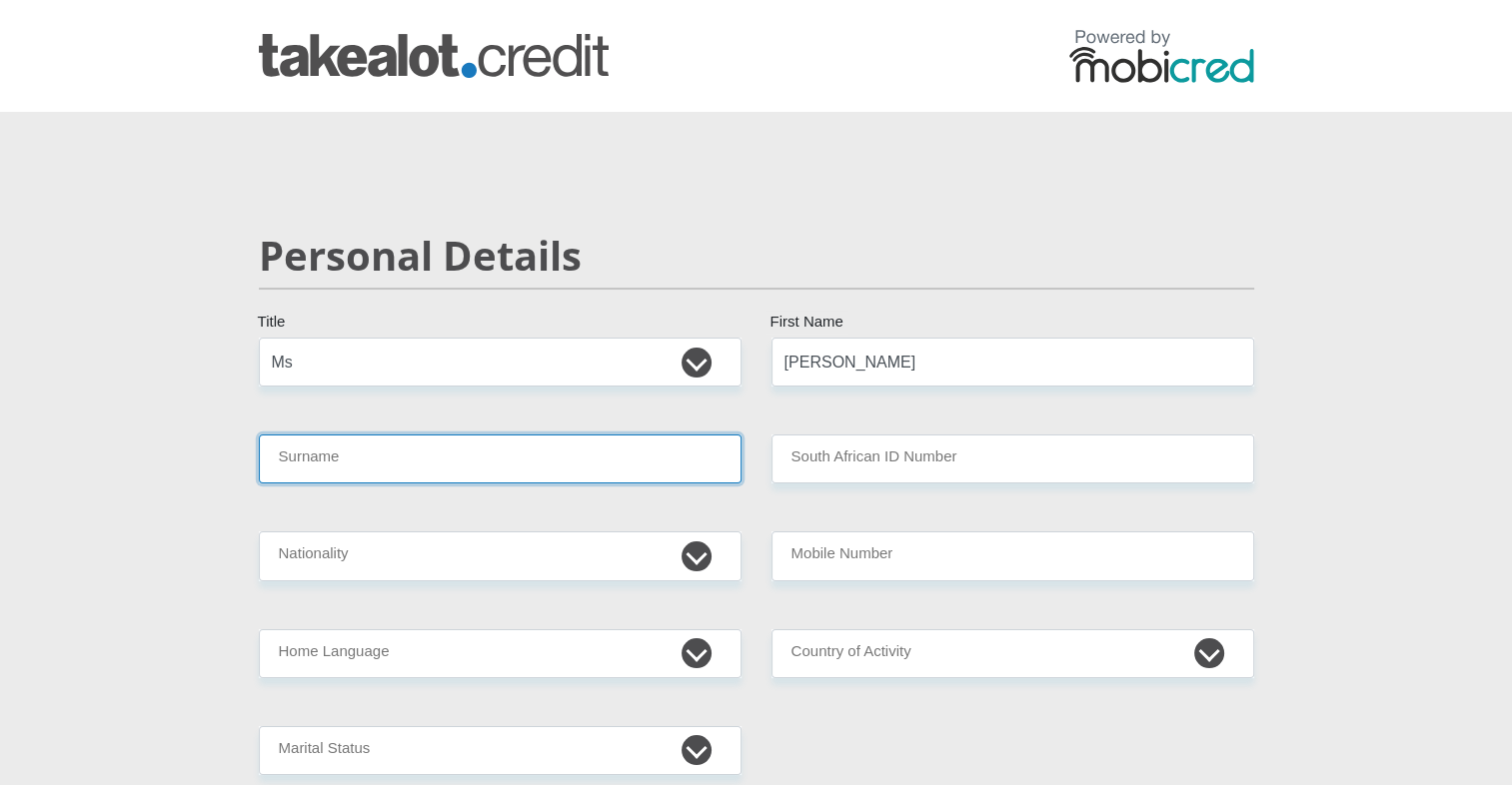 click on "Surname" at bounding box center [500, 458] 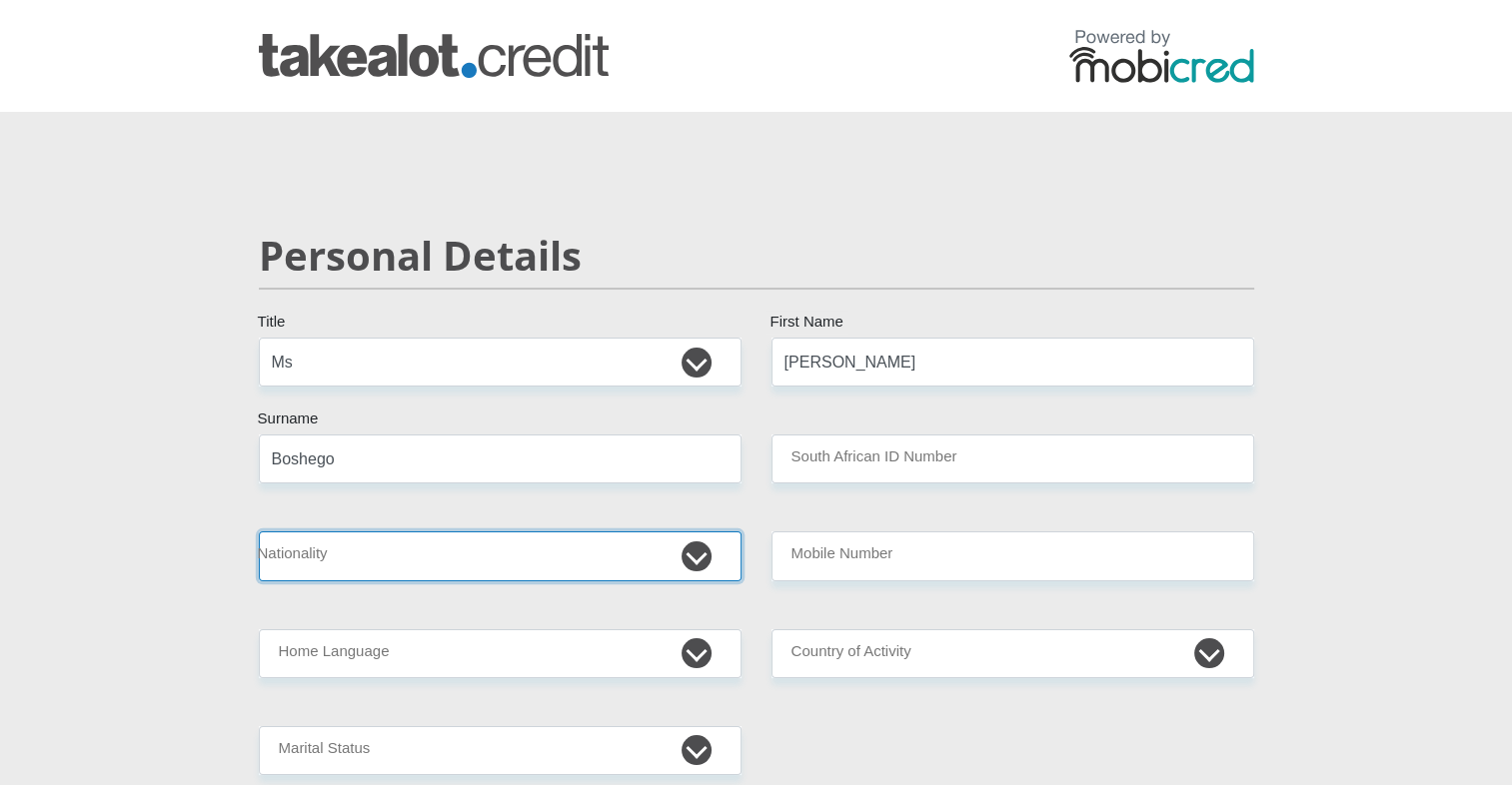 select on "ZAF" 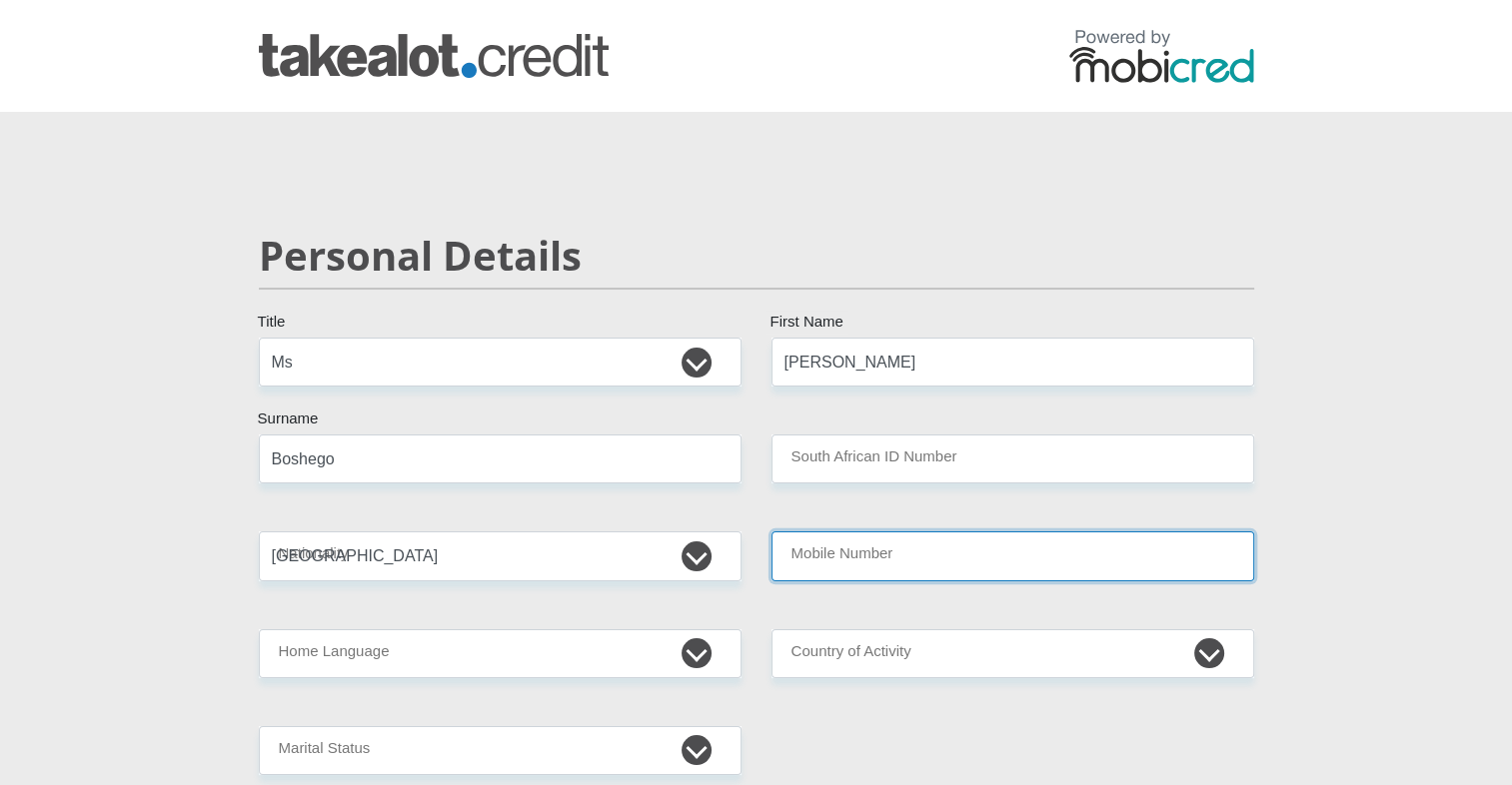 type on "0673483193" 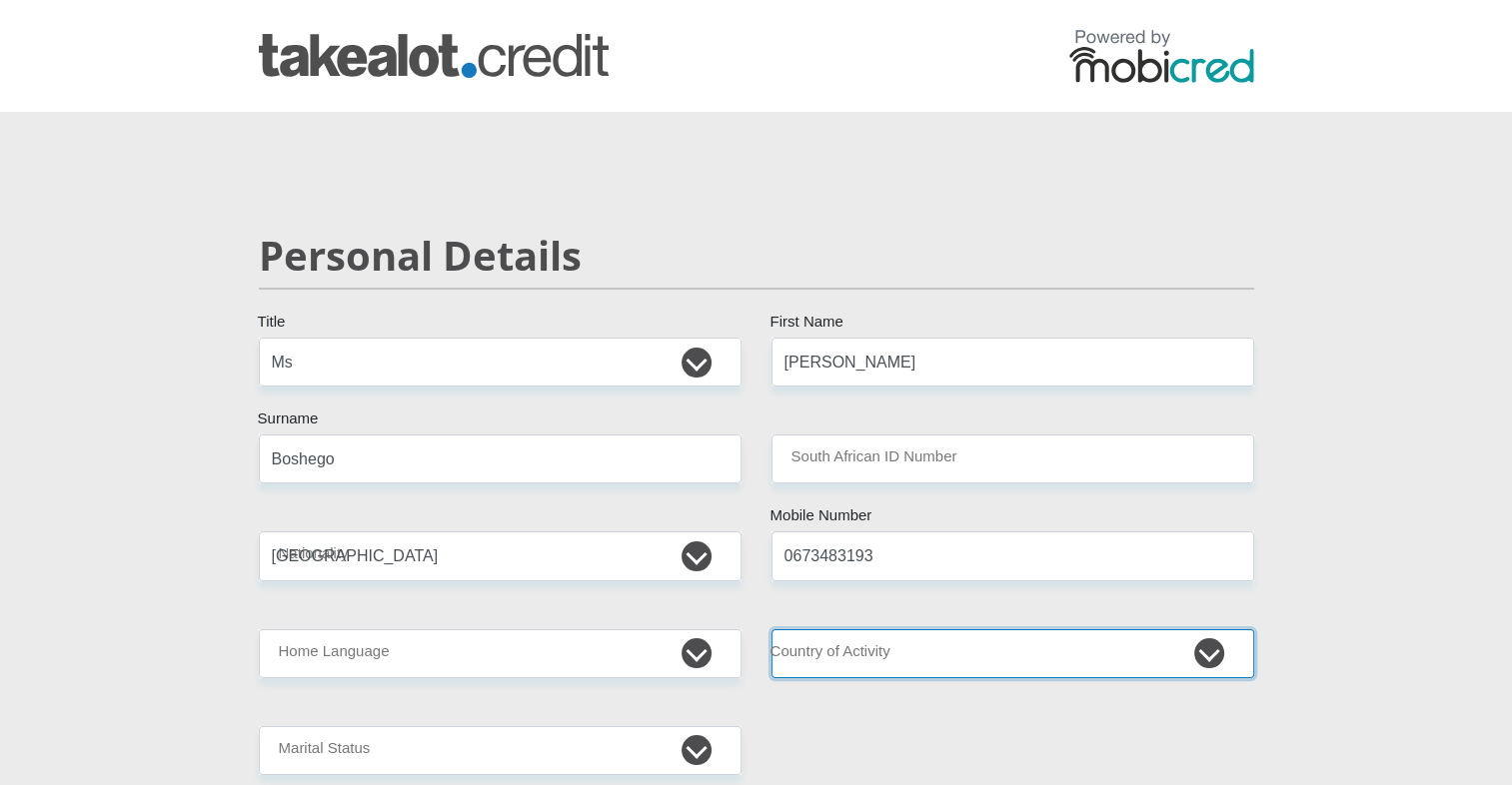 select on "ZAF" 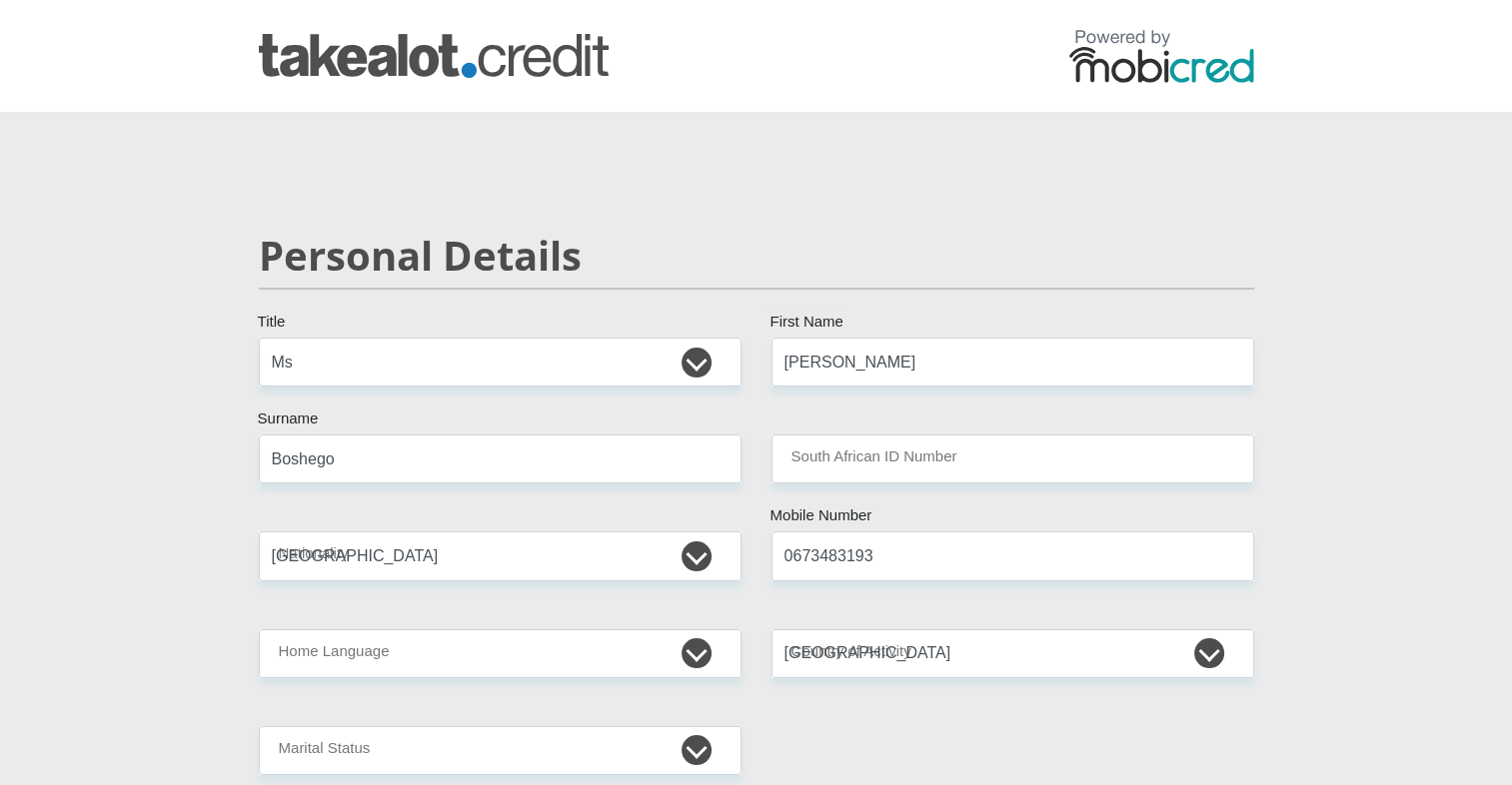 type on "4303 EXTENTION 02" 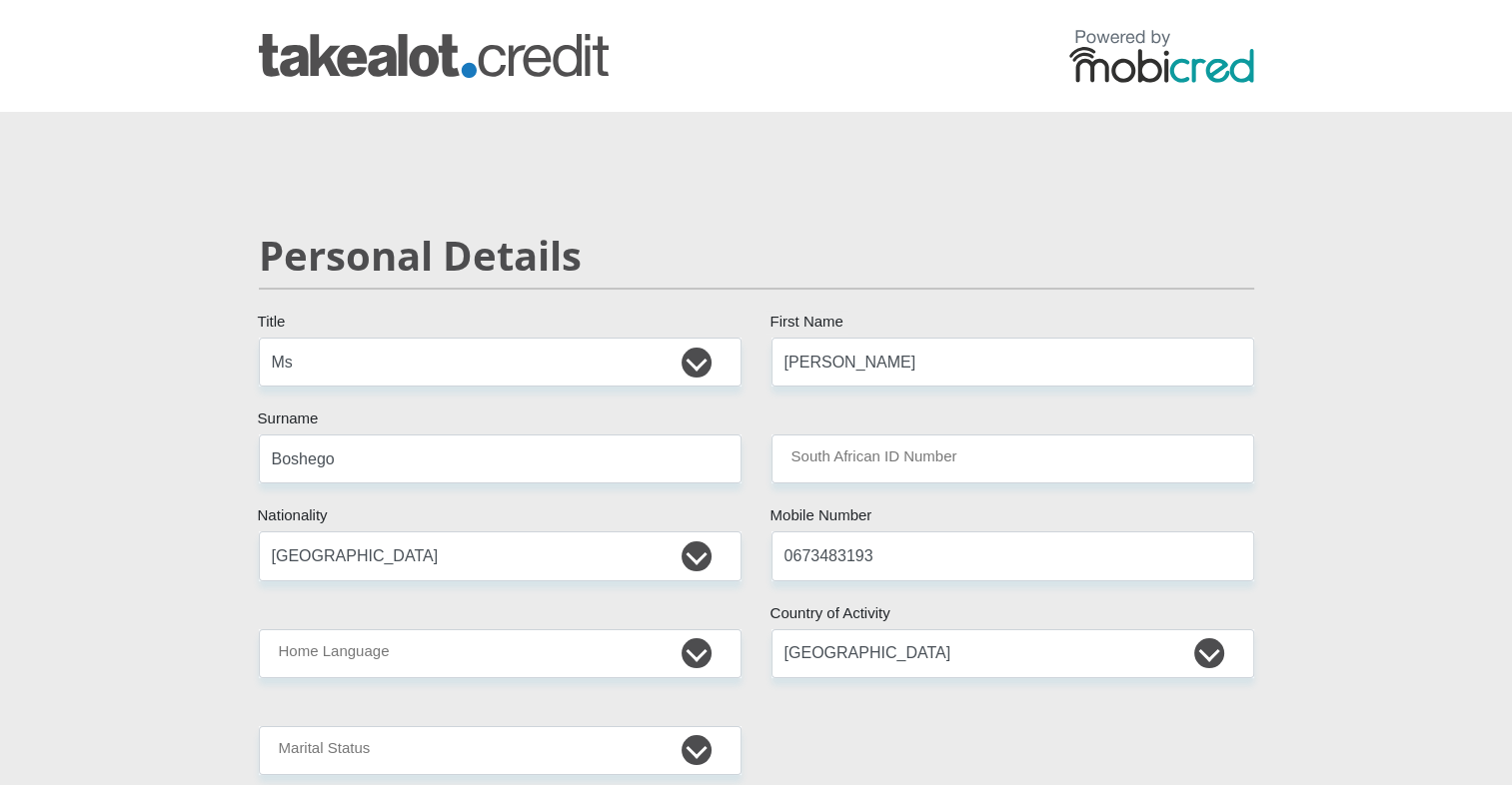 click on "Mr
Ms
Mrs
Dr
[PERSON_NAME]
Title
[PERSON_NAME]
First Name
Boshego
Surname
South African ID Number
Please input valid ID number
[GEOGRAPHIC_DATA]
[GEOGRAPHIC_DATA]
[GEOGRAPHIC_DATA]
[GEOGRAPHIC_DATA]
[GEOGRAPHIC_DATA]
[GEOGRAPHIC_DATA] [GEOGRAPHIC_DATA]
[GEOGRAPHIC_DATA]
[GEOGRAPHIC_DATA]
[GEOGRAPHIC_DATA]
[GEOGRAPHIC_DATA]
[GEOGRAPHIC_DATA]
[GEOGRAPHIC_DATA]
[GEOGRAPHIC_DATA]  [GEOGRAPHIC_DATA]  [GEOGRAPHIC_DATA]" at bounding box center [756, 3186] 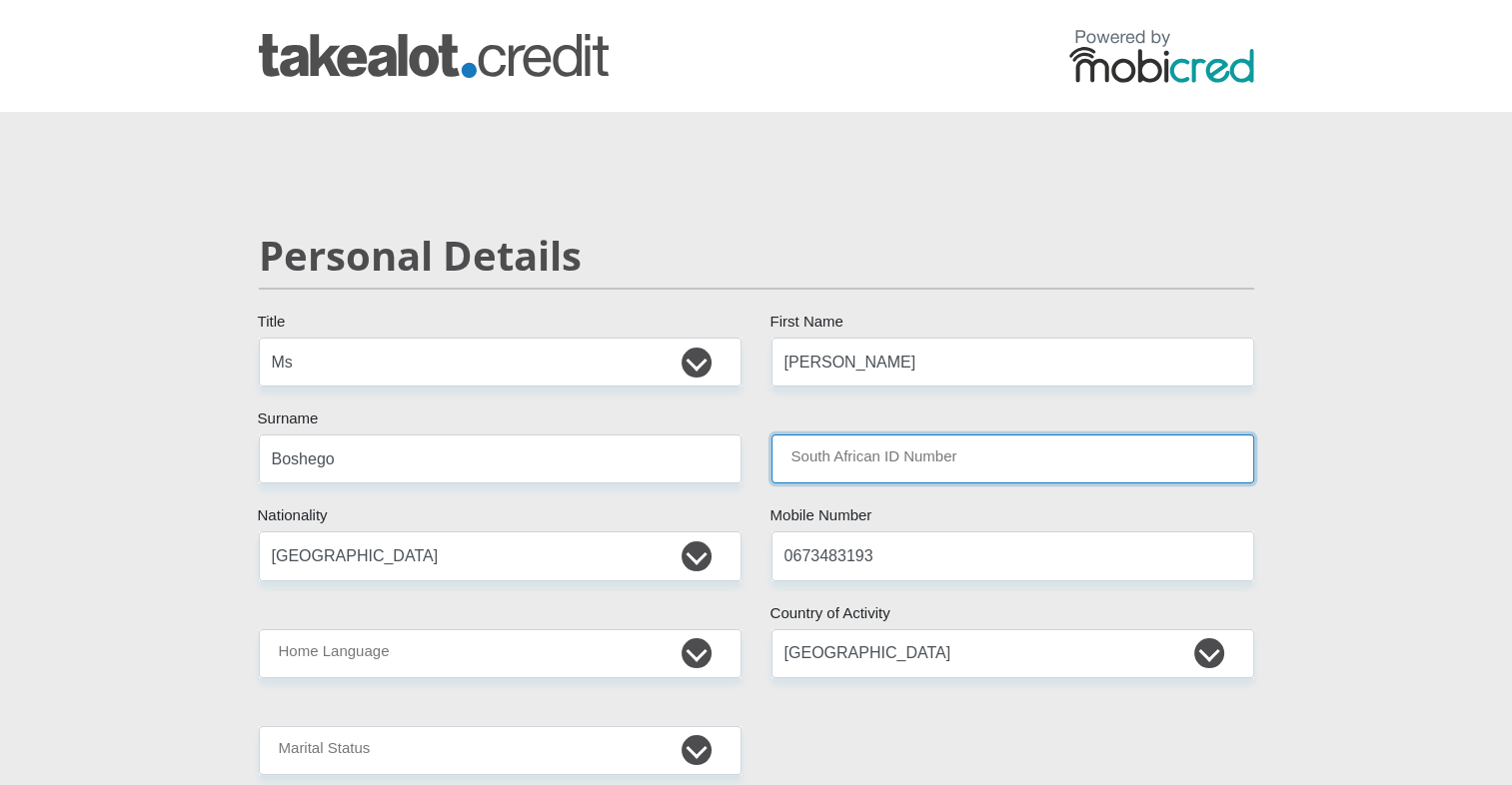 click on "South African ID Number" at bounding box center (1012, 458) 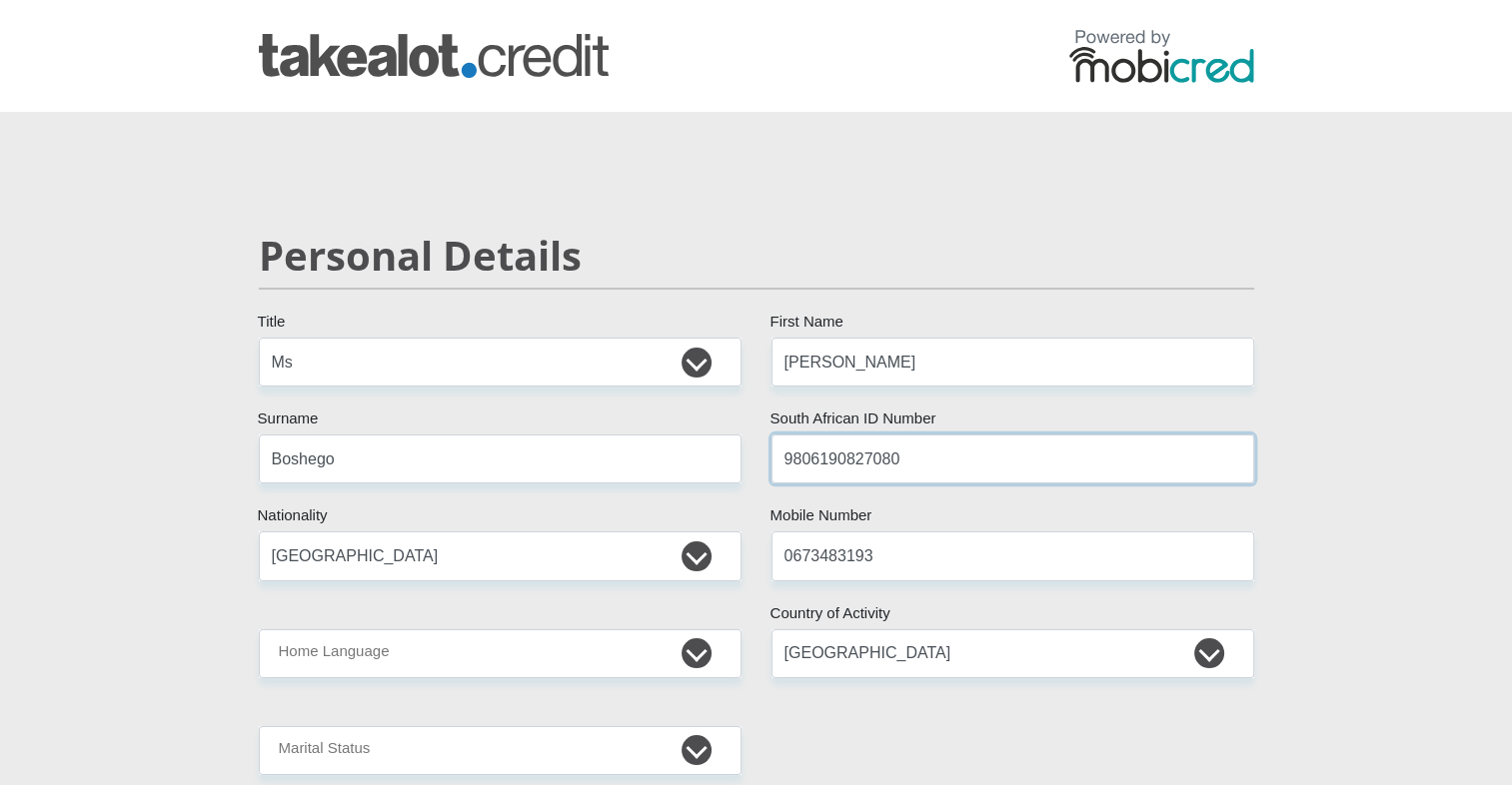 type on "9806190827080" 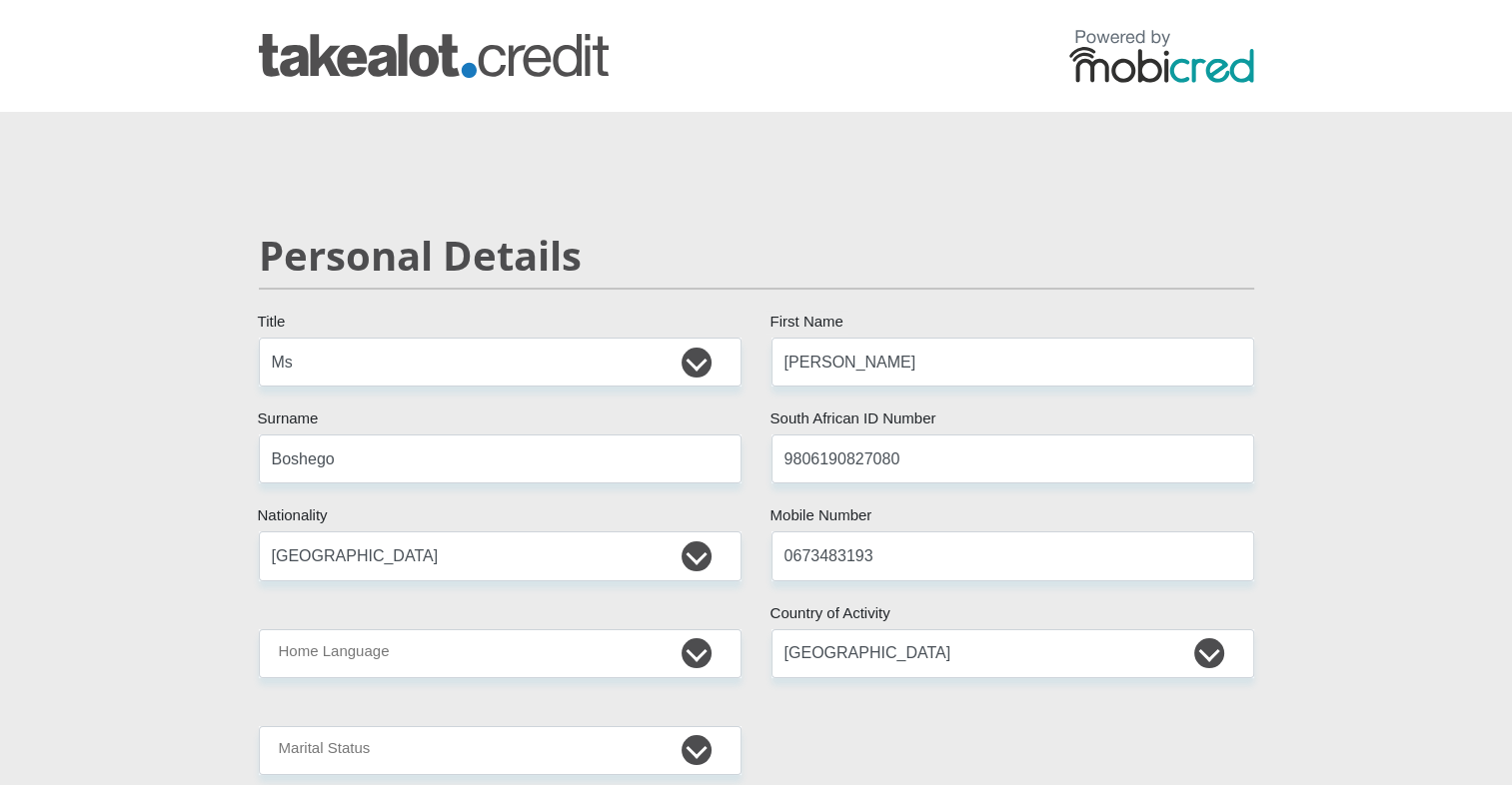 click on "Personal Details
Mr
Ms
Mrs
Dr
[PERSON_NAME]
Title
[PERSON_NAME]
First Name
Boshego
Surname
9806190827080
South African ID Number
Please input valid ID number
[GEOGRAPHIC_DATA]
[GEOGRAPHIC_DATA]
[GEOGRAPHIC_DATA]
[GEOGRAPHIC_DATA]
[GEOGRAPHIC_DATA]
[GEOGRAPHIC_DATA] [GEOGRAPHIC_DATA]
[GEOGRAPHIC_DATA]
[GEOGRAPHIC_DATA]
[GEOGRAPHIC_DATA]
[GEOGRAPHIC_DATA]  [GEOGRAPHIC_DATA]" at bounding box center [756, 3200] 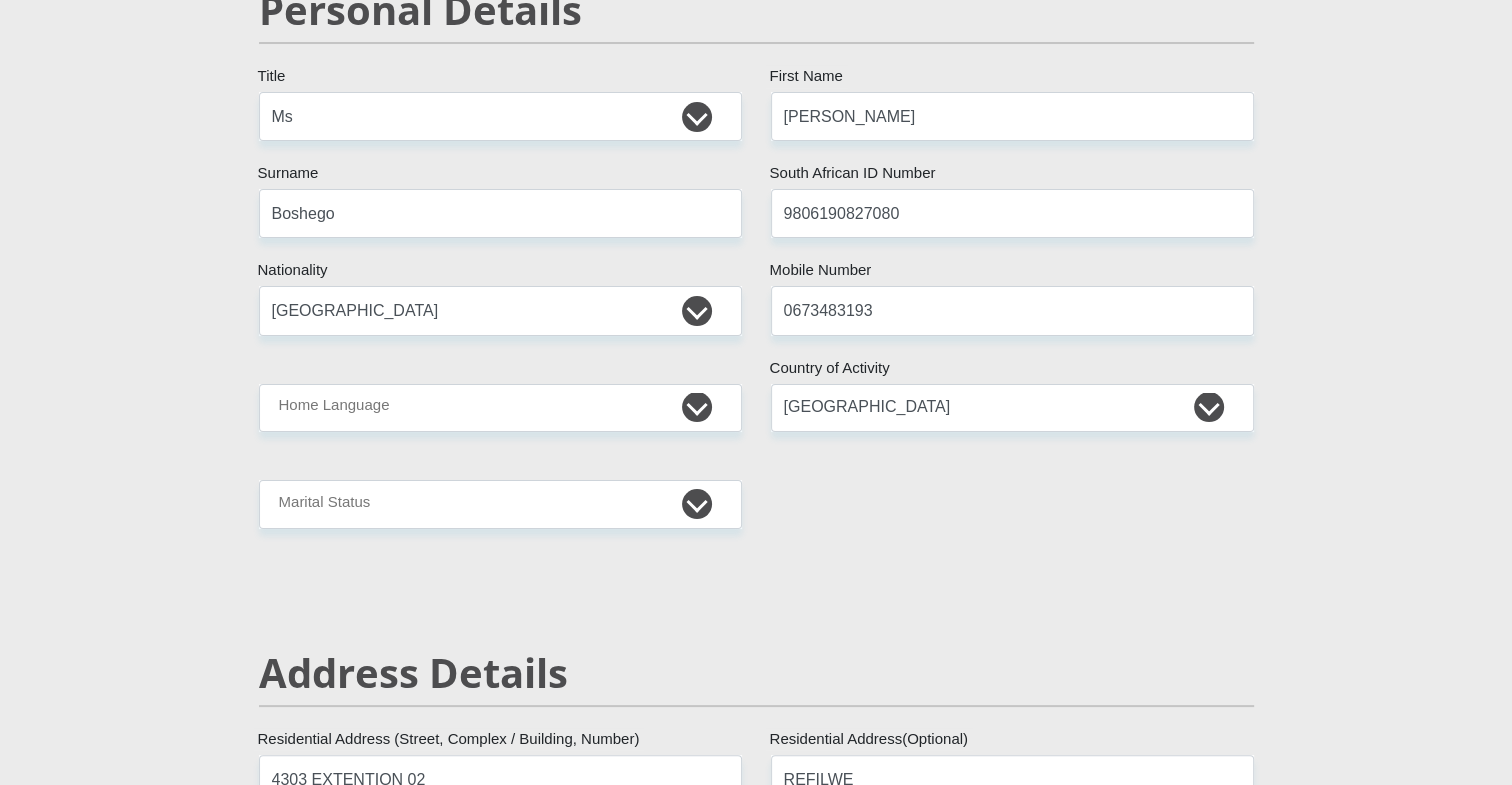 scroll, scrollTop: 248, scrollLeft: 0, axis: vertical 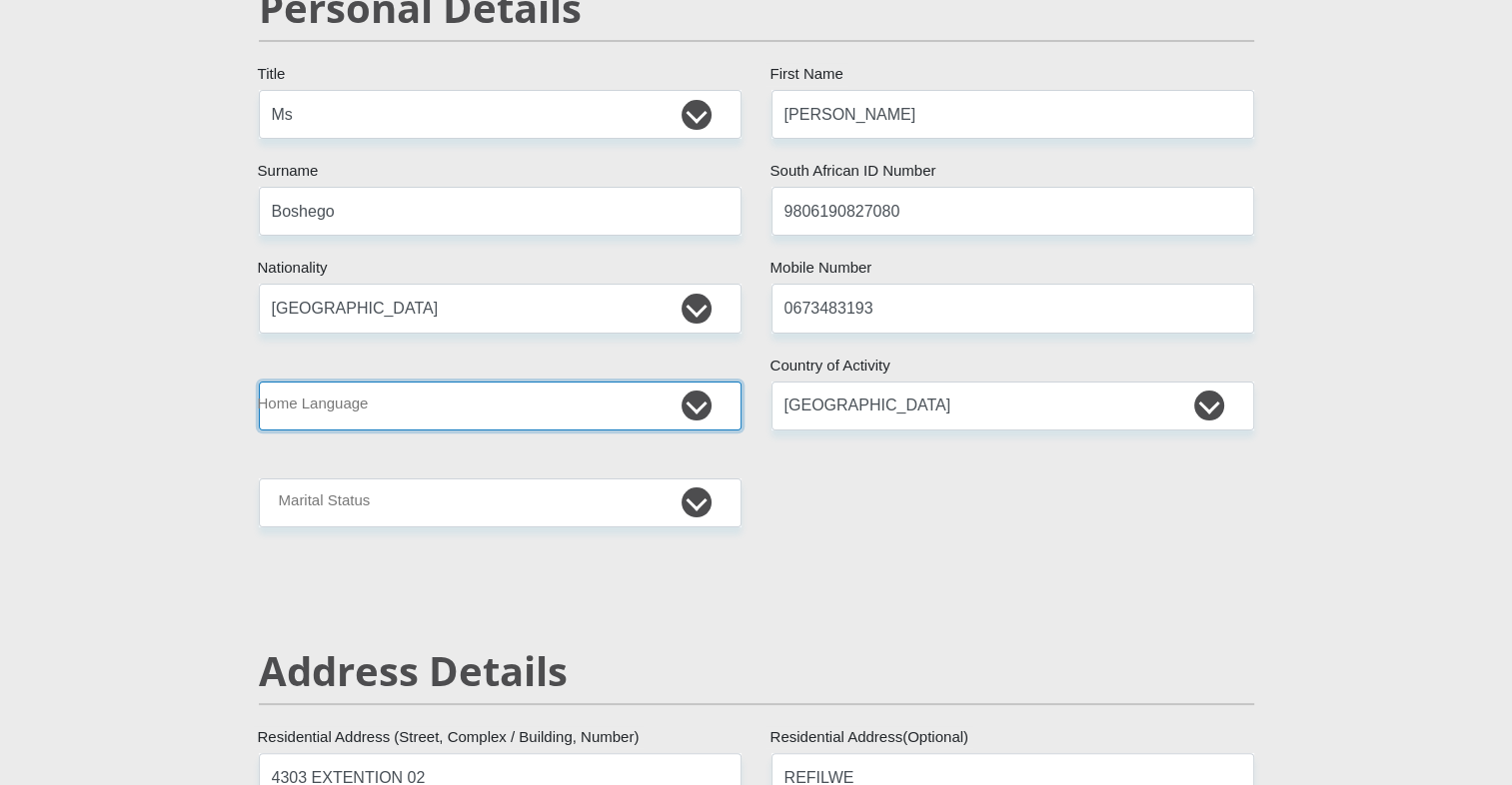 click on "Afrikaans
English
Sepedi
South Ndebele
Southern Sotho
Swati
Tsonga
Tswana
Venda
Xhosa
Zulu
Other" at bounding box center (500, 405) 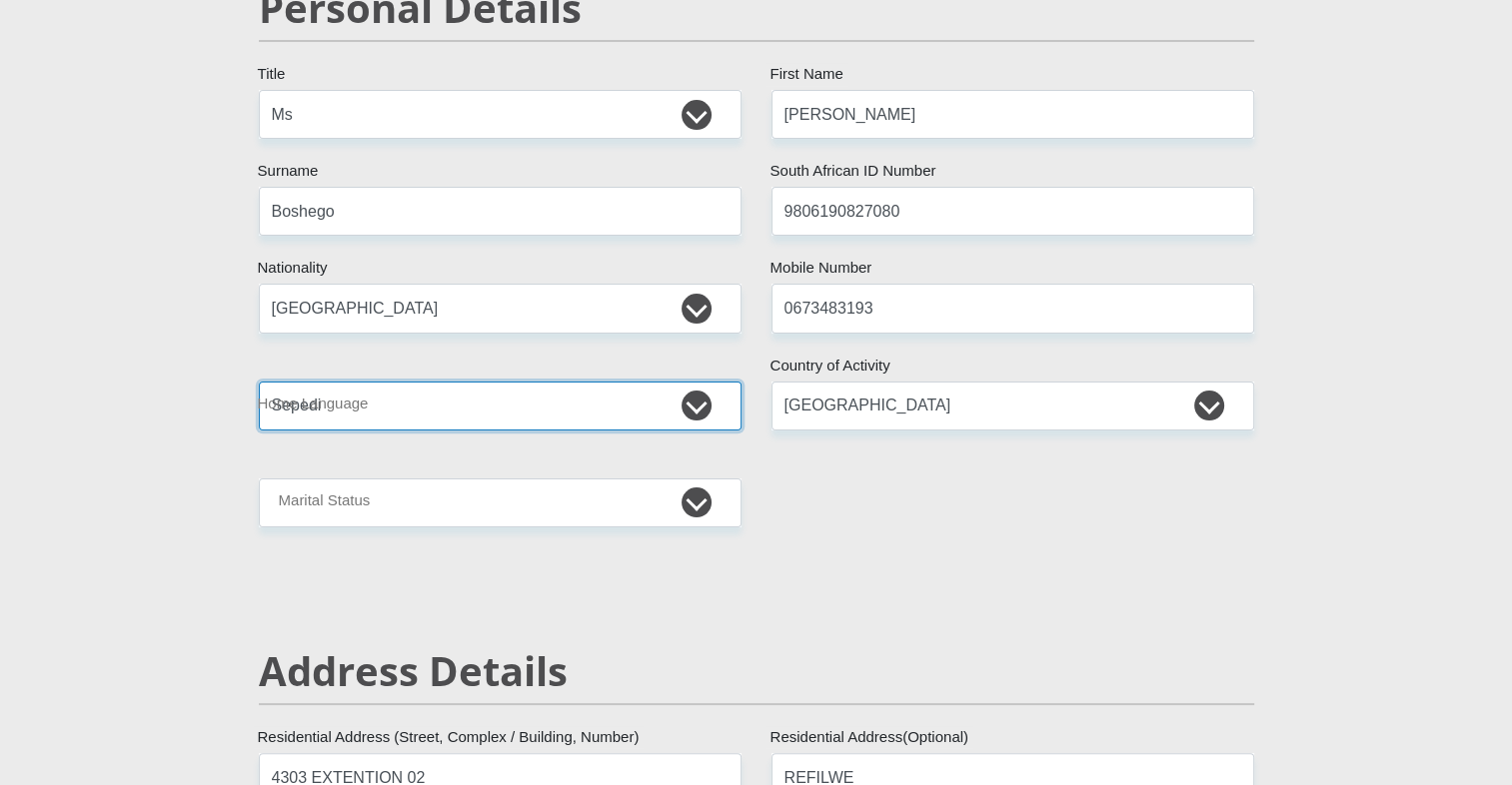 click on "Afrikaans
English
Sepedi
South Ndebele
Southern Sotho
Swati
Tsonga
Tswana
Venda
Xhosa
Zulu
Other" at bounding box center (500, 405) 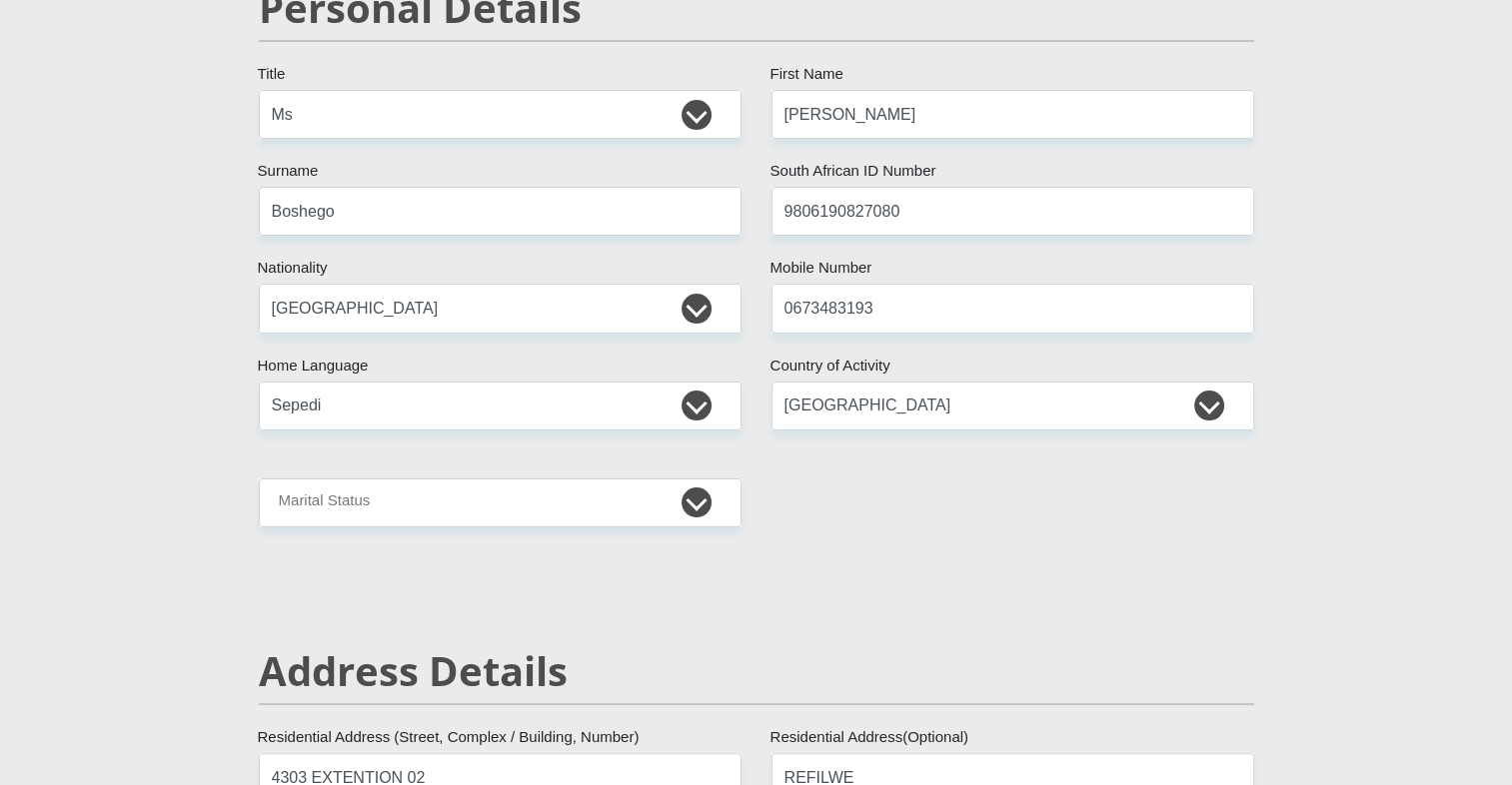 click on "Mr
Ms
Mrs
Dr
[PERSON_NAME]
Title
[PERSON_NAME]
First Name
Boshego
Surname
9806190827080
South African ID Number
Please input valid ID number
[GEOGRAPHIC_DATA]
[GEOGRAPHIC_DATA]
[GEOGRAPHIC_DATA]
[GEOGRAPHIC_DATA]
[GEOGRAPHIC_DATA]
[GEOGRAPHIC_DATA] [GEOGRAPHIC_DATA]
[GEOGRAPHIC_DATA]
[GEOGRAPHIC_DATA]
[GEOGRAPHIC_DATA]
[GEOGRAPHIC_DATA]
[GEOGRAPHIC_DATA]
[GEOGRAPHIC_DATA]
[GEOGRAPHIC_DATA]" at bounding box center (756, 2938) 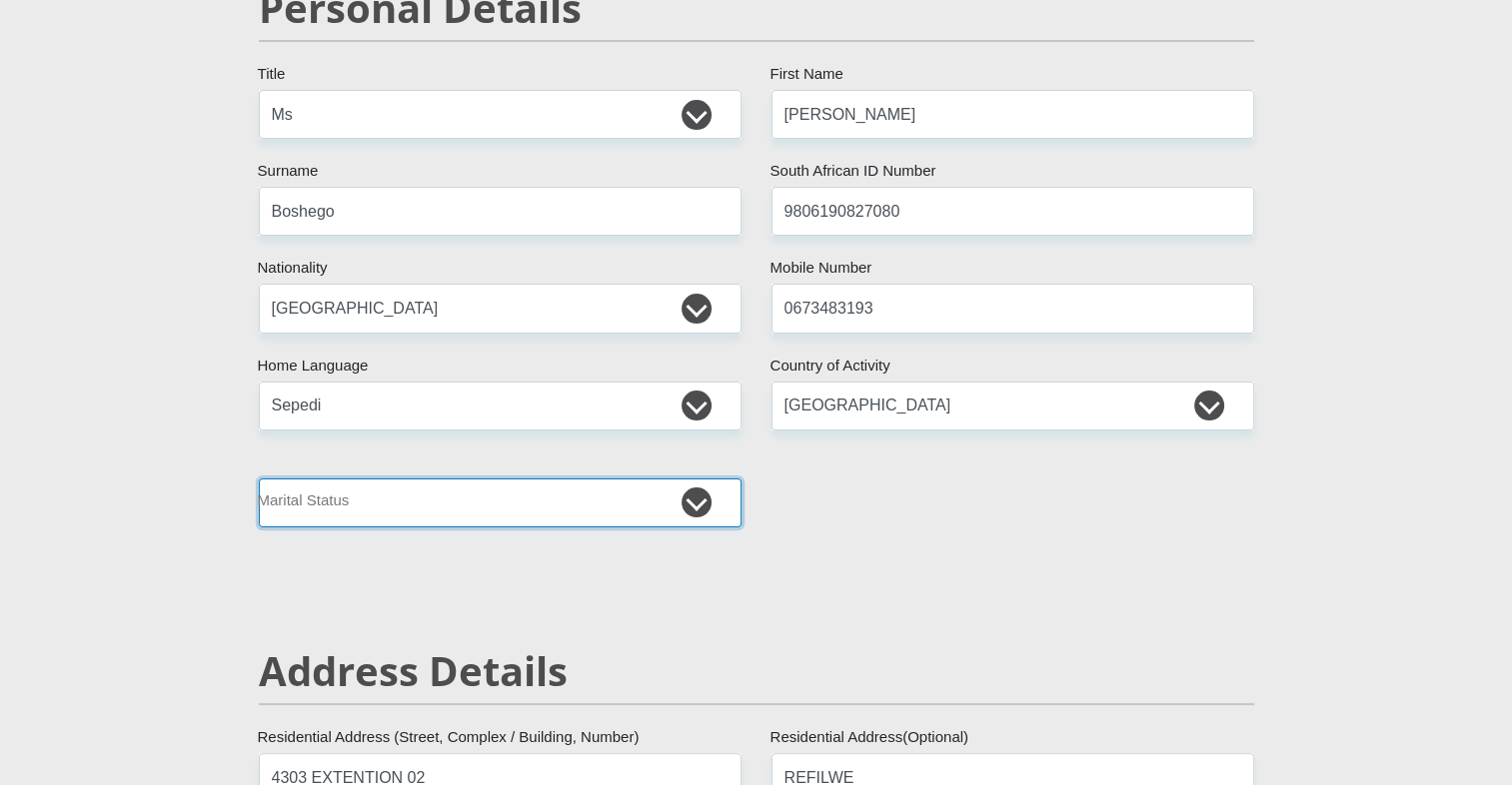 click on "Married ANC
Single
Divorced
Widowed
Married COP or Customary Law" at bounding box center (500, 502) 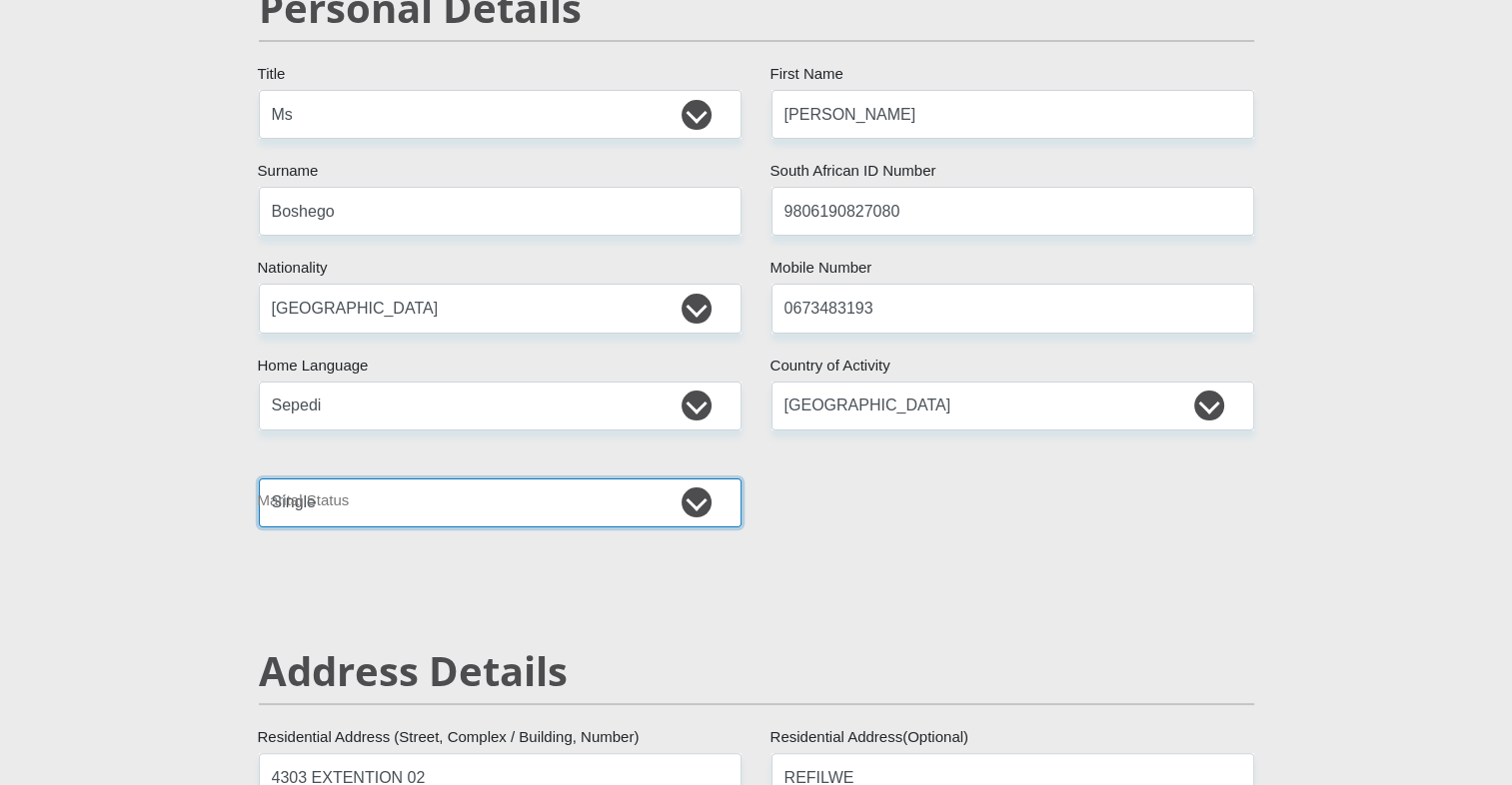 click on "Married ANC
Single
Divorced
Widowed
Married COP or Customary Law" at bounding box center (500, 502) 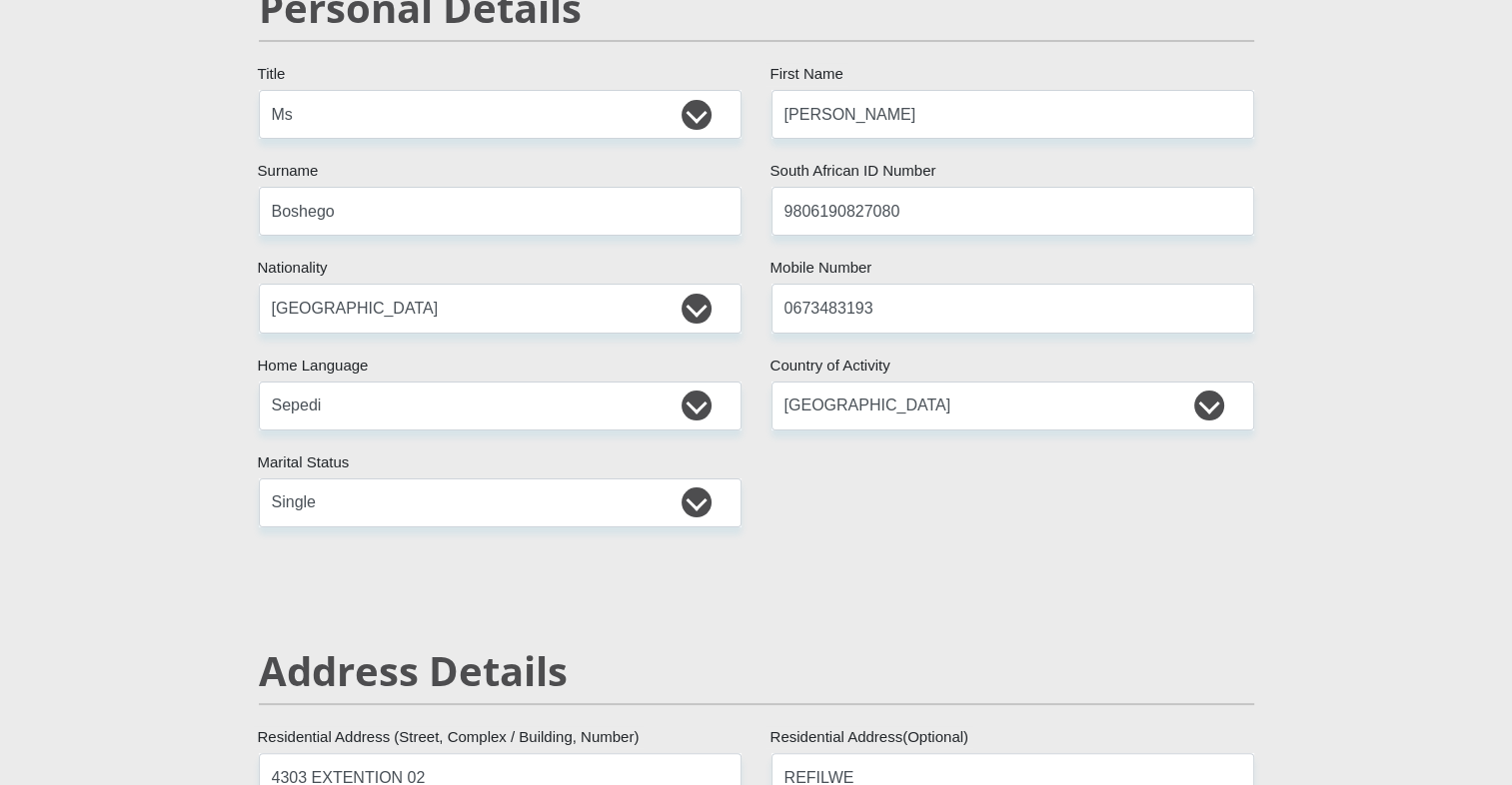 click on "Mr
Ms
Mrs
Dr
[PERSON_NAME]
Title
[PERSON_NAME]
First Name
Boshego
Surname
9806190827080
South African ID Number
Please input valid ID number
[GEOGRAPHIC_DATA]
[GEOGRAPHIC_DATA]
[GEOGRAPHIC_DATA]
[GEOGRAPHIC_DATA]
[GEOGRAPHIC_DATA]
[GEOGRAPHIC_DATA] [GEOGRAPHIC_DATA]
[GEOGRAPHIC_DATA]
[GEOGRAPHIC_DATA]
[GEOGRAPHIC_DATA]
[GEOGRAPHIC_DATA]
[GEOGRAPHIC_DATA]
[GEOGRAPHIC_DATA]
[GEOGRAPHIC_DATA]" at bounding box center (756, 2938) 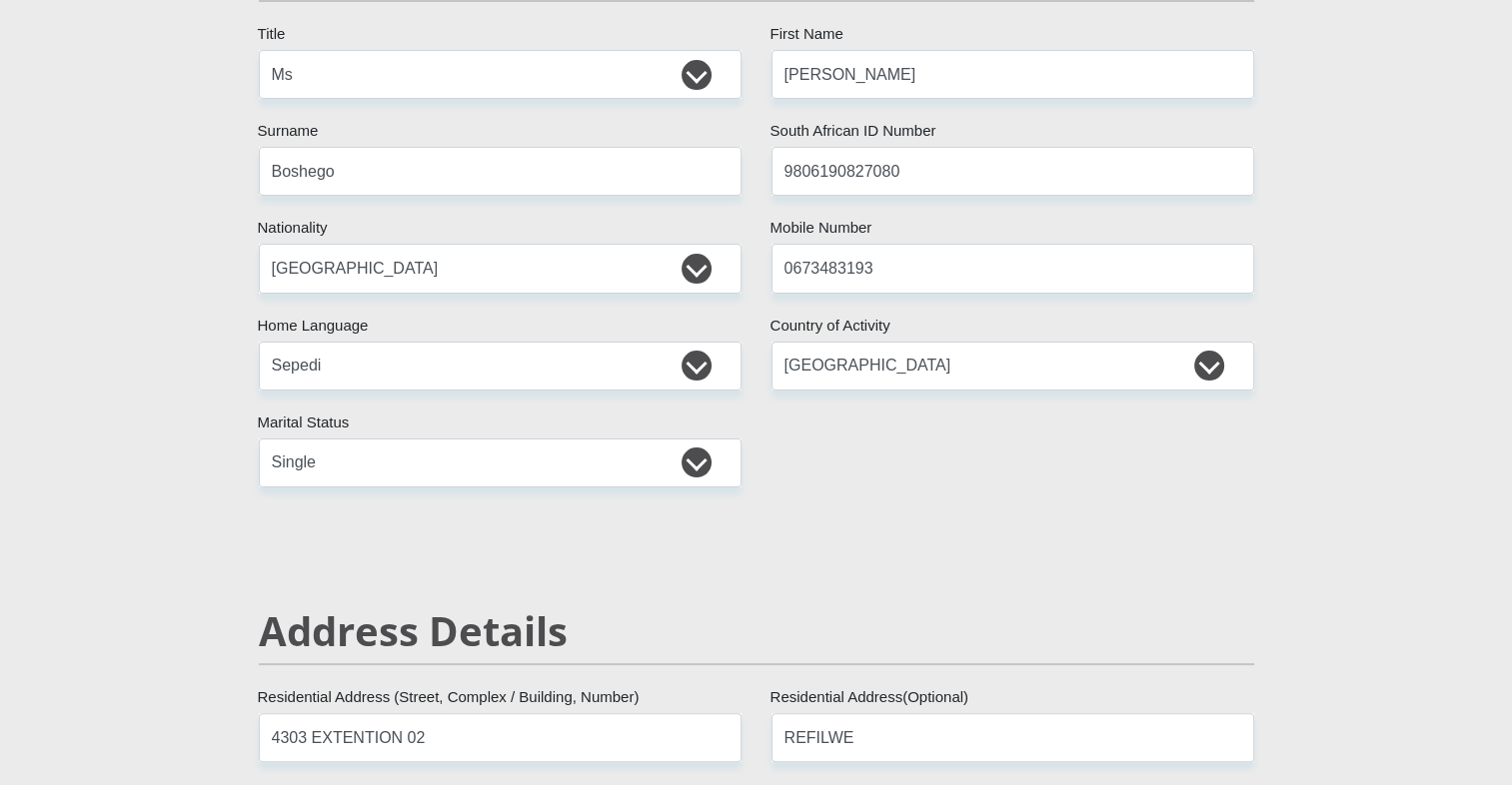 click on "Mr
Ms
Mrs
Dr
[PERSON_NAME]
Title
[PERSON_NAME]
First Name
Boshego
Surname
9806190827080
South African ID Number
Please input valid ID number
[GEOGRAPHIC_DATA]
[GEOGRAPHIC_DATA]
[GEOGRAPHIC_DATA]
[GEOGRAPHIC_DATA]
[GEOGRAPHIC_DATA]
[GEOGRAPHIC_DATA] [GEOGRAPHIC_DATA]
[GEOGRAPHIC_DATA]
[GEOGRAPHIC_DATA]
[GEOGRAPHIC_DATA]
[GEOGRAPHIC_DATA]
[GEOGRAPHIC_DATA]
[GEOGRAPHIC_DATA]
[GEOGRAPHIC_DATA]" at bounding box center [756, 2898] 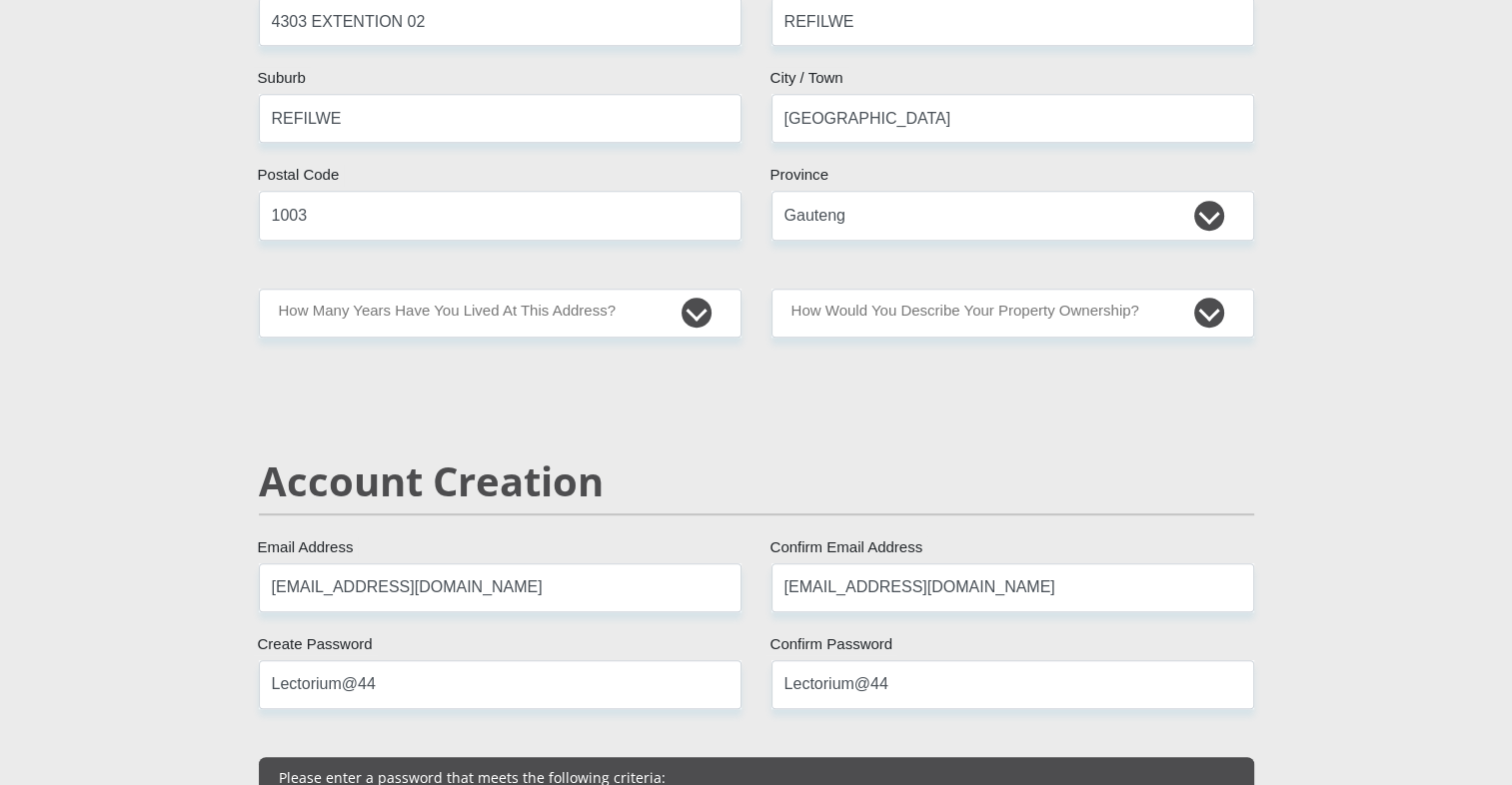scroll, scrollTop: 1005, scrollLeft: 0, axis: vertical 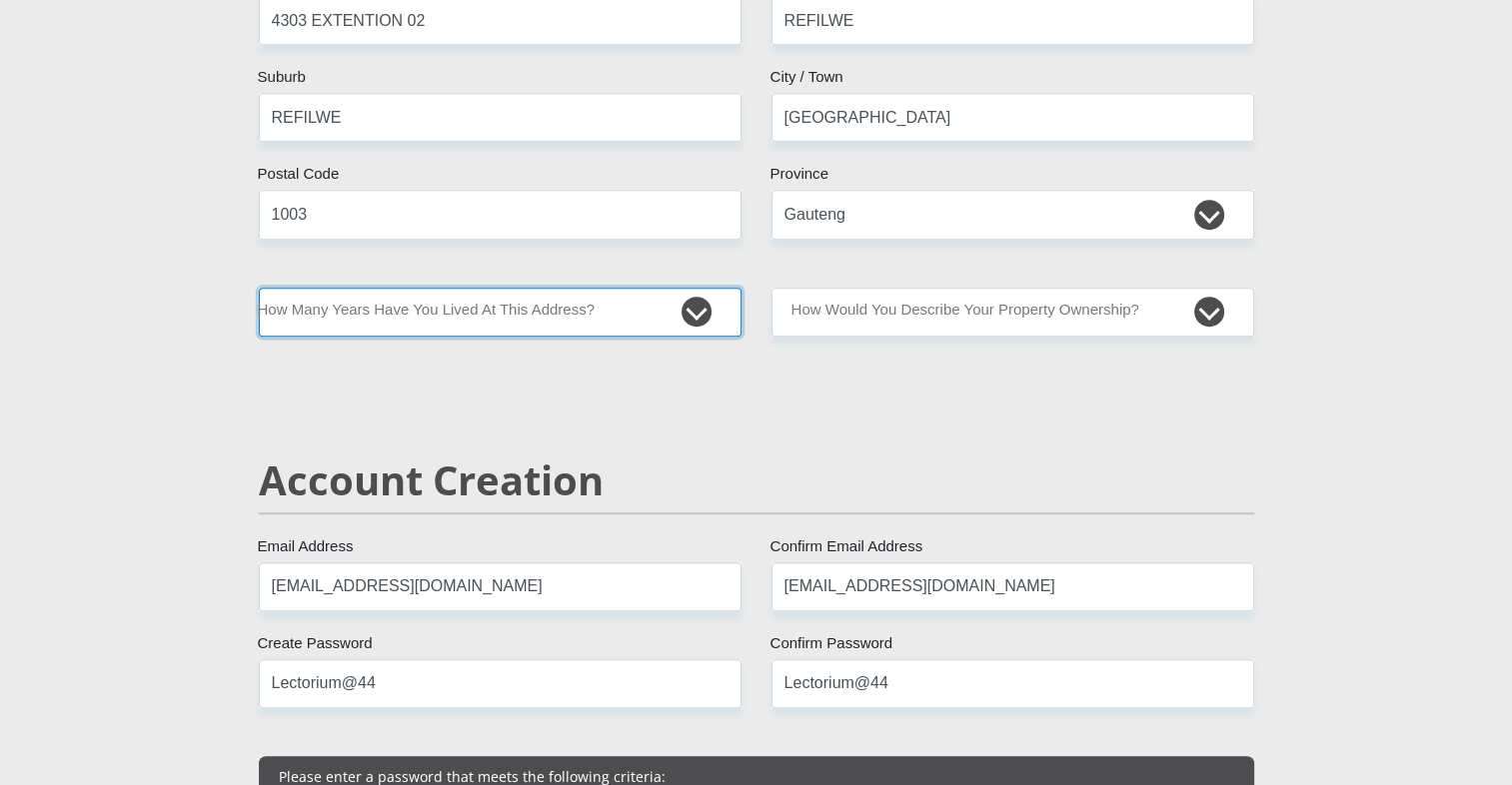 click on "less than 1 year
1-3 years
3-5 years
5+ years" at bounding box center (500, 312) 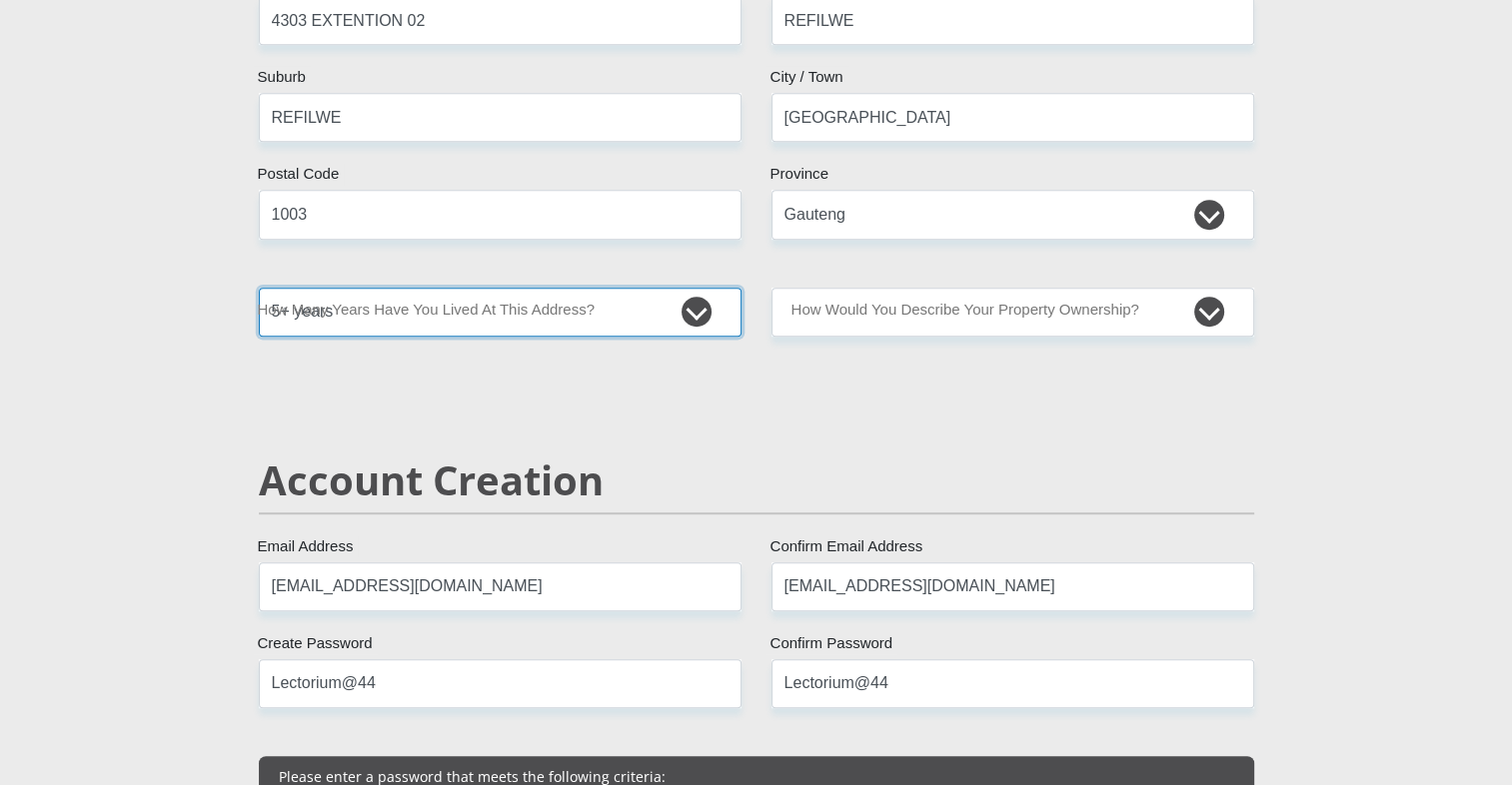 click on "less than 1 year
1-3 years
3-5 years
5+ years" at bounding box center [500, 312] 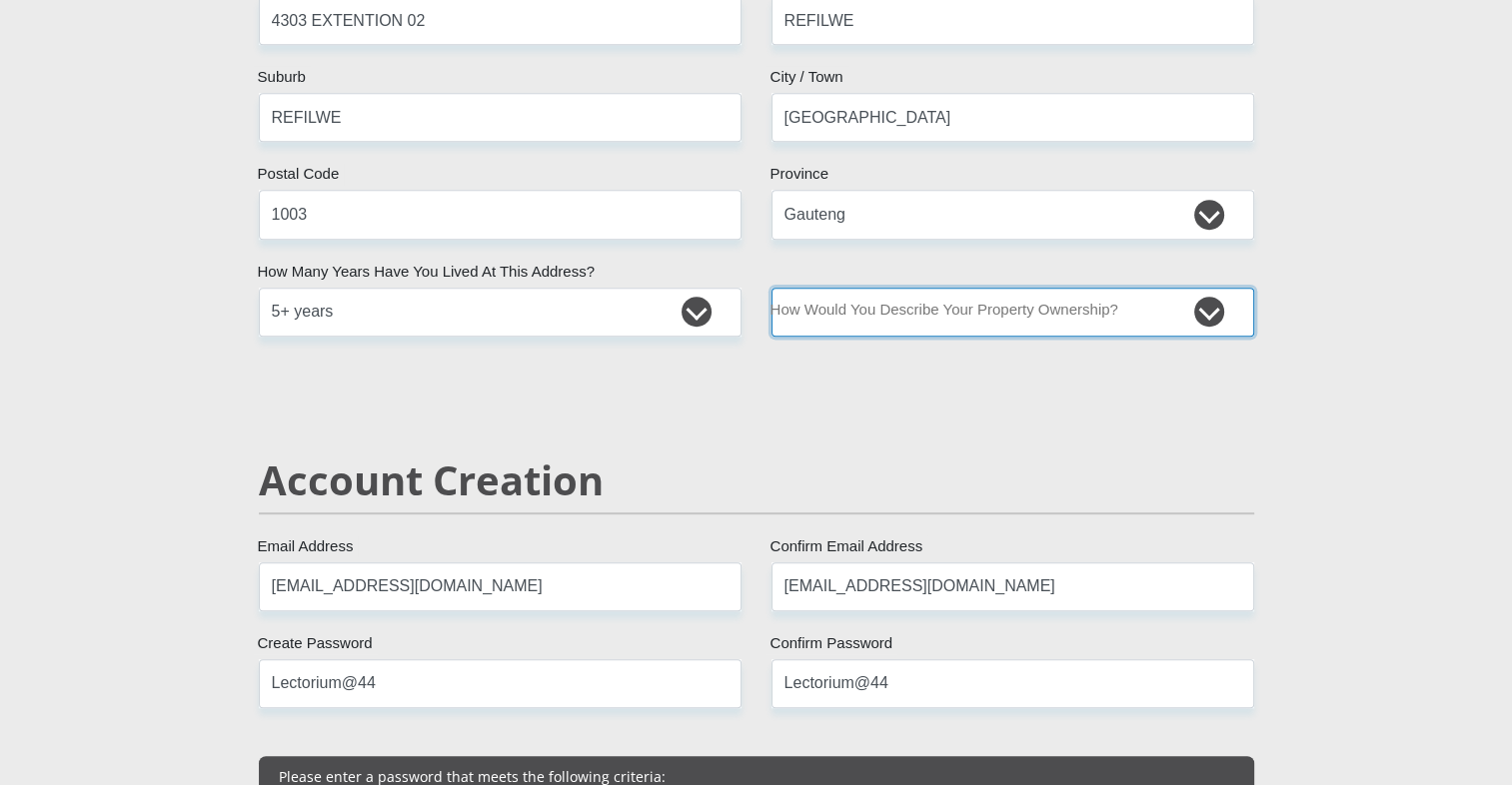 click on "Owned
Rented
Family Owned
Company Dwelling" at bounding box center [1012, 312] 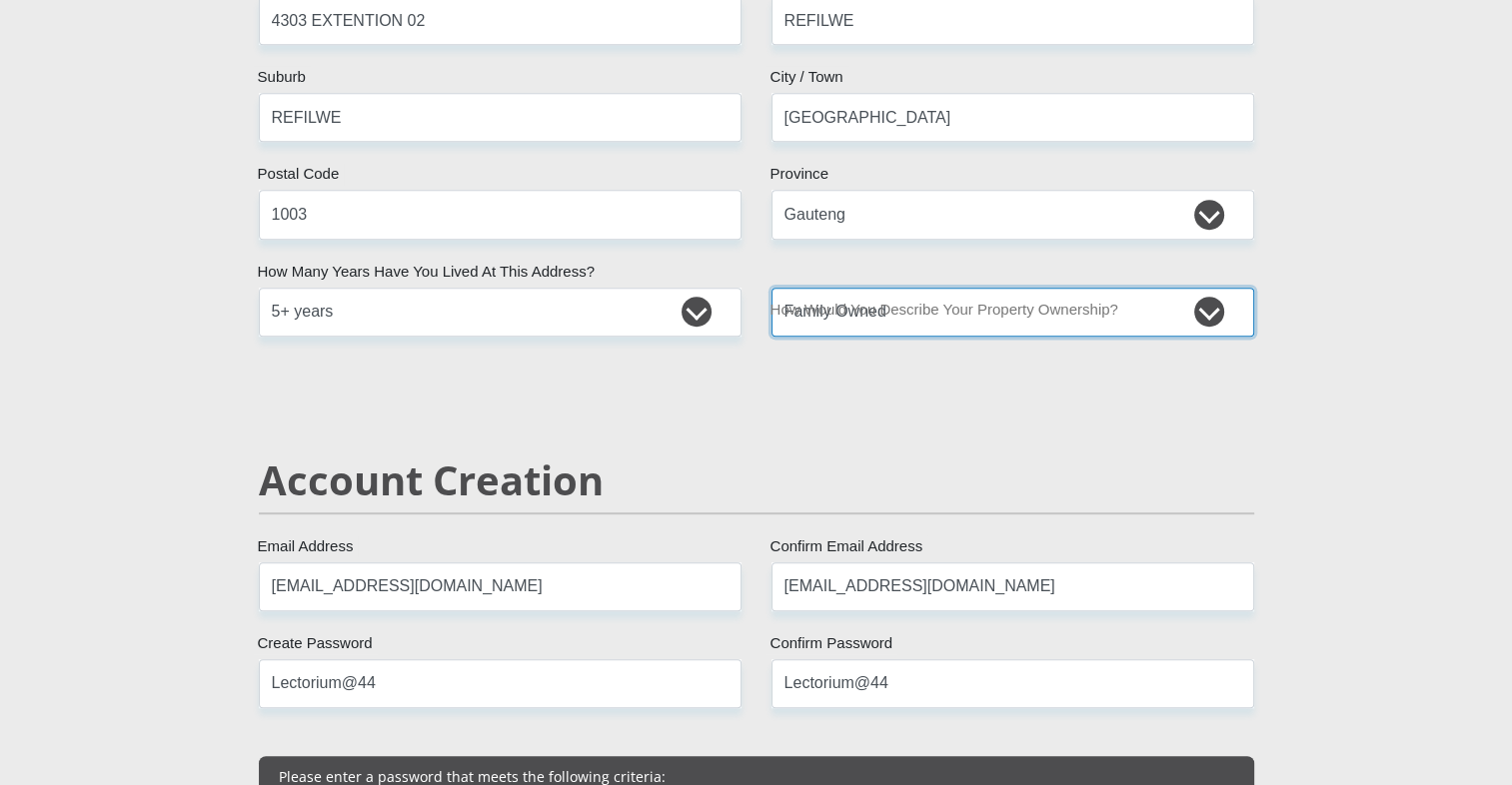 click on "Owned
Rented
Family Owned
Company Dwelling" at bounding box center [1012, 312] 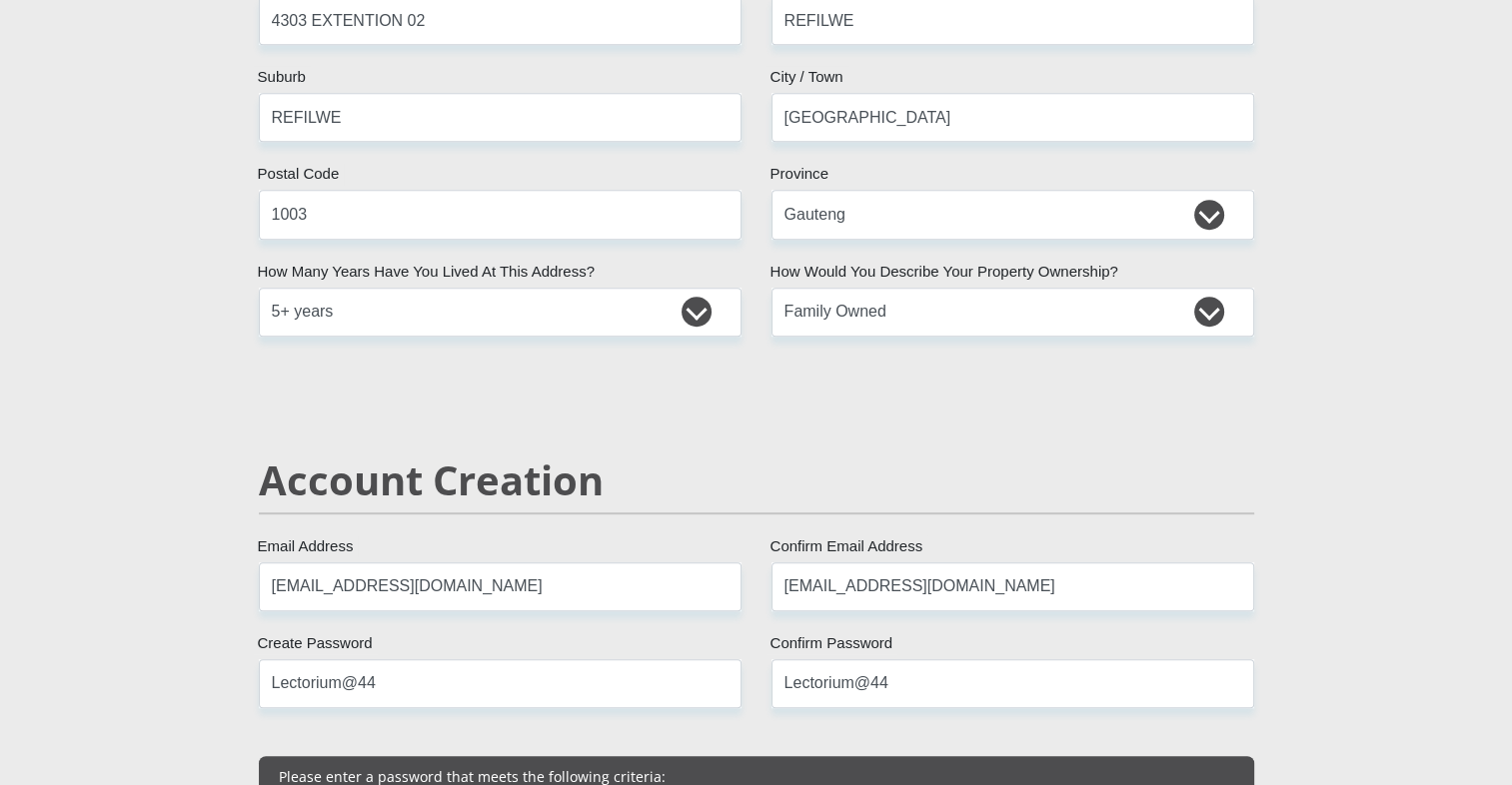 click on "Mr
Ms
Mrs
Dr
[PERSON_NAME]
Title
[PERSON_NAME]
First Name
Boshego
Surname
9806190827080
South African ID Number
Please input valid ID number
[GEOGRAPHIC_DATA]
[GEOGRAPHIC_DATA]
[GEOGRAPHIC_DATA]
[GEOGRAPHIC_DATA]
[GEOGRAPHIC_DATA]
[GEOGRAPHIC_DATA] [GEOGRAPHIC_DATA]
[GEOGRAPHIC_DATA]
[GEOGRAPHIC_DATA]
[GEOGRAPHIC_DATA]
[GEOGRAPHIC_DATA]
[GEOGRAPHIC_DATA]
[GEOGRAPHIC_DATA]
[GEOGRAPHIC_DATA]" at bounding box center (756, 2181) 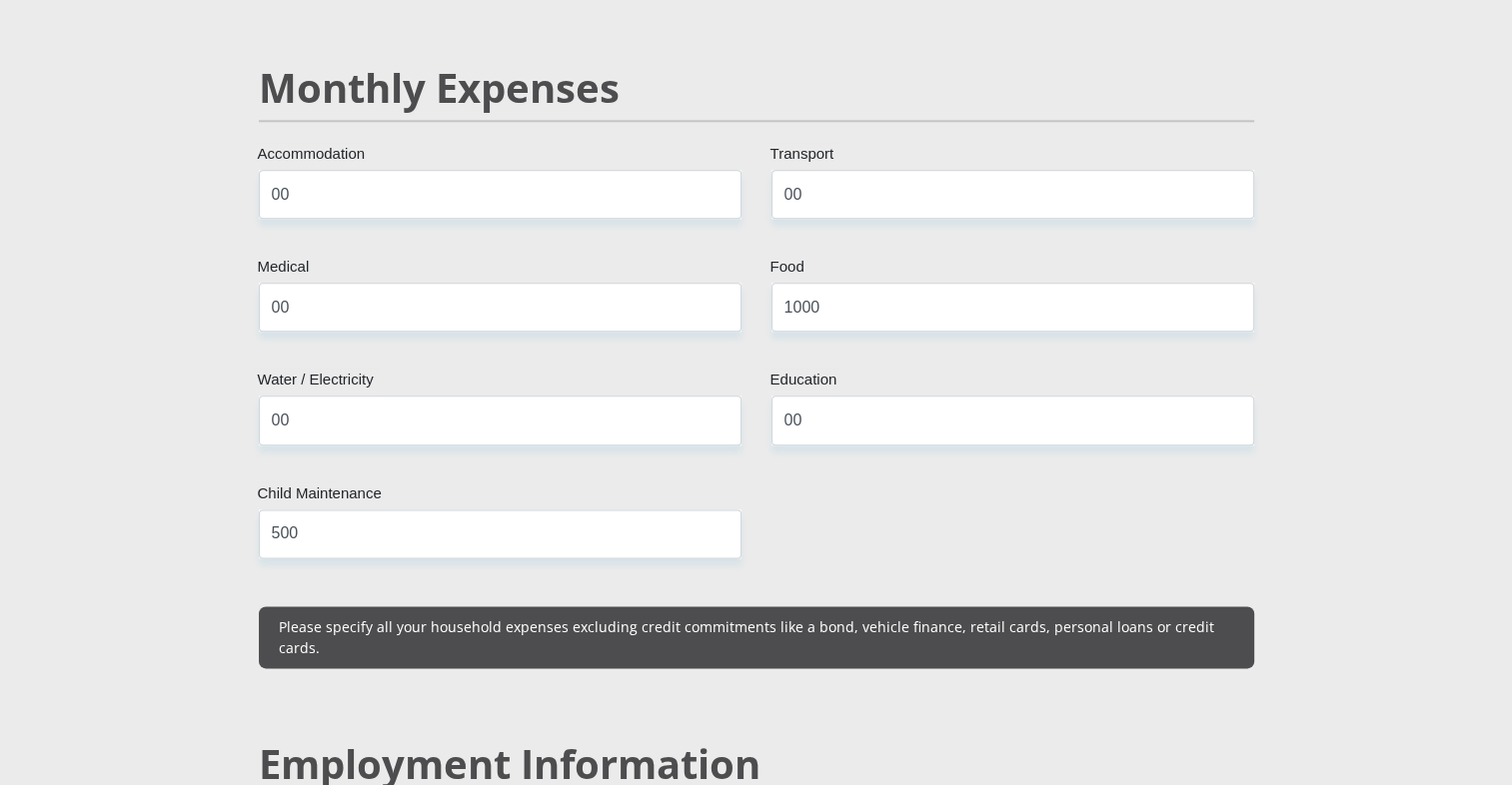 scroll, scrollTop: 2415, scrollLeft: 0, axis: vertical 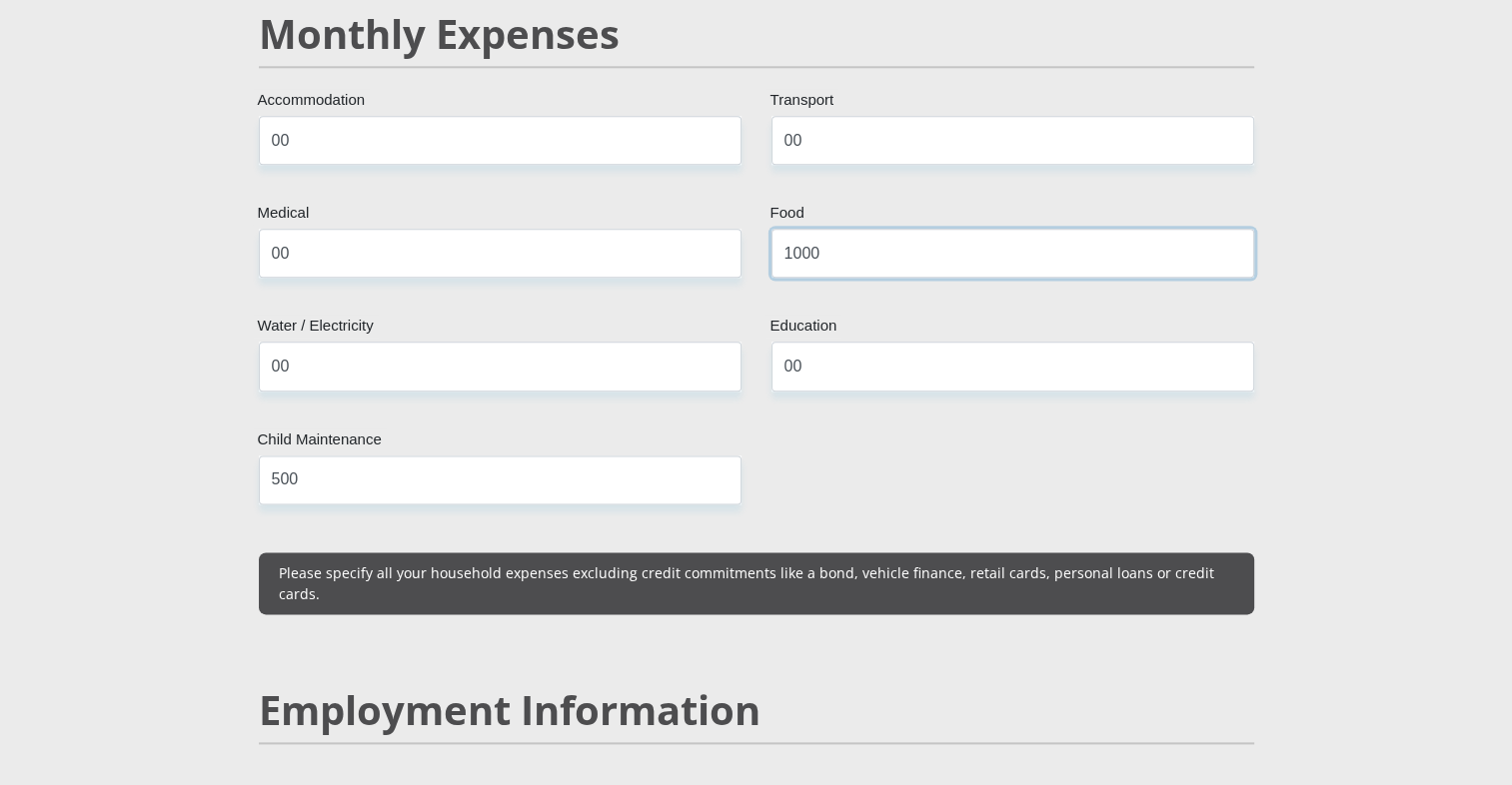 click on "1000" at bounding box center (1012, 253) 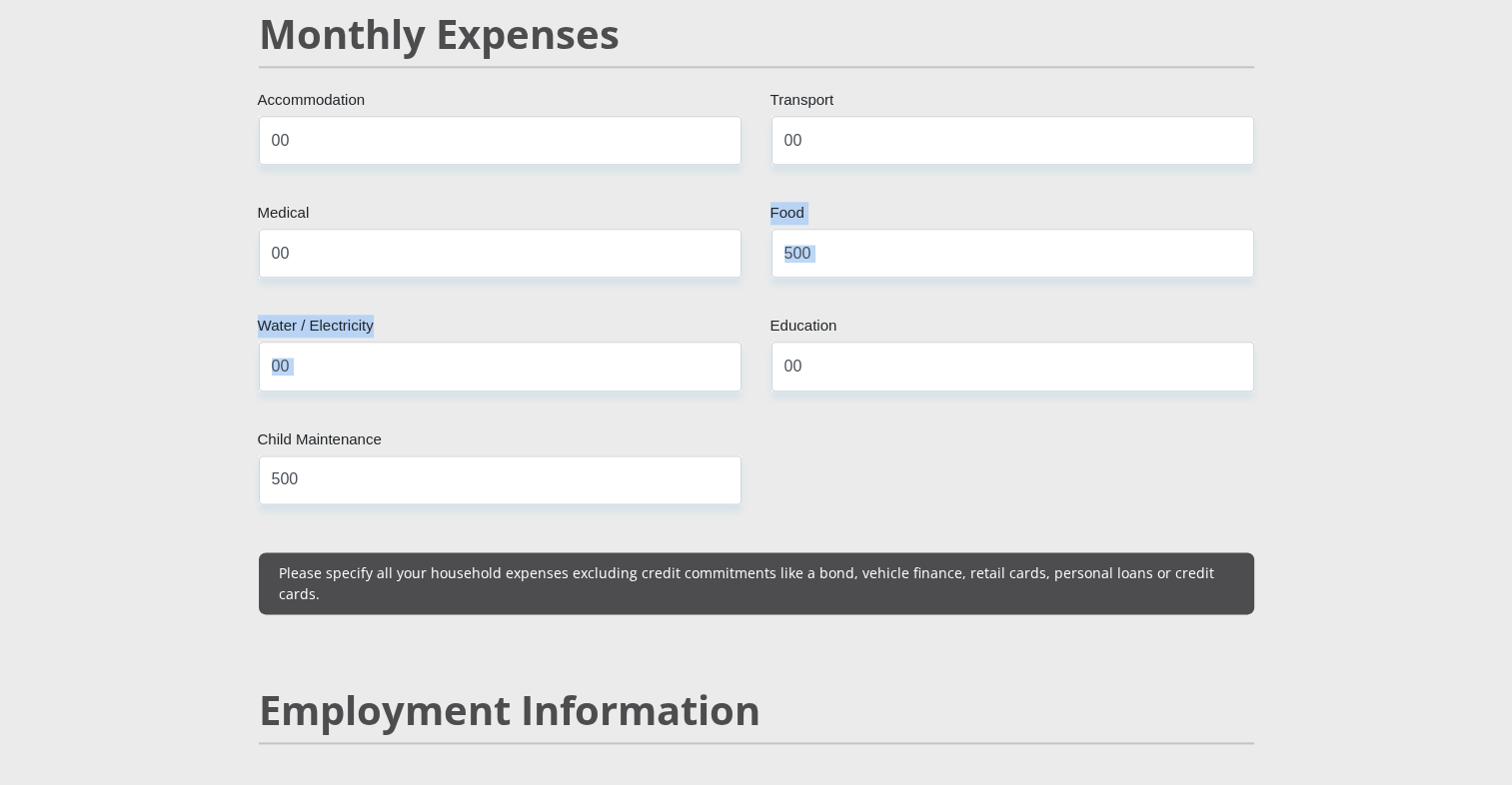 drag, startPoint x: 792, startPoint y: 296, endPoint x: 804, endPoint y: 265, distance: 33.24154 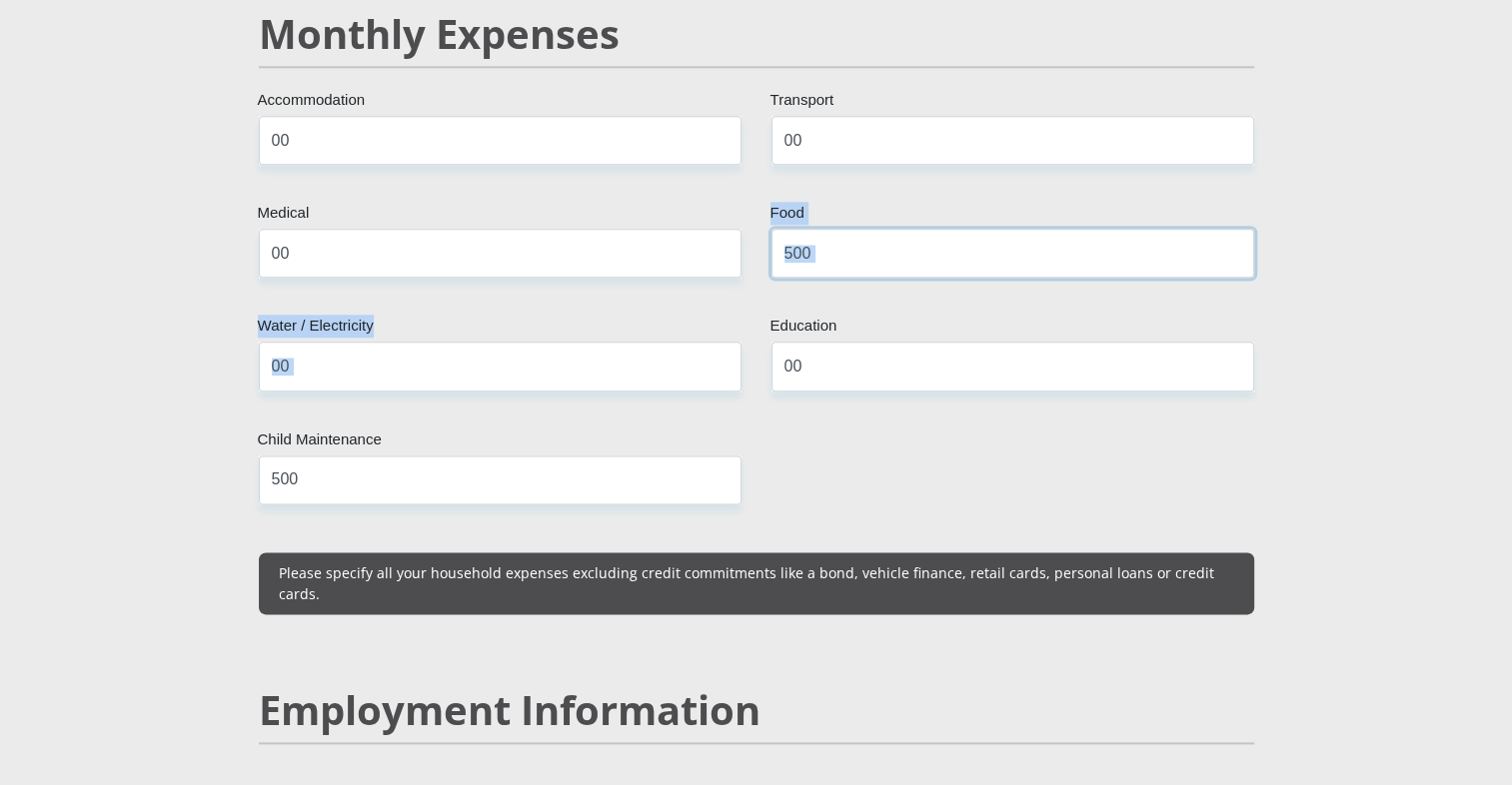 click on "500" at bounding box center [1012, 253] 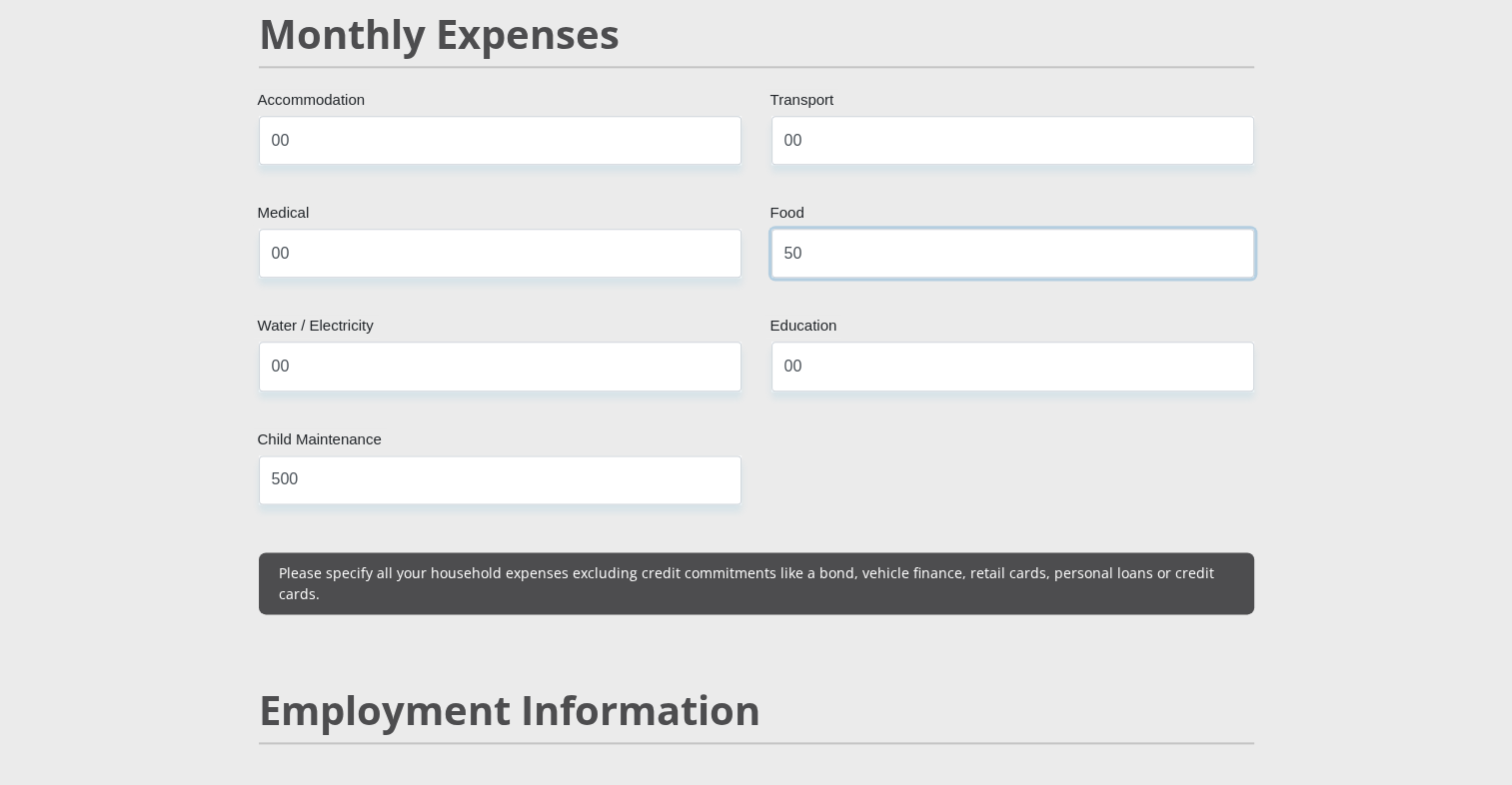 type on "5" 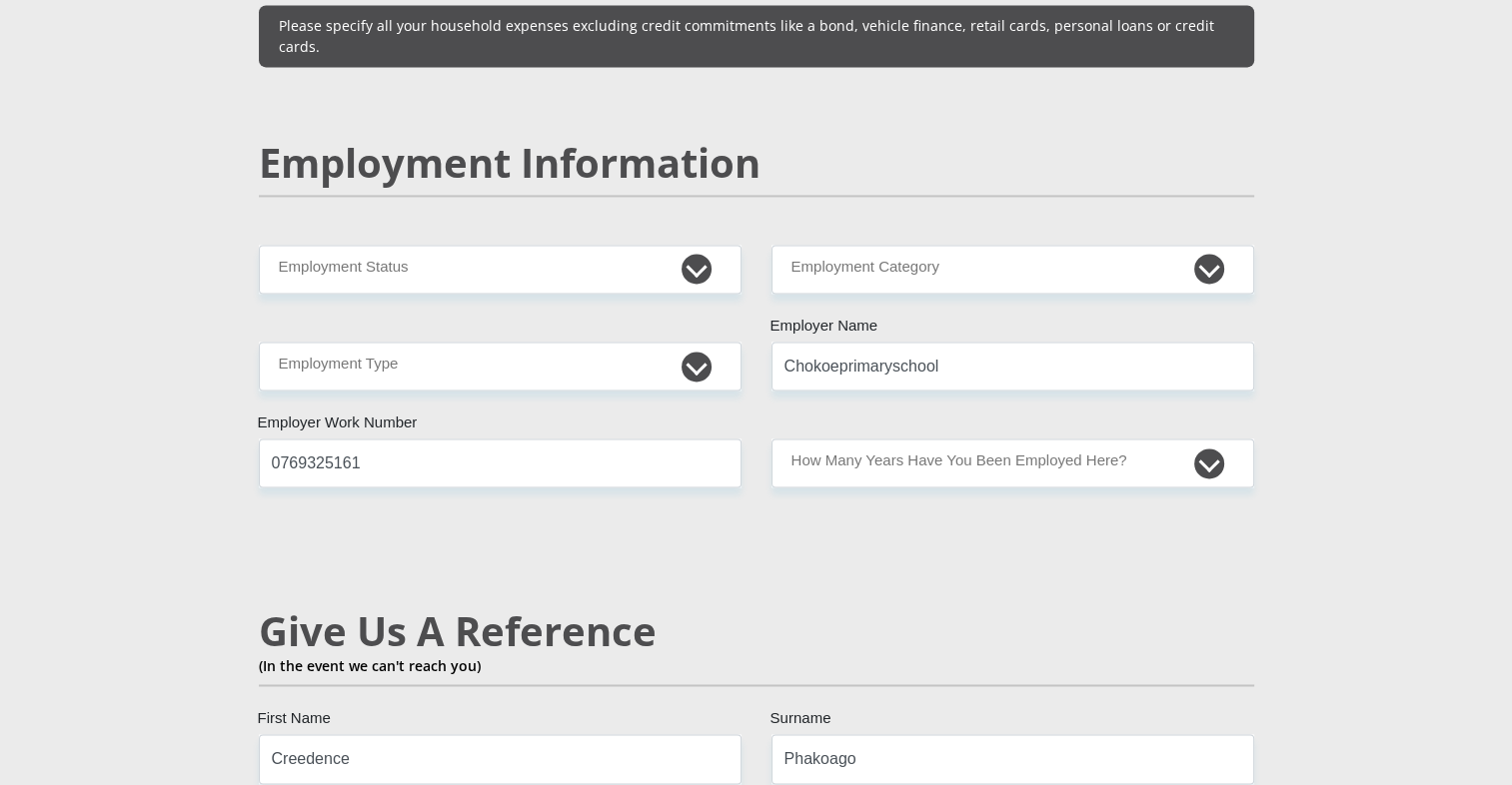 scroll, scrollTop: 2968, scrollLeft: 0, axis: vertical 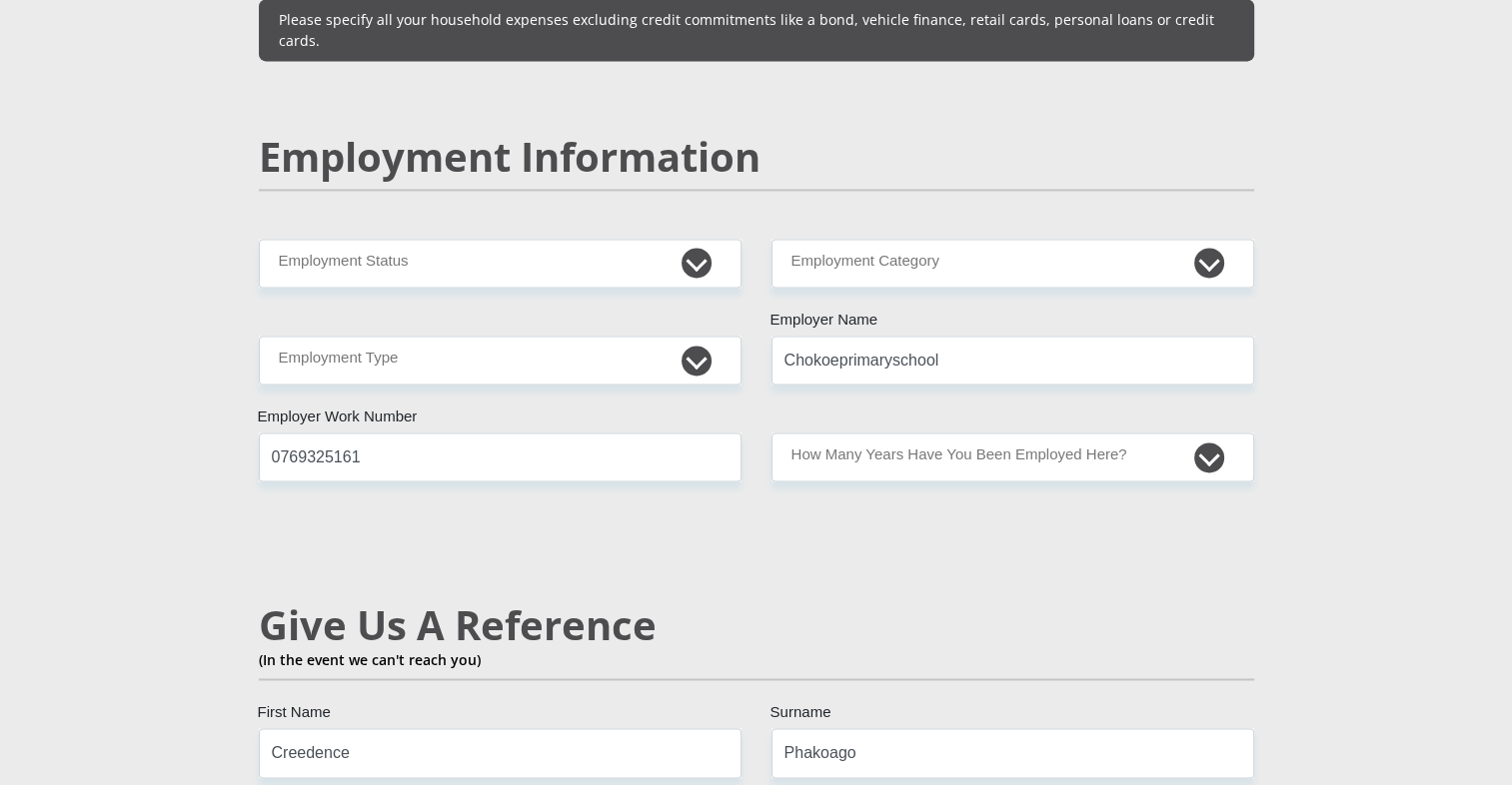 type on "1000" 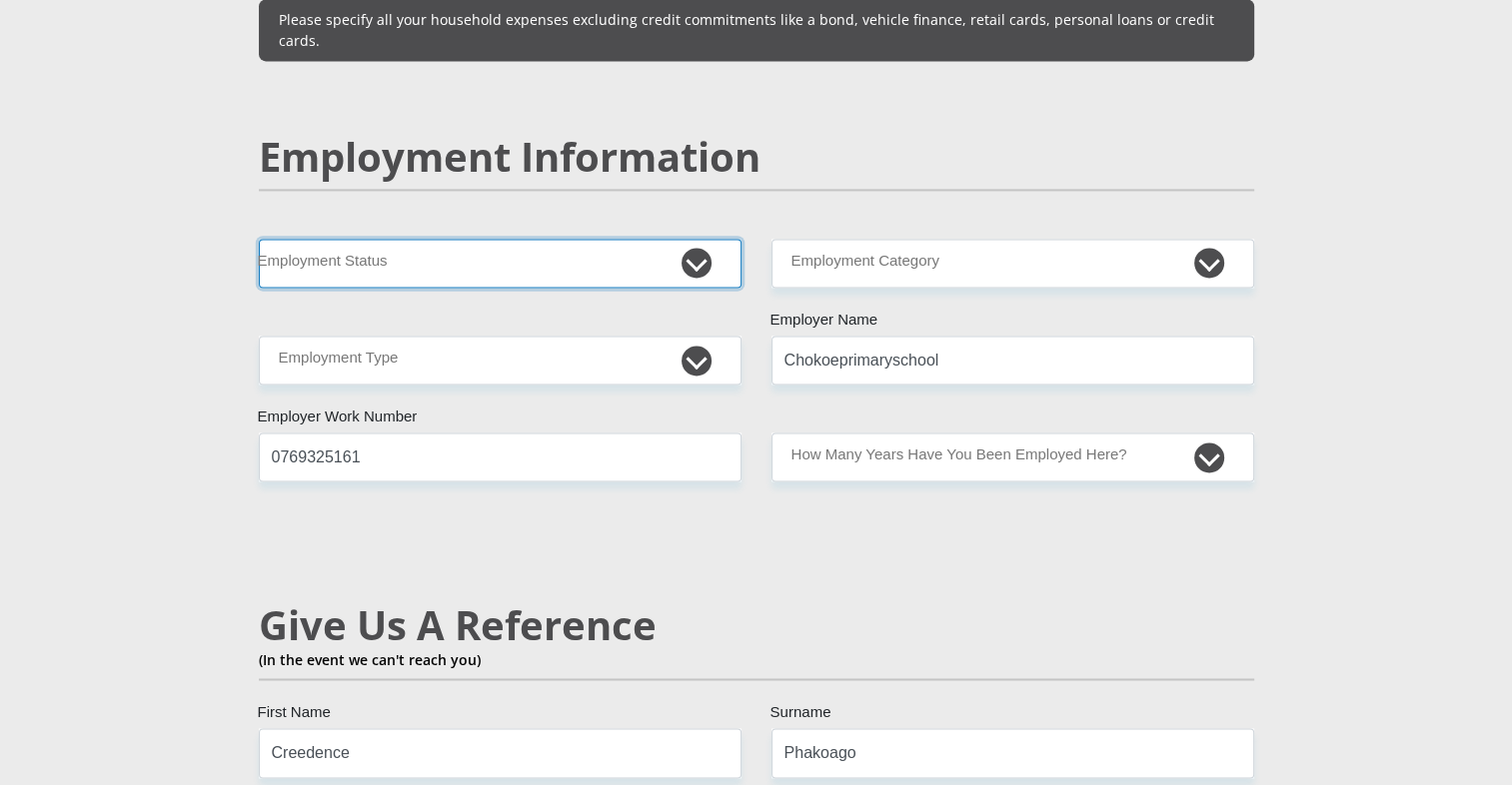 click on "Permanent/Full-time
Part-time/Casual
[DEMOGRAPHIC_DATA] Worker
Self-Employed
Housewife
Retired
Student
Medically Boarded
Disability
Unemployed" at bounding box center [500, 263] 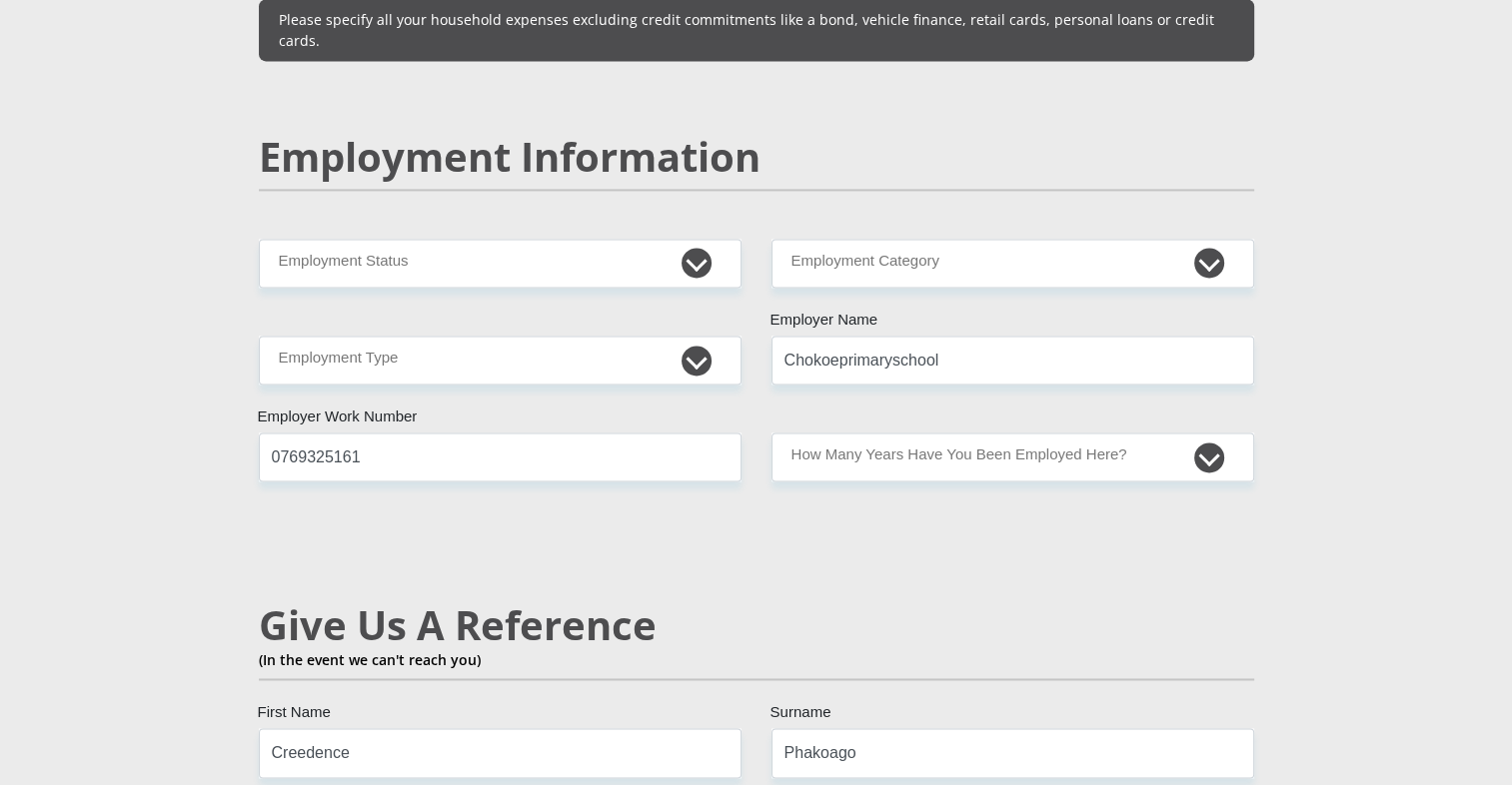 click on "Employment Information" at bounding box center [756, 186] 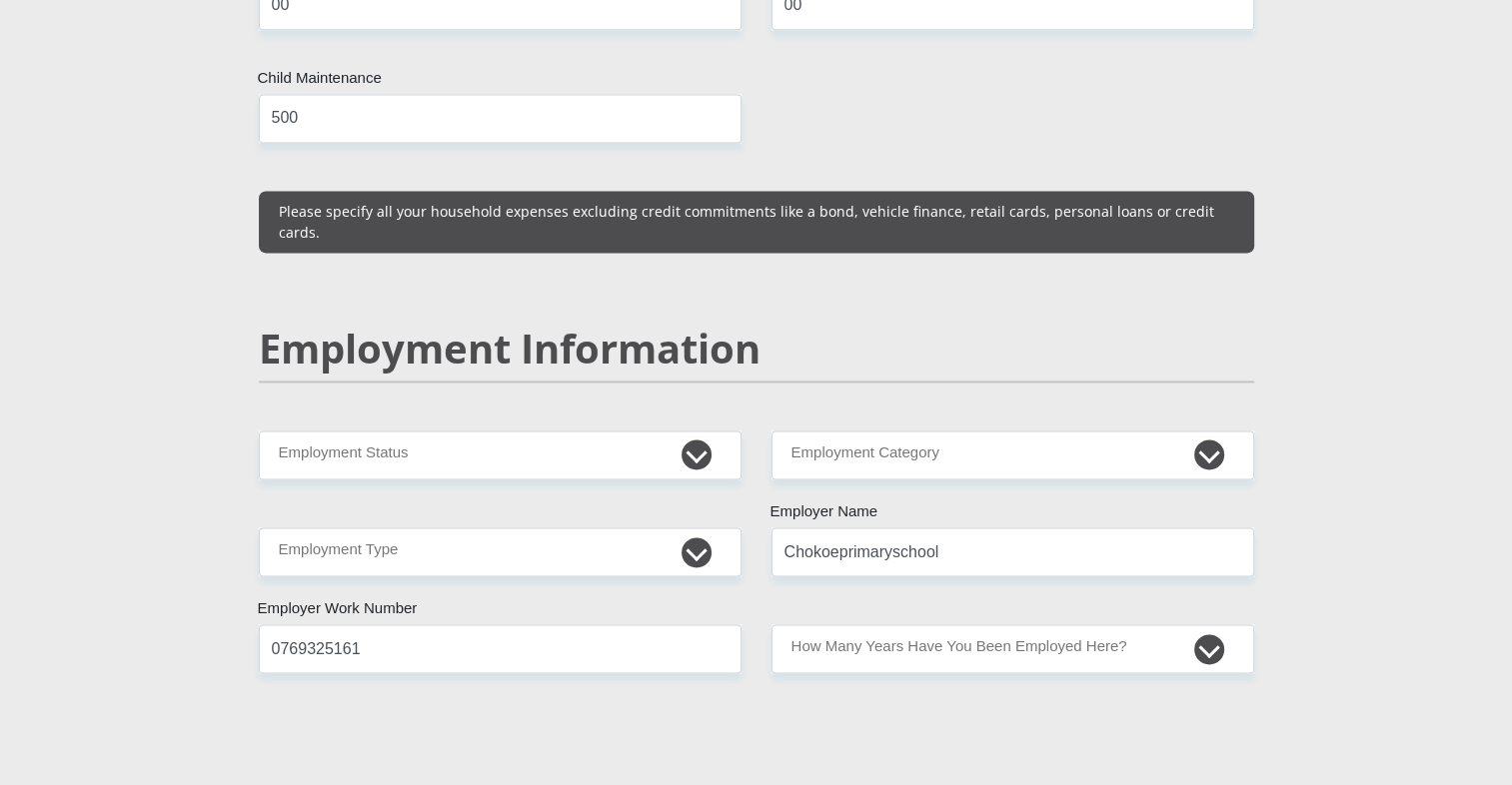 scroll, scrollTop: 2605, scrollLeft: 0, axis: vertical 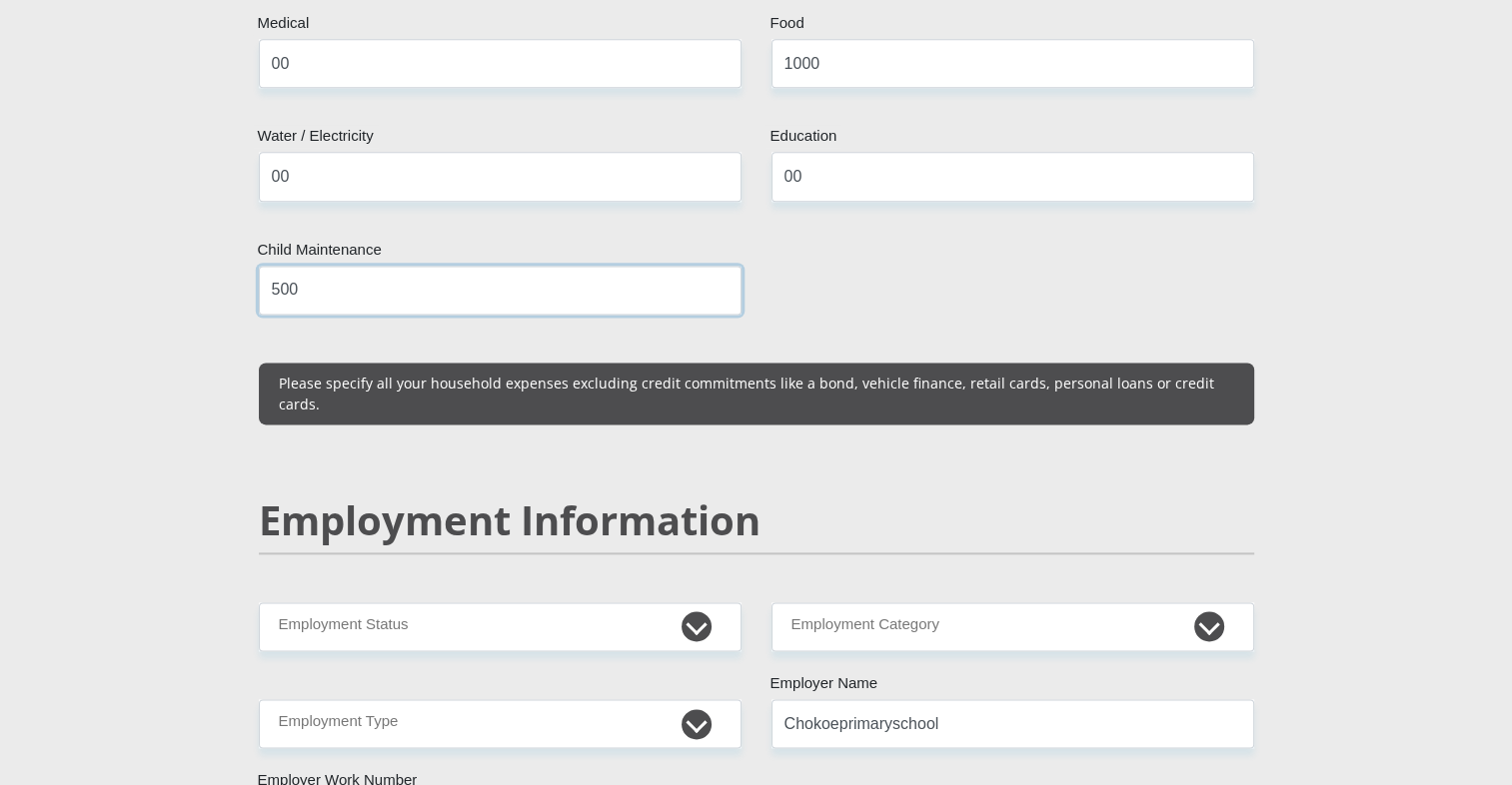 click on "500" at bounding box center (500, 290) 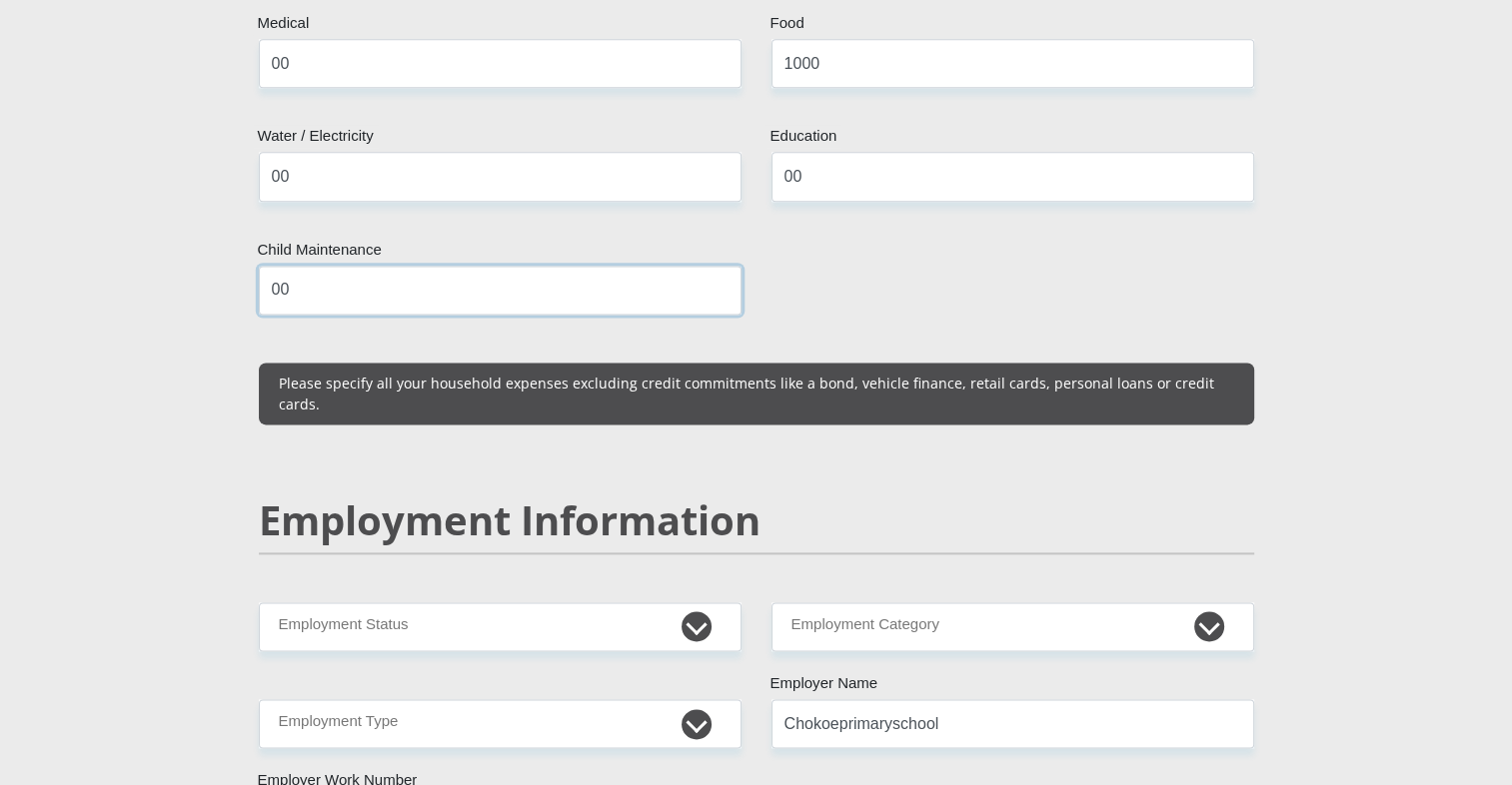 type on "00" 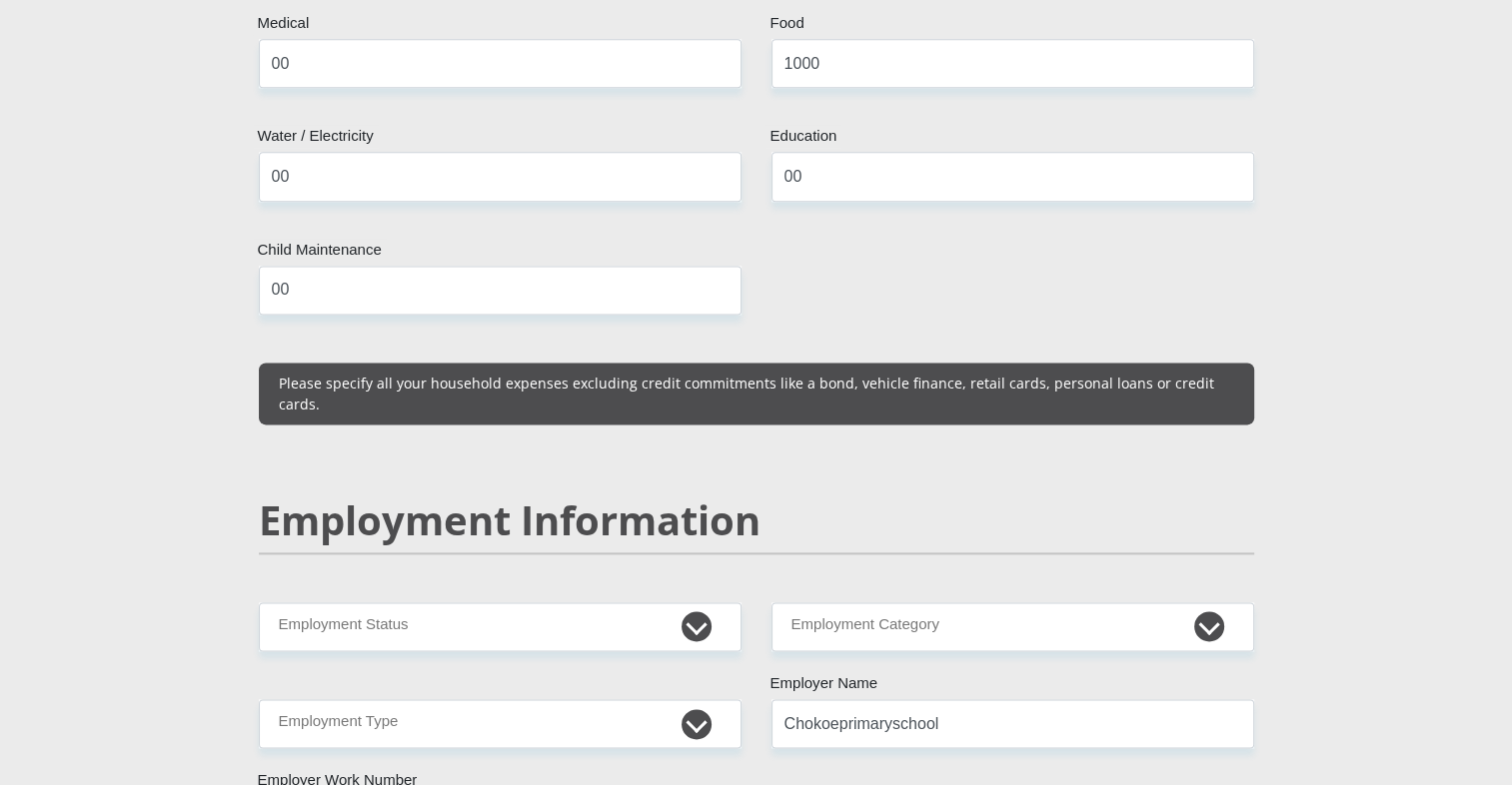 click on "Mr
Ms
Mrs
Dr
[PERSON_NAME]
Title
[PERSON_NAME]
First Name
Boshego
Surname
9806190827080
South African ID Number
Please input valid ID number
[GEOGRAPHIC_DATA]
[GEOGRAPHIC_DATA]
[GEOGRAPHIC_DATA]
[GEOGRAPHIC_DATA]
[GEOGRAPHIC_DATA]
[GEOGRAPHIC_DATA] [GEOGRAPHIC_DATA]
[GEOGRAPHIC_DATA]
[GEOGRAPHIC_DATA]
[GEOGRAPHIC_DATA]
[GEOGRAPHIC_DATA]
[GEOGRAPHIC_DATA]
[GEOGRAPHIC_DATA]
[GEOGRAPHIC_DATA]" at bounding box center [756, 581] 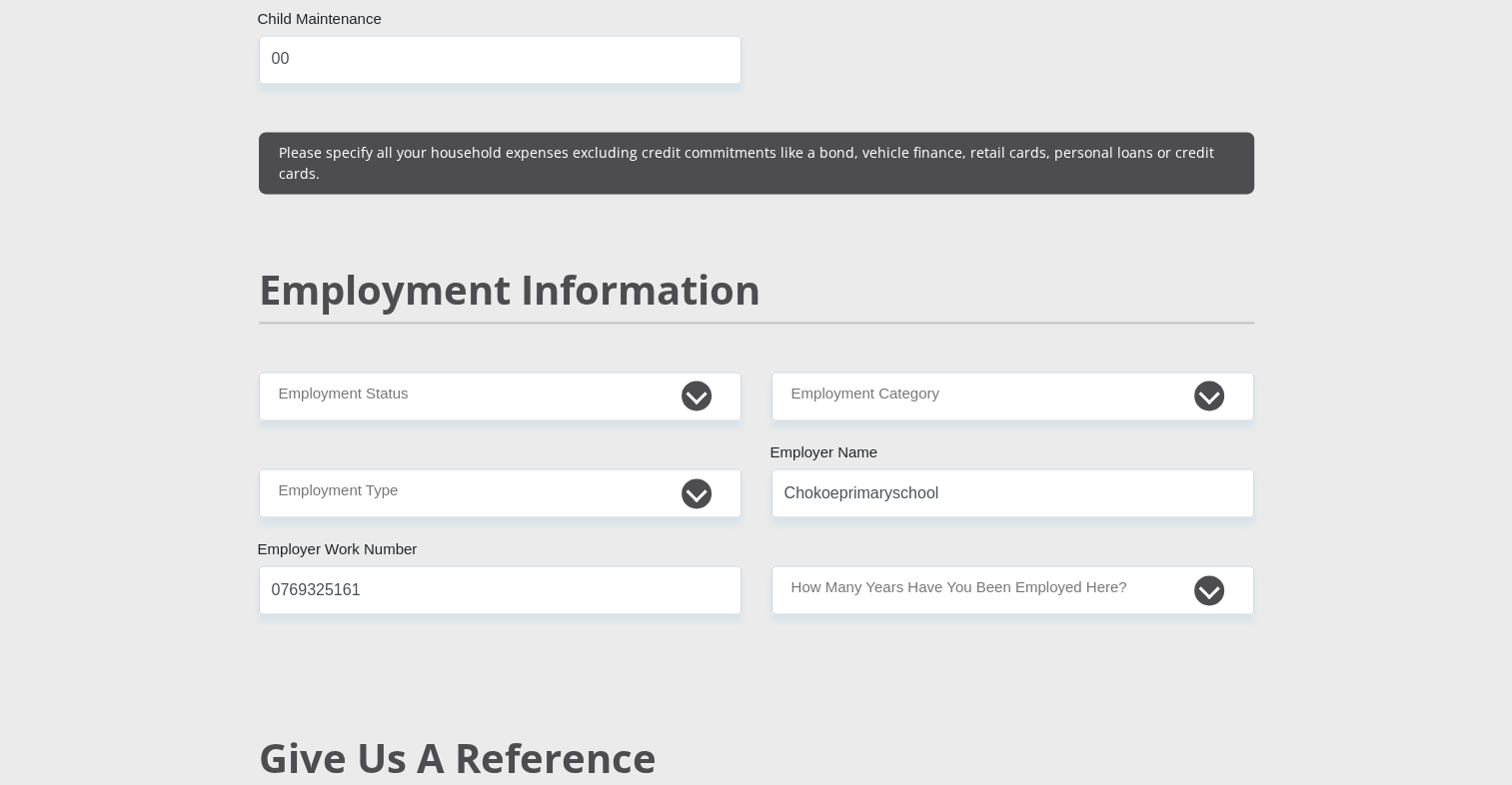 scroll, scrollTop: 2839, scrollLeft: 0, axis: vertical 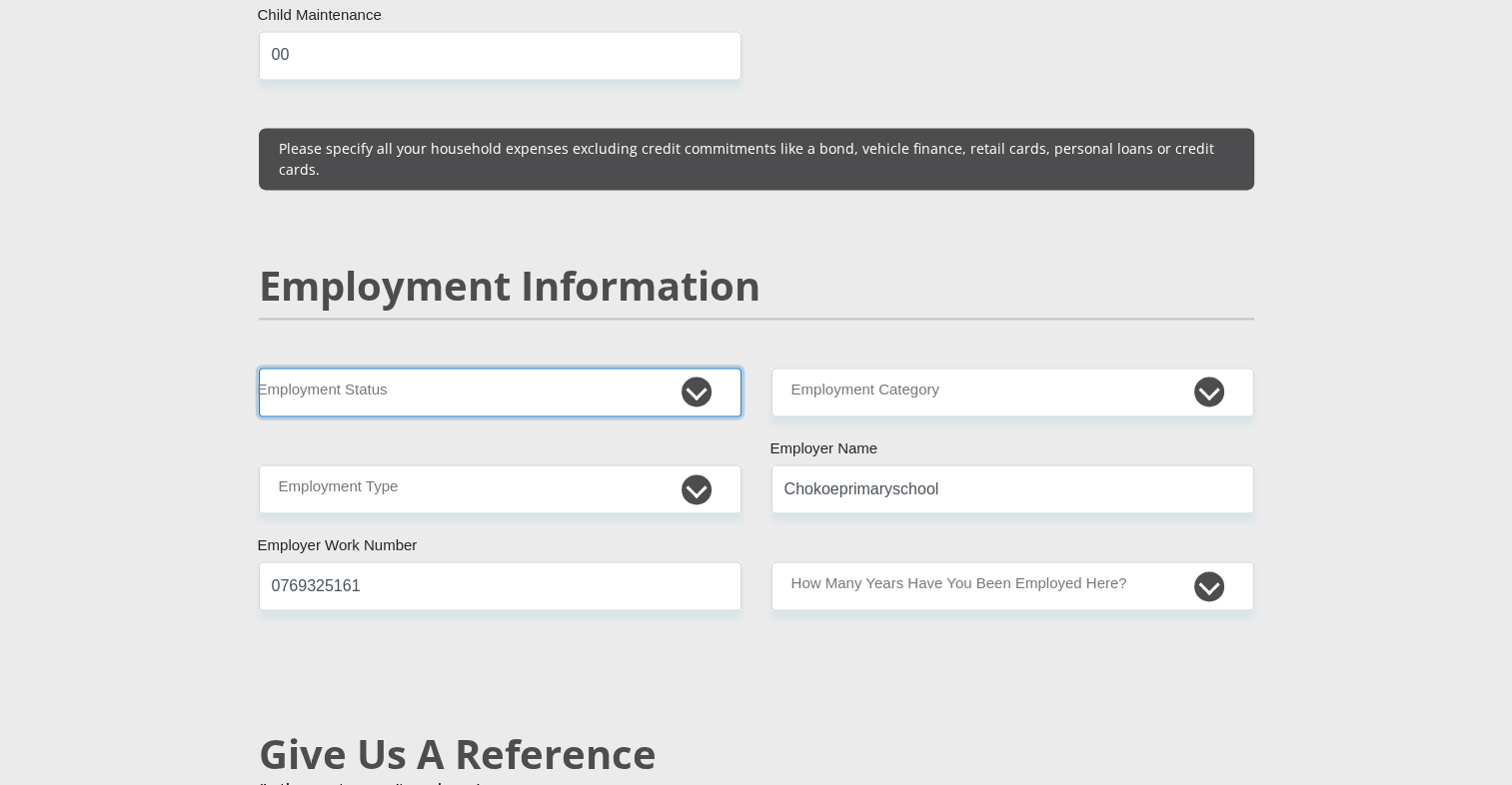 click on "Permanent/Full-time
Part-time/Casual
[DEMOGRAPHIC_DATA] Worker
Self-Employed
Housewife
Retired
Student
Medically Boarded
Disability
Unemployed" at bounding box center [500, 392] 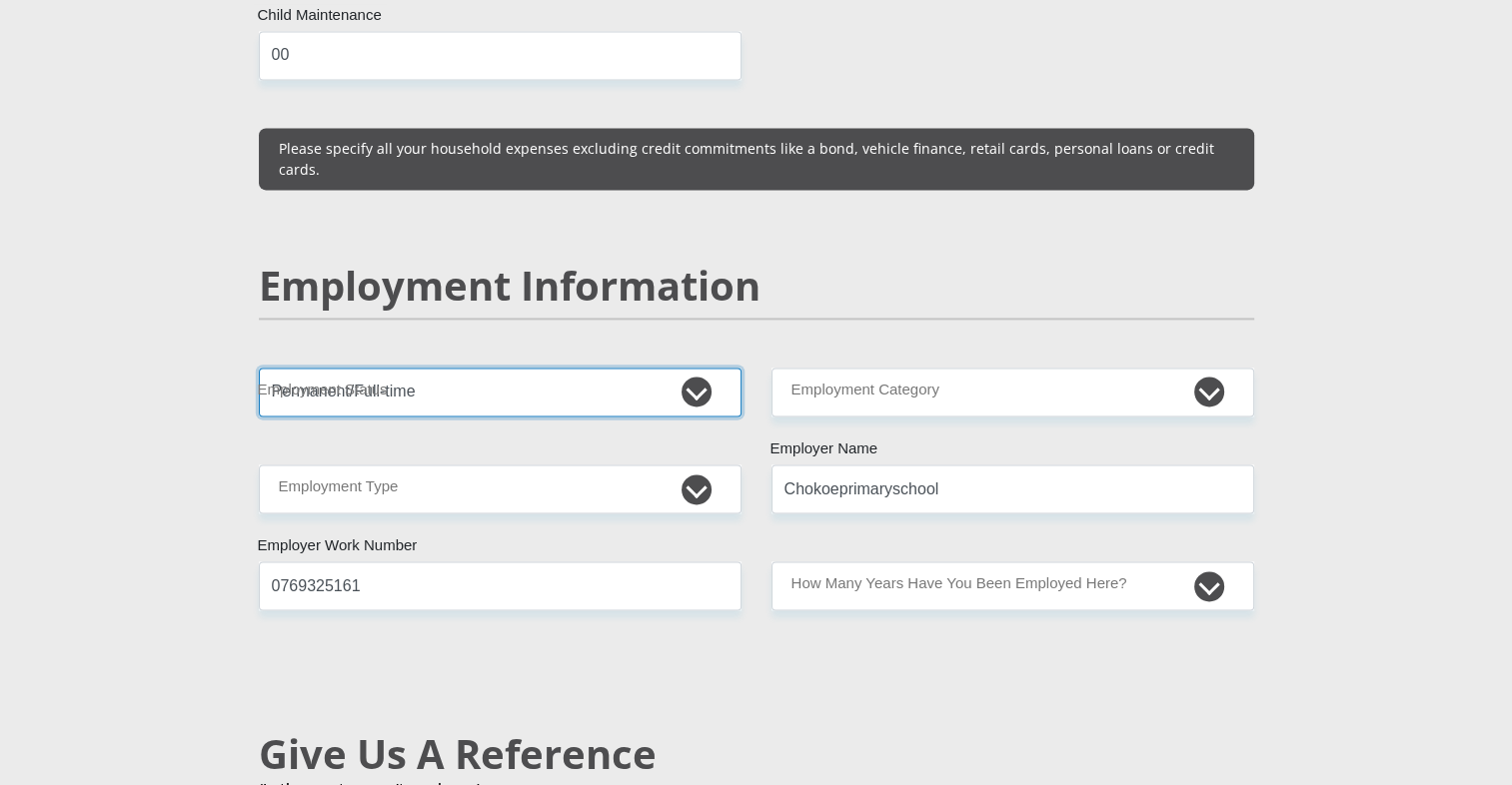 click on "Permanent/Full-time
Part-time/Casual
[DEMOGRAPHIC_DATA] Worker
Self-Employed
Housewife
Retired
Student
Medically Boarded
Disability
Unemployed" at bounding box center (500, 392) 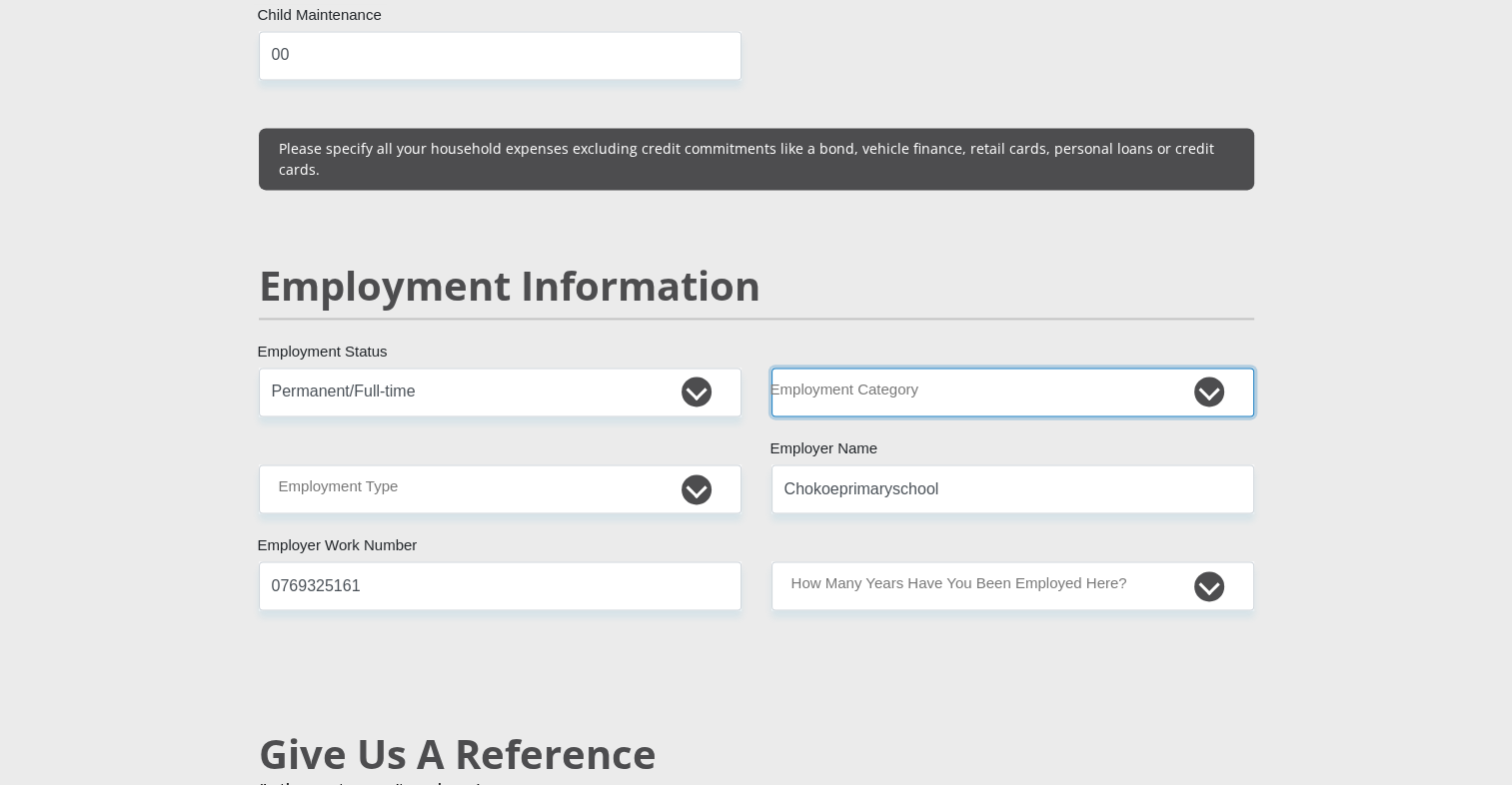 click on "AGRICULTURE
ALCOHOL & TOBACCO
CONSTRUCTION MATERIALS
METALLURGY
EQUIPMENT FOR RENEWABLE ENERGY
SPECIALIZED CONTRACTORS
CAR
GAMING (INCL. INTERNET
OTHER WHOLESALE
UNLICENSED PHARMACEUTICALS
CURRENCY EXCHANGE HOUSES
OTHER FINANCIAL INSTITUTIONS & INSURANCE
REAL ESTATE AGENTS
OIL & GAS
OTHER MATERIALS (E.G. IRON ORE)
PRECIOUS STONES & PRECIOUS METALS
POLITICAL ORGANIZATIONS
RELIGIOUS ORGANIZATIONS(NOT SECTS)
ACTI. HAVING BUSINESS DEAL WITH PUBLIC ADMINISTRATION
LAUNDROMATS" at bounding box center (1012, 392) 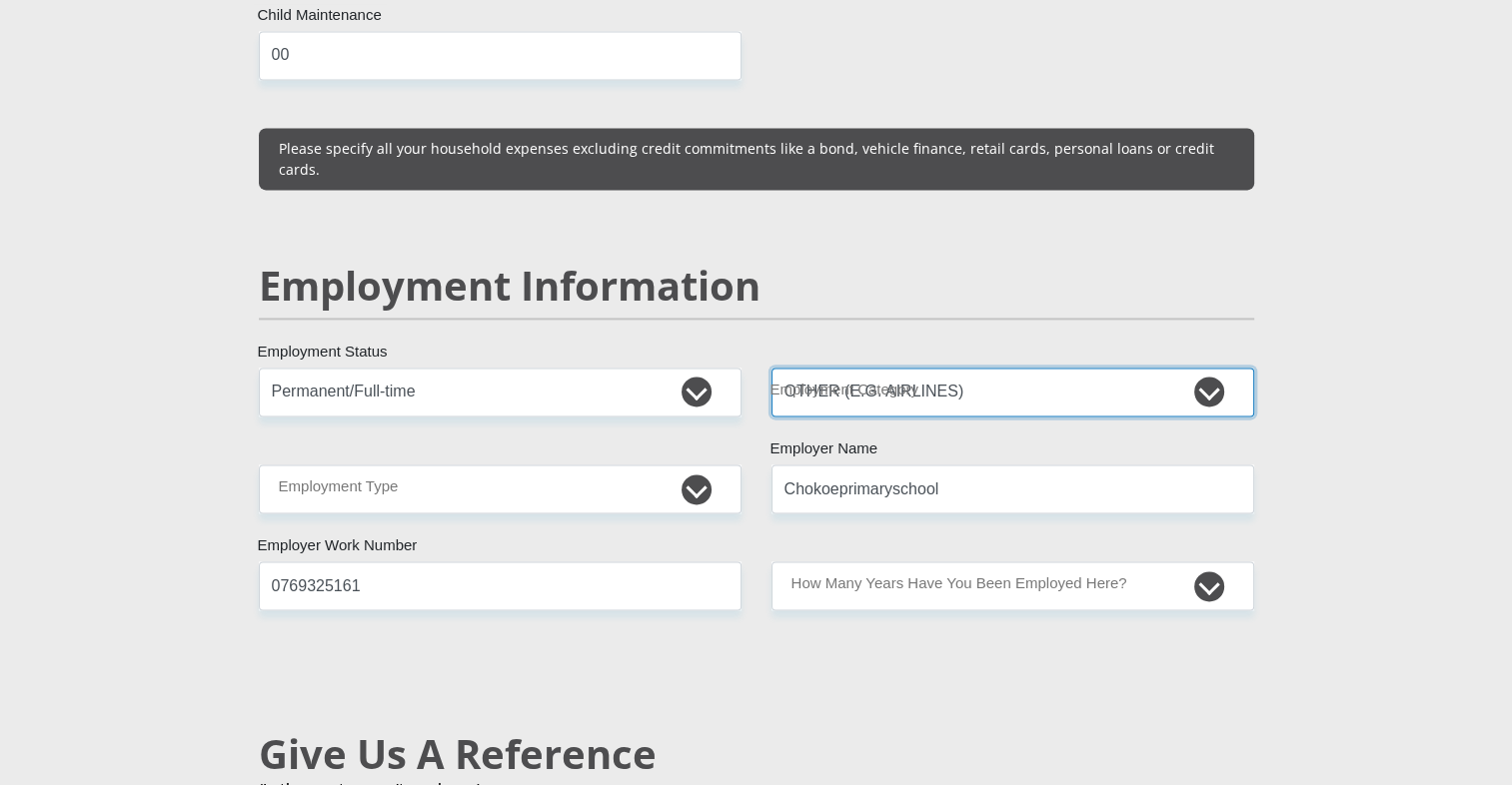 click on "AGRICULTURE
ALCOHOL & TOBACCO
CONSTRUCTION MATERIALS
METALLURGY
EQUIPMENT FOR RENEWABLE ENERGY
SPECIALIZED CONTRACTORS
CAR
GAMING (INCL. INTERNET
OTHER WHOLESALE
UNLICENSED PHARMACEUTICALS
CURRENCY EXCHANGE HOUSES
OTHER FINANCIAL INSTITUTIONS & INSURANCE
REAL ESTATE AGENTS
OIL & GAS
OTHER MATERIALS (E.G. IRON ORE)
PRECIOUS STONES & PRECIOUS METALS
POLITICAL ORGANIZATIONS
RELIGIOUS ORGANIZATIONS(NOT SECTS)
ACTI. HAVING BUSINESS DEAL WITH PUBLIC ADMINISTRATION
LAUNDROMATS" at bounding box center [1012, 392] 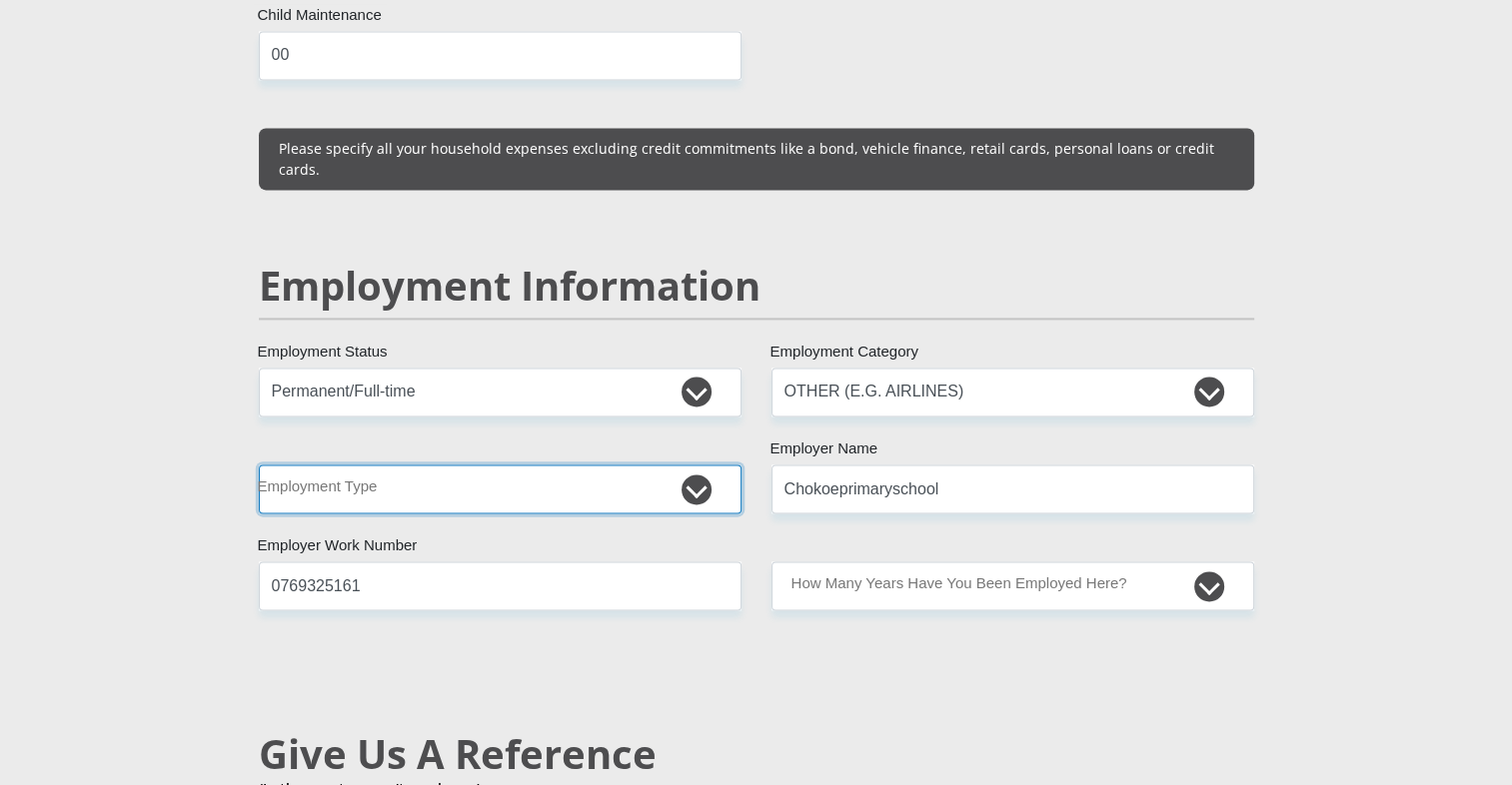 click on "College/Lecturer
Craft Seller
Creative
Driver
Executive
Farmer
Forces - Non Commissioned
Forces - Officer
Hawker
Housewife
Labourer
Licenced Professional
Manager
Miner
Non Licenced Professional
Office Staff/Clerk
Outside Worker
Pensioner
Permanent Teacher
Production/Manufacturing
Sales
Self-Employed
Semi-Professional Worker
Service Industry  Social Worker  Student" at bounding box center (500, 488) 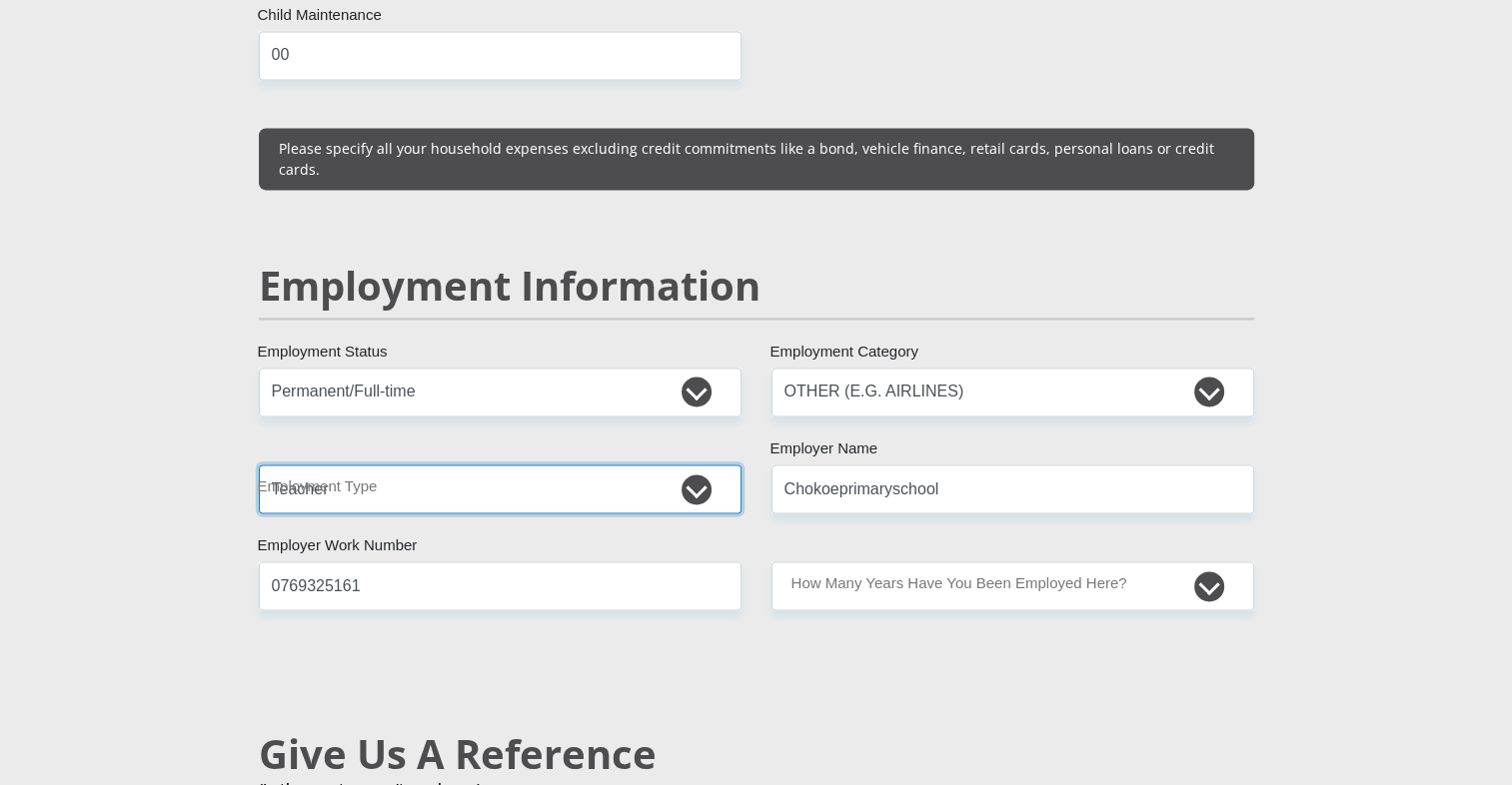 click on "College/Lecturer
Craft Seller
Creative
Driver
Executive
Farmer
Forces - Non Commissioned
Forces - Officer
Hawker
Housewife
Labourer
Licenced Professional
Manager
Miner
Non Licenced Professional
Office Staff/Clerk
Outside Worker
Pensioner
Permanent Teacher
Production/Manufacturing
Sales
Self-Employed
Semi-Professional Worker
Service Industry  Social Worker  Student" at bounding box center (500, 488) 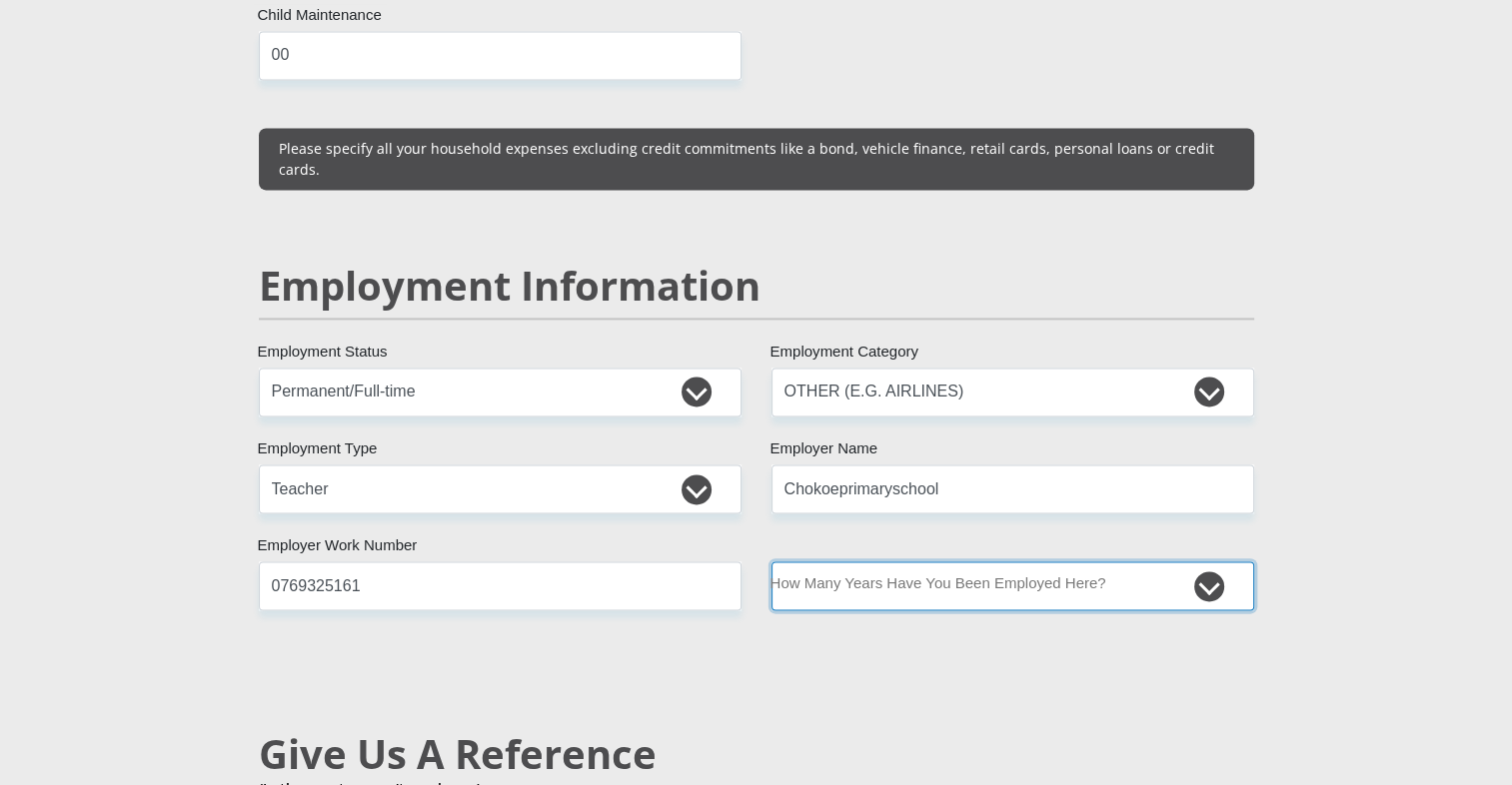 click on "less than 1 year
1-3 years
3-5 years
5+ years" at bounding box center [1012, 585] 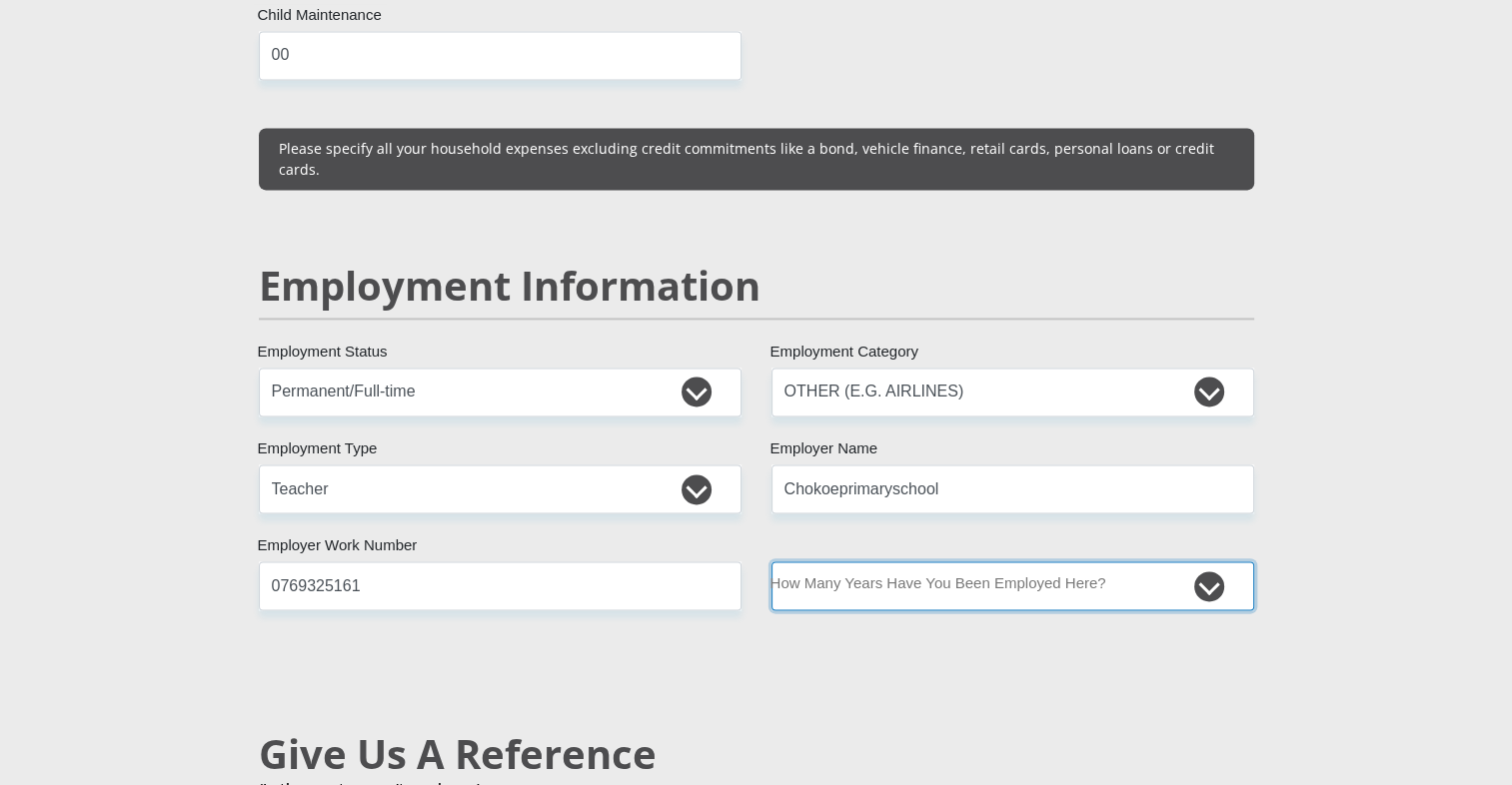 select on "6" 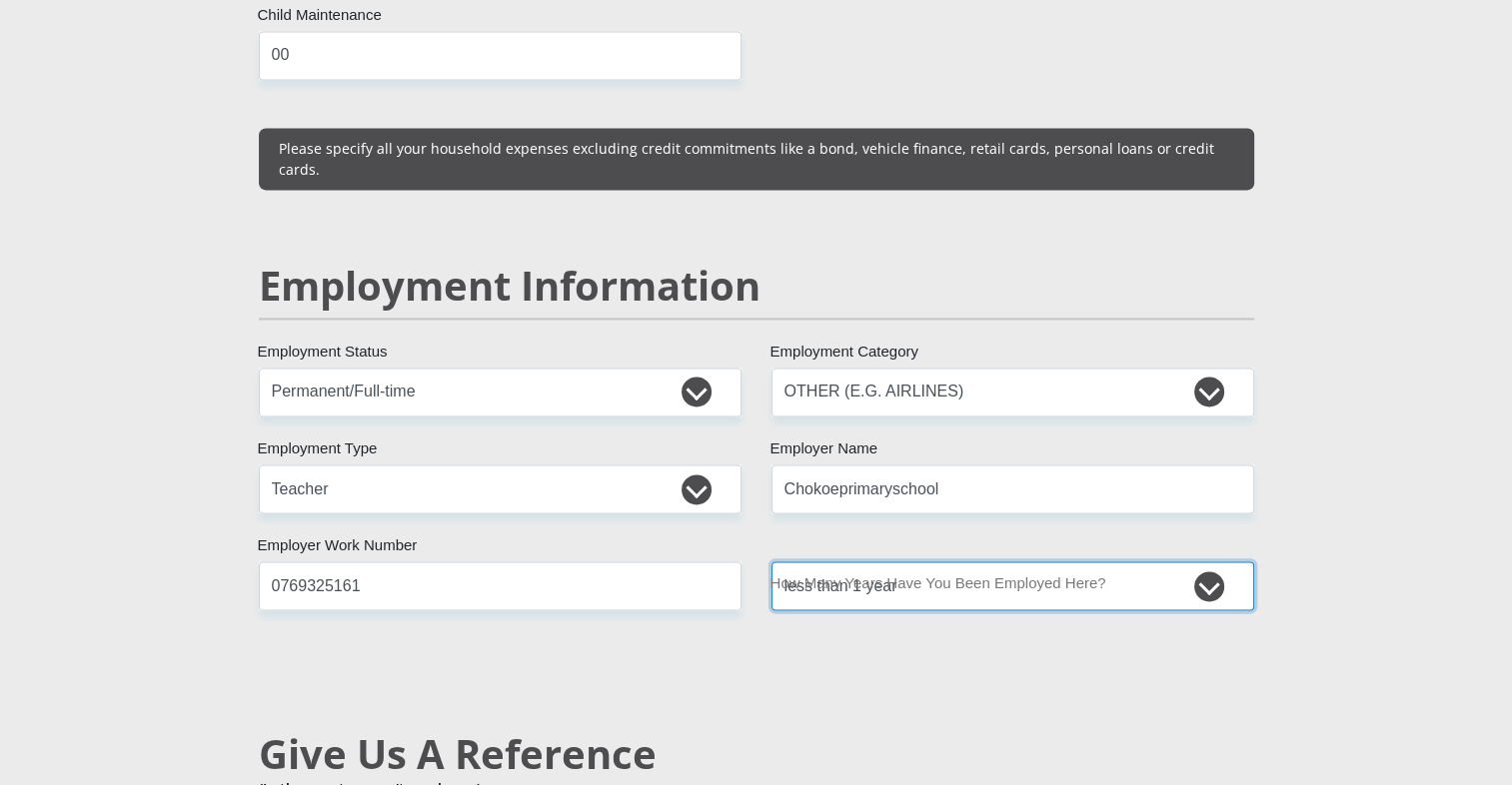click on "less than 1 year
1-3 years
3-5 years
5+ years" at bounding box center (1012, 585) 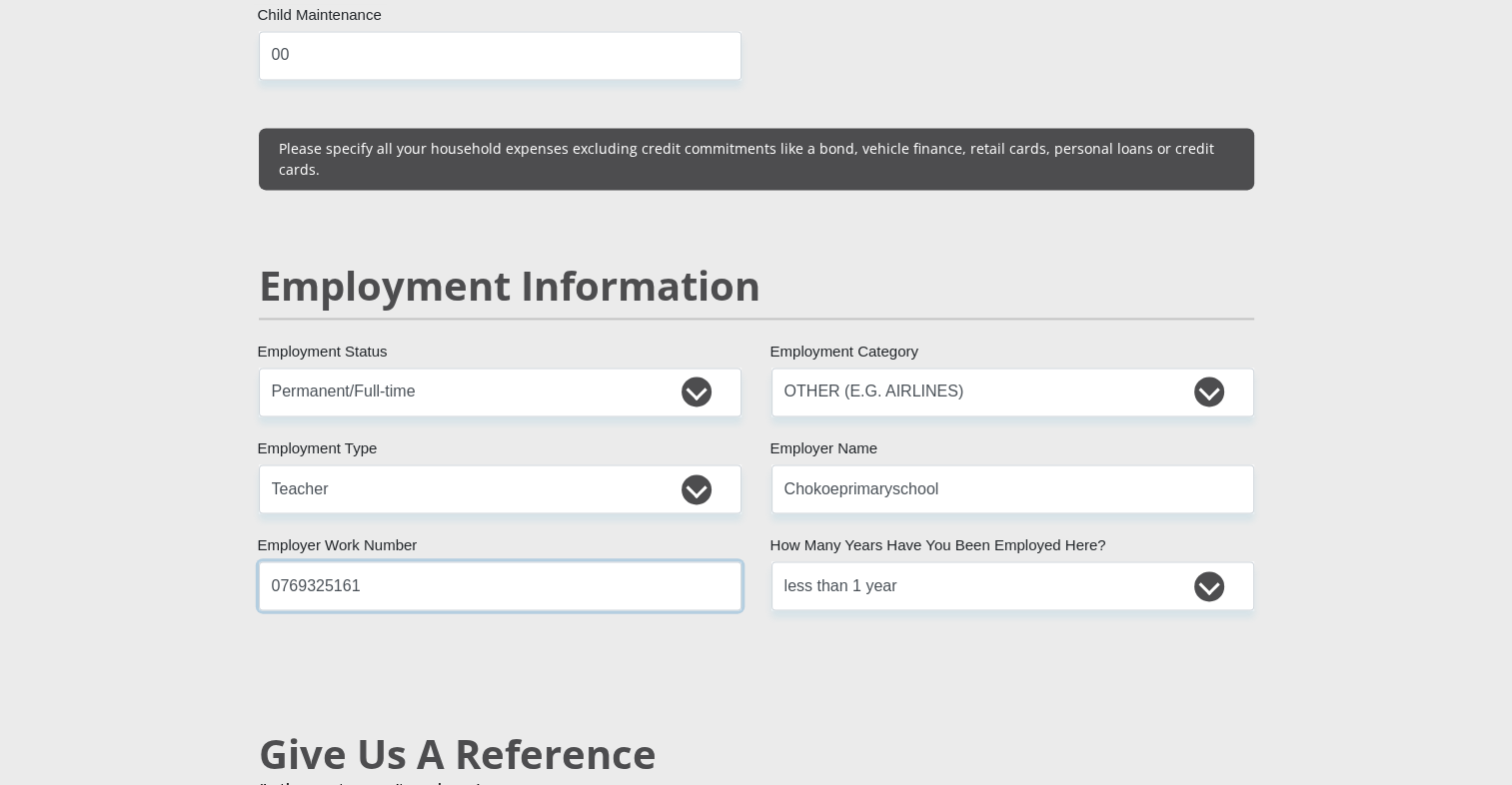 click on "0769325161" at bounding box center (500, 585) 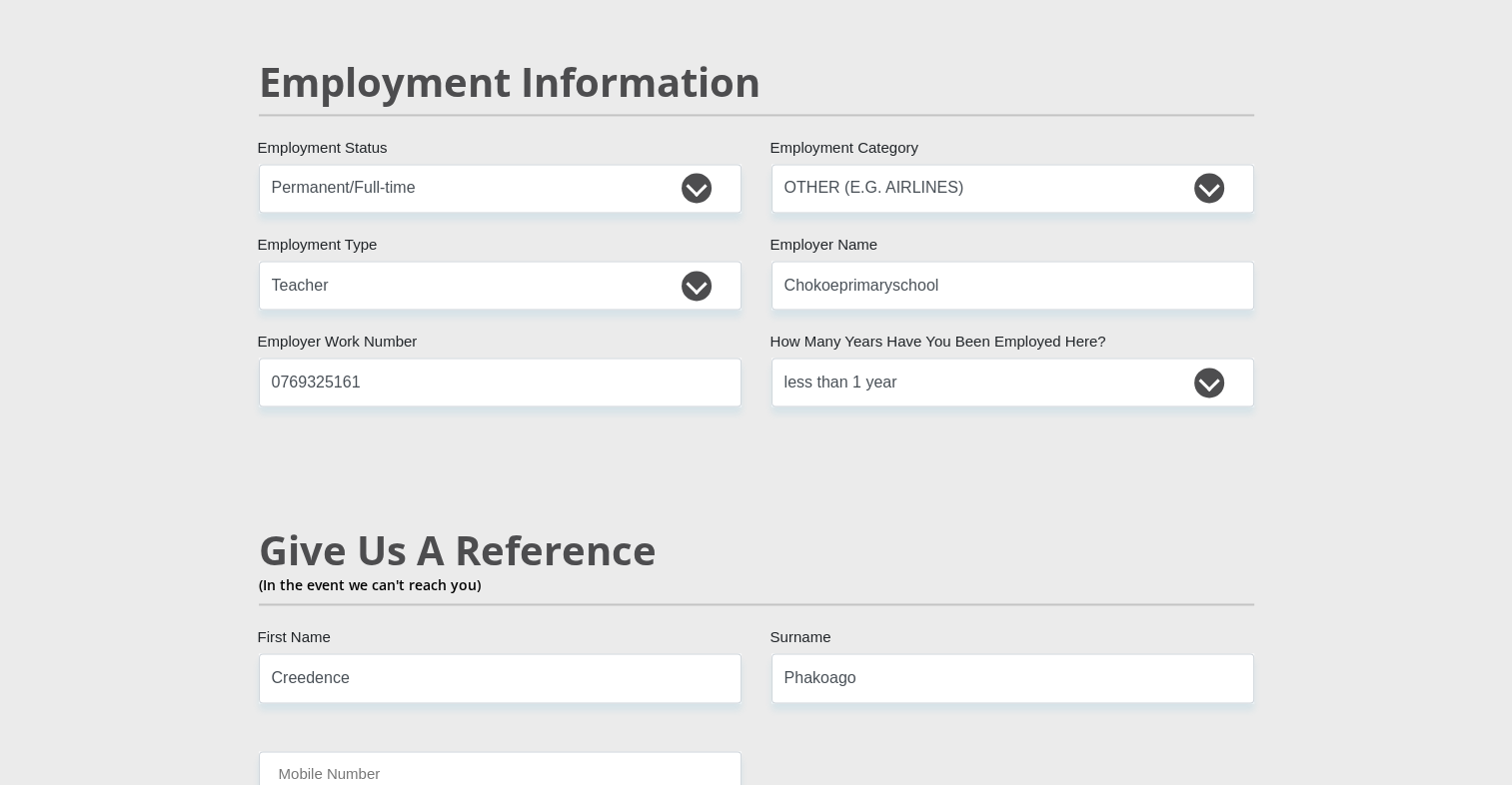 click on "Give Us A Reference" at bounding box center [756, 550] 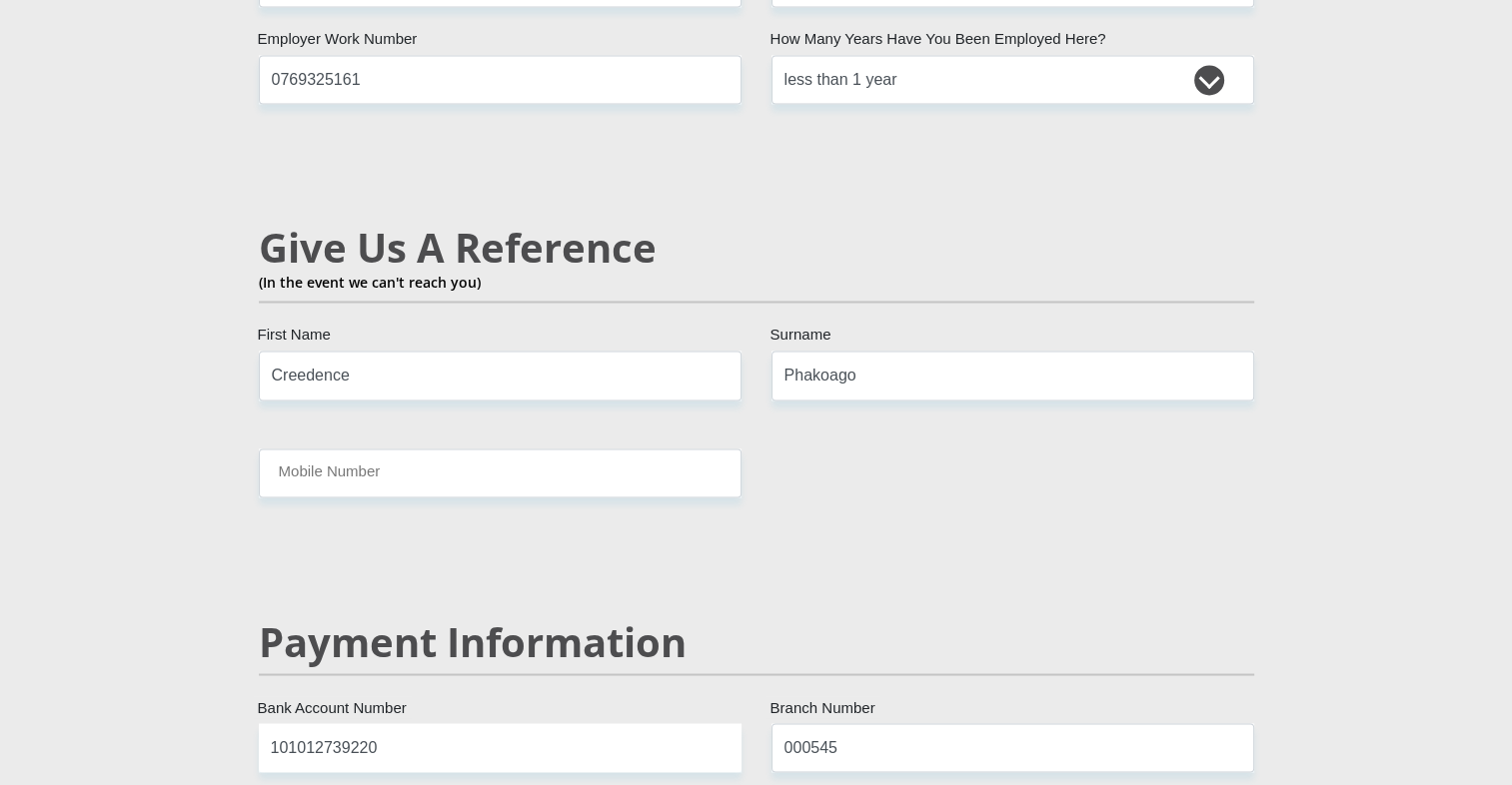 scroll, scrollTop: 3367, scrollLeft: 0, axis: vertical 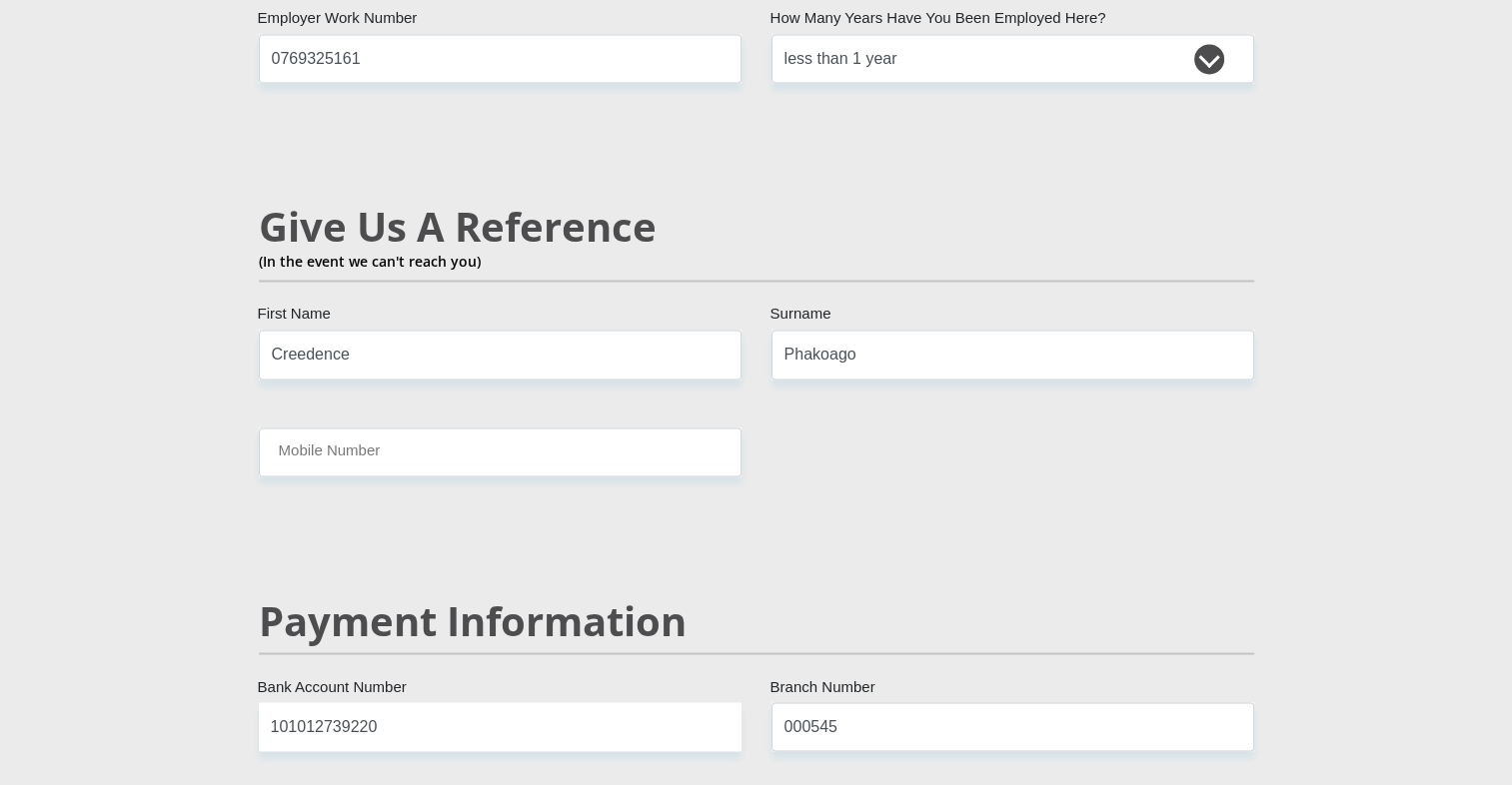 click on "Mr
Ms
Mrs
Dr
Other
Title
Bridget
First Name
Boshego
Surname
9806190827080
South African ID Number
Please input valid ID number
South Africa
Afghanistan
Aland Islands
Albania
Algeria
America Samoa
American Virgin Islands
Andorra
Angola
Anguilla
Antarctica
Antigua and Barbuda
Argentina" at bounding box center (756, -181) 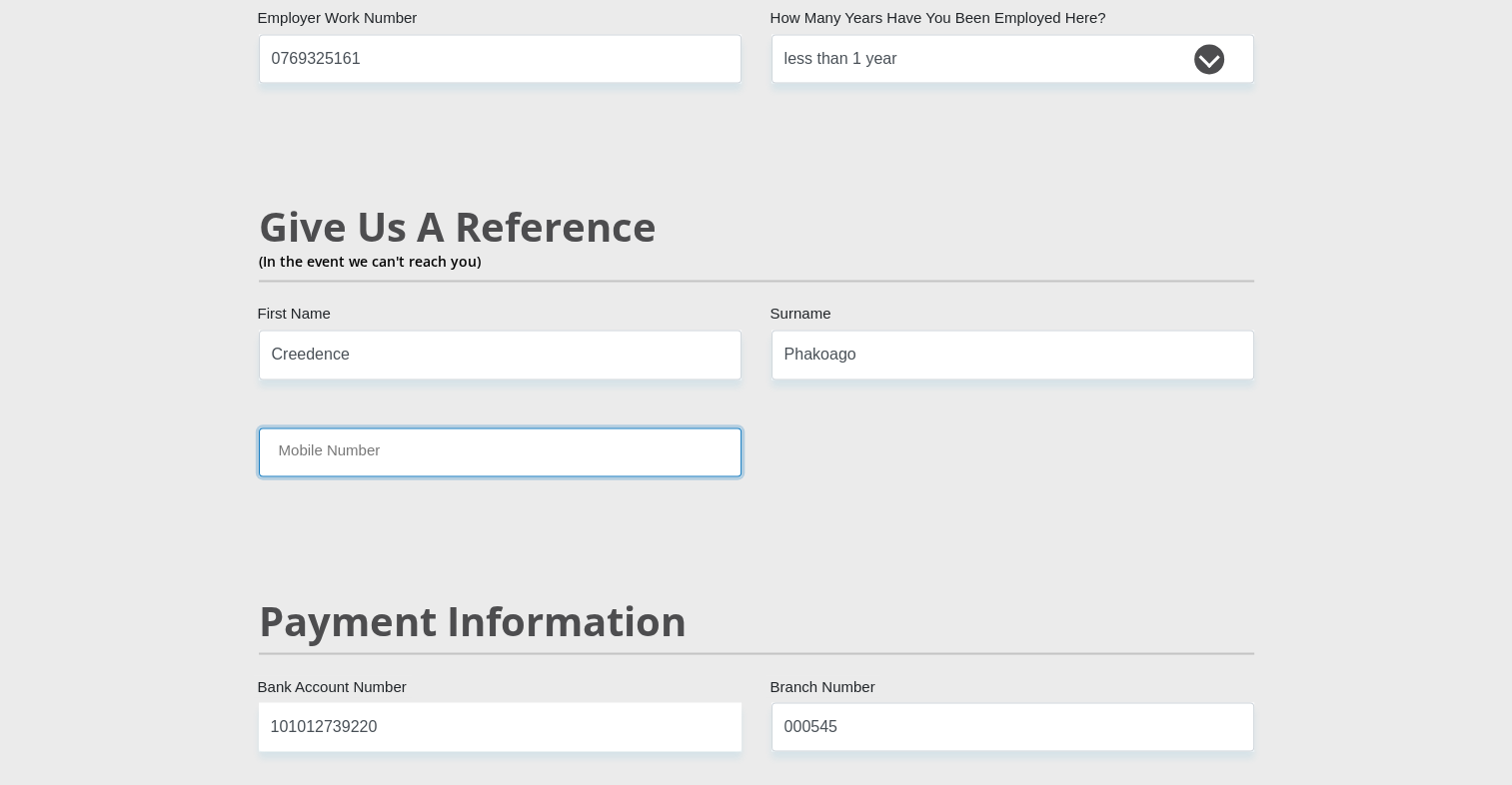 click on "Mobile Number" at bounding box center [500, 451] 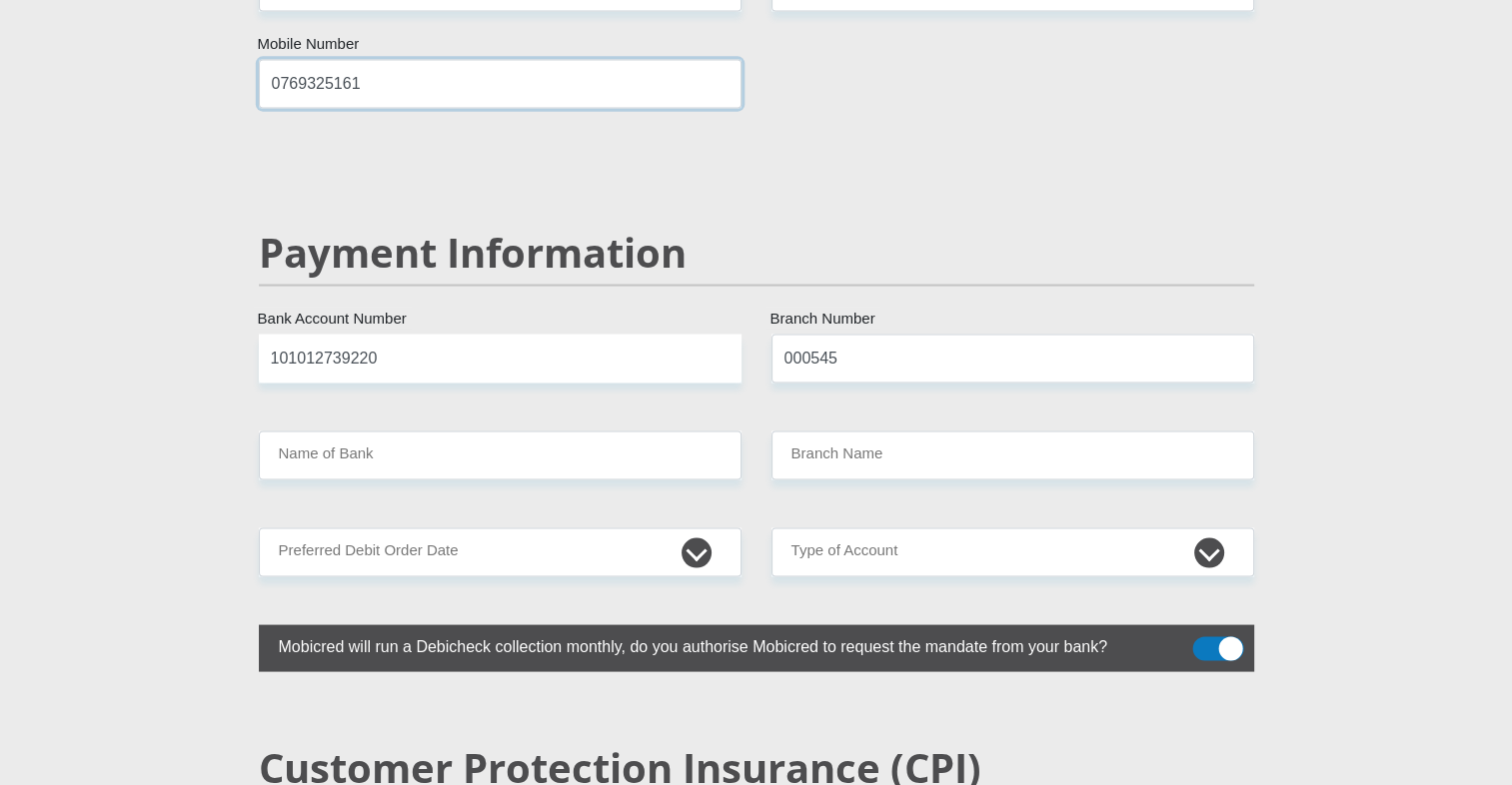 scroll, scrollTop: 3736, scrollLeft: 0, axis: vertical 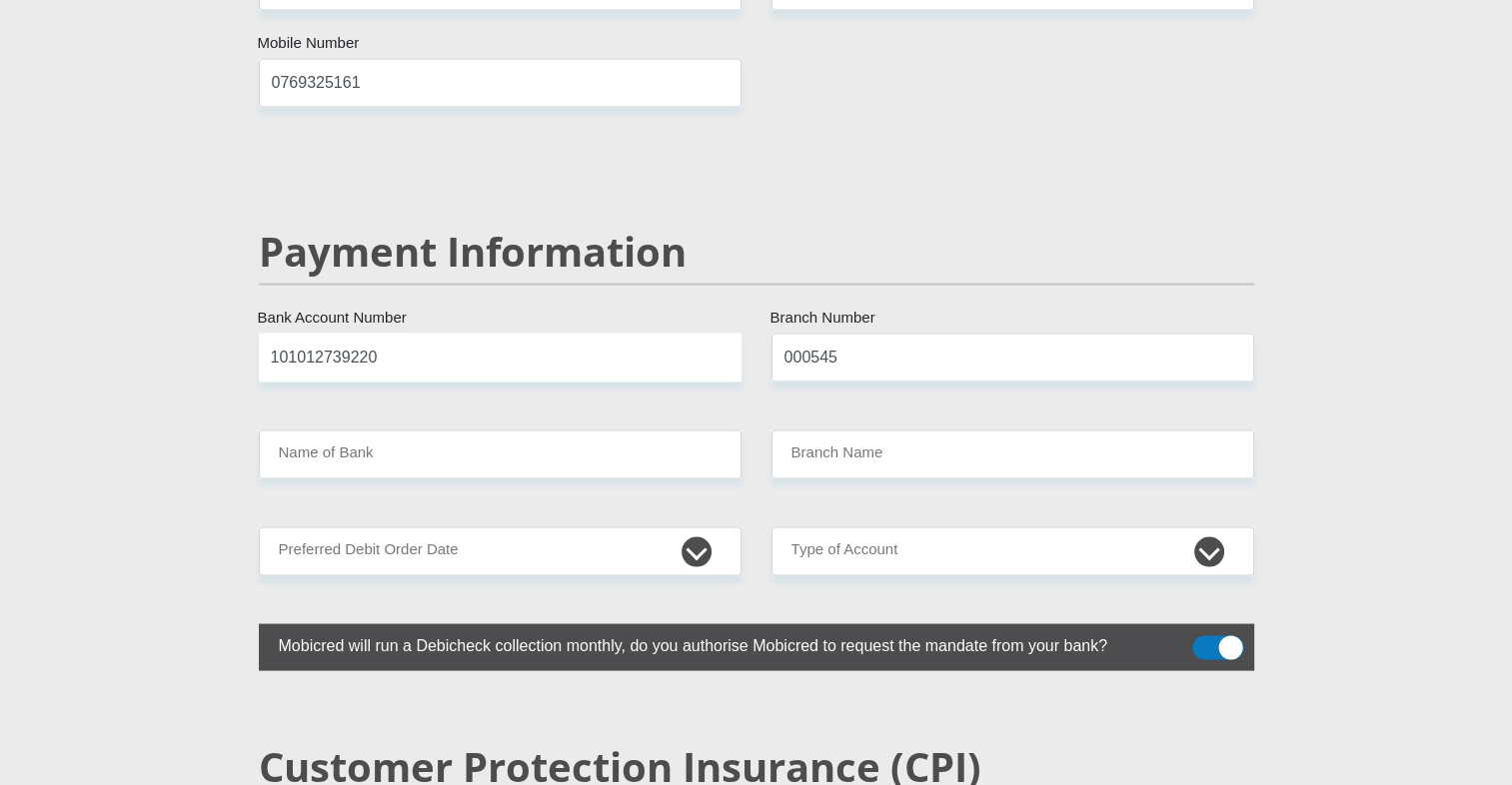 click on "Personal Details
Mr
Ms
Mrs
Dr
Other
Title
Bridget
First Name
Boshego
Surname
9806190827080
South African ID Number
Please input valid ID number
South Africa
Afghanistan
Aland Islands
Albania
Algeria
America Samoa
American Virgin Islands
Andorra
Angola
Anguilla  Antarctica" at bounding box center (756, -536) 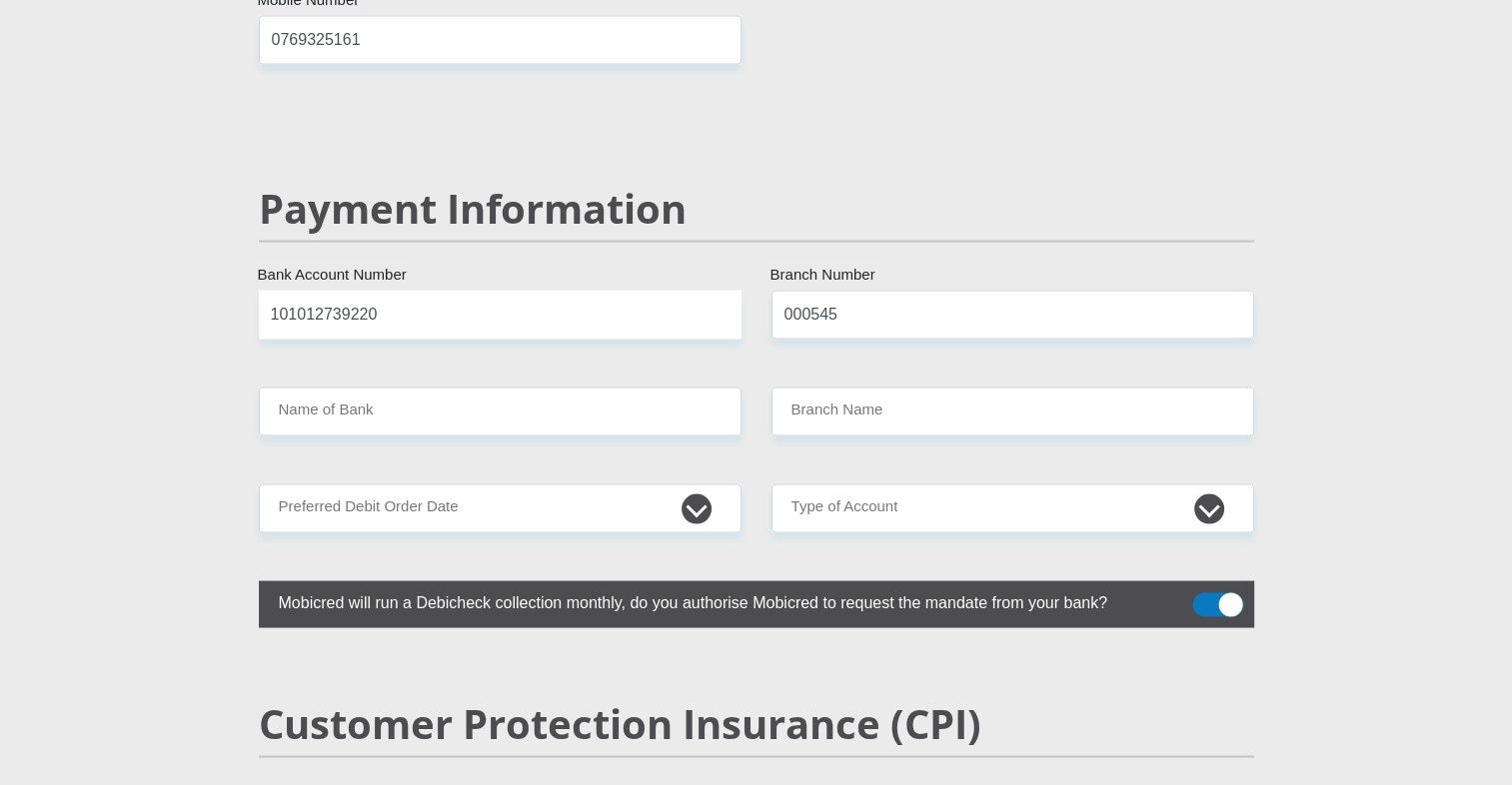 scroll, scrollTop: 3828, scrollLeft: 0, axis: vertical 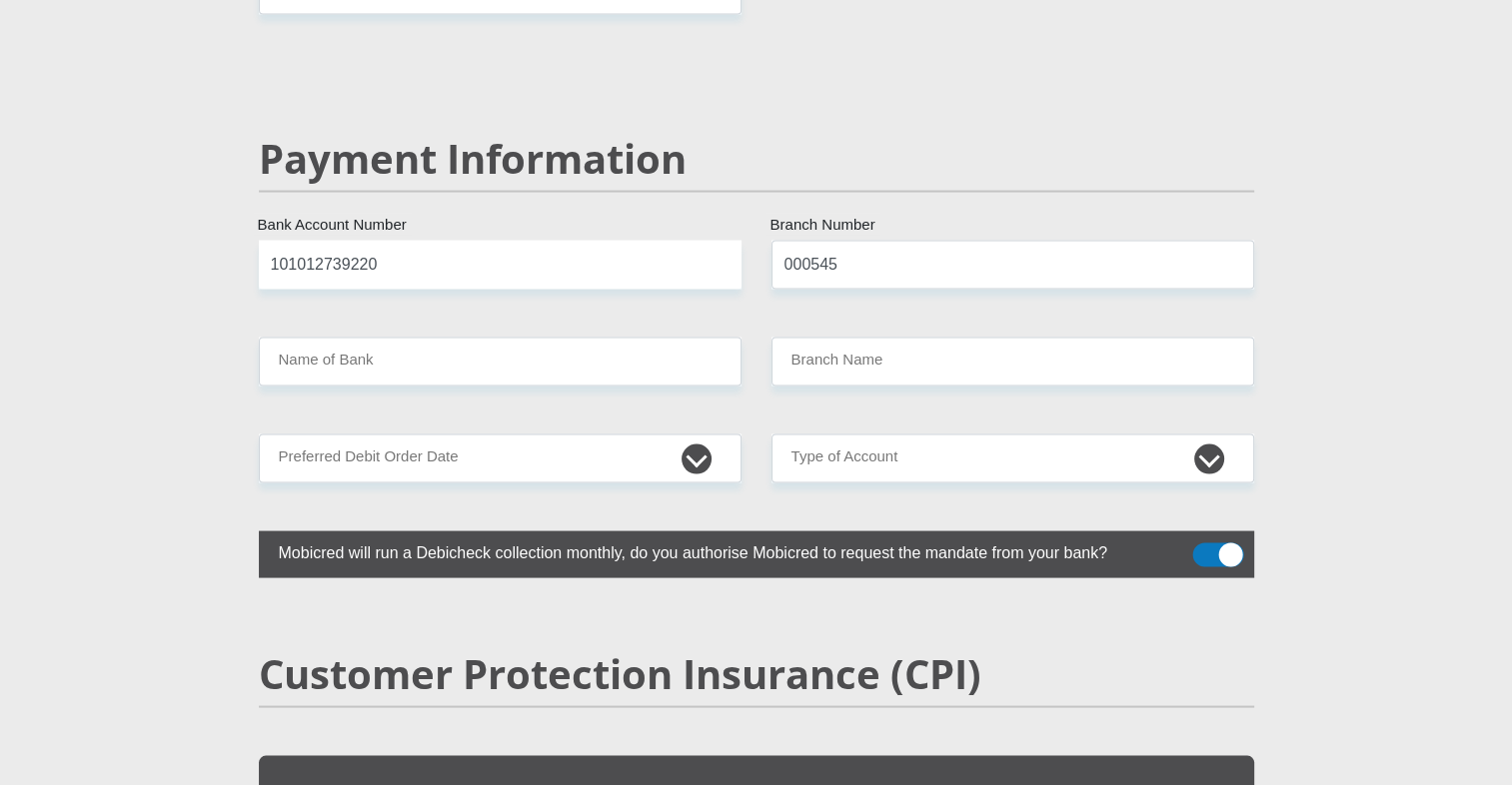 click on "Personal Details
Mr
Ms
Mrs
Dr
Other
Title
Bridget
First Name
Boshego
Surname
9806190827080
South African ID Number
Please input valid ID number
South Africa
Afghanistan
Aland Islands
Albania
Algeria
America Samoa
American Virgin Islands
Andorra
Angola
Anguilla  Antarctica" at bounding box center [756, -628] 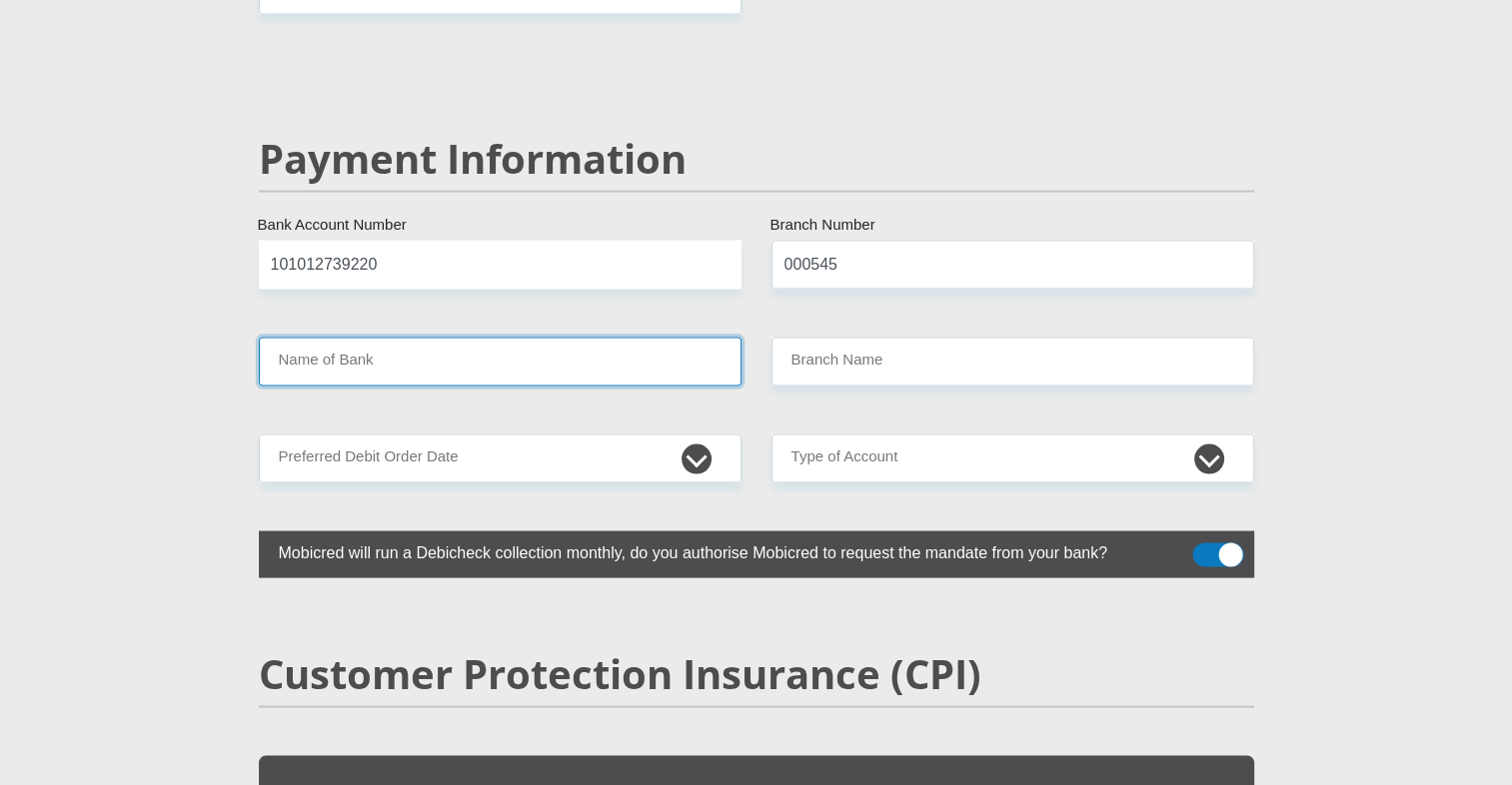 click on "Name of Bank" at bounding box center [500, 362] 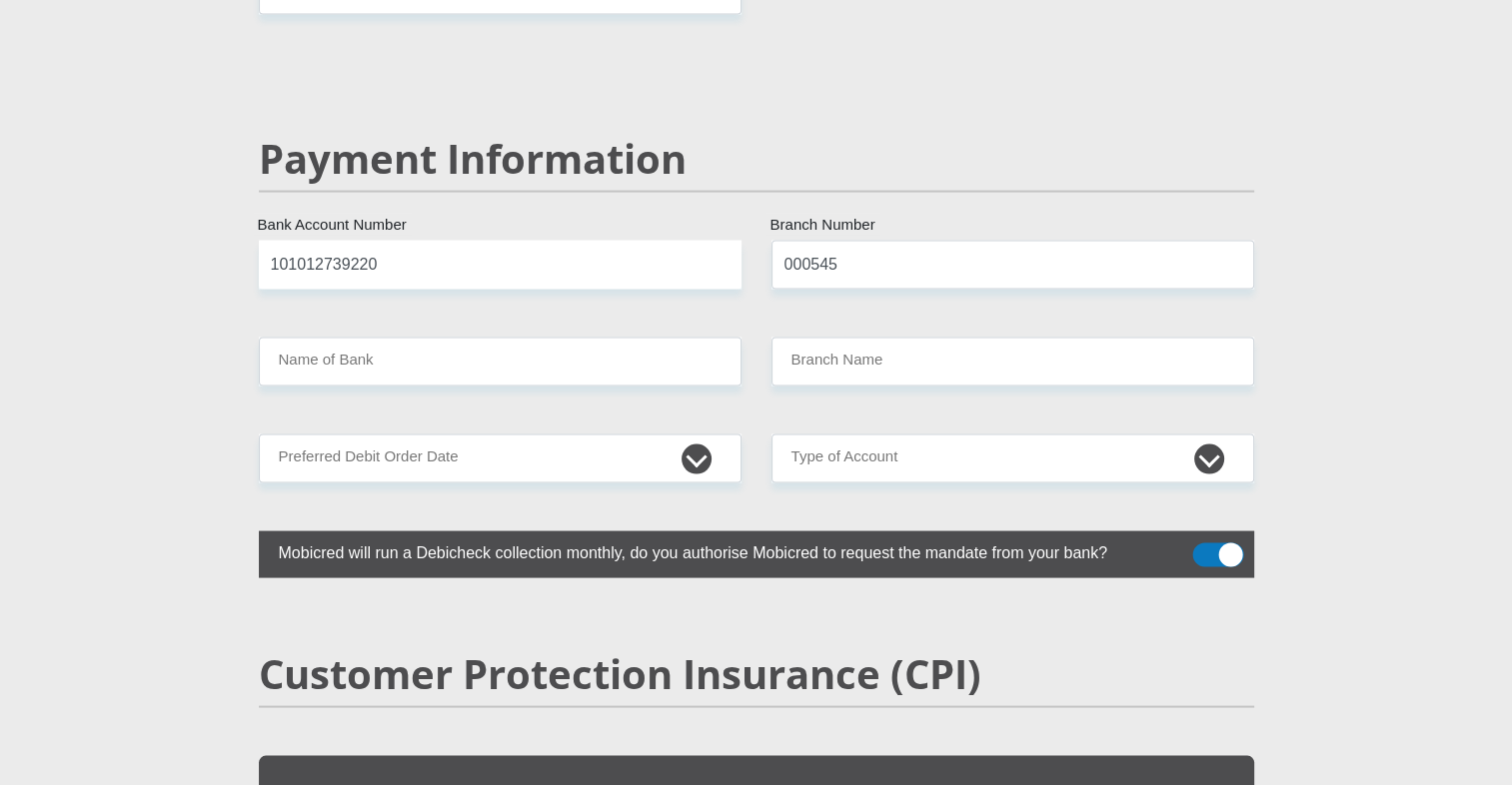 click on "Mr
Ms
Mrs
Dr
Other
Title
Bridget
First Name
Boshego
Surname
9806190827080
South African ID Number
Please input valid ID number
South Africa
Afghanistan
Aland Islands
Albania
Algeria
America Samoa
American Virgin Islands
Andorra
Angola
Anguilla
Antarctica
Antigua and Barbuda
Argentina" at bounding box center (756, -642) 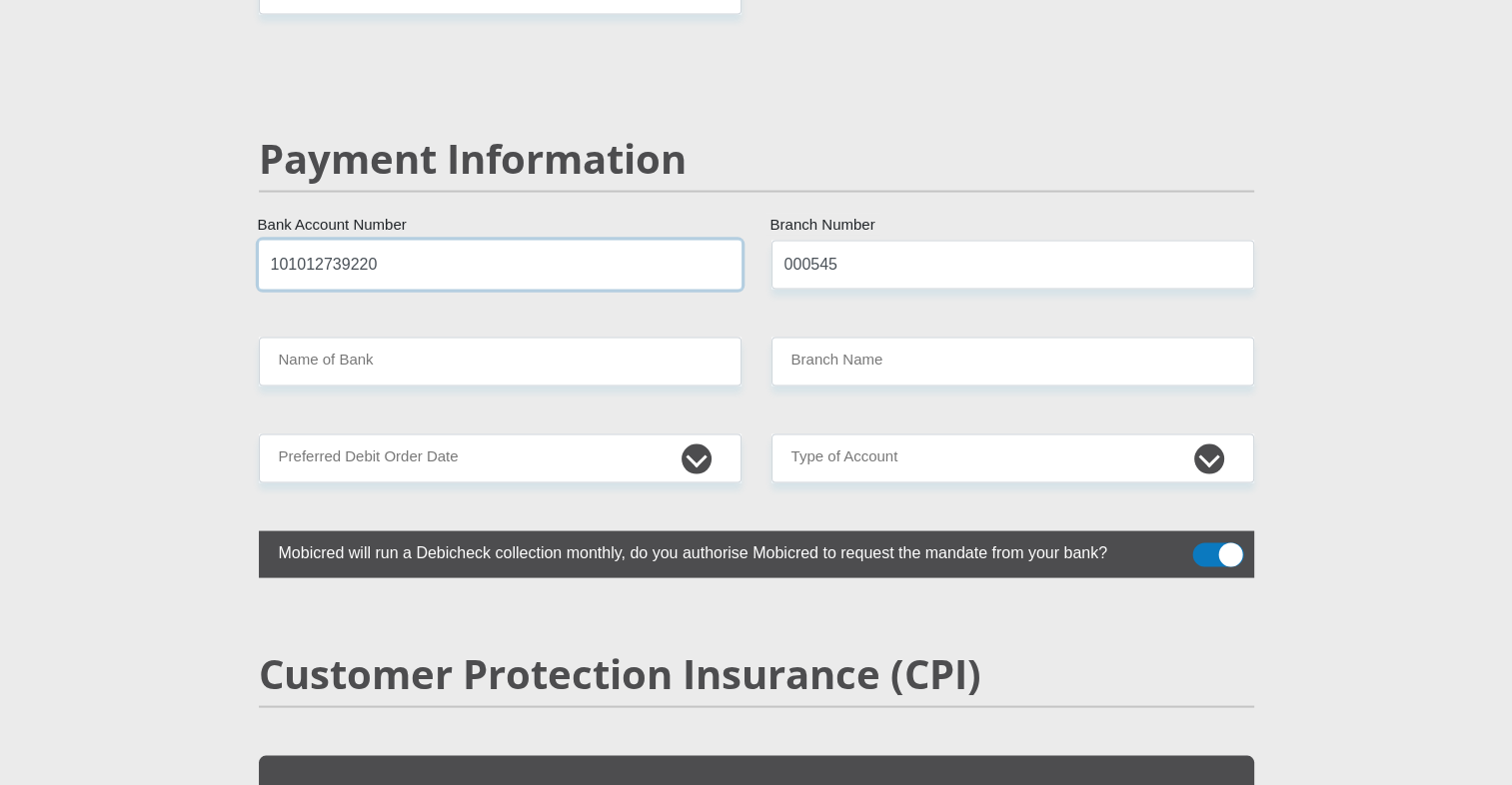 click on "101012739220" at bounding box center (500, 265) 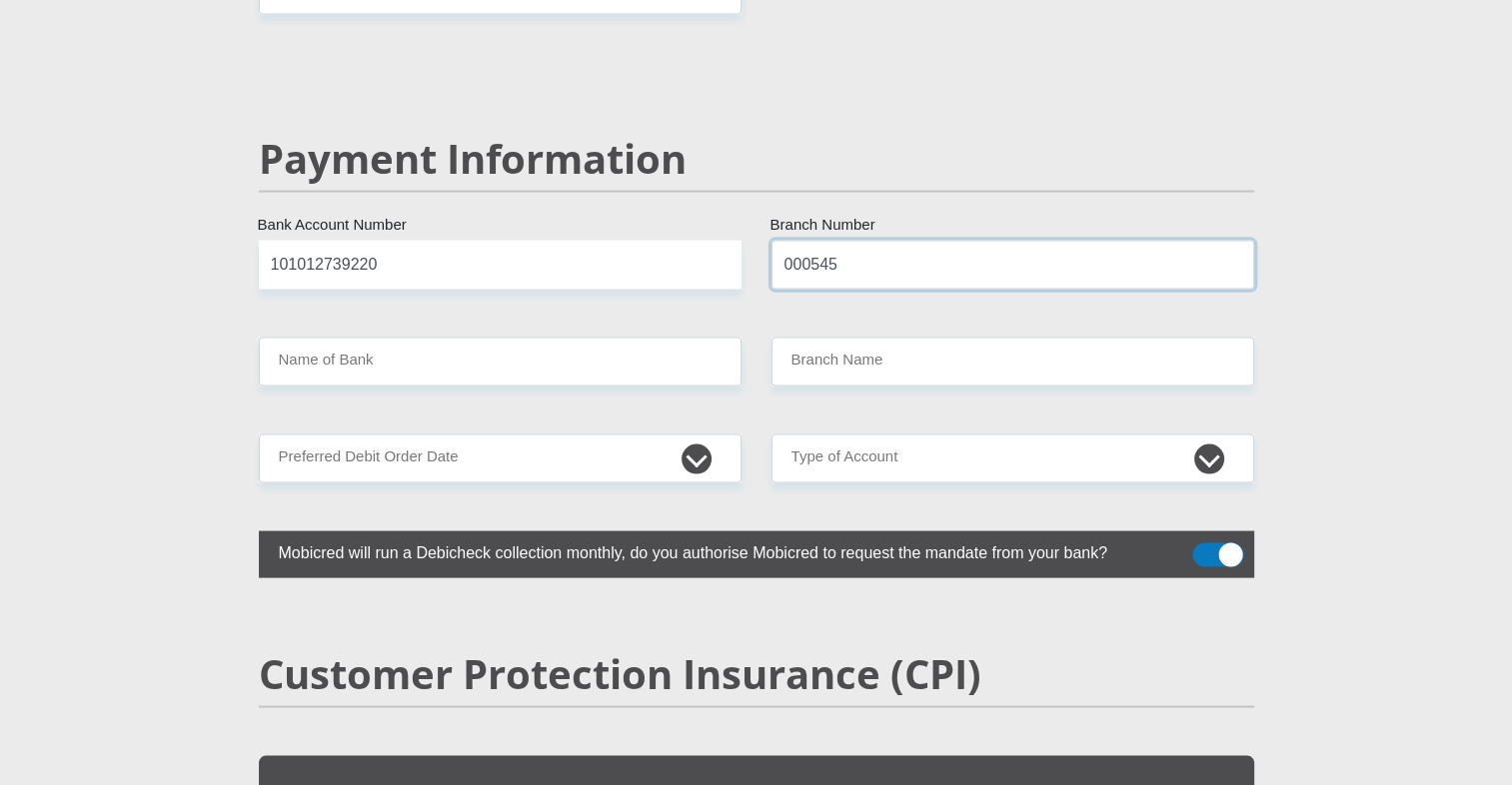 click on "000545" at bounding box center [1012, 265] 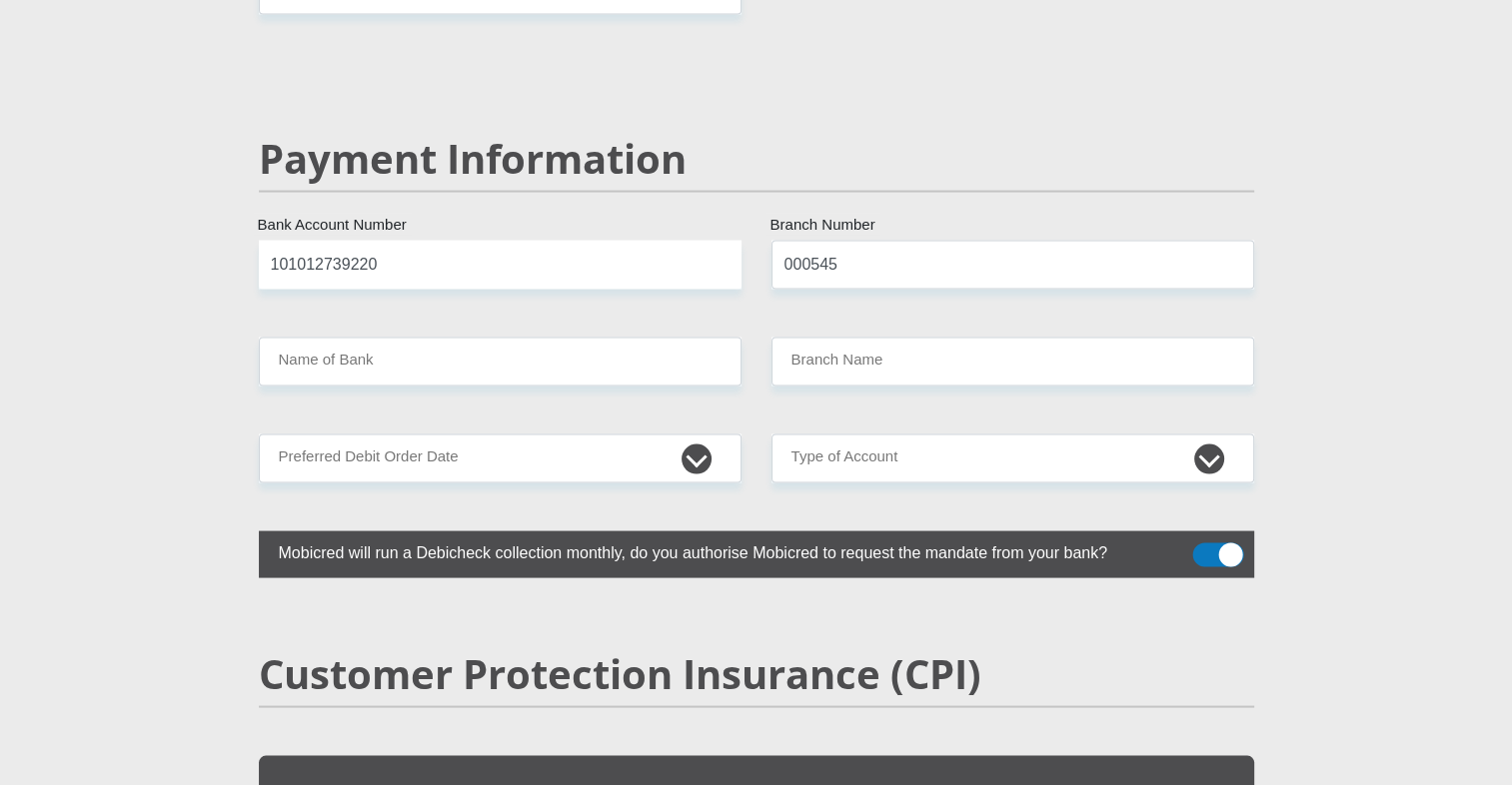 click on "Mr
Ms
Mrs
Dr
Other
Title
Bridget
First Name
Boshego
Surname
9806190827080
South African ID Number
Please input valid ID number
South Africa
Afghanistan
Aland Islands
Albania
Algeria
America Samoa
American Virgin Islands
Andorra
Angola
Anguilla
Antarctica
Antigua and Barbuda
Argentina" at bounding box center [756, -642] 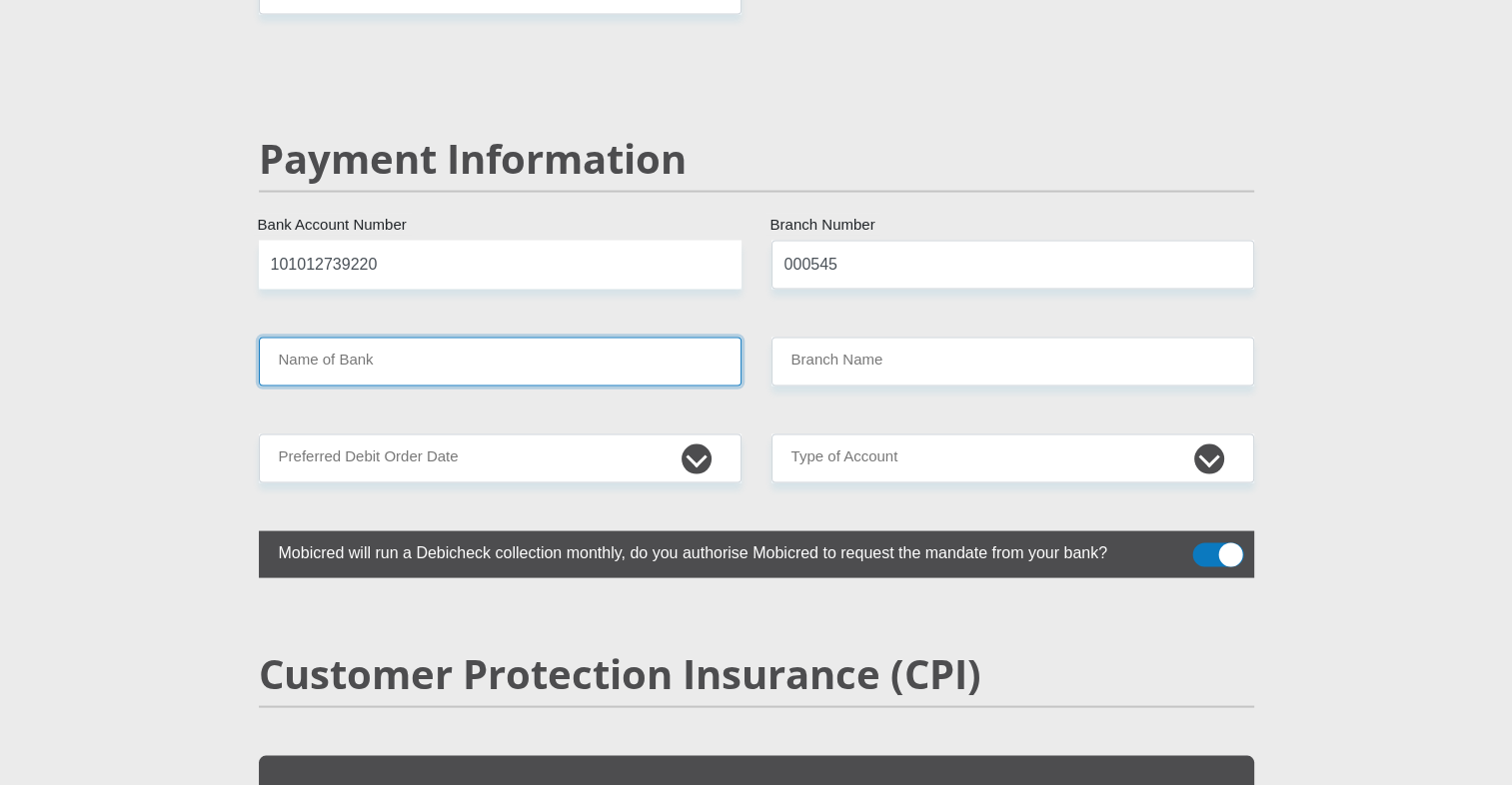 click on "Name of Bank" at bounding box center [500, 362] 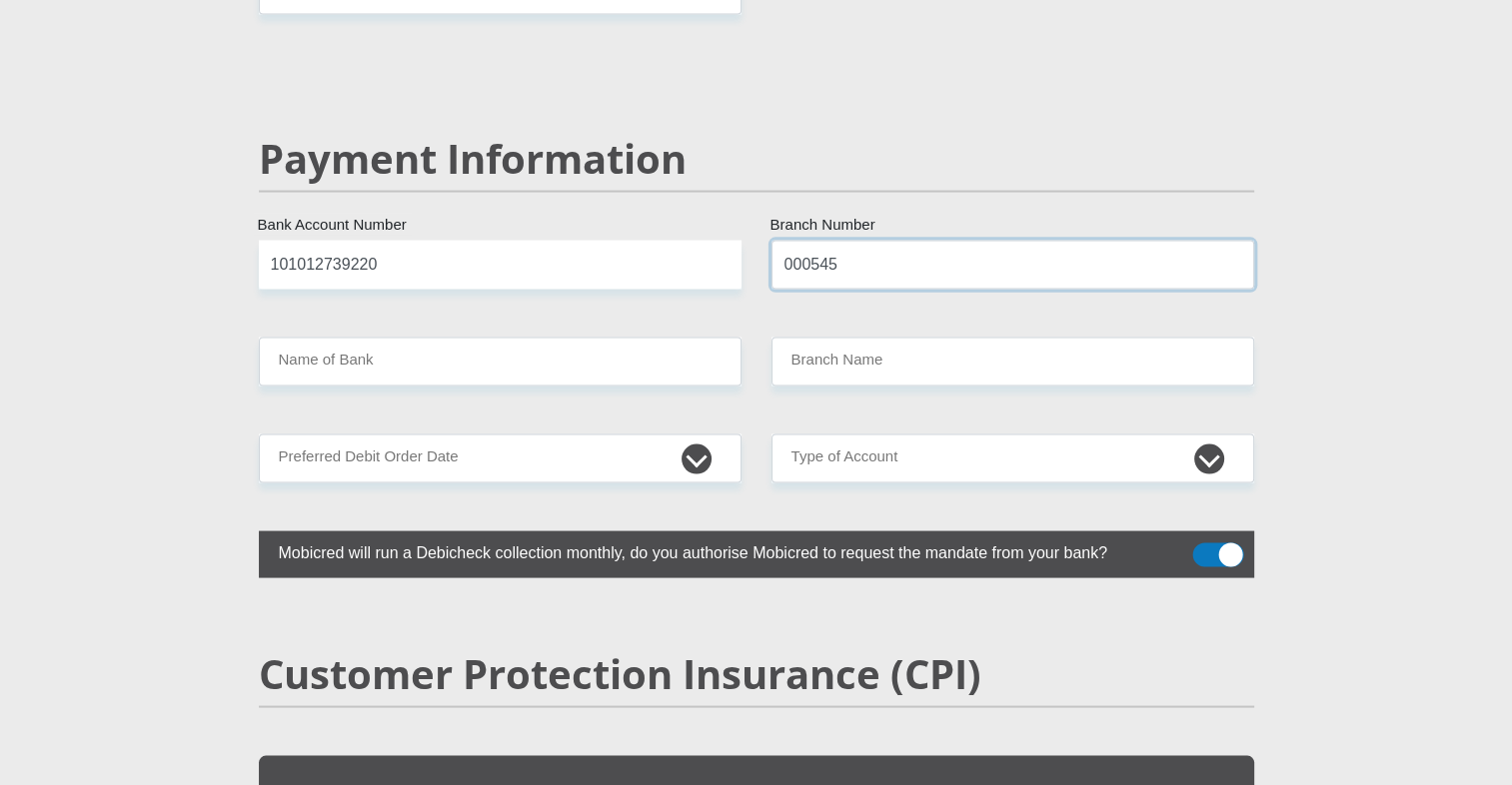 click on "000545" at bounding box center [1012, 265] 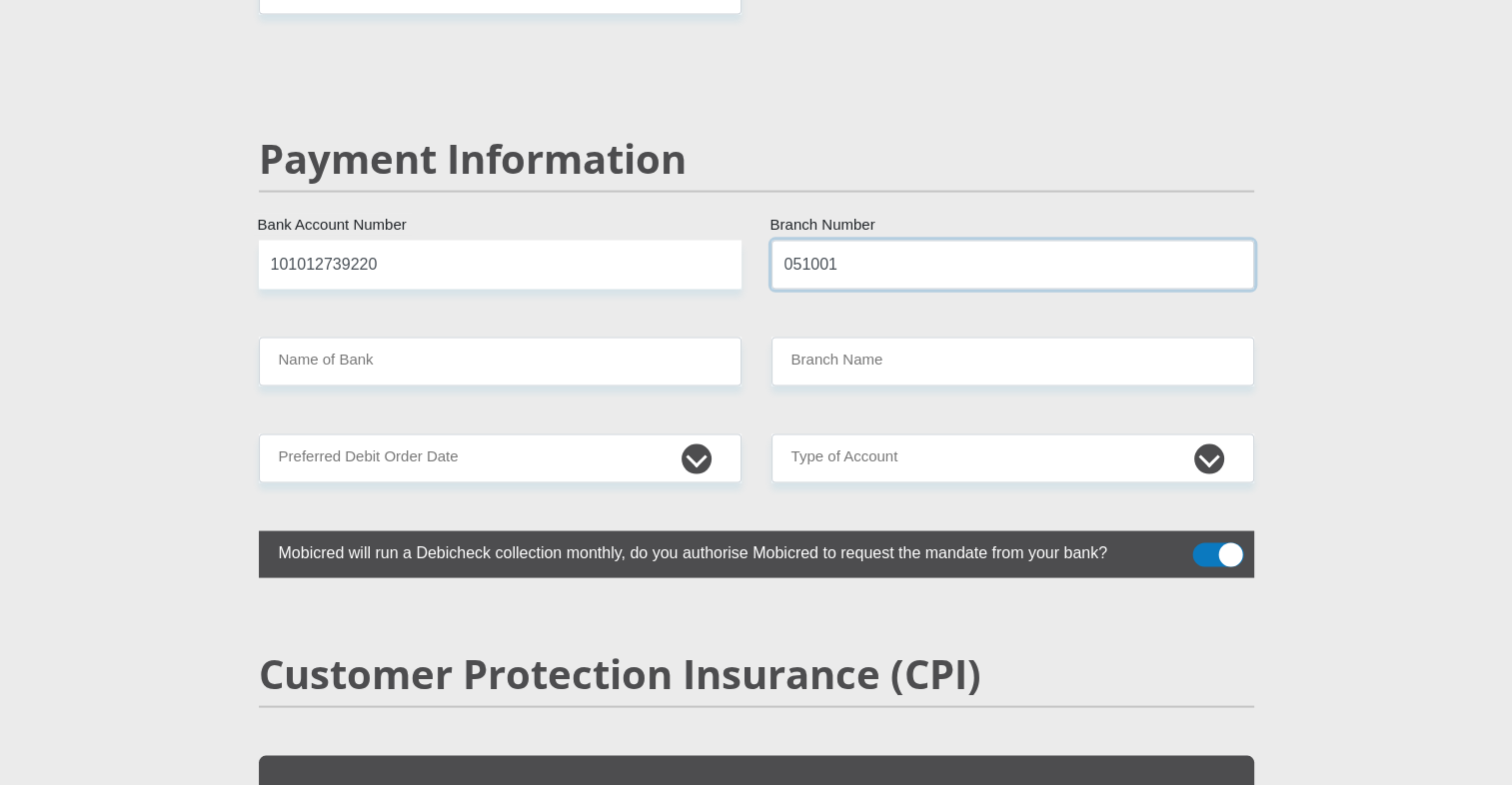type on "051001" 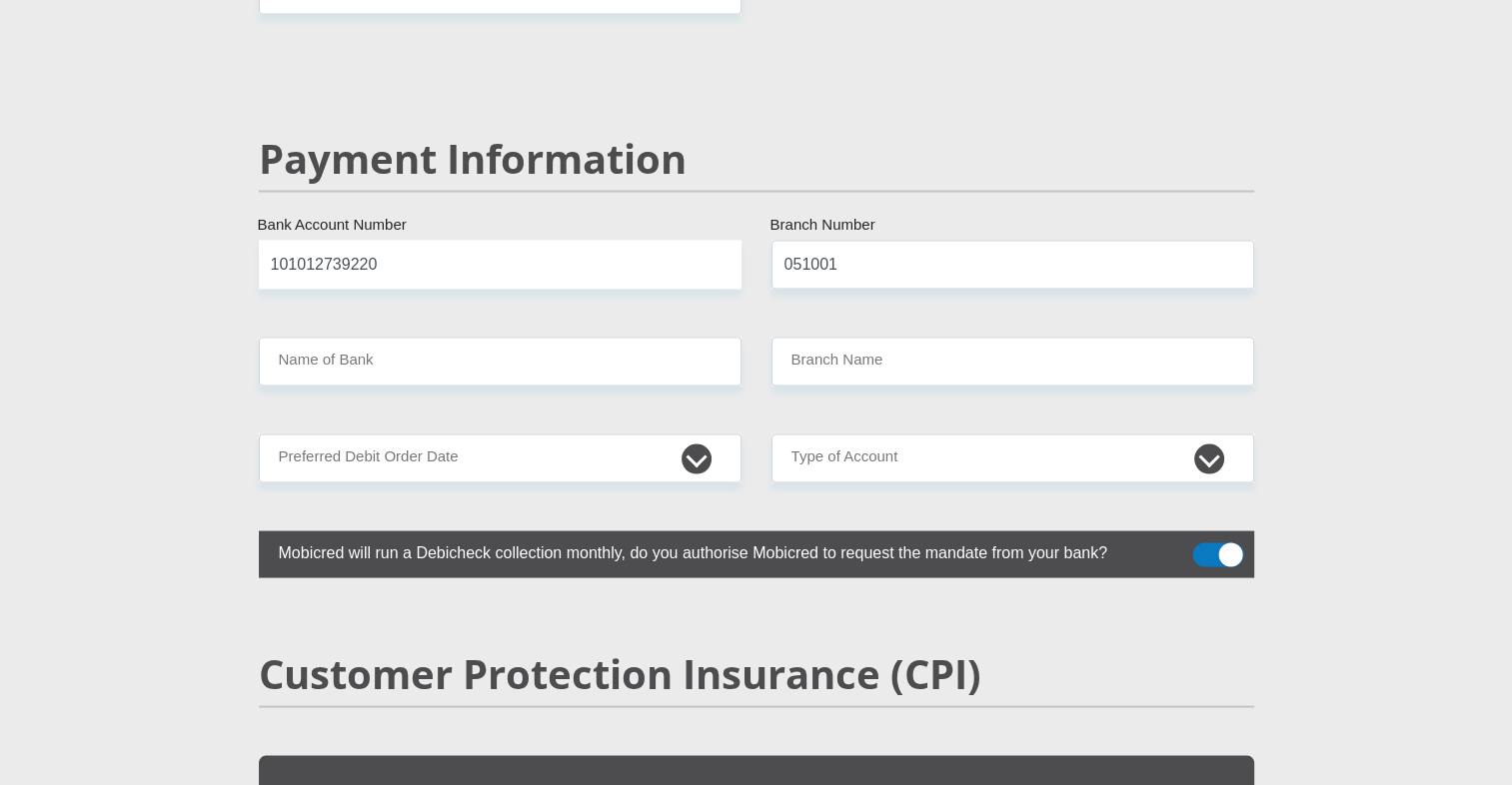 click on "Mr
Ms
Mrs
Dr
Other
Title
Bridget
First Name
Boshego
Surname
9806190827080
South African ID Number
Please input valid ID number
South Africa
Afghanistan
Aland Islands
Albania
Algeria
America Samoa
American Virgin Islands
Andorra
Angola
Anguilla
Antarctica
Antigua and Barbuda
Argentina" at bounding box center (756, -642) 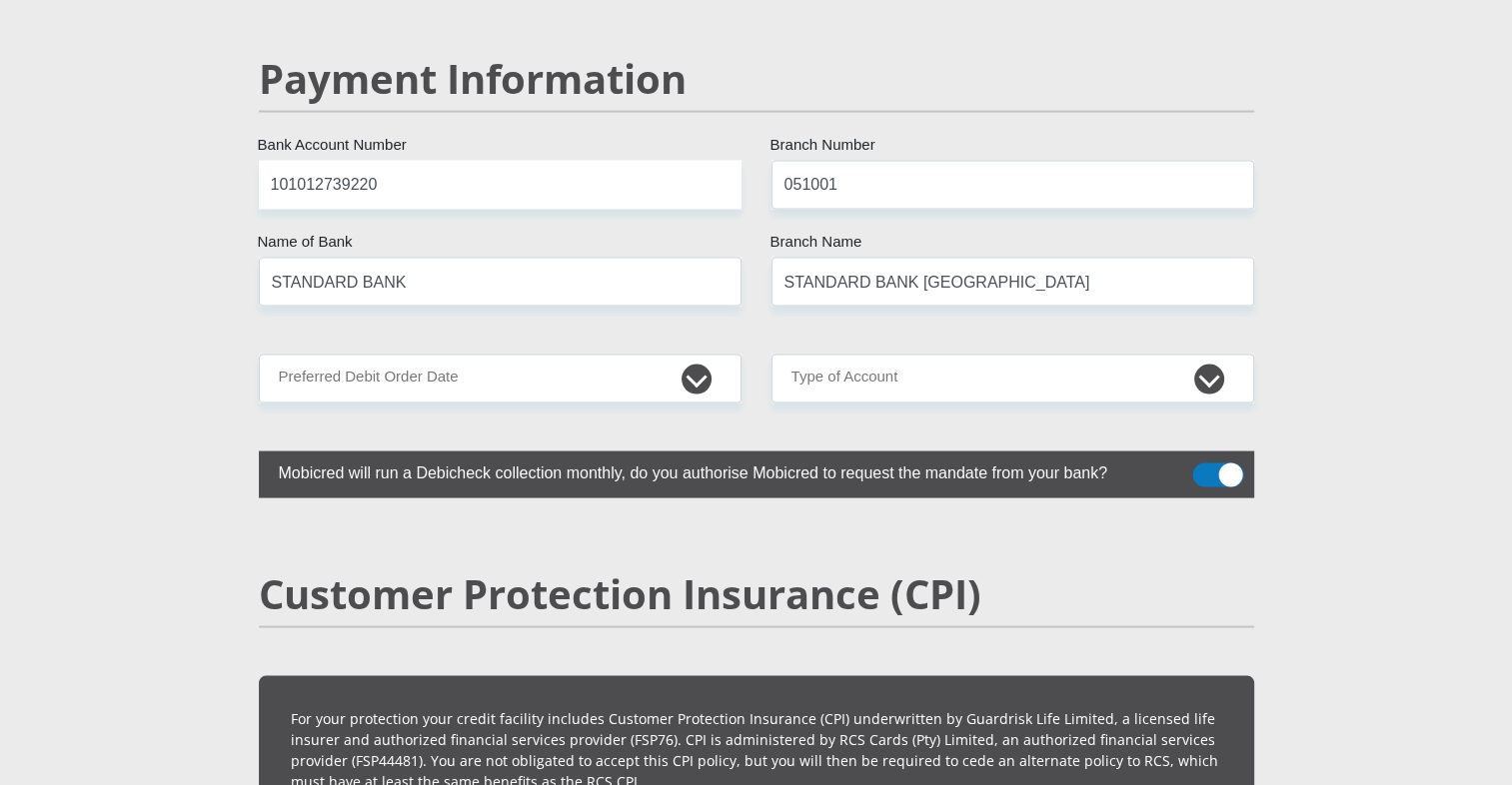 scroll, scrollTop: 3909, scrollLeft: 0, axis: vertical 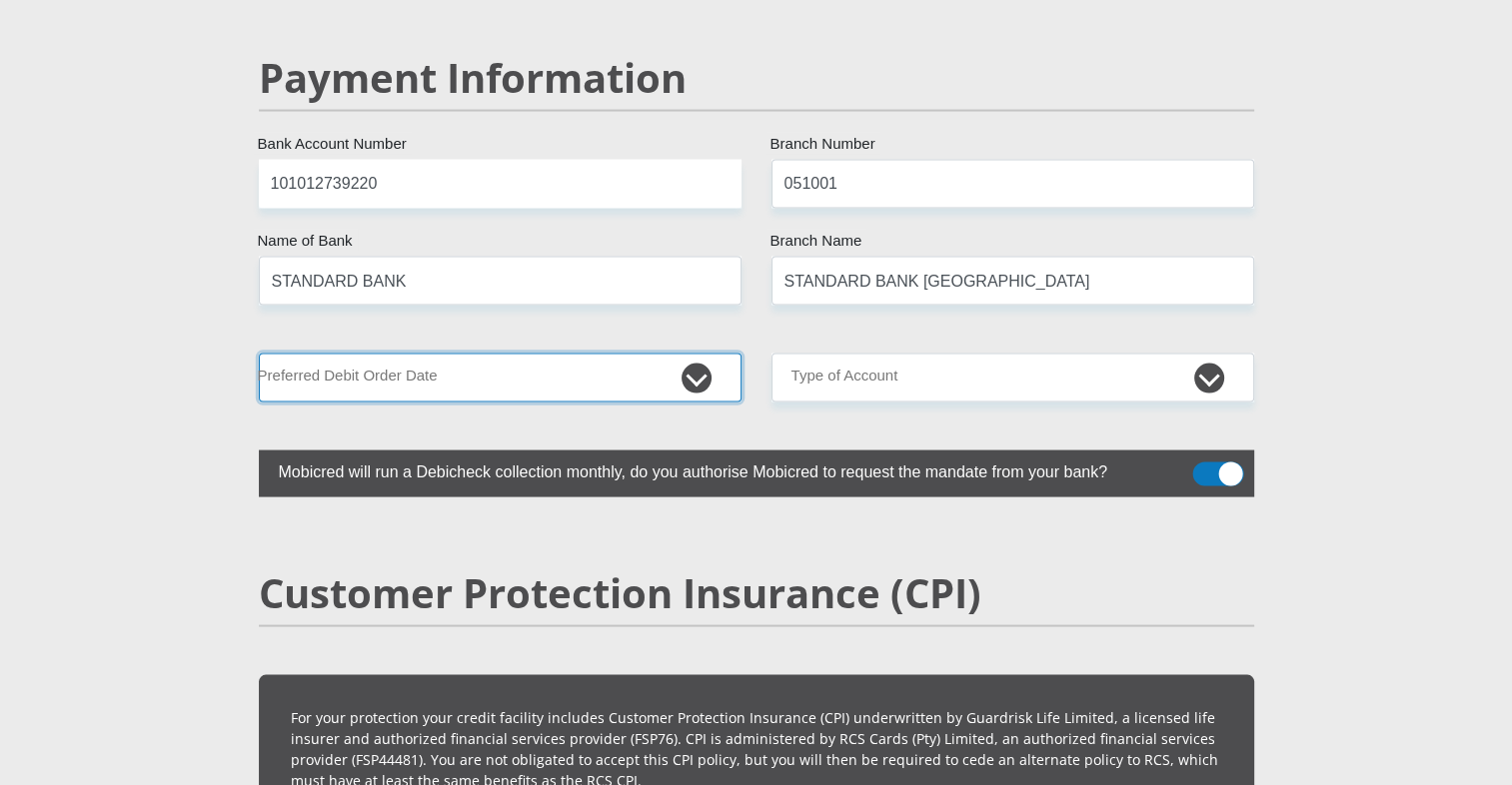 click on "1st
2nd
3rd
4th
5th
7th
18th
19th
20th
21st
22nd
23rd
24th
25th
26th
27th
28th
29th
30th" at bounding box center [500, 378] 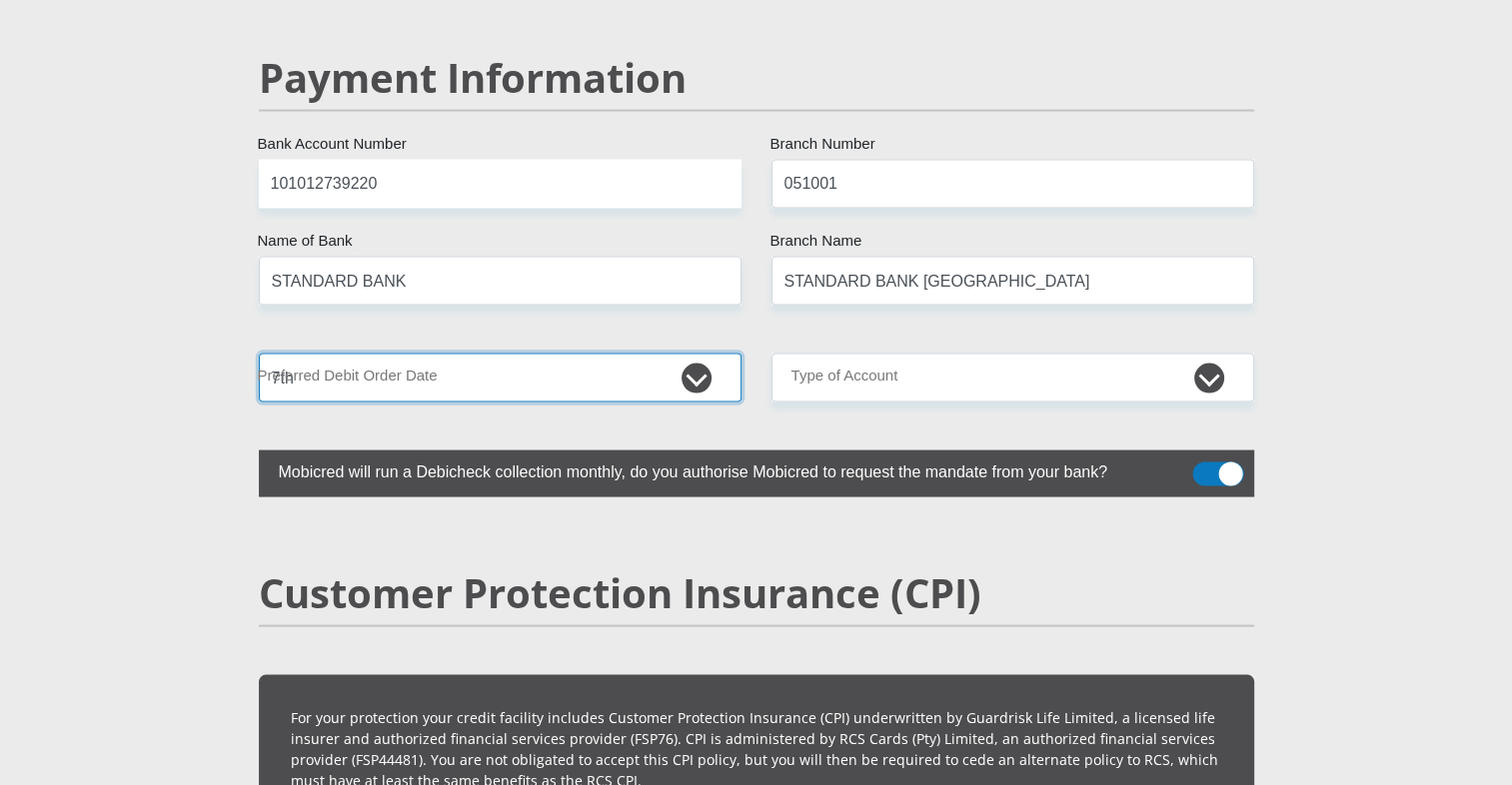 click on "1st
2nd
3rd
4th
5th
7th
18th
19th
20th
21st
22nd
23rd
24th
25th
26th
27th
28th
29th
30th" at bounding box center (500, 378) 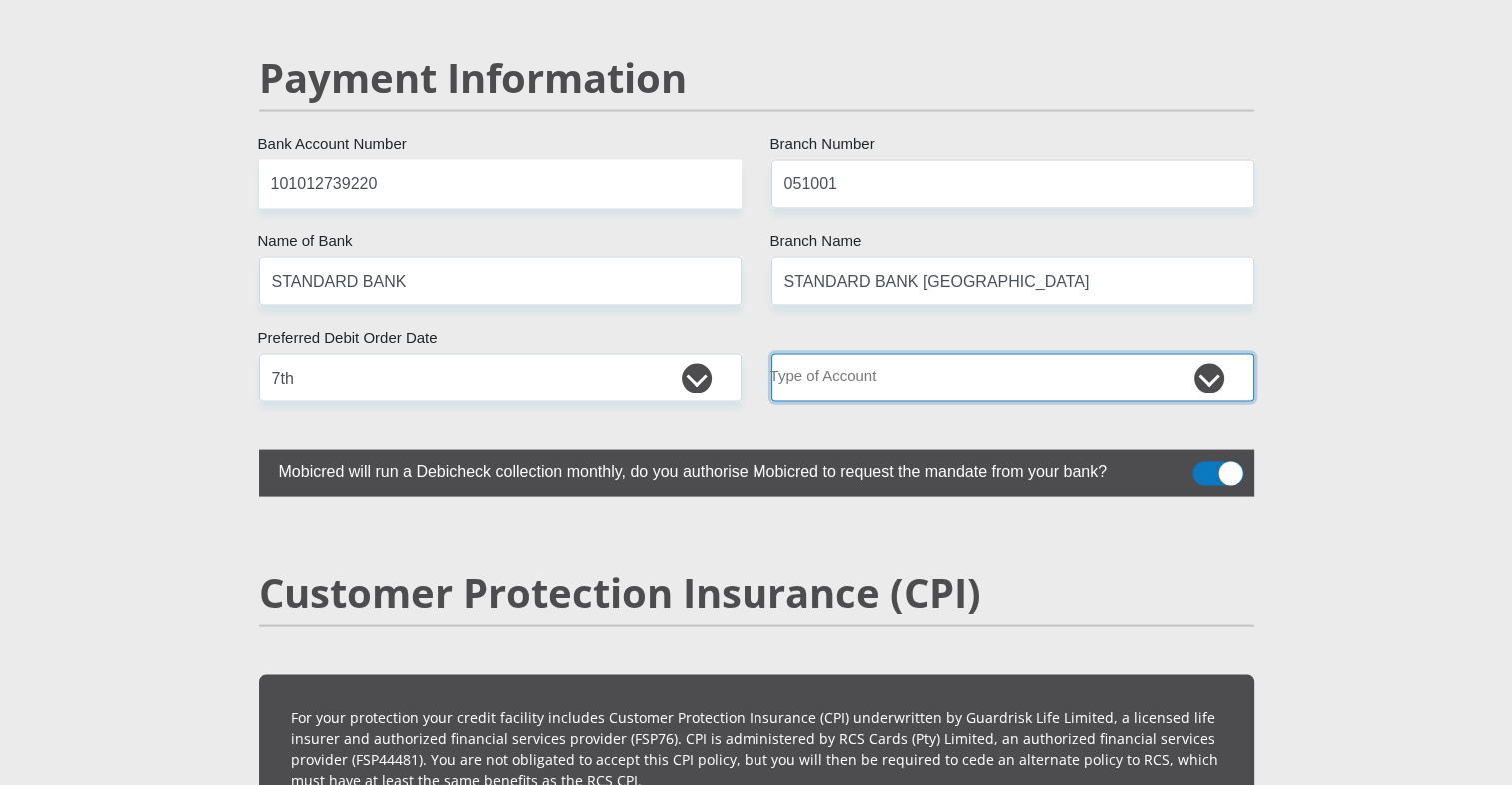click on "Cheque
Savings" at bounding box center (1012, 378) 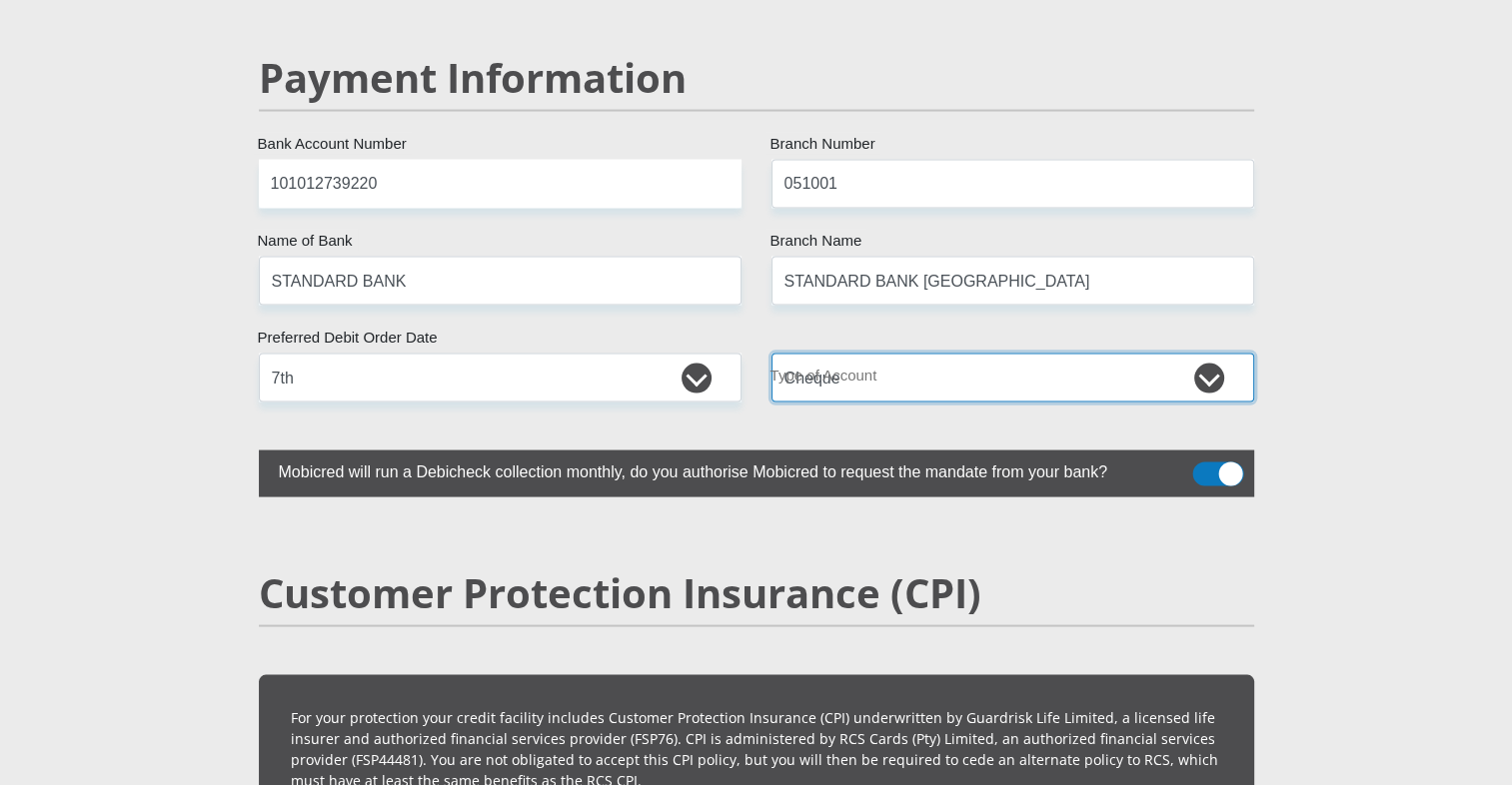 click on "Cheque
Savings" at bounding box center (1012, 378) 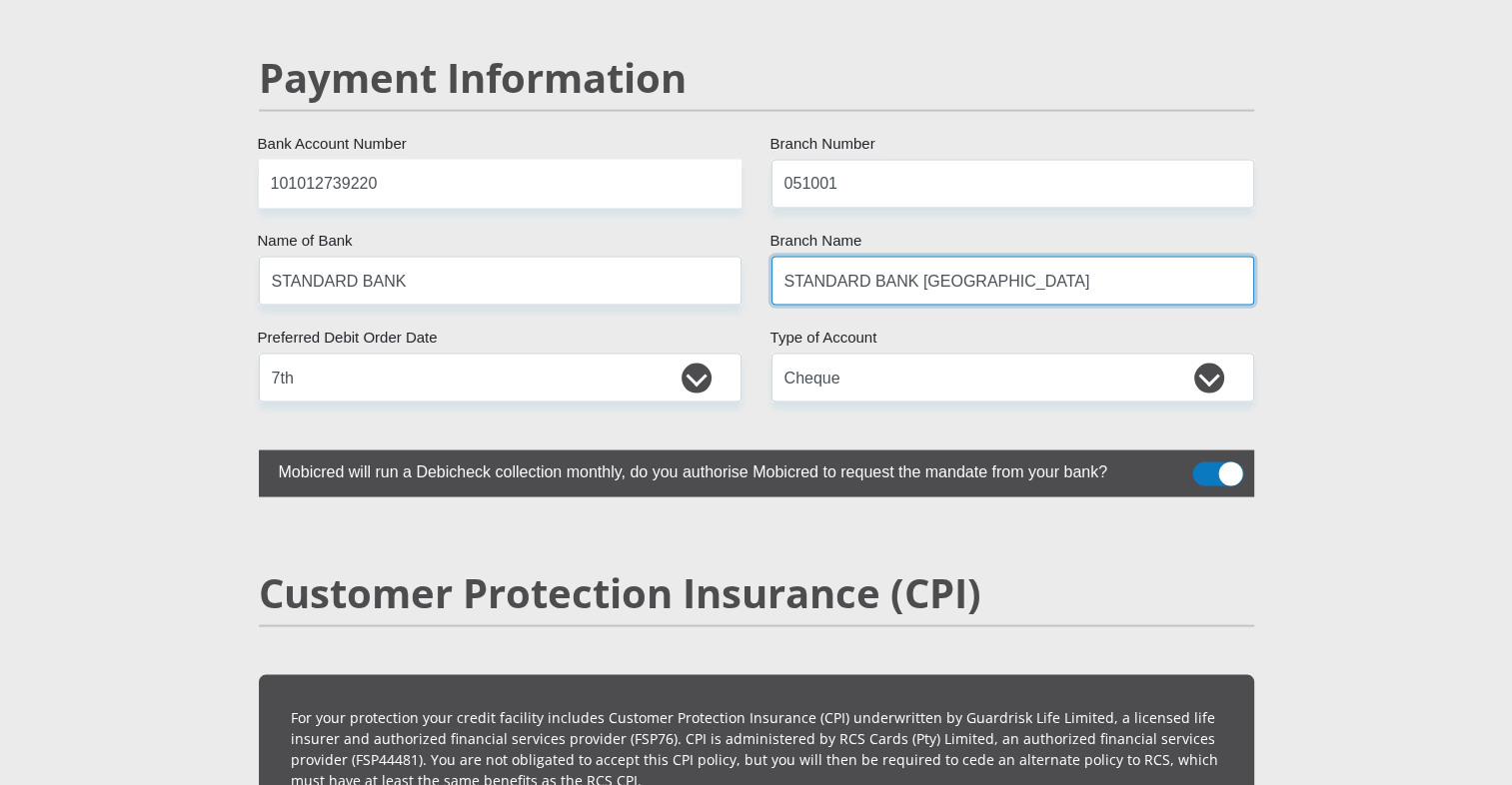 drag, startPoint x: 791, startPoint y: 214, endPoint x: 770, endPoint y: 196, distance: 27.658633 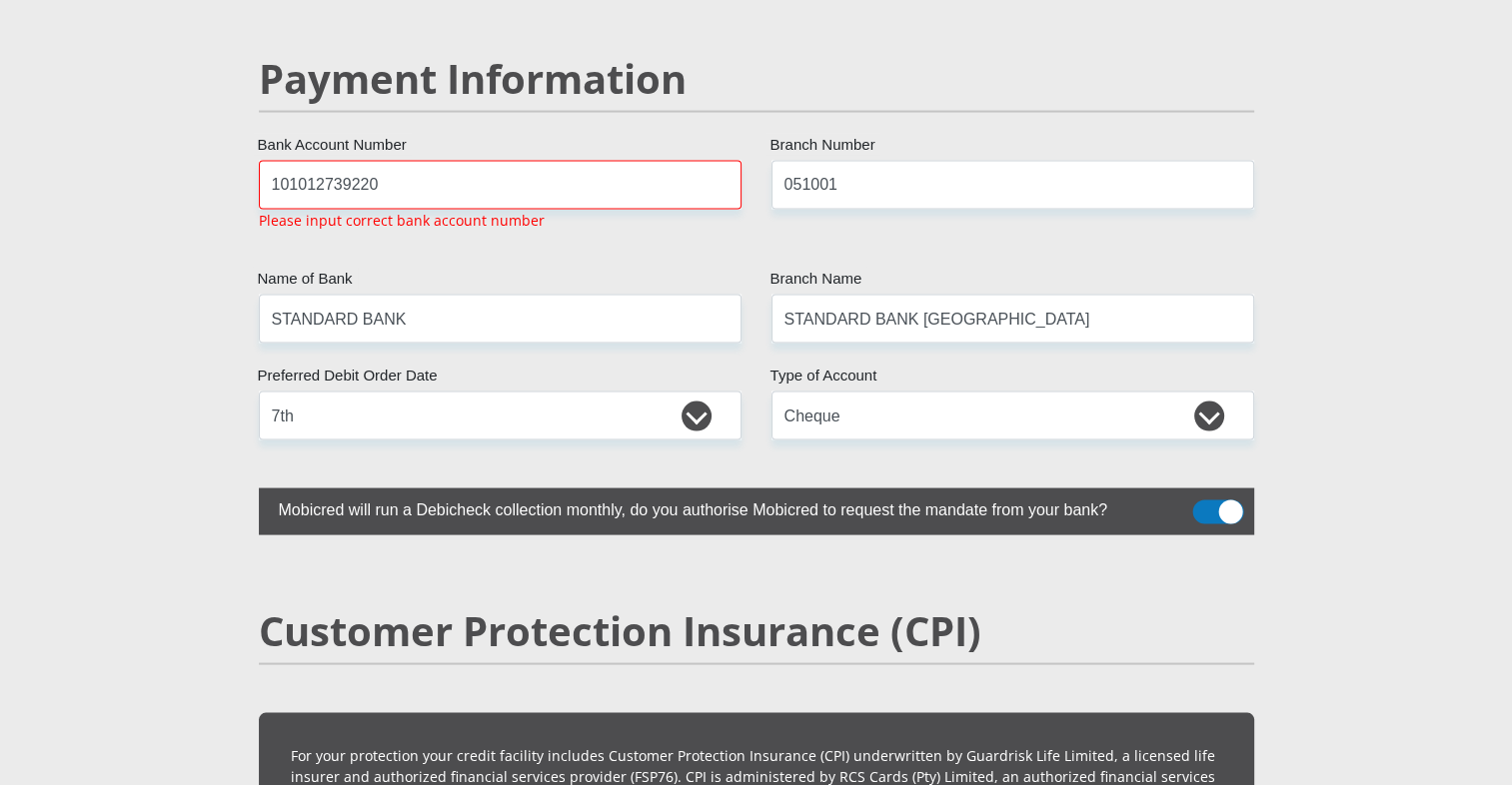 click on "051001
Branch Number" at bounding box center (1012, 204) 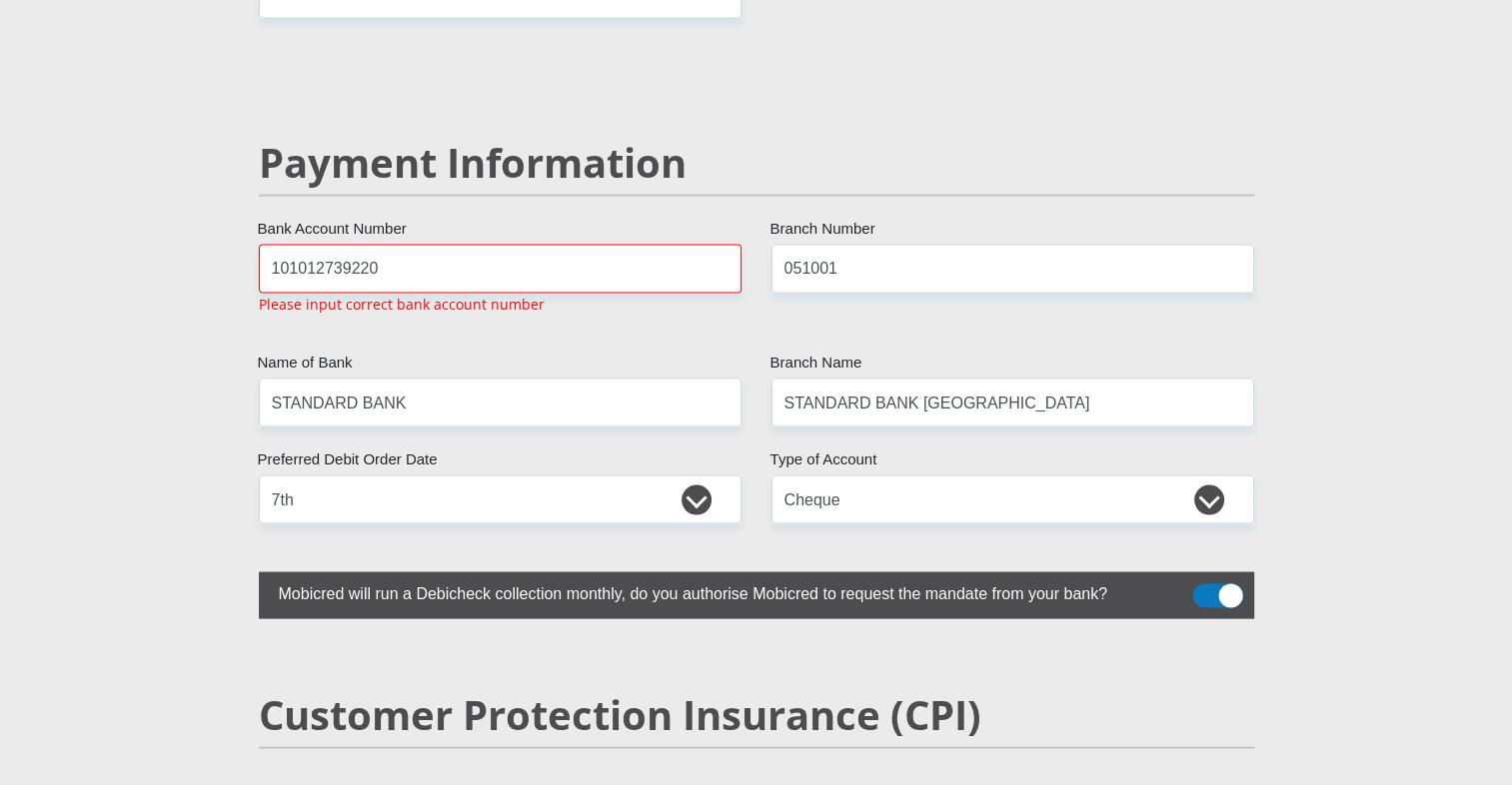 click on "Mr
Ms
Mrs
Dr
Other
Title
Bridget
First Name
Boshego
Surname
9806190827080
South African ID Number
Please input valid ID number
South Africa
Afghanistan
Aland Islands
Albania
Algeria
America Samoa
American Virgin Islands
Andorra
Angola
Anguilla
Antarctica
Antigua and Barbuda
Argentina" at bounding box center (756, -620) 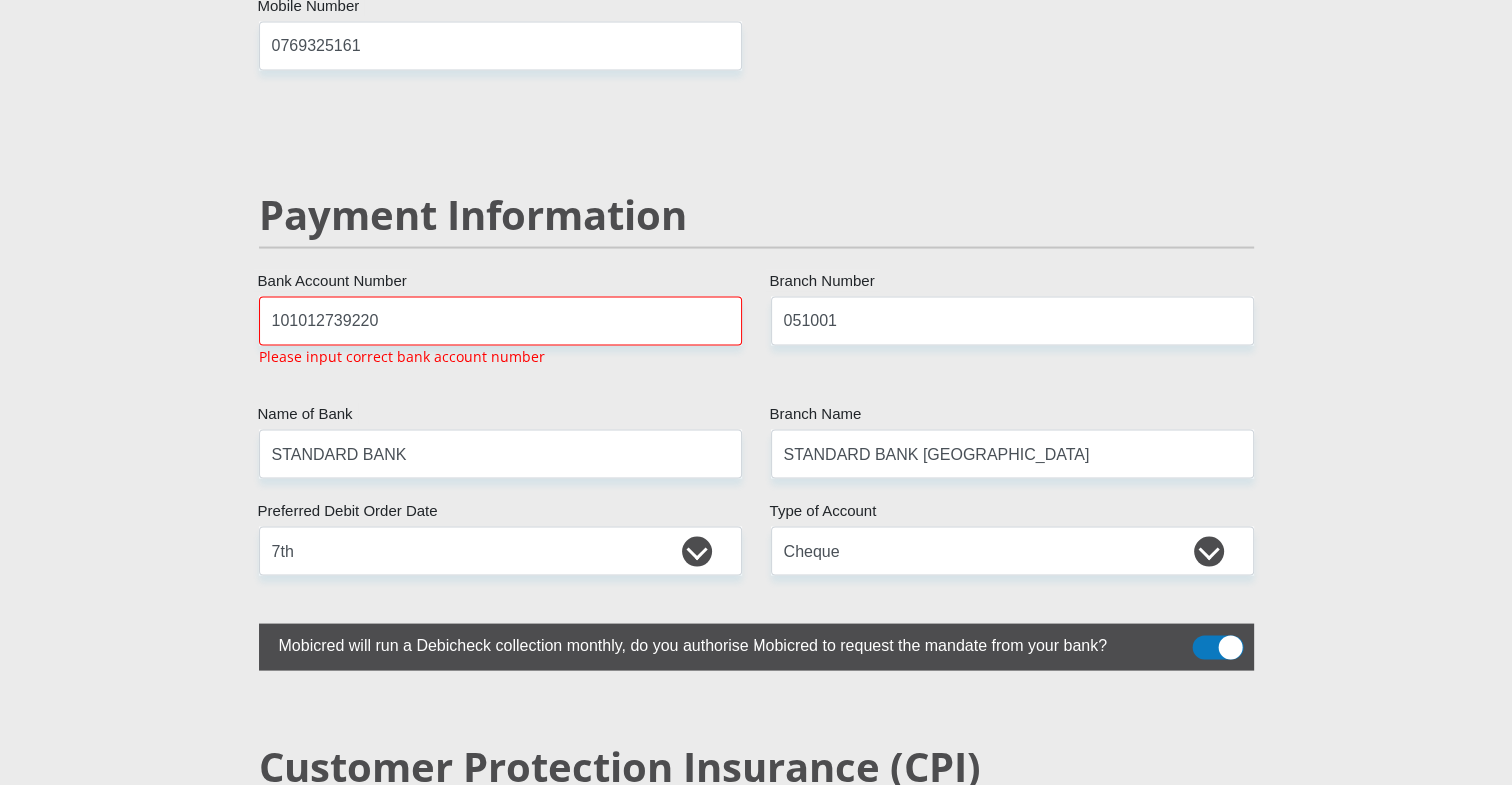 scroll, scrollTop: 3769, scrollLeft: 0, axis: vertical 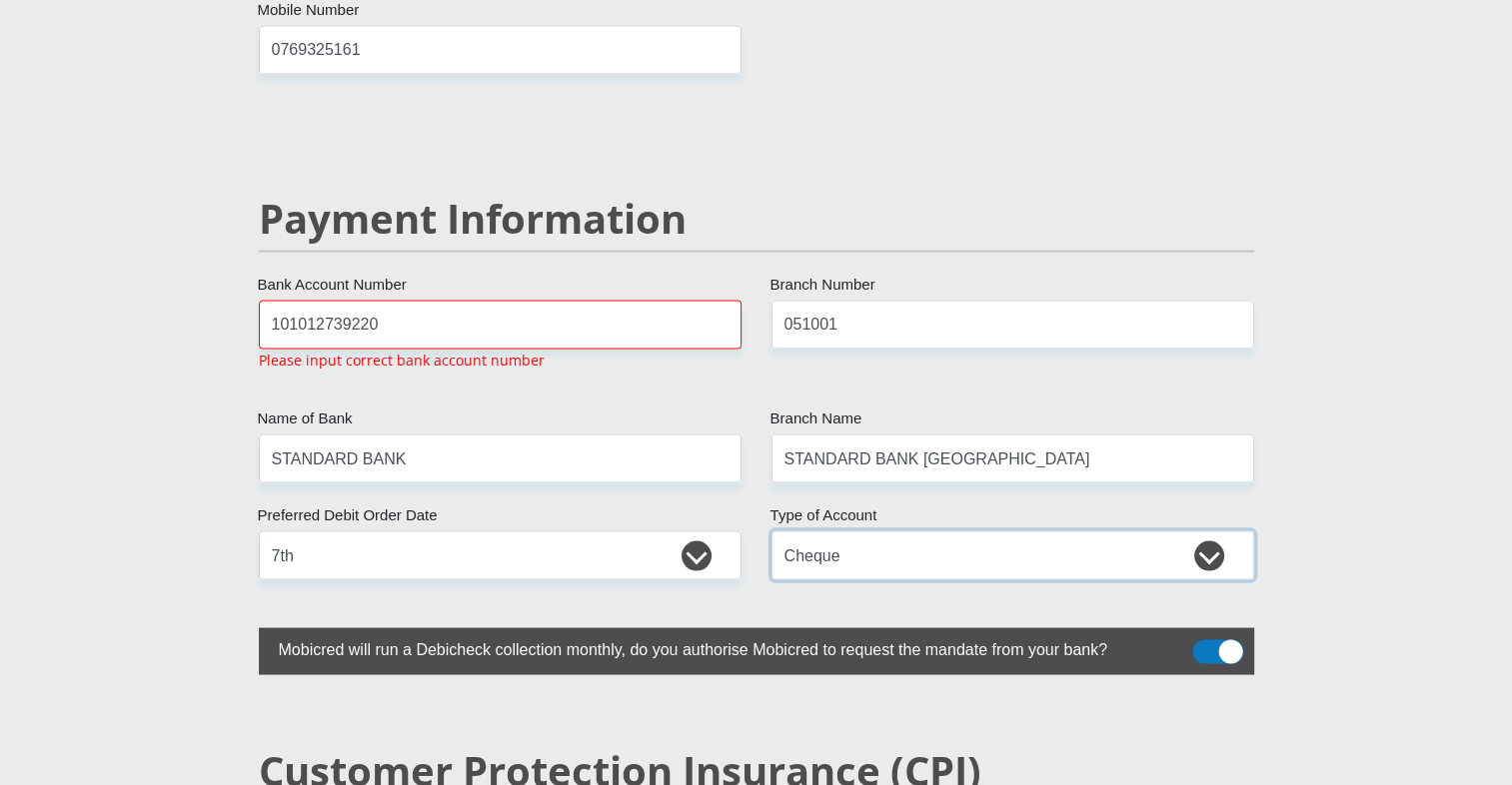 click on "Cheque
Savings" at bounding box center (1012, 554) 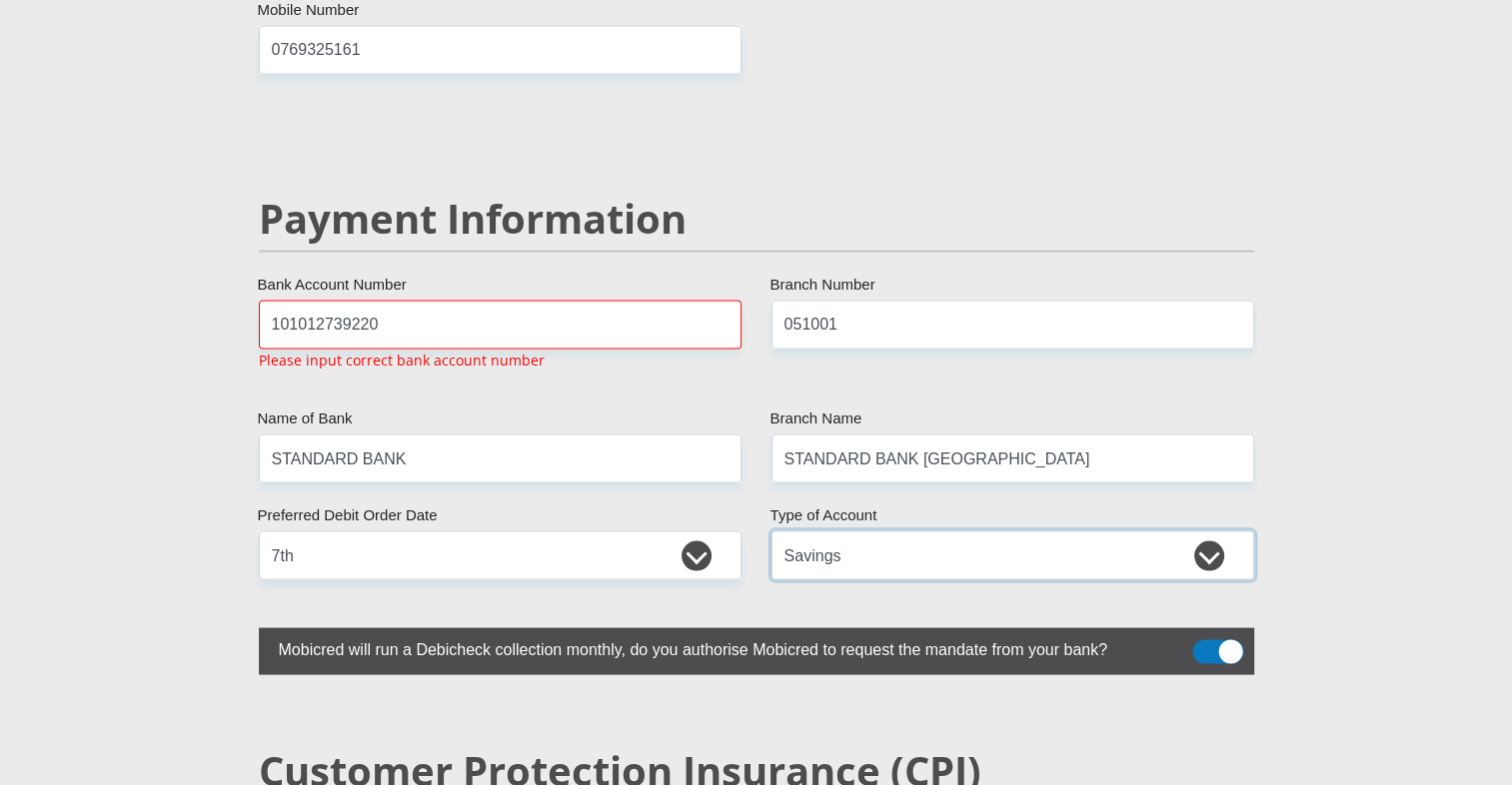 click on "Cheque
Savings" at bounding box center (1012, 554) 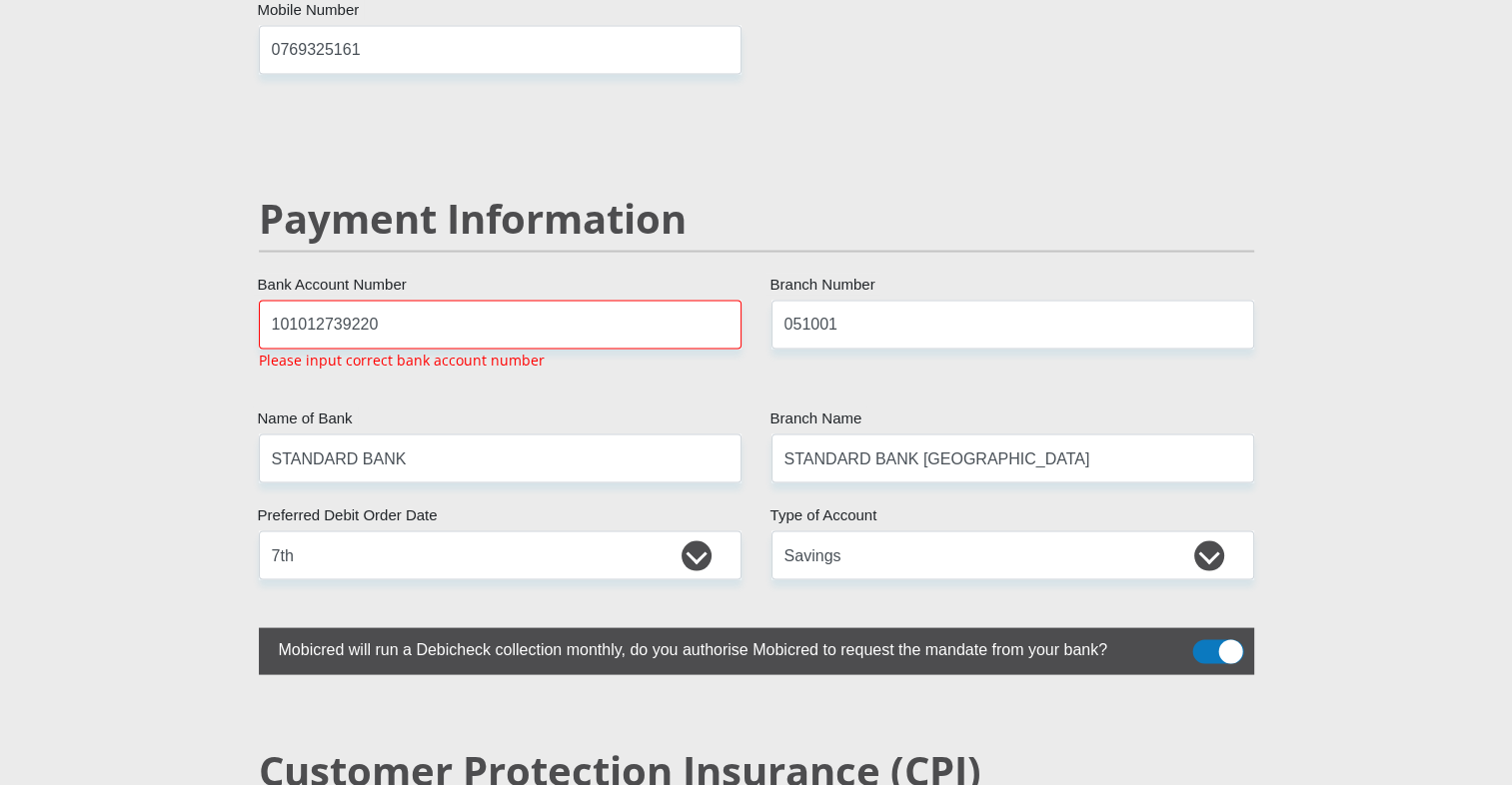 click on "Mr
Ms
Mrs
Dr
Other
Title
Bridget
First Name
Boshego
Surname
9806190827080
South African ID Number
Please input valid ID number
South Africa
Afghanistan
Aland Islands
Albania
Algeria
America Samoa
American Virgin Islands
Andorra
Angola
Anguilla
Antarctica
Antigua and Barbuda
Argentina" at bounding box center [756, -565] 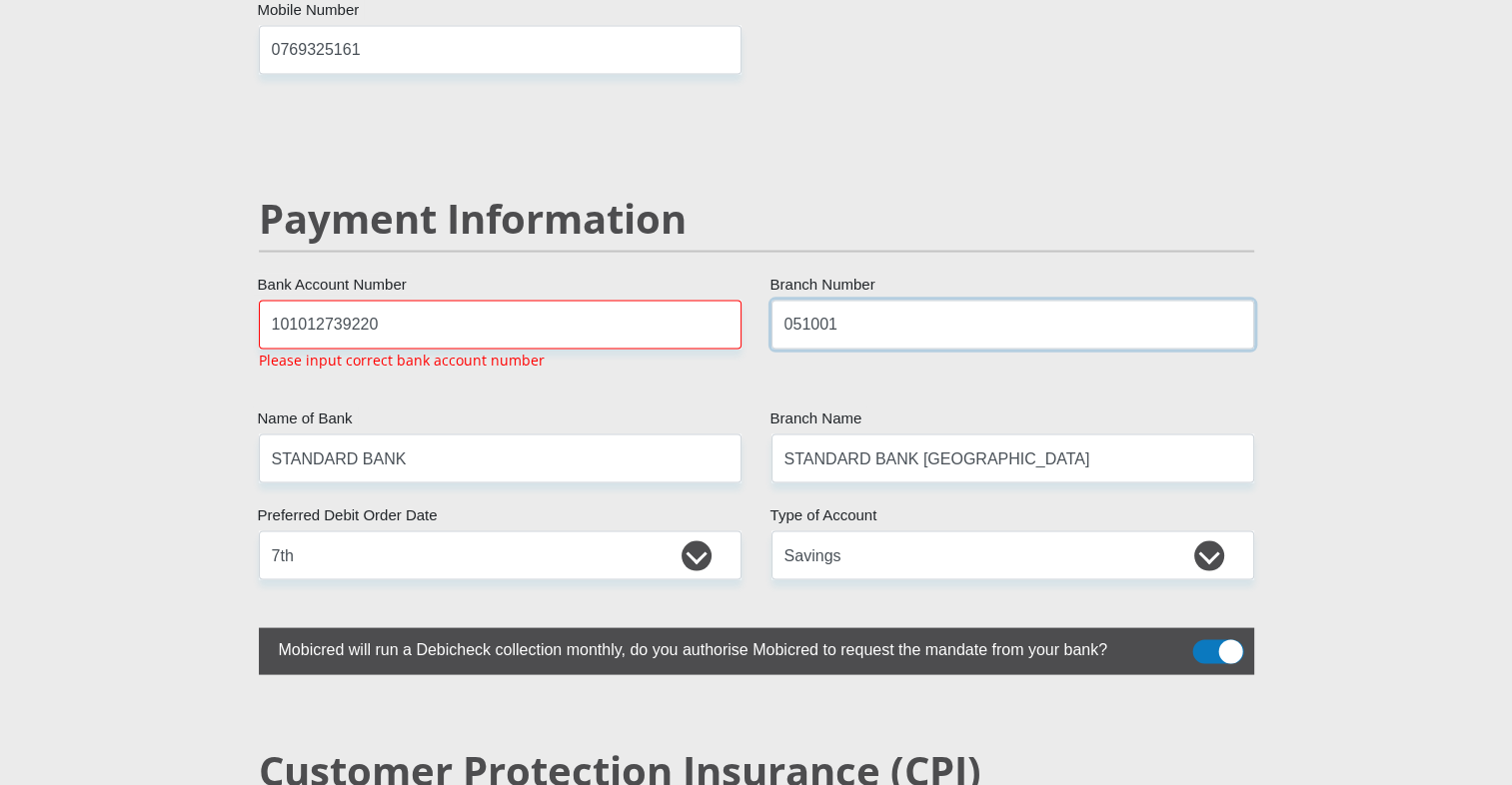 click on "051001" at bounding box center (1012, 324) 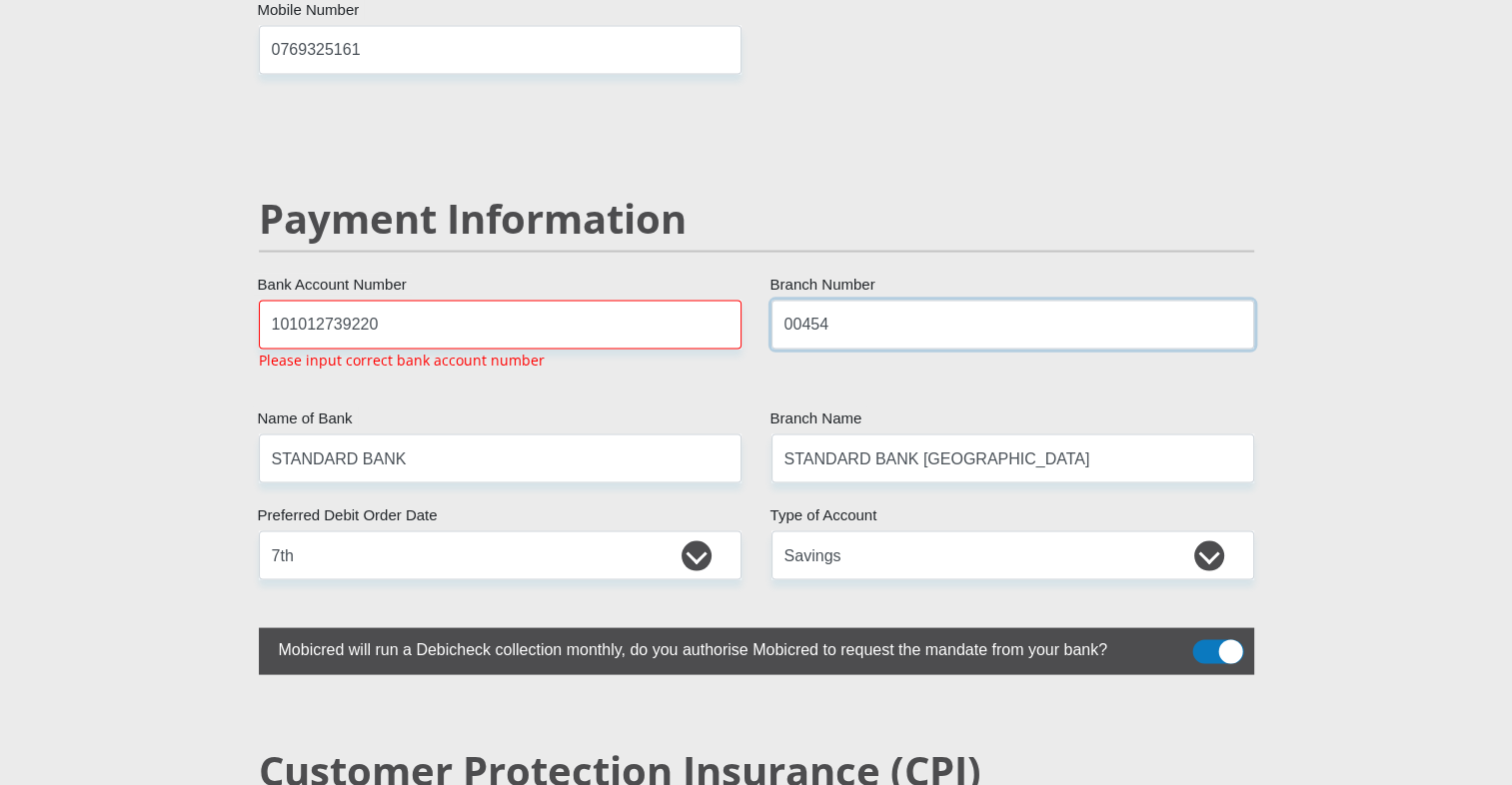 click on "00454" at bounding box center [1012, 324] 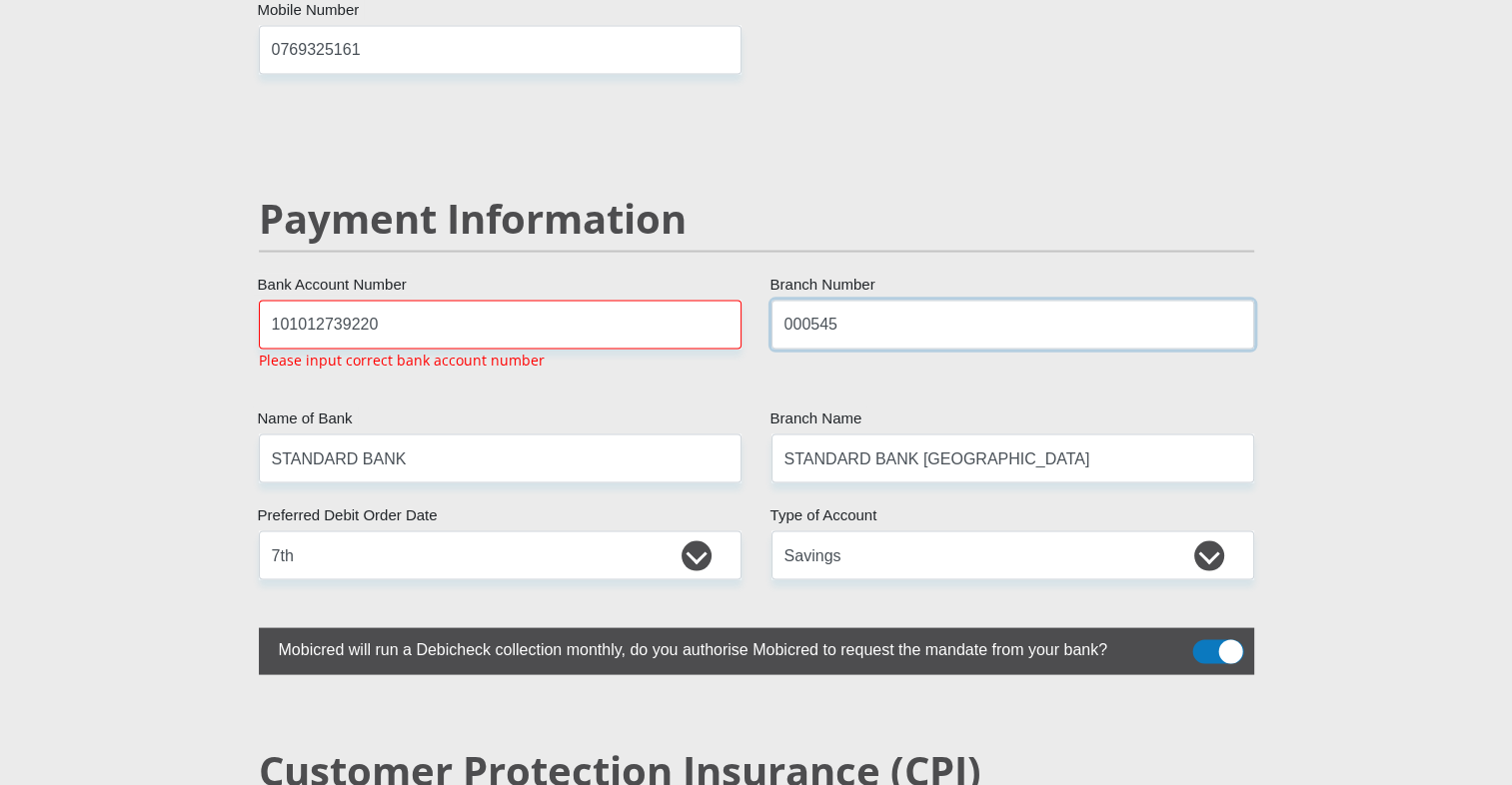 type on "000545" 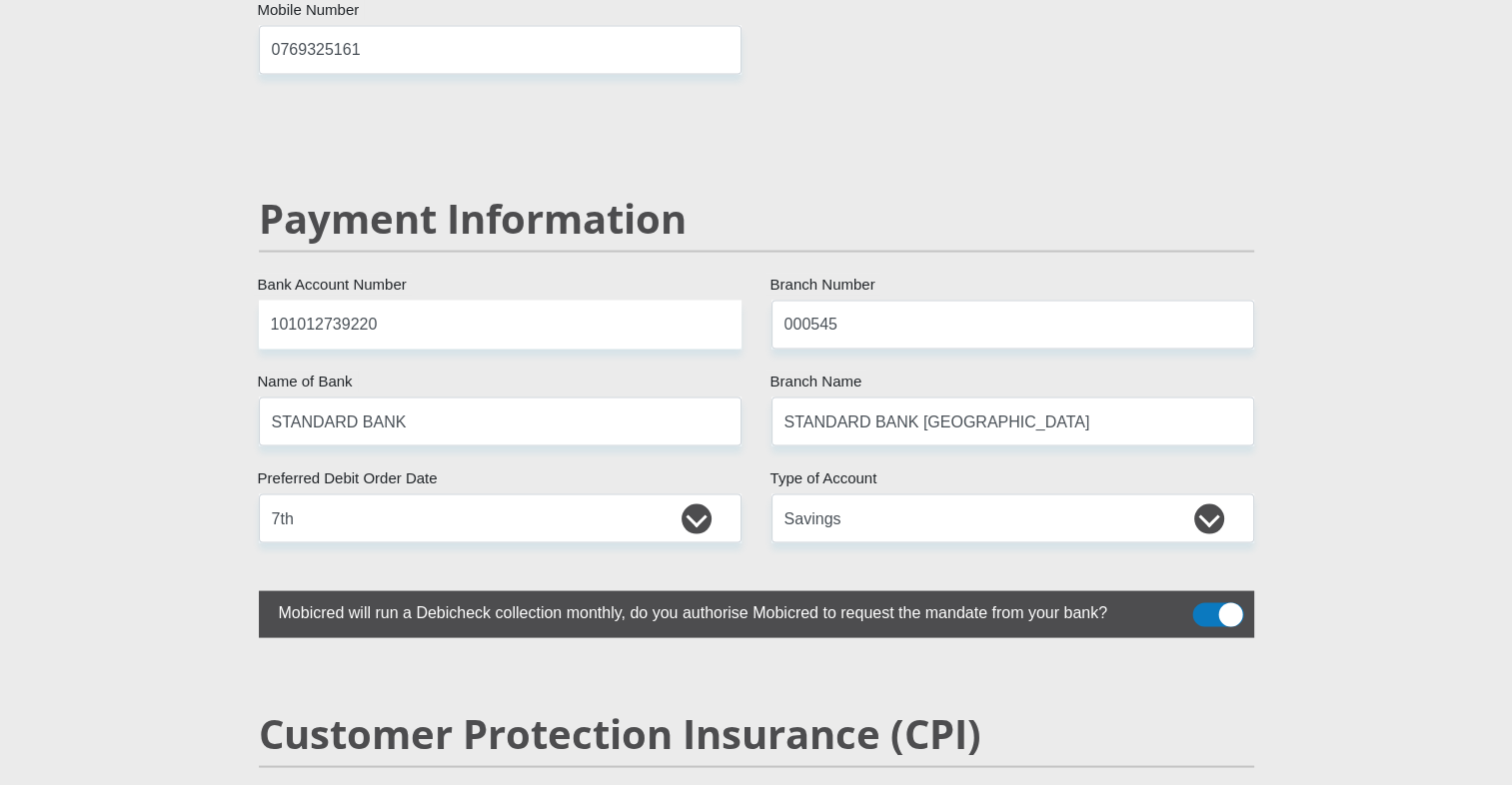click on "000545
Branch Number" at bounding box center [1012, 324] 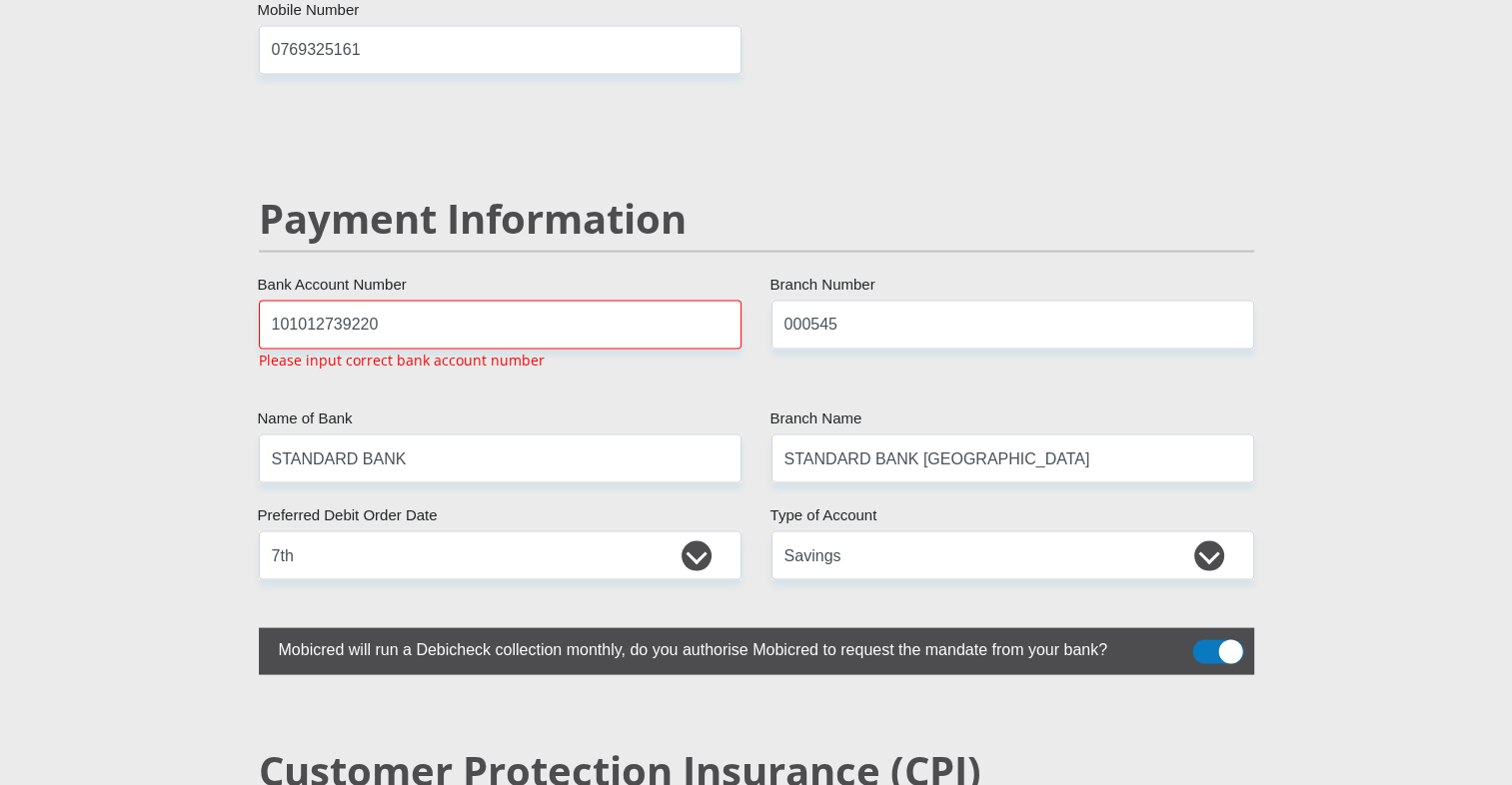 click on "000545
Branch Number" at bounding box center [1012, 343] 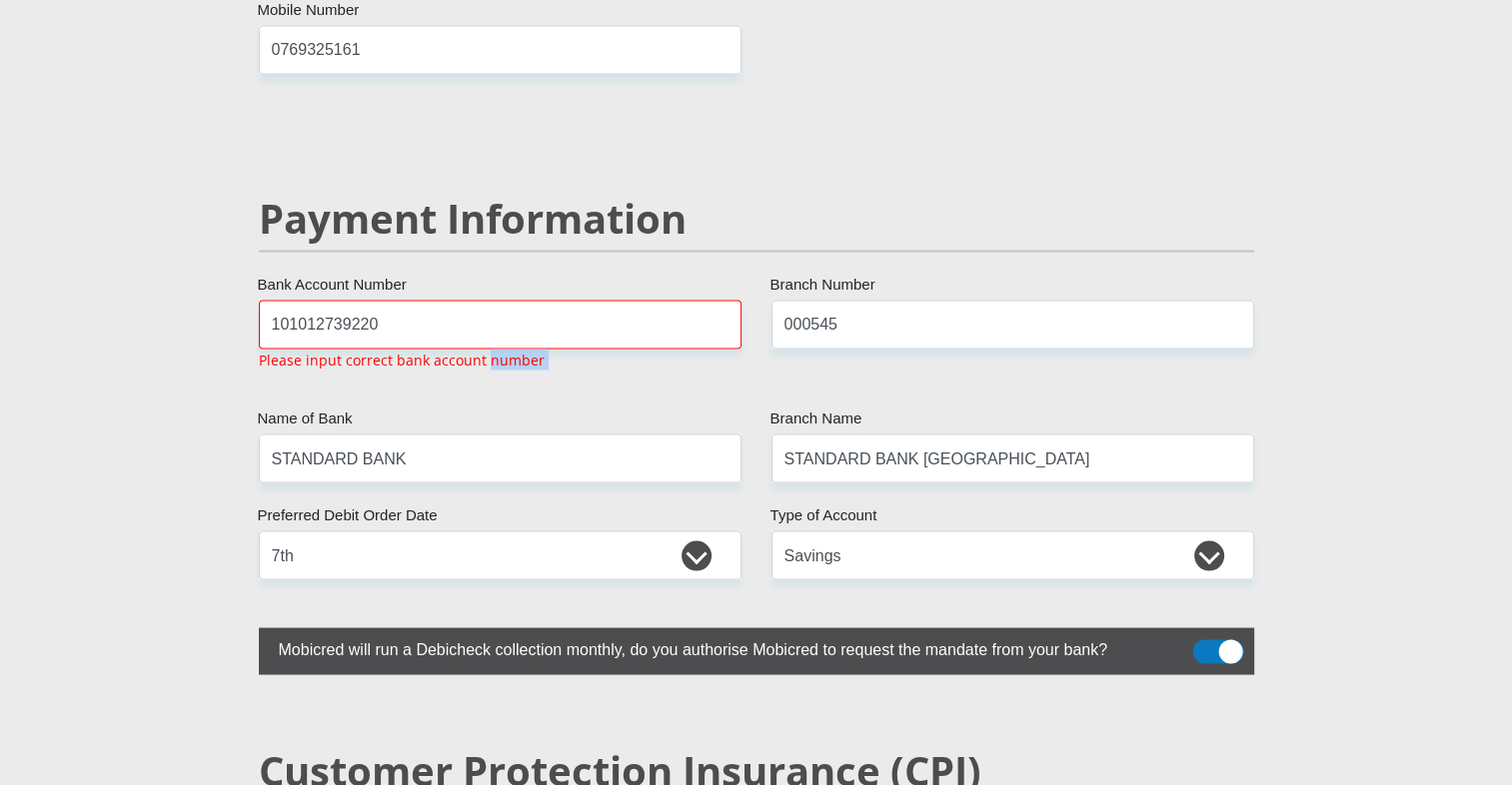 click on "000545
Branch Number" at bounding box center (1012, 343) 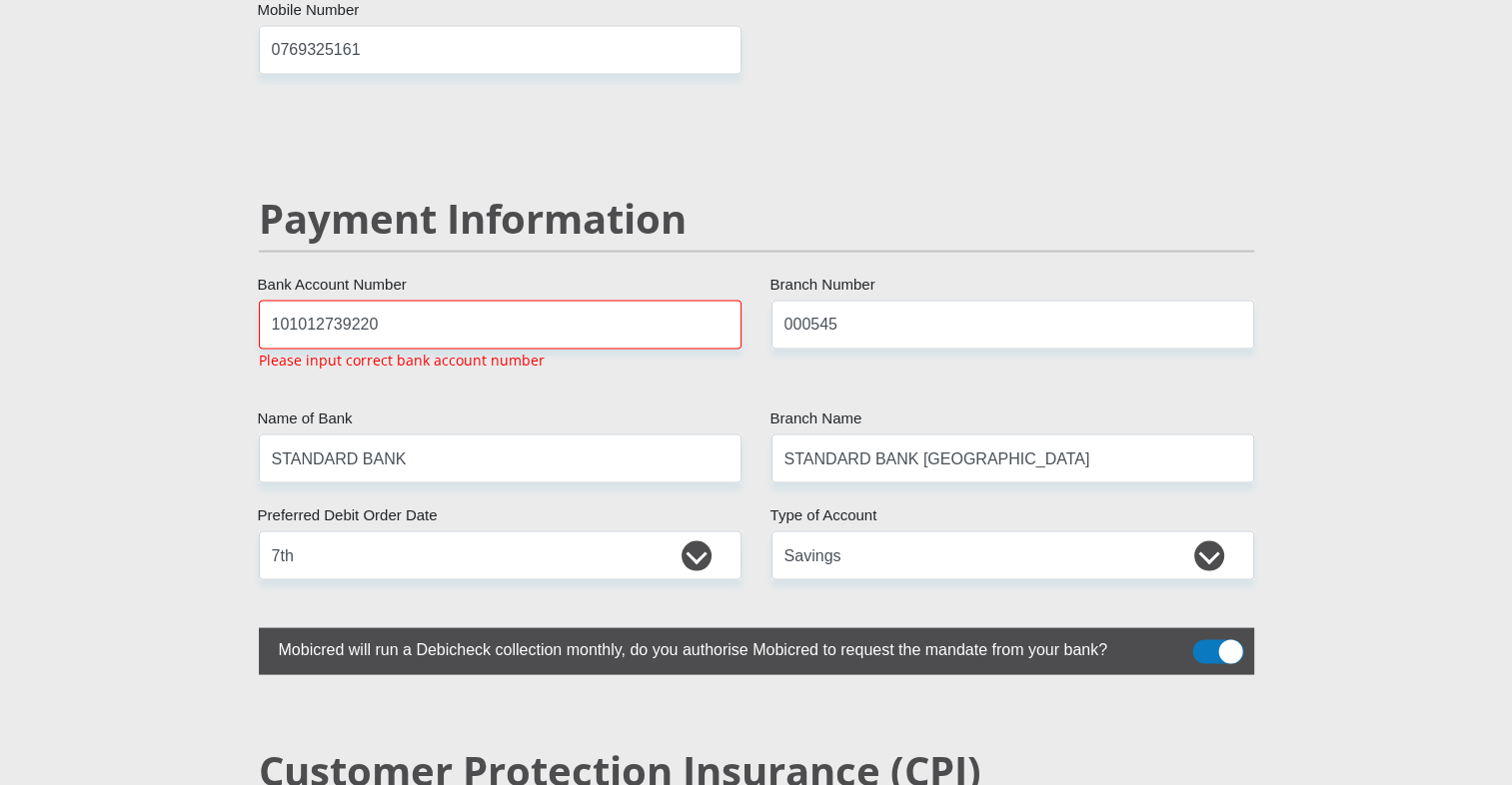drag, startPoint x: 761, startPoint y: 292, endPoint x: 756, endPoint y: 346, distance: 54.230987 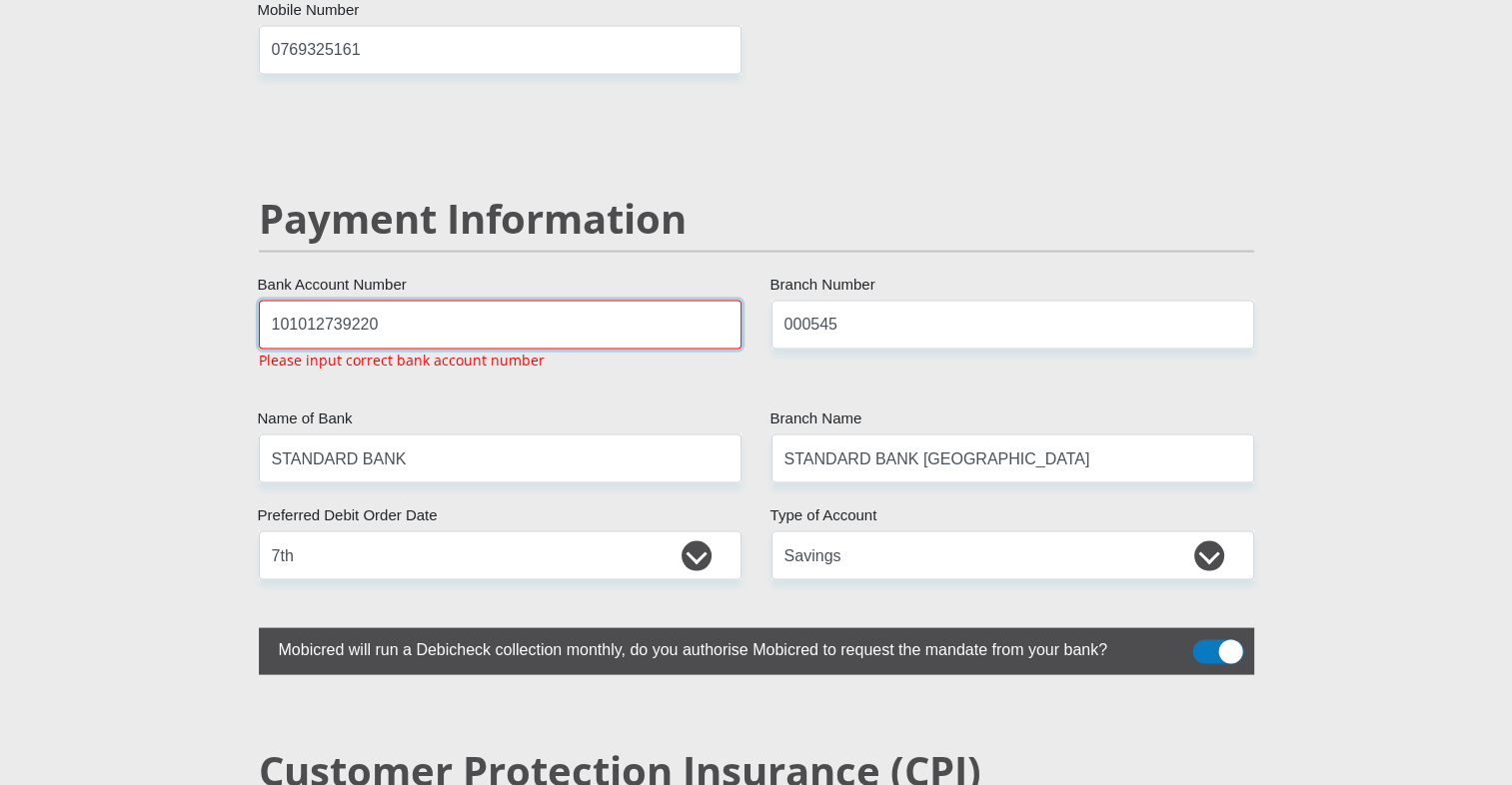 click on "101012739220" at bounding box center [500, 324] 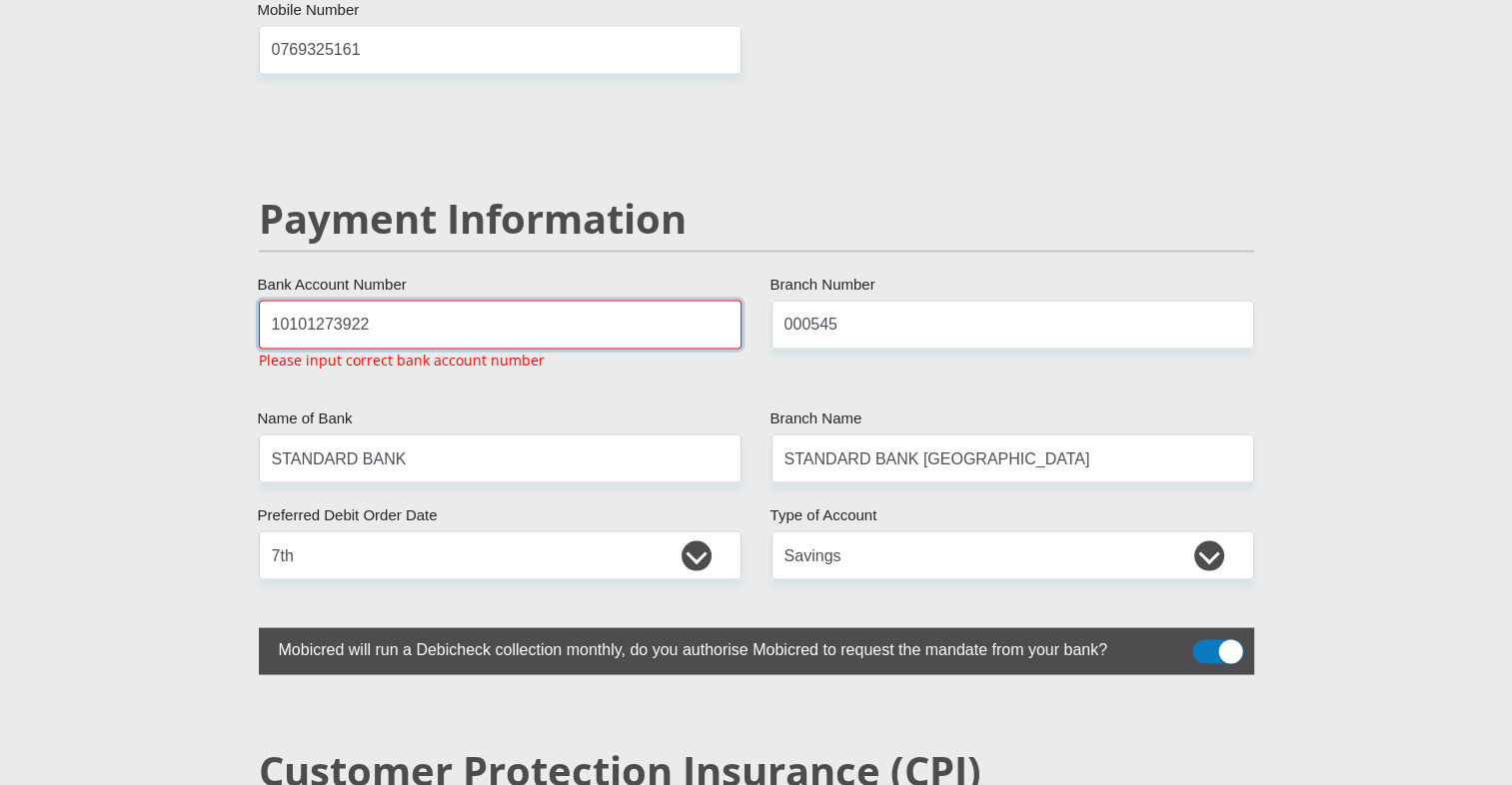 type on "10101273922" 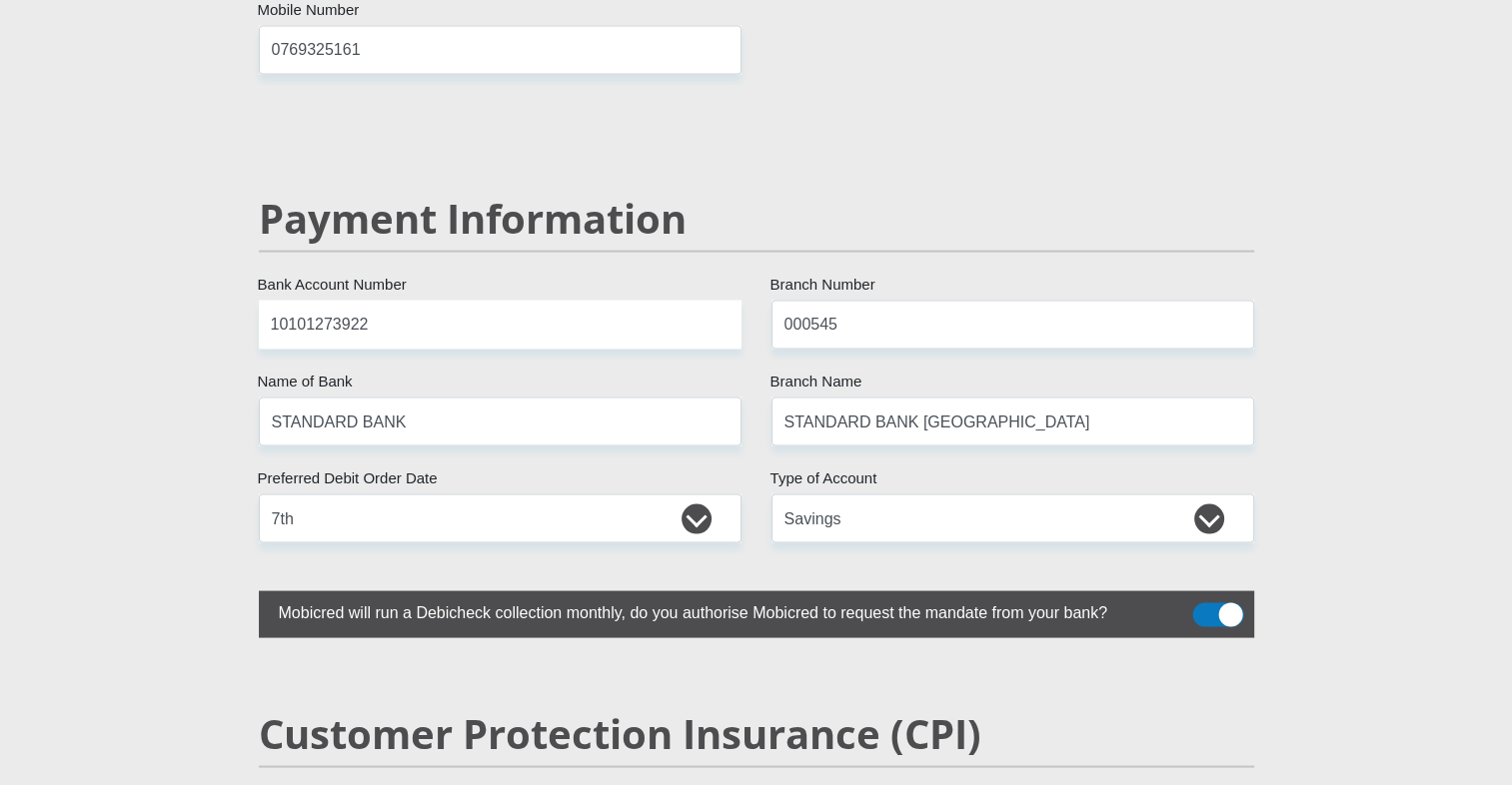 click on "Mr
Ms
Mrs
Dr
Other
Title
Bridget
First Name
Boshego
Surname
9806190827080
South African ID Number
Please input valid ID number
South Africa
Afghanistan
Aland Islands
Albania
Algeria
America Samoa
American Virgin Islands
Andorra
Angola
Anguilla
Antarctica
Antigua and Barbuda
Argentina" at bounding box center (756, -583) 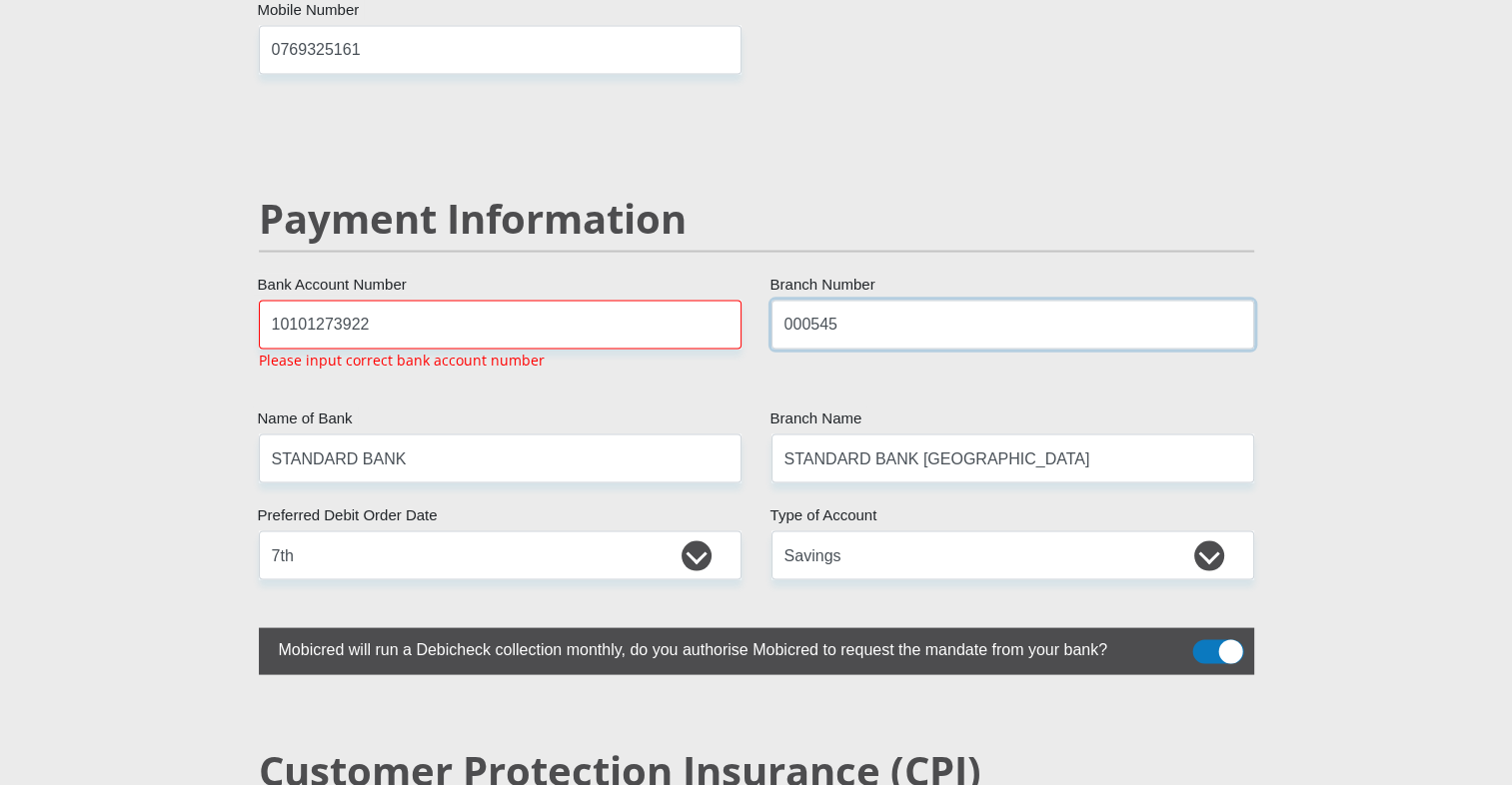 click on "000545" at bounding box center [1012, 324] 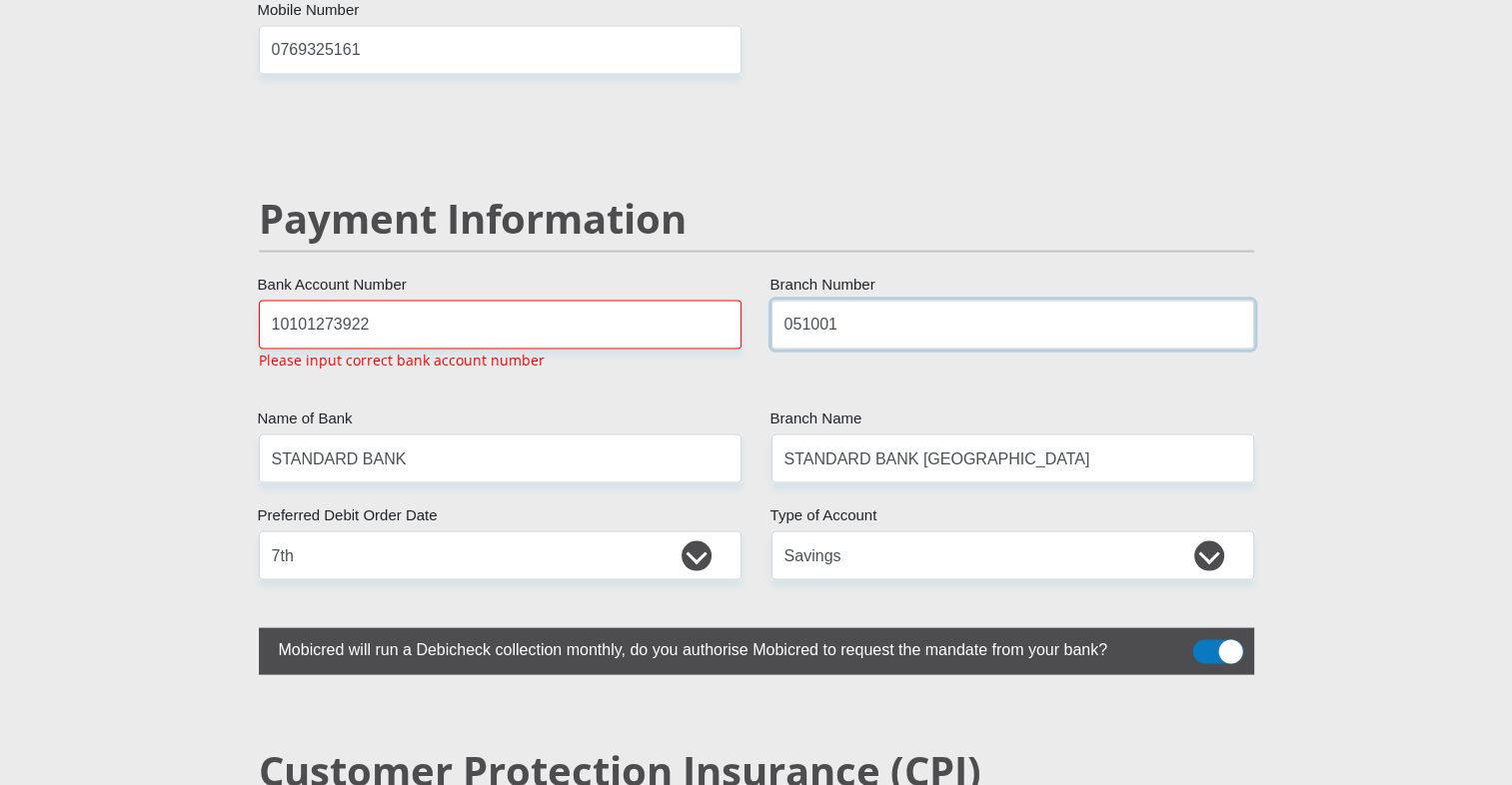 type on "051001" 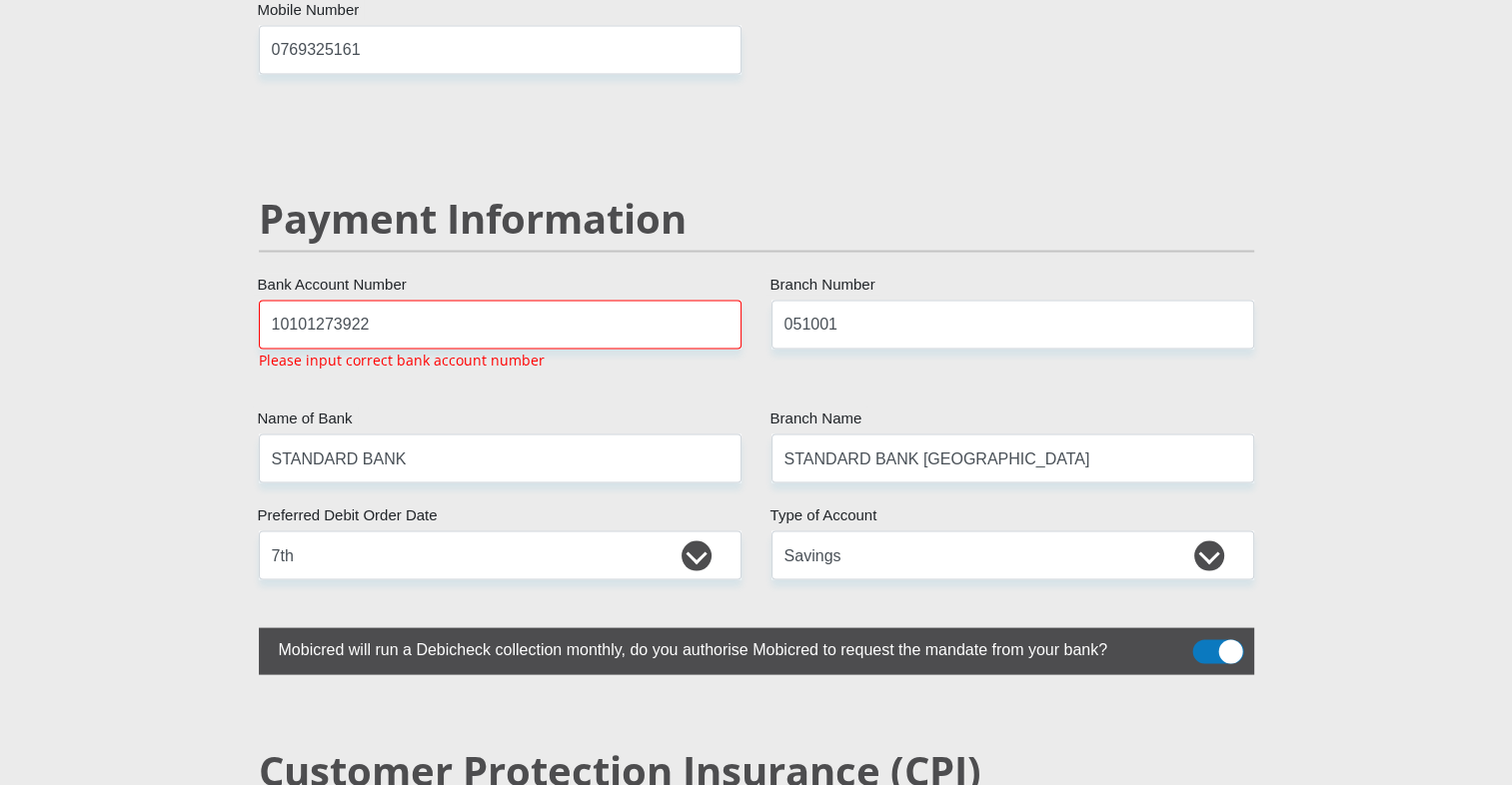 click on "Mr
Ms
Mrs
Dr
Other
Title
Bridget
First Name
Boshego
Surname
9806190827080
South African ID Number
Please input valid ID number
South Africa
Afghanistan
Aland Islands
Albania
Algeria
America Samoa
American Virgin Islands
Andorra
Angola
Anguilla
Antarctica
Antigua and Barbuda
Argentina" at bounding box center (756, -565) 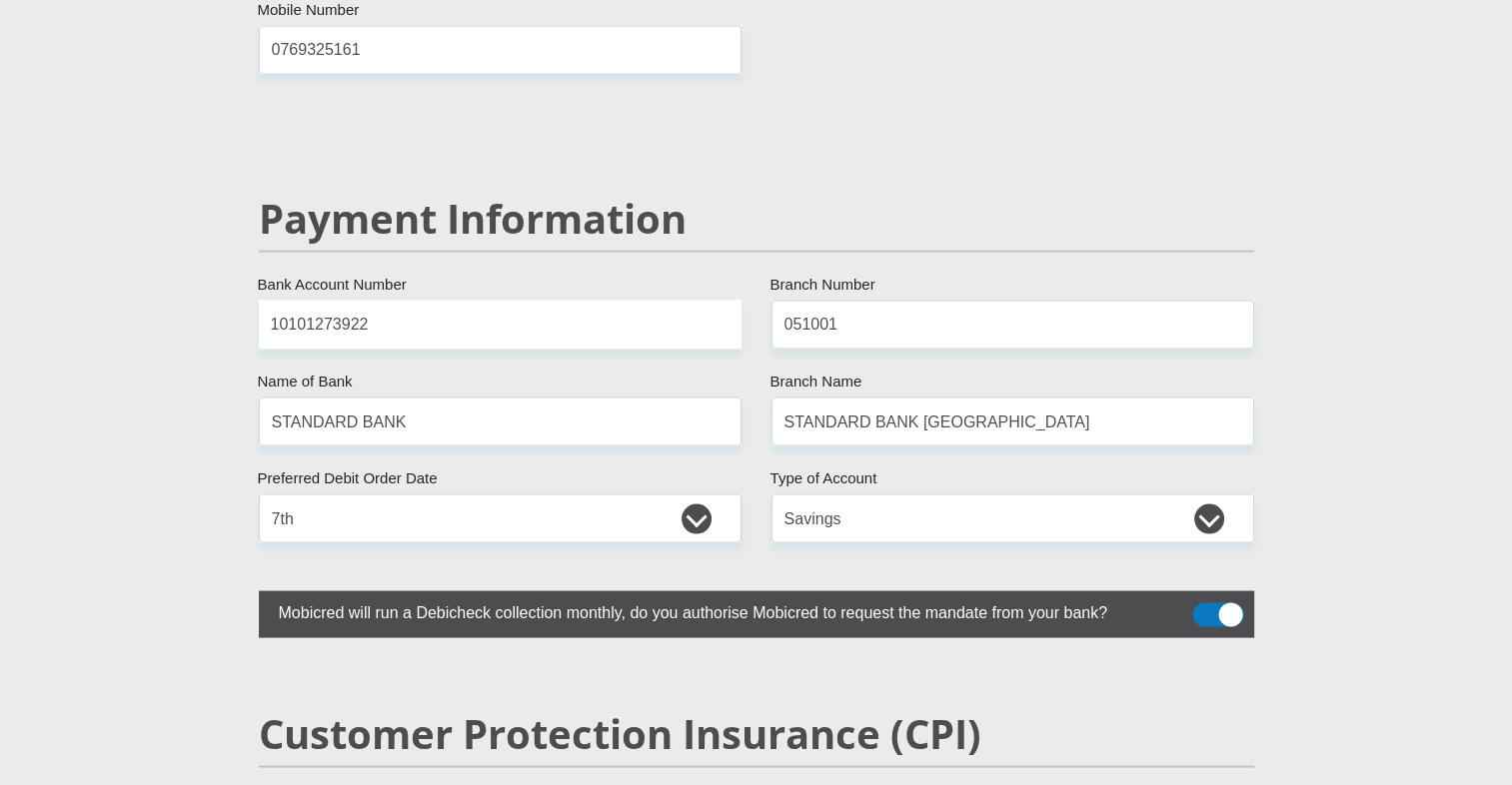 click on "Mr
Ms
Mrs
Dr
Other
Title
Bridget
First Name
Boshego
Surname
9806190827080
South African ID Number
Please input valid ID number
South Africa
Afghanistan
Aland Islands
Albania
Algeria
America Samoa
American Virgin Islands
Andorra
Angola
Anguilla
Antarctica
Antigua and Barbuda
Argentina" at bounding box center [756, -583] 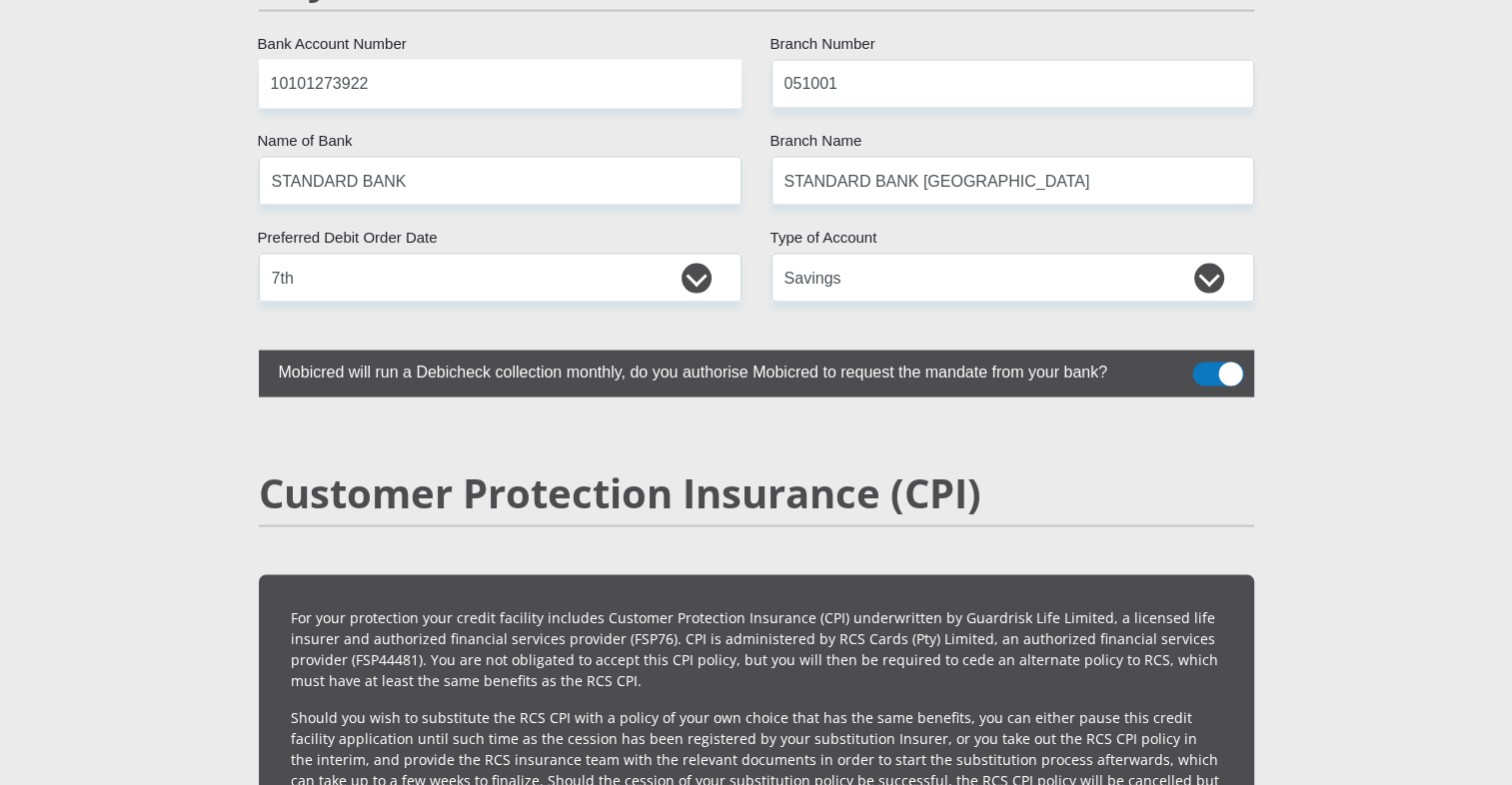 scroll, scrollTop: 4011, scrollLeft: 0, axis: vertical 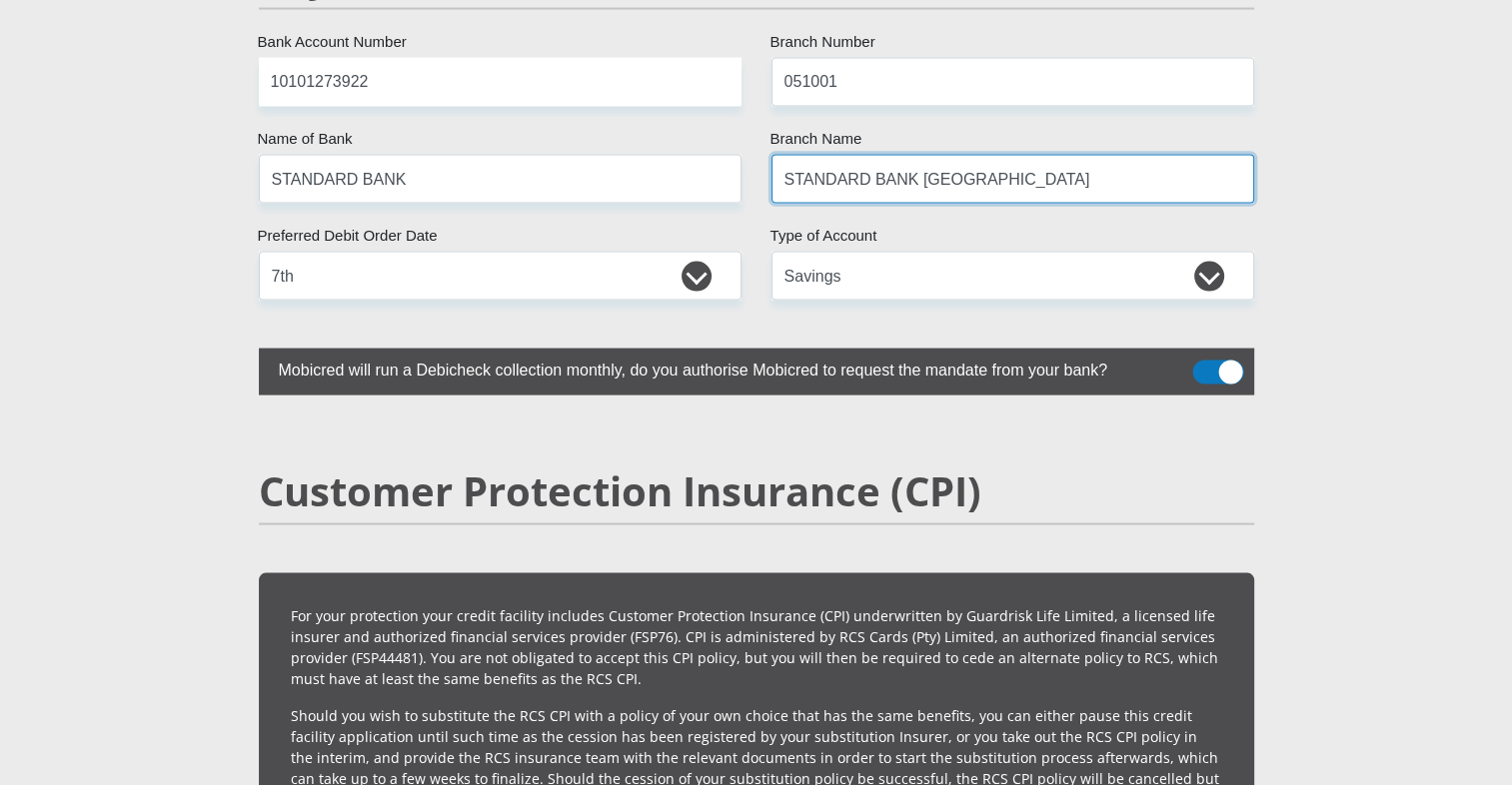 drag, startPoint x: 959, startPoint y: 144, endPoint x: 939, endPoint y: 213, distance: 71.8401 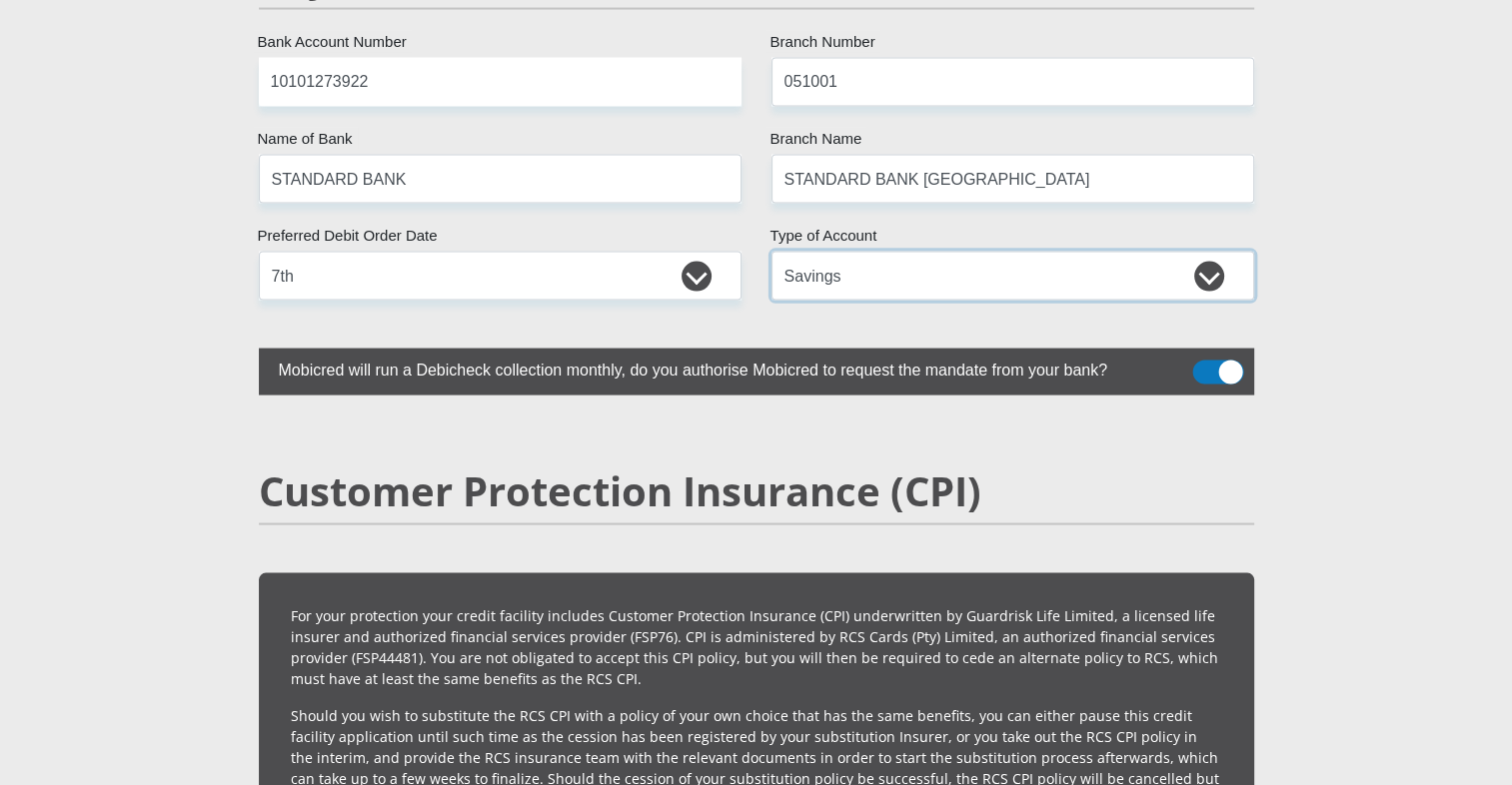 click on "Cheque
Savings" at bounding box center (1012, 276) 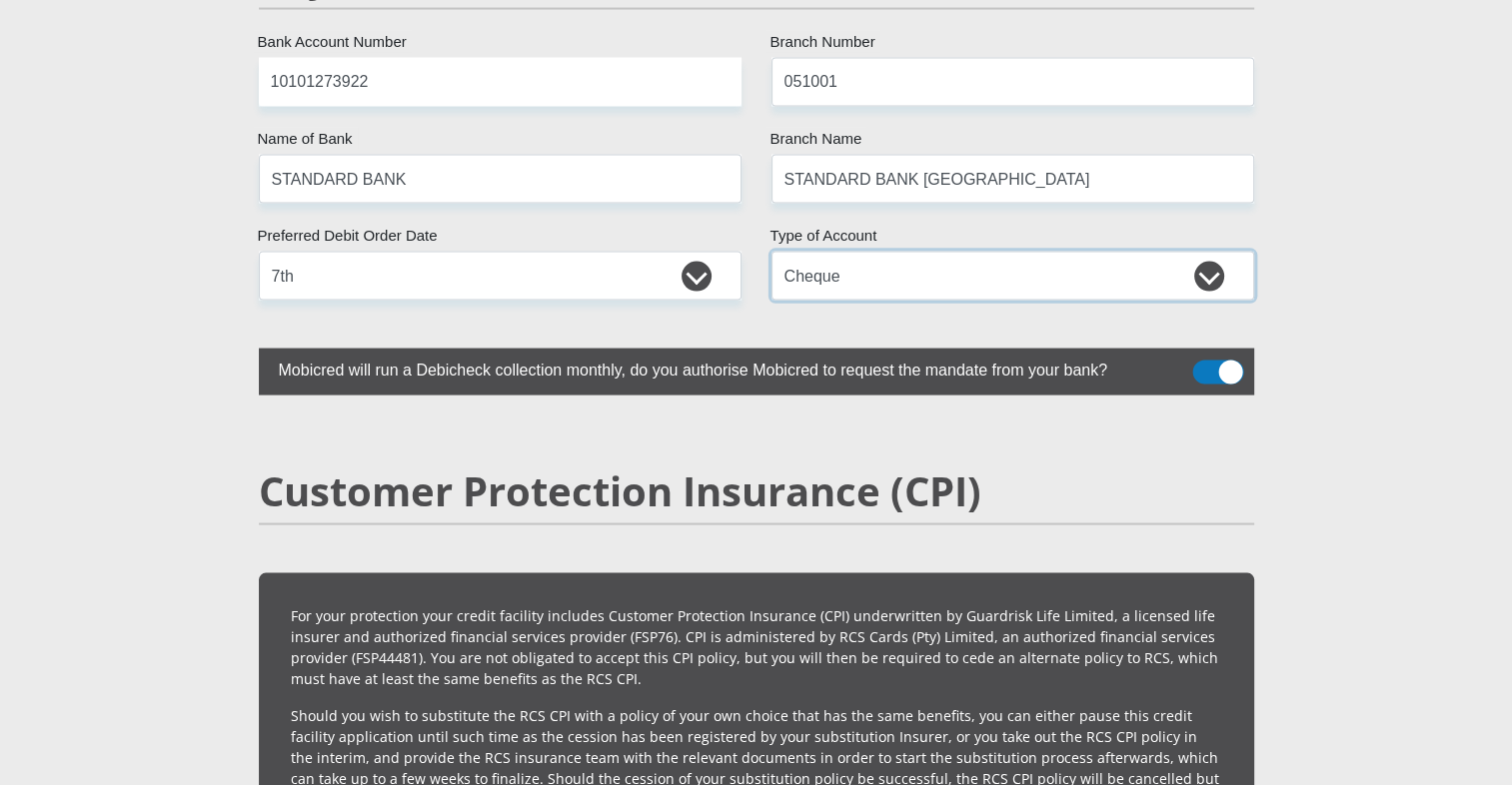 click on "Cheque
Savings" at bounding box center (1012, 276) 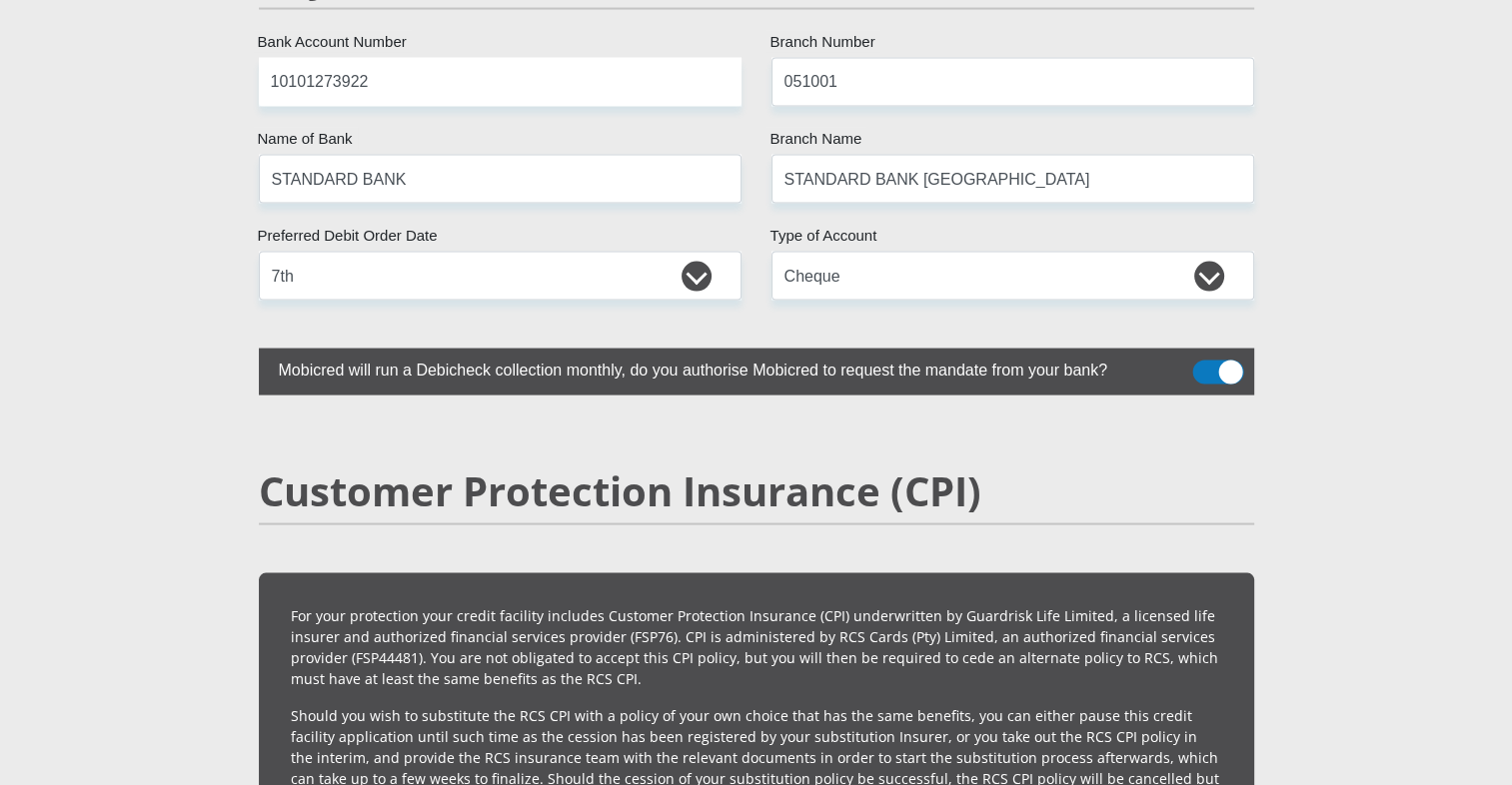 click on "Mr
Ms
Mrs
Dr
Other
Title
Bridget
First Name
Boshego
Surname
9806190827080
South African ID Number
Please input valid ID number
South Africa
Afghanistan
Aland Islands
Albania
Algeria
America Samoa
American Virgin Islands
Andorra
Angola
Anguilla
Antarctica
Antigua and Barbuda
Argentina" at bounding box center (756, -825) 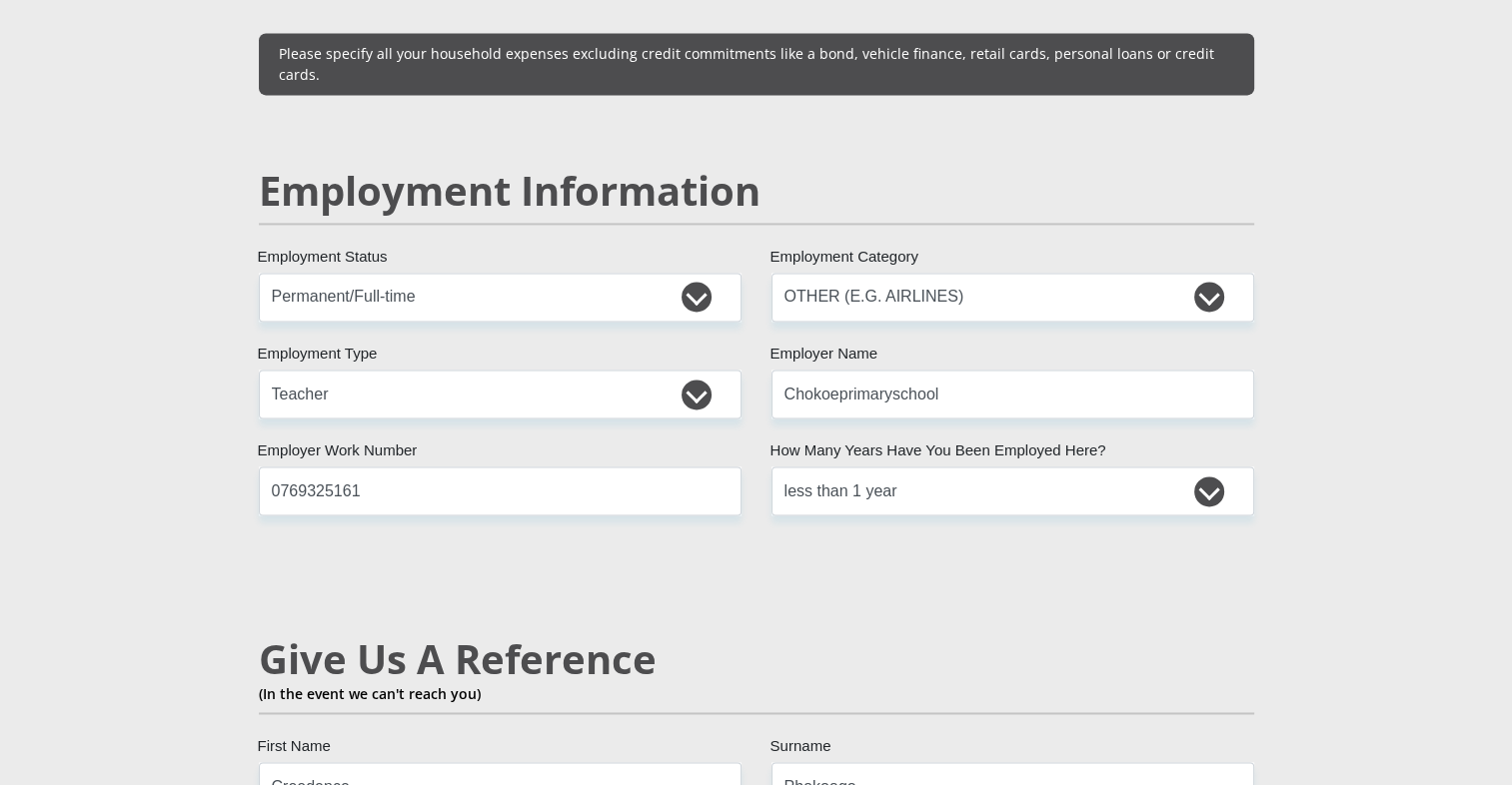 scroll, scrollTop: 2936, scrollLeft: 0, axis: vertical 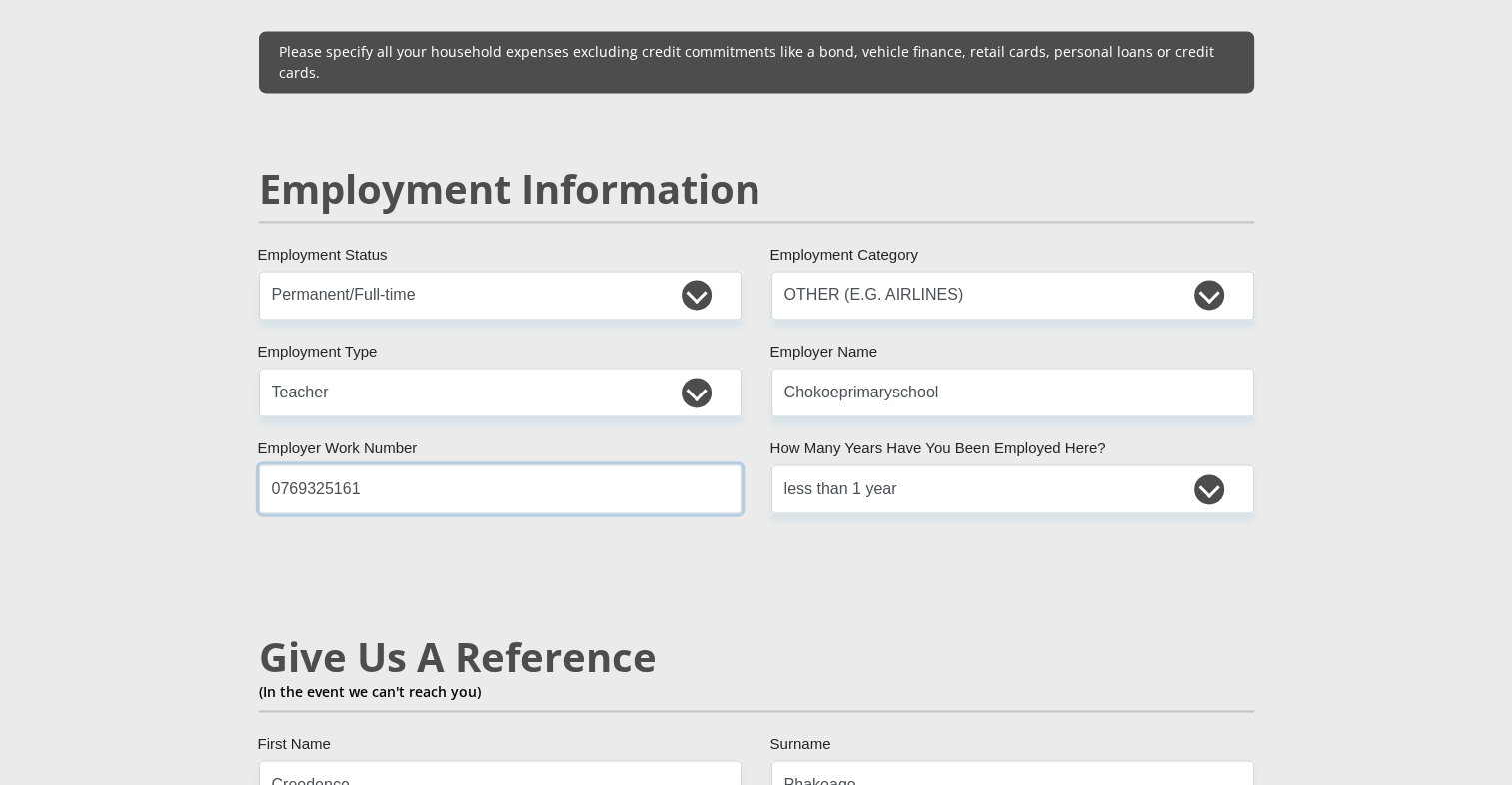 click on "0769325161" at bounding box center [500, 488] 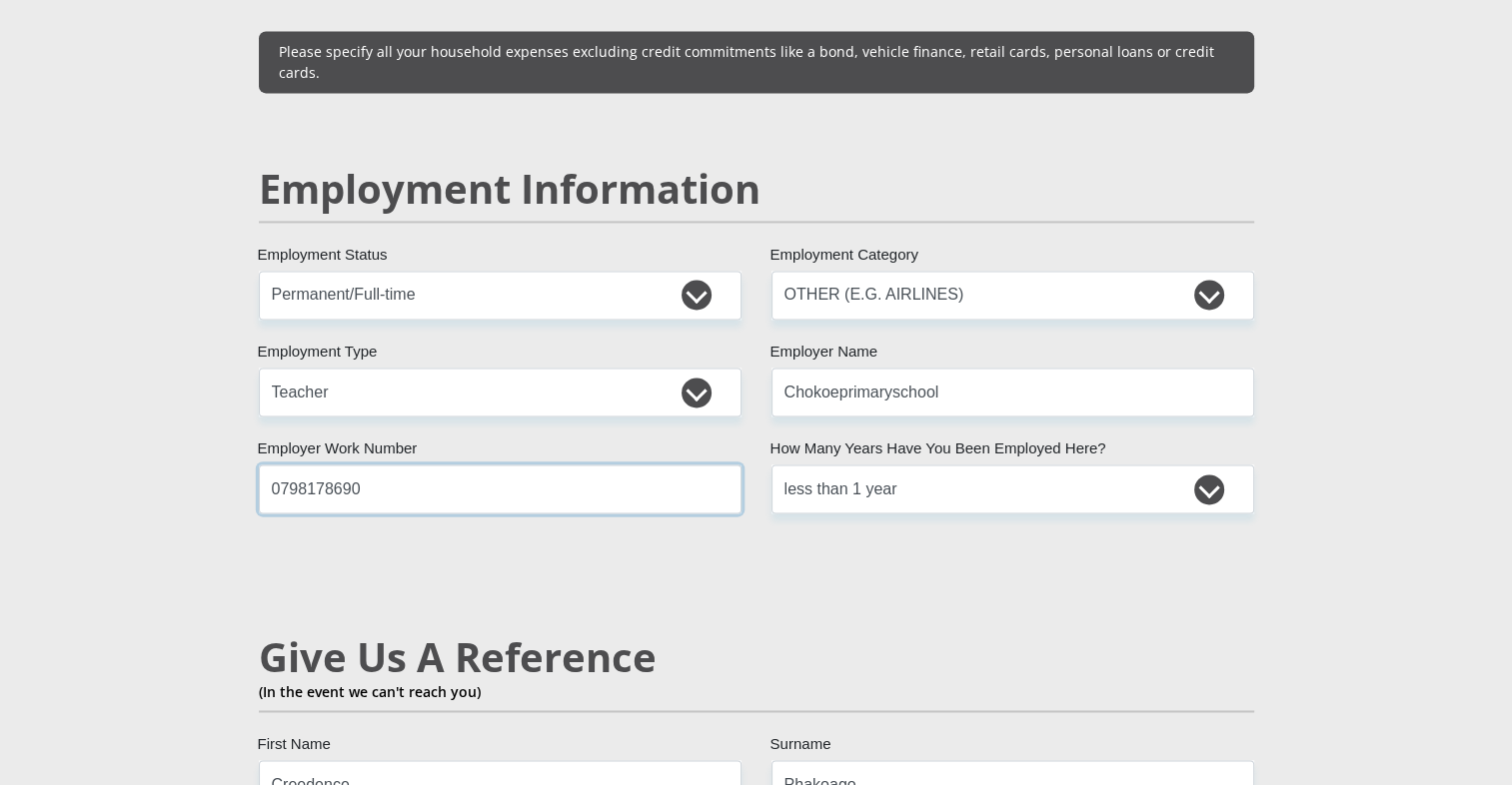 type on "0798178690" 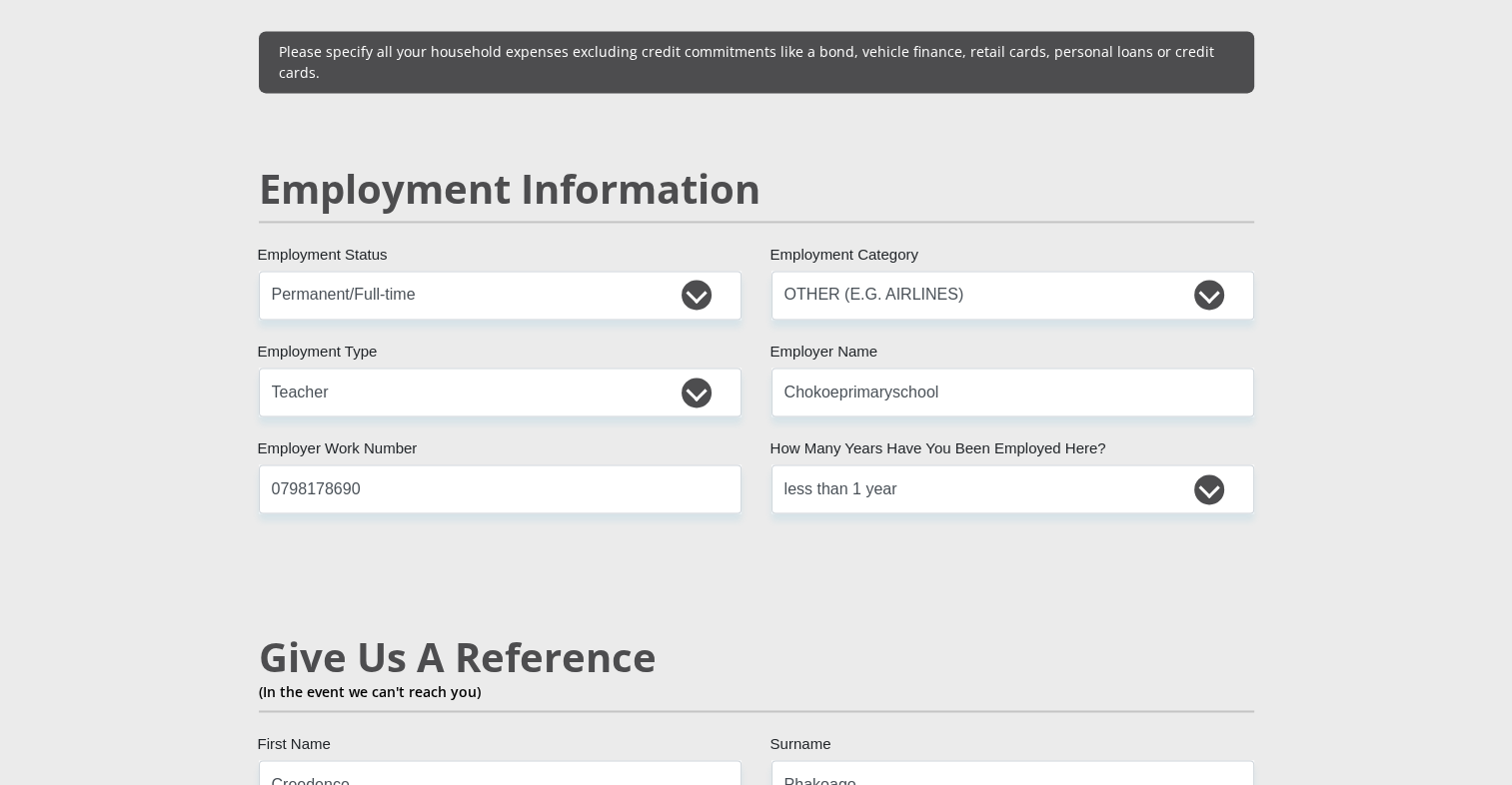 click on "Personal Details
Mr
Ms
Mrs
Dr
Other
Title
Bridget
First Name
Boshego
Surname
9806190827080
South African ID Number
Please input valid ID number
South Africa
Afghanistan
Aland Islands
Albania
Algeria
America Samoa
American Virgin Islands
Andorra
Angola
Anguilla  Antarctica" at bounding box center [756, 264] 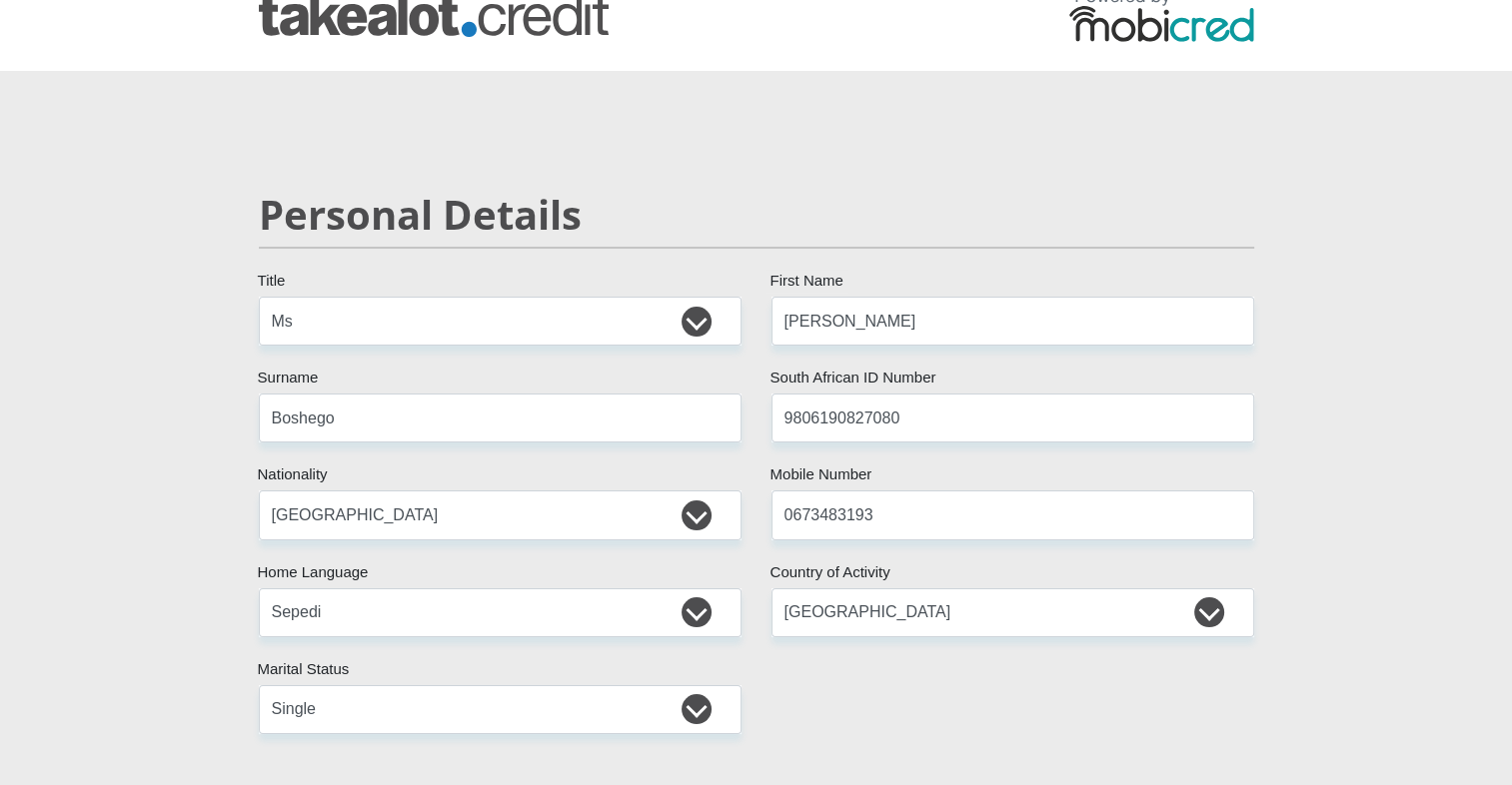 scroll, scrollTop: 4, scrollLeft: 0, axis: vertical 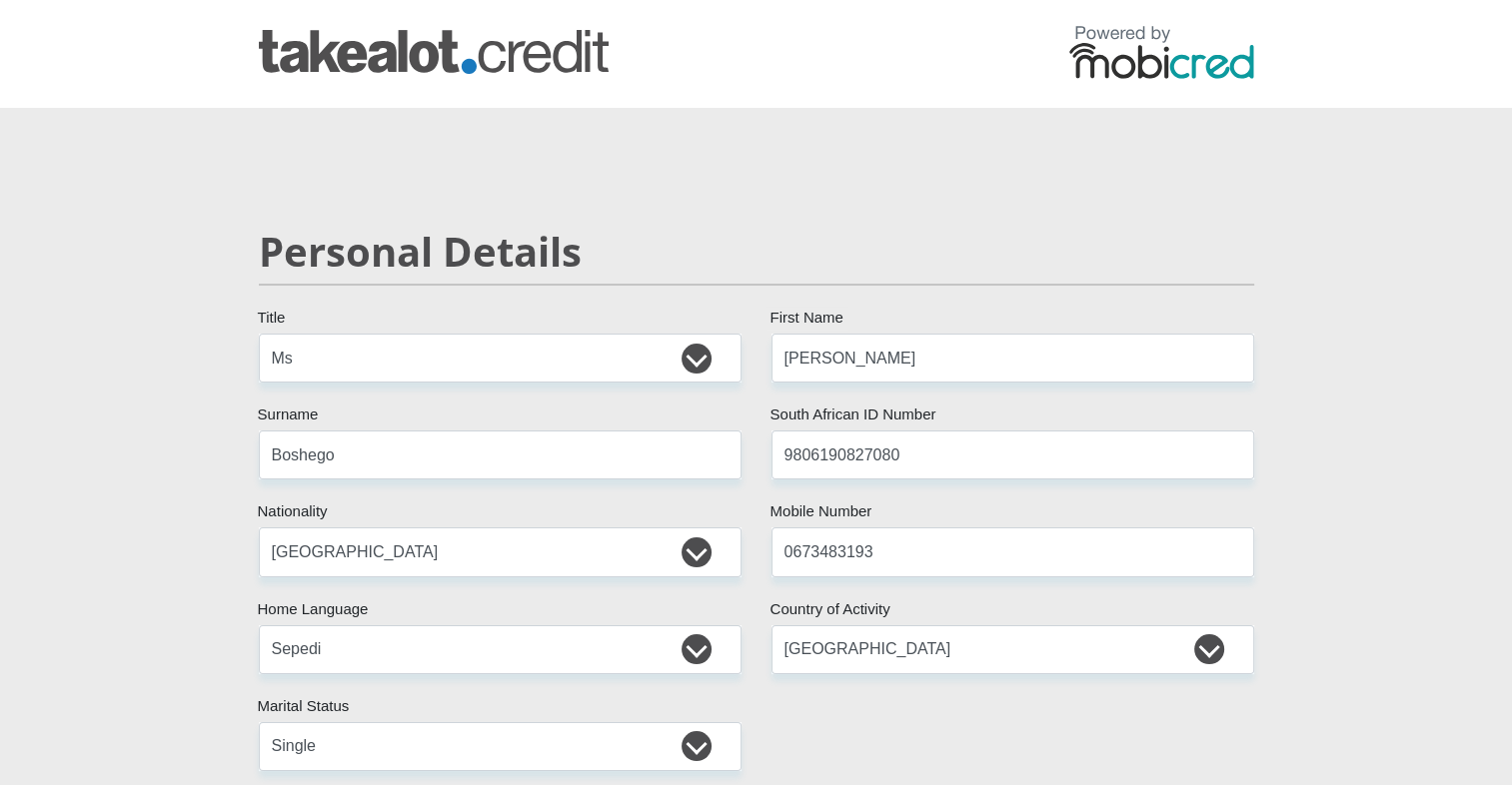 click on "Personal Details
Mr
Ms
Mrs
Dr
Other
Title
Bridget
First Name
Boshego
Surname
9806190827080
South African ID Number
Please input valid ID number
South Africa
Afghanistan
Aland Islands
Albania
Algeria
America Samoa
American Virgin Islands
Andorra
Angola
Anguilla  Antarctica" at bounding box center (756, 3196) 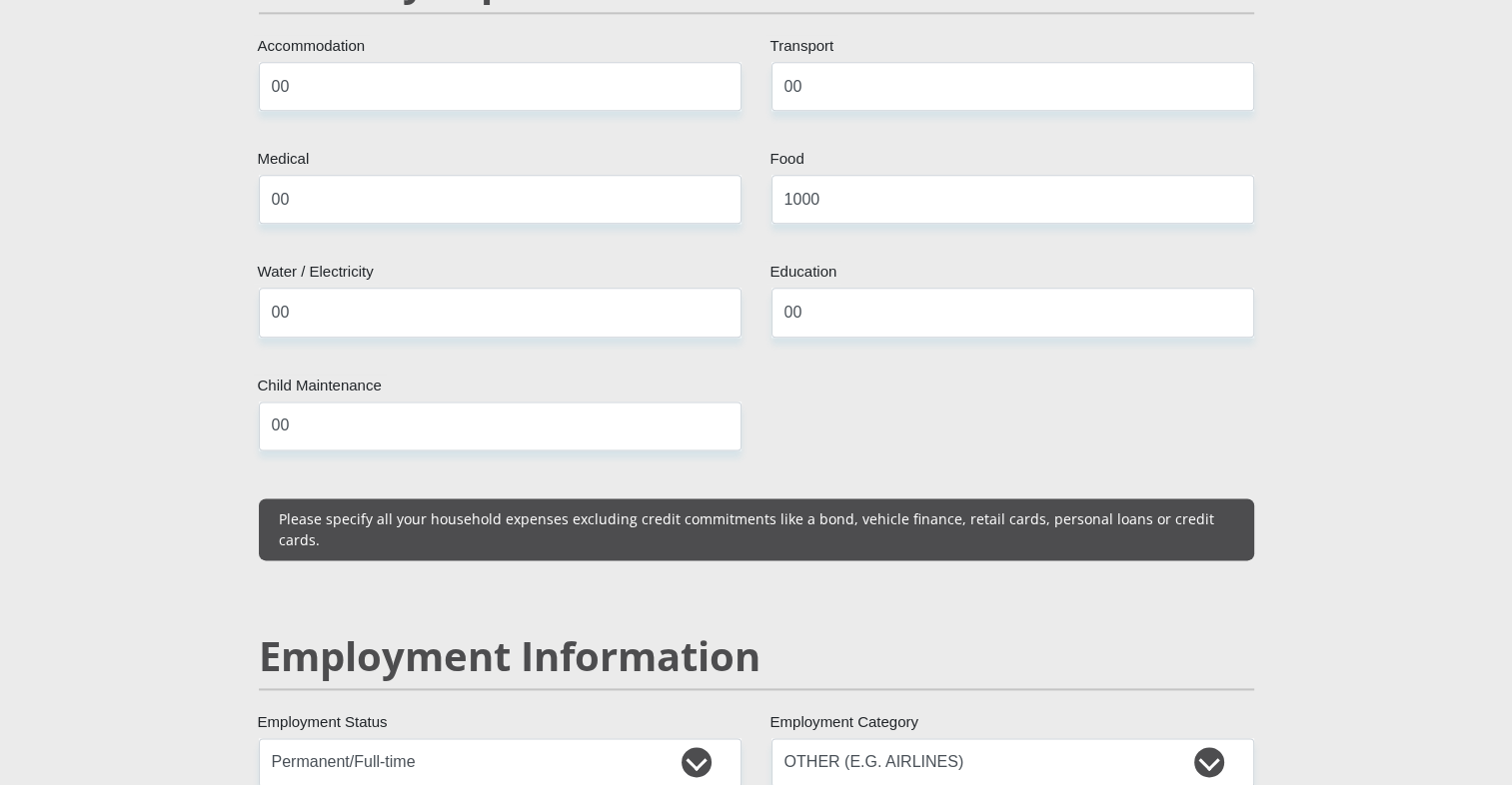 scroll, scrollTop: 2471, scrollLeft: 0, axis: vertical 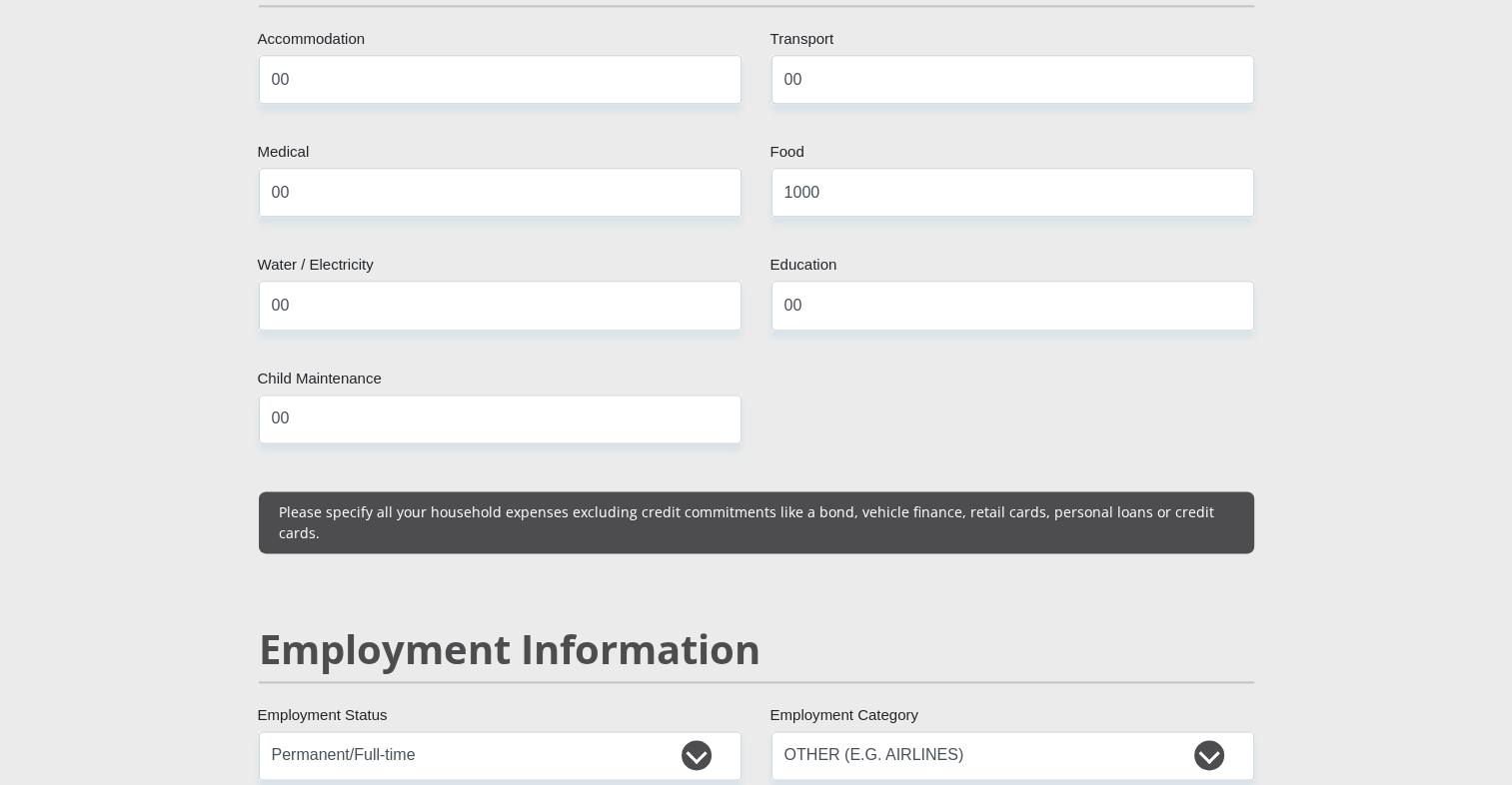 click on "Personal Details
Mr
Ms
Mrs
Dr
Other
Title
Bridget
First Name
Boshego
Surname
9806190827080
South African ID Number
Please input valid ID number
South Africa
Afghanistan
Aland Islands
Albania
Algeria
America Samoa
American Virgin Islands
Andorra
Angola
Anguilla  Antarctica" at bounding box center [756, 724] 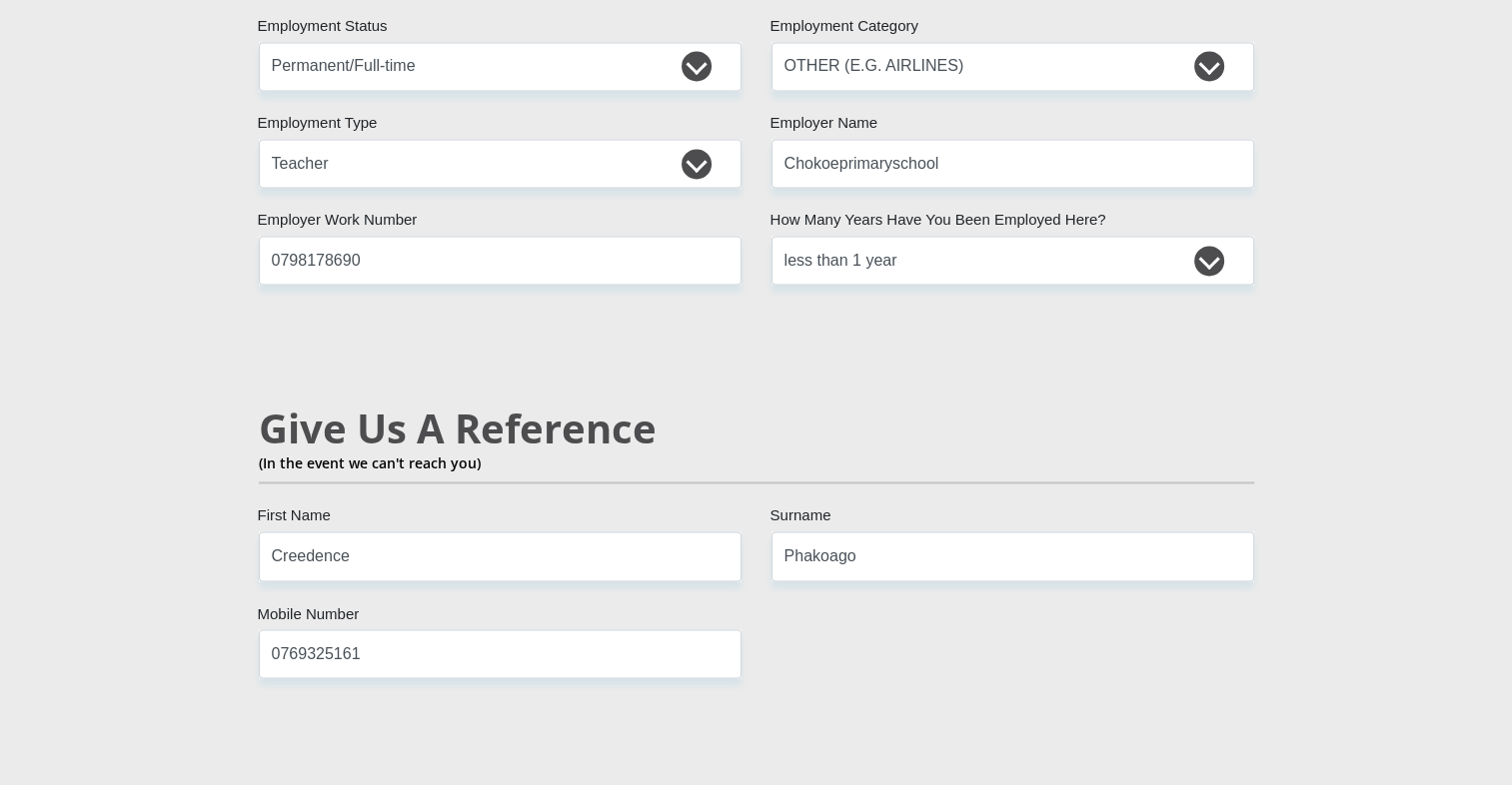 scroll, scrollTop: 3167, scrollLeft: 0, axis: vertical 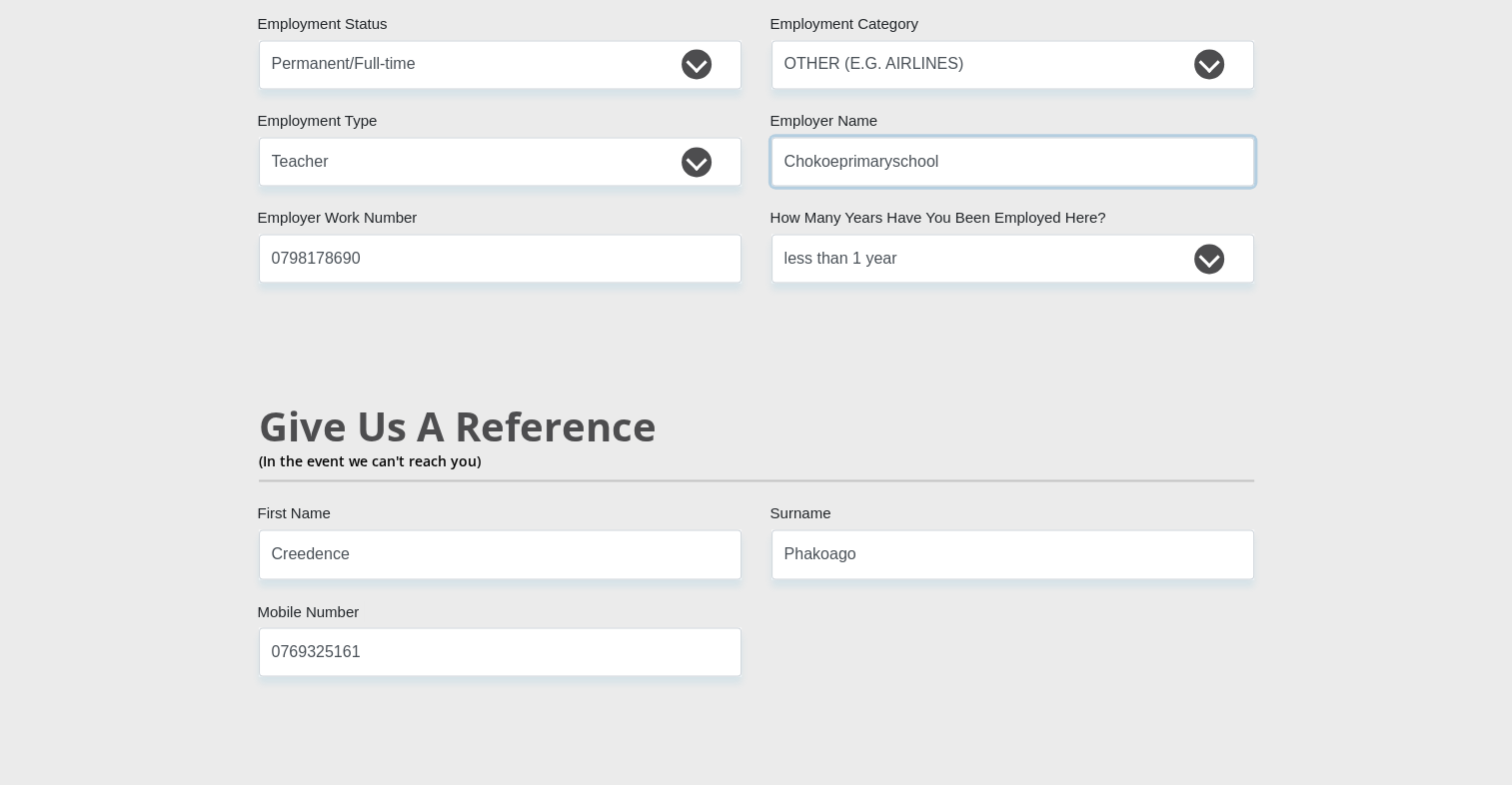 click on "Chokoeprimaryschool" at bounding box center [1012, 161] 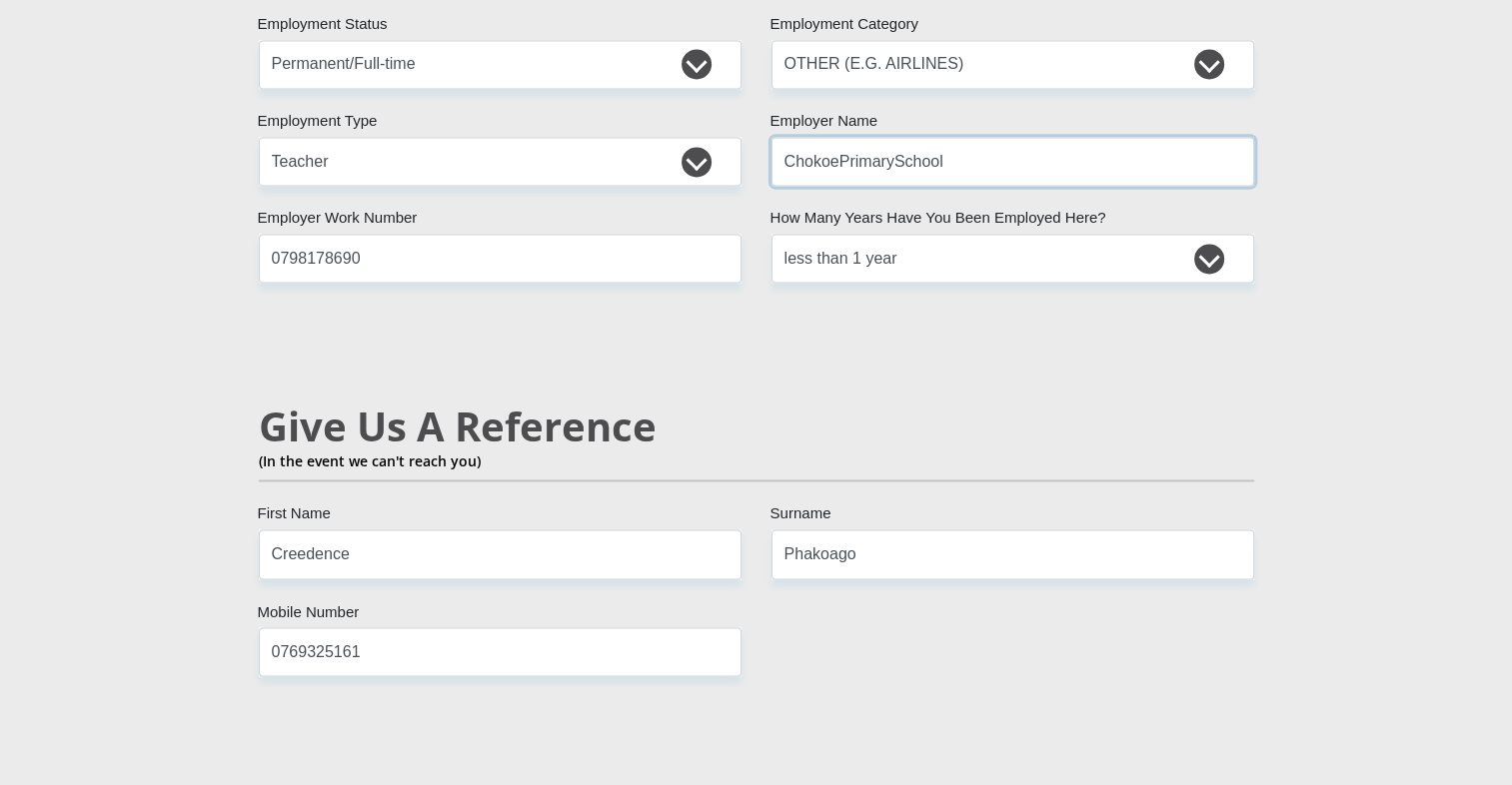 type on "ChokoePrimarySchool" 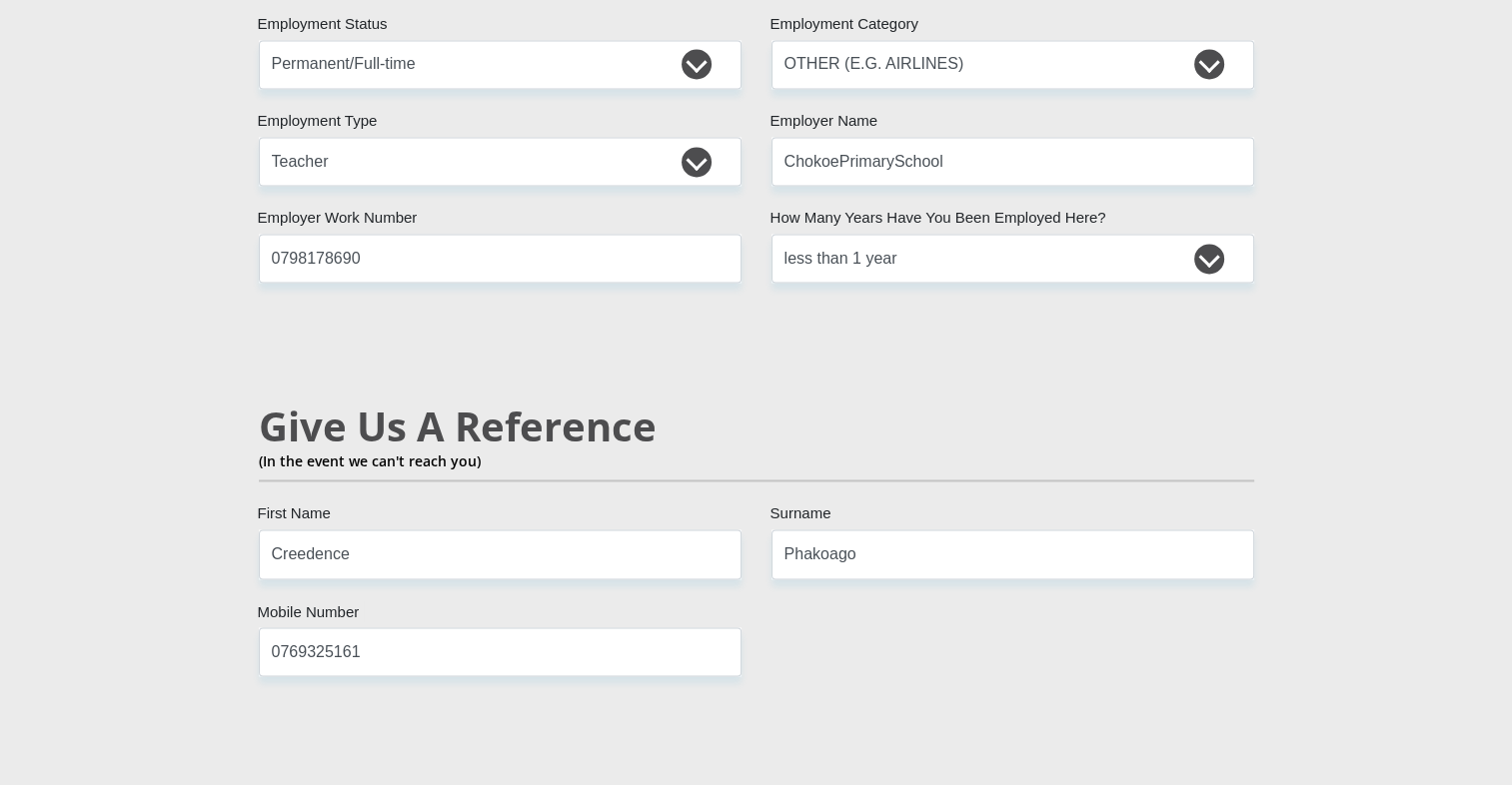 click on "Mr
Ms
Mrs
Dr
Other
Title
Bridget
First Name
Boshego
Surname
9806190827080
South African ID Number
Please input valid ID number
South Africa
Afghanistan
Aland Islands
Albania
Algeria
America Samoa
American Virgin Islands
Andorra
Angola
Anguilla
Antarctica
Antigua and Barbuda
Argentina" at bounding box center (756, 19) 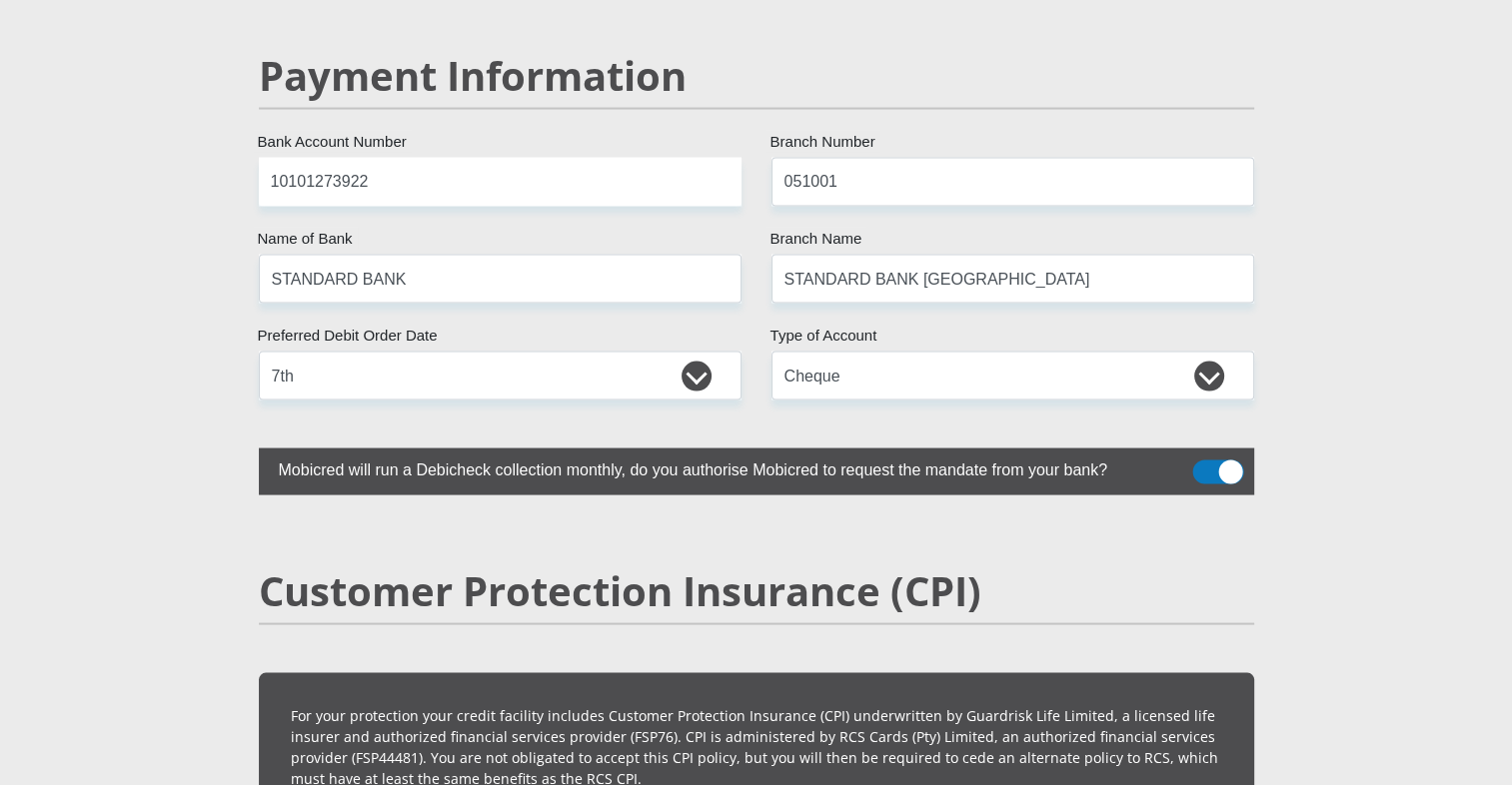 click on "Personal Details
Mr
Ms
Mrs
Dr
Other
Title
Bridget
First Name
Boshego
Surname
9806190827080
South African ID Number
Please input valid ID number
South Africa
Afghanistan
Aland Islands
Albania
Algeria
America Samoa
American Virgin Islands
Andorra
Angola
Anguilla  Antarctica" at bounding box center [756, -711] 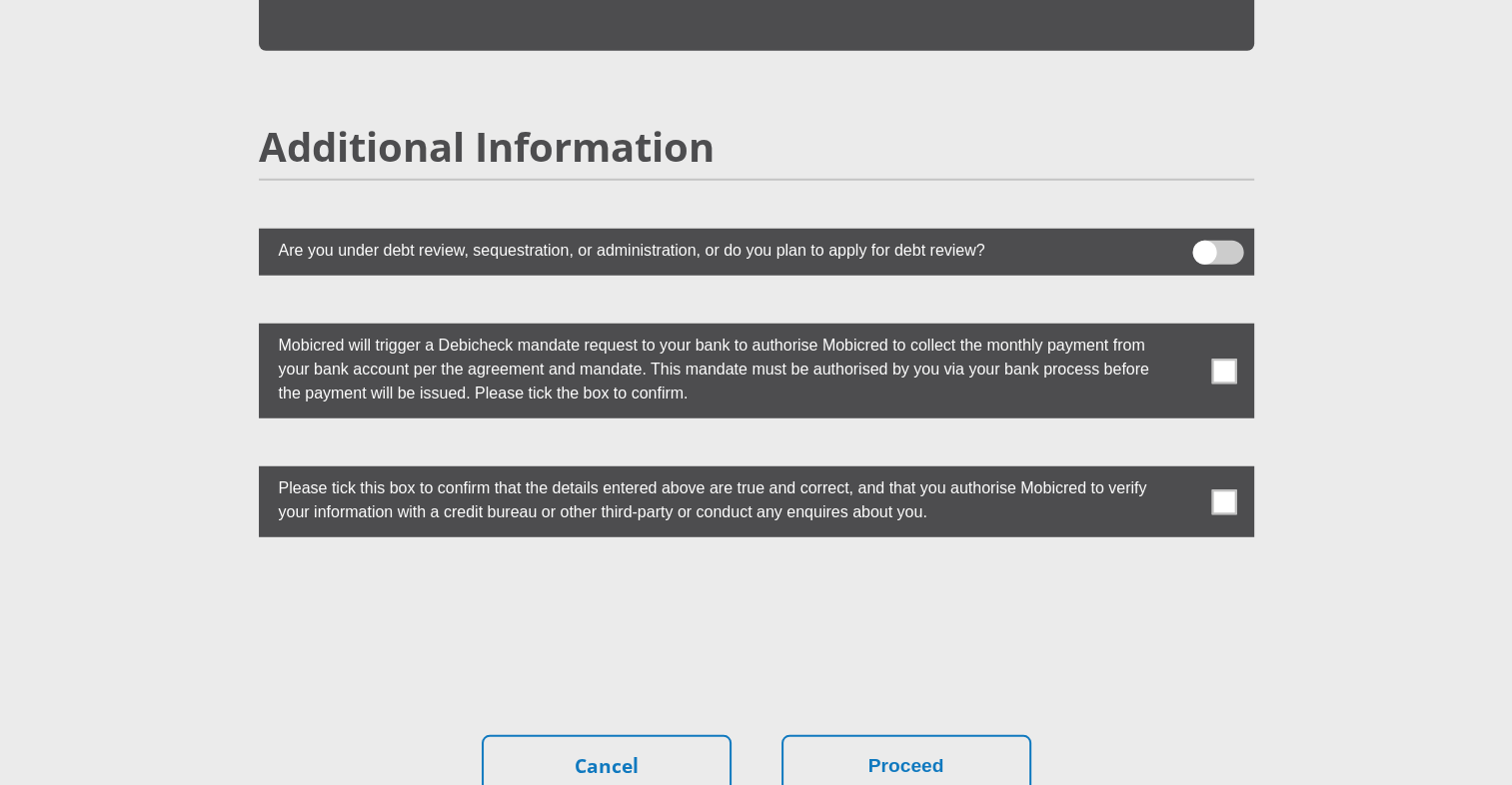 scroll, scrollTop: 5372, scrollLeft: 0, axis: vertical 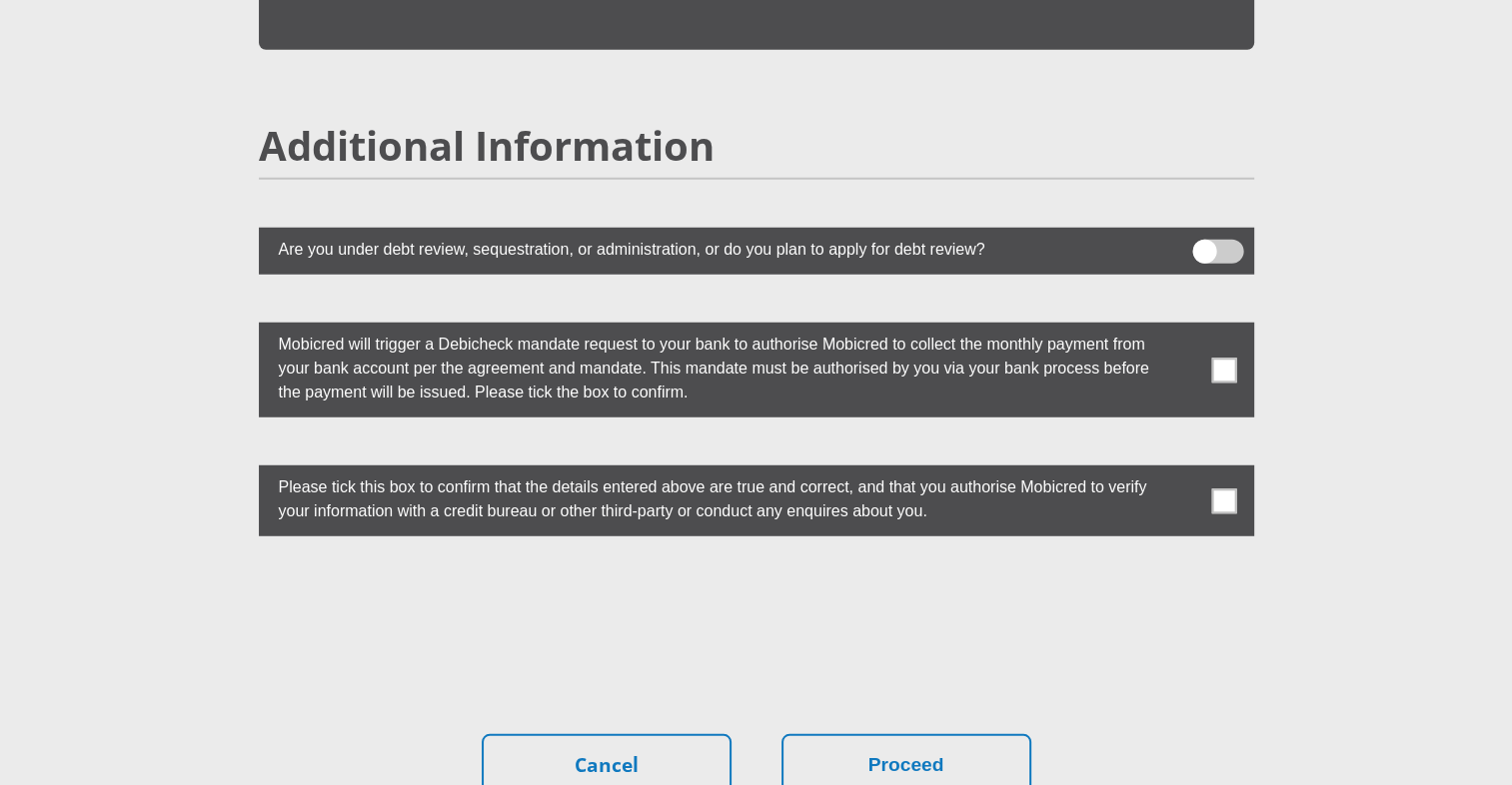 click at bounding box center (1223, 370) 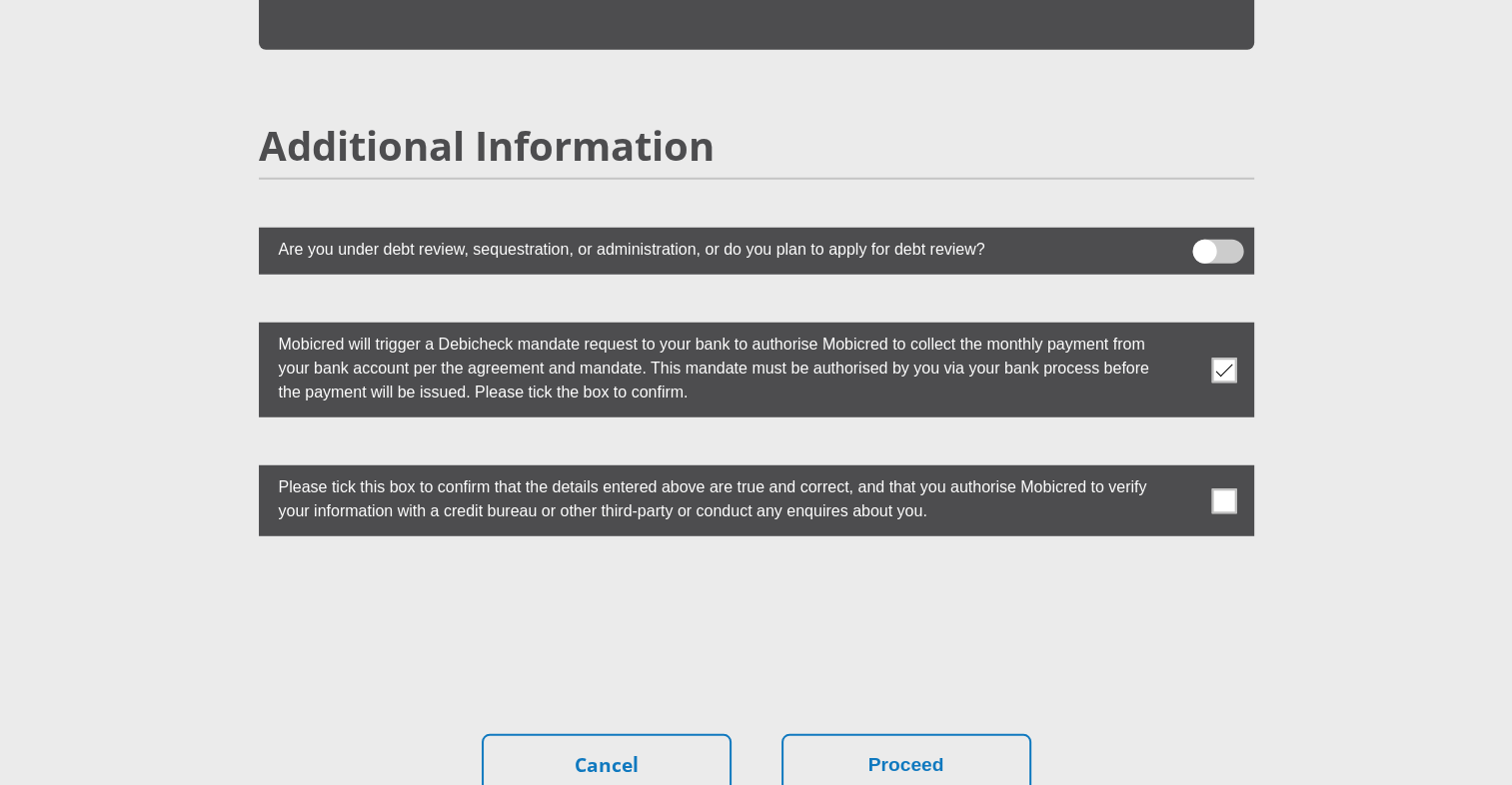 click at bounding box center [756, 500] 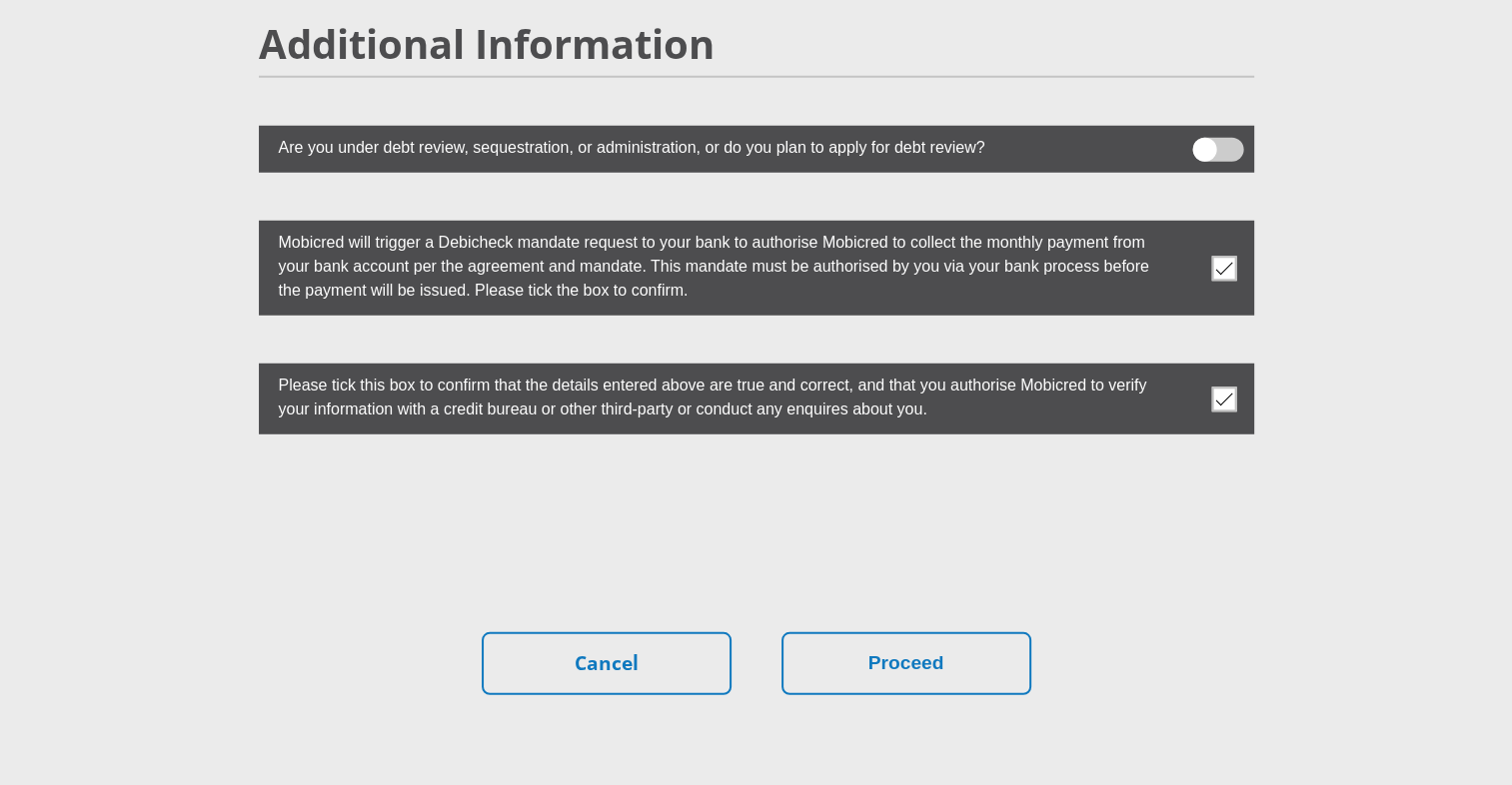 scroll, scrollTop: 5493, scrollLeft: 0, axis: vertical 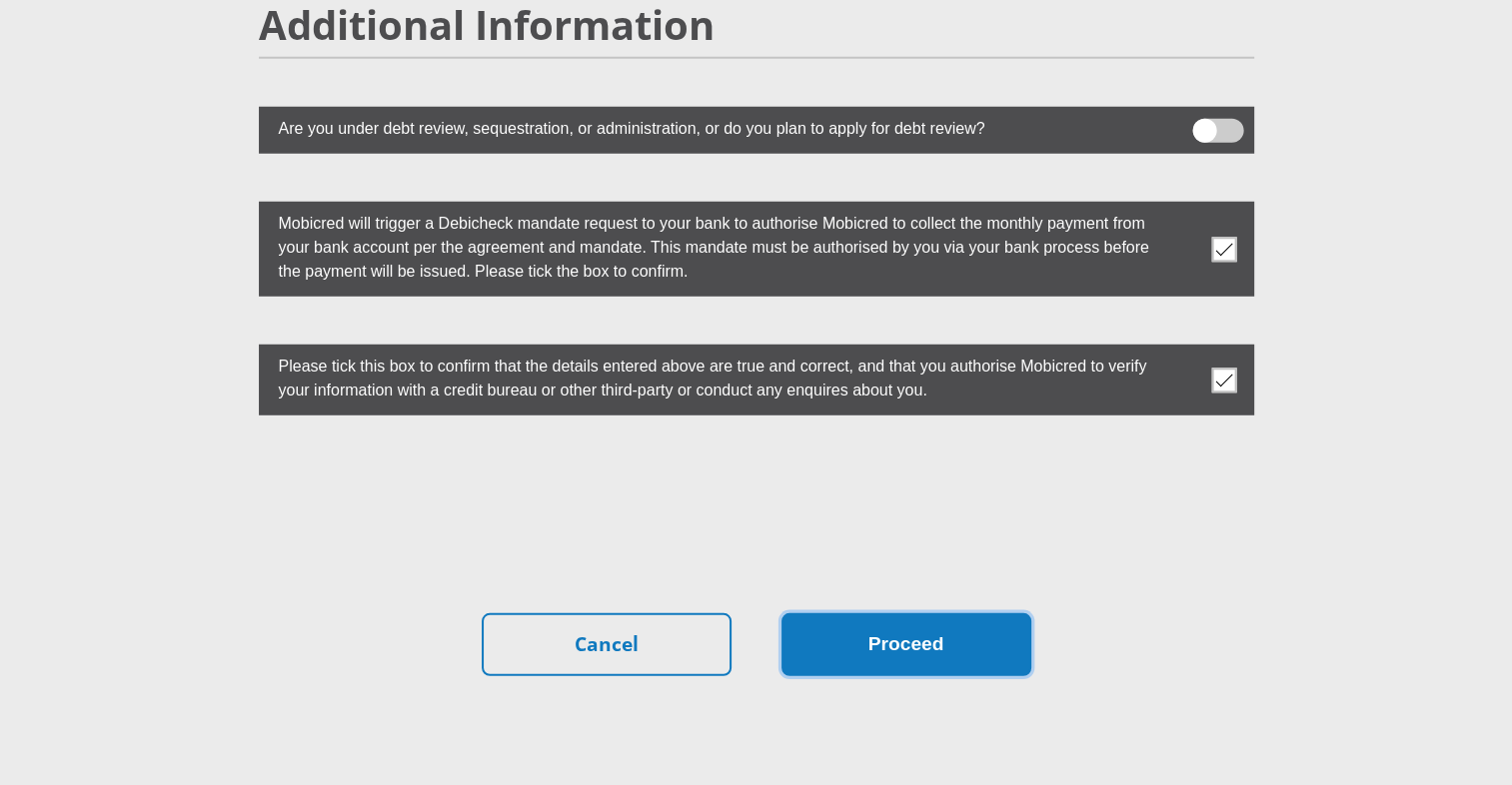 click on "Proceed" at bounding box center [906, 644] 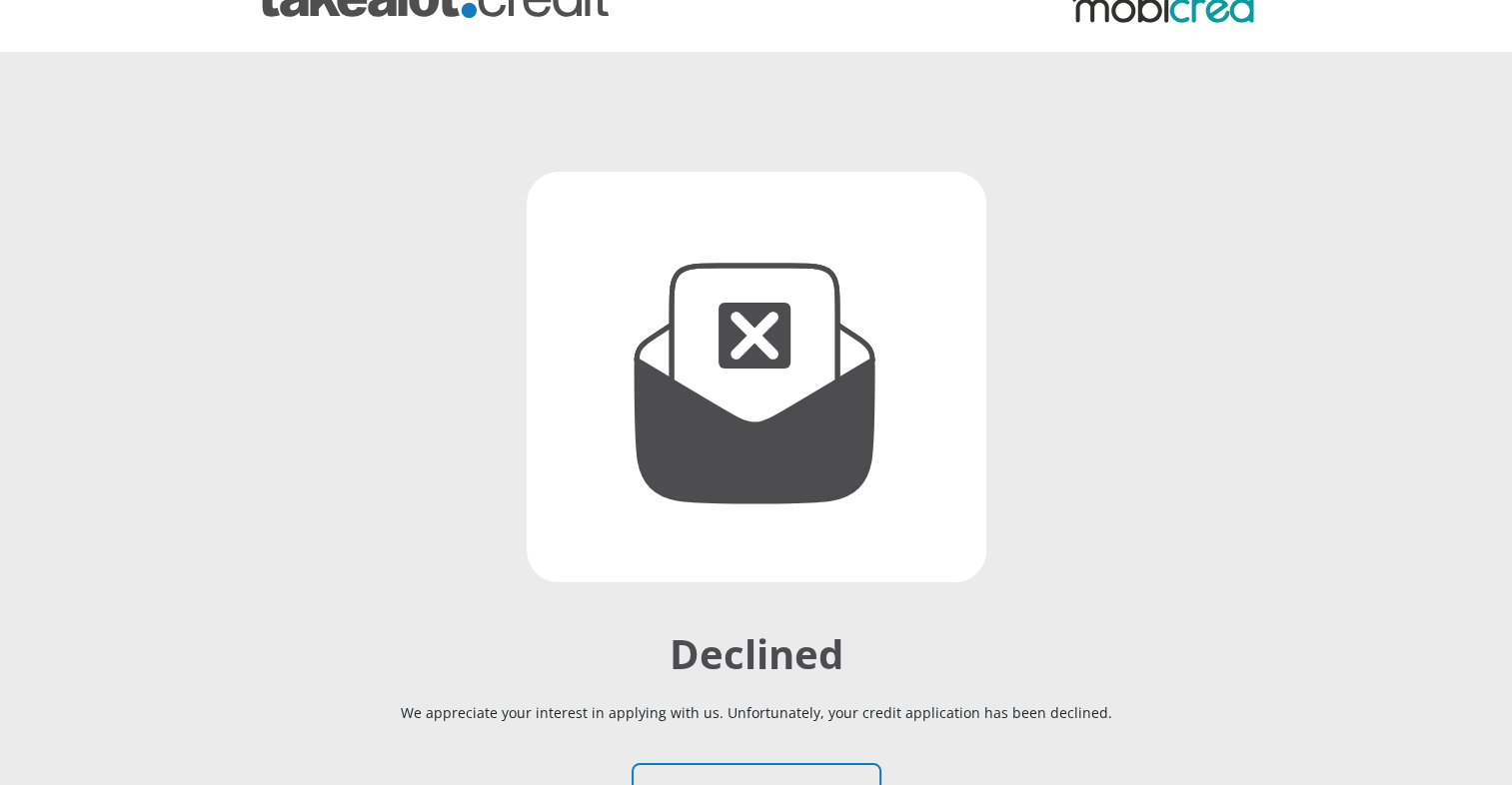 scroll, scrollTop: 286, scrollLeft: 0, axis: vertical 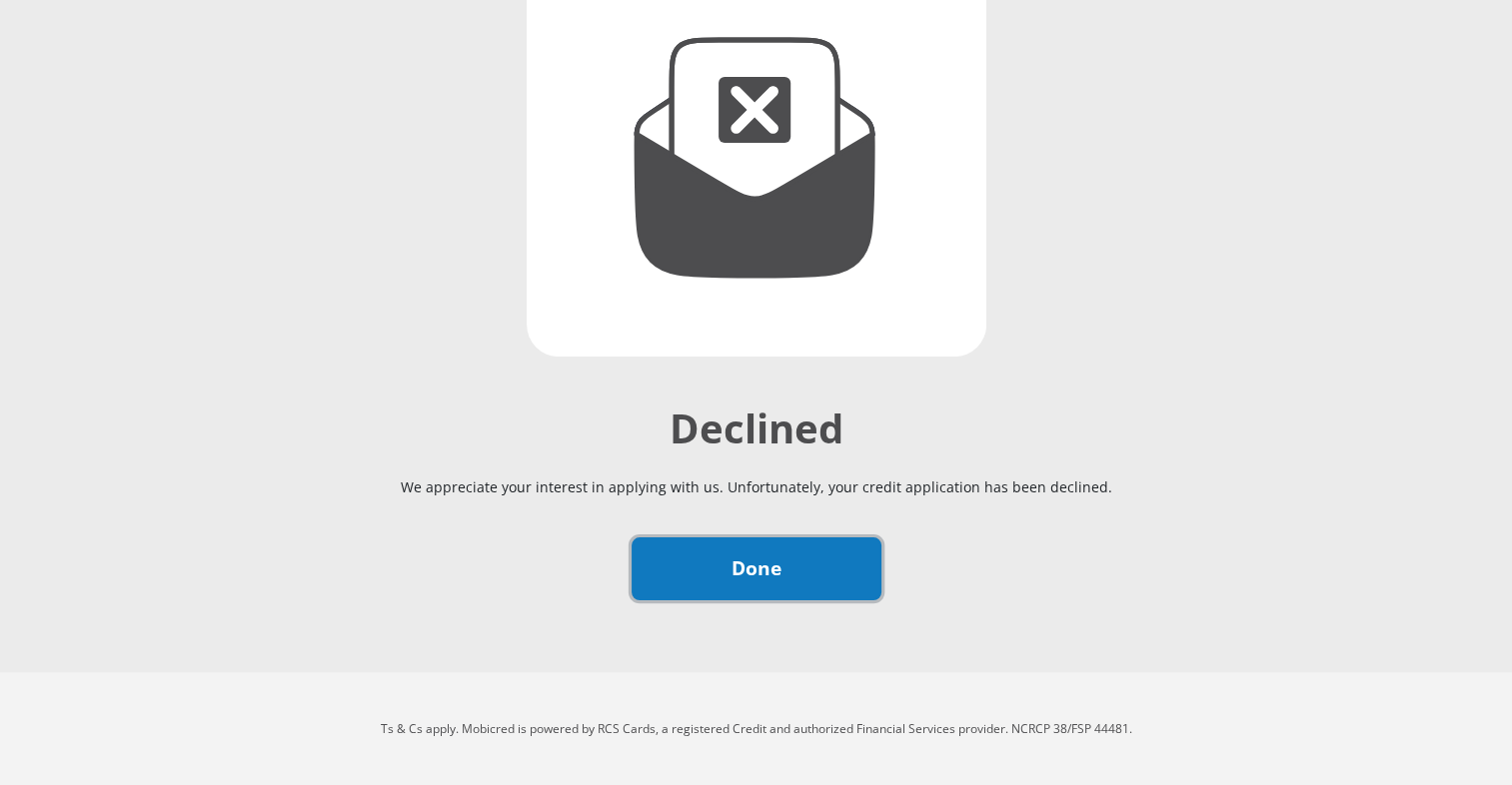 click on "Done" at bounding box center (756, 568) 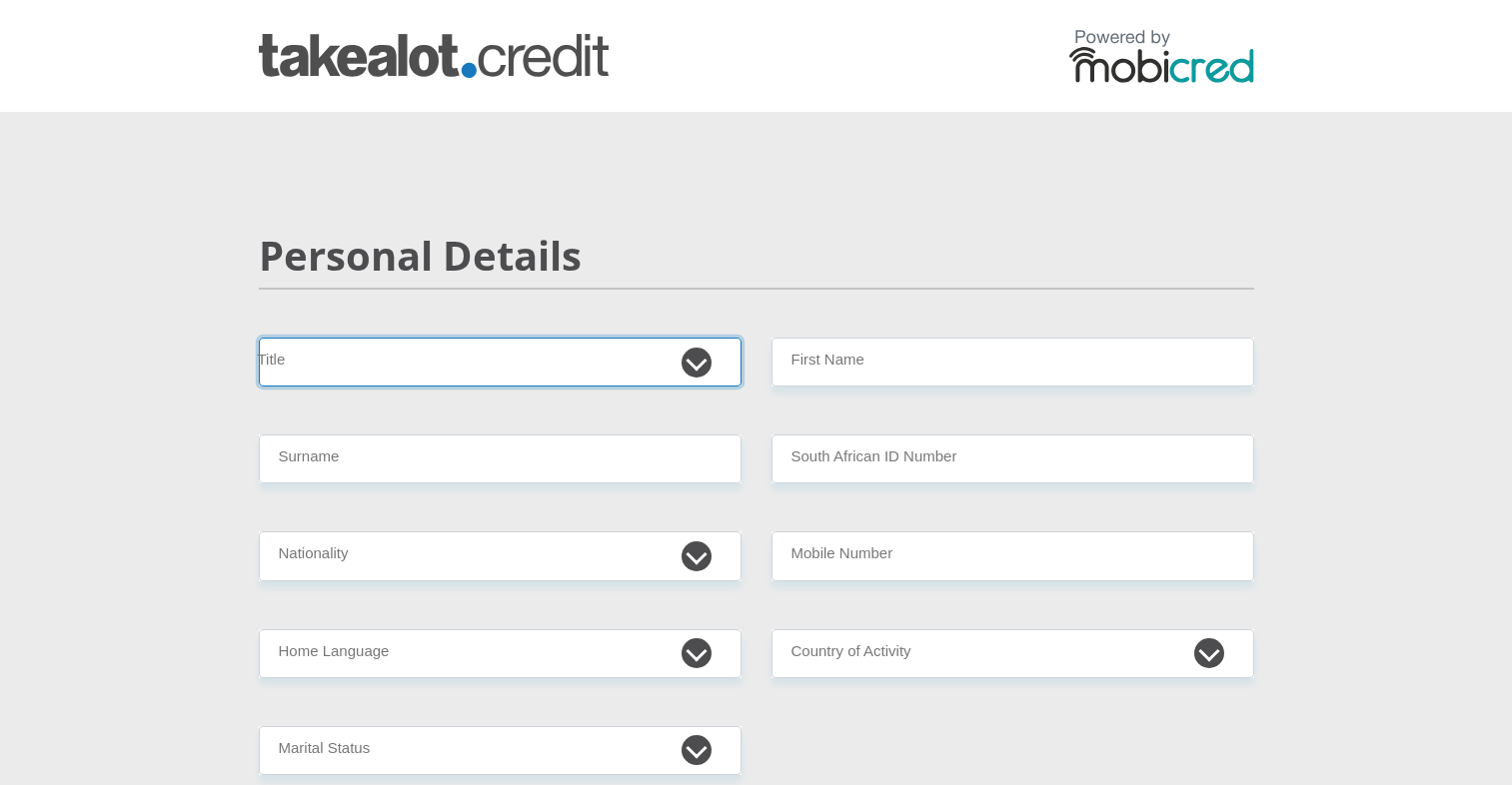 scroll, scrollTop: 0, scrollLeft: 0, axis: both 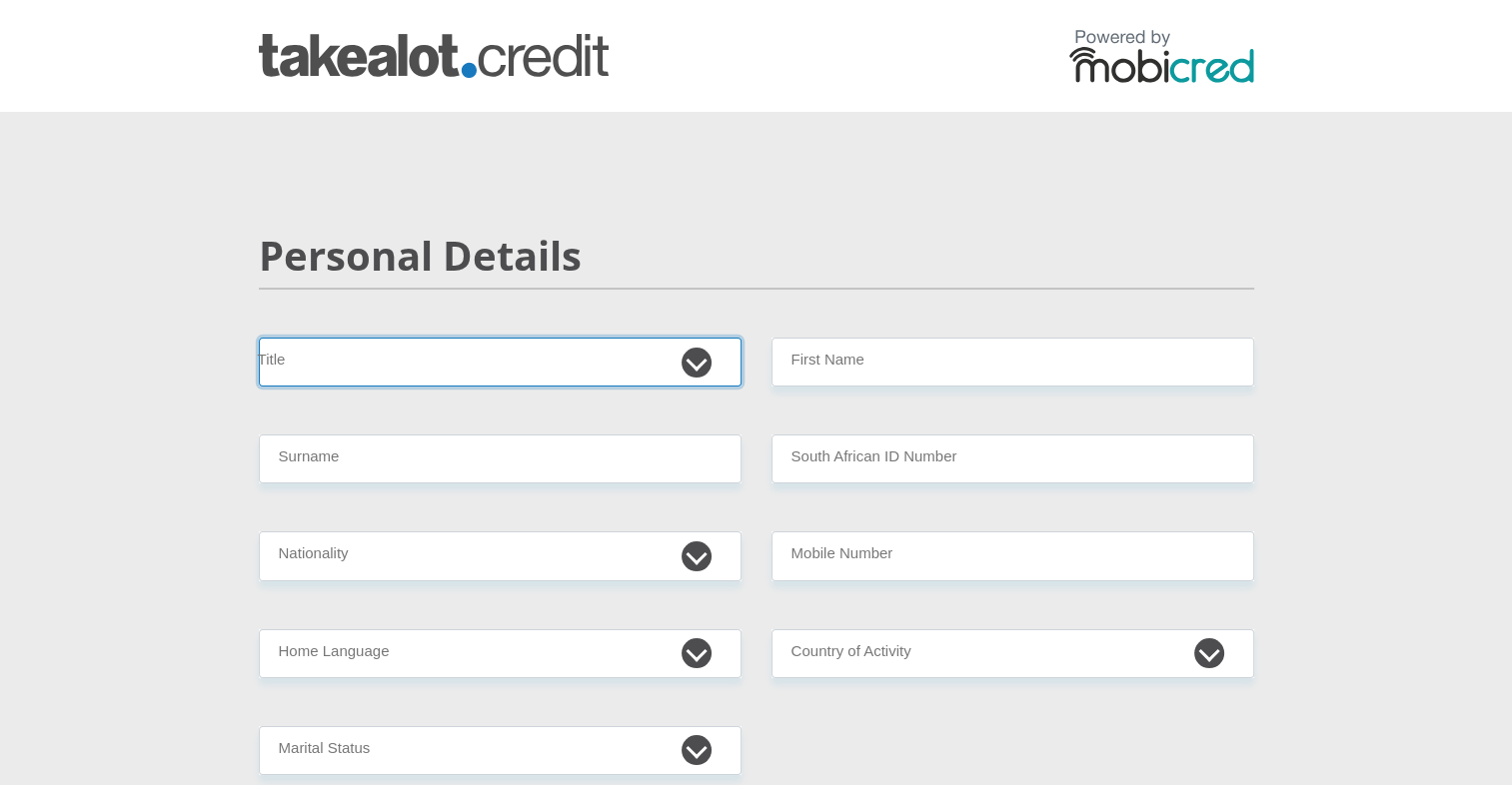 drag, startPoint x: 0, startPoint y: 0, endPoint x: 610, endPoint y: 362, distance: 709.3264 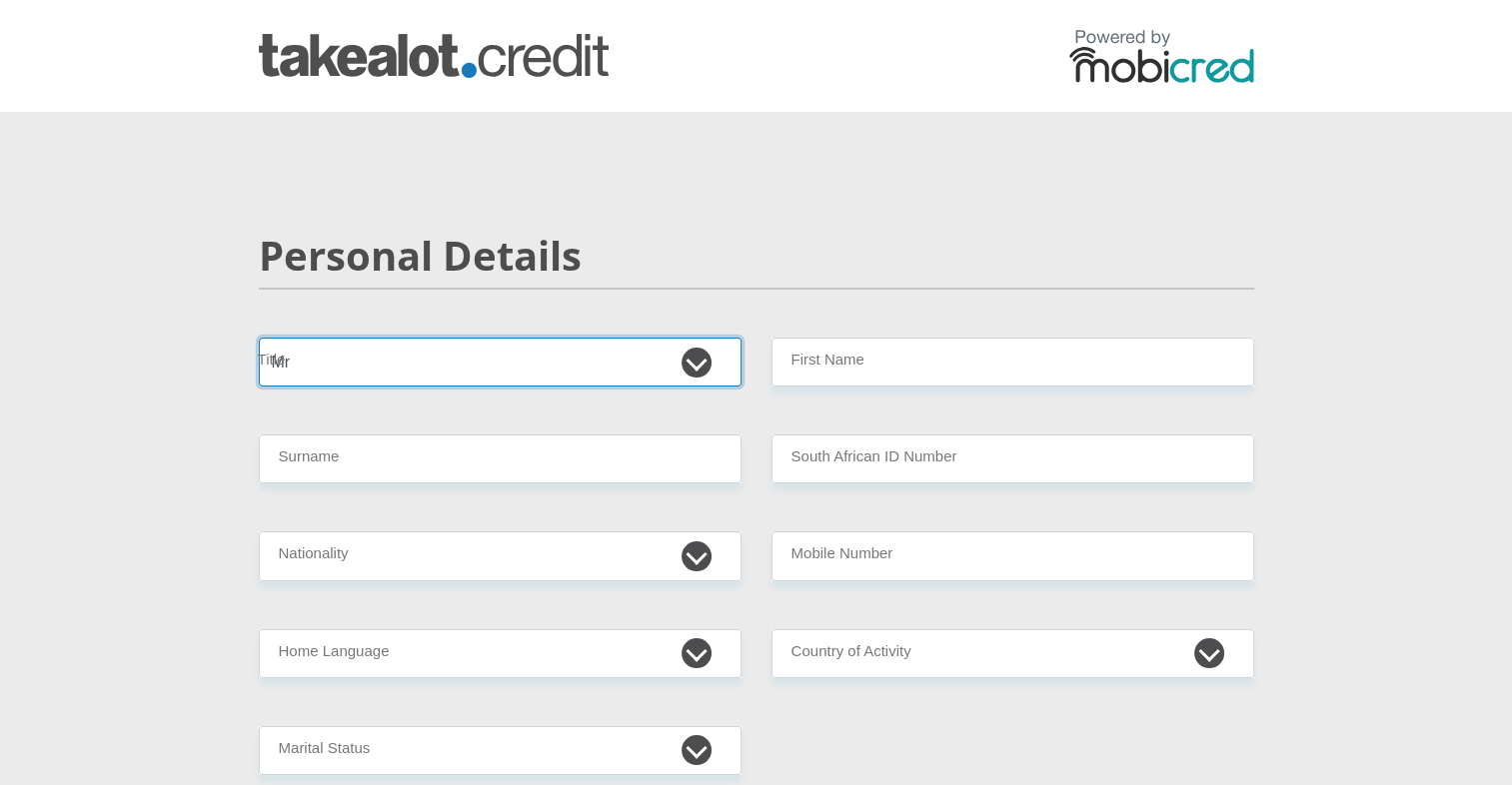 click on "Mr
Ms
Mrs
Dr
[PERSON_NAME]" at bounding box center (500, 362) 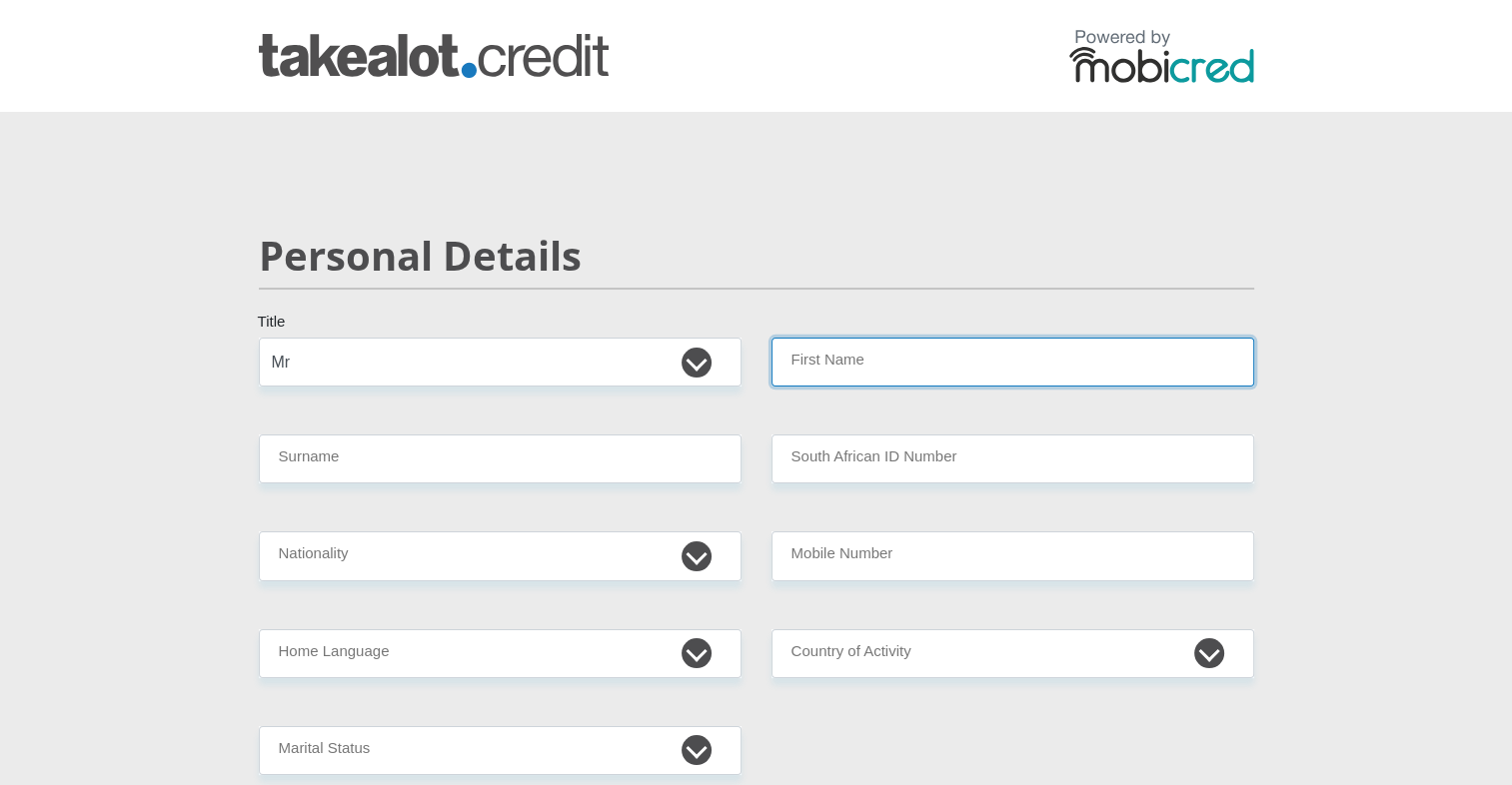 click on "First Name" at bounding box center [1012, 362] 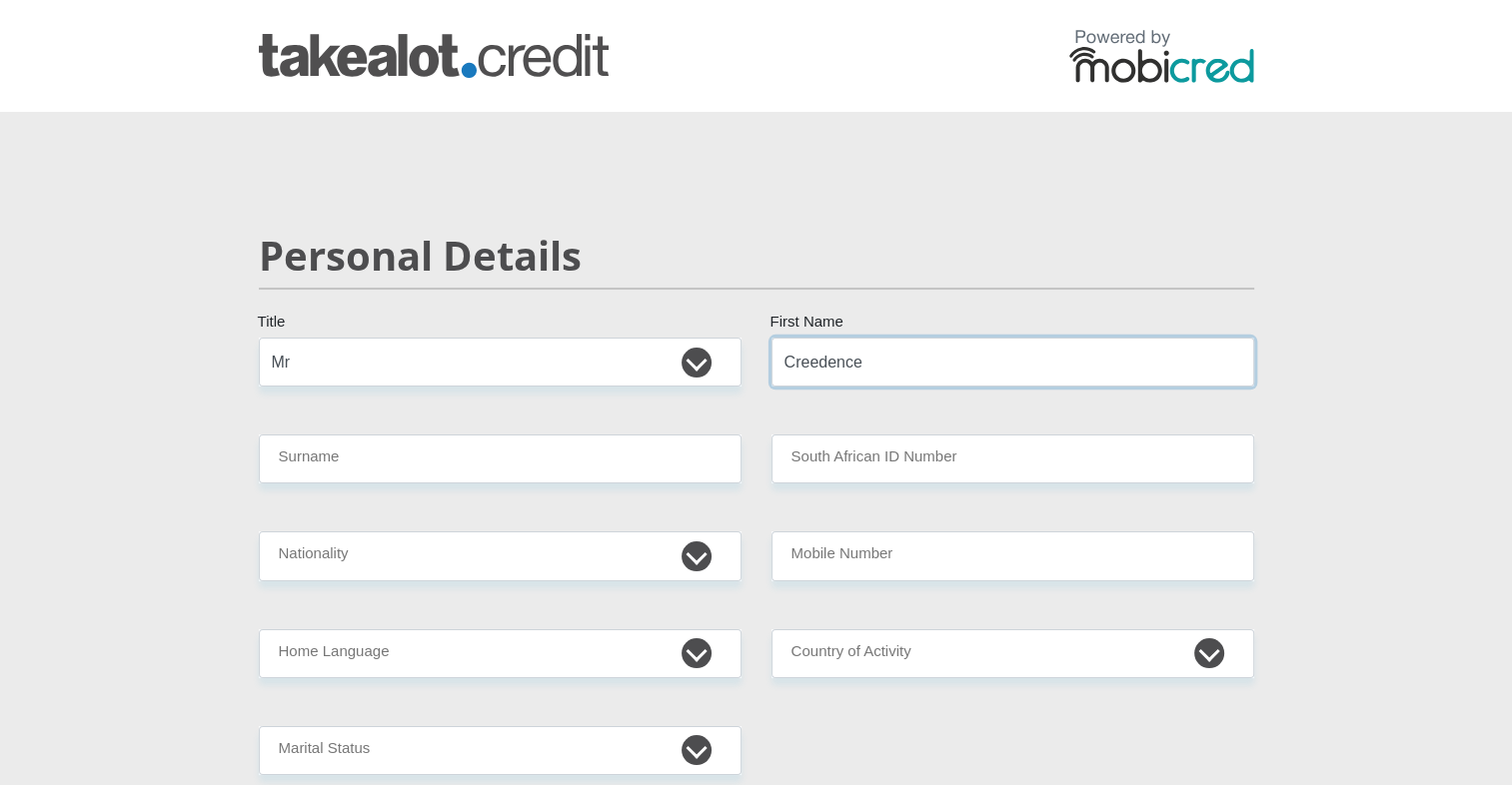type on "Creedence" 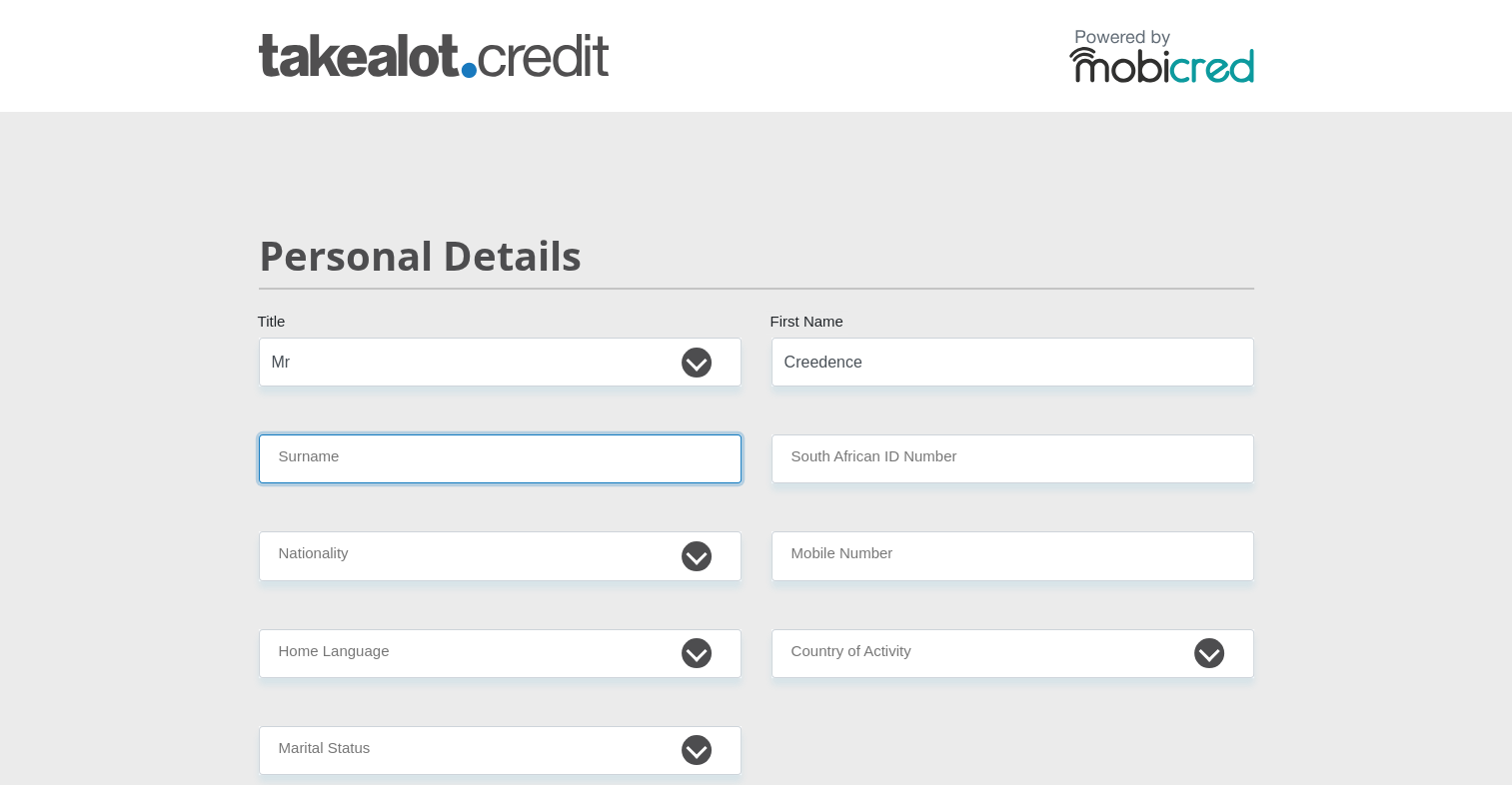 click on "Surname" at bounding box center [500, 458] 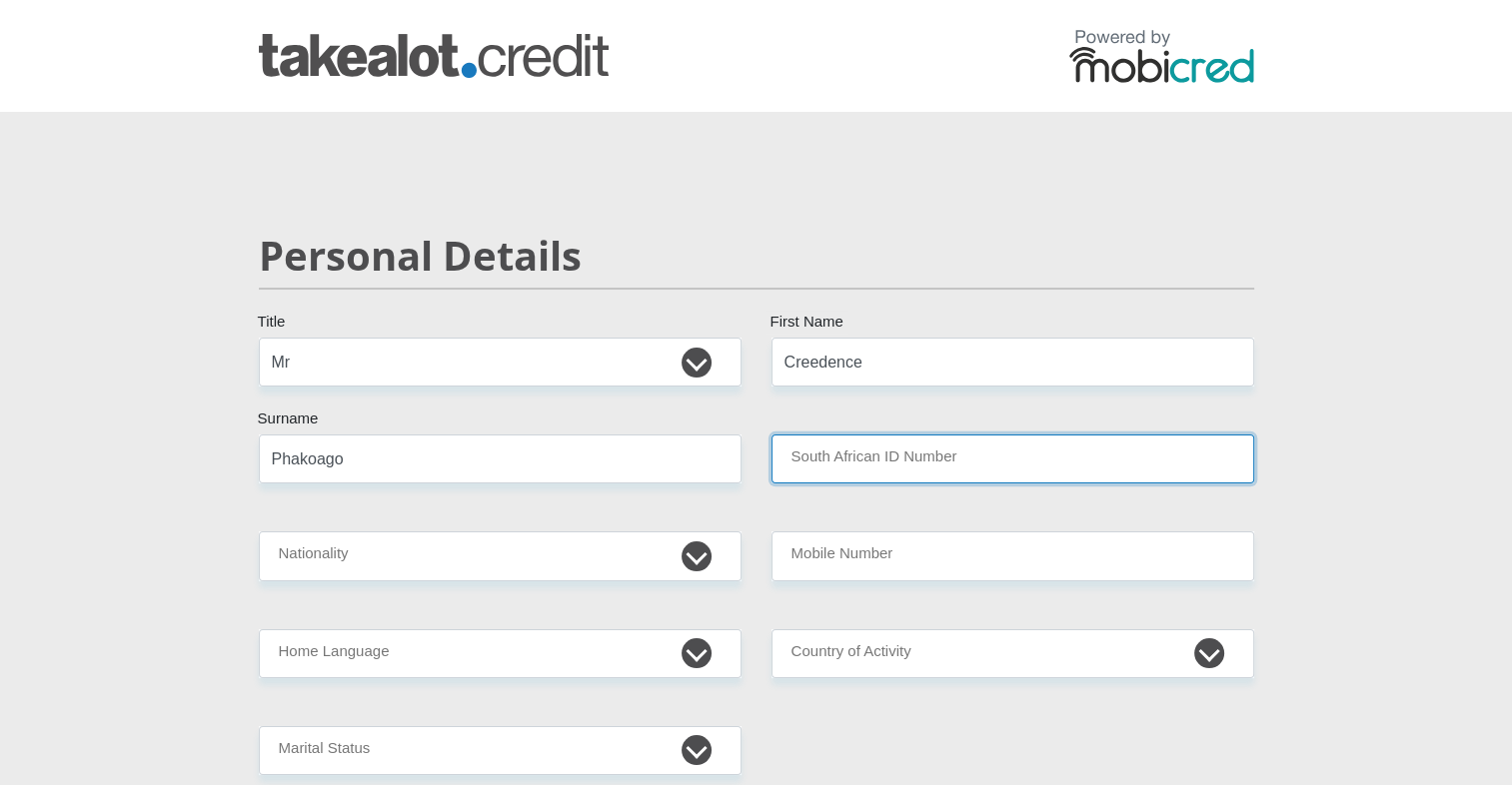 type on "ChokoePrimarySchool" 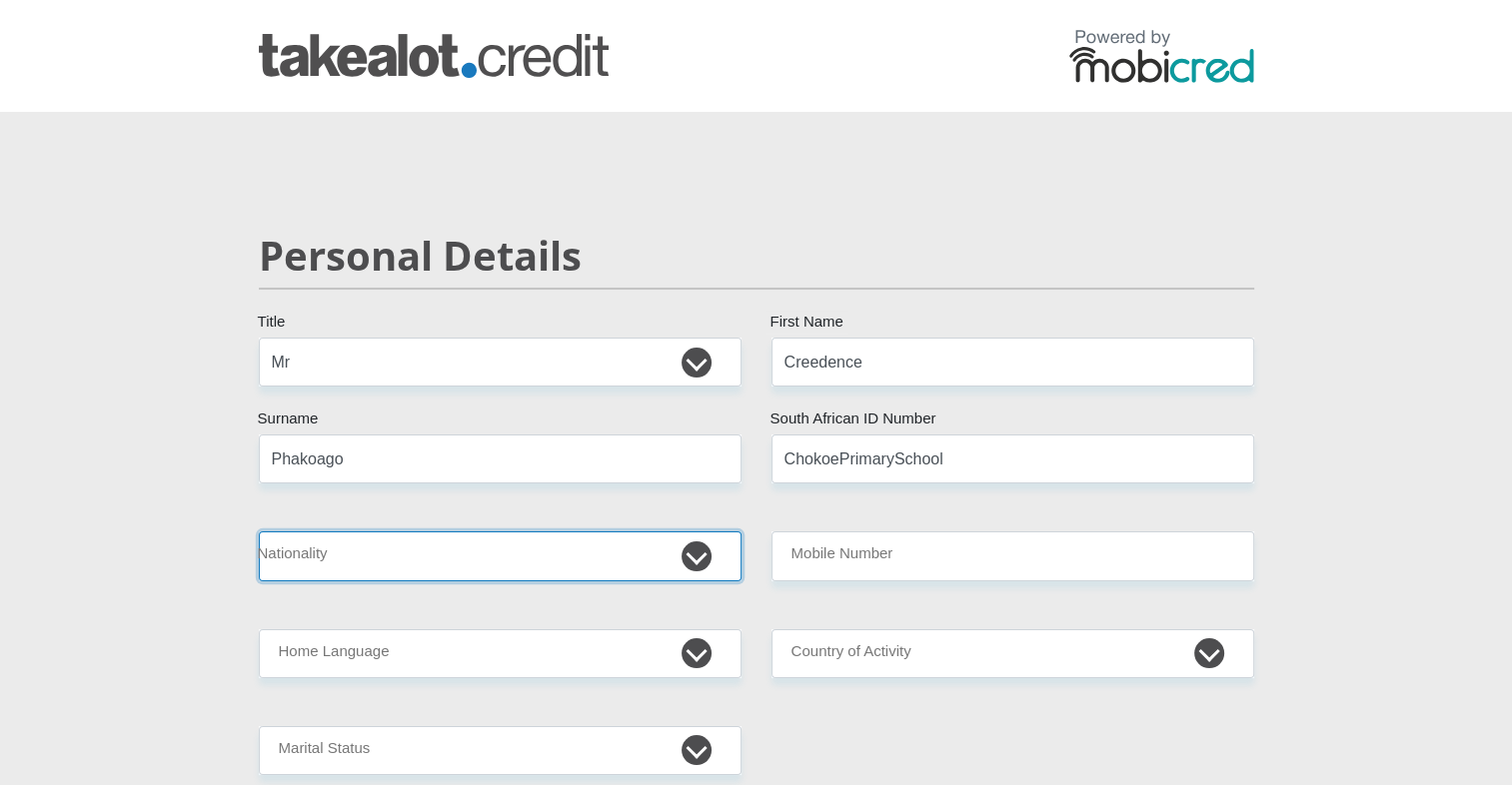 select on "ZAF" 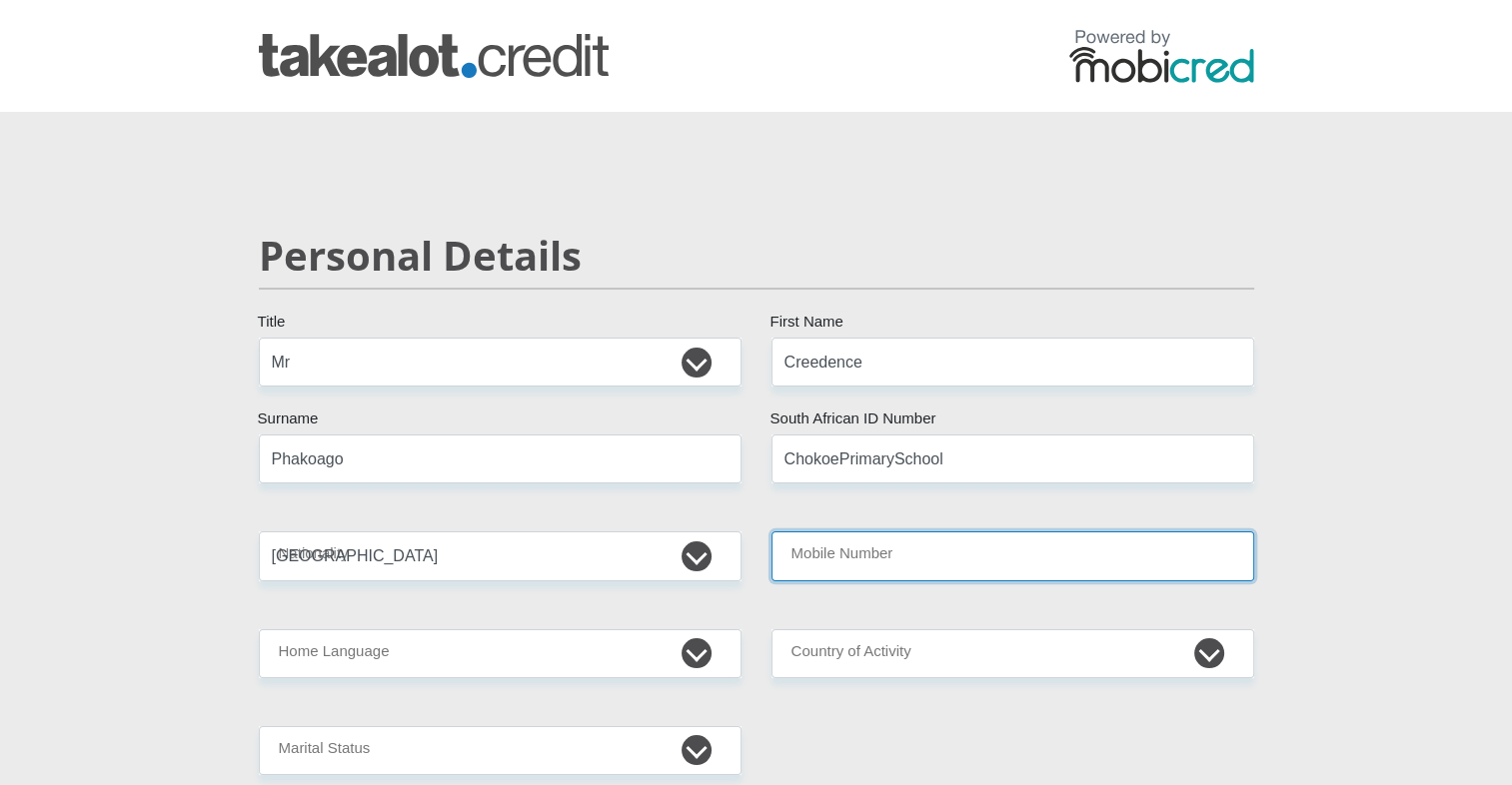 type on "0769325161" 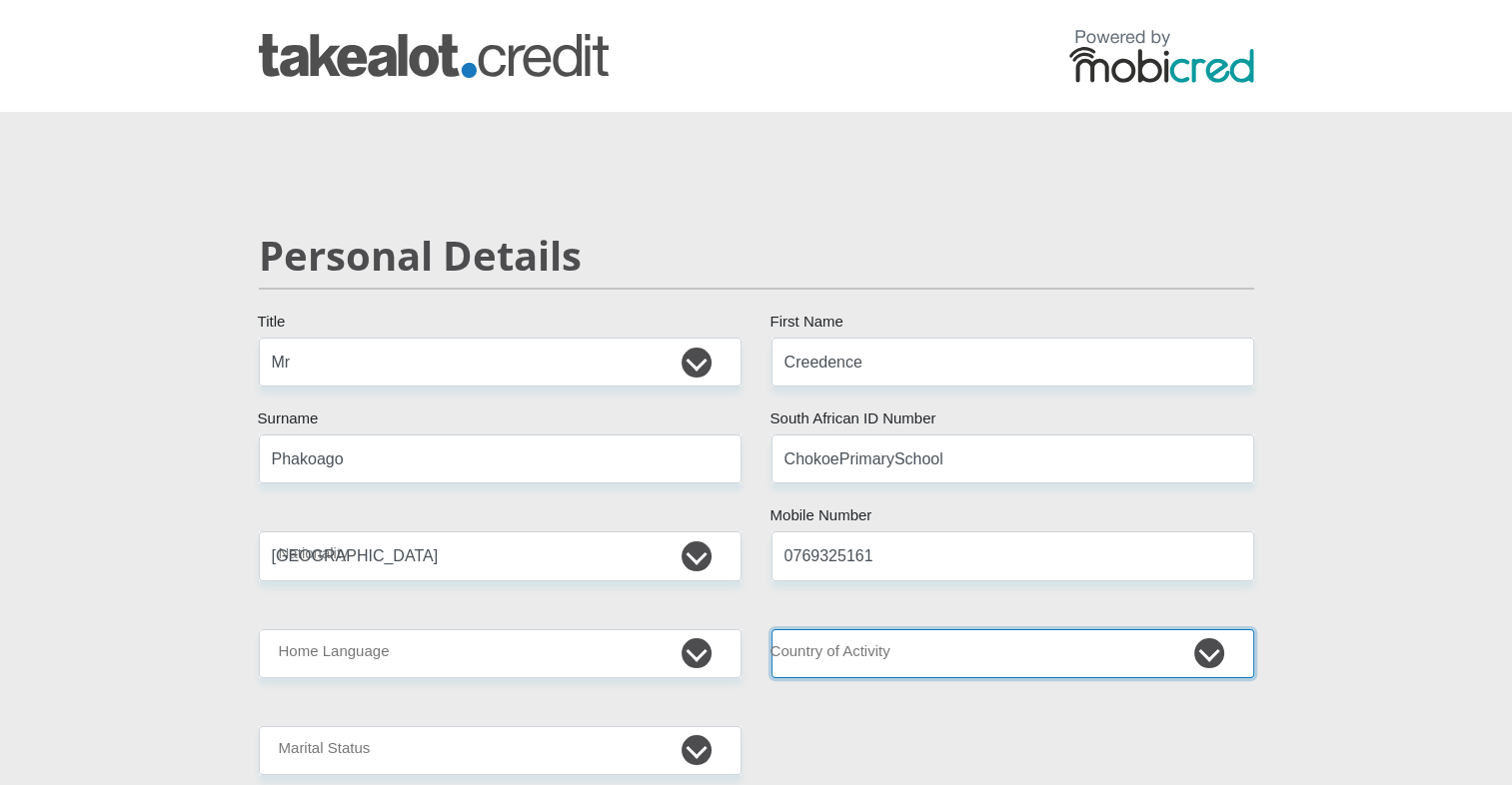 select on "ZAF" 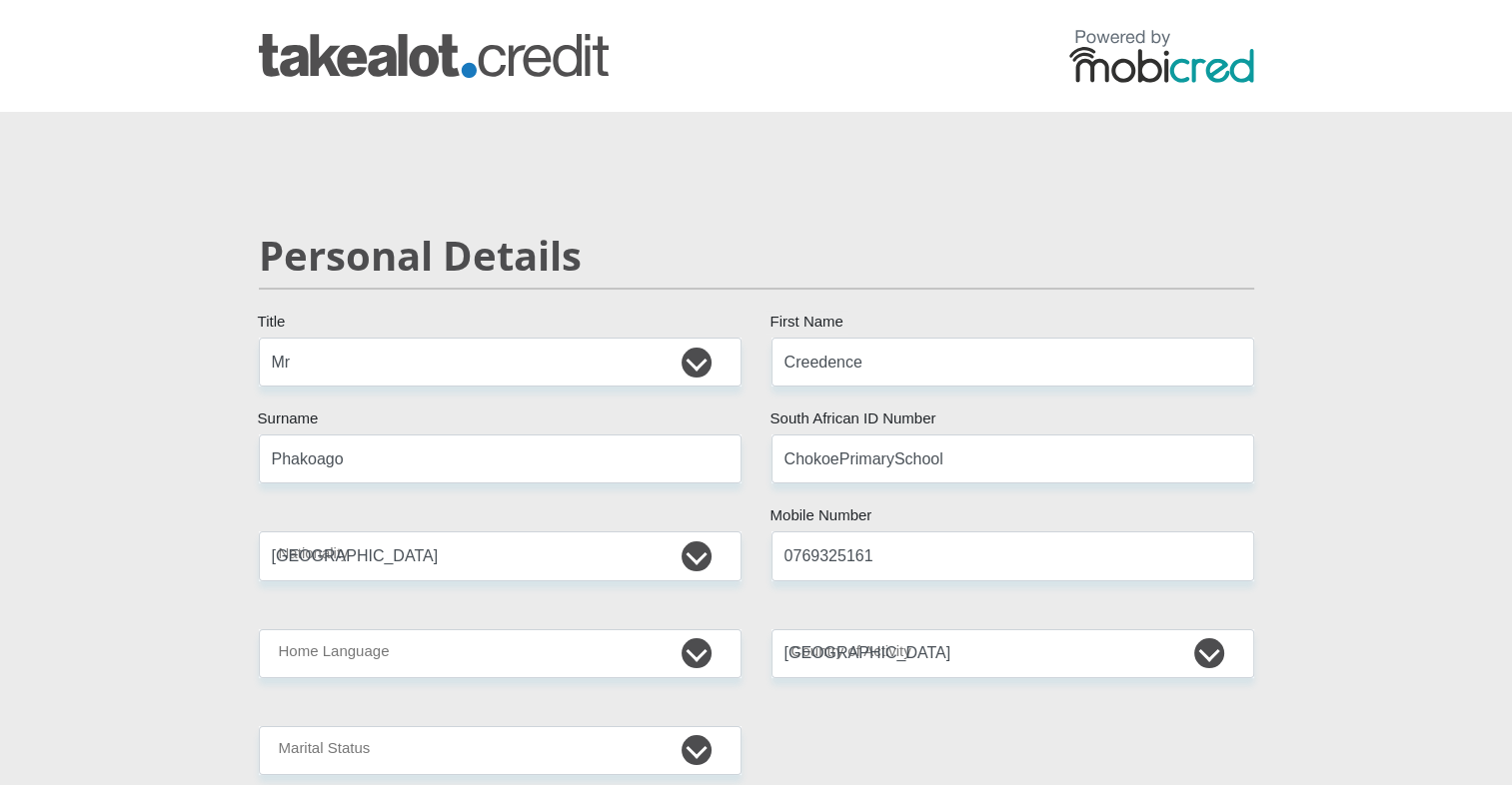 type on "00" 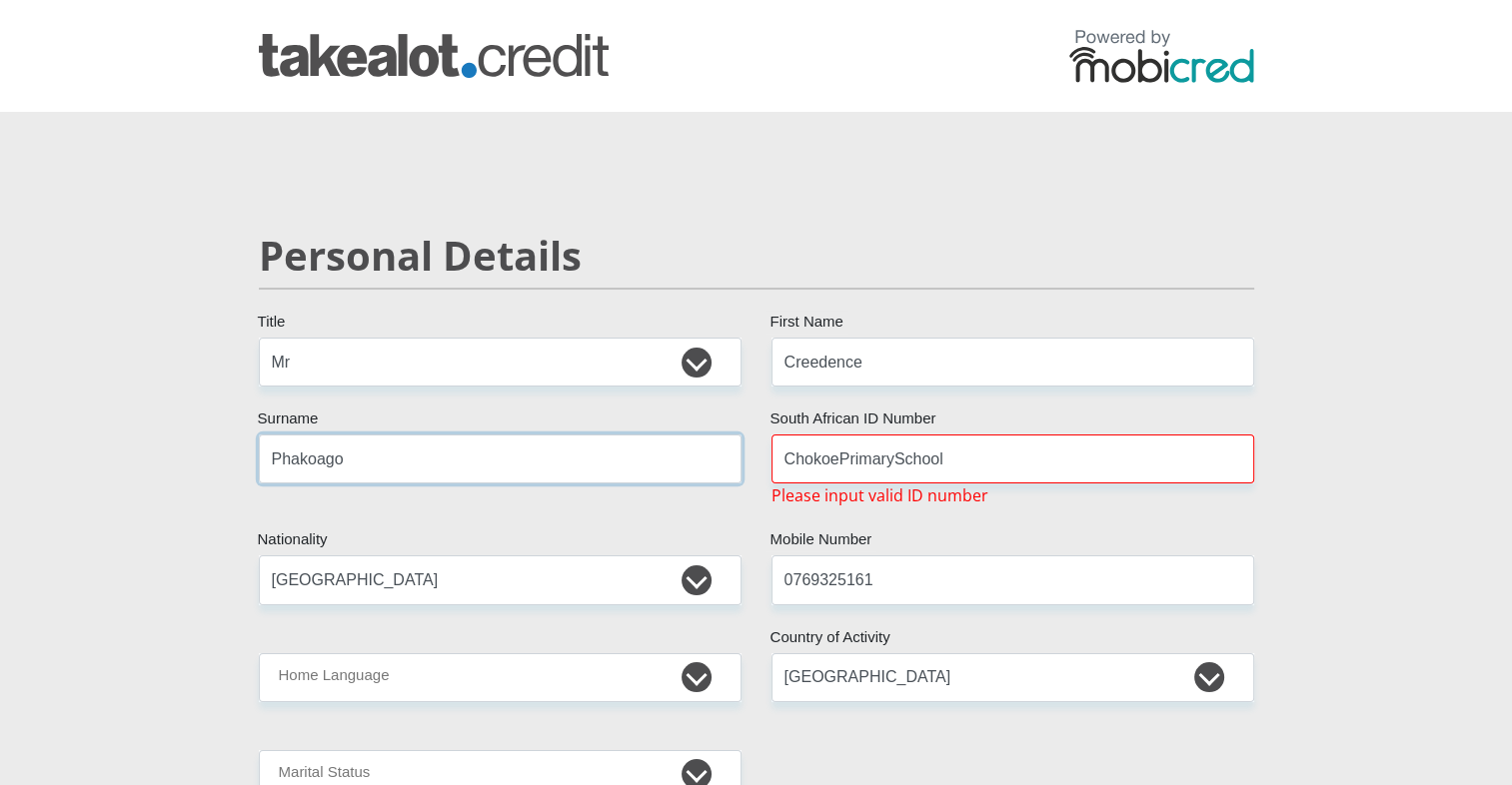 type on "Boshego" 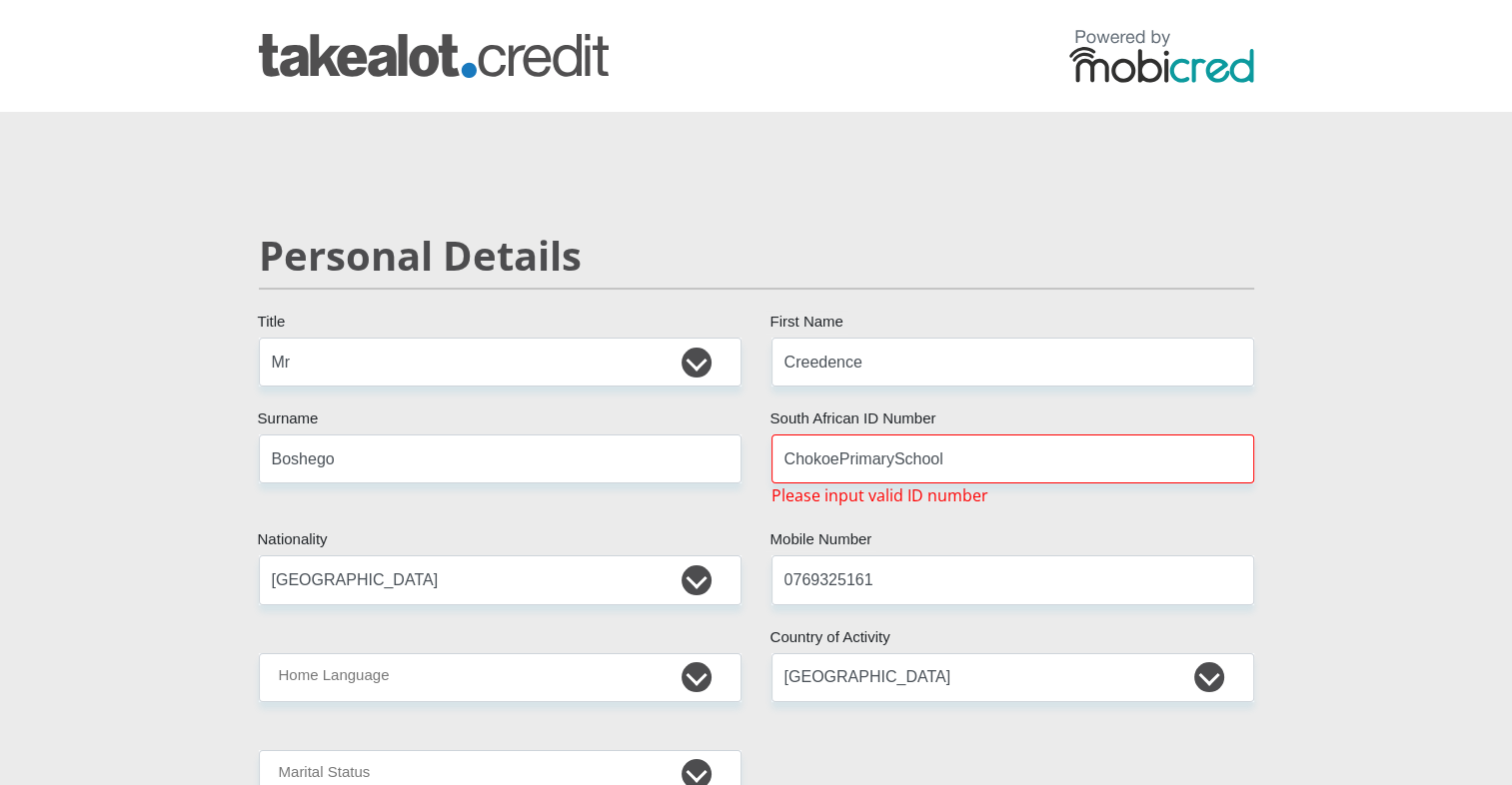 type on "4303 EXTENTION 02" 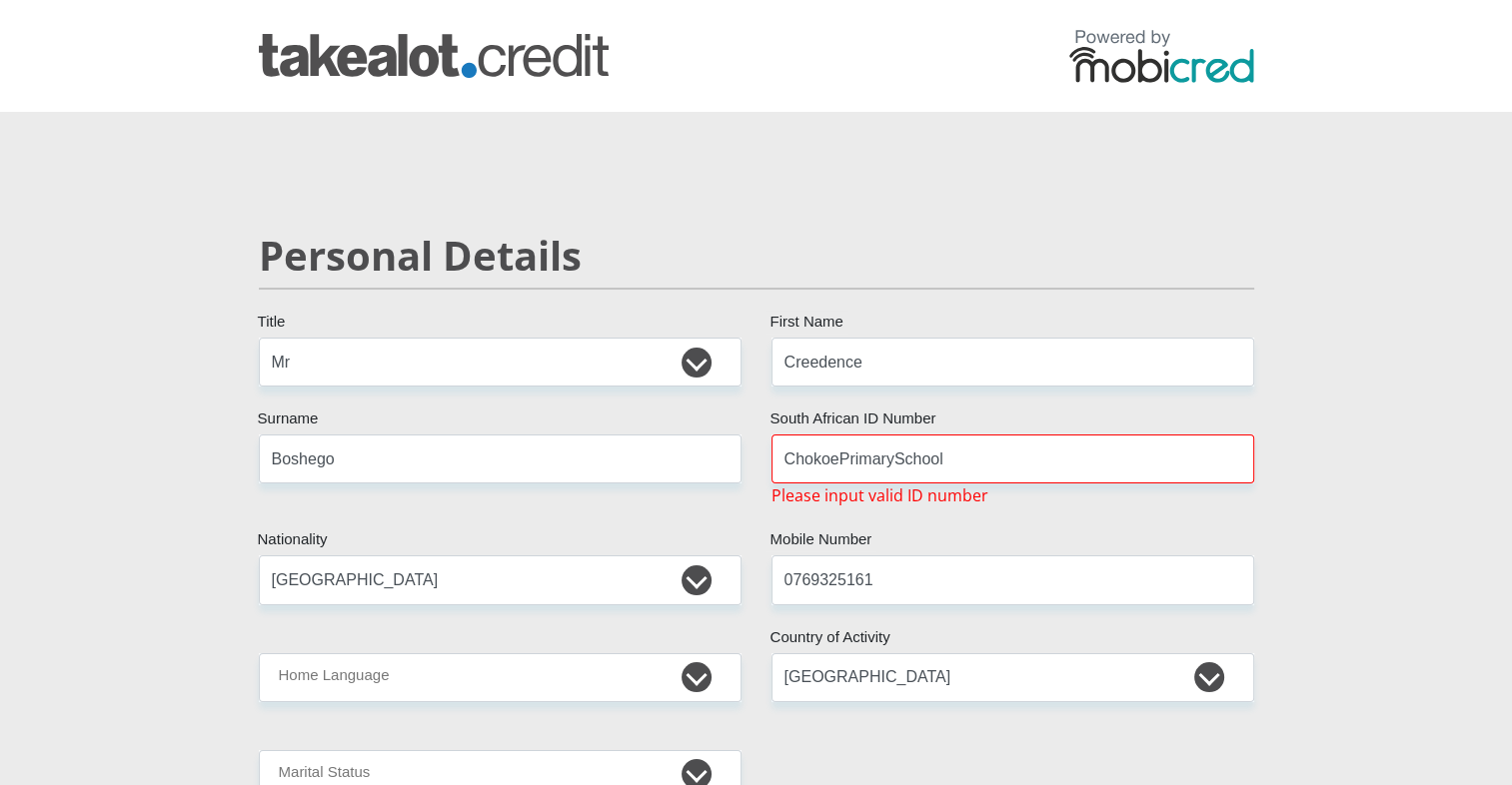 type on "[EMAIL_ADDRESS][DOMAIN_NAME]" 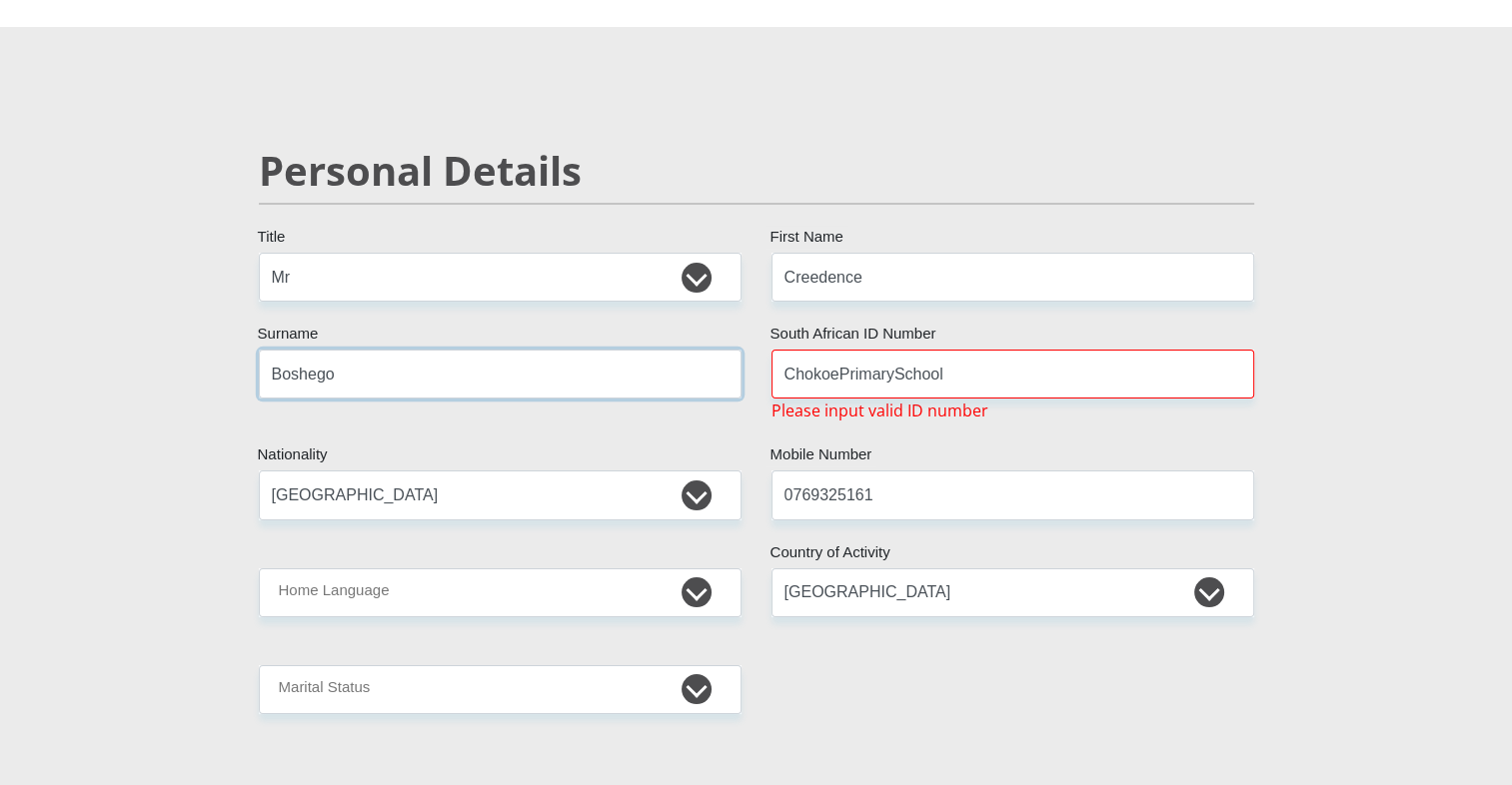 scroll, scrollTop: 96, scrollLeft: 0, axis: vertical 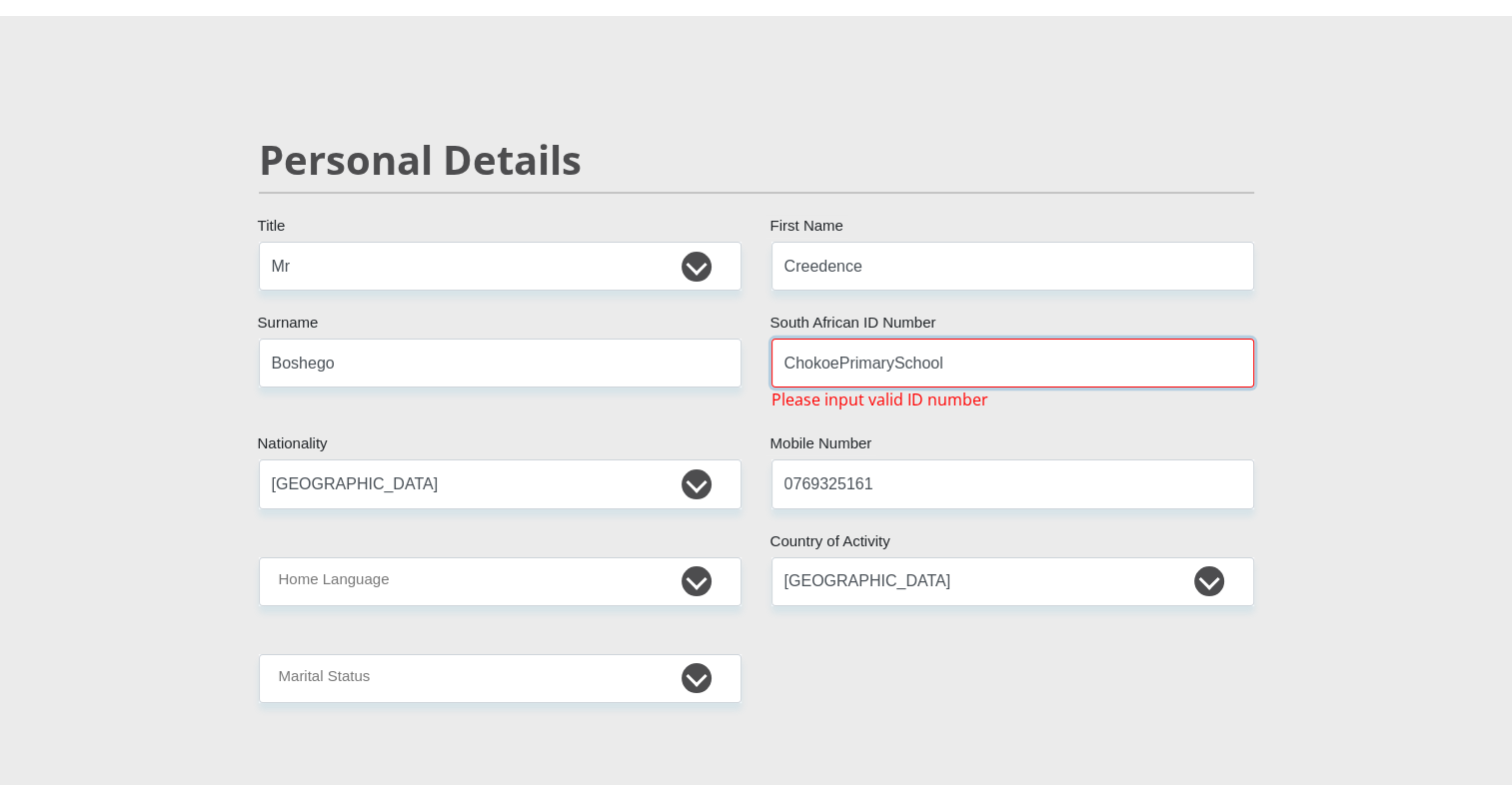 click on "ChokoePrimarySchool" at bounding box center [1012, 363] 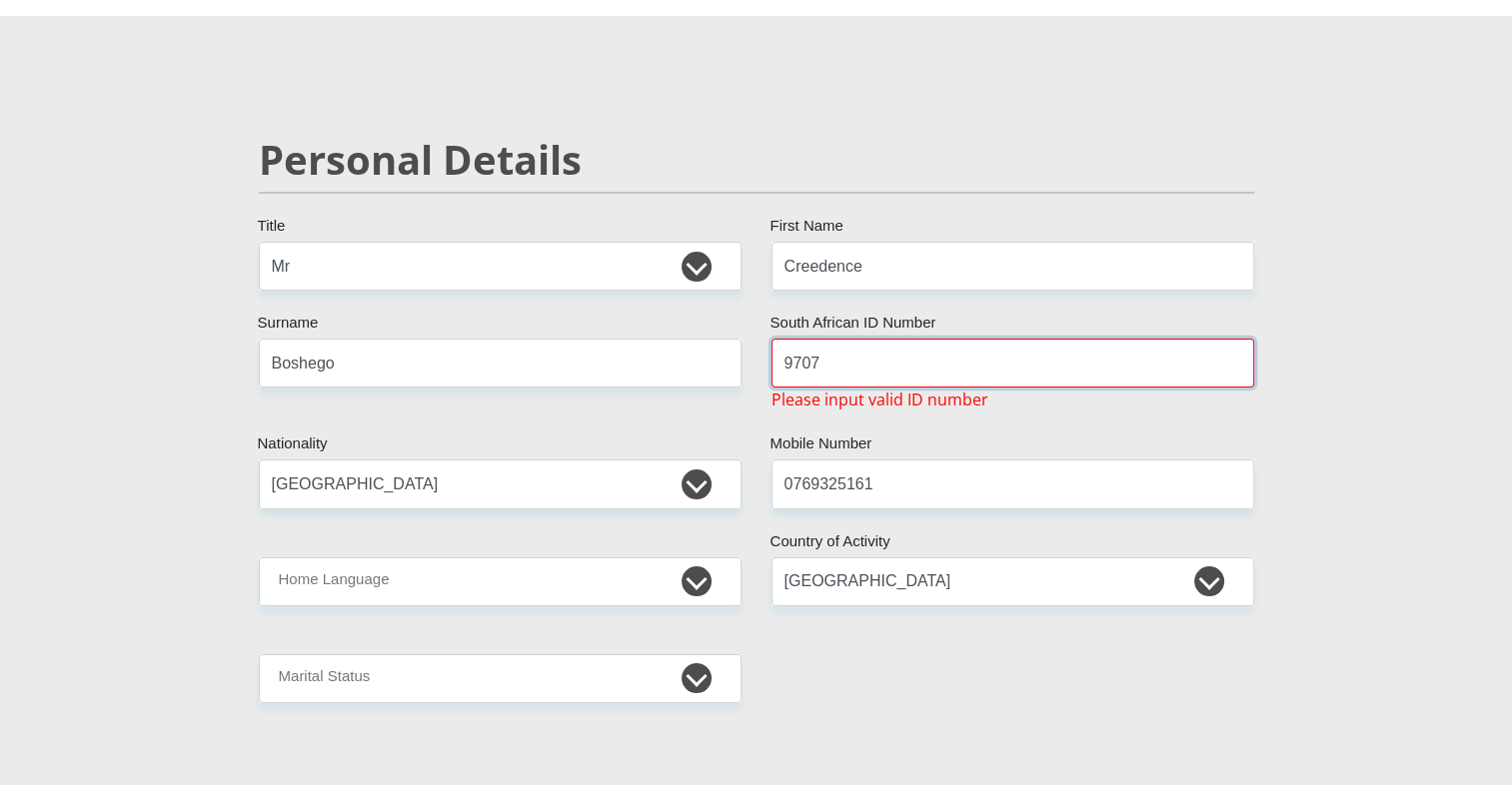 type on "9707205506083" 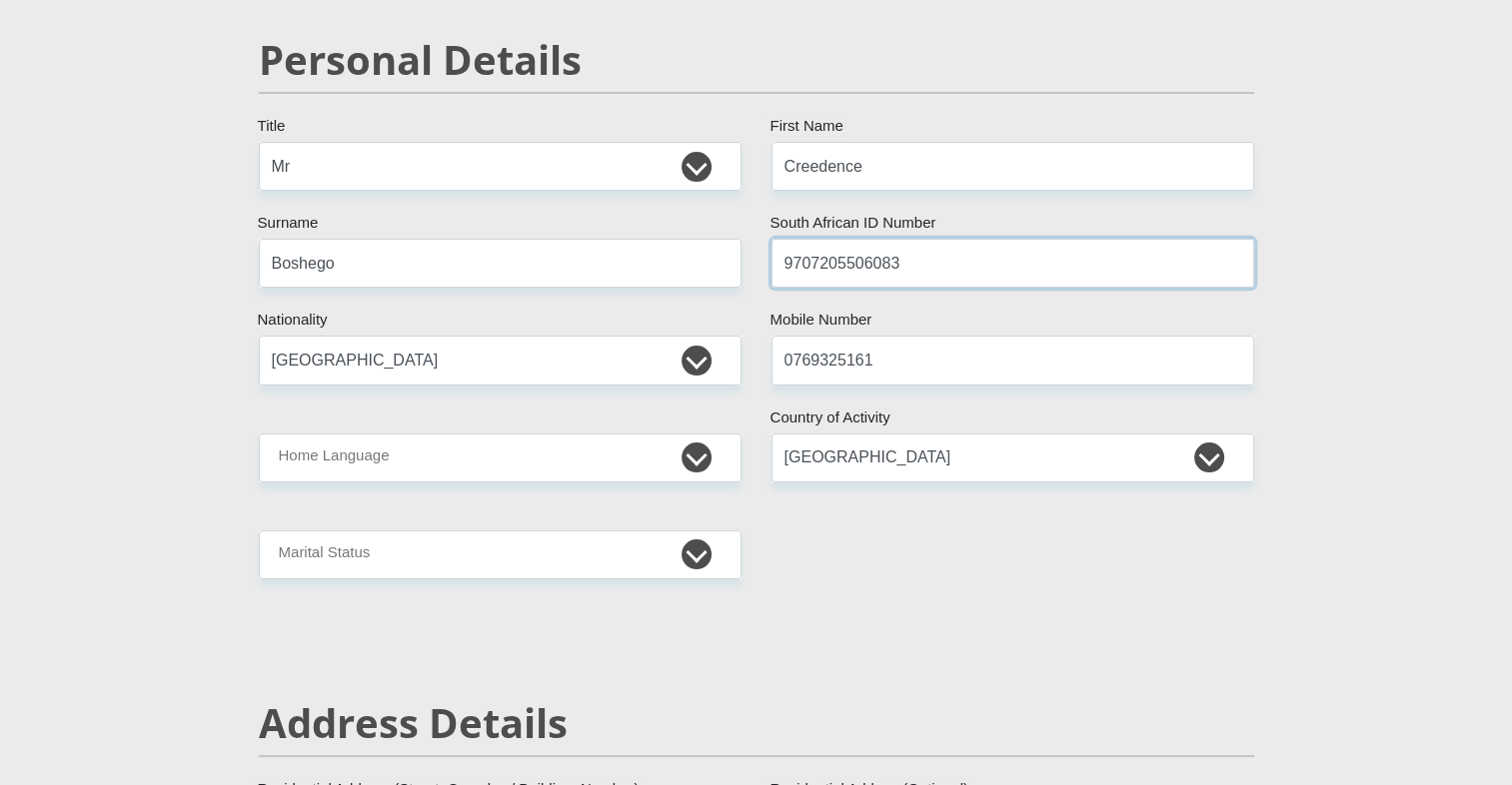 scroll, scrollTop: 239, scrollLeft: 0, axis: vertical 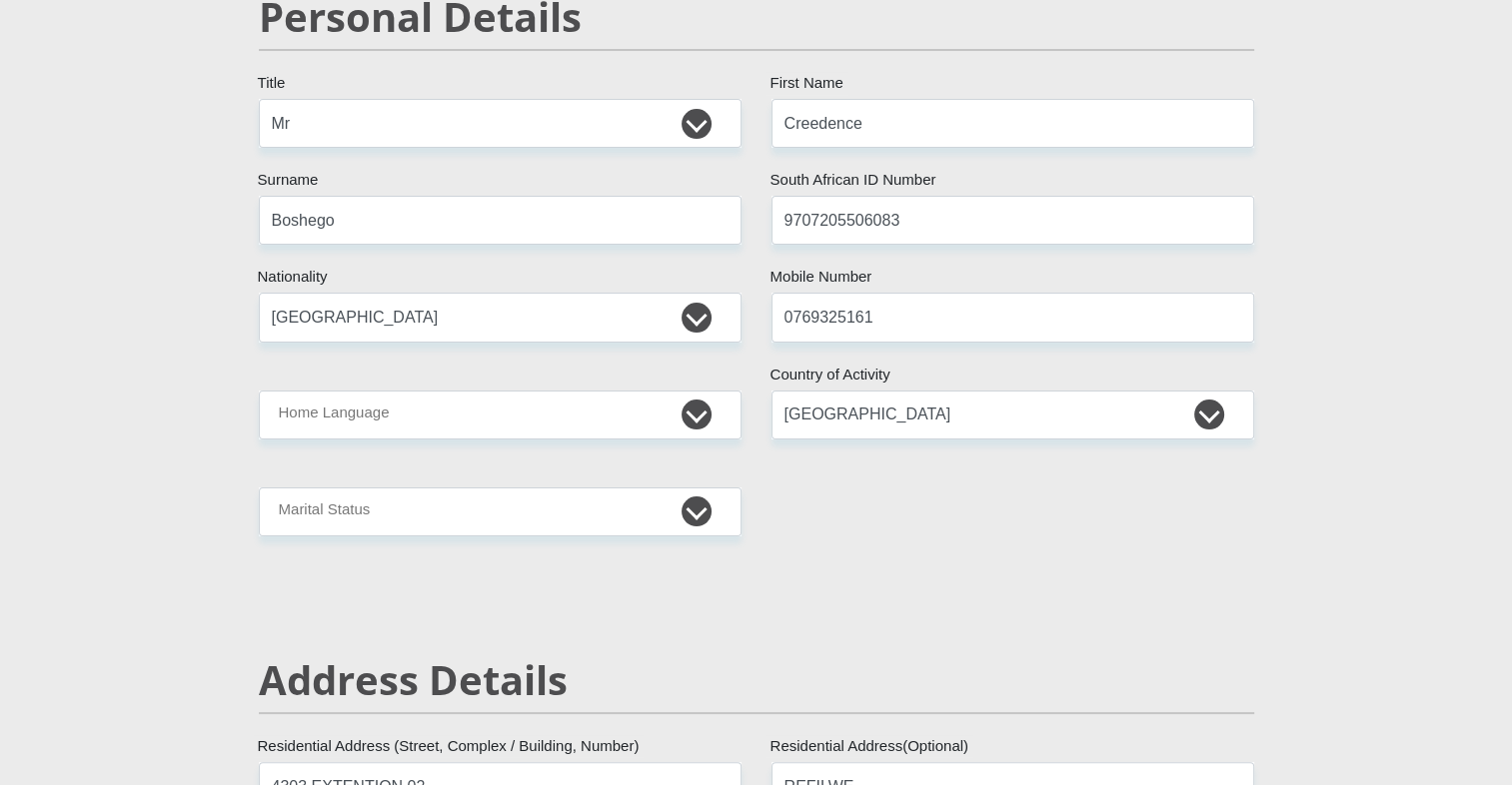 click on "Mr
Ms
Mrs
Dr
Other
Title
Creedence
First Name
Boshego
Surname
9707205506083
South African ID Number
Please input valid ID number
South Africa
Afghanistan
Aland Islands
Albania
Algeria
America Samoa
American Virgin Islands
Andorra
Angola
Anguilla
Antarctica
Antigua and Barbuda
Argentina" at bounding box center [756, 2947] 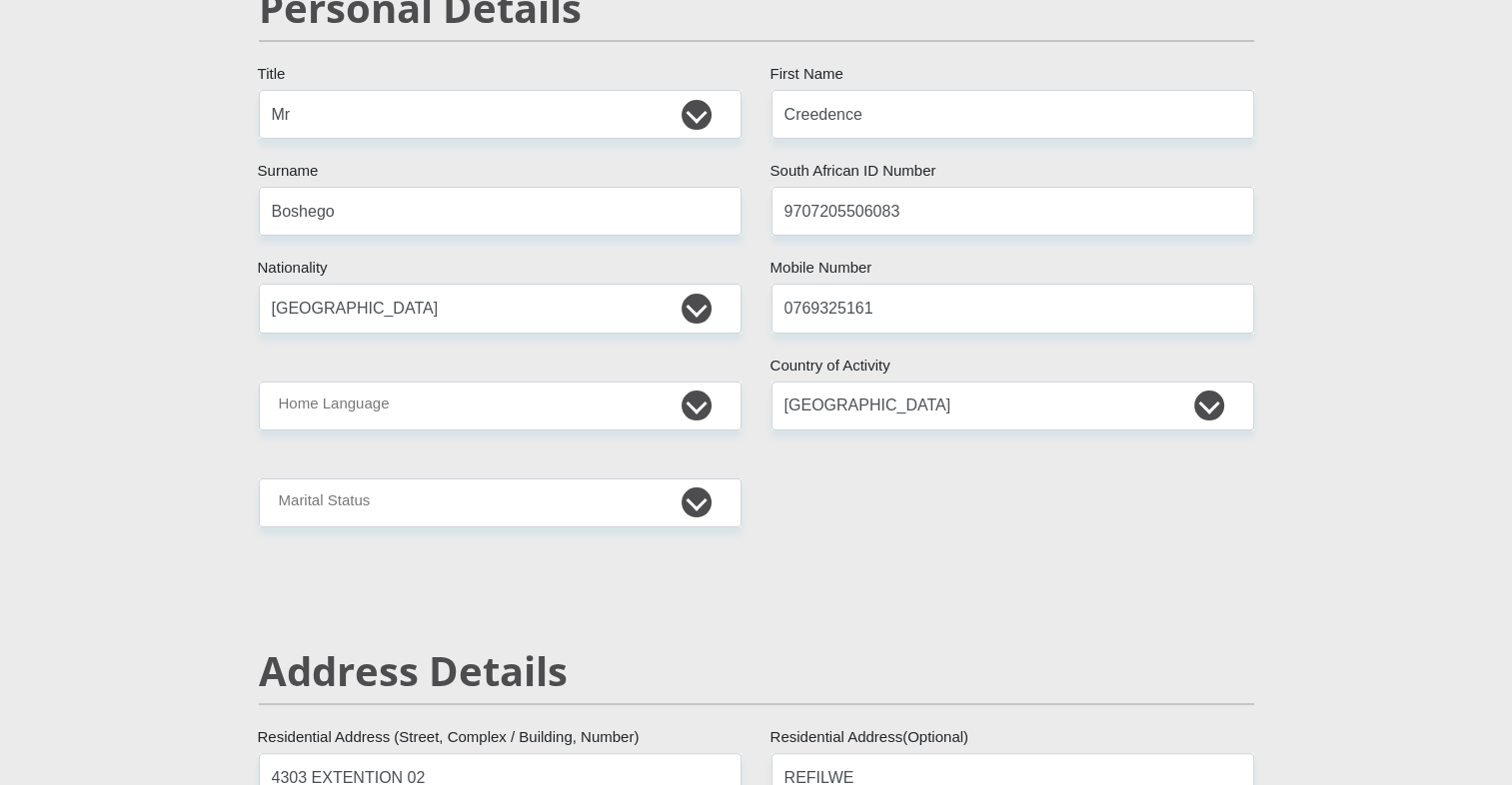 scroll, scrollTop: 252, scrollLeft: 0, axis: vertical 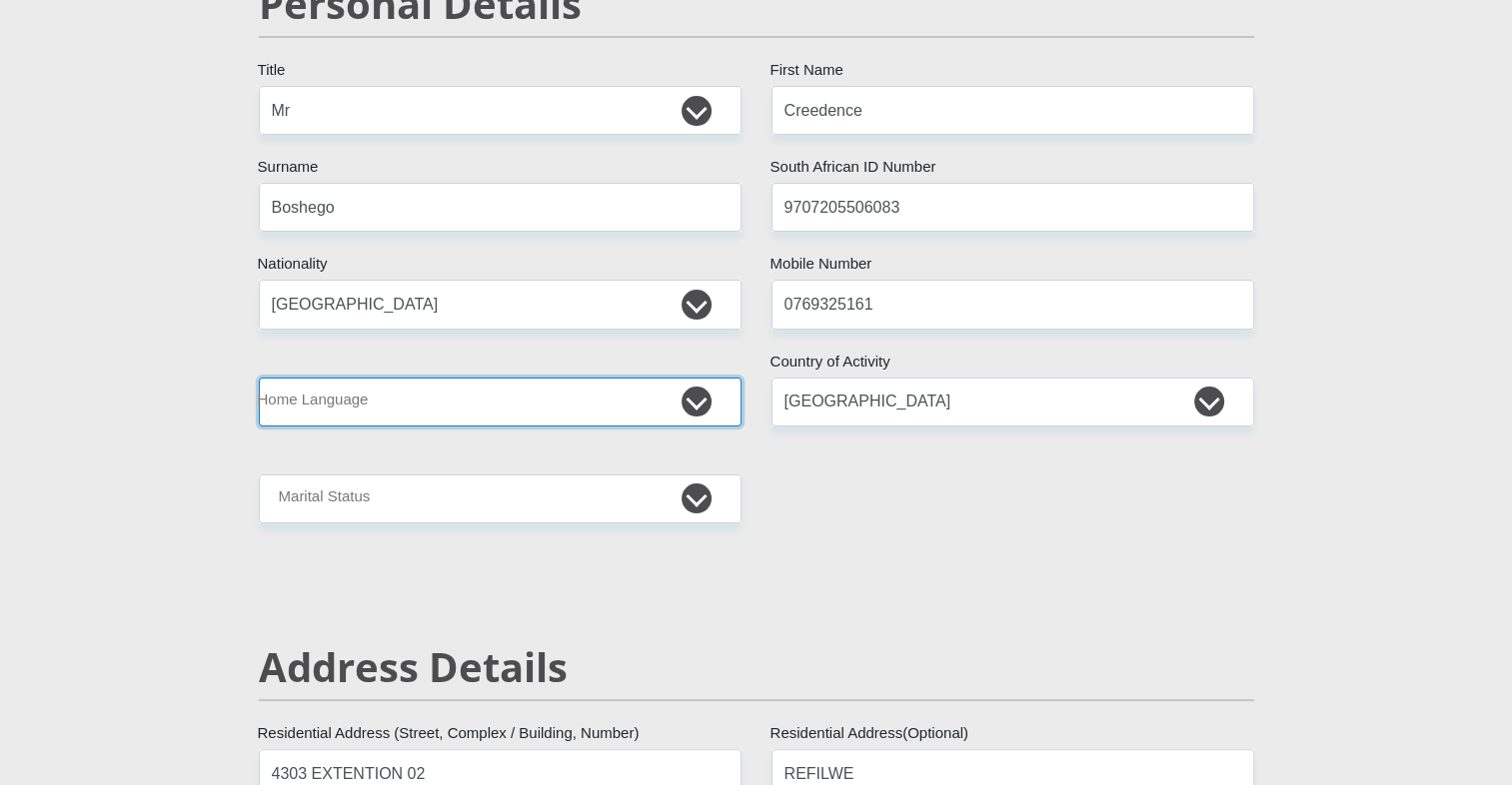 click on "Afrikaans
English
Sepedi
South Ndebele
Southern Sotho
Swati
Tsonga
Tswana
Venda
Xhosa
Zulu
Other" at bounding box center [500, 401] 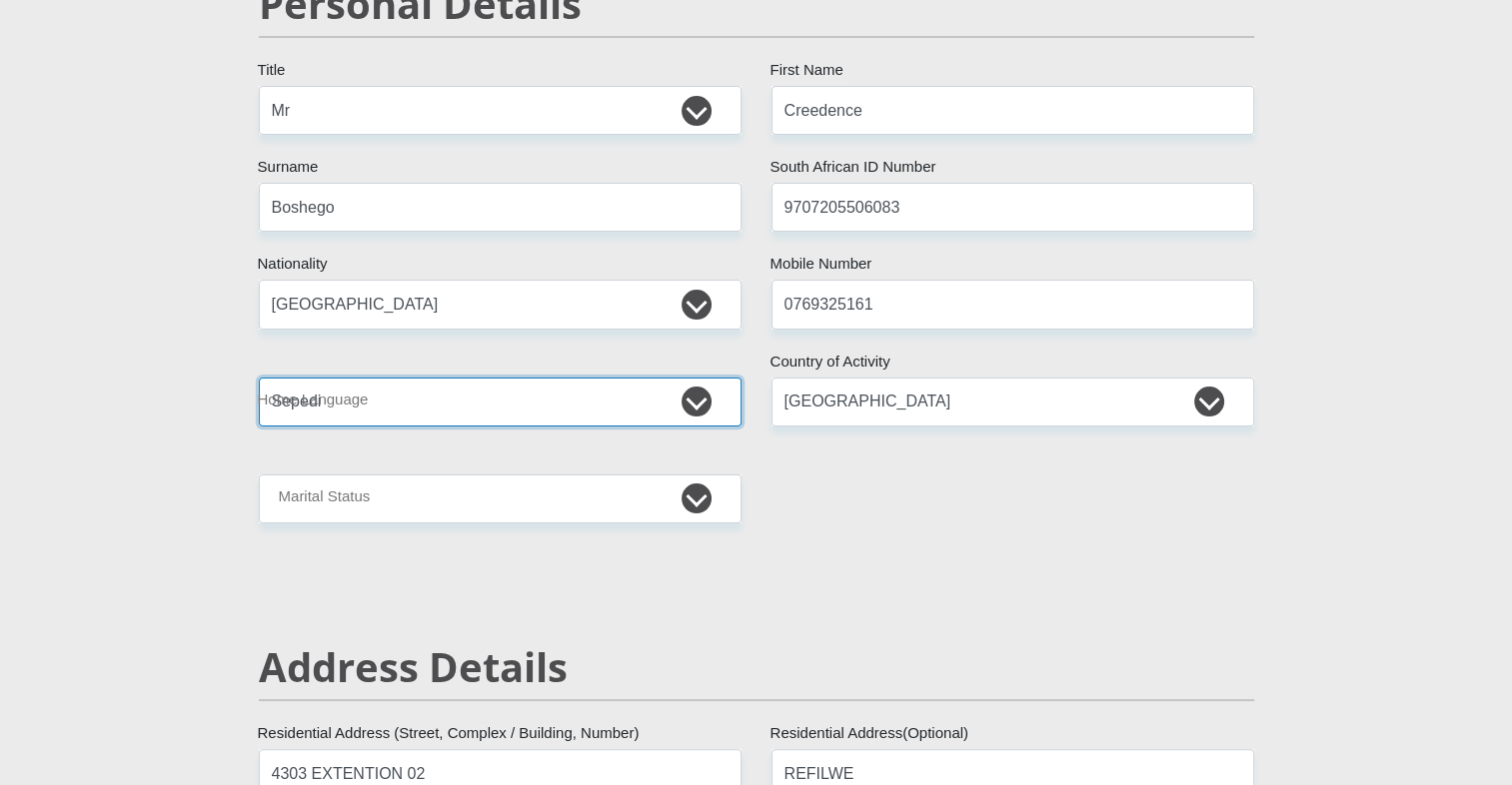 click on "Afrikaans
English
Sepedi
South Ndebele
Southern Sotho
Swati
Tsonga
Tswana
Venda
Xhosa
Zulu
Other" at bounding box center [500, 401] 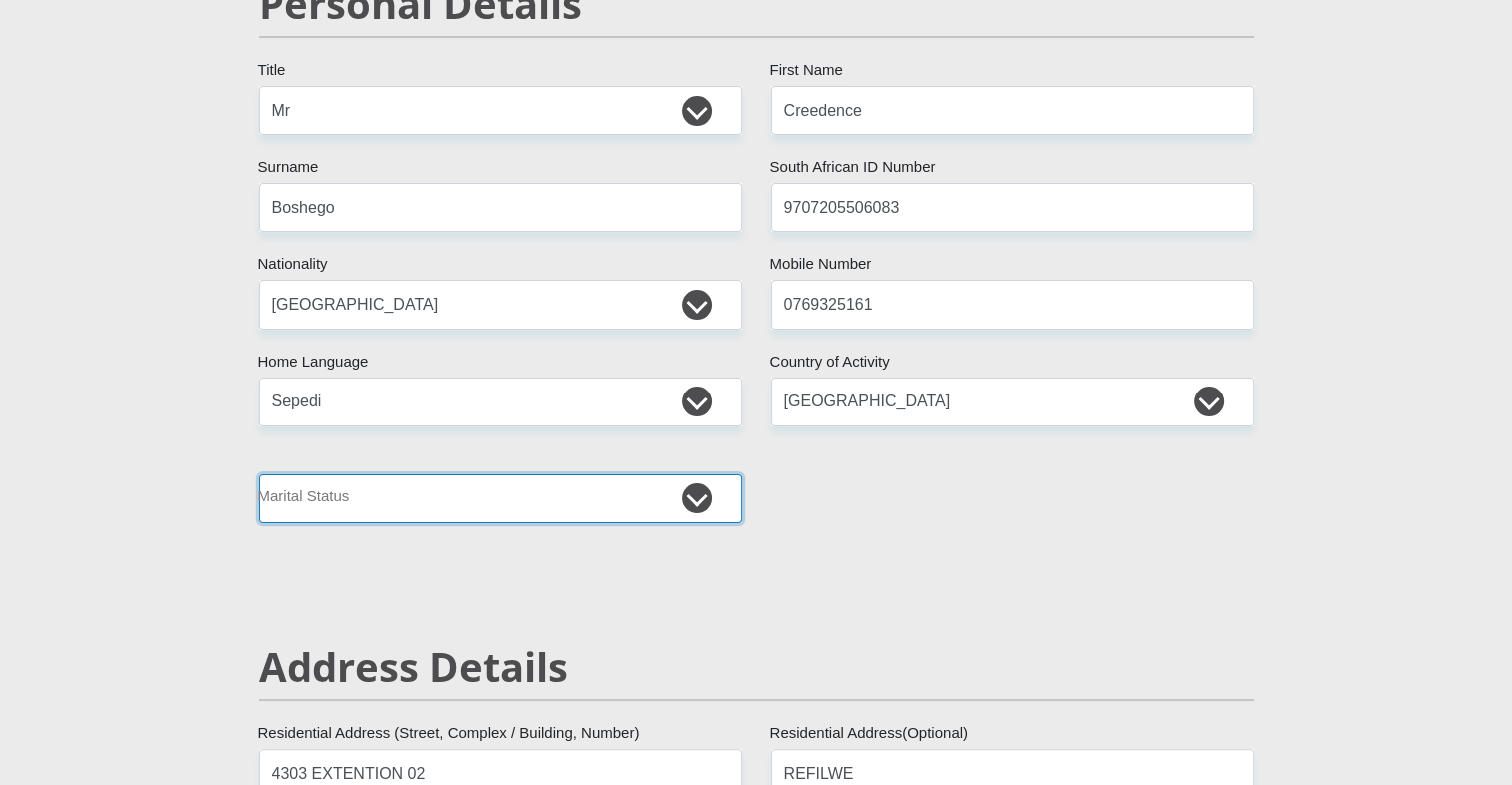 click on "Married ANC
Single
Divorced
Widowed
Married COP or Customary Law" at bounding box center (500, 498) 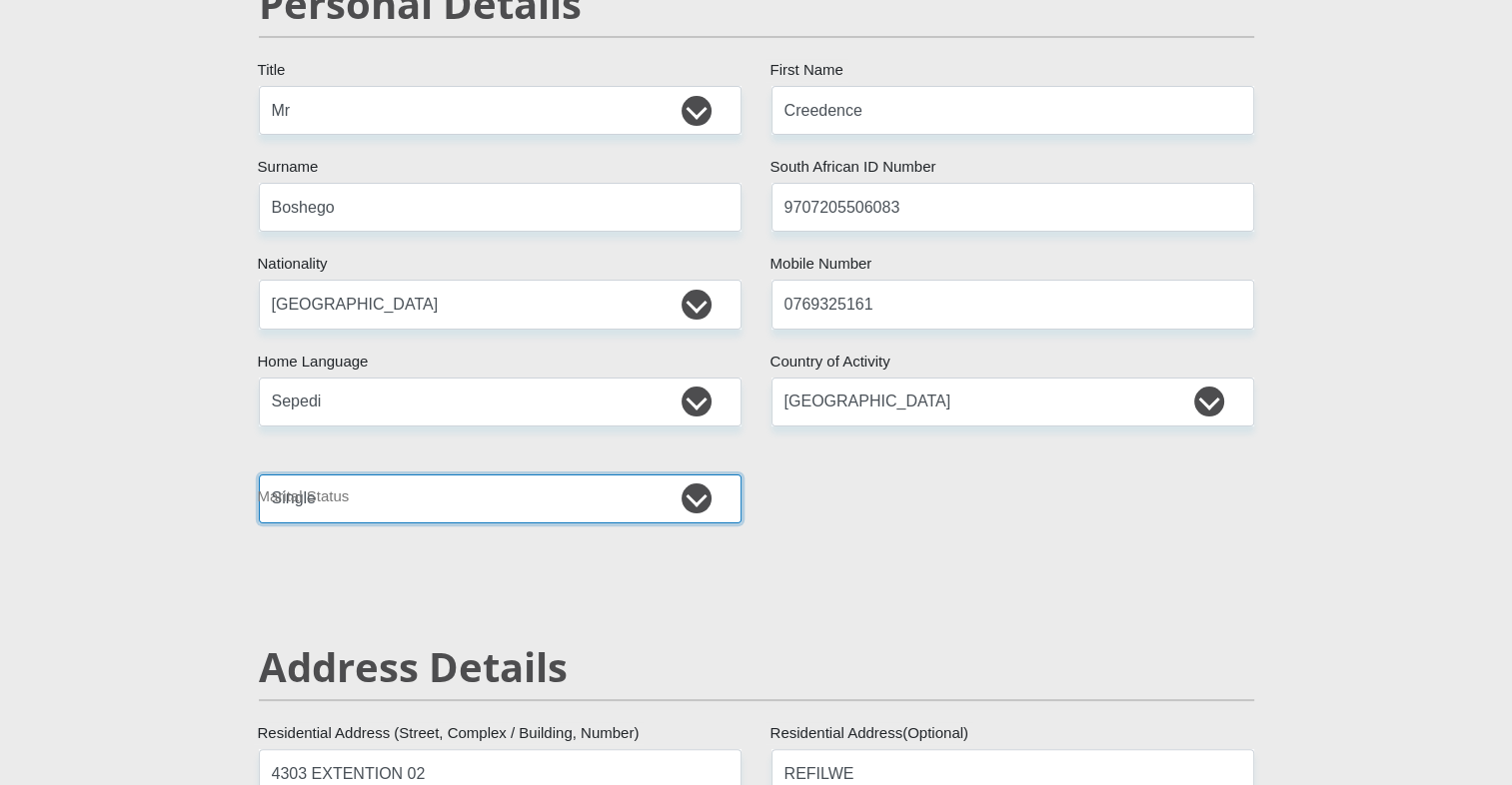click on "Married ANC
Single
Divorced
Widowed
Married COP or Customary Law" at bounding box center [500, 498] 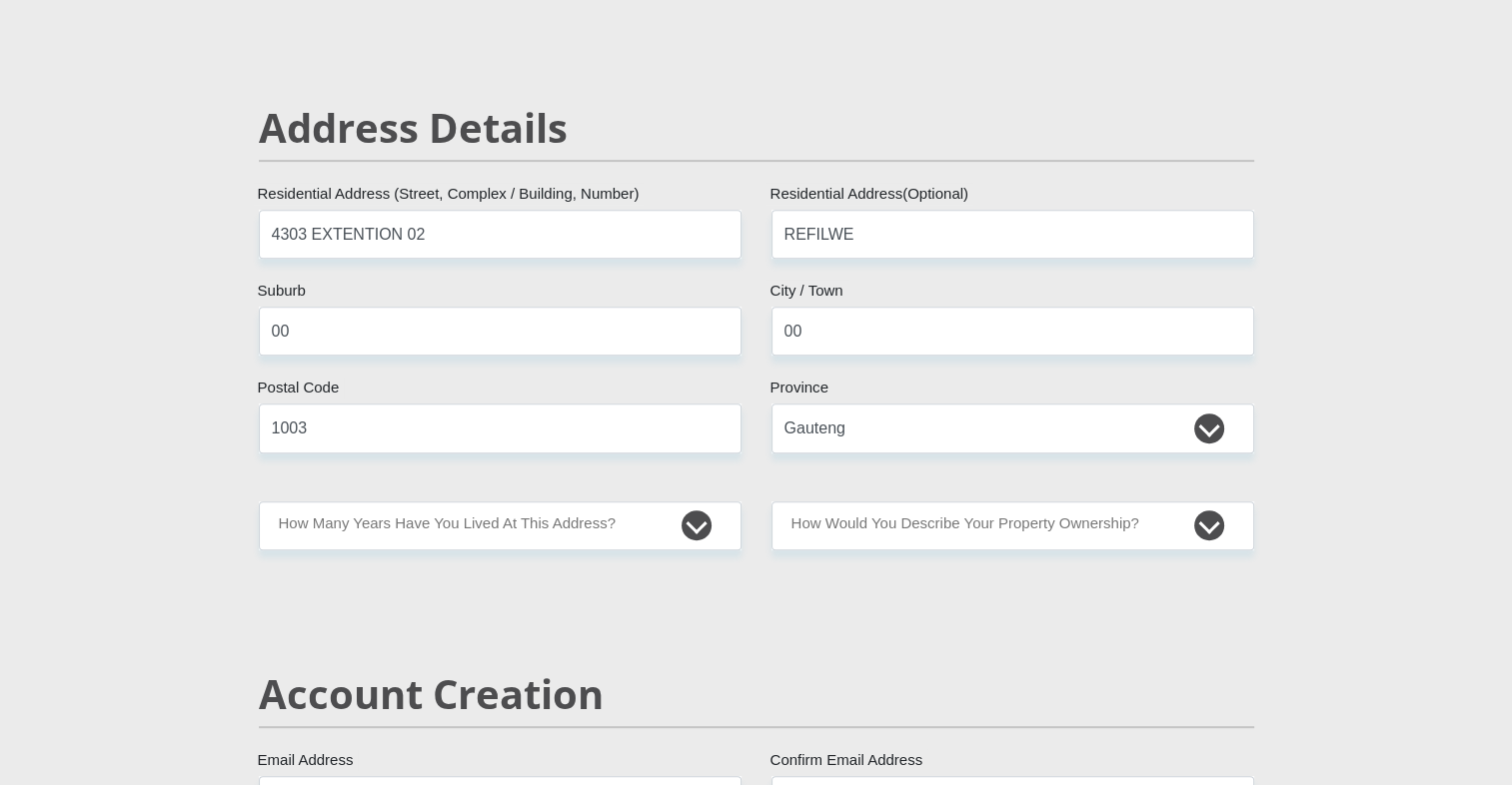 scroll, scrollTop: 803, scrollLeft: 0, axis: vertical 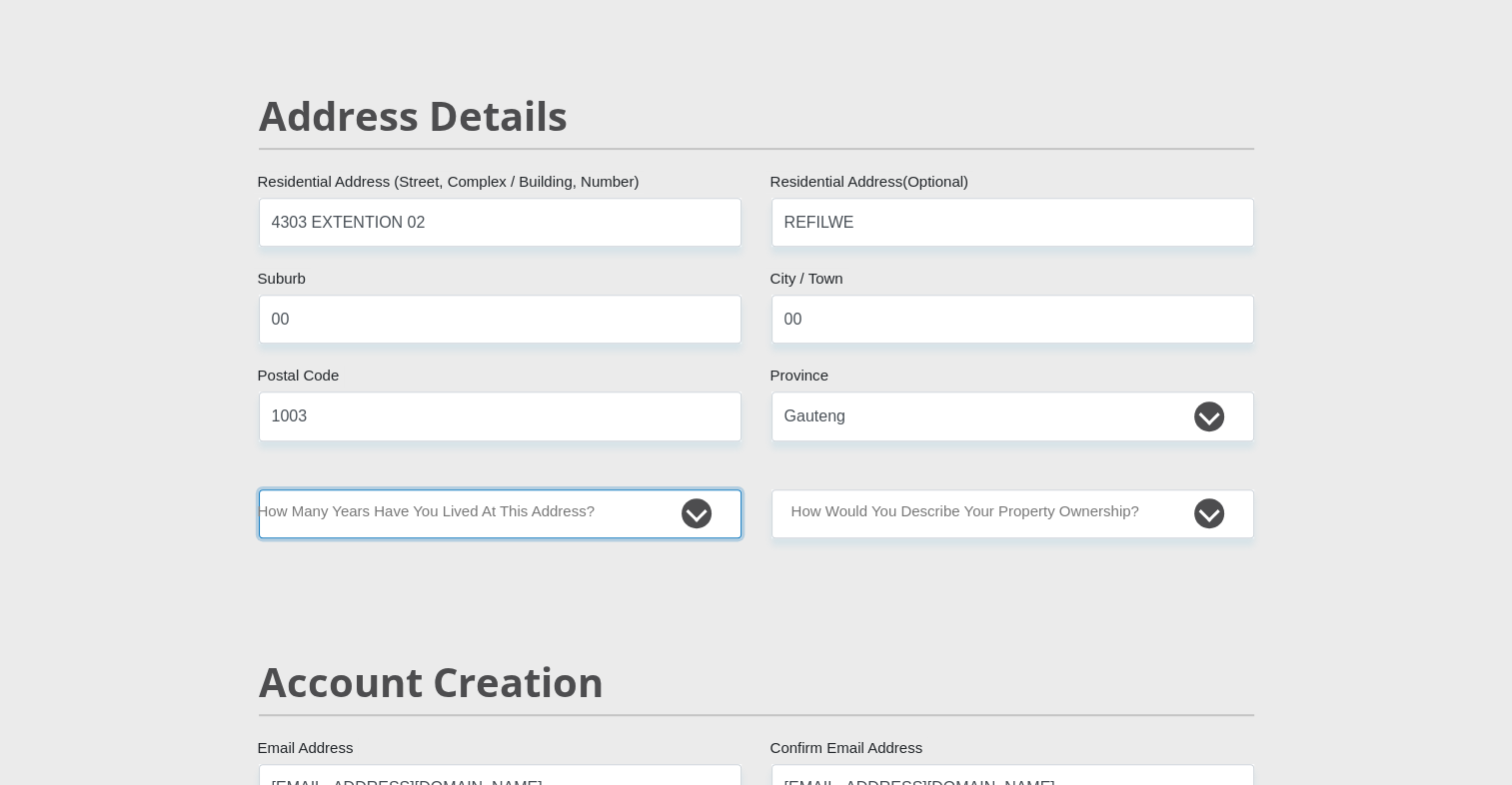 click on "less than 1 year
1-3 years
3-5 years
5+ years" at bounding box center (500, 513) 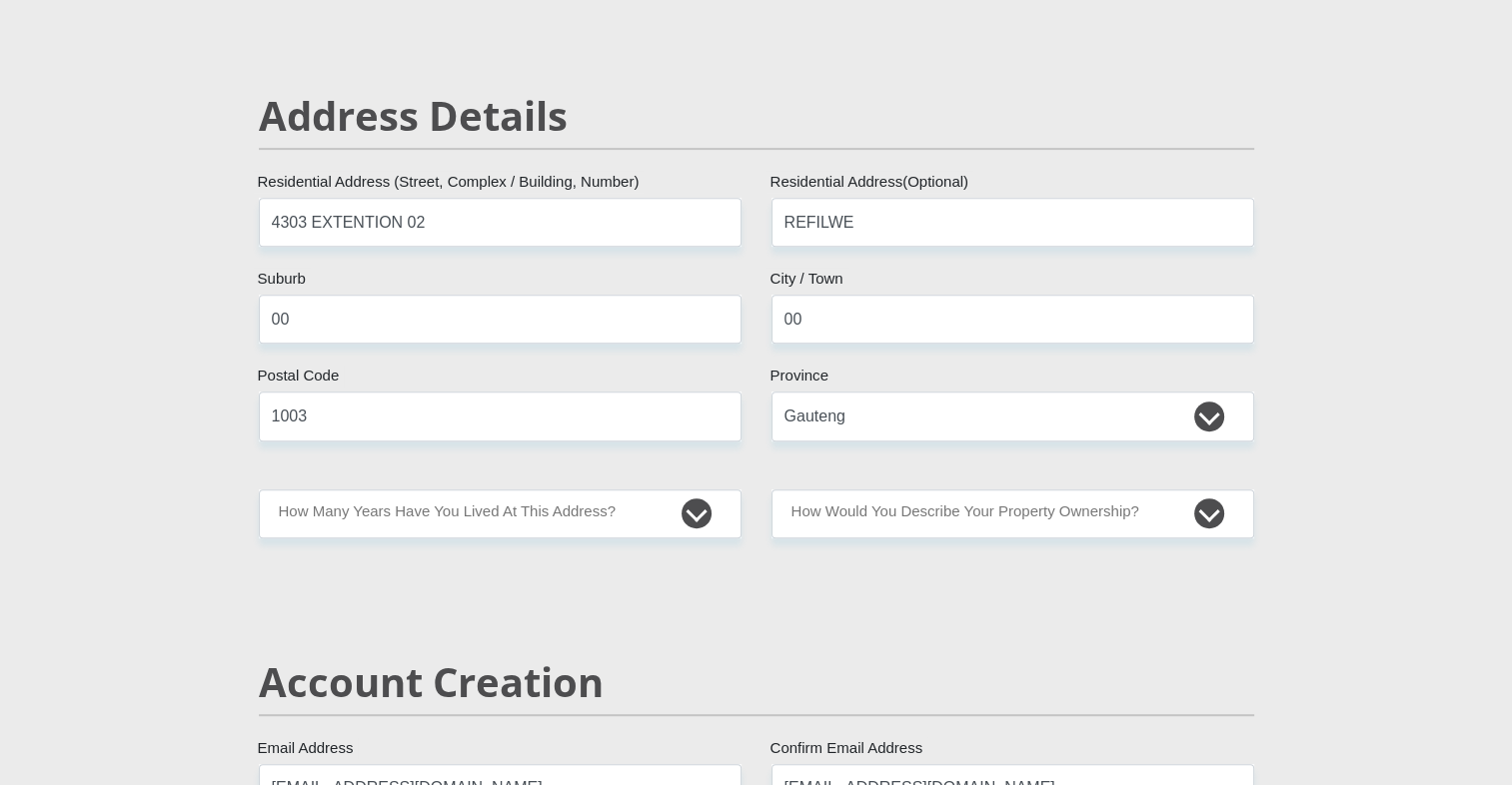 click on "Account Creation" at bounding box center (756, 682) 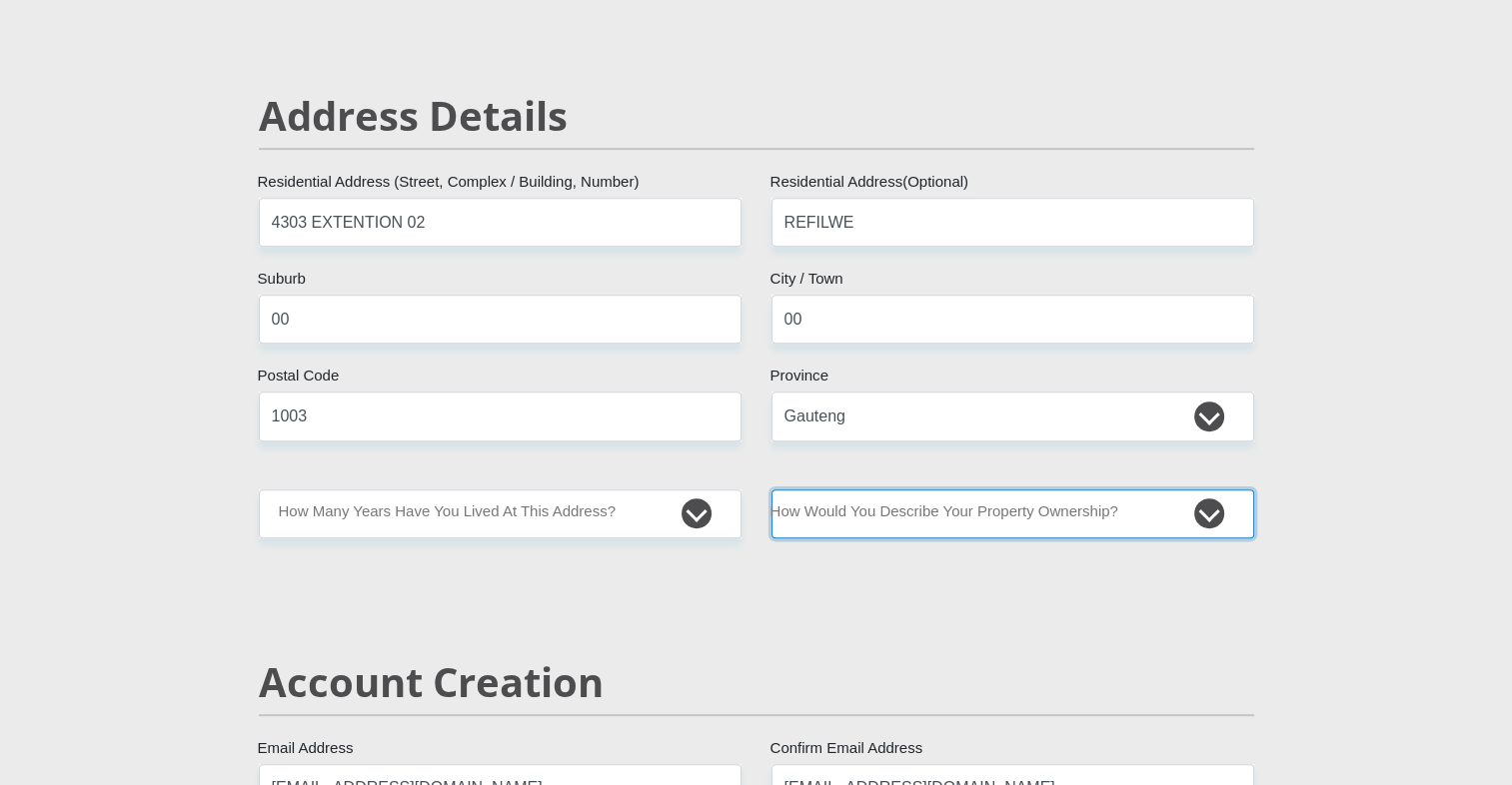 click on "Owned
Rented
Family Owned
Company Dwelling" at bounding box center [1012, 513] 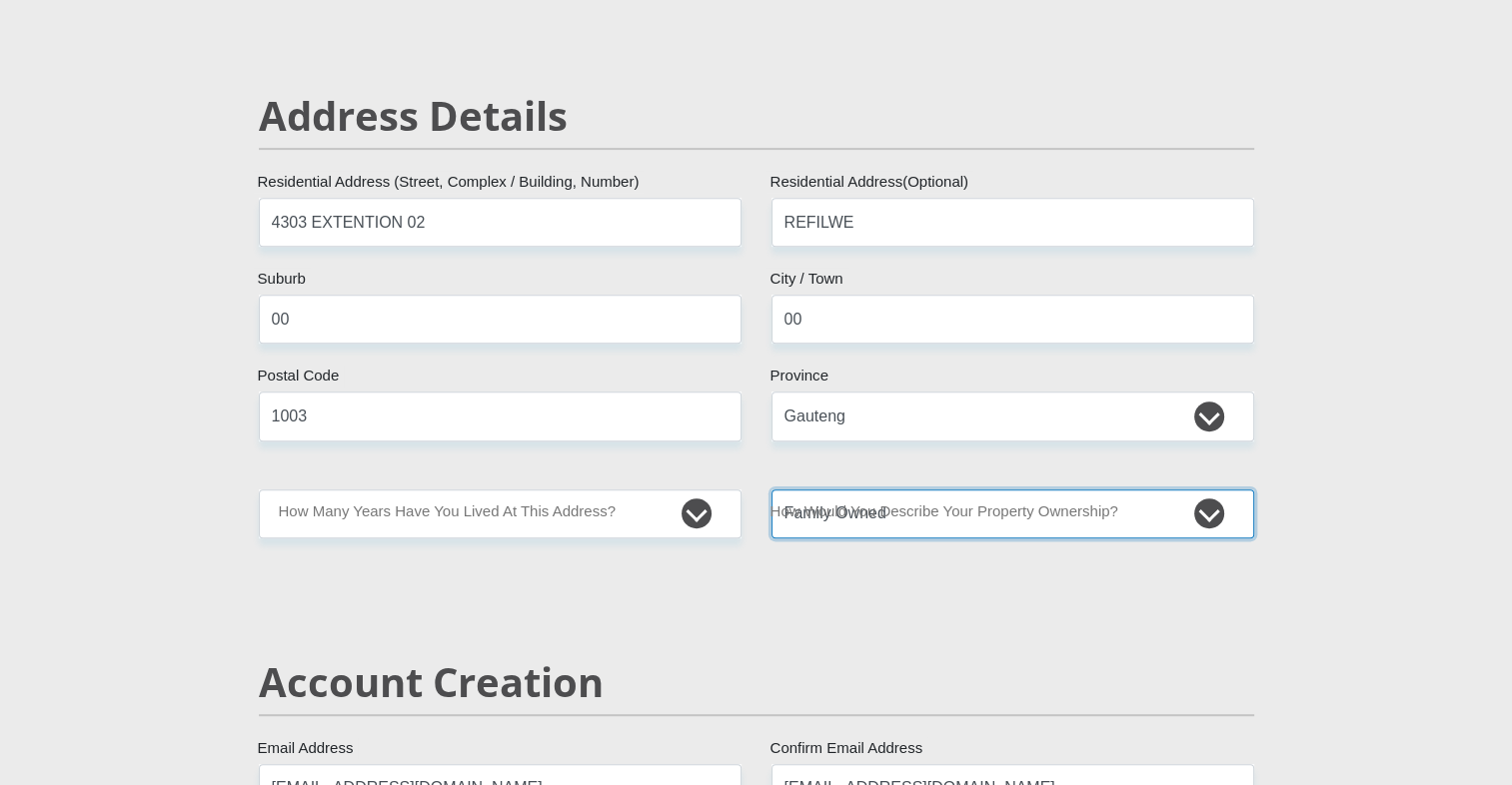click on "Owned
Rented
Family Owned
Company Dwelling" at bounding box center (1012, 513) 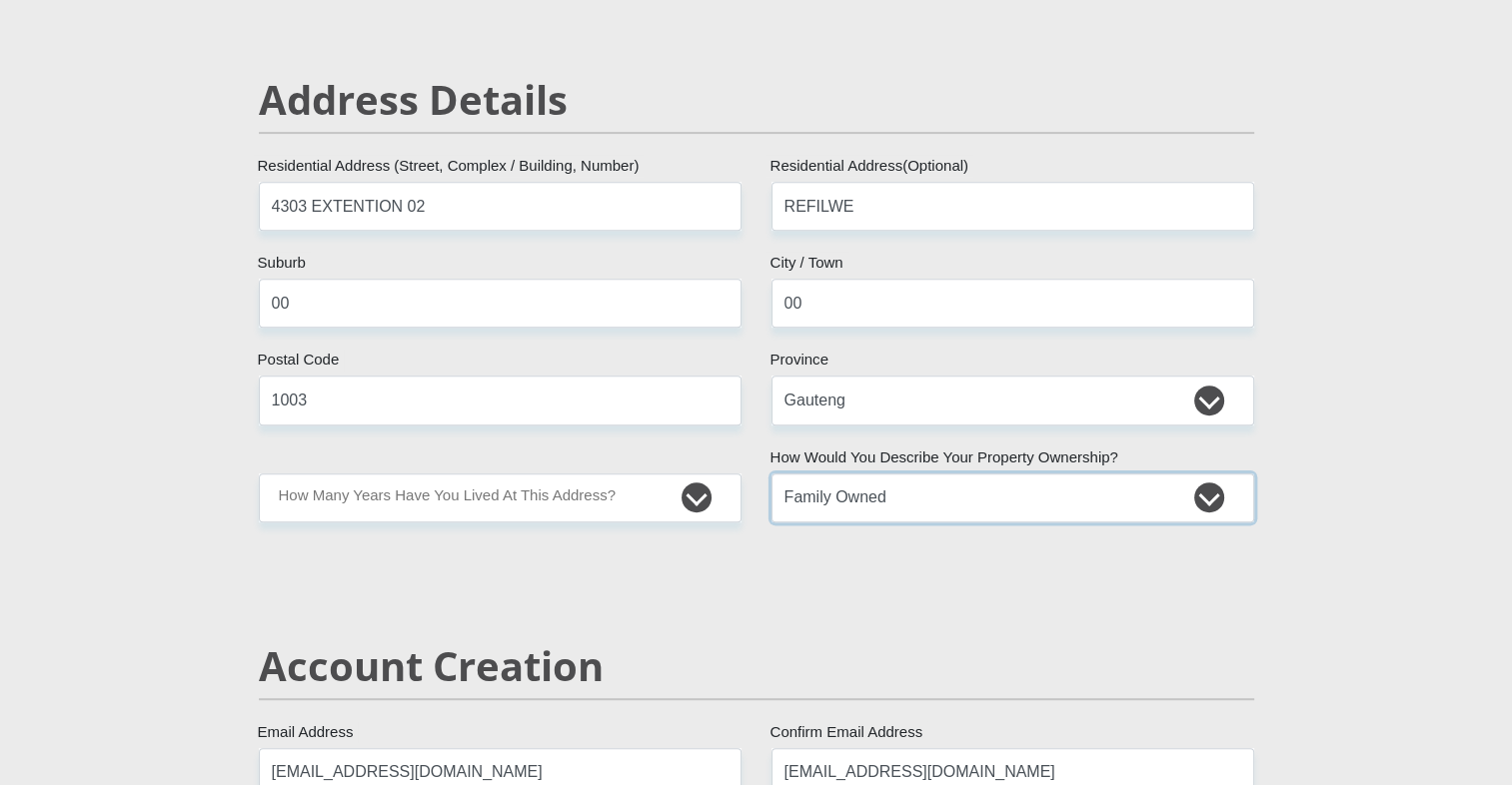 scroll, scrollTop: 821, scrollLeft: 0, axis: vertical 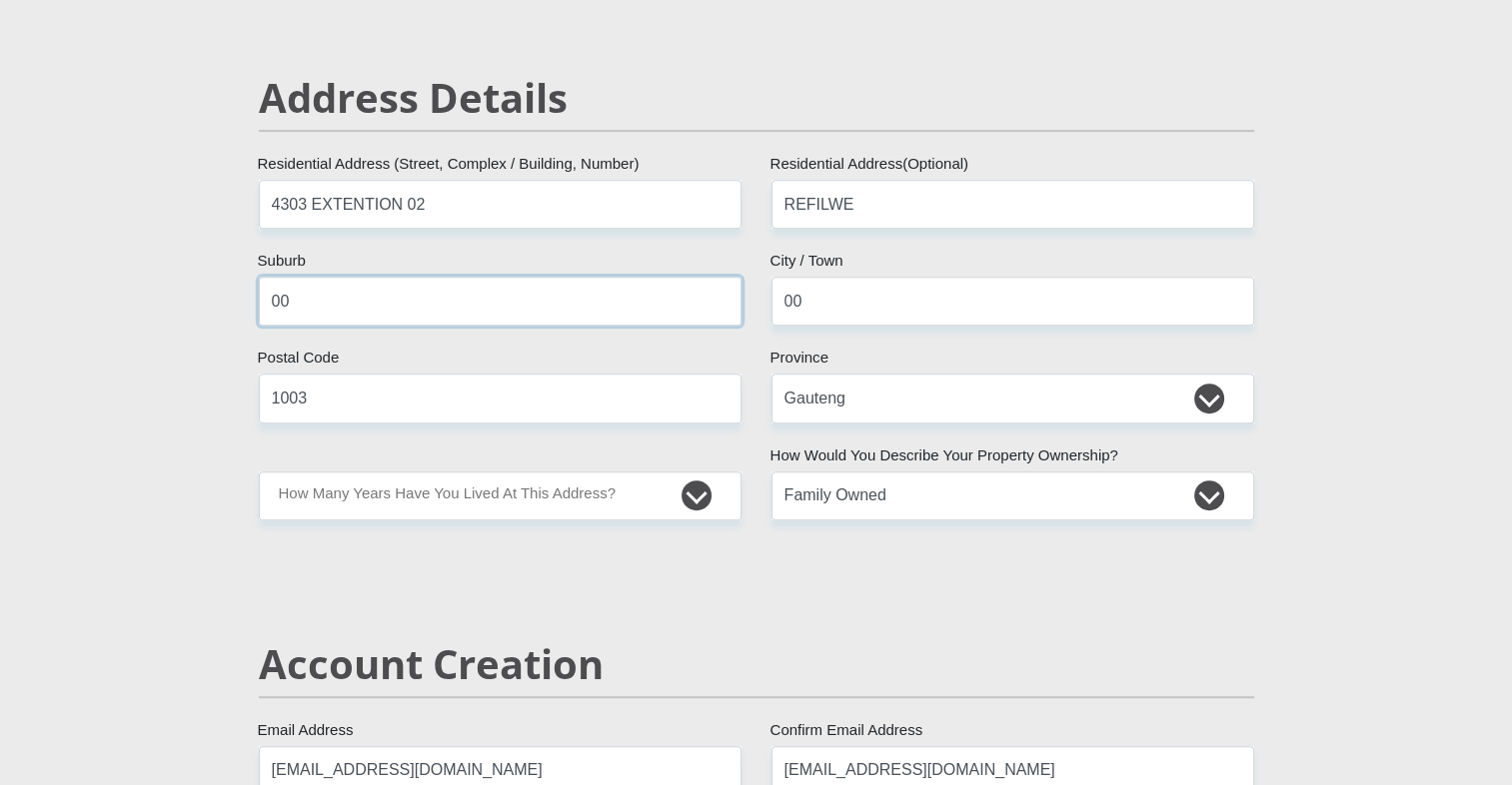 click on "00" at bounding box center (500, 301) 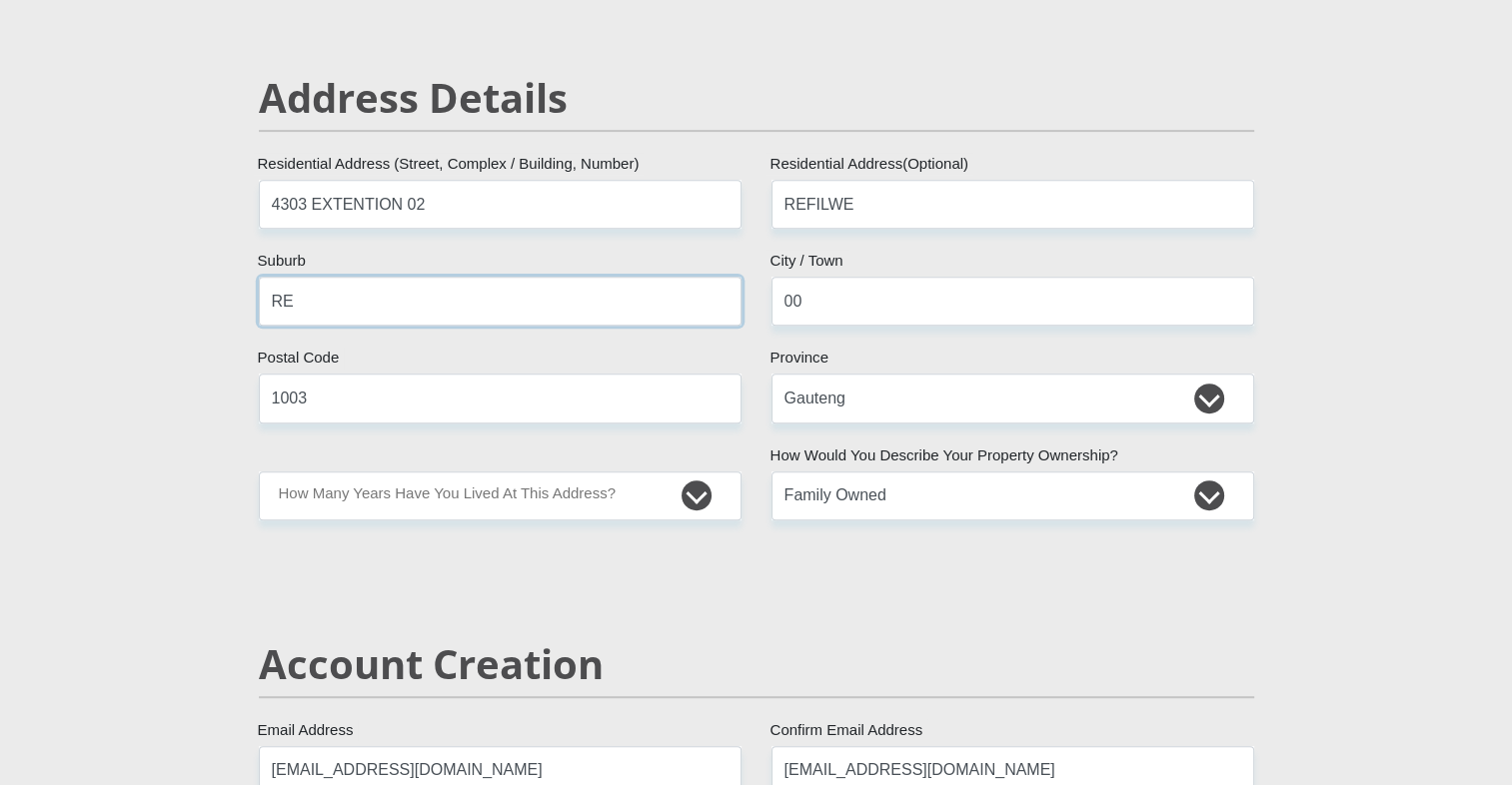 type on "REFILWE" 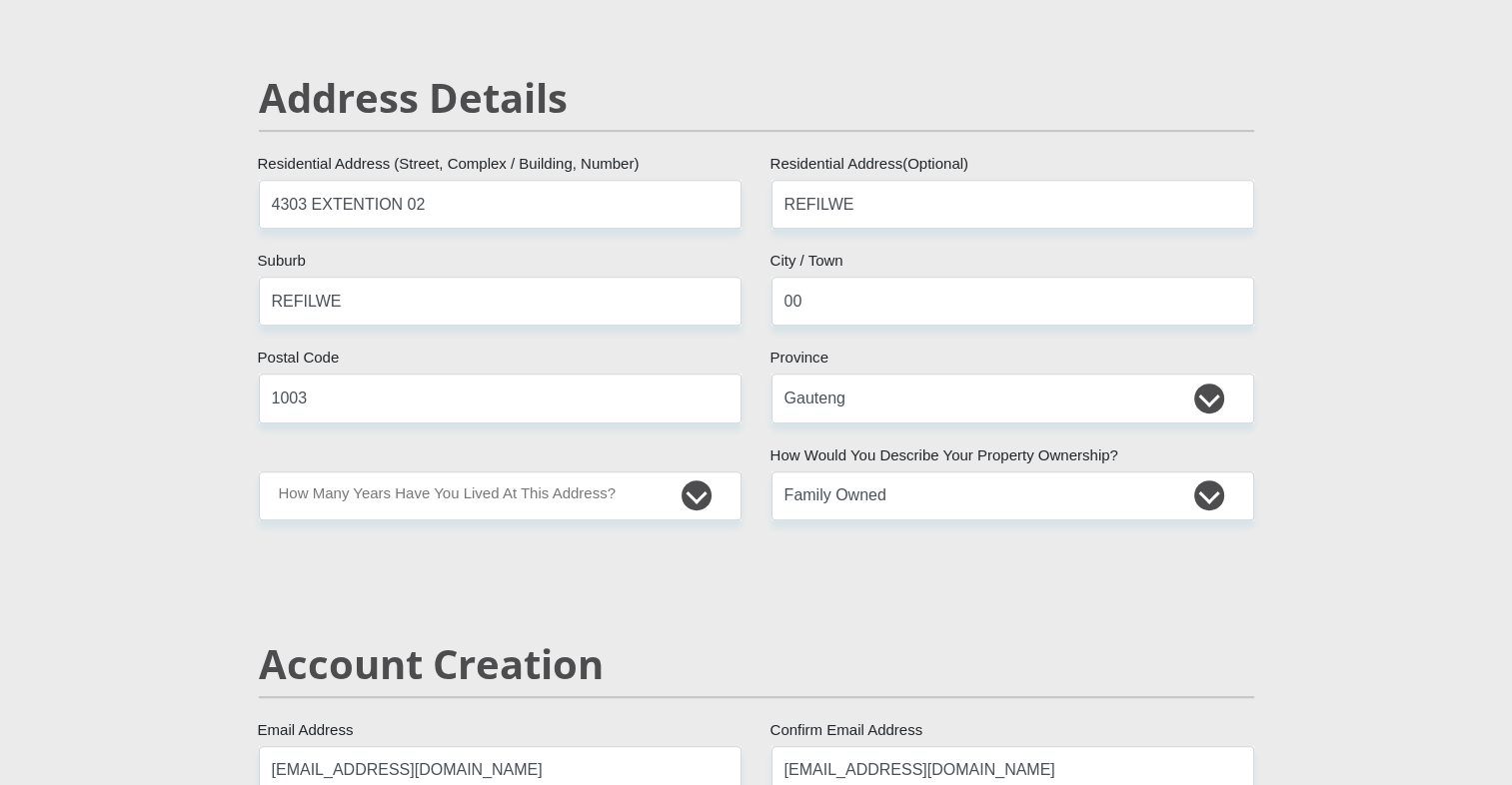 type on "Lectorium@44" 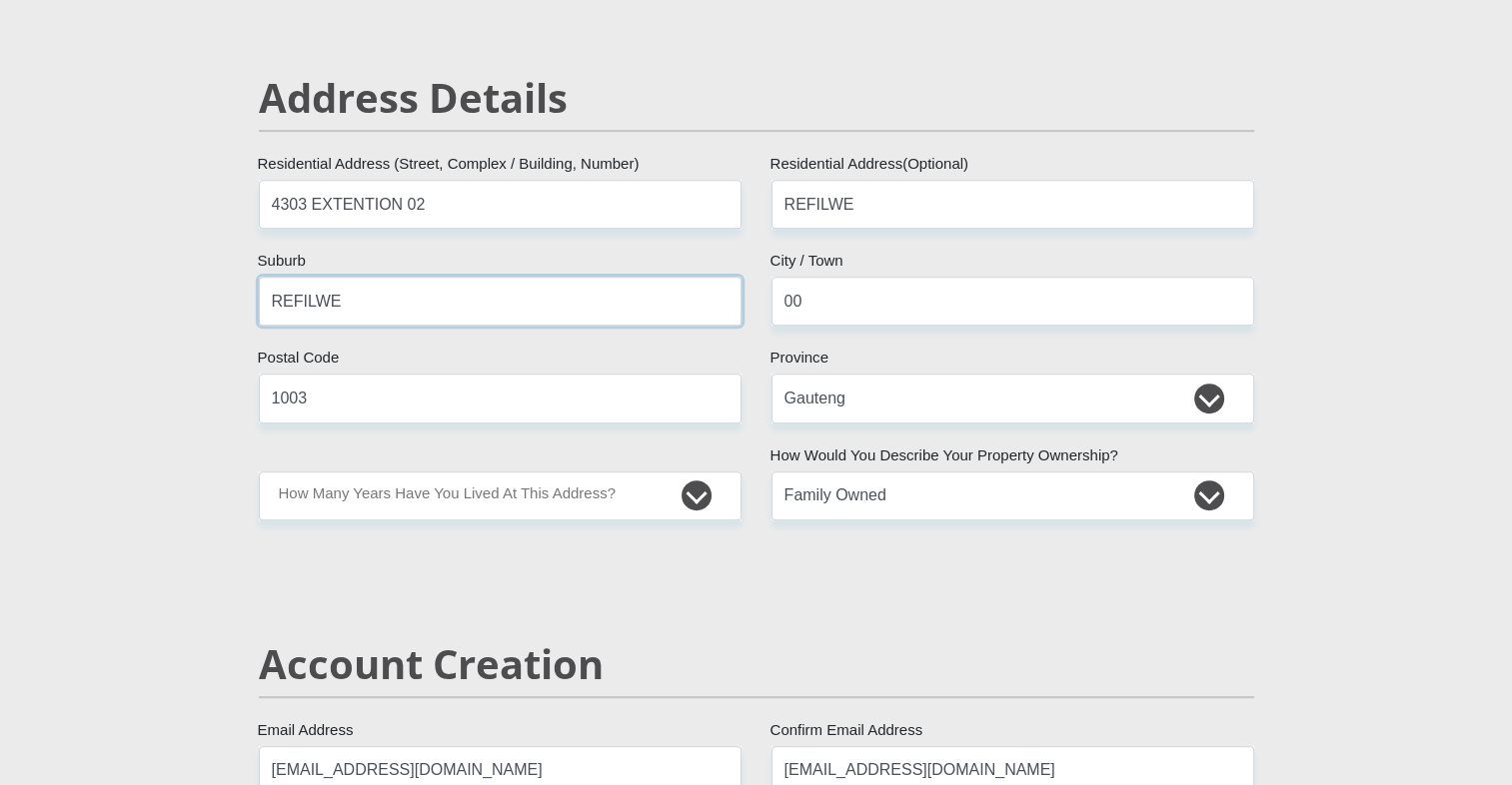 type on "STANDARD BANK" 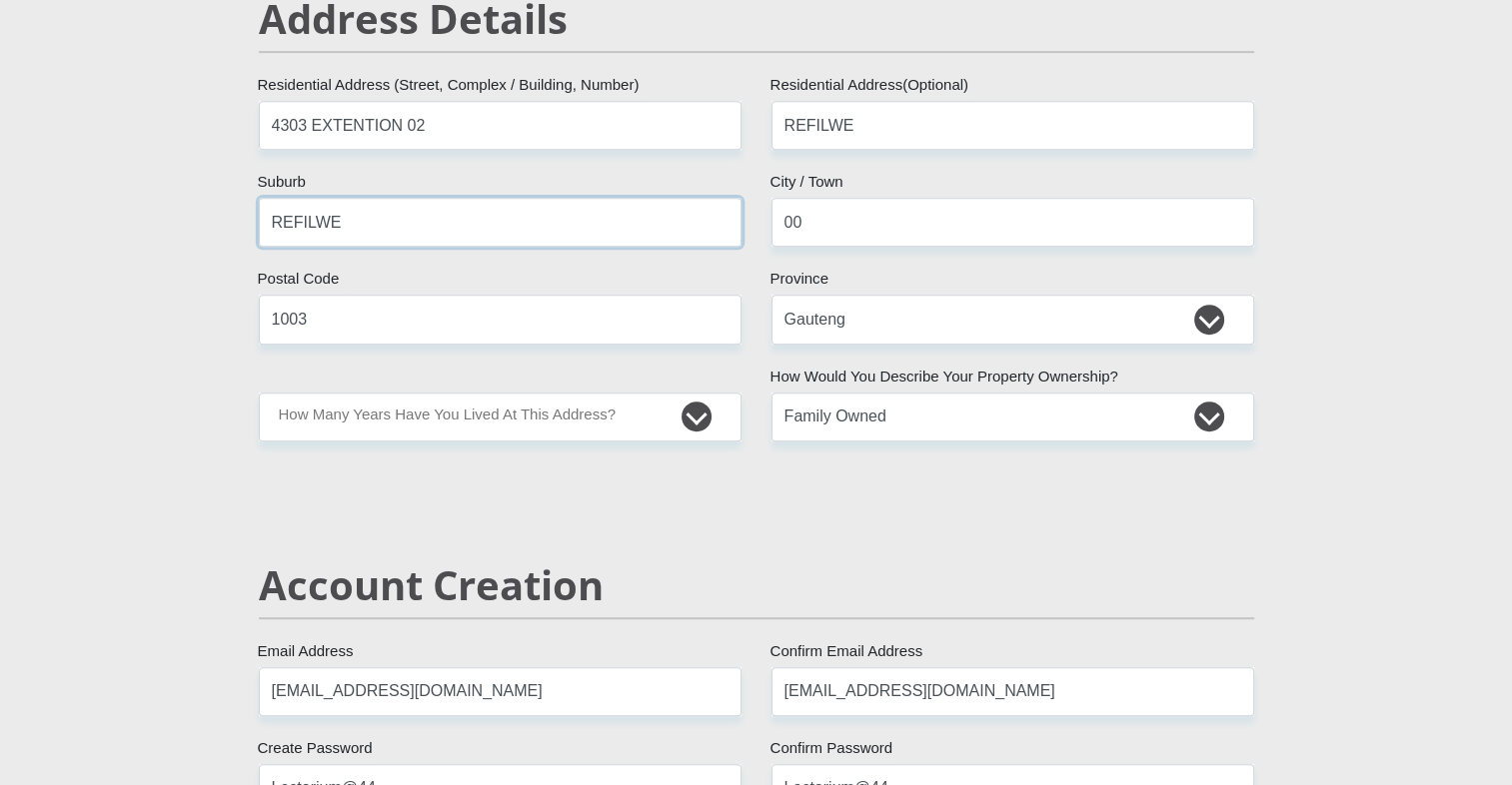 scroll, scrollTop: 901, scrollLeft: 0, axis: vertical 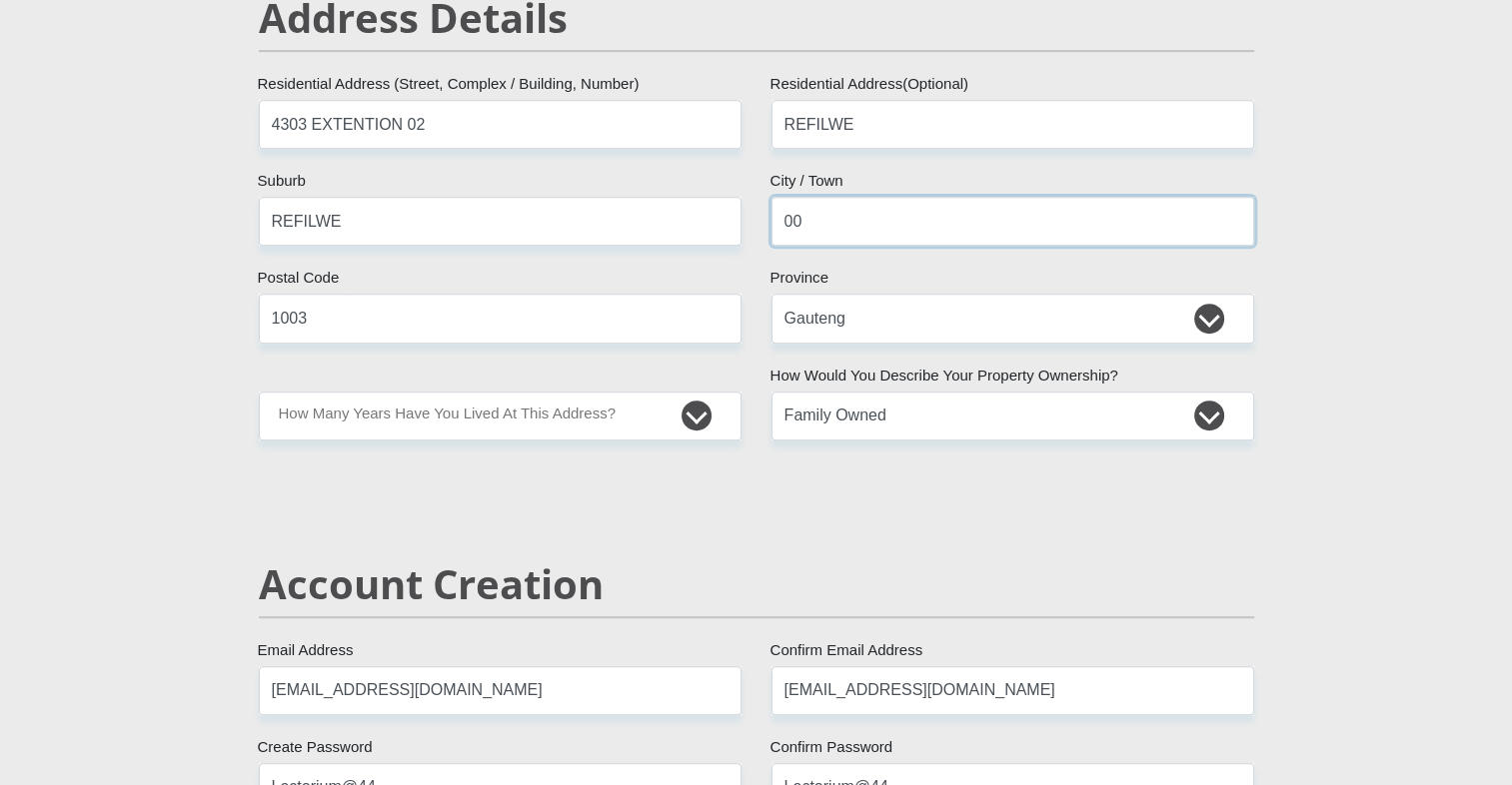 click on "00" at bounding box center [1012, 221] 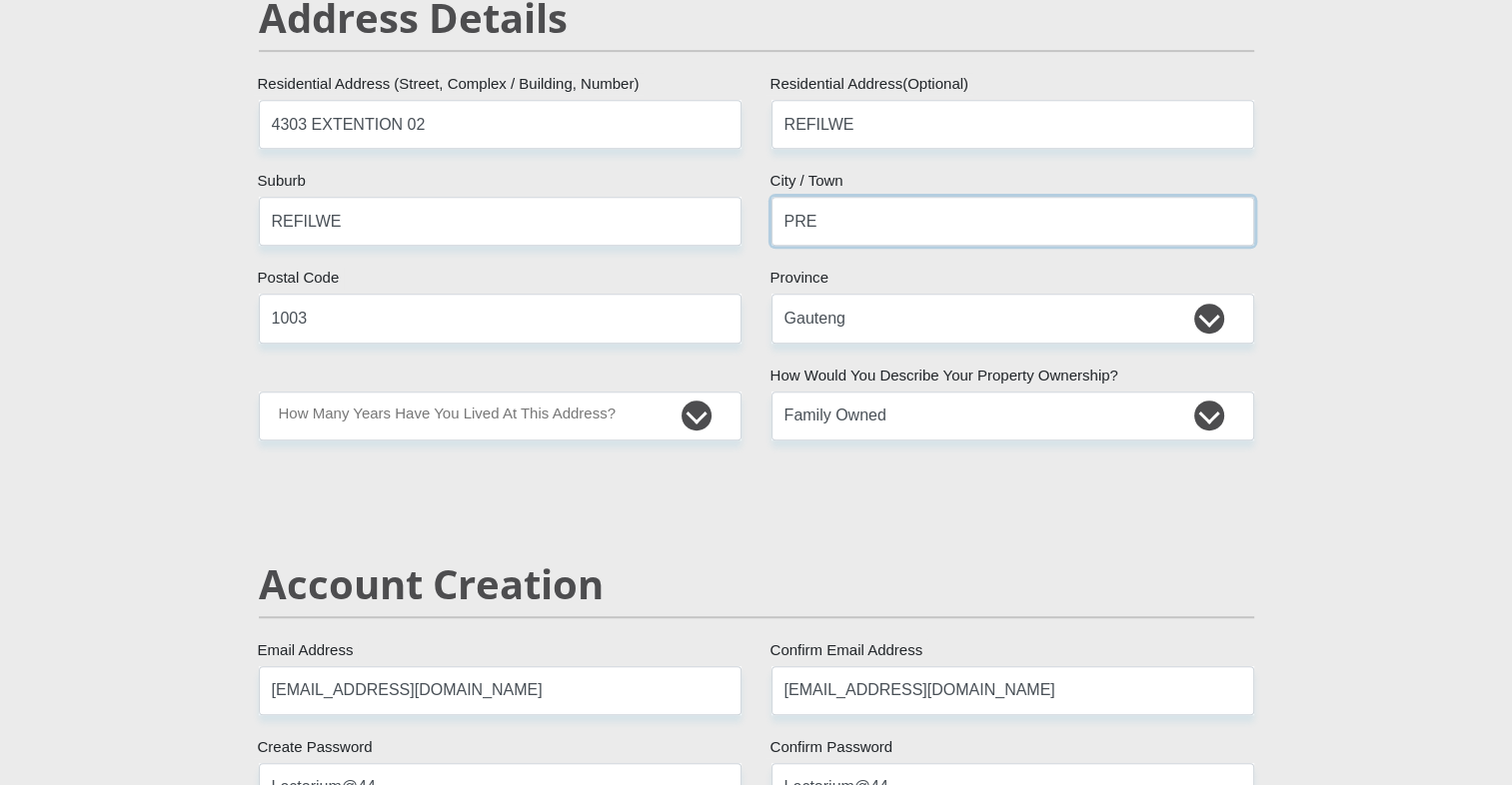 type on "PRETORIA" 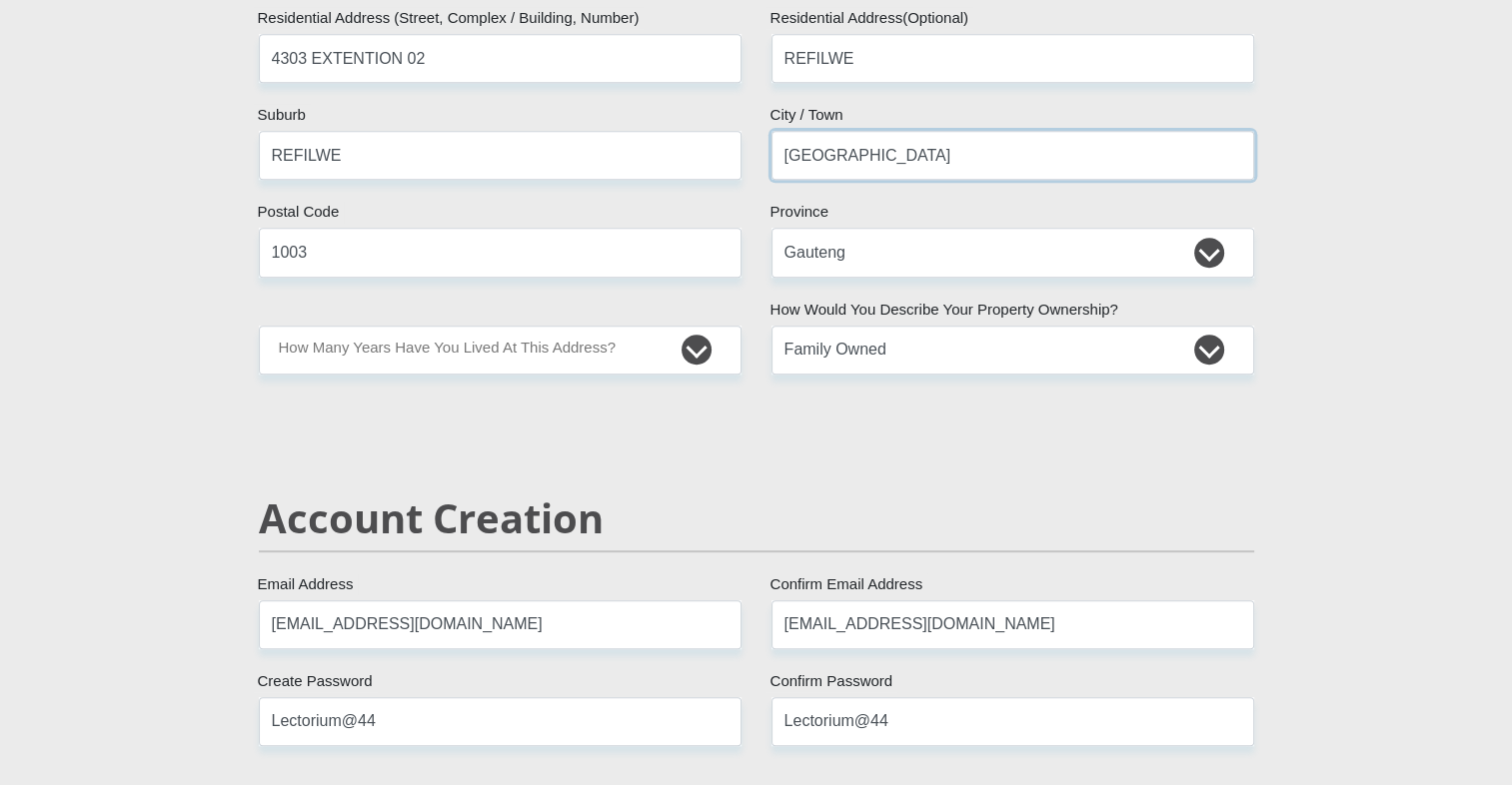 scroll, scrollTop: 970, scrollLeft: 0, axis: vertical 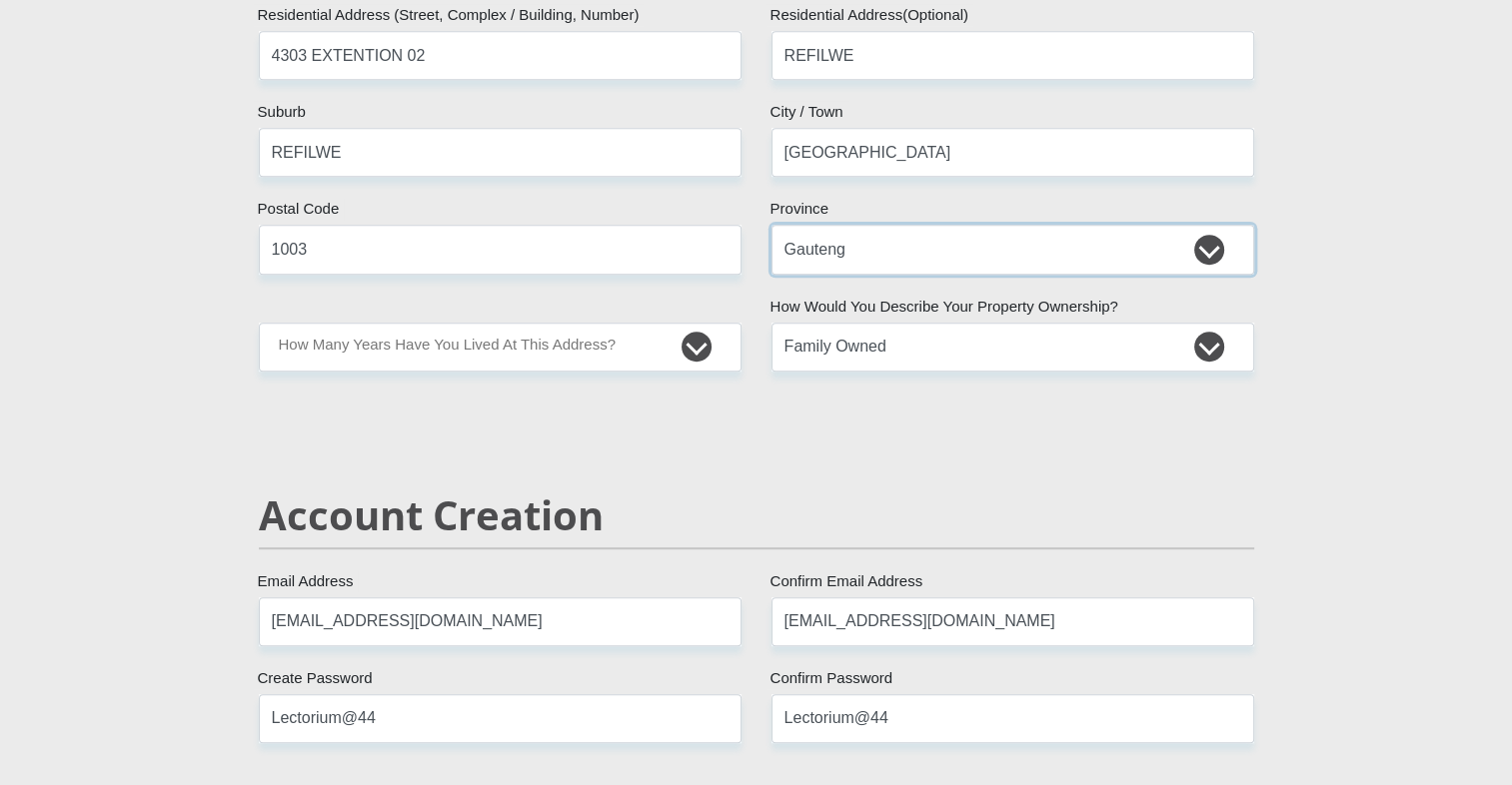 click on "Eastern Cape
Free State
Gauteng
KwaZulu-Natal
Limpopo
Mpumalanga
Northern Cape
North West
Western Cape" at bounding box center (1012, 249) 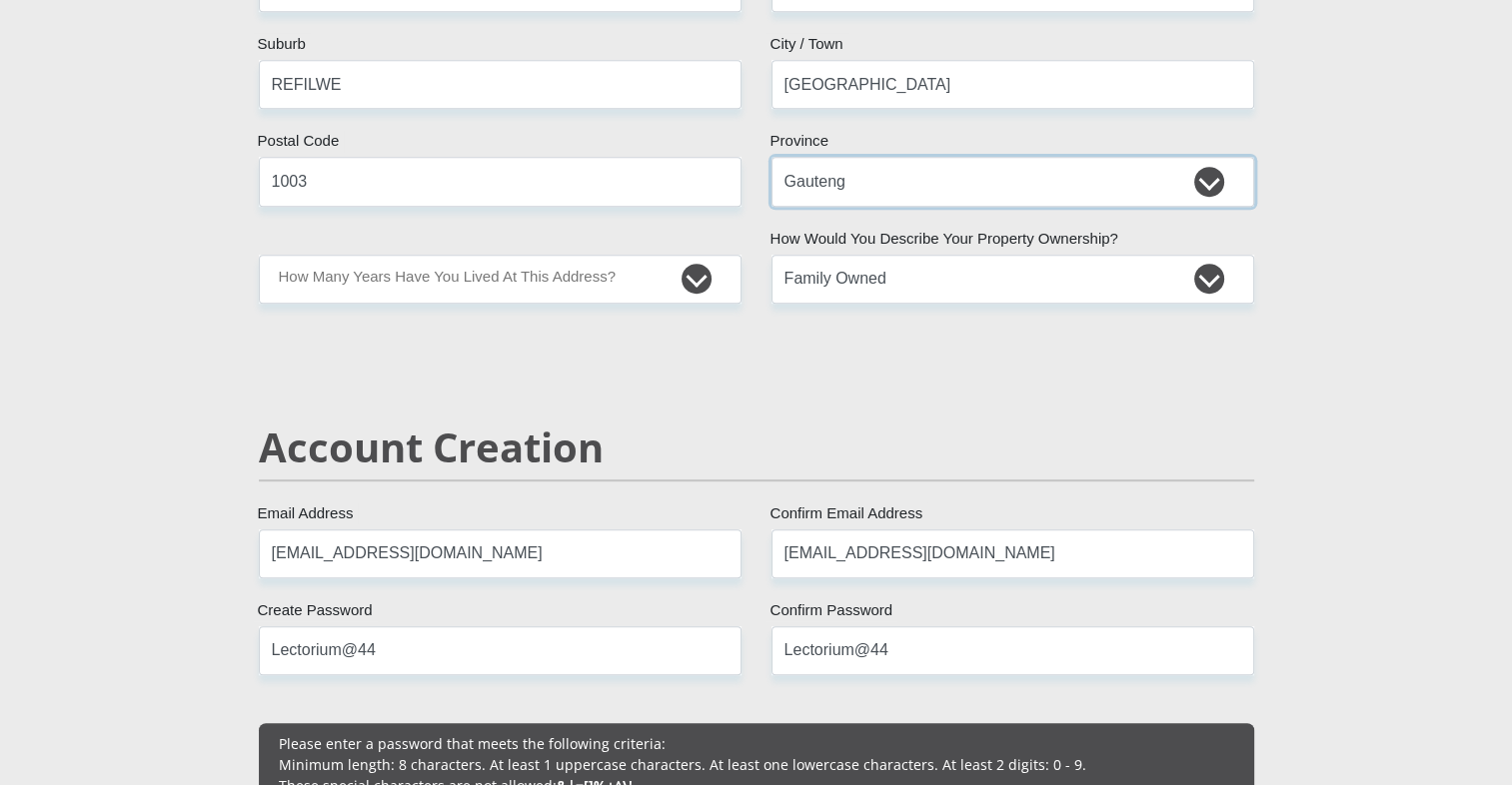 scroll, scrollTop: 1047, scrollLeft: 0, axis: vertical 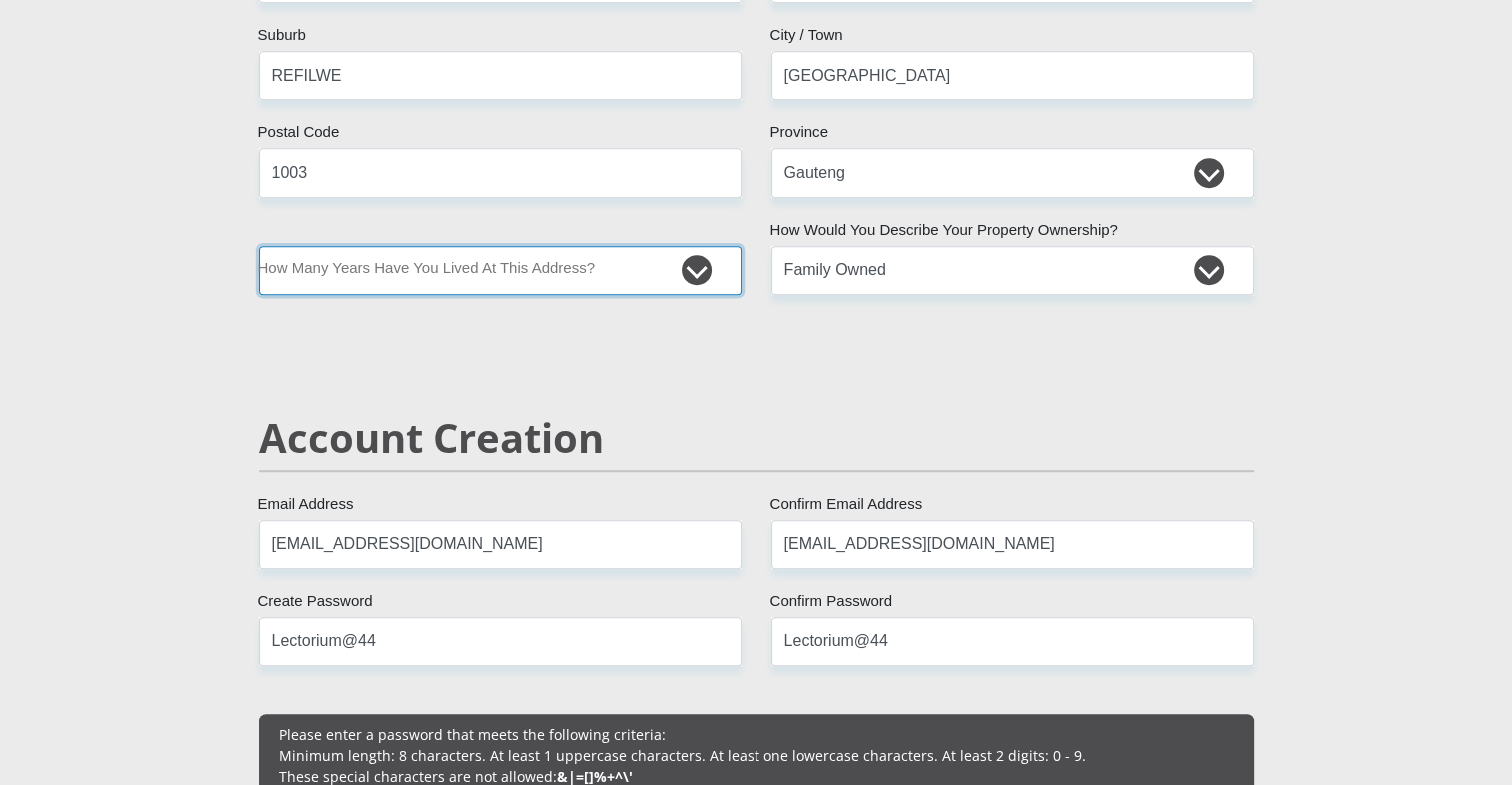 click on "less than 1 year
1-3 years
3-5 years
5+ years" at bounding box center (500, 270) 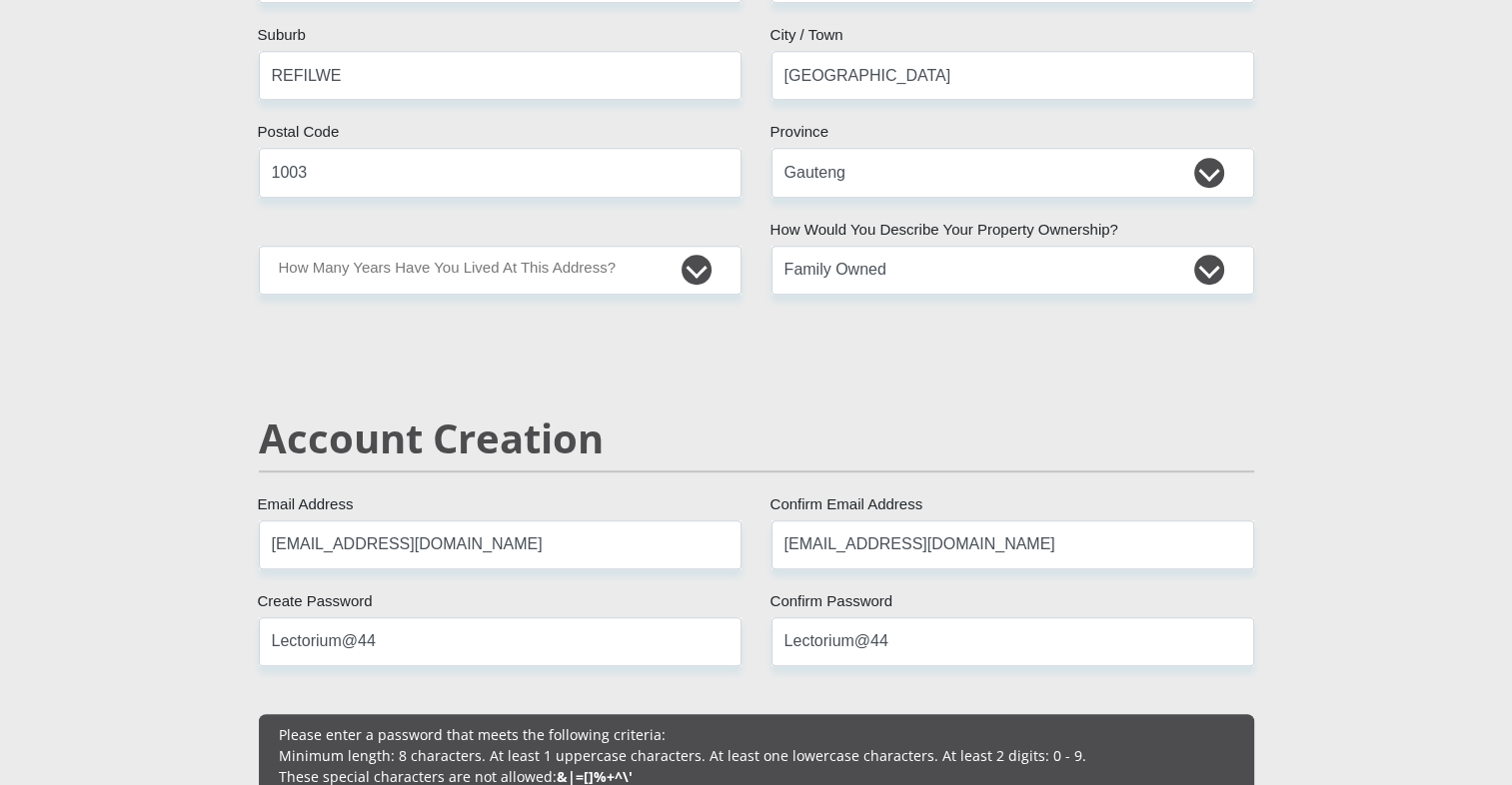 click on "Account Creation" at bounding box center (756, 438) 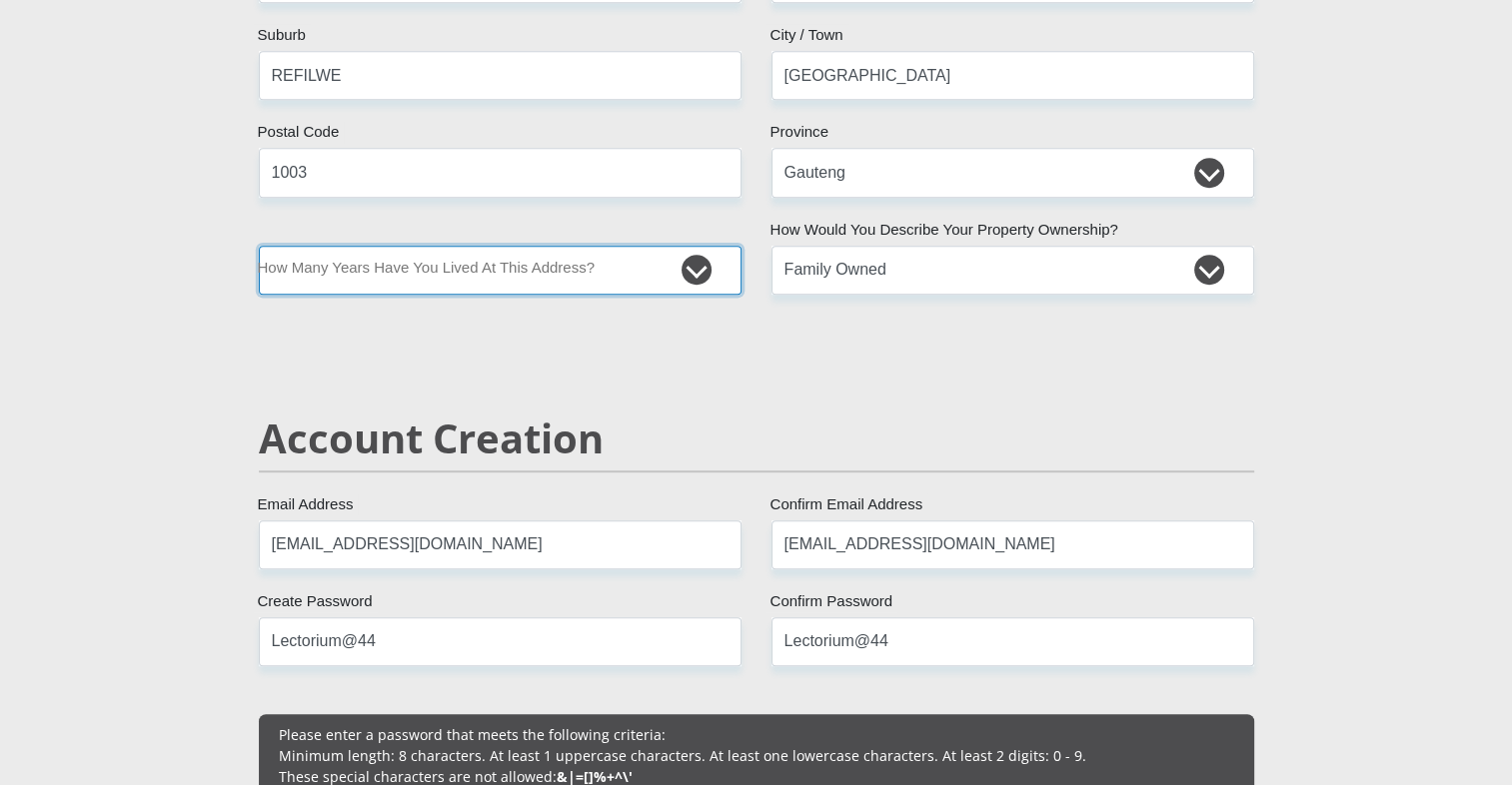 click on "less than 1 year
1-3 years
3-5 years
5+ years" at bounding box center [500, 270] 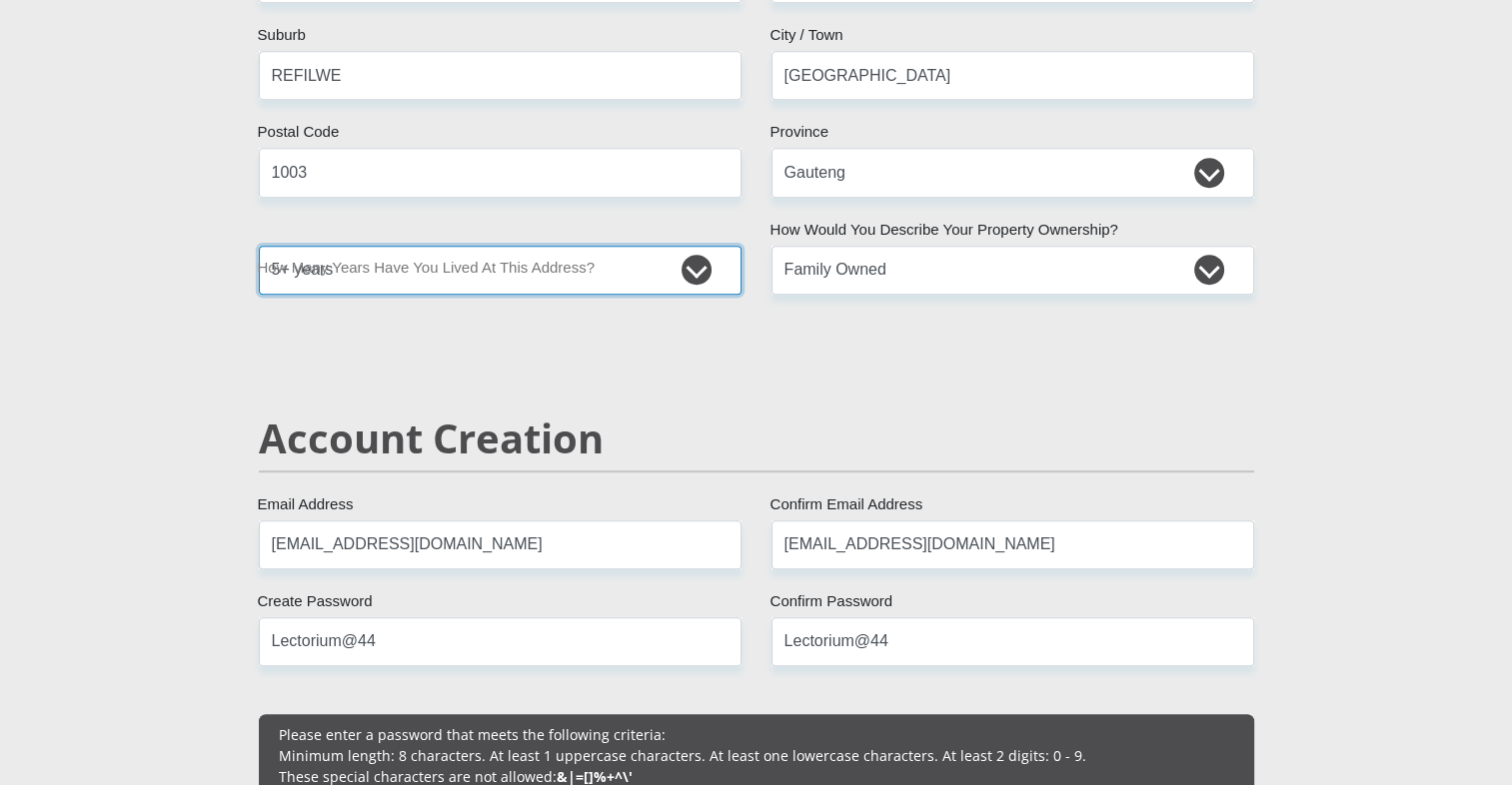 click on "less than 1 year
1-3 years
3-5 years
5+ years" at bounding box center (500, 270) 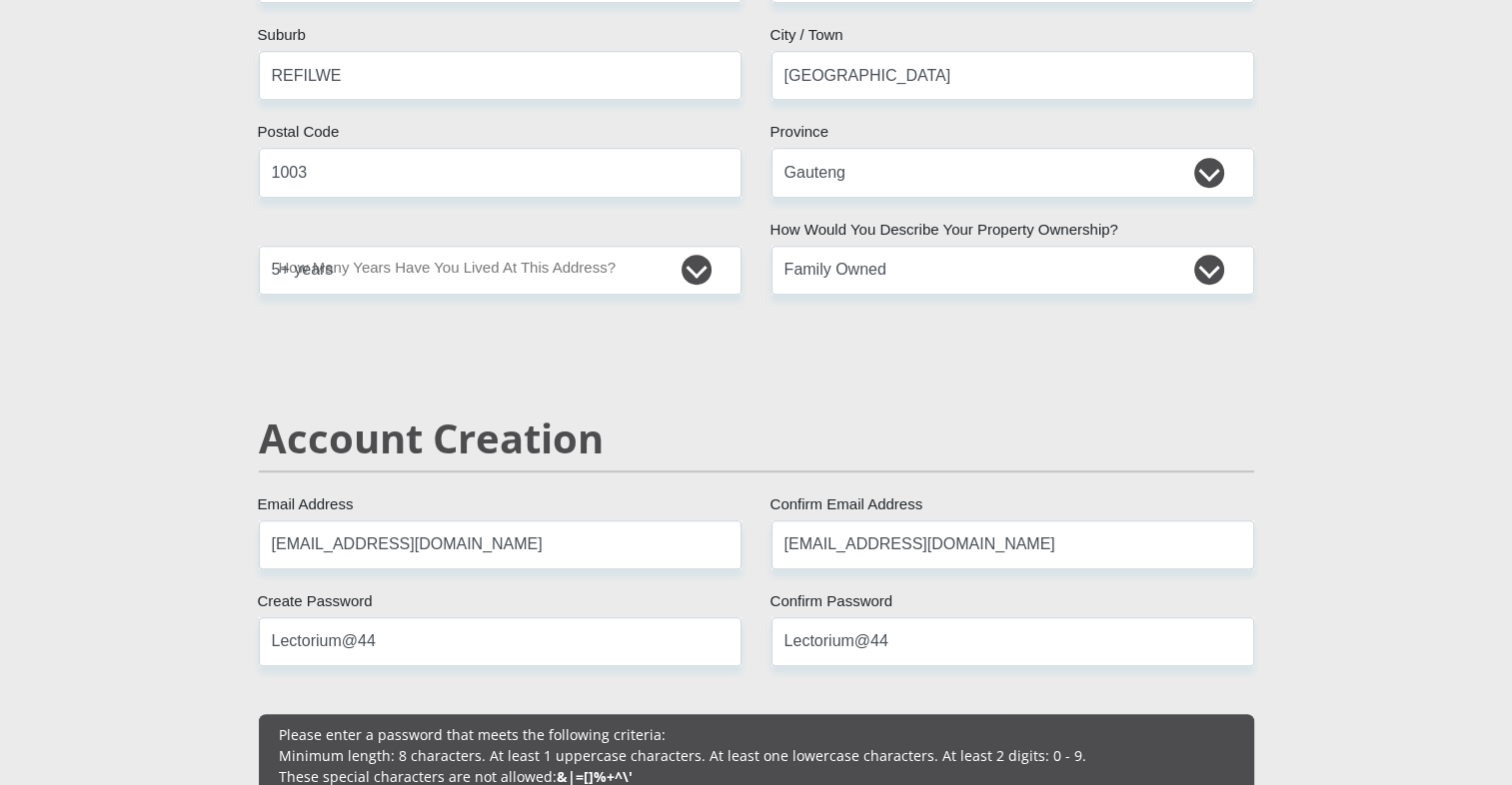 click on "Account Creation" at bounding box center (756, 438) 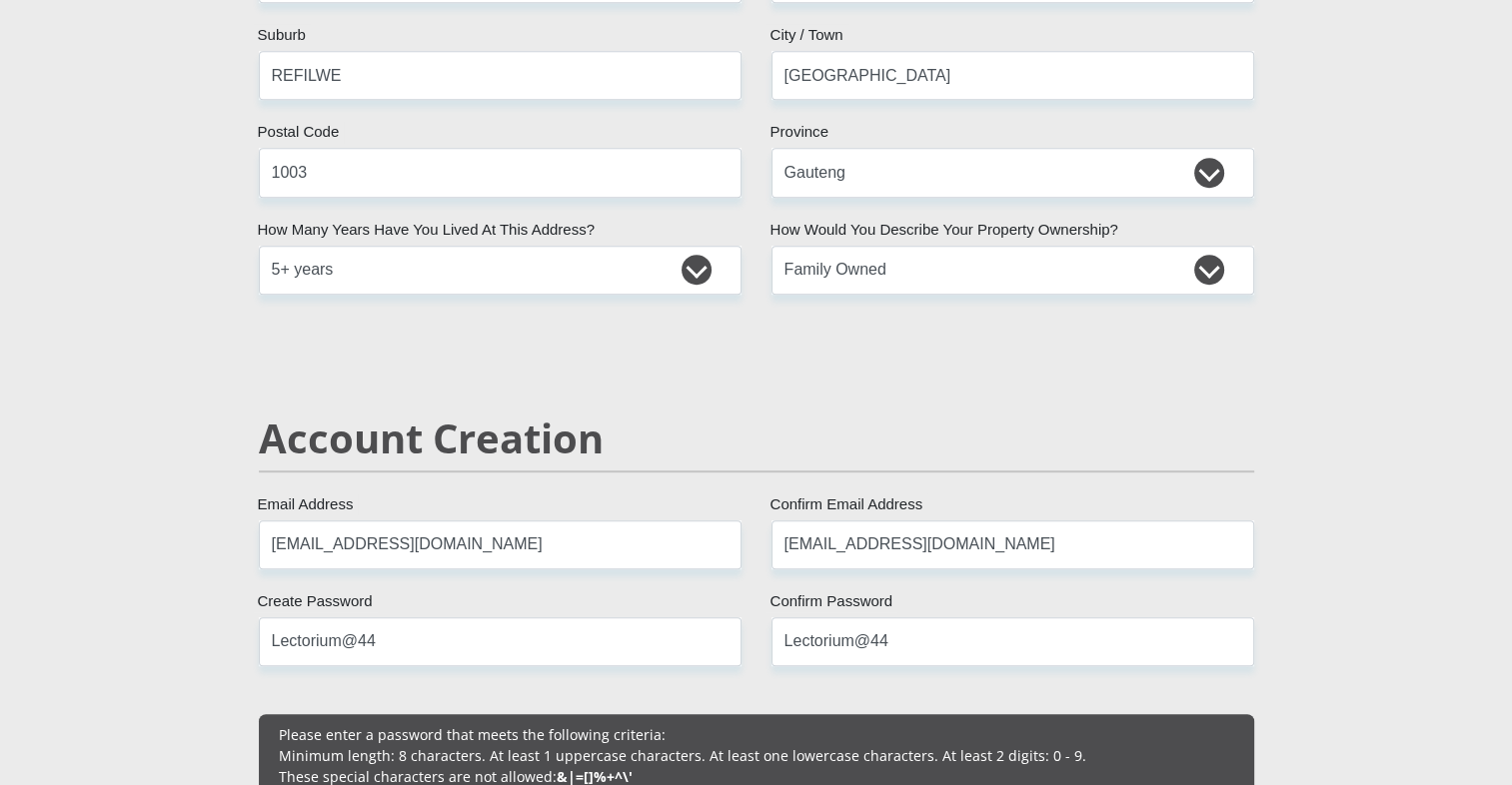 click on "Account Creation" at bounding box center [756, 438] 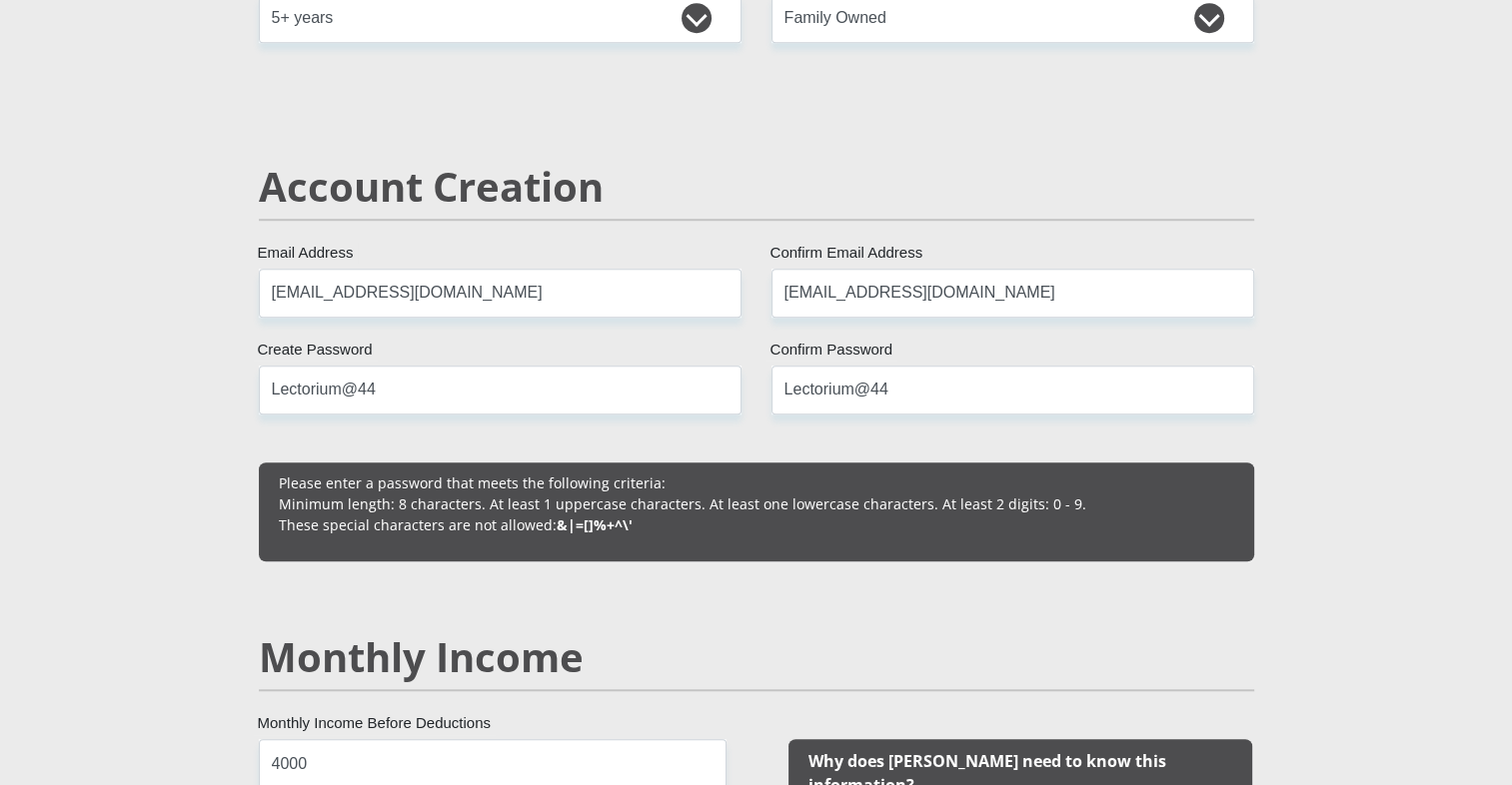 scroll, scrollTop: 1304, scrollLeft: 0, axis: vertical 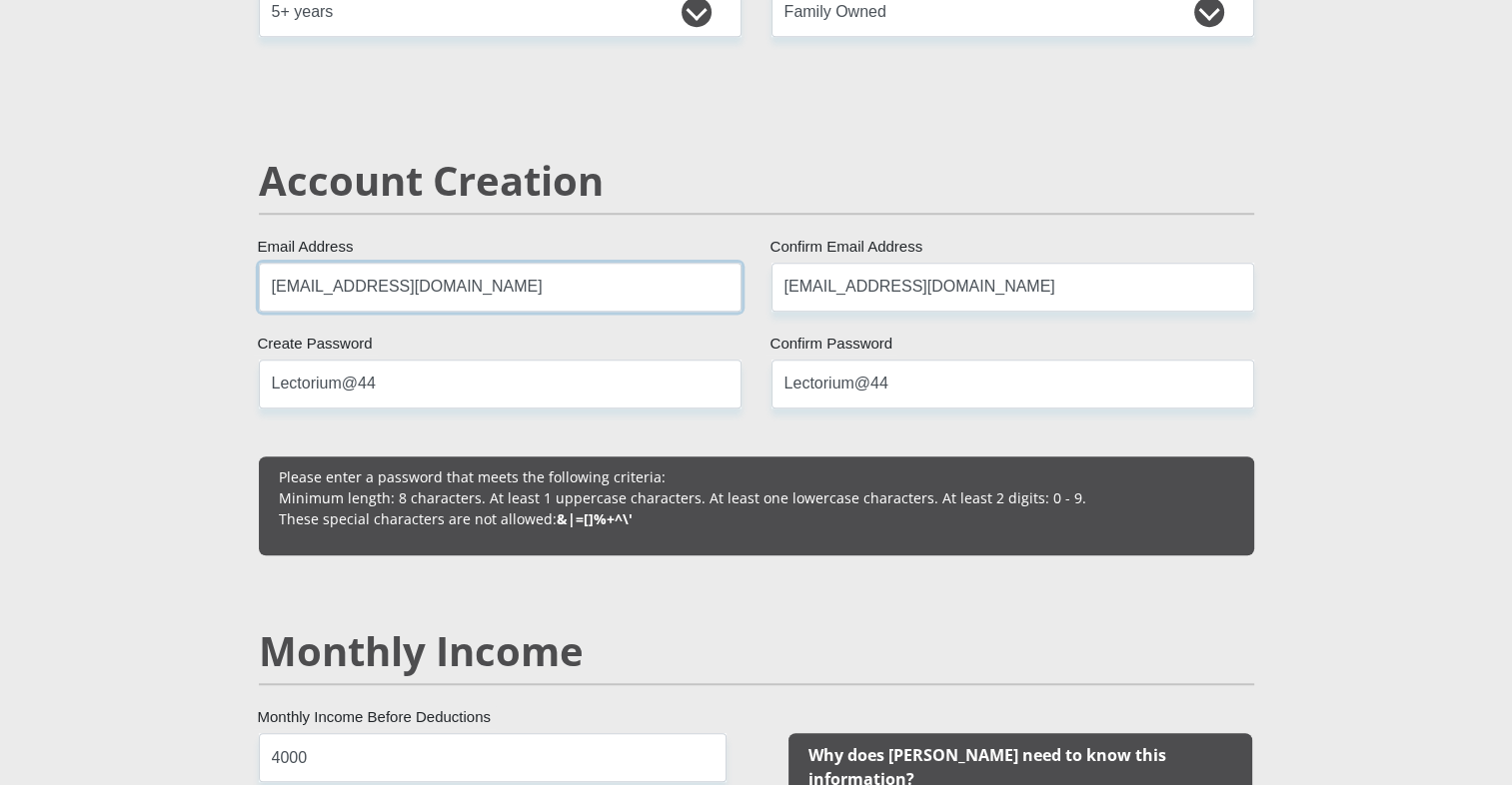 click on "boshegobridget@gmail.com" at bounding box center [500, 287] 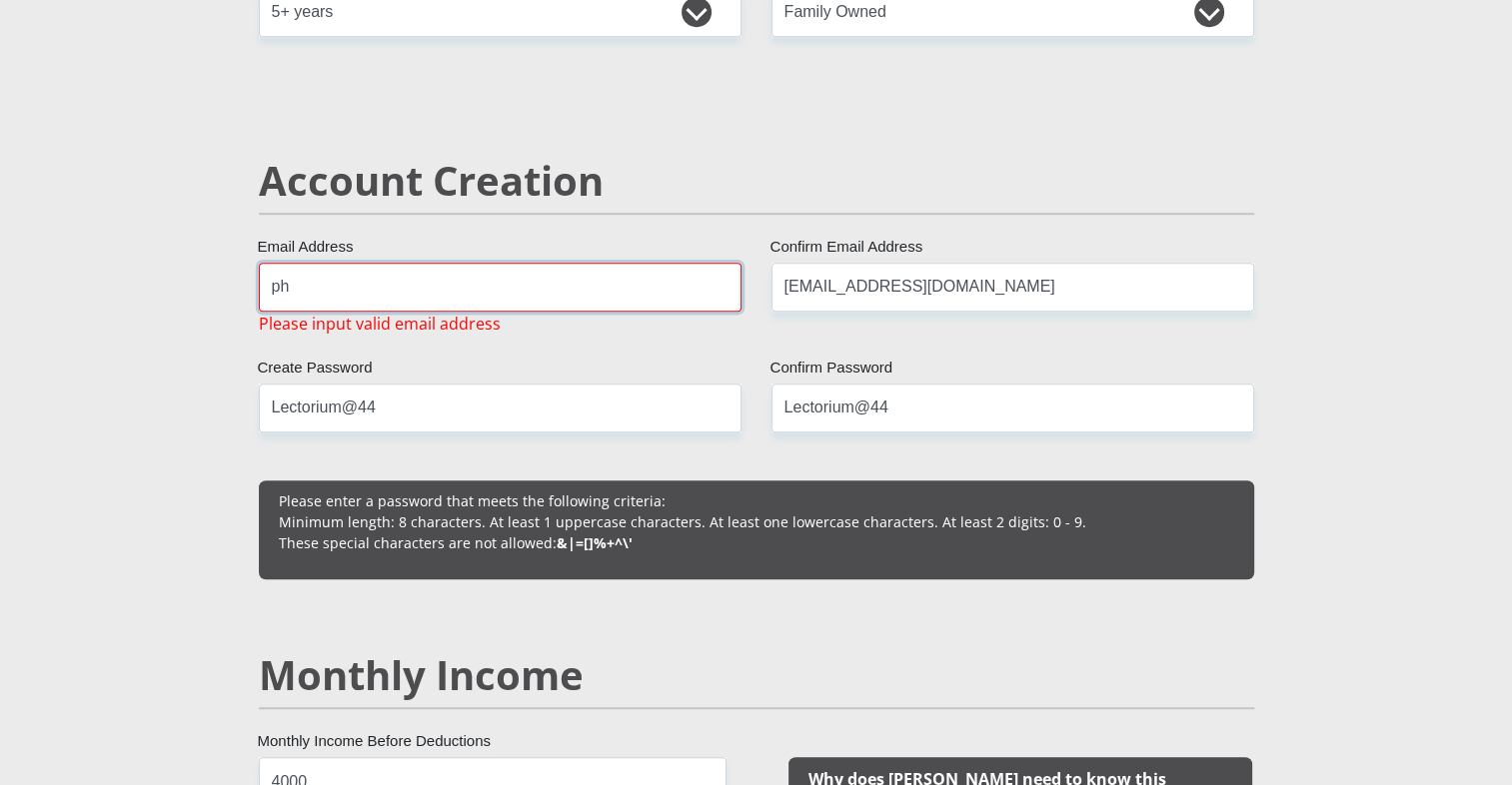 type on "phakoagocd@gmail.com" 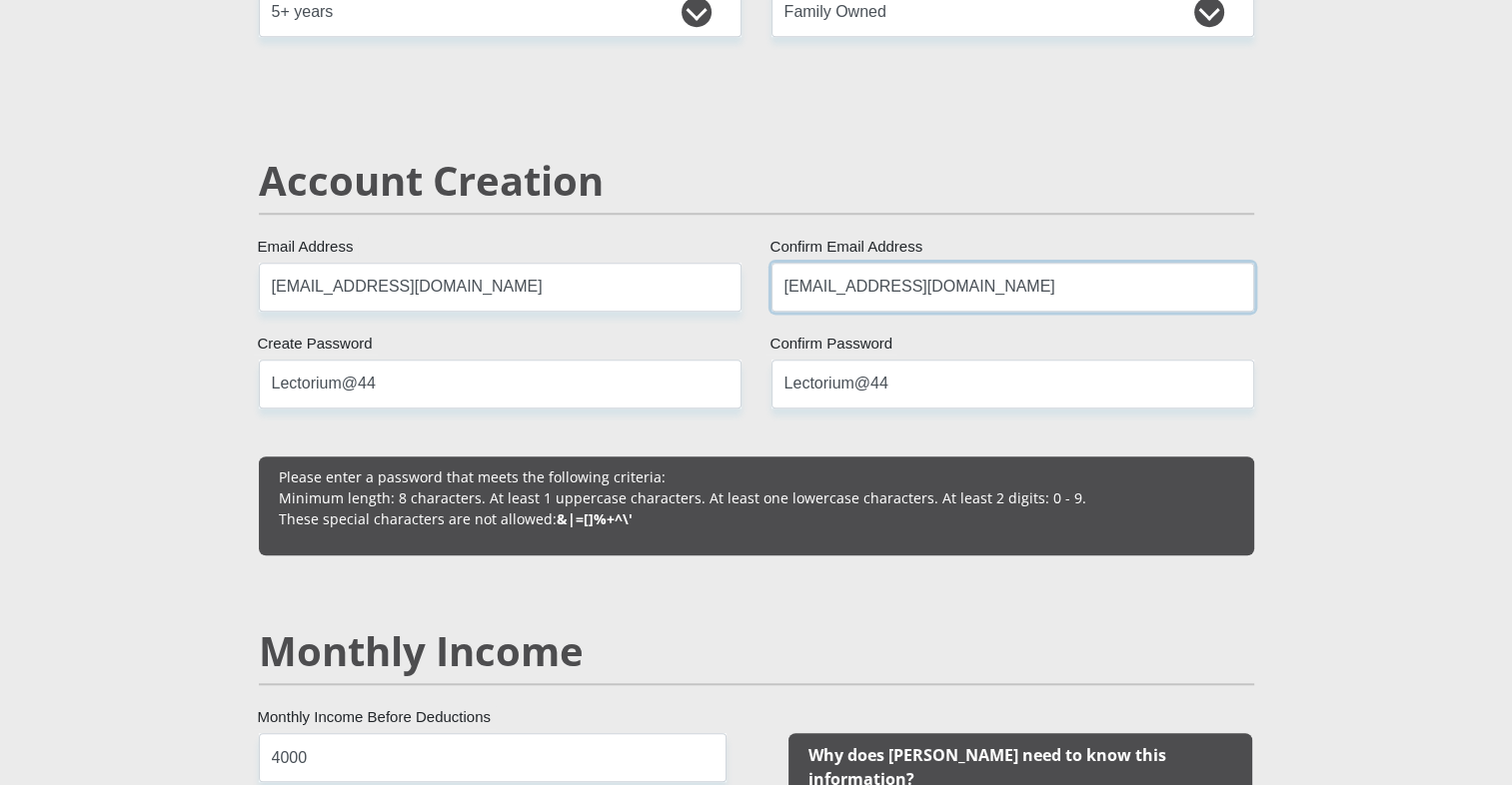 click on "boshegobridget@gmail.com" at bounding box center (1012, 287) 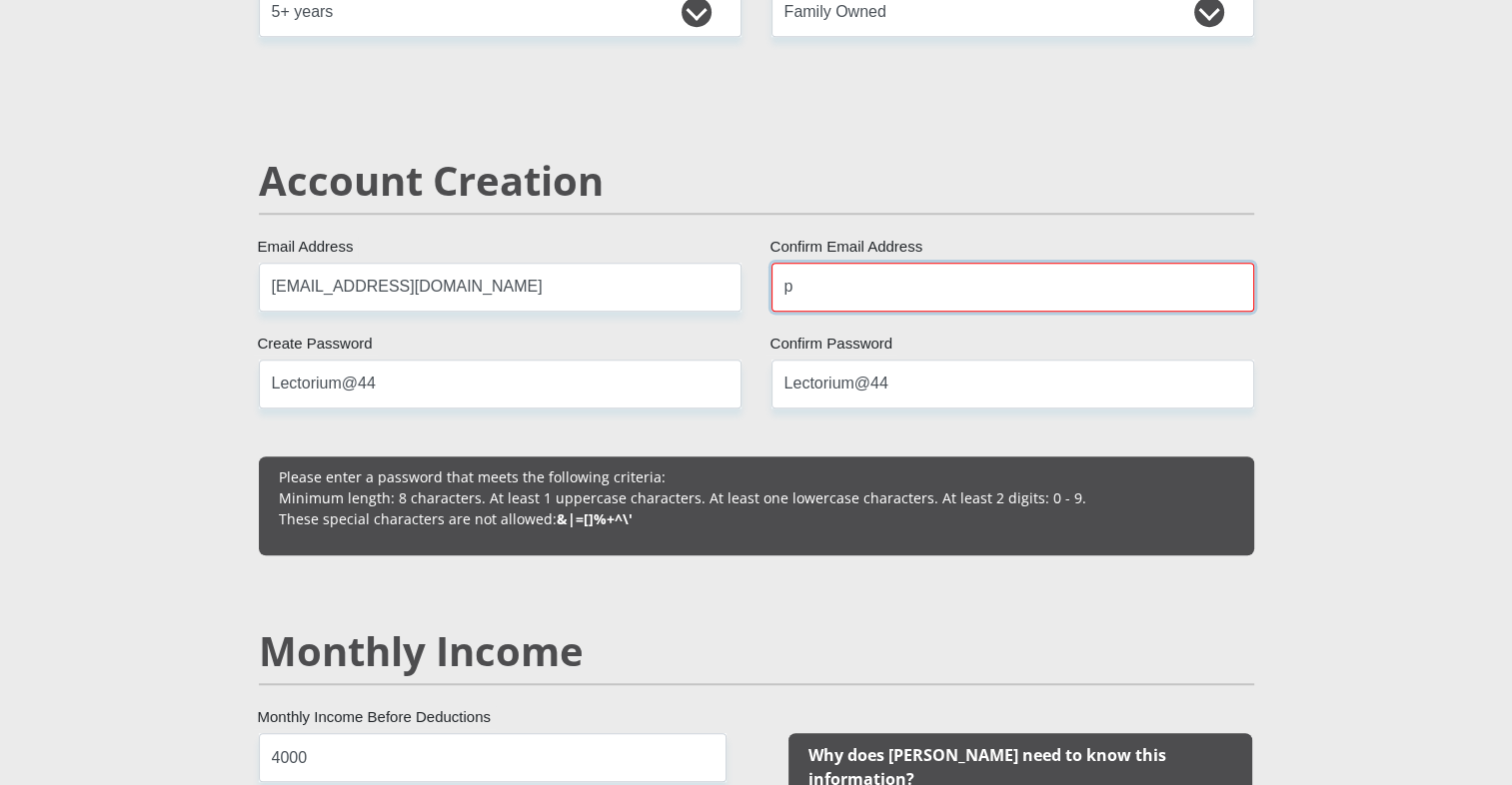 type on "phakoagocd@gmail.com" 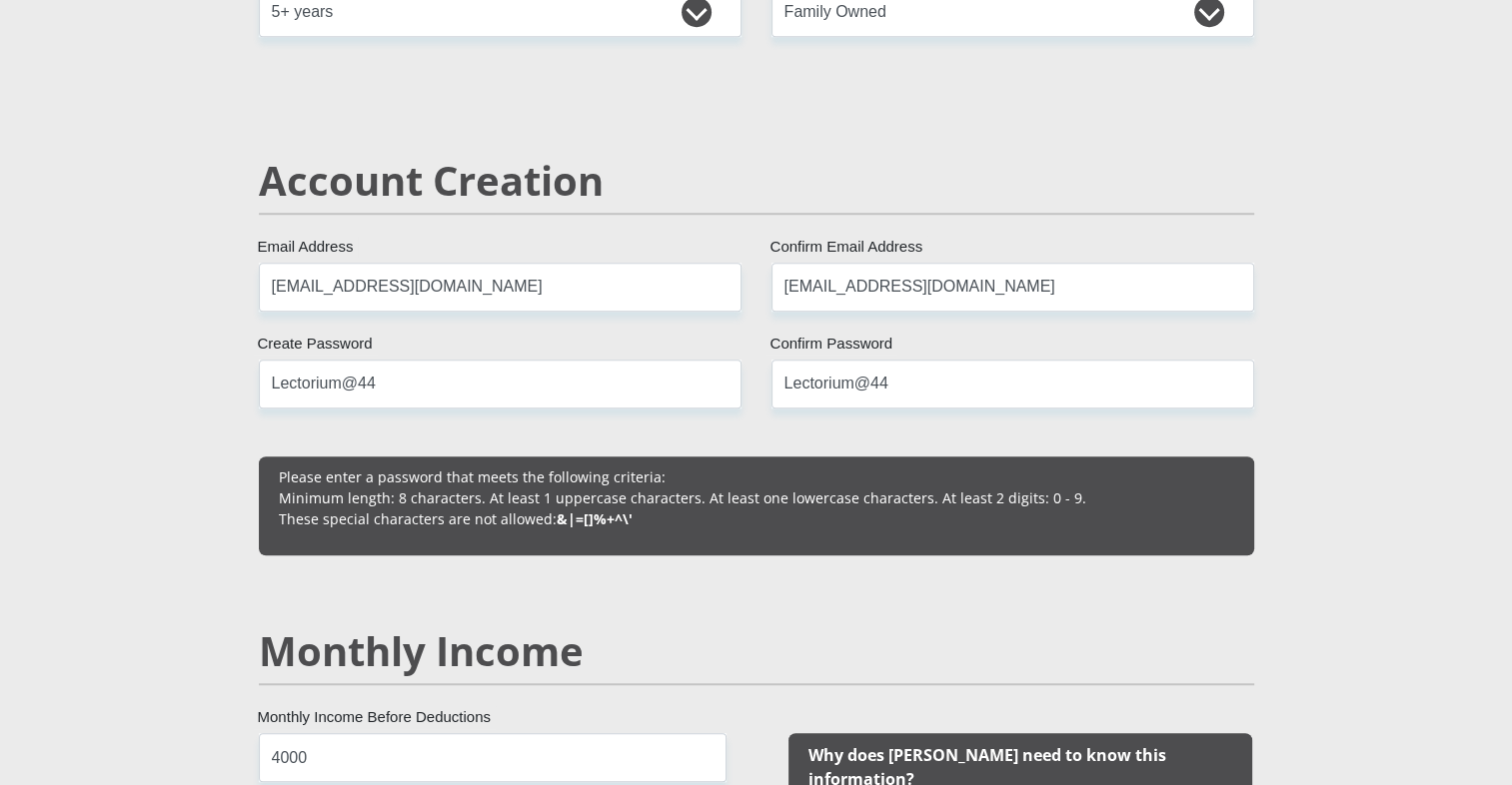 click on "Mr
Ms
Mrs
Dr
Other
Title
Creedence
First Name
Boshego
Surname
9707205506083
South African ID Number
Please input valid ID number
South Africa
Afghanistan
Aland Islands
Albania
Algeria
America Samoa
American Virgin Islands
Andorra
Angola
Anguilla
Antarctica
Antigua and Barbuda
Argentina" at bounding box center [756, 1882] 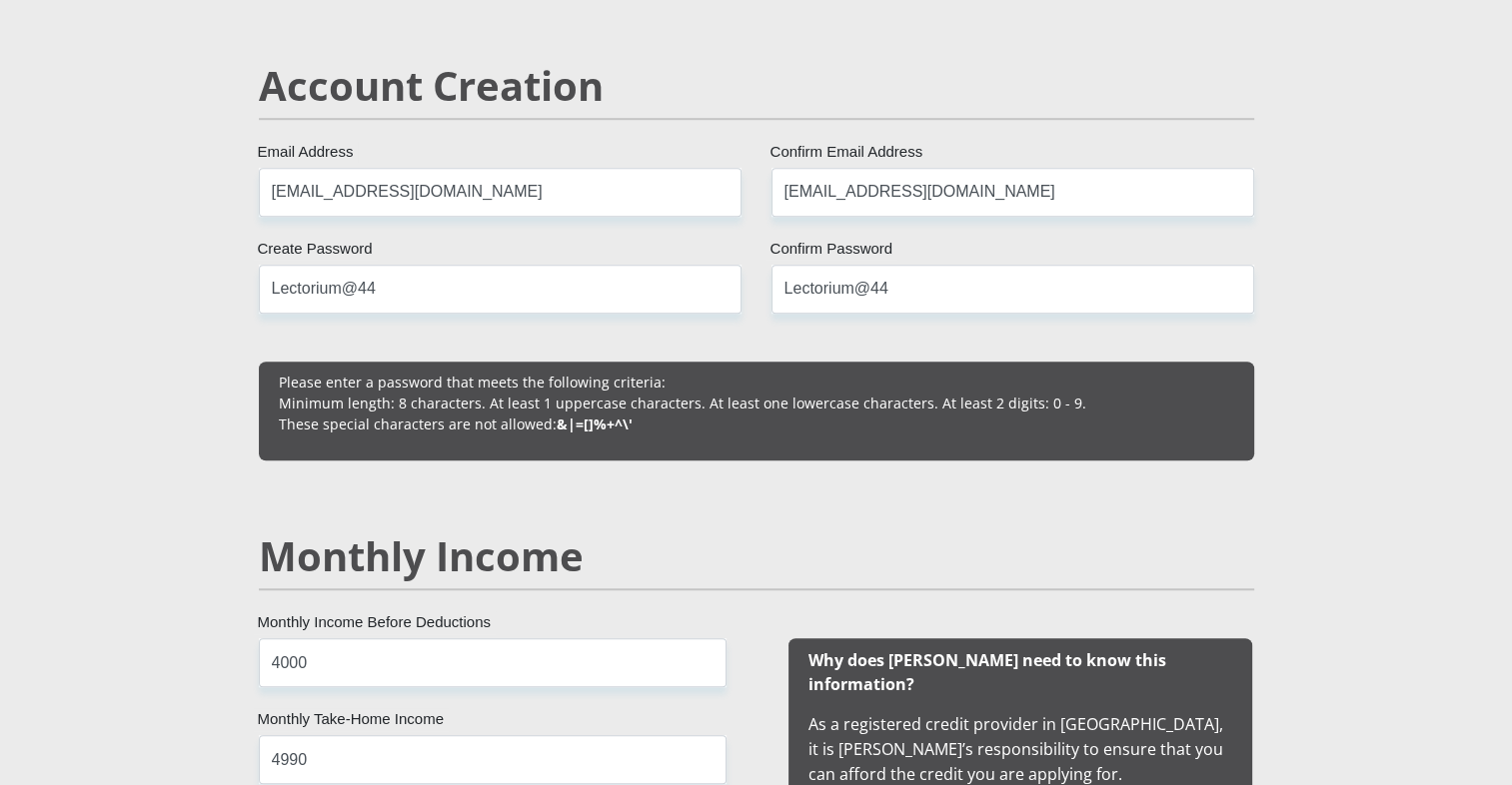 scroll, scrollTop: 1403, scrollLeft: 0, axis: vertical 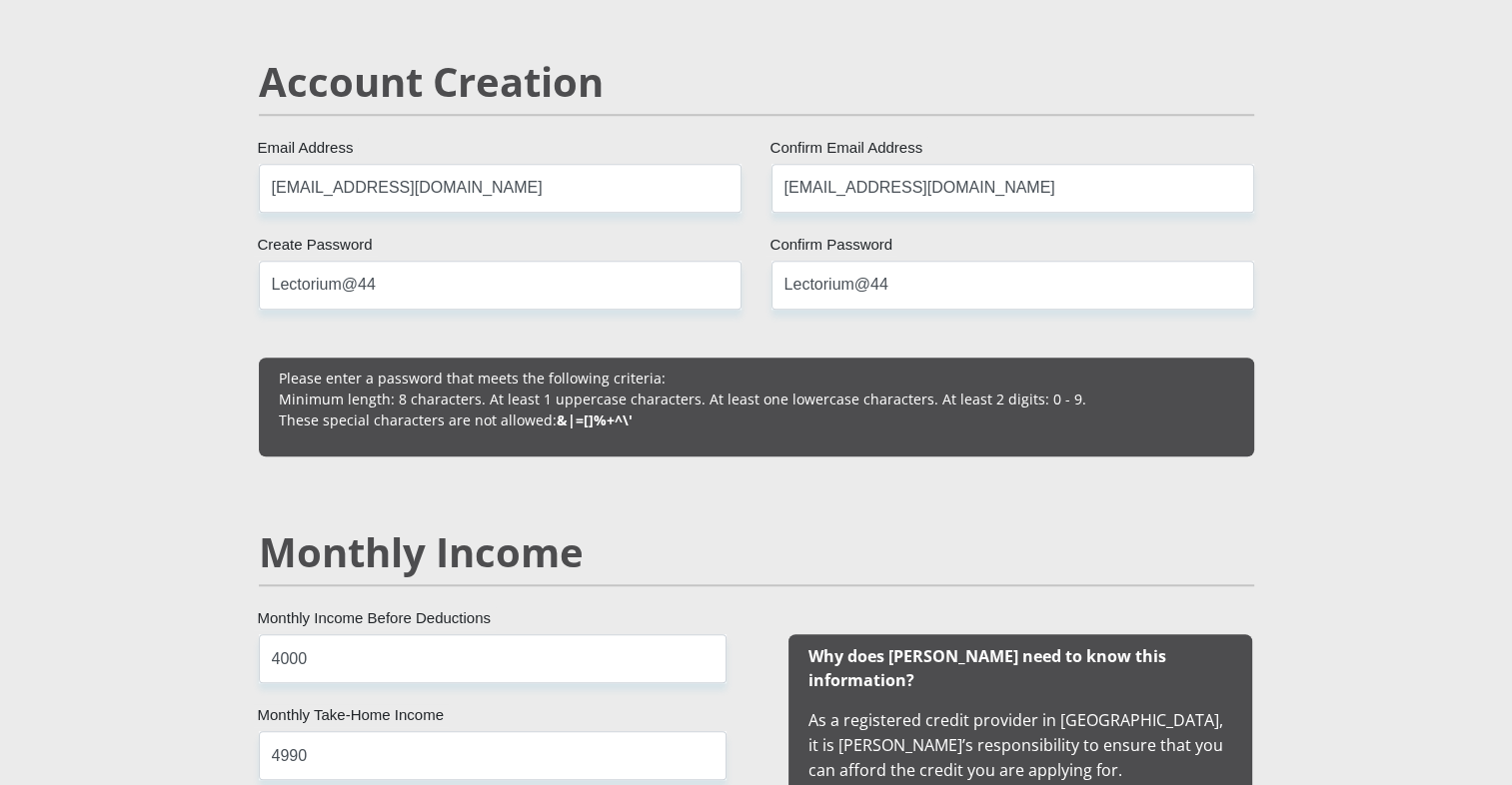 click on "Mr
Ms
Mrs
Dr
Other
Title
Creedence
First Name
Boshego
Surname
9707205506083
South African ID Number
Please input valid ID number
South Africa
Afghanistan
Aland Islands
Albania
Algeria
America Samoa
American Virgin Islands
Andorra
Angola
Anguilla
Antarctica
Antigua and Barbuda
Argentina" at bounding box center (756, 1783) 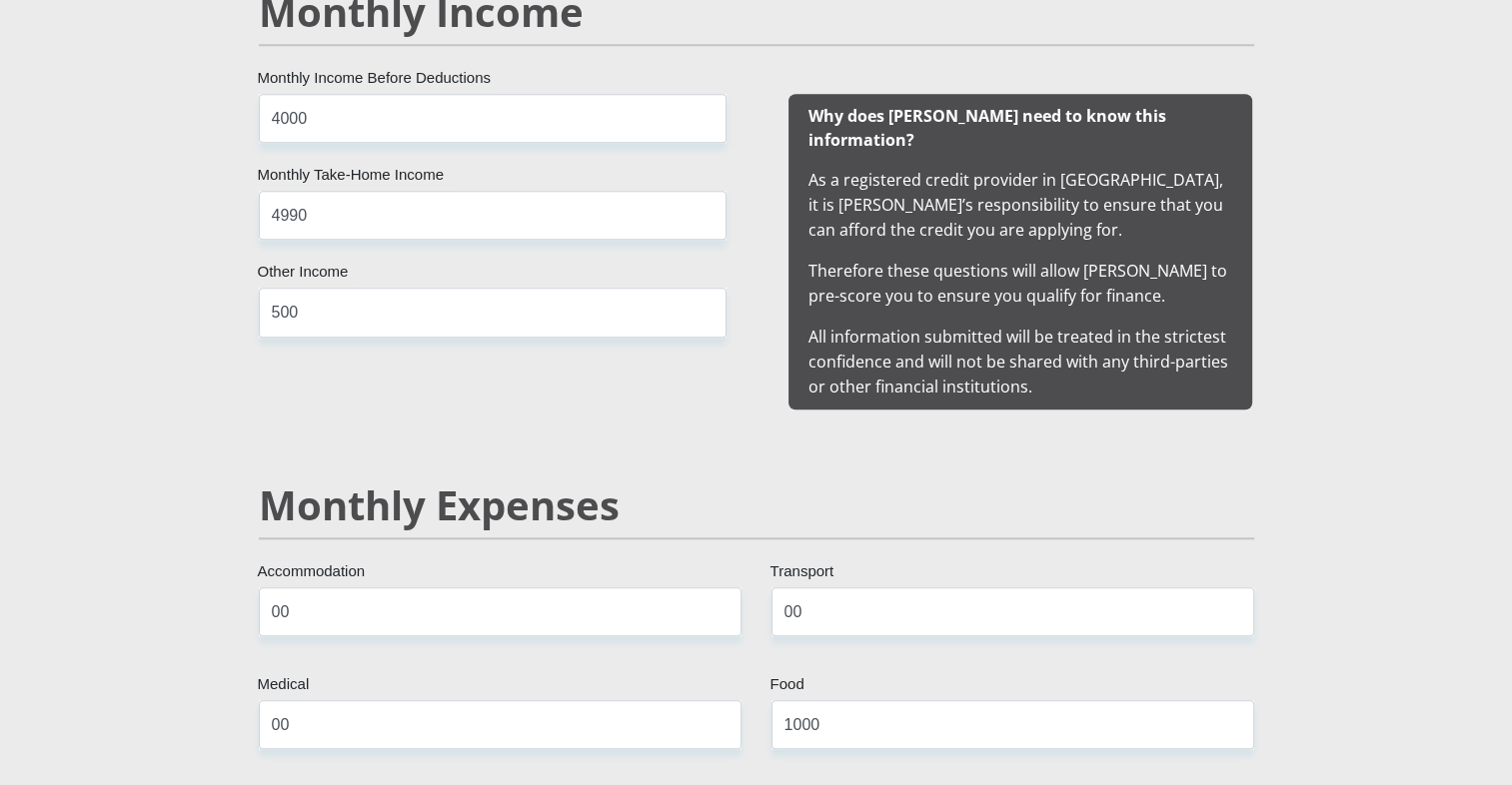scroll, scrollTop: 1962, scrollLeft: 0, axis: vertical 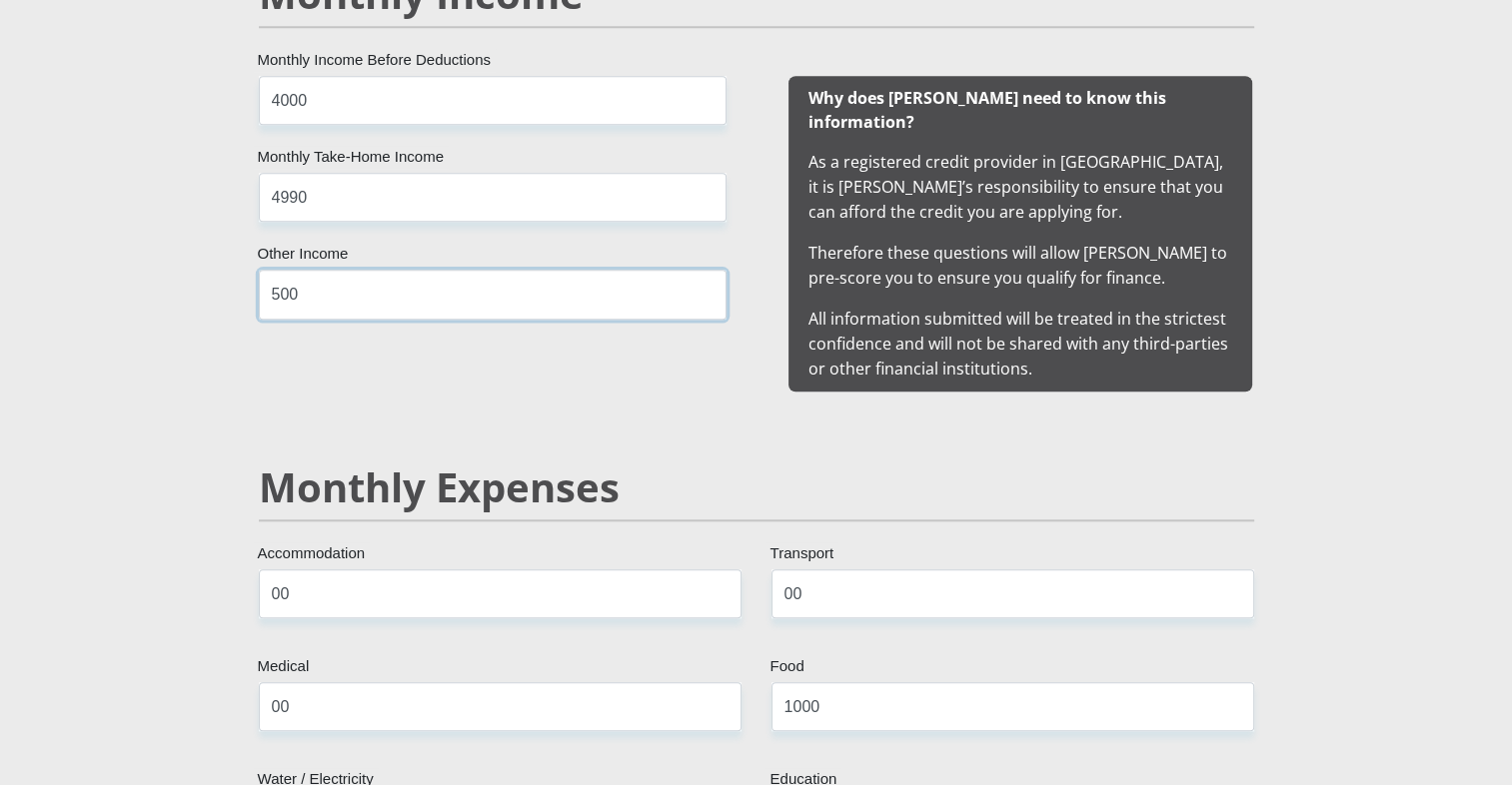 click on "500" at bounding box center [493, 294] 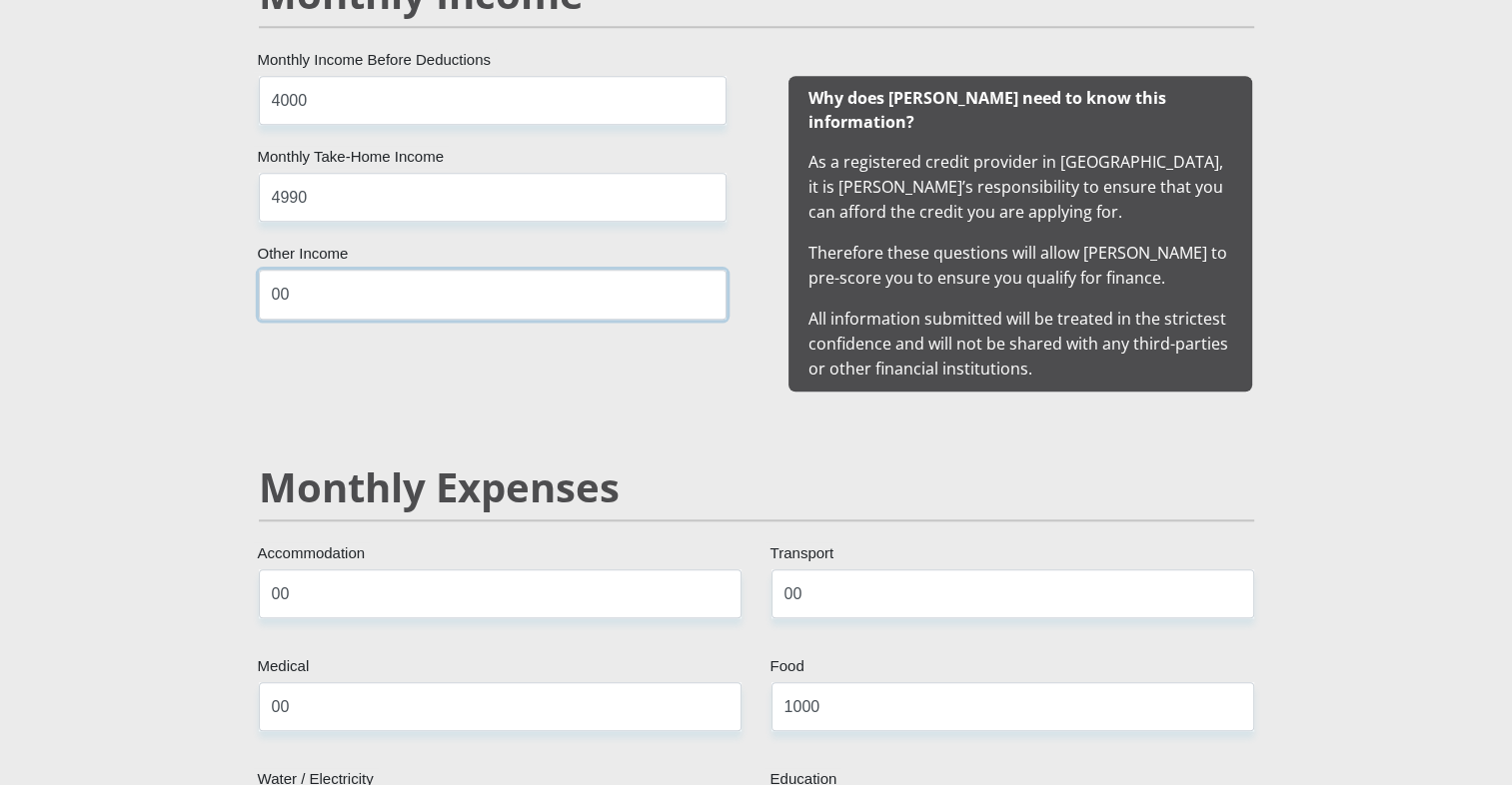 type on "00" 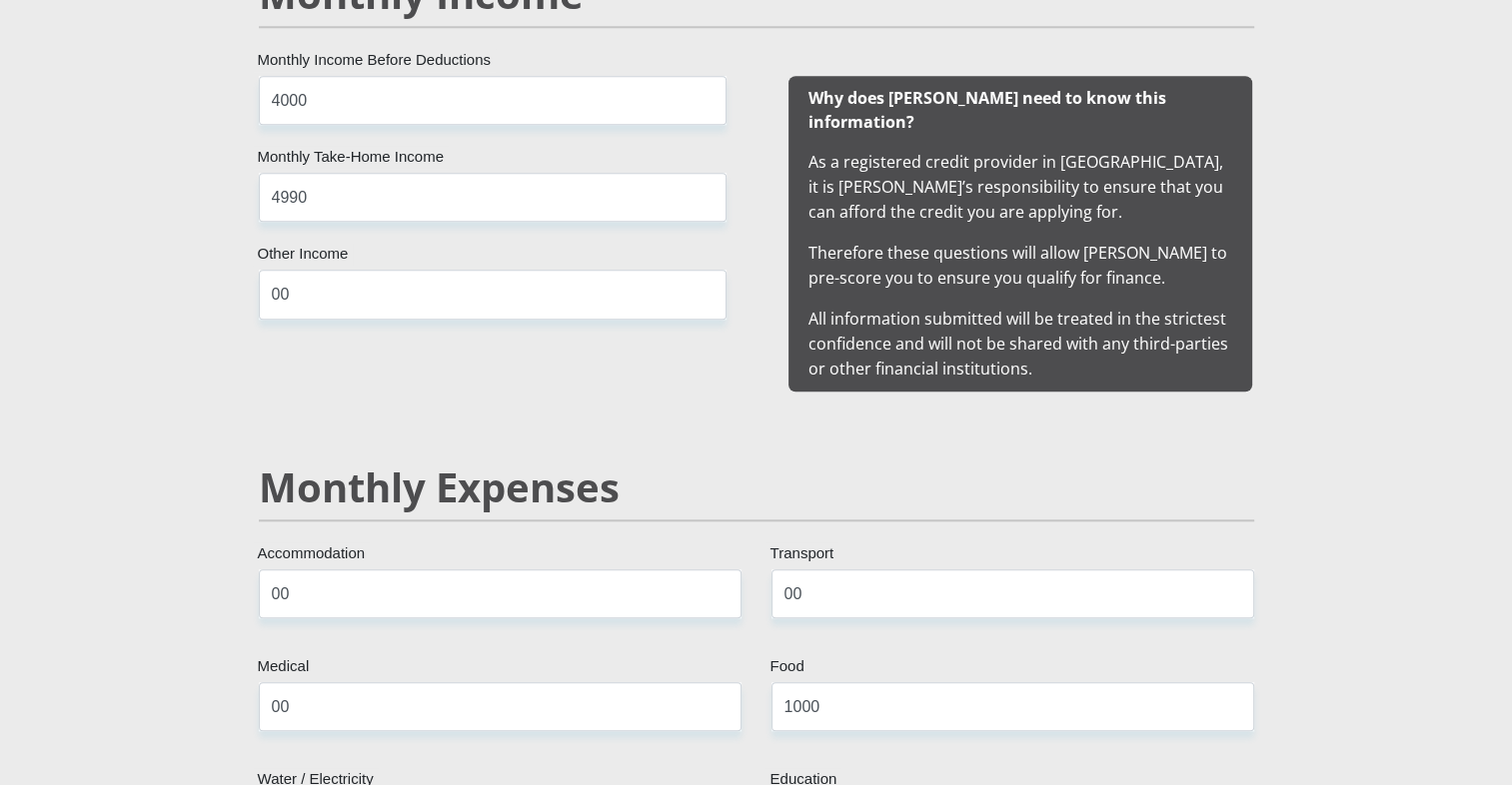 click on "4000
Monthly Income Before Deductions
4990
Monthly Take-Home Income
00
Other Income" at bounding box center [493, 234] 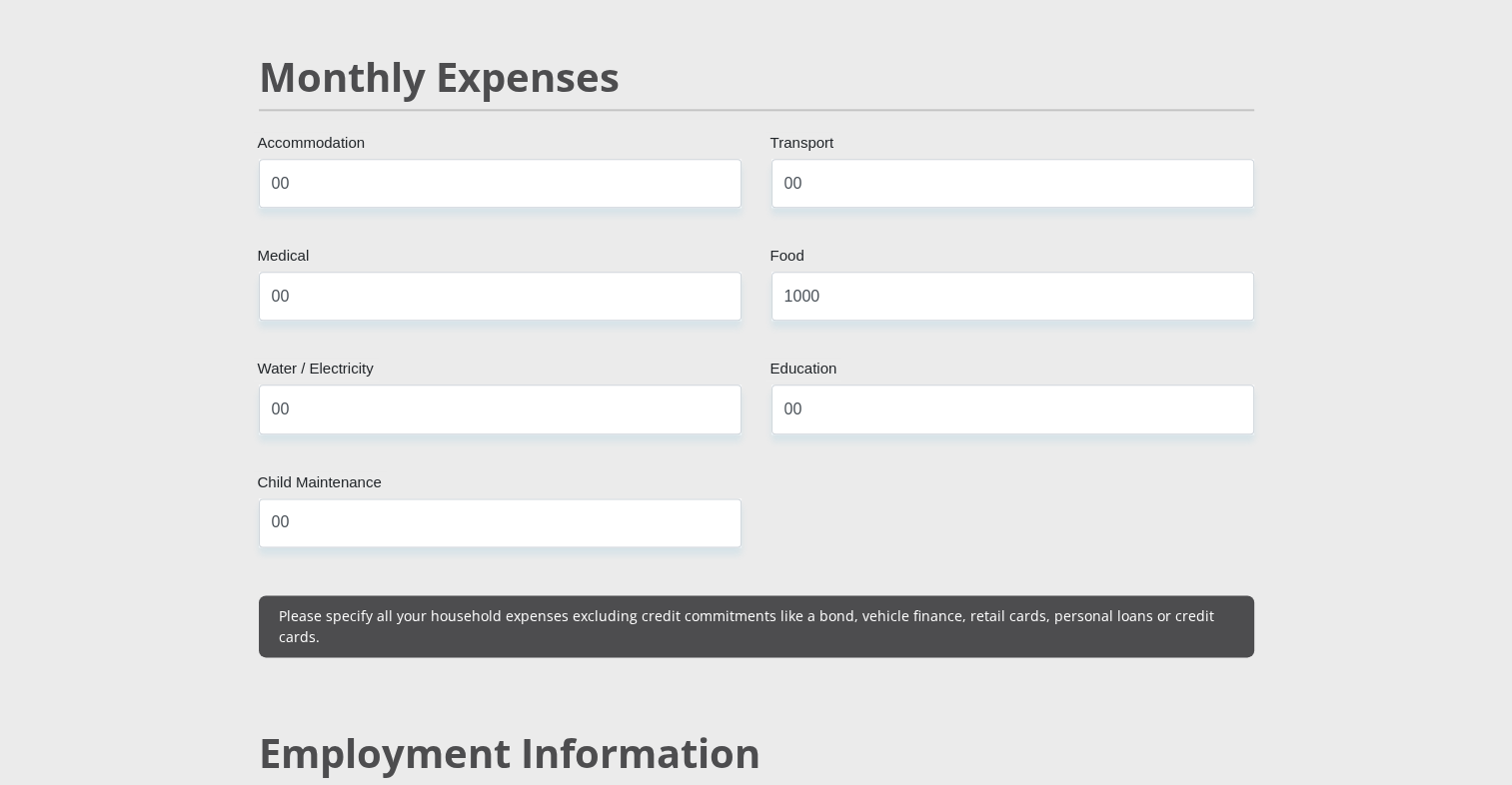scroll, scrollTop: 2421, scrollLeft: 0, axis: vertical 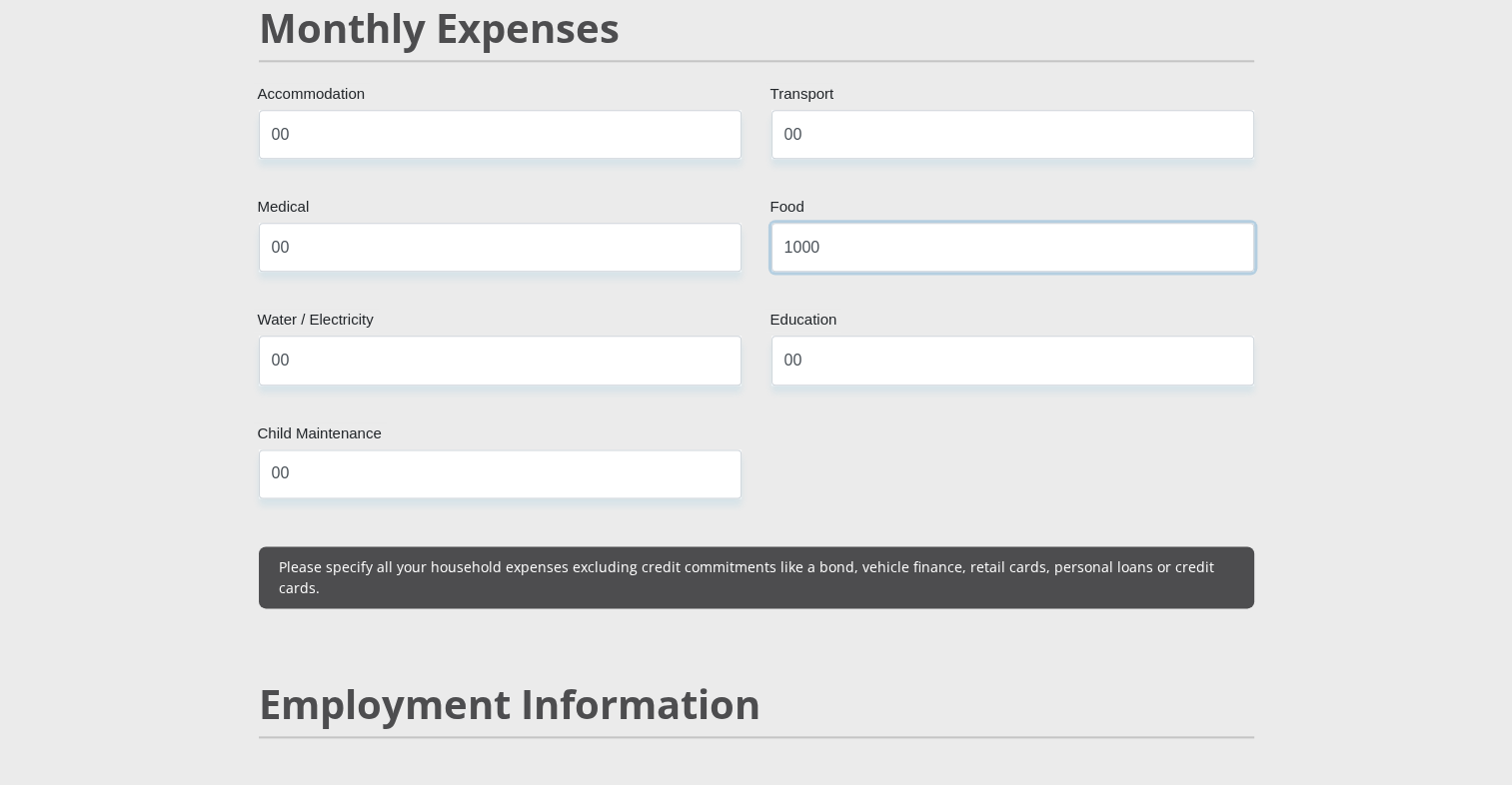 click on "1000" at bounding box center [1012, 247] 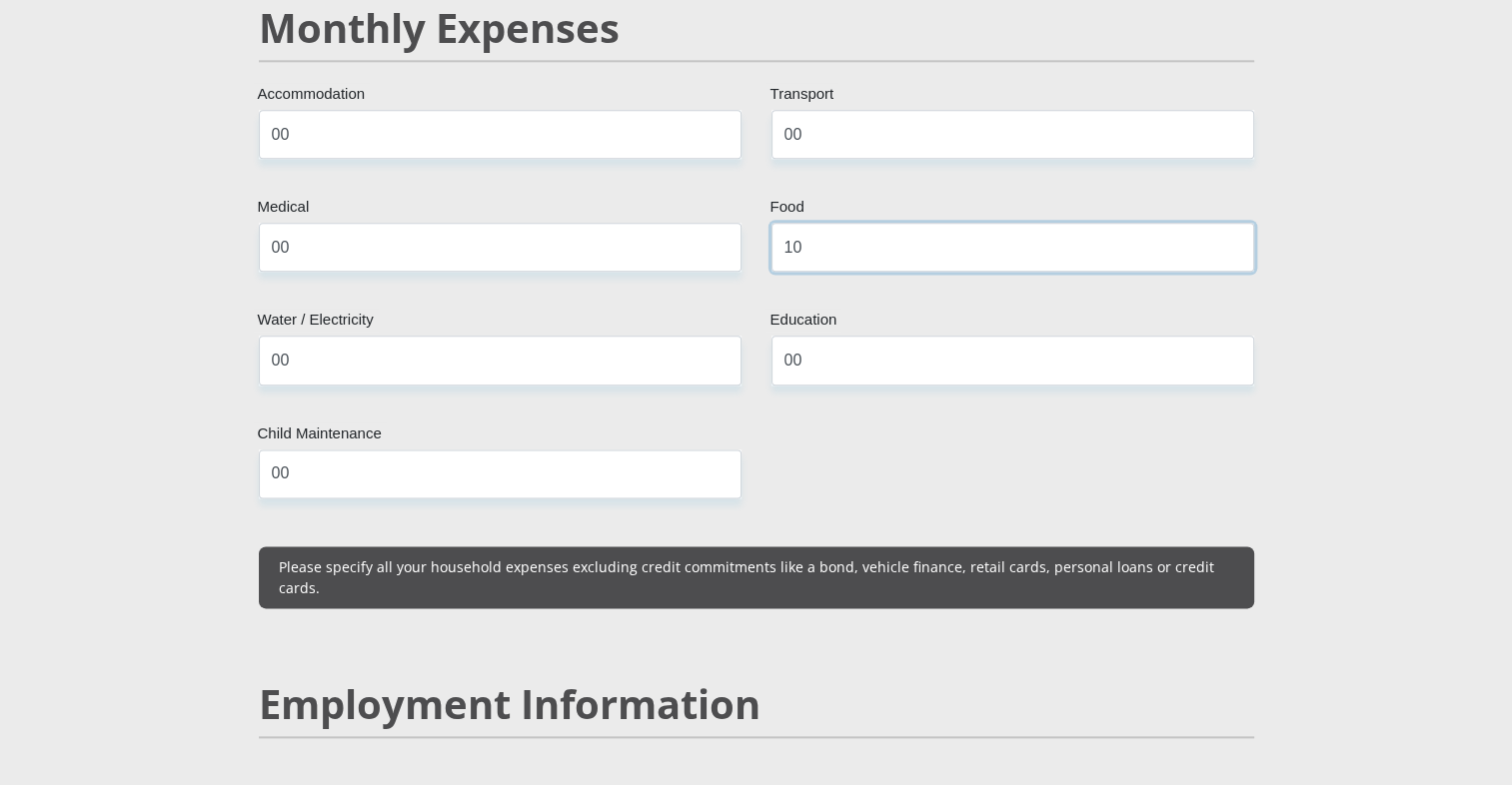 type on "1" 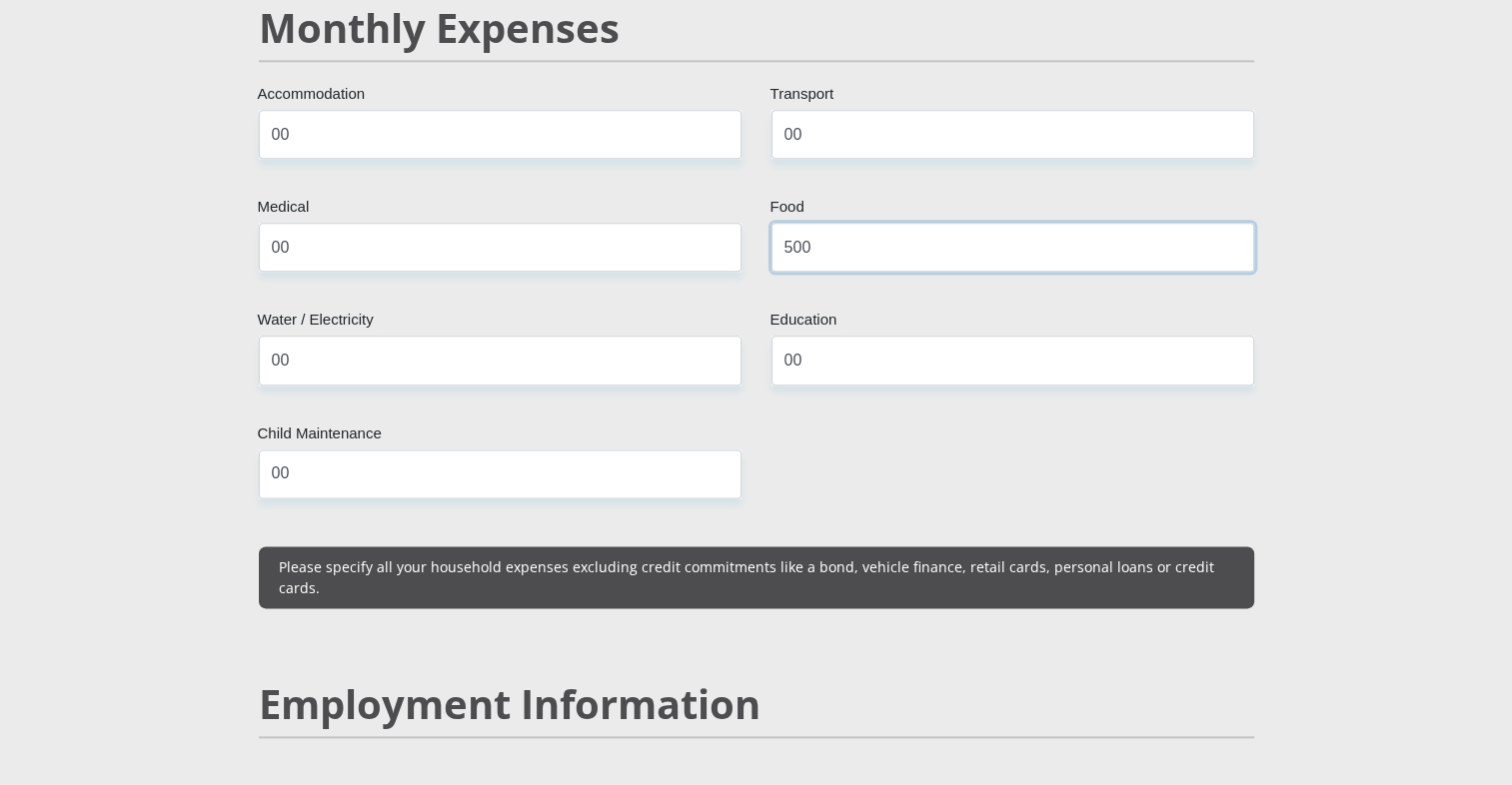 type on "500" 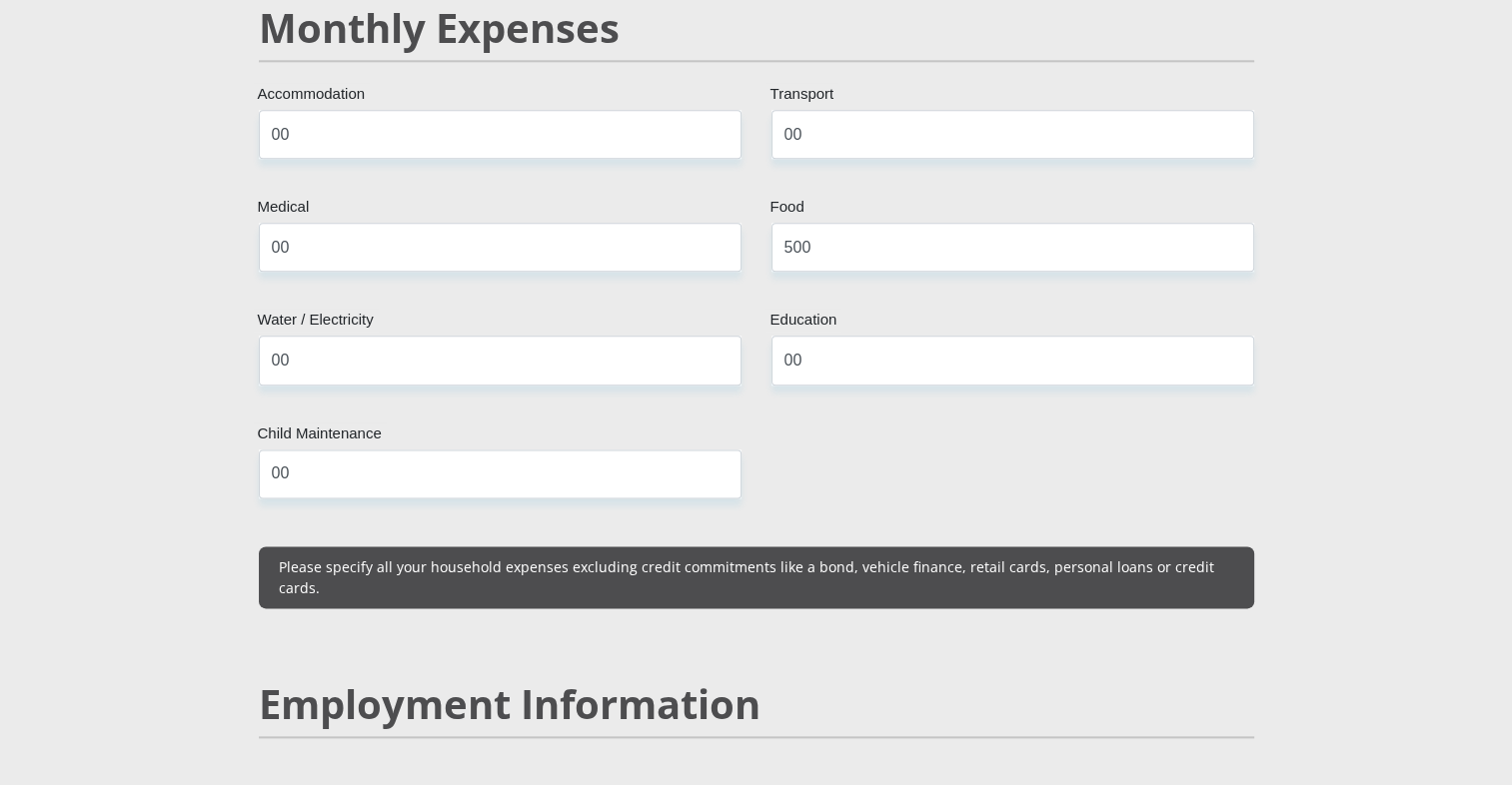 click on "Mr
Ms
Mrs
Dr
Other
Title
Creedence
First Name
Boshego
Surname
9707205506083
South African ID Number
Please input valid ID number
South Africa
Afghanistan
Aland Islands
Albania
Algeria
America Samoa
American Virgin Islands
Andorra
Angola
Anguilla
Antarctica
Antigua and Barbuda
Argentina" at bounding box center (756, 765) 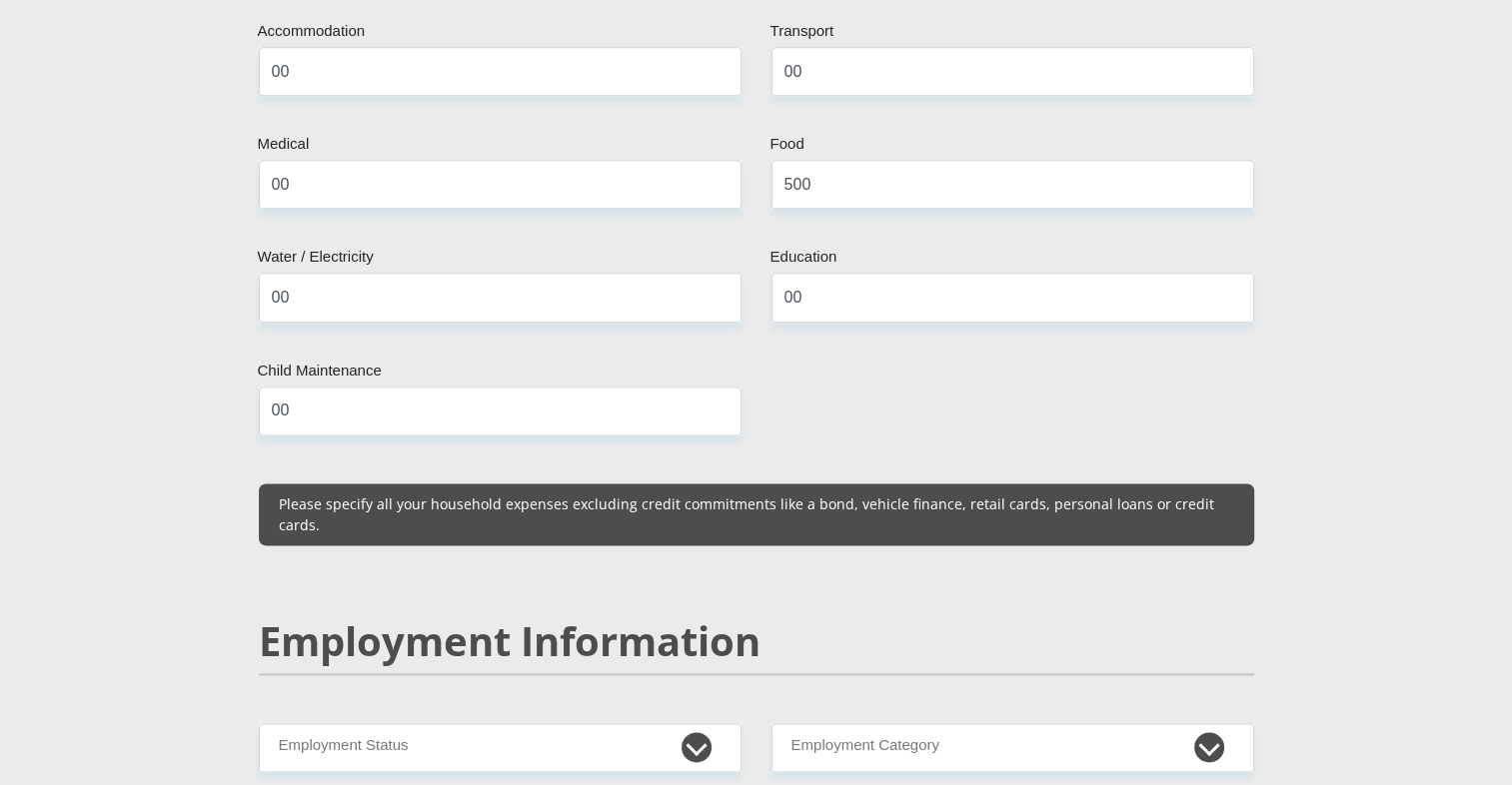 drag, startPoint x: 768, startPoint y: 275, endPoint x: 770, endPoint y: 254, distance: 21.095023 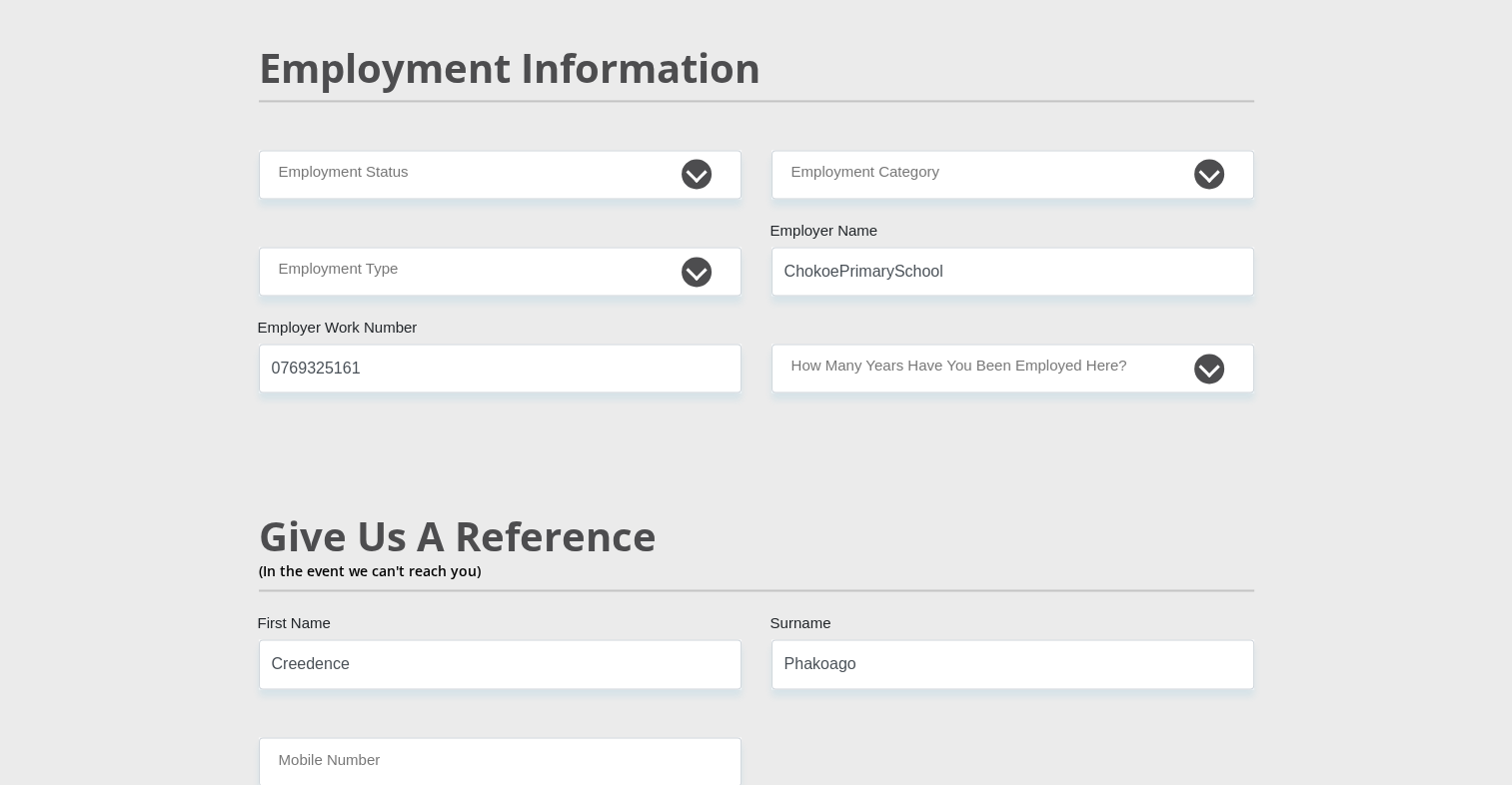 scroll, scrollTop: 3065, scrollLeft: 0, axis: vertical 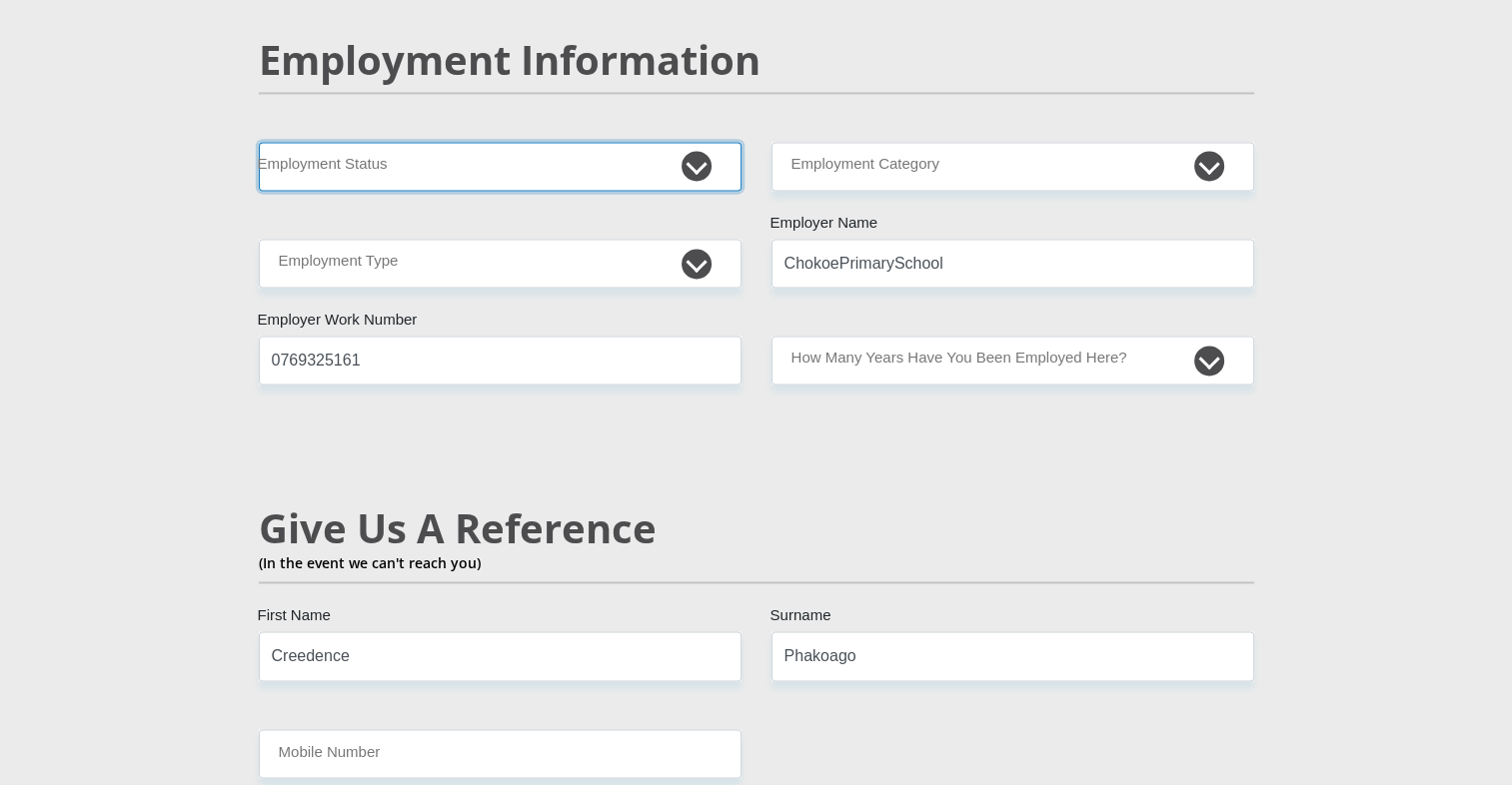 click on "Permanent/Full-time
Part-time/Casual
Contract Worker
Self-Employed
Housewife
Retired
Student
Medically Boarded
Disability
Unemployed" at bounding box center [500, 166] 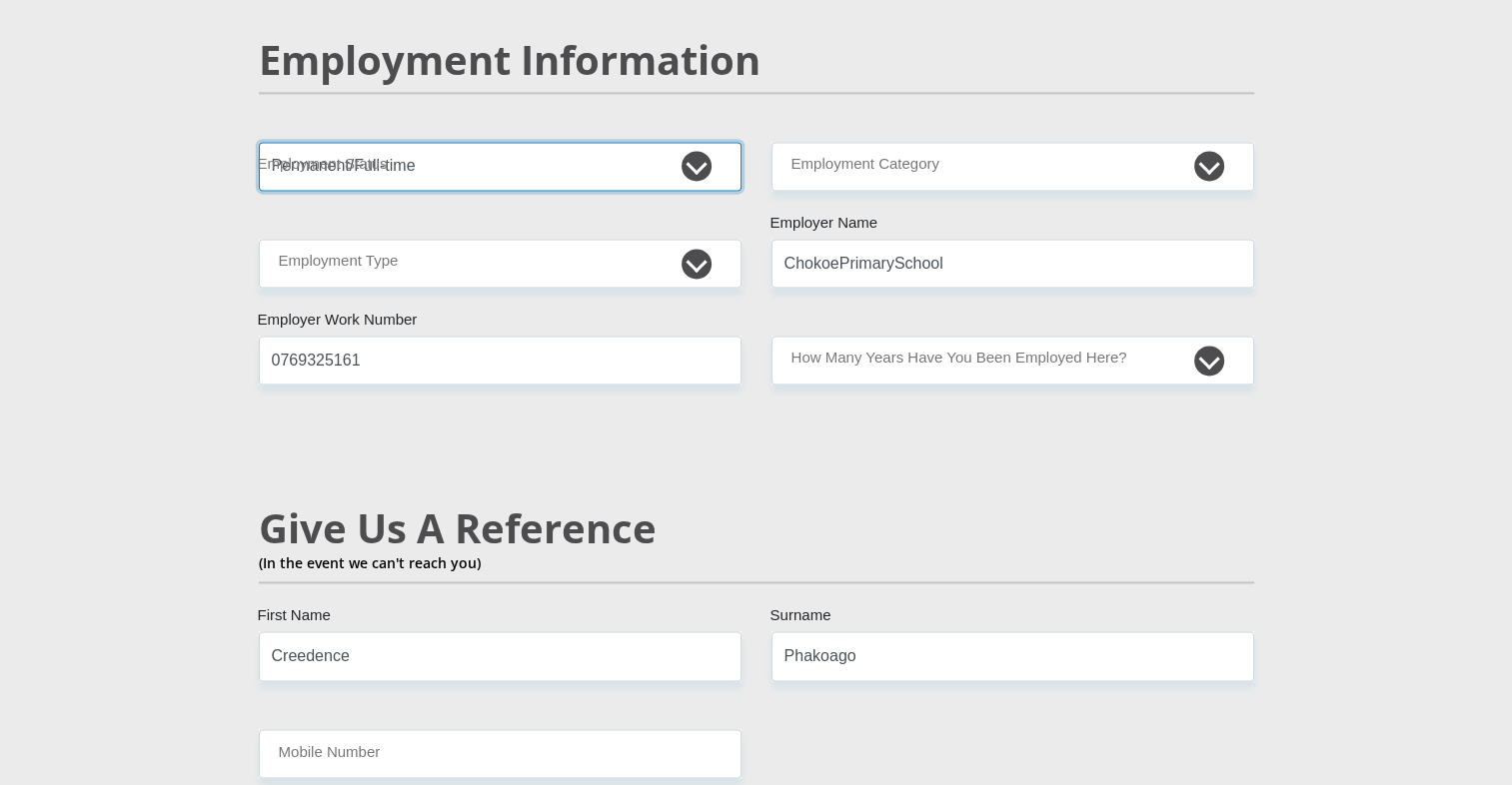 click on "Permanent/Full-time
Part-time/Casual
Contract Worker
Self-Employed
Housewife
Retired
Student
Medically Boarded
Disability
Unemployed" at bounding box center (500, 166) 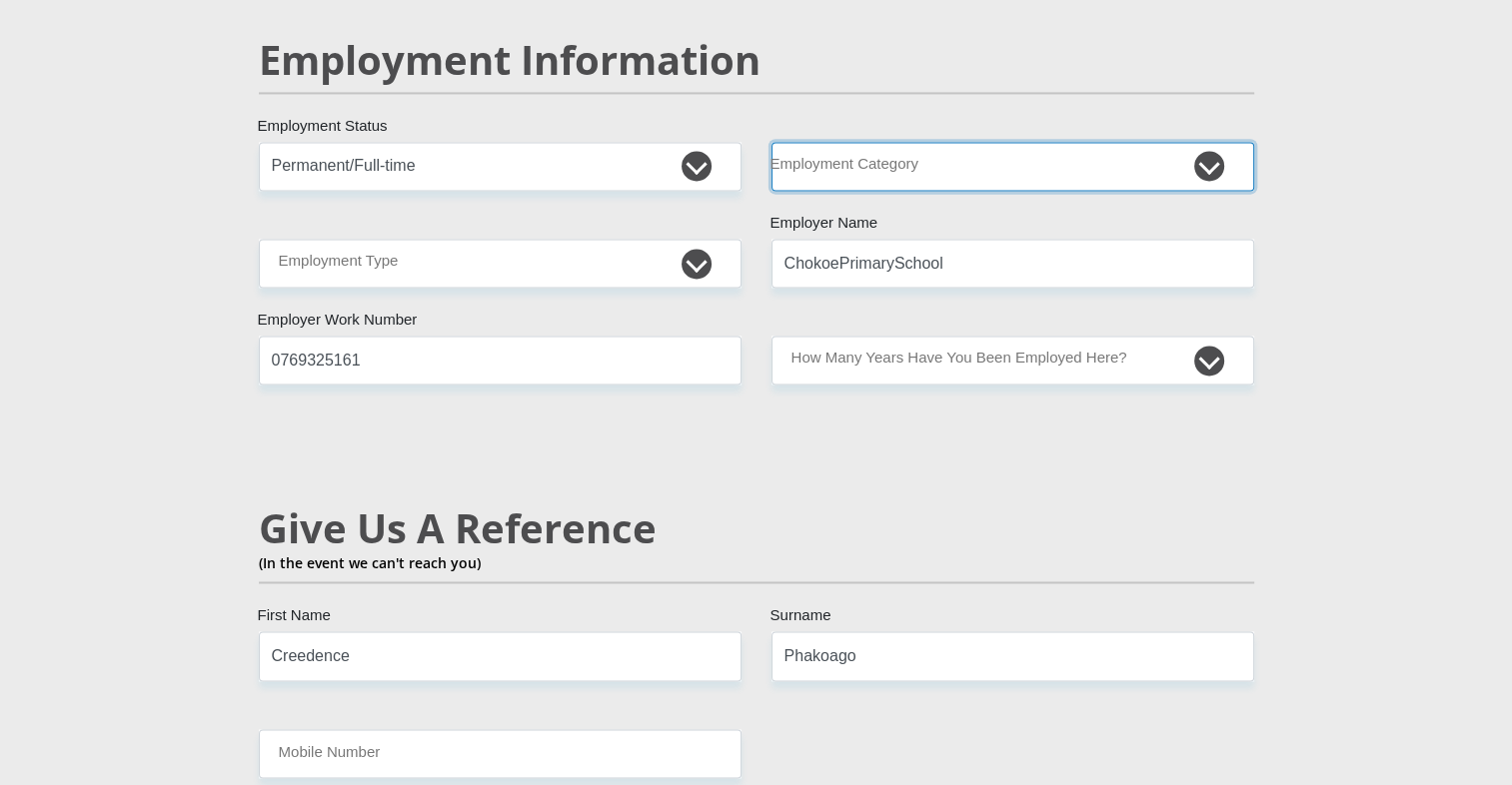 click on "AGRICULTURE
ALCOHOL & TOBACCO
CONSTRUCTION MATERIALS
METALLURGY
EQUIPMENT FOR RENEWABLE ENERGY
SPECIALIZED CONTRACTORS
CAR
GAMING (INCL. INTERNET
OTHER WHOLESALE
UNLICENSED PHARMACEUTICALS
CURRENCY EXCHANGE HOUSES
OTHER FINANCIAL INSTITUTIONS & INSURANCE
REAL ESTATE AGENTS
OIL & GAS
OTHER MATERIALS (E.G. IRON ORE)
PRECIOUS STONES & PRECIOUS METALS
POLITICAL ORGANIZATIONS
RELIGIOUS ORGANIZATIONS(NOT SECTS)
ACTI. HAVING BUSINESS DEAL WITH PUBLIC ADMINISTRATION
LAUNDROMATS" at bounding box center (1012, 166) 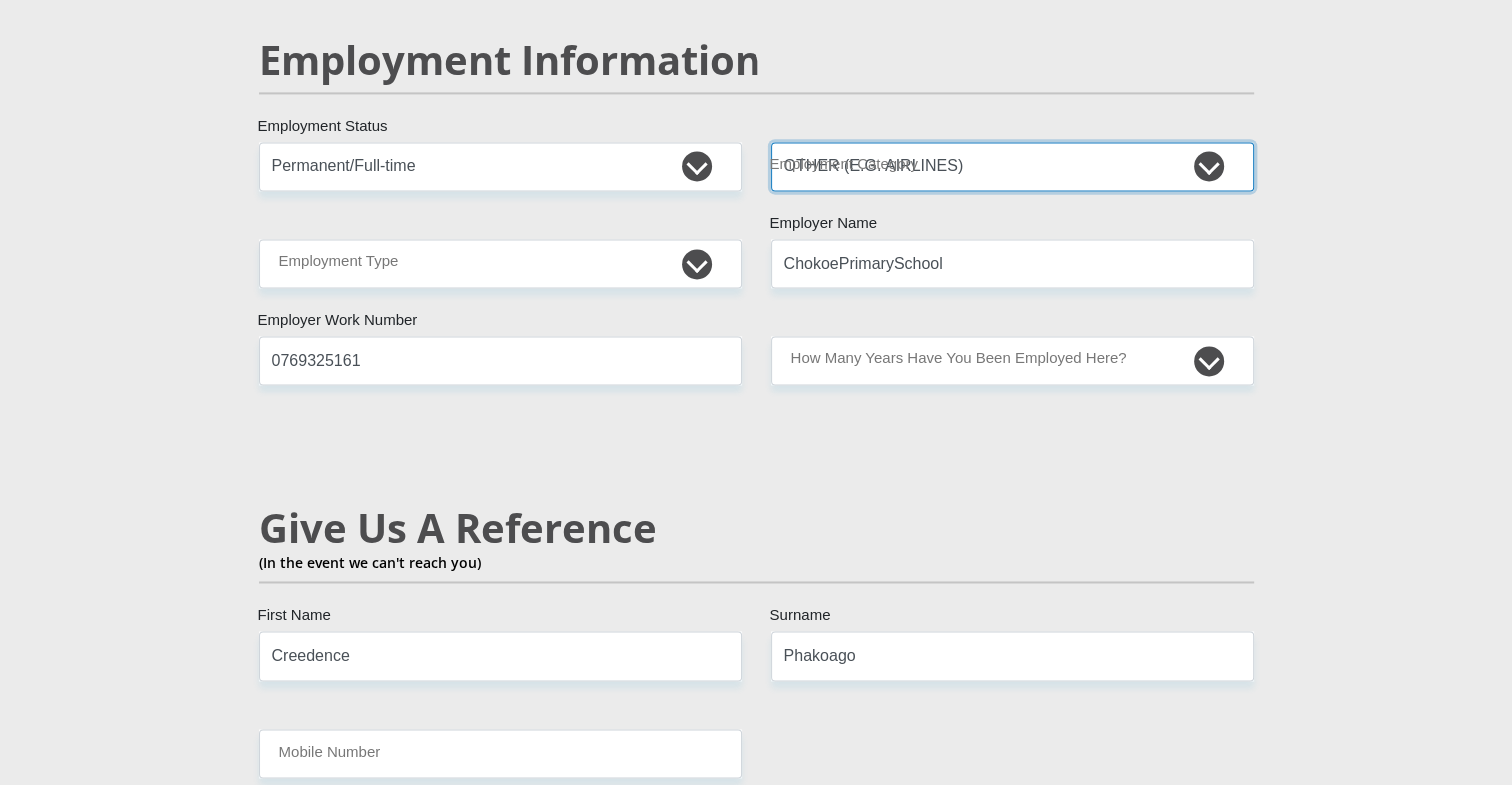 click on "AGRICULTURE
ALCOHOL & TOBACCO
CONSTRUCTION MATERIALS
METALLURGY
EQUIPMENT FOR RENEWABLE ENERGY
SPECIALIZED CONTRACTORS
CAR
GAMING (INCL. INTERNET
OTHER WHOLESALE
UNLICENSED PHARMACEUTICALS
CURRENCY EXCHANGE HOUSES
OTHER FINANCIAL INSTITUTIONS & INSURANCE
REAL ESTATE AGENTS
OIL & GAS
OTHER MATERIALS (E.G. IRON ORE)
PRECIOUS STONES & PRECIOUS METALS
POLITICAL ORGANIZATIONS
RELIGIOUS ORGANIZATIONS(NOT SECTS)
ACTI. HAVING BUSINESS DEAL WITH PUBLIC ADMINISTRATION
LAUNDROMATS" at bounding box center (1012, 166) 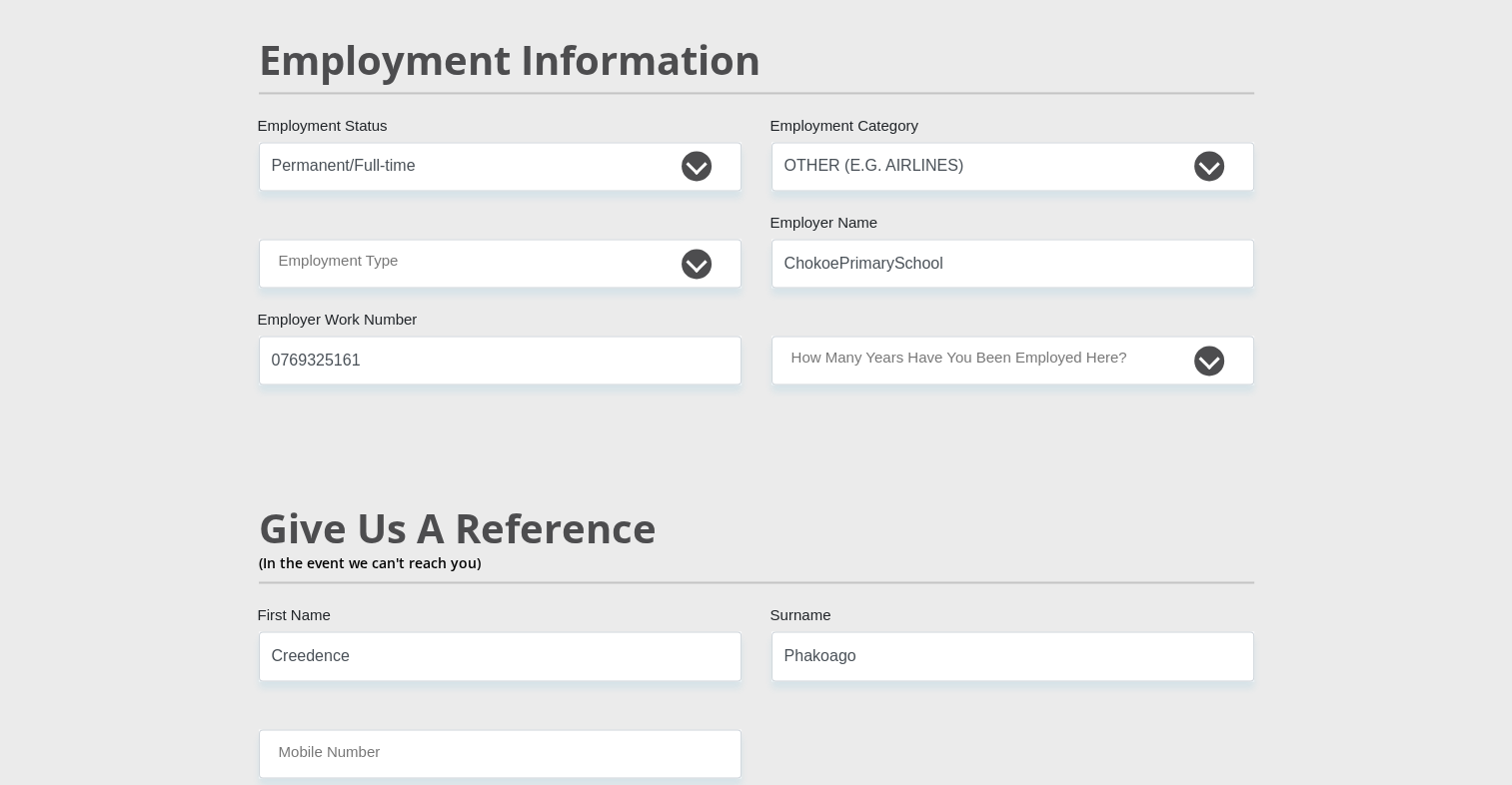 drag, startPoint x: 865, startPoint y: 461, endPoint x: 821, endPoint y: 431, distance: 53.25411 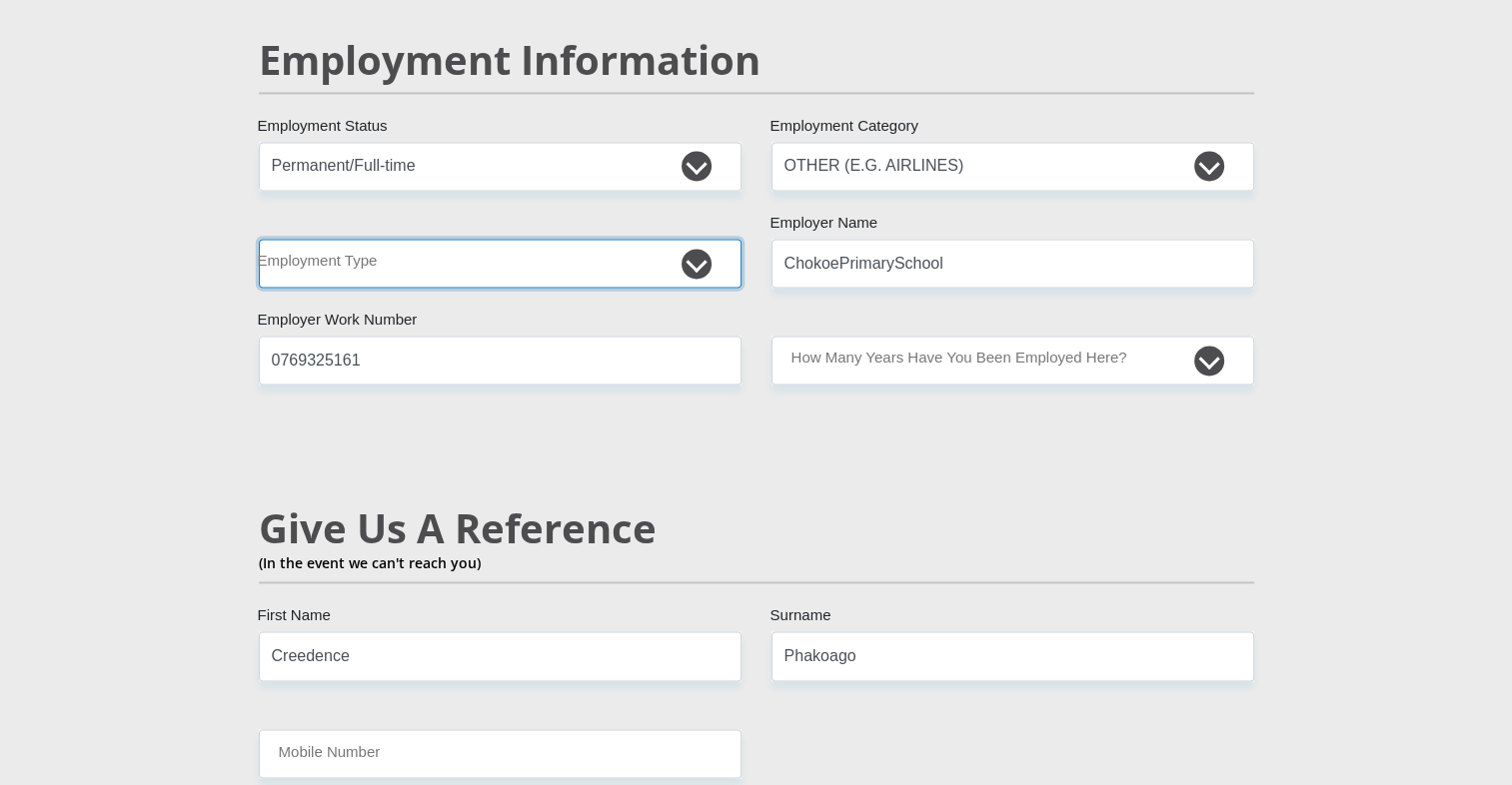 click on "College/Lecturer
Craft Seller
Creative
Driver
Executive
Farmer
Forces - Non Commissioned
Forces - Officer
Hawker
Housewife
Labourer
Licenced Professional
Manager
Miner
Non Licenced Professional
Office Staff/Clerk
Outside Worker
Pensioner
Permanent Teacher
Production/Manufacturing
Sales
Self-Employed
Semi-Professional Worker
Service Industry  Social Worker  Student" at bounding box center [500, 263] 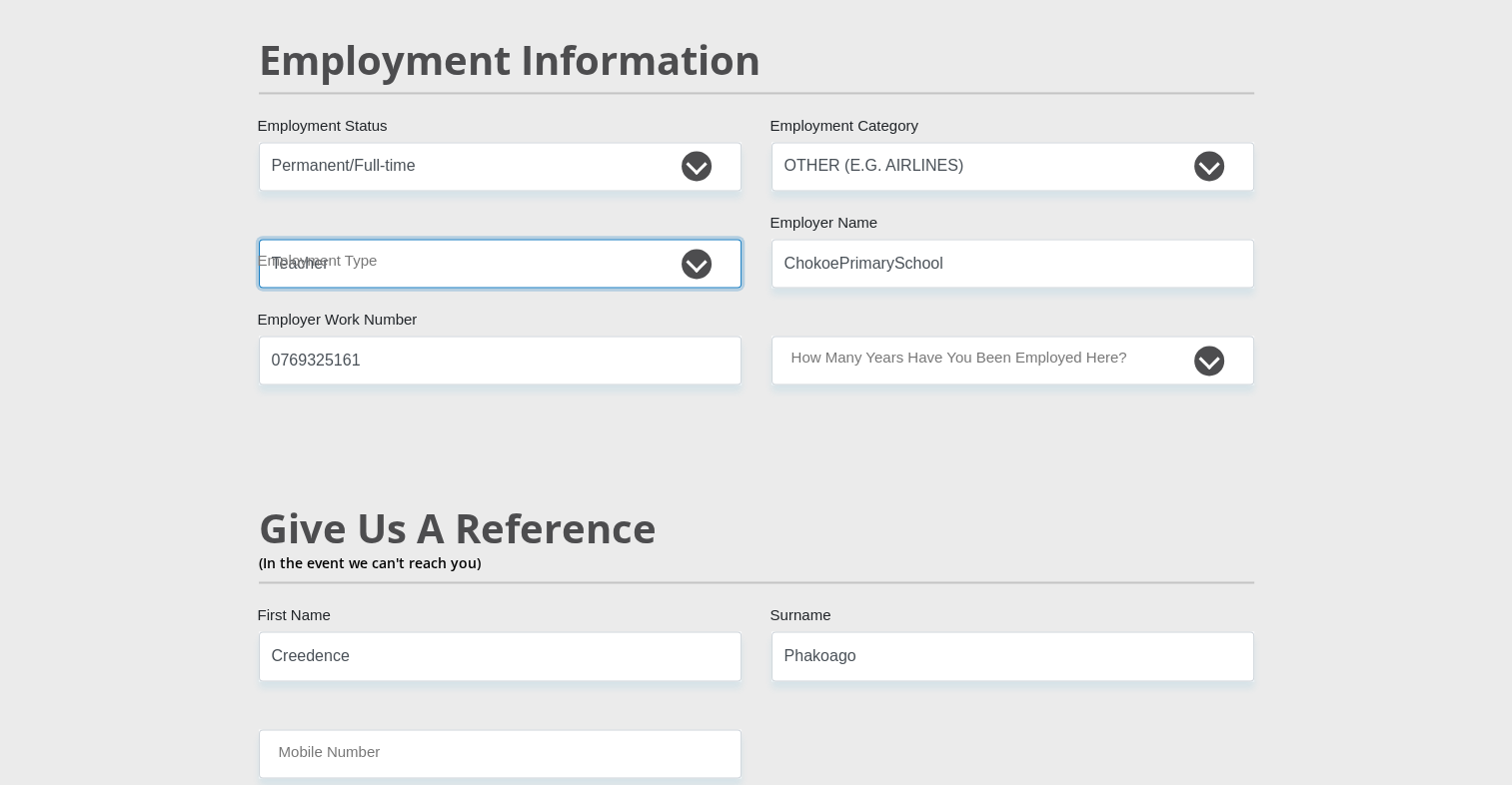 click on "College/Lecturer
Craft Seller
Creative
Driver
Executive
Farmer
Forces - Non Commissioned
Forces - Officer
Hawker
Housewife
Labourer
Licenced Professional
Manager
Miner
Non Licenced Professional
Office Staff/Clerk
Outside Worker
Pensioner
Permanent Teacher
Production/Manufacturing
Sales
Self-Employed
Semi-Professional Worker
Service Industry  Social Worker  Student" at bounding box center [500, 263] 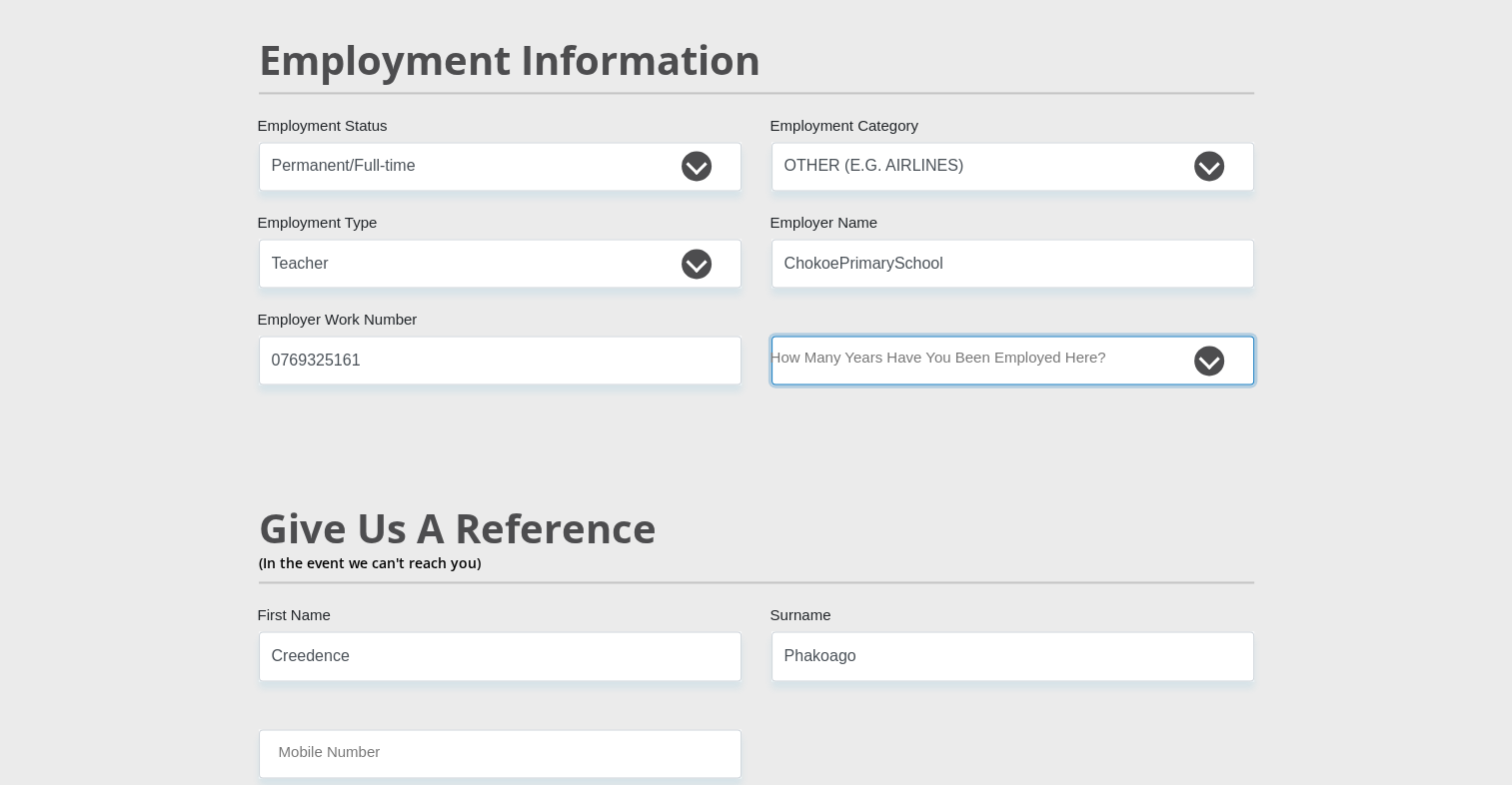 click on "less than 1 year
1-3 years
3-5 years
5+ years" at bounding box center (1012, 360) 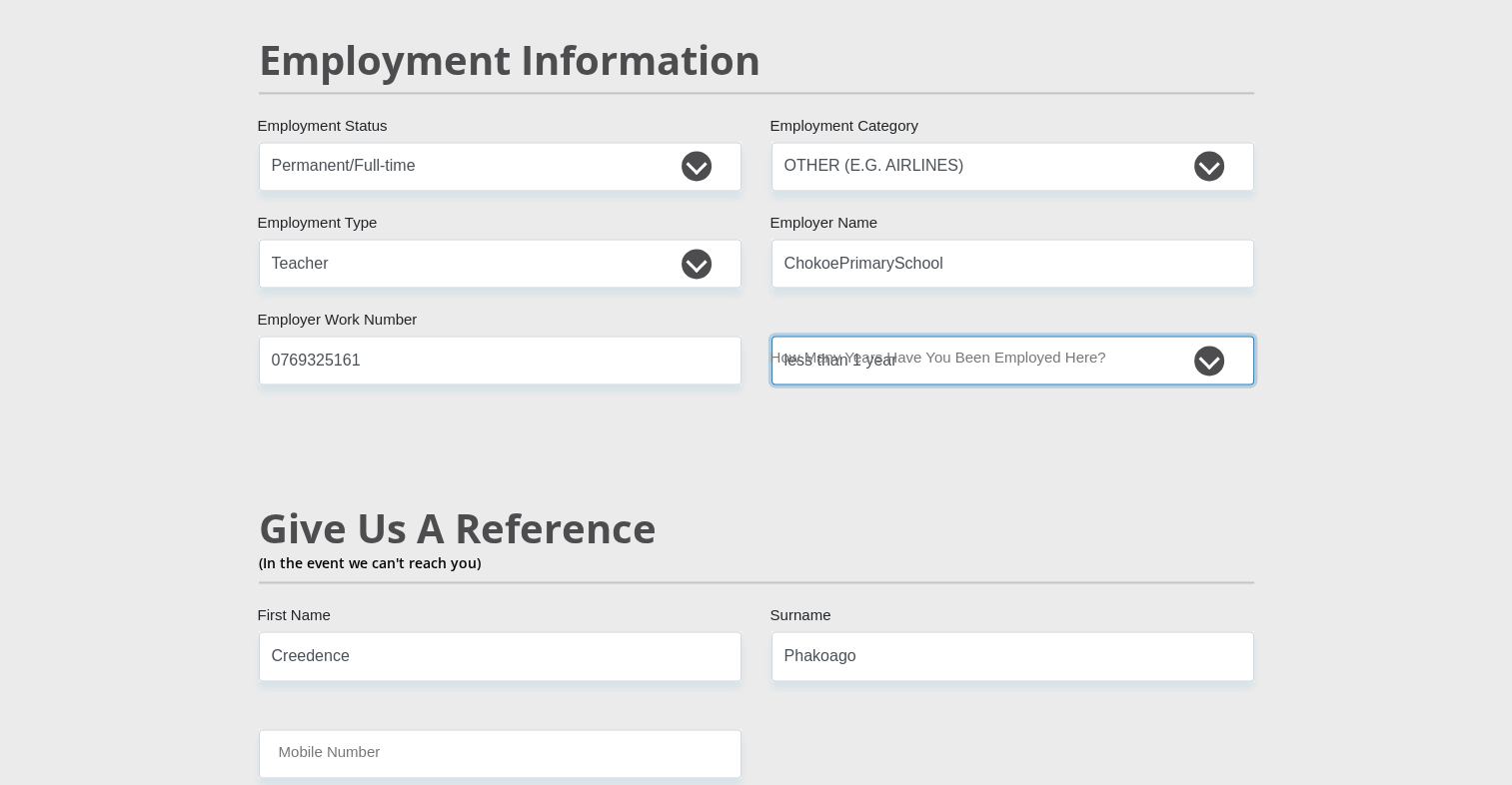 click on "less than 1 year
1-3 years
3-5 years
5+ years" at bounding box center [1012, 360] 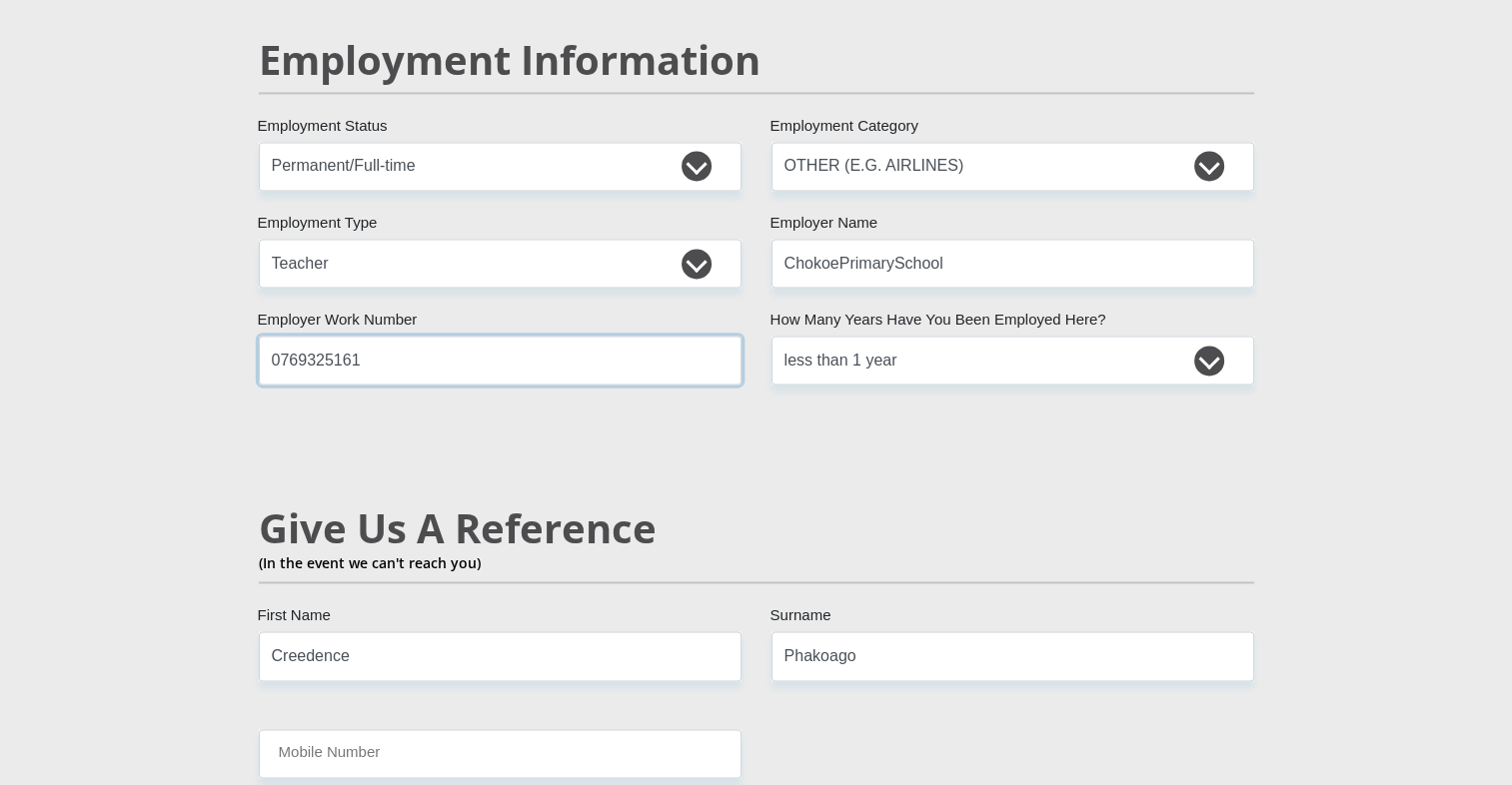 click on "0769325161" at bounding box center [500, 360] 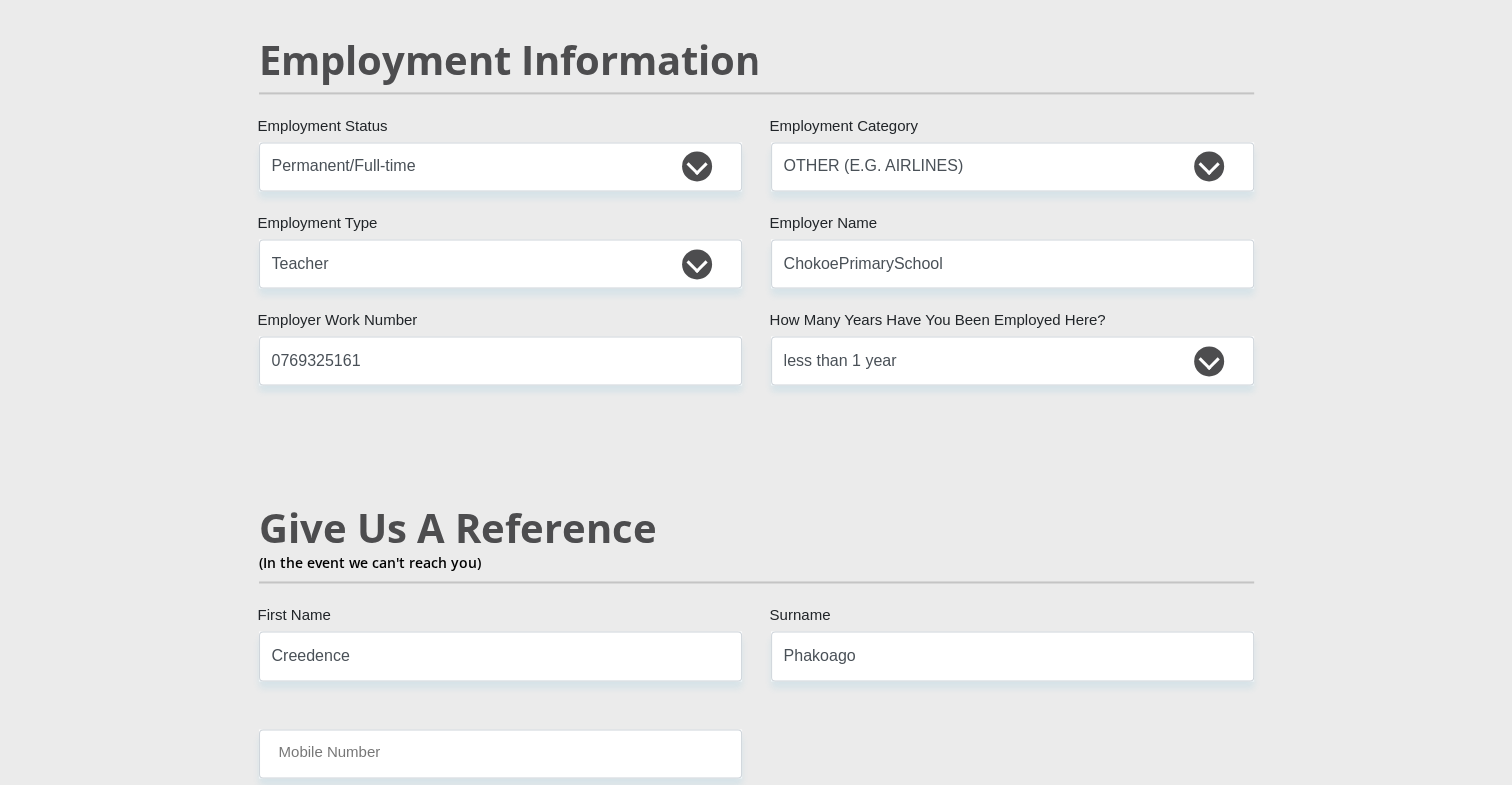 click on "Mr
Ms
Mrs
Dr
Other
Title
Creedence
First Name
Boshego
Surname
9707205506083
South African ID Number
Please input valid ID number
South Africa
Afghanistan
Aland Islands
Albania
Algeria
America Samoa
American Virgin Islands
Andorra
Angola
Anguilla
Antarctica
Antigua and Barbuda
Argentina" at bounding box center [756, 121] 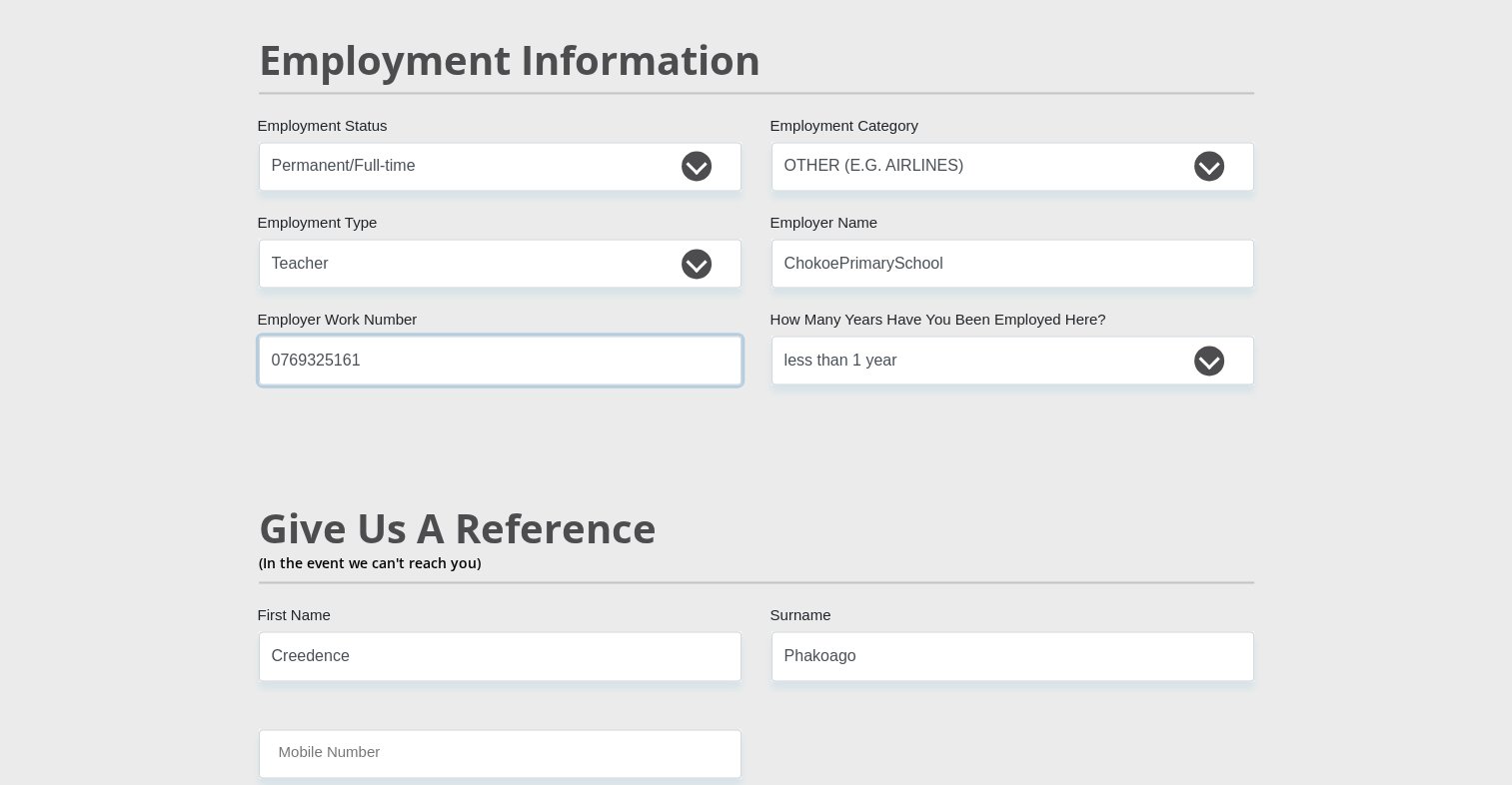 click on "0769325161" at bounding box center (500, 360) 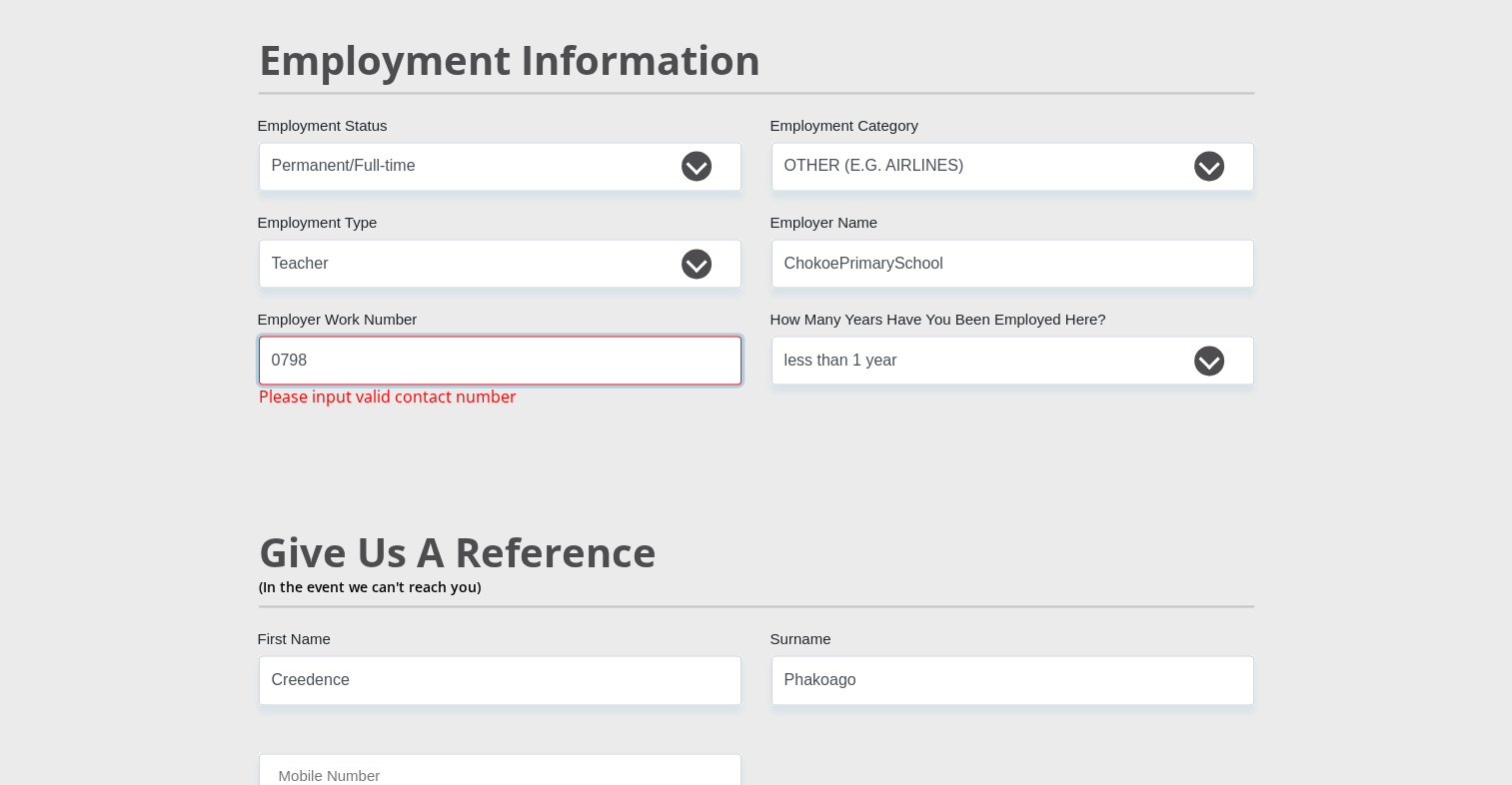 type on "0798178690" 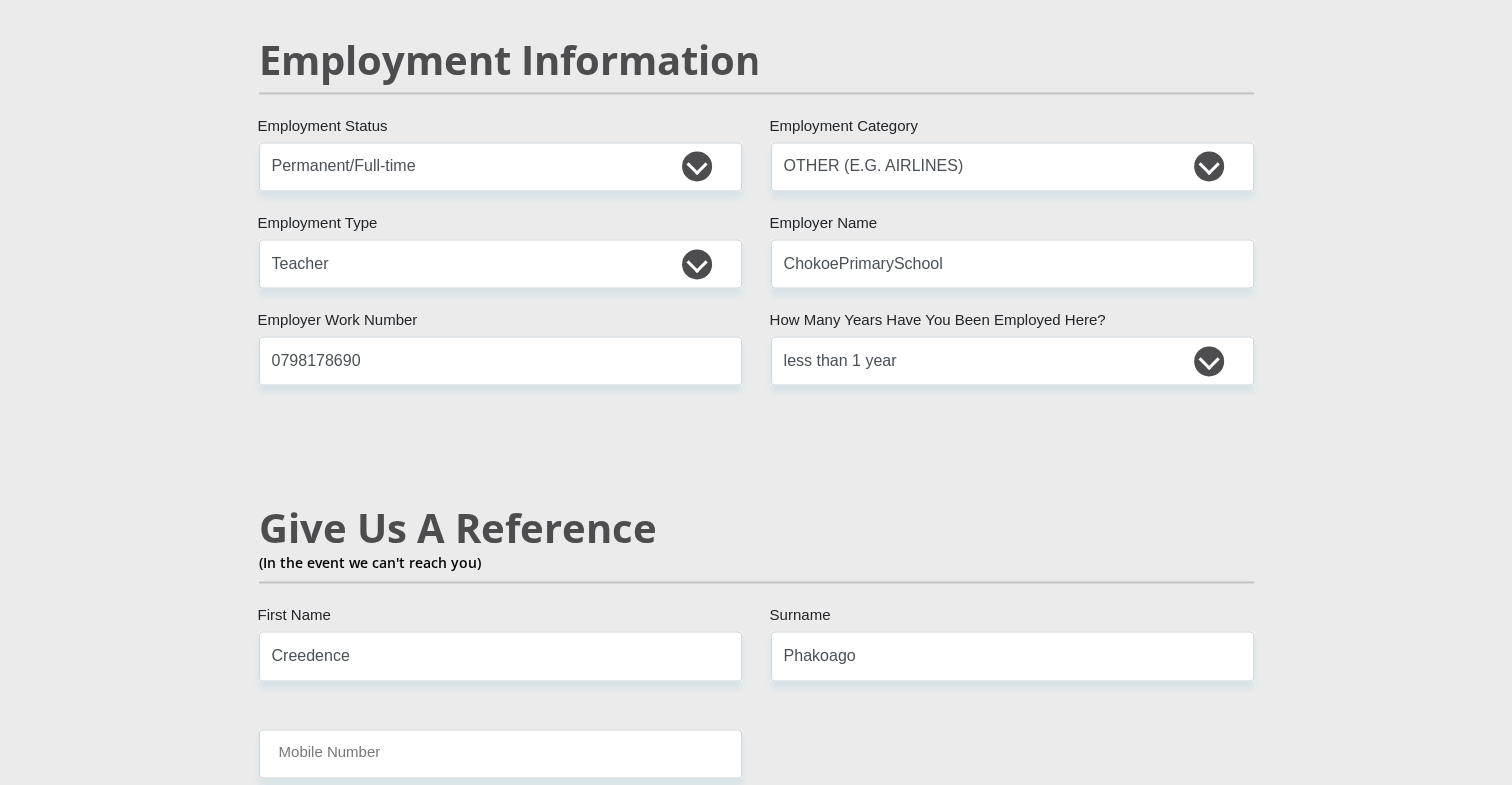 click on "Mr
Ms
Mrs
Dr
Other
Title
Creedence
First Name
Boshego
Surname
9707205506083
South African ID Number
Please input valid ID number
South Africa
Afghanistan
Aland Islands
Albania
Algeria
America Samoa
American Virgin Islands
Andorra
Angola
Anguilla
Antarctica
Antigua and Barbuda
Argentina" at bounding box center [756, 121] 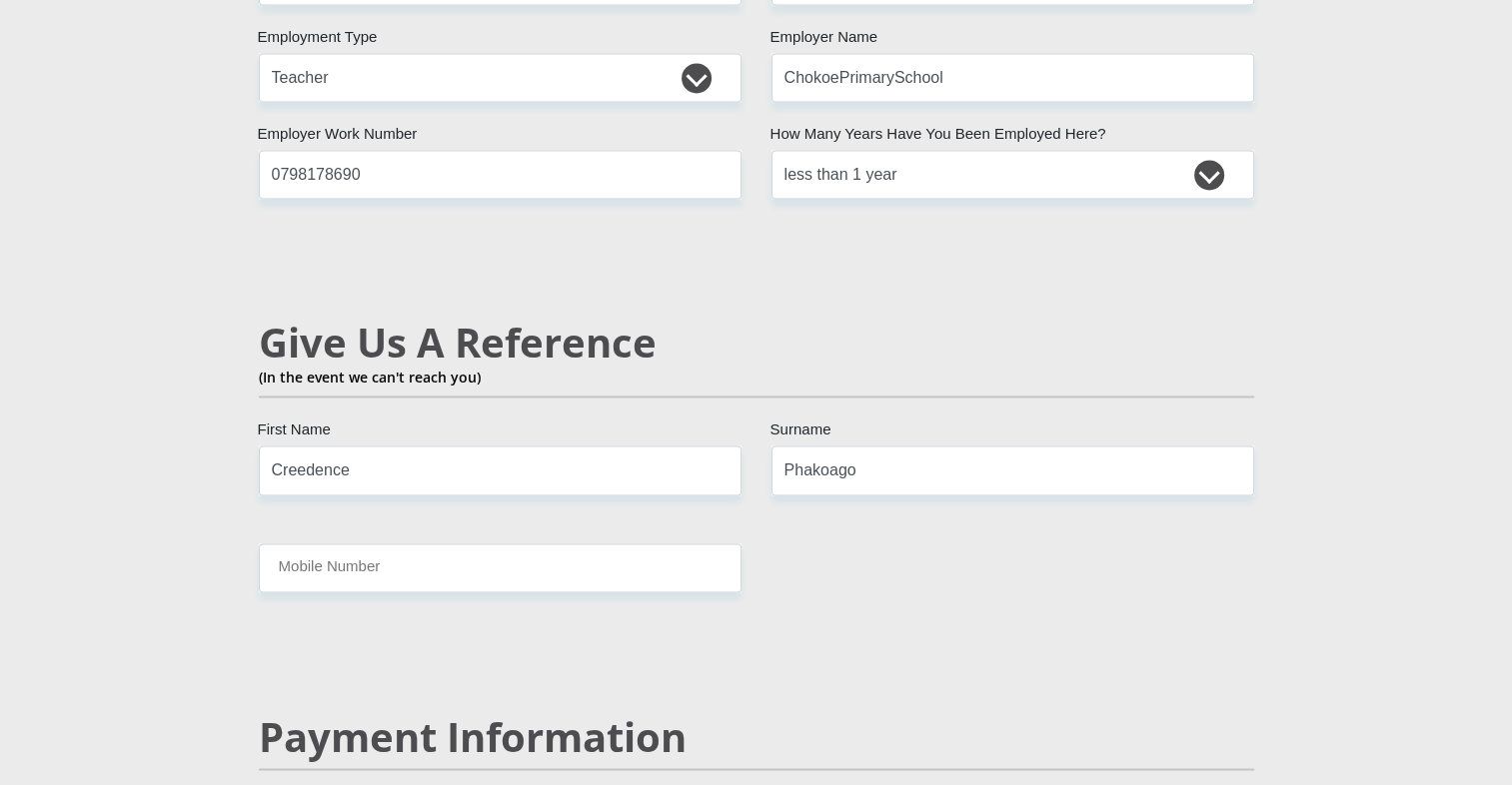 scroll, scrollTop: 3288, scrollLeft: 0, axis: vertical 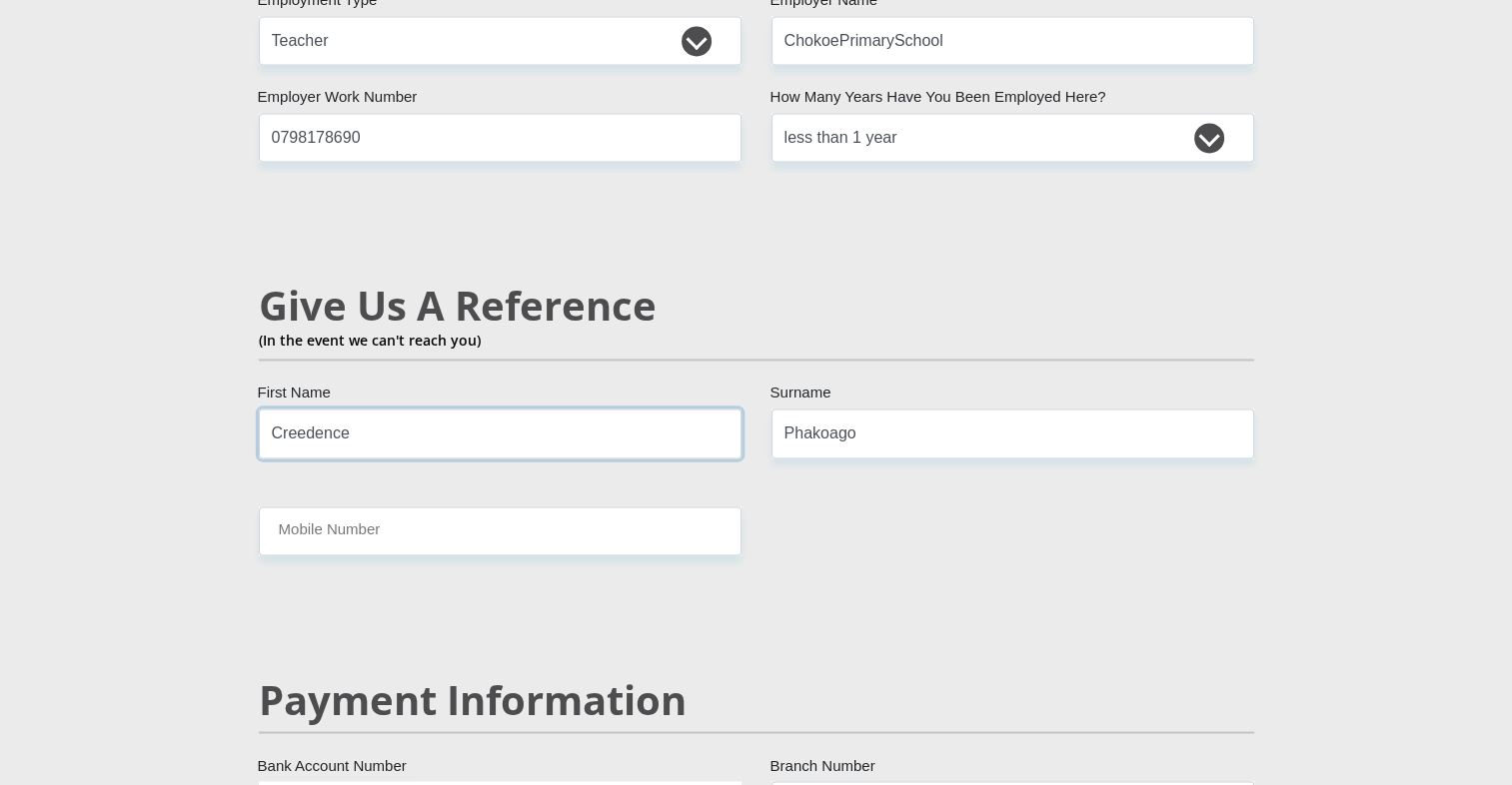 click on "Creedence" at bounding box center (500, 432) 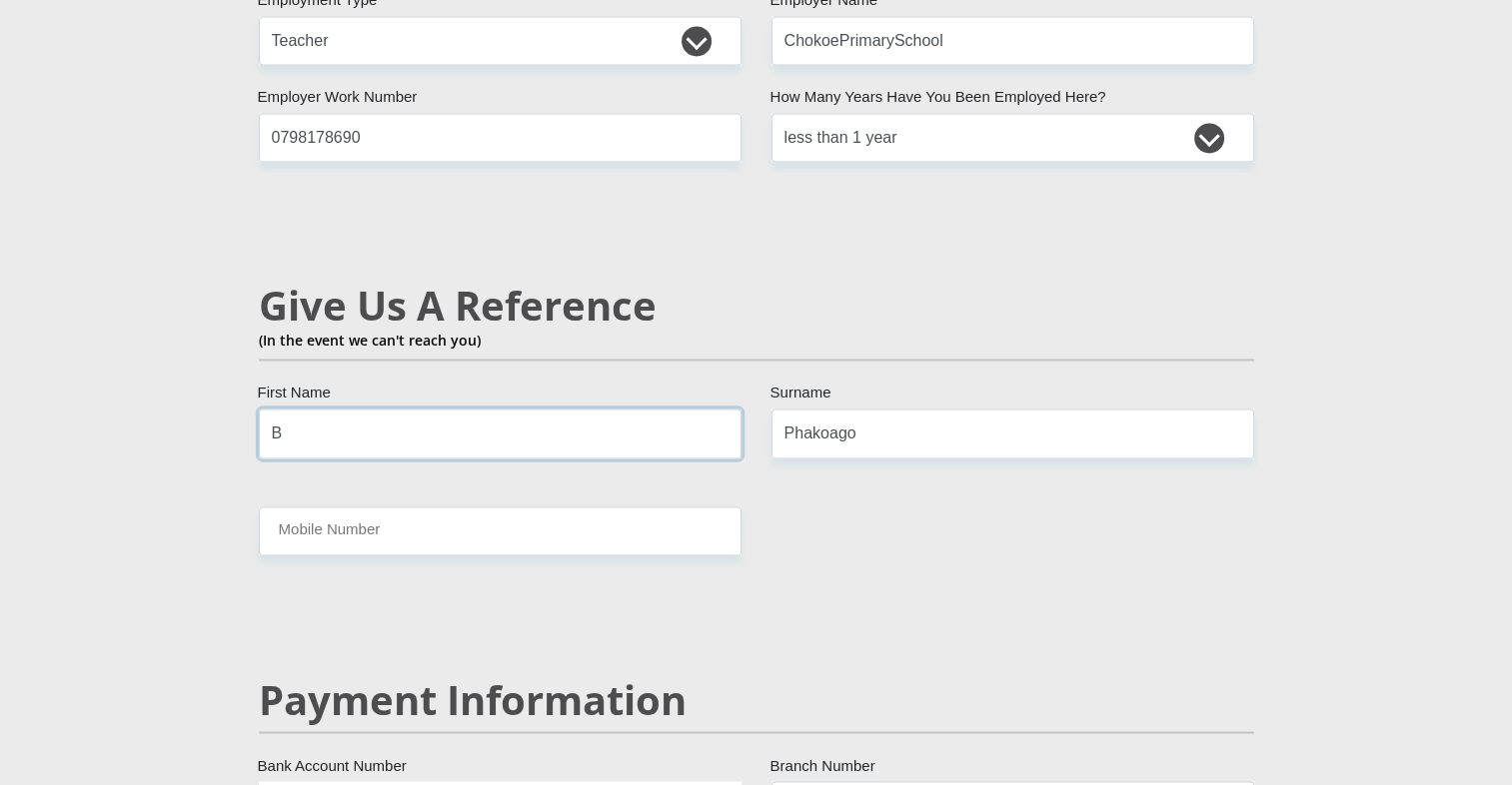 type on "Bridget" 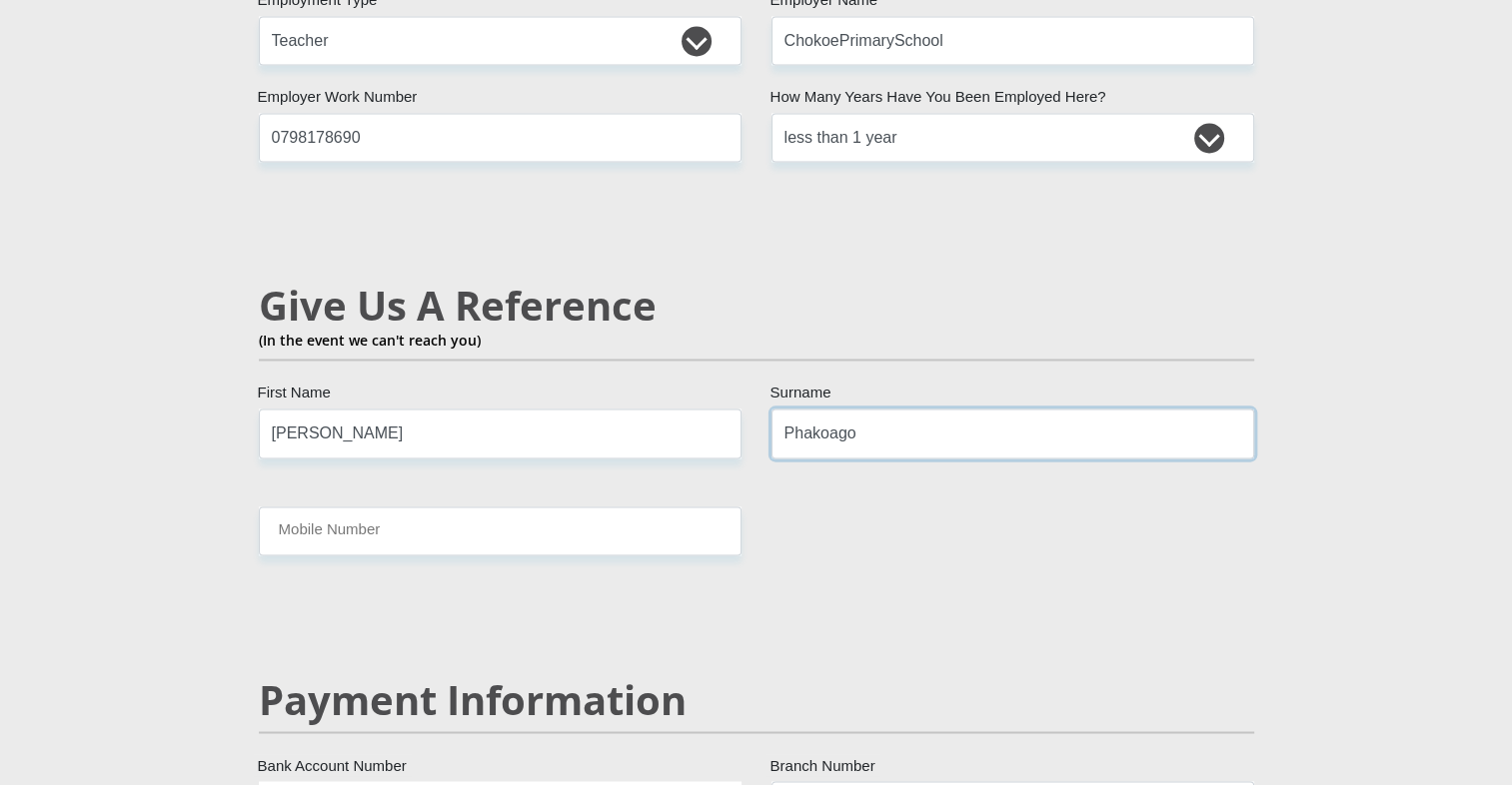 click on "Phakoago" at bounding box center (1012, 432) 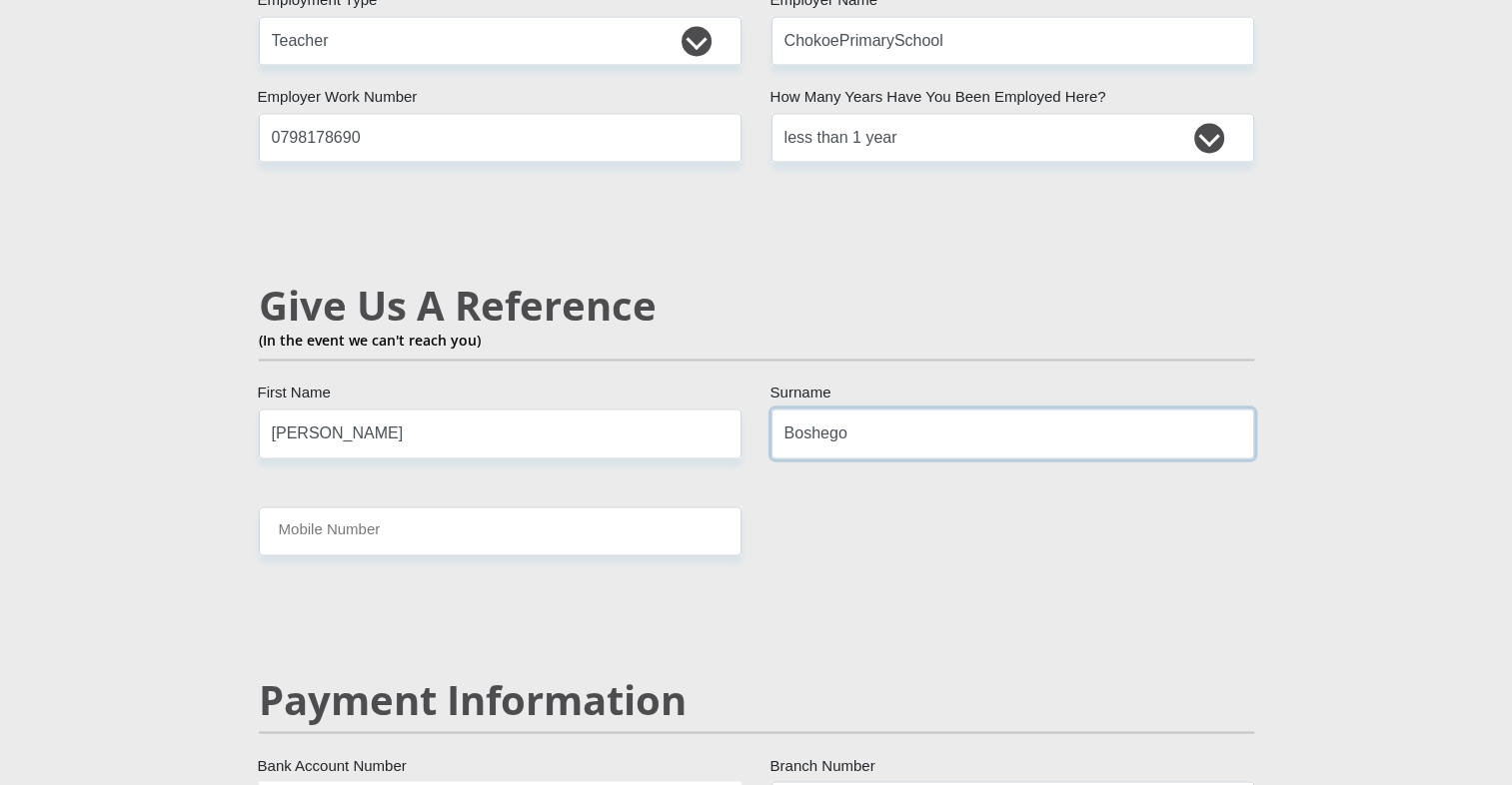 type on "Boshego" 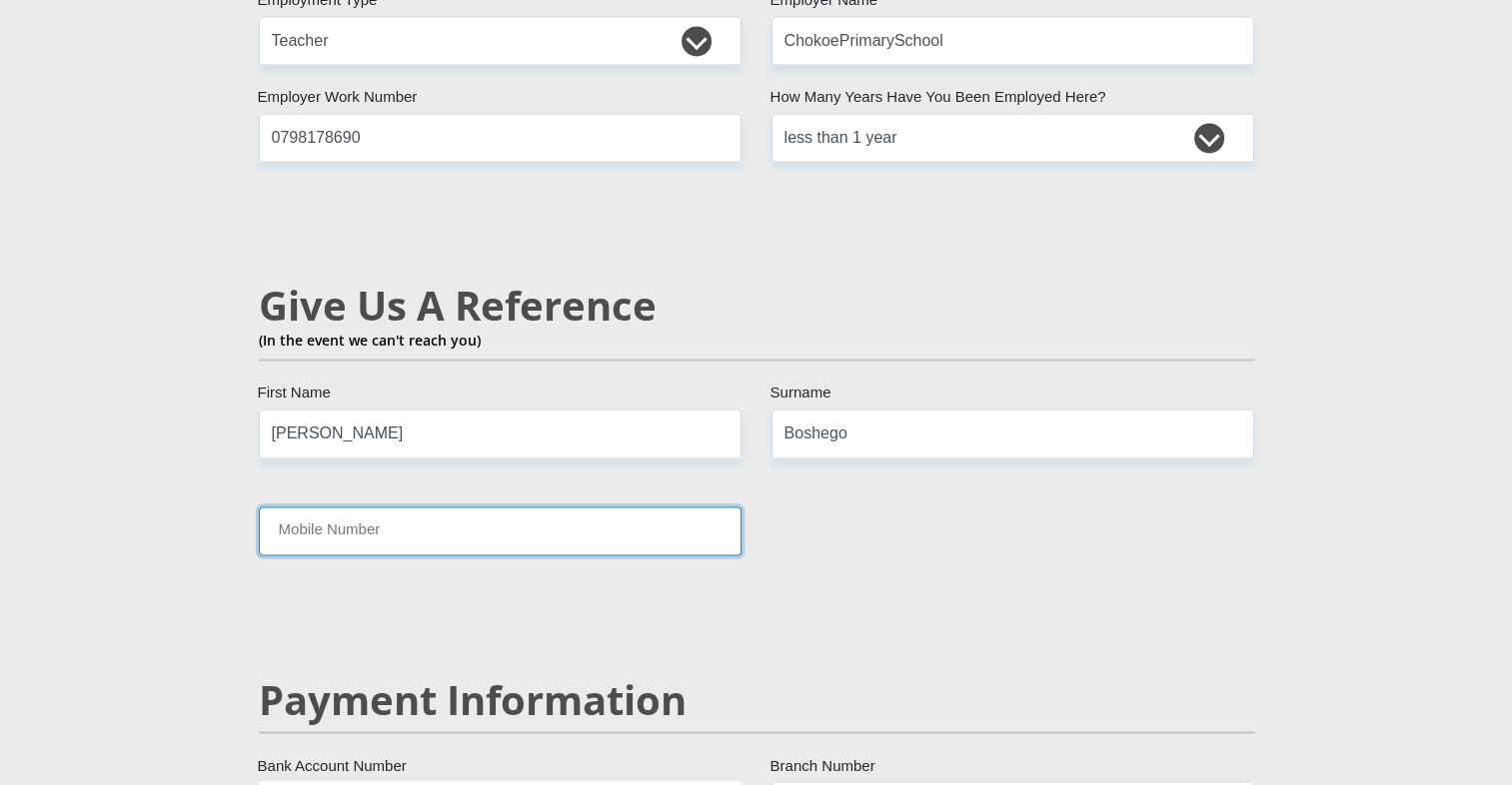 click on "Mobile Number" at bounding box center (500, 530) 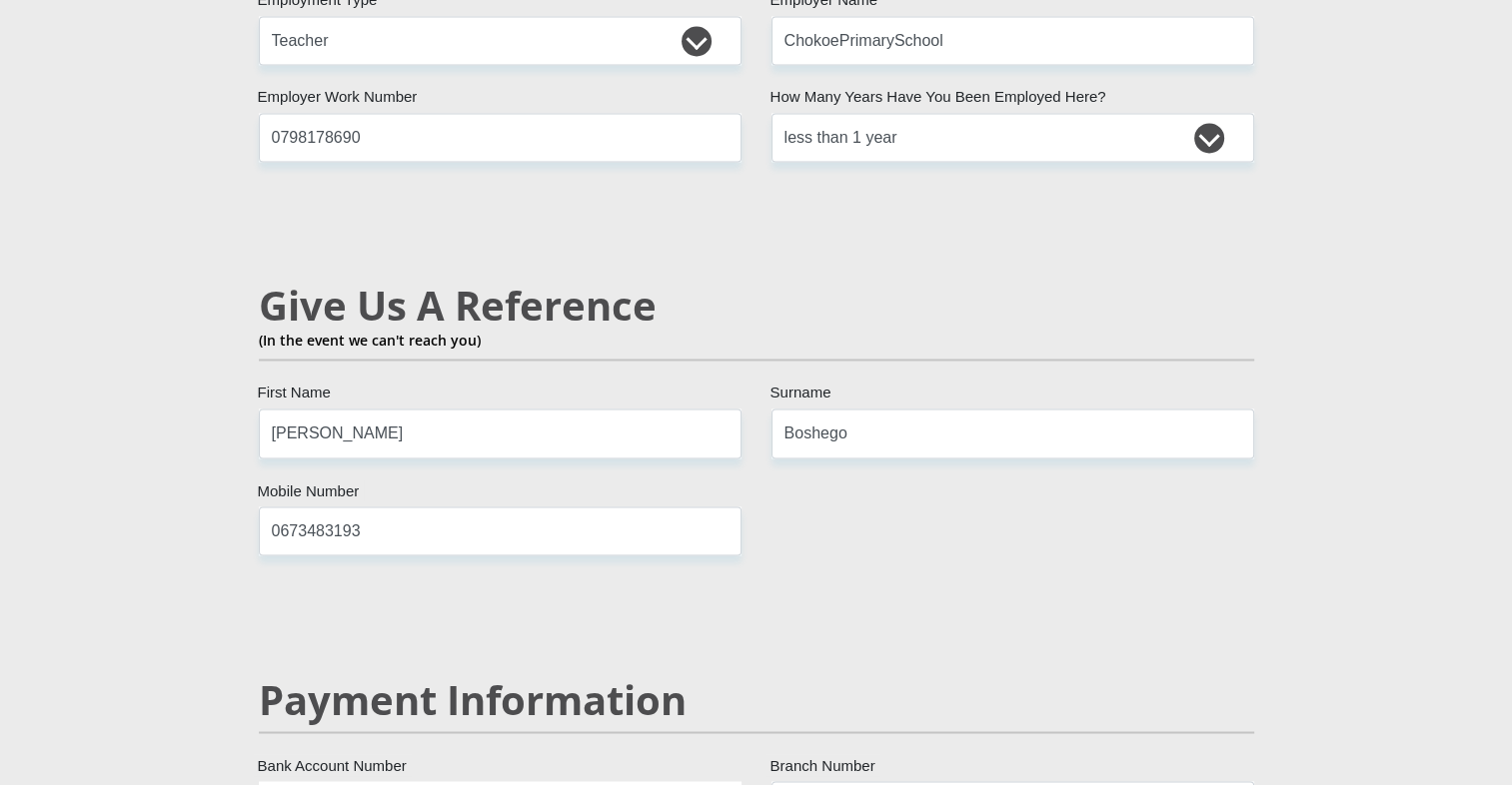click on "Mr
Ms
Mrs
Dr
Other
Title
Creedence
First Name
Boshego
Surname
9707205506083
South African ID Number
Please input valid ID number
South Africa
Afghanistan
Aland Islands
Albania
Algeria
America Samoa
American Virgin Islands
Andorra
Angola
Anguilla
Antarctica
Antigua and Barbuda
Argentina" at bounding box center [756, -102] 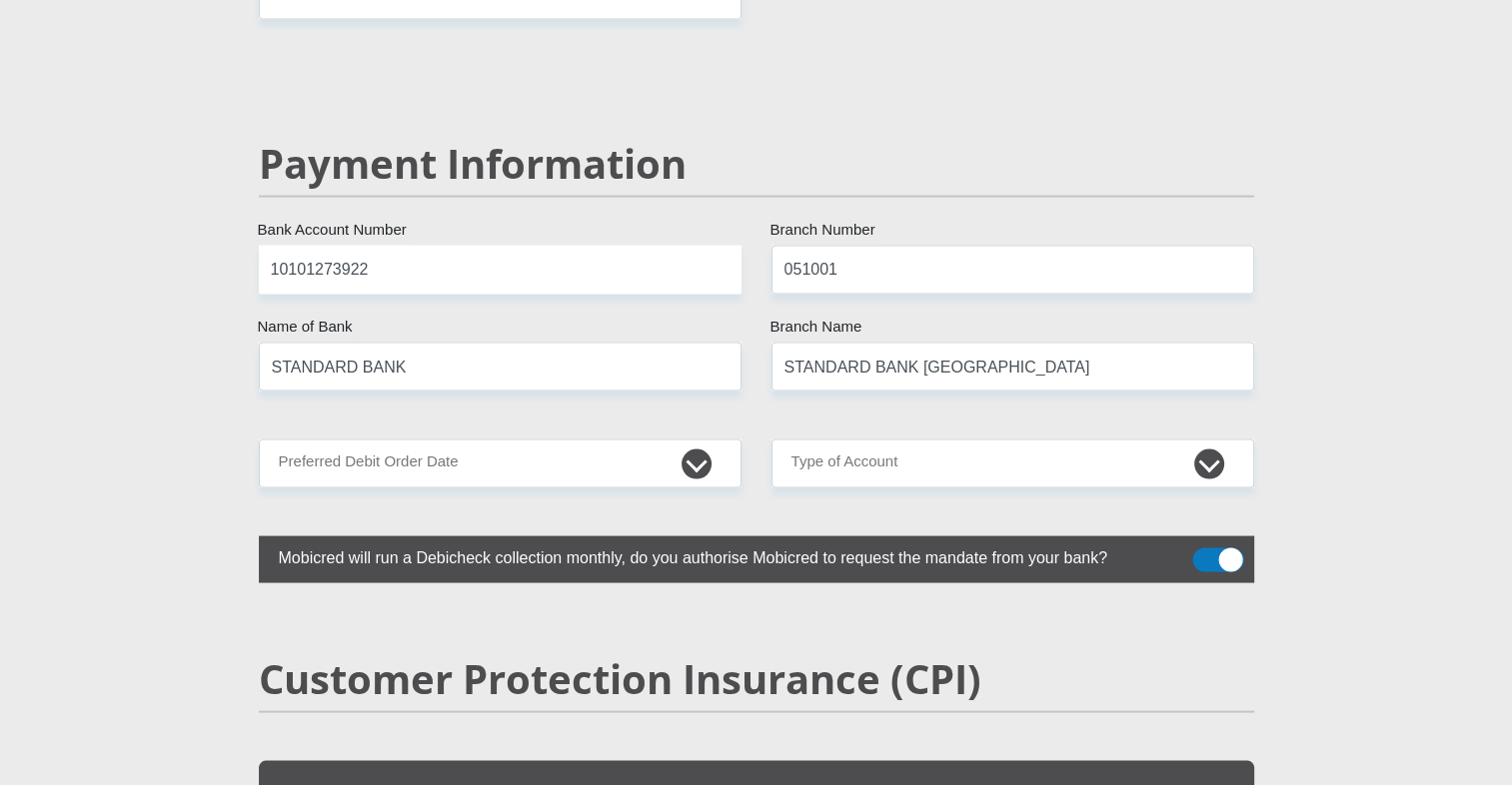 scroll, scrollTop: 3838, scrollLeft: 0, axis: vertical 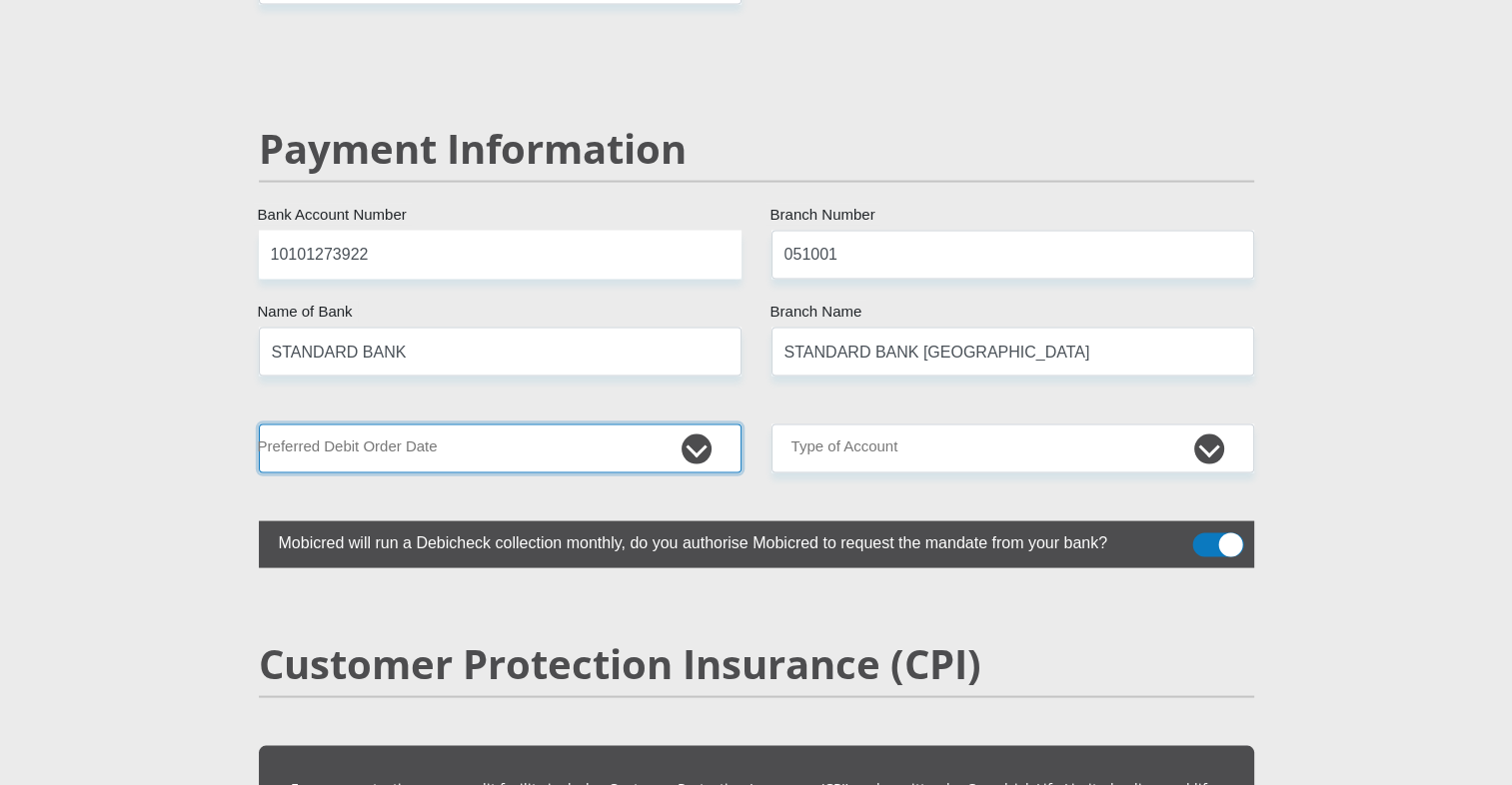 click on "1st
2nd
3rd
4th
5th
7th
18th
19th
20th
21st
22nd
23rd
24th
25th
26th
27th
28th
29th
30th" at bounding box center (500, 448) 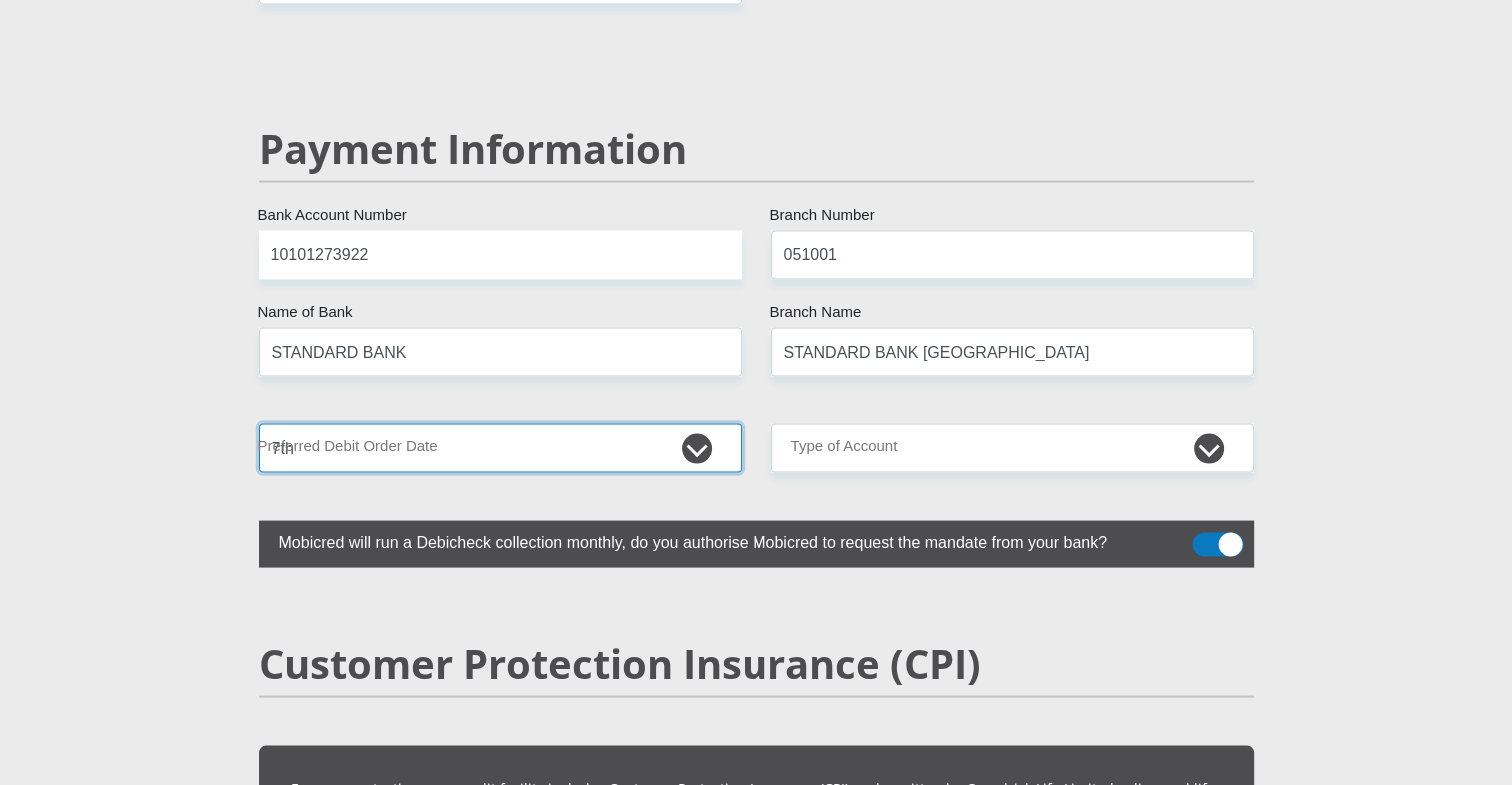 click on "1st
2nd
3rd
4th
5th
7th
18th
19th
20th
21st
22nd
23rd
24th
25th
26th
27th
28th
29th
30th" at bounding box center (500, 448) 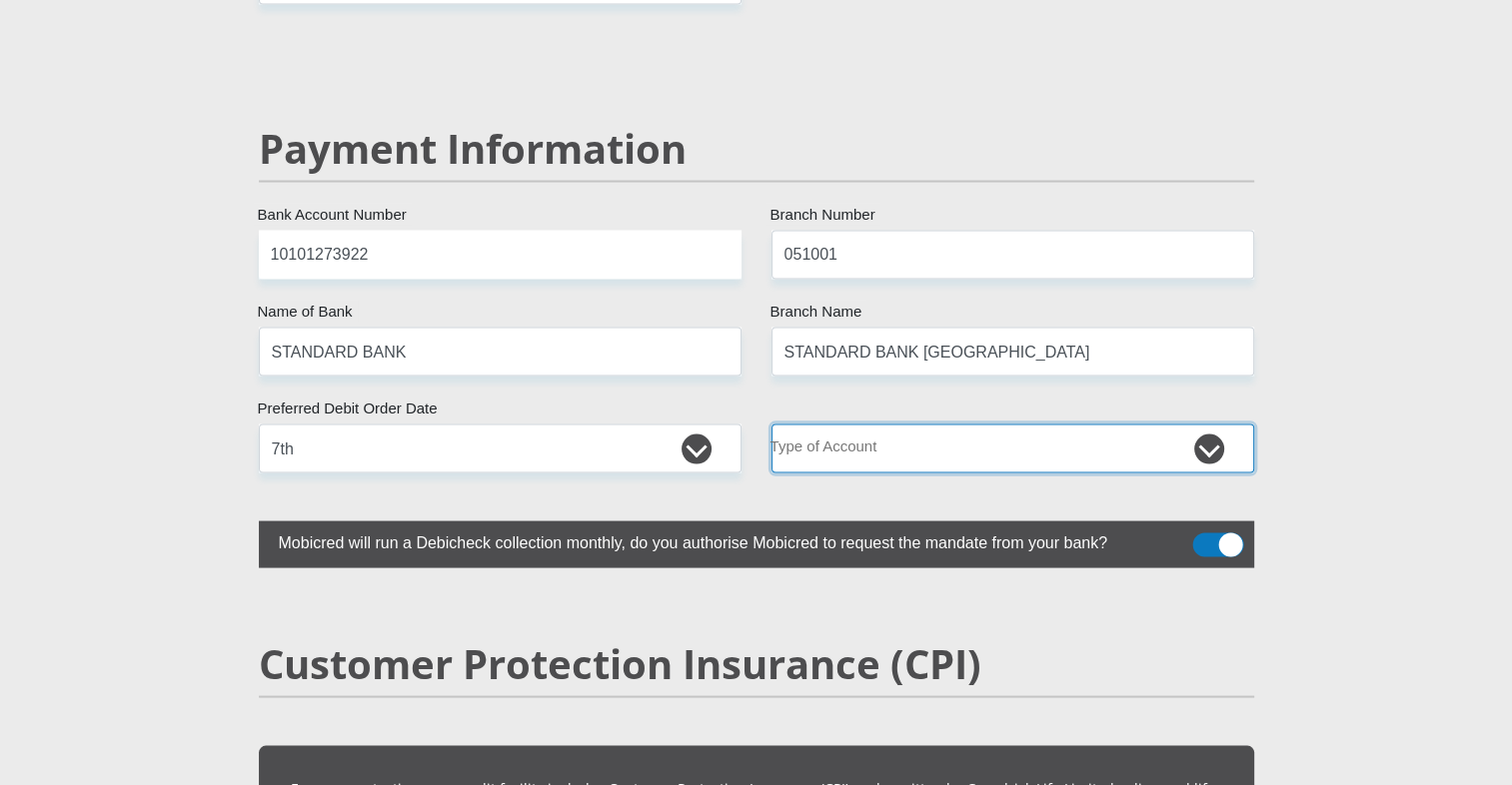 click on "Cheque
Savings" at bounding box center (1012, 448) 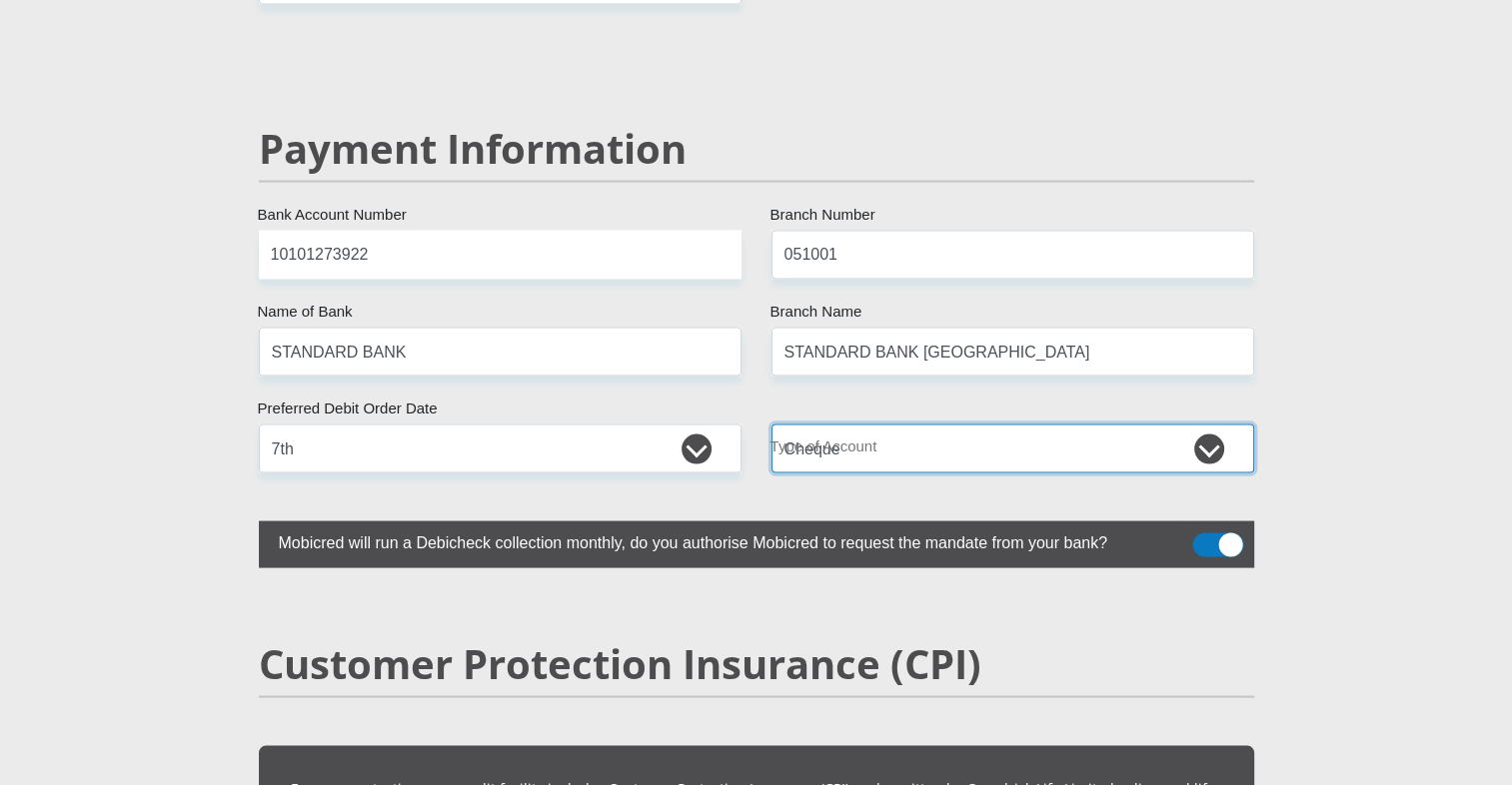 click on "Cheque
Savings" at bounding box center (1012, 448) 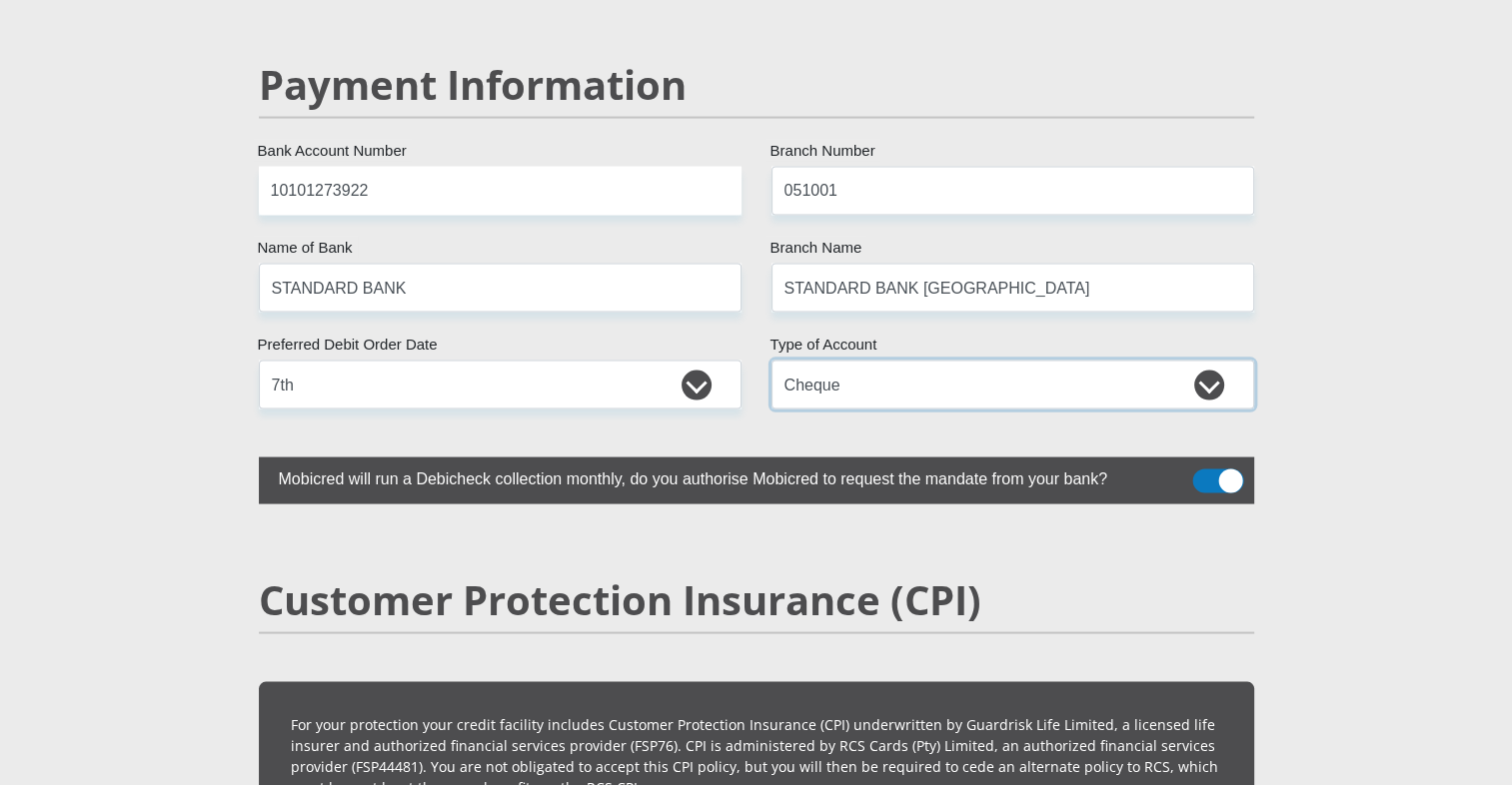 scroll, scrollTop: 3901, scrollLeft: 0, axis: vertical 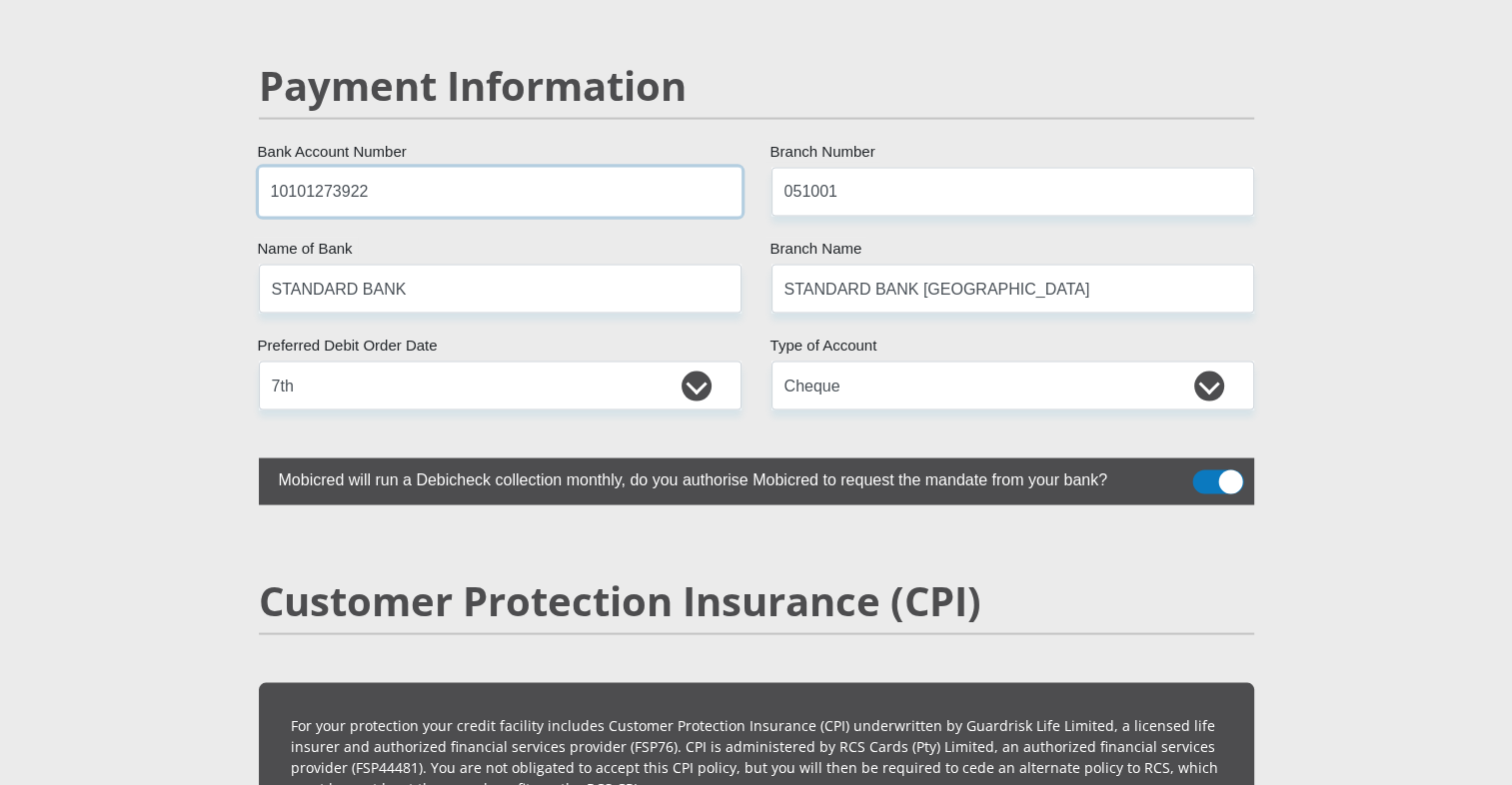 click on "10101273922" at bounding box center [500, 192] 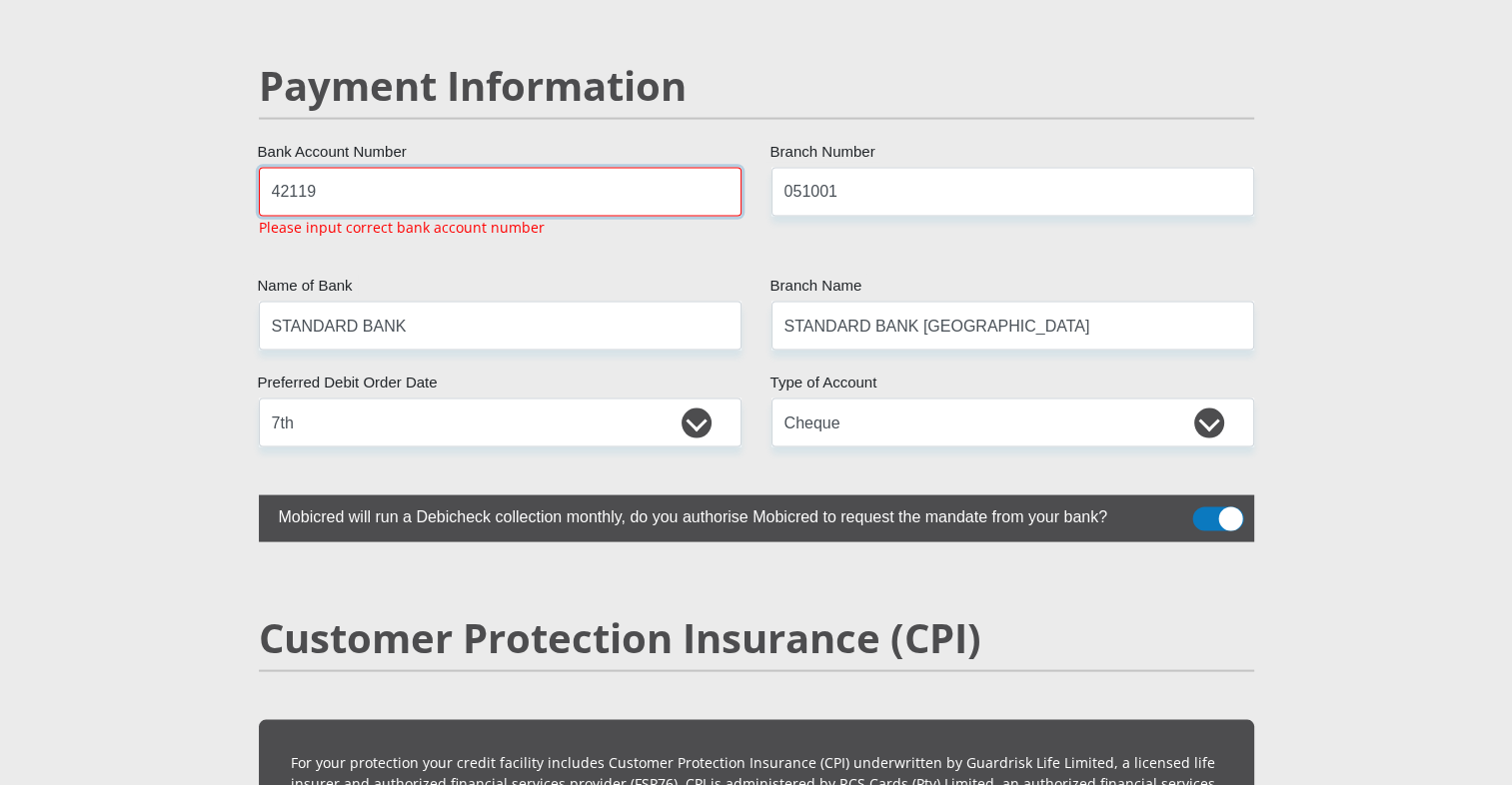 scroll, scrollTop: 3769, scrollLeft: 0, axis: vertical 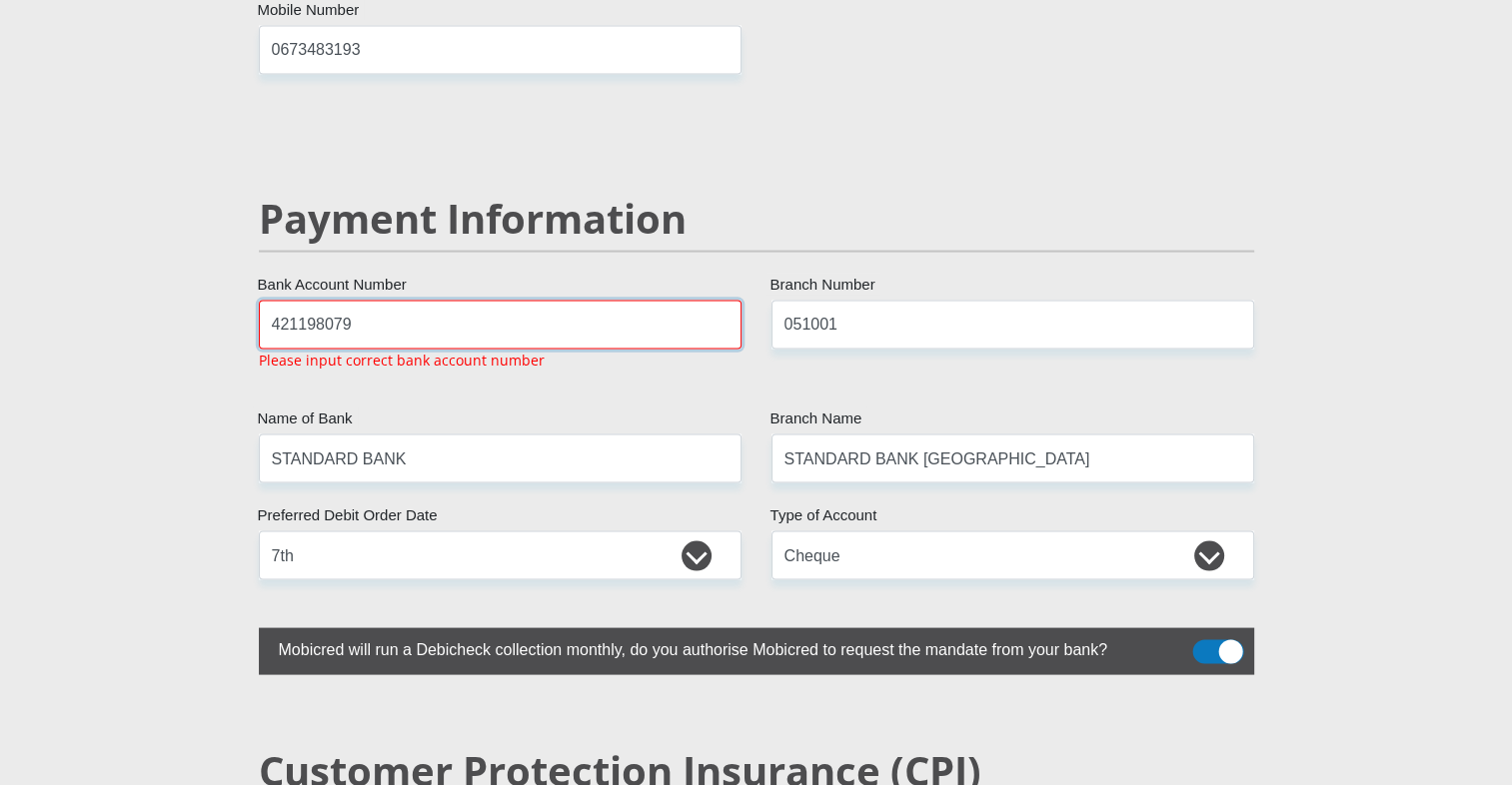 type on "421198079" 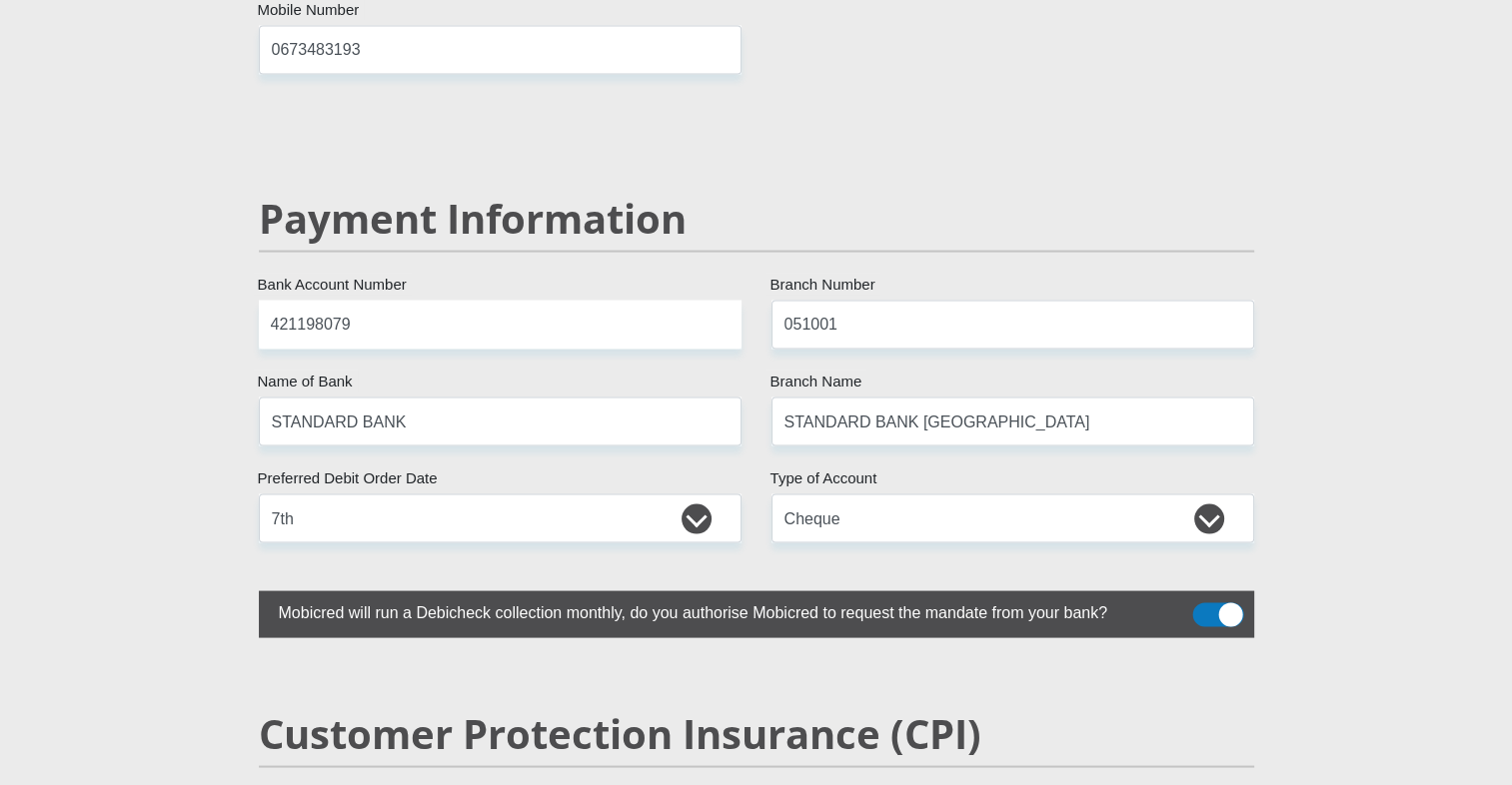 click on "Personal Details
Mr
Ms
Mrs
Dr
Other
Title
Creedence
First Name
Boshego
Surname
9707205506083
South African ID Number
Please input valid ID number
South Africa
Afghanistan
Aland Islands
Albania
Algeria
America Samoa
American Virgin Islands
Andorra
Angola
Anguilla  Armenia" at bounding box center [756, -569] 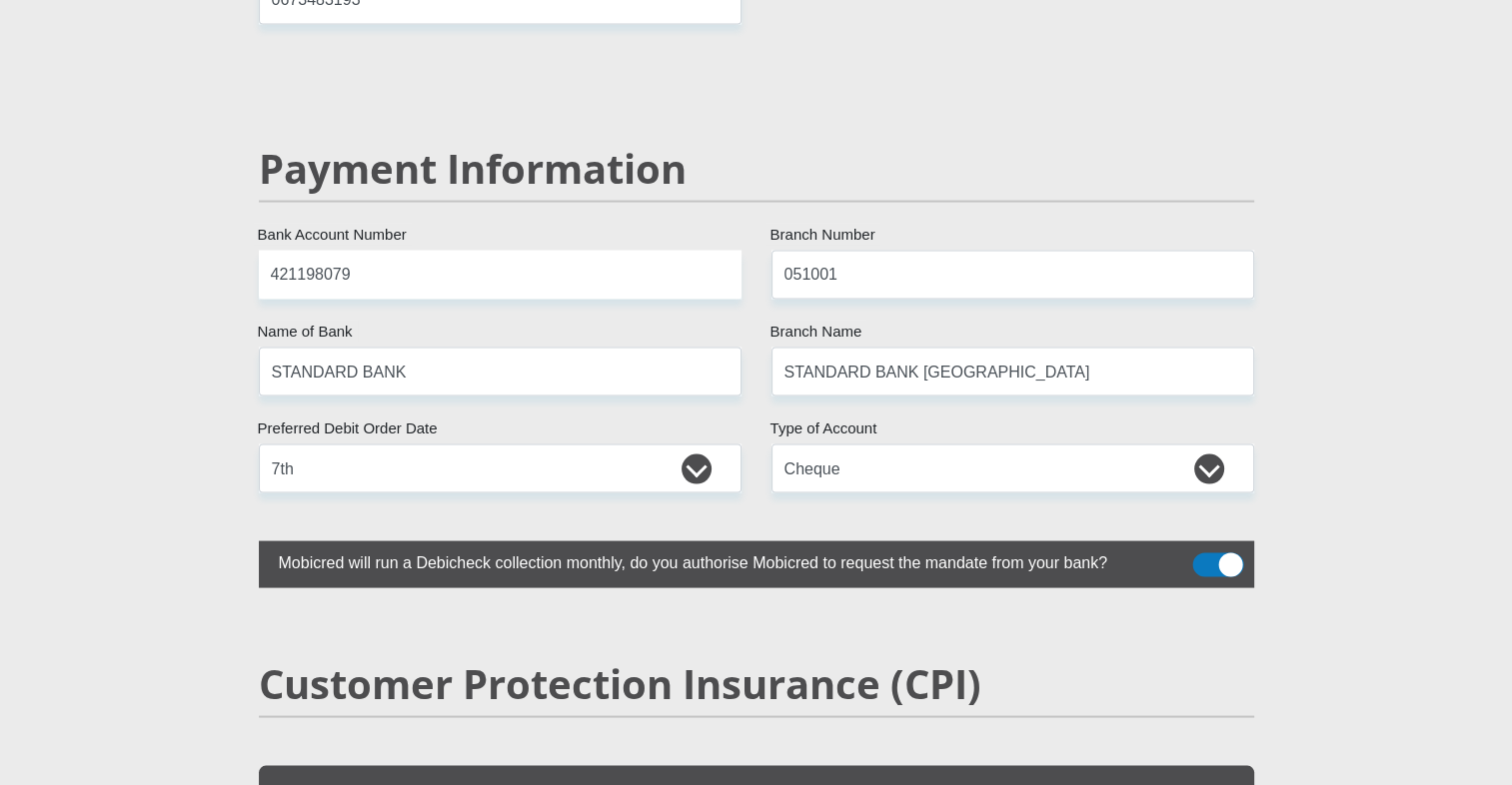 click on "Personal Details
Mr
Ms
Mrs
Dr
Other
Title
Creedence
First Name
Boshego
Surname
9707205506083
South African ID Number
Please input valid ID number
South Africa
Afghanistan
Aland Islands
Albania
Algeria
America Samoa
American Virgin Islands
Andorra
Angola
Anguilla  Armenia" at bounding box center [756, -618] 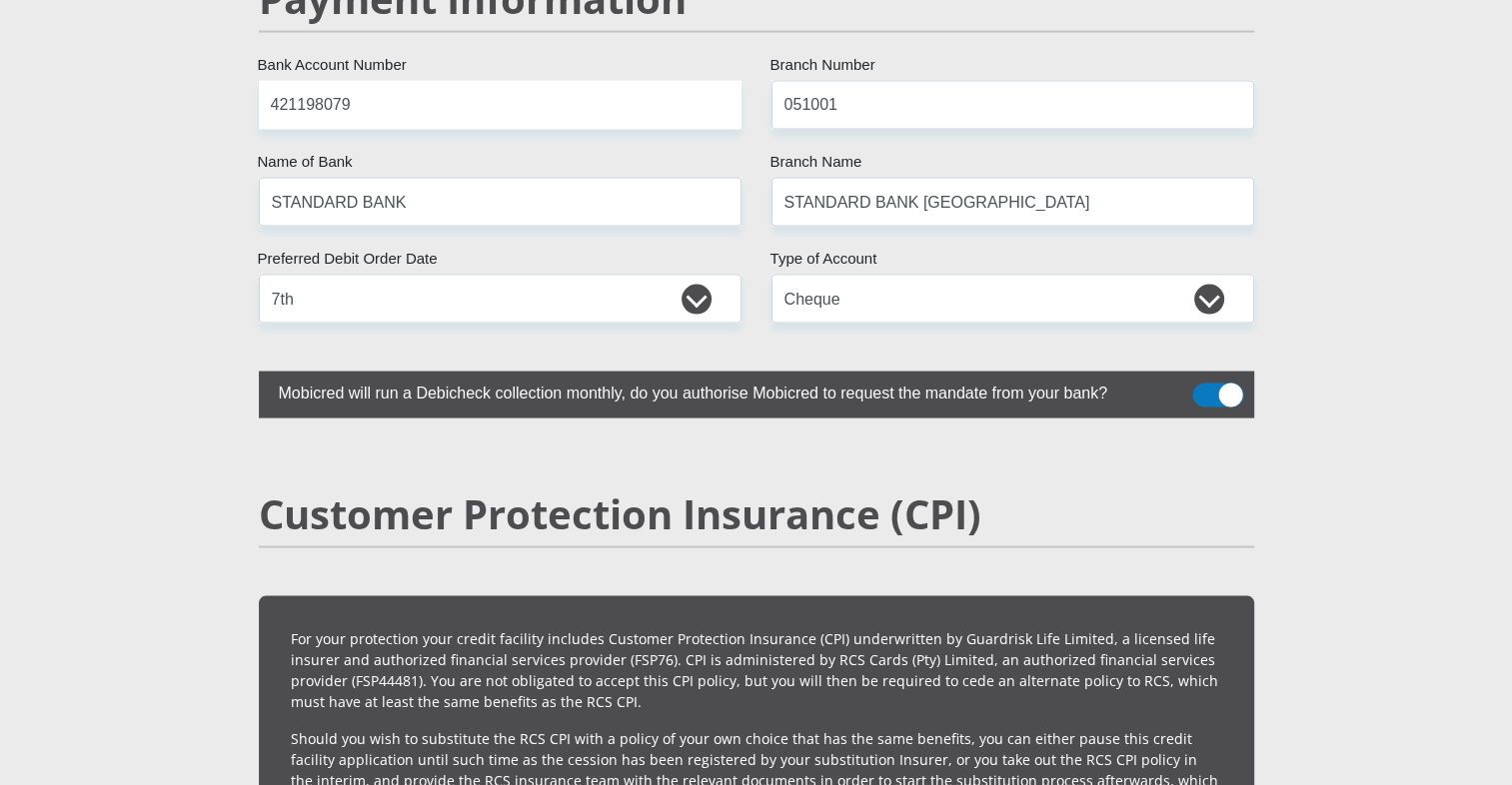 scroll, scrollTop: 4031, scrollLeft: 0, axis: vertical 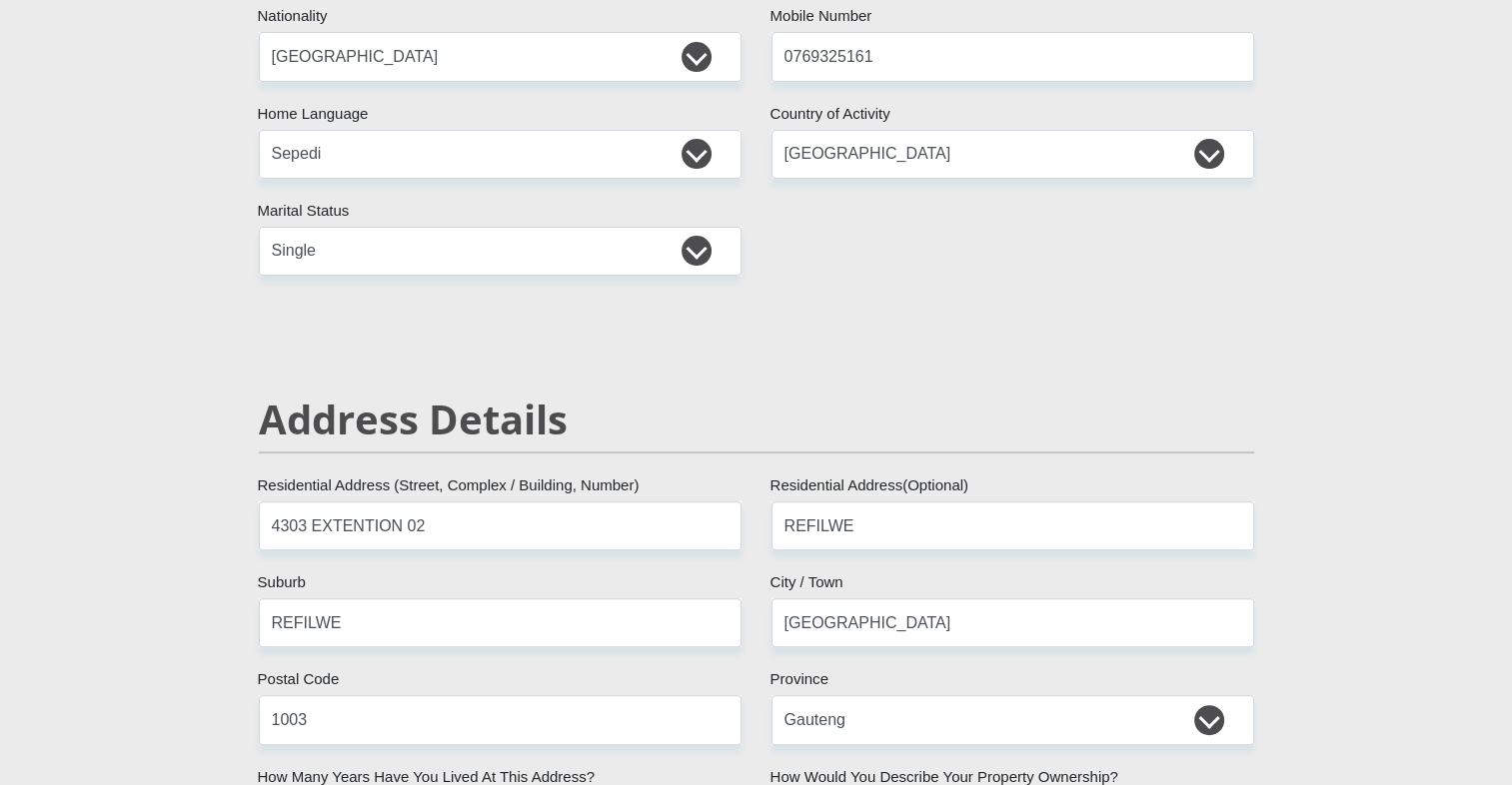 click on "Personal Details
Mr
Ms
Mrs
Dr
Other
Title
Creedence
First Name
Boshego
Surname
9707205506083
South African ID Number
Please input valid ID number
South Africa
Afghanistan
Aland Islands
Albania
Algeria
America Samoa
American Virgin Islands
Andorra
Angola
Anguilla  Armenia" at bounding box center (756, 2701) 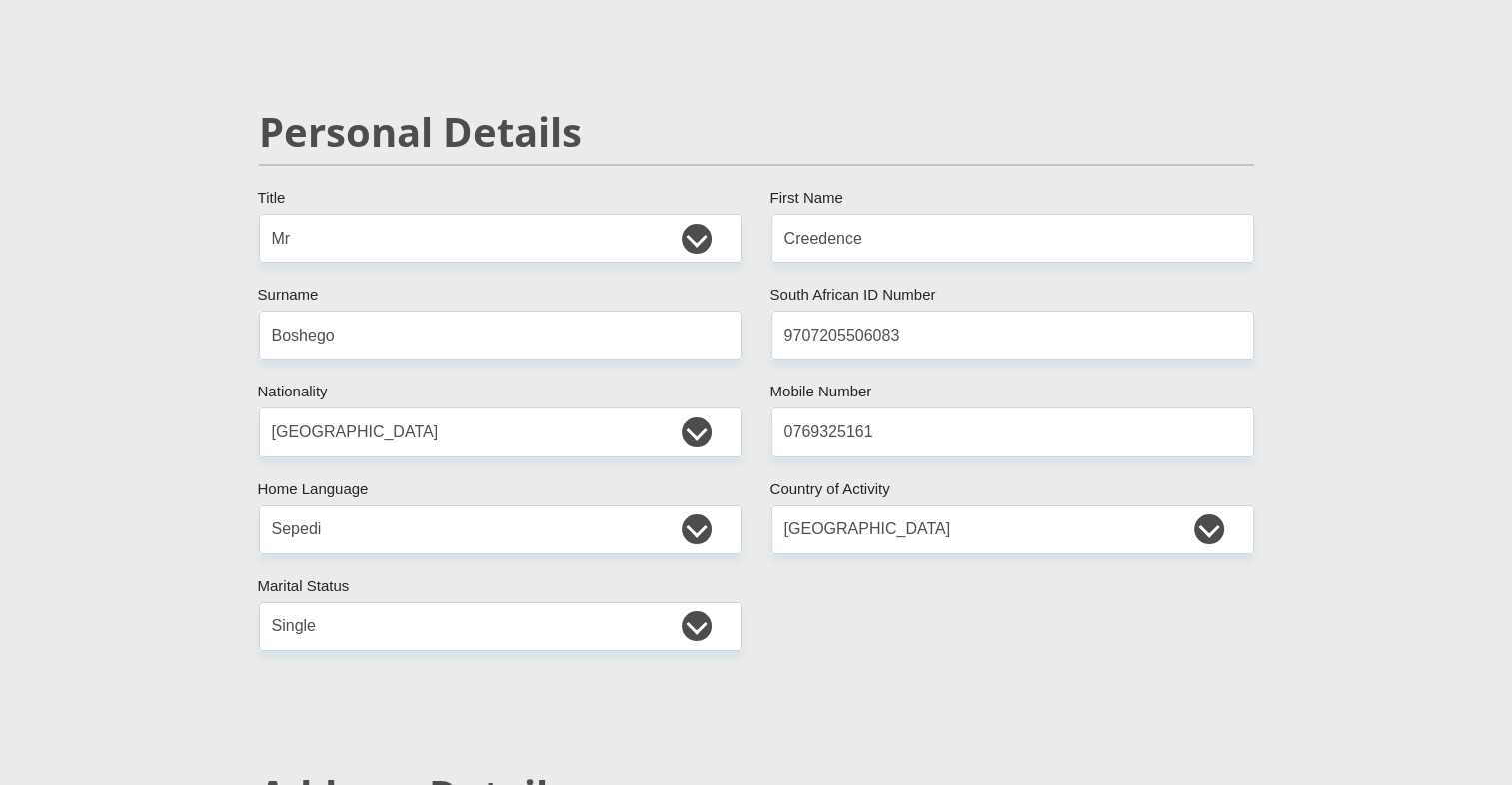 scroll, scrollTop: 125, scrollLeft: 0, axis: vertical 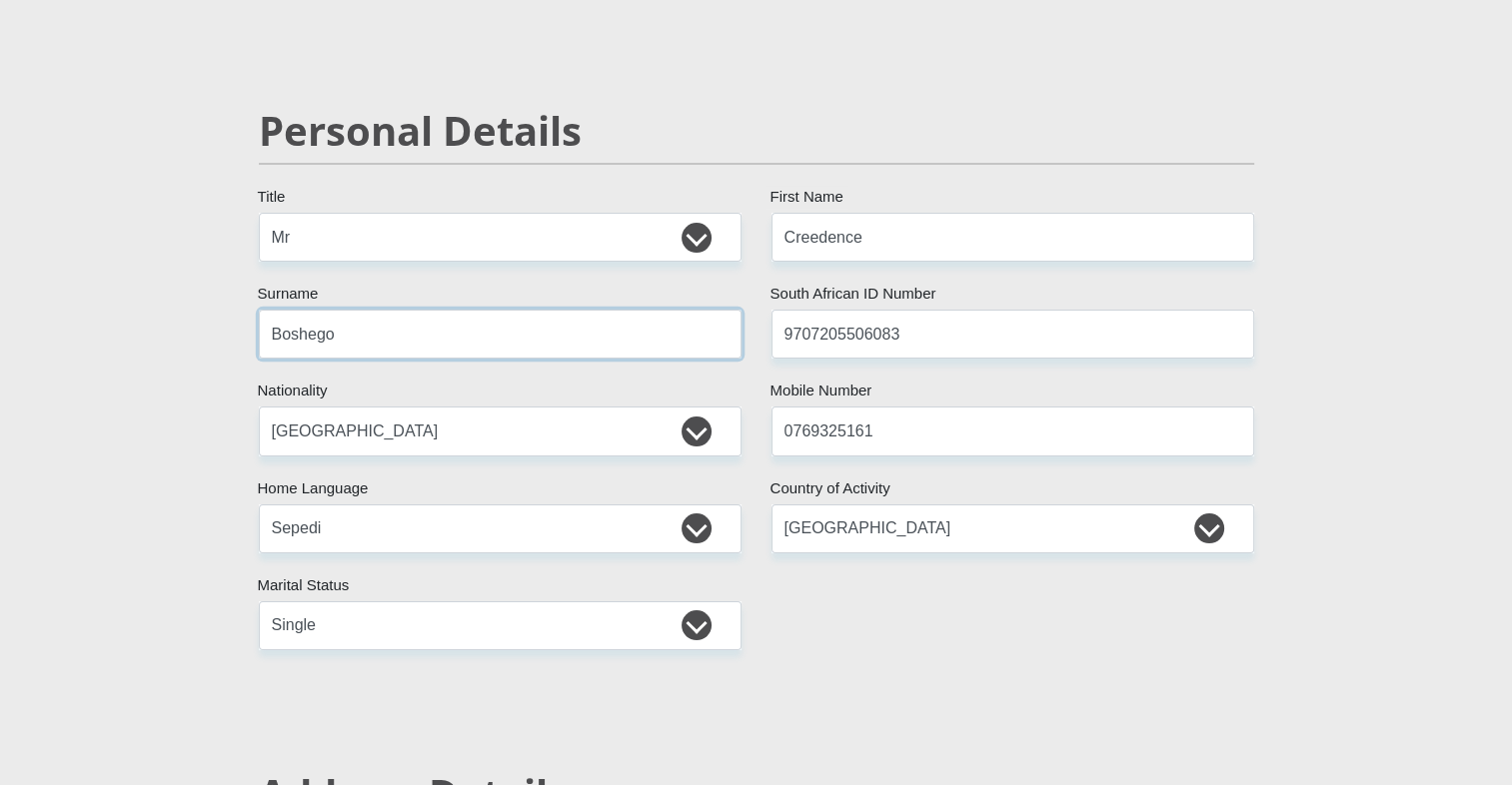 click on "Boshego" at bounding box center (500, 334) 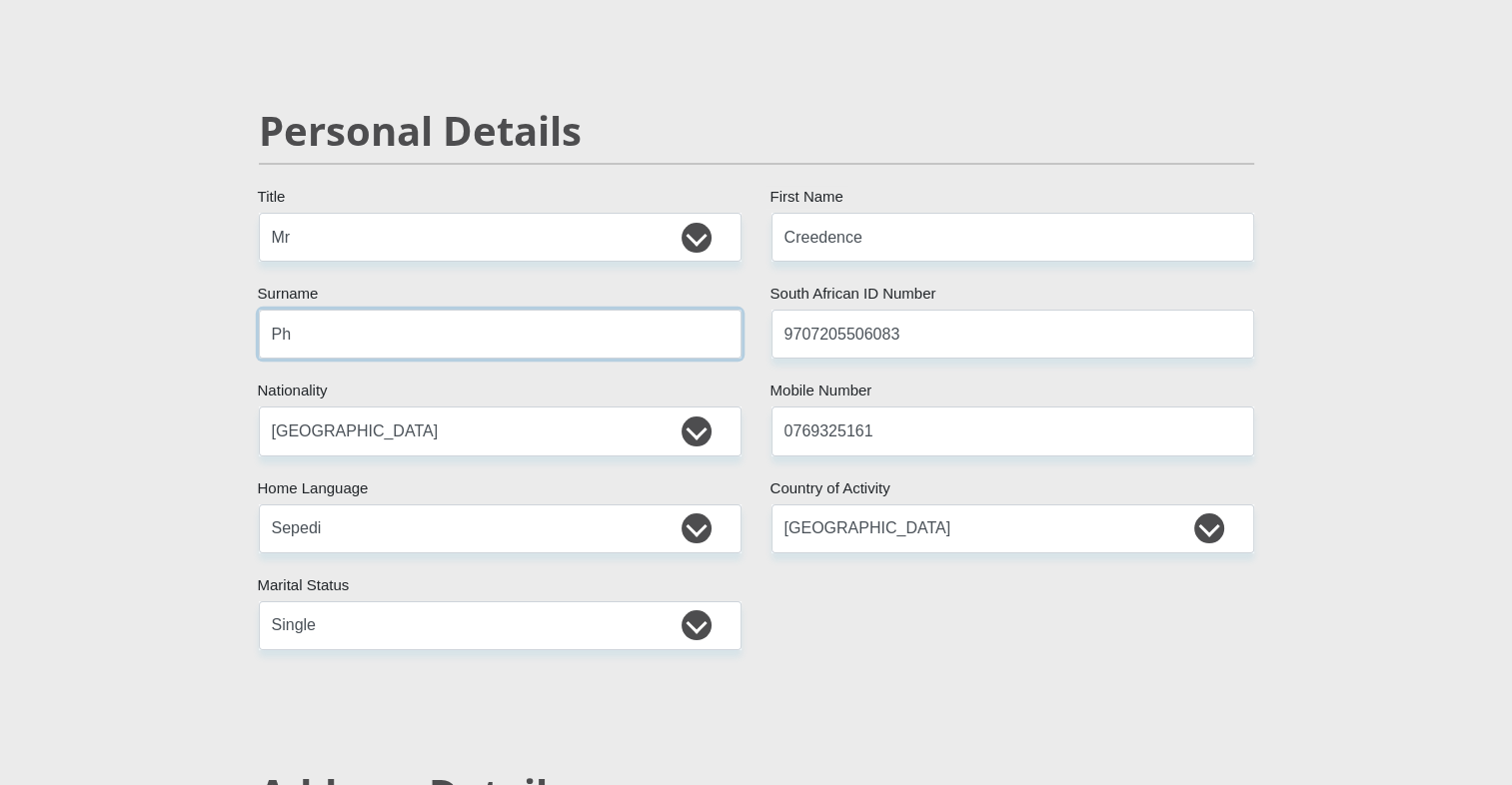 type on "Phakoago" 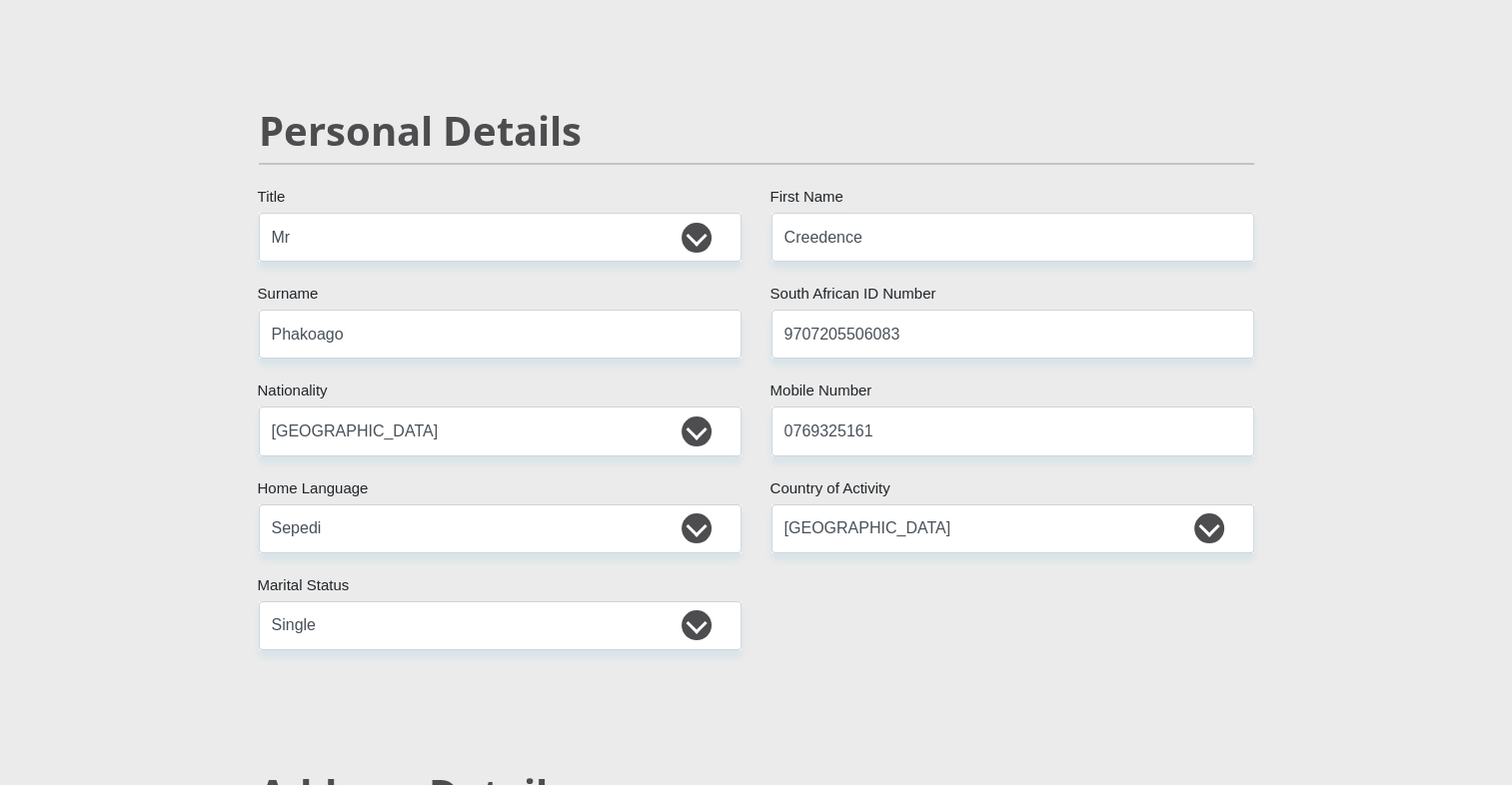 click on "Personal Details
Mr
Ms
Mrs
Dr
Other
Title
Creedence
First Name
Phakoago
Surname
9707205506083
South African ID Number
Please input valid ID number
South Africa
Afghanistan
Aland Islands
Albania
Algeria
America Samoa
American Virgin Islands
Andorra
Angola
Anguilla  Armenia" at bounding box center (756, 3075) 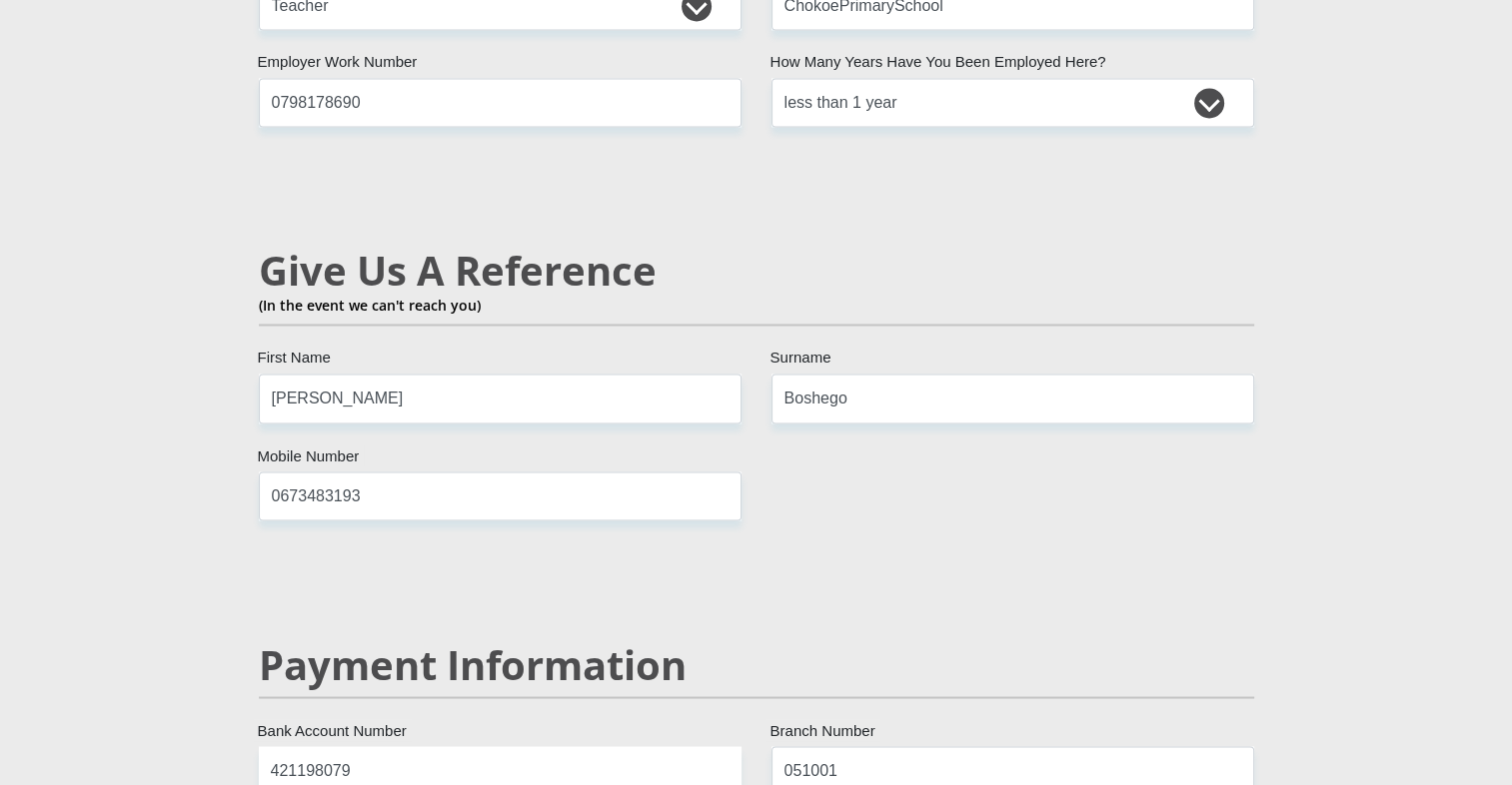 scroll, scrollTop: 3314, scrollLeft: 0, axis: vertical 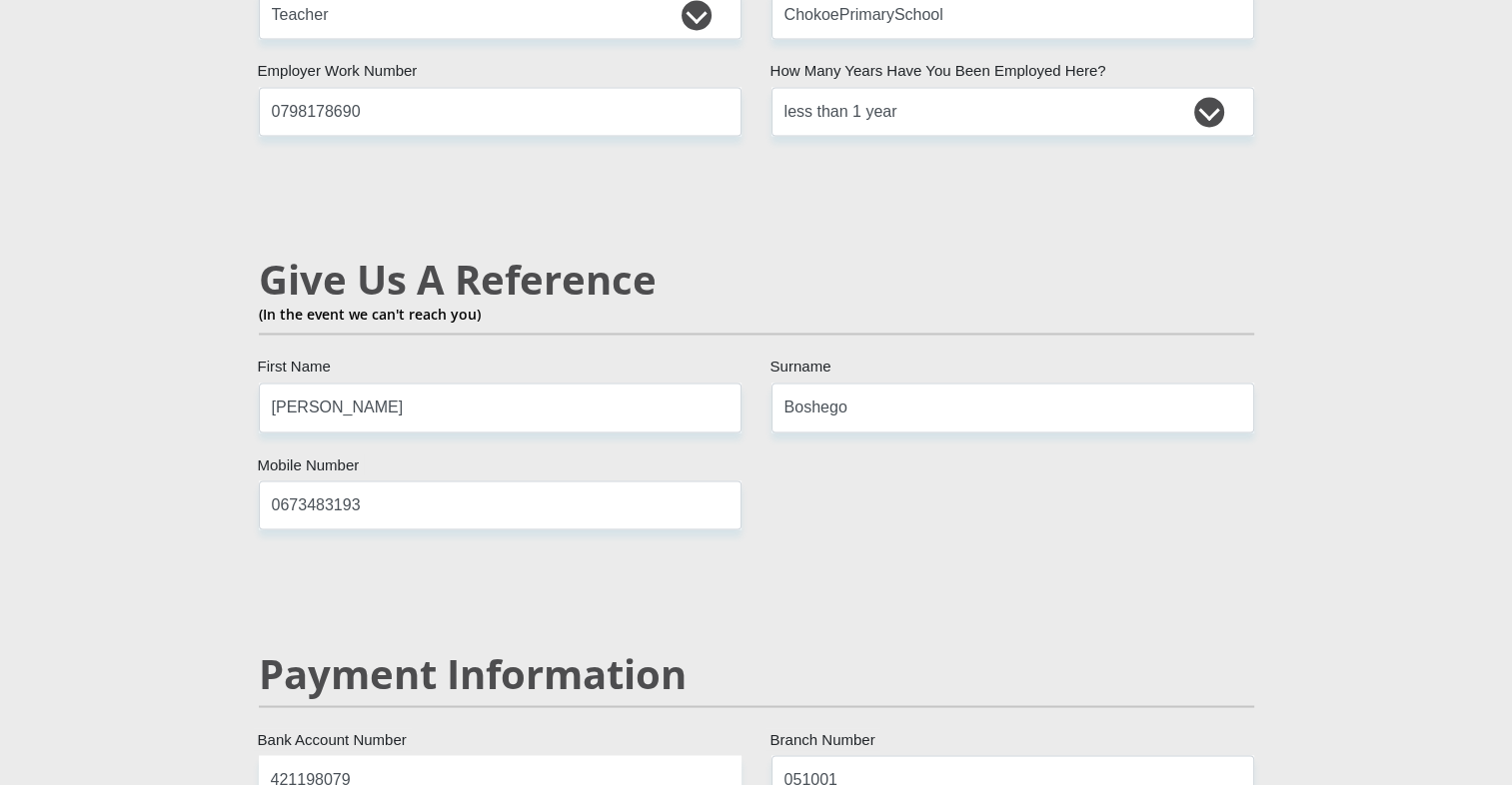 click on "Personal Details
Mr
Ms
Mrs
Dr
Other
Title
Creedence
First Name
Phakoago
Surname
9707205506083
South African ID Number
Please input valid ID number
South Africa
Afghanistan
Aland Islands
Albania
Algeria
America Samoa
American Virgin Islands
Andorra
Angola
Anguilla  Antarctica" at bounding box center [756, -114] 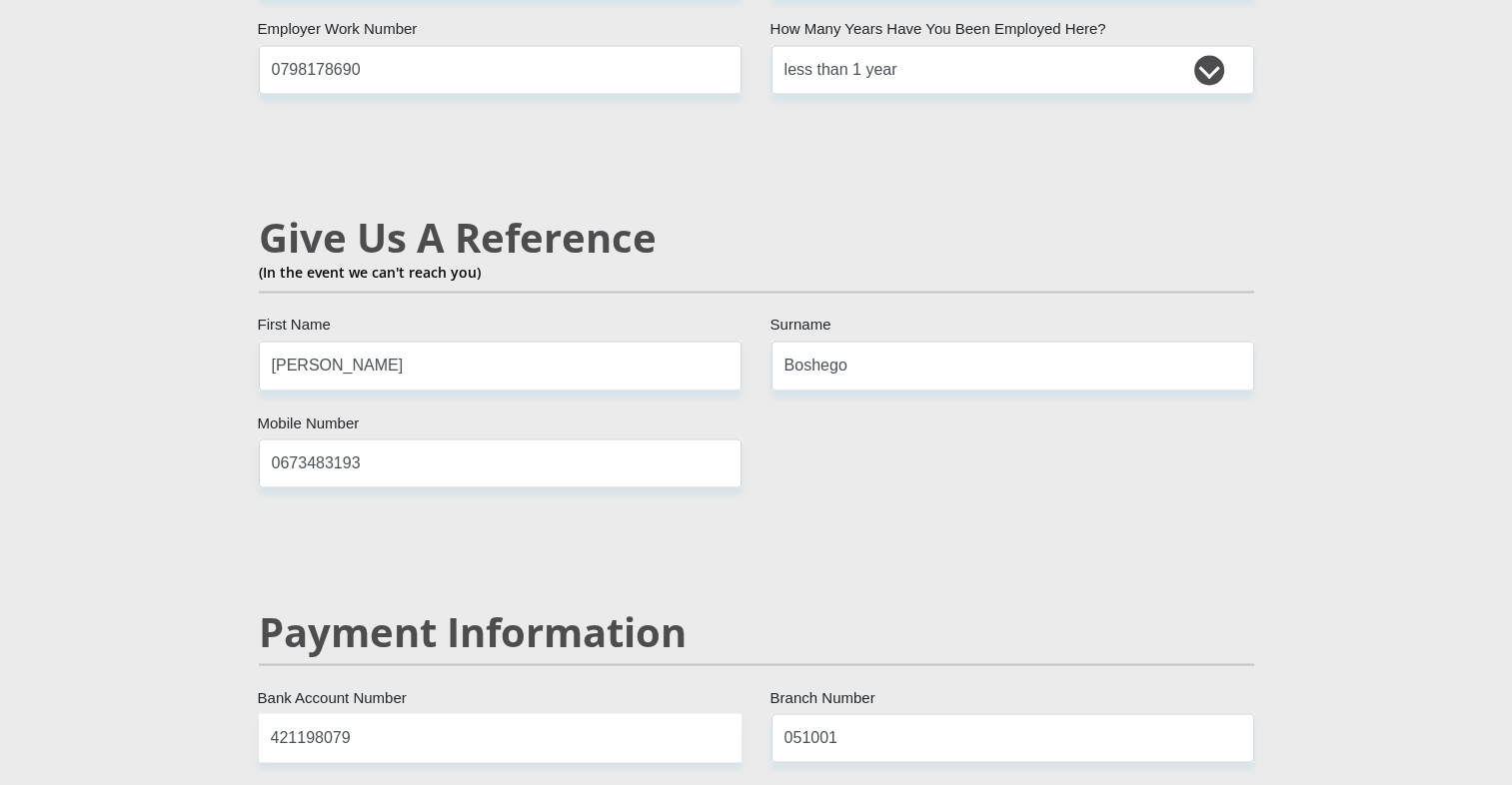 scroll, scrollTop: 3293, scrollLeft: 0, axis: vertical 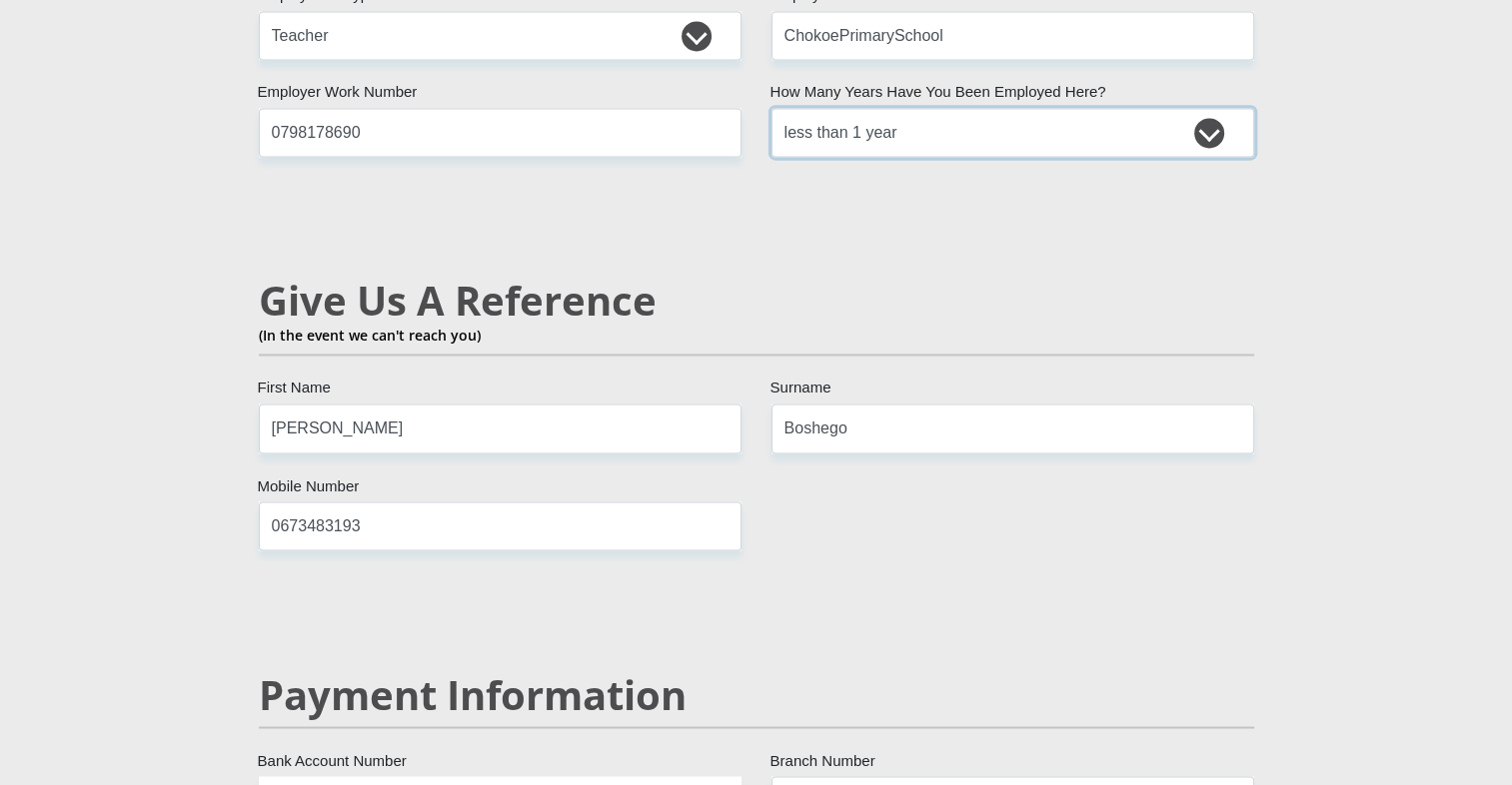 click on "less than 1 year
1-3 years
3-5 years
5+ years" at bounding box center (1012, 132) 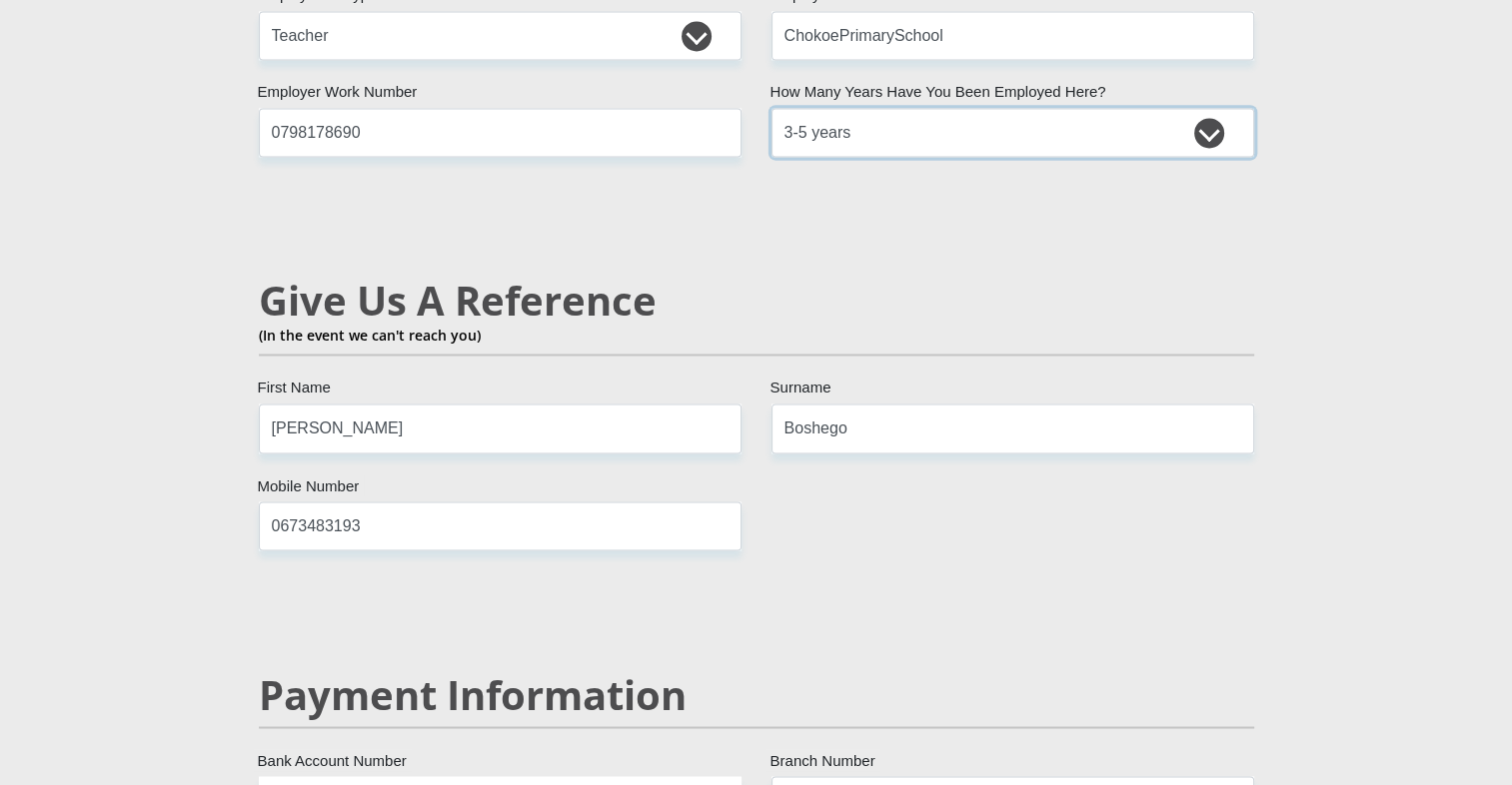 click on "less than 1 year
1-3 years
3-5 years
5+ years" at bounding box center (1012, 132) 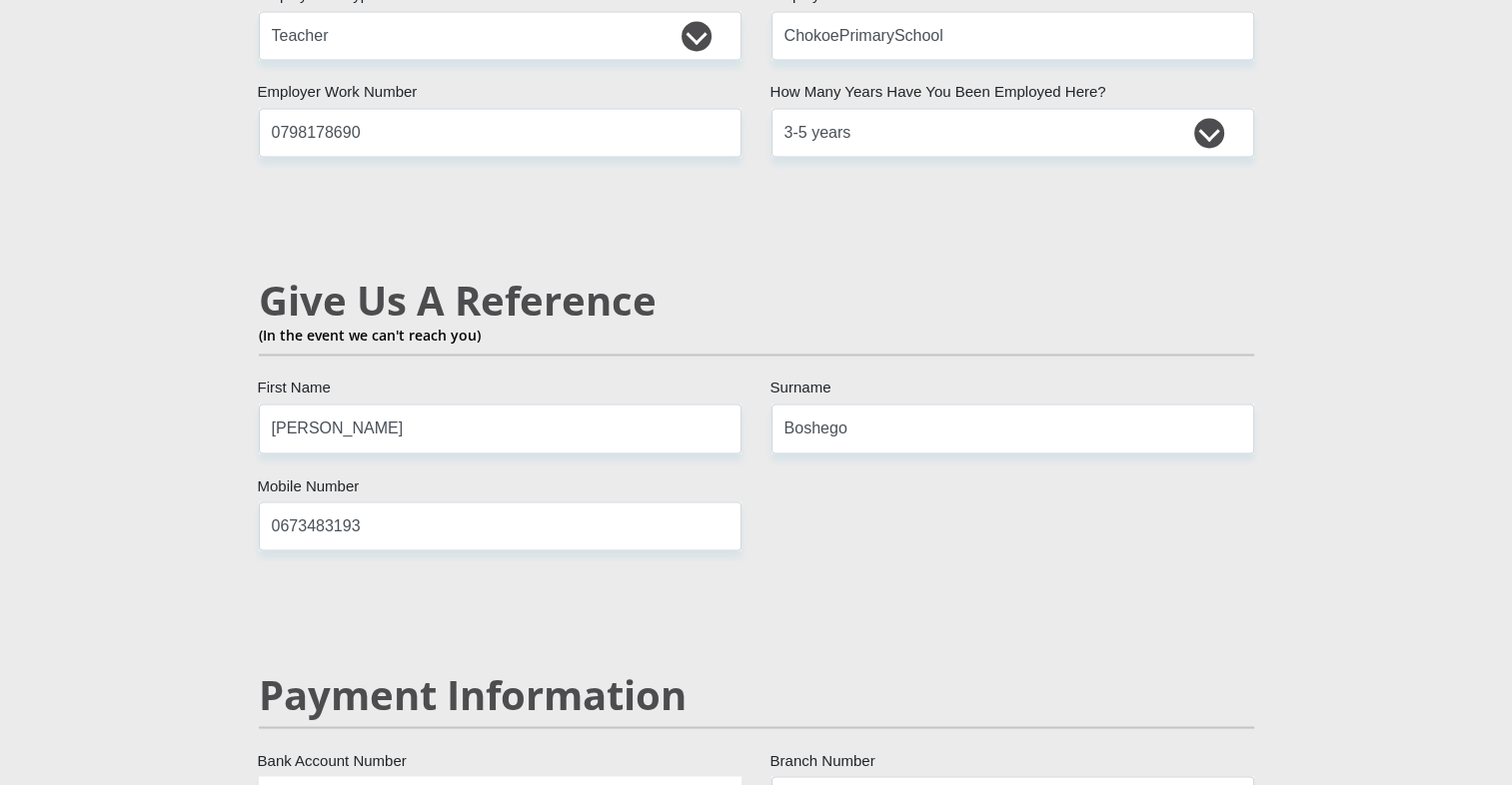 click on "Mr
Ms
Mrs
Dr
Other
Title
Creedence
First Name
Phakoago
Surname
9707205506083
South African ID Number
Please input valid ID number
South Africa
Afghanistan
Aland Islands
Albania
Algeria
America Samoa
American Virgin Islands
Andorra
Angola
Anguilla
Antarctica
Antigua and Barbuda
Armenia" at bounding box center (756, -107) 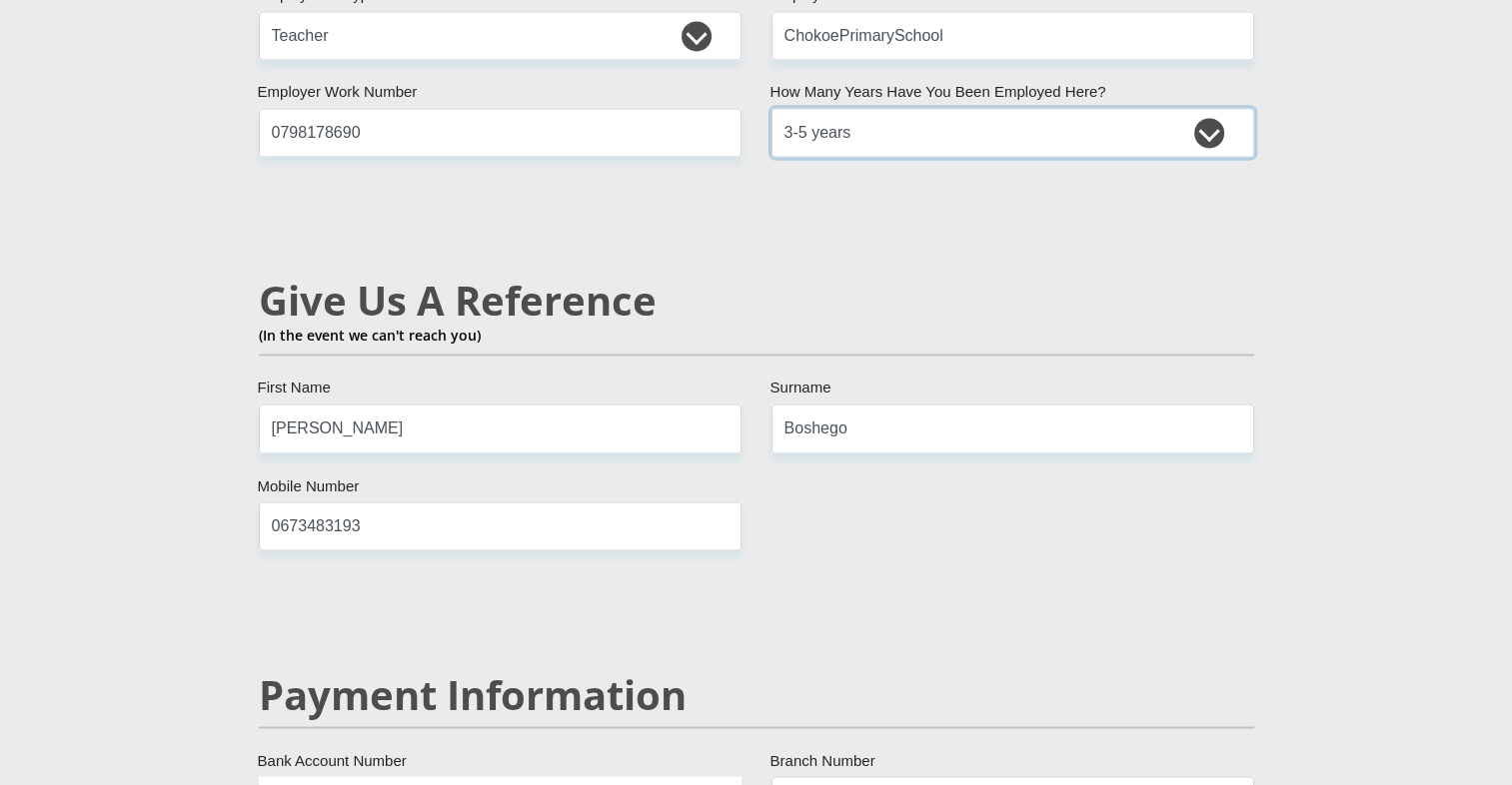 click on "less than 1 year
1-3 years
3-5 years
5+ years" at bounding box center (1012, 132) 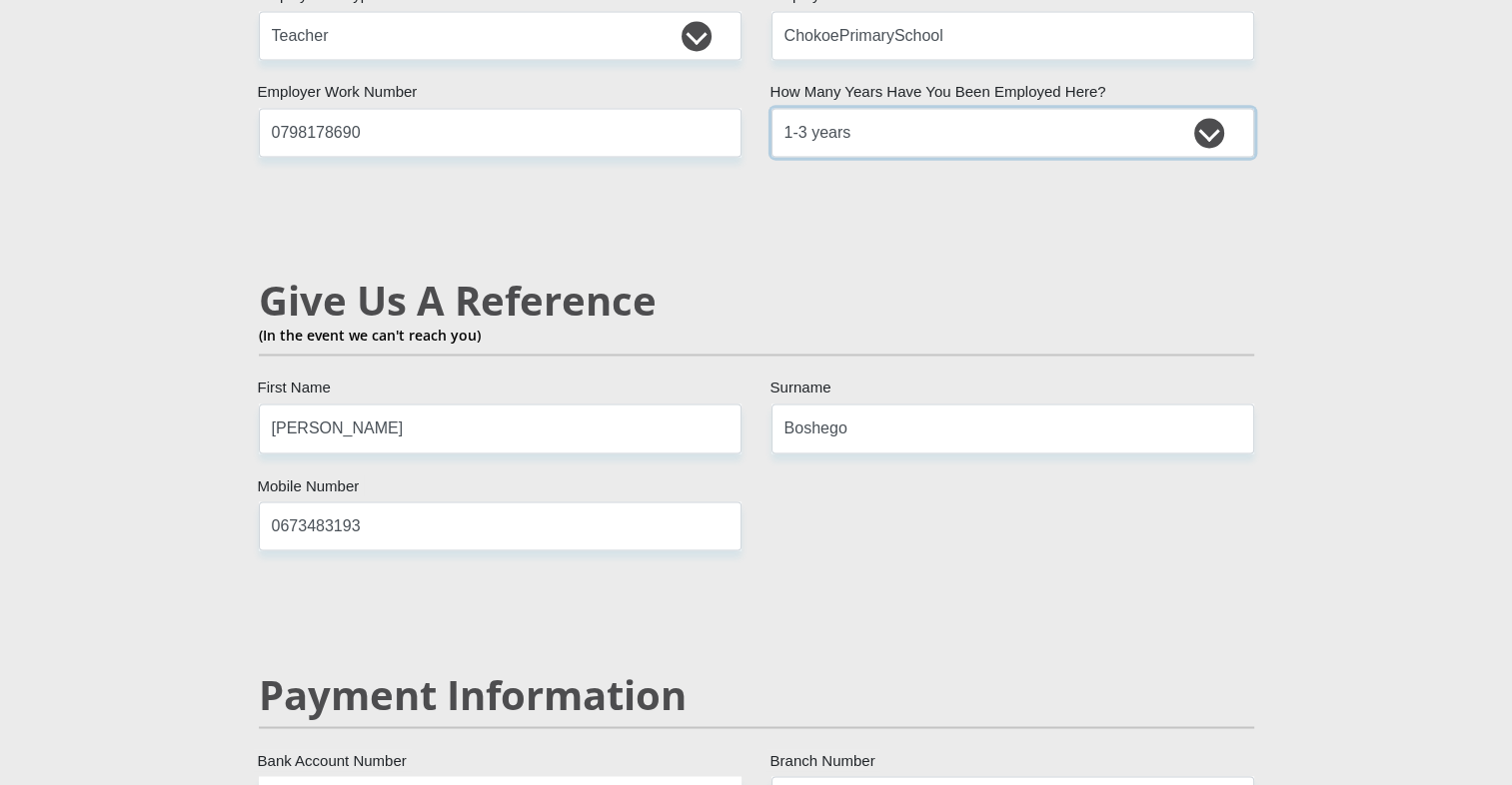 click on "less than 1 year
1-3 years
3-5 years
5+ years" at bounding box center [1012, 132] 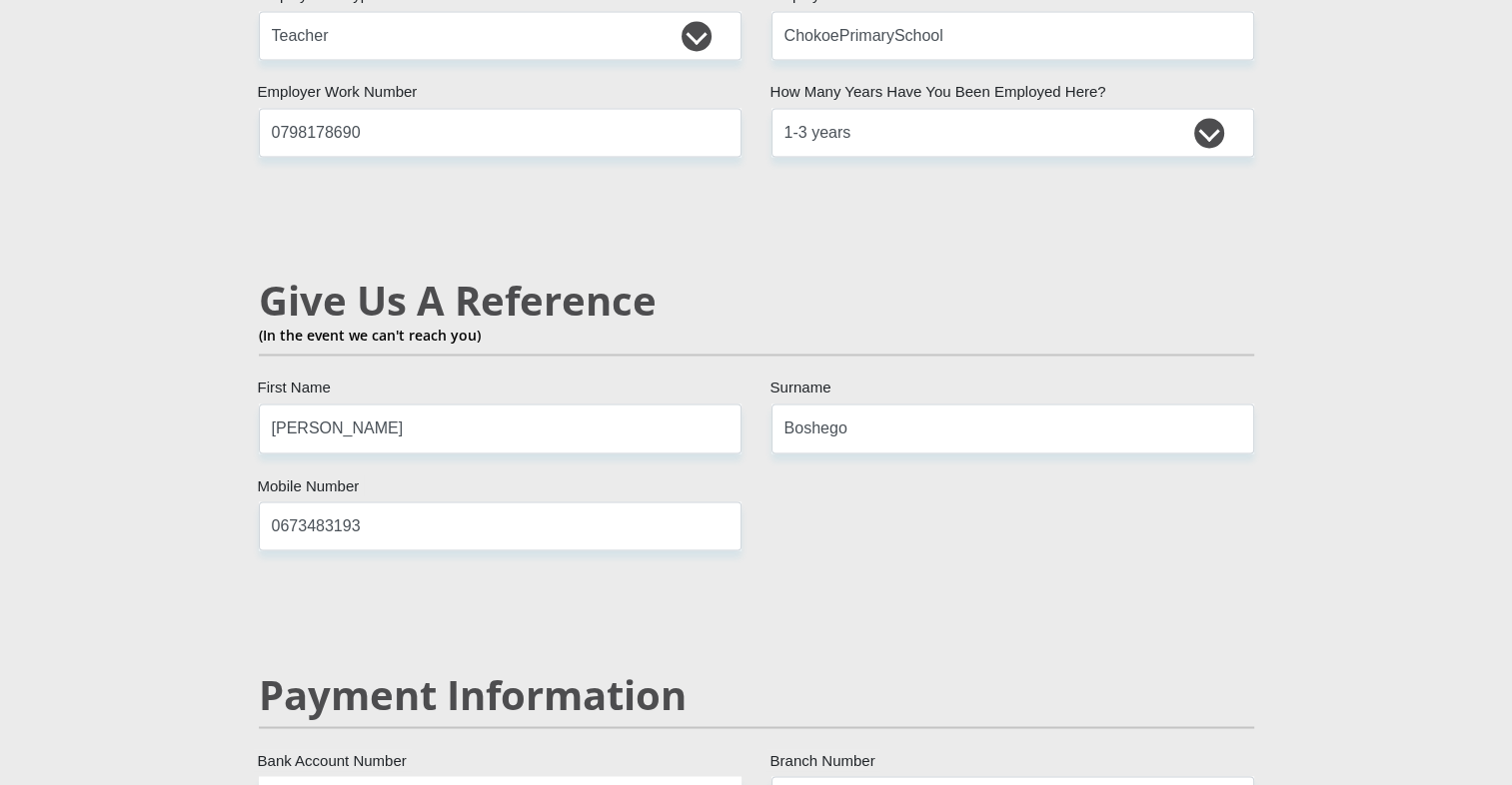 click on "(In the event we can't reach you)" at bounding box center [756, 335] 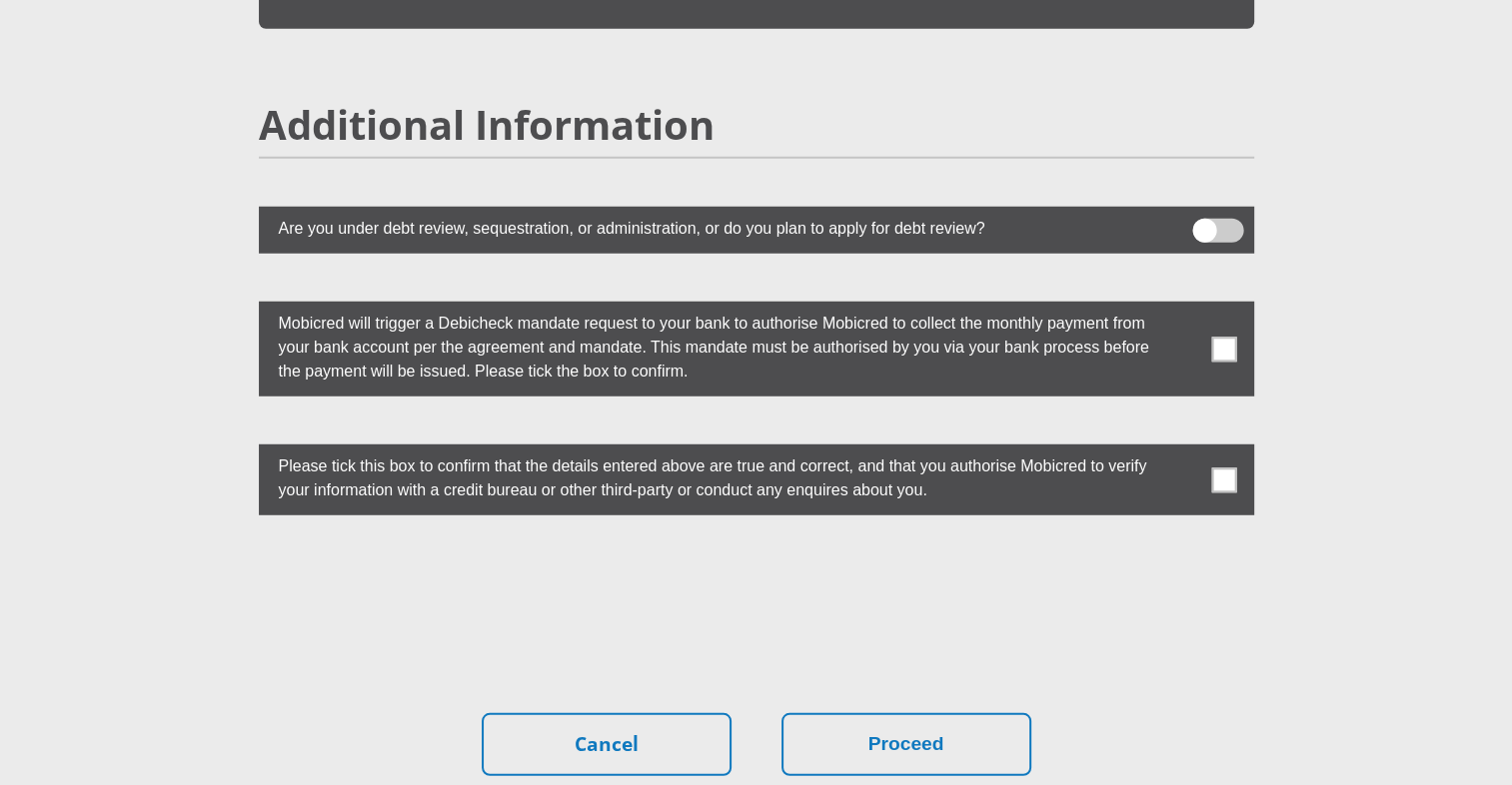 scroll, scrollTop: 5401, scrollLeft: 0, axis: vertical 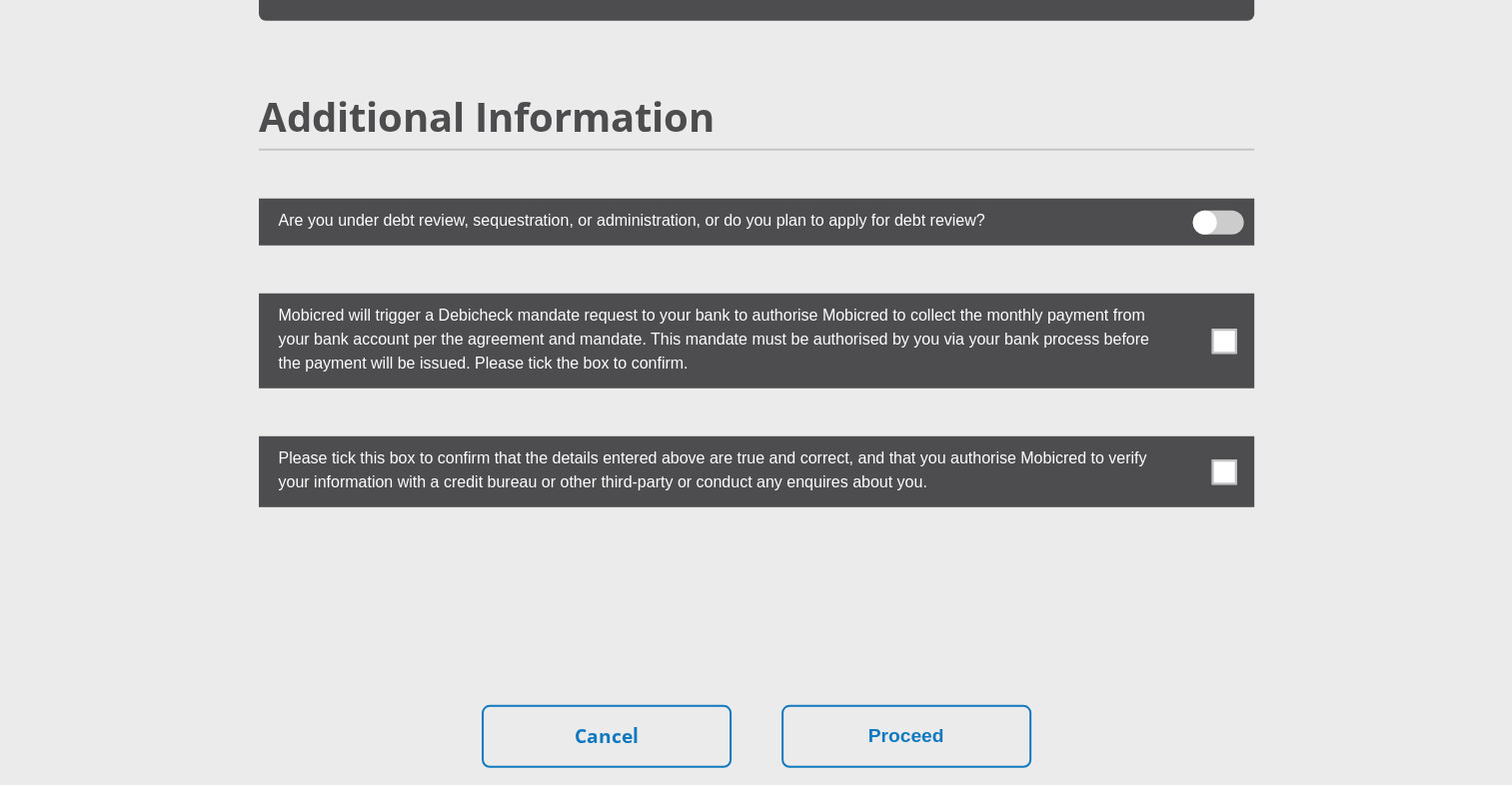 click at bounding box center [756, 341] 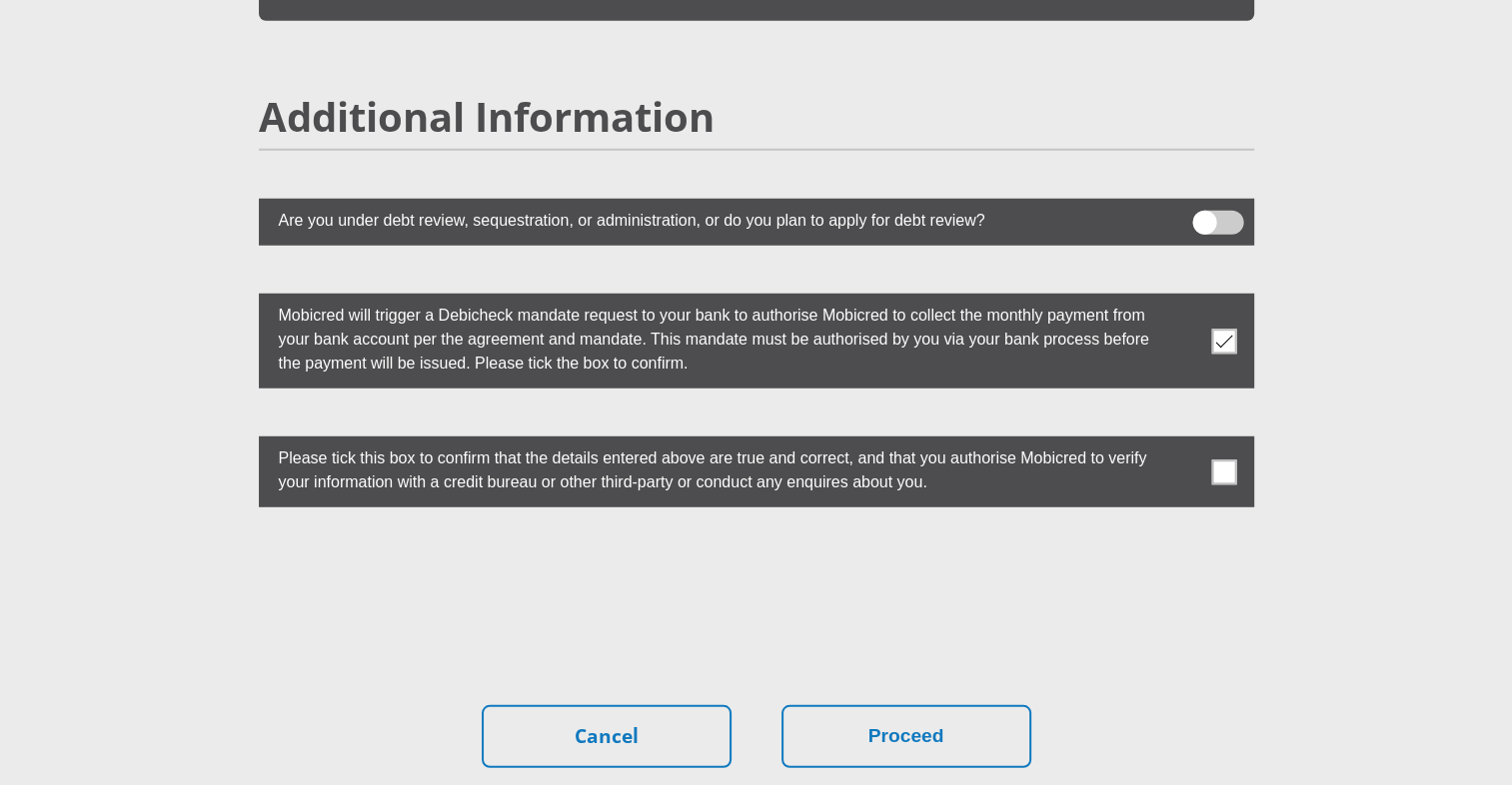 click on "Mr
Ms
Mrs
Dr
Other
Title
Creedence
First Name
Phakoago
Surname
9707205506083
South African ID Number
Please input valid ID number
South Africa
Afghanistan
Aland Islands
Albania
Algeria
America Samoa
American Virgin Islands
Andorra
Angola
Anguilla
Antarctica
Antigua and Barbuda
Armenia" at bounding box center [756, -2215] 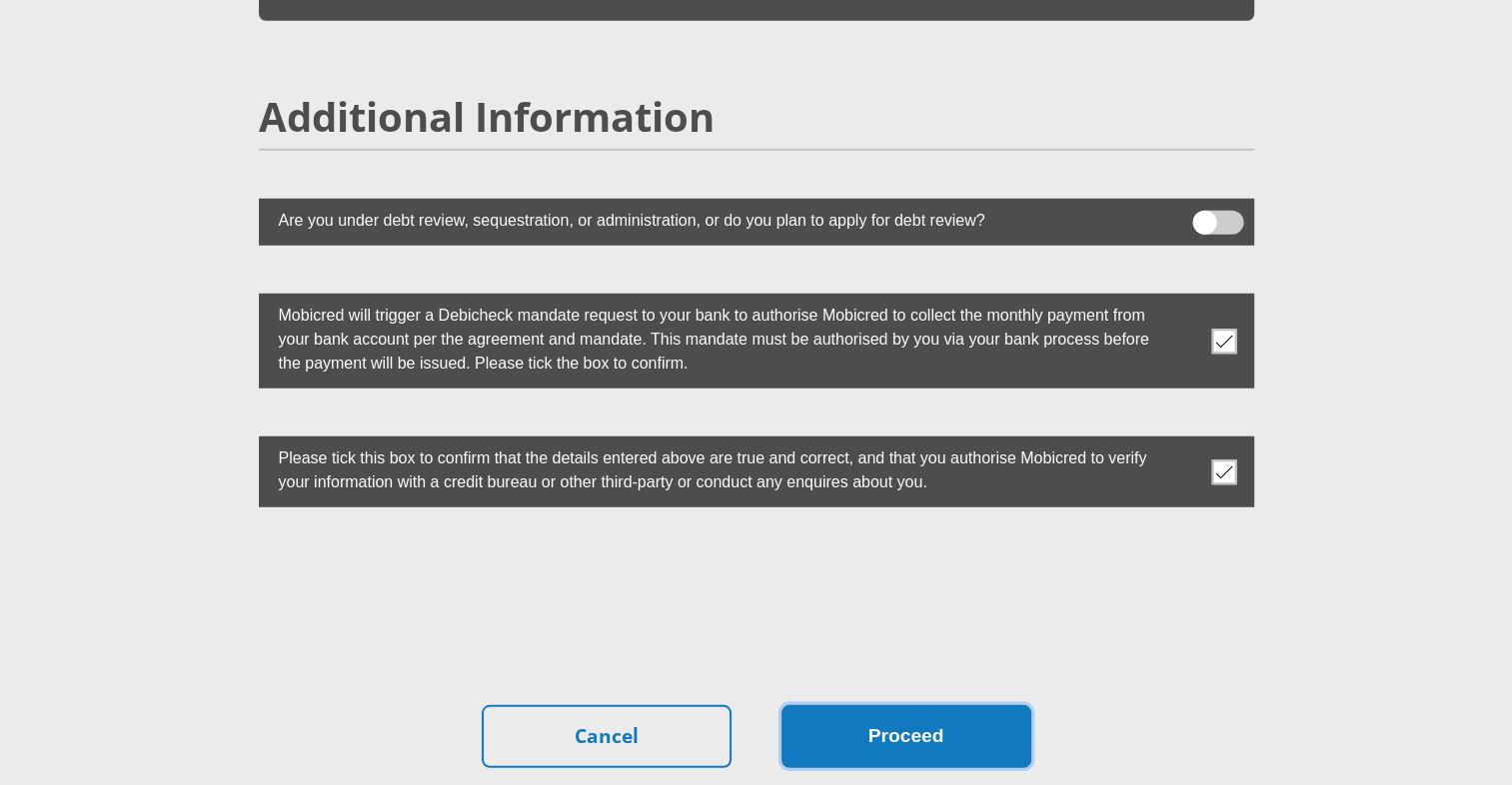 click on "Proceed" at bounding box center [906, 736] 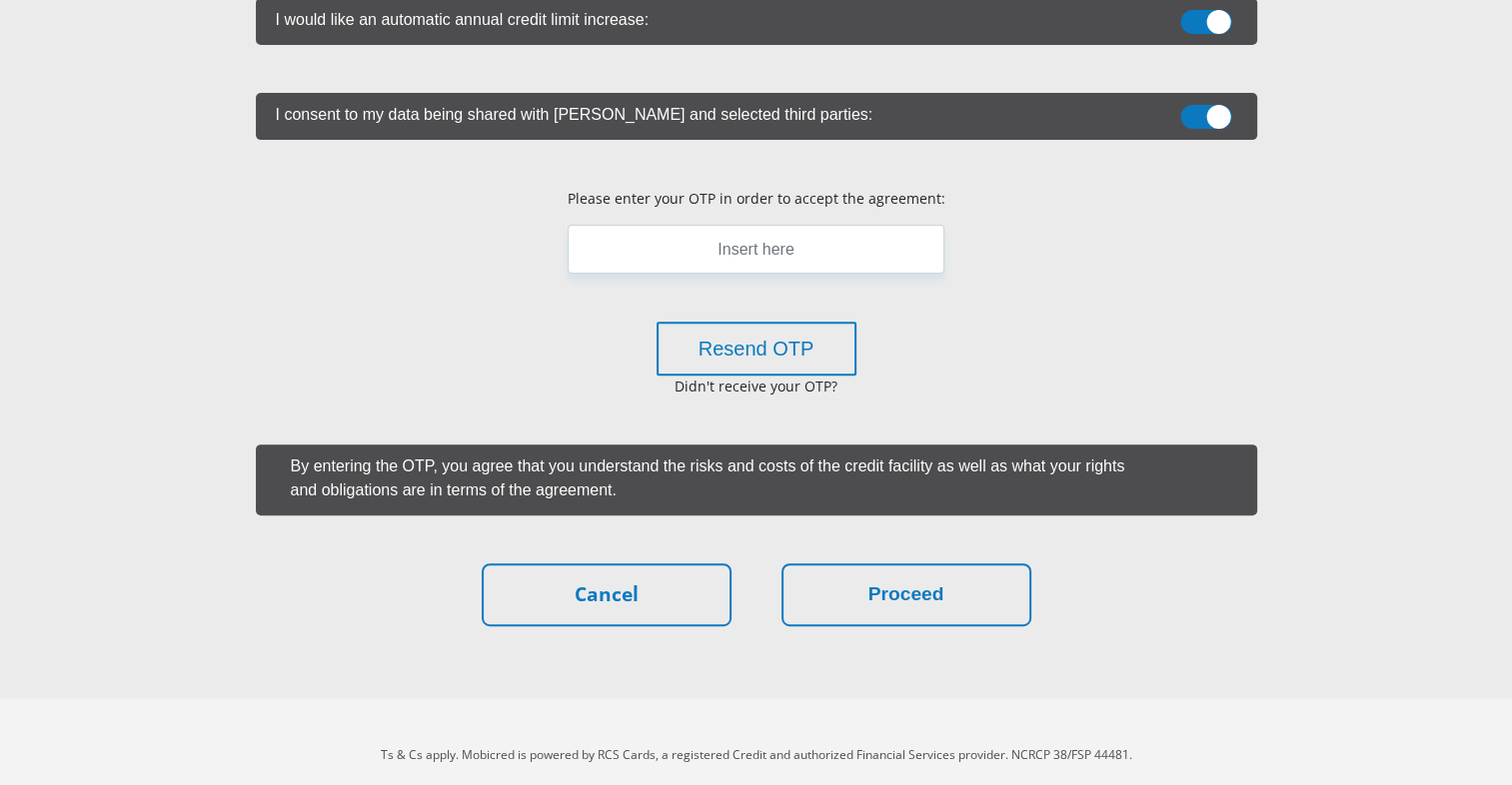 scroll, scrollTop: 627, scrollLeft: 0, axis: vertical 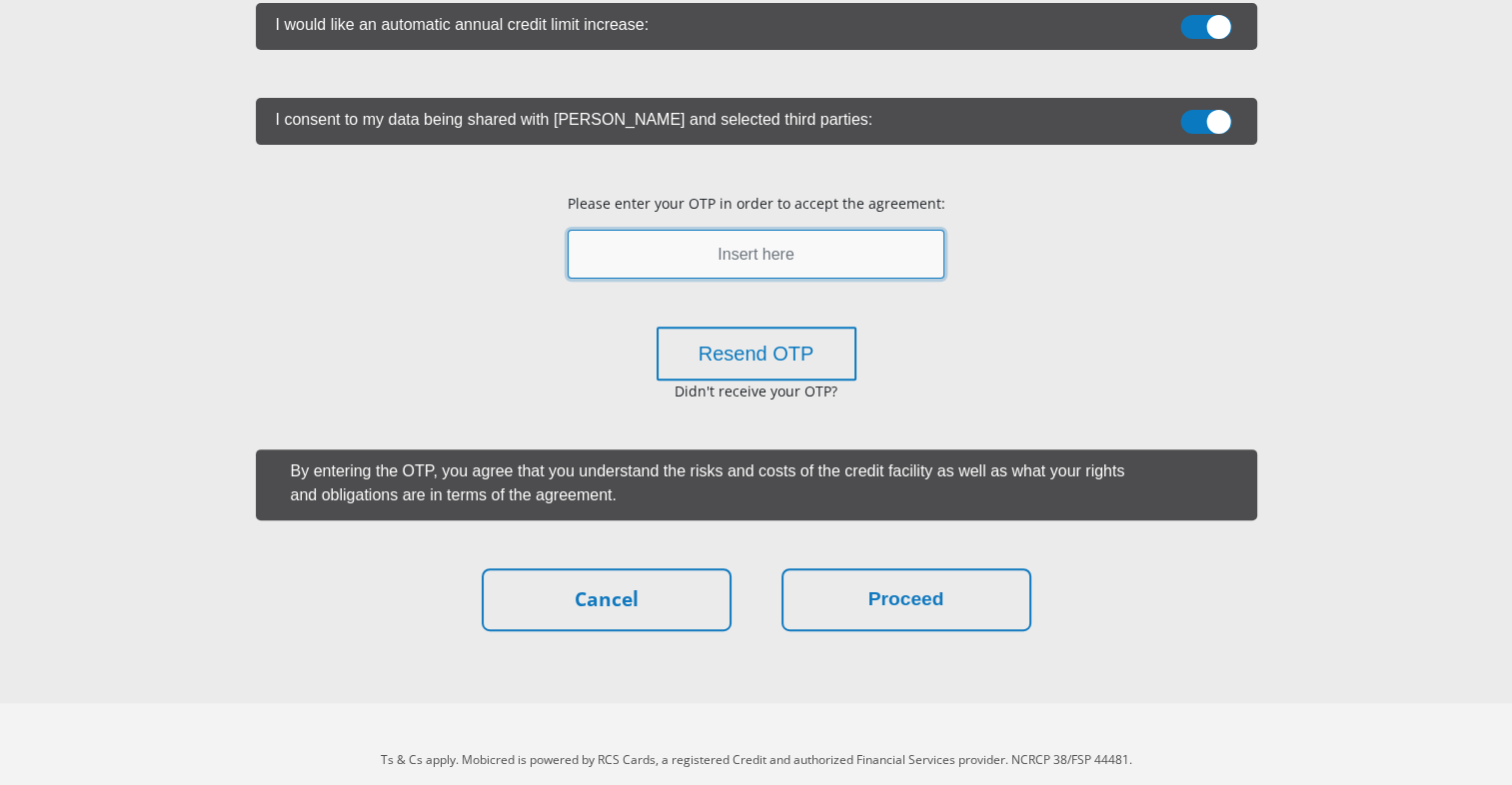 click at bounding box center (756, 254) 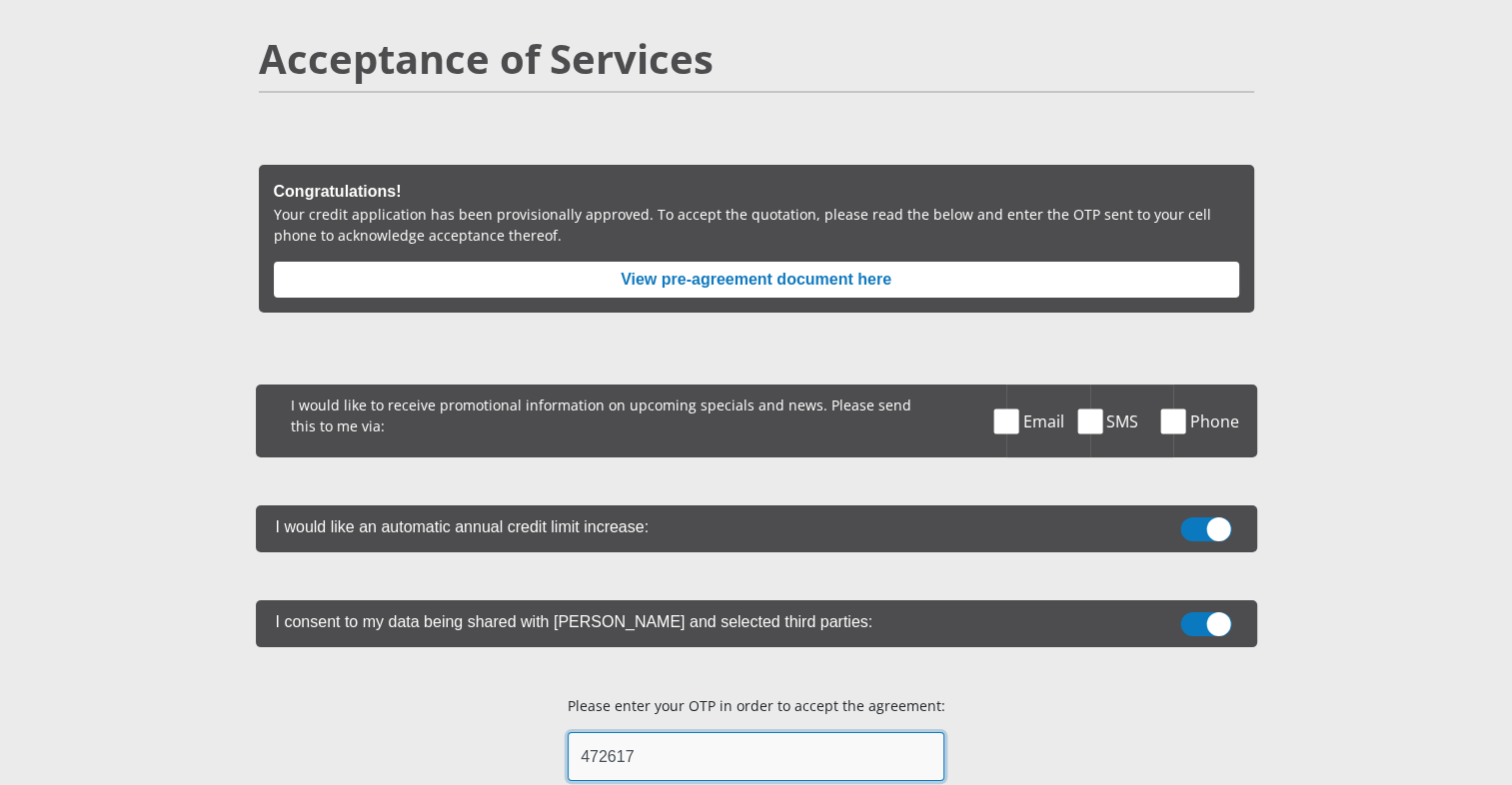 scroll, scrollTop: 0, scrollLeft: 0, axis: both 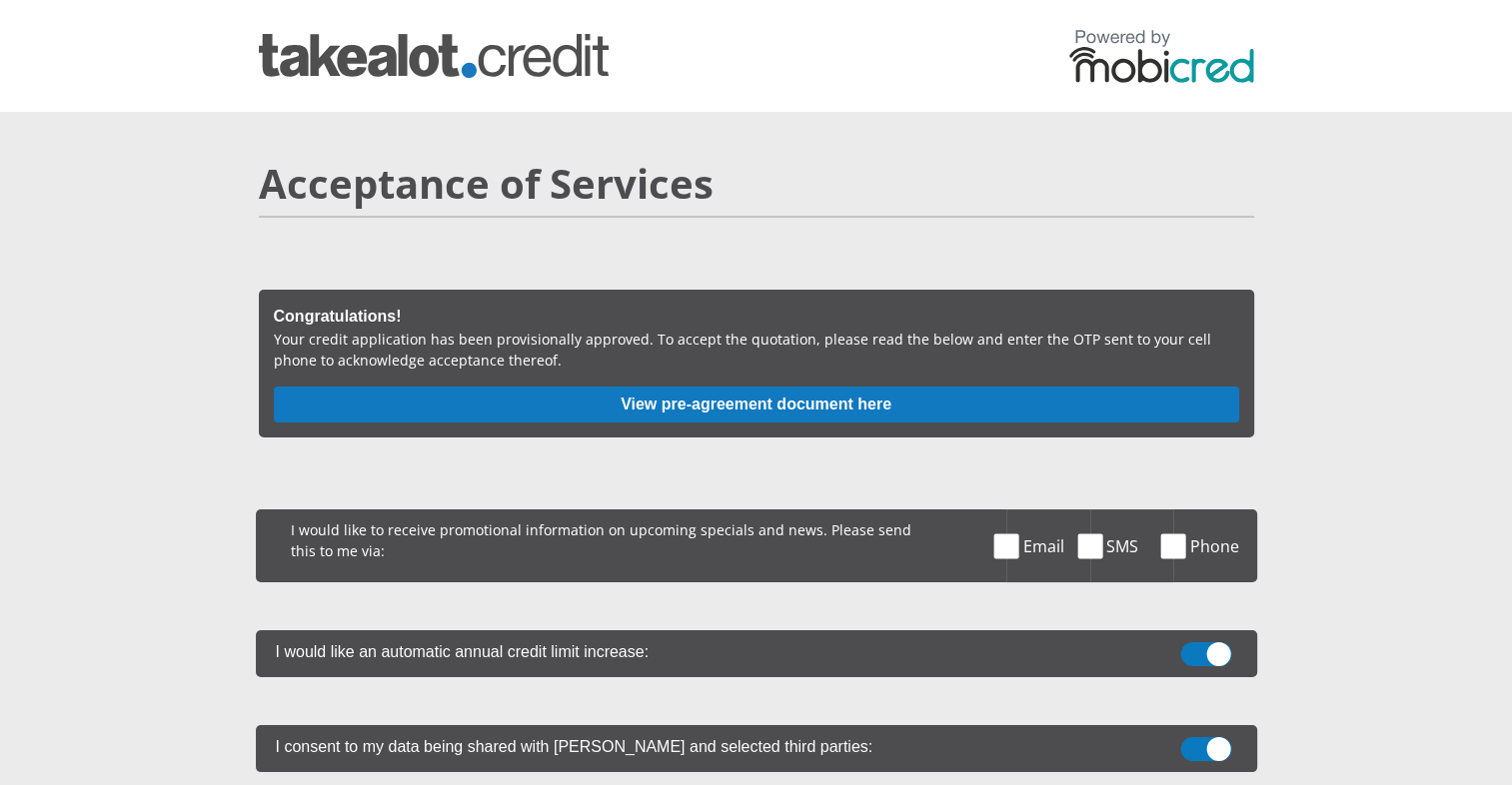 type on "472617" 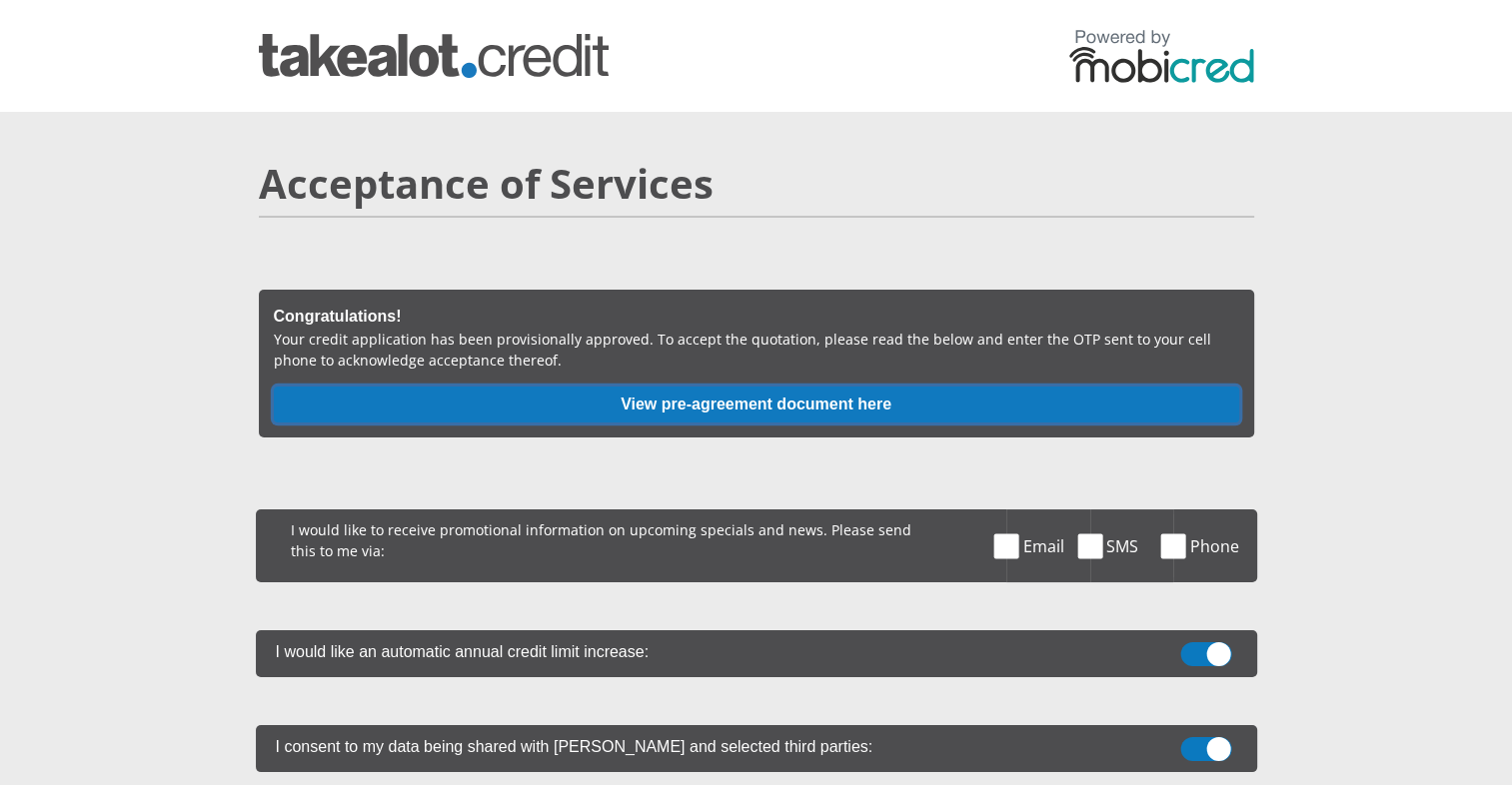 drag, startPoint x: 665, startPoint y: 397, endPoint x: 731, endPoint y: 397, distance: 66 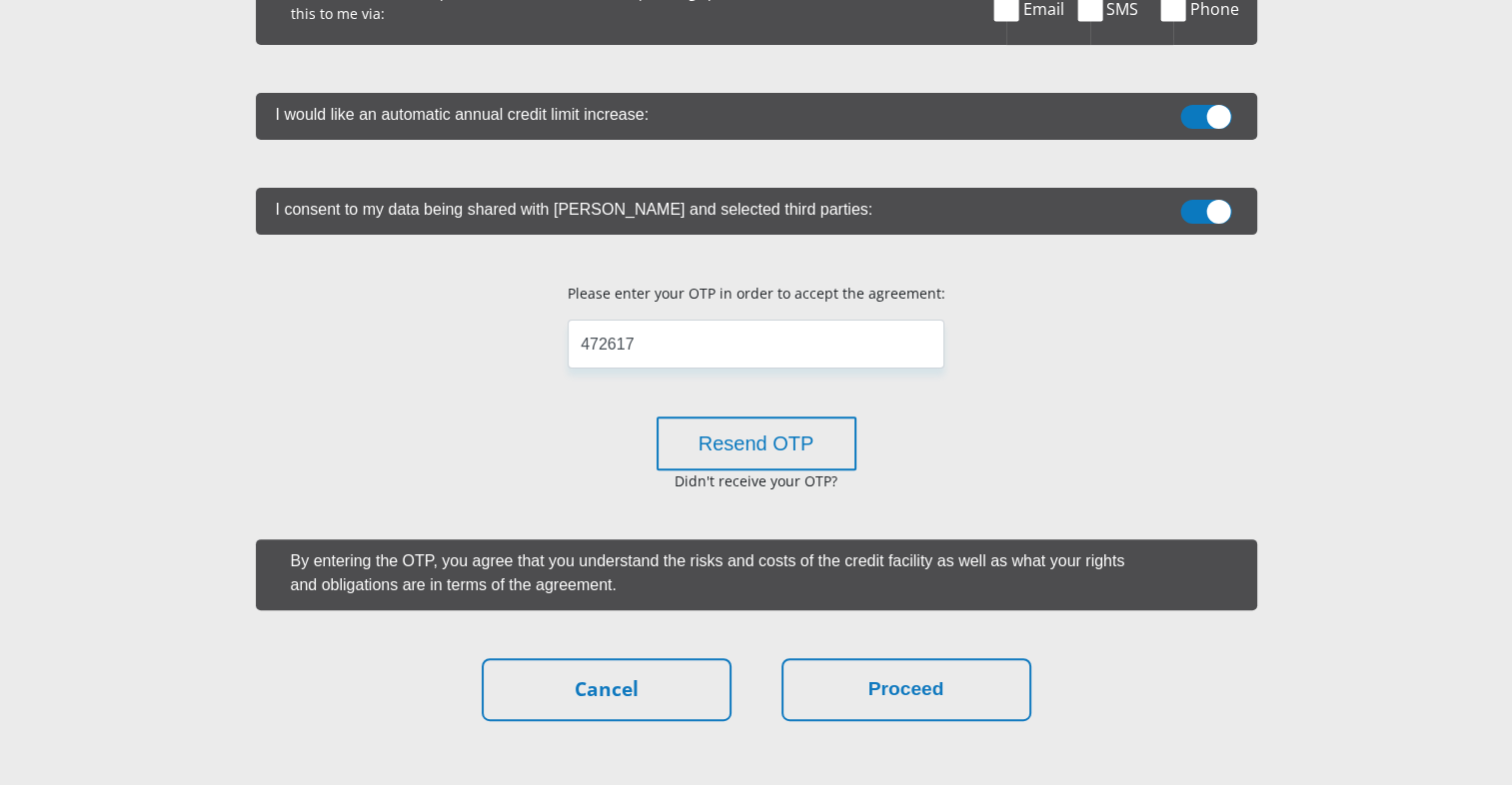 scroll, scrollTop: 582, scrollLeft: 0, axis: vertical 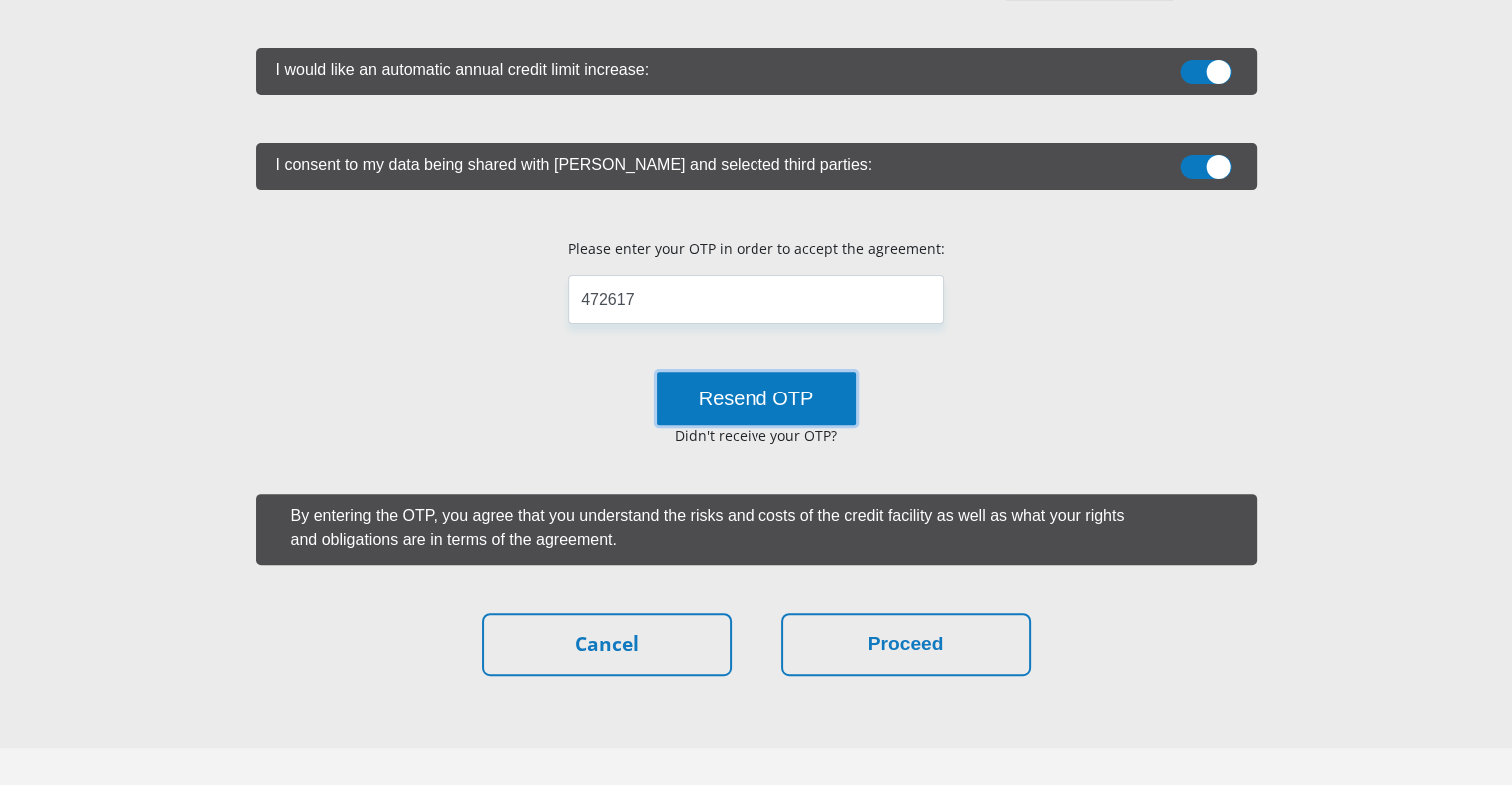 click on "Resend OTP" at bounding box center (756, 398) 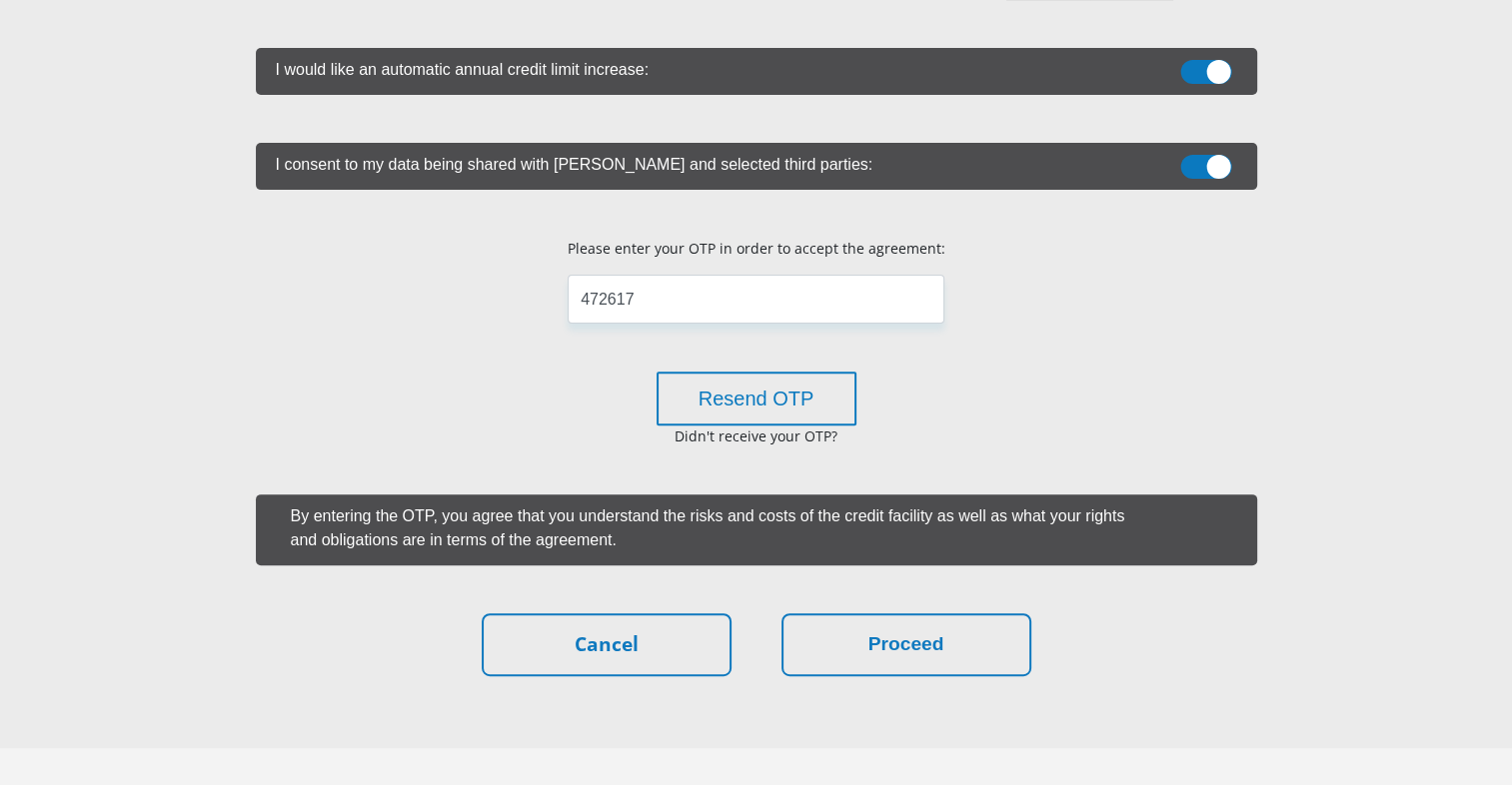 click on "I would like to receive promotional information on upcoming specials and news. Please send this to me via:
Email
SMS
Phone" at bounding box center (756, 302) 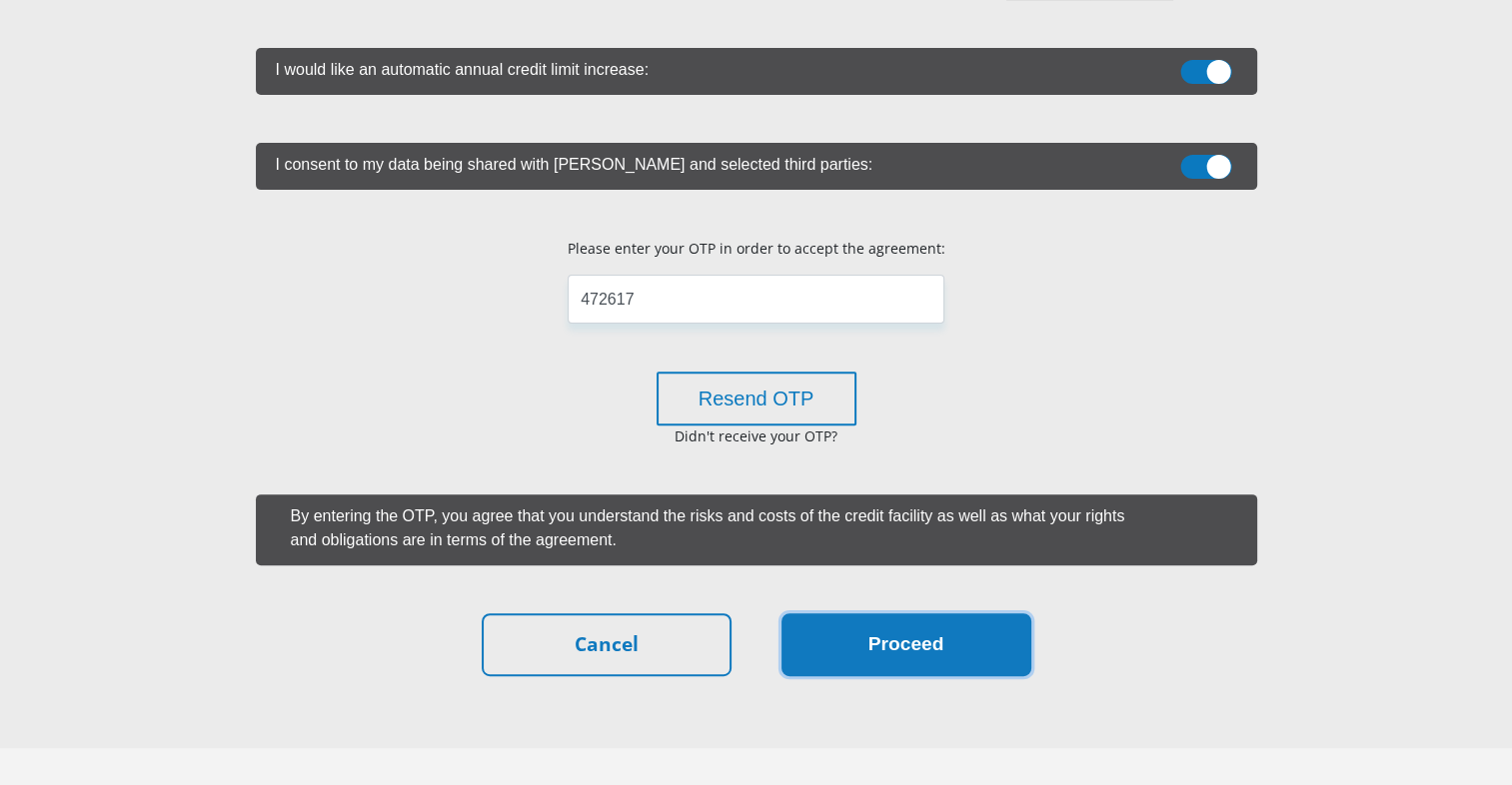 click on "Proceed" at bounding box center (906, 644) 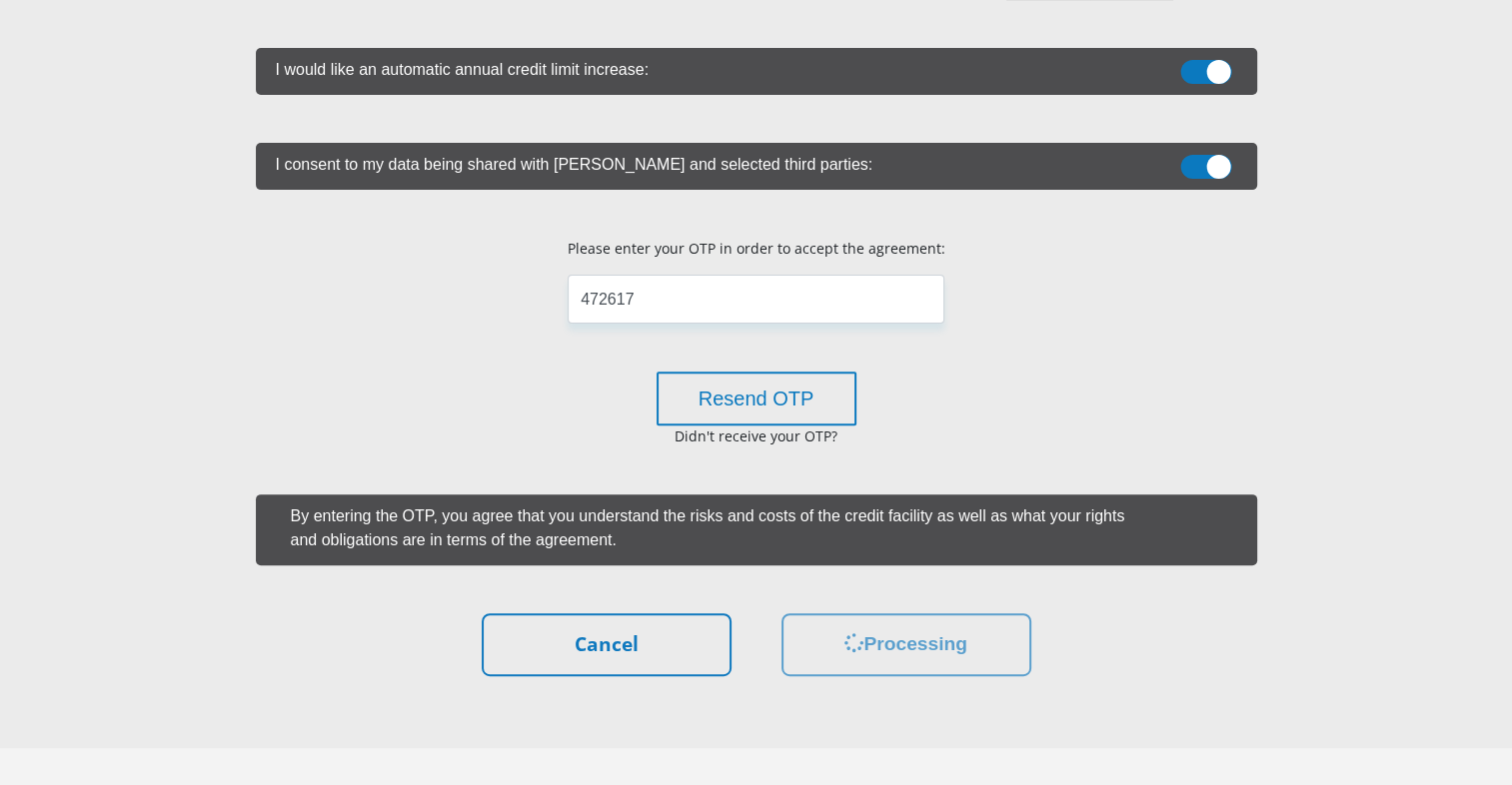 scroll, scrollTop: 0, scrollLeft: 0, axis: both 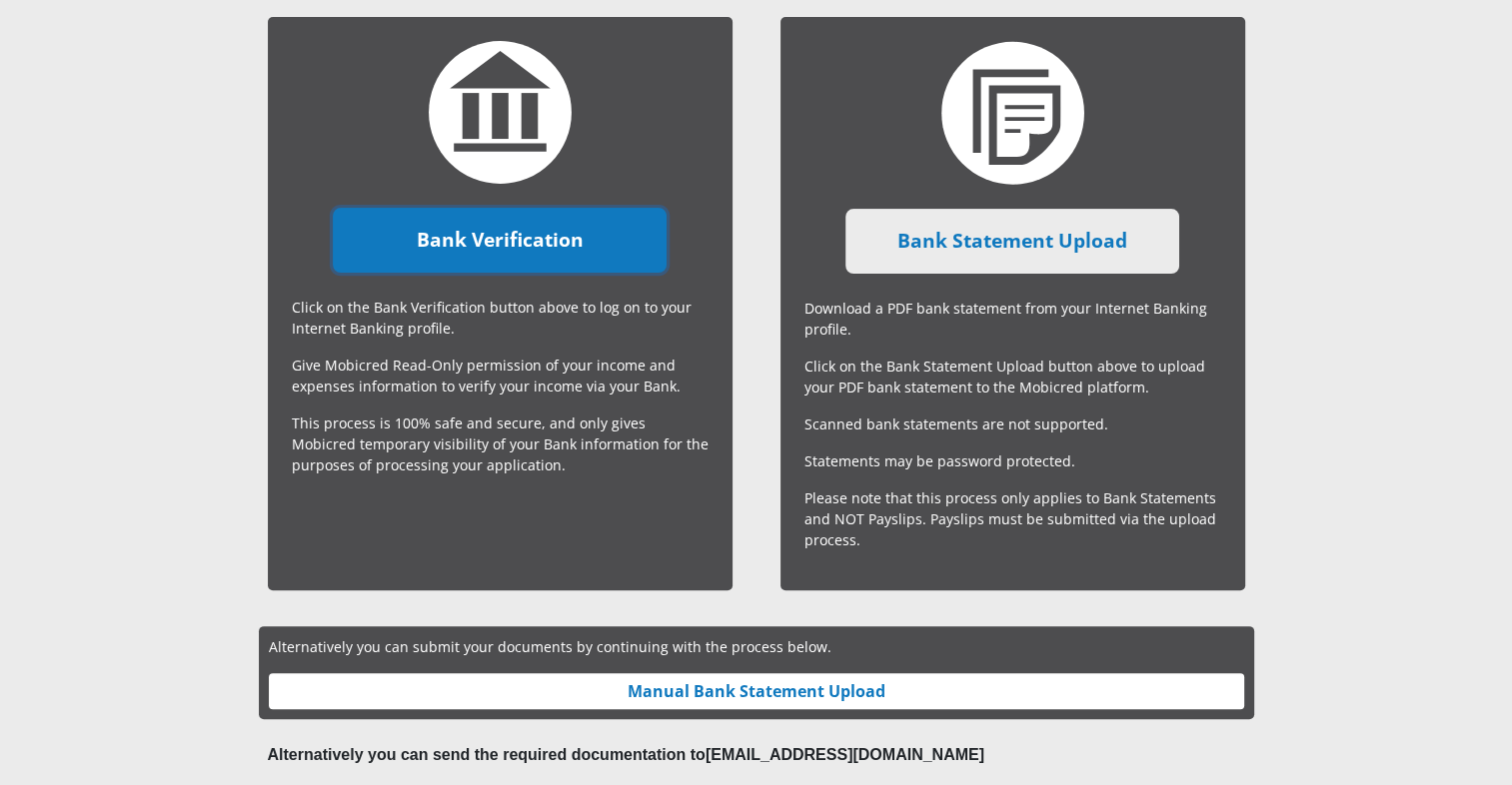 click on "Bank Verification" at bounding box center [500, 240] 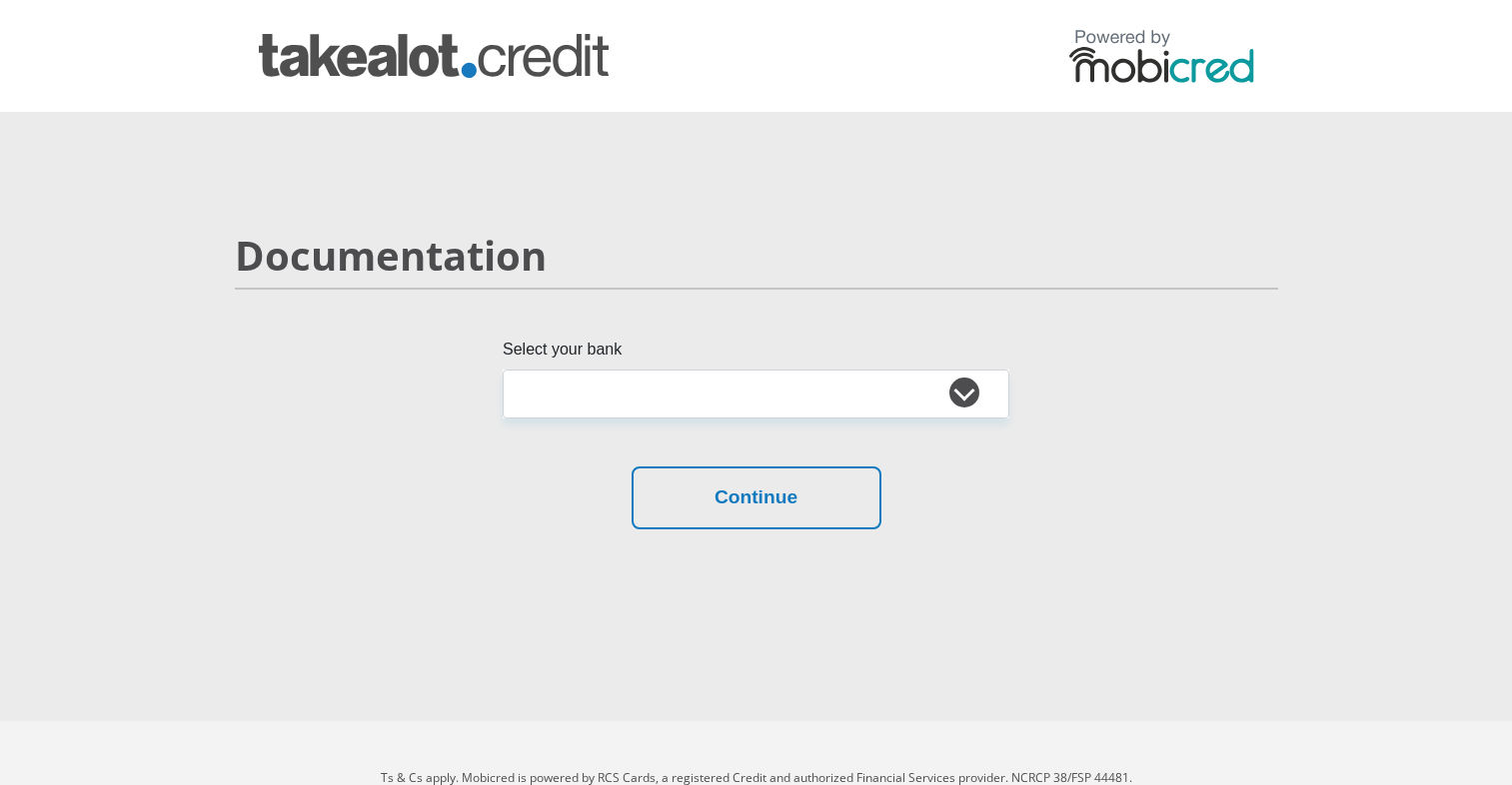 scroll, scrollTop: 0, scrollLeft: 0, axis: both 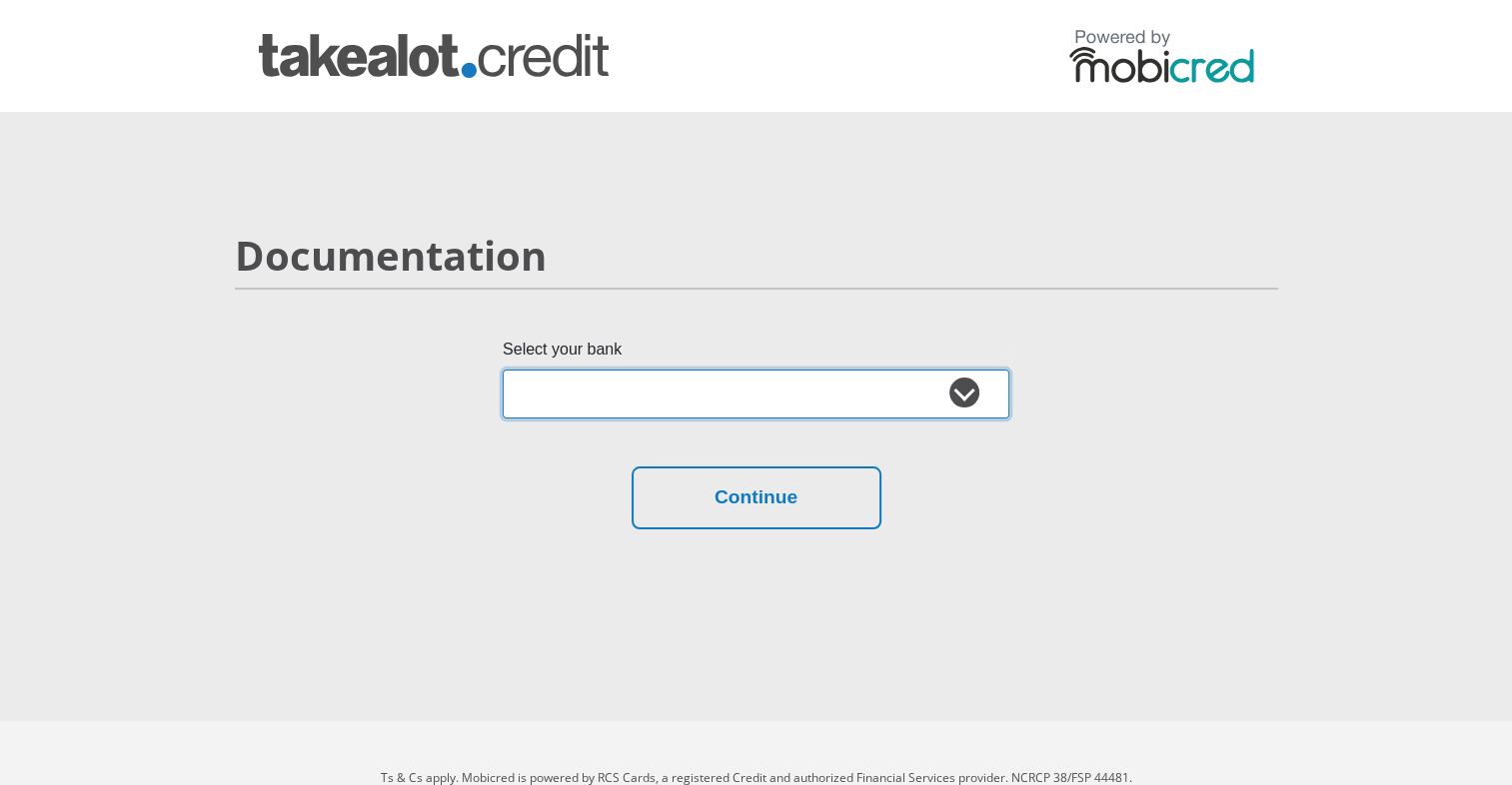 click on "Absa
Capitec Bank
Discovery Bank
First National Bank
Nedbank
Standard Bank
TymeBank" at bounding box center [756, 393] 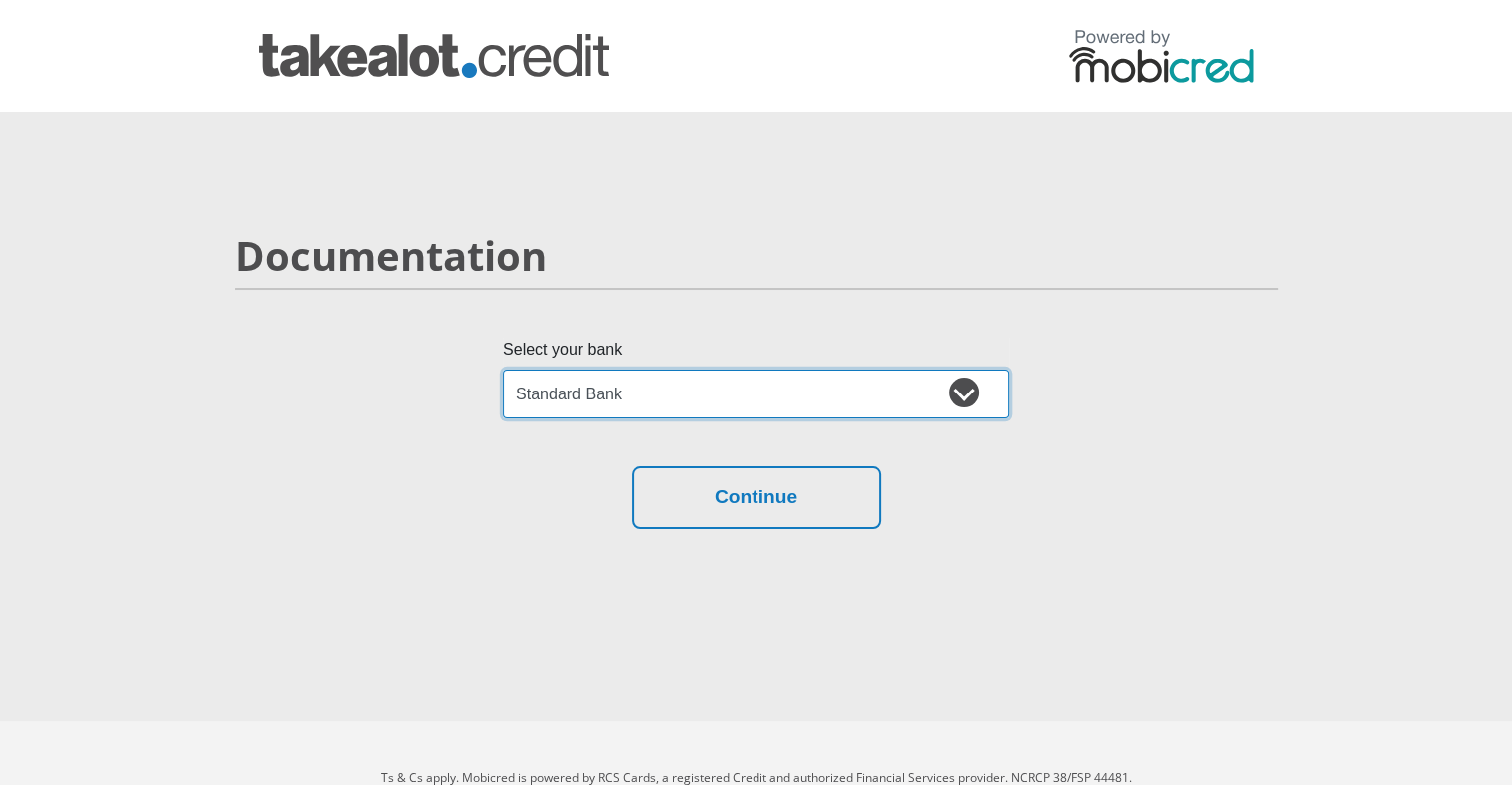 click on "Absa
Capitec Bank
Discovery Bank
First National Bank
Nedbank
Standard Bank
TymeBank" at bounding box center (756, 393) 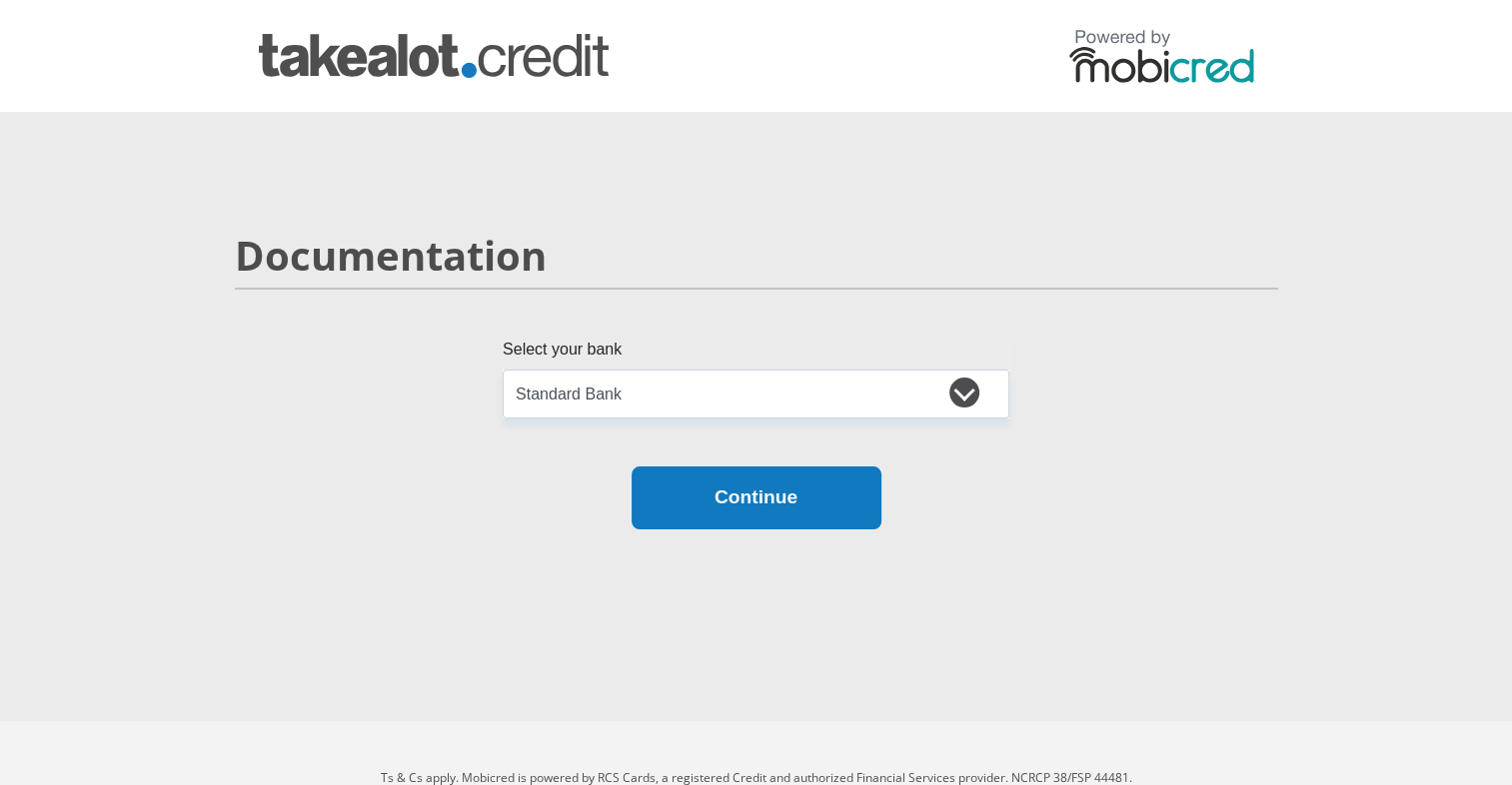 drag, startPoint x: 734, startPoint y: 465, endPoint x: 720, endPoint y: 489, distance: 27.784888 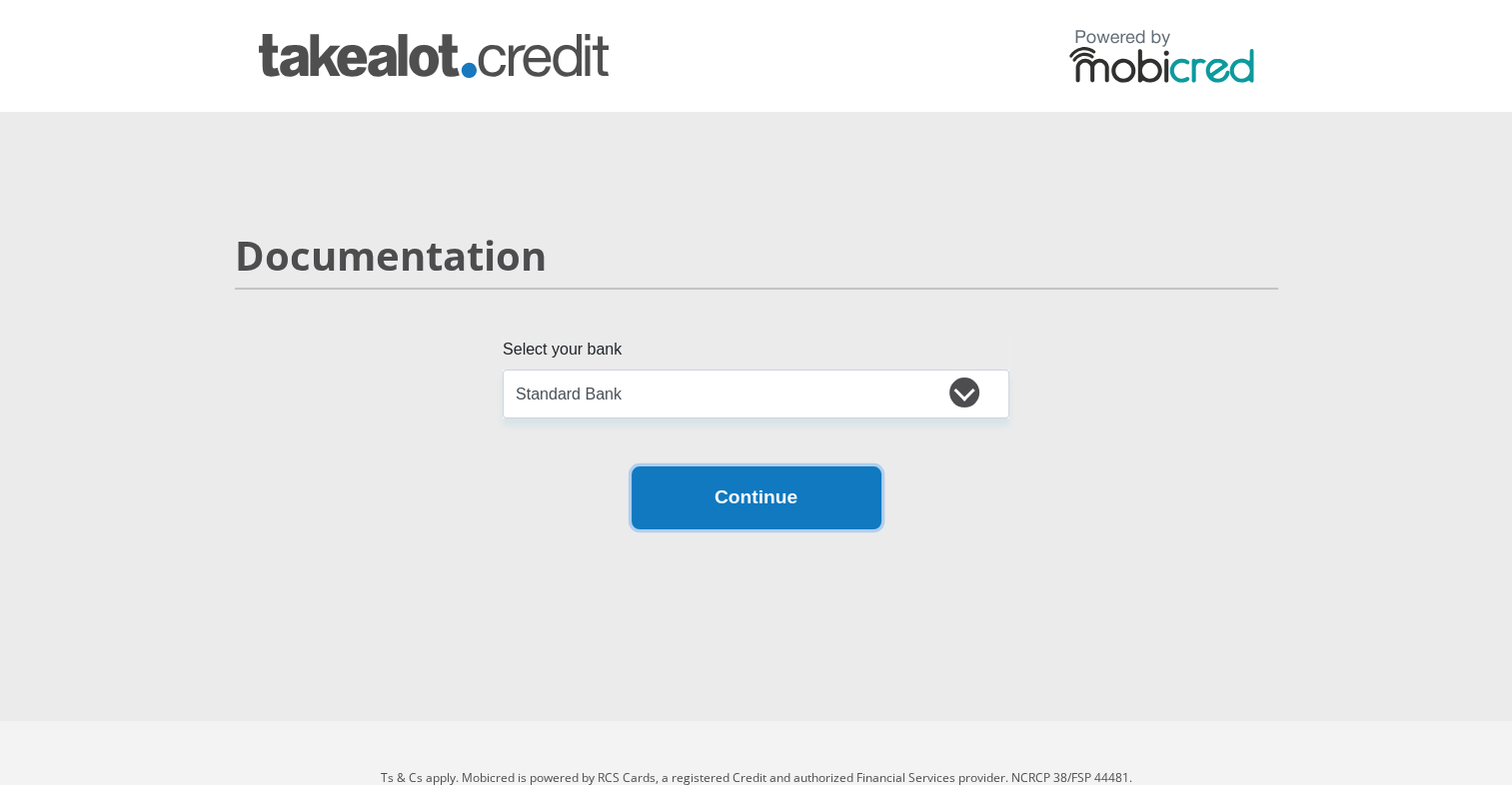 click on "Continue" at bounding box center [756, 497] 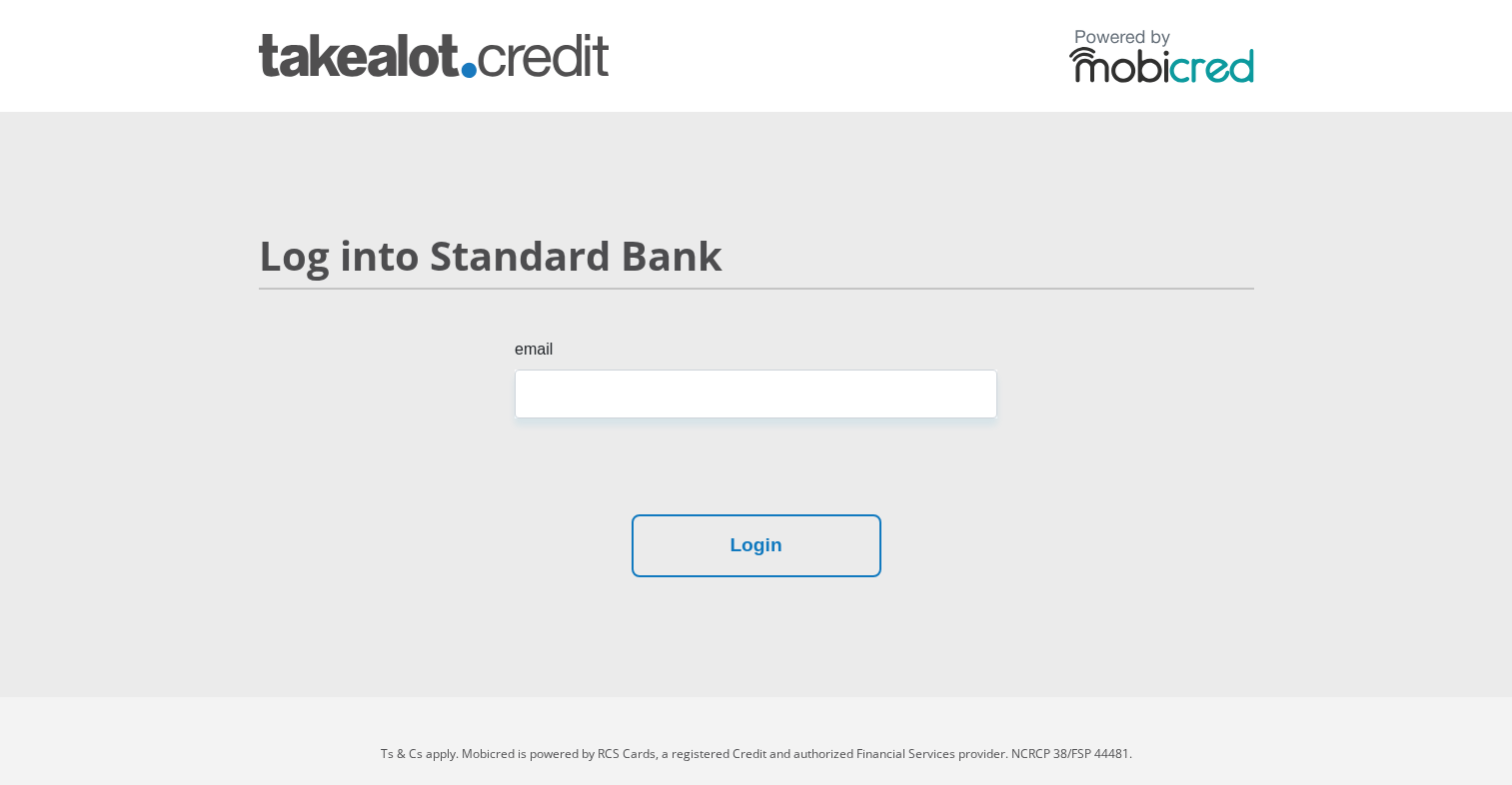 scroll, scrollTop: 0, scrollLeft: 0, axis: both 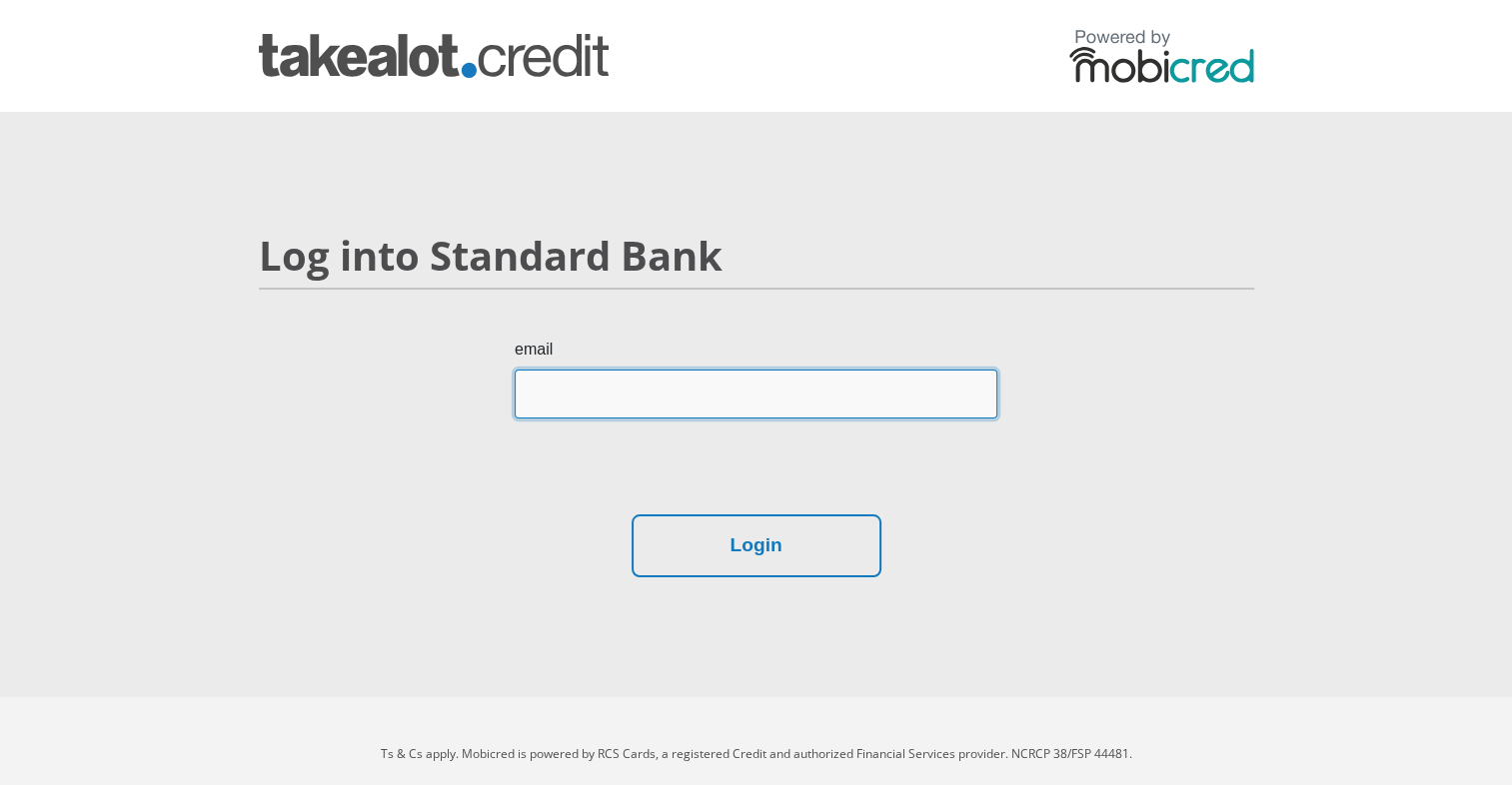 click on "email" at bounding box center (756, 393) 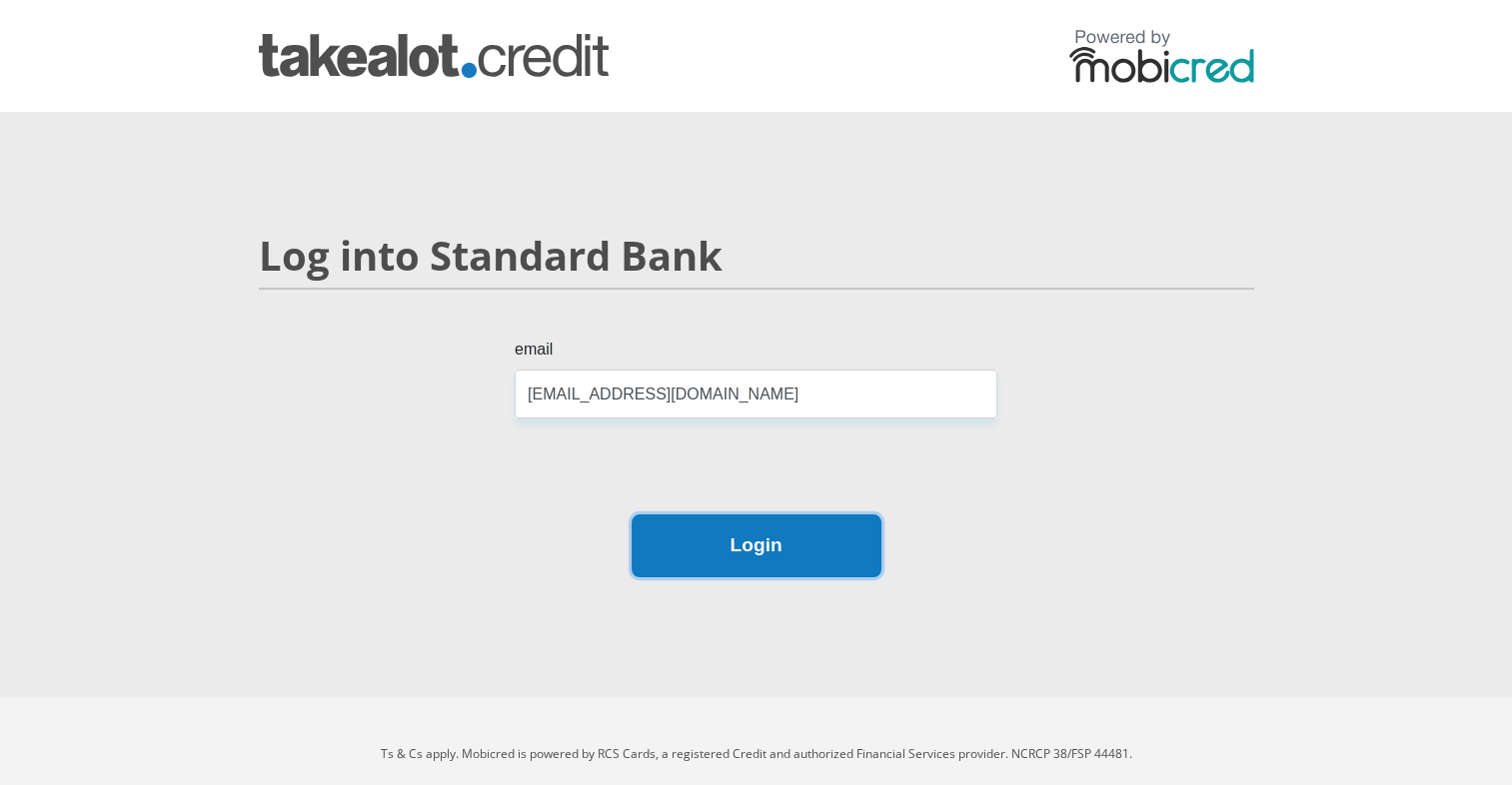 click on "Login" at bounding box center [756, 545] 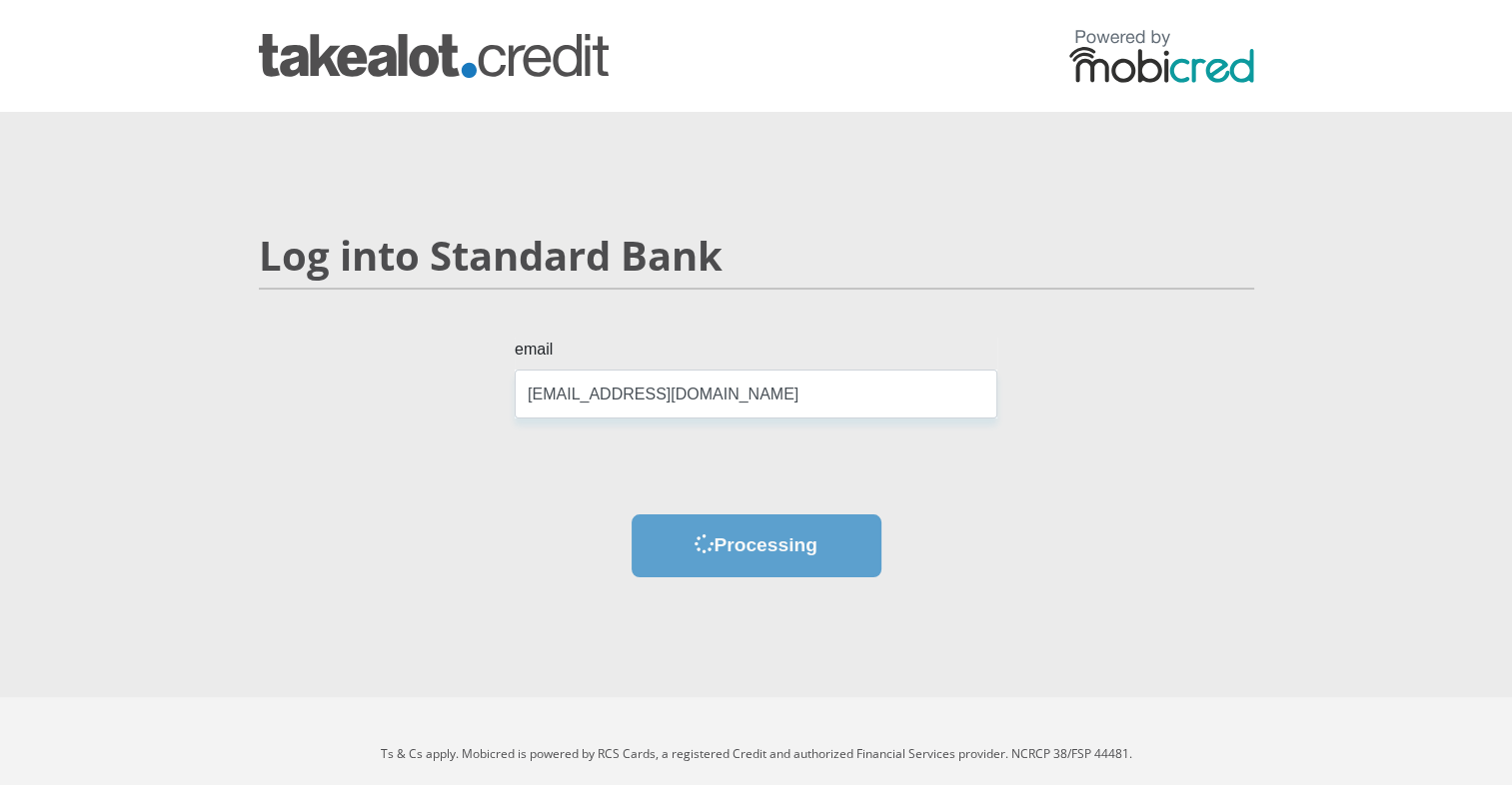 scroll, scrollTop: 0, scrollLeft: 0, axis: both 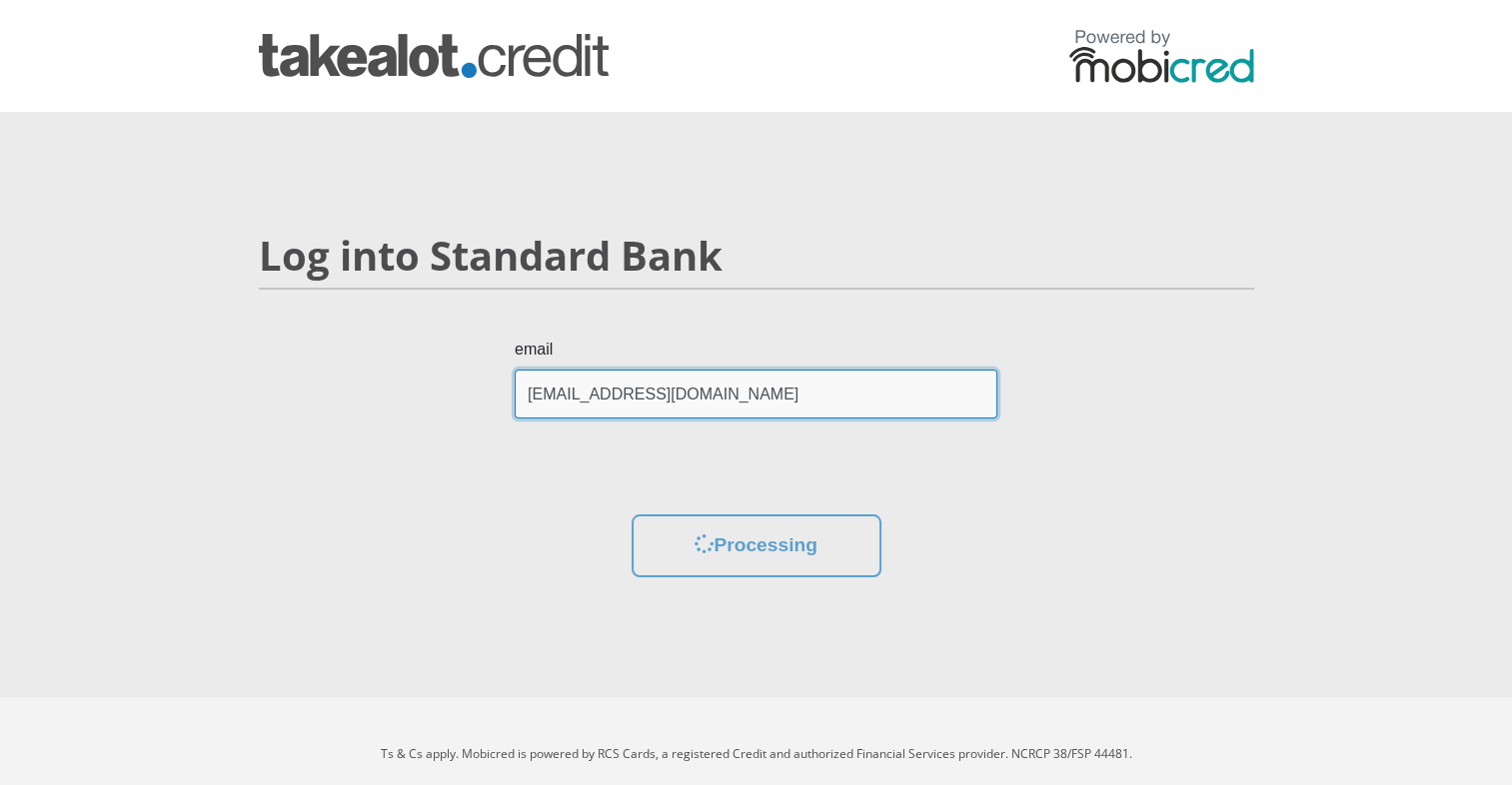 click on "[EMAIL_ADDRESS][DOMAIN_NAME]" at bounding box center (756, 393) 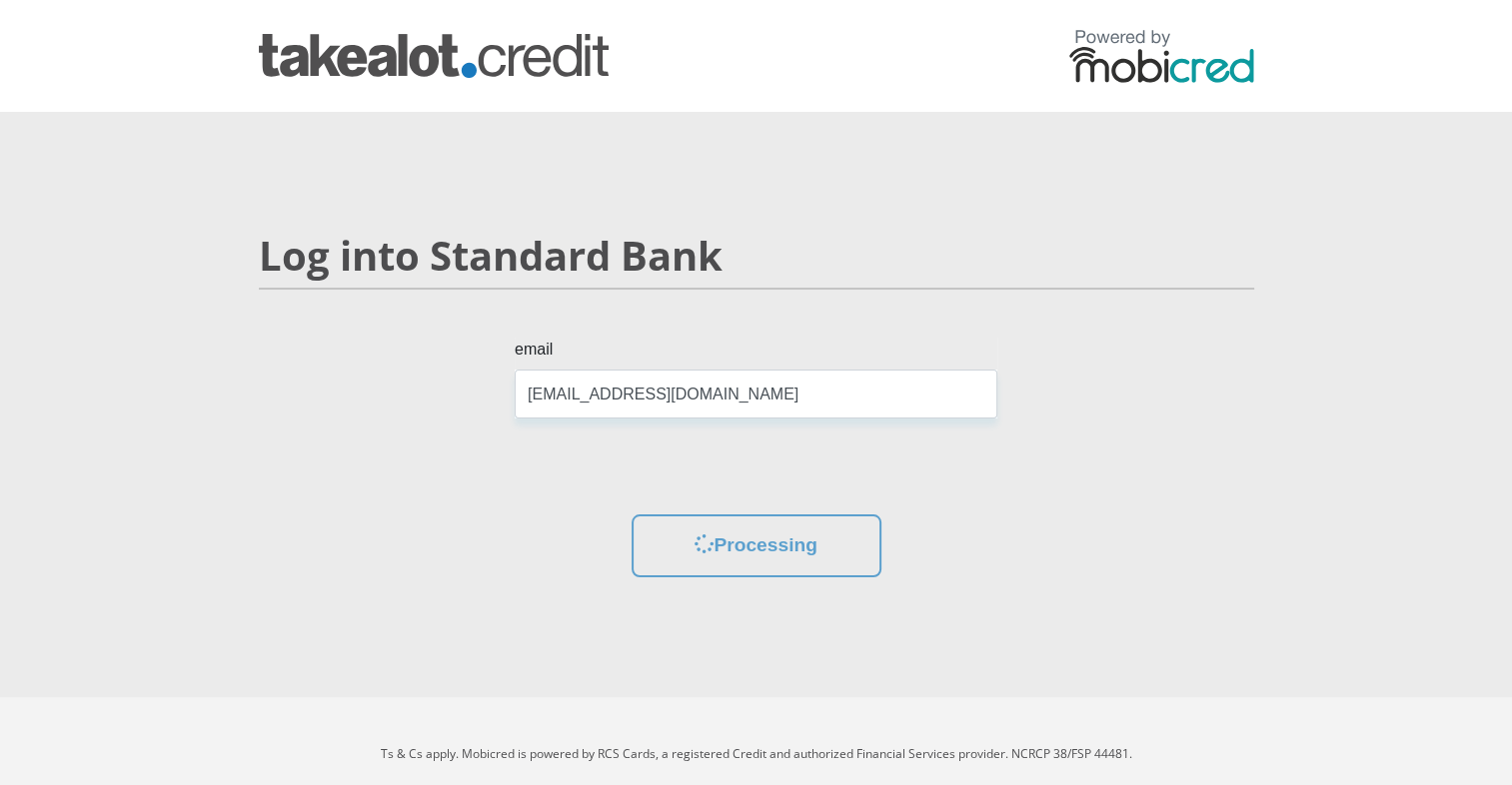 click on "Log into Standard Bank" at bounding box center (756, 285) 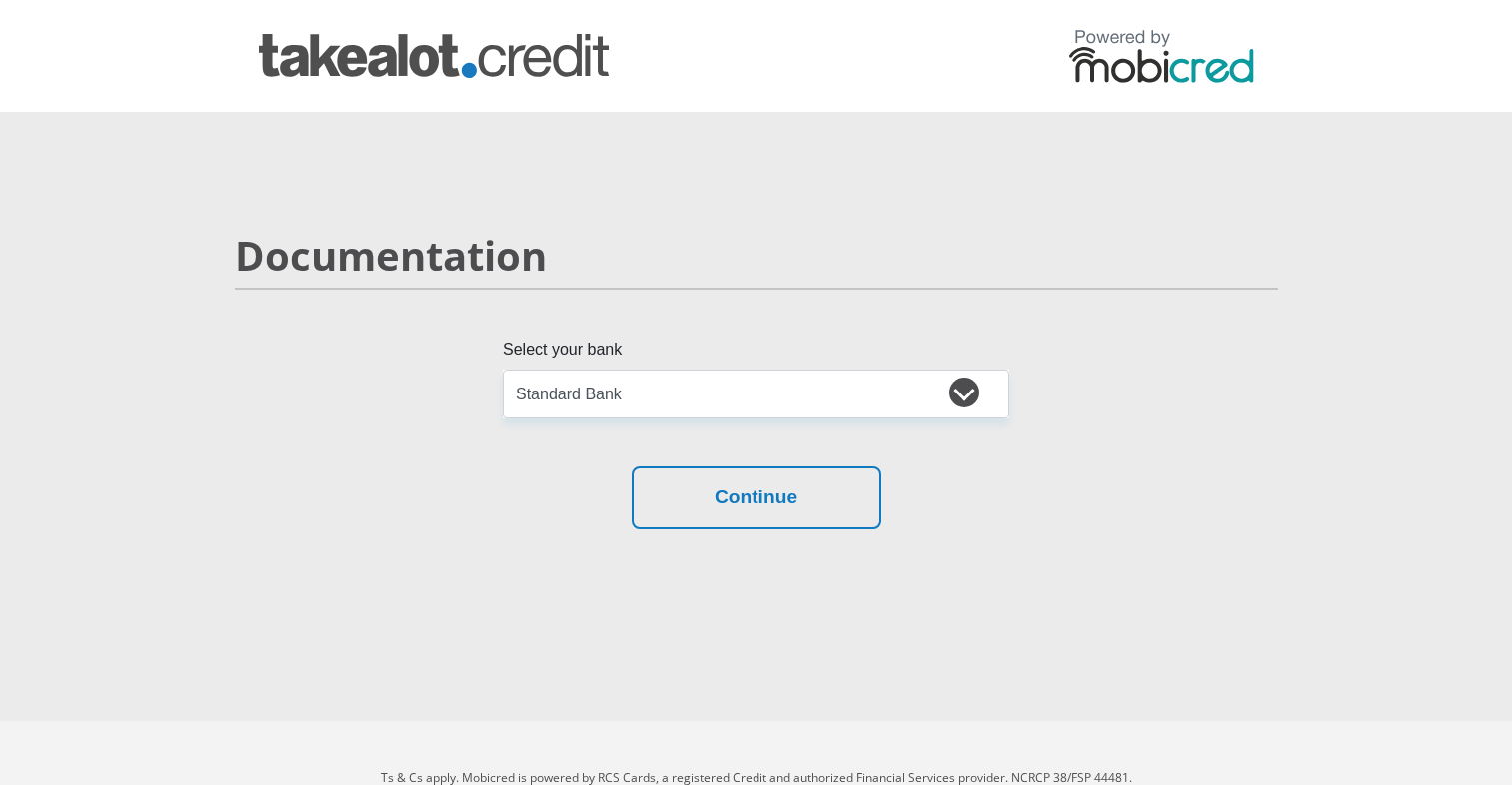 select on "{"id":"4","title":"Standard Bank","institution":"Standard Bank","alias":"standard_bank","country":"ZA","branch_code":51001,"login_fields":[{"title":"email","name":"field1","placeholder":"Username"}]}" 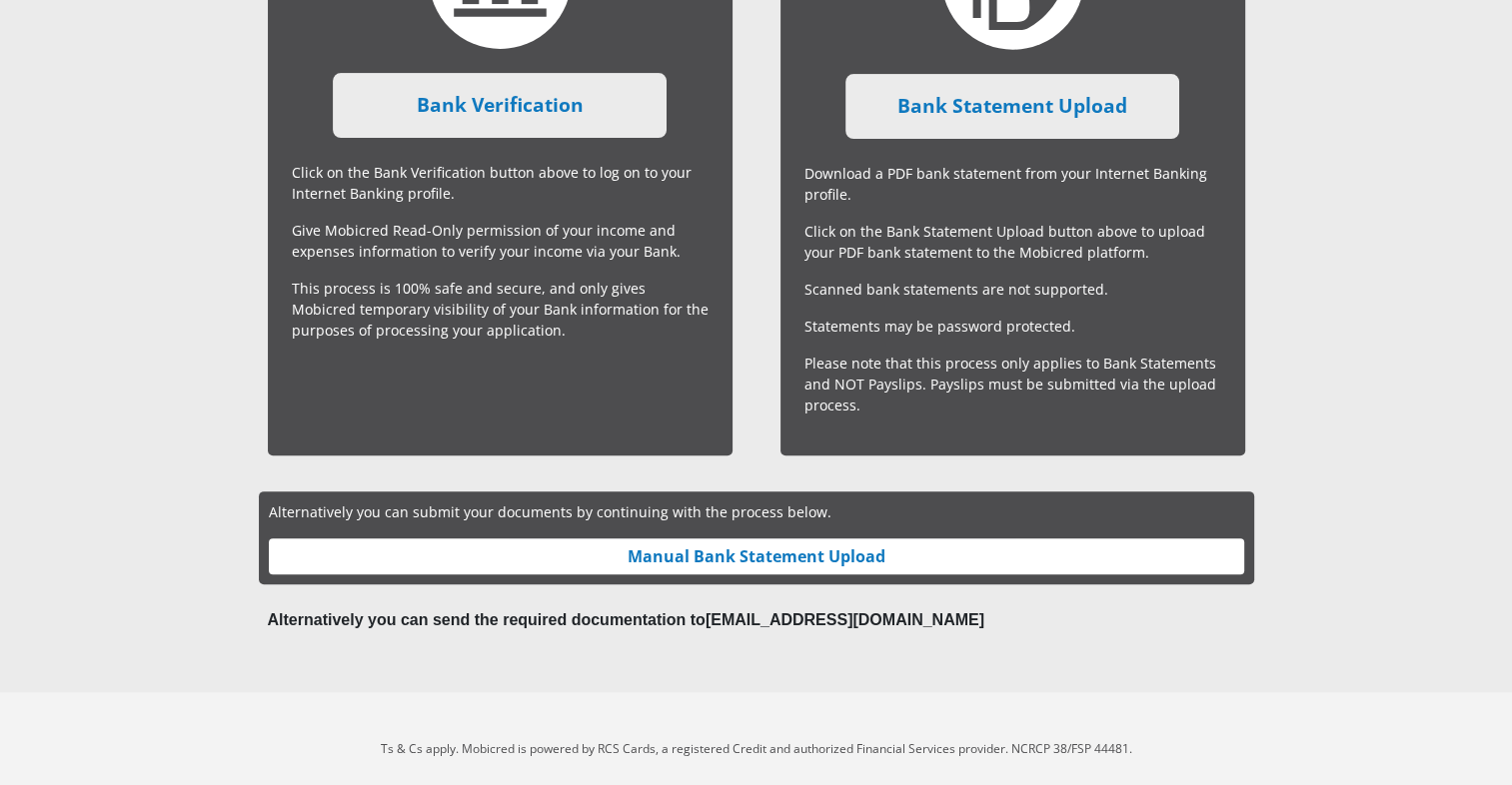 scroll, scrollTop: 622, scrollLeft: 0, axis: vertical 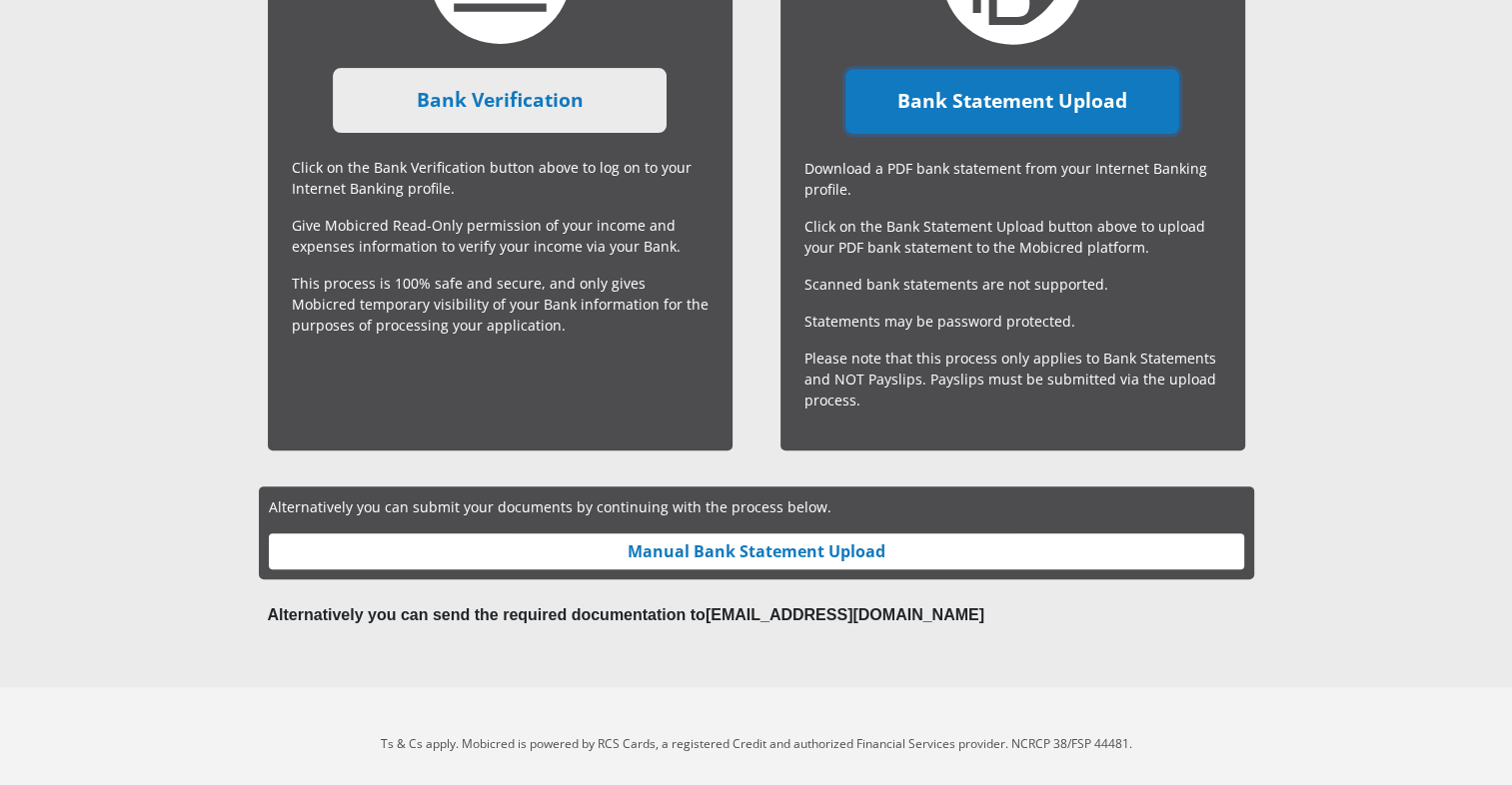 click on "Bank Statement Upload" at bounding box center [1012, 101] 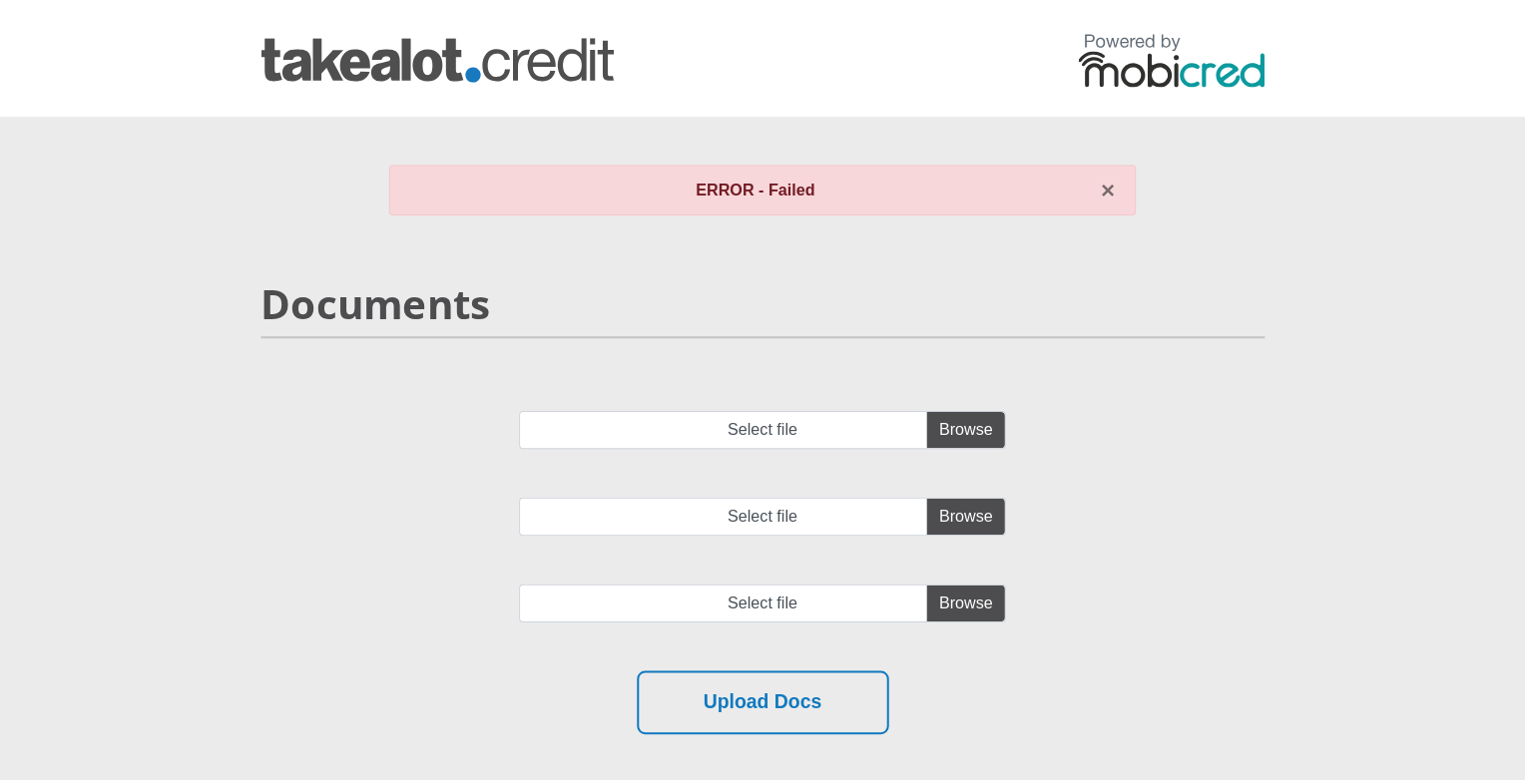 scroll, scrollTop: 0, scrollLeft: 0, axis: both 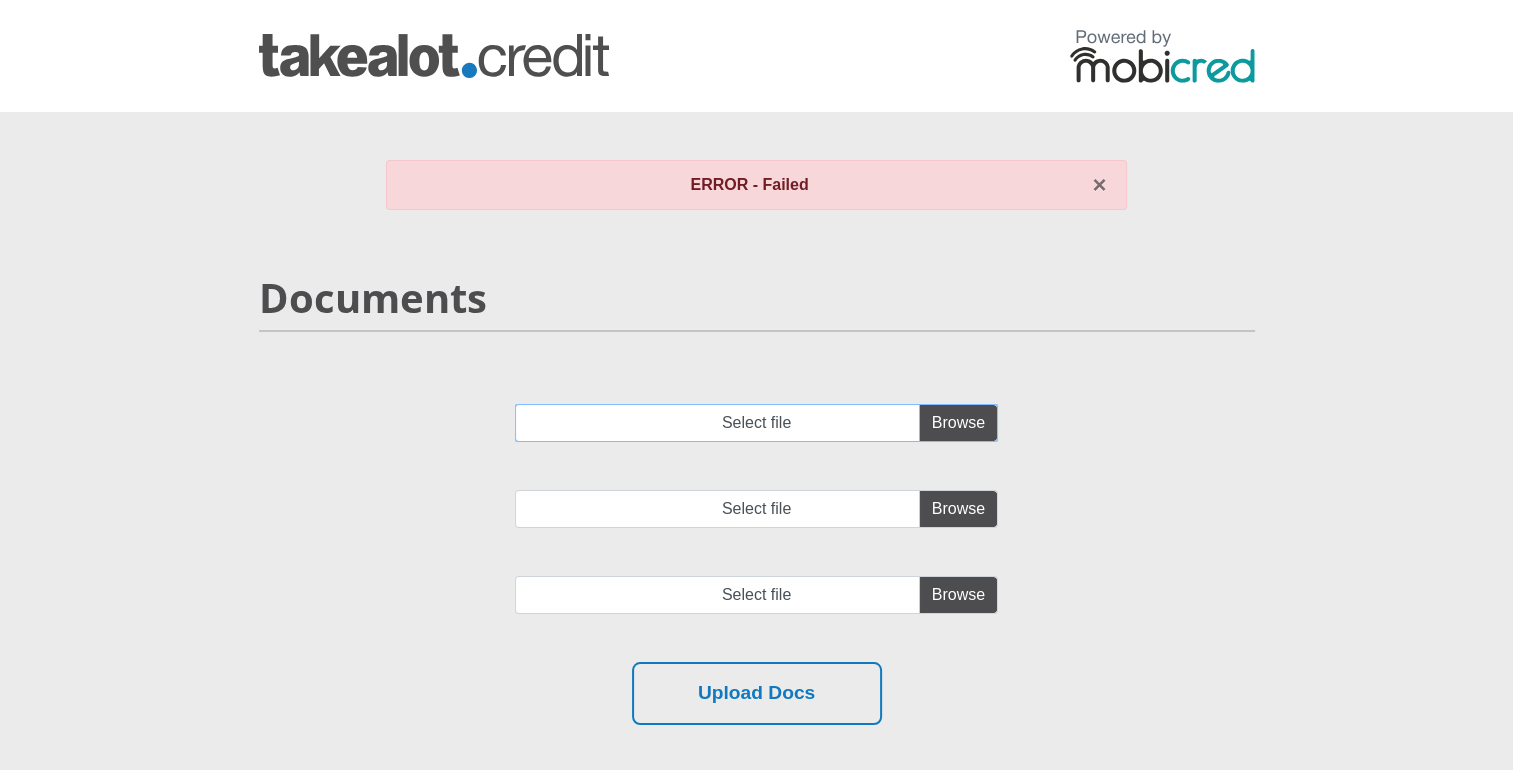 click on "Select file" at bounding box center [756, 423] 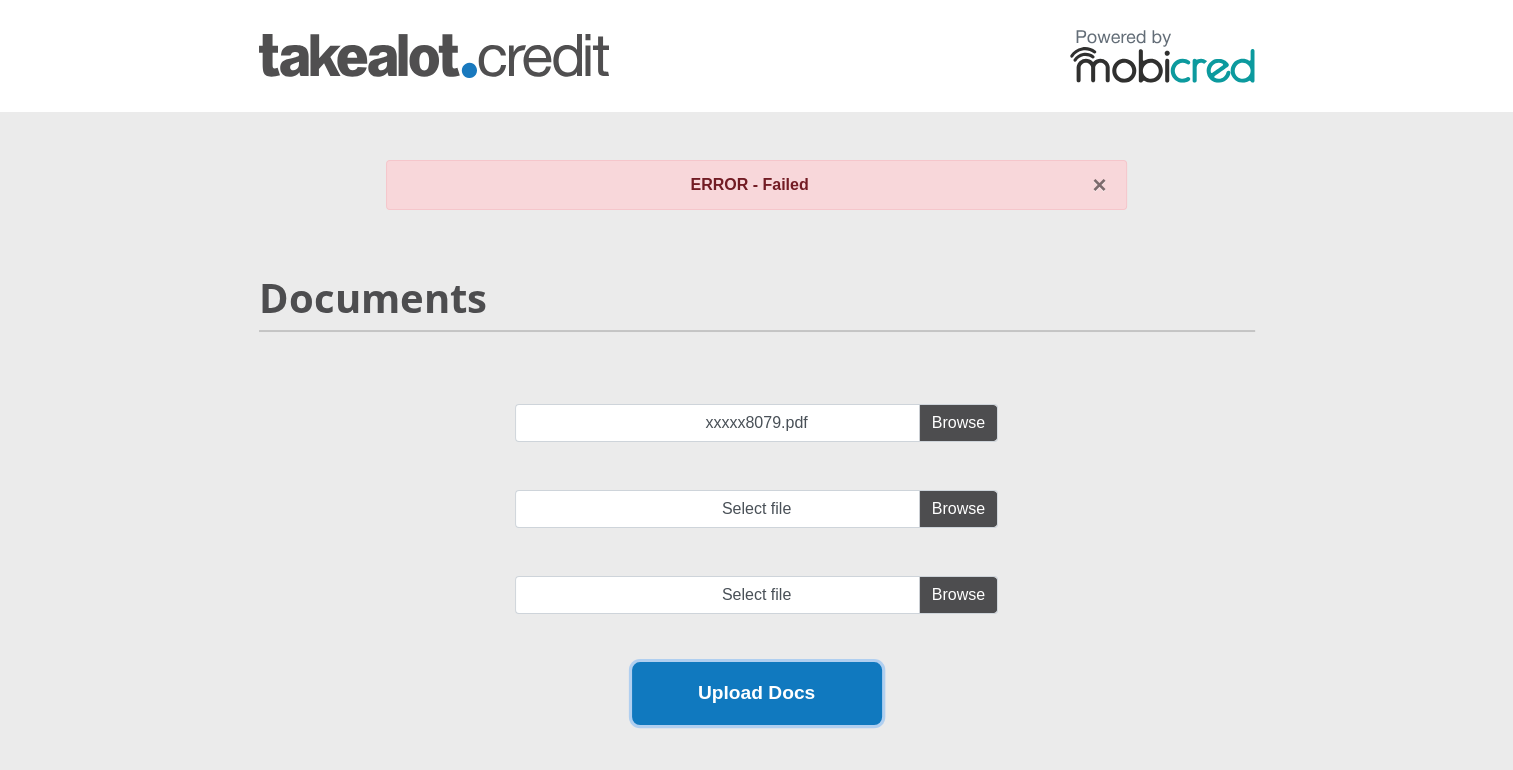 click on "Upload Docs" at bounding box center [757, 693] 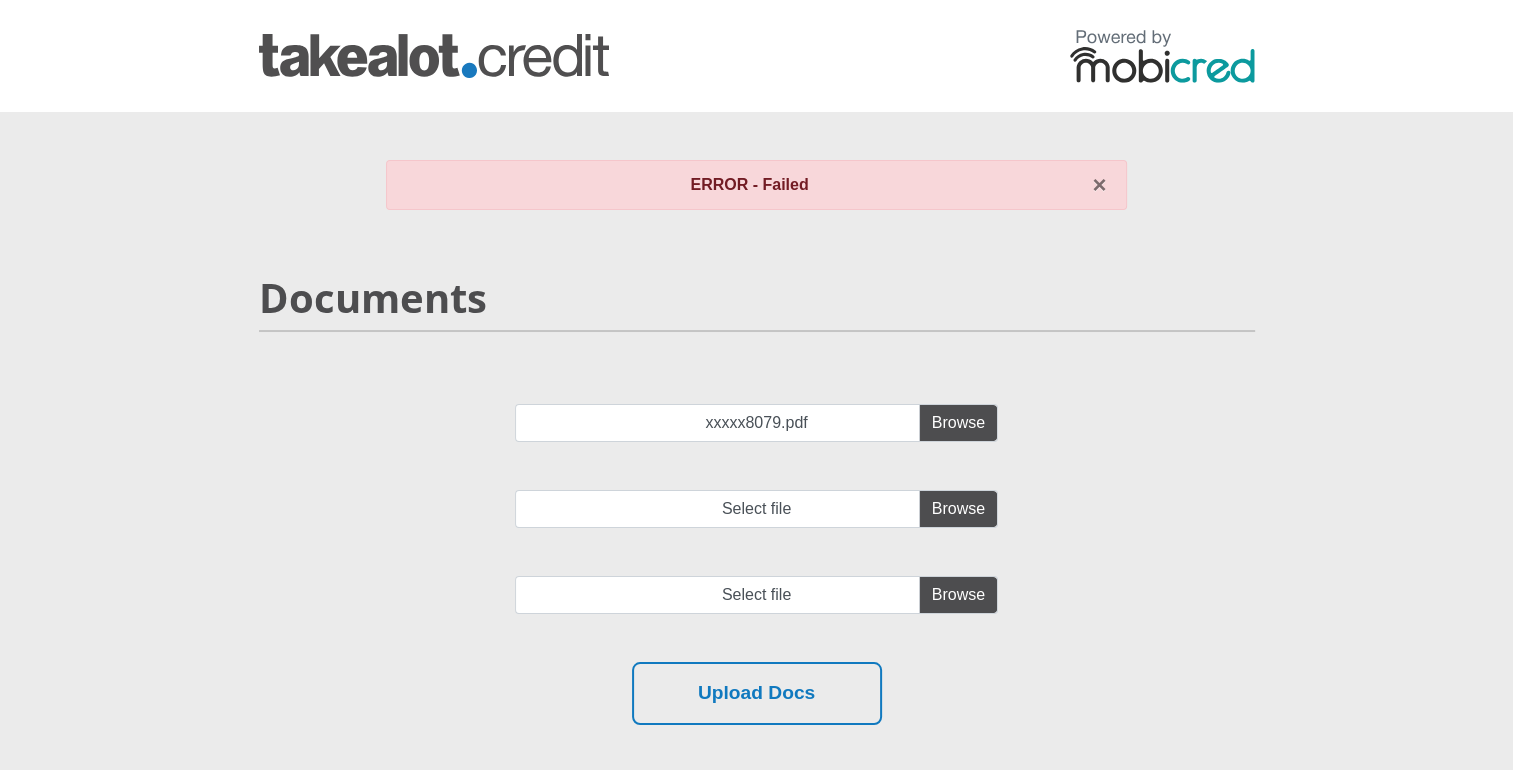 click on "xxxxx8079.pdf
Select file
Select file" at bounding box center [757, 533] 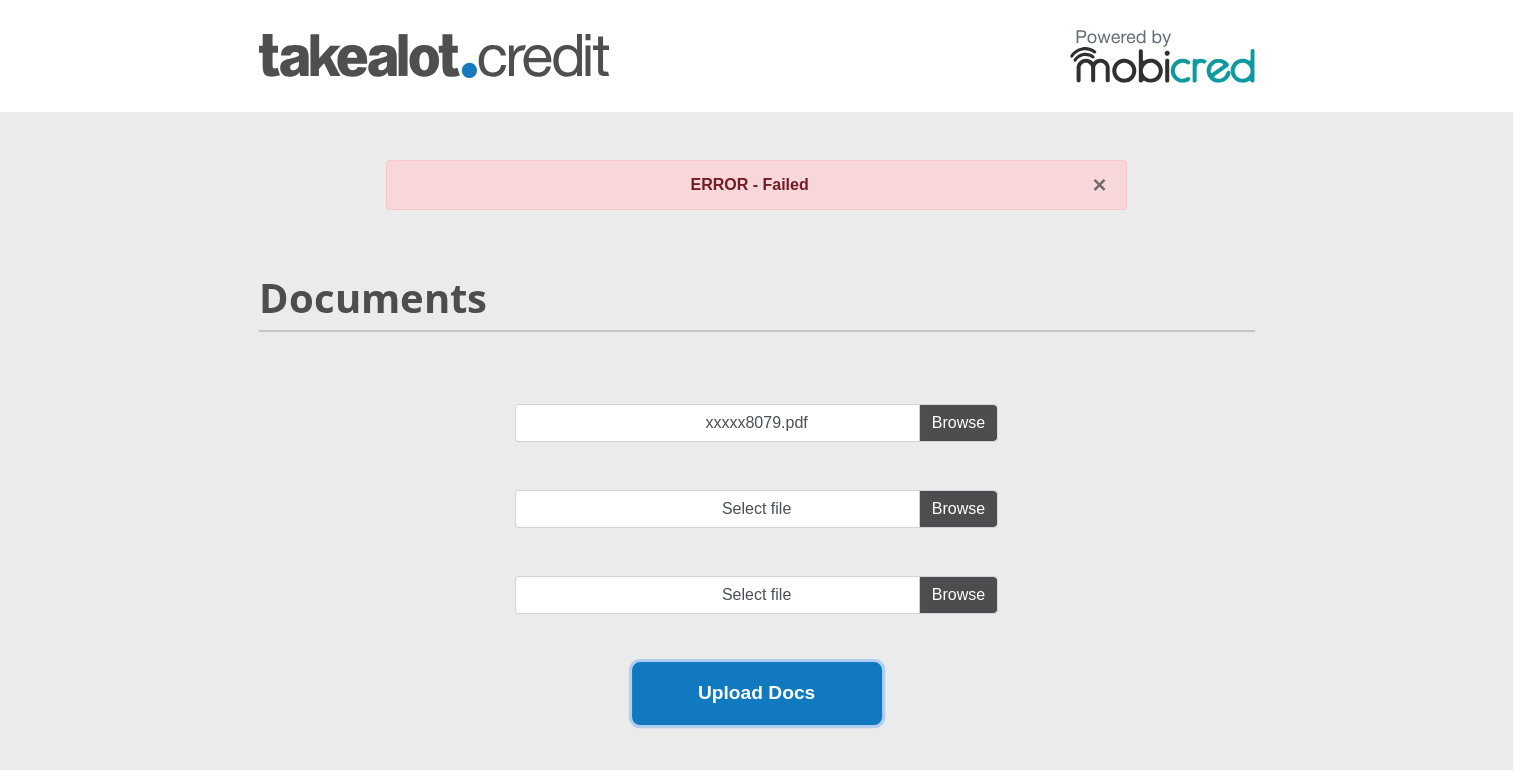 click on "Upload Docs" at bounding box center [757, 693] 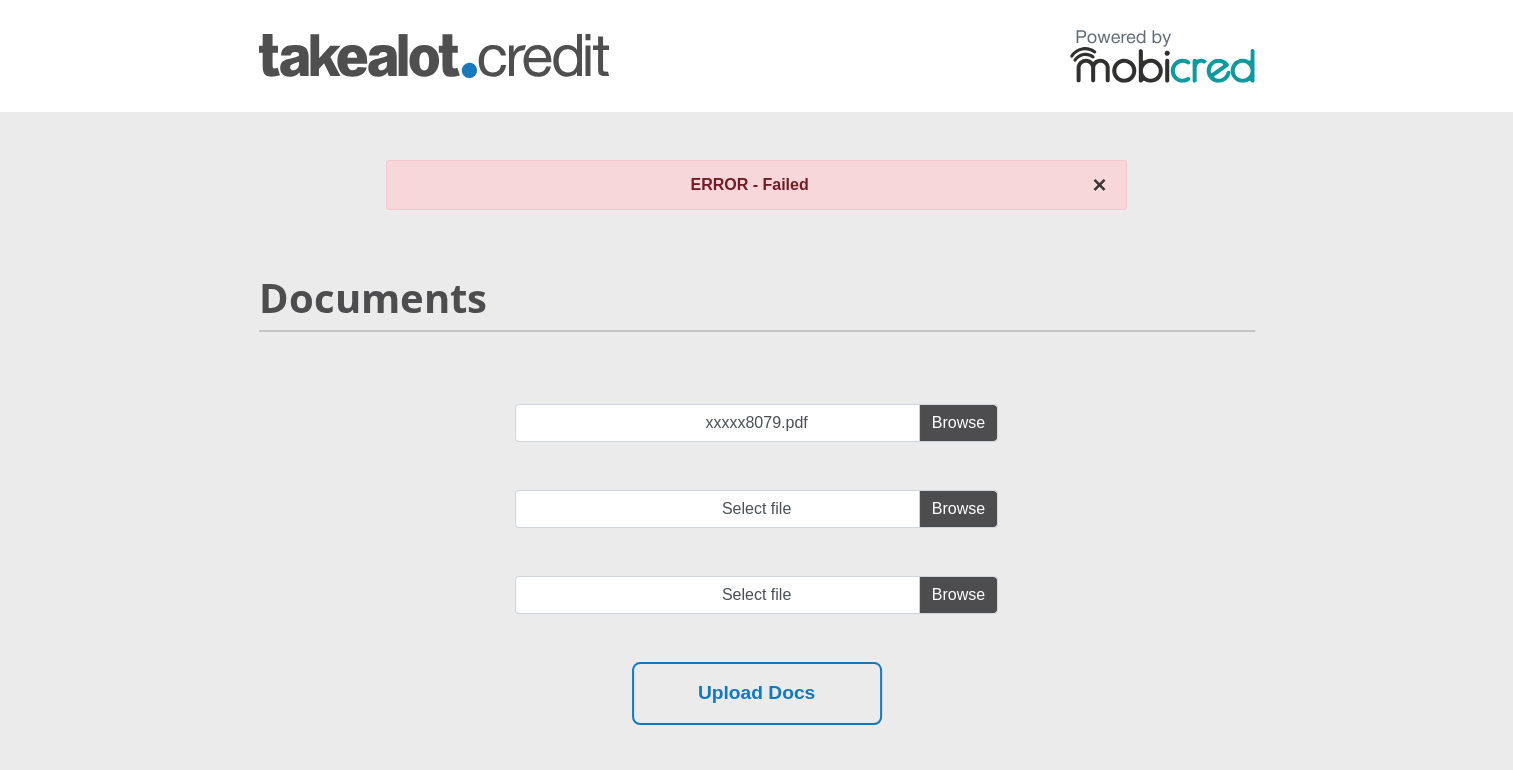 click on "×" at bounding box center (1099, 185) 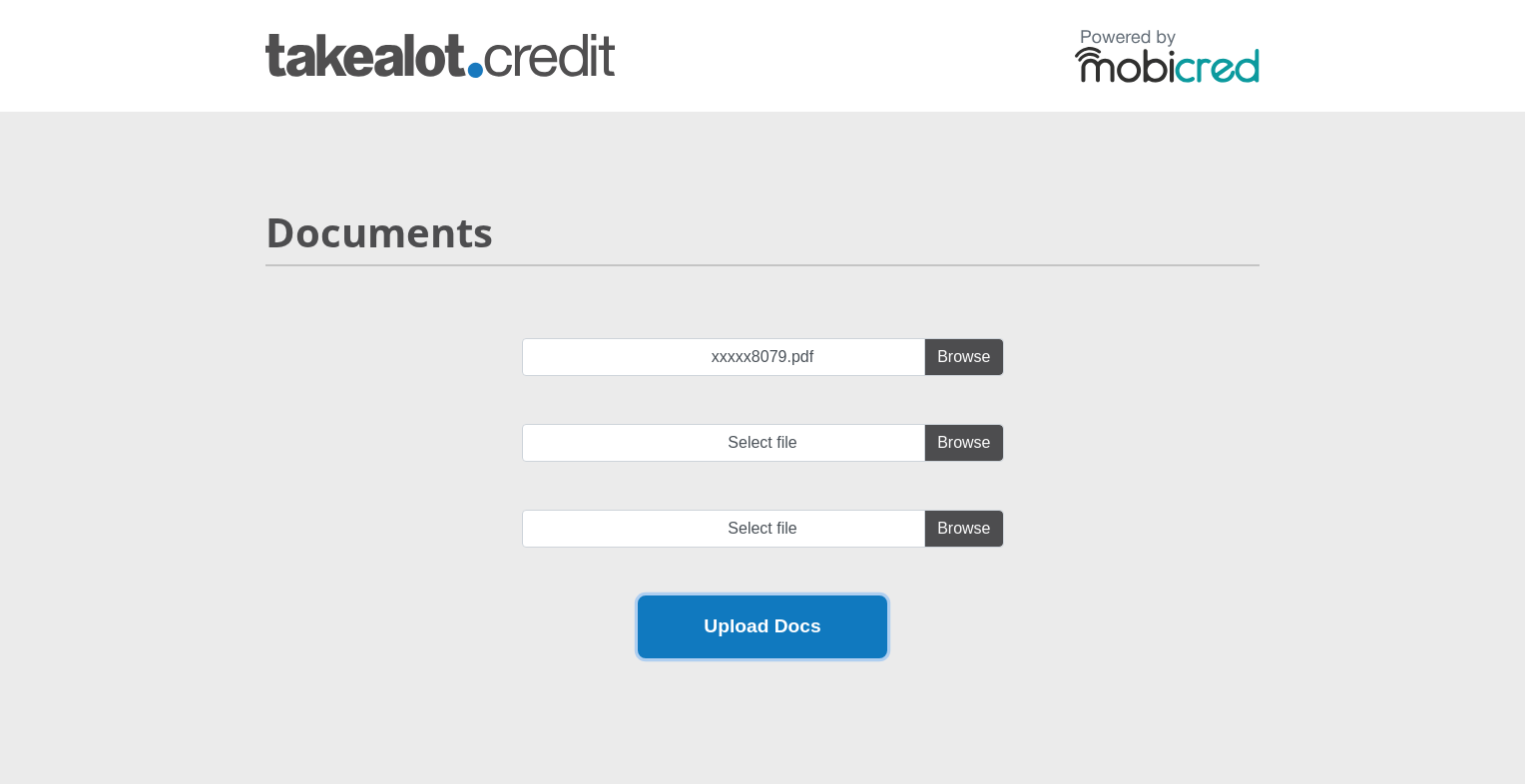 click on "Upload Docs" at bounding box center (762, 626) 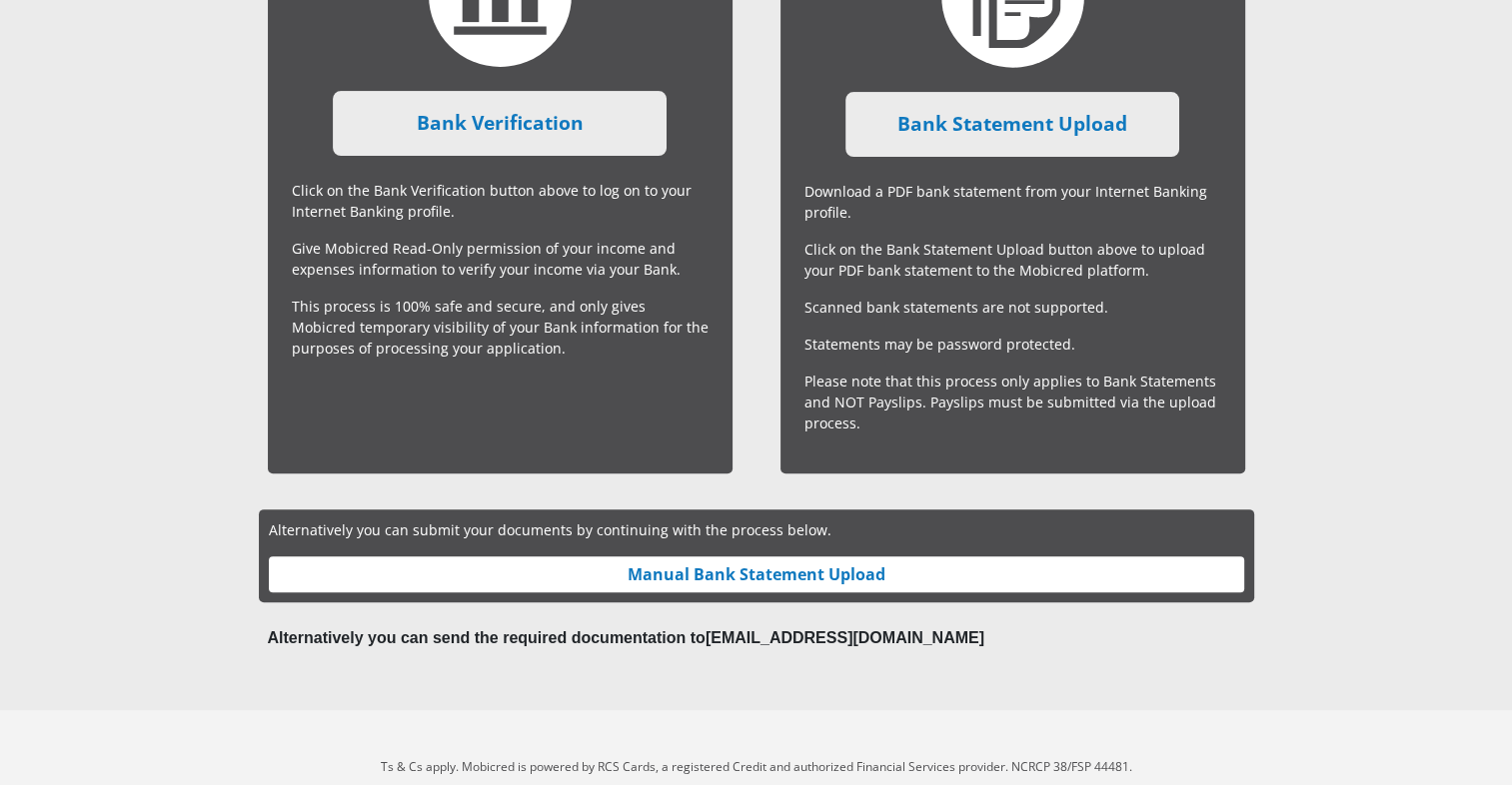 scroll, scrollTop: 636, scrollLeft: 0, axis: vertical 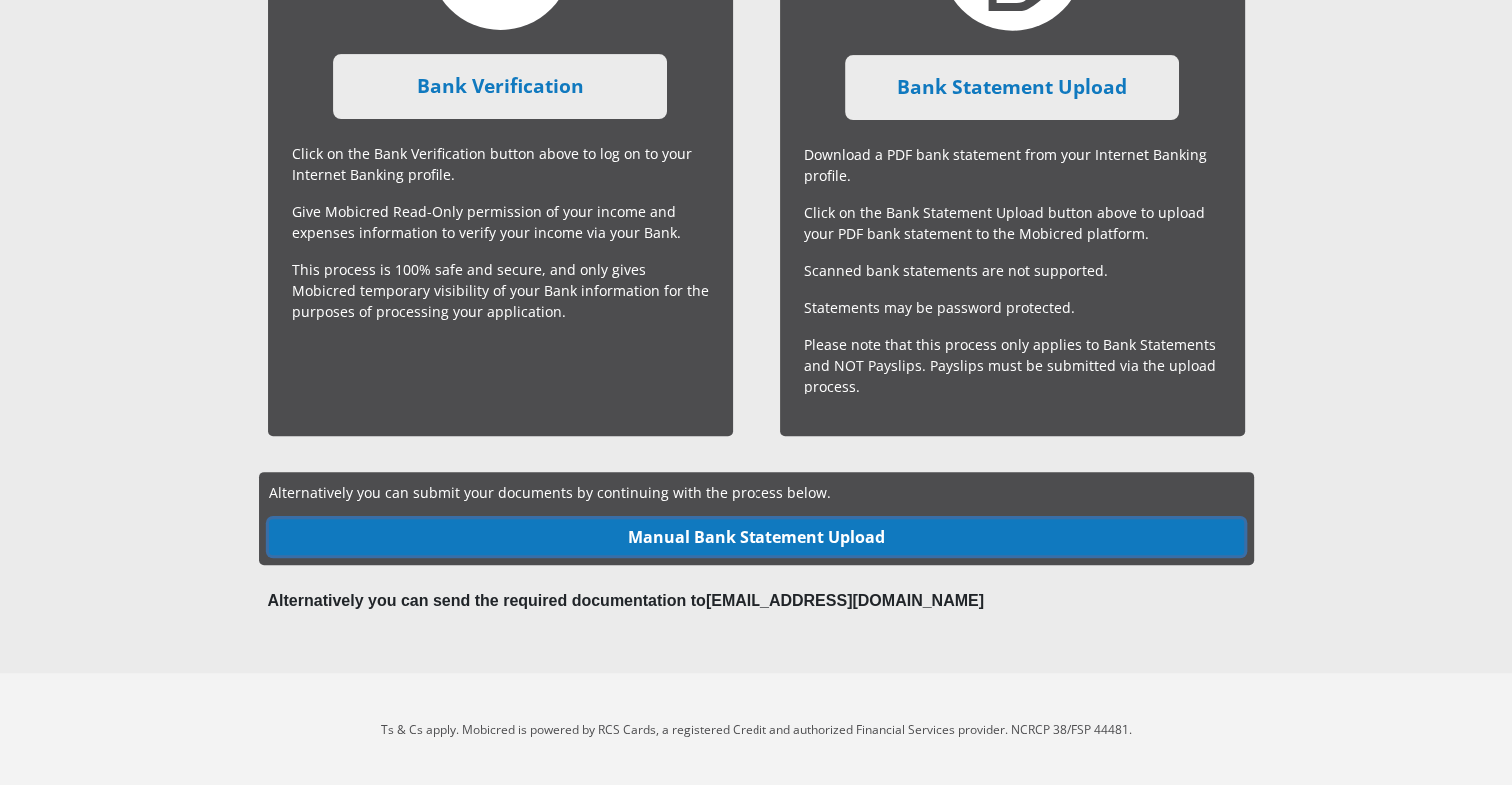 click on "Manual Bank Statement Upload" at bounding box center (756, 537) 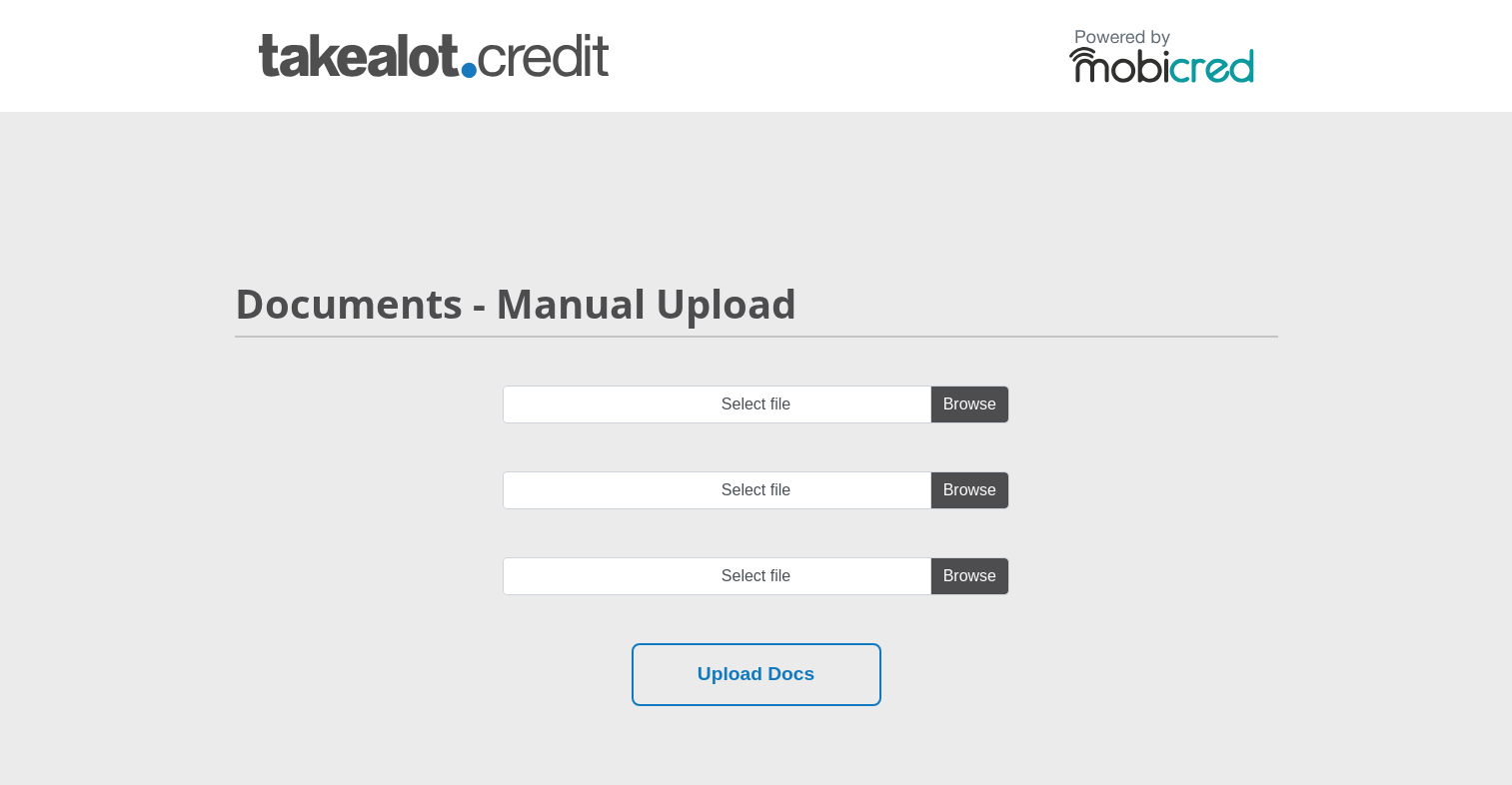 scroll, scrollTop: 0, scrollLeft: 0, axis: both 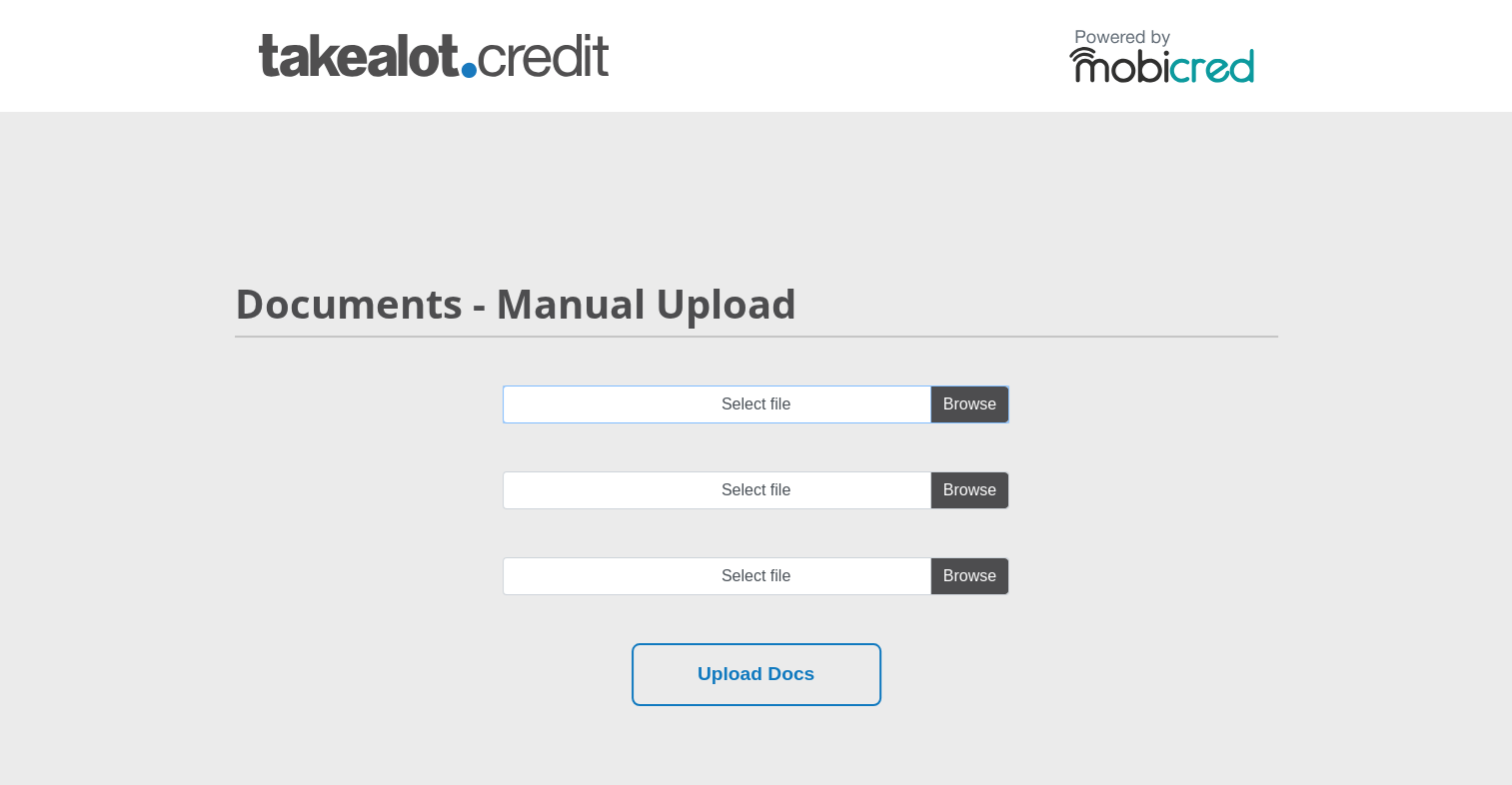 click on "Select file" at bounding box center (756, 404) 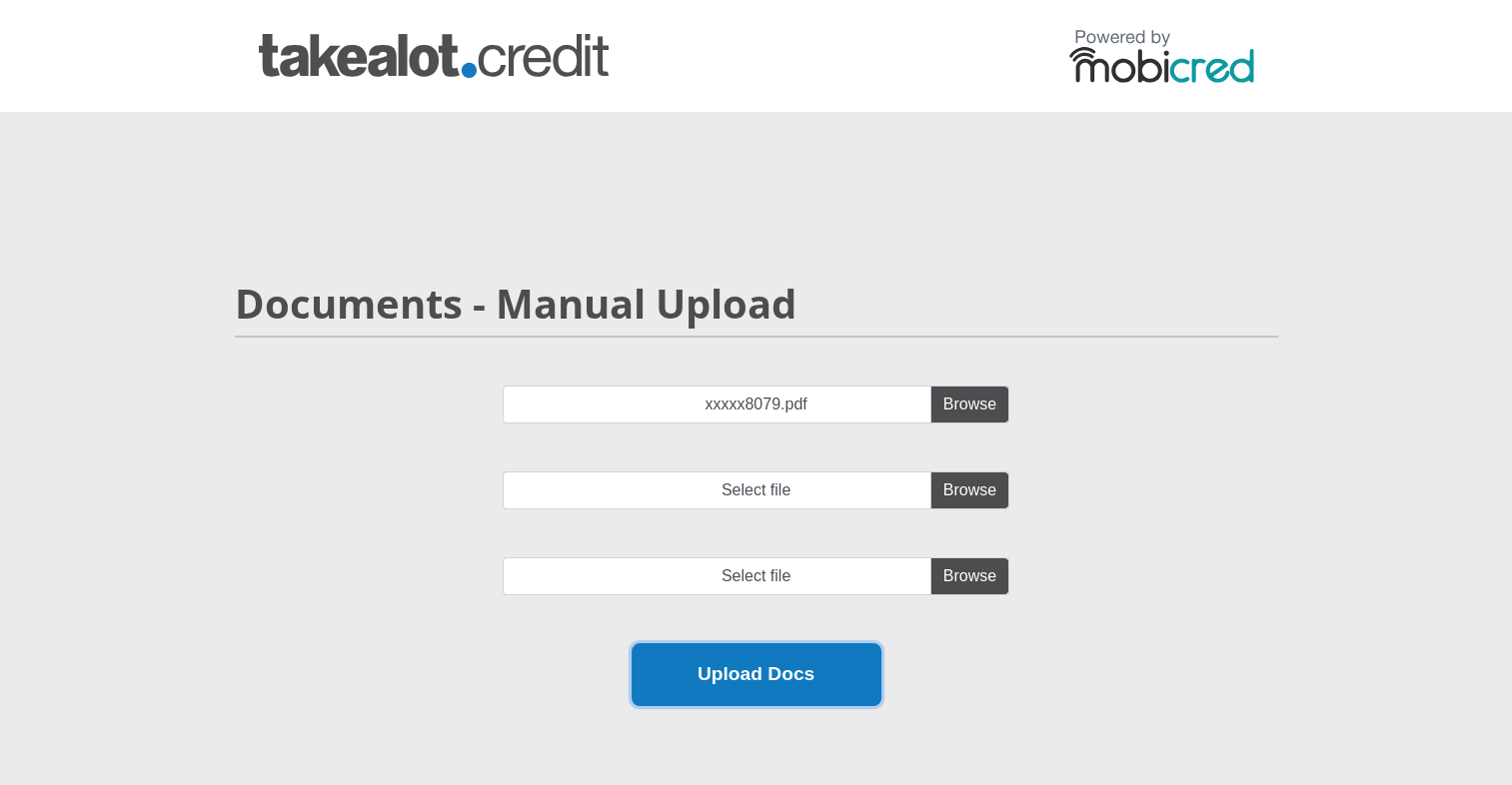 click on "Upload Docs" at bounding box center (756, 674) 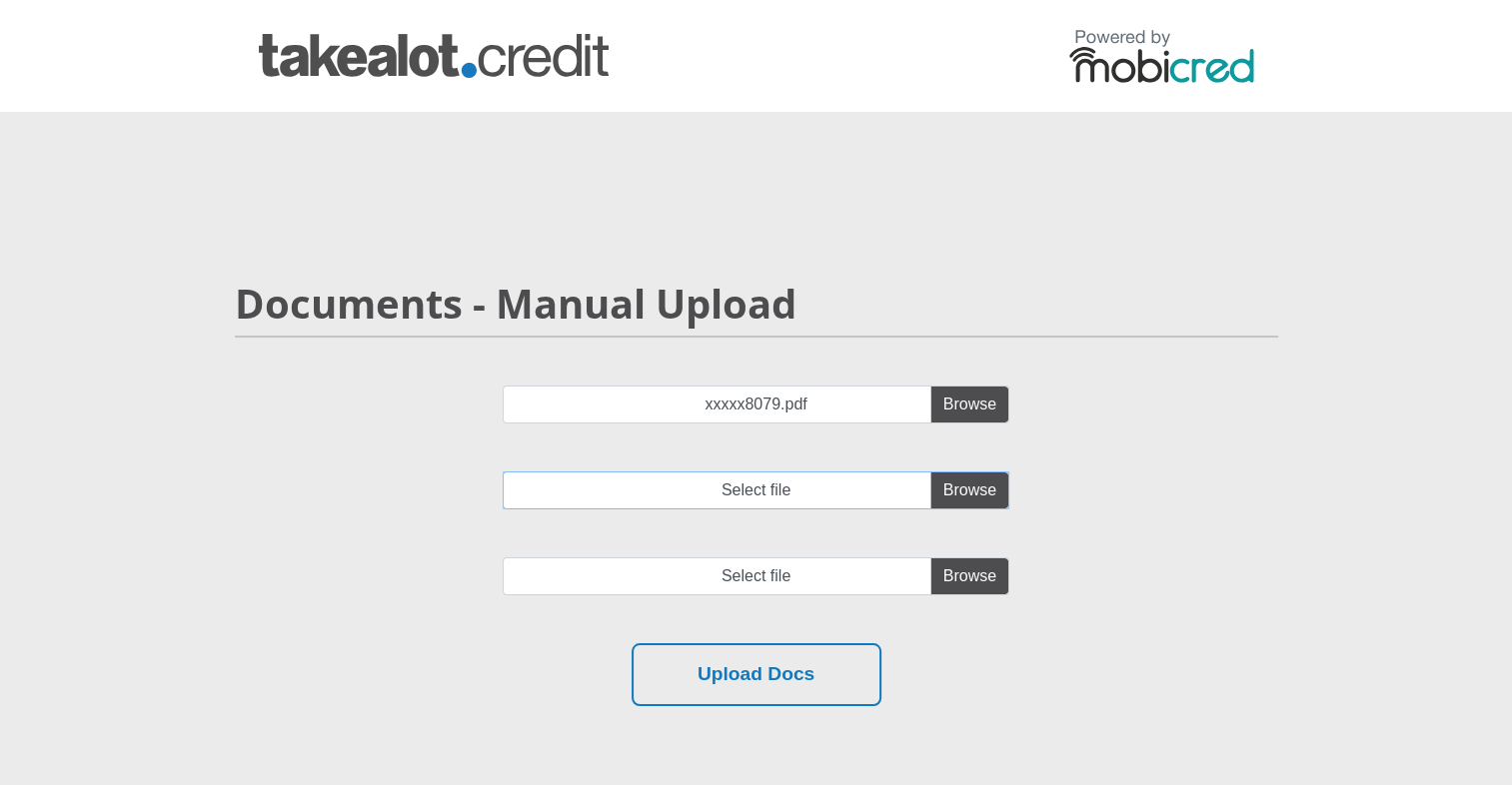 click on "Select file" at bounding box center [756, 490] 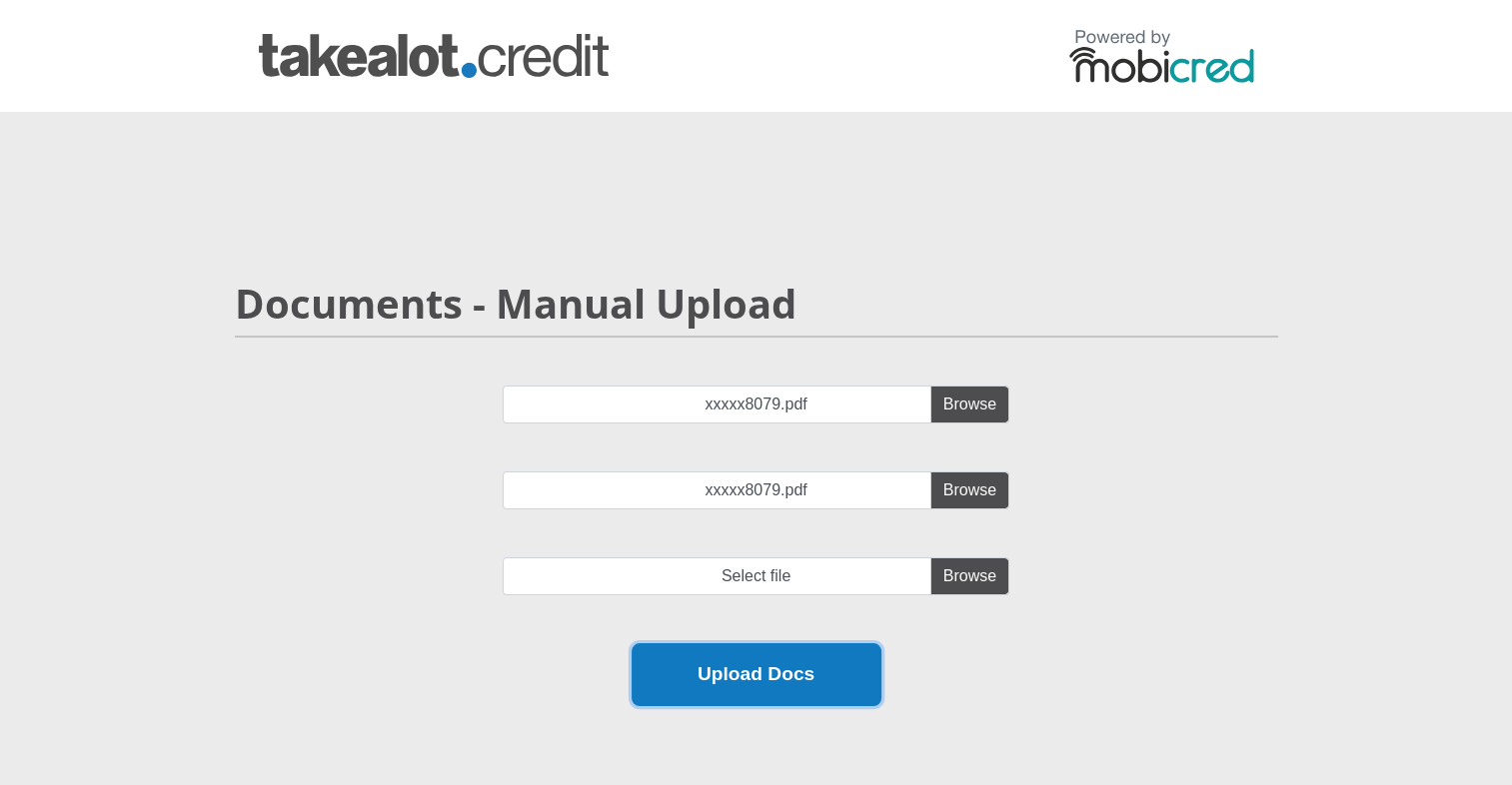 click on "Upload Docs" at bounding box center (756, 674) 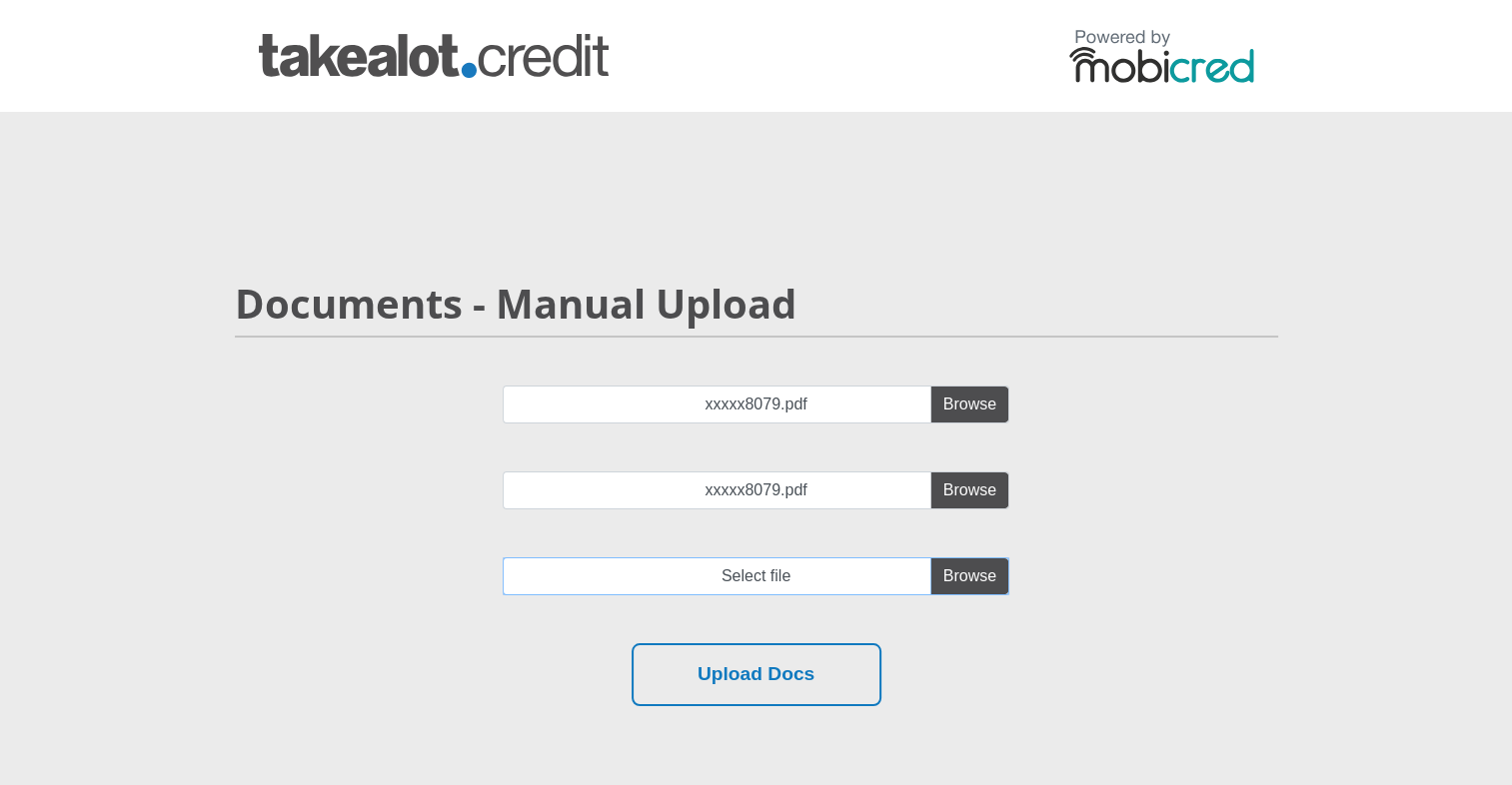 click at bounding box center [756, 576] 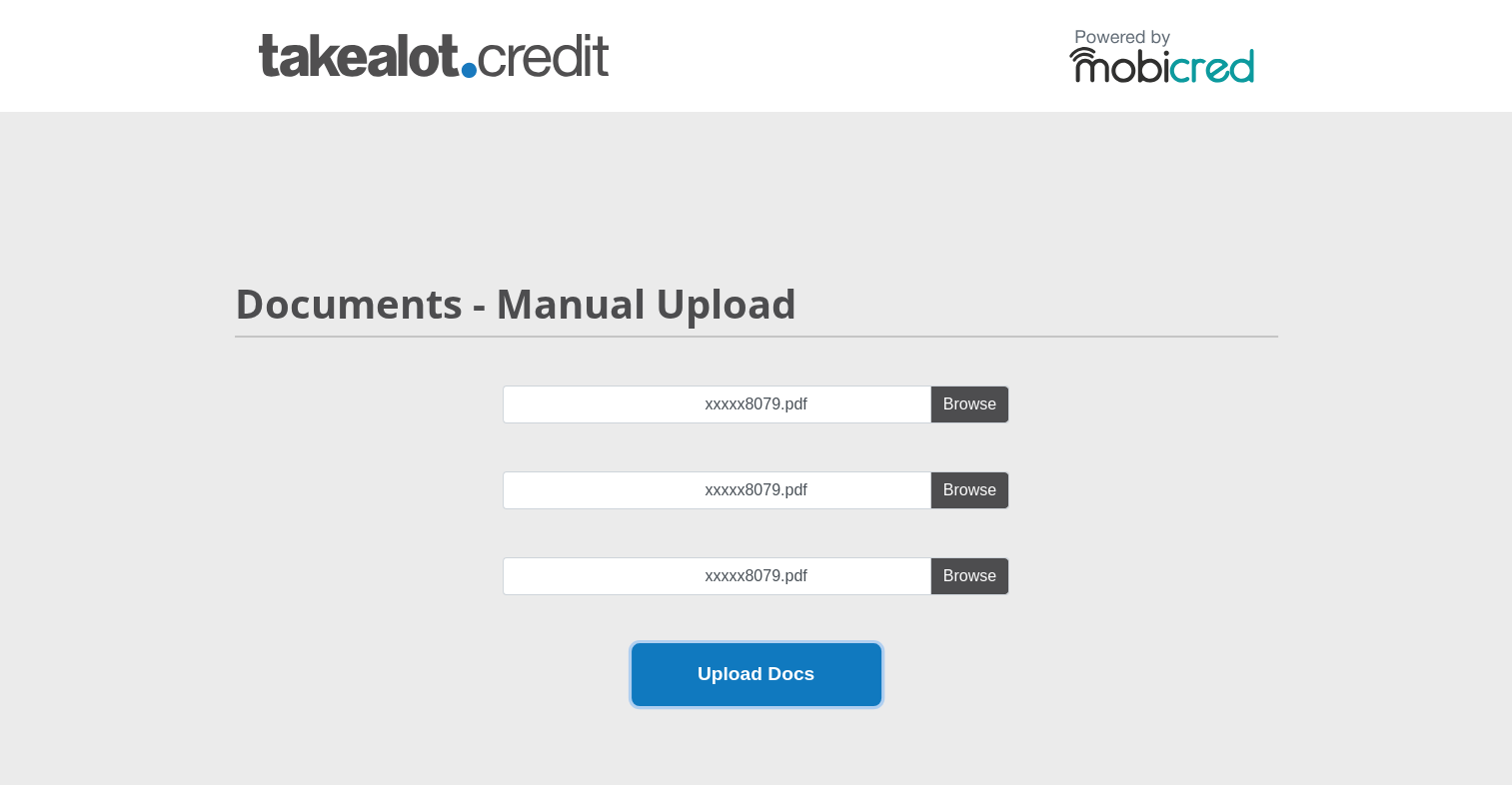 click on "Upload Docs" at bounding box center [756, 674] 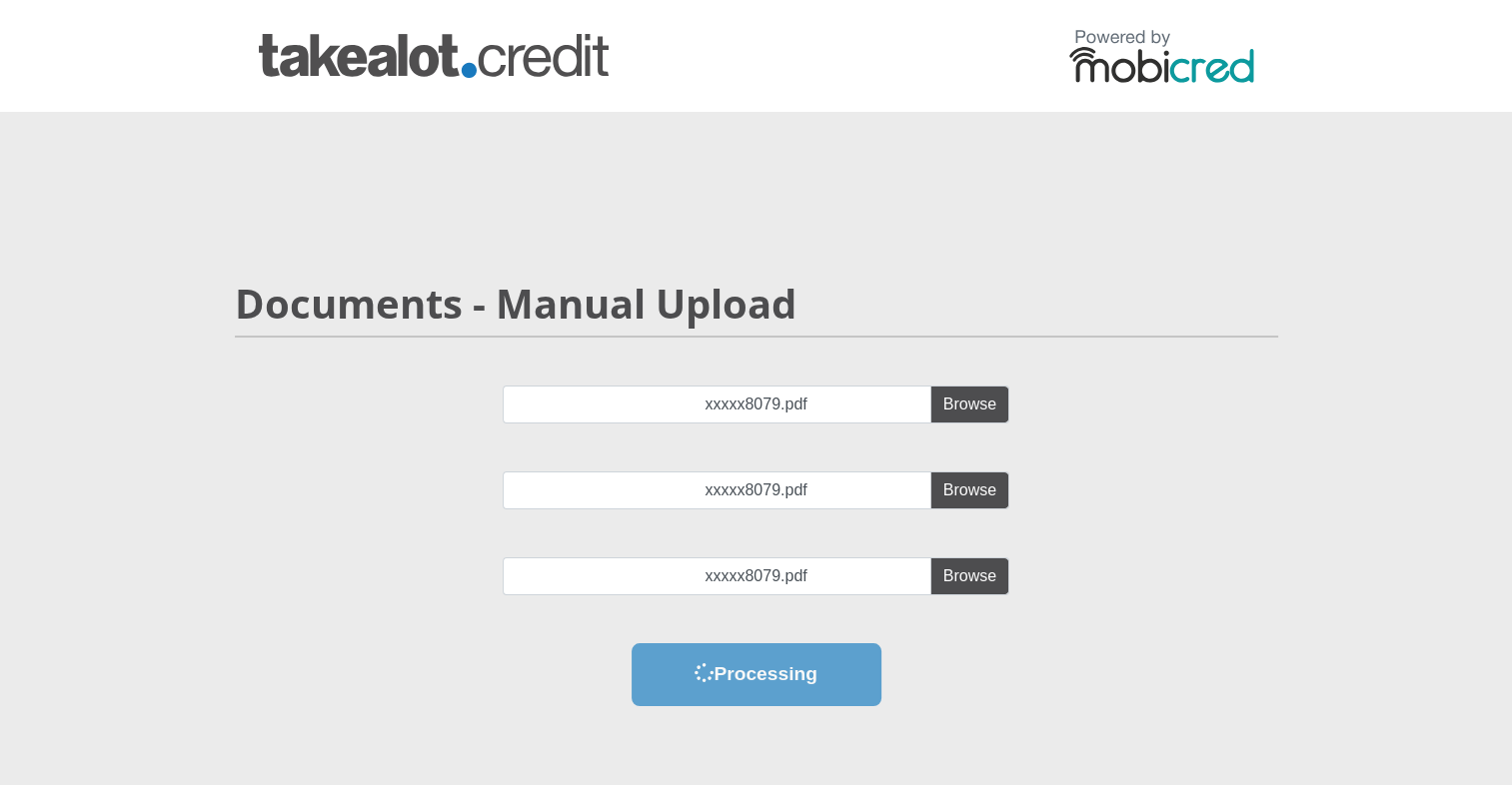 scroll, scrollTop: 0, scrollLeft: 0, axis: both 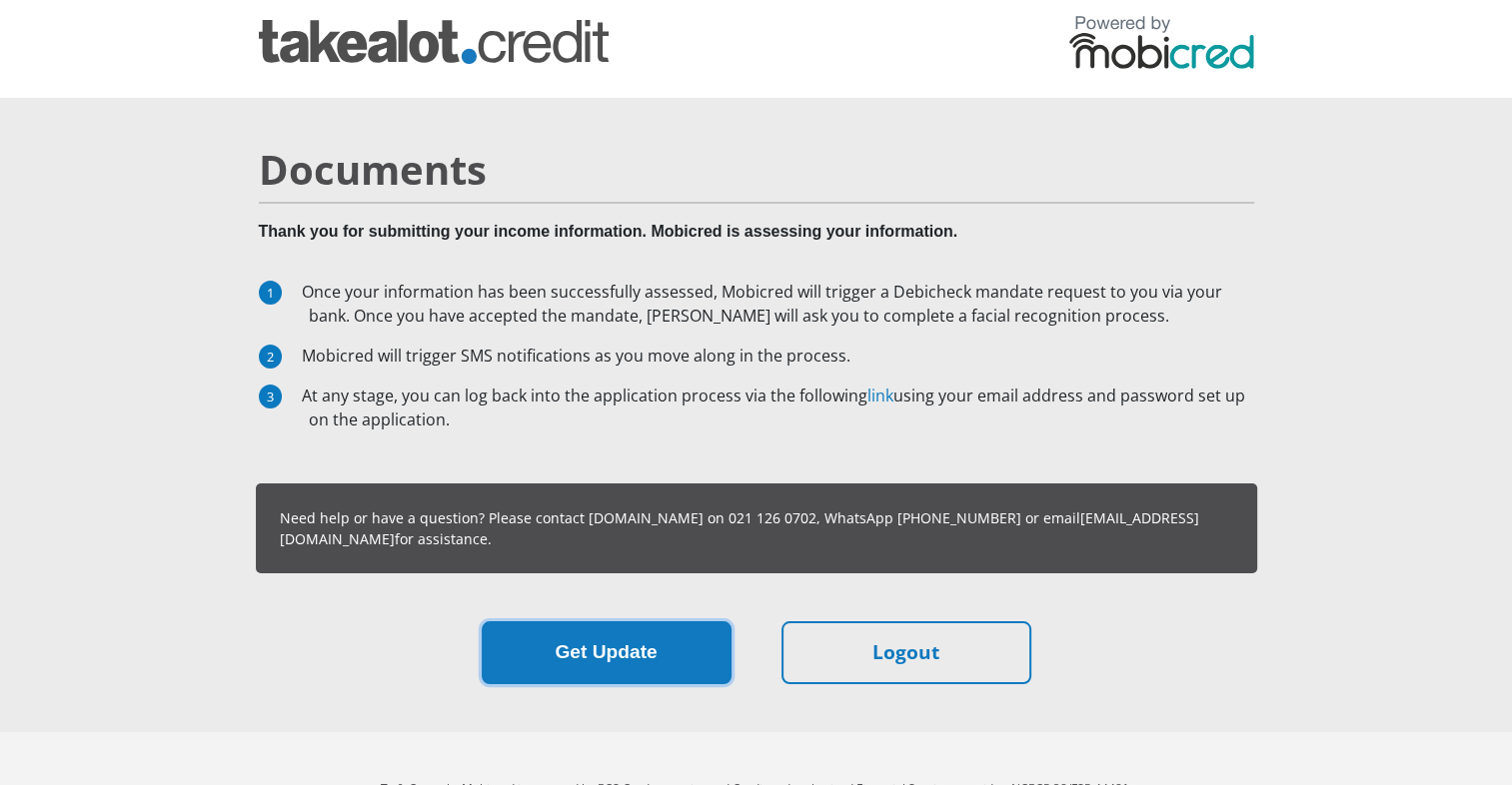 click on "Get Update" at bounding box center [607, 652] 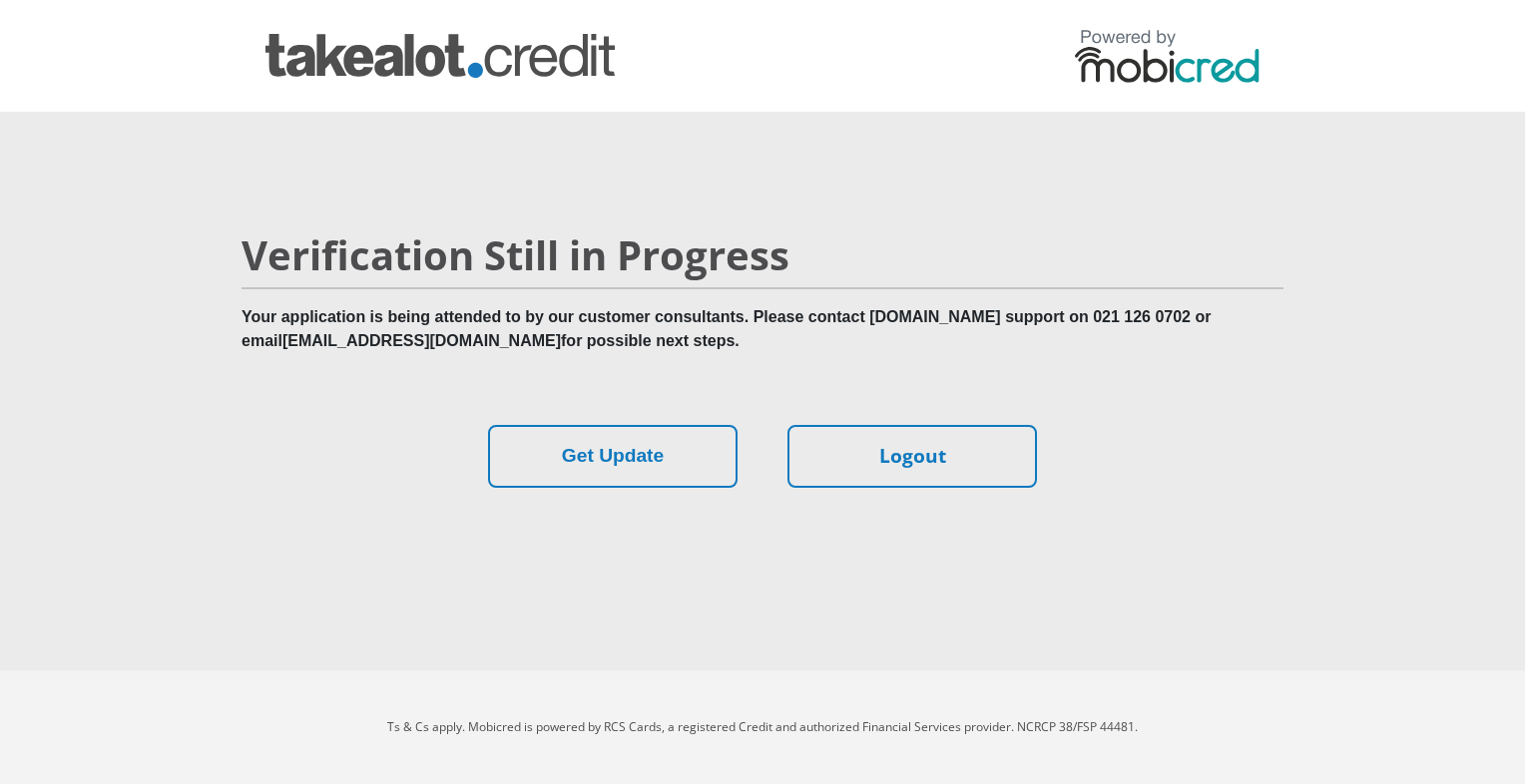 scroll, scrollTop: 0, scrollLeft: 0, axis: both 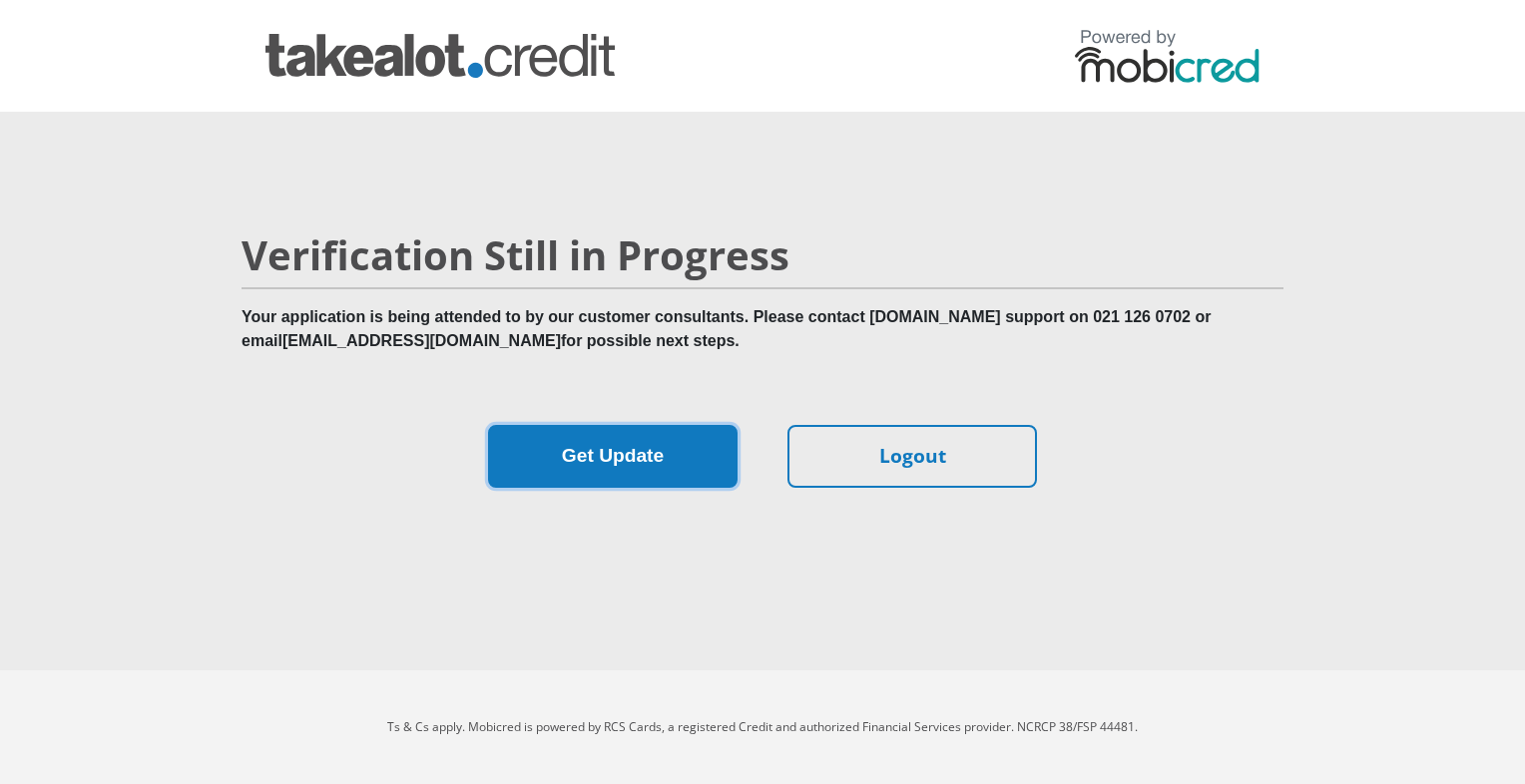 click on "Get Update" at bounding box center (613, 456) 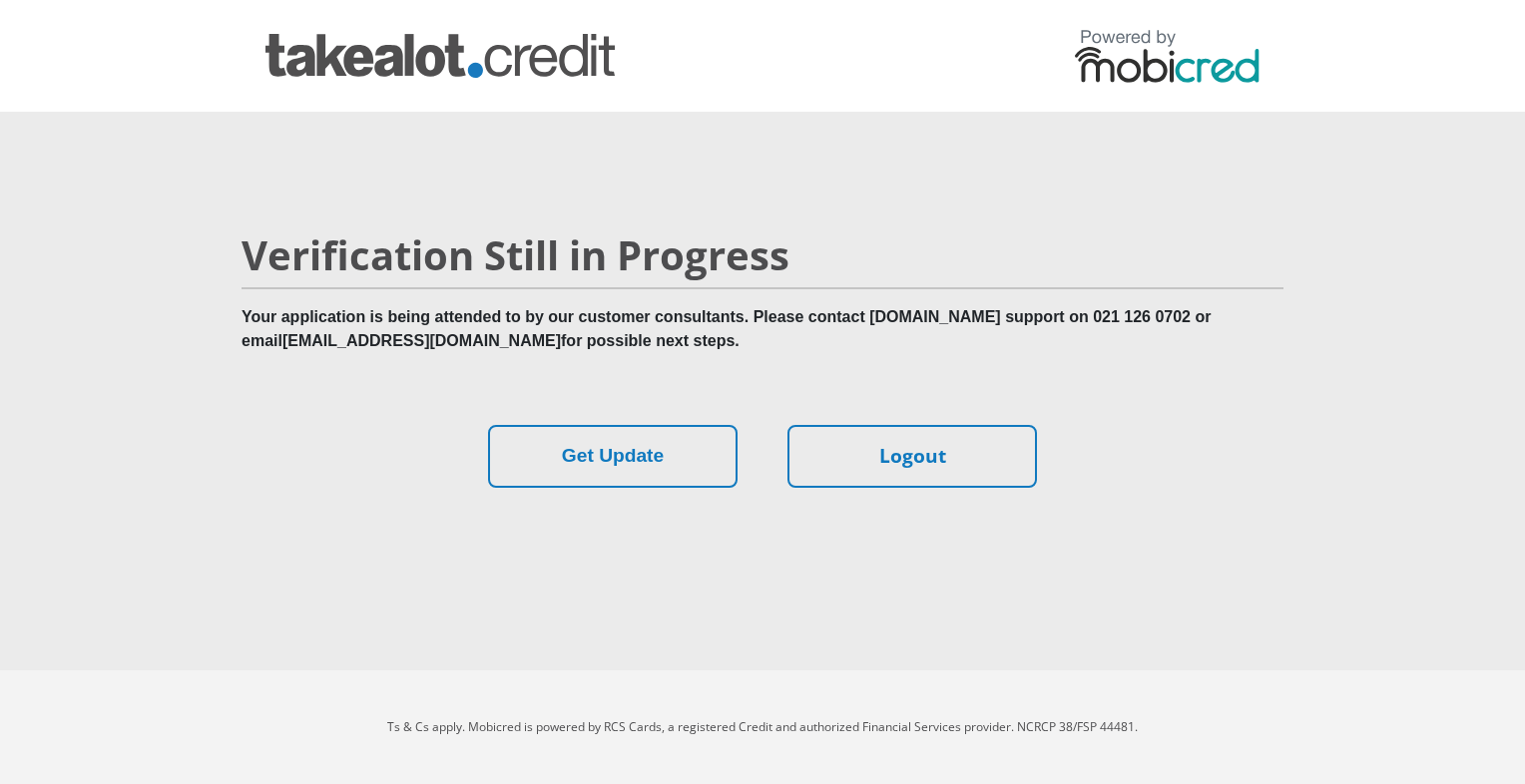 scroll, scrollTop: 0, scrollLeft: 0, axis: both 